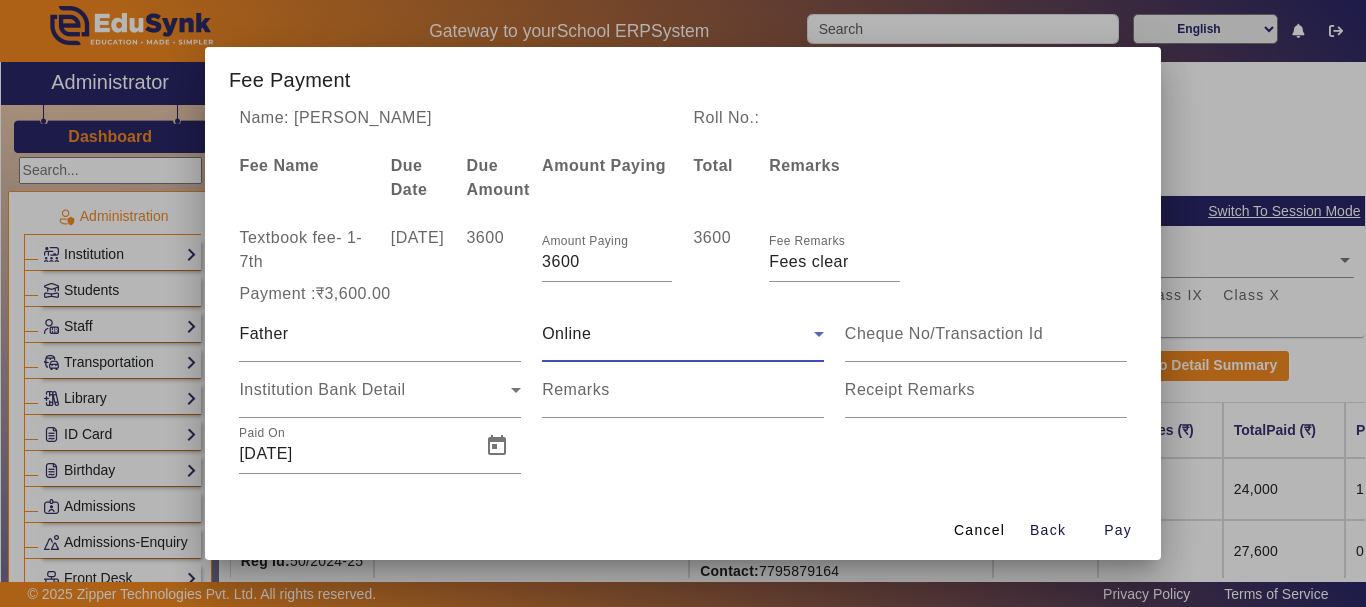 scroll, scrollTop: 0, scrollLeft: 0, axis: both 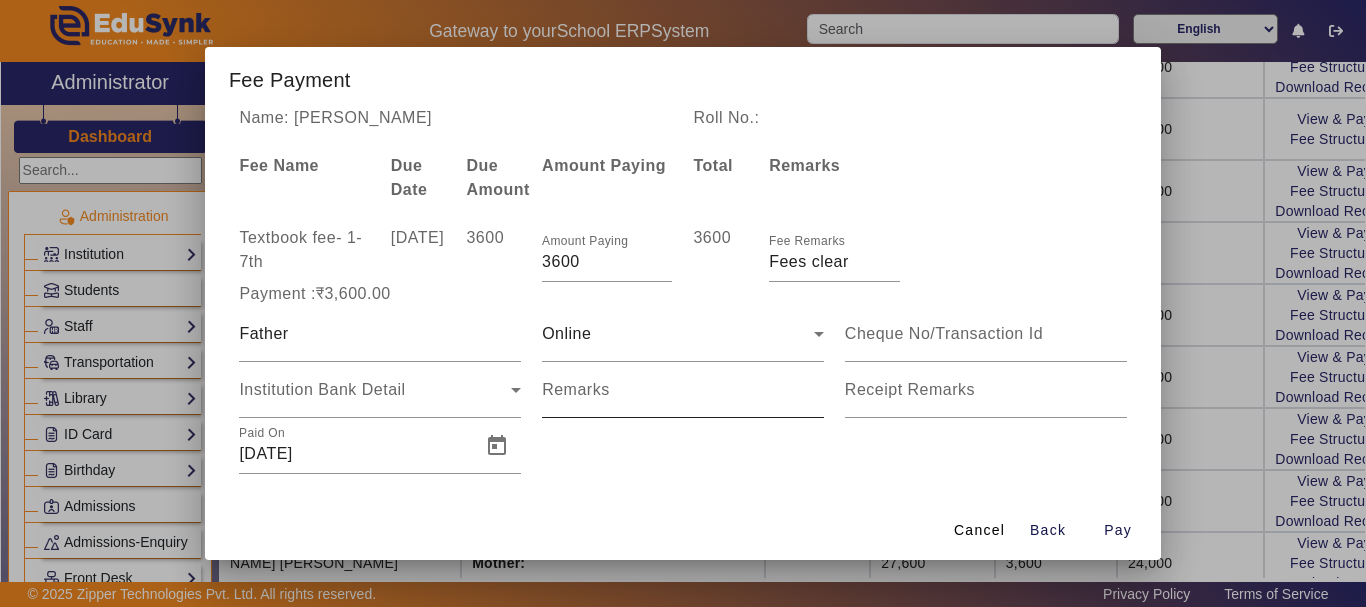 click on "Remarks" at bounding box center [576, 389] 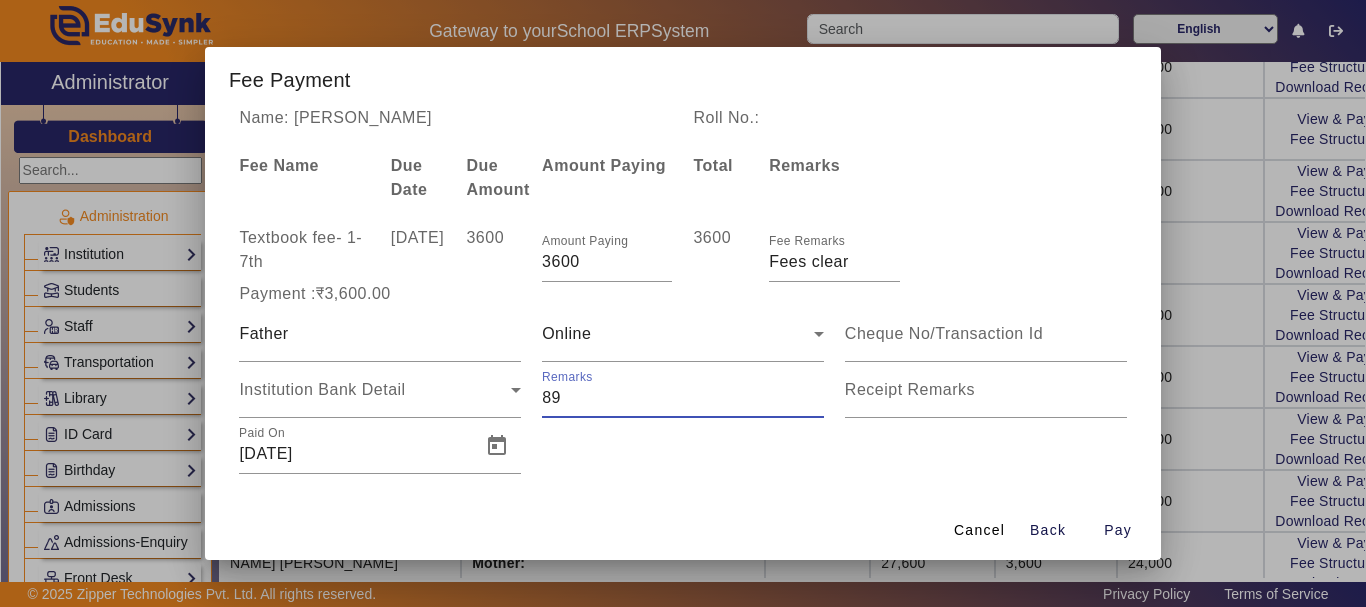 type on "89" 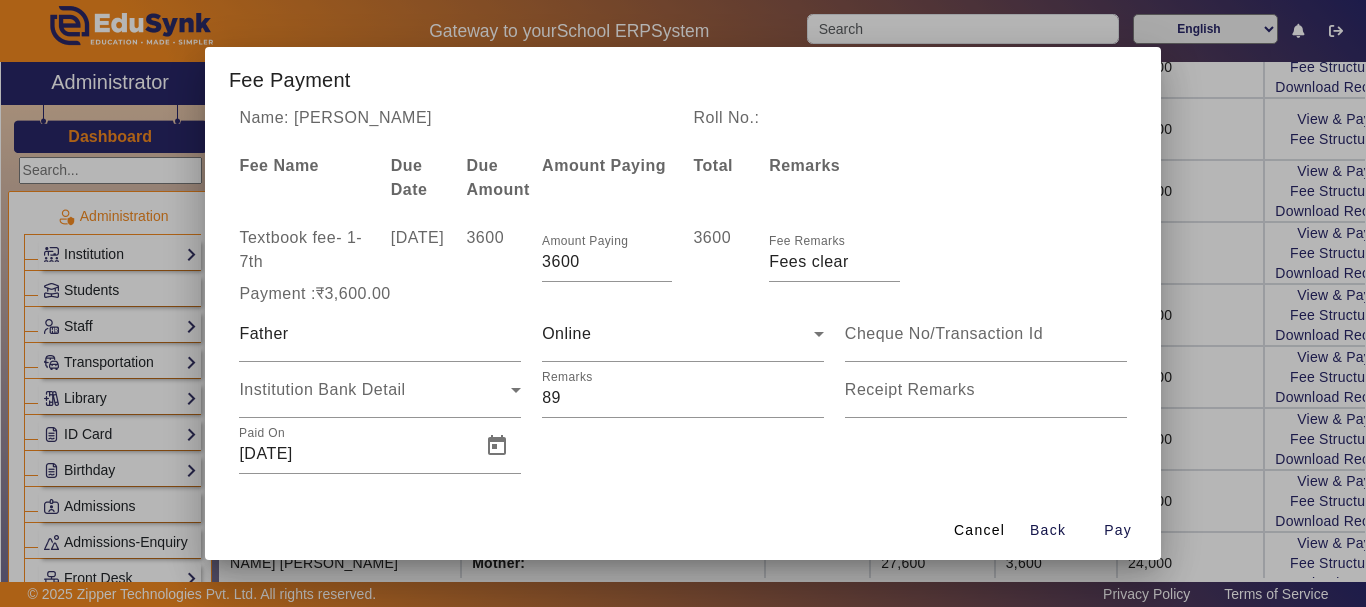 click at bounding box center [985, 334] 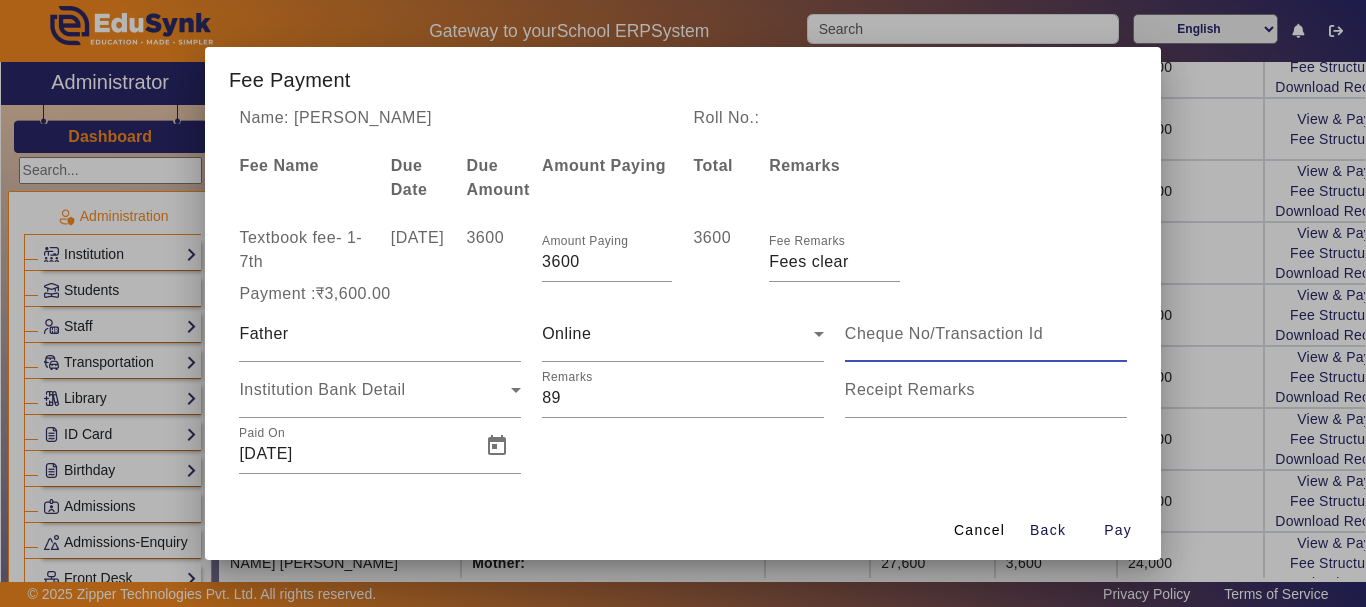 click at bounding box center [986, 334] 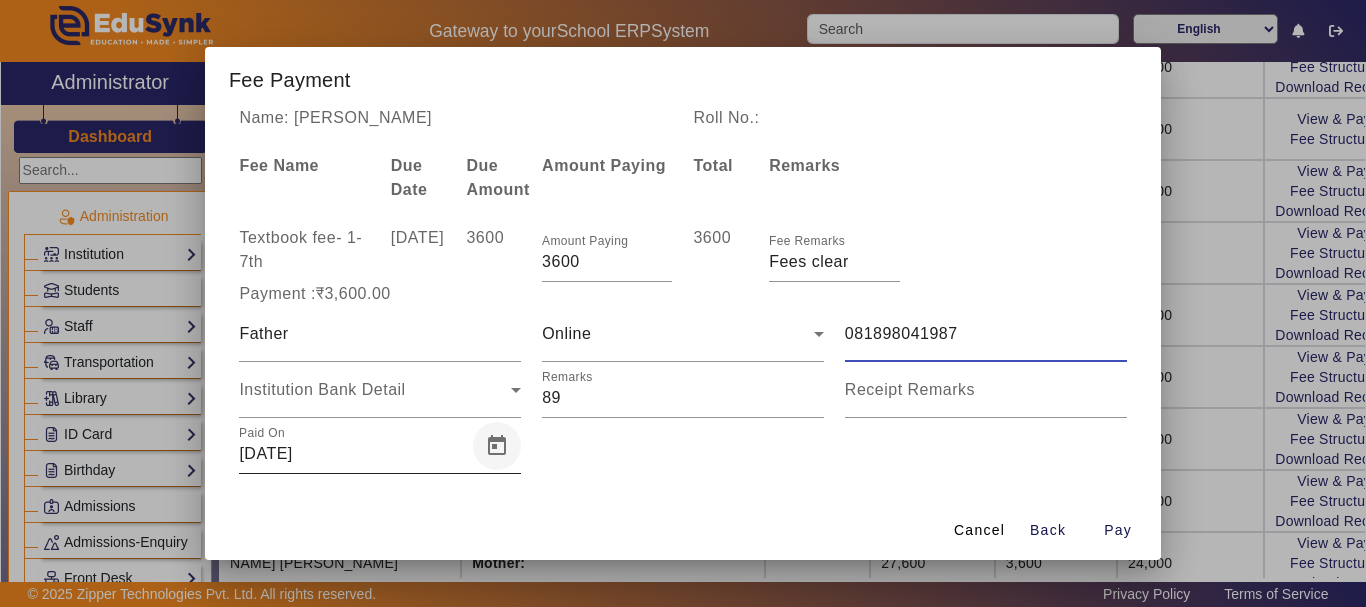 type on "081898041987" 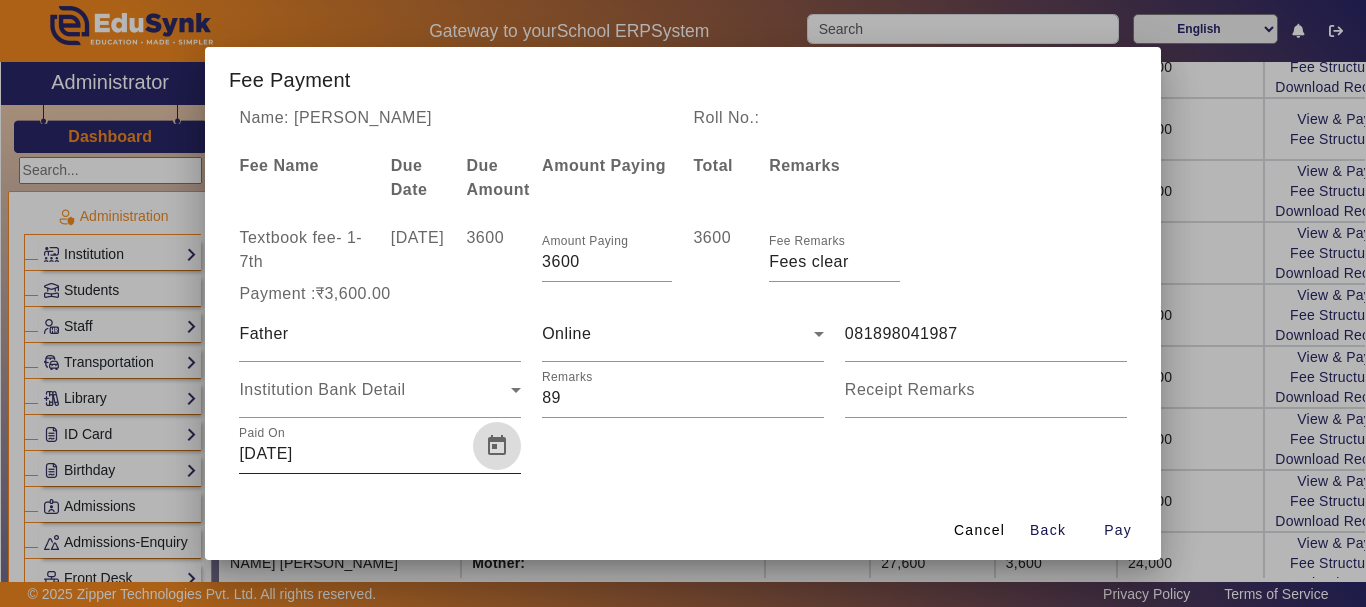 click at bounding box center (497, 446) 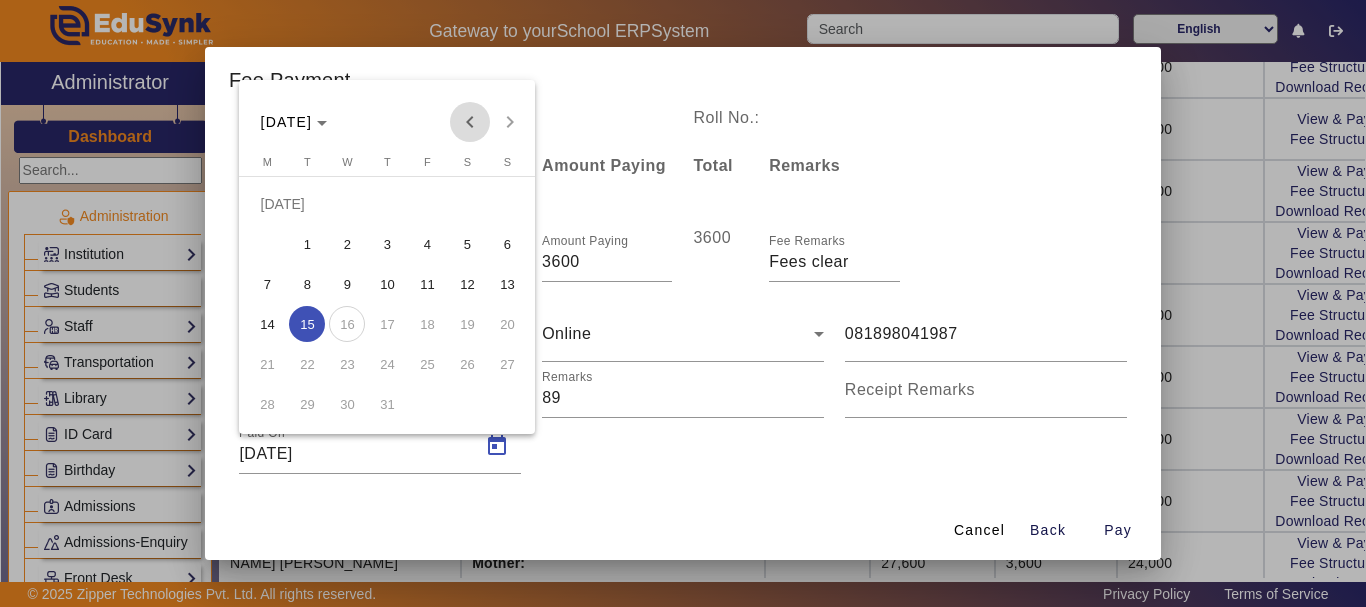 click at bounding box center (470, 122) 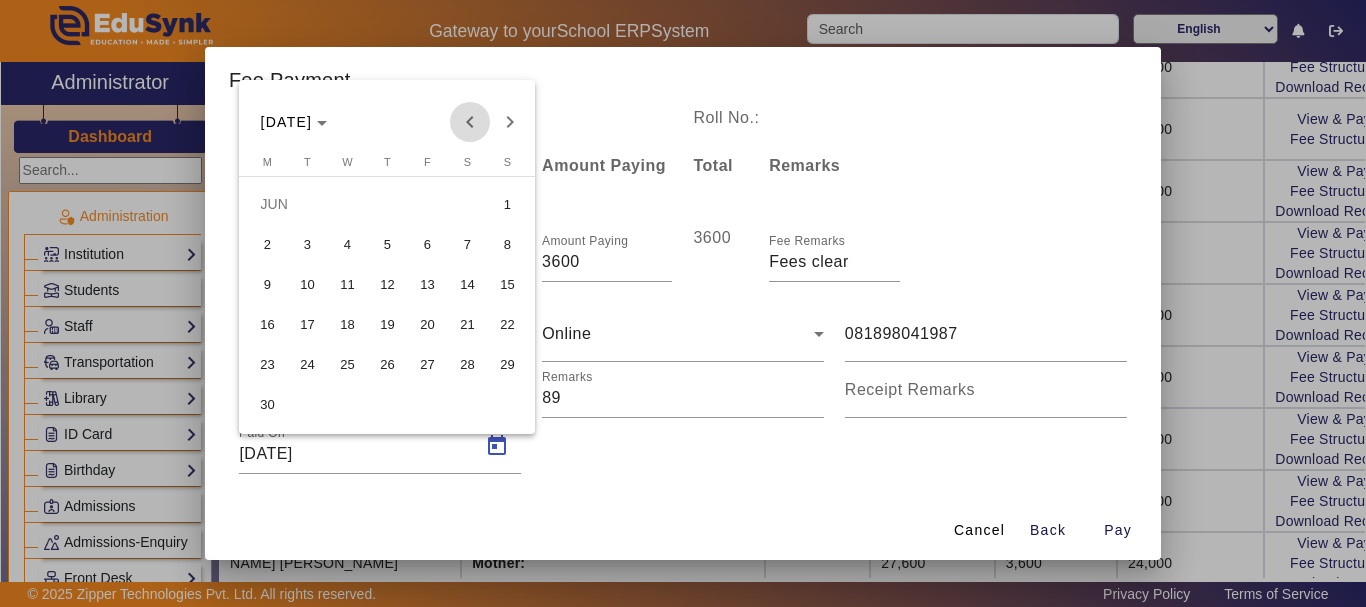 click at bounding box center [470, 122] 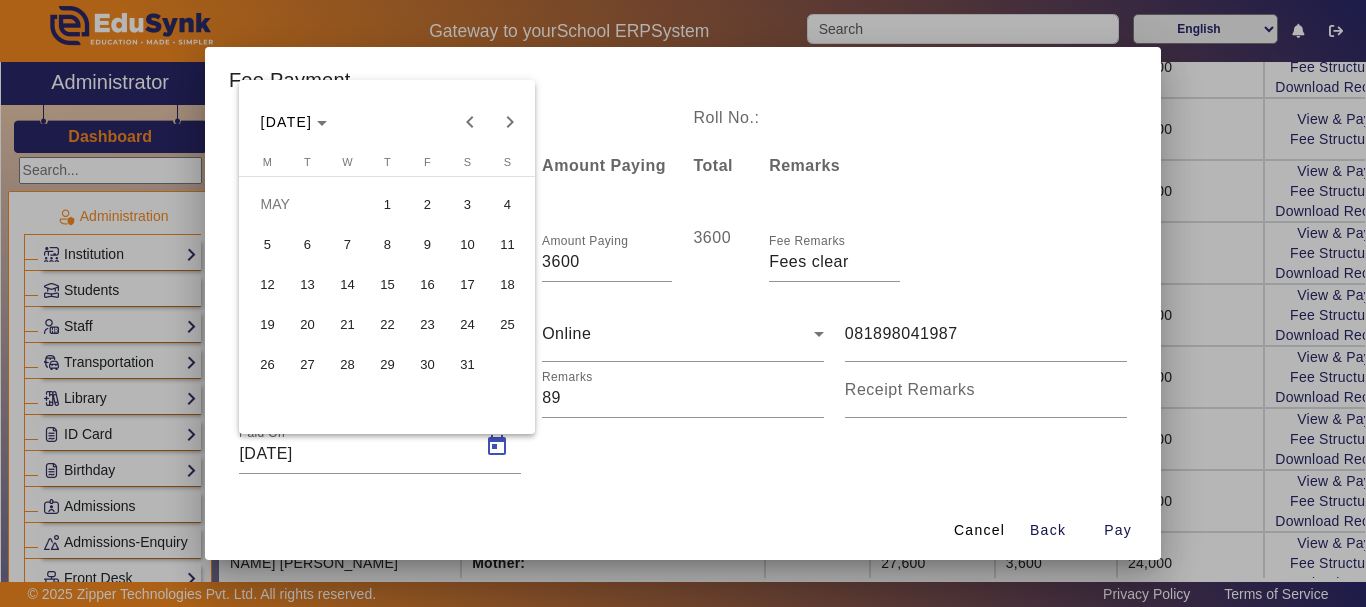 click on "31" at bounding box center [467, 364] 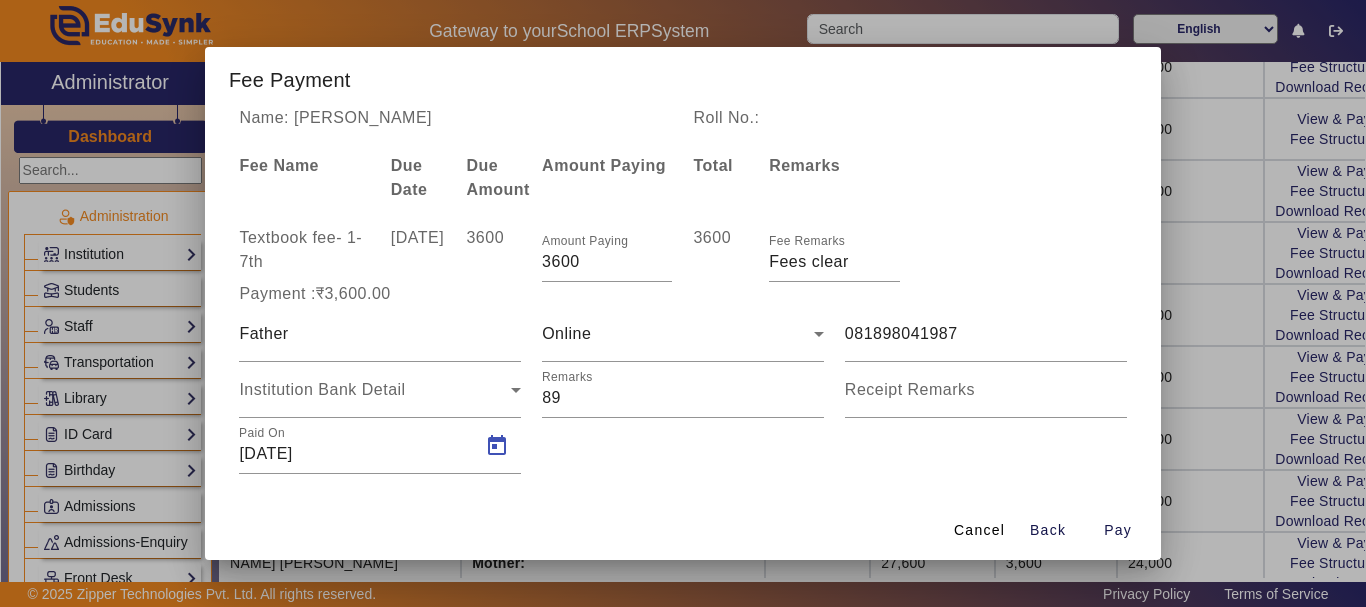 type on "[DATE]" 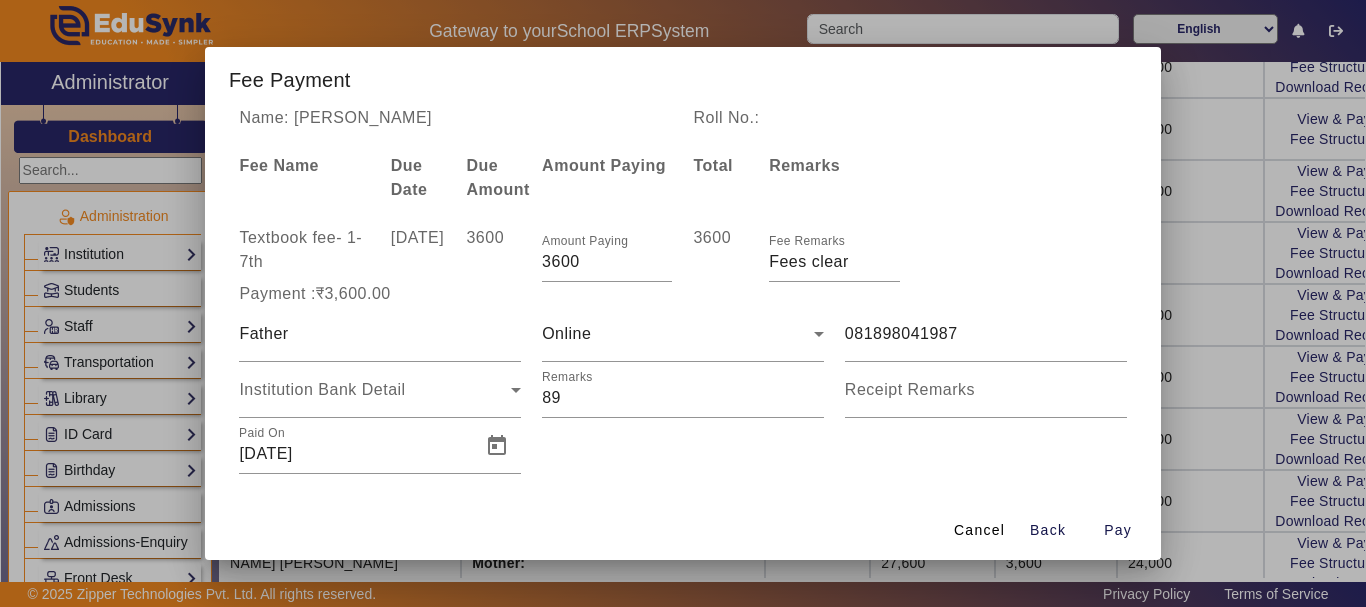 click at bounding box center (683, 303) 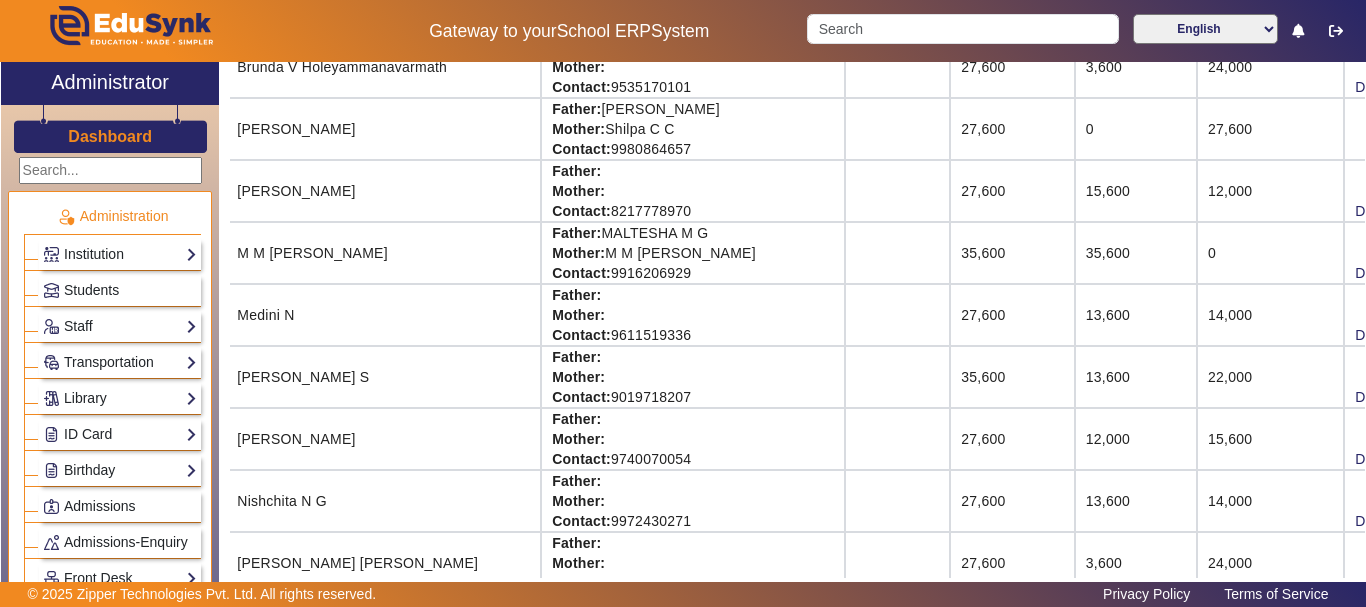 scroll, scrollTop: 794, scrollLeft: 108, axis: both 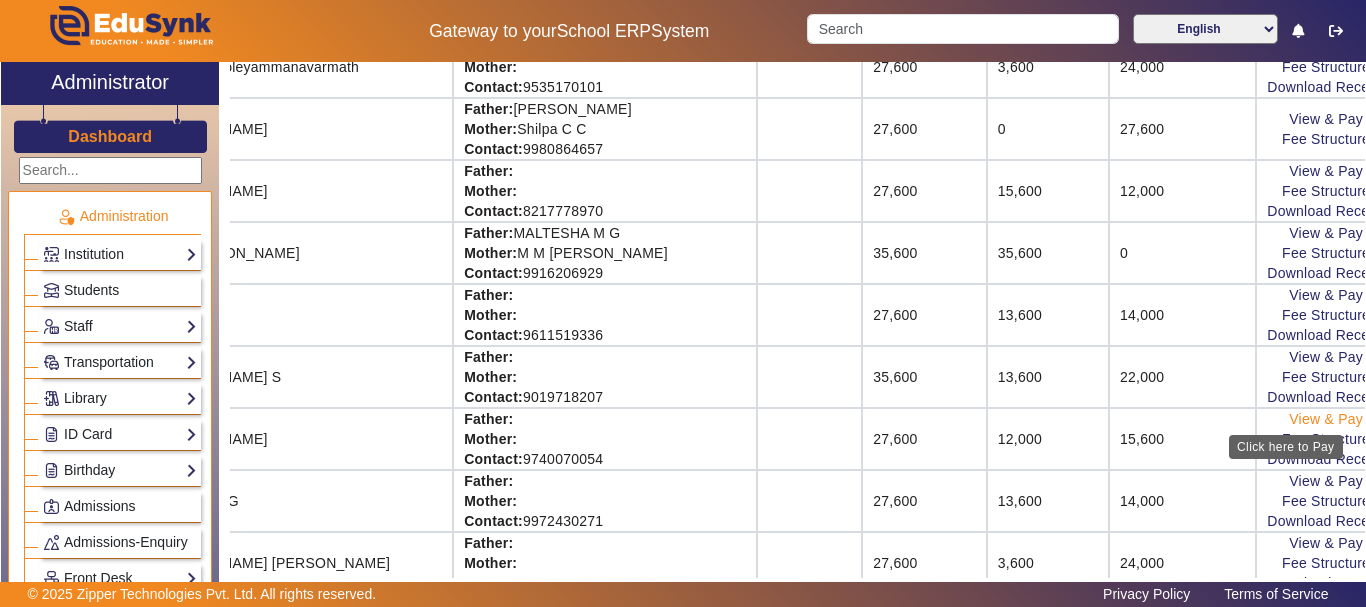 click on "View & Pay" 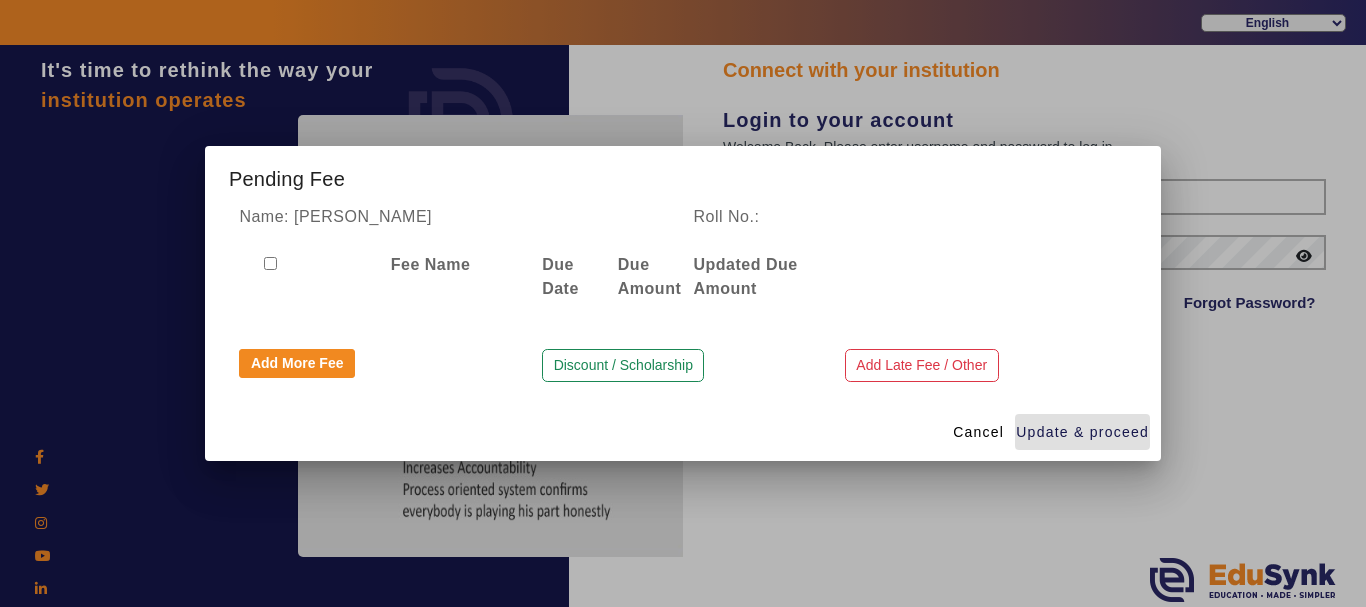type 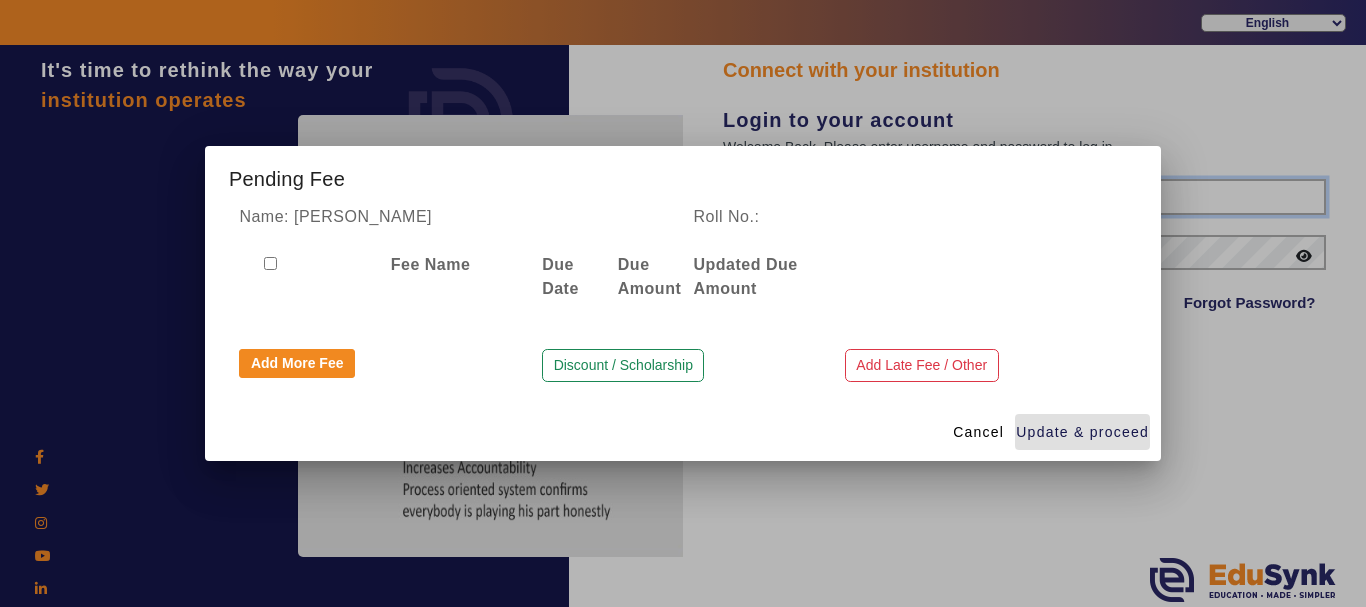 type on "1236547891" 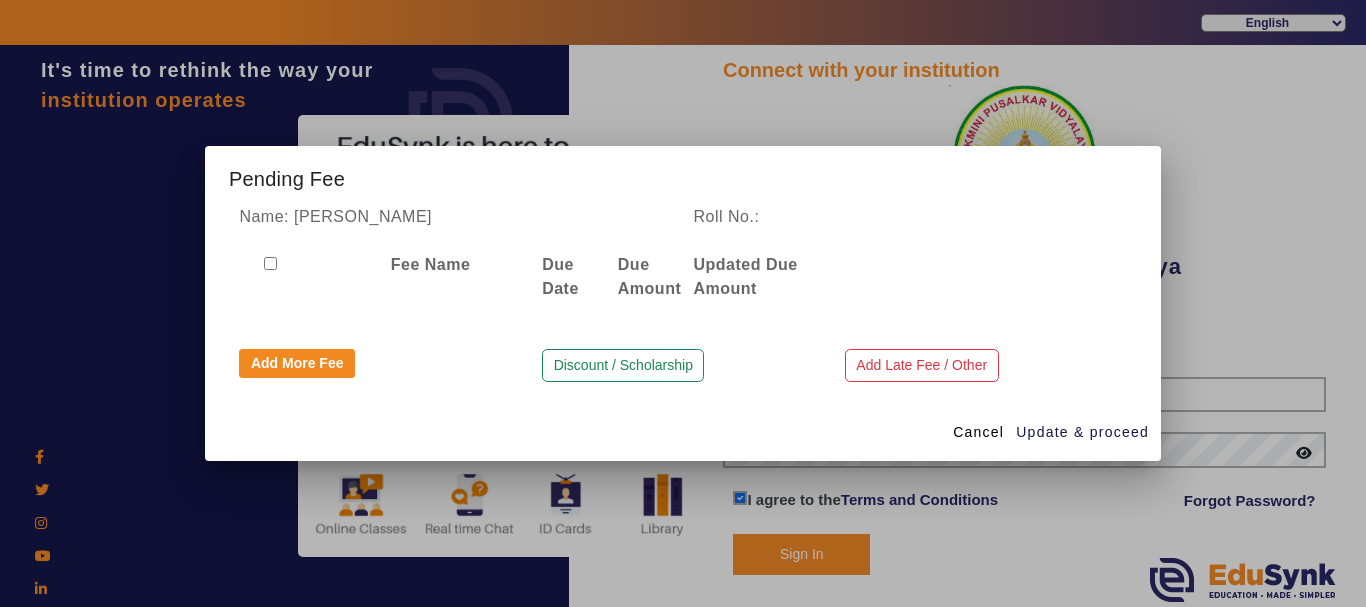 click on "Name: [PERSON_NAME]   V   Roll No.:   Fee Name Due Date Due Amount Updated Due Amount Add More Fee Discount / Scholarship Add Late Fee / Other" at bounding box center (683, 304) 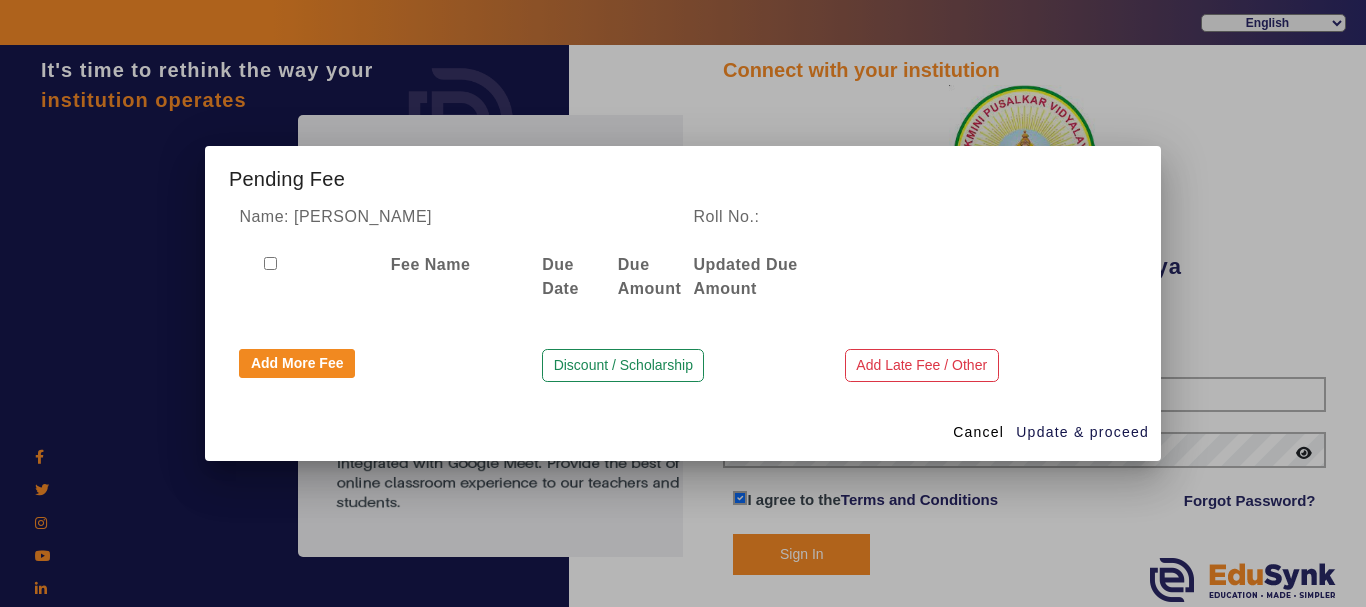 click on "Name: [PERSON_NAME]   V   Roll No.:   Fee Name Due Date Due Amount Updated Due Amount Add More Fee Discount / Scholarship Add Late Fee / Other" at bounding box center (683, 304) 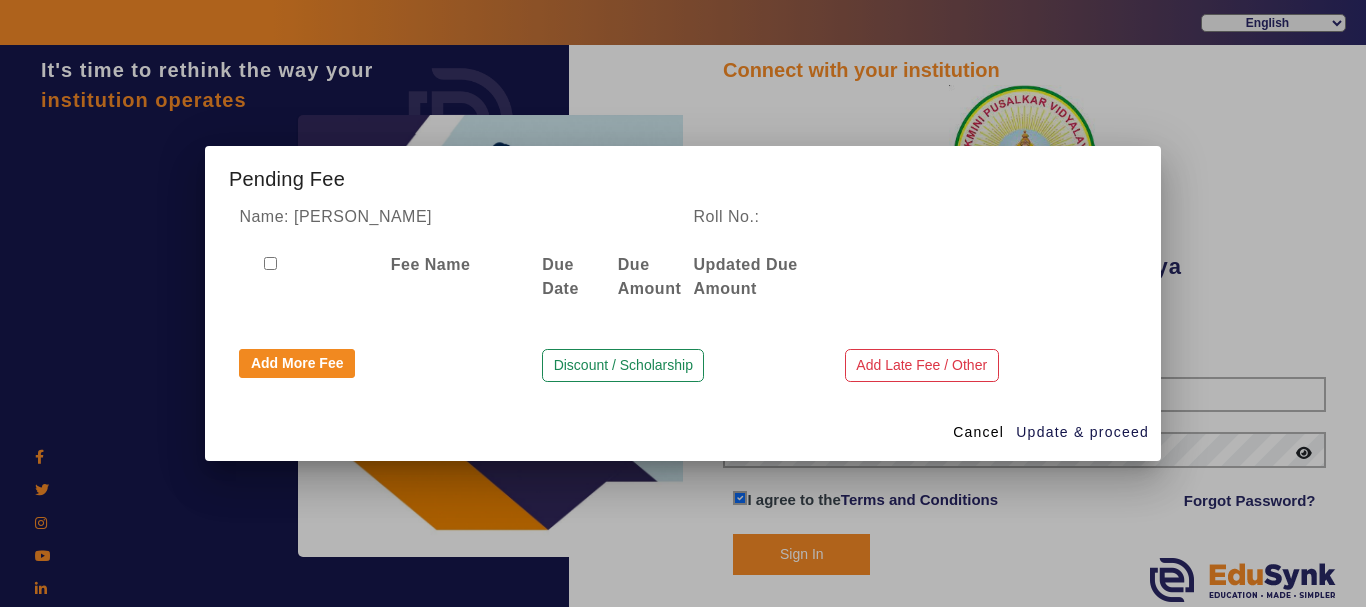click at bounding box center (304, 277) 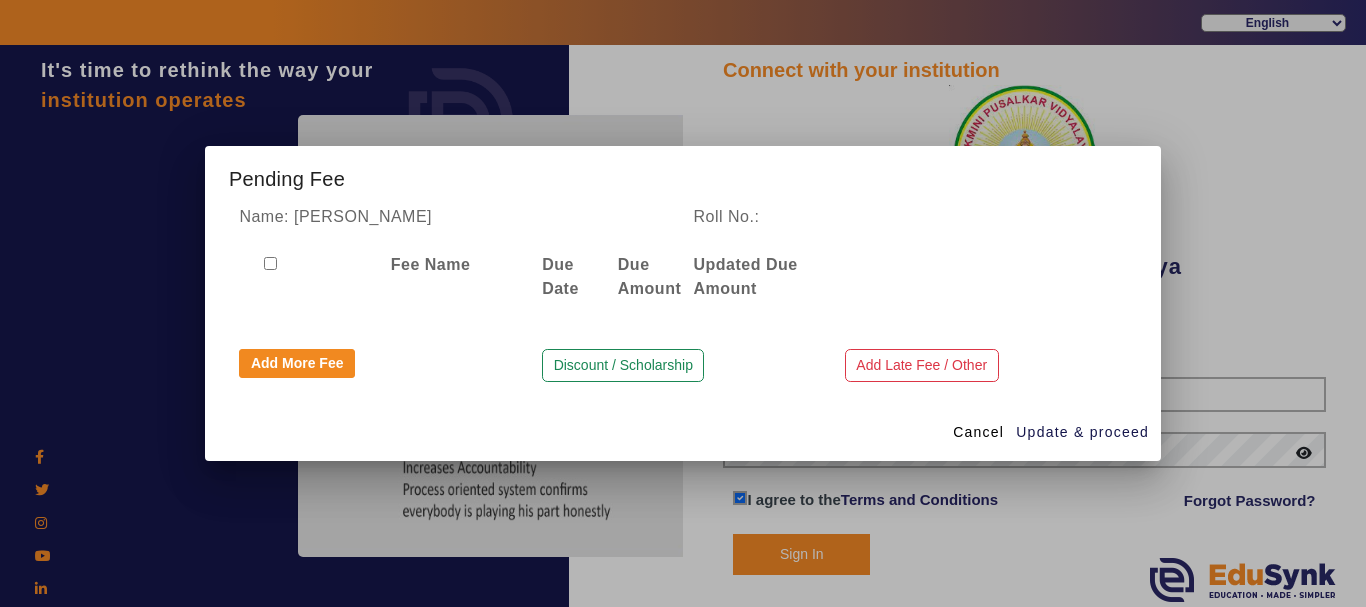 click at bounding box center [683, 303] 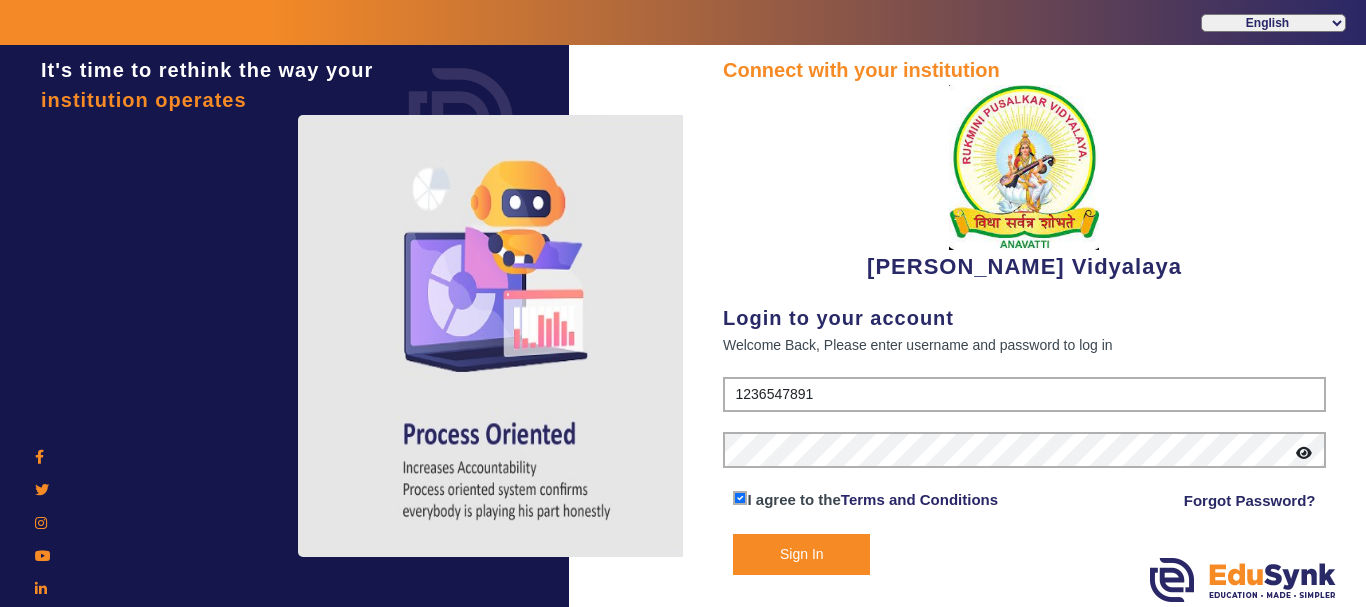 click on "Sign In" 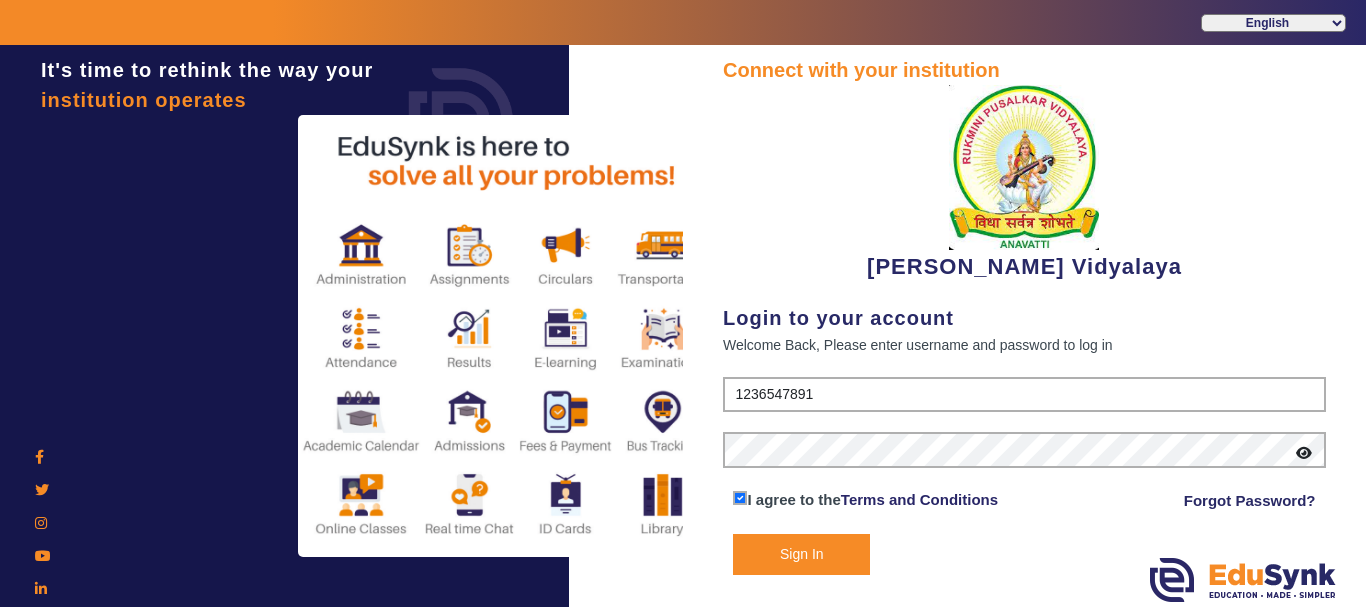 click on "Sign In" 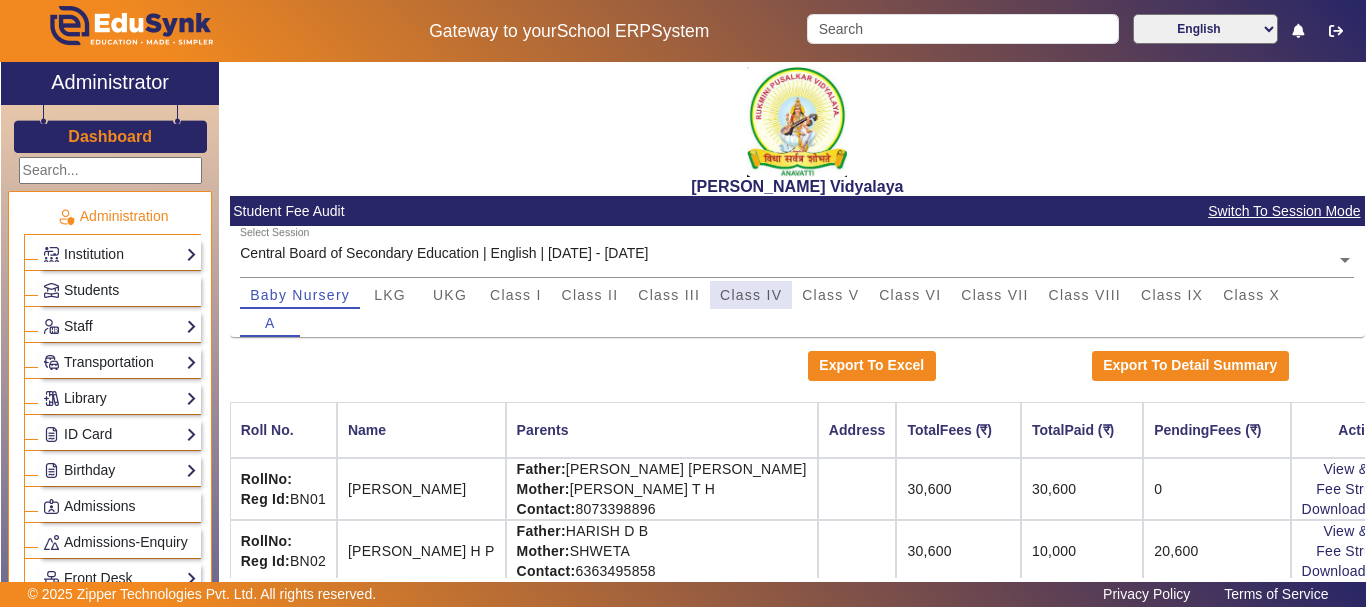 click on "Class IV" at bounding box center (751, 295) 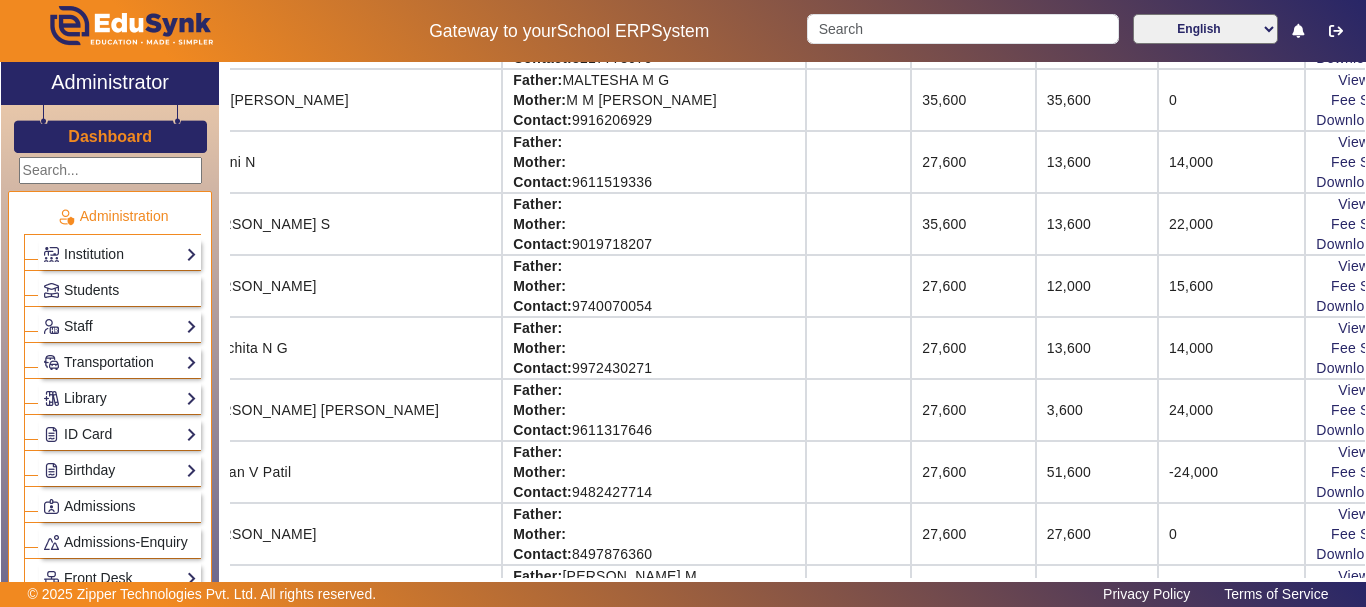 scroll, scrollTop: 947, scrollLeft: 200, axis: both 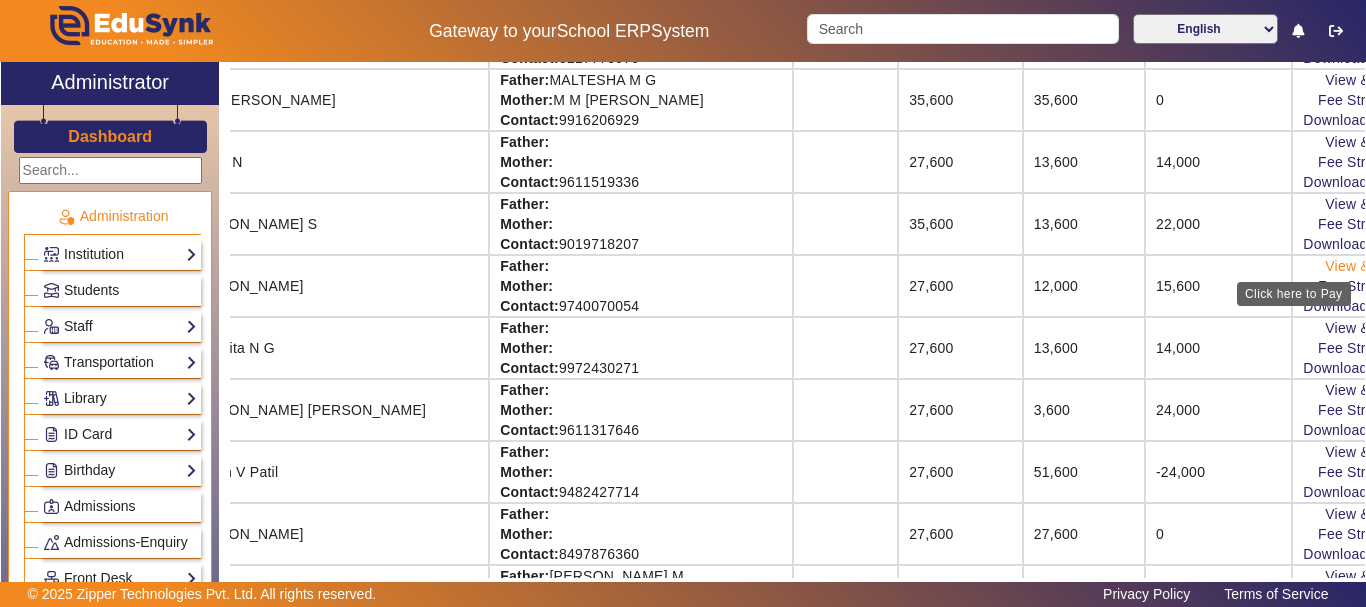 click on "View & Pay" 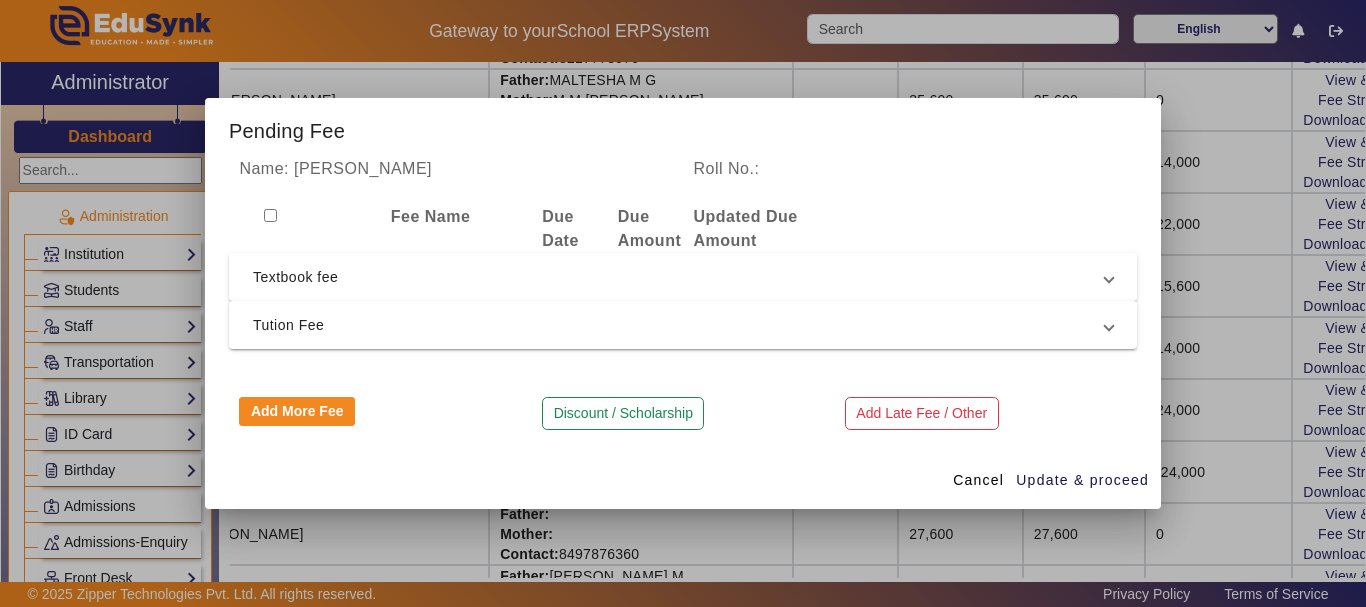 click on "Textbook fee" at bounding box center [679, 277] 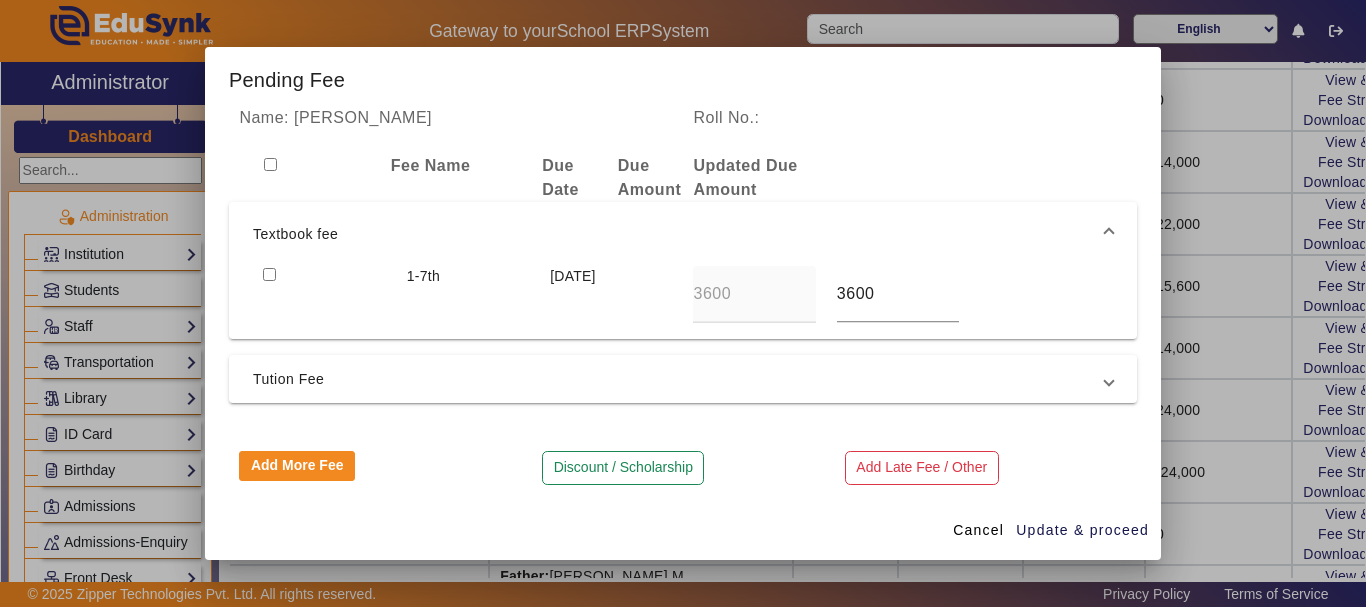 click at bounding box center (269, 274) 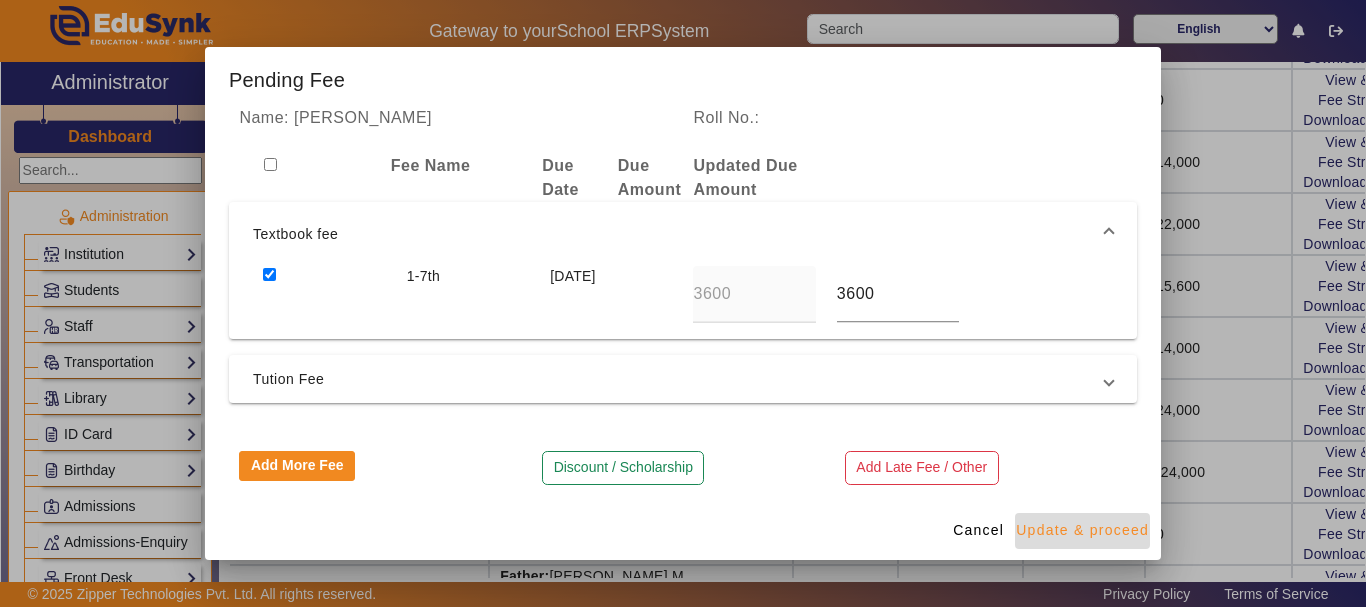 click on "Update & proceed" at bounding box center [1082, 530] 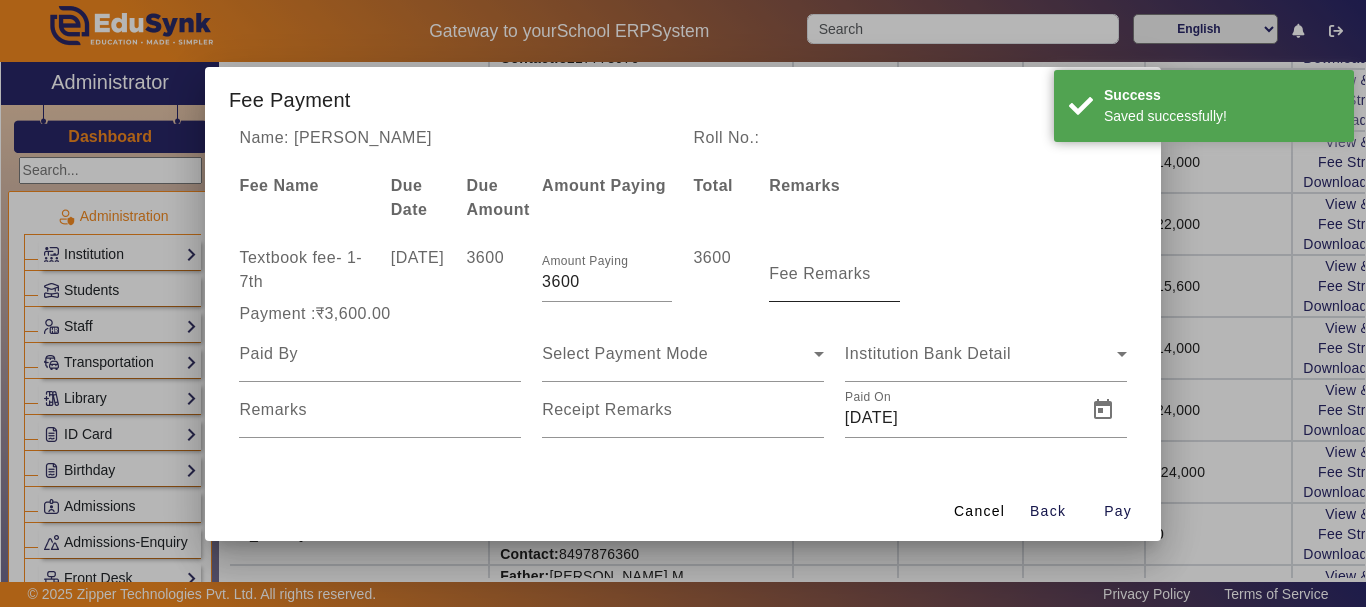 click on "Fee Remarks" at bounding box center (820, 273) 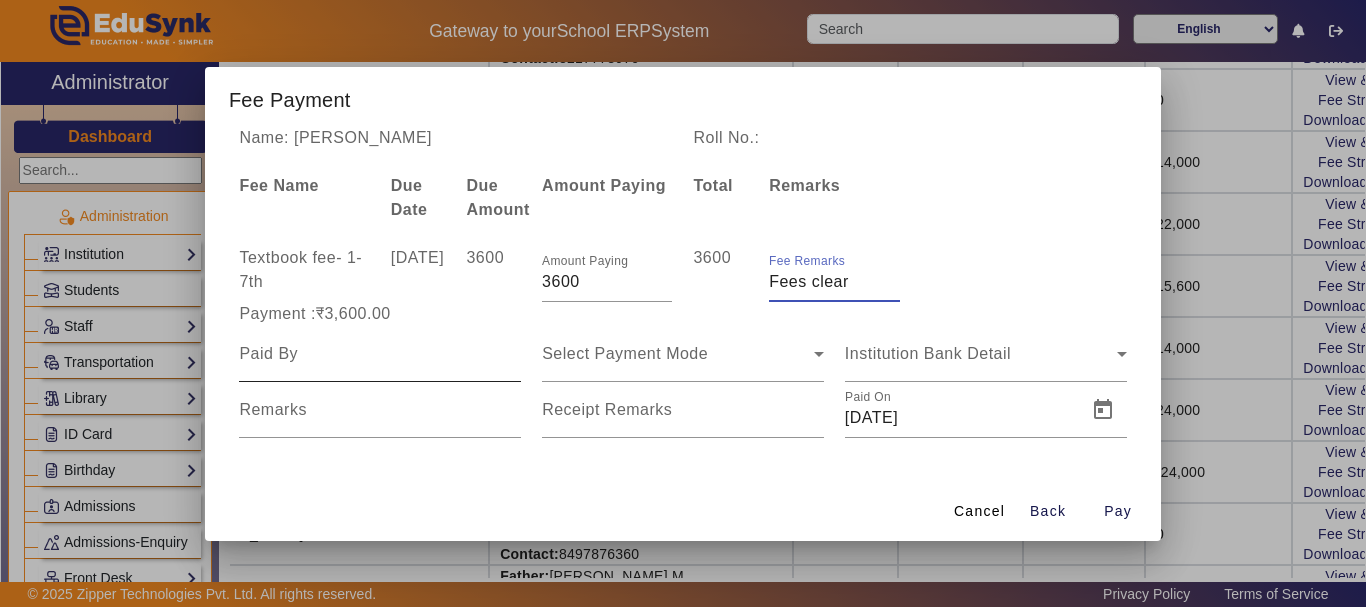 type on "Fees clear" 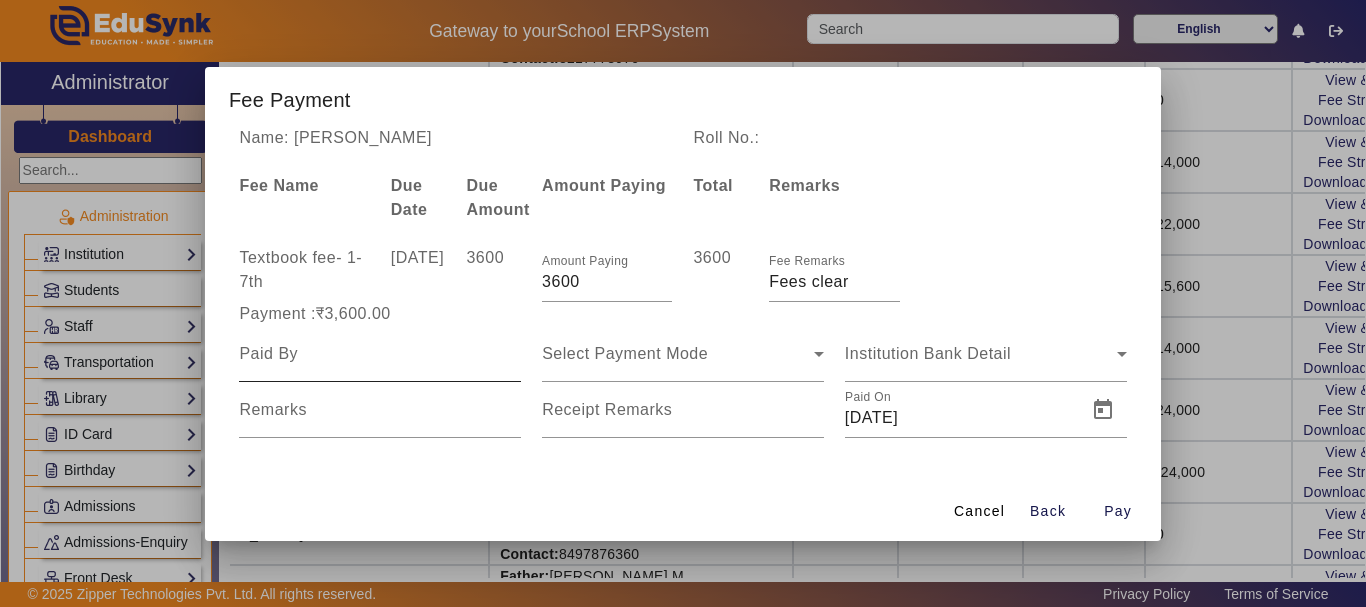 click at bounding box center (380, 354) 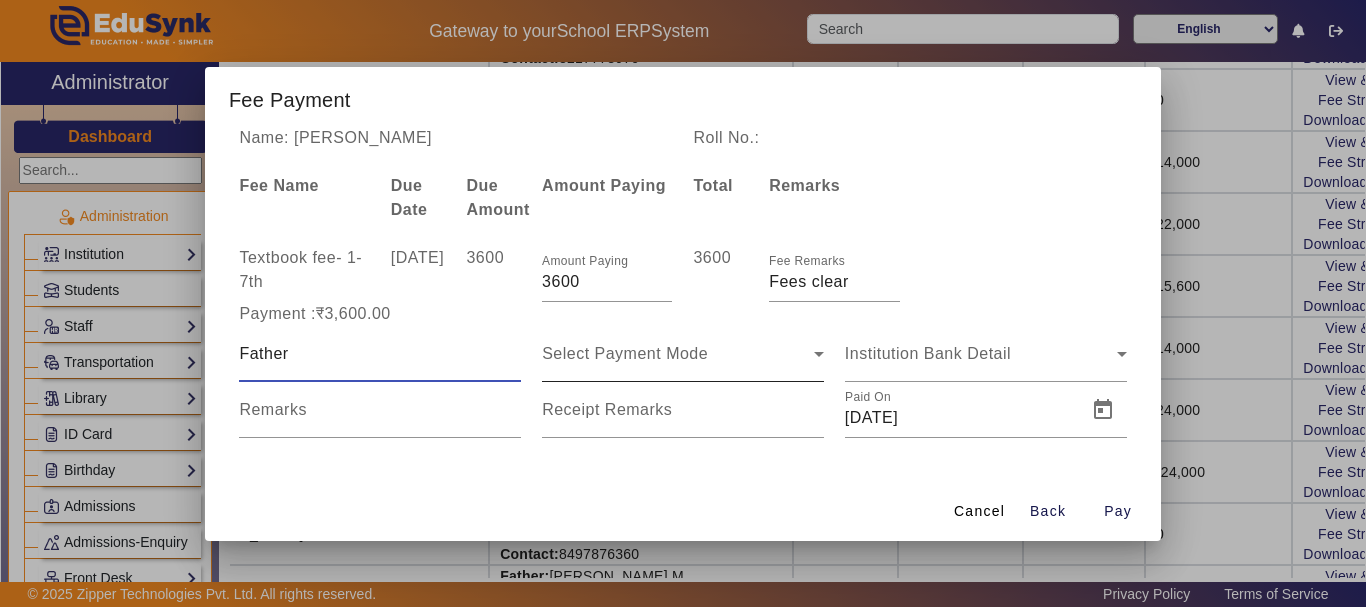 type on "Father" 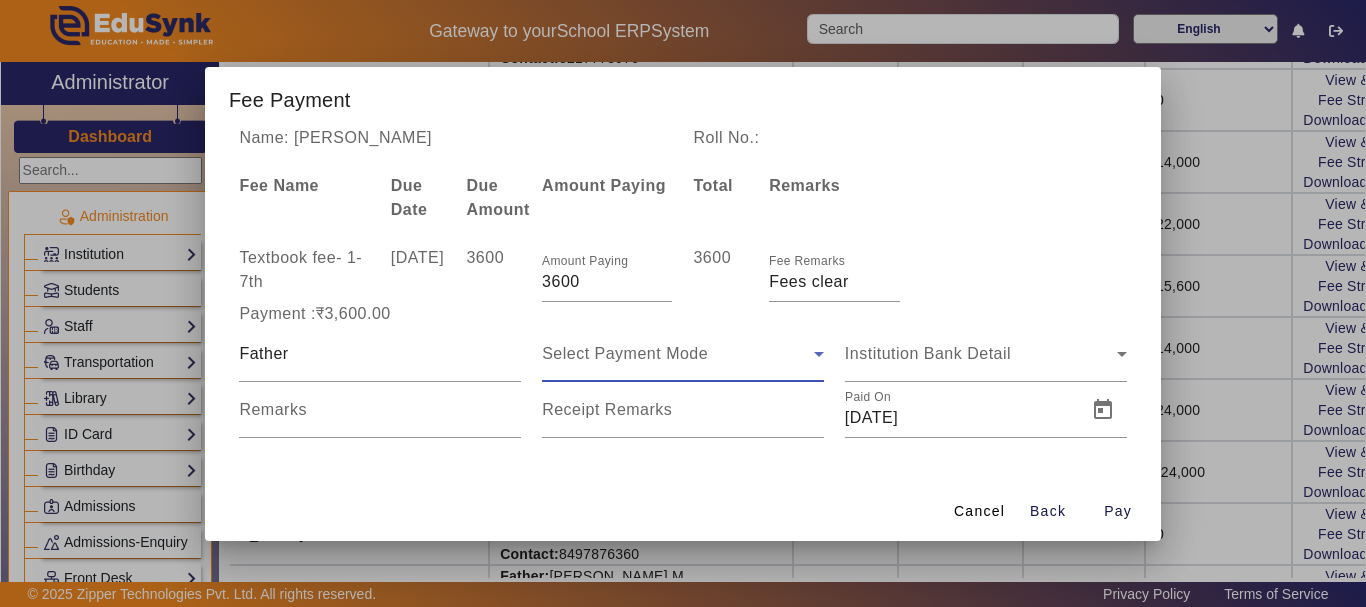 click on "Select Payment Mode" at bounding box center [625, 353] 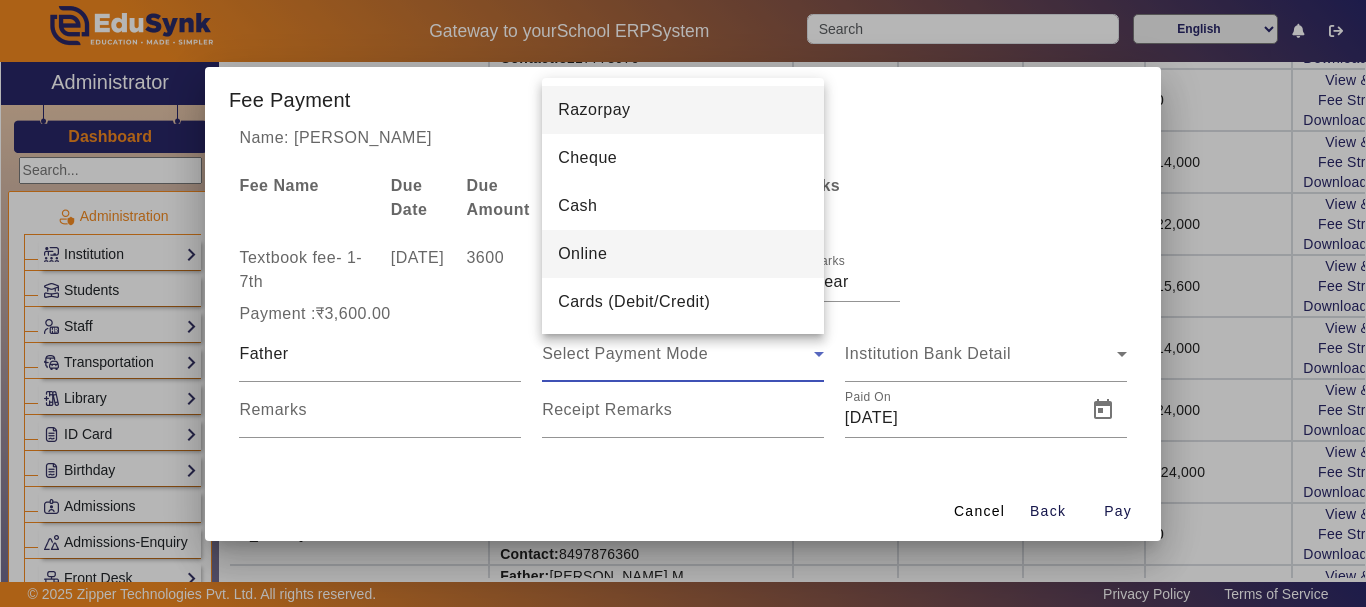 click on "Online" at bounding box center [683, 254] 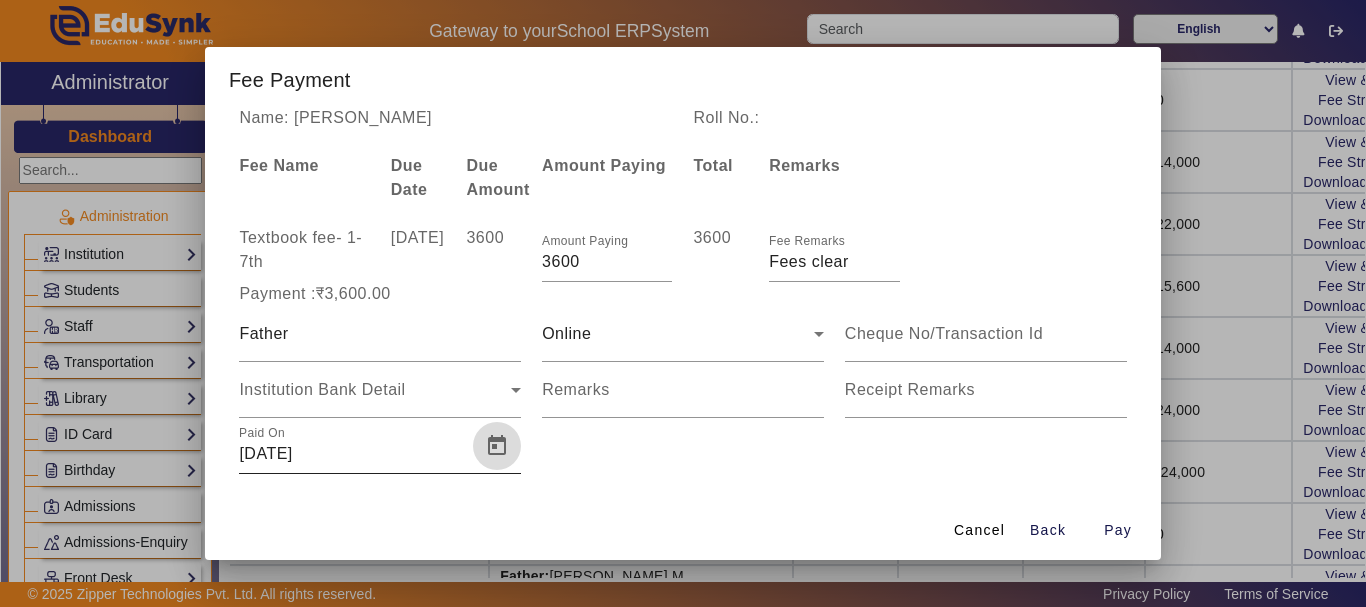 click at bounding box center (497, 446) 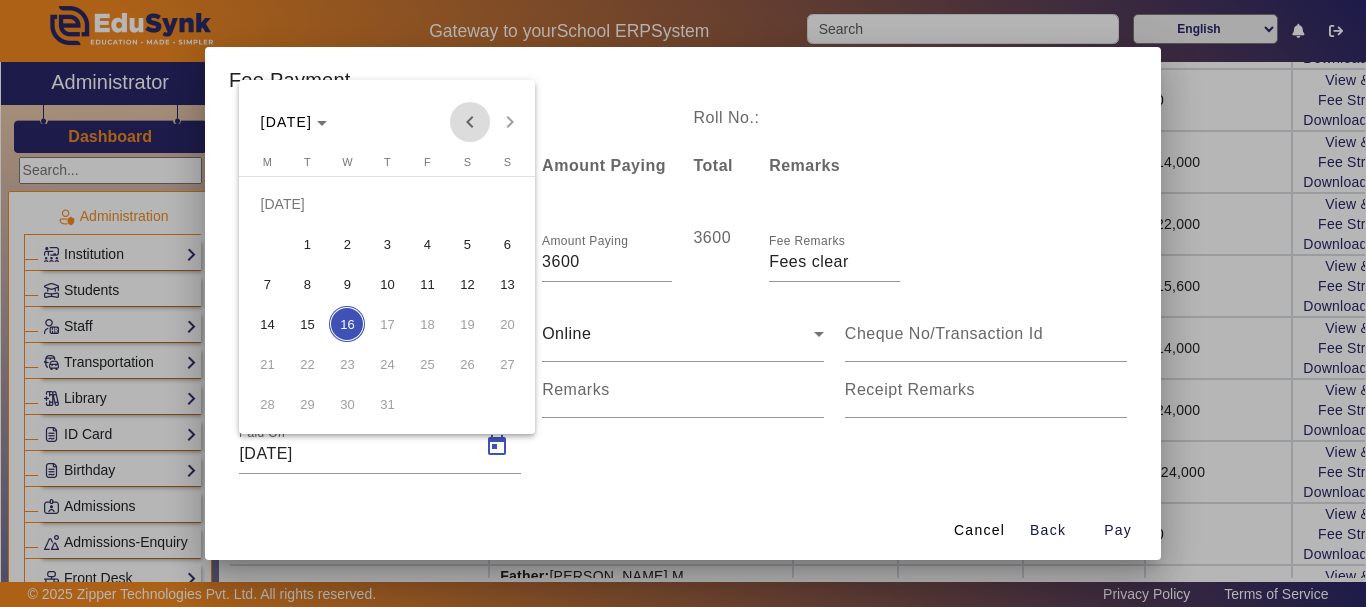 click at bounding box center [470, 122] 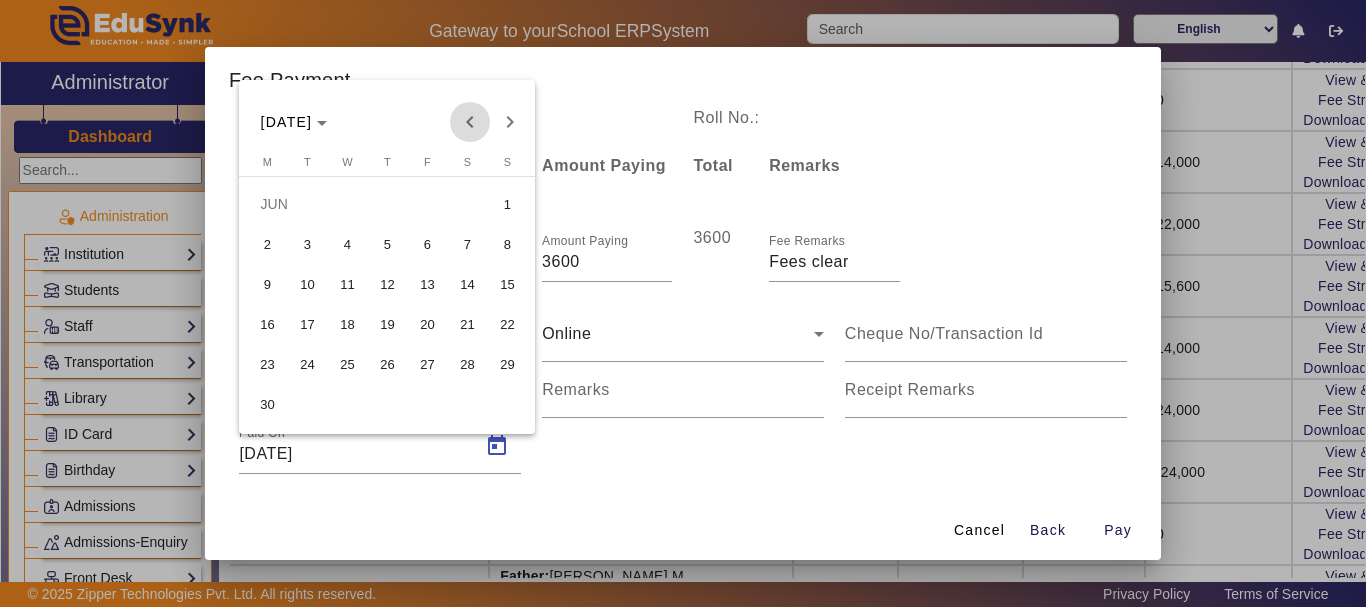 click at bounding box center (470, 122) 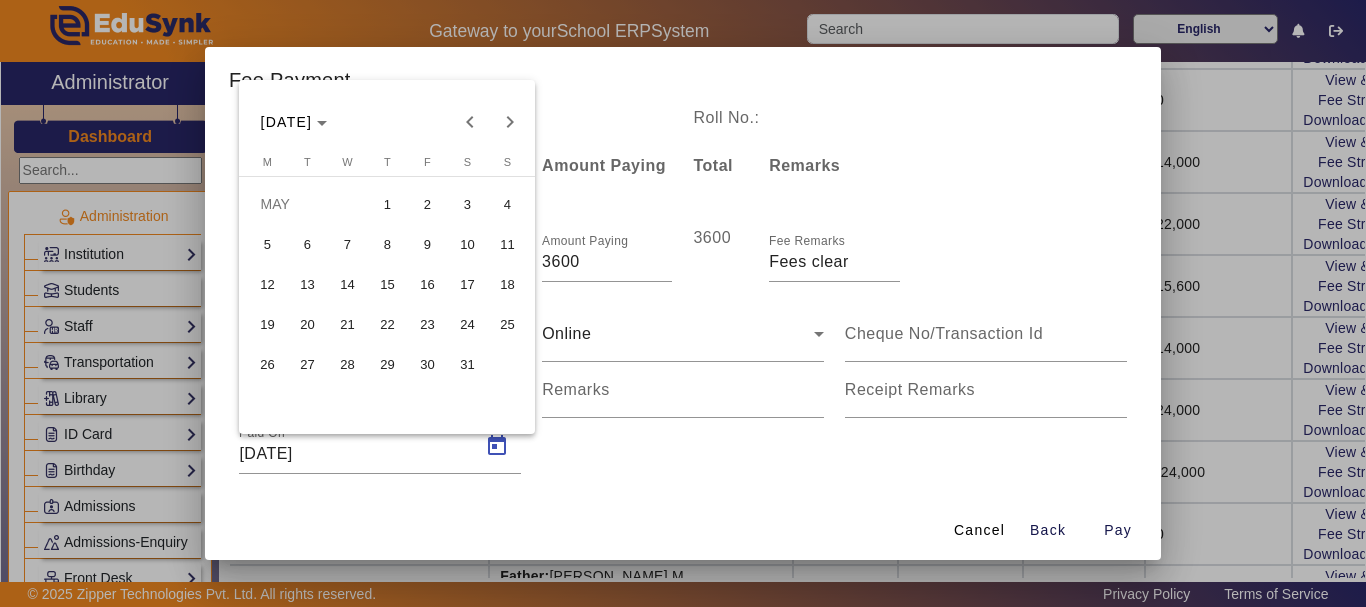 click on "31" at bounding box center [467, 364] 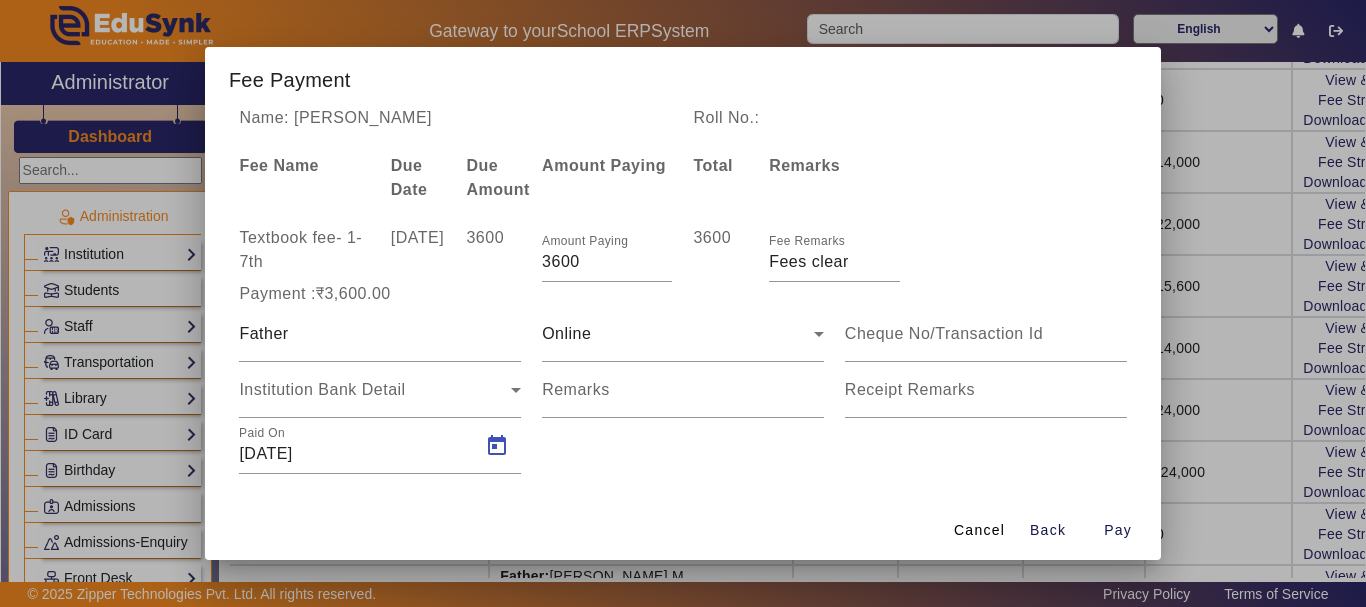 type on "[DATE]" 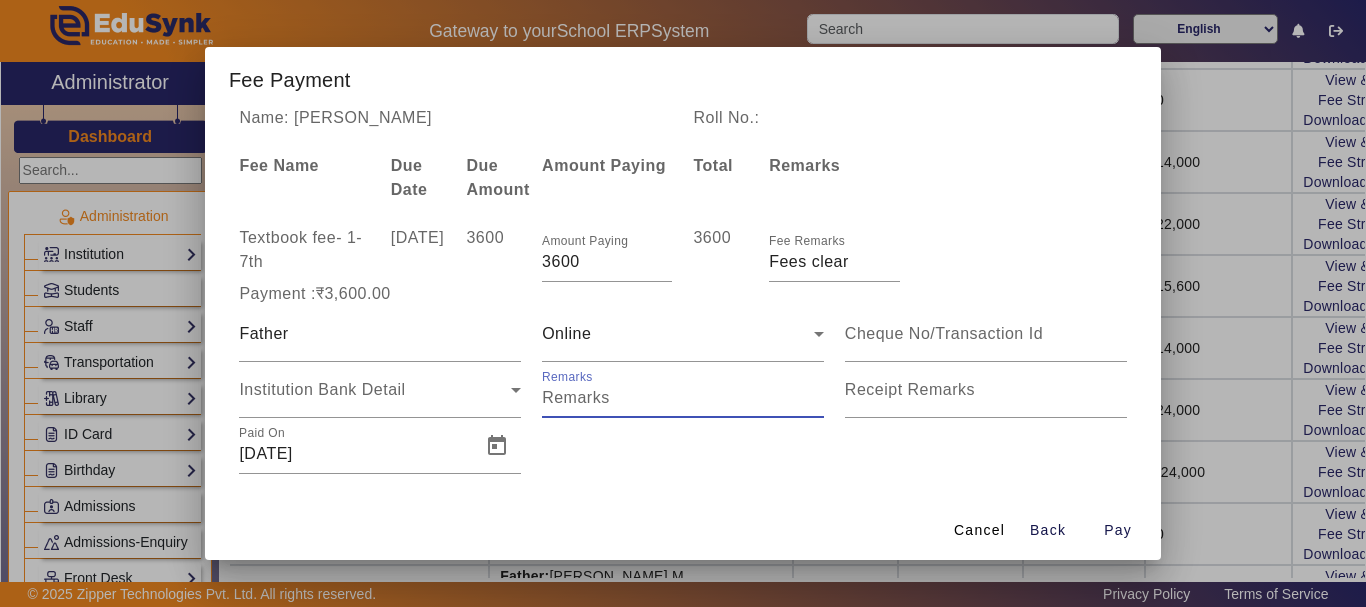 click on "Remarks" at bounding box center (683, 398) 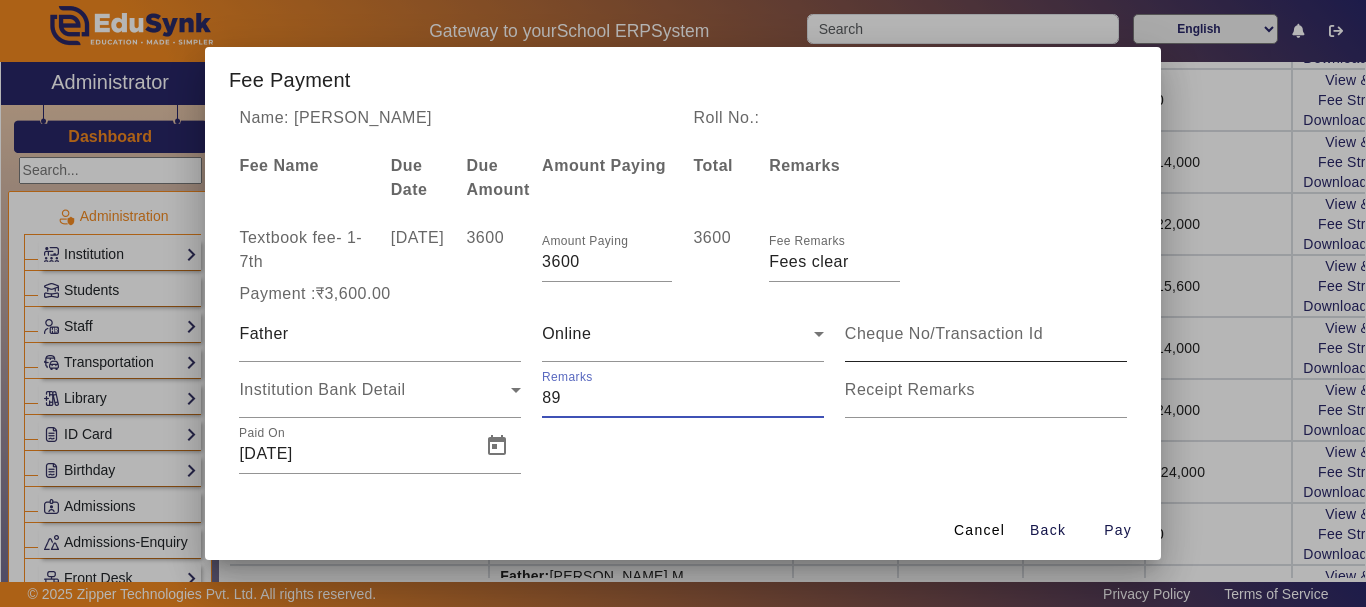 type on "89" 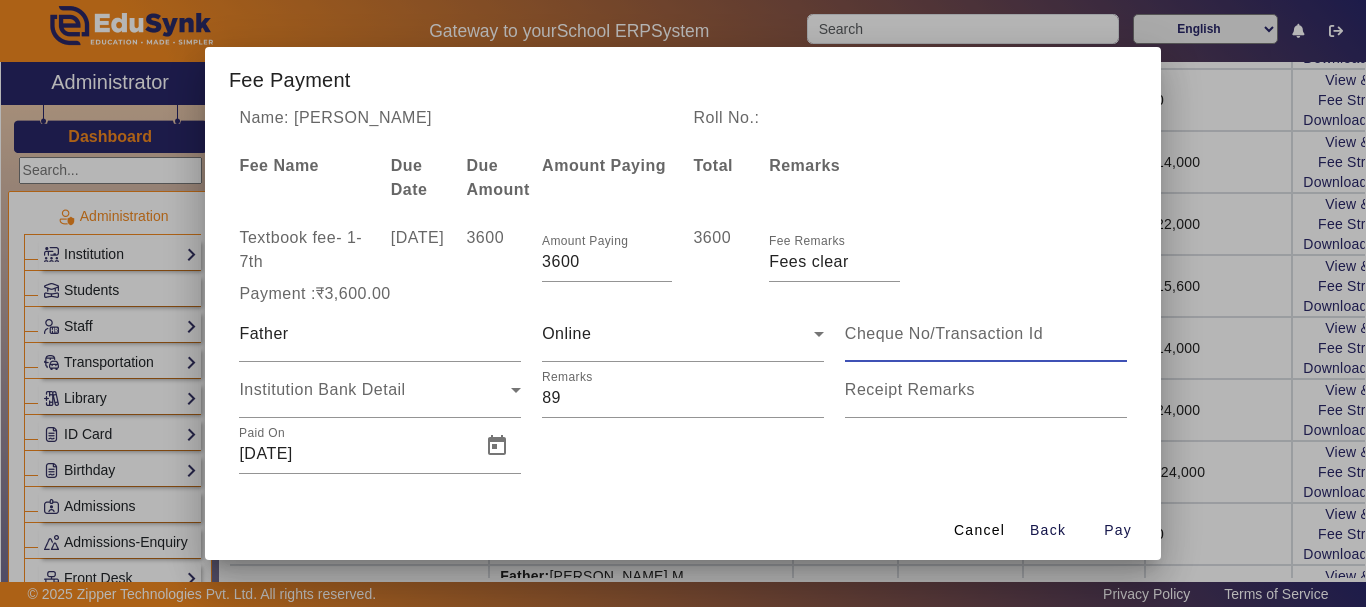 click at bounding box center [986, 334] 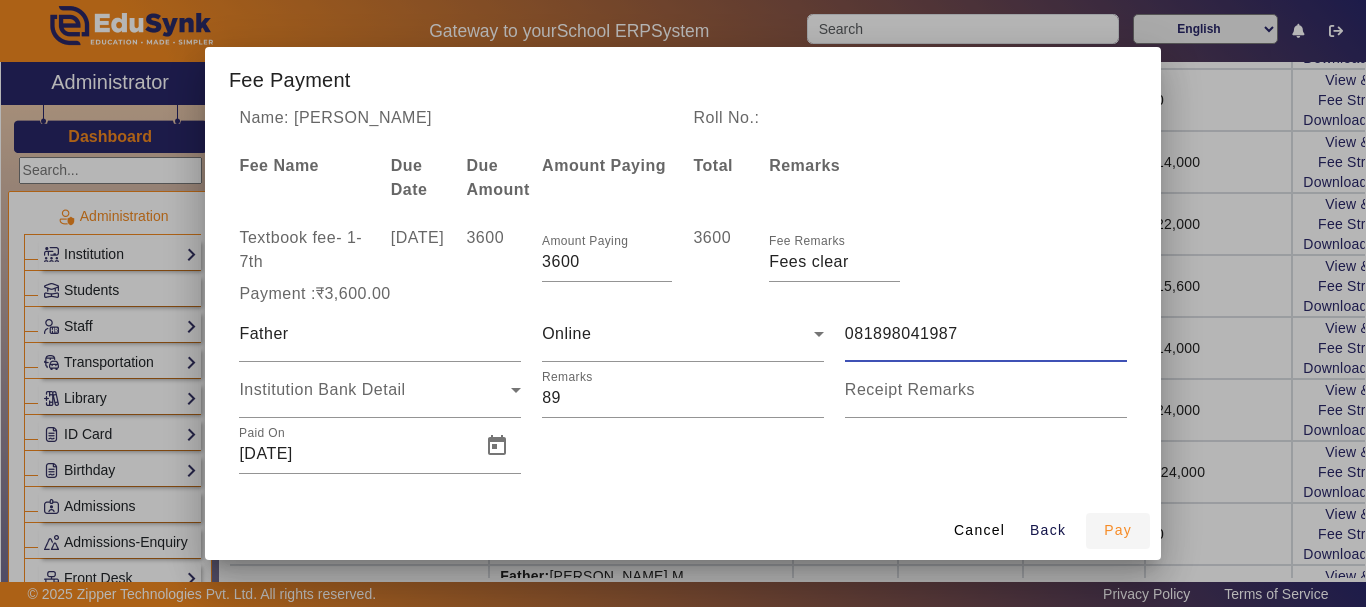 type on "081898041987" 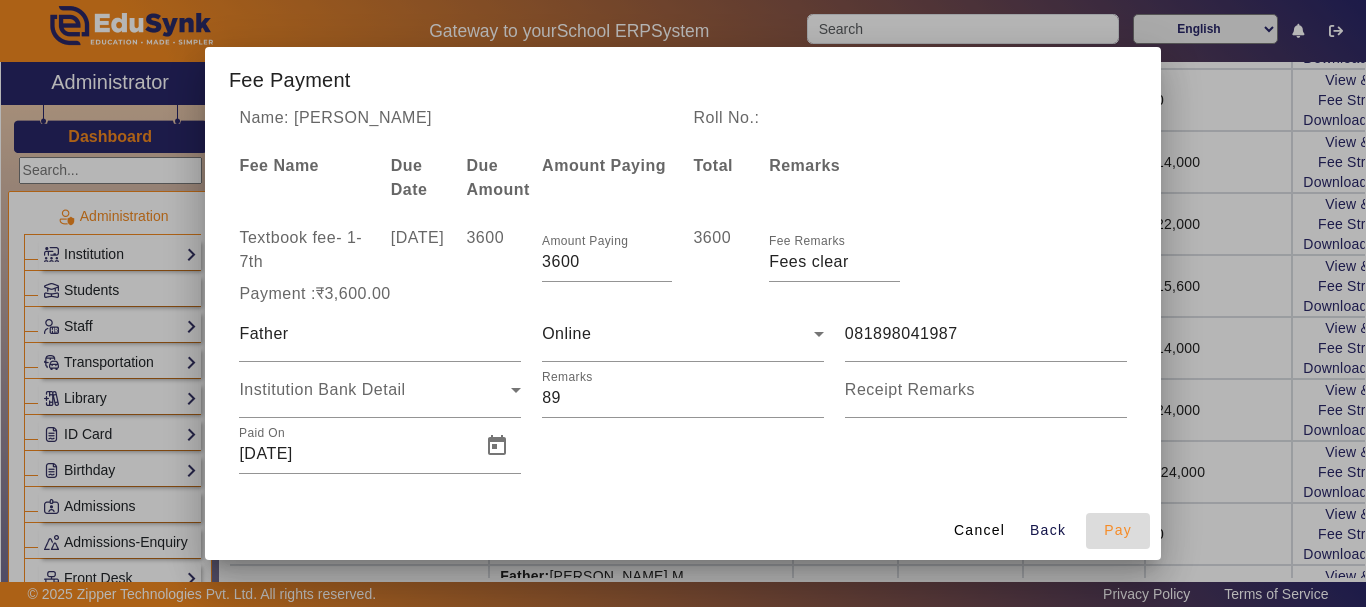 click on "Pay" at bounding box center (1118, 530) 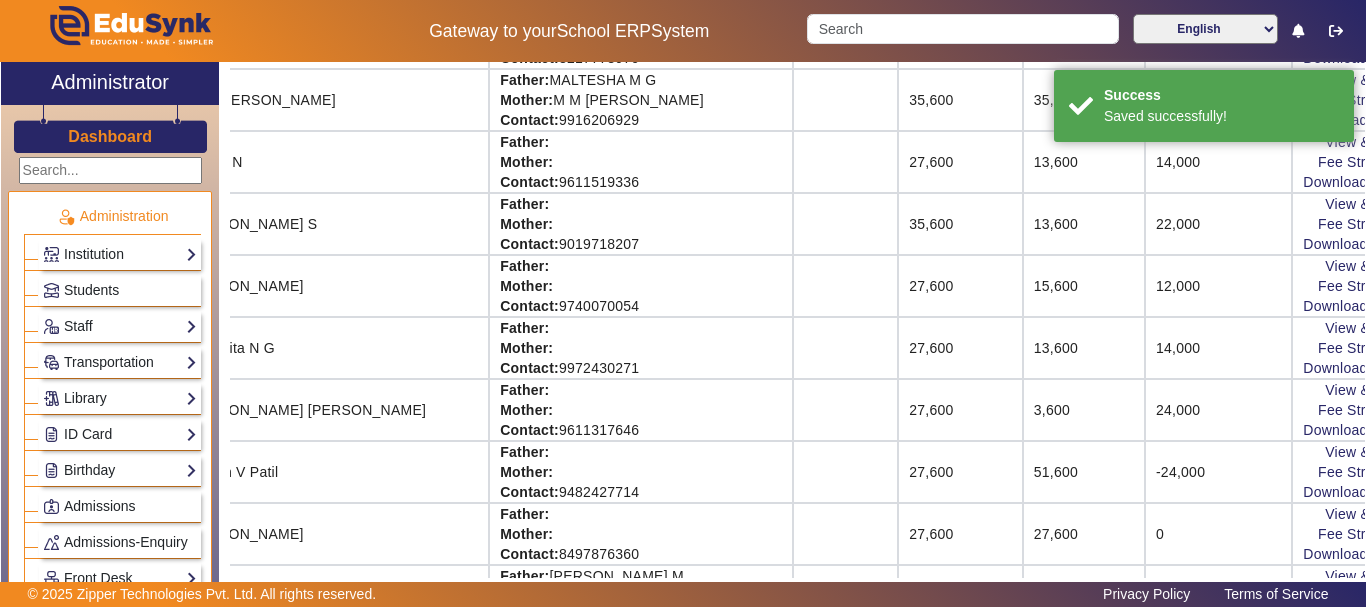 scroll, scrollTop: 203, scrollLeft: 200, axis: both 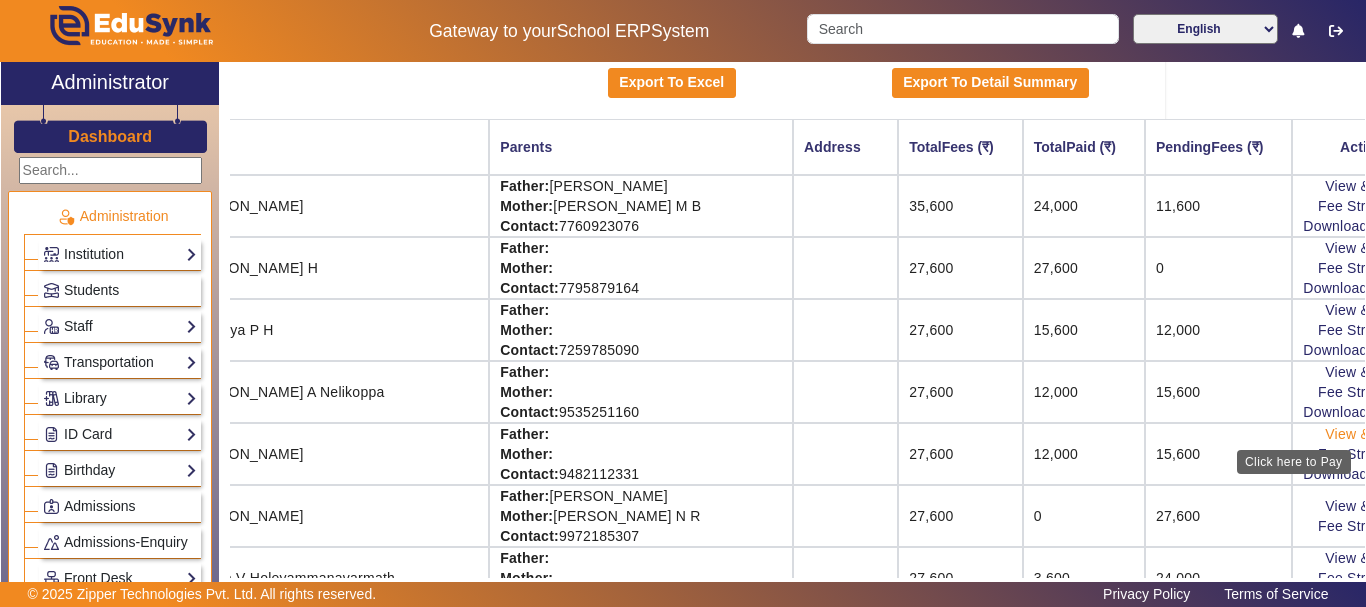 click on "View & Pay" 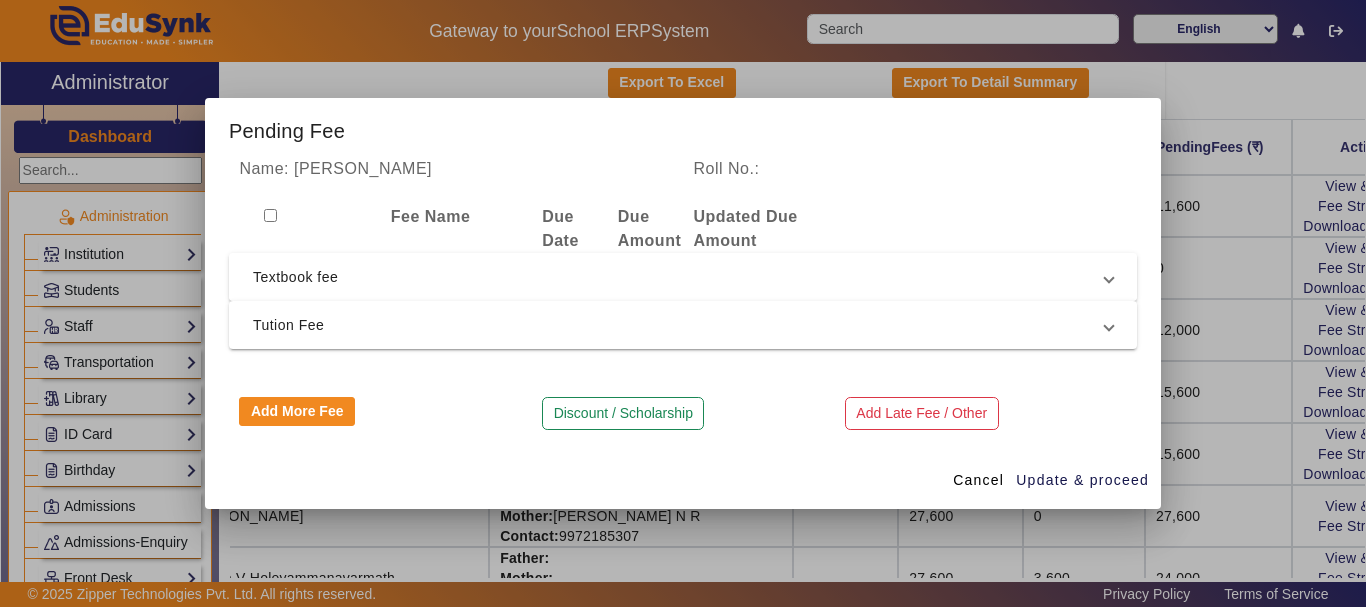 click on "Textbook fee" at bounding box center [679, 277] 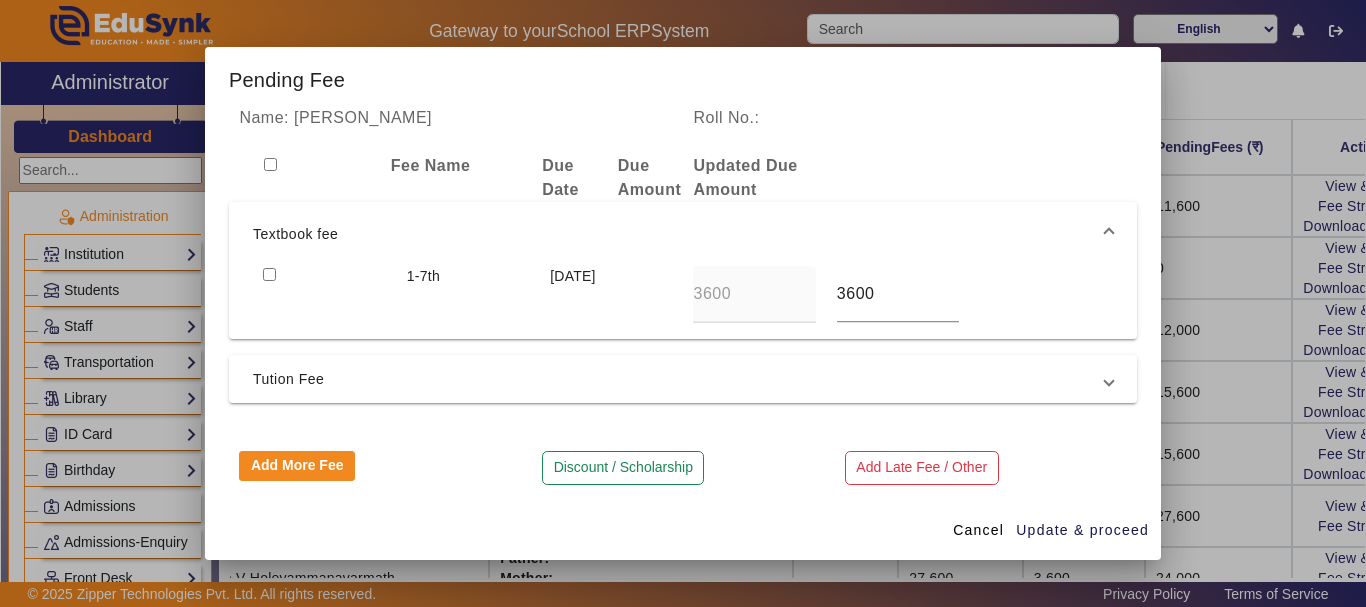 click at bounding box center [269, 274] 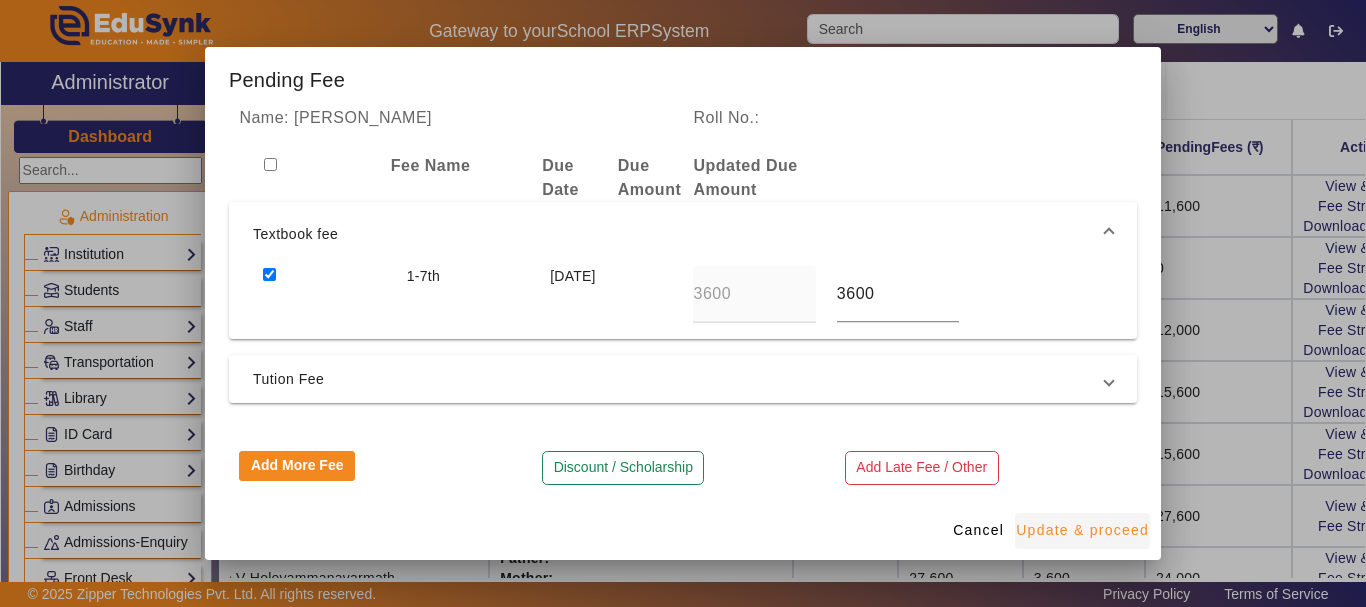 click on "Update & proceed" at bounding box center (1082, 530) 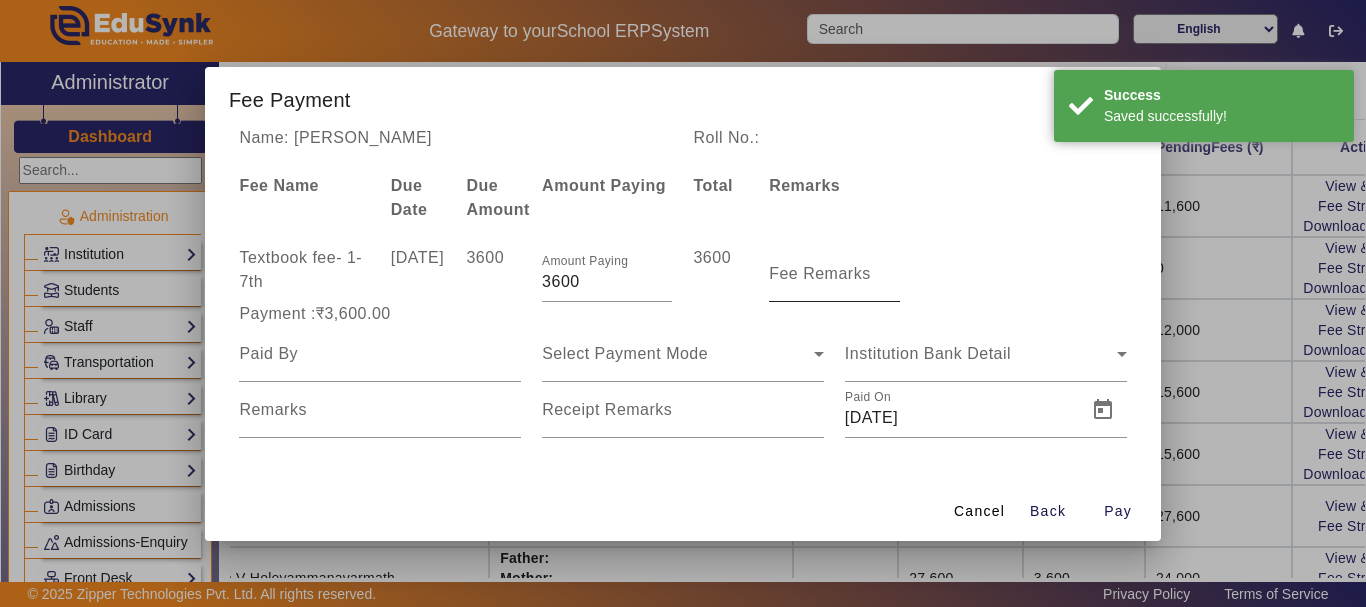 click on "Fee Remarks" at bounding box center [820, 273] 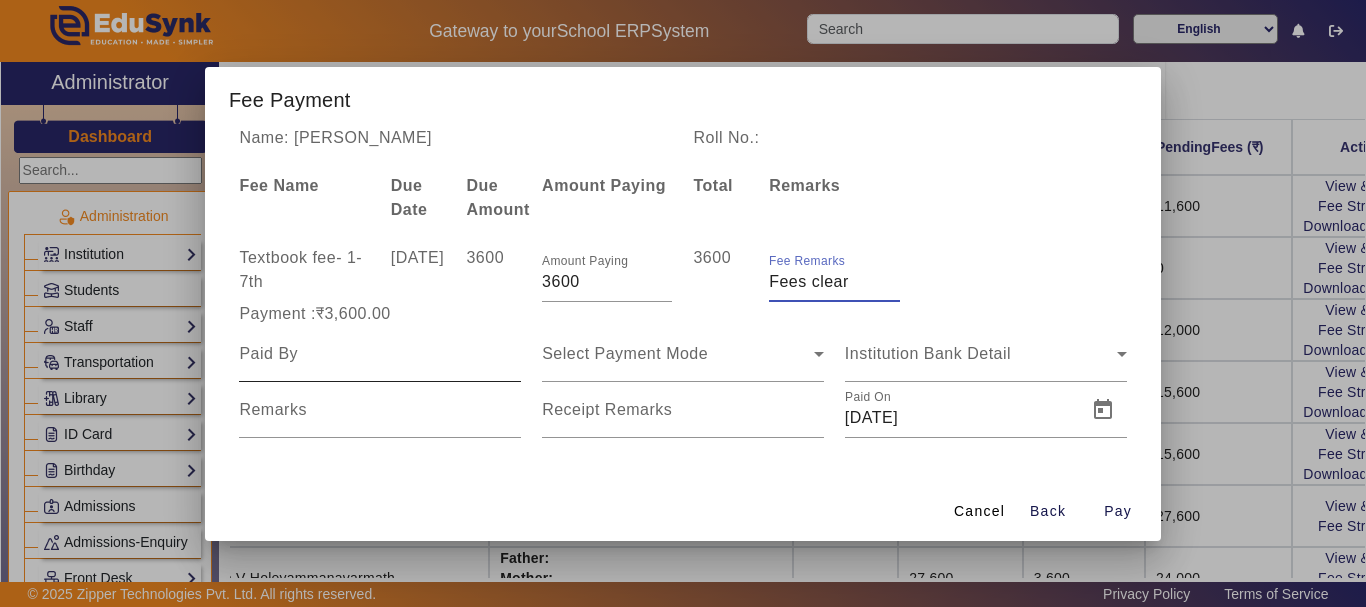 type on "Fees clear" 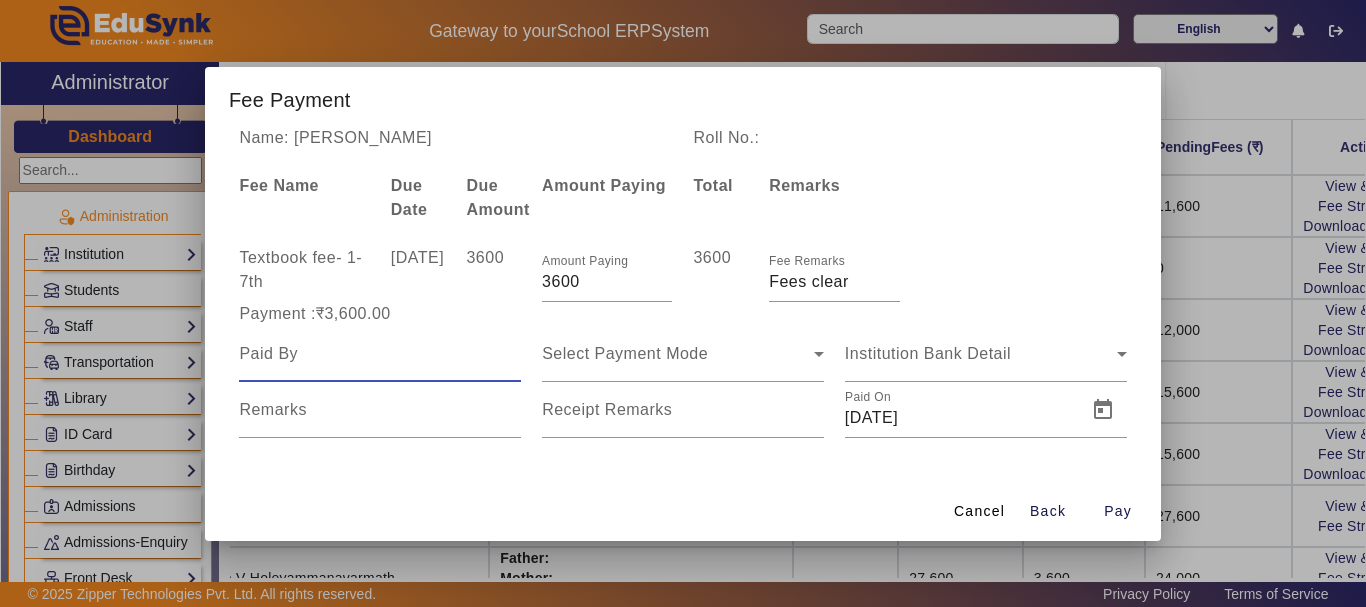click at bounding box center (380, 354) 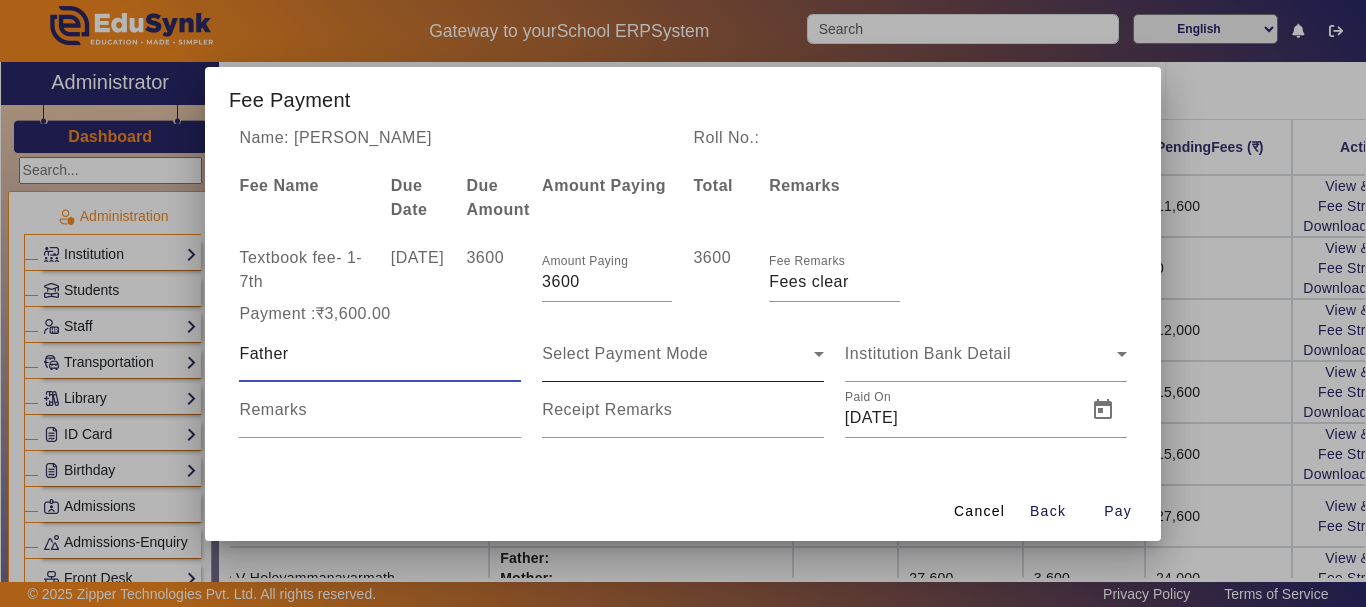 type on "Father" 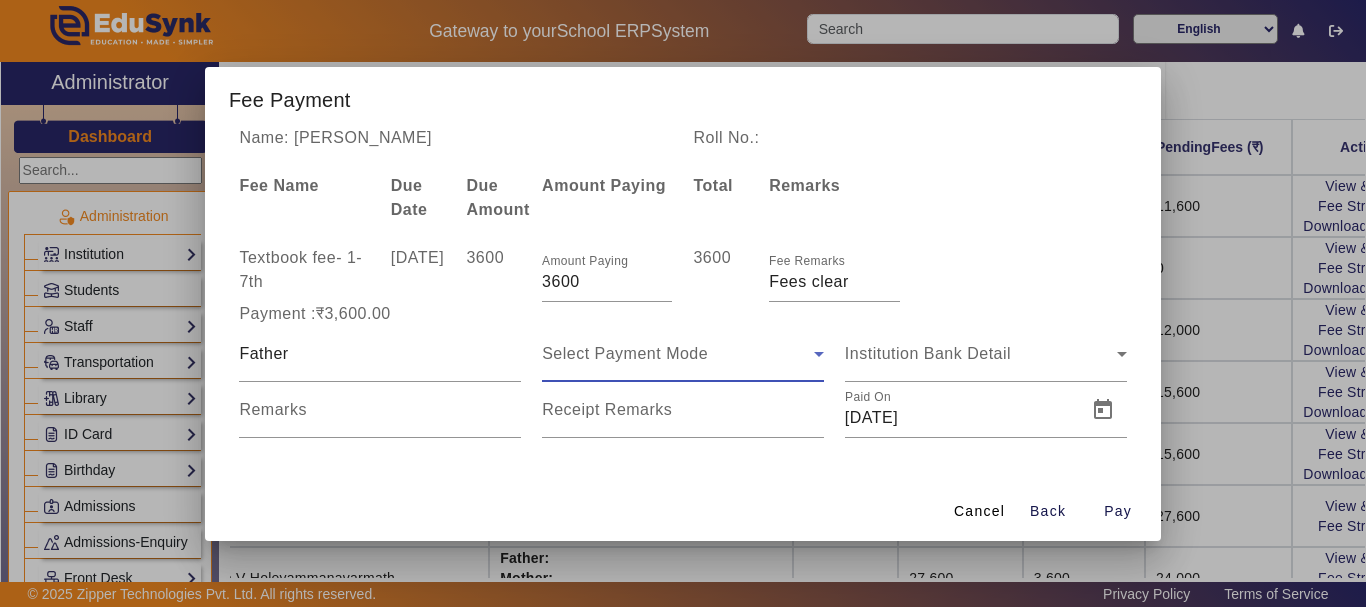 click on "Select Payment Mode" at bounding box center (678, 354) 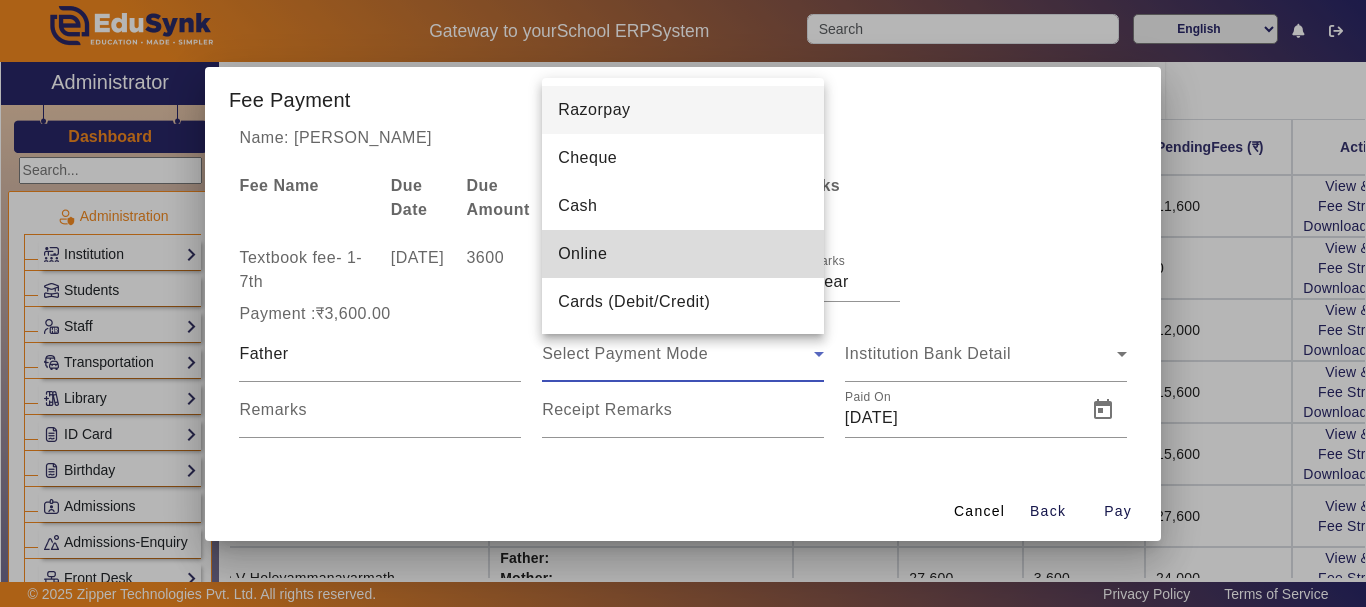 click on "Online" at bounding box center (683, 254) 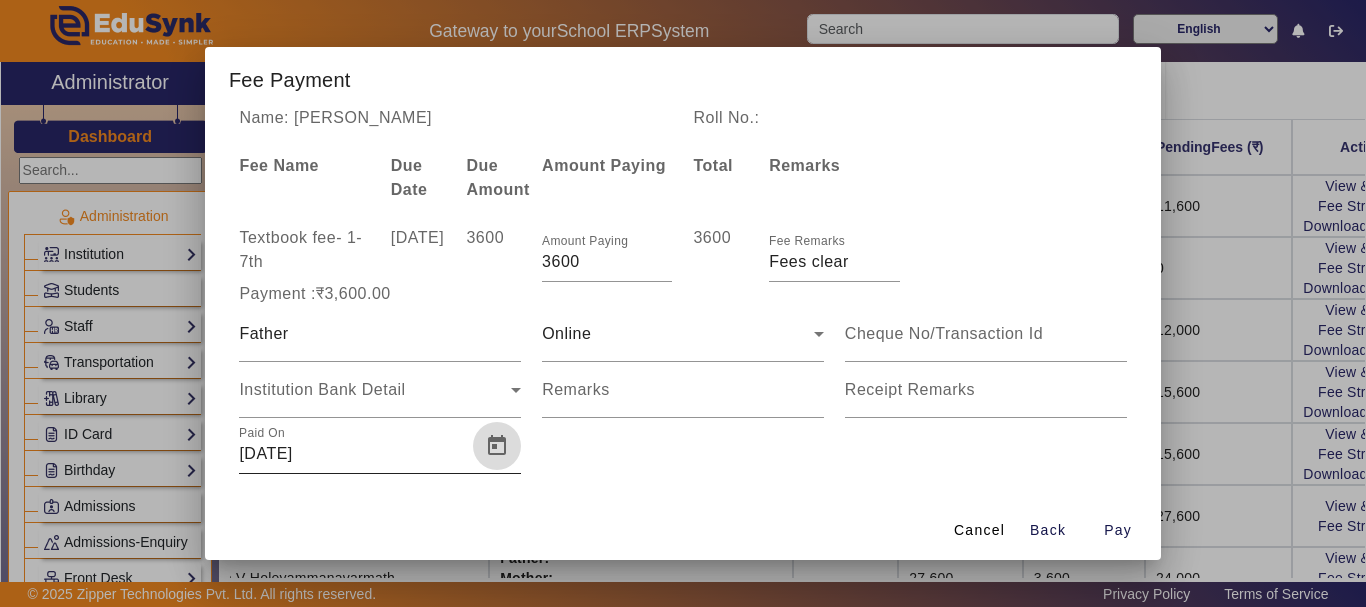 click at bounding box center [497, 446] 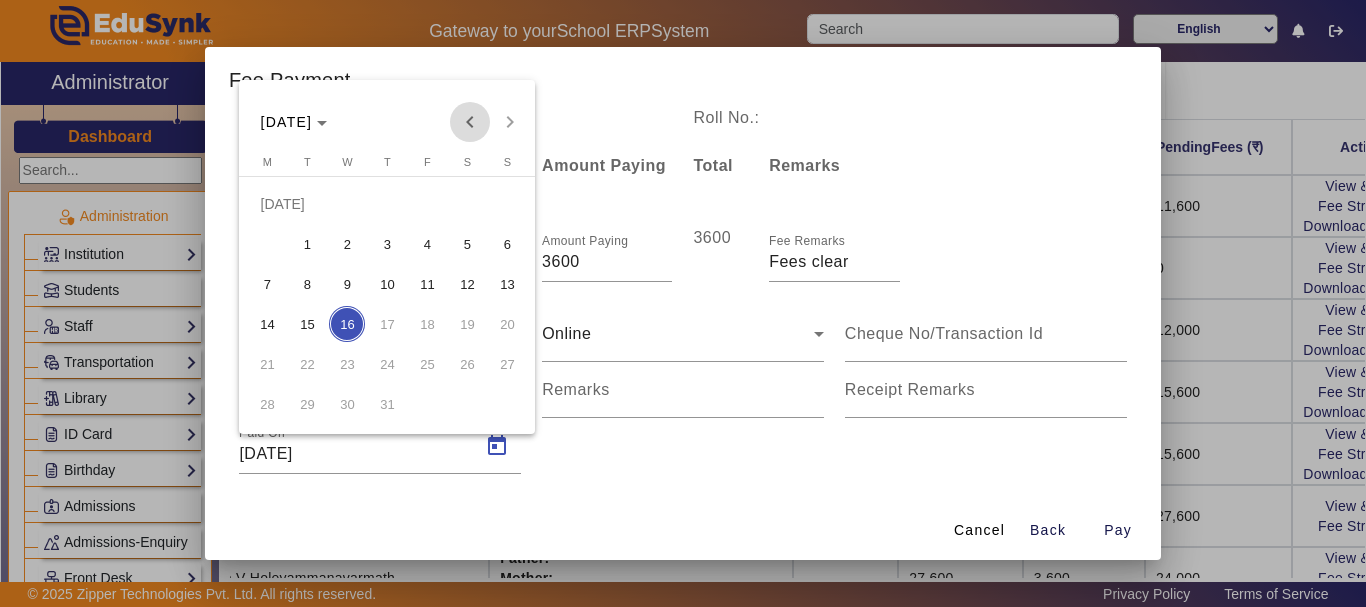 click at bounding box center (470, 122) 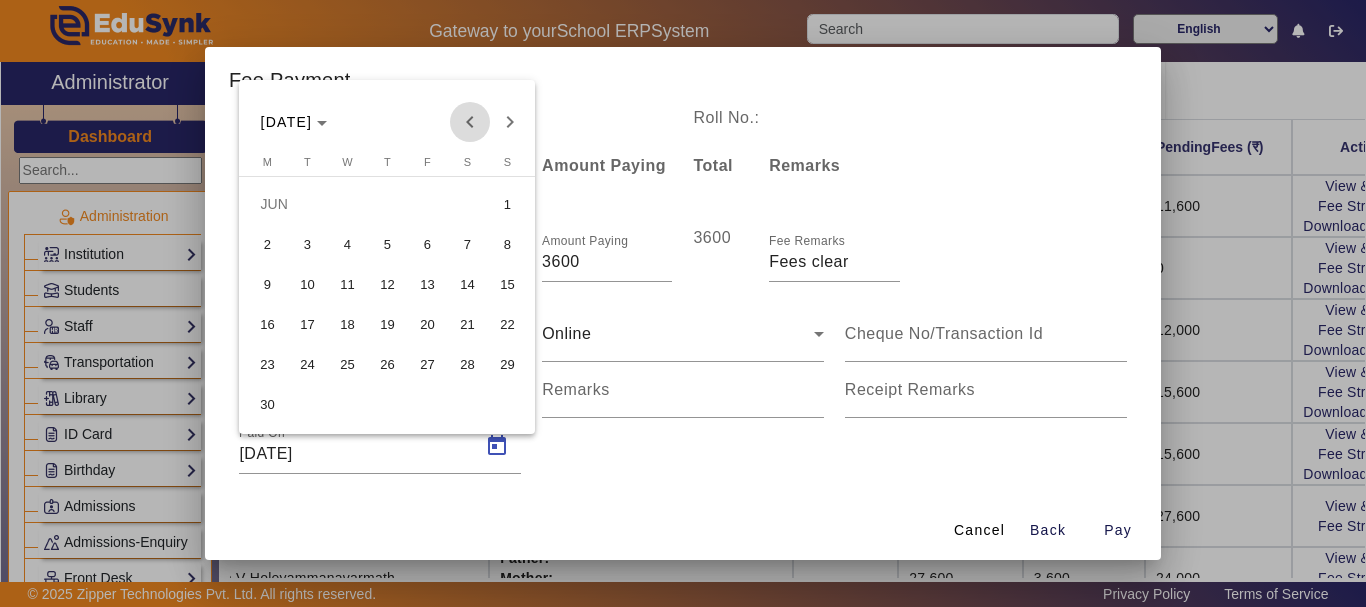 click at bounding box center (470, 122) 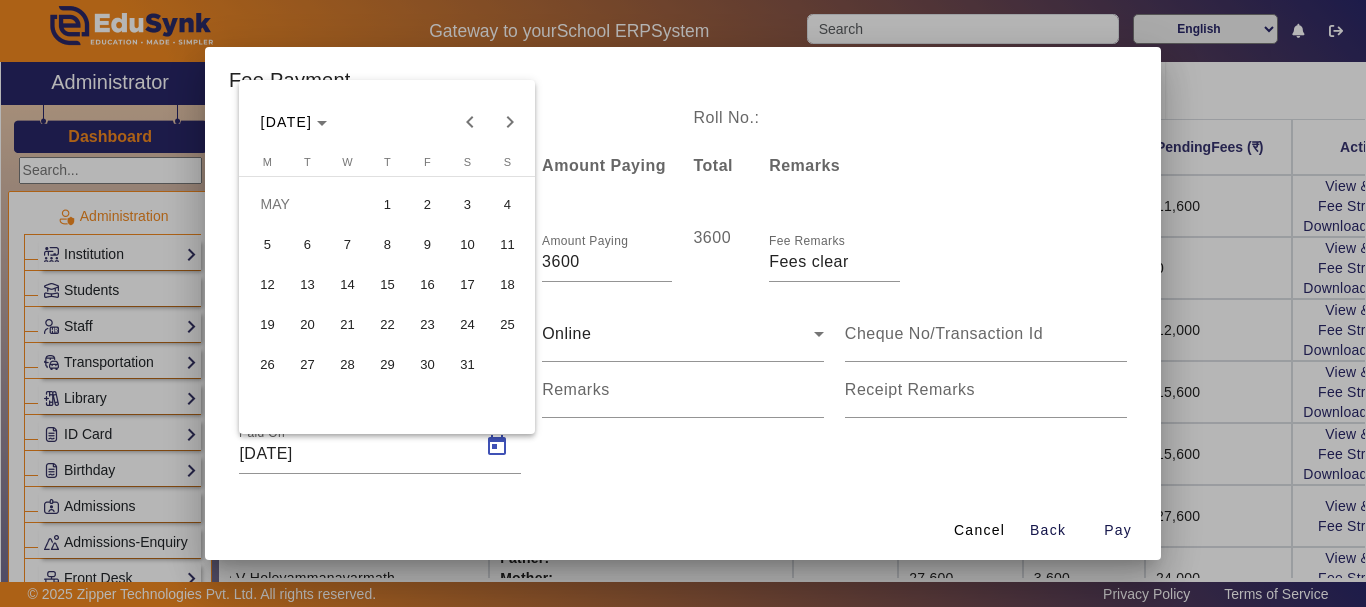 click on "31" at bounding box center (467, 364) 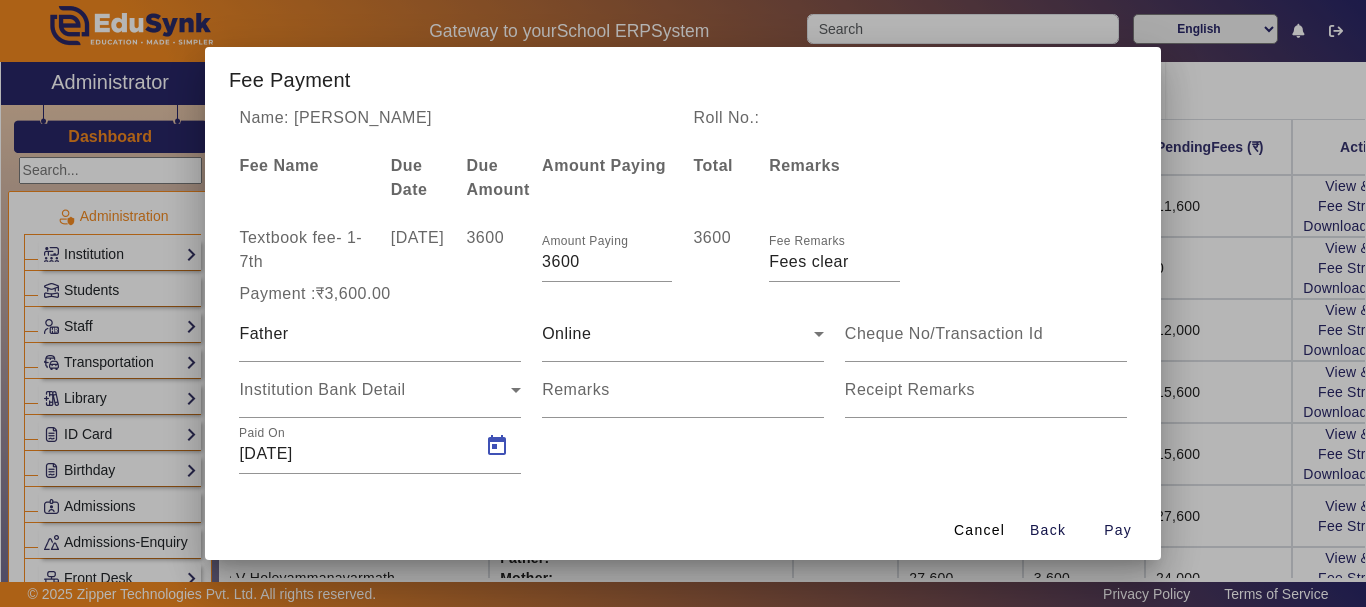type on "[DATE]" 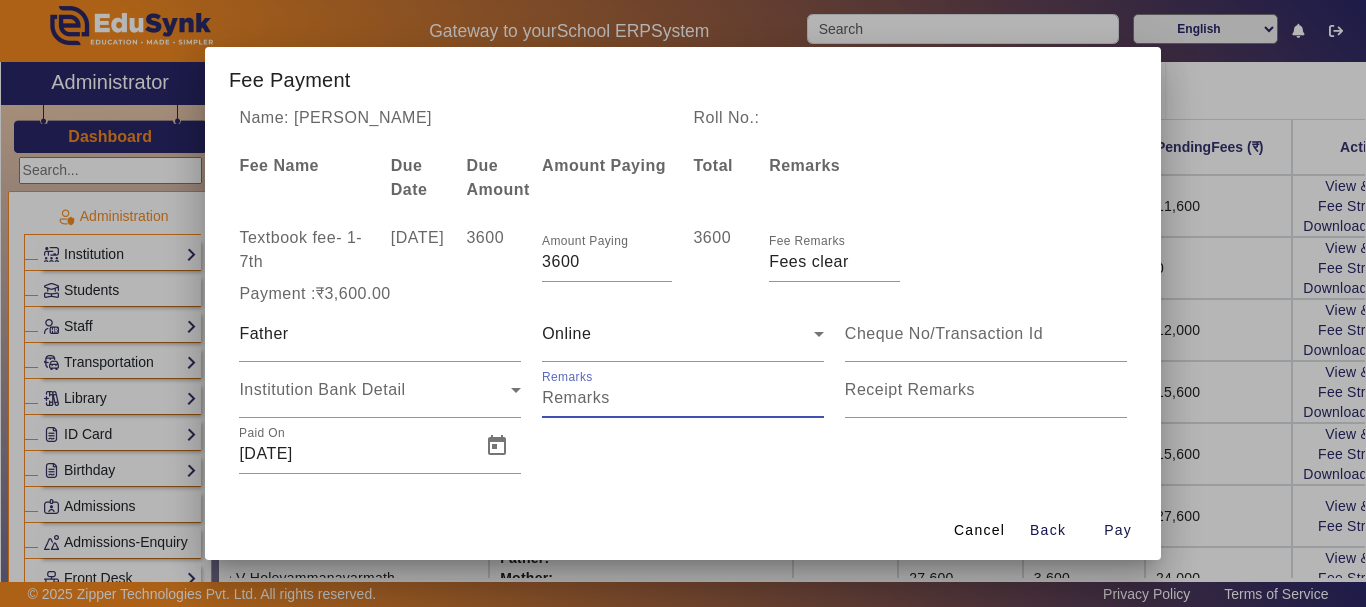 click on "Remarks" at bounding box center (683, 398) 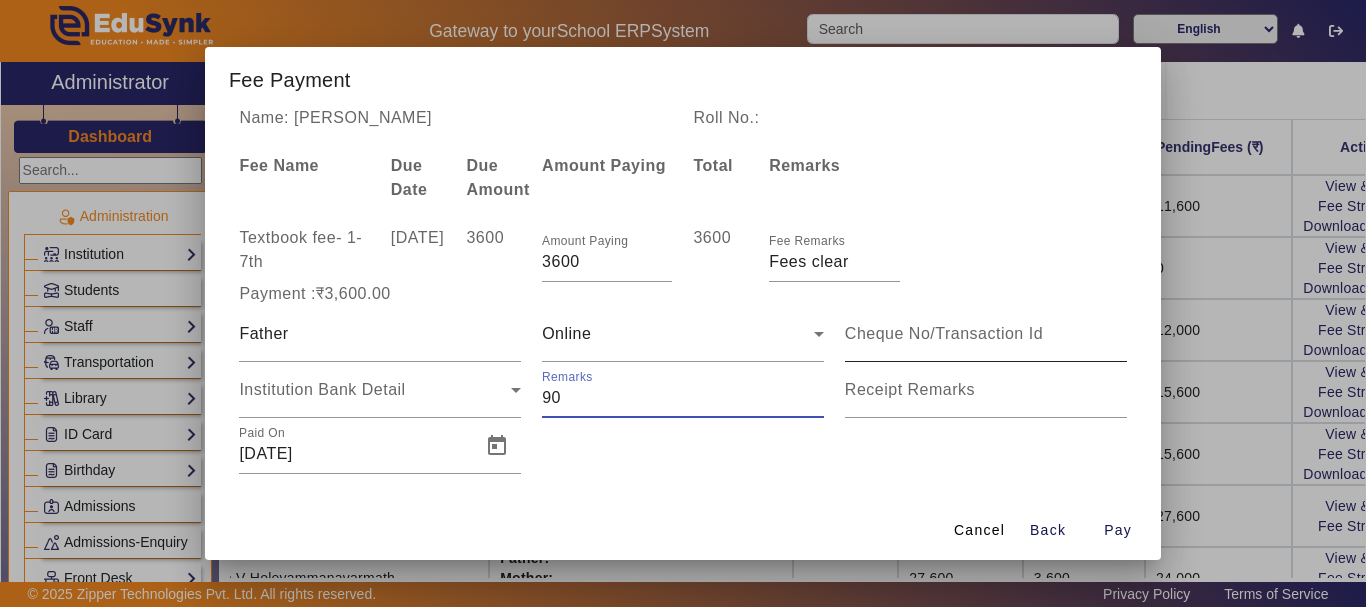 type on "90" 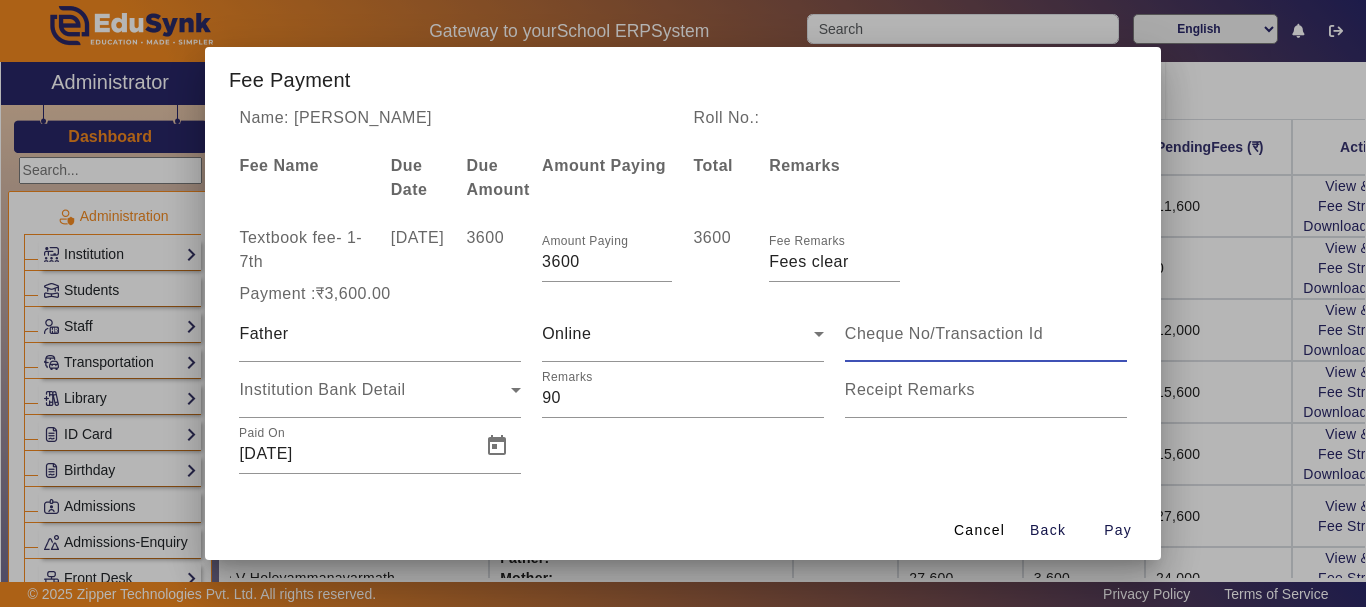 click at bounding box center (986, 334) 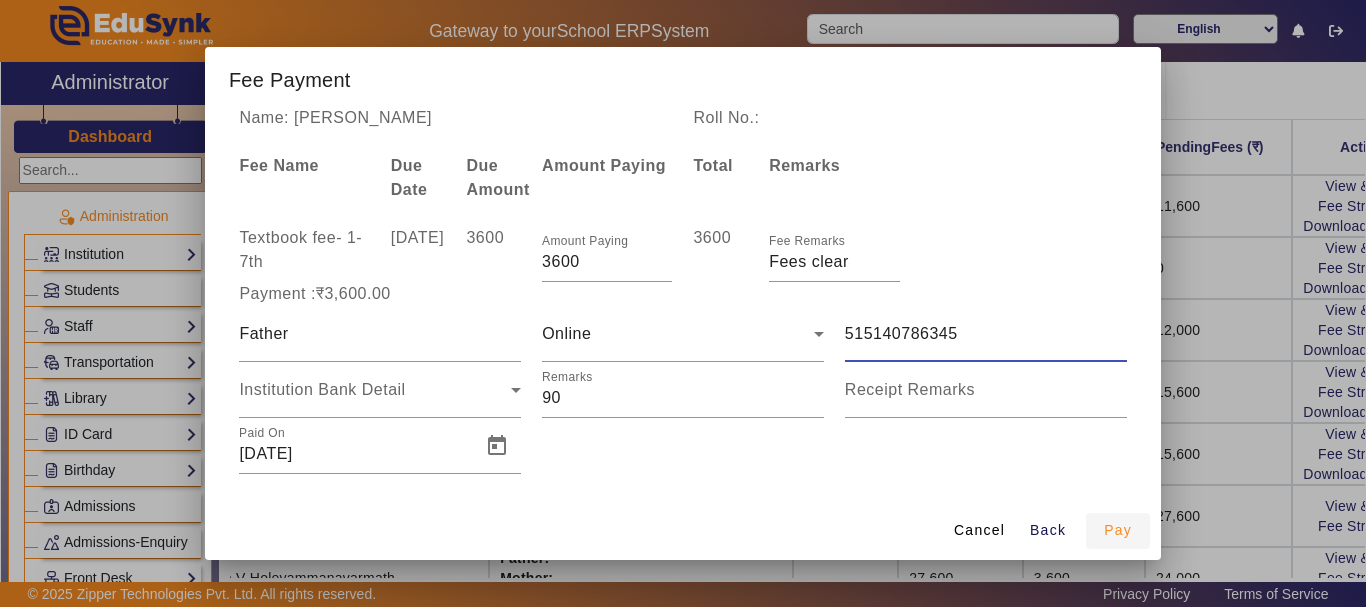 type on "515140786345" 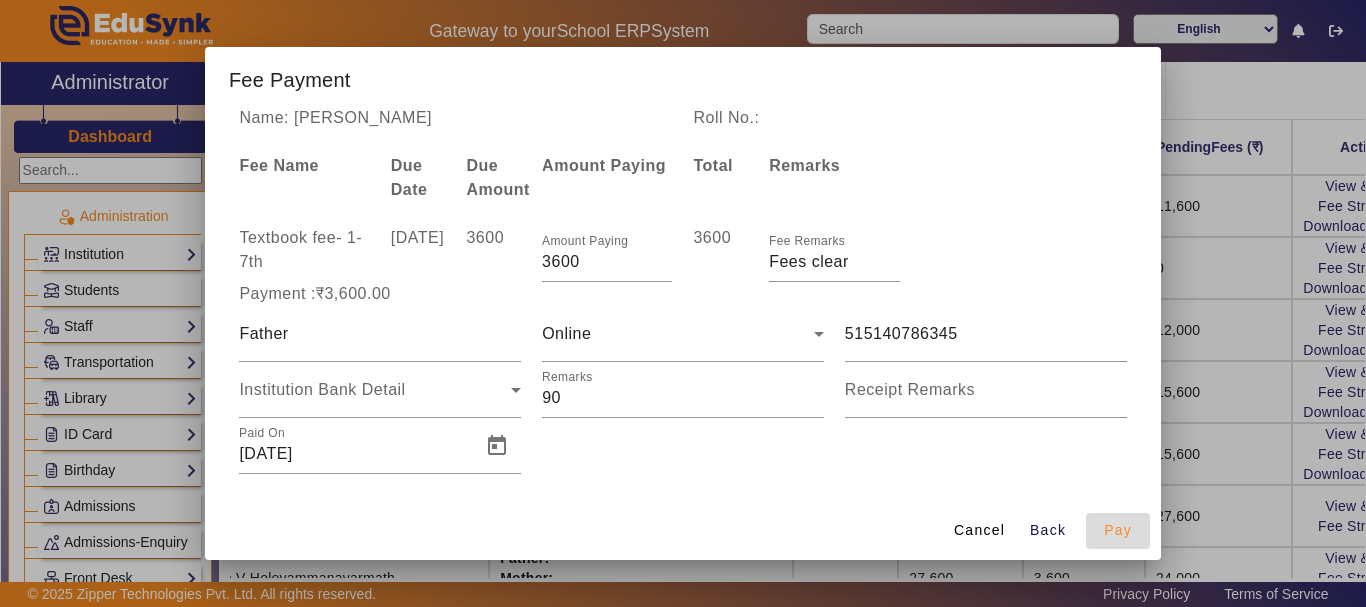 click on "Pay" at bounding box center [1118, 530] 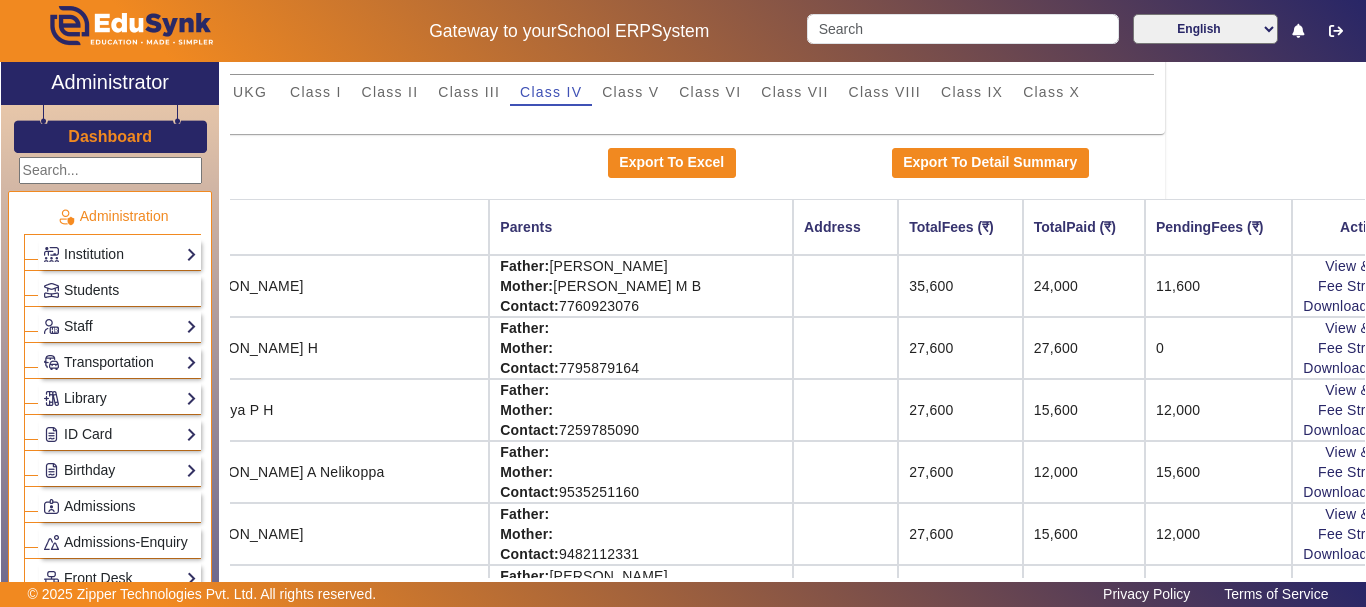 scroll, scrollTop: 163, scrollLeft: 200, axis: both 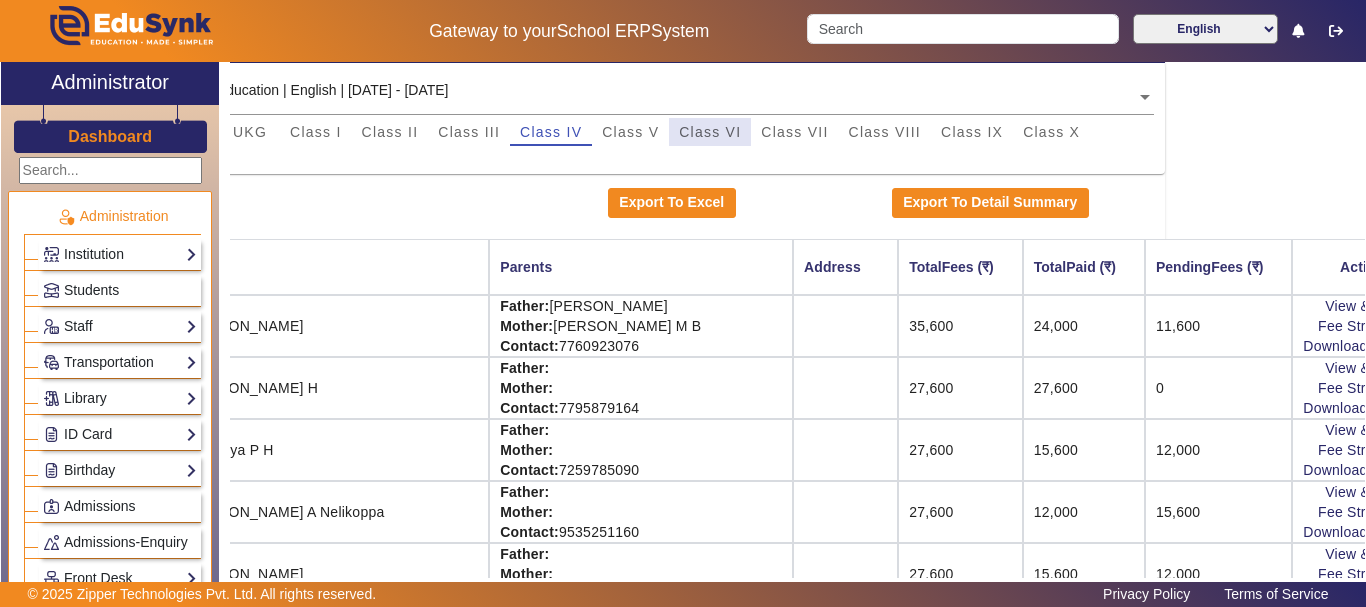 click on "Class VI" at bounding box center [710, 132] 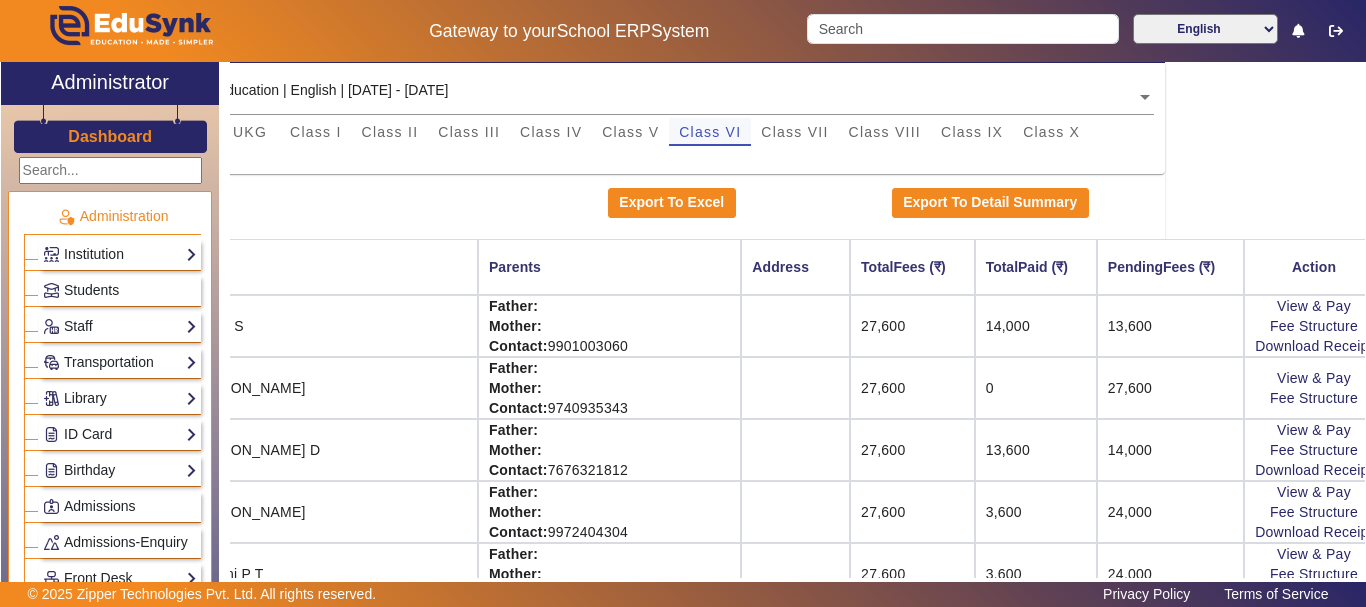 scroll, scrollTop: 163, scrollLeft: 179, axis: both 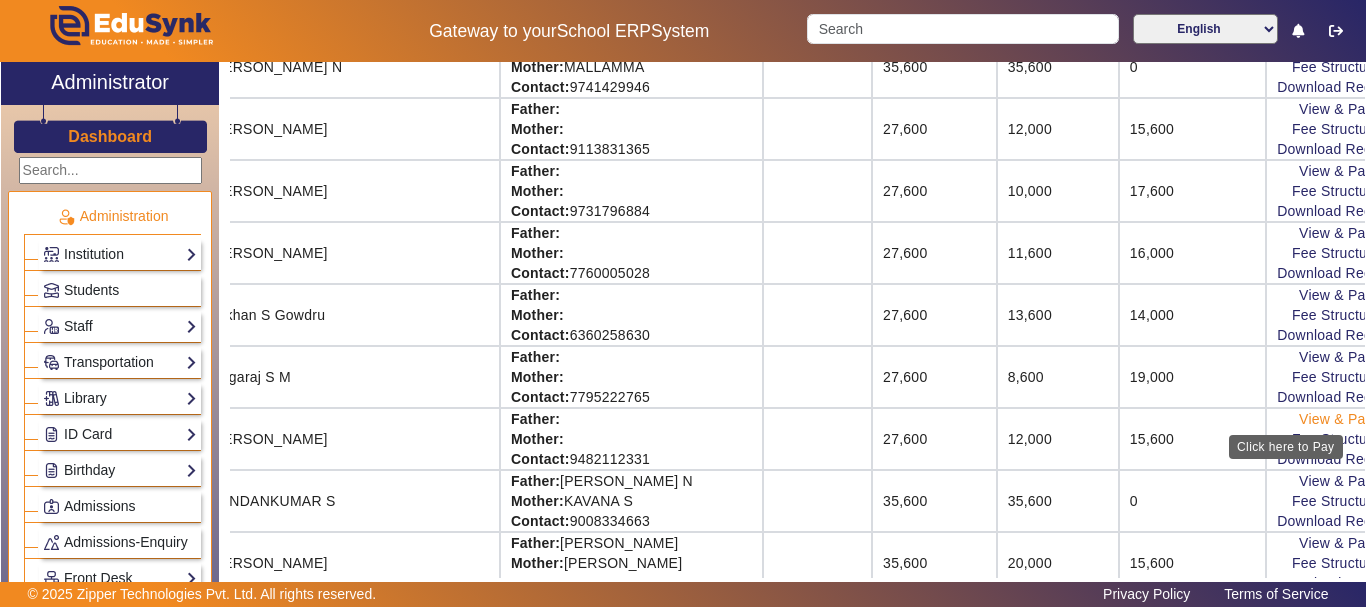 click on "View & Pay" 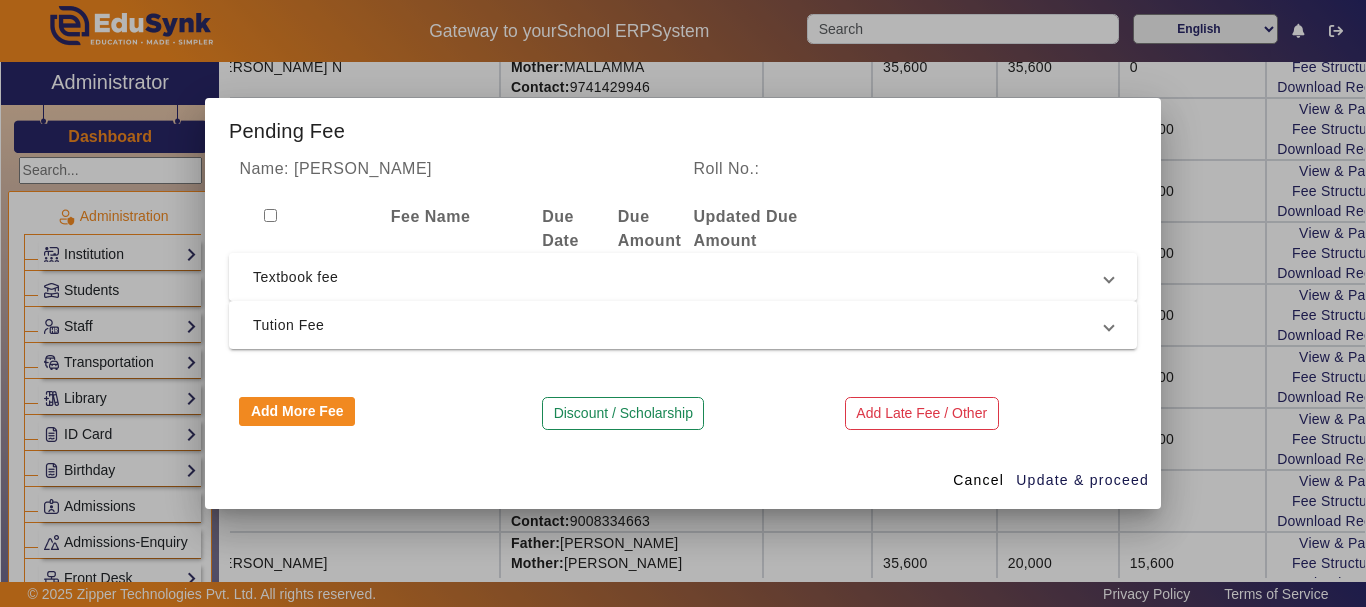 click on "Textbook fee" at bounding box center (679, 277) 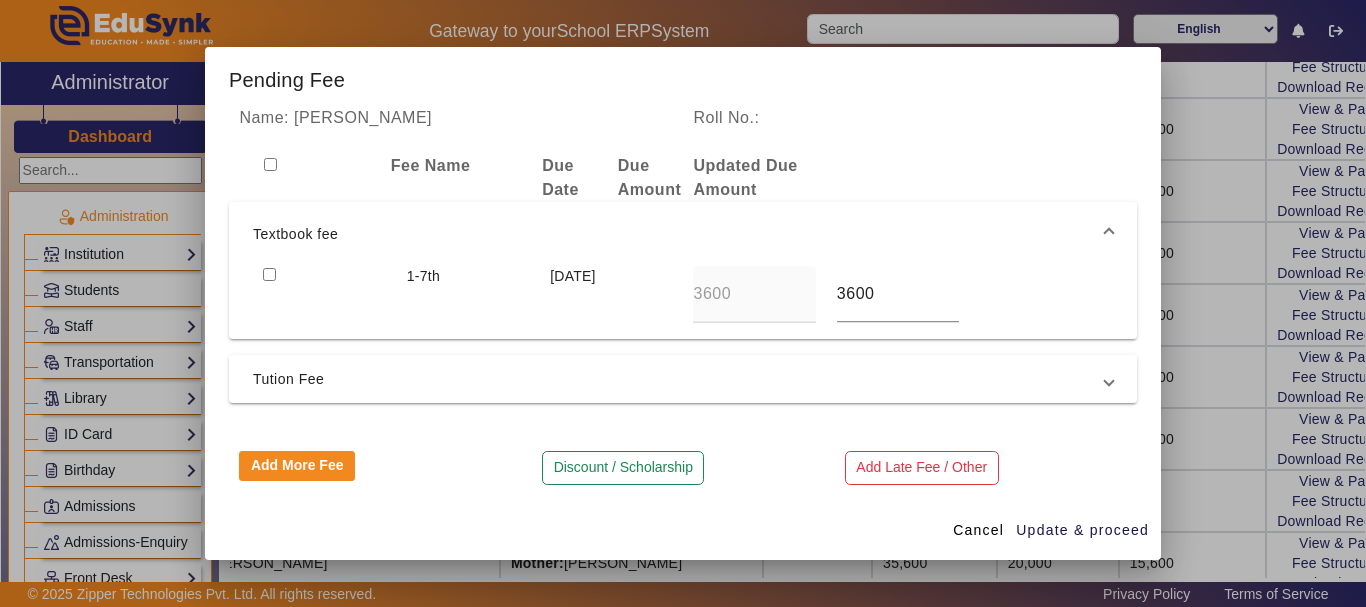 click at bounding box center [269, 274] 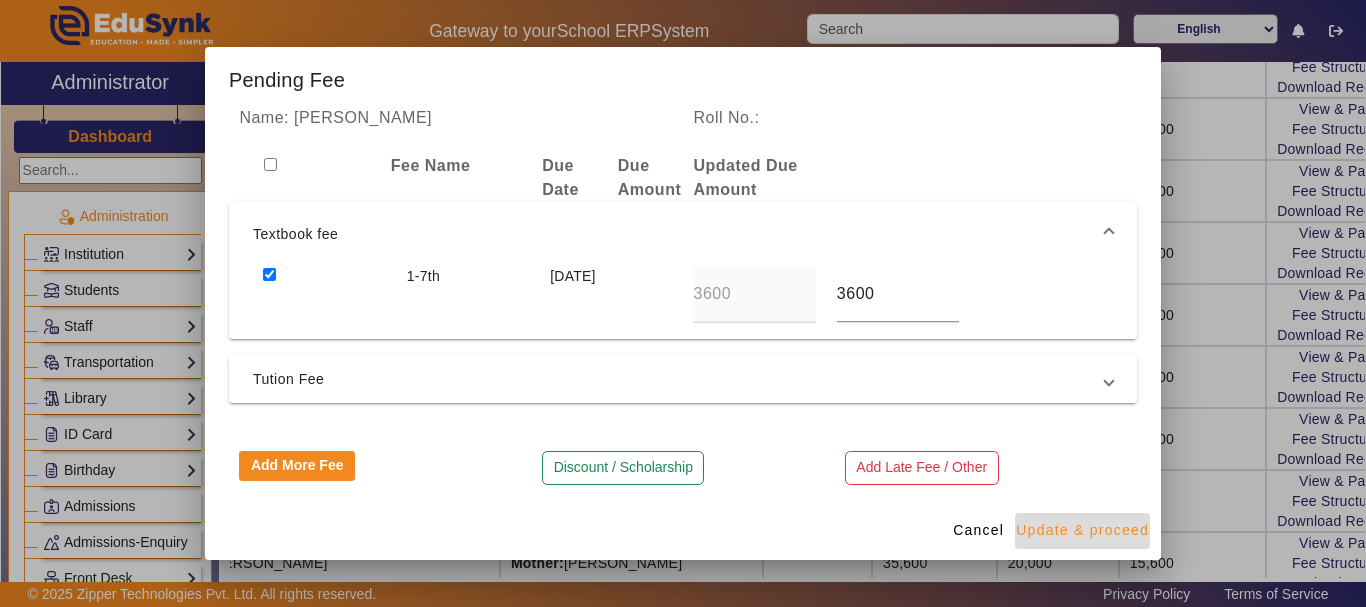 click on "Update & proceed" at bounding box center (1082, 530) 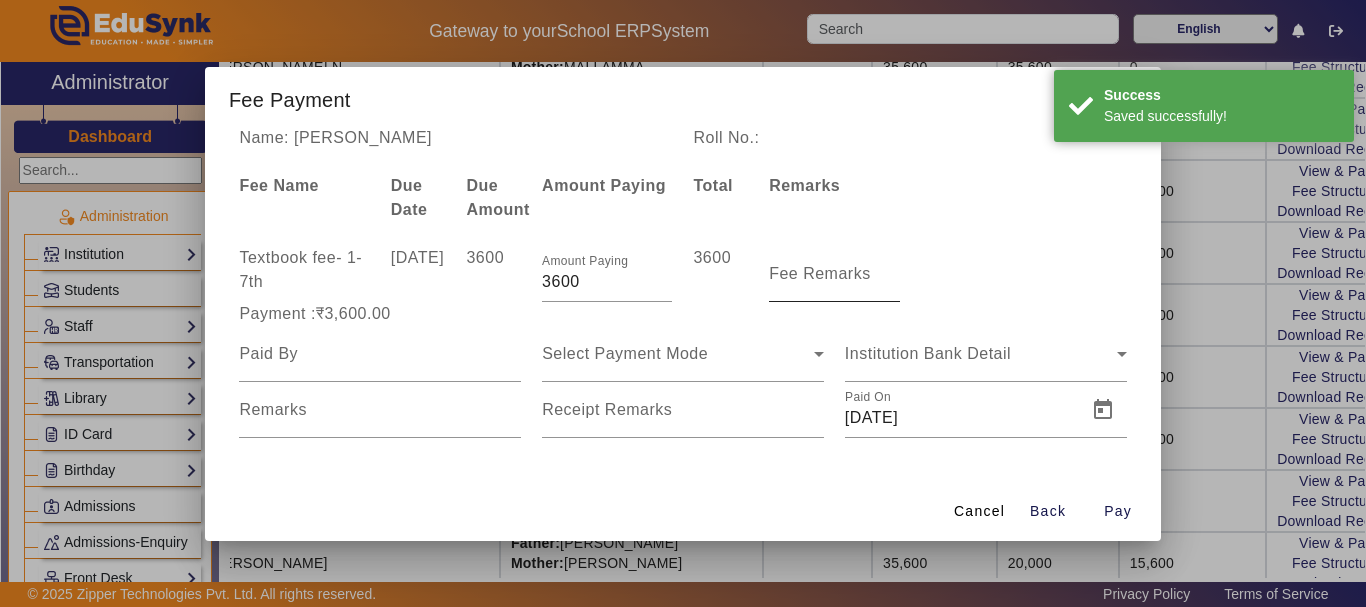 click on "Fee Remarks" at bounding box center [820, 273] 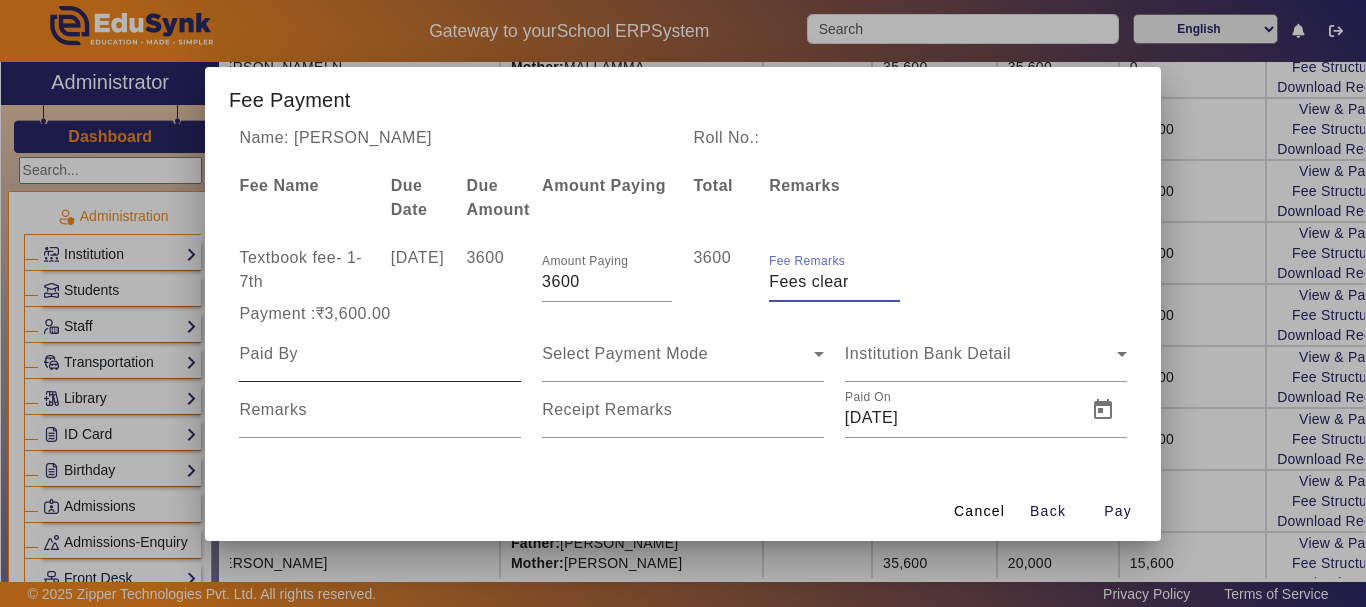 type on "Fees clear" 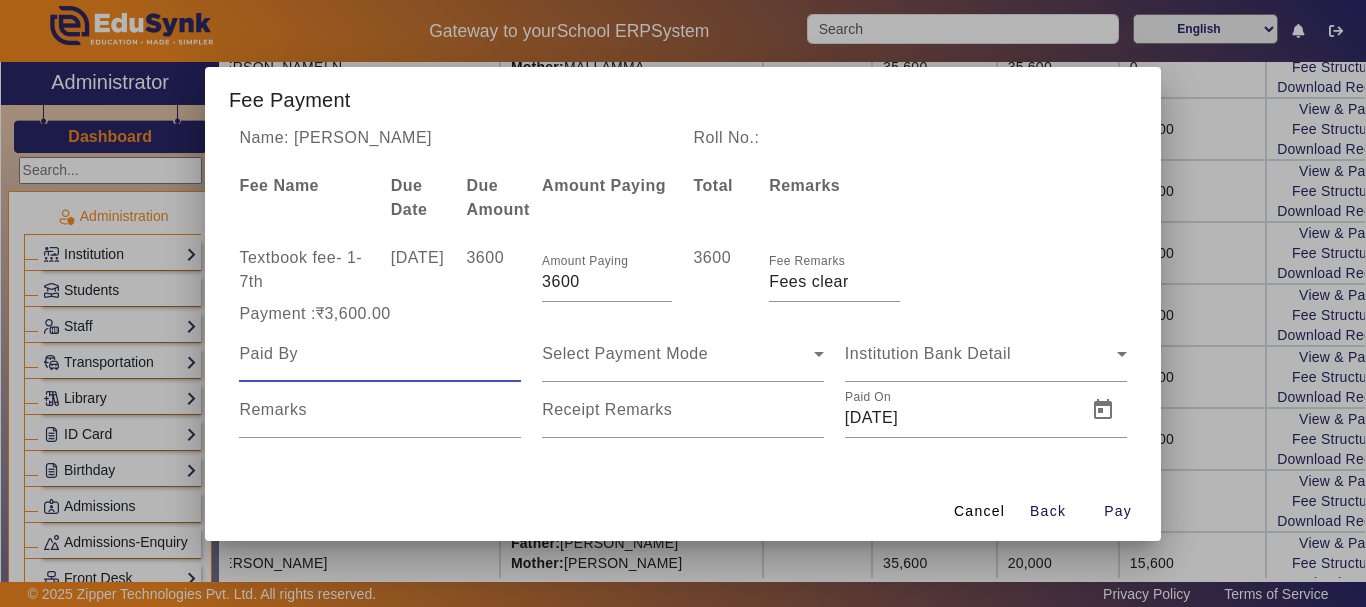 click at bounding box center (380, 354) 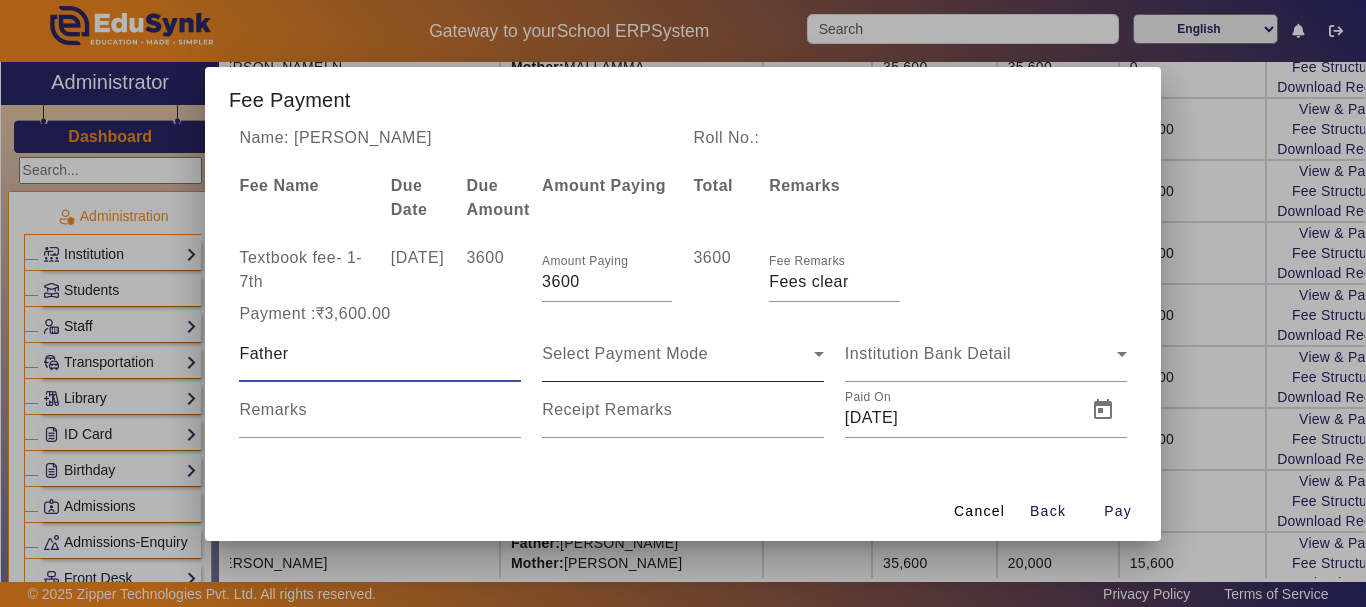 type on "Father" 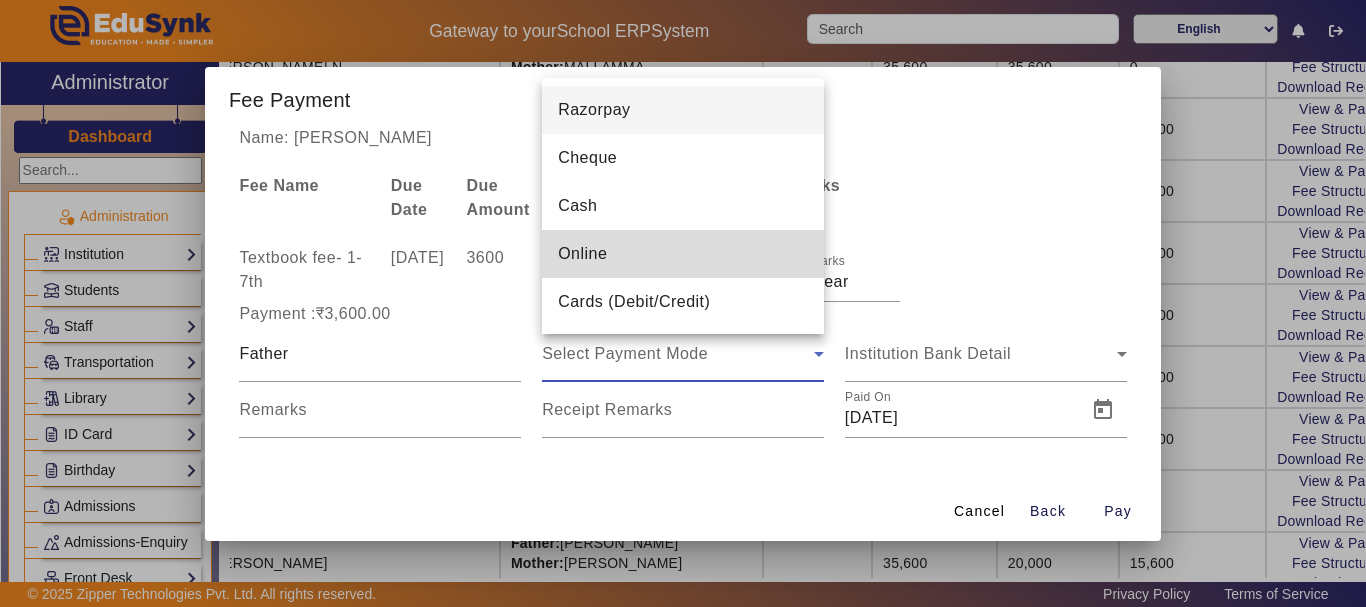 click on "Online" at bounding box center (582, 254) 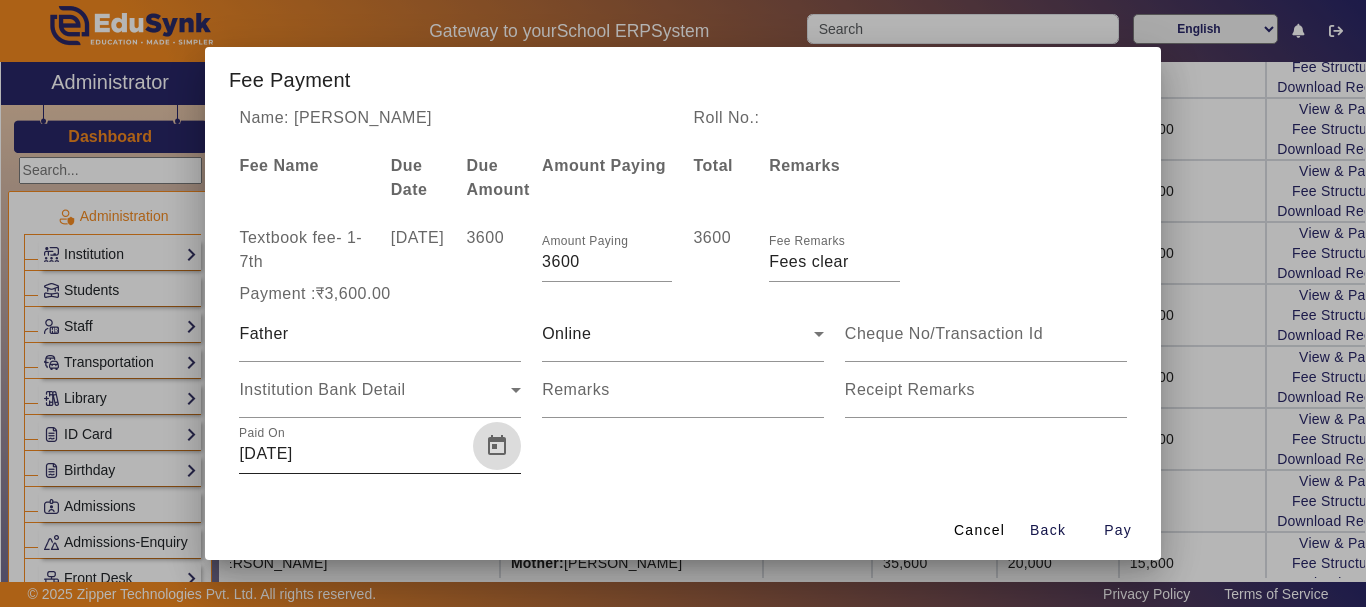 click at bounding box center [497, 446] 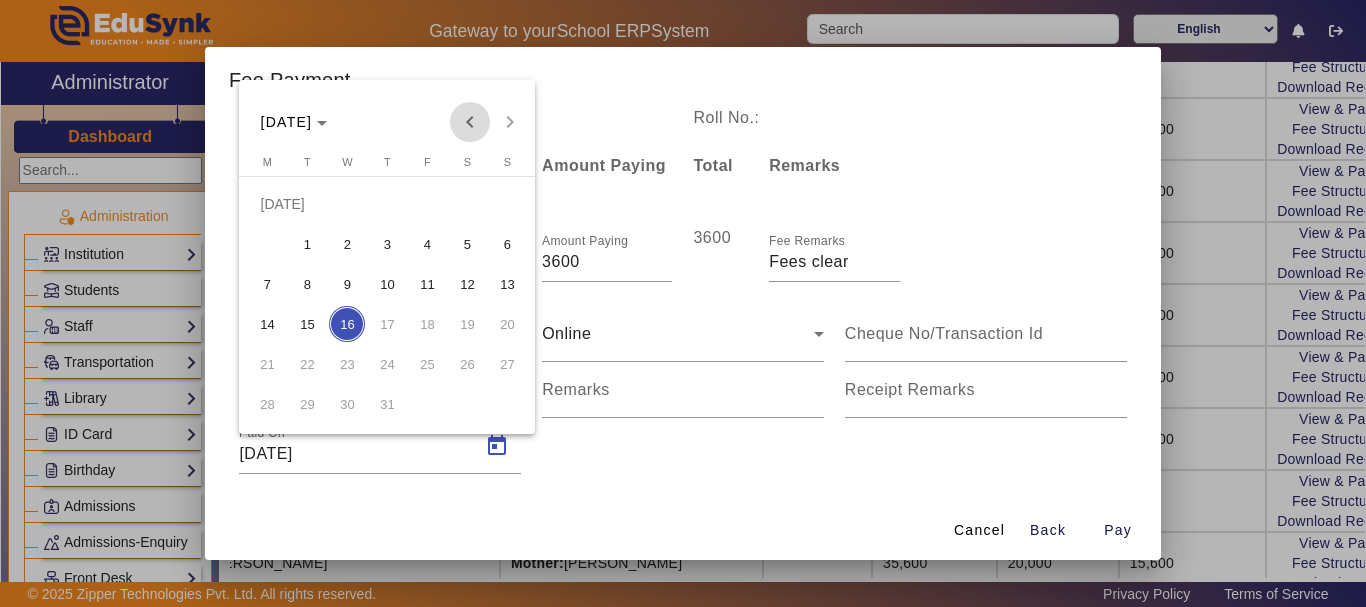 click at bounding box center (470, 122) 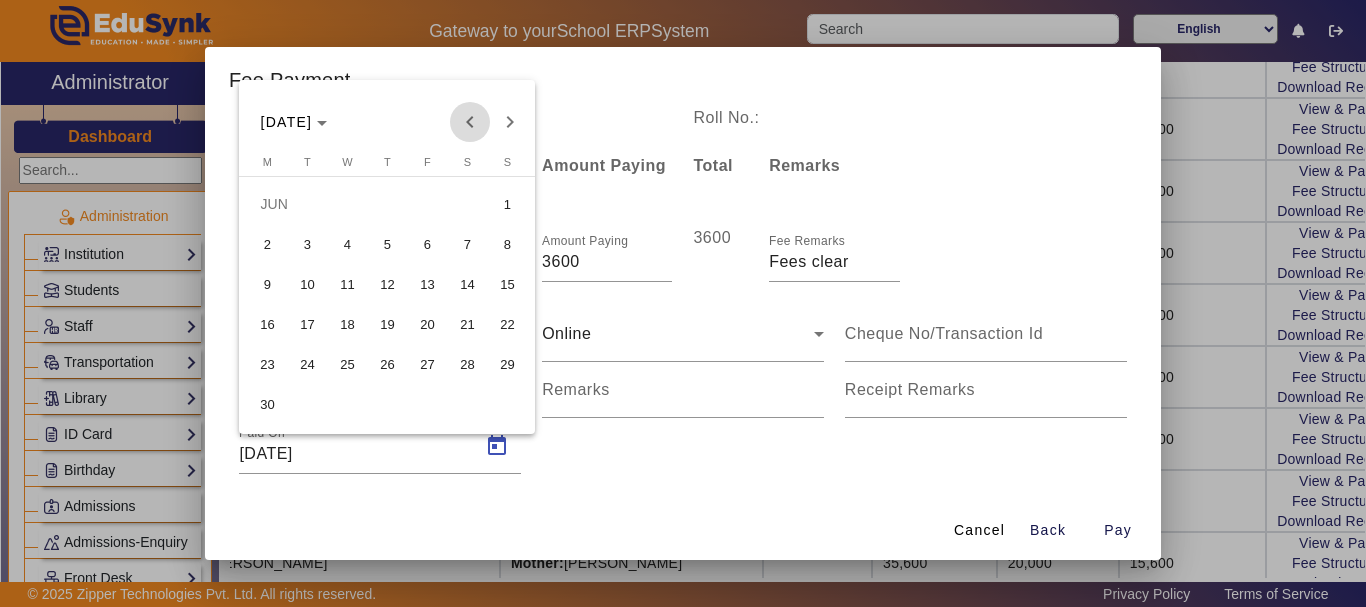 click at bounding box center [470, 122] 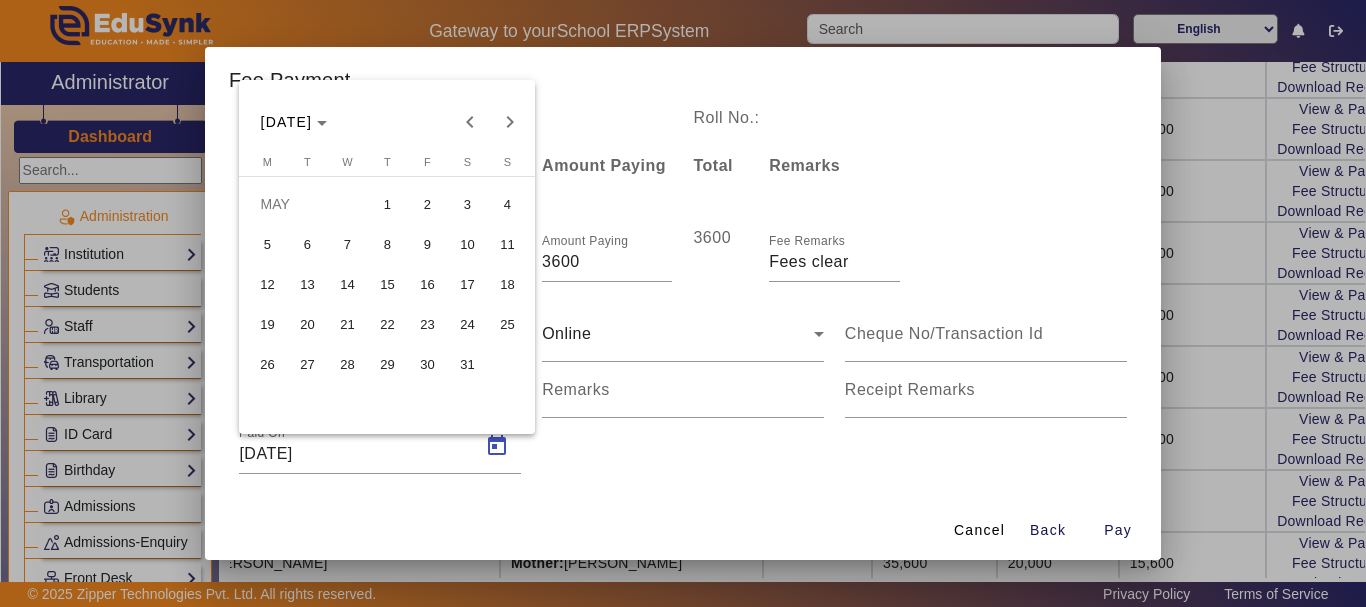 click on "31" at bounding box center (467, 364) 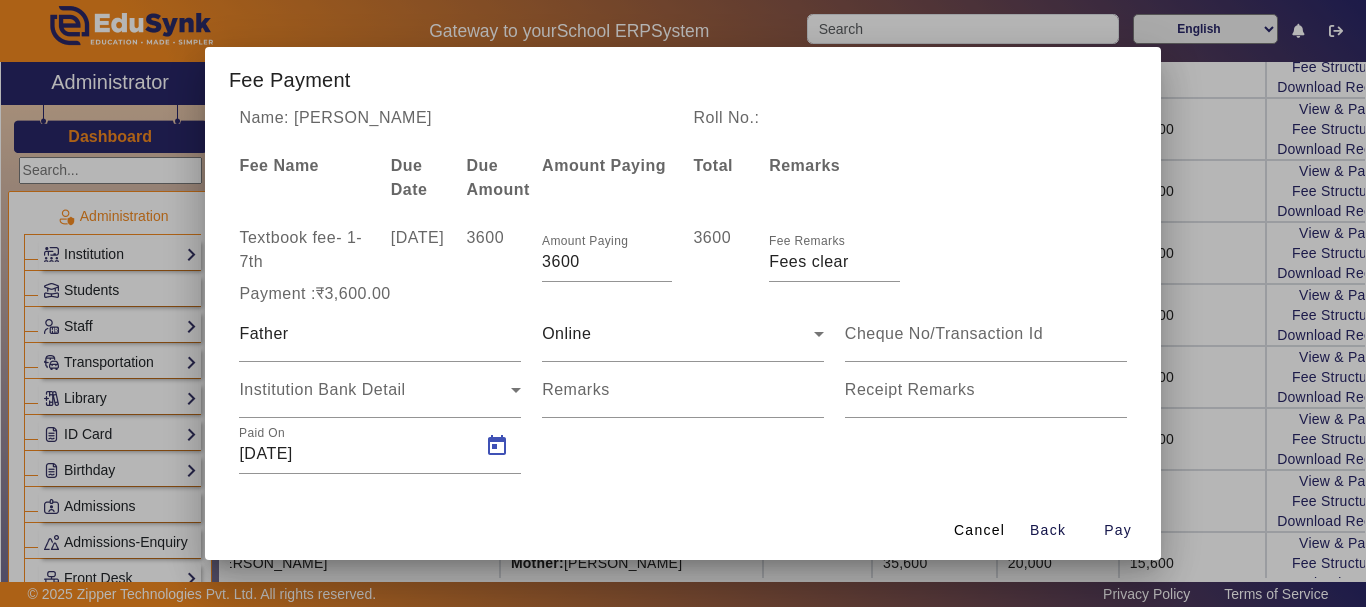 type on "[DATE]" 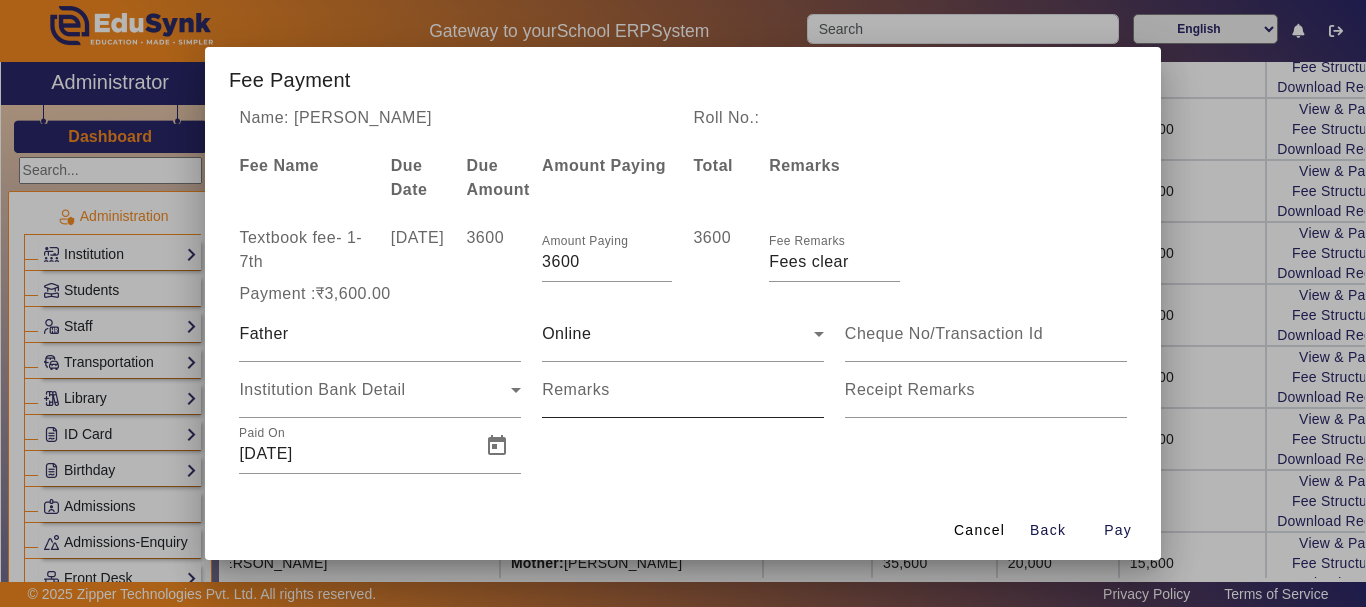 click on "Remarks" at bounding box center (576, 389) 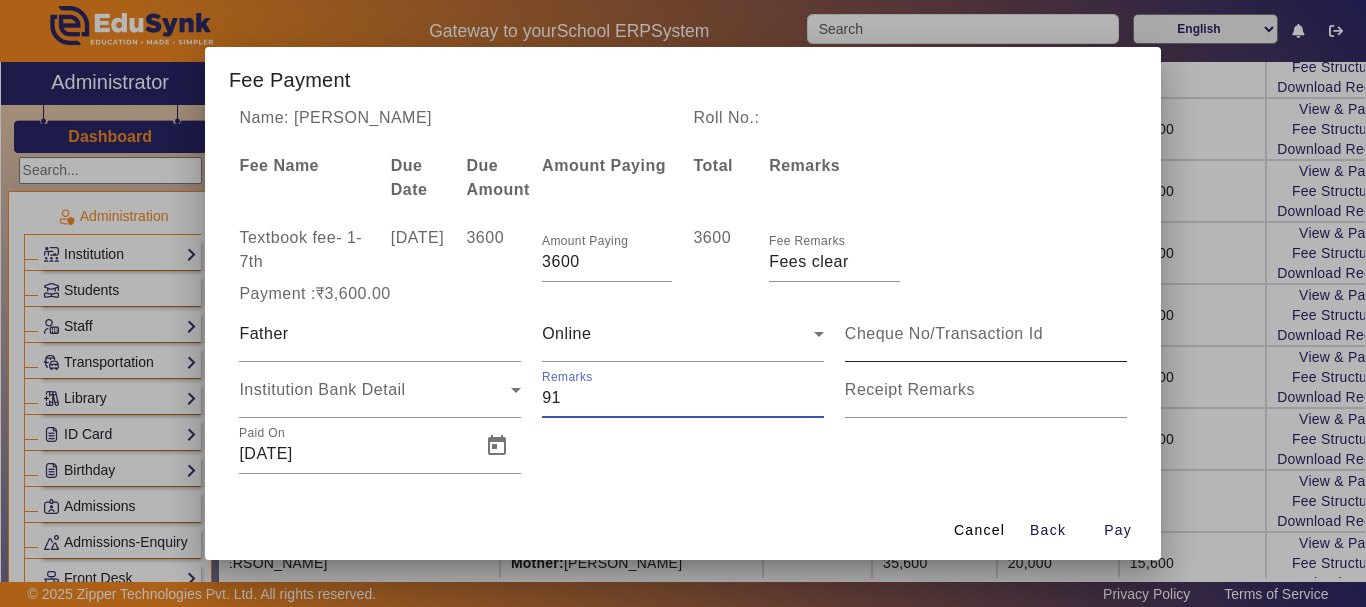 type on "91" 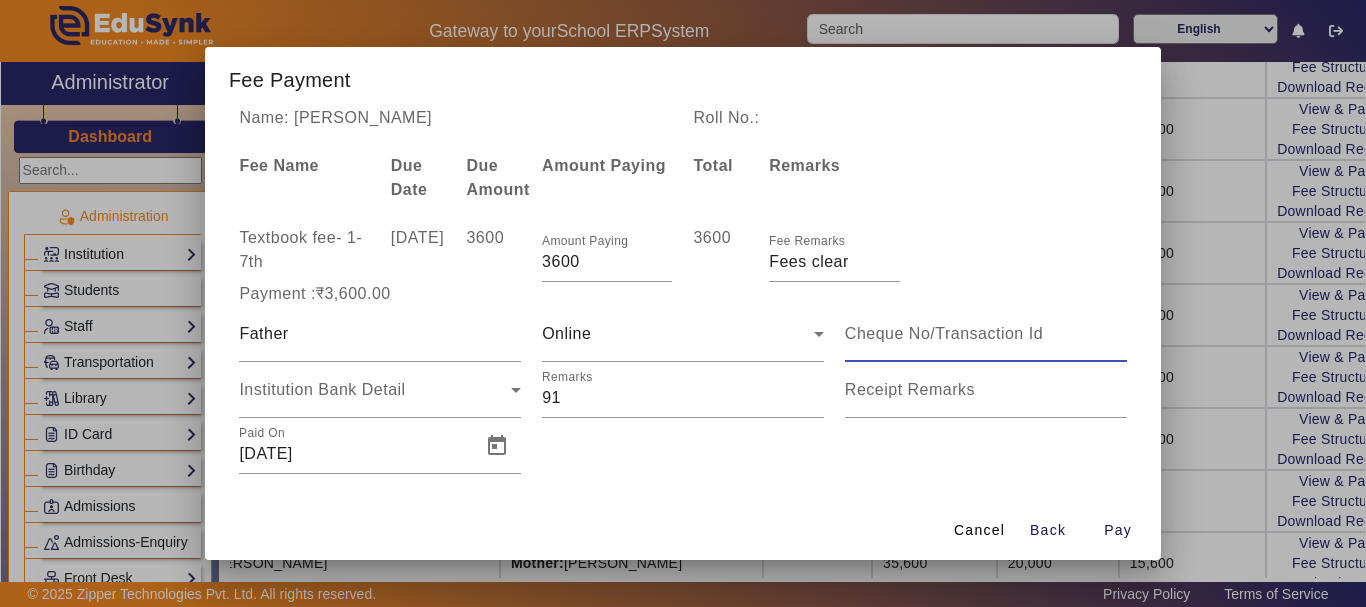 click at bounding box center (986, 334) 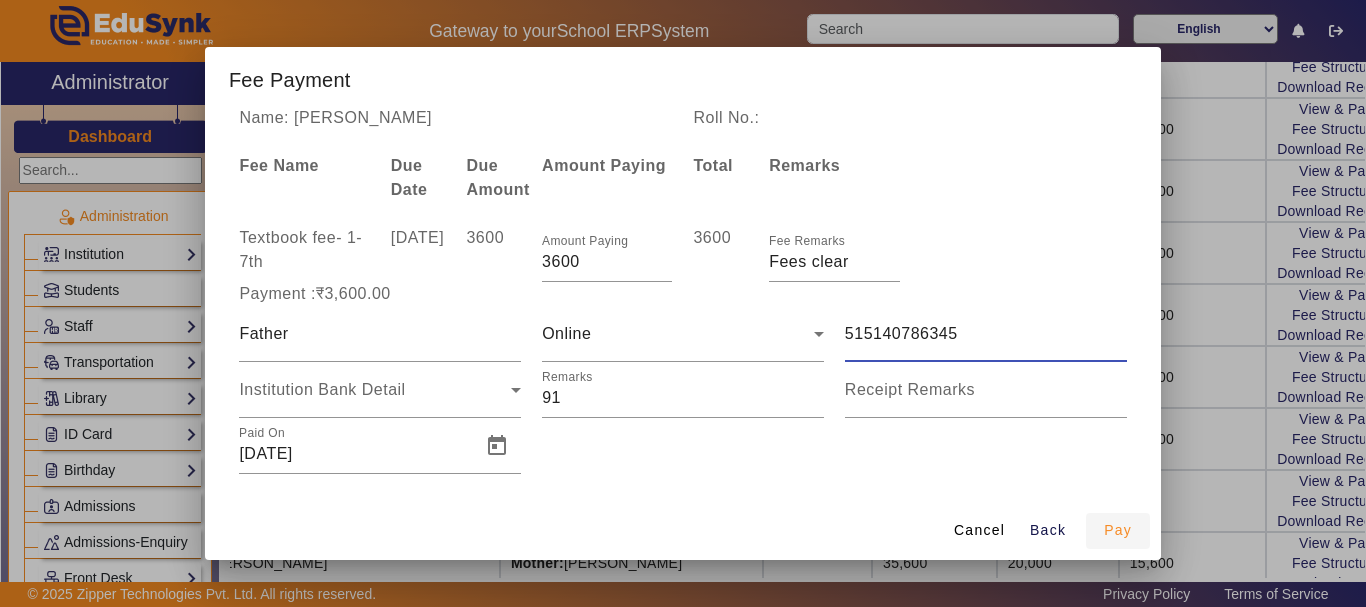 type on "515140786345" 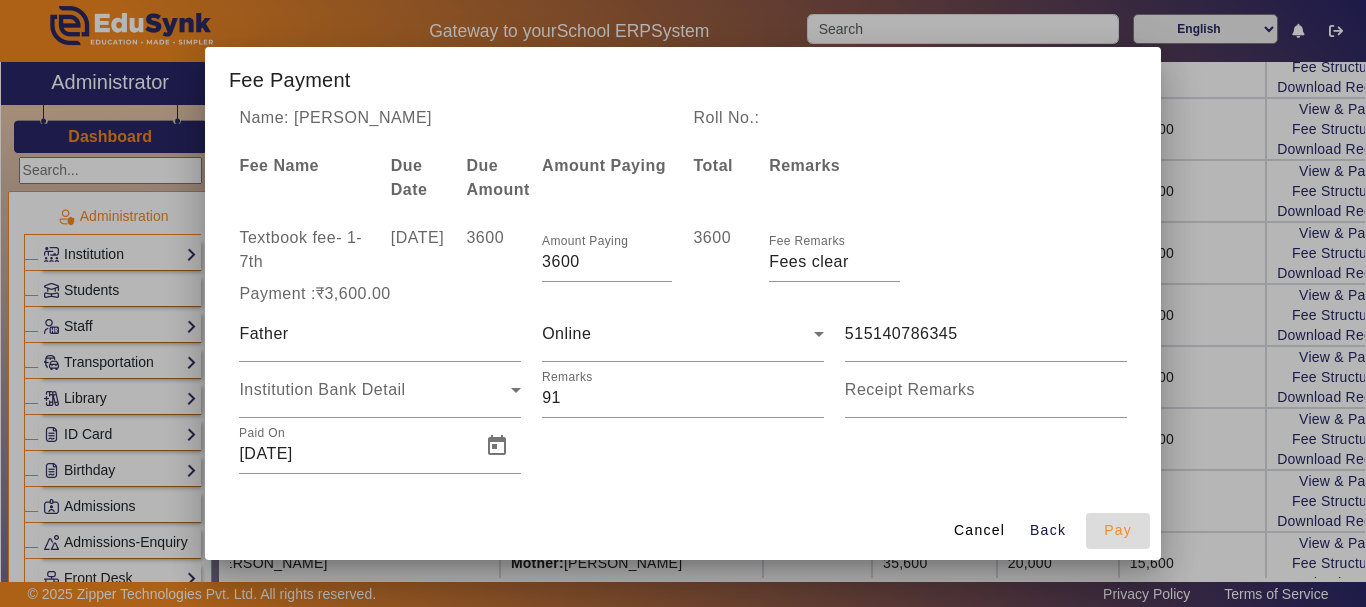 click on "Pay" at bounding box center (1118, 530) 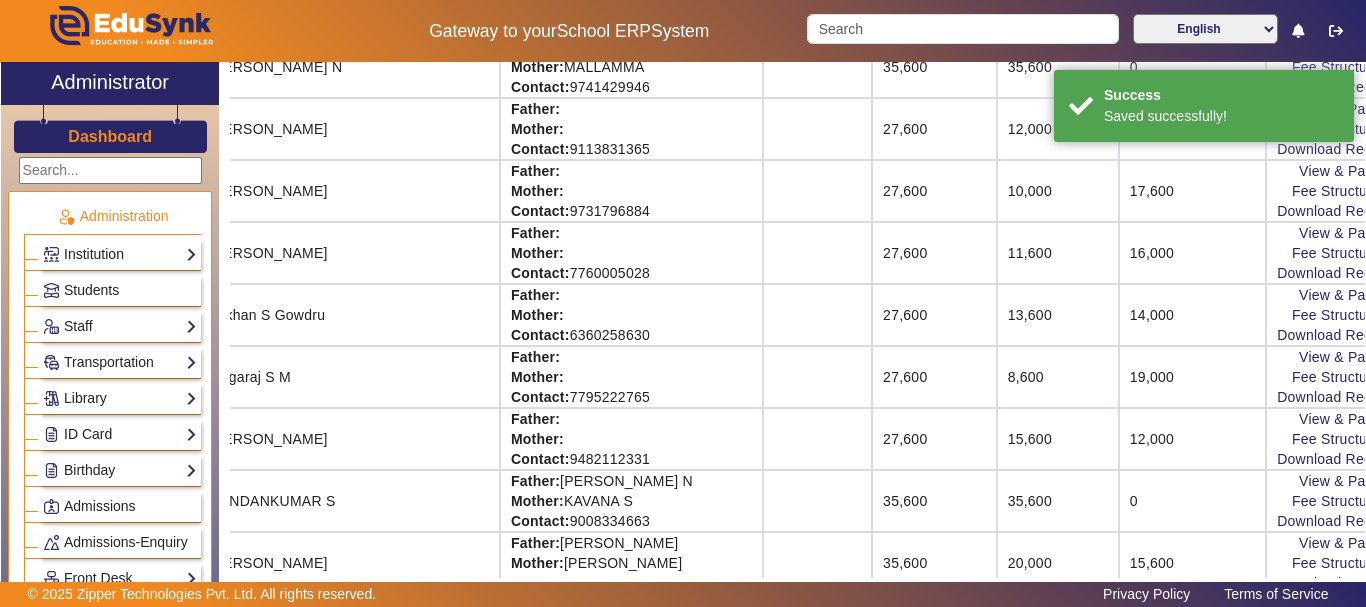 scroll, scrollTop: 50, scrollLeft: 178, axis: both 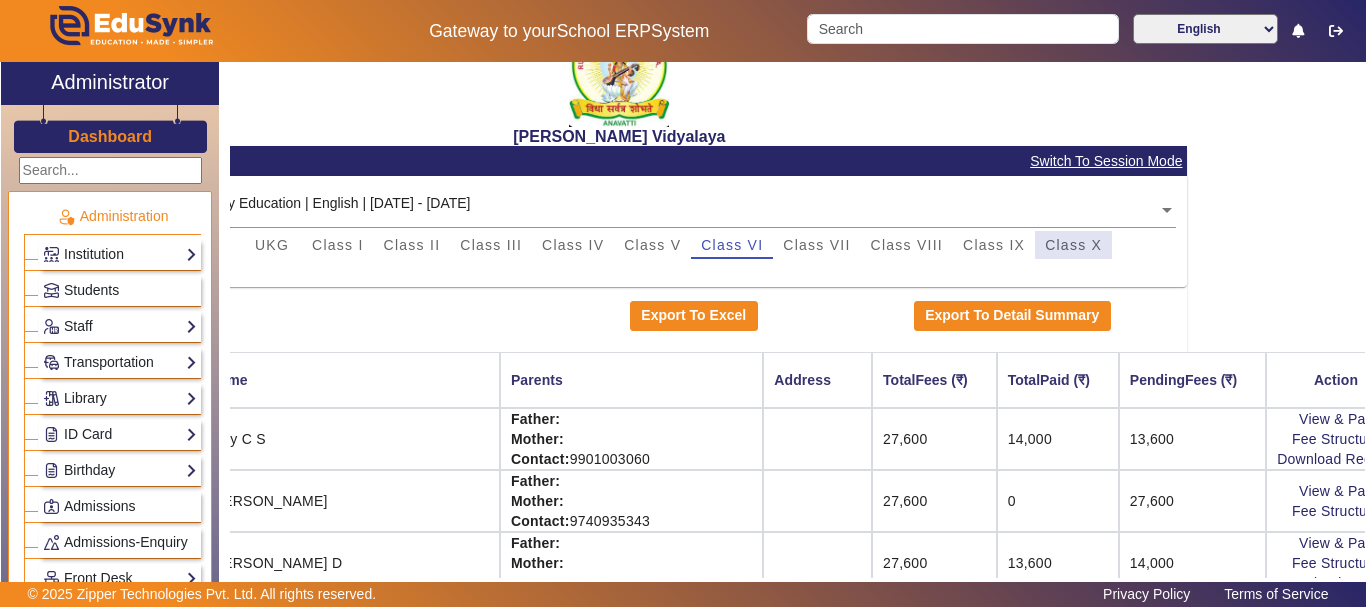 click on "Class X" at bounding box center [1073, 245] 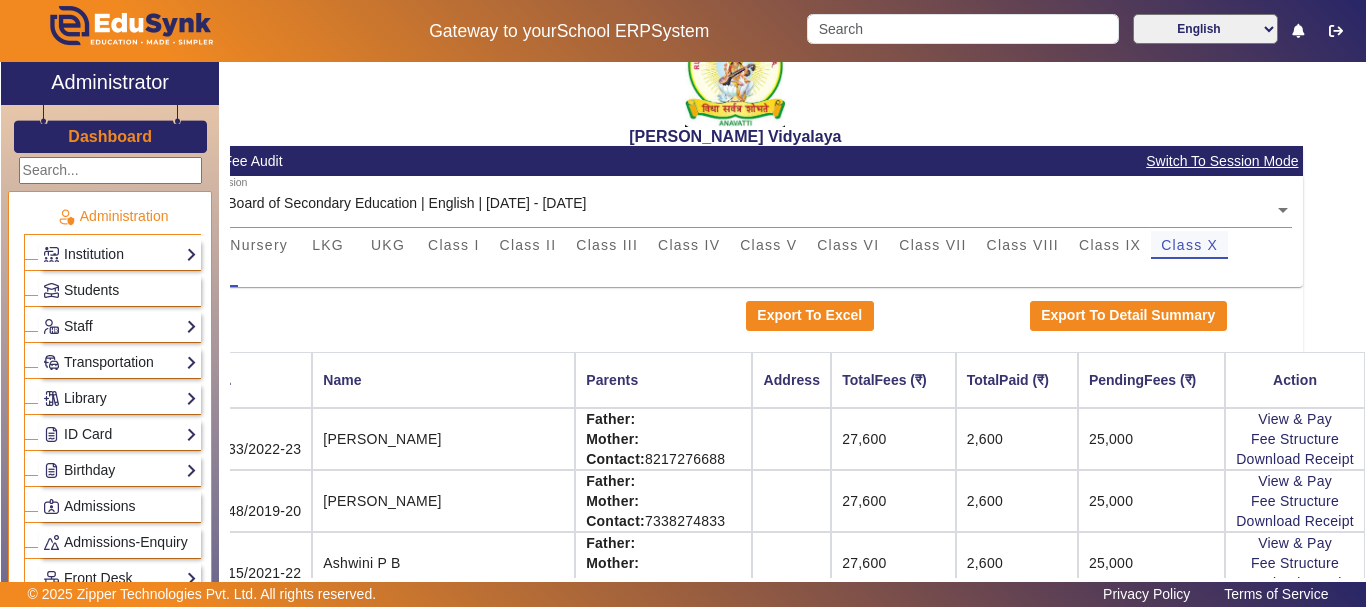 scroll, scrollTop: 50, scrollLeft: 0, axis: vertical 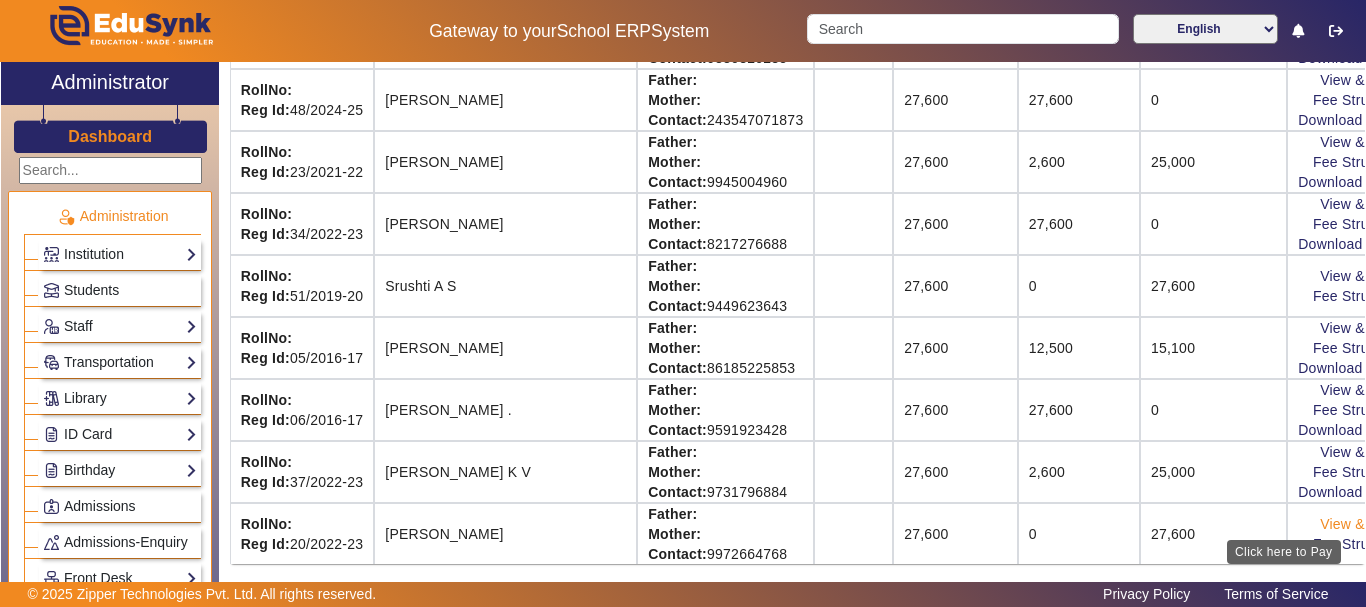 click on "View & Pay" 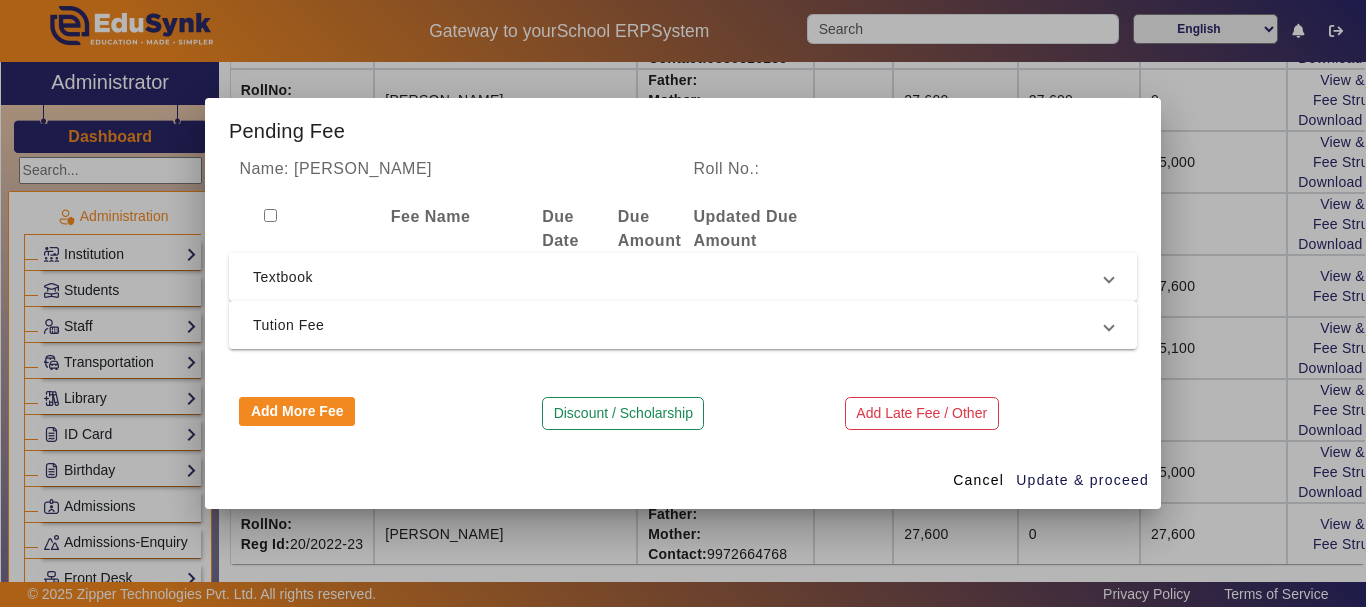 click on "Textbook" at bounding box center [679, 277] 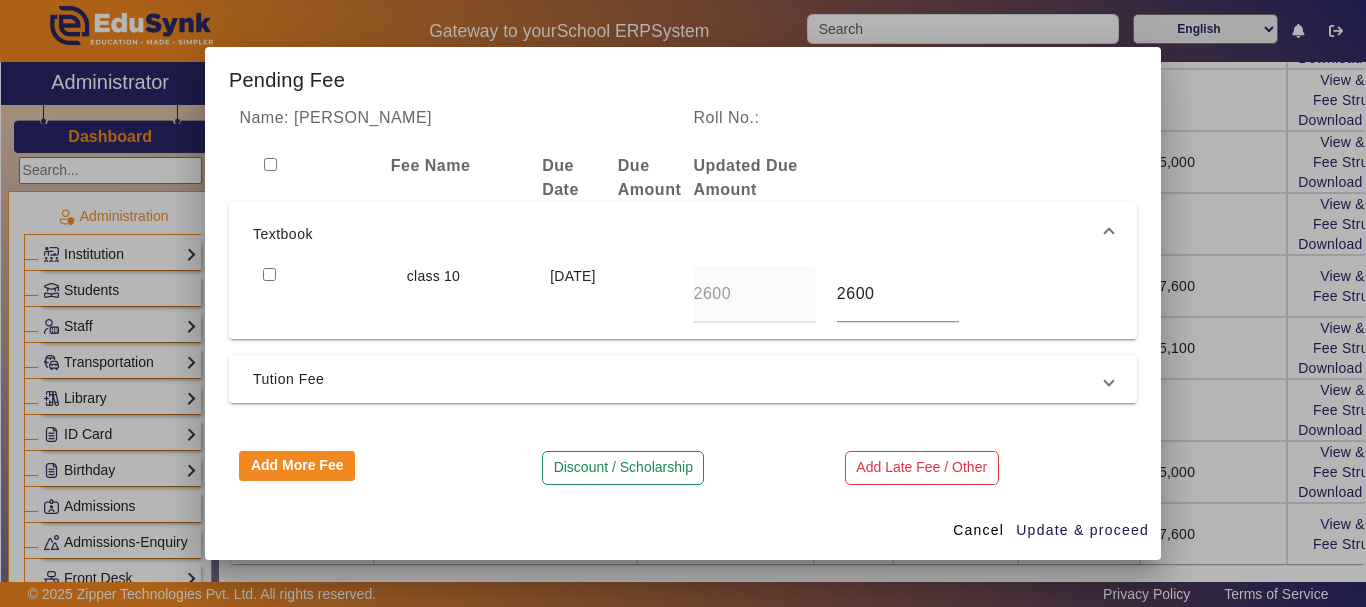 click at bounding box center (269, 274) 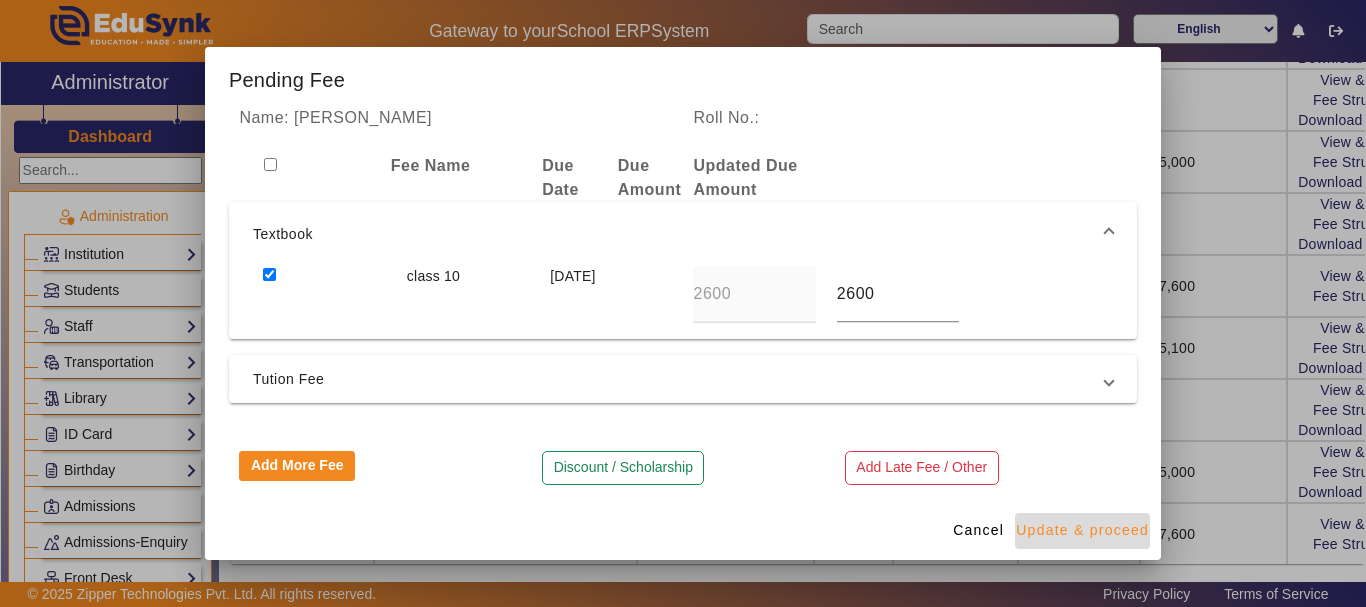 click on "Update & proceed" at bounding box center (1082, 530) 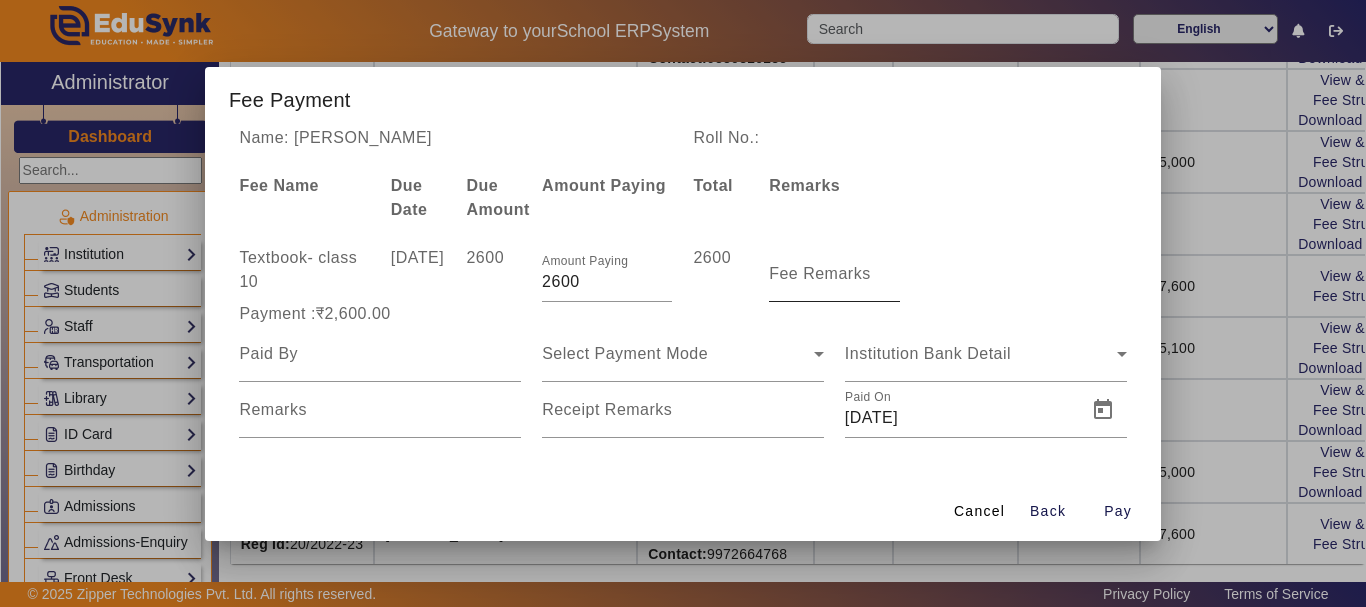 click on "Fee Remarks" at bounding box center (820, 273) 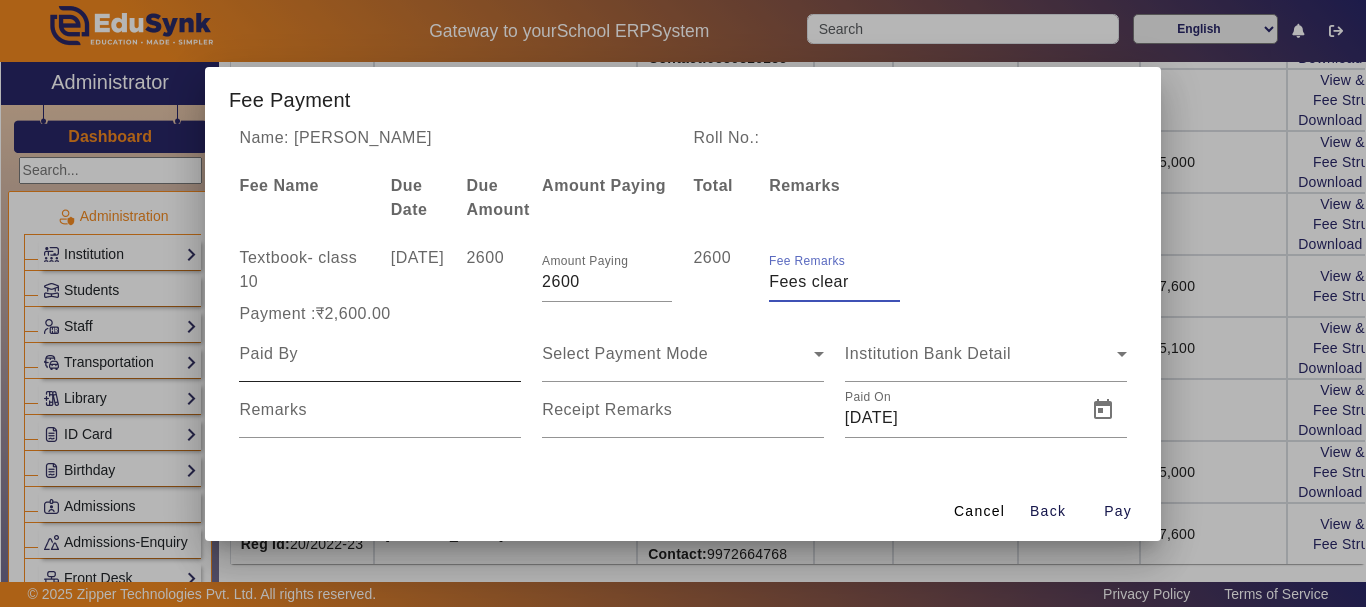 type on "Fees clear" 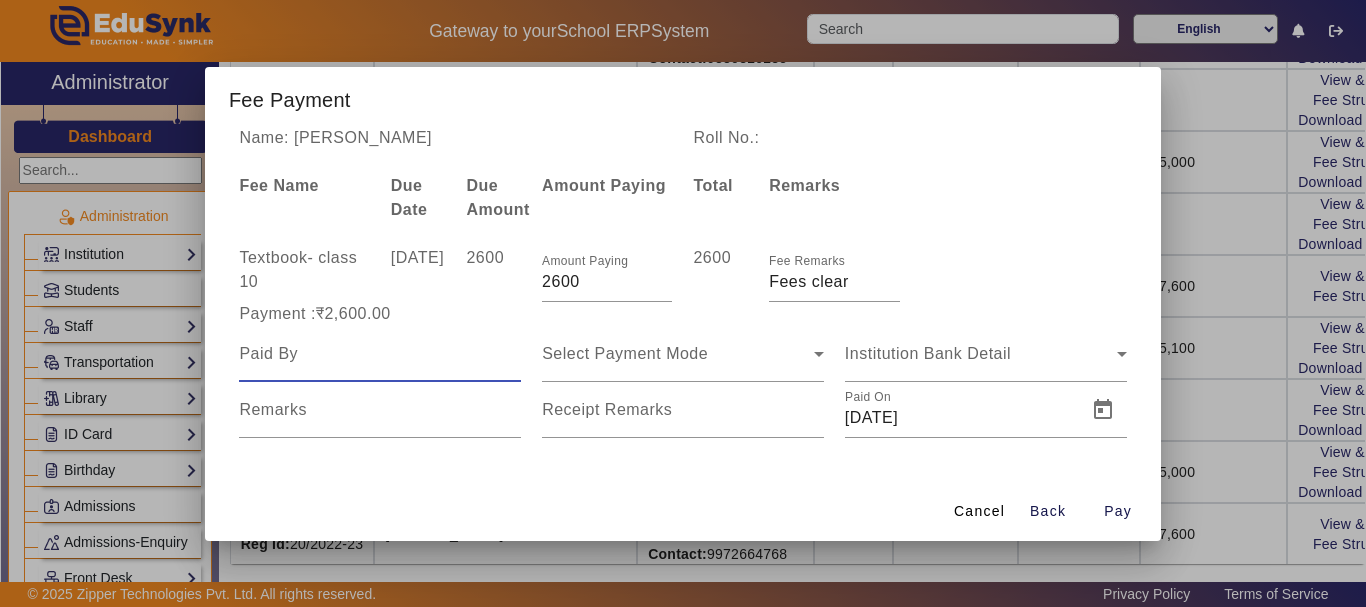 click at bounding box center [380, 354] 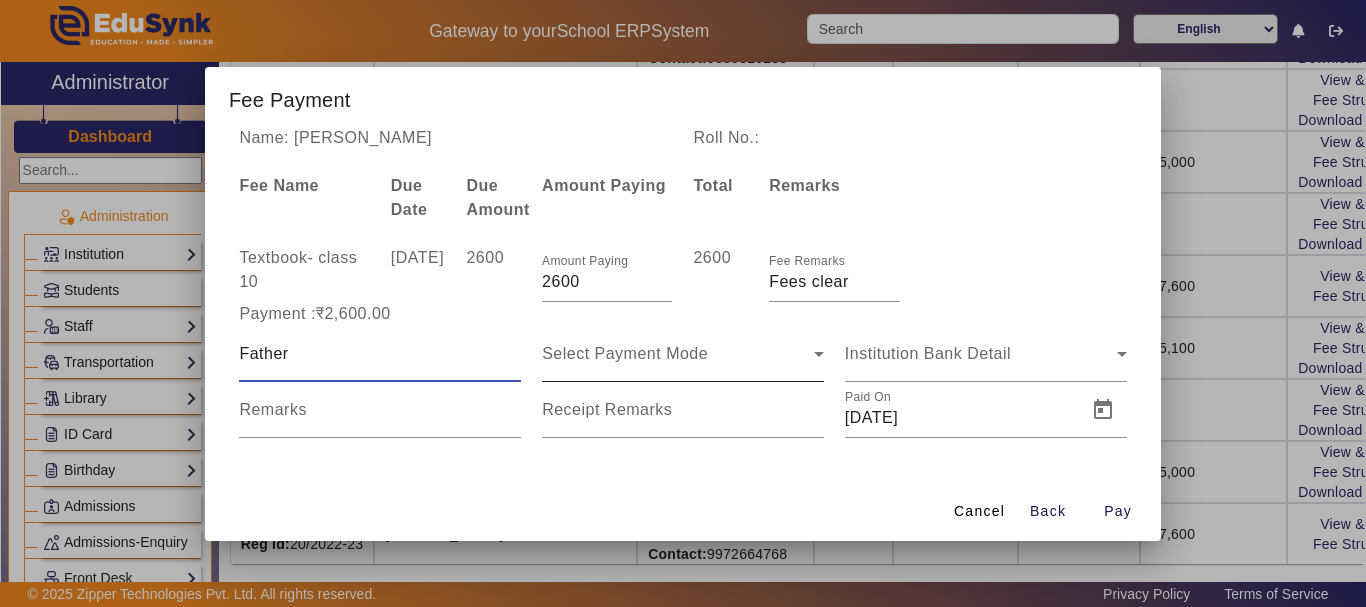 type on "Father" 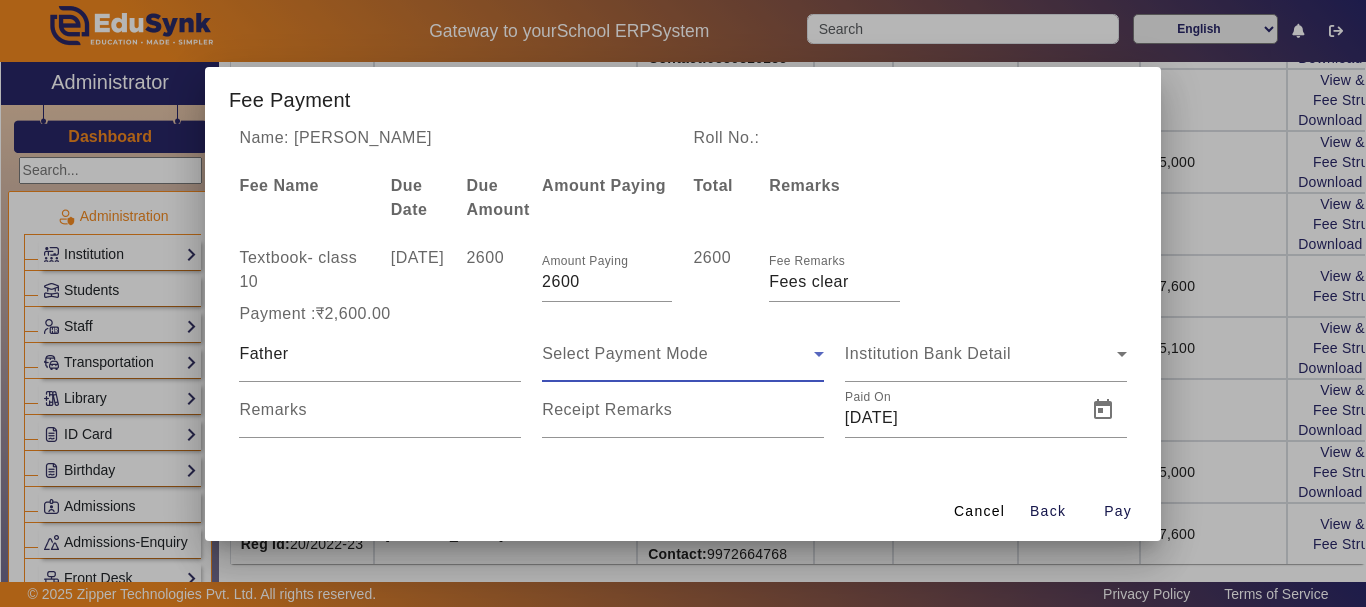 click on "Select Payment Mode" at bounding box center (625, 353) 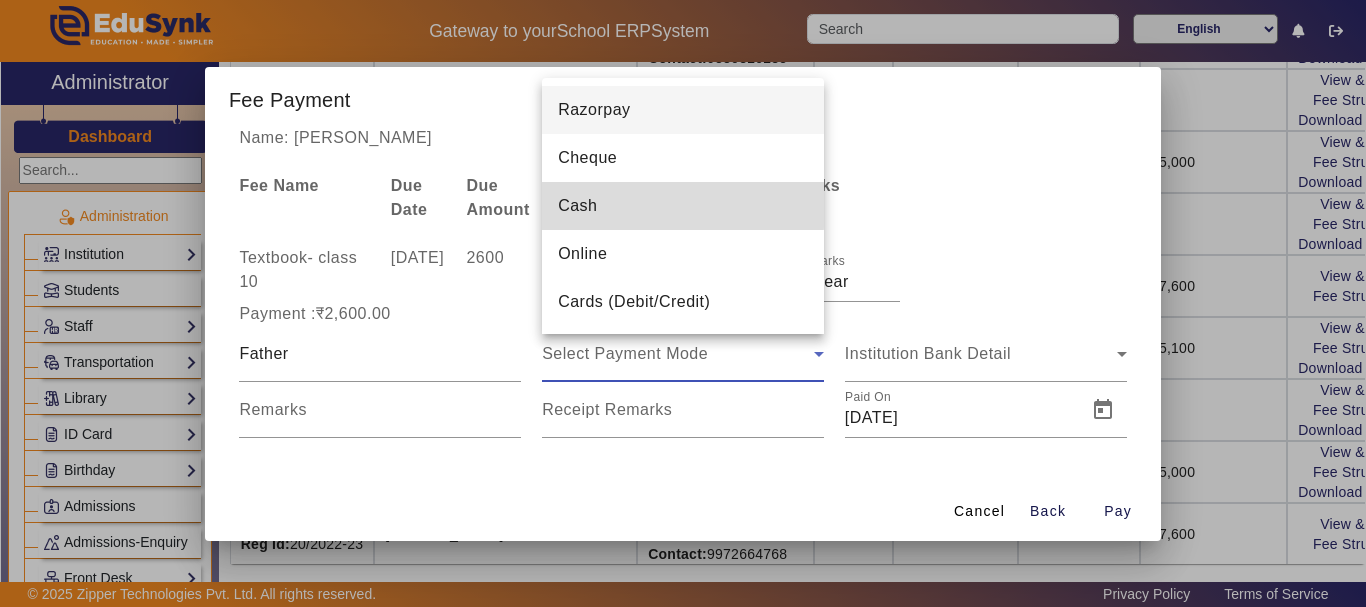 click on "Cash" at bounding box center (577, 206) 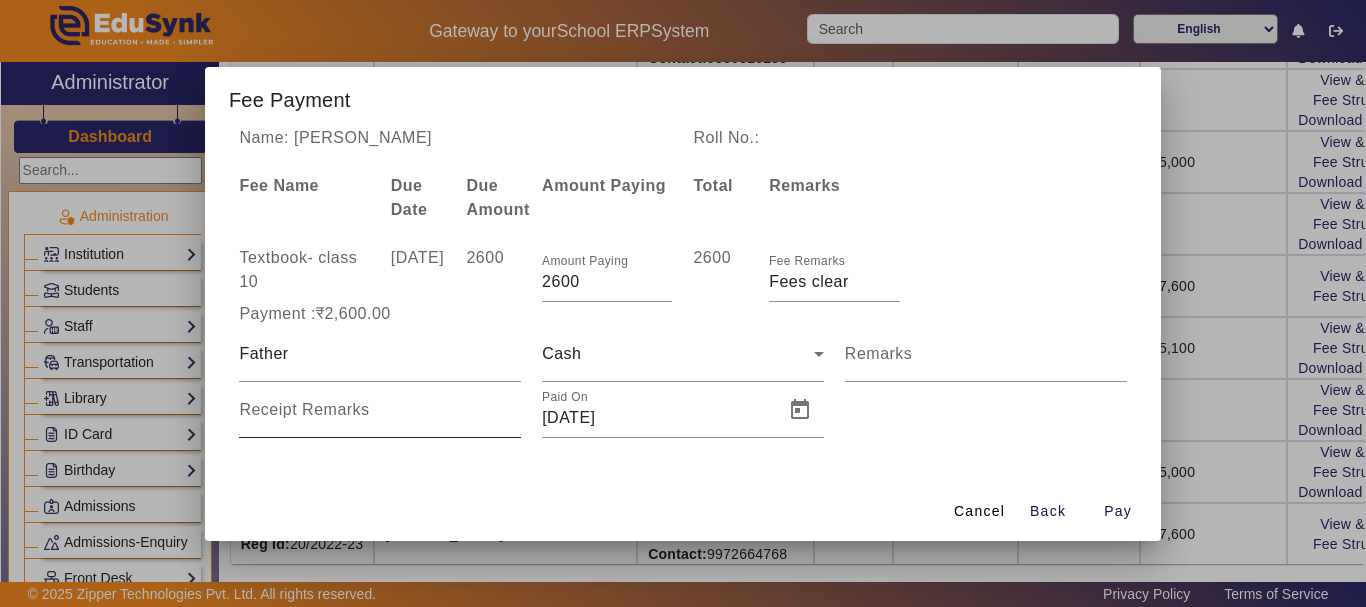 click on "Receipt Remarks" at bounding box center (304, 409) 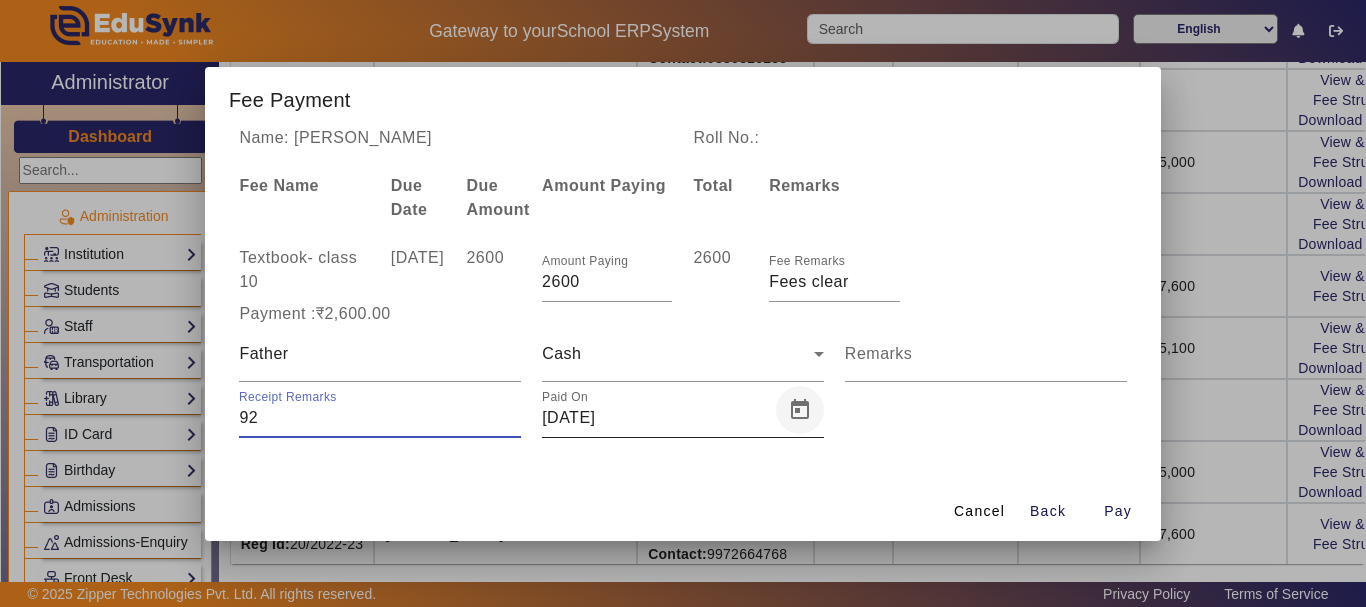 type on "92" 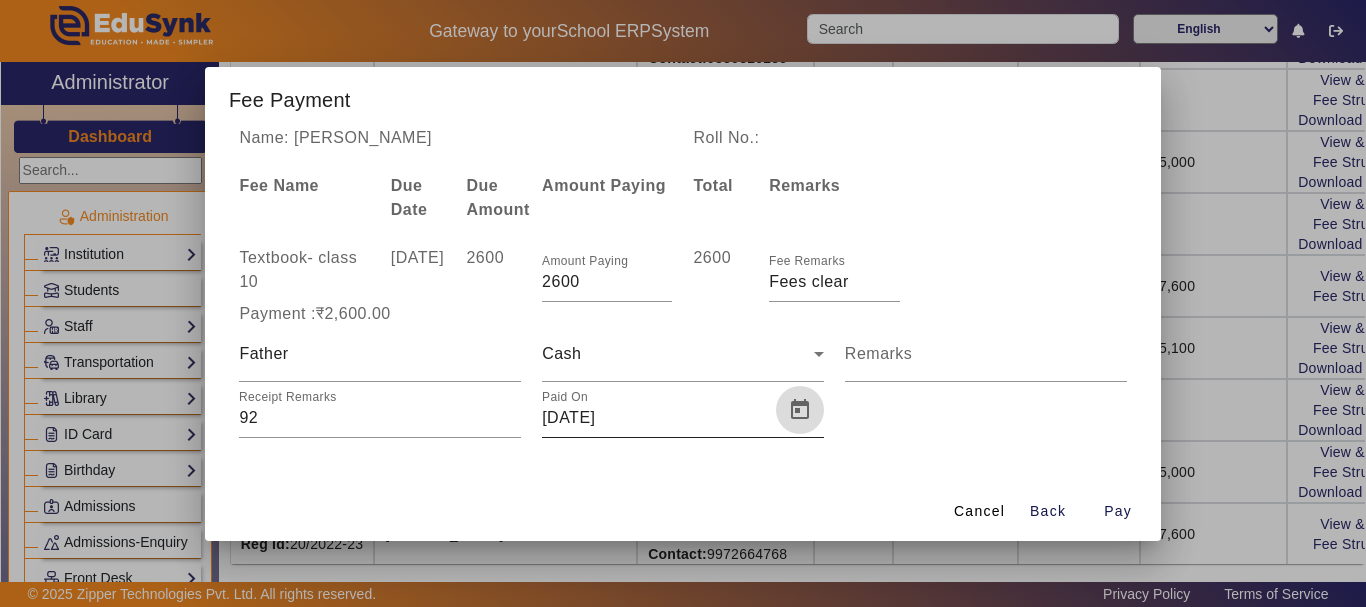 click at bounding box center (800, 410) 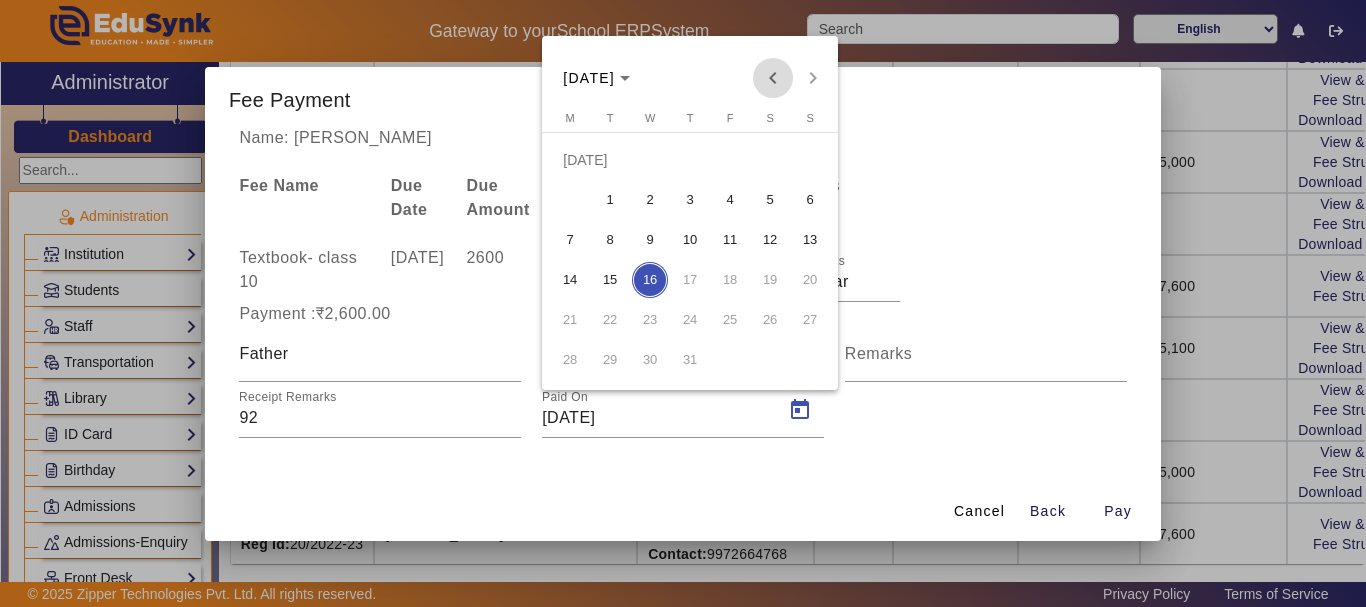 click at bounding box center (773, 78) 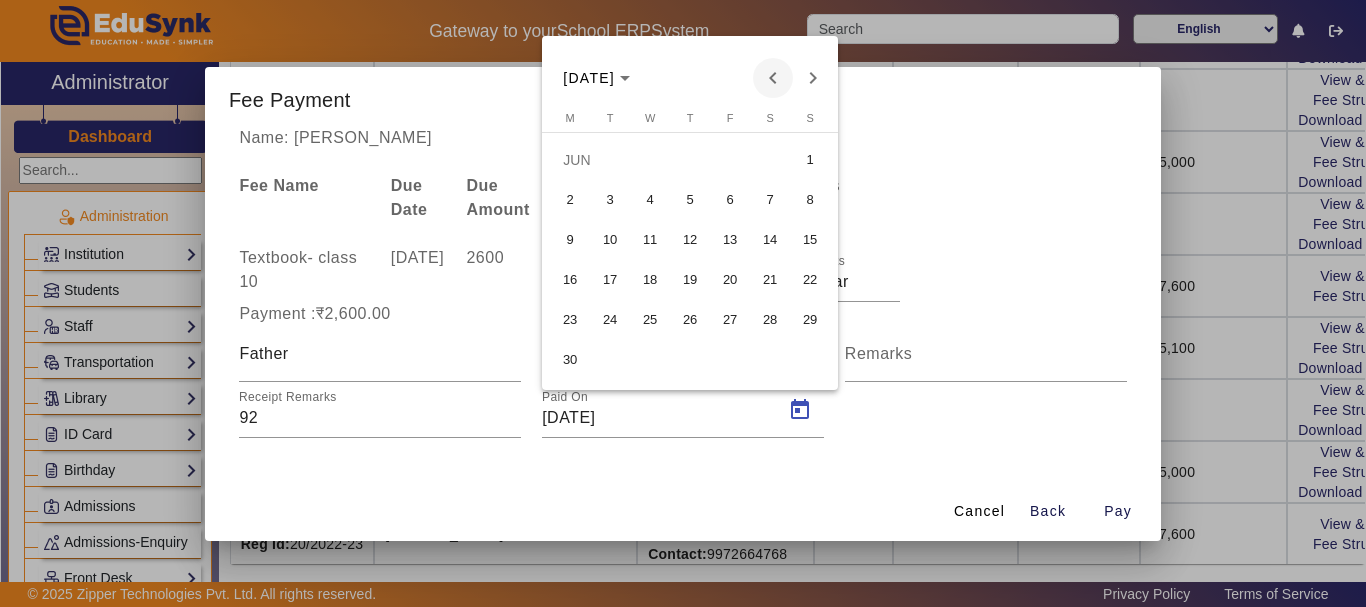 click at bounding box center (773, 78) 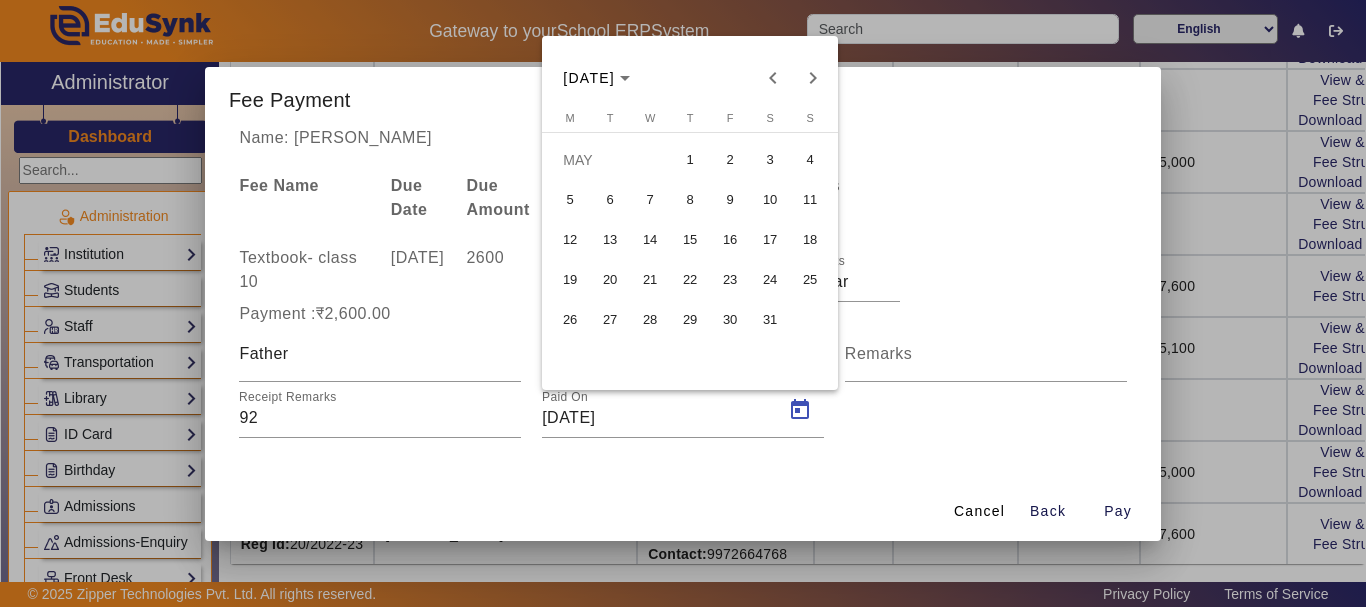 click on "31" at bounding box center [770, 320] 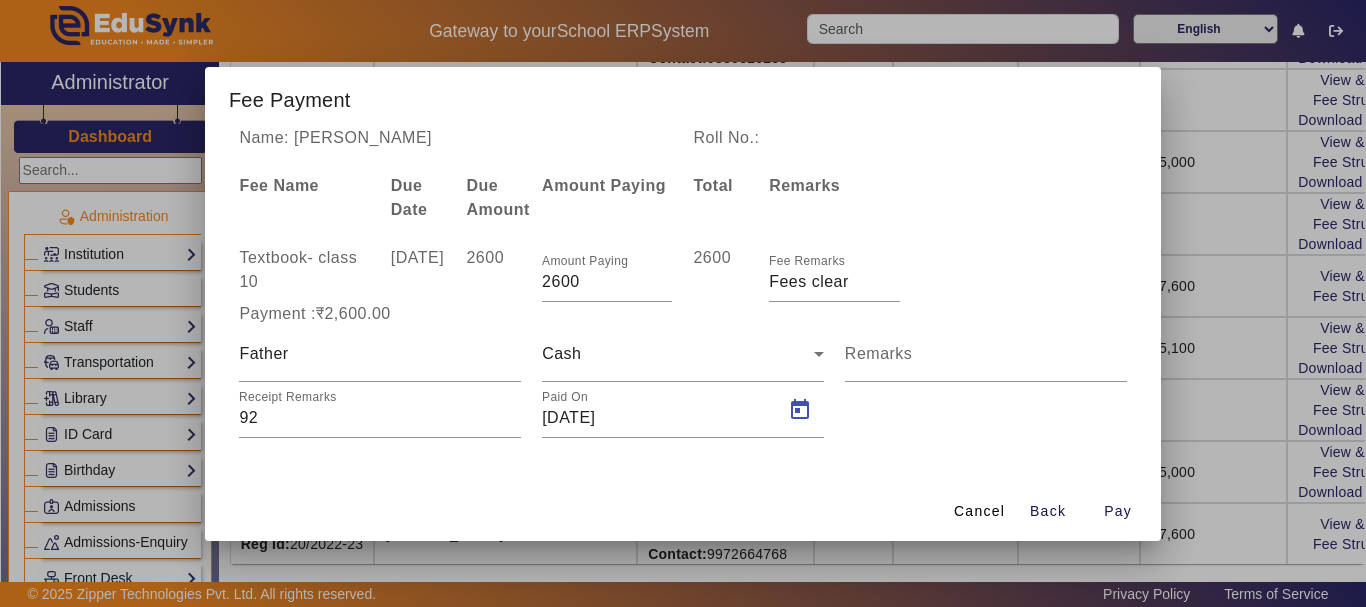 type on "[DATE]" 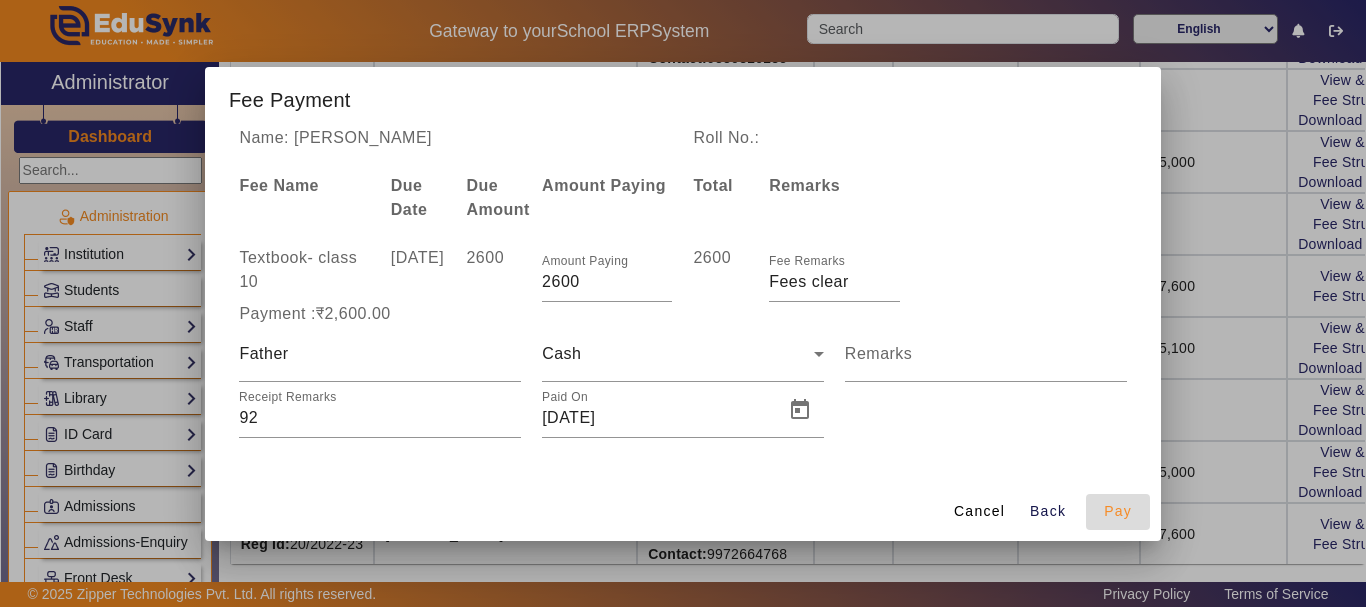 click on "Pay" at bounding box center (1118, 511) 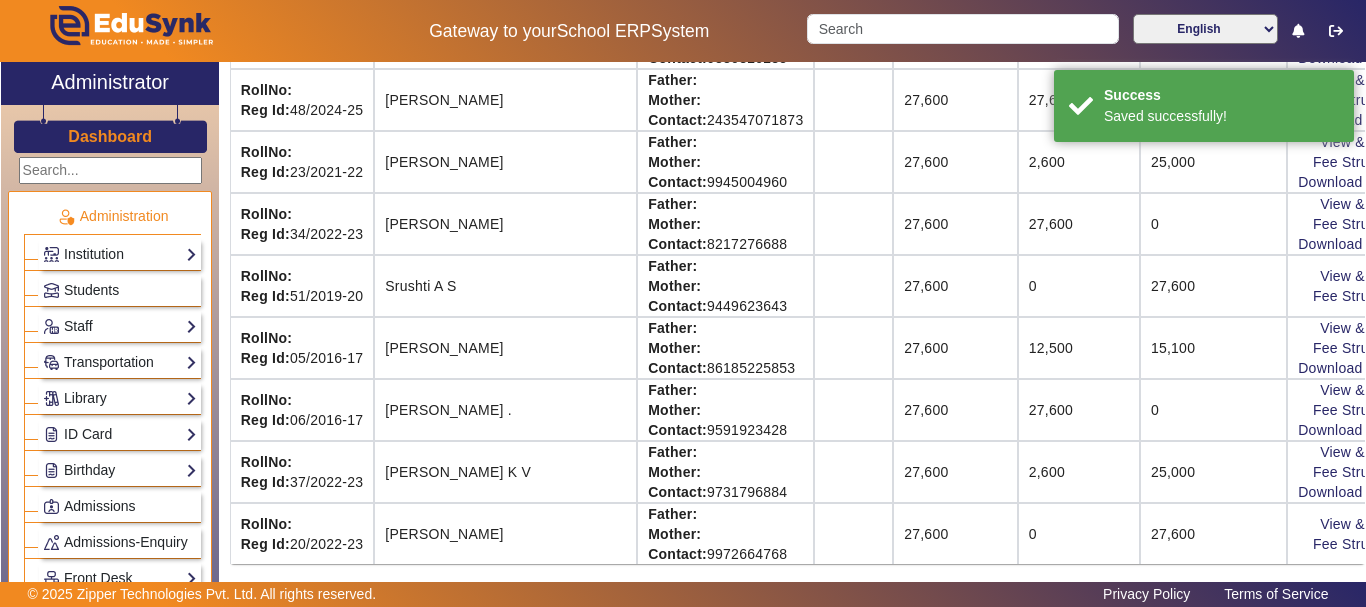 scroll, scrollTop: 0, scrollLeft: 0, axis: both 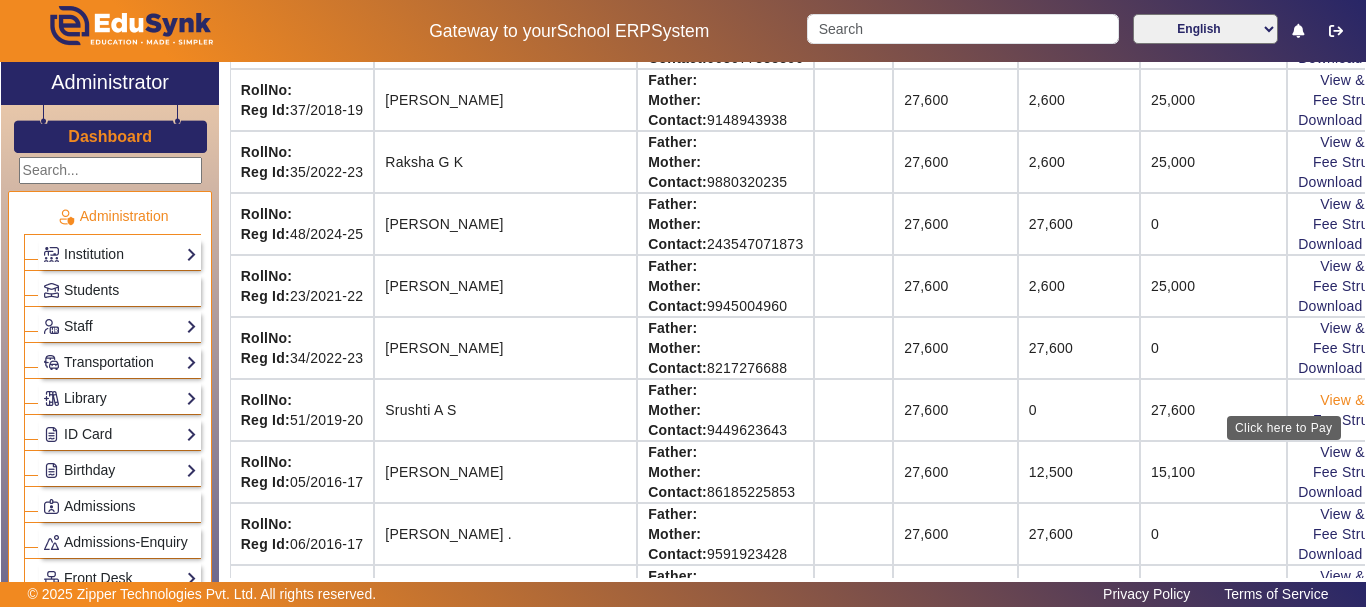 click on "View & Pay" 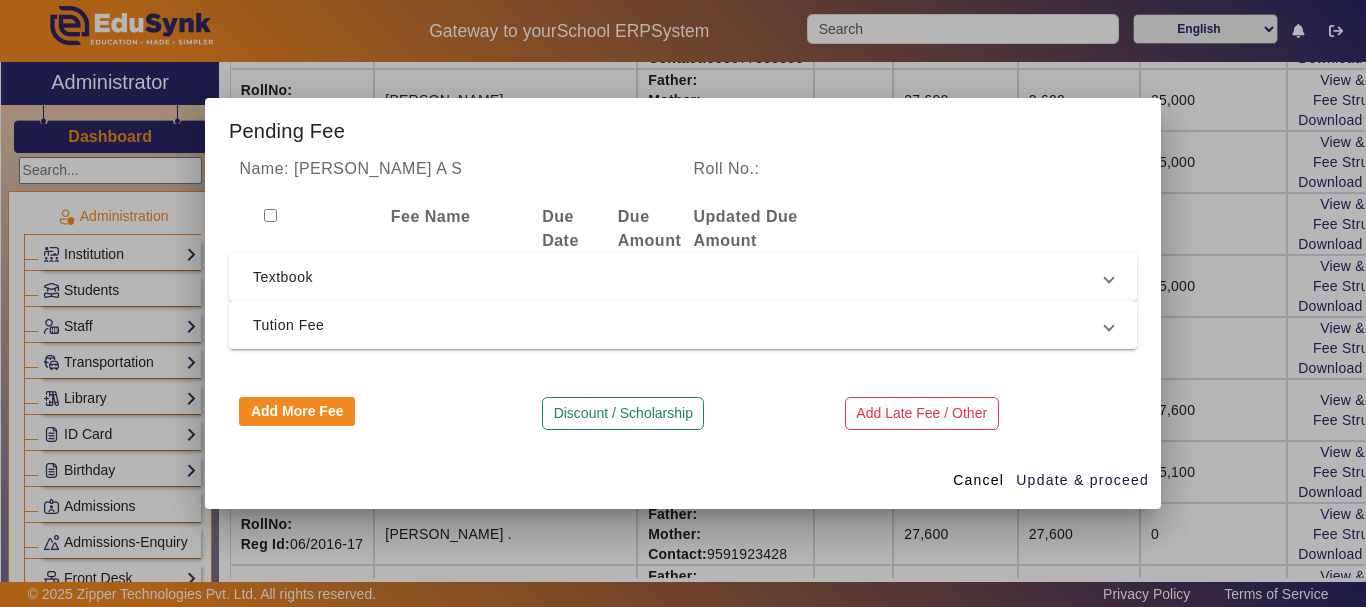 click on "Textbook" at bounding box center (679, 277) 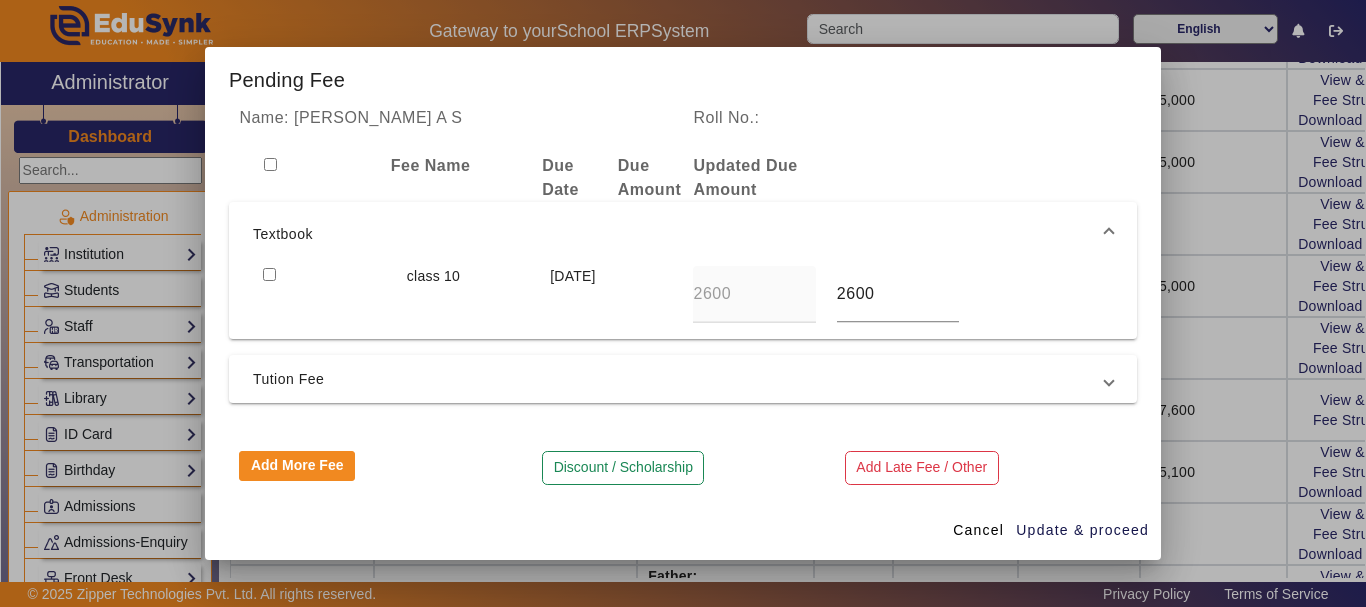 click at bounding box center [269, 274] 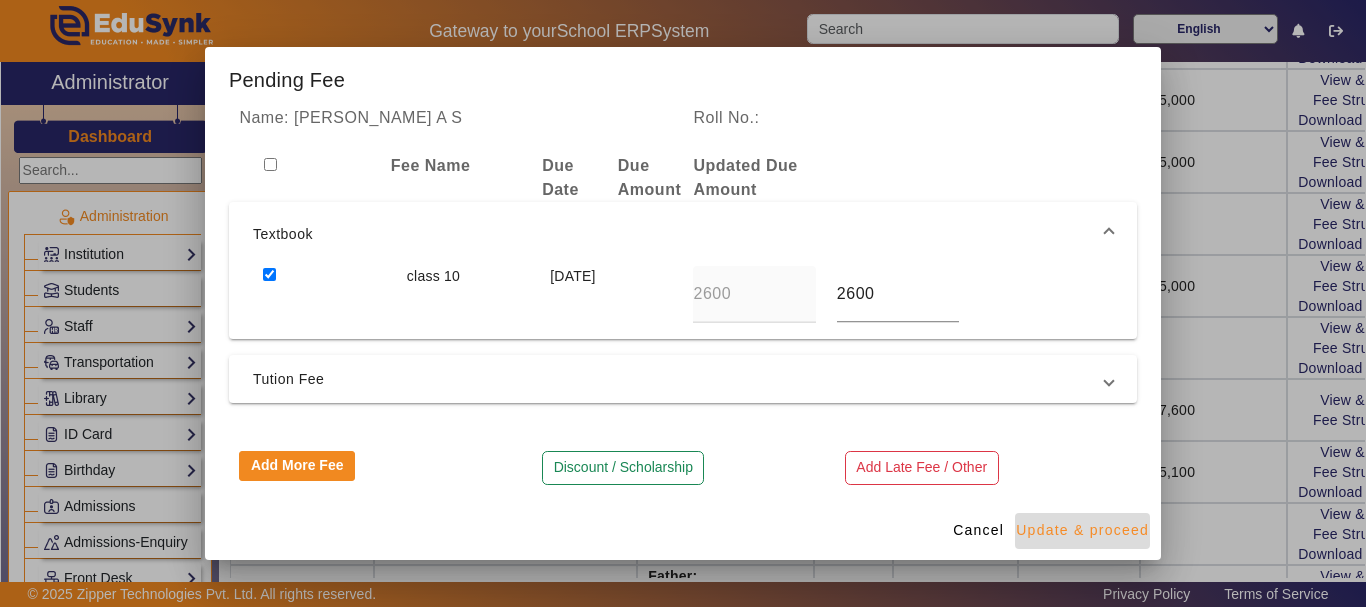 click on "Update & proceed" at bounding box center (1082, 530) 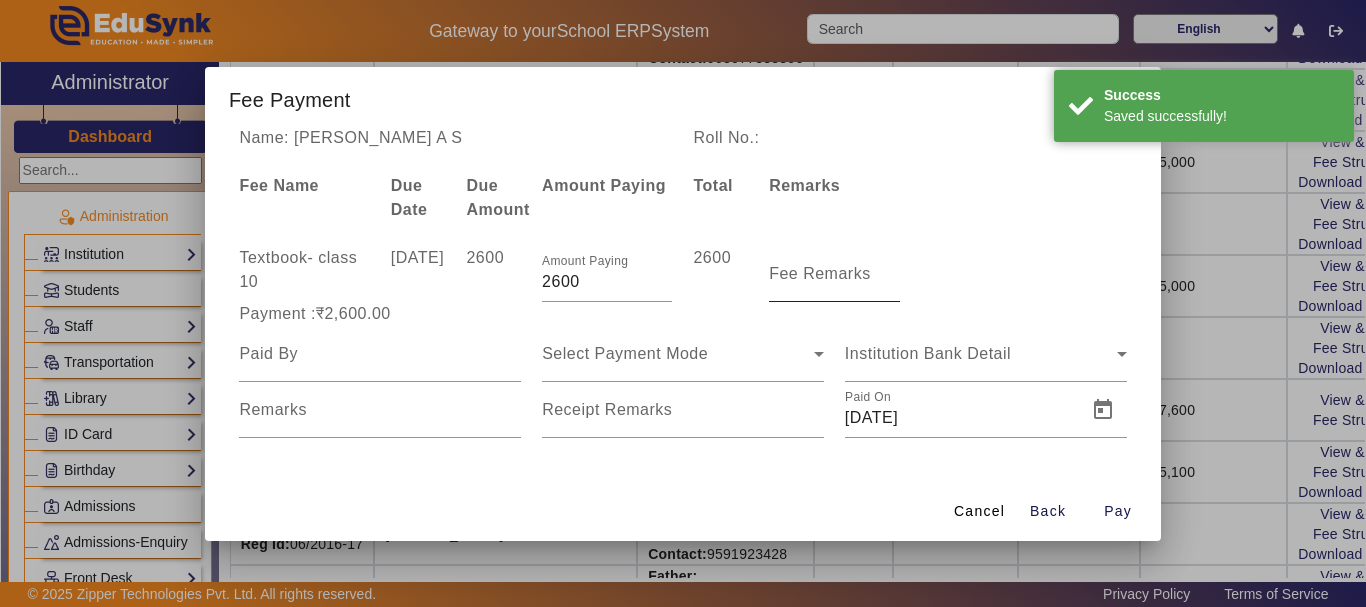 click on "Fee Remarks" at bounding box center (820, 273) 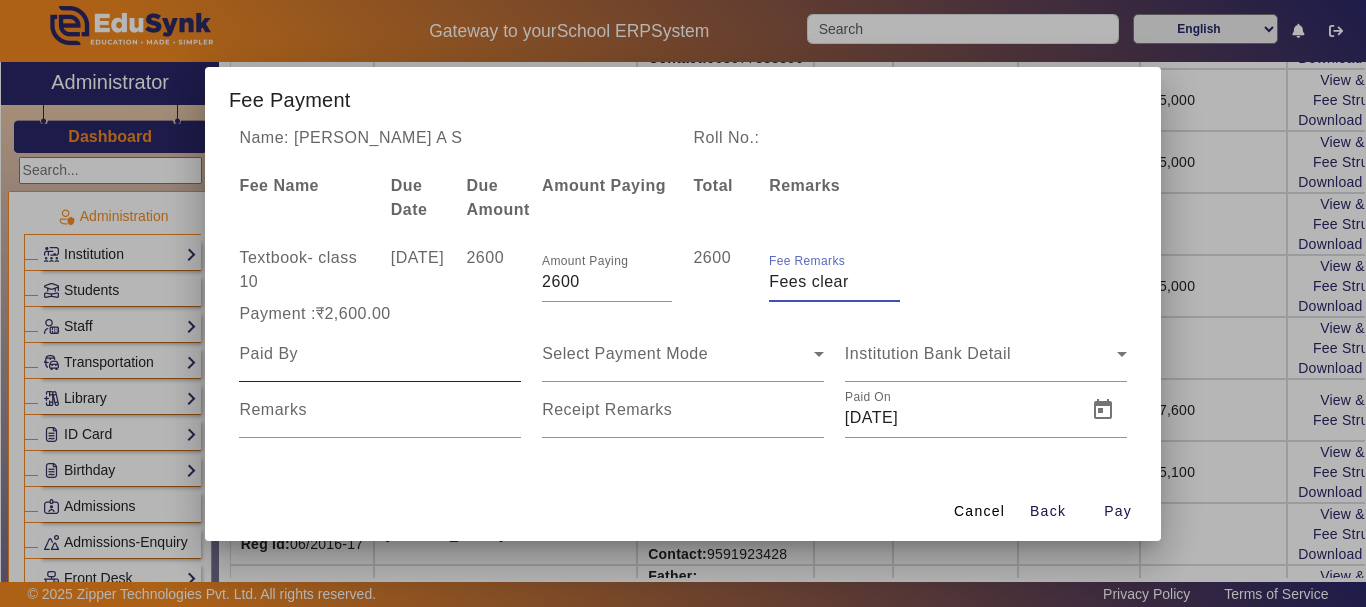 type on "Fees clear" 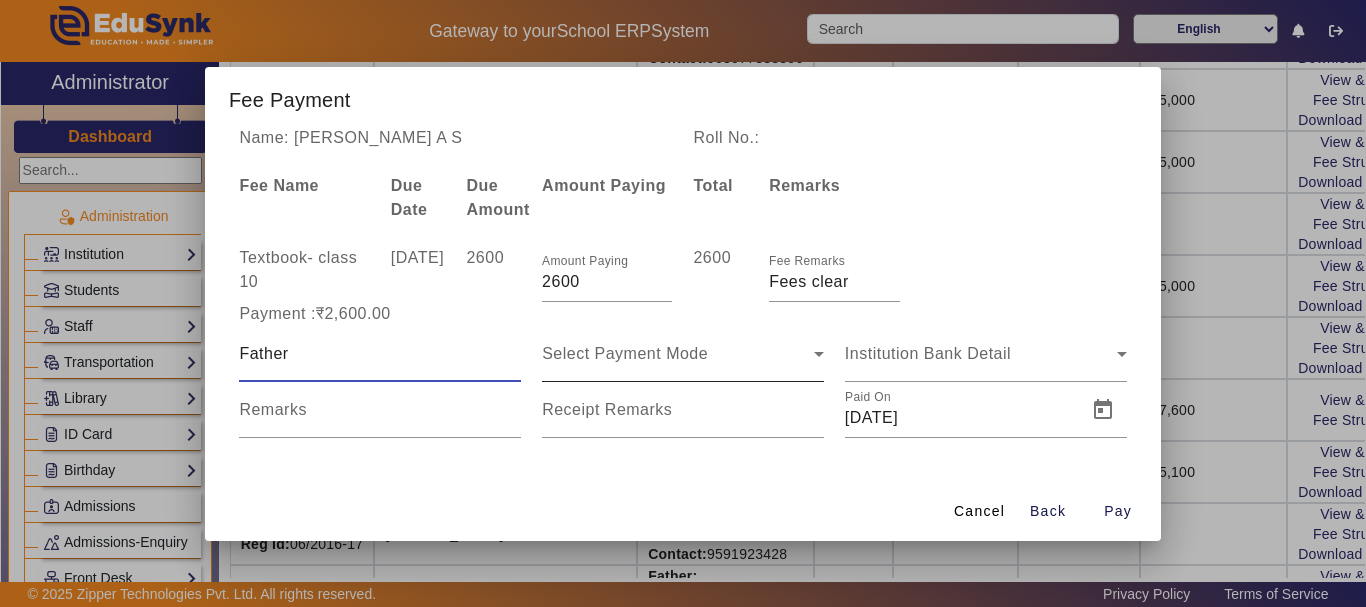 type on "Father" 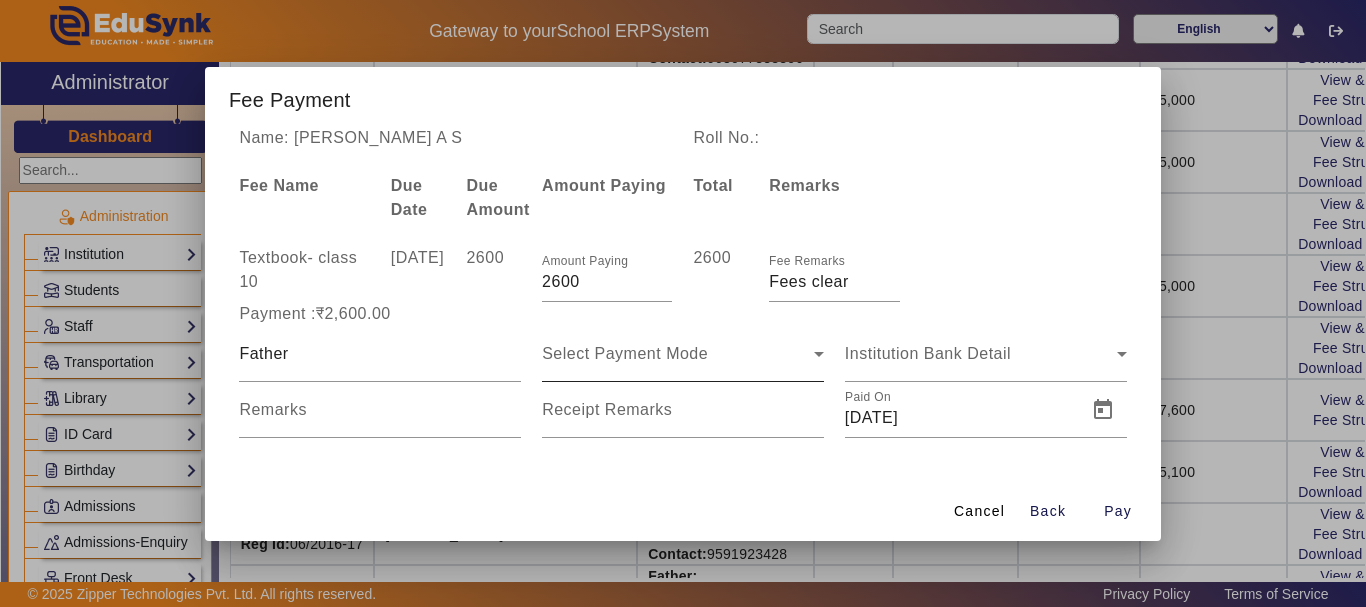 click on "Select Payment Mode" at bounding box center (683, 354) 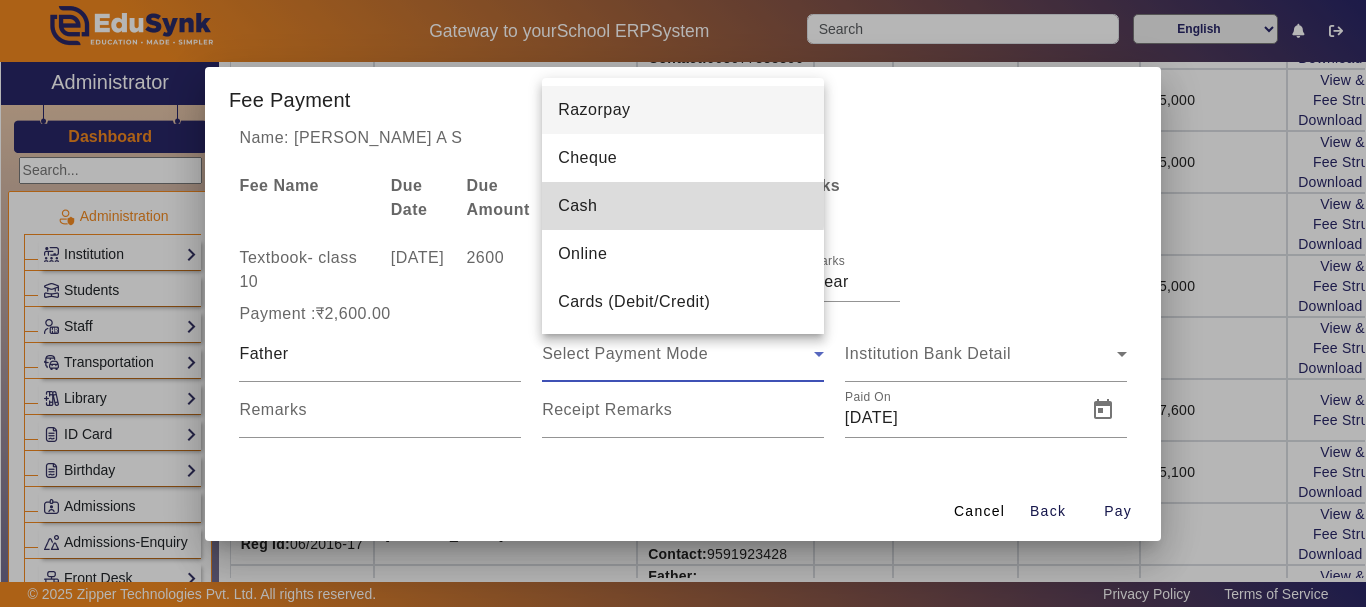 click on "Cash" at bounding box center (577, 206) 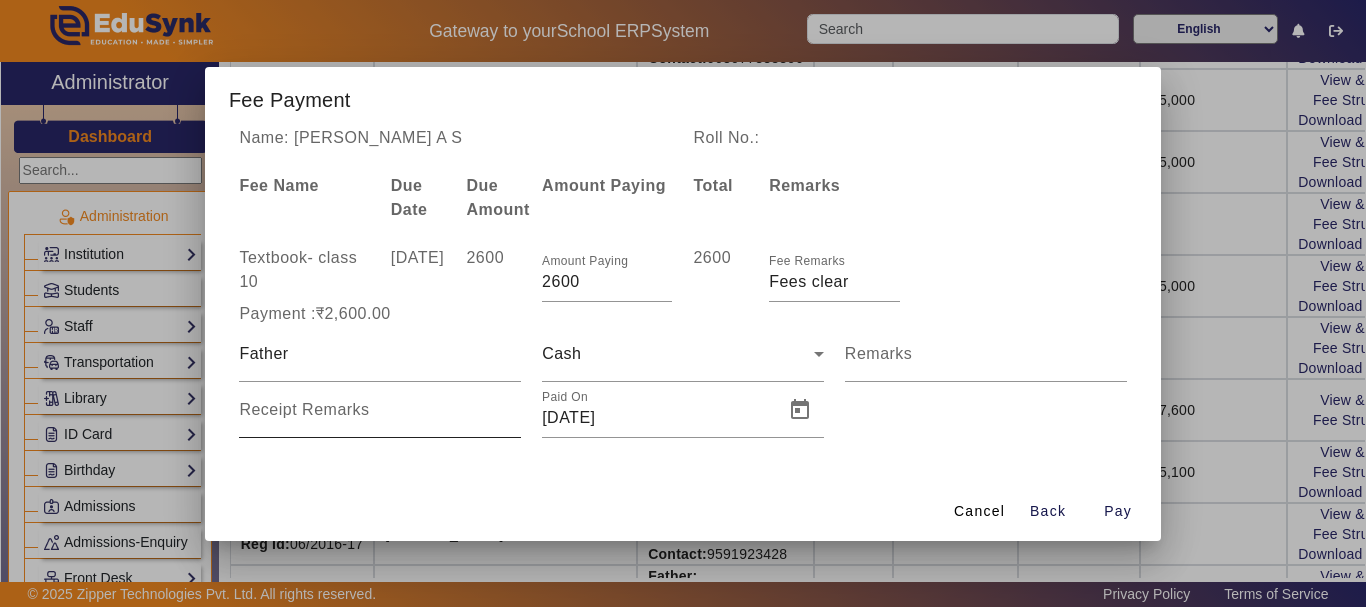 click on "Receipt Remarks" at bounding box center [304, 409] 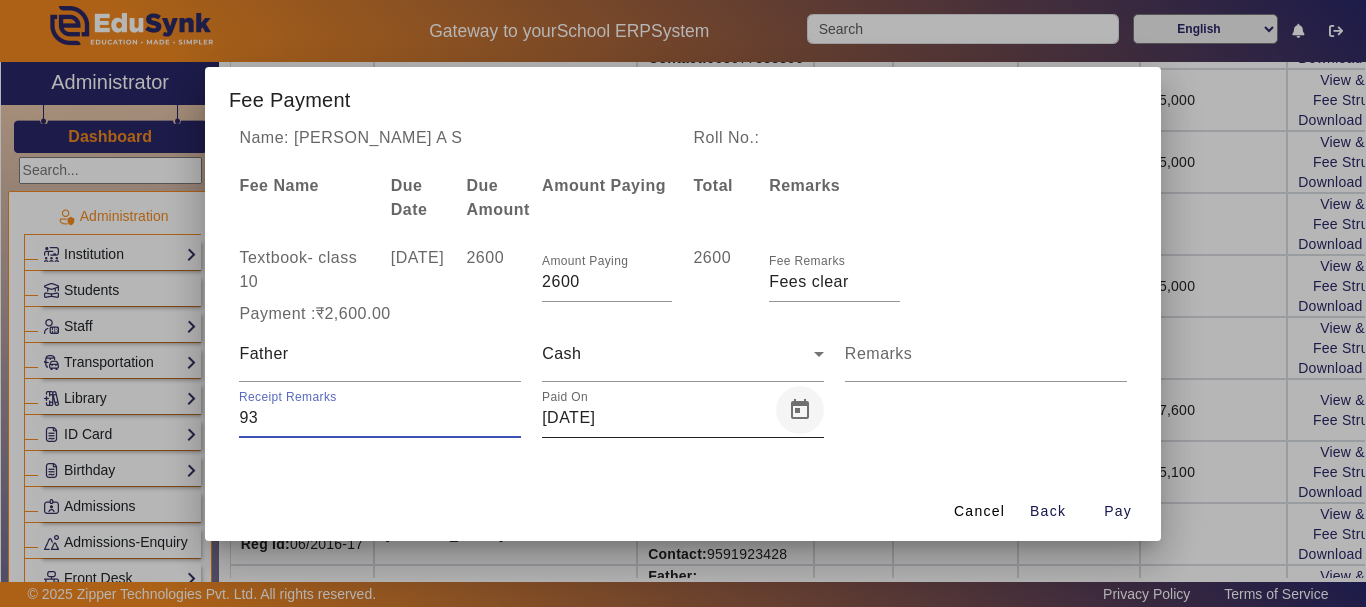 type on "93" 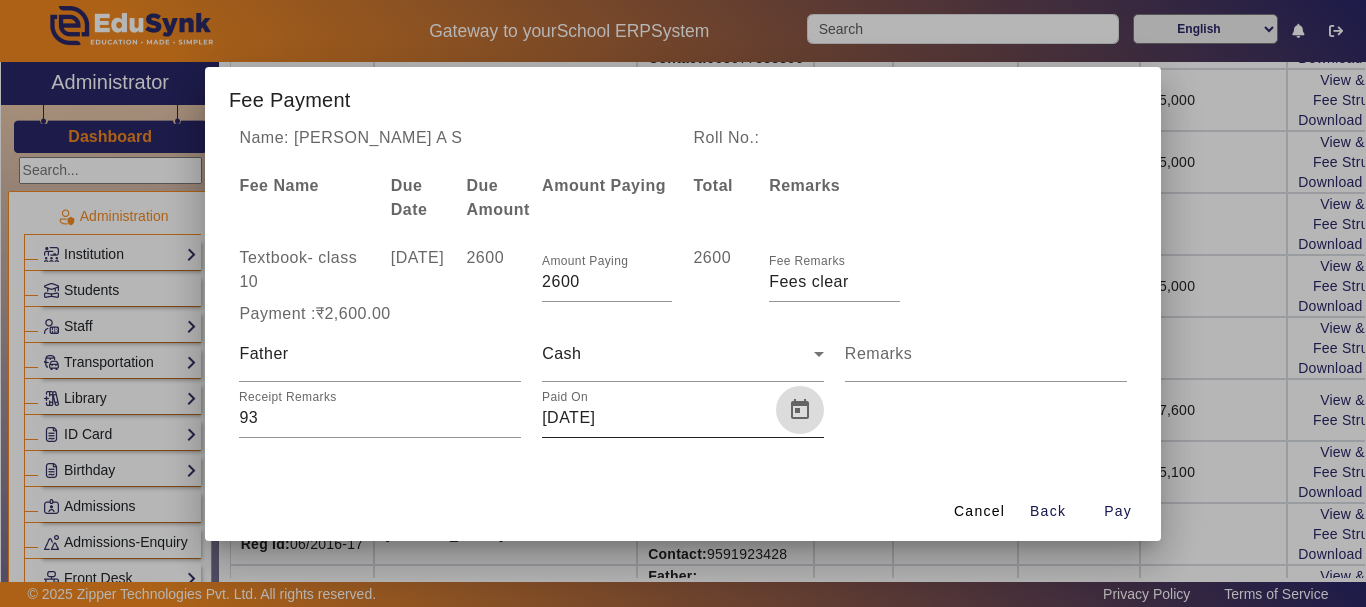 click at bounding box center [800, 410] 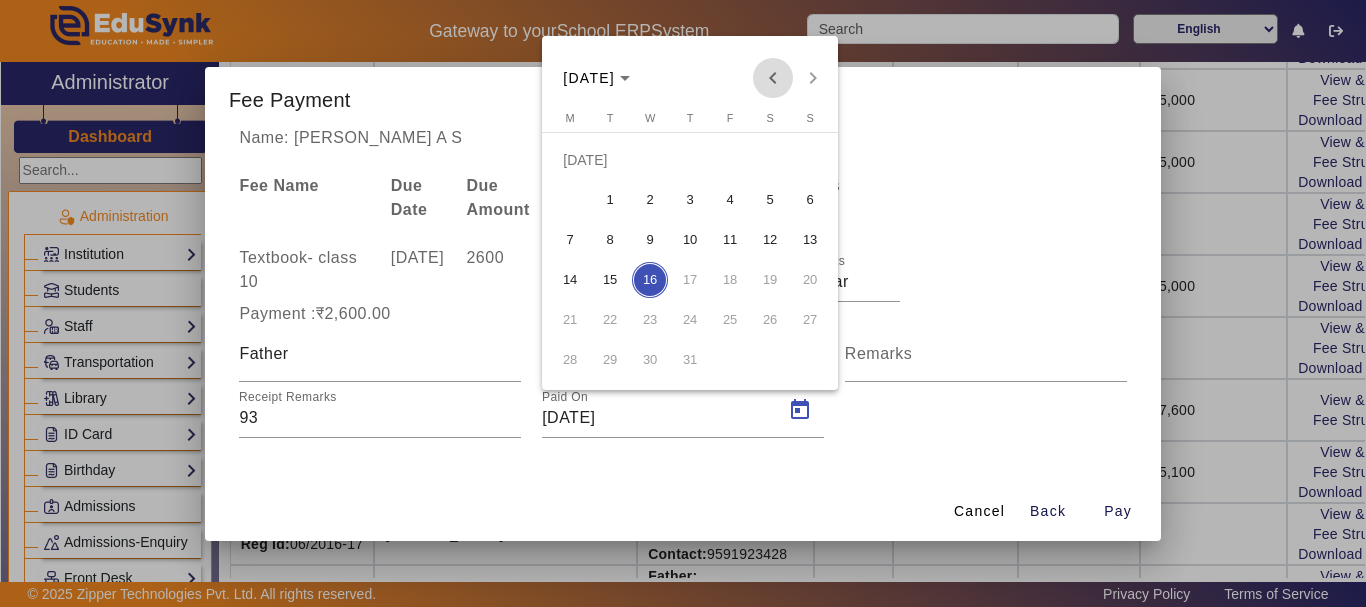 click at bounding box center [773, 78] 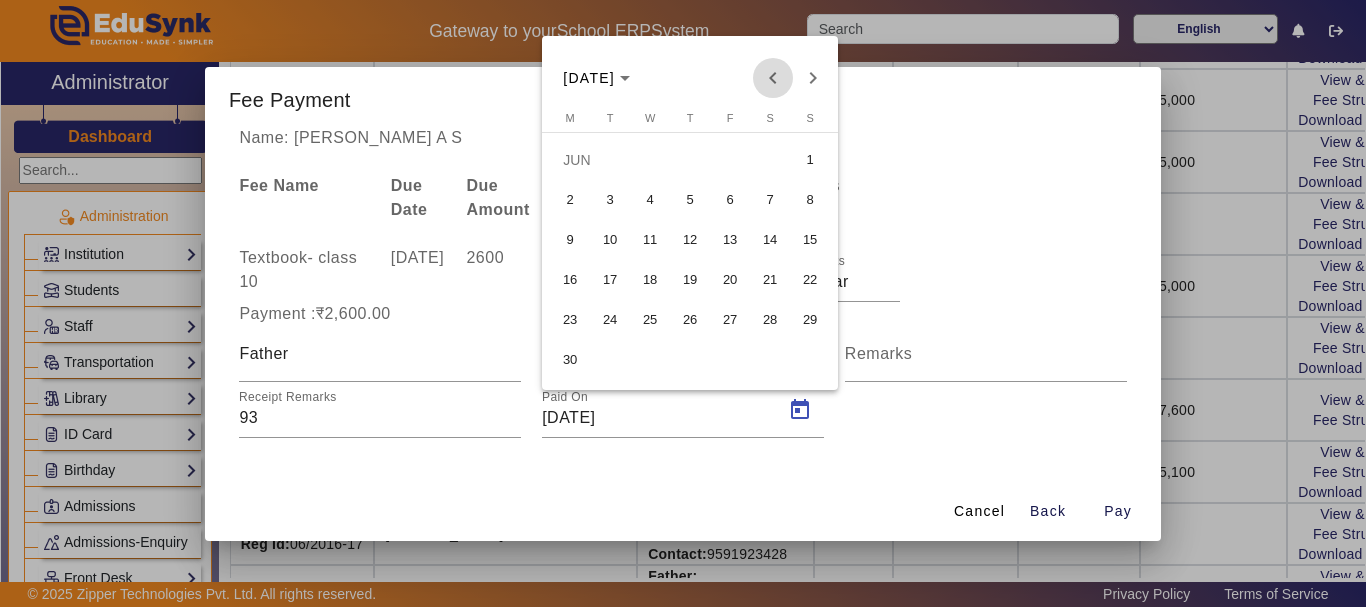 click at bounding box center (773, 78) 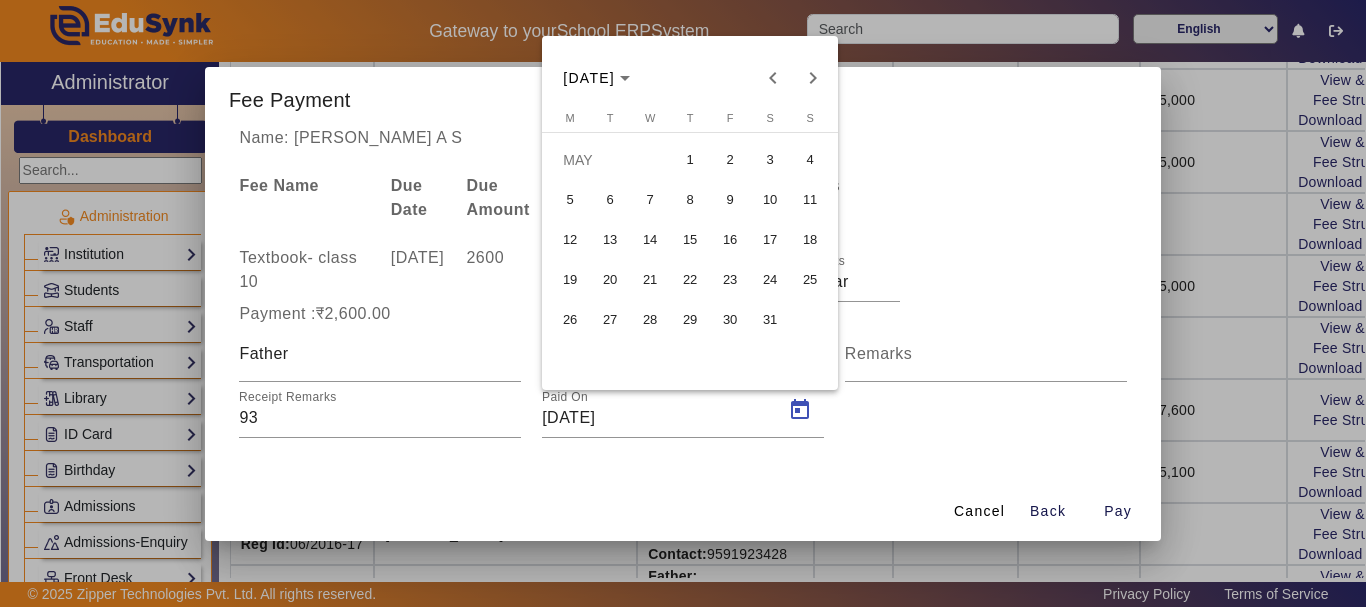 click on "31" at bounding box center [770, 320] 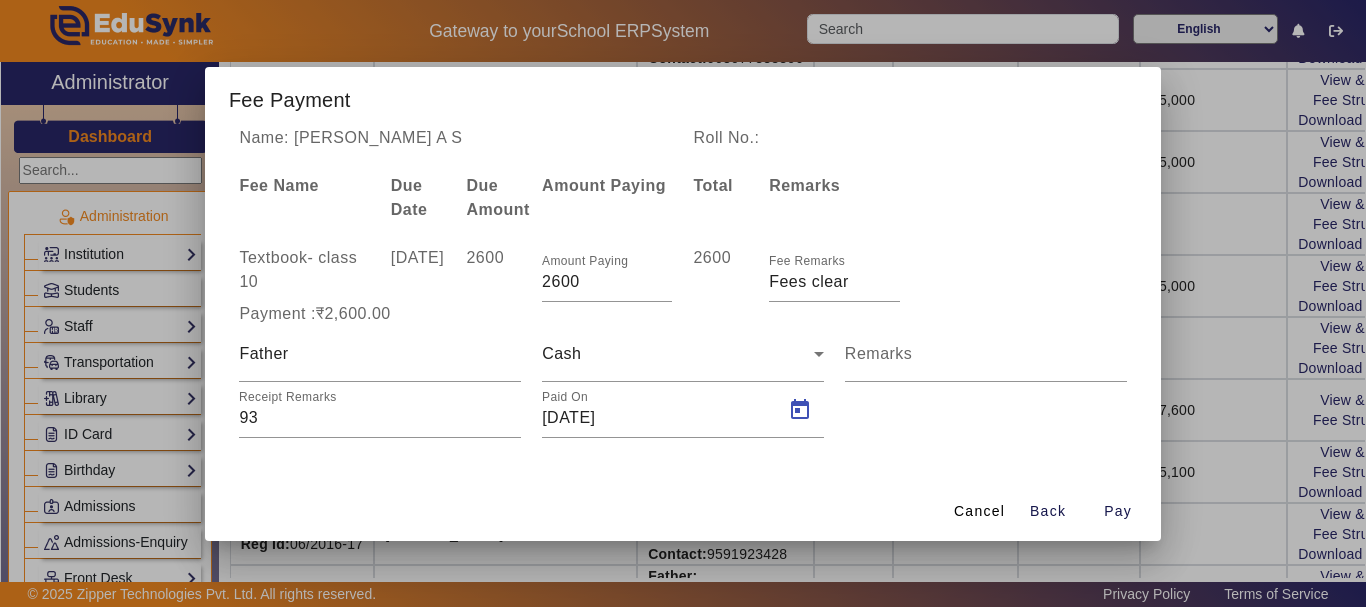 type on "[DATE]" 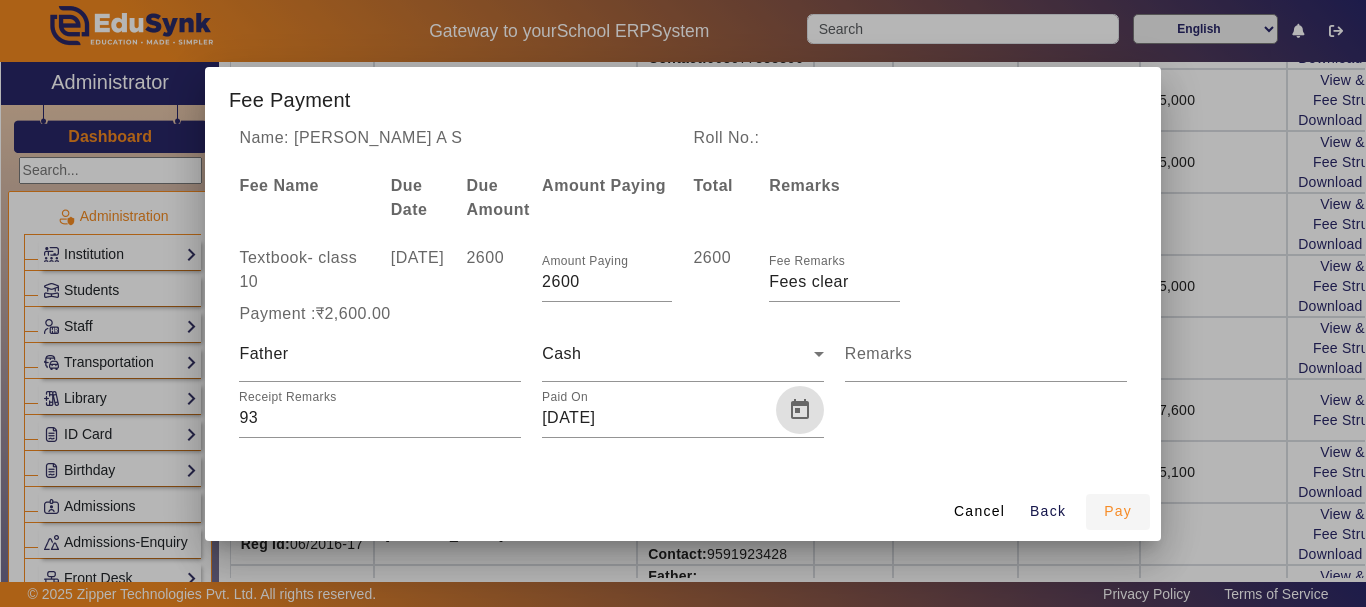 click on "Pay" at bounding box center (1118, 511) 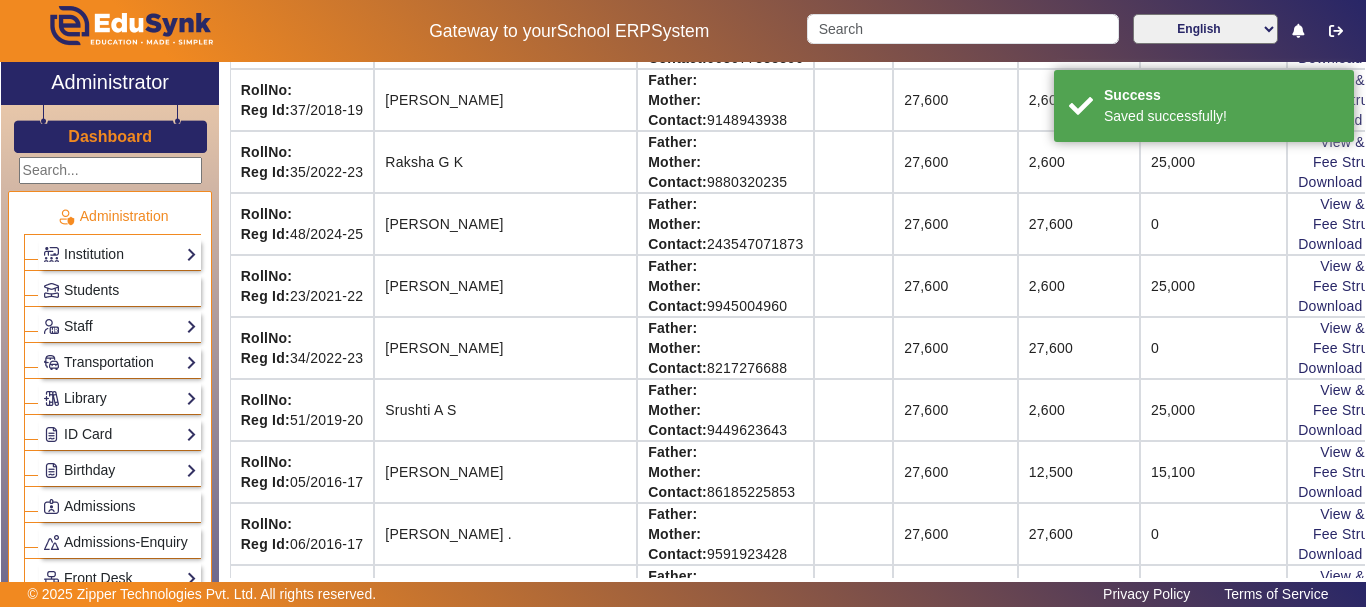 scroll, scrollTop: 79, scrollLeft: 0, axis: vertical 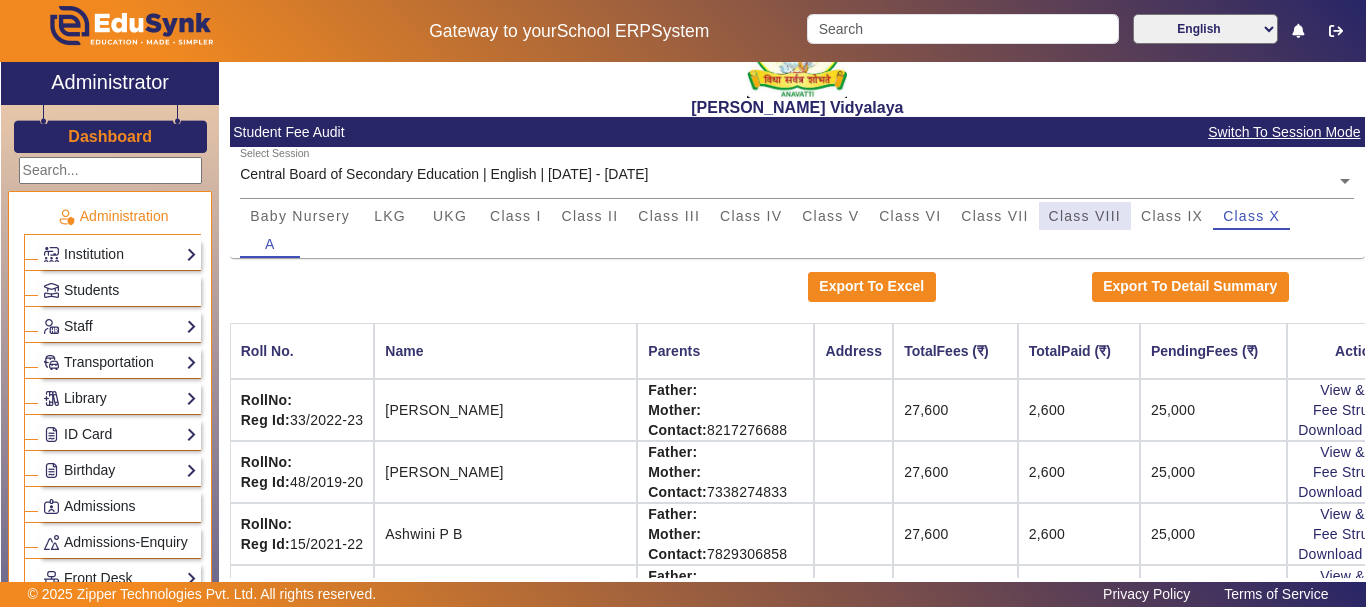 click on "Class VIII" at bounding box center [1085, 216] 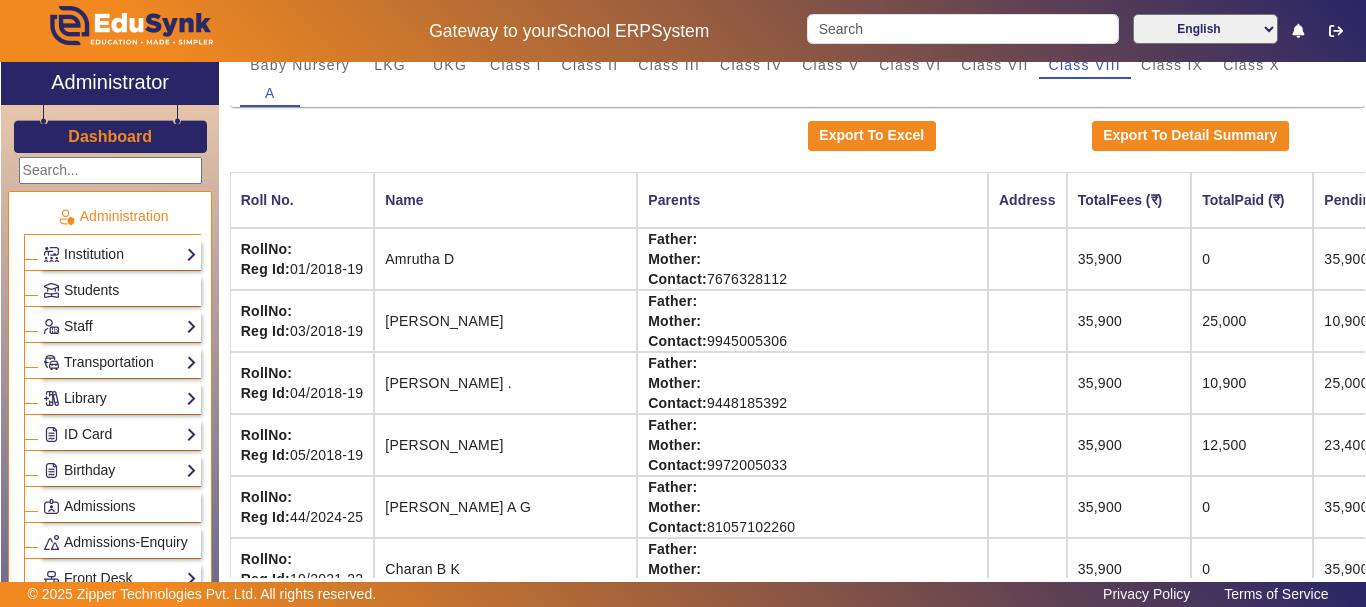 scroll, scrollTop: 239, scrollLeft: 0, axis: vertical 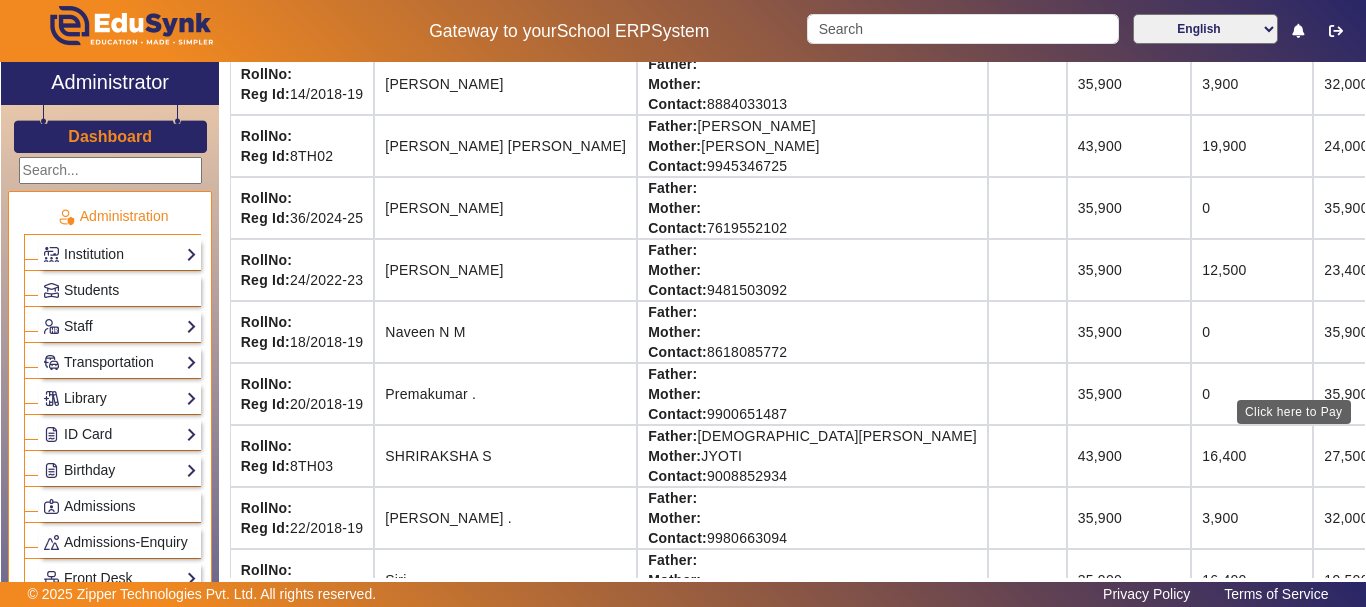 click on "View & Pay" 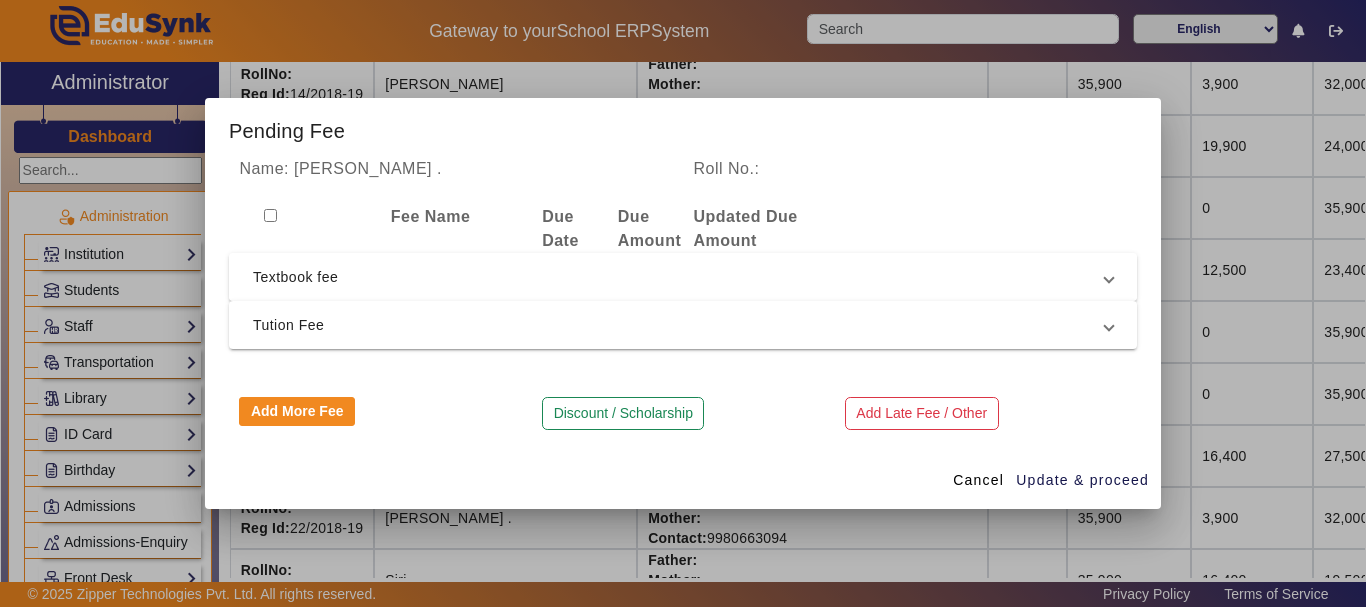 click on "Textbook fee" at bounding box center [679, 277] 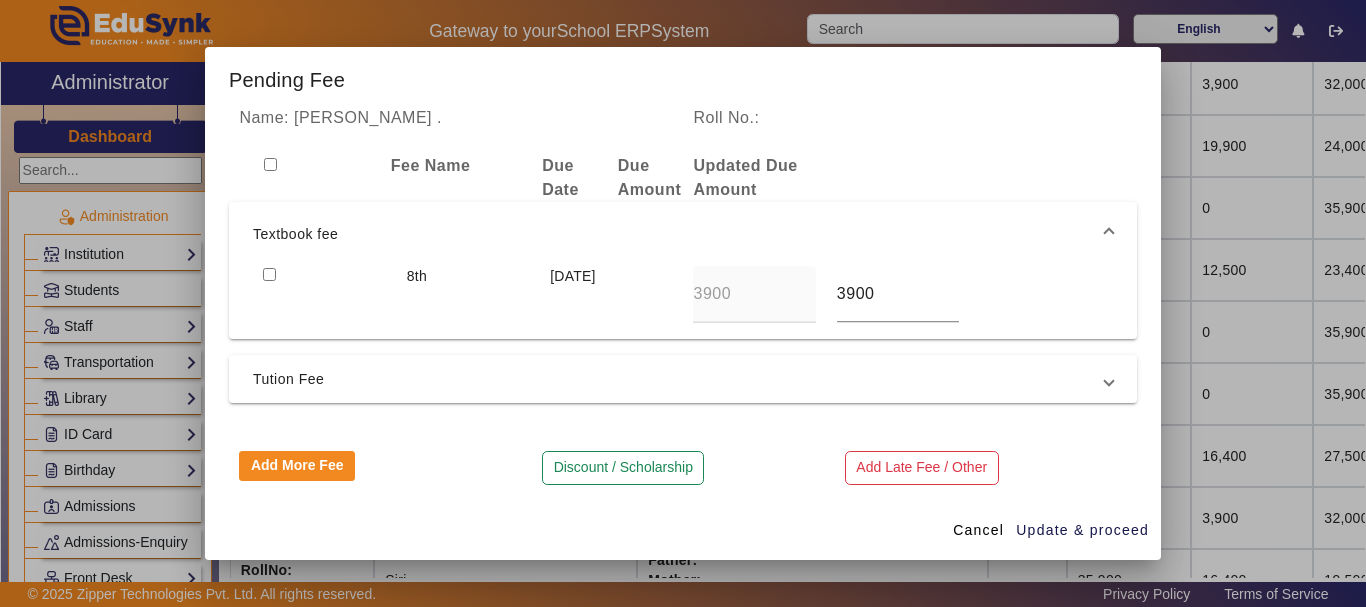 click at bounding box center [269, 274] 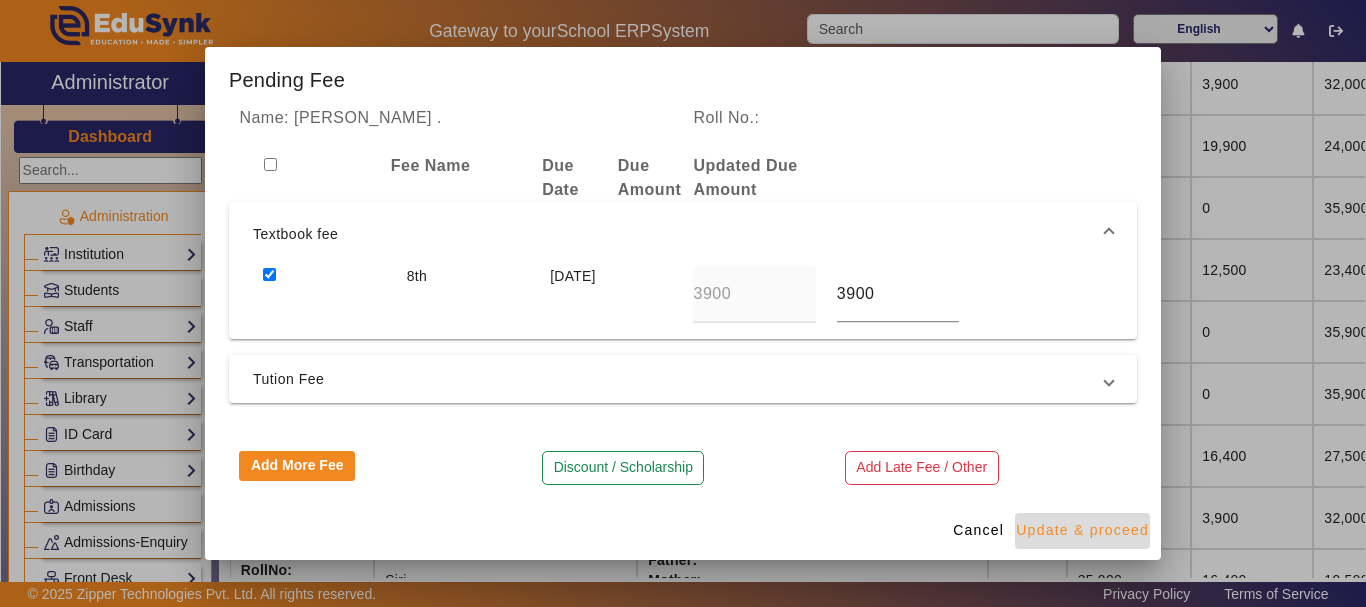 click on "Update & proceed" at bounding box center [1082, 530] 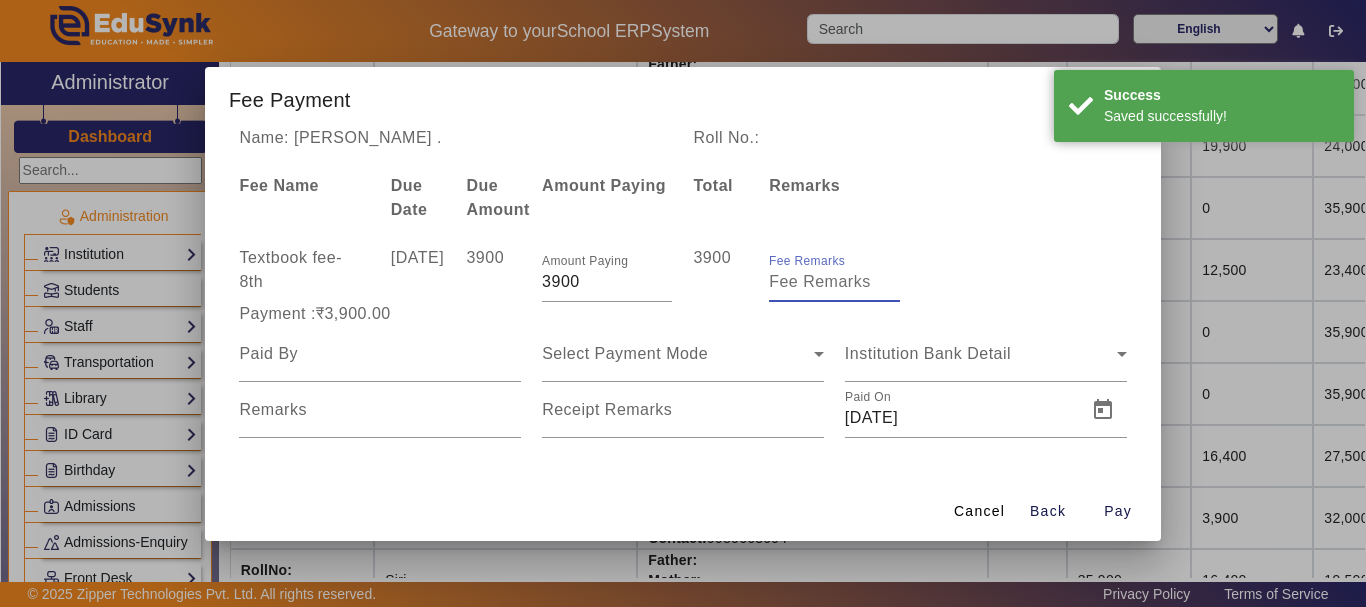 click on "Fee Remarks" at bounding box center [834, 282] 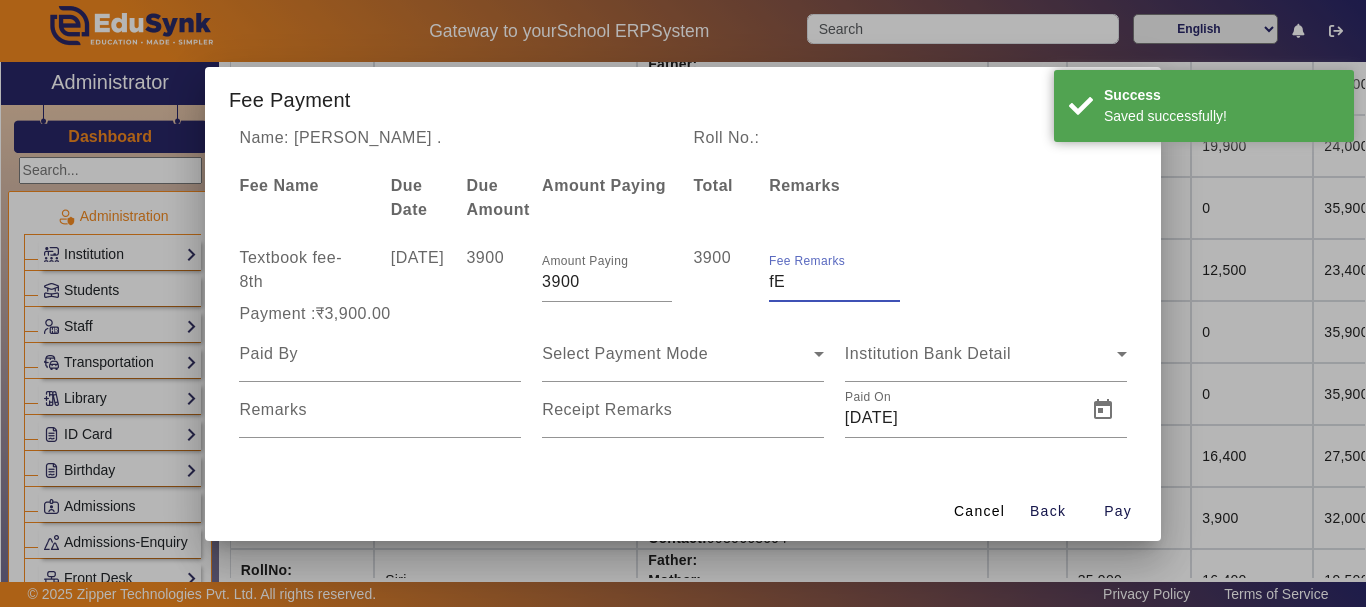 type on "f" 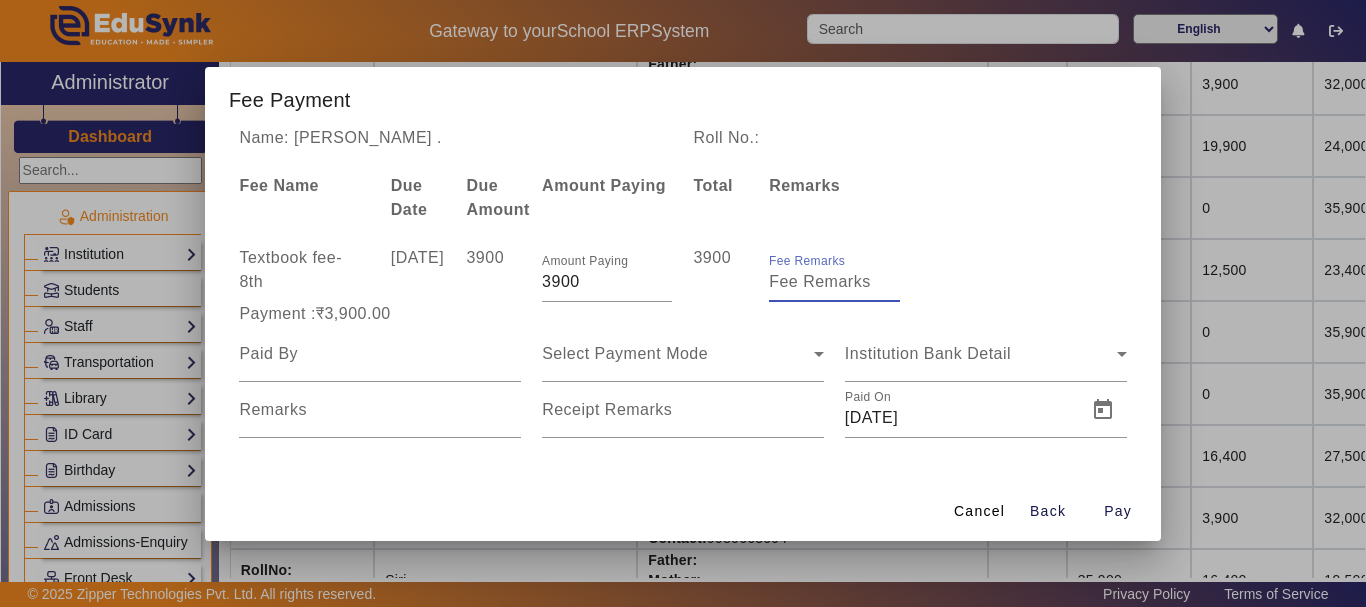 type on "f" 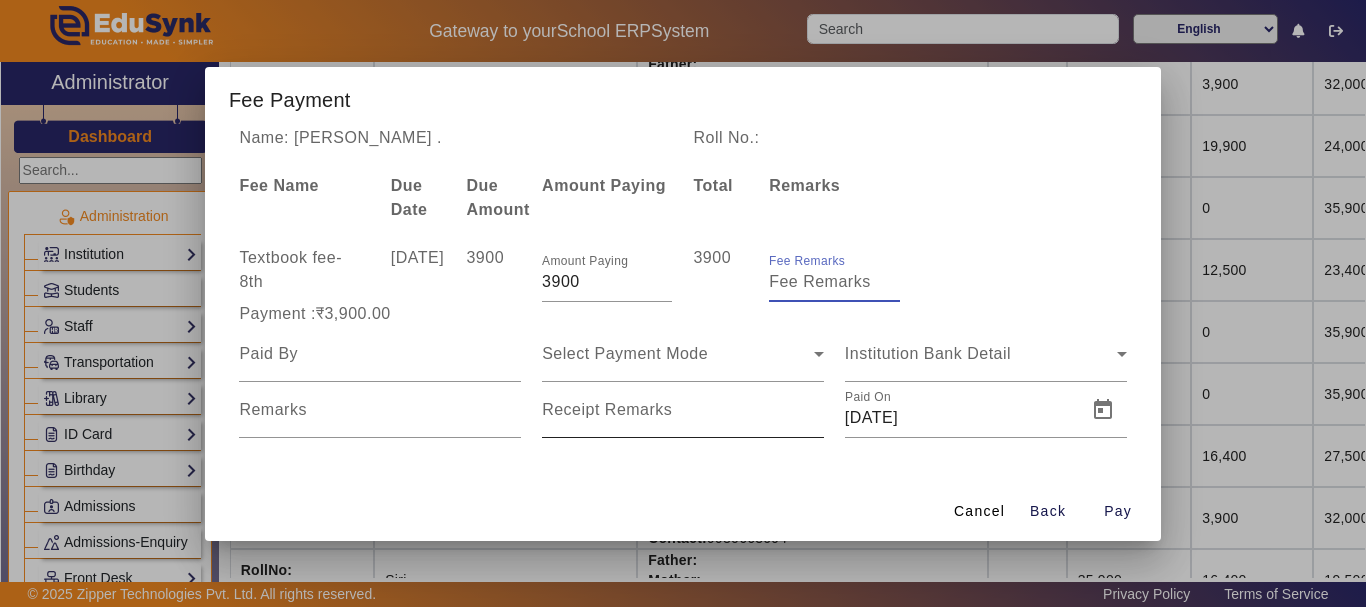 type on "f" 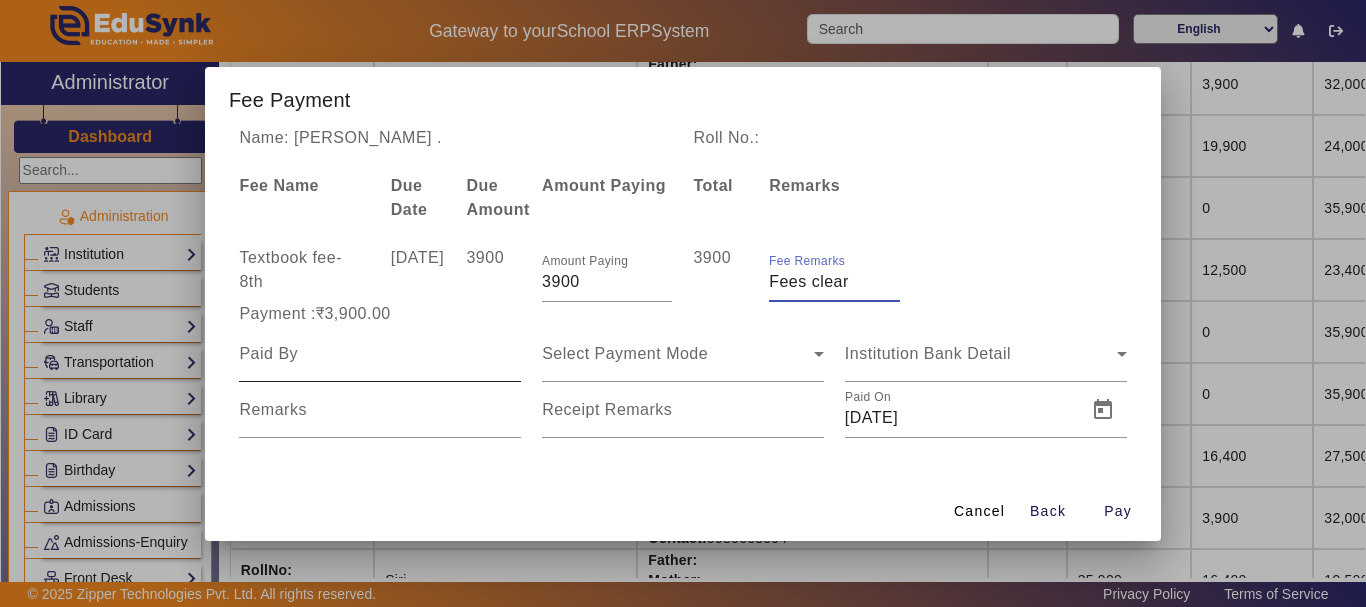 type on "Fees clear" 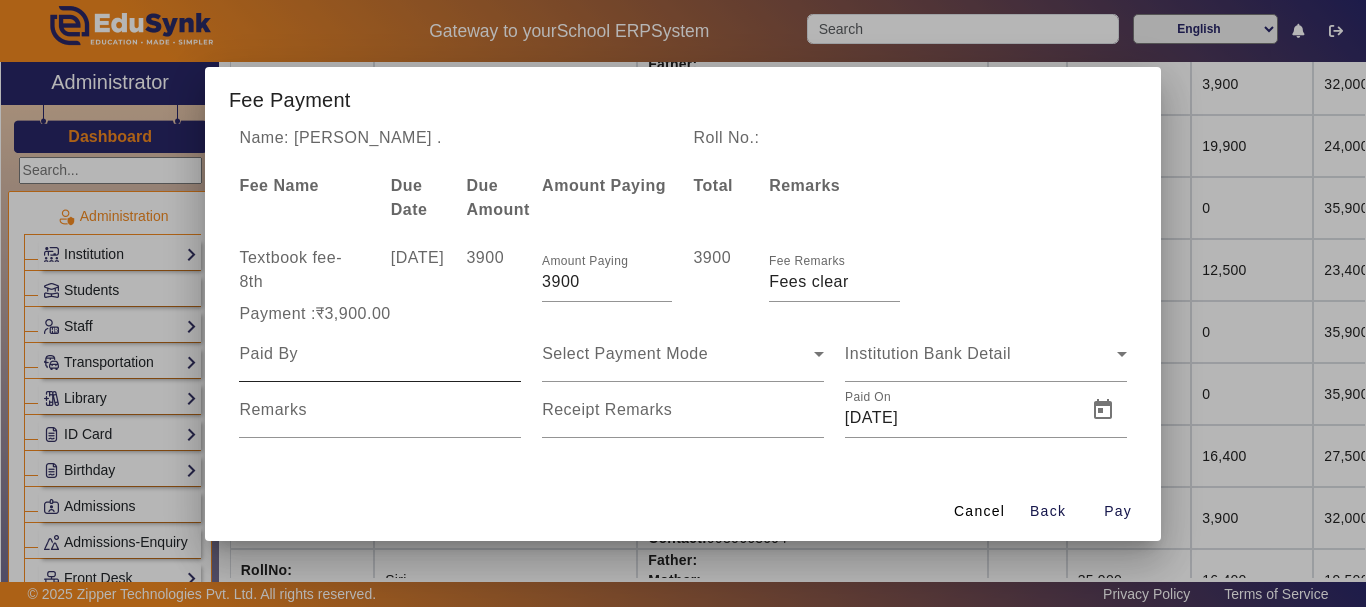 click at bounding box center [380, 354] 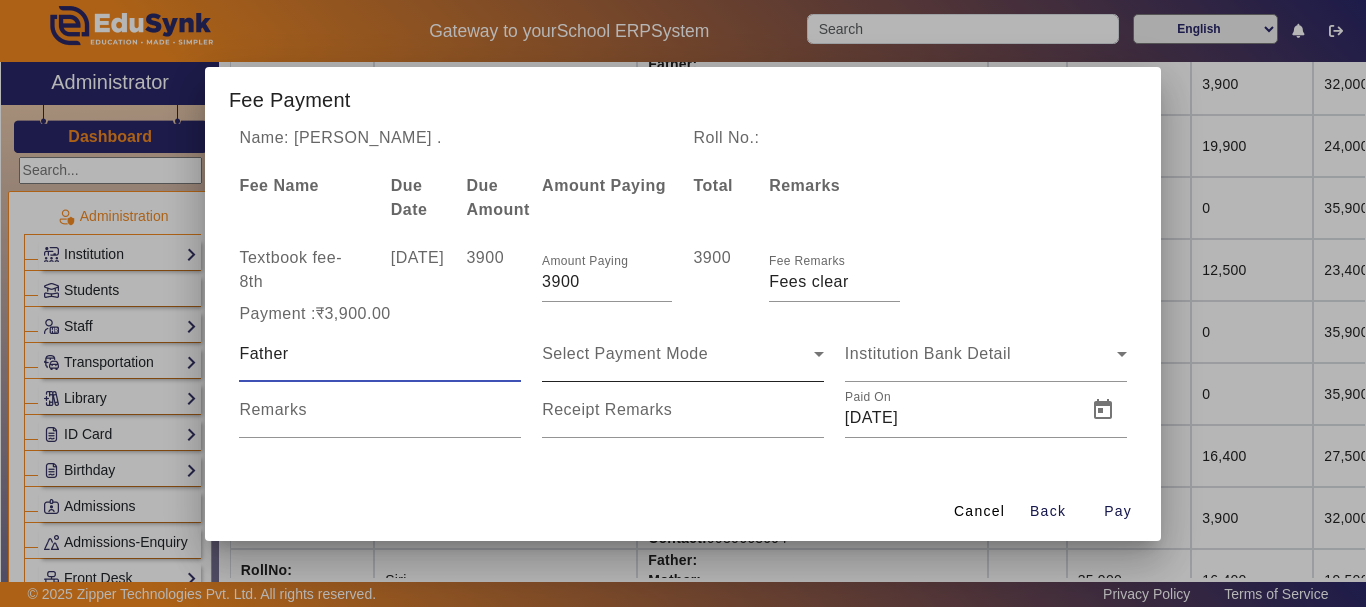 type on "Father" 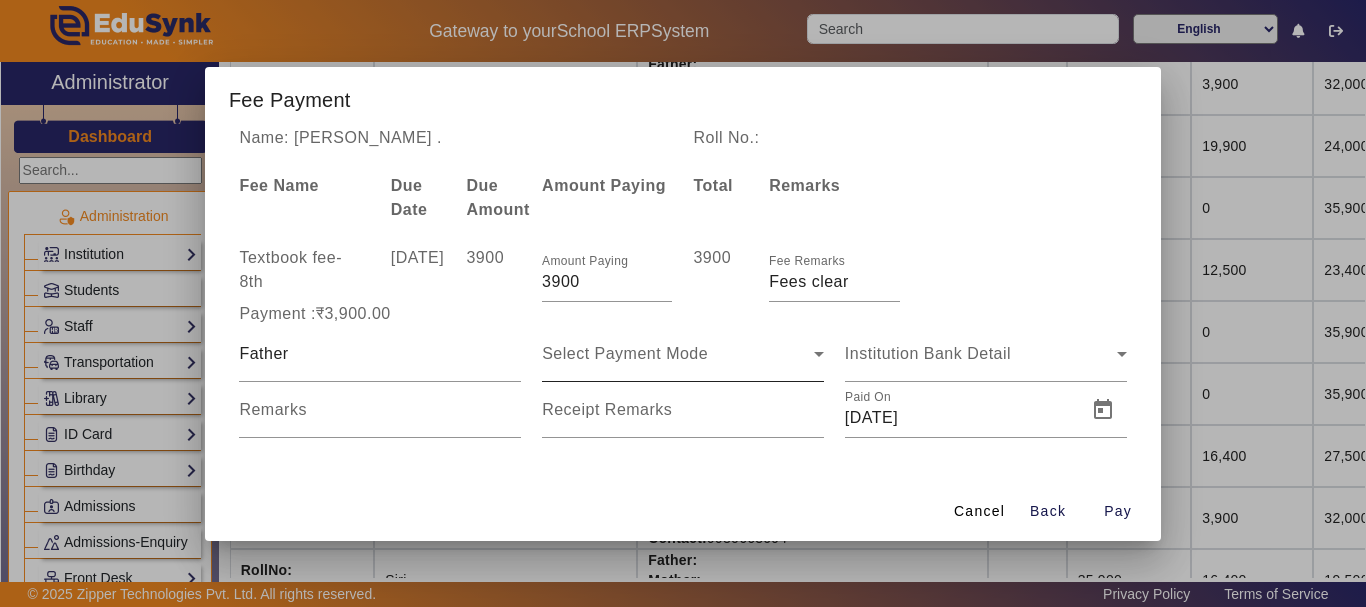 click on "Select Payment Mode" at bounding box center [683, 354] 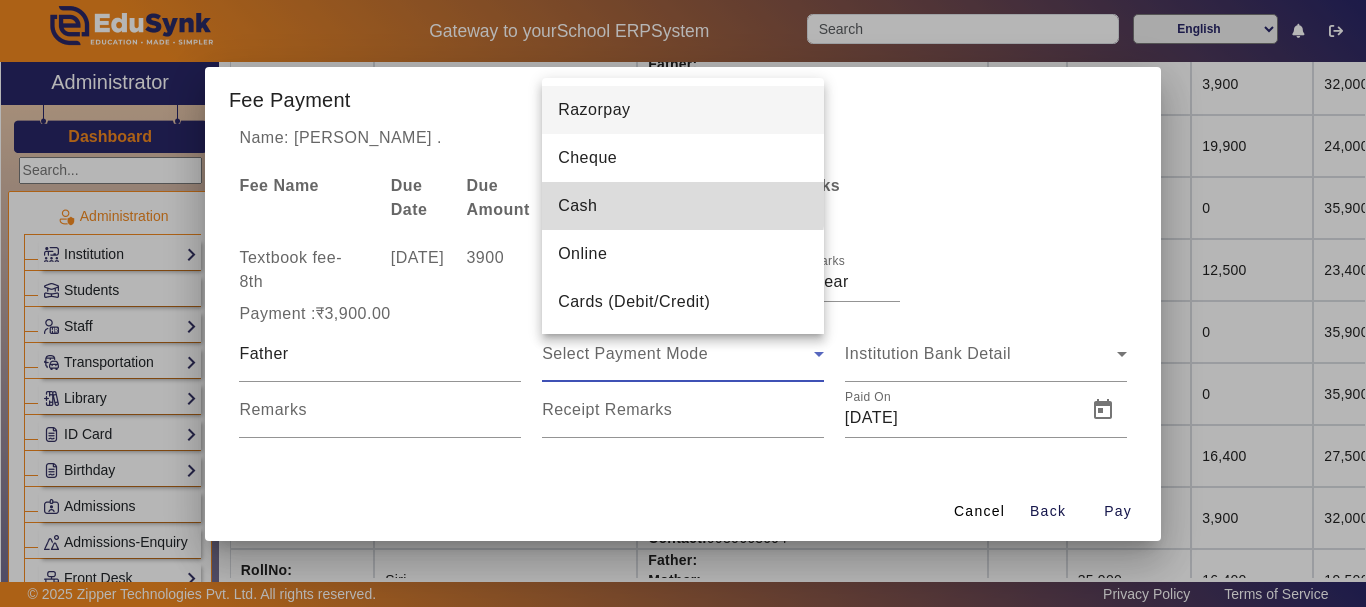 click on "Cash" at bounding box center (683, 206) 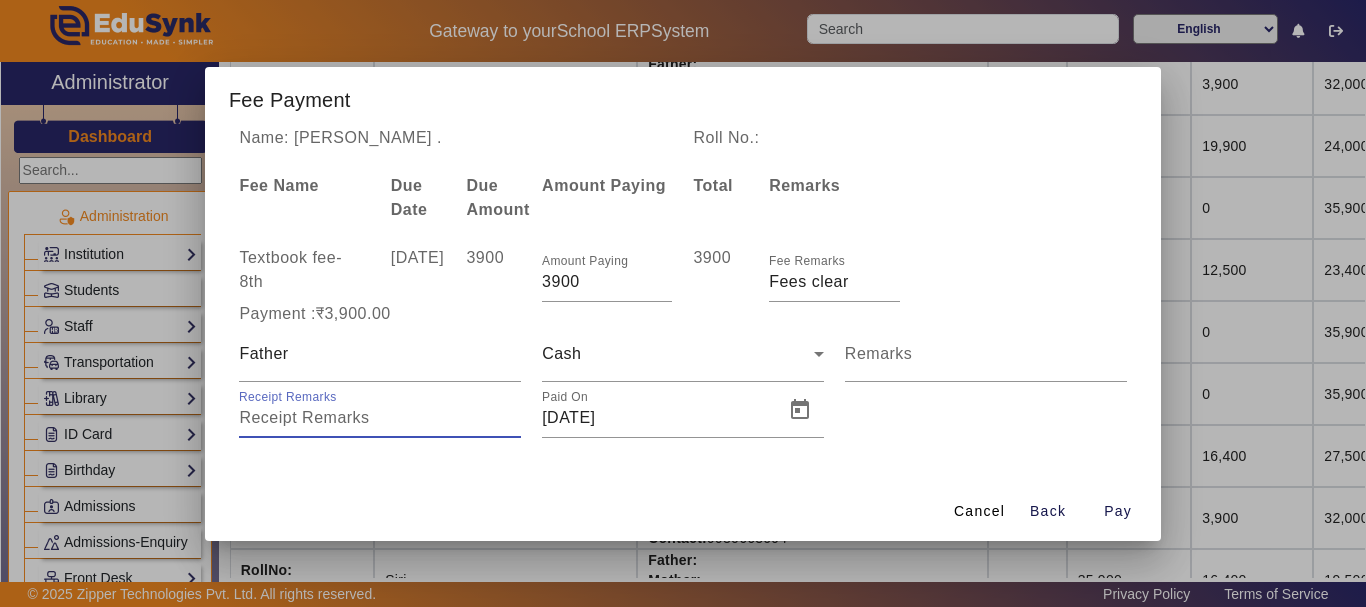 click on "Receipt Remarks" at bounding box center (380, 418) 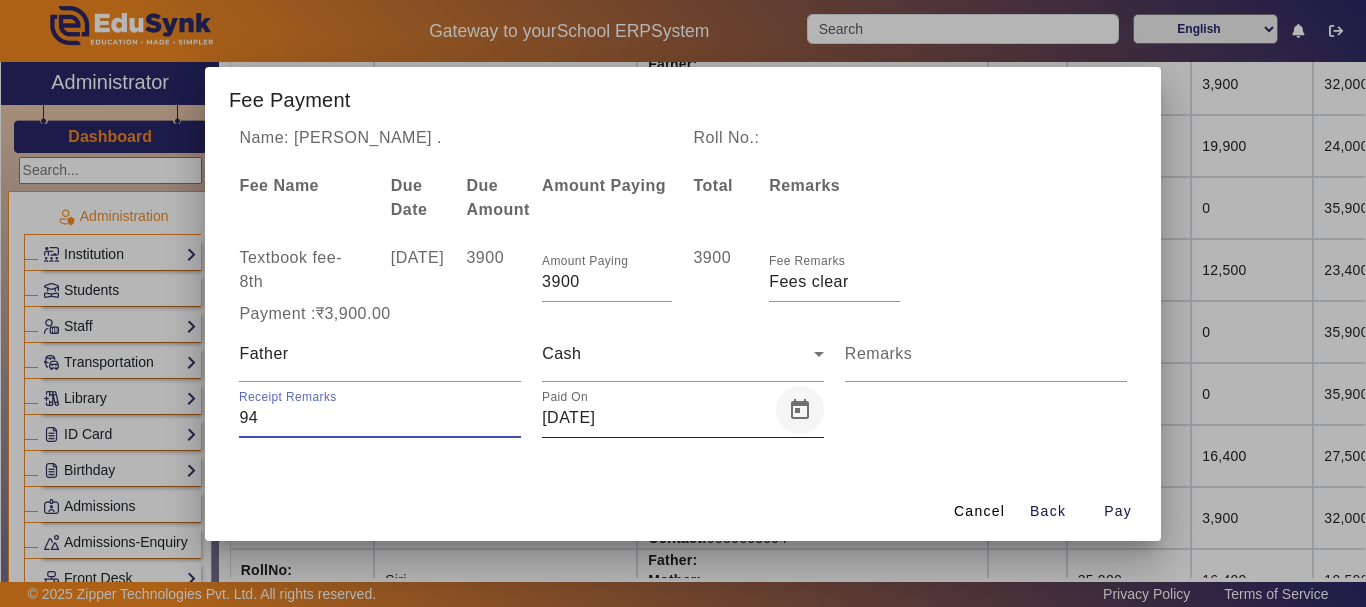 type on "94" 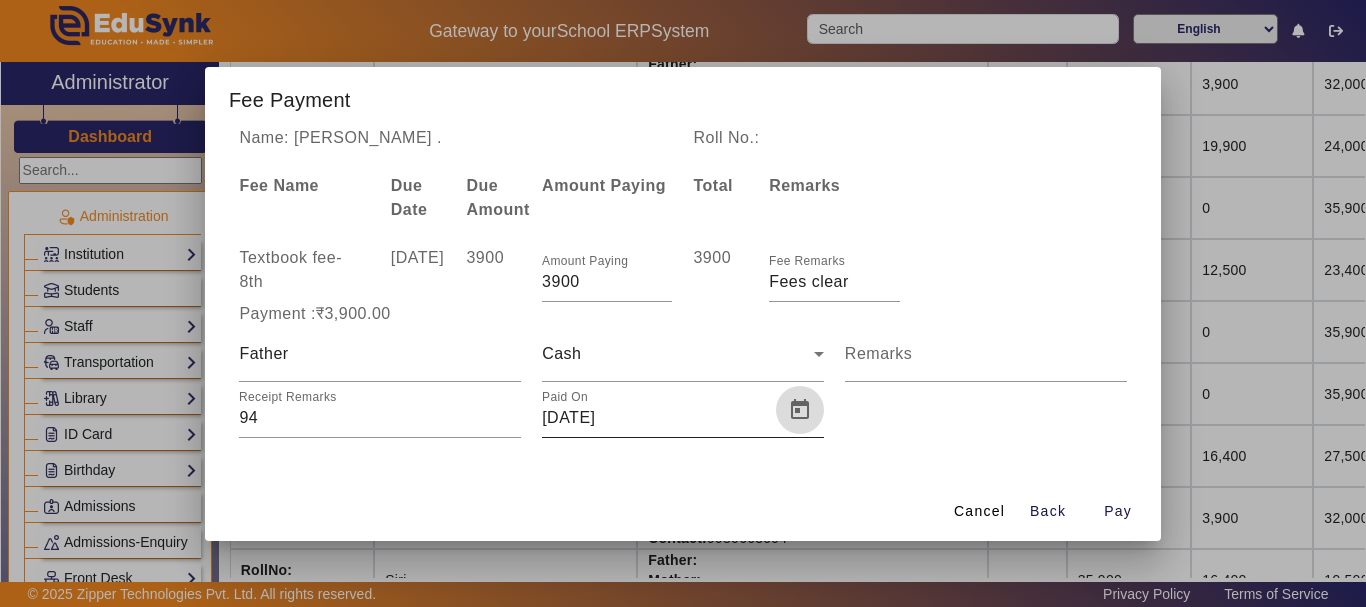 click at bounding box center (800, 410) 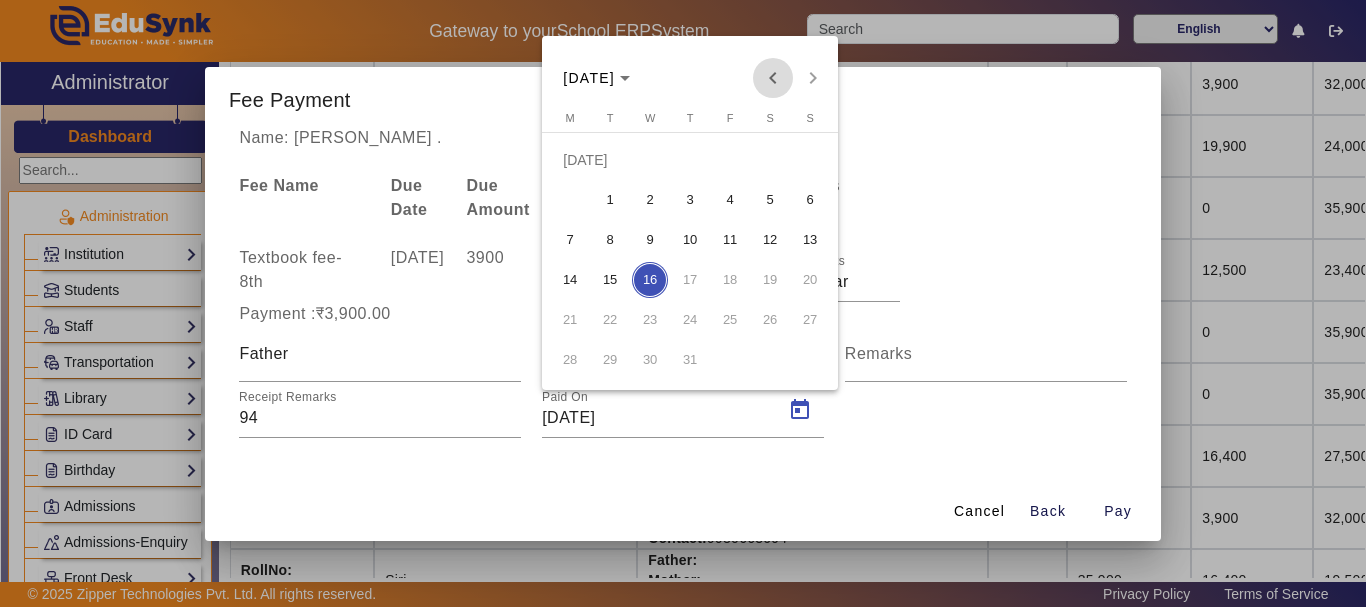 click at bounding box center (773, 78) 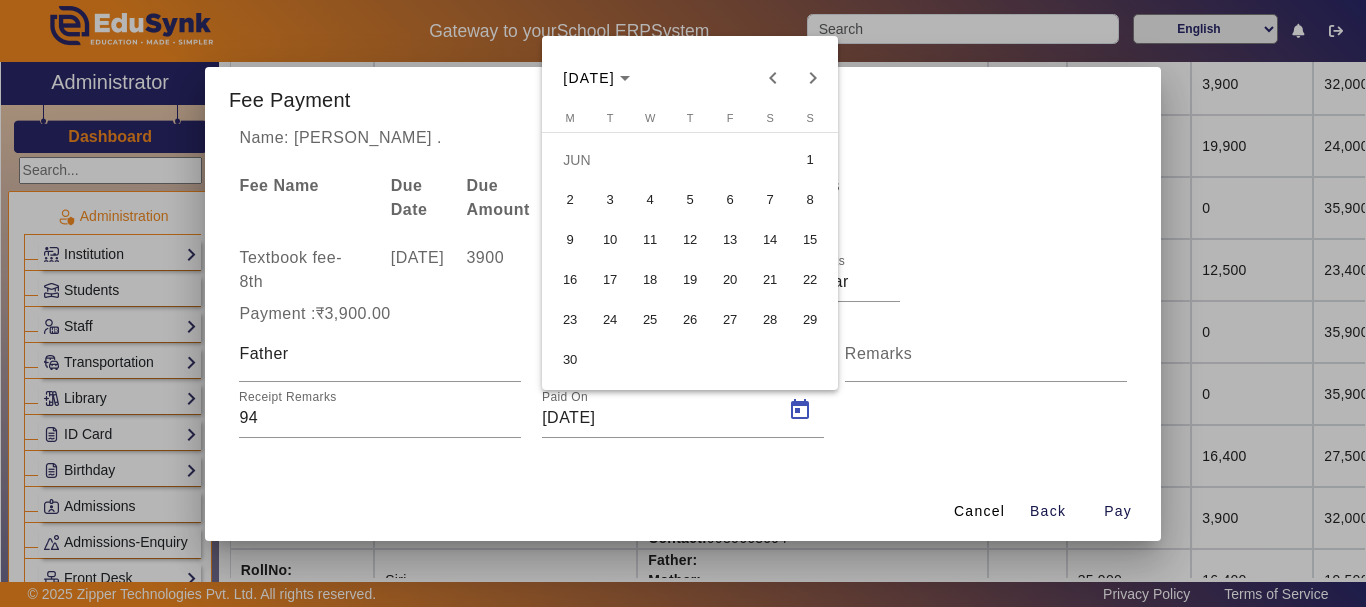 click on "2" at bounding box center [570, 200] 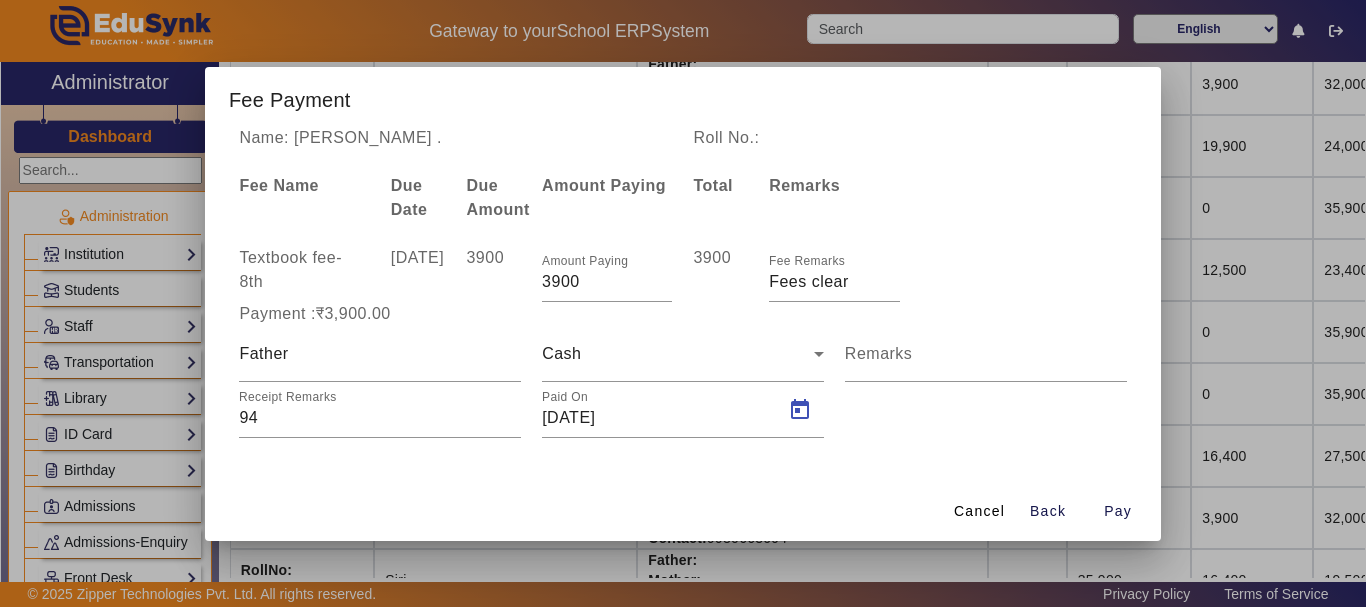 type on "[DATE]" 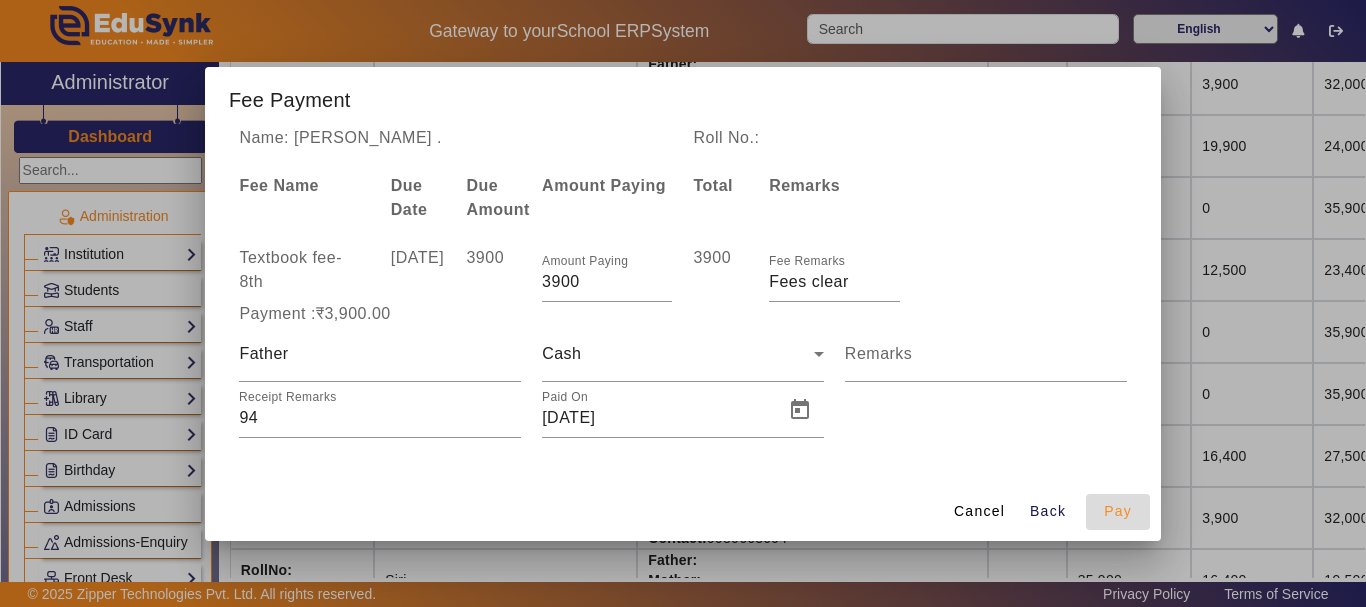 click on "Pay" at bounding box center [1118, 511] 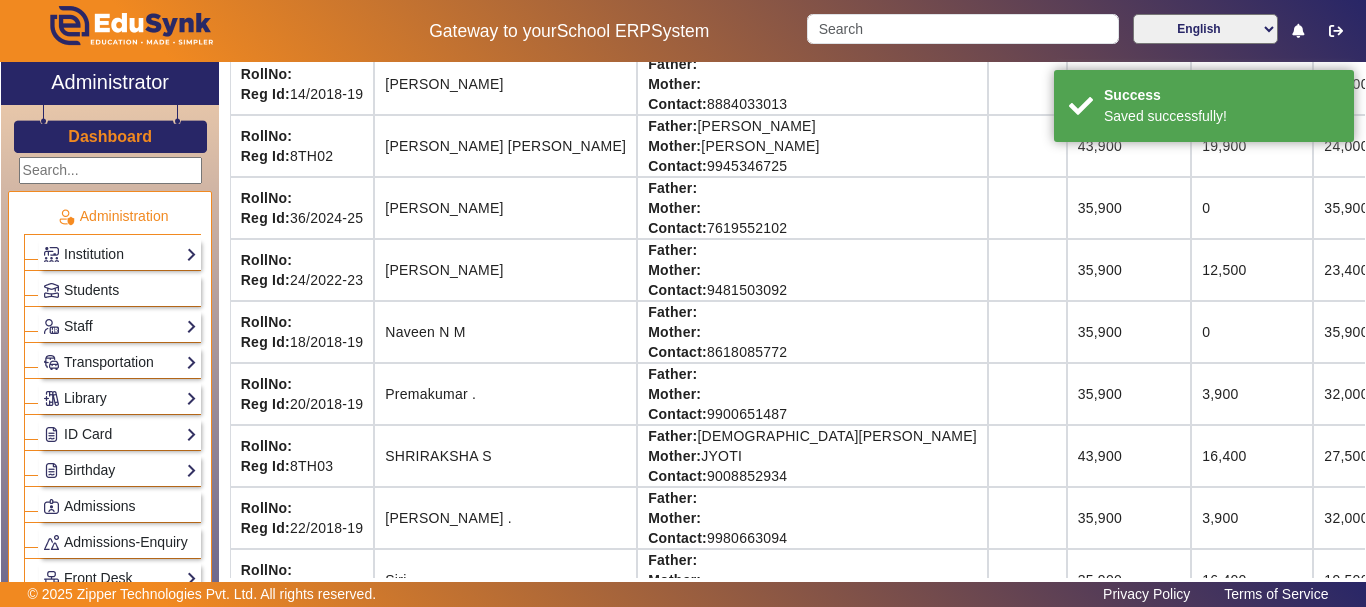 scroll, scrollTop: 95, scrollLeft: 0, axis: vertical 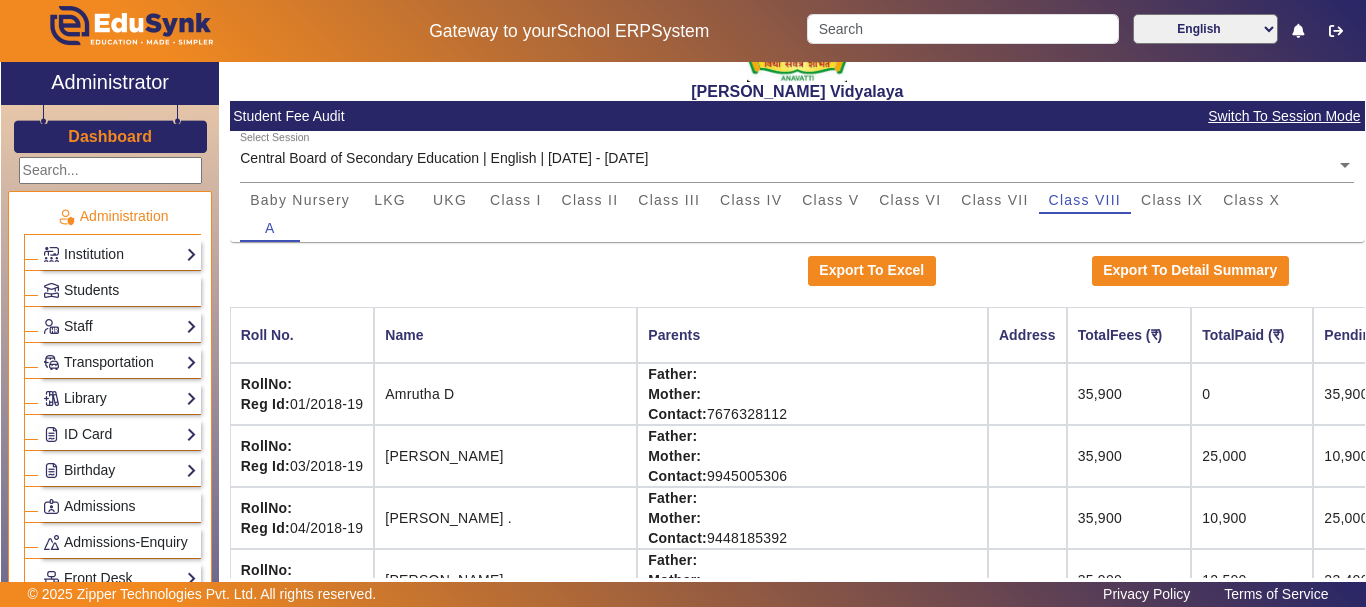 click on "A" at bounding box center (797, 228) 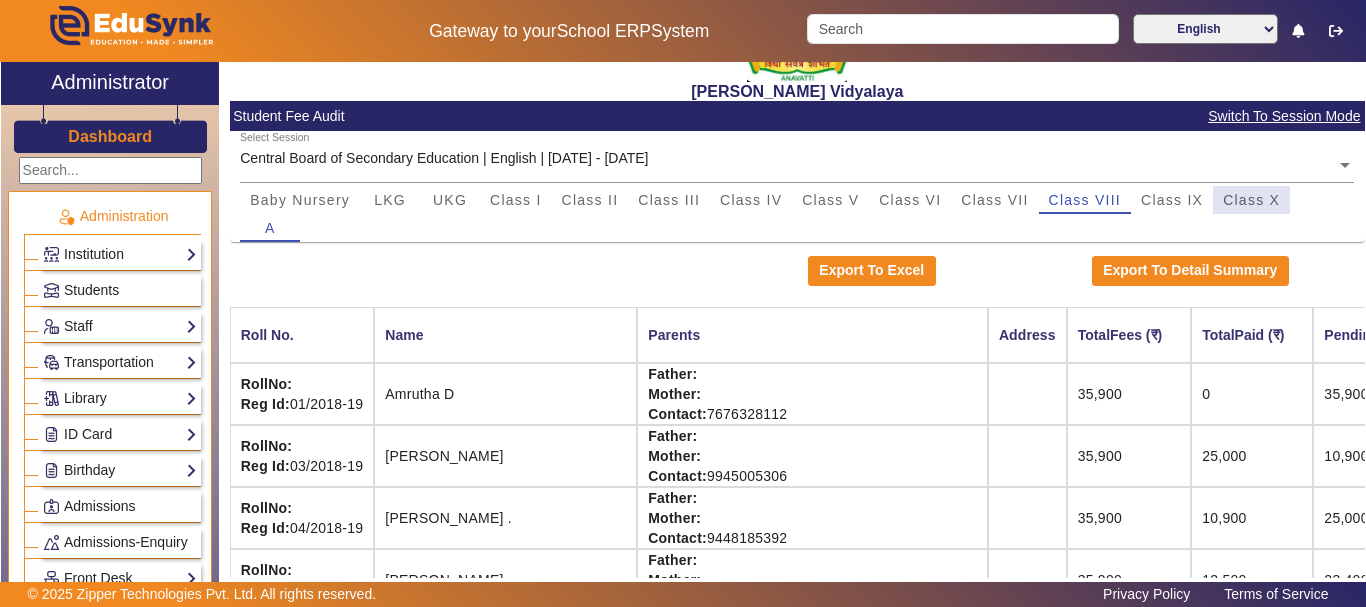 click on "Class X" at bounding box center [1251, 200] 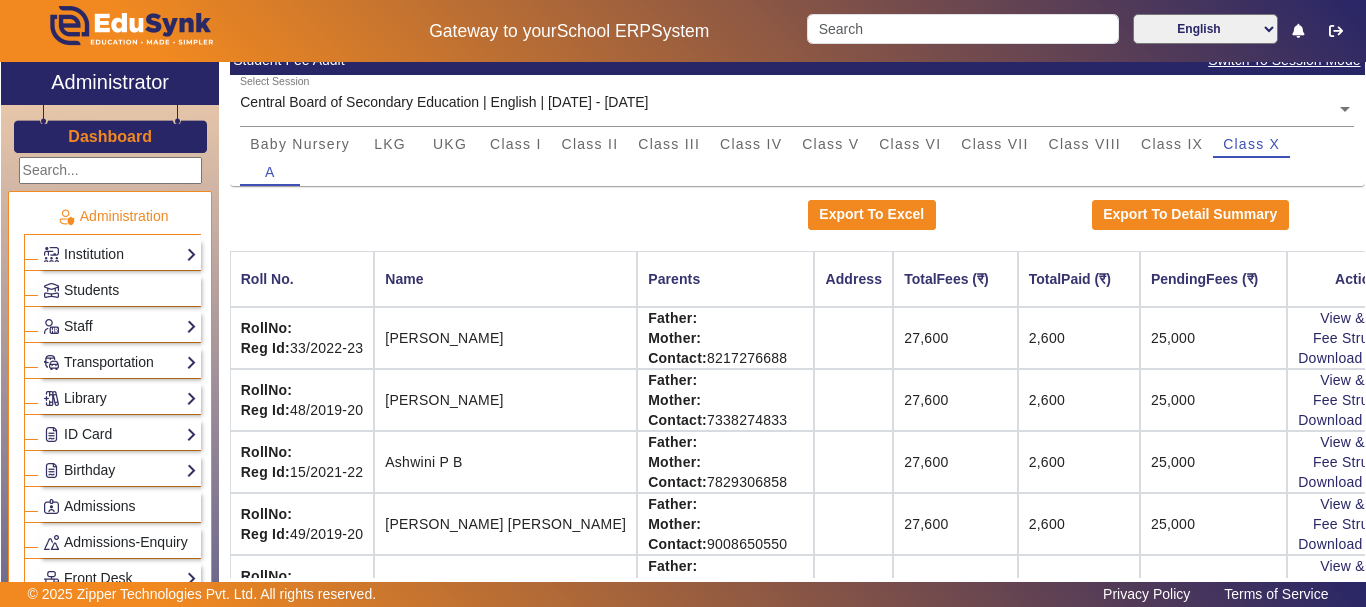scroll, scrollTop: 0, scrollLeft: 0, axis: both 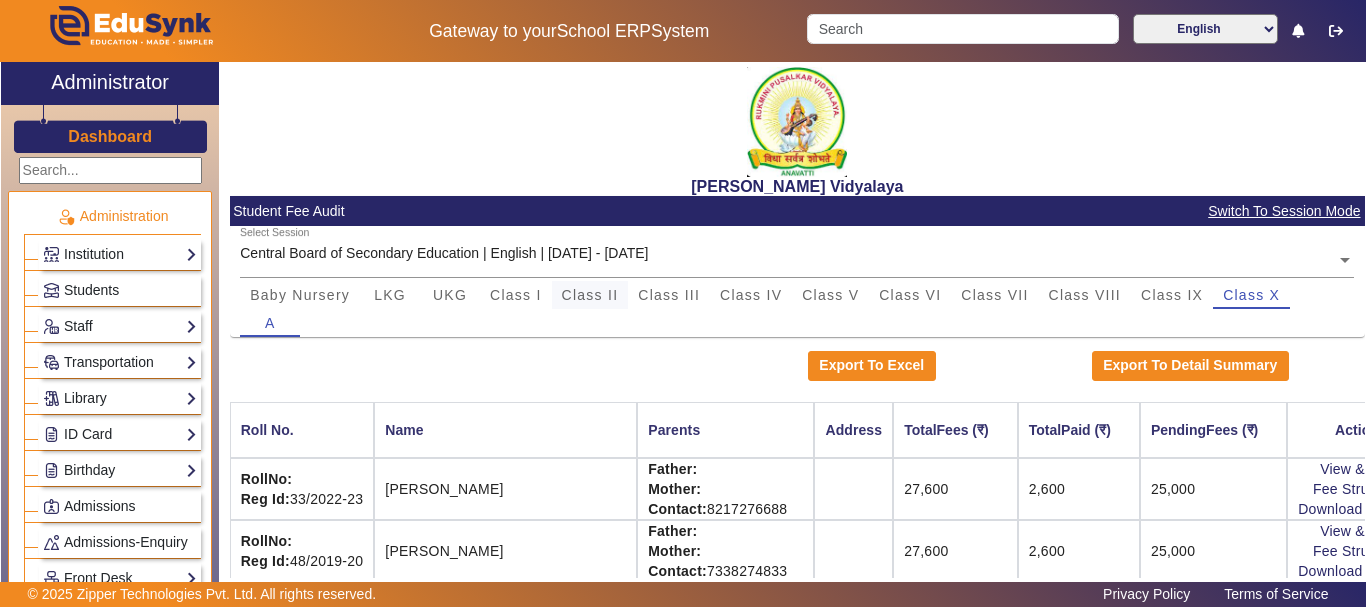 click on "Class II" at bounding box center (590, 295) 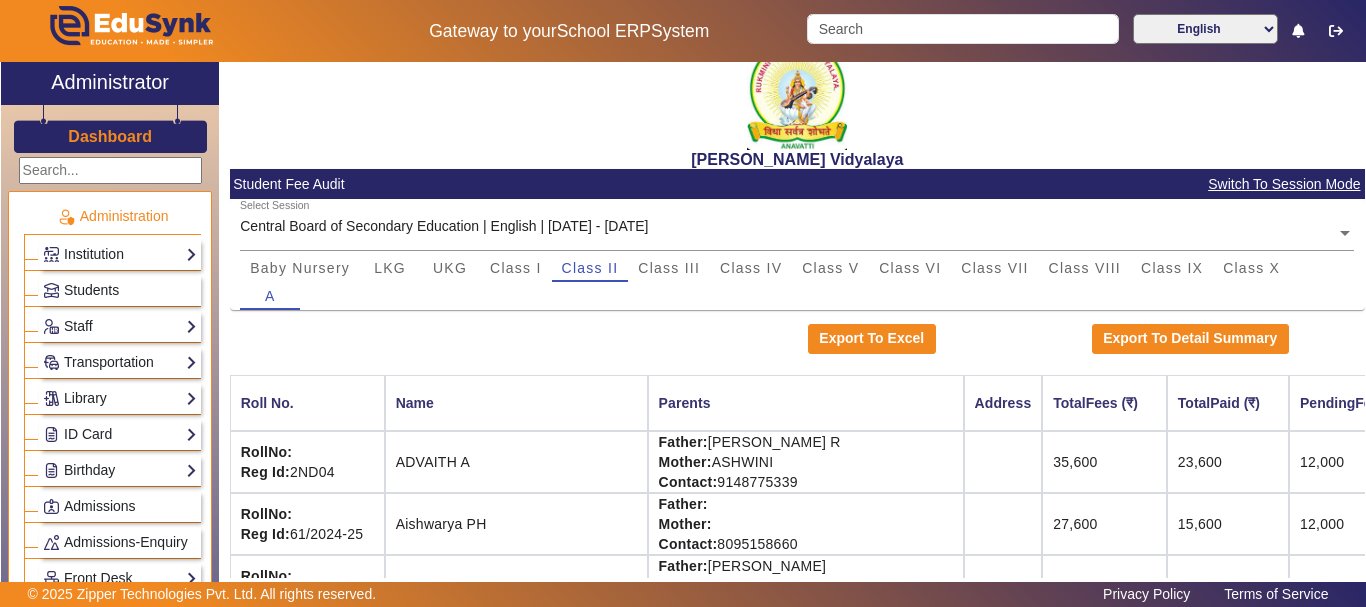 scroll, scrollTop: 40, scrollLeft: 0, axis: vertical 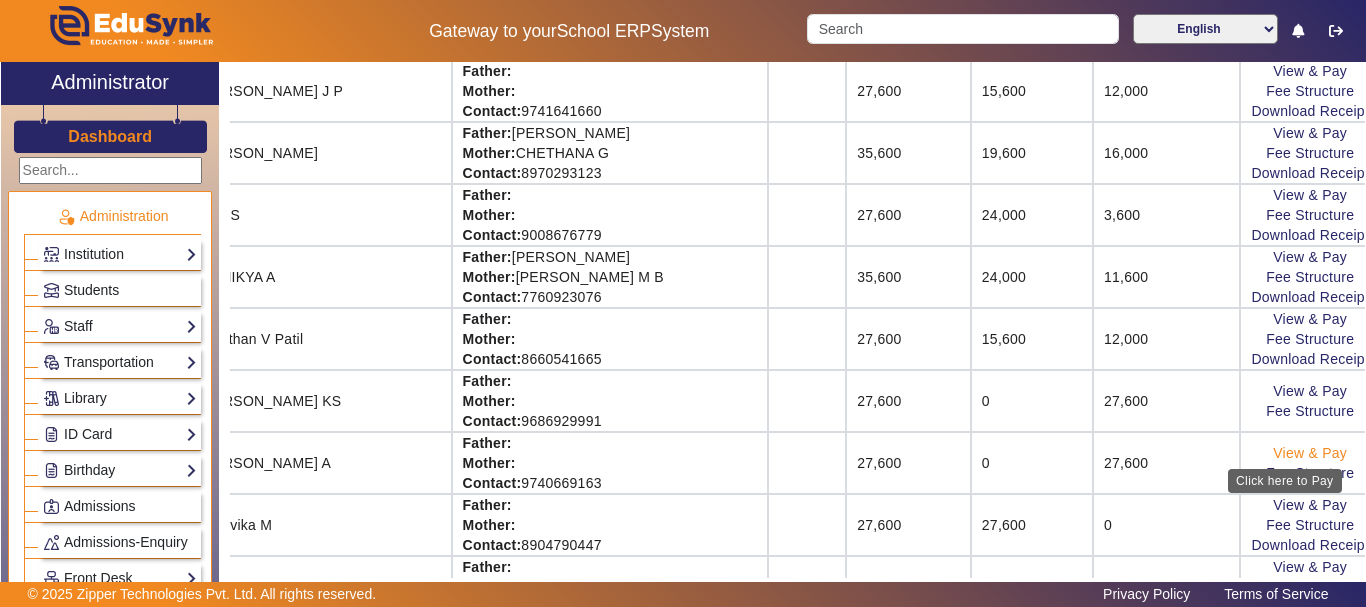 click on "View & Pay" 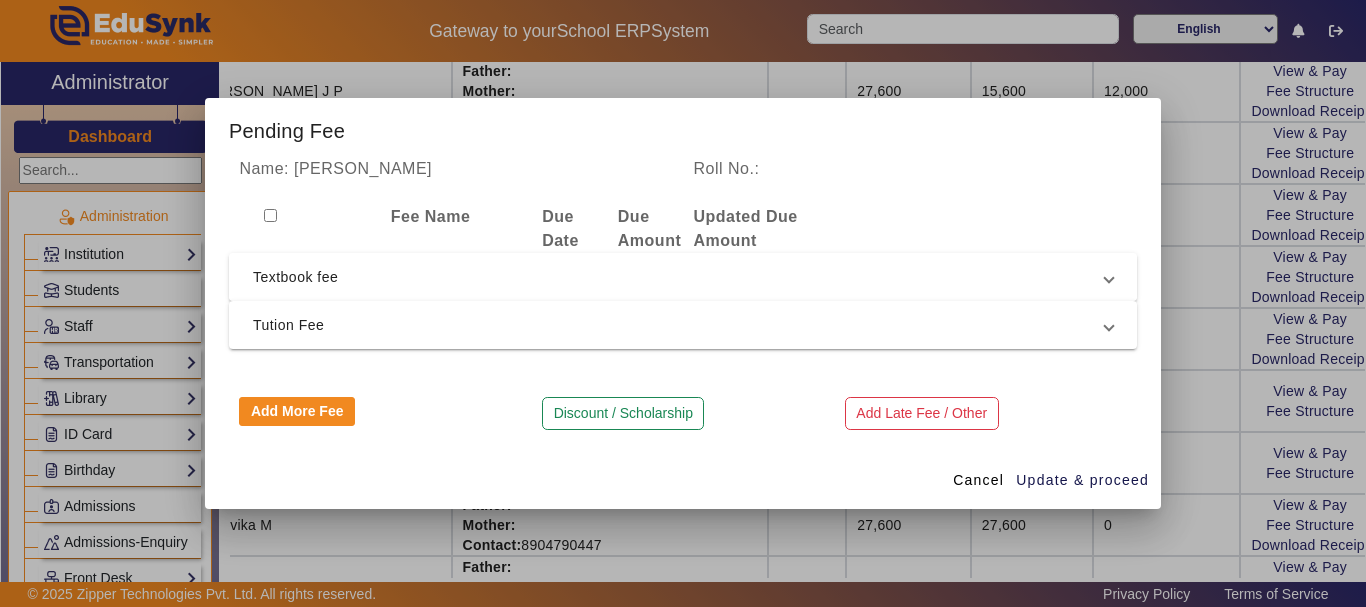 click on "Textbook fee" at bounding box center (679, 277) 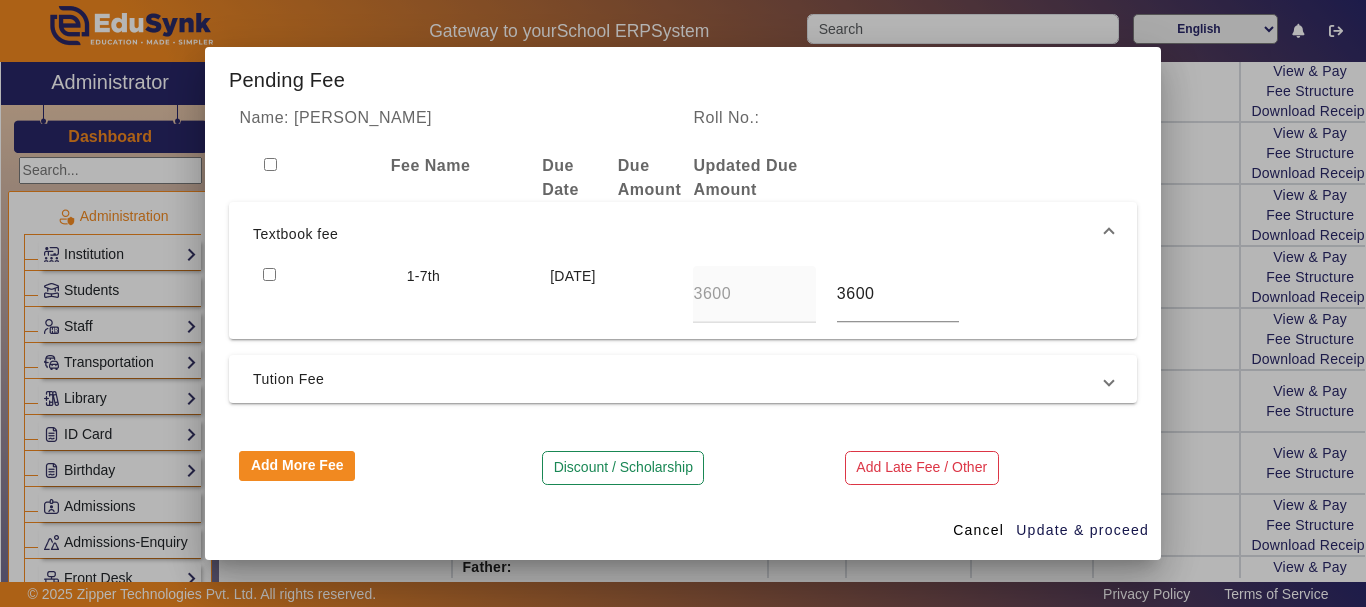 click at bounding box center [269, 274] 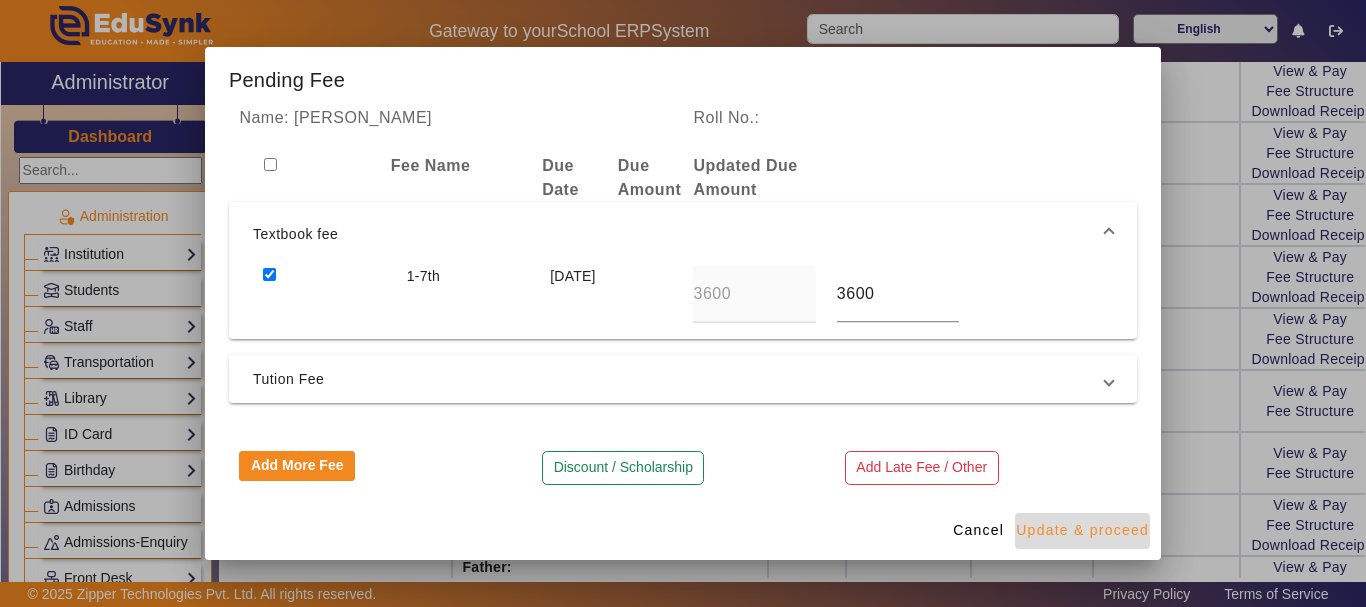 click on "Update & proceed" at bounding box center [1082, 530] 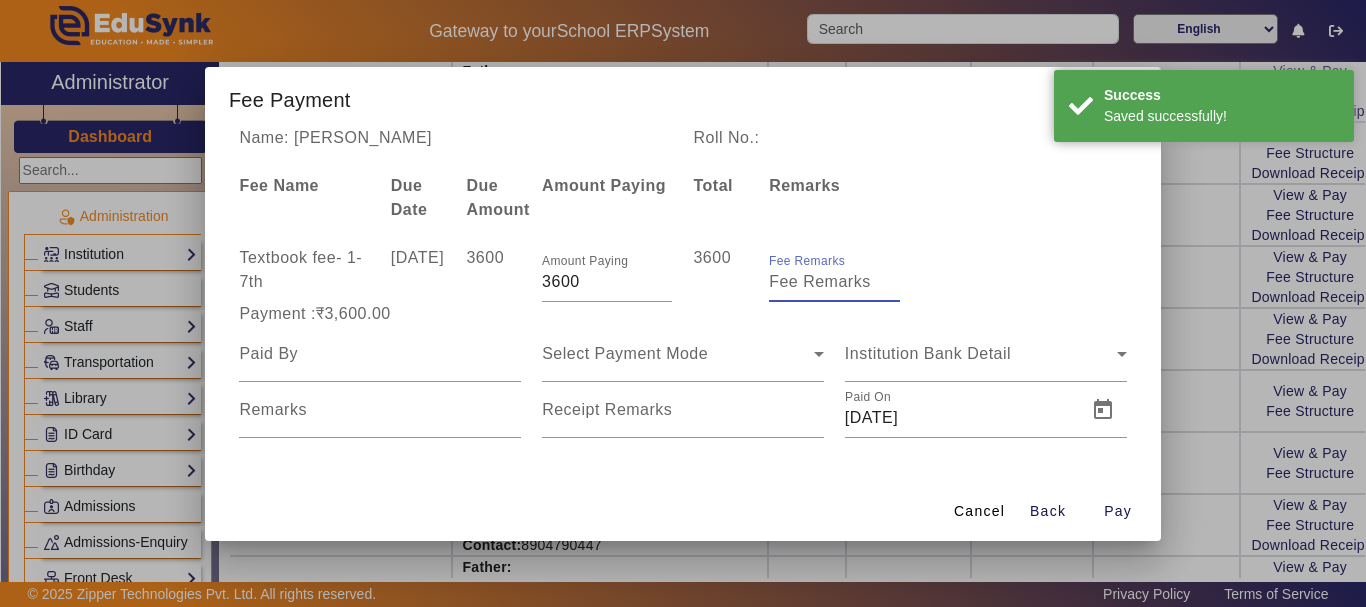 click on "Fee Remarks" at bounding box center [834, 282] 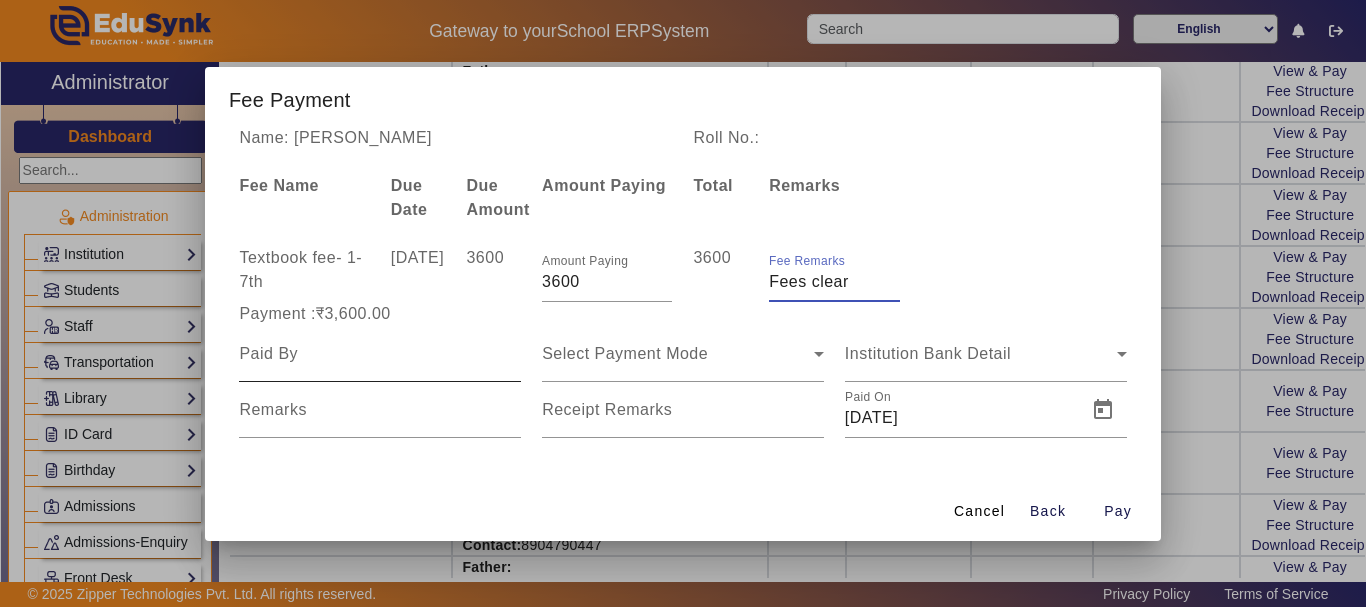 type on "Fees clear" 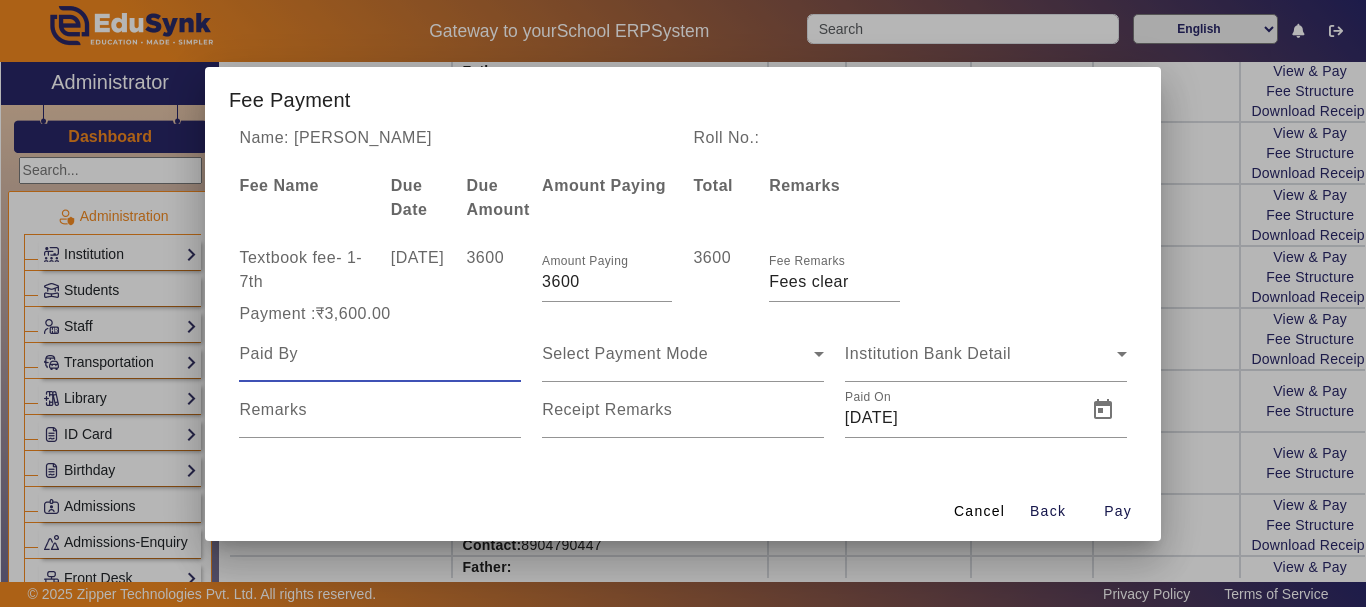 click at bounding box center [380, 354] 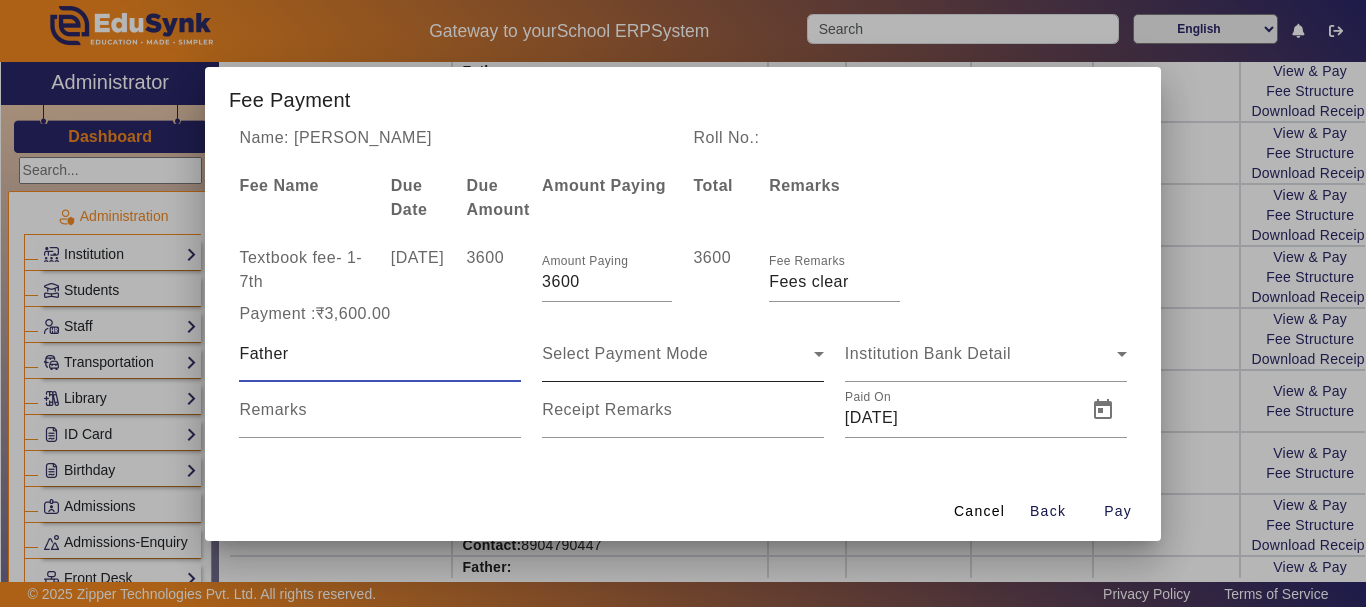 type on "Father" 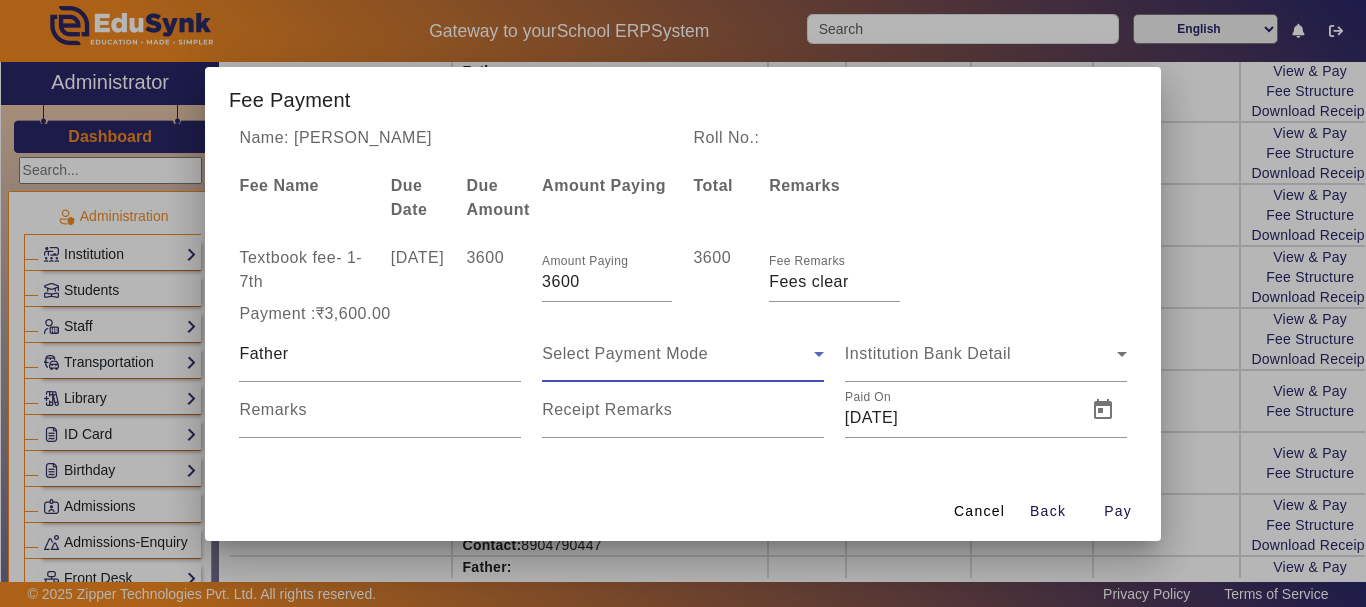 click on "Select Payment Mode" at bounding box center [625, 353] 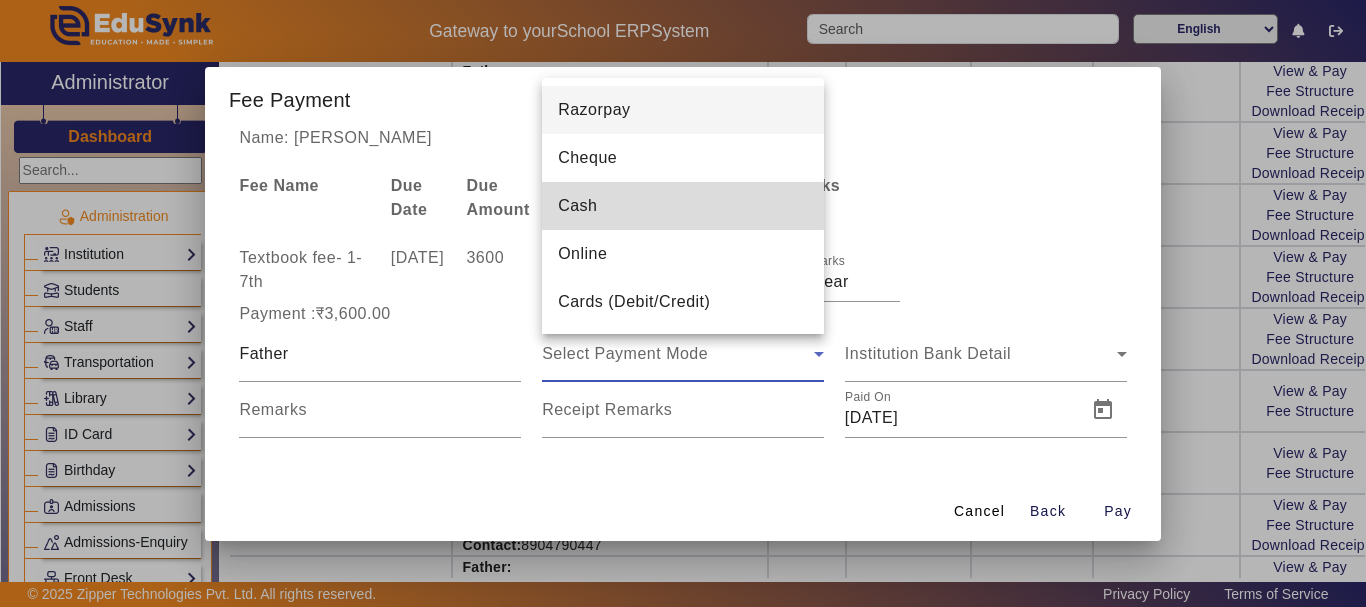 click on "Cash" at bounding box center (577, 206) 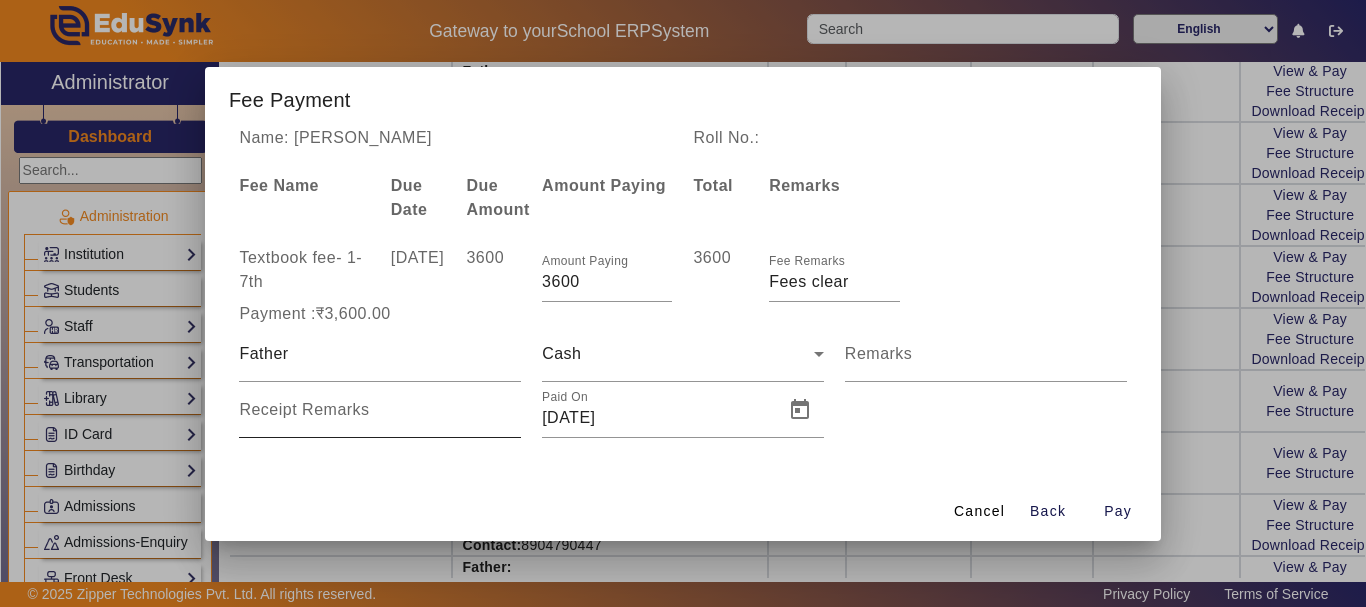 click on "Receipt Remarks" at bounding box center (304, 409) 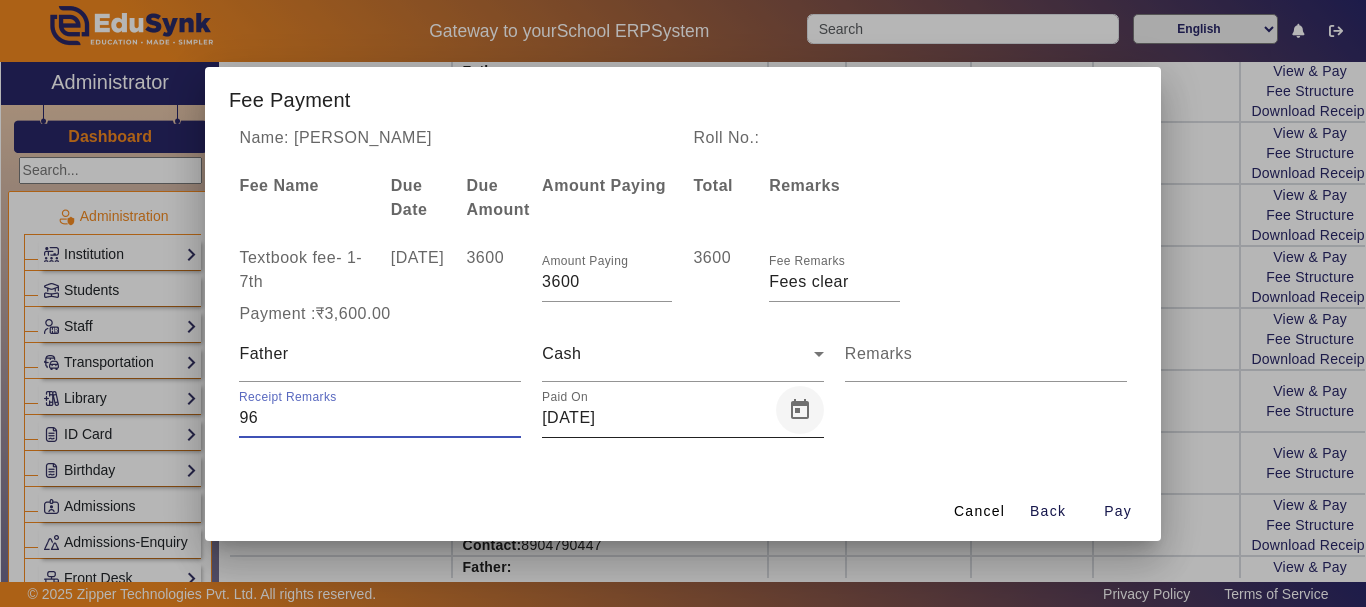 type on "96" 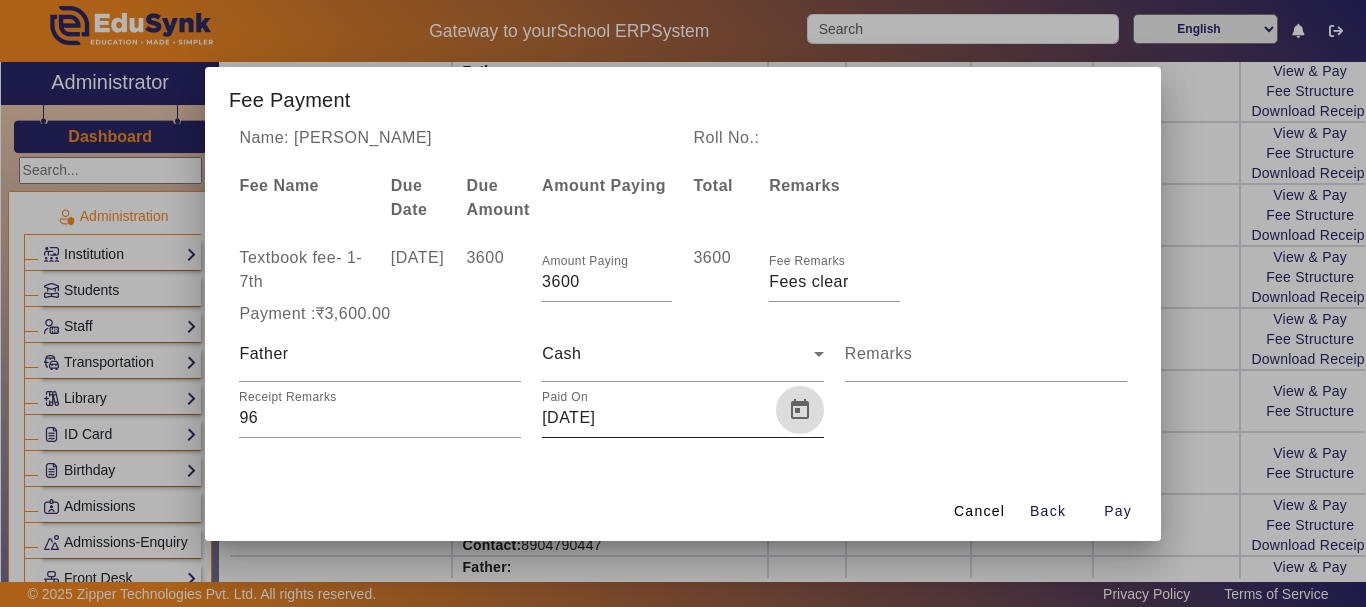 click at bounding box center (800, 410) 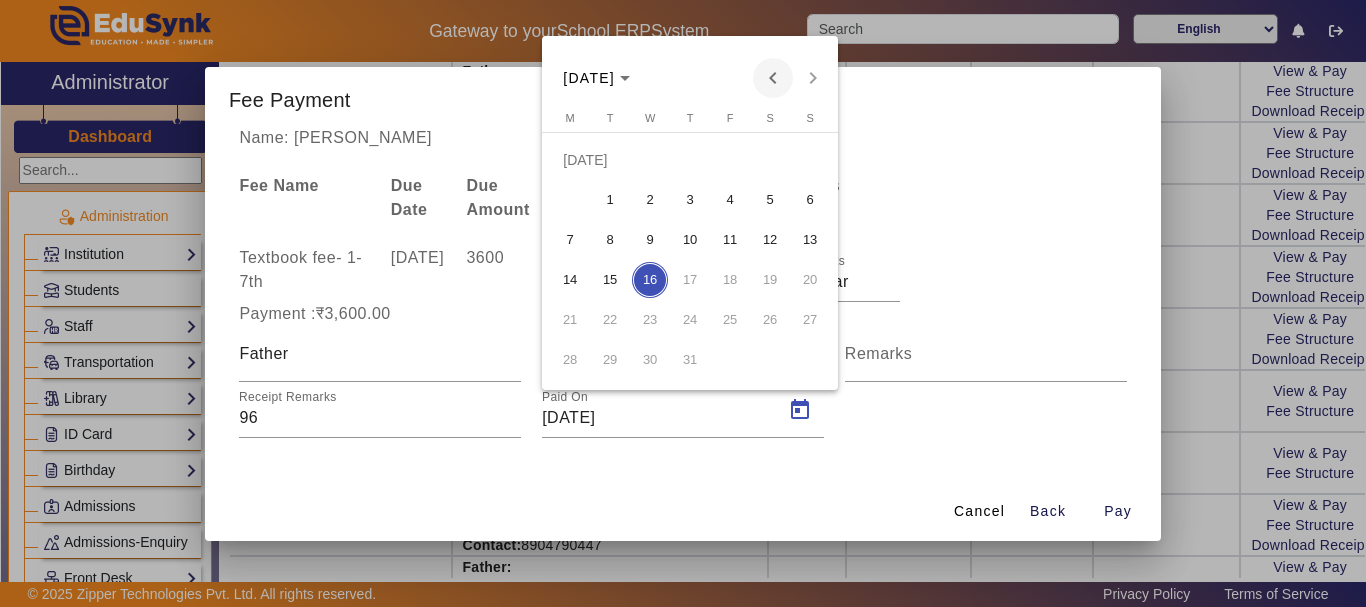 click at bounding box center [773, 78] 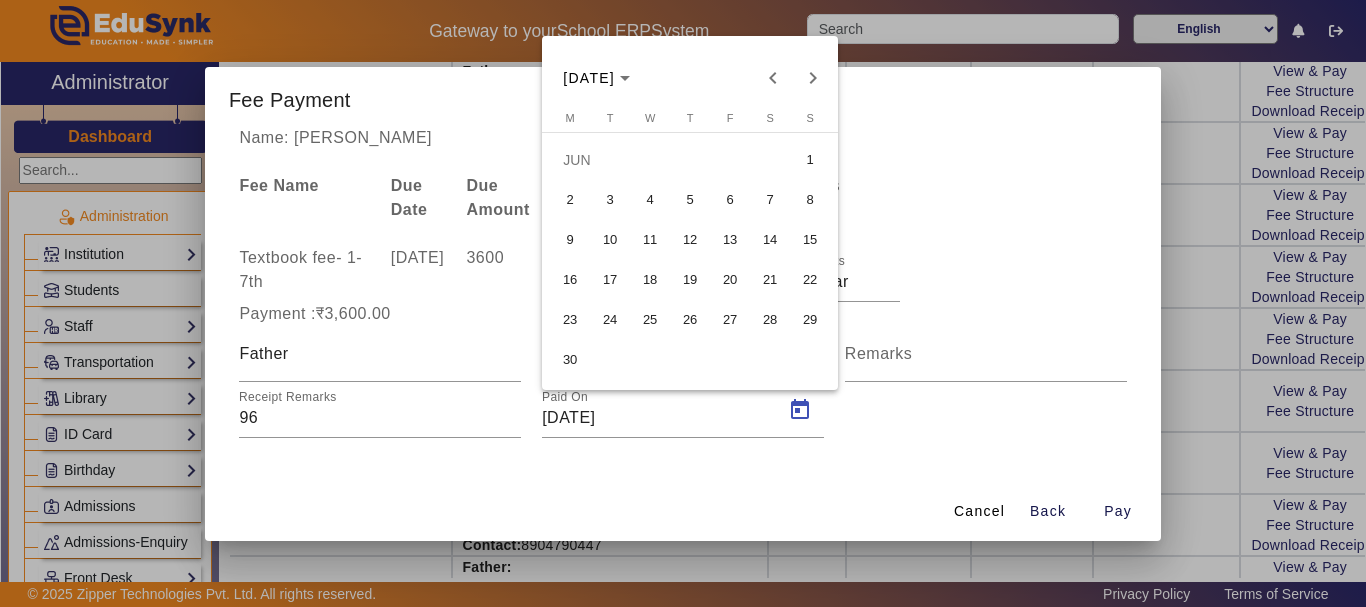 click on "2" at bounding box center [570, 200] 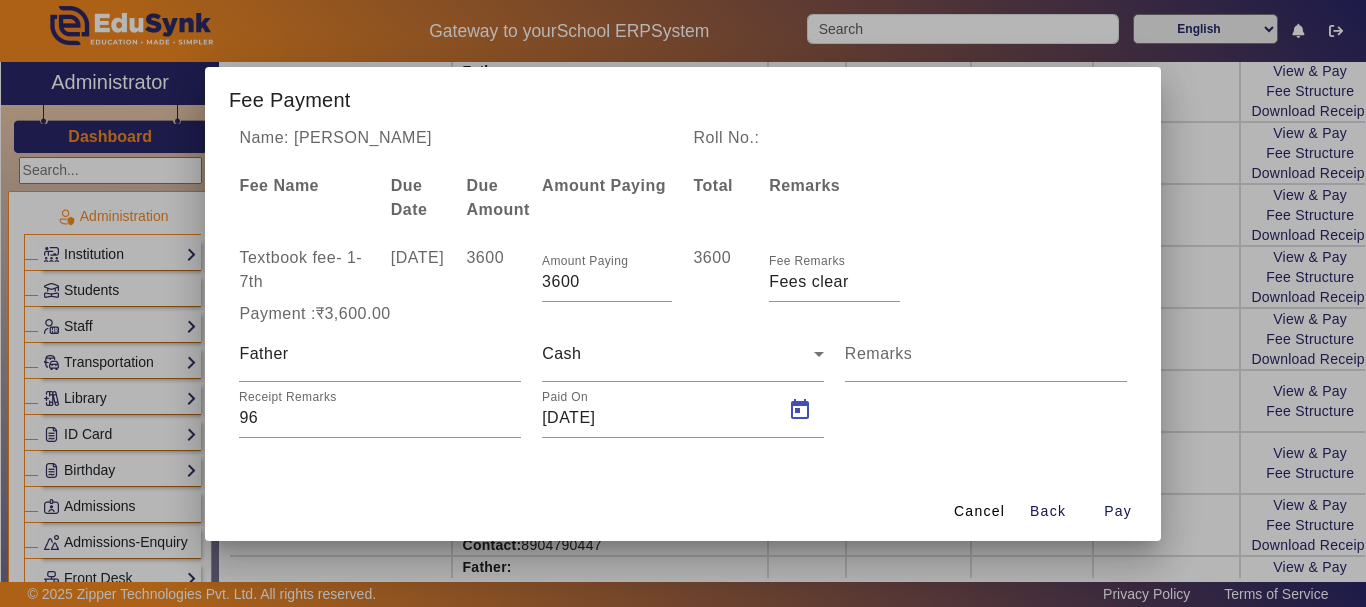 type on "[DATE]" 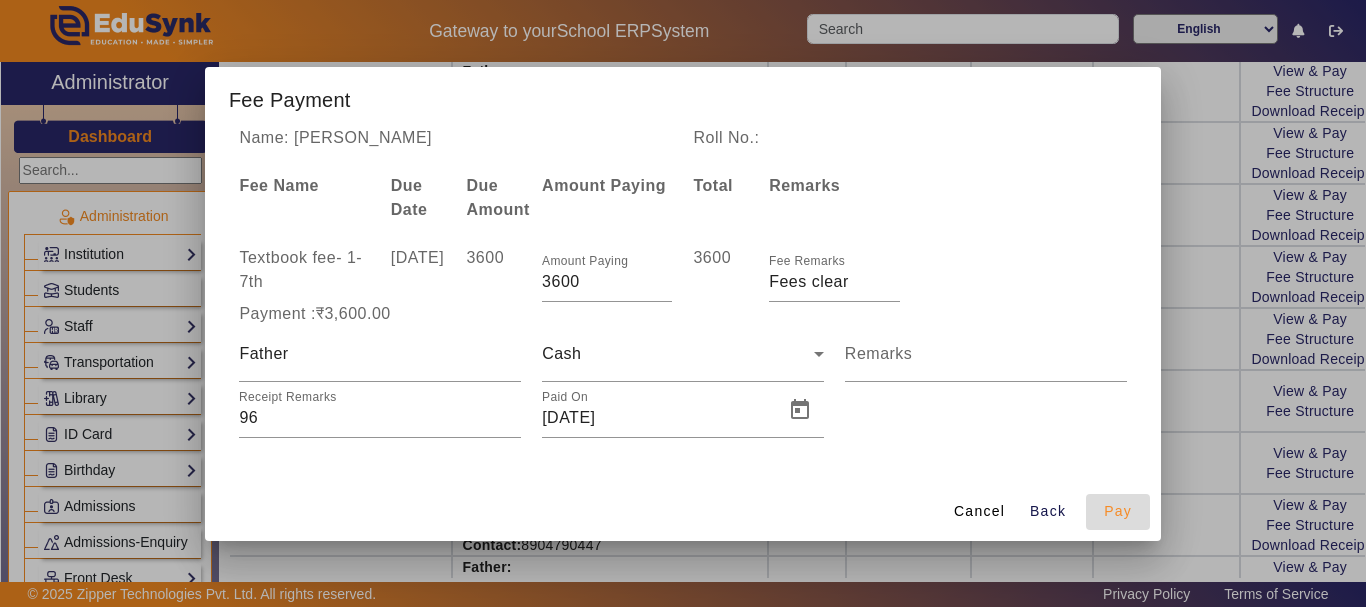 click on "Pay" at bounding box center (1118, 511) 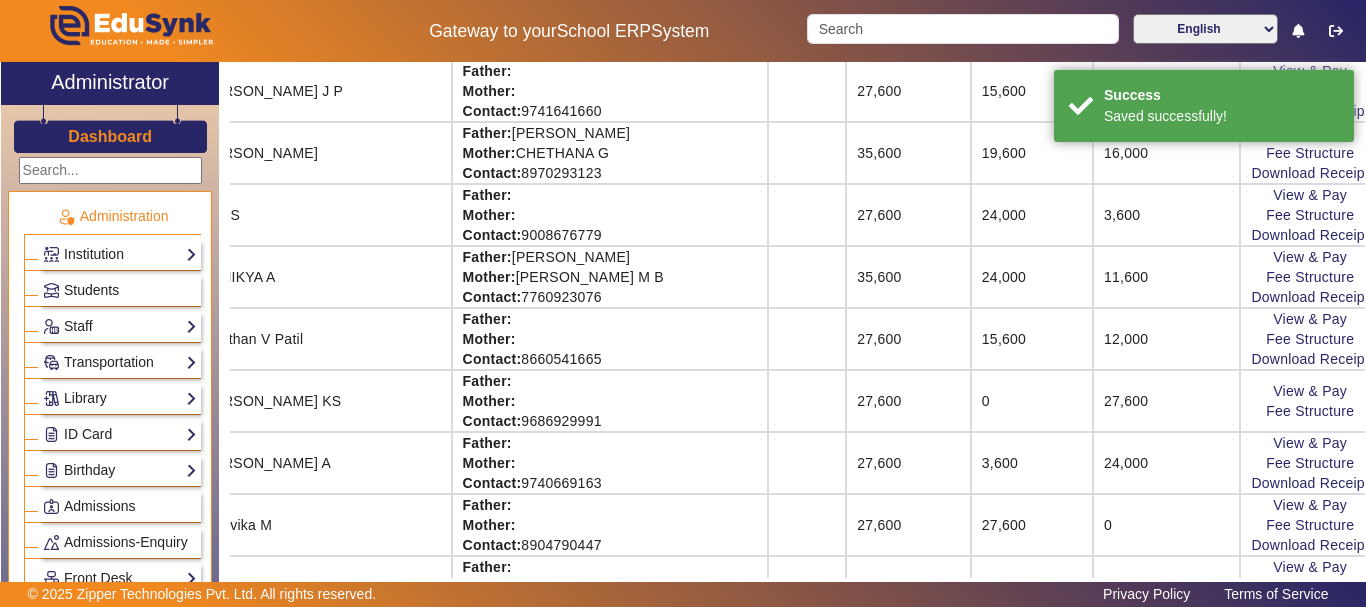 scroll, scrollTop: 26, scrollLeft: 196, axis: both 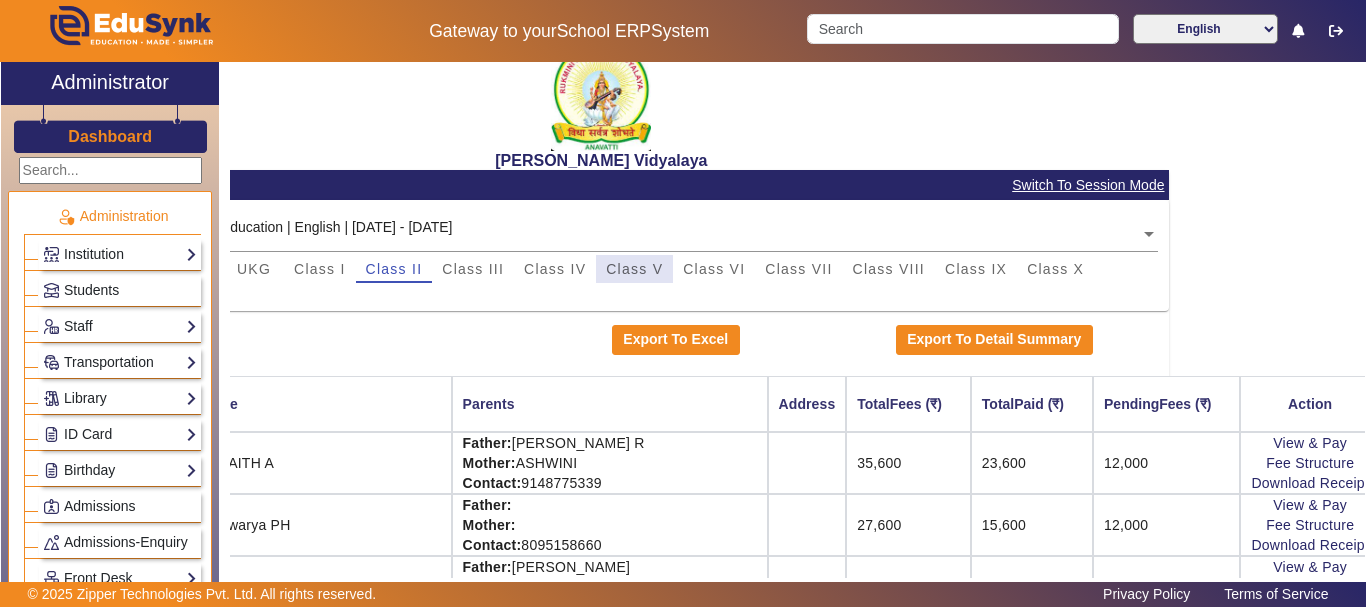 click on "Class V" at bounding box center [634, 269] 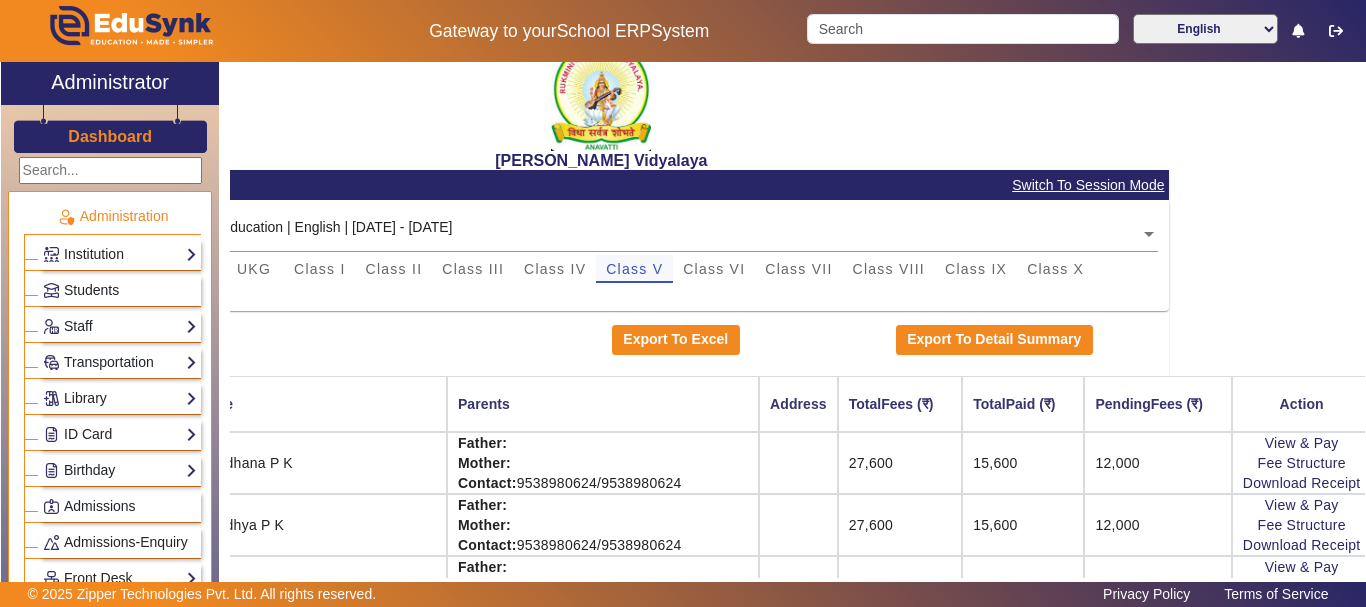 scroll, scrollTop: 26, scrollLeft: 51, axis: both 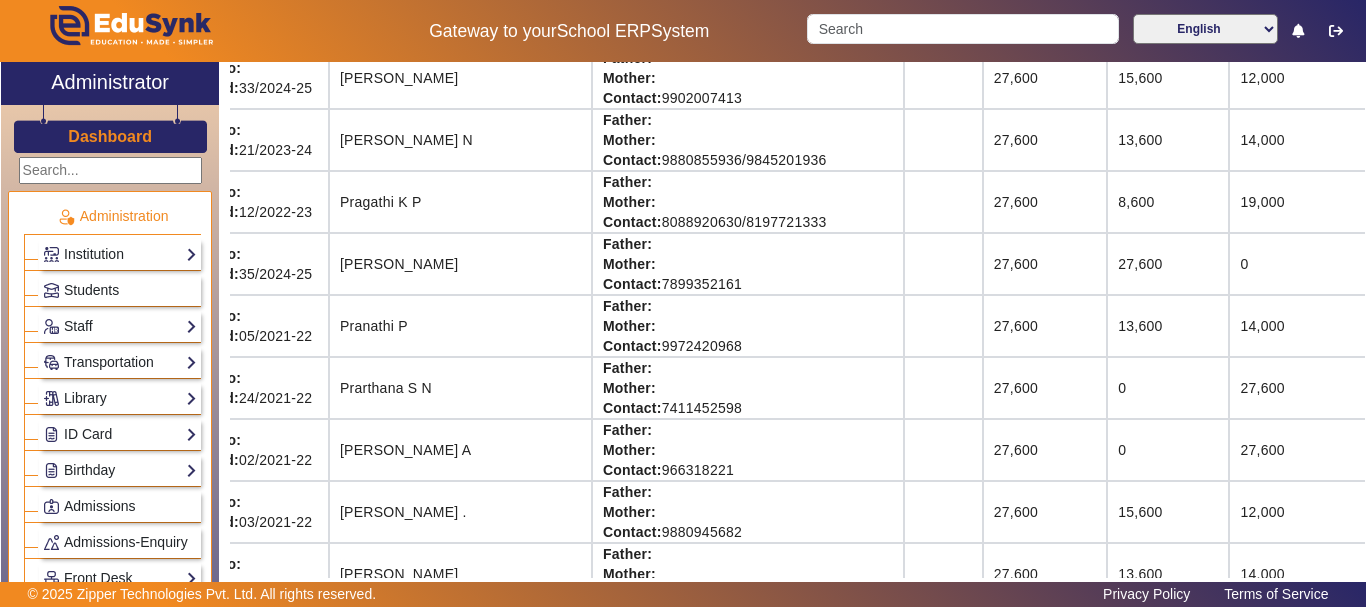 click on "View & Pay   Fee Structure" 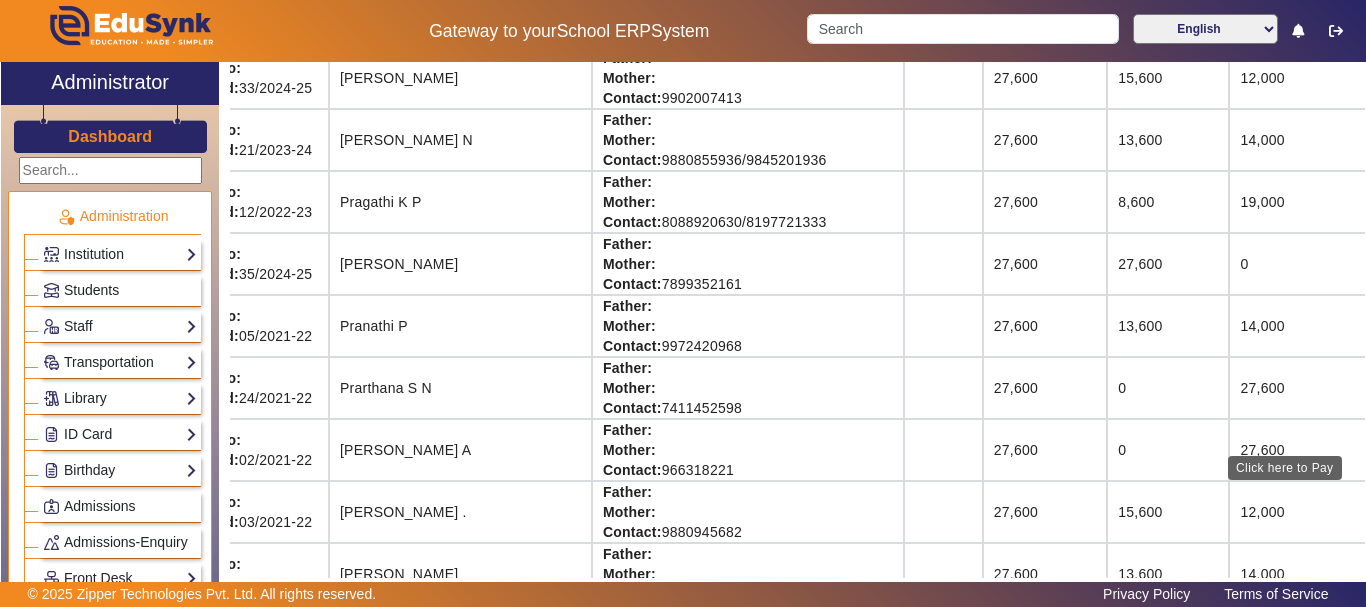 click on "View & Pay" 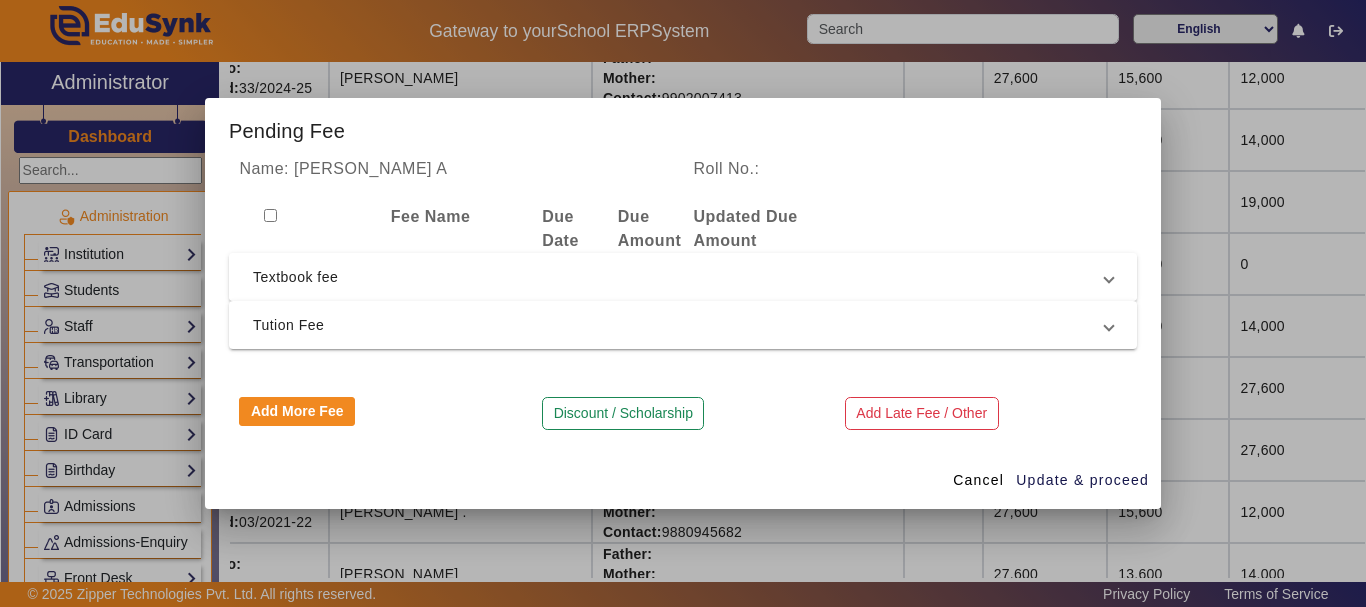 click on "Textbook fee" at bounding box center [679, 277] 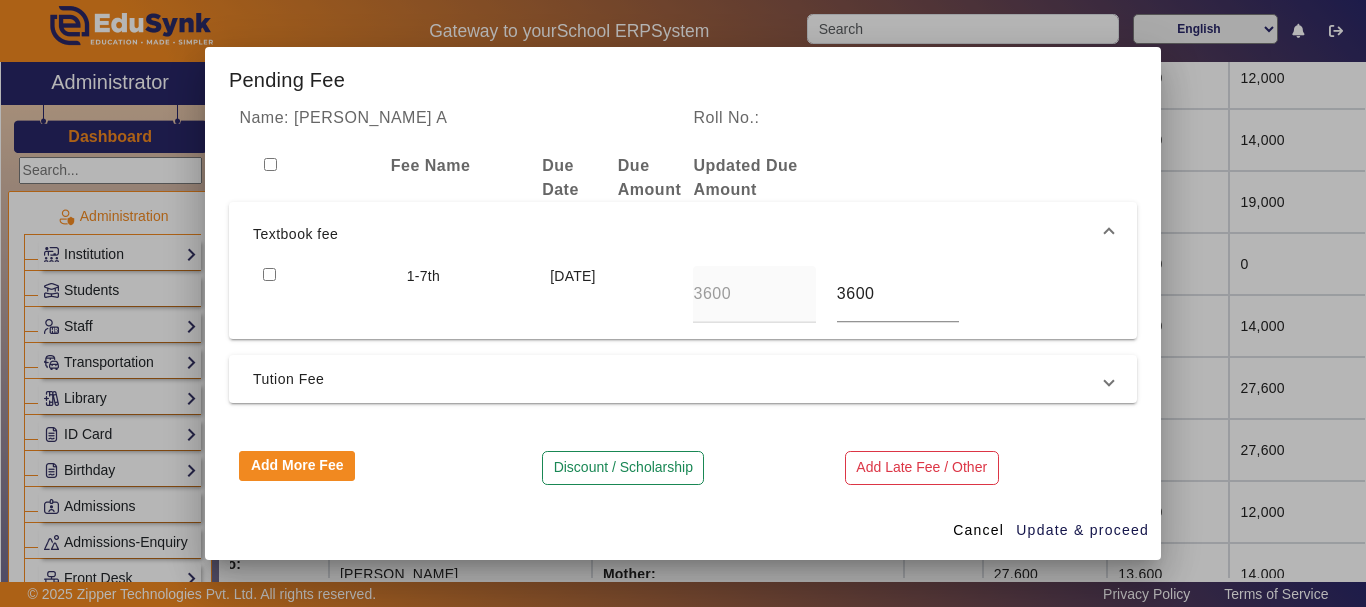 click at bounding box center (269, 274) 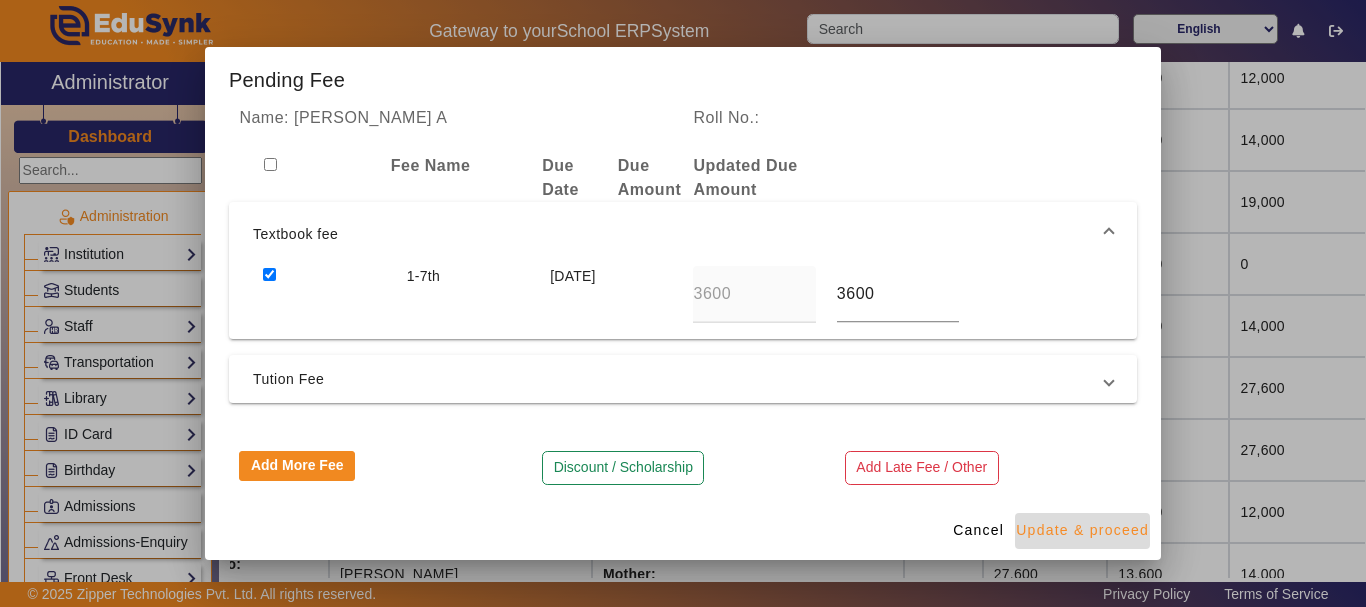 click on "Update & proceed" at bounding box center (1082, 530) 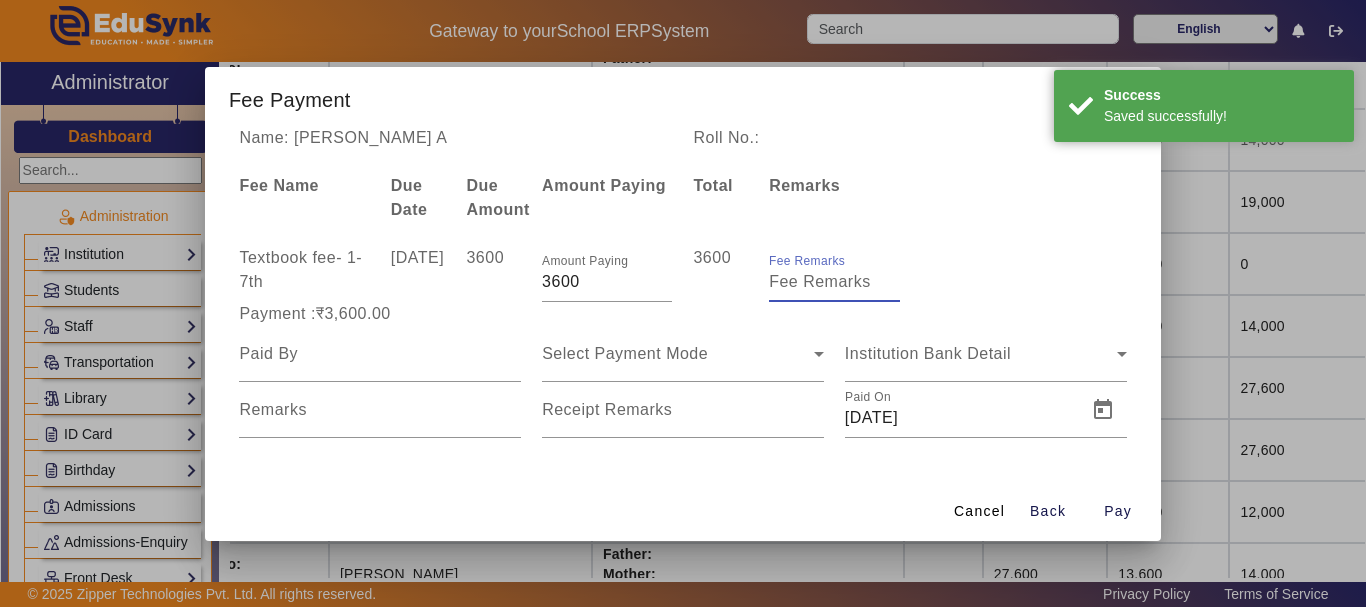 click on "Fee Remarks" at bounding box center [834, 282] 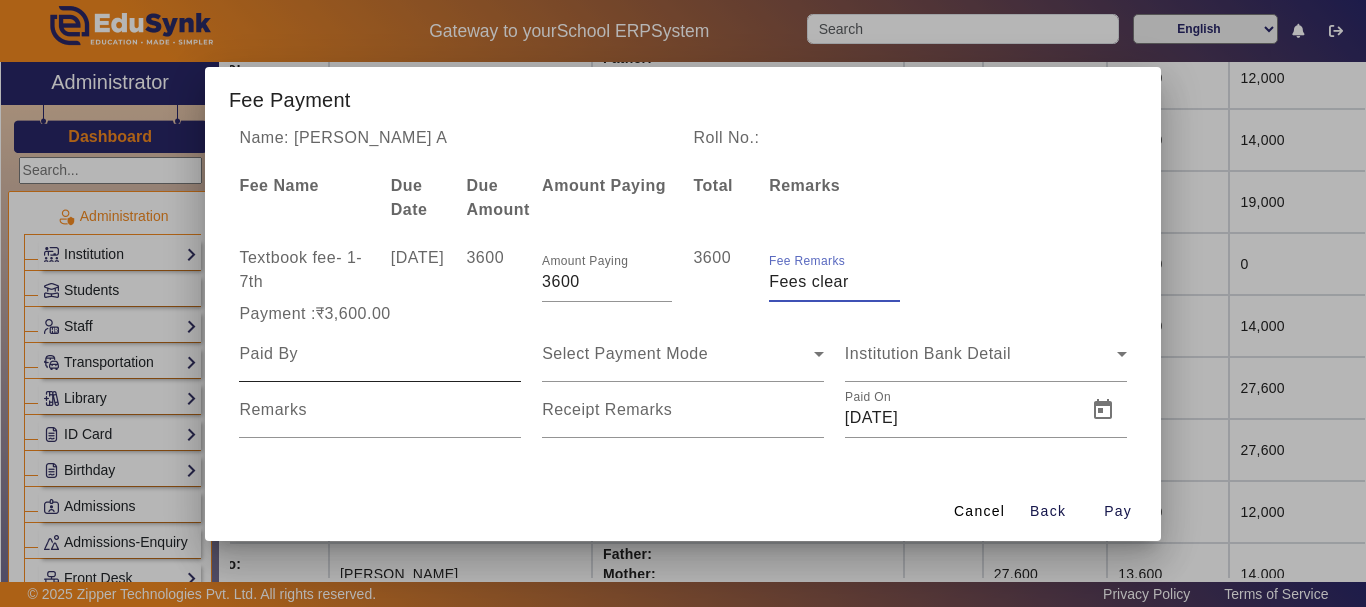type on "Fees clear" 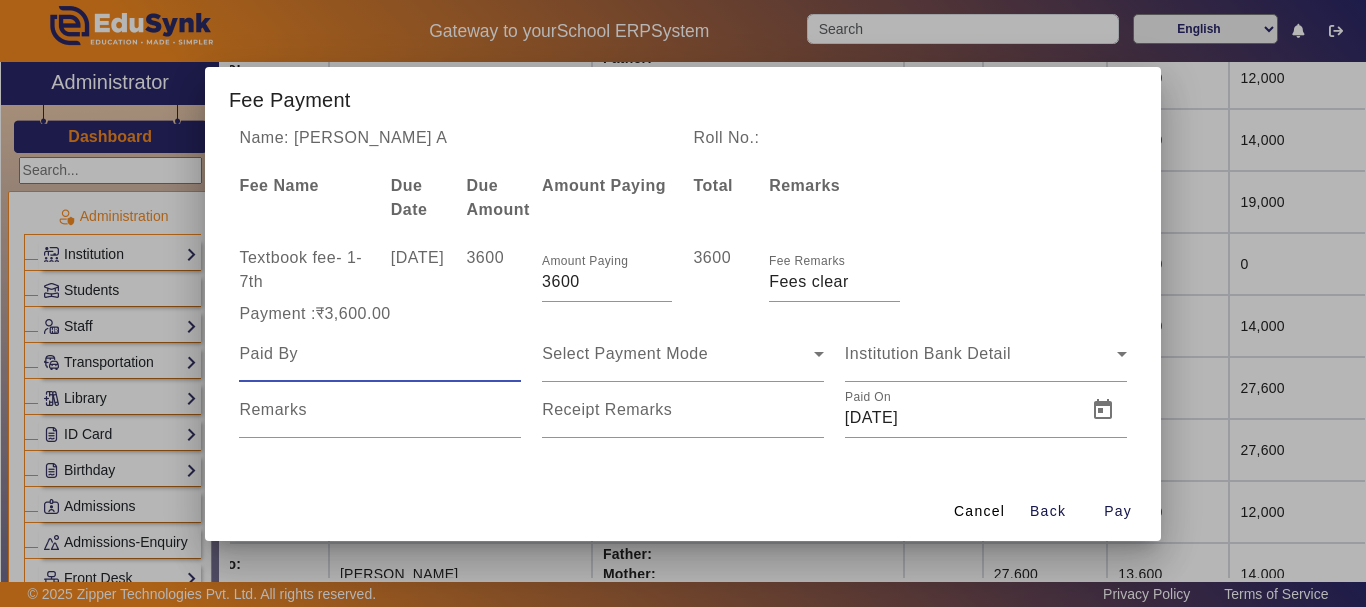 click at bounding box center (380, 354) 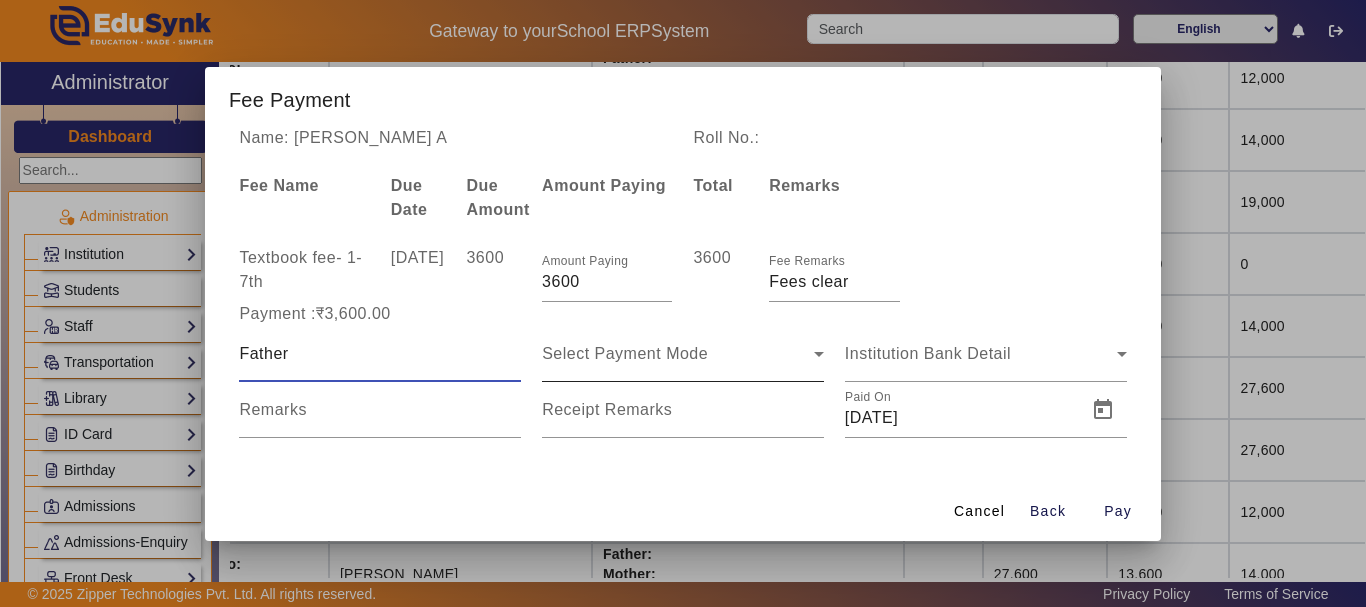 type on "Father" 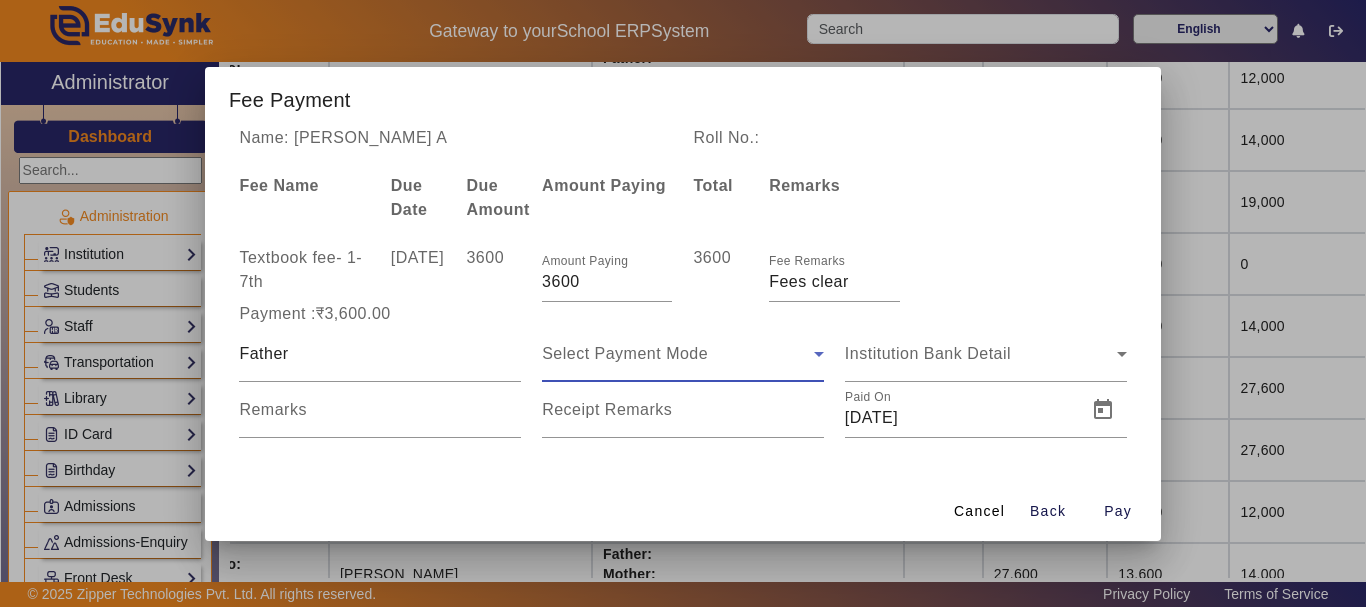 click on "Select Payment Mode" at bounding box center (625, 353) 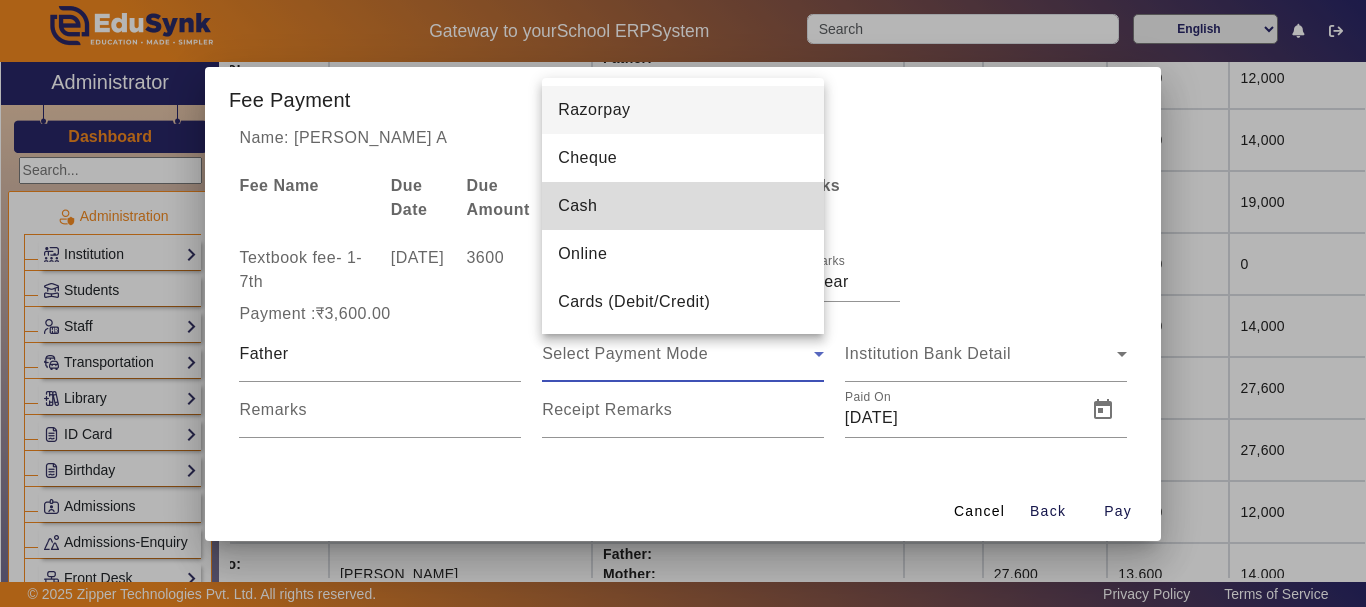 click on "Cash" at bounding box center [577, 206] 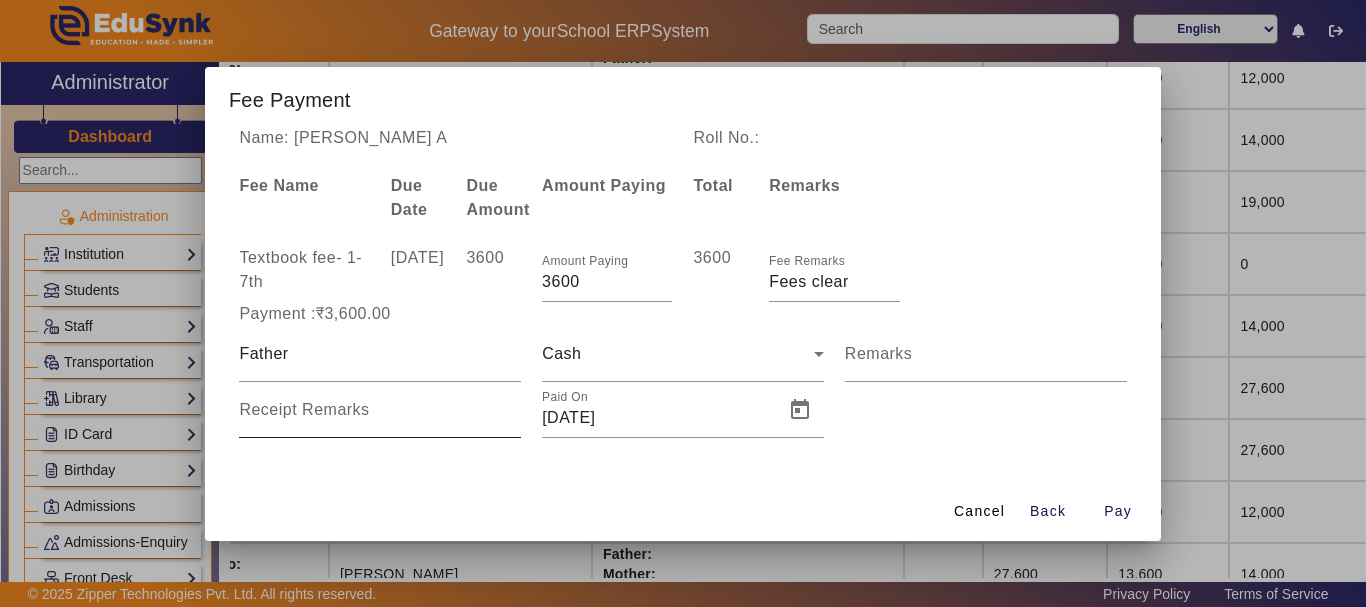 click on "Receipt Remarks" at bounding box center (304, 409) 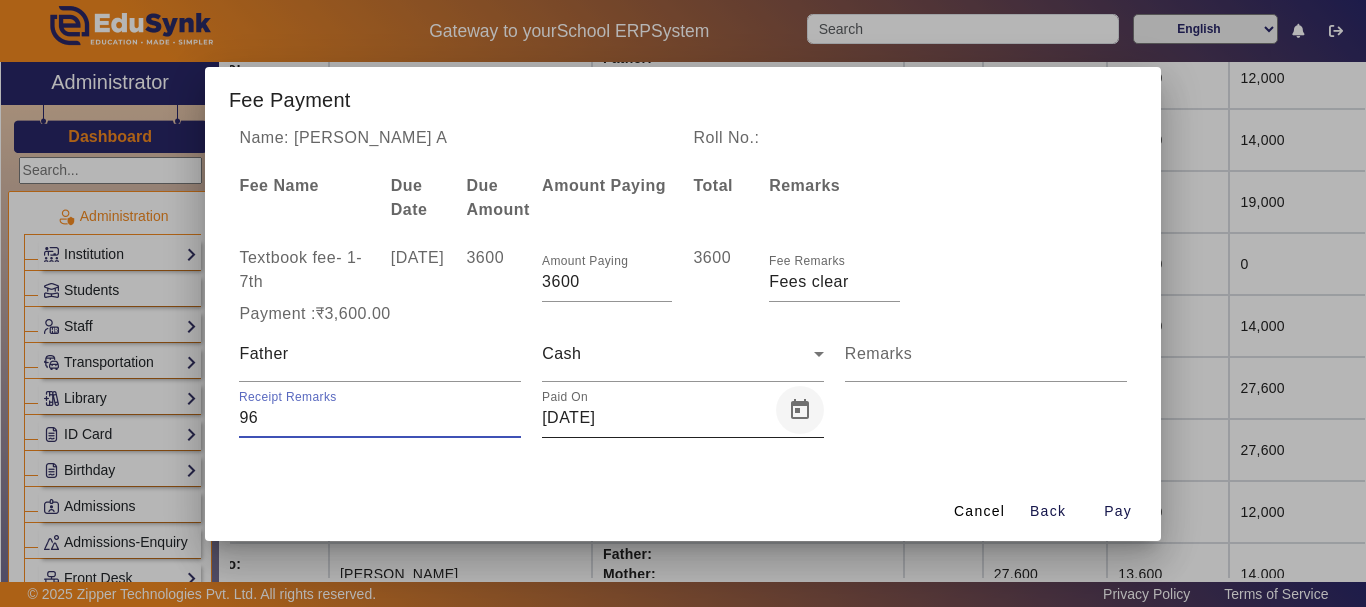 type on "96" 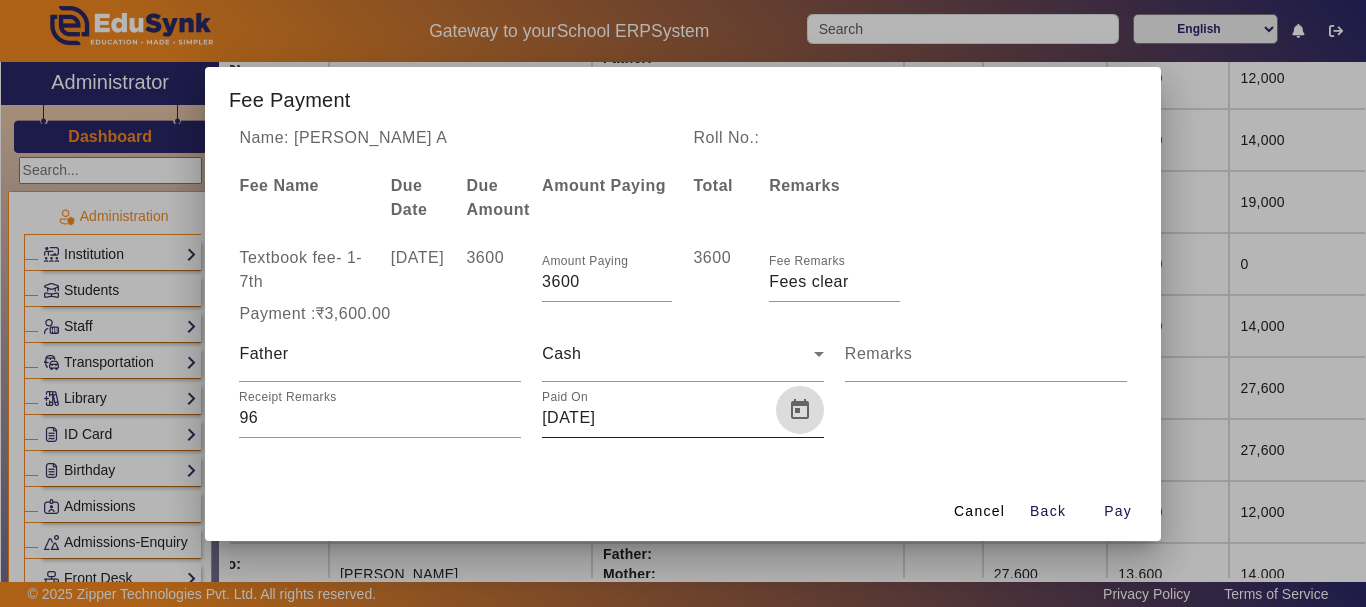 click at bounding box center [800, 410] 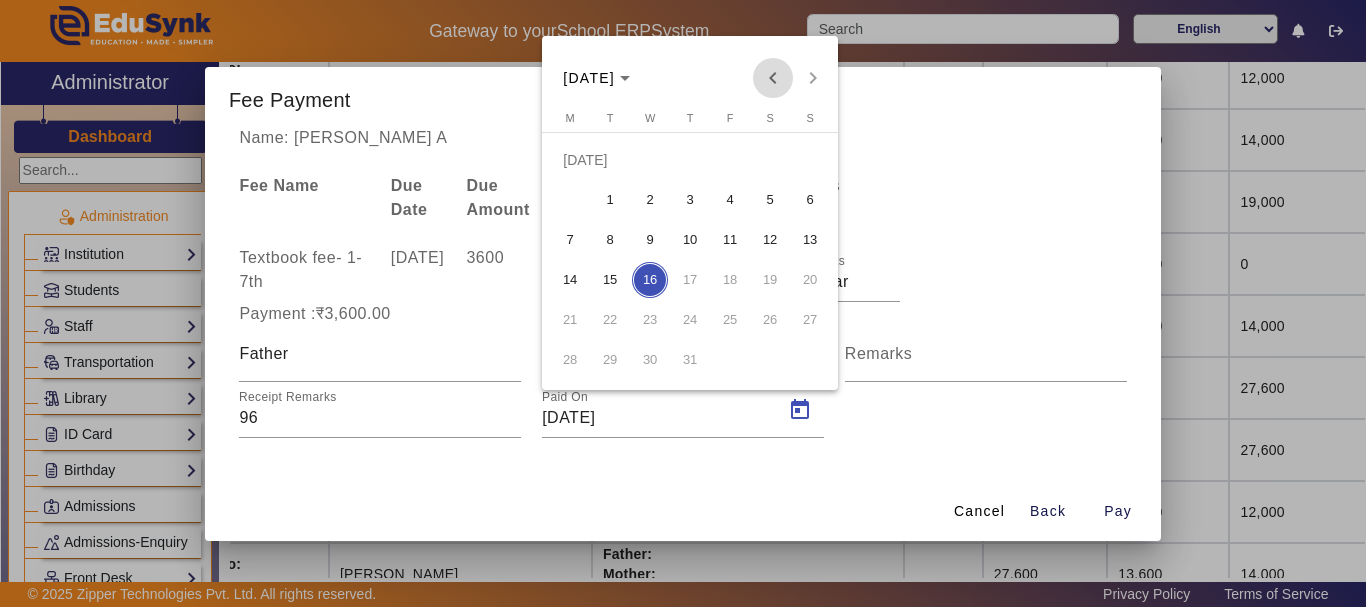 click at bounding box center [773, 78] 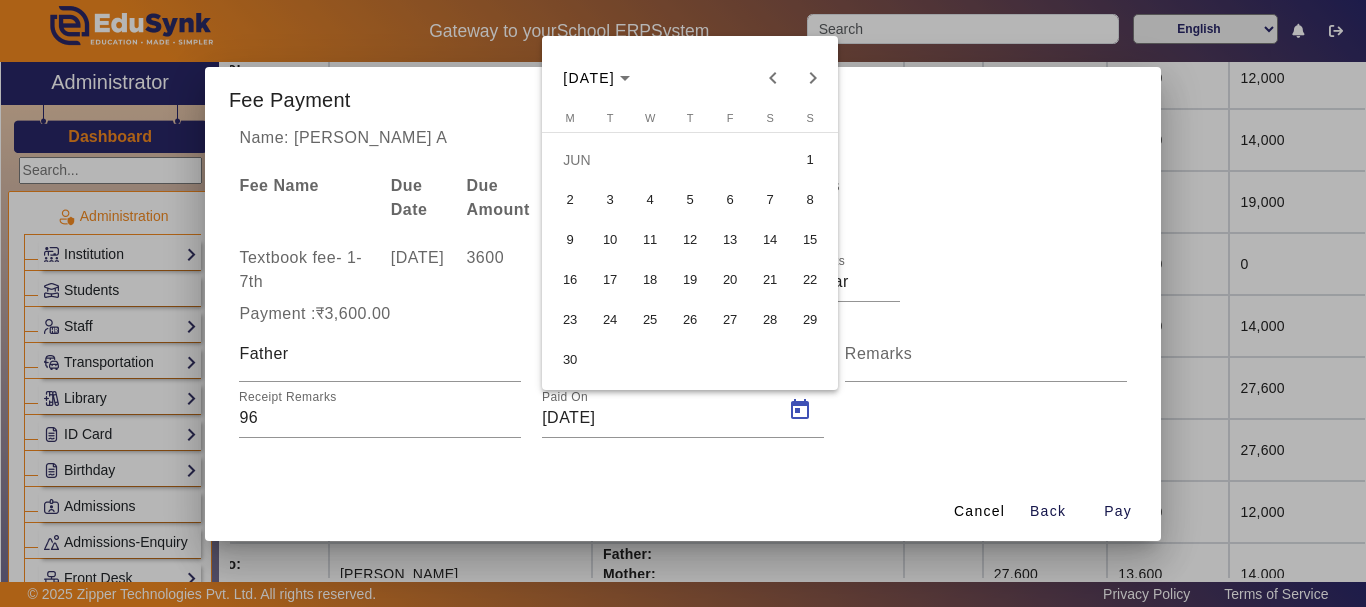click on "2" at bounding box center [570, 200] 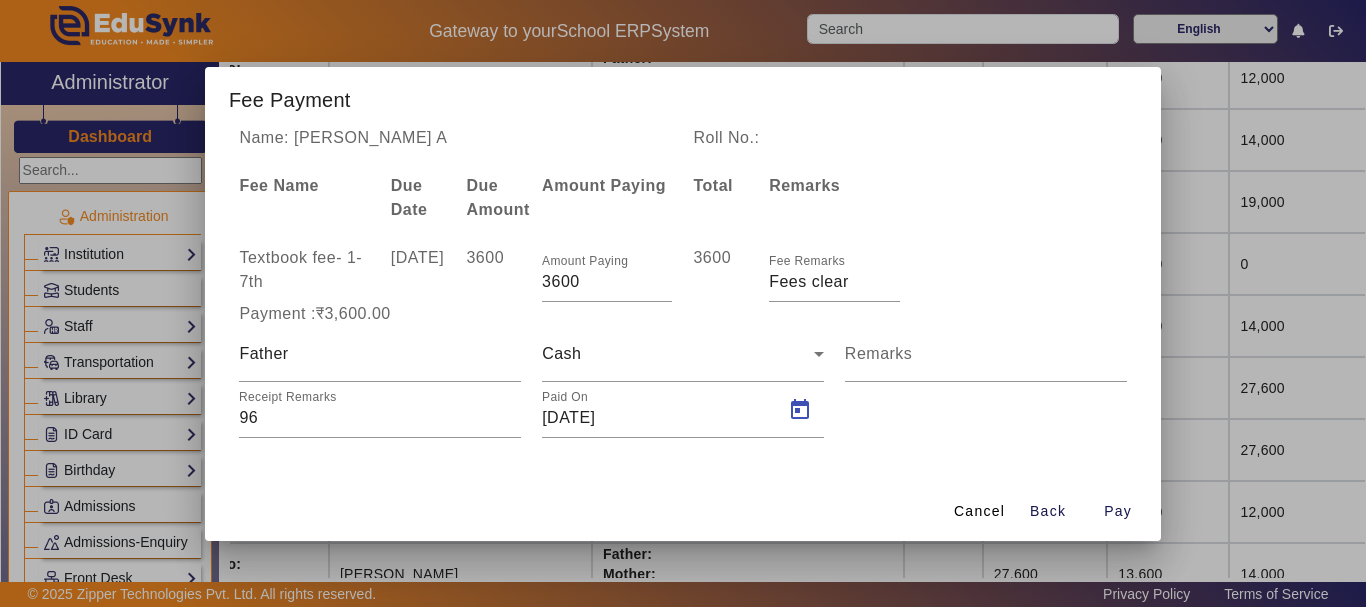 type on "[DATE]" 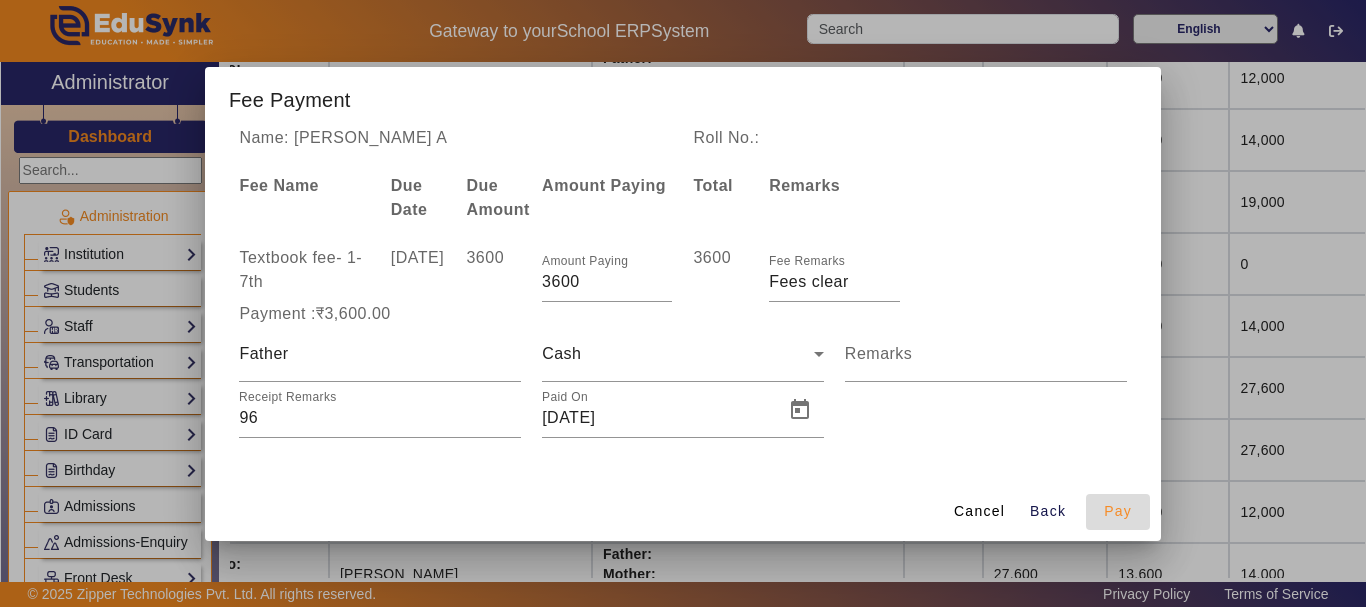 click on "Pay" at bounding box center [1118, 511] 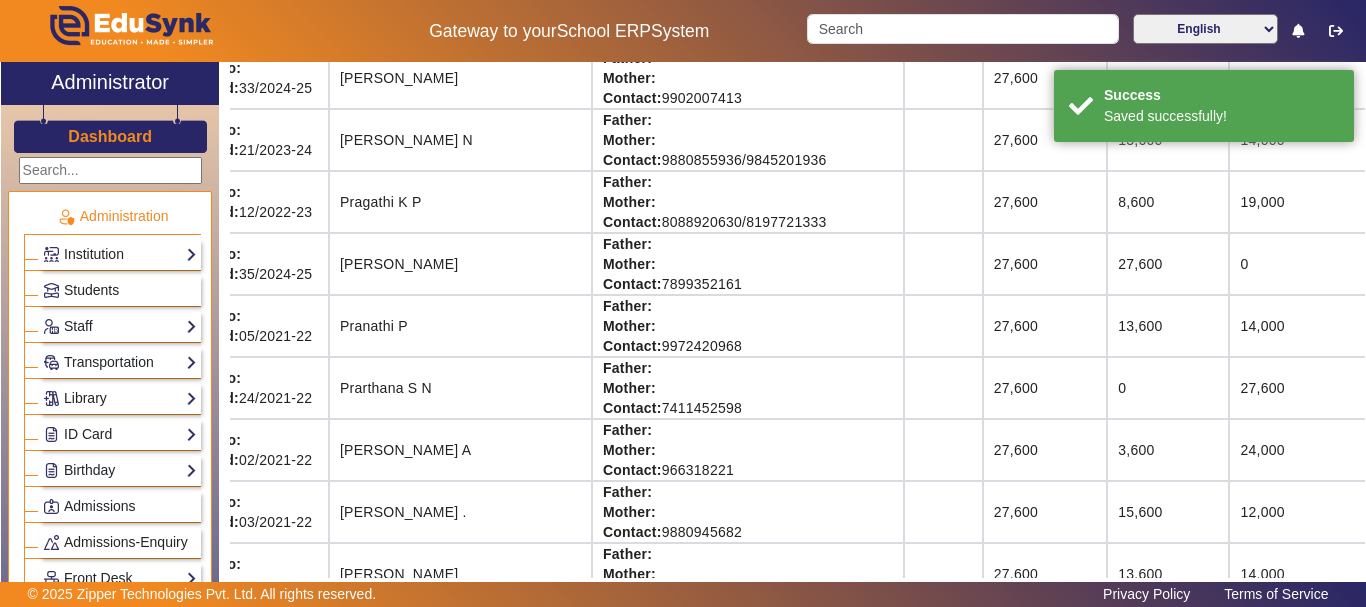 scroll, scrollTop: 39, scrollLeft: 51, axis: both 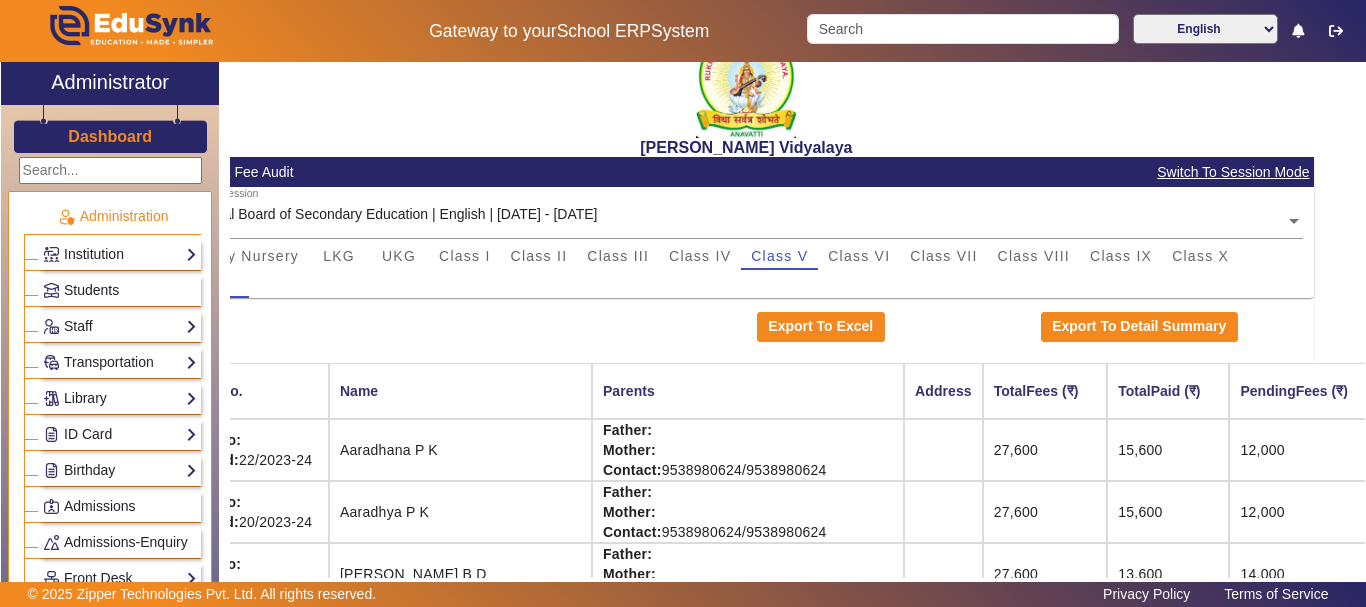 click on "[PERSON_NAME] Vidyalaya   Student Fee Audit   Switch To Session Mode  Select Session  Central Board of Secondary Education | English | [DATE] - [DATE]  × Baby Nursery LKG UKG Class I Class II Class III Class IV Class V Class VI Class VII Class VIII Class IX Class X A  Export To Excel   Export To Detail Summary  Roll No. Name Parents Address TotalFees (₹) TotalPaid (₹) PendingFees (₹) Action RollNo: Reg Id: 22/2023-24  Aaradhana   P K Father:    Mother:    Contact: [PHONE_NUMBER]/9538980624    27,600 15,600 12,000  View & Pay   Fee Structure  Download Receipt RollNo: Reg Id: 20/2023-24  Aaradhya  P K Father:    Mother:    Contact: [PHONE_NUMBER]/9538980624    27,600 15,600 12,000  View & Pay   Fee Structure  Download Receipt RollNo: Reg Id: 42/2023-24  [PERSON_NAME] B D Father:    Mother:    Contact: 9900757898    27,600 13,600 14,000  View & Pay   Fee Structure  Download Receipt RollNo: Reg Id: 46/2023-24  [PERSON_NAME]  [PERSON_NAME] Father:    Mother:    Contact: 997715927    27,600 0 27,600  View & Pay  RollNo:" 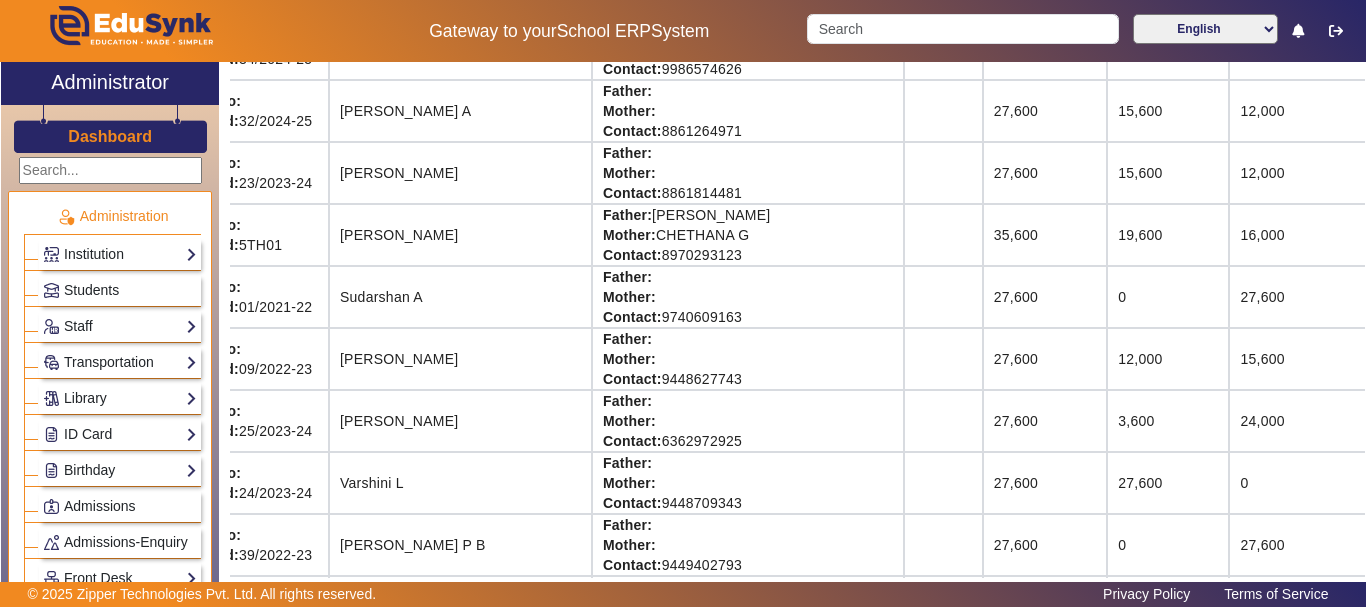 scroll, scrollTop: 1807, scrollLeft: 51, axis: both 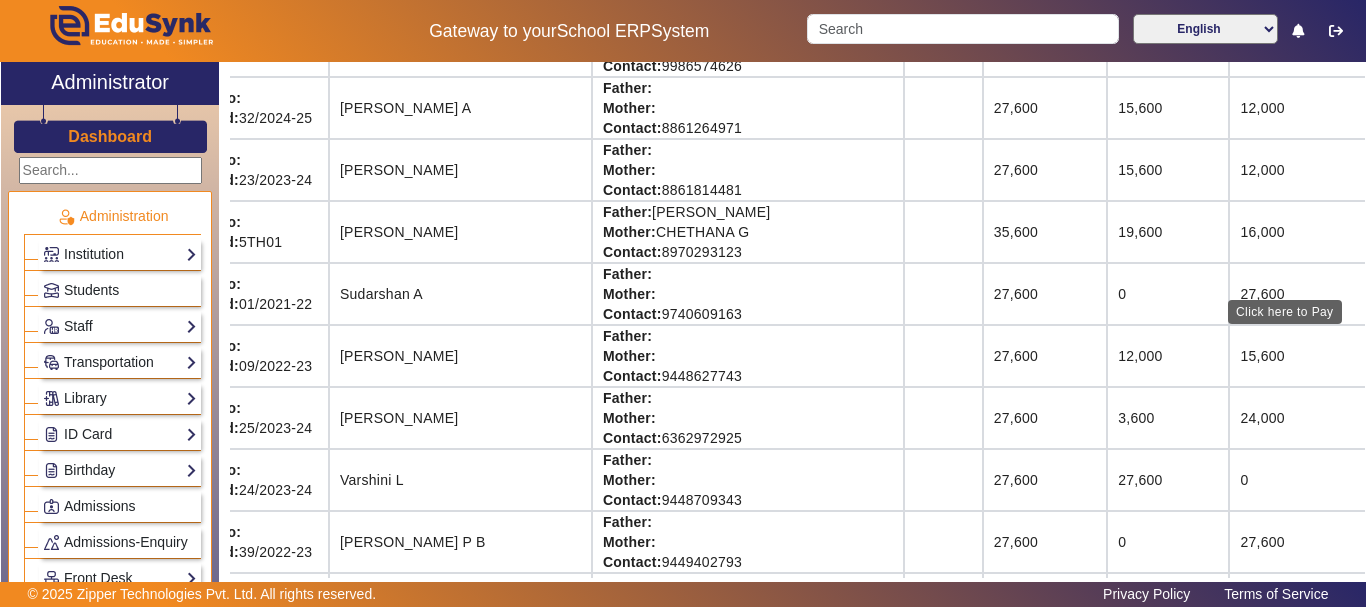 click on "View & Pay" 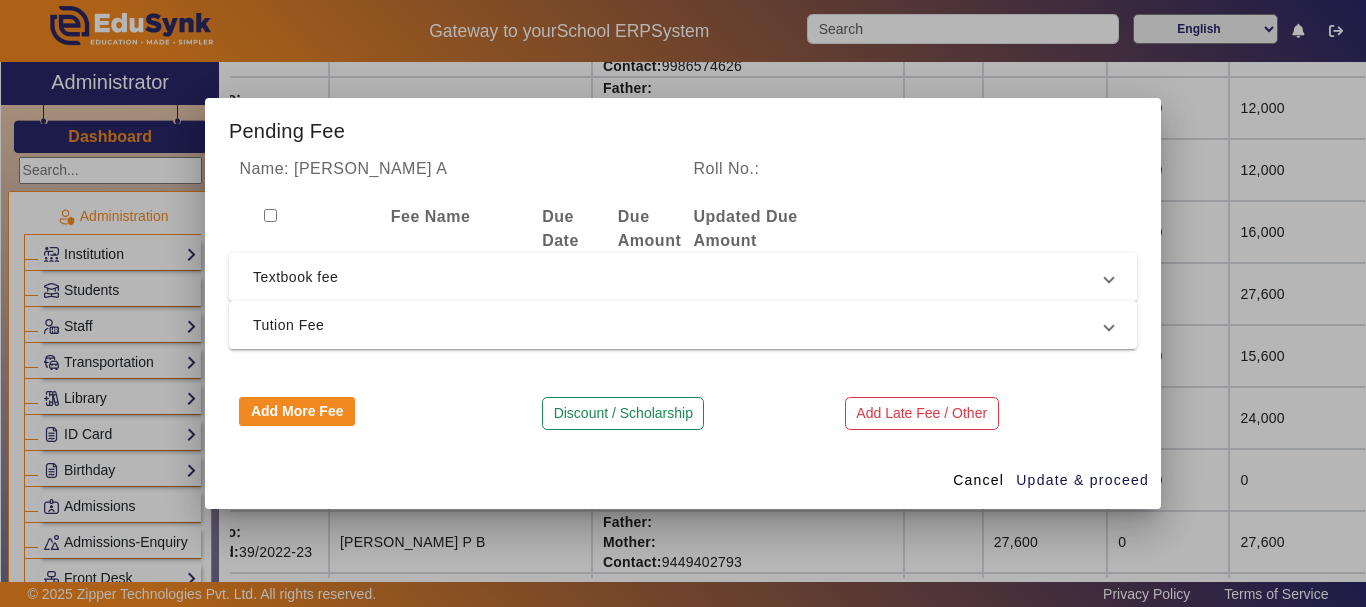 click on "Textbook fee" at bounding box center [679, 277] 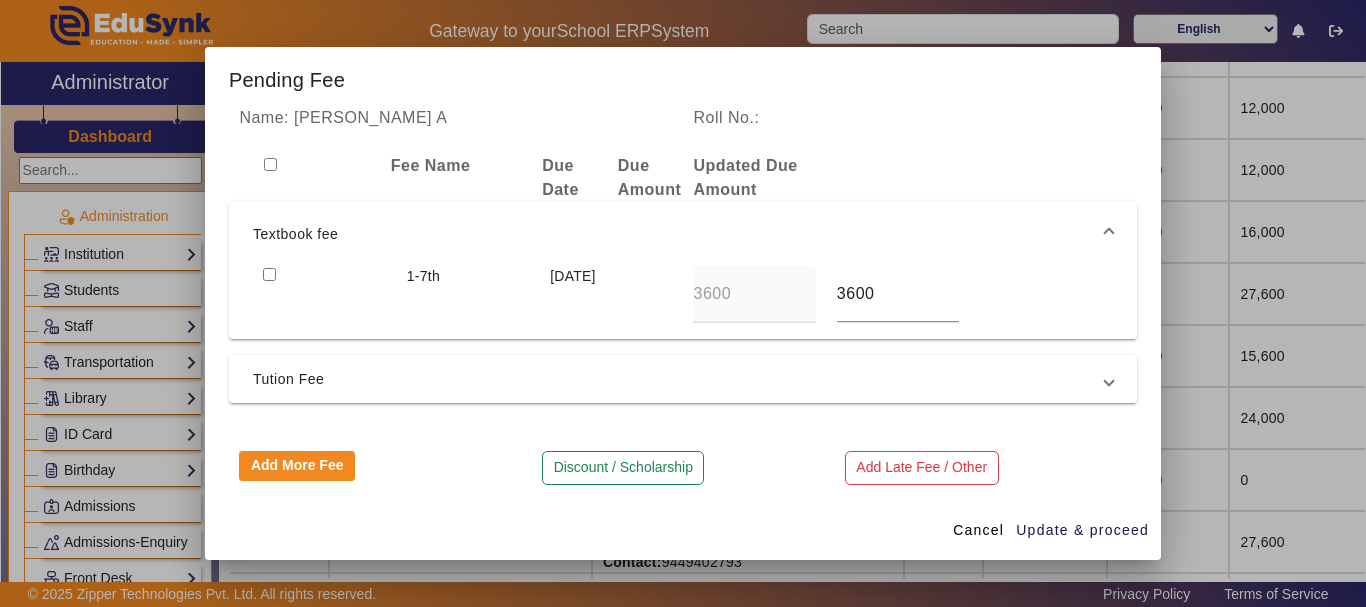 click at bounding box center (269, 274) 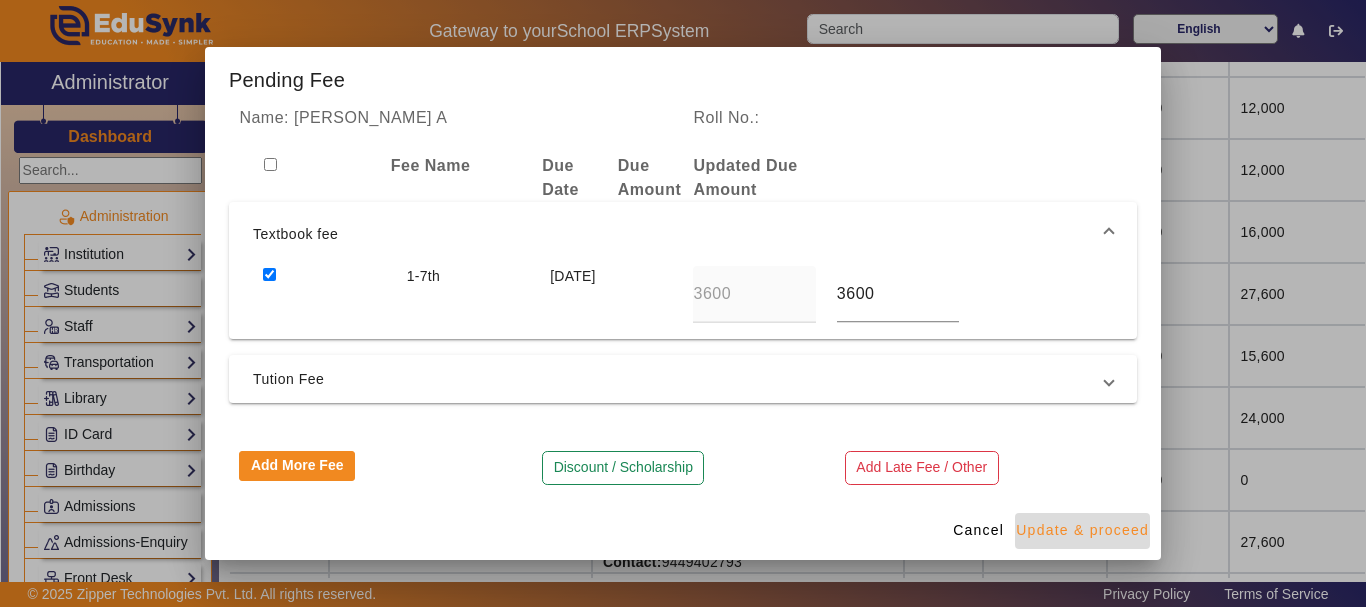 click at bounding box center (1082, 531) 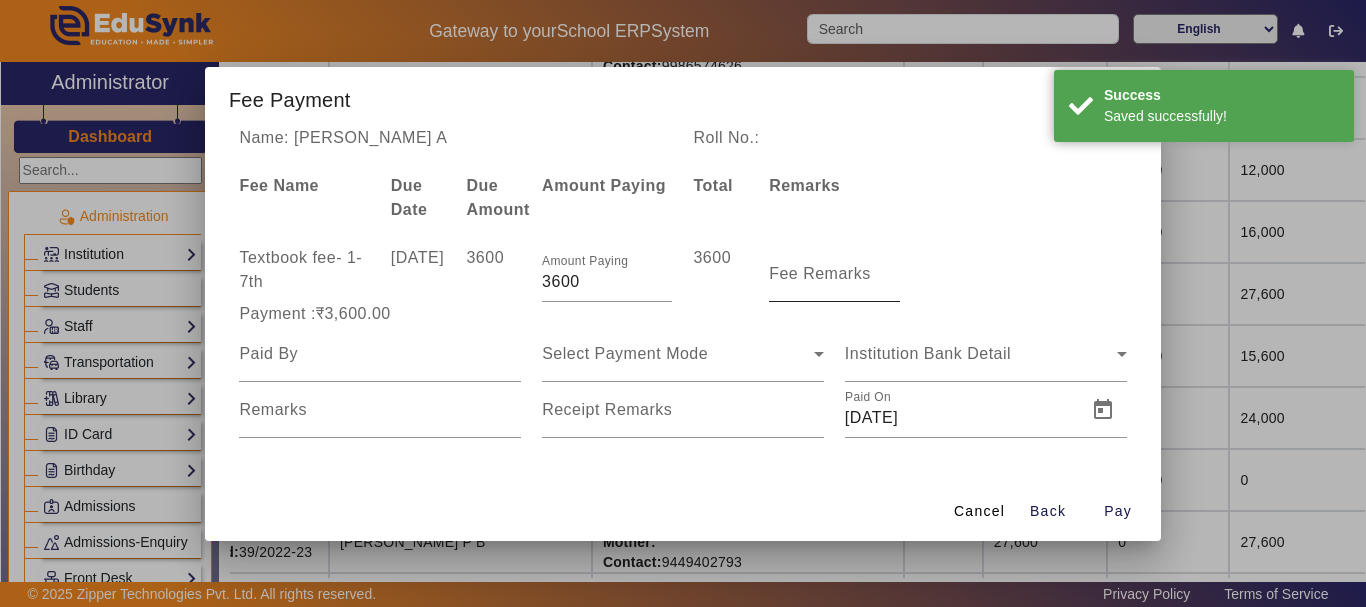 click on "Fee Remarks" at bounding box center (820, 273) 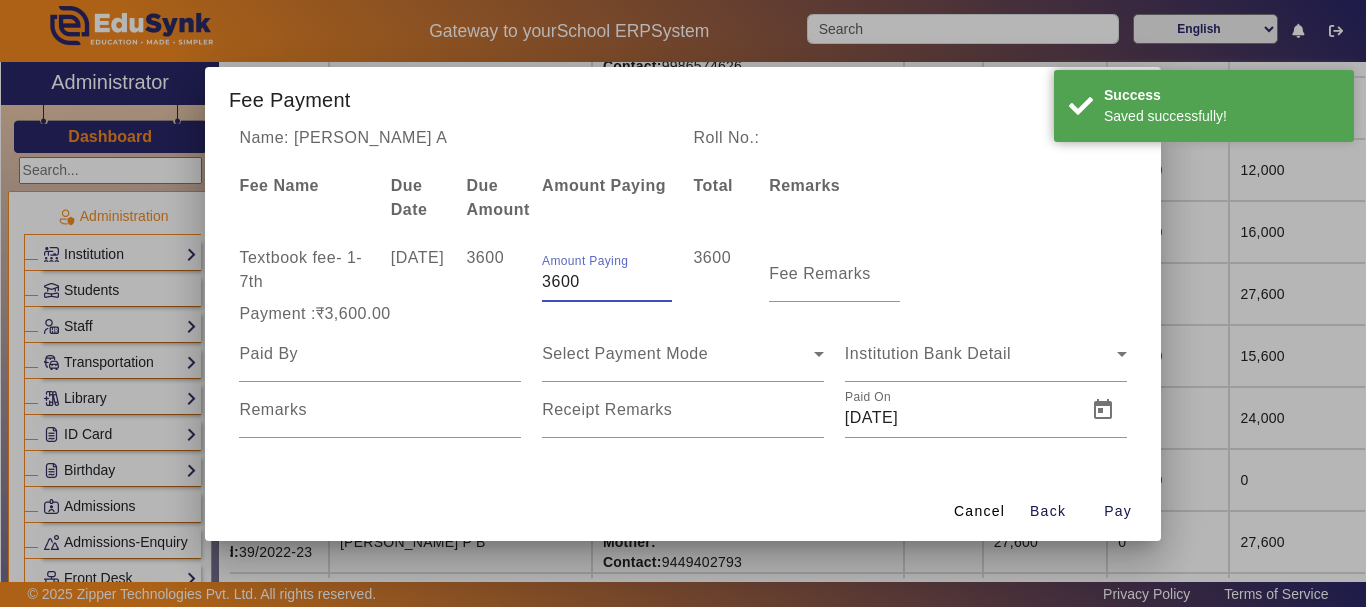 click on "3600" at bounding box center (607, 282) 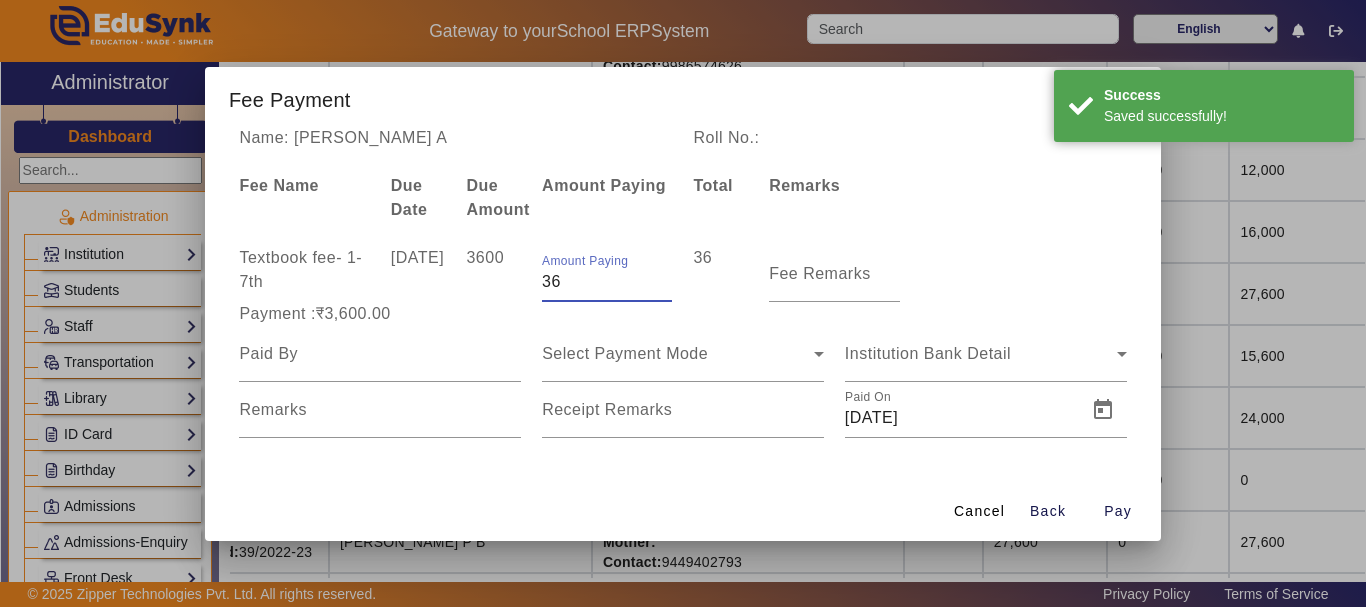 type on "3" 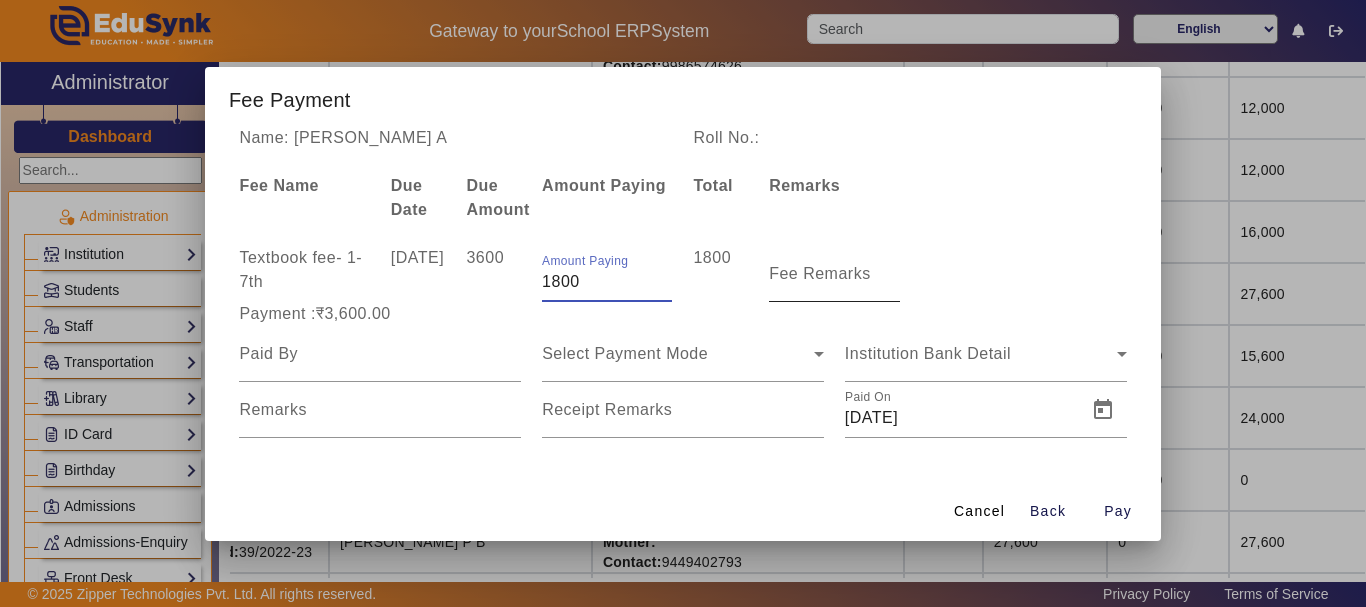 type on "1800" 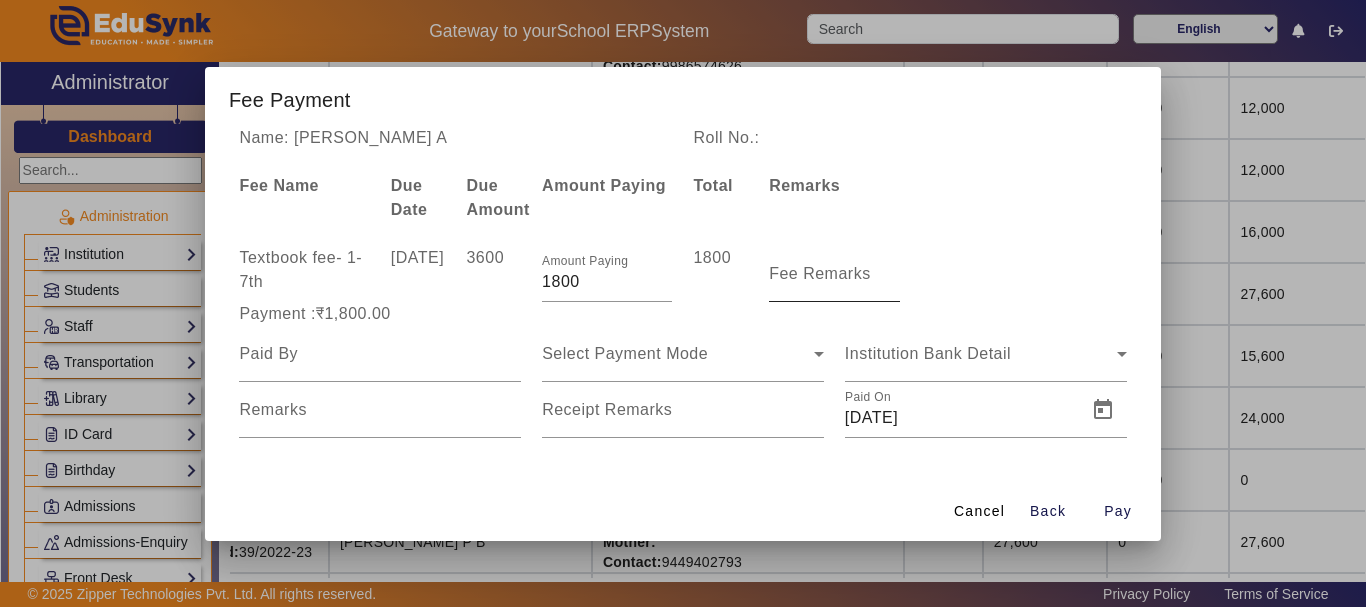 click on "Fee Remarks" at bounding box center [820, 273] 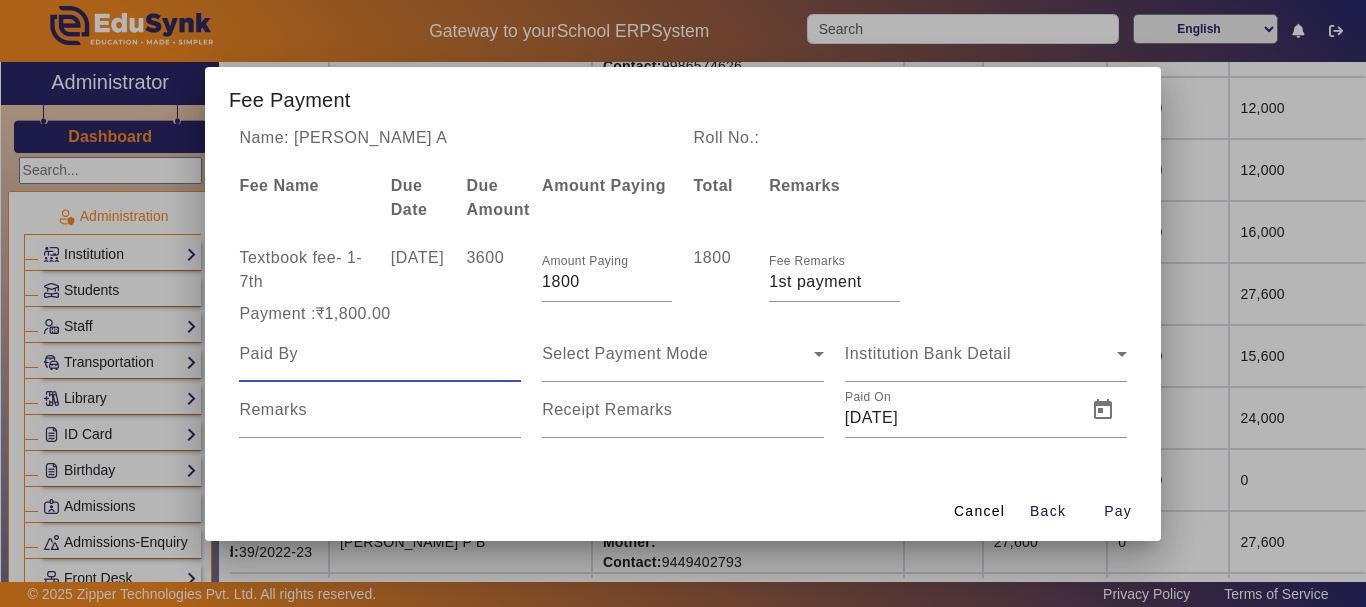 click at bounding box center (380, 354) 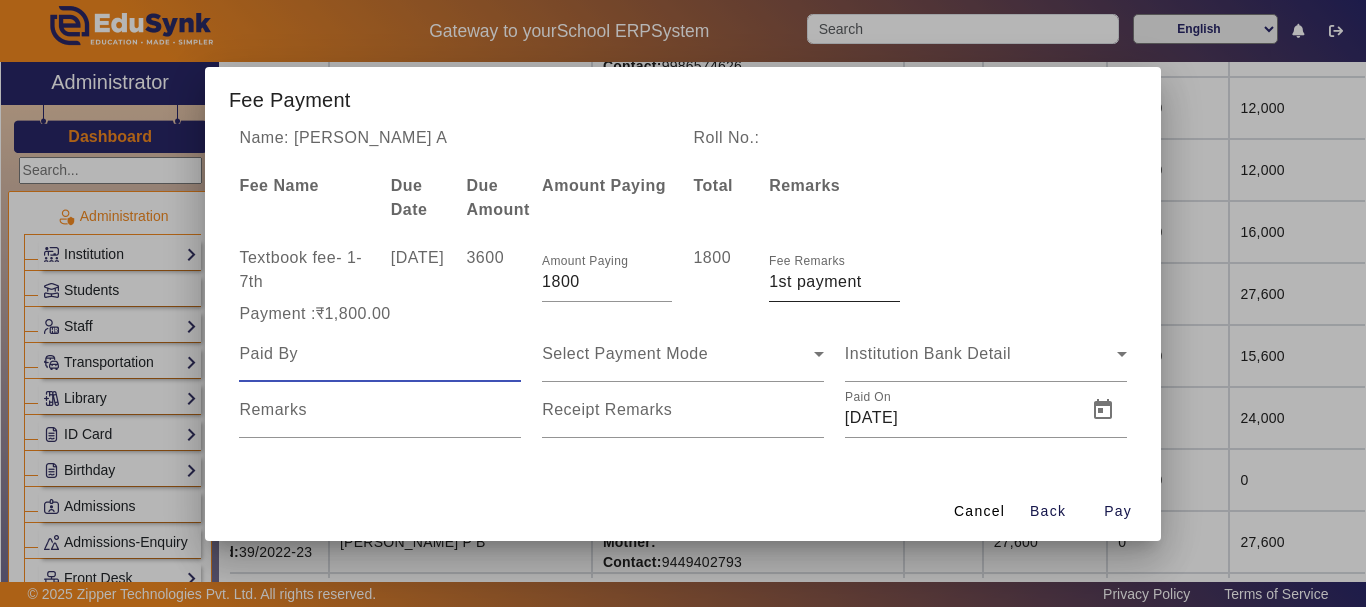 click on "Fee Remarks" at bounding box center (834, 282) 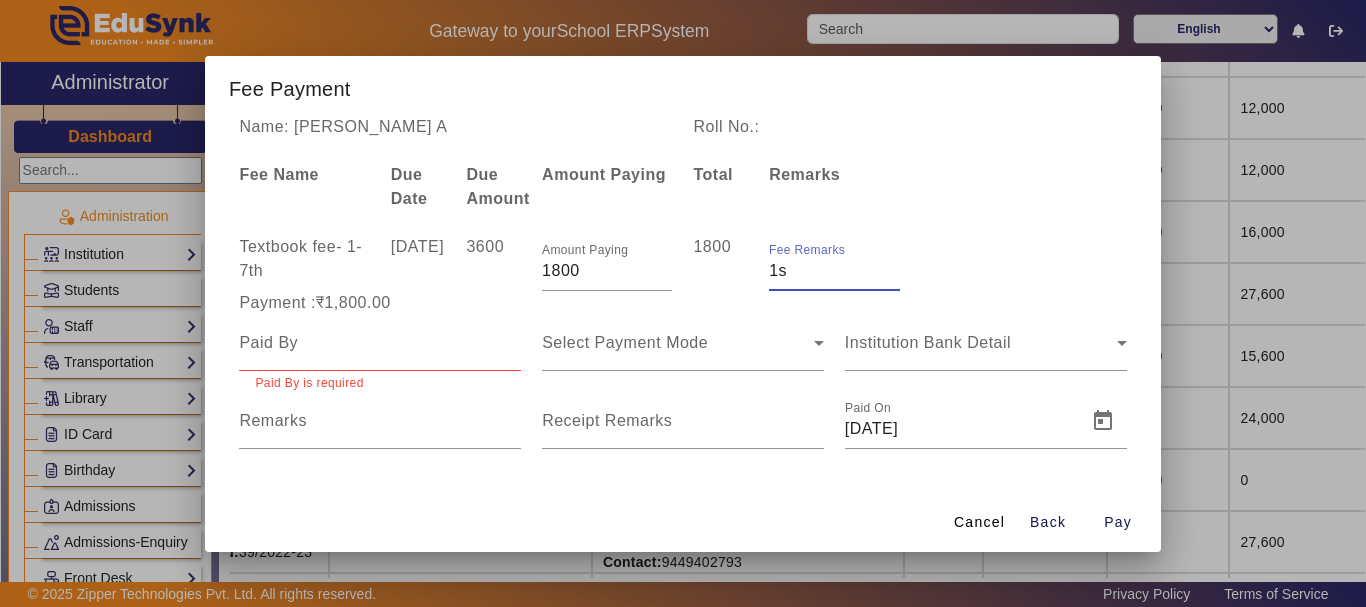type on "1" 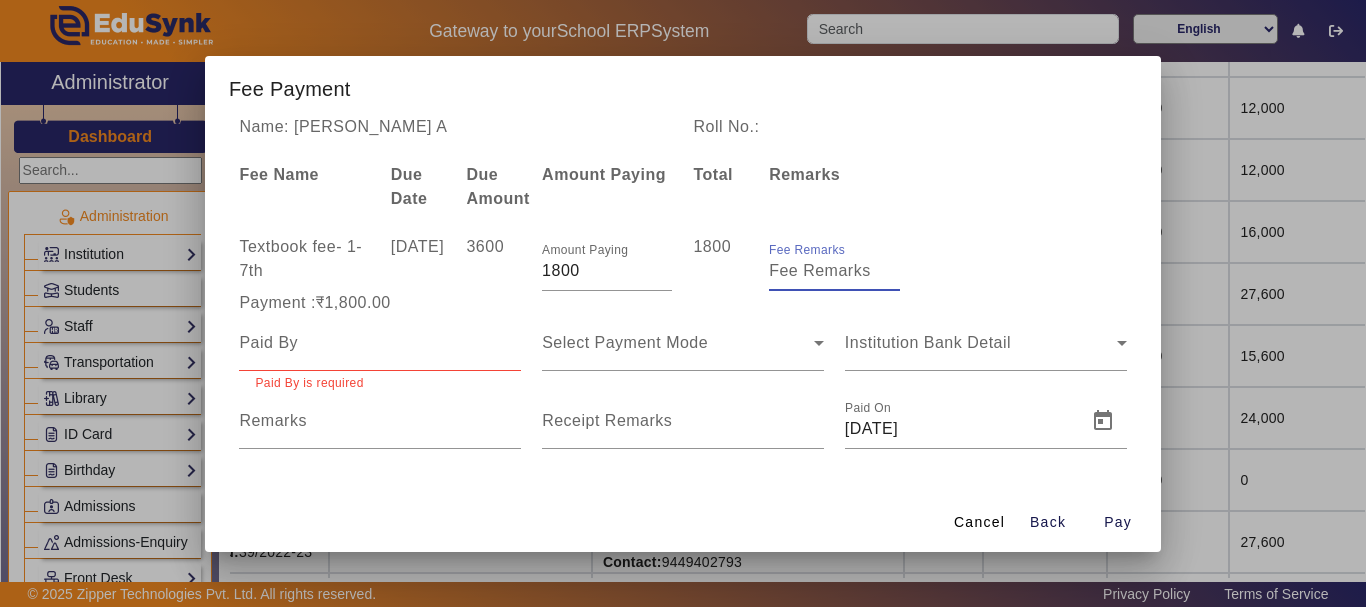 type 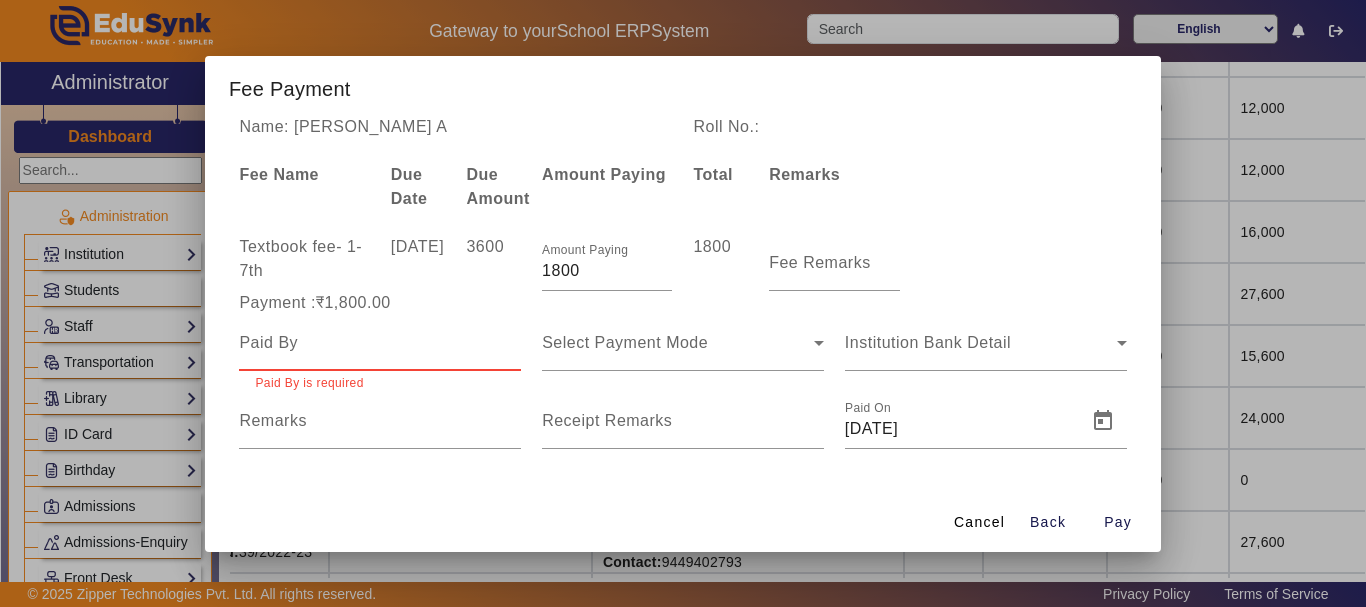 click at bounding box center [380, 343] 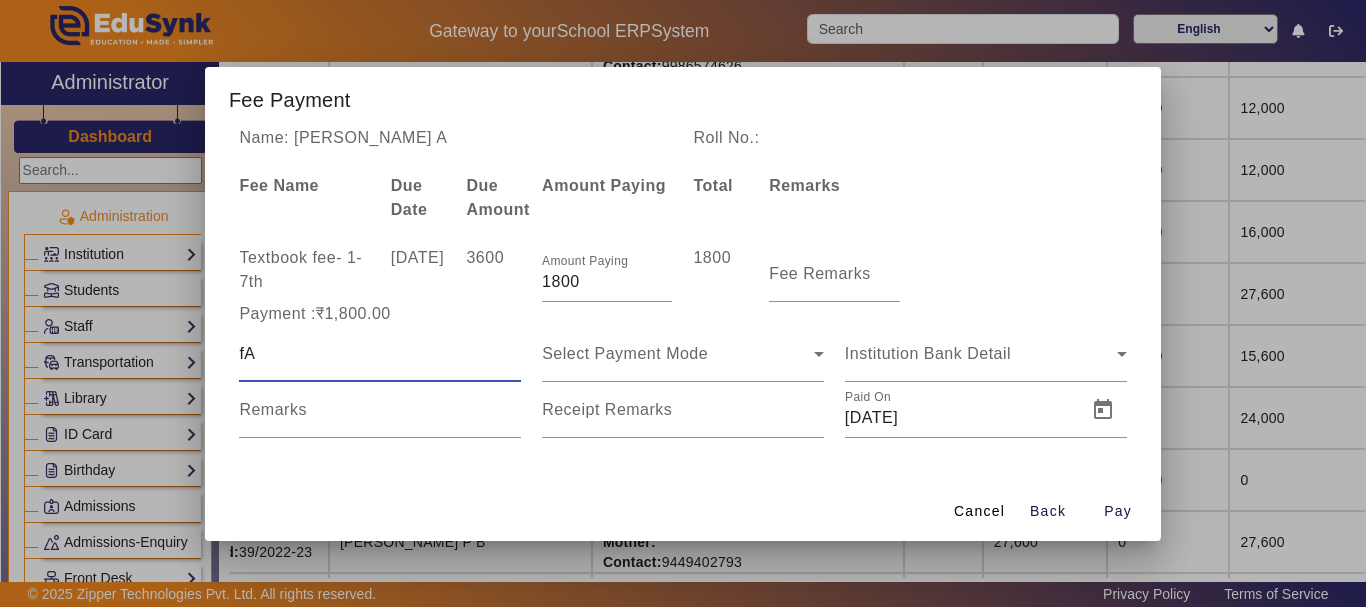 type on "f" 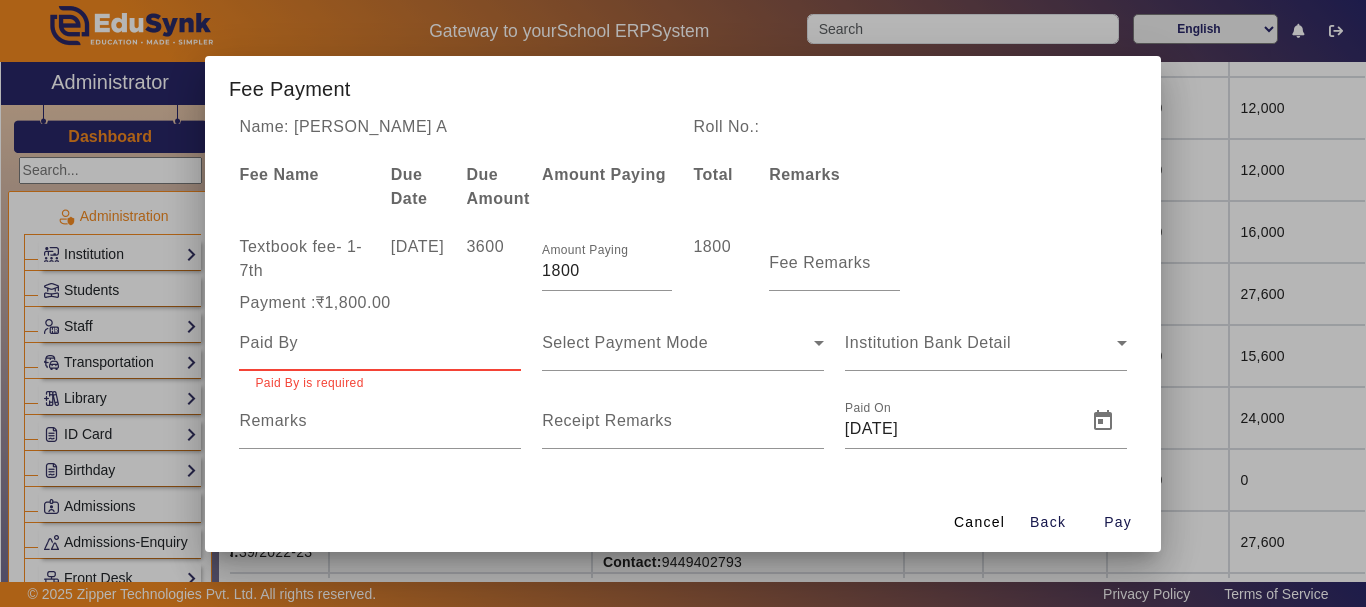 type on "f" 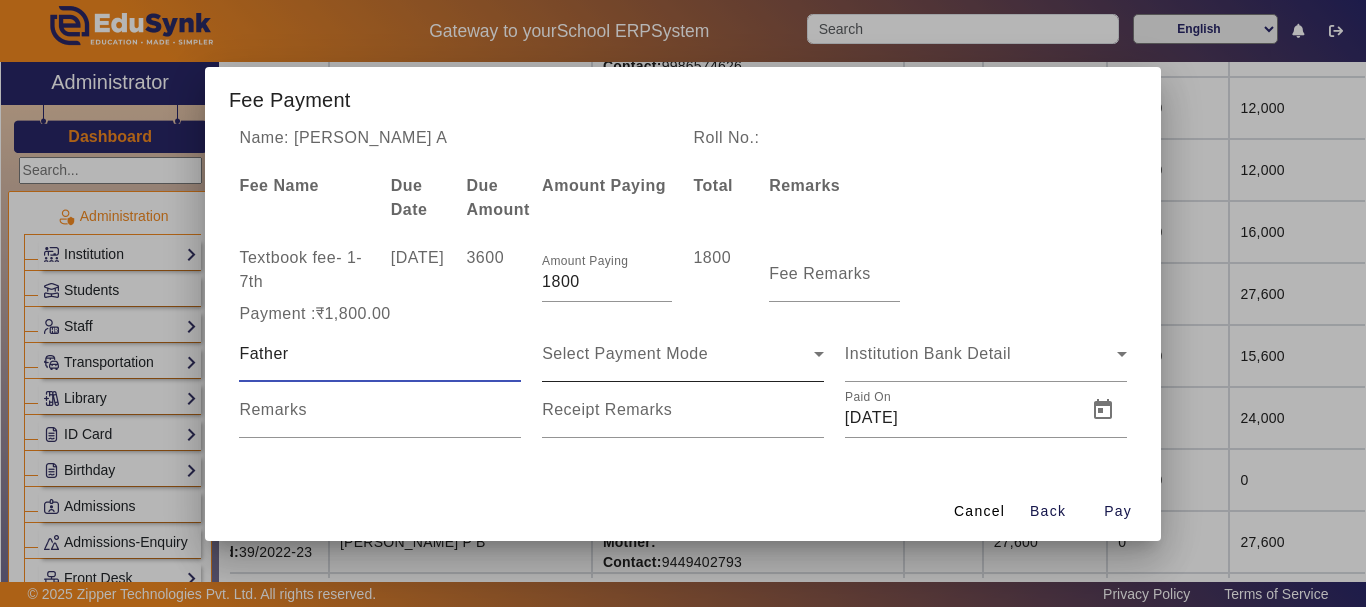 type on "Father" 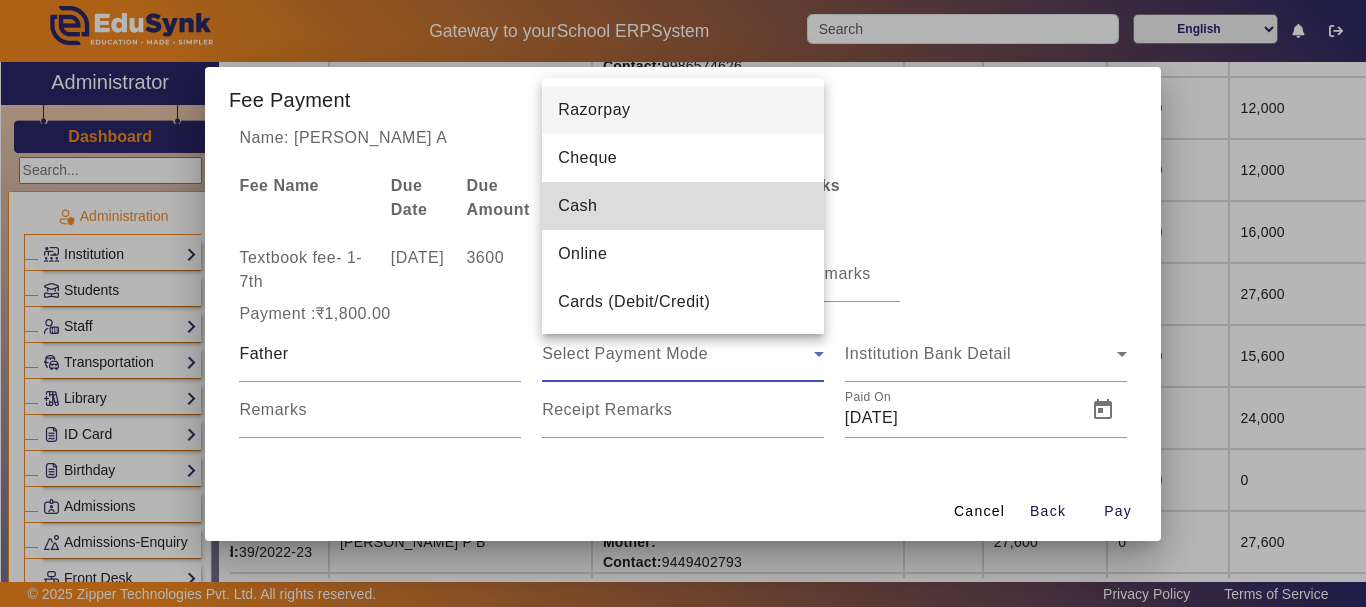click on "Cash" at bounding box center [577, 206] 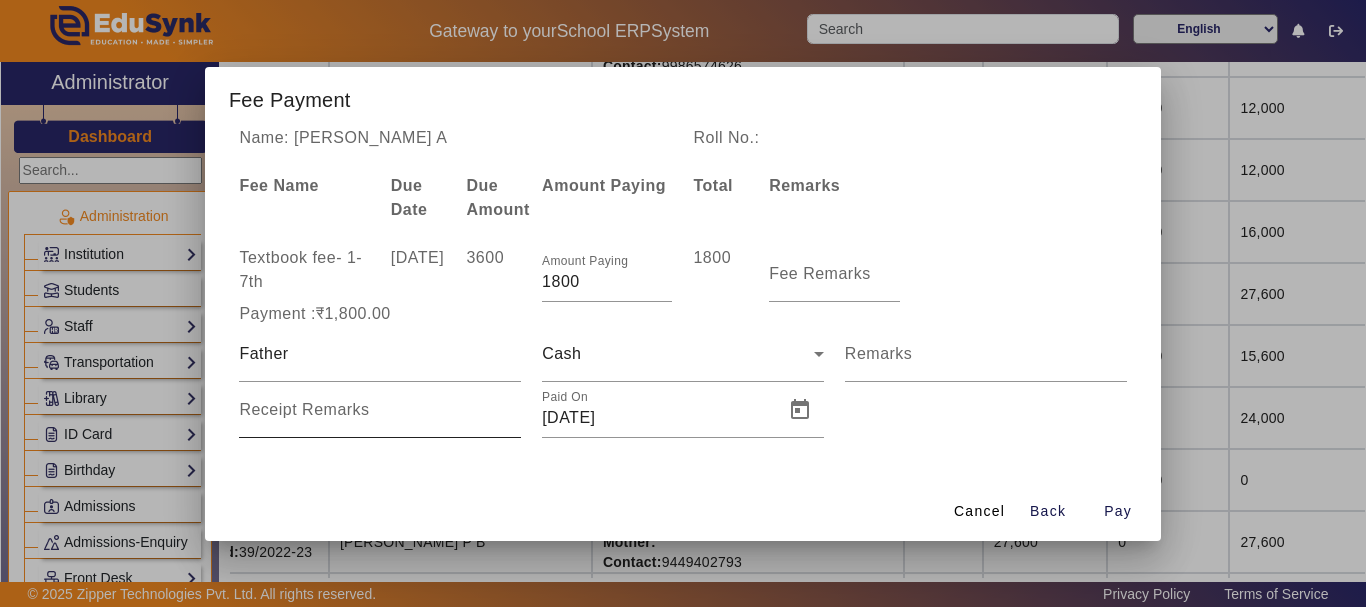 click on "Receipt Remarks" at bounding box center [304, 409] 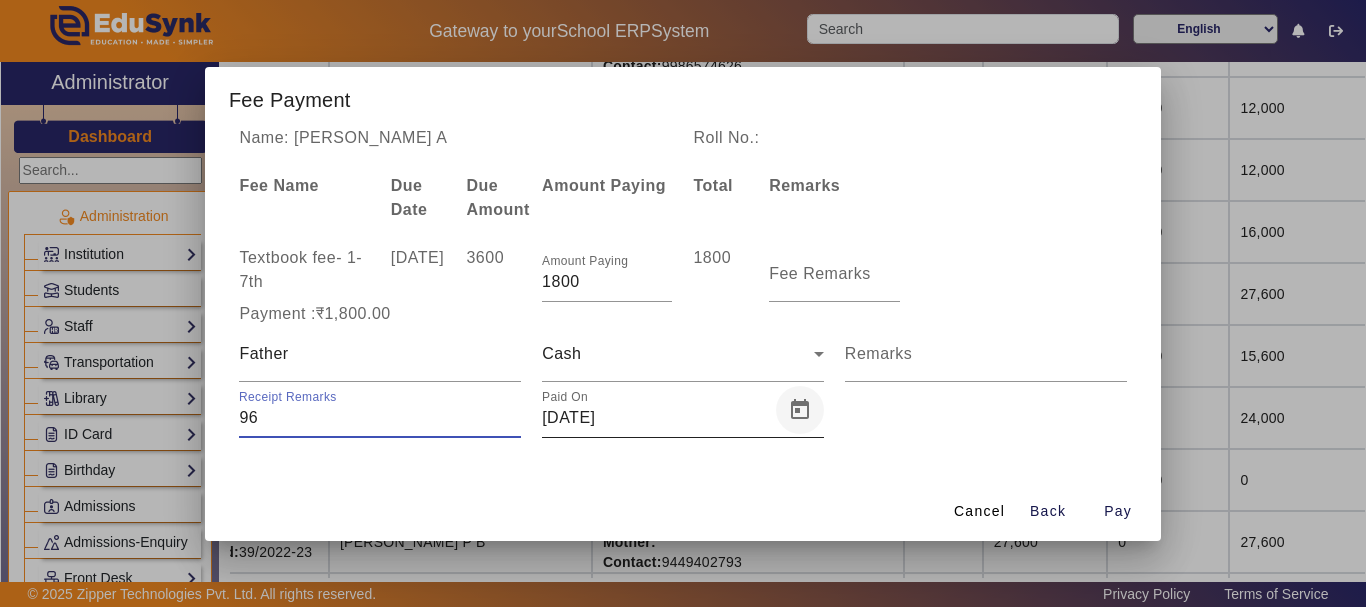 type on "96" 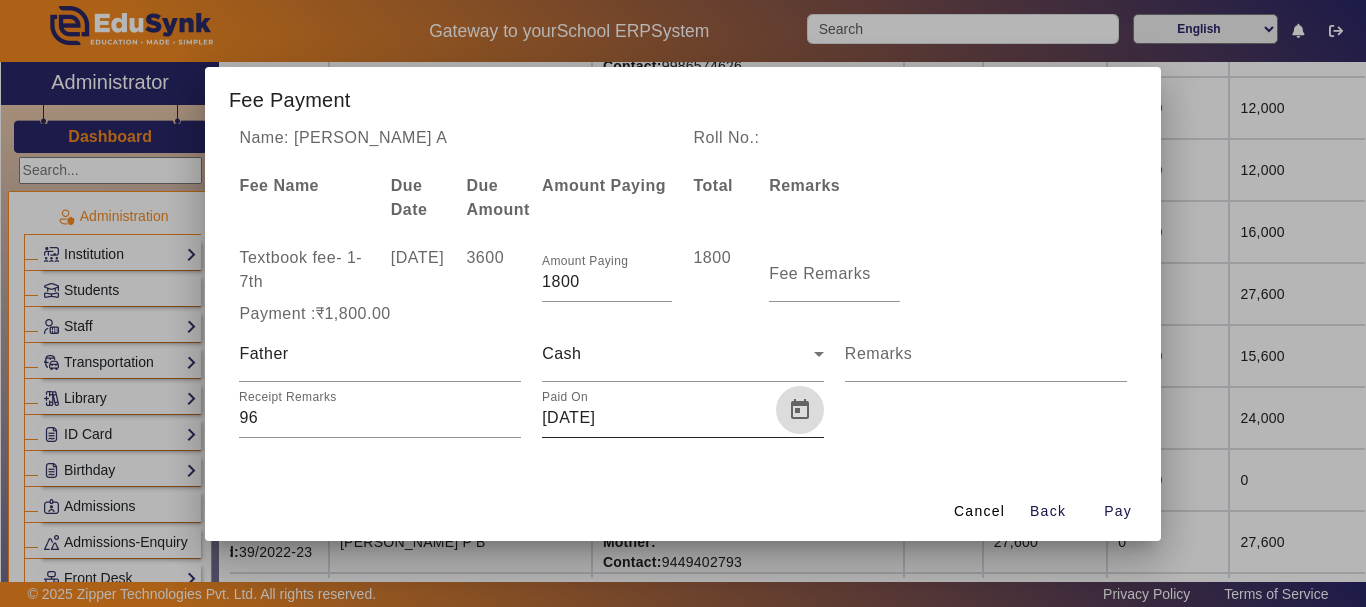 click at bounding box center (800, 410) 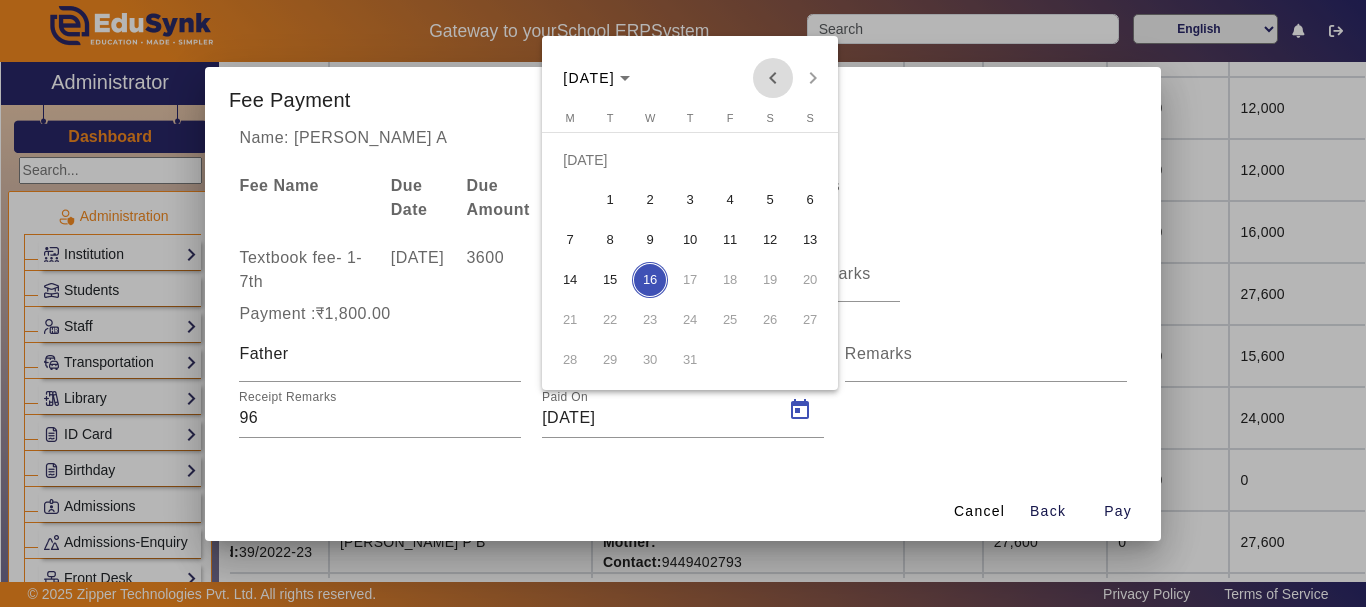click at bounding box center (773, 78) 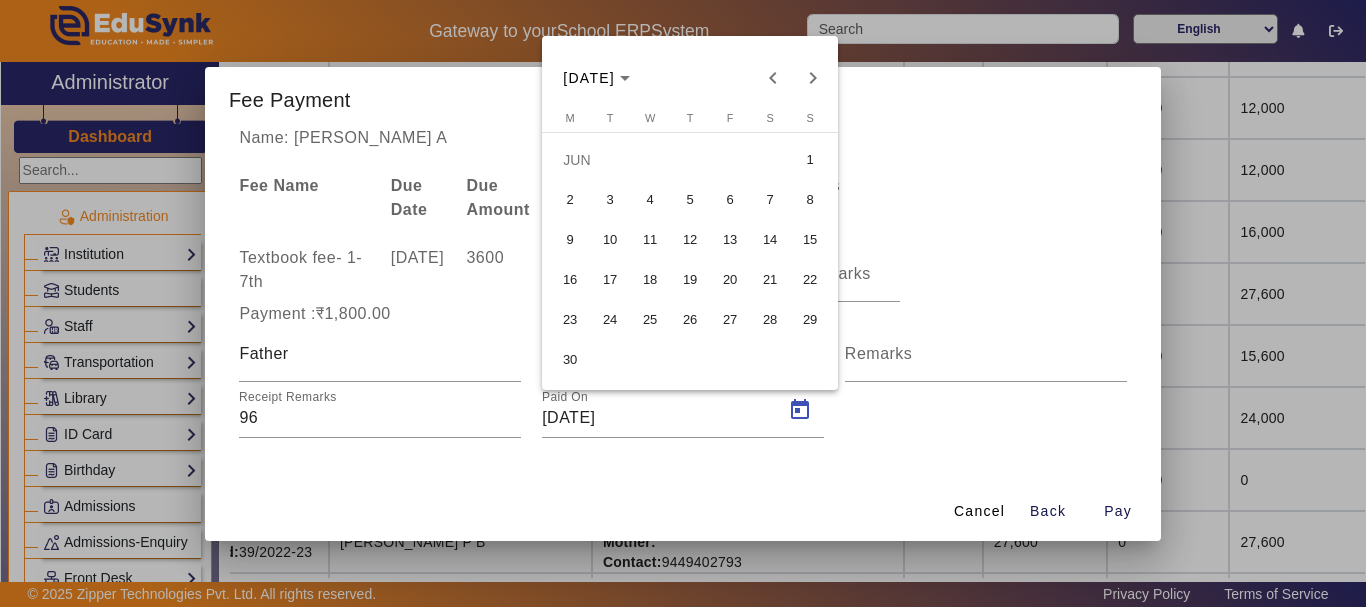 click on "2" at bounding box center (570, 200) 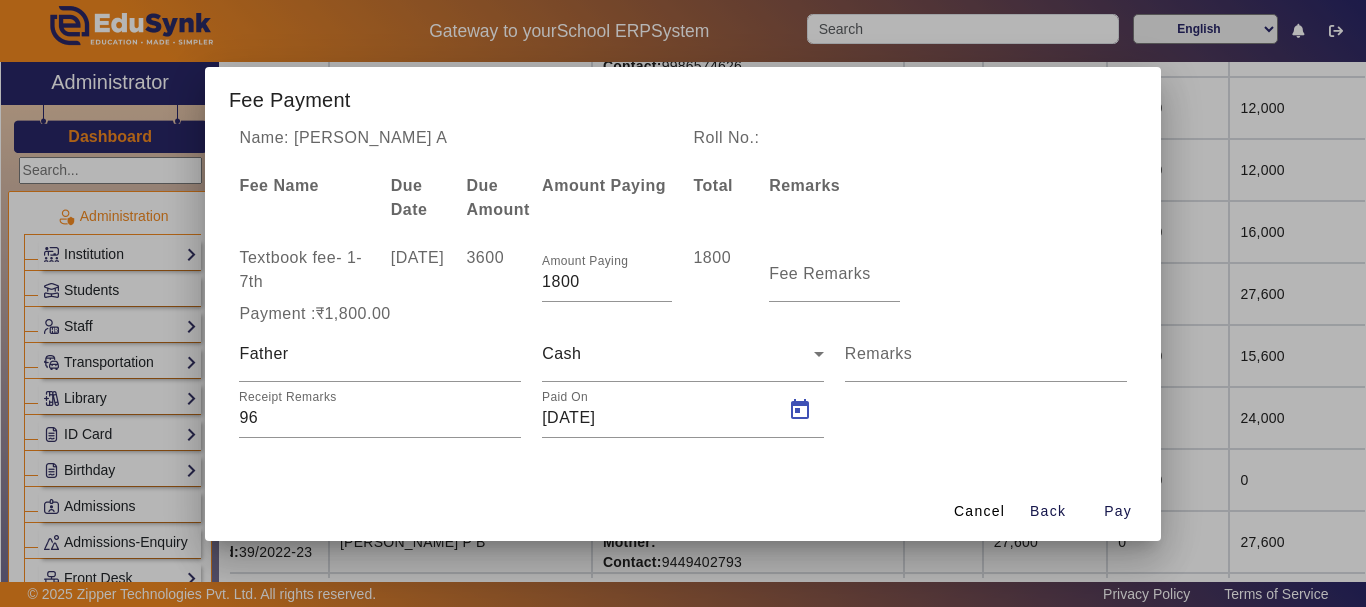type on "[DATE]" 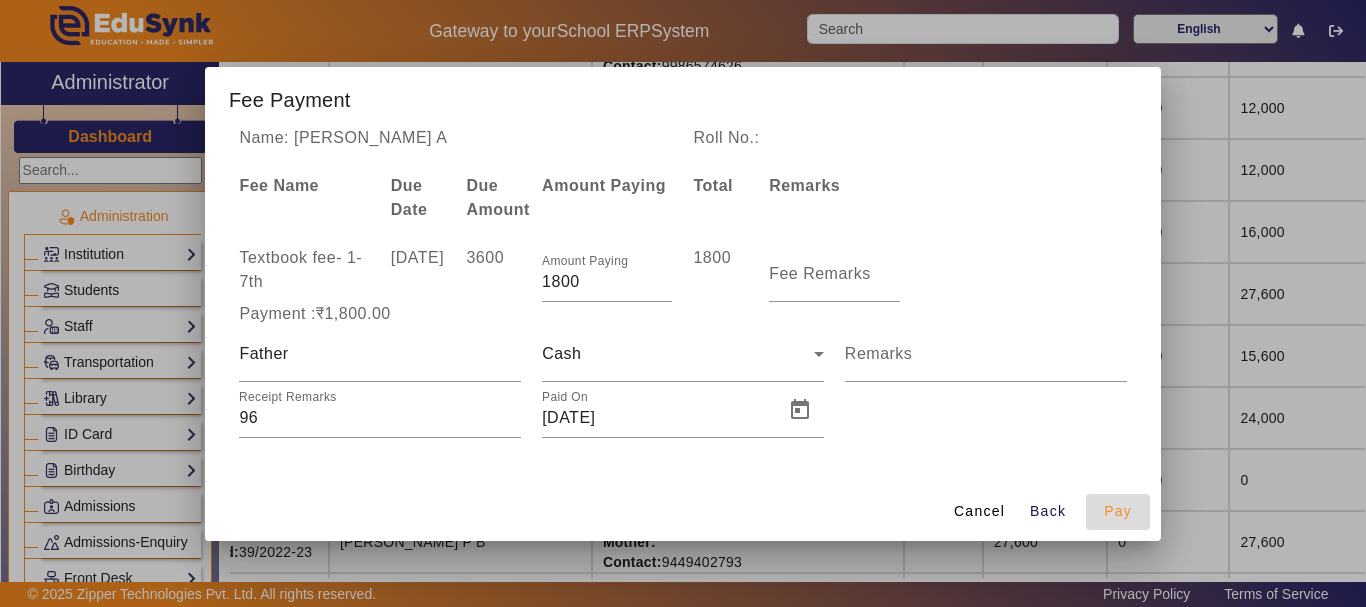 click on "Pay" at bounding box center (1118, 511) 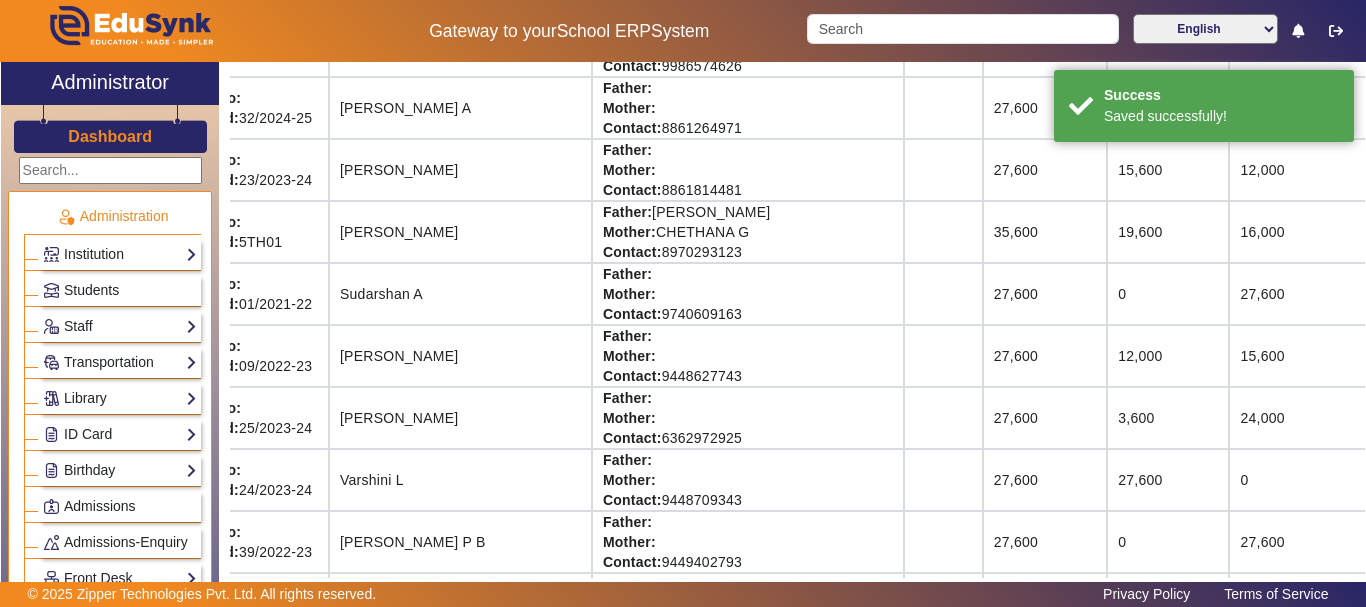 scroll, scrollTop: 195, scrollLeft: 51, axis: both 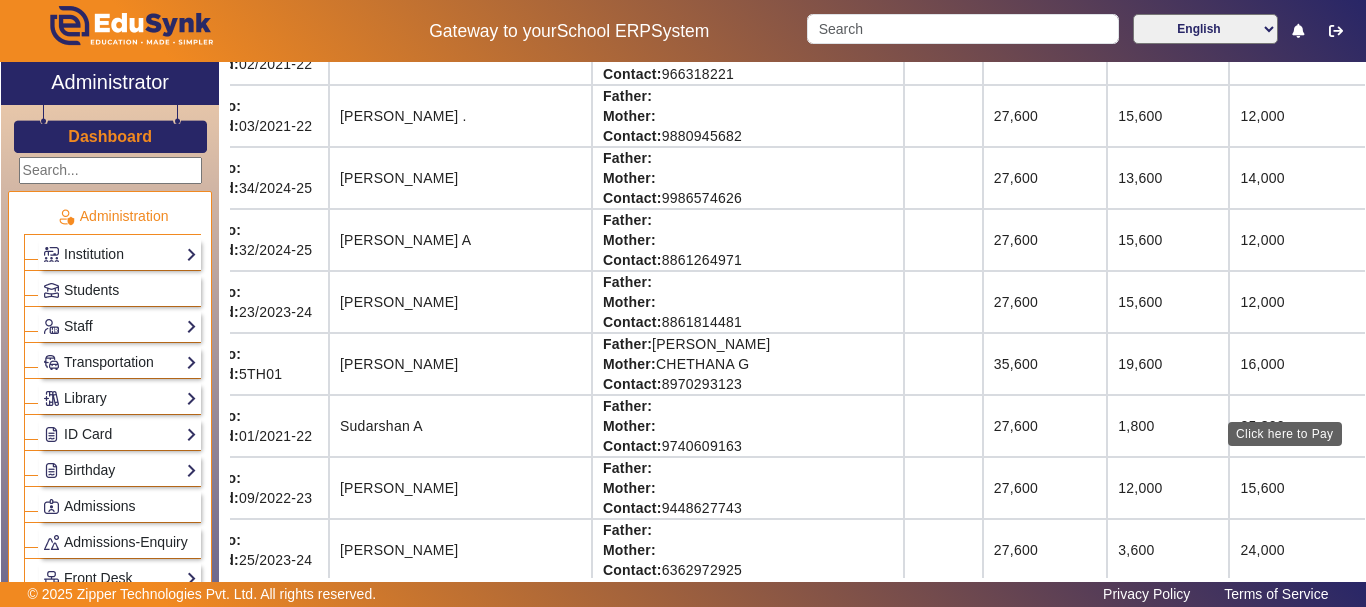 click on "View & Pay" 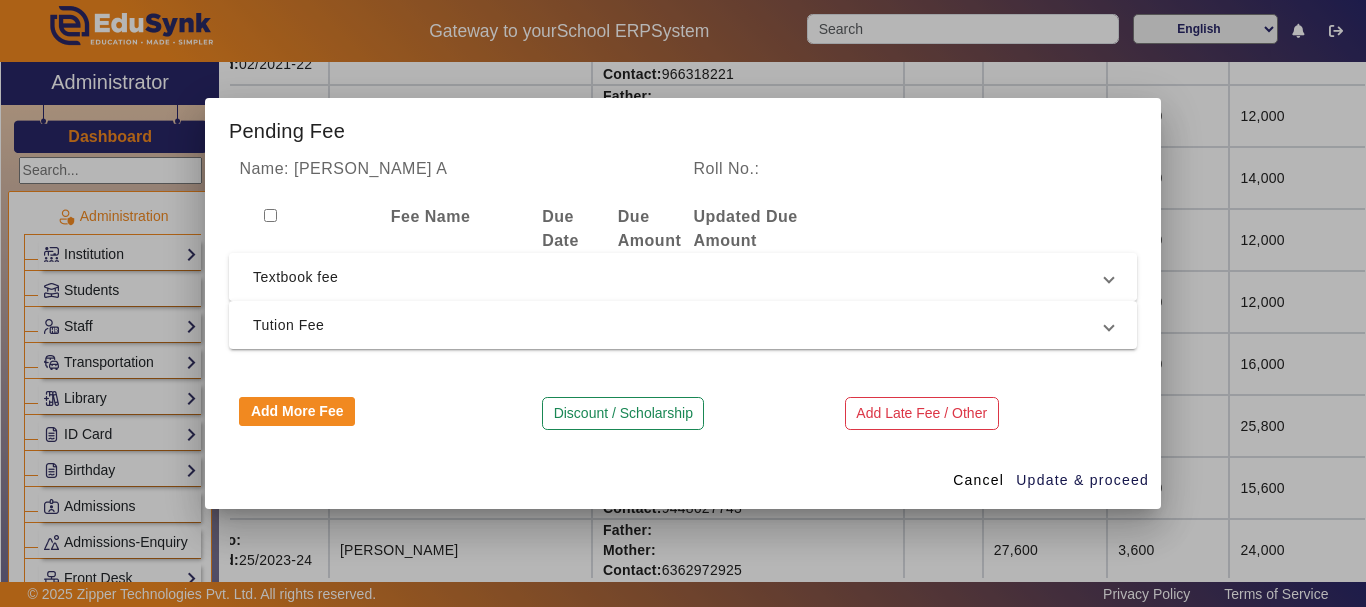 click on "Textbook fee" at bounding box center [679, 277] 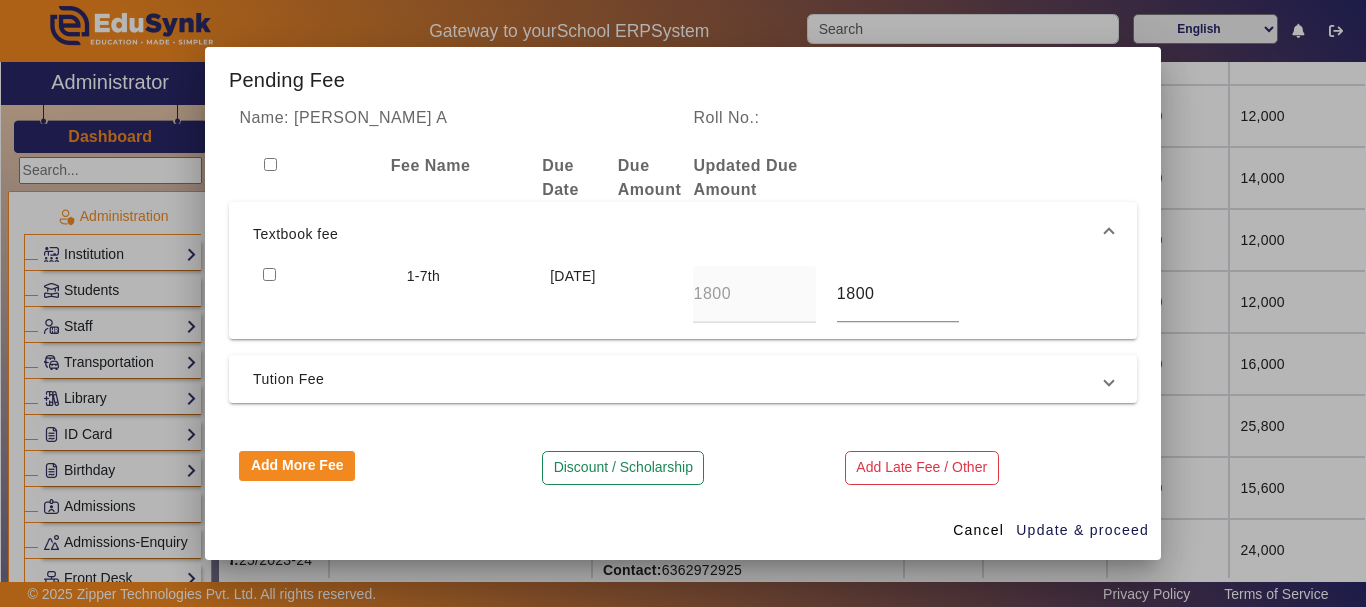 click at bounding box center (269, 274) 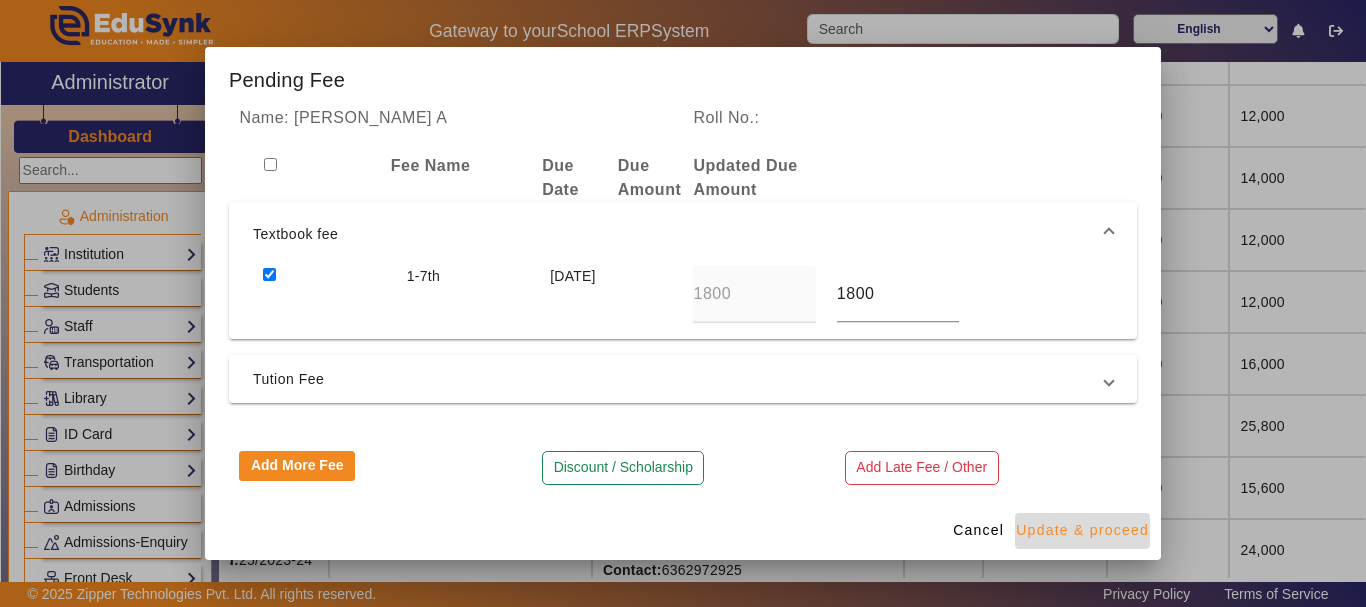 click on "Update & proceed" at bounding box center [1082, 530] 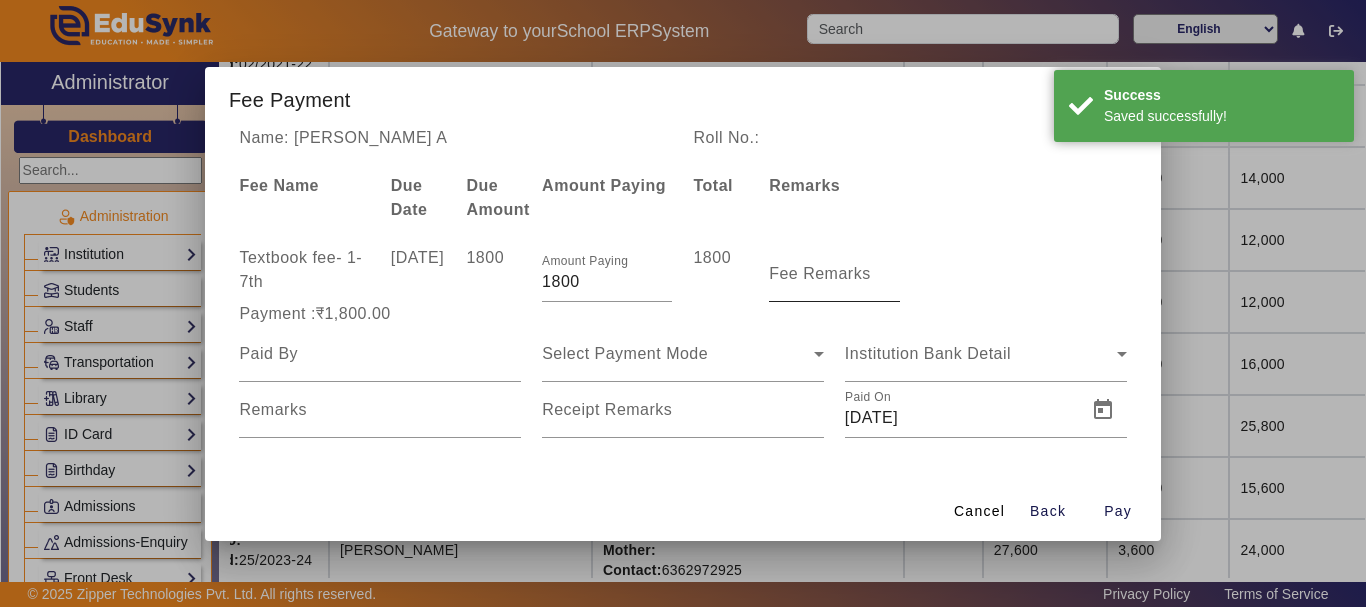 click on "Fee Remarks" at bounding box center (820, 273) 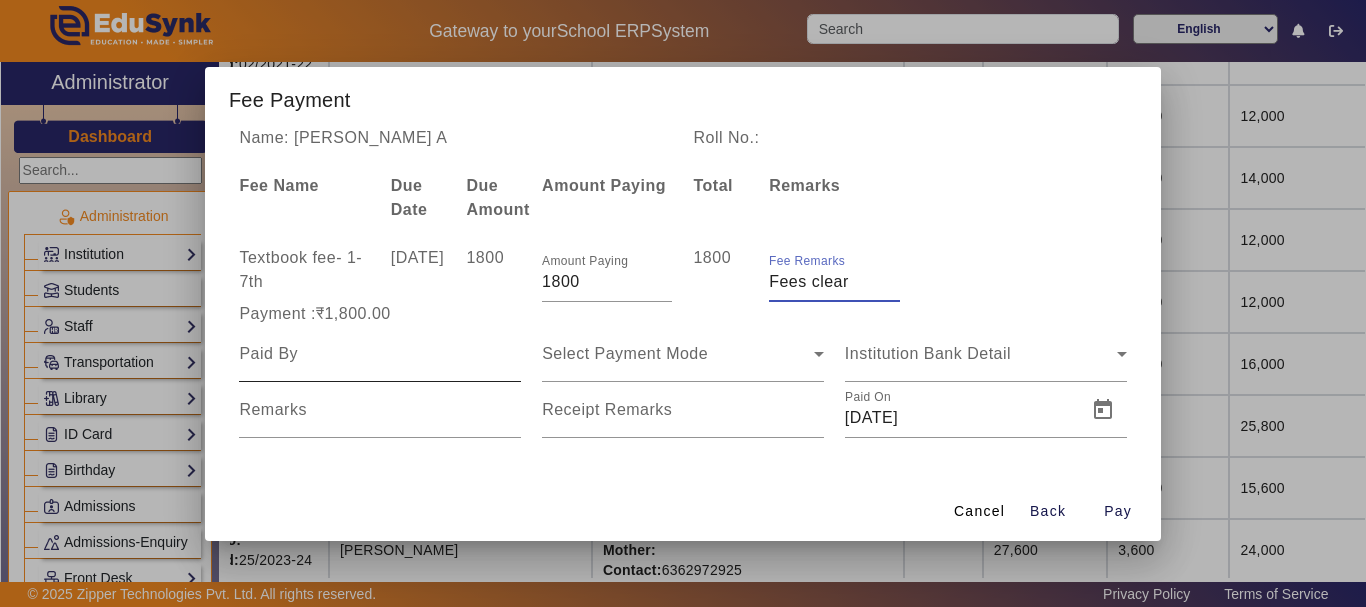 type on "Fees clear" 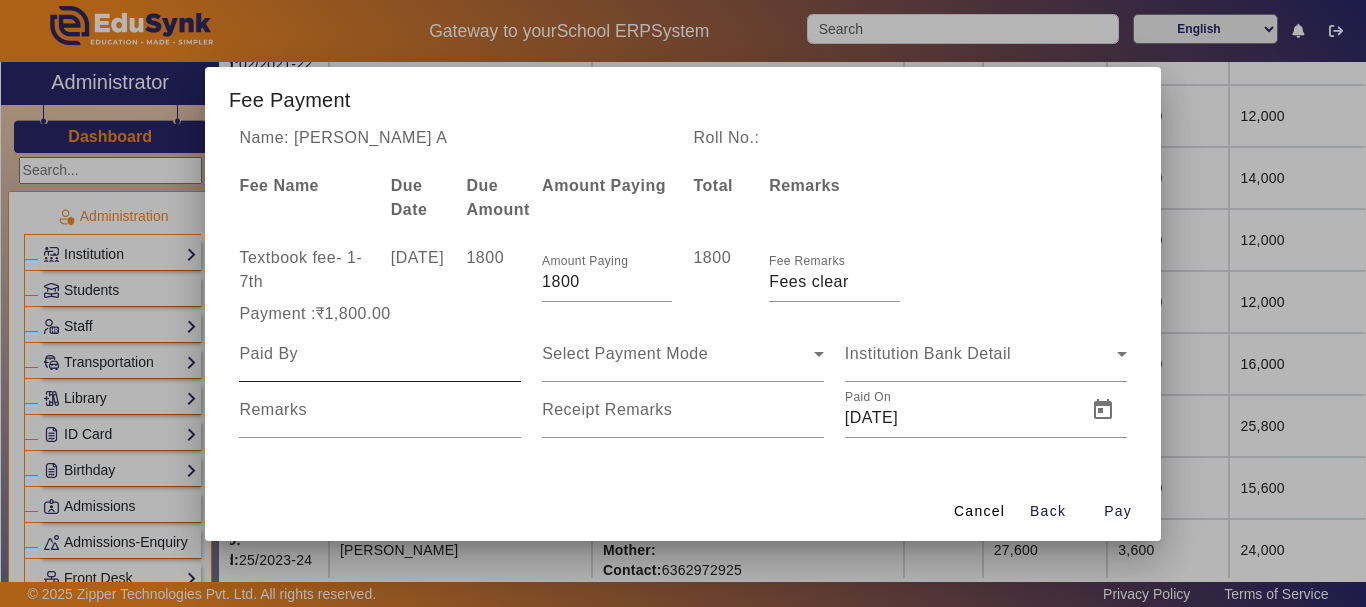 click at bounding box center [380, 354] 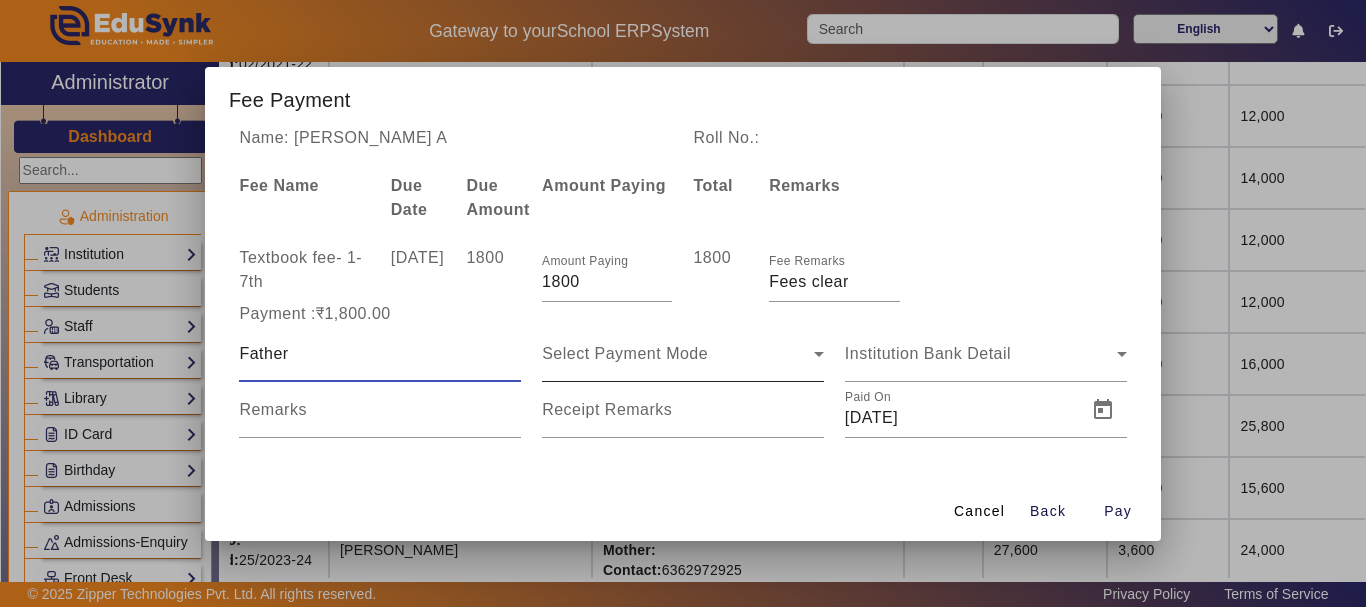 type on "Father" 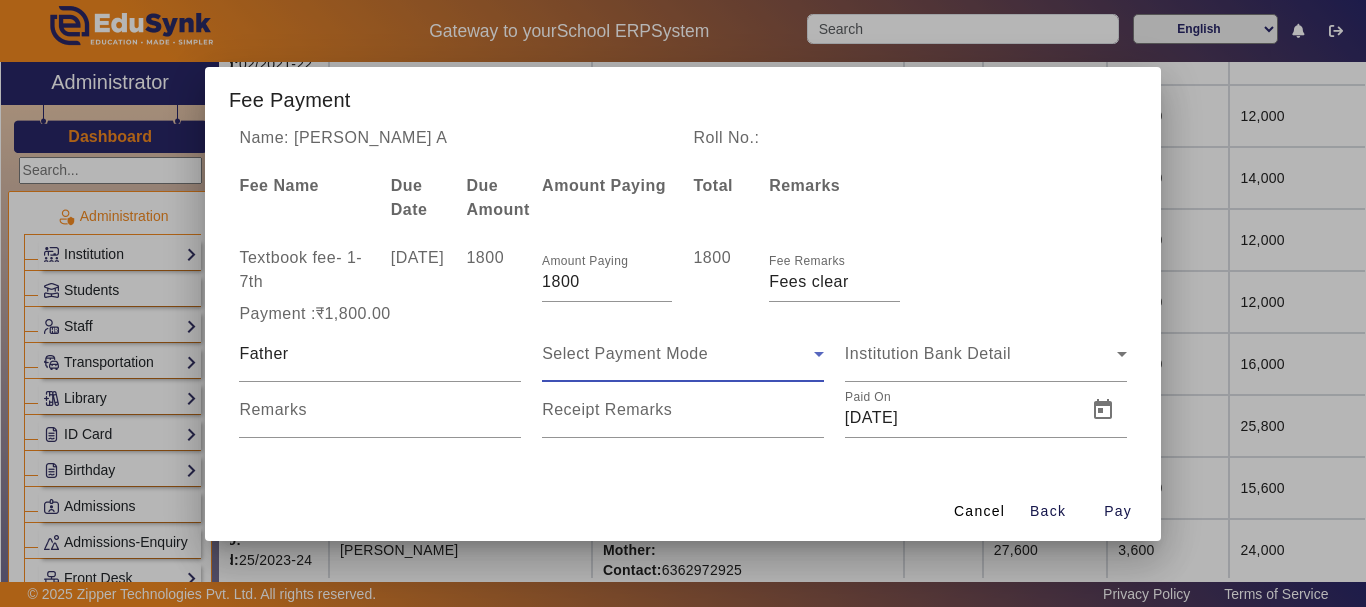 click on "Select Payment Mode" at bounding box center [625, 353] 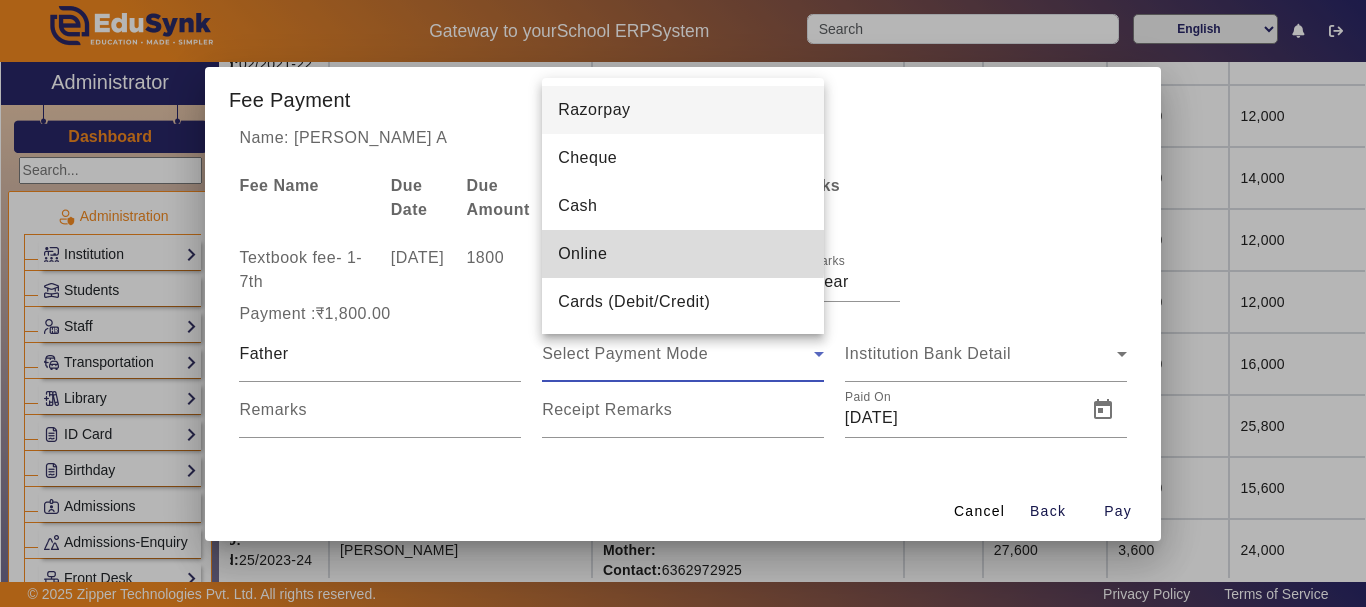 click on "Online" at bounding box center (582, 254) 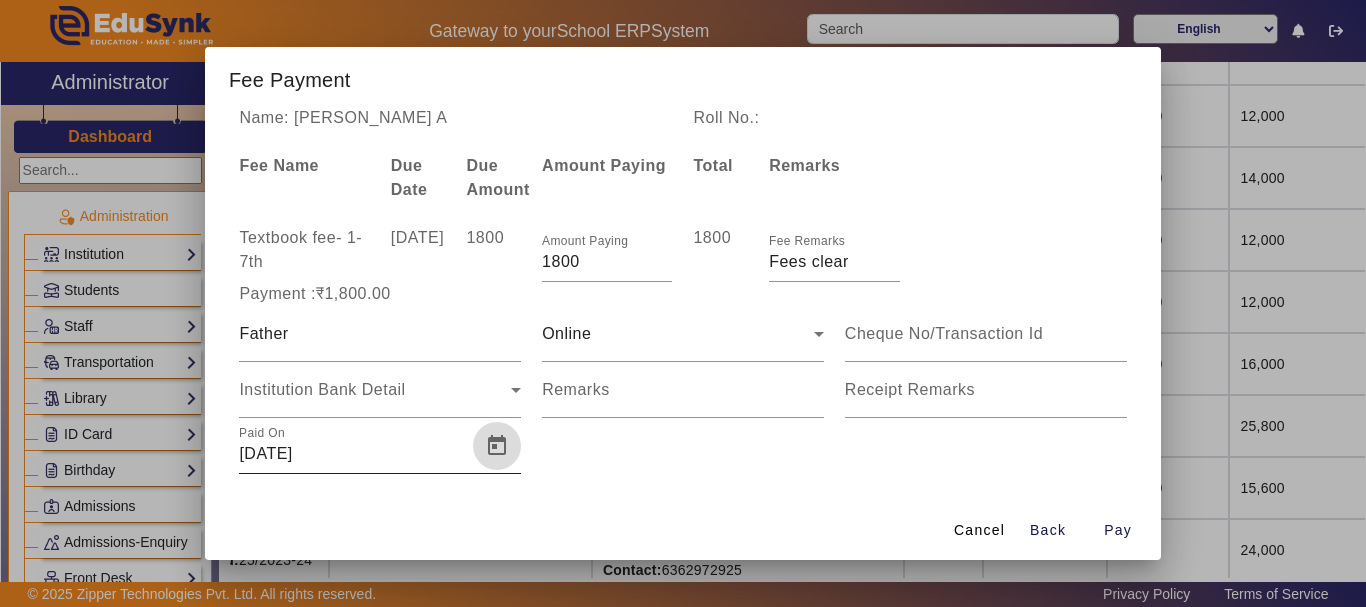 click at bounding box center [497, 446] 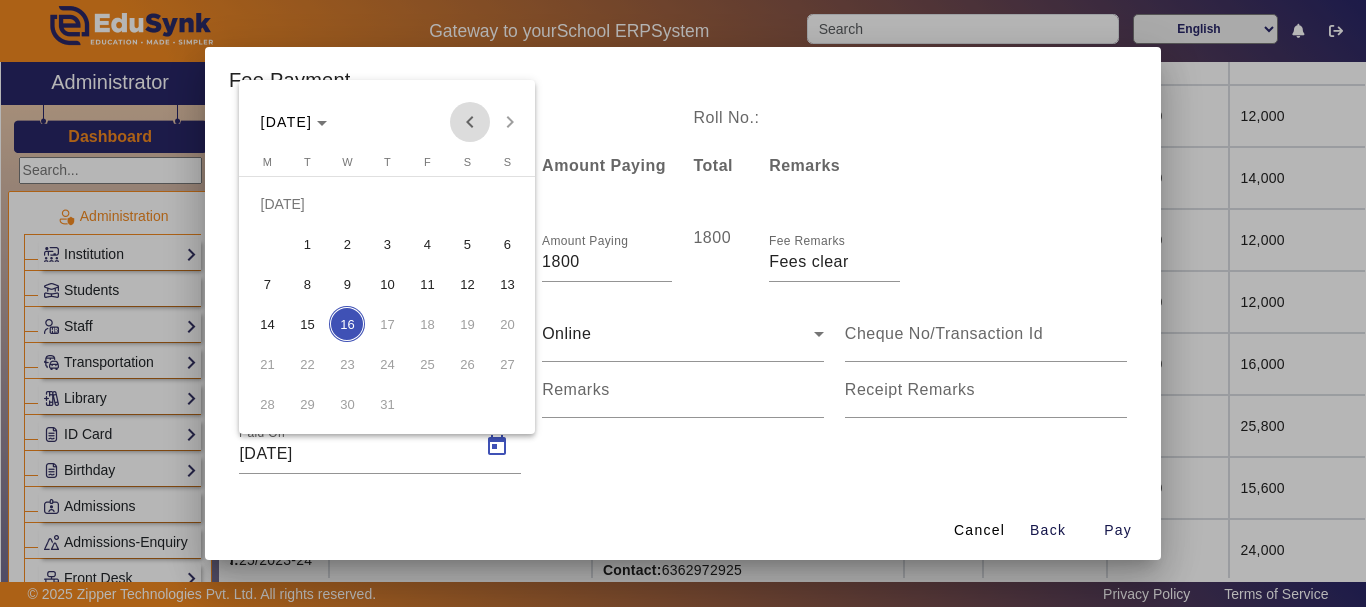 click at bounding box center (470, 122) 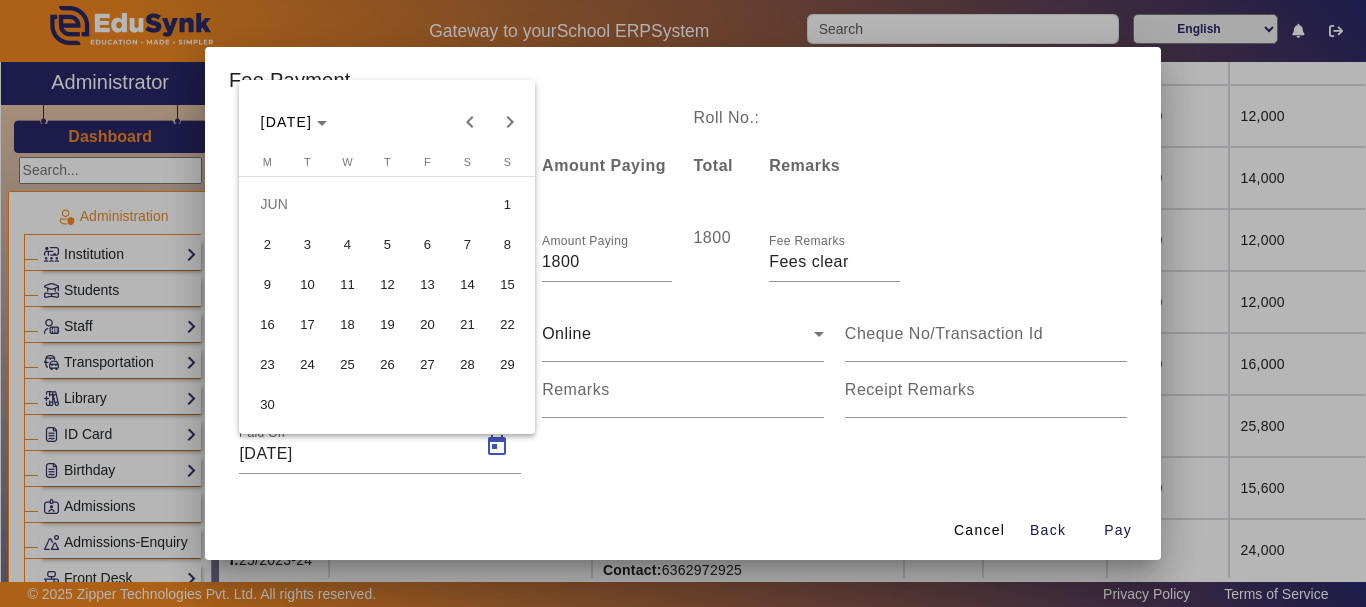 click on "2" at bounding box center (267, 244) 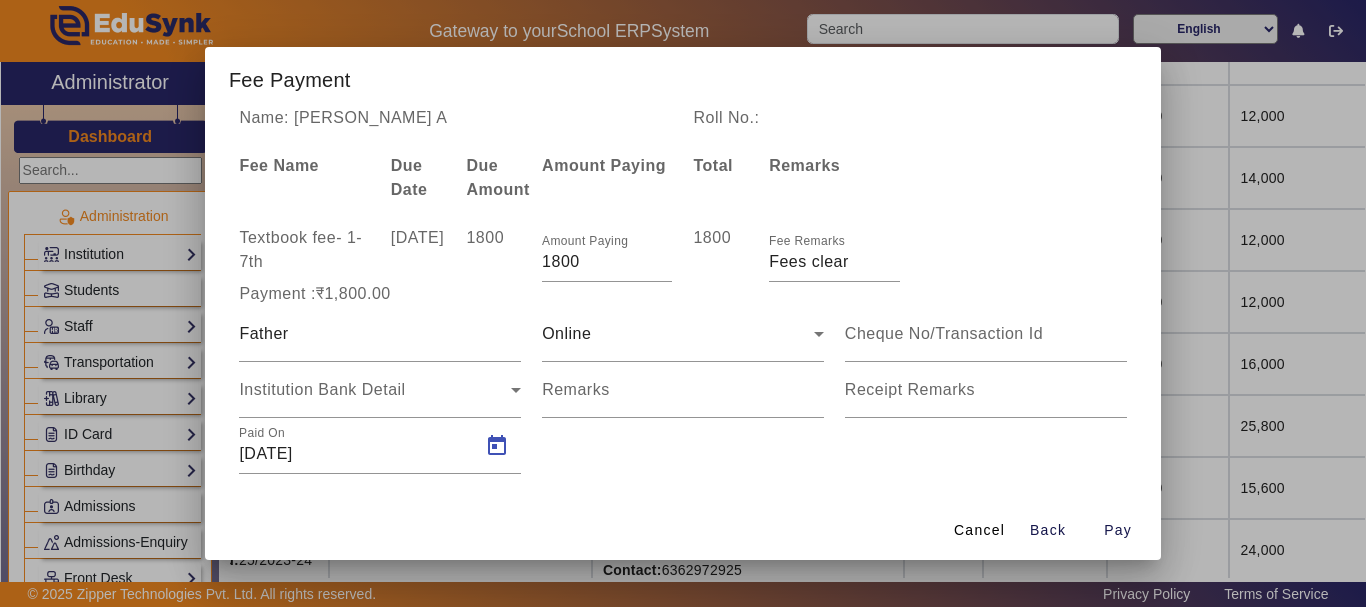 type on "[DATE]" 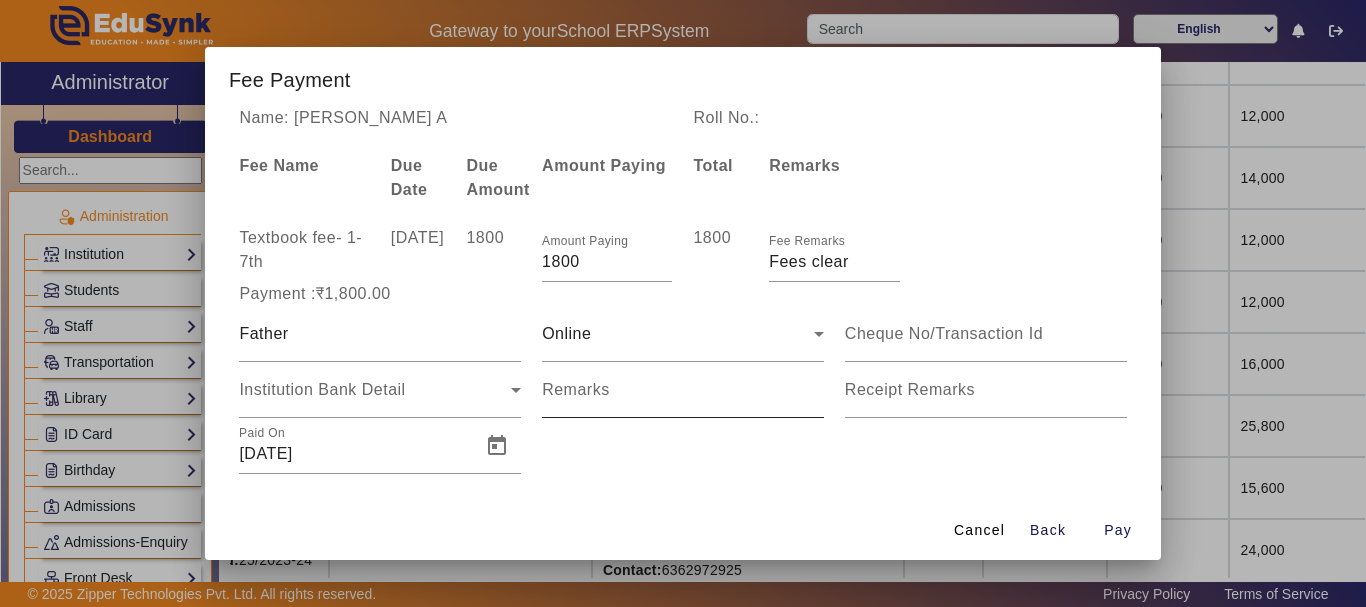 click on "Remarks" at bounding box center [576, 389] 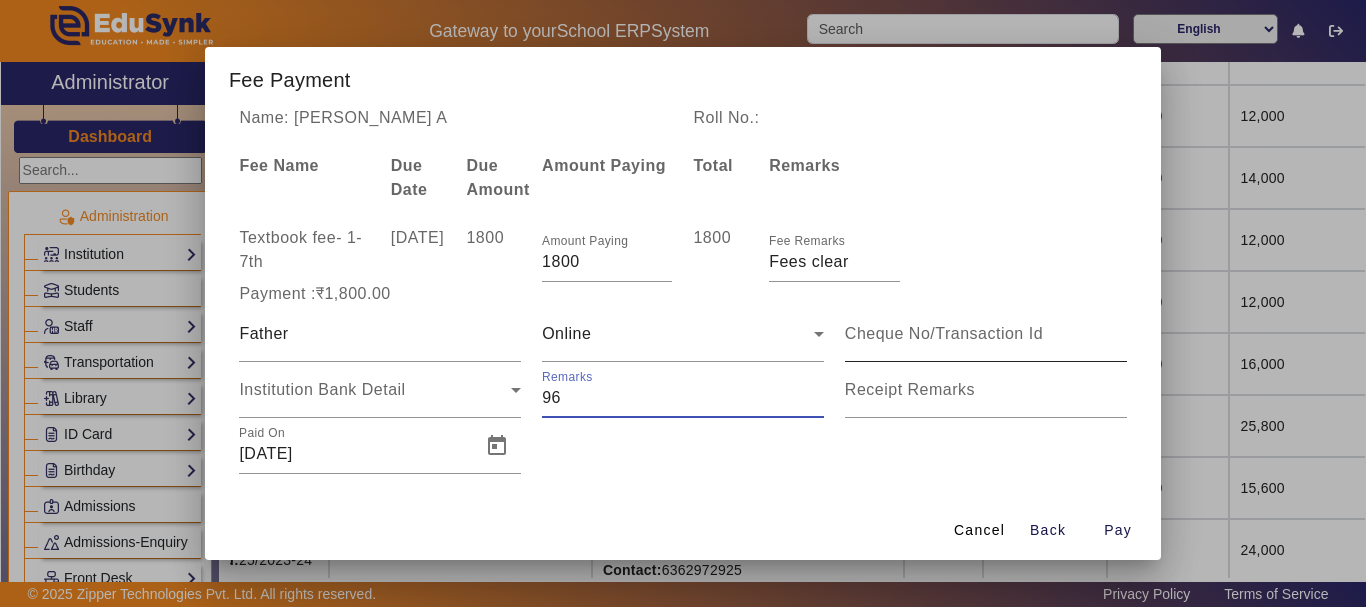 type on "96" 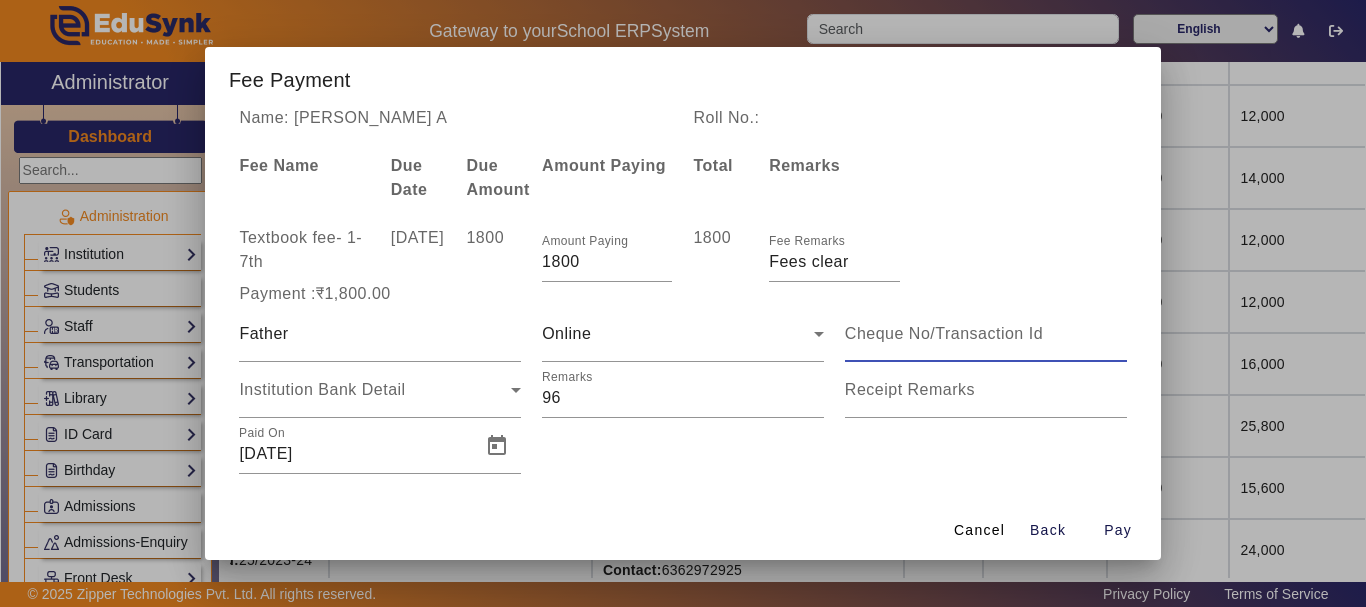 click at bounding box center [986, 334] 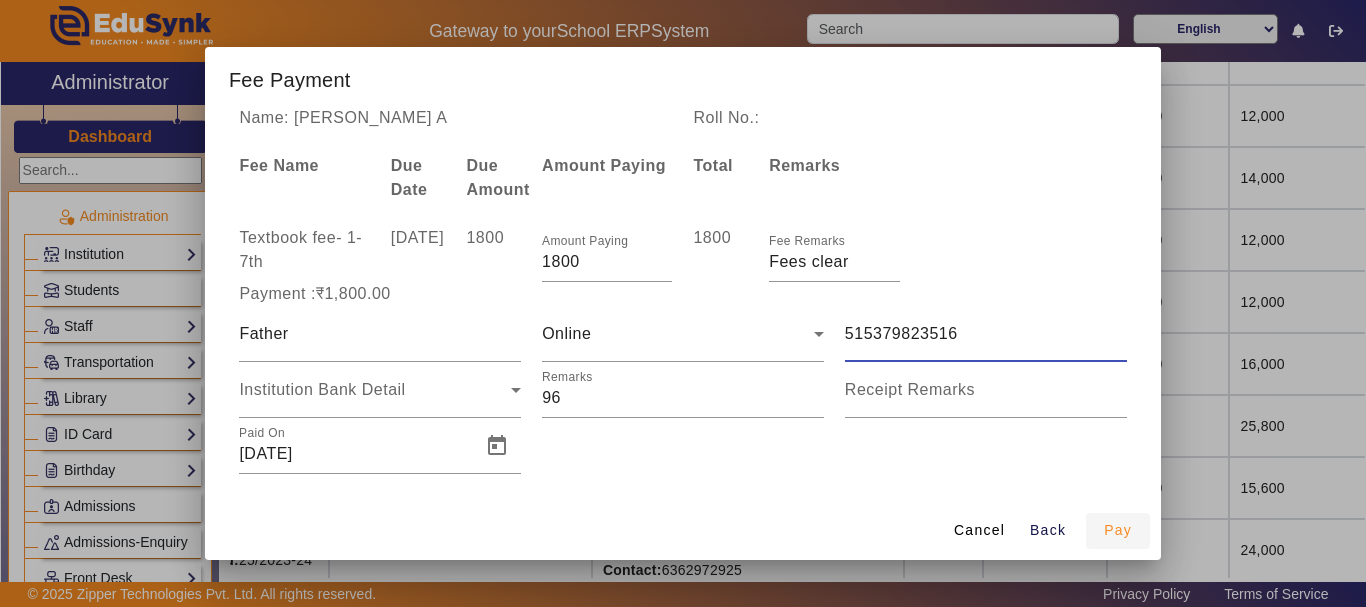 type on "515379823516" 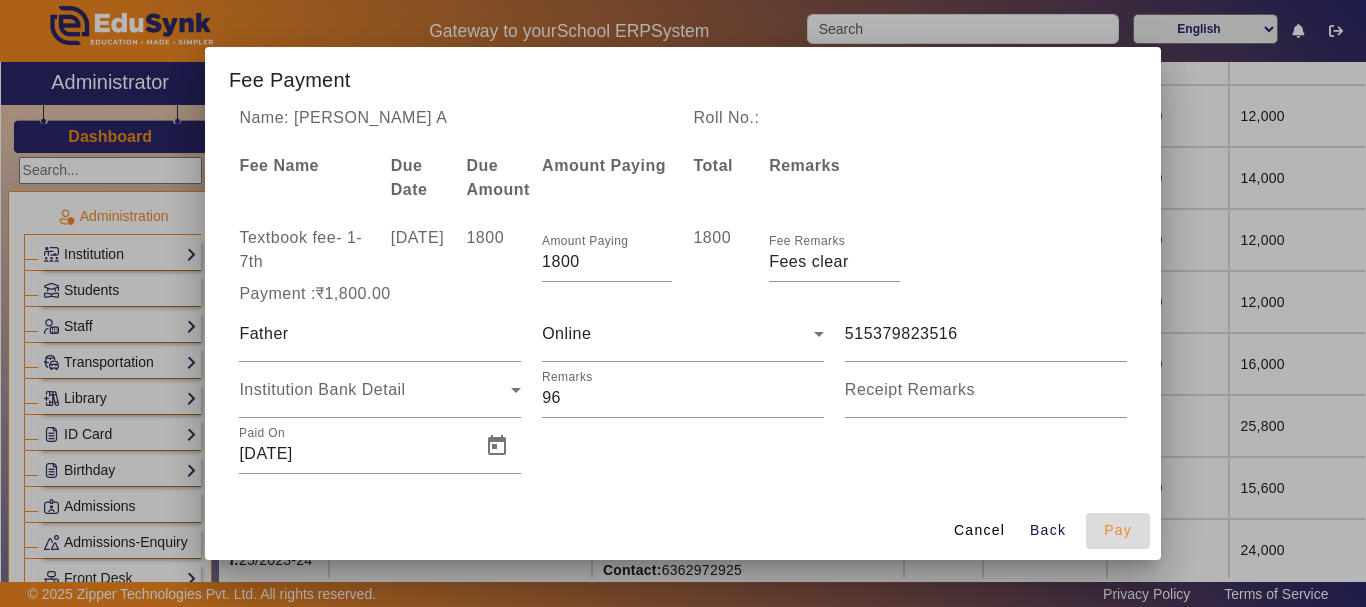 click on "Pay" at bounding box center [1118, 530] 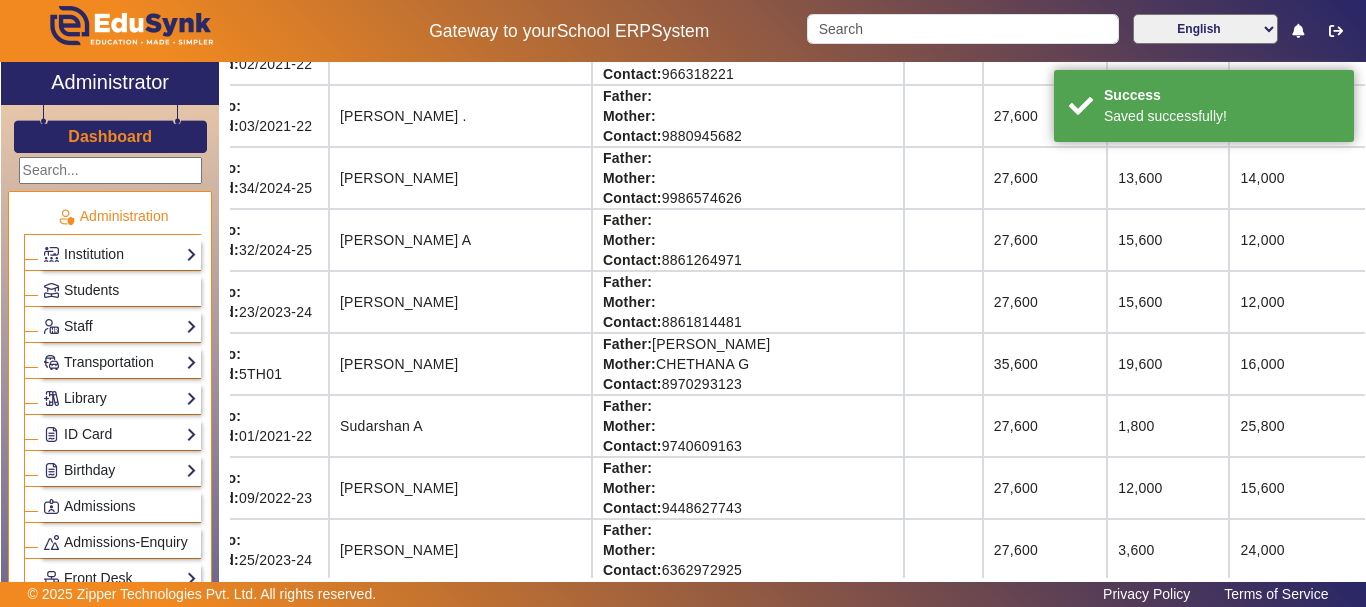 scroll, scrollTop: 63, scrollLeft: 51, axis: both 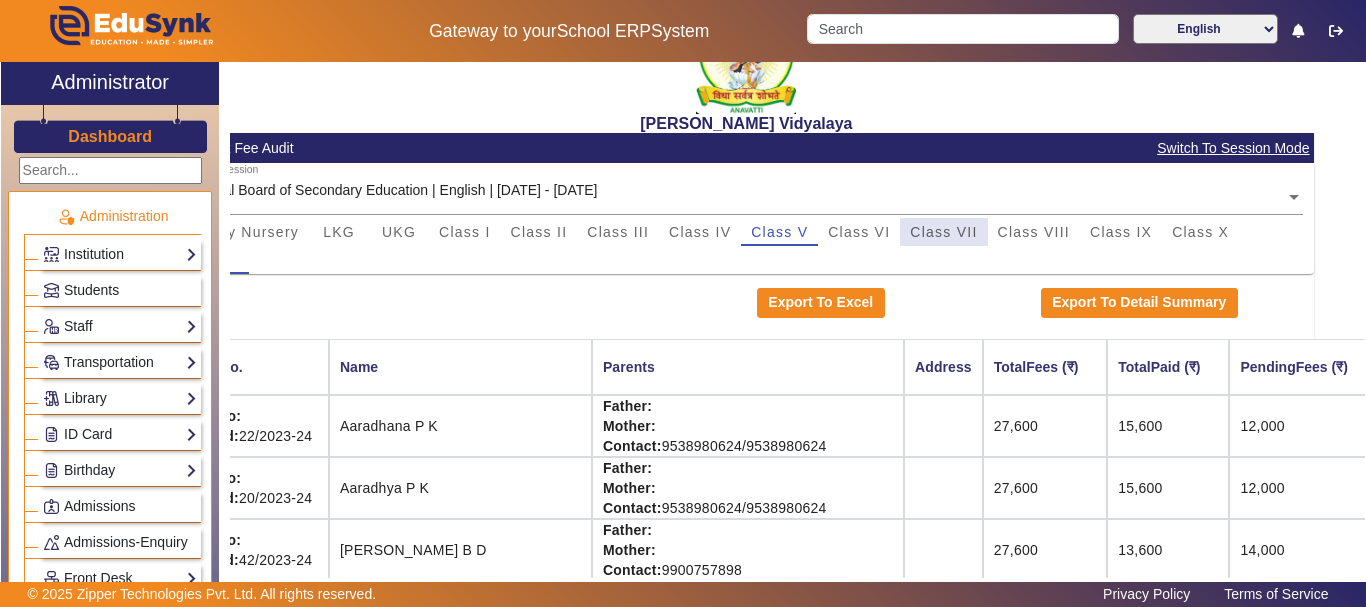 click on "Class VII" at bounding box center [943, 232] 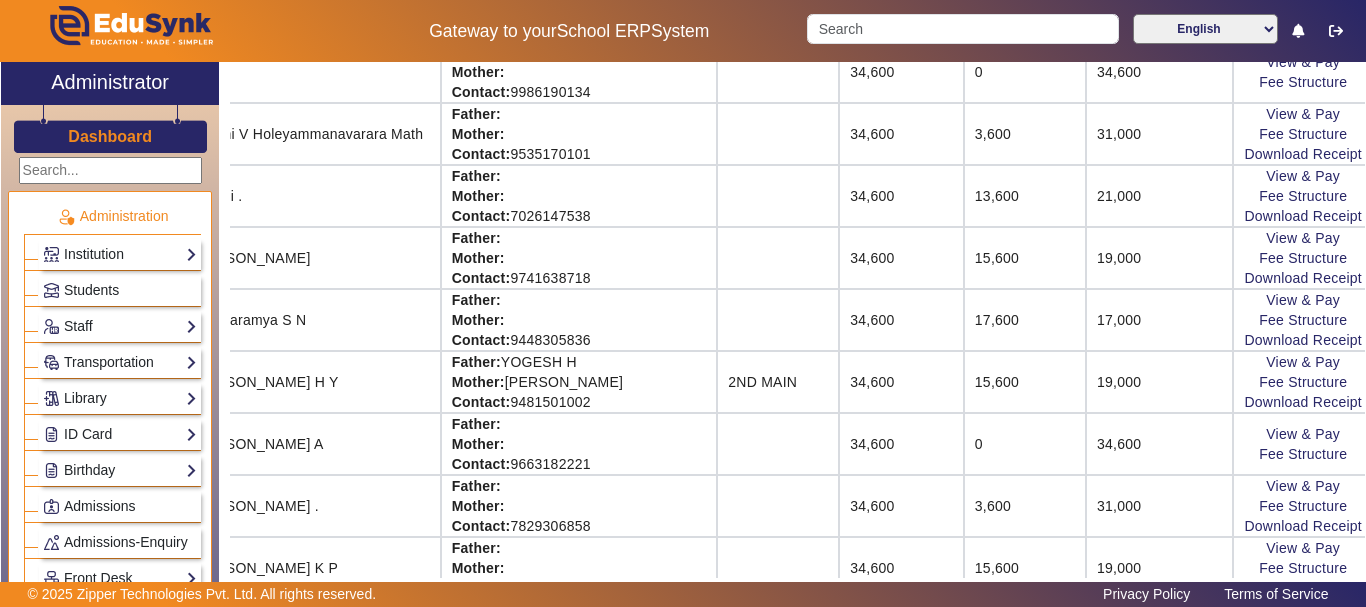 scroll, scrollTop: 1037, scrollLeft: 211, axis: both 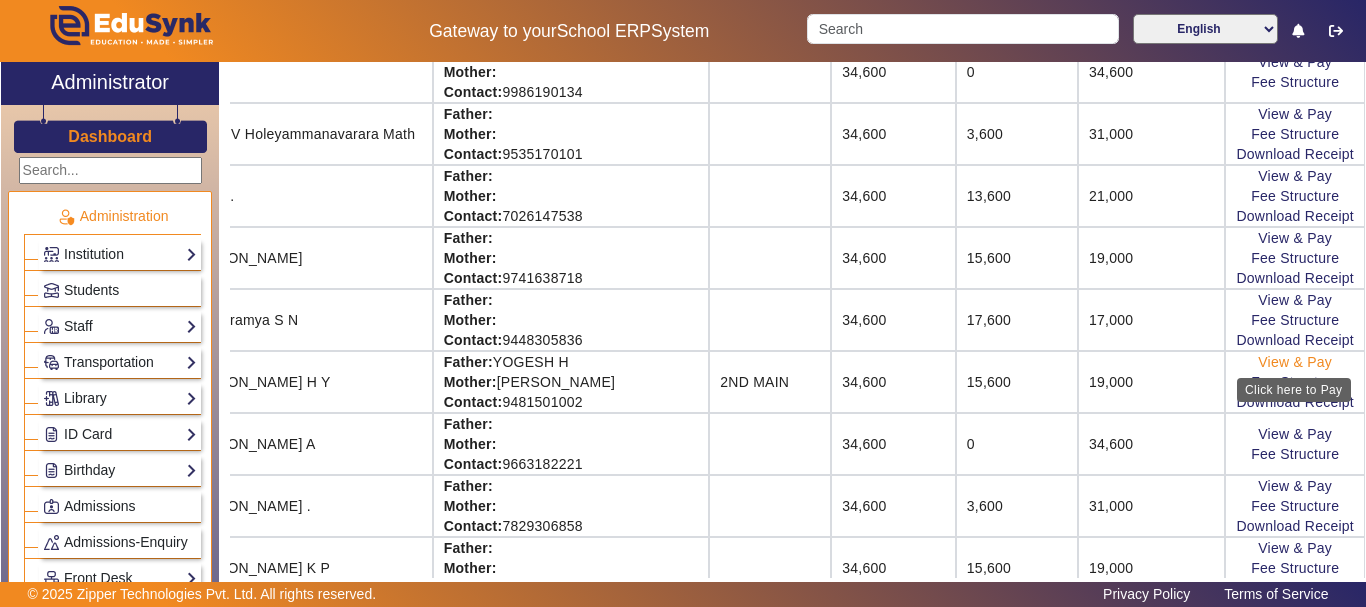 click on "View & Pay" 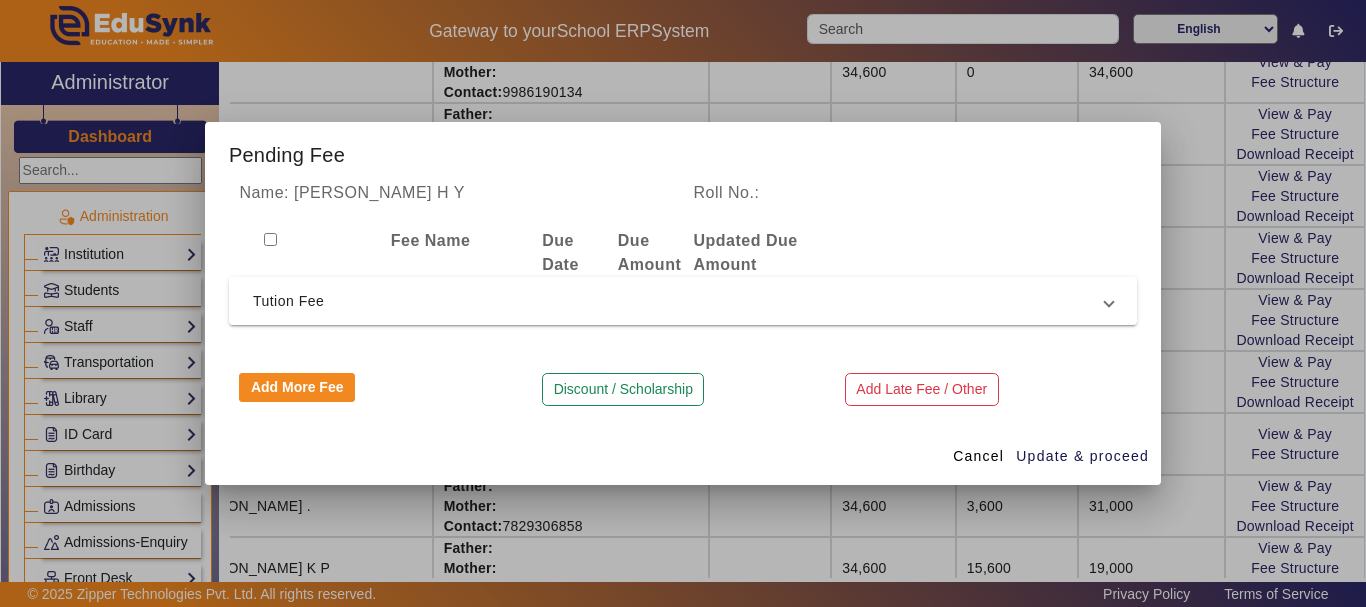 click at bounding box center (683, 303) 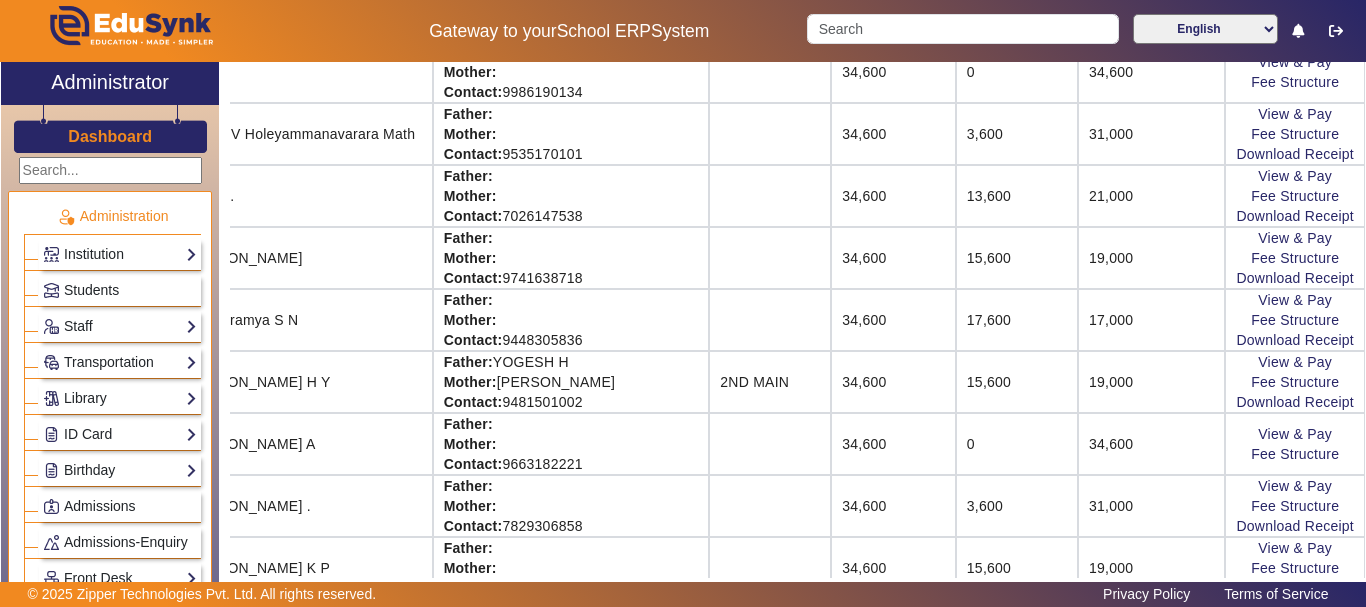 click on "X Administrator Dashboard Administration  Institution  Institution Details   Session Configuration   Classes/Batches   Subjects  Students Staff  Teachers   Non Teaching Staff   Driver   Support Staff  Transportation  Overview   Vehicle Directory   Routes   Trip Record  Library  Overview   Configuration   Book Lists   Issue a Book   List of Books Issued   Card   Penalties  ID Card  Students   Teachers   Non Teaching Staff   Template  Birthday  Students  Admissions Admissions-Enquiry Front Desk  Visitors Book   Postal Receipt   Postal Dispatch   Phone Call Logs   Complaint Book  Report  Import History   App Invites   Other Reports  Inventory Gallery  List   Add  Notice Board  List   Add  Certificates  Certificates   TC   Bonafide  User Settings  Roles   Users  Settings  Biometric   Configuration   Live Class Setup   Bank Account   Chat Settings   Sequence   Change Password   Subscription  Promotion Profile Photo  Add Profile Photo   Profile Photo List  Academics  TimeTable  Assign Teacher   Academic Calendar  A" 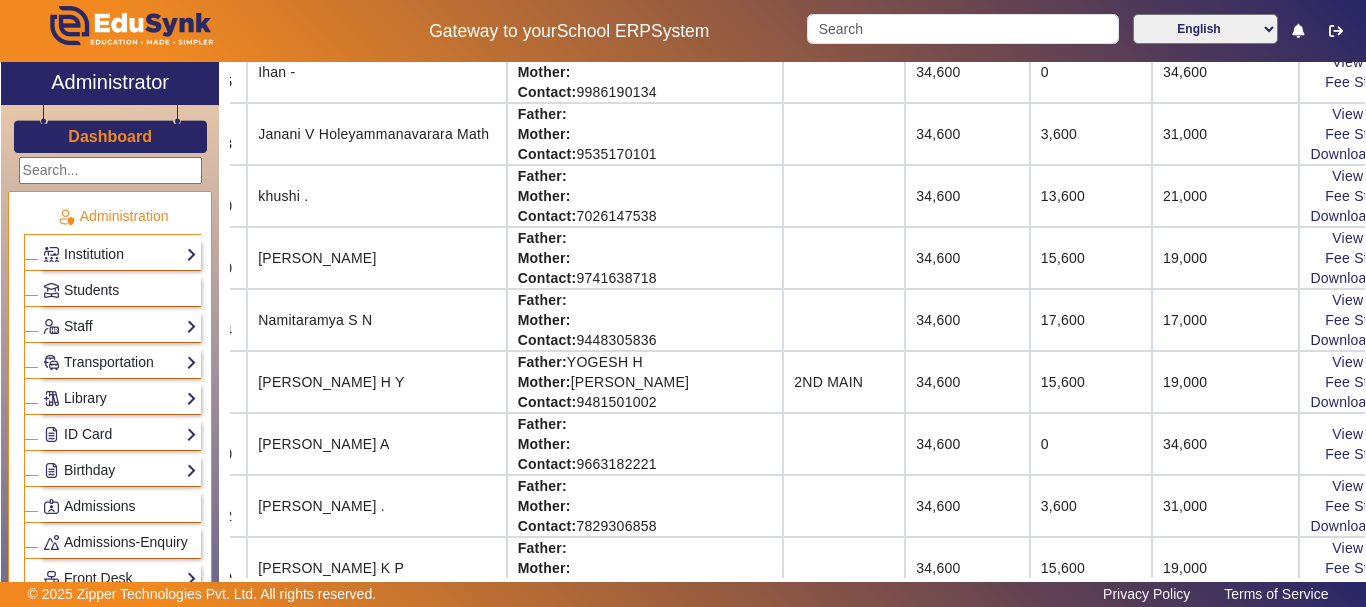 scroll, scrollTop: 1037, scrollLeft: 171, axis: both 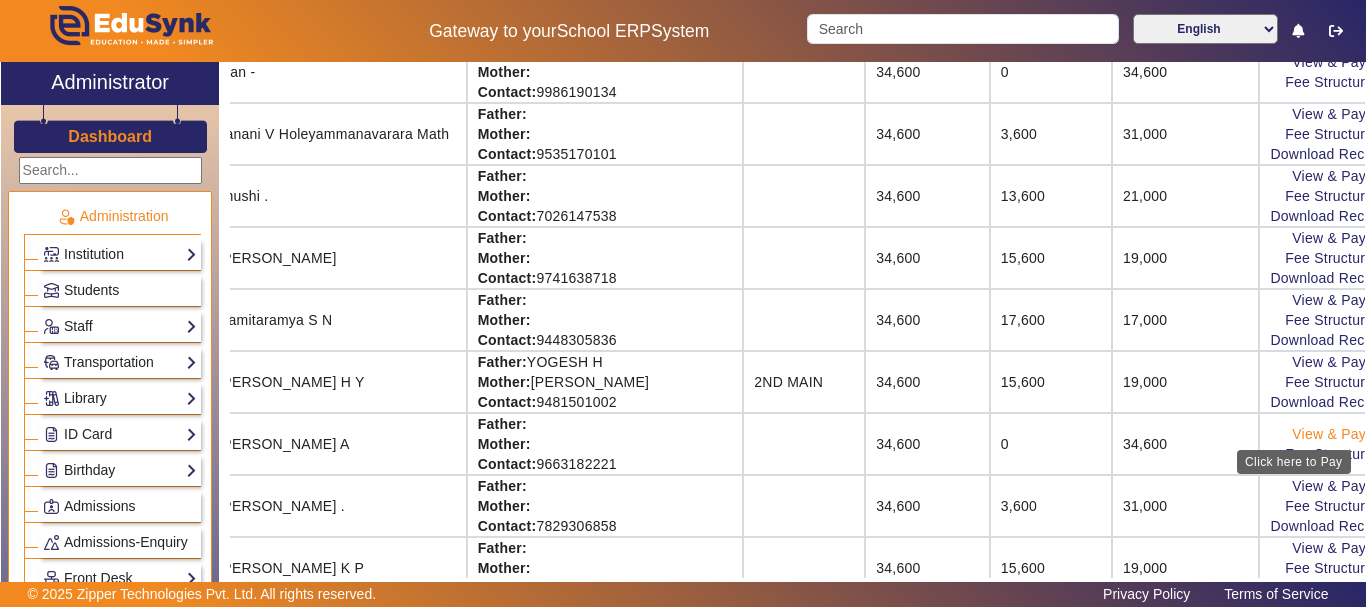 click on "View & Pay" 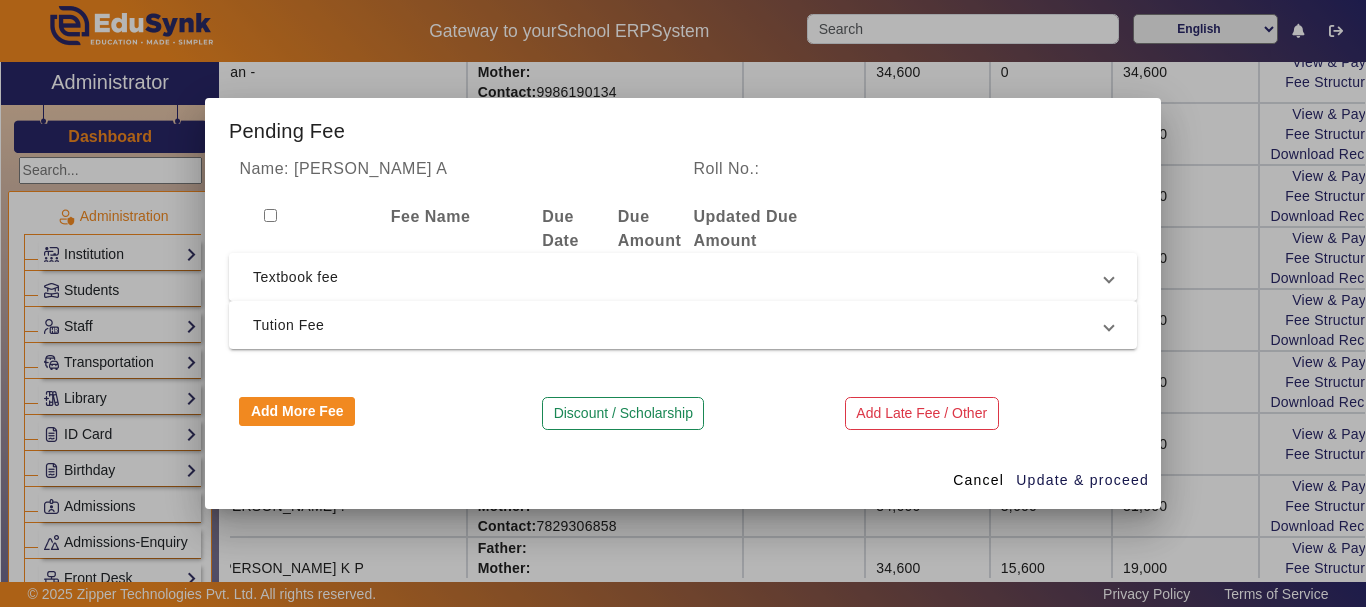 click on "Textbook fee" at bounding box center [679, 277] 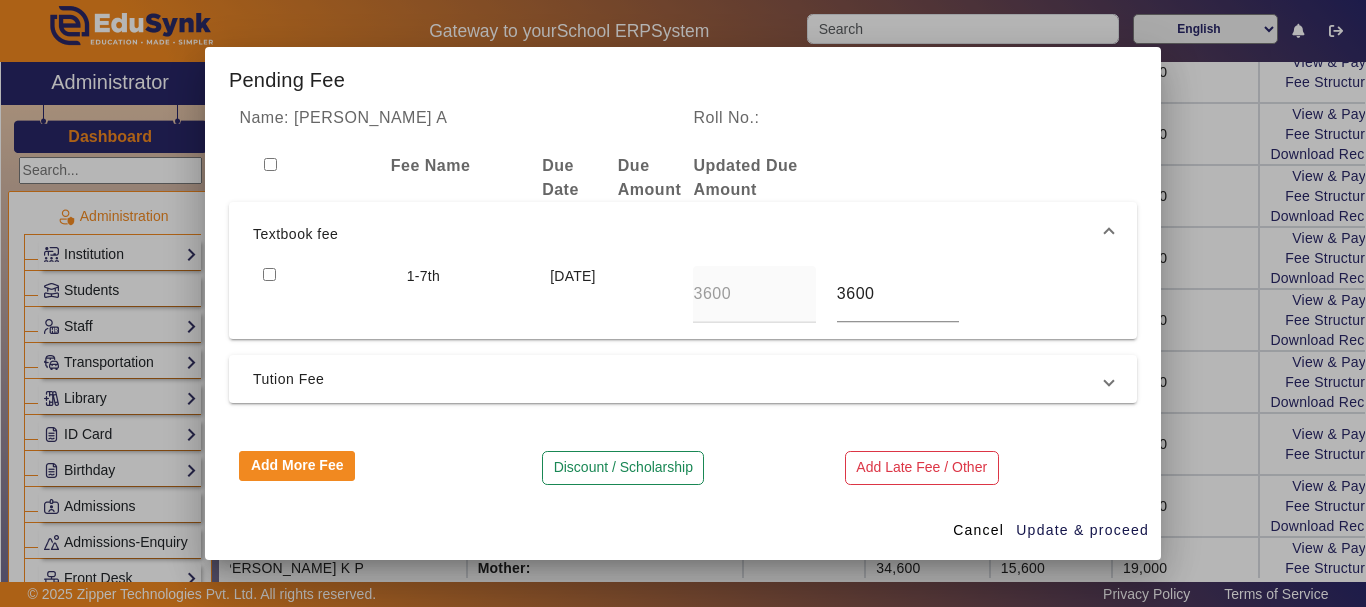 click at bounding box center [324, 294] 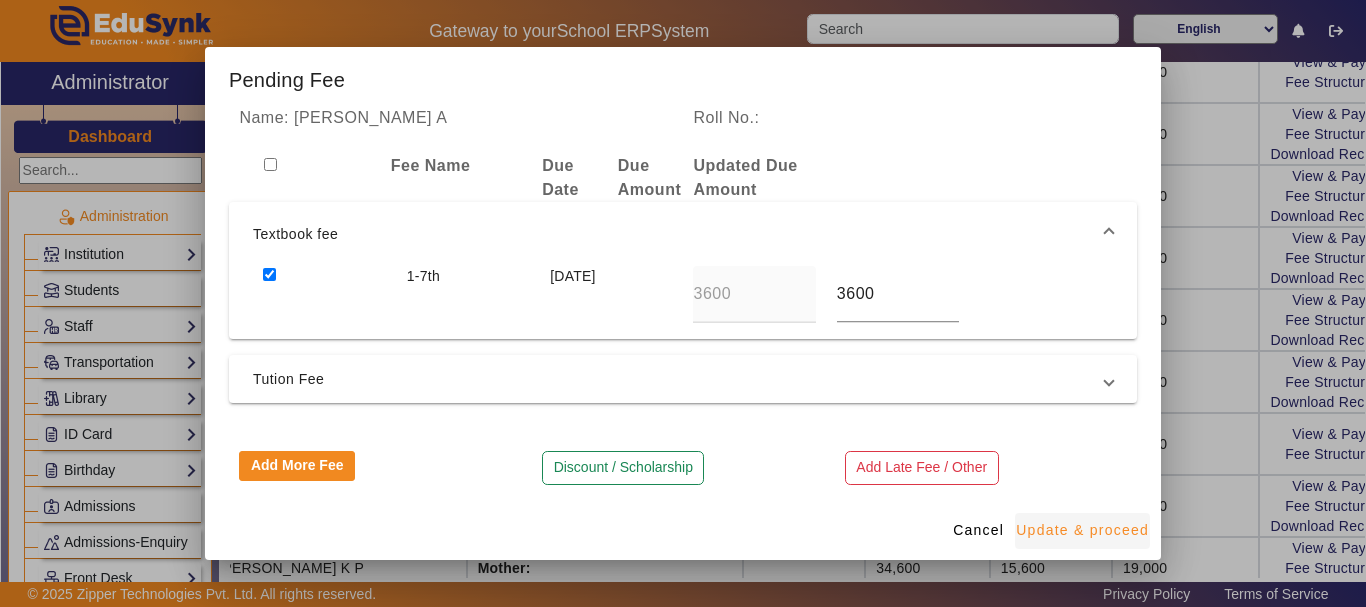 click on "Update & proceed" at bounding box center (1082, 530) 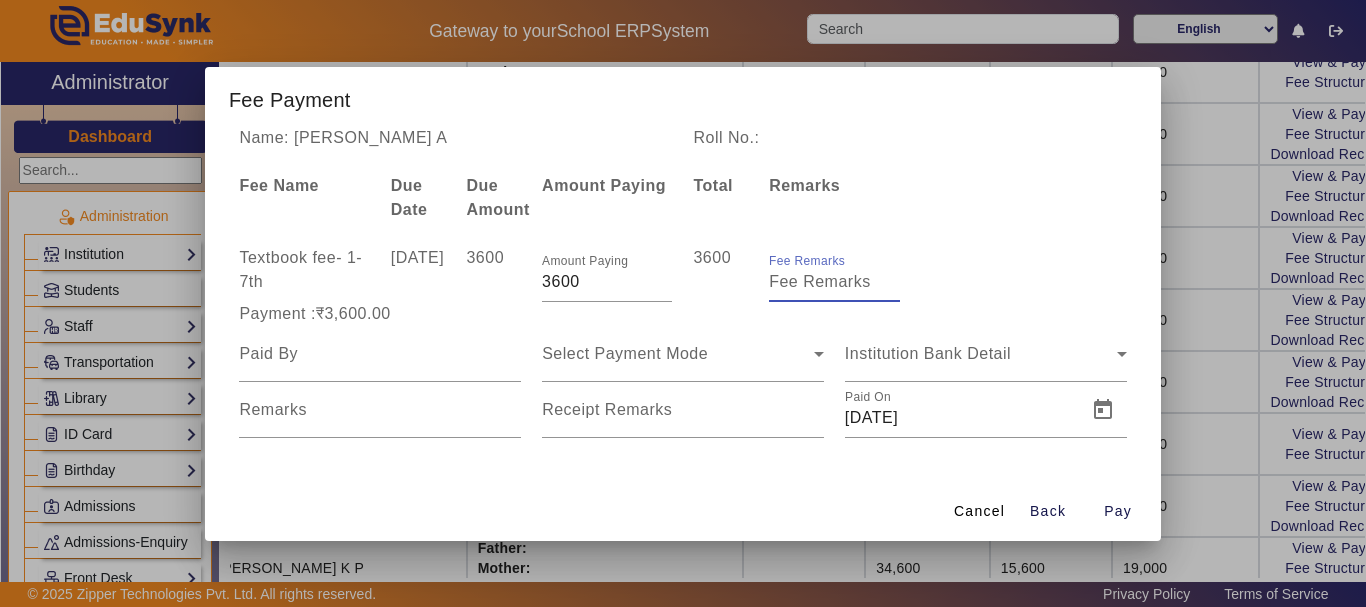click on "Fee Remarks" at bounding box center [834, 282] 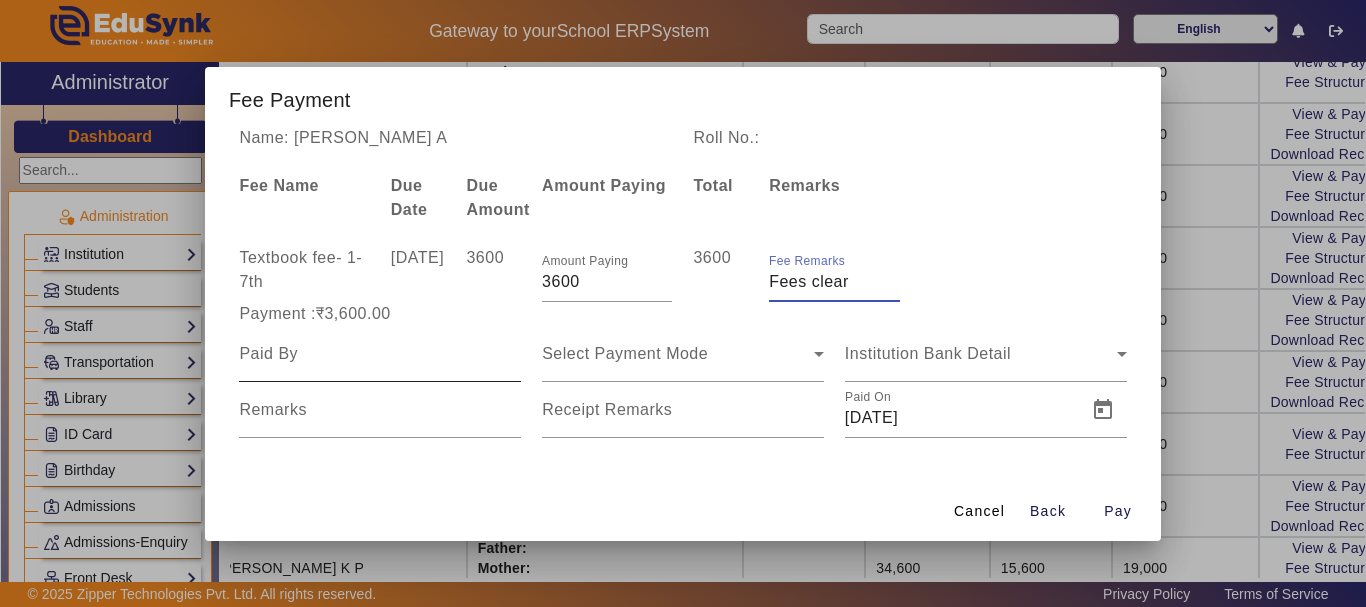 type on "Fees clear" 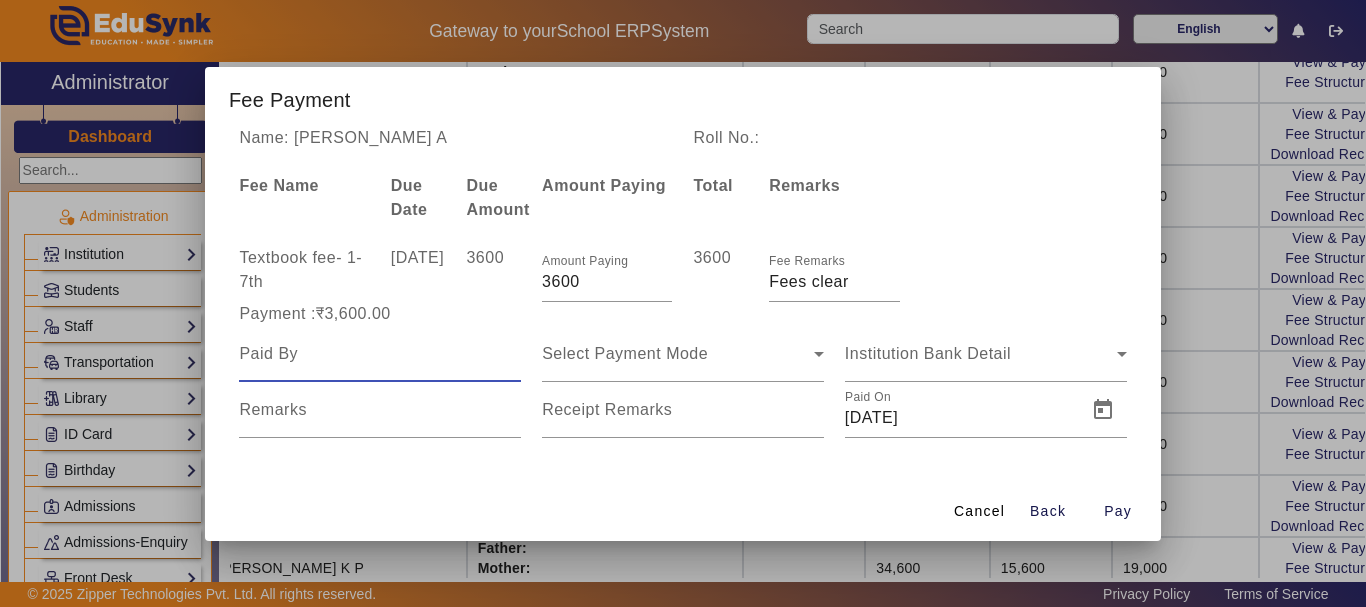 click at bounding box center [380, 354] 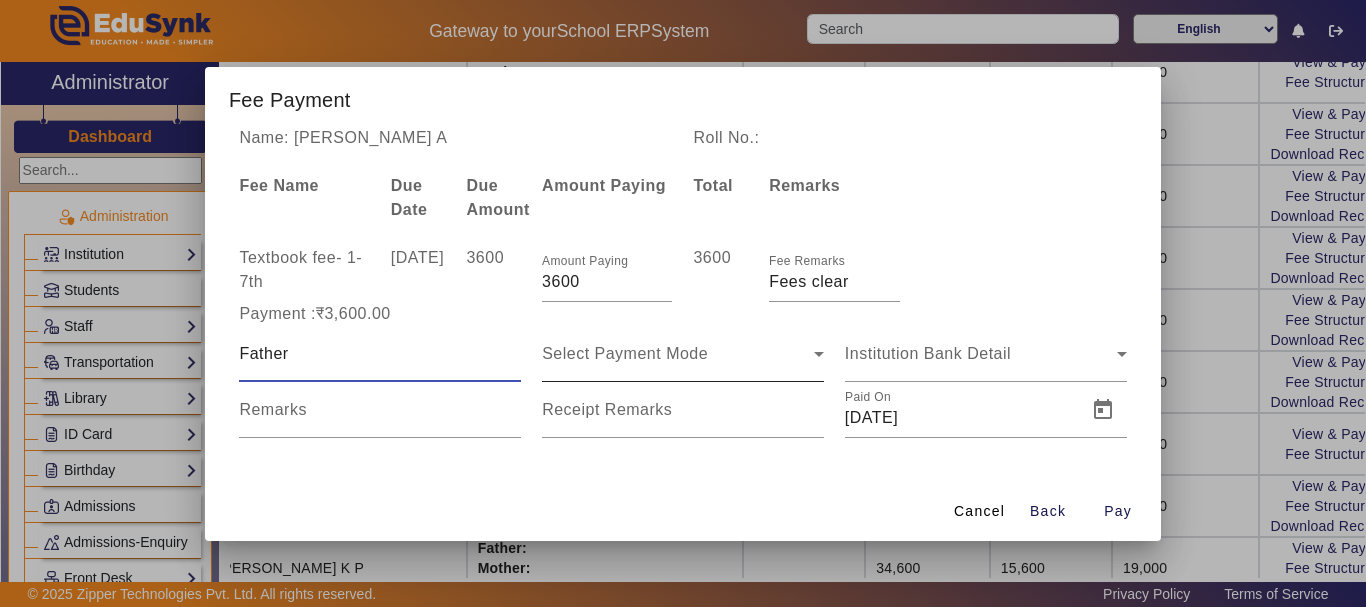 type on "Father" 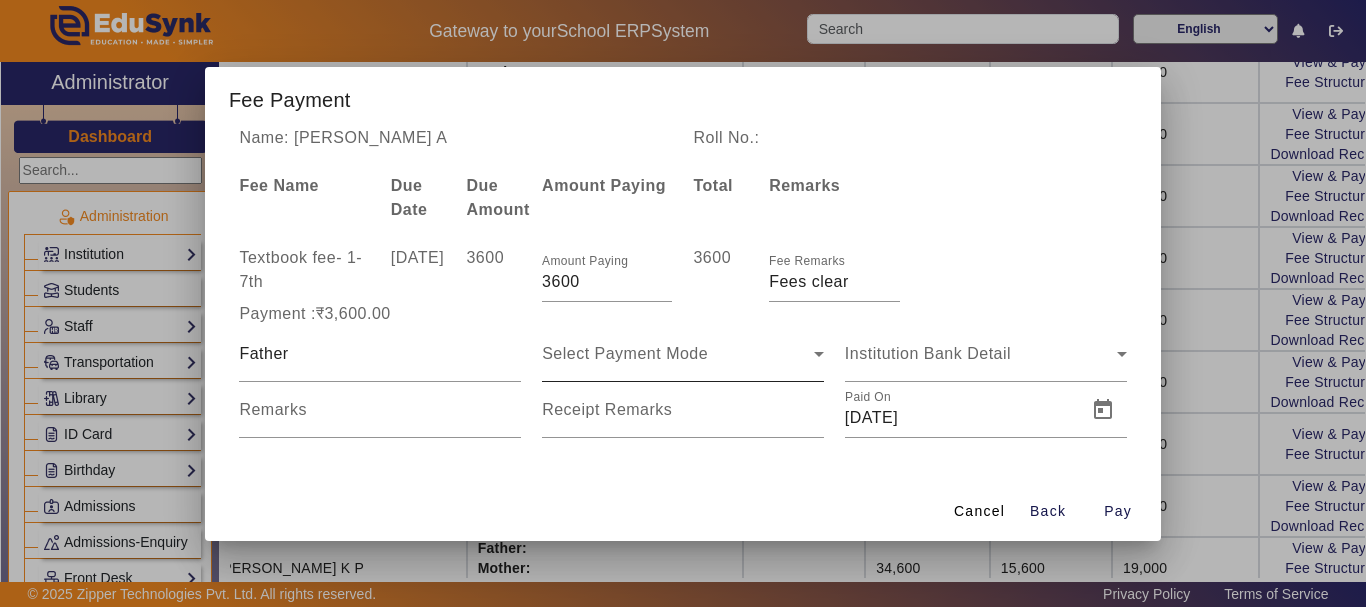 click on "Select Payment Mode" at bounding box center (683, 354) 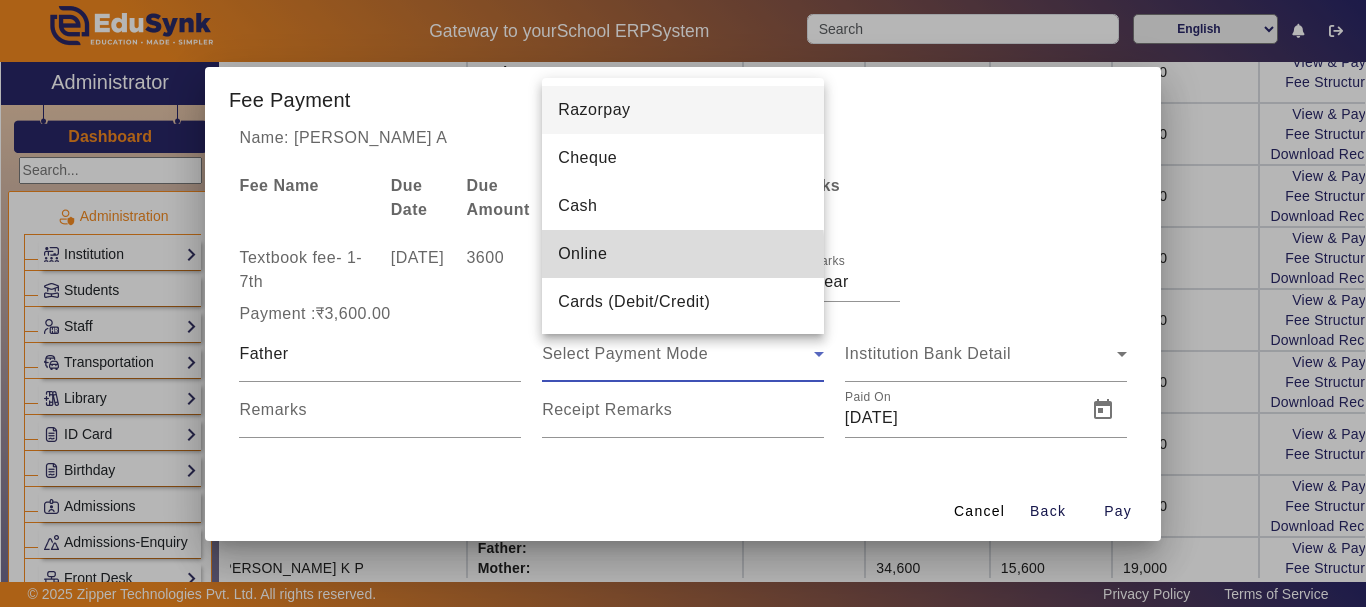 click on "Online" at bounding box center (582, 254) 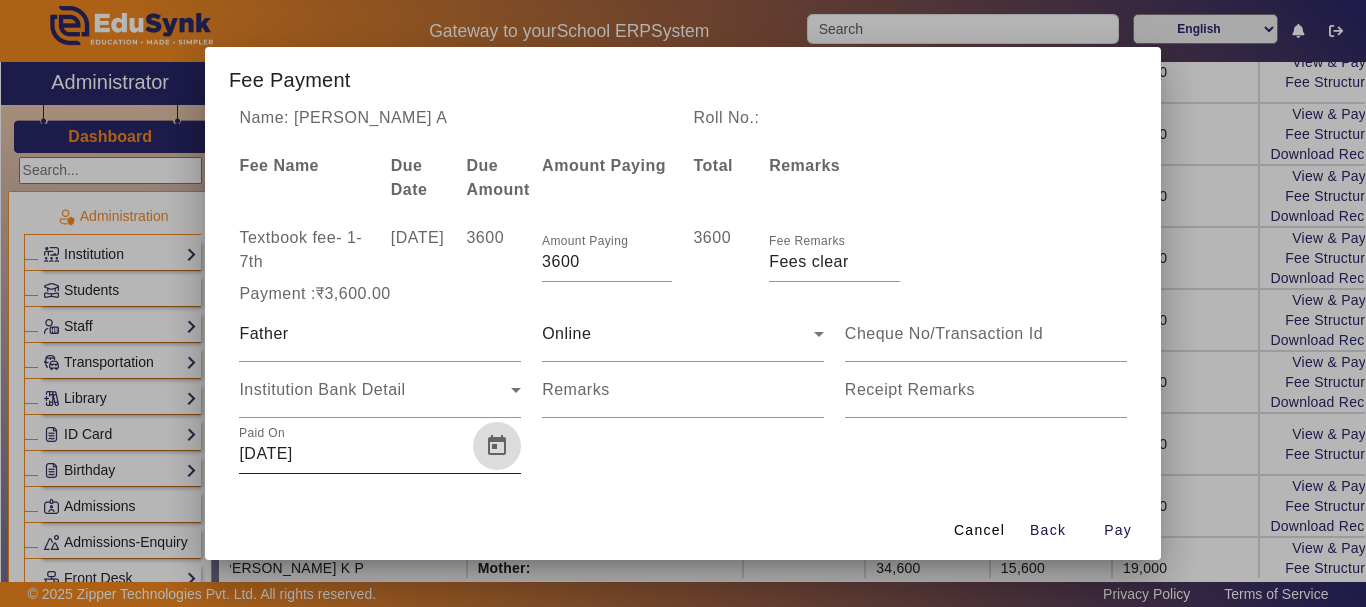 click at bounding box center [497, 446] 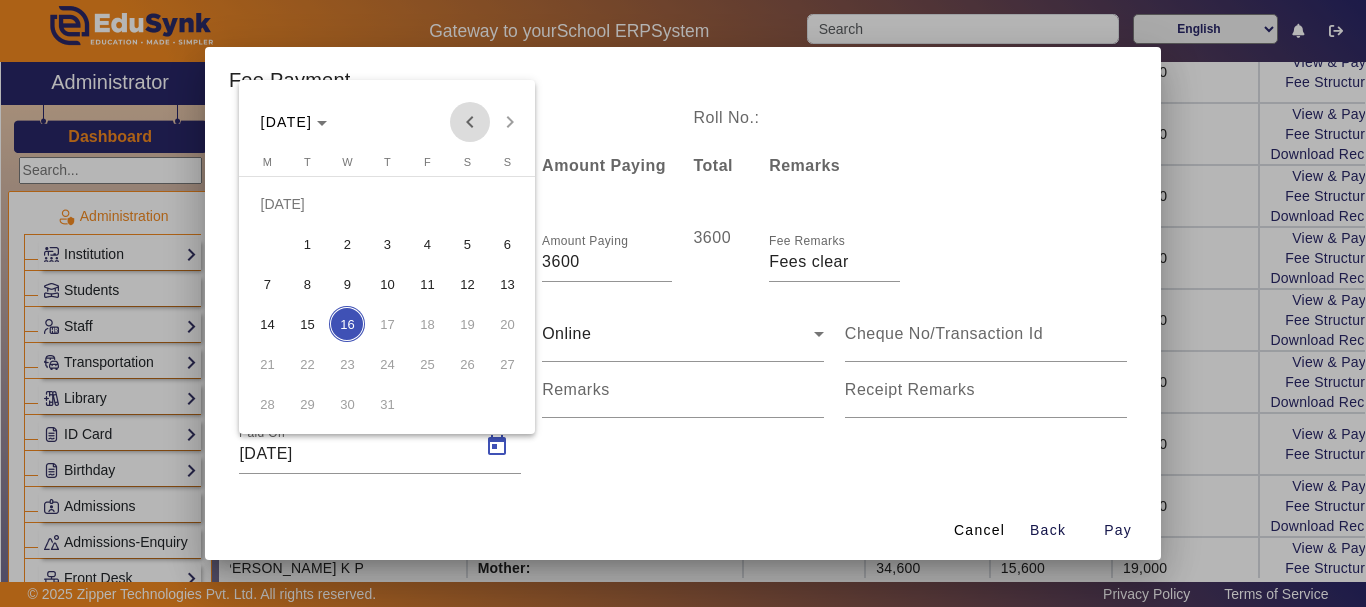 click at bounding box center [470, 122] 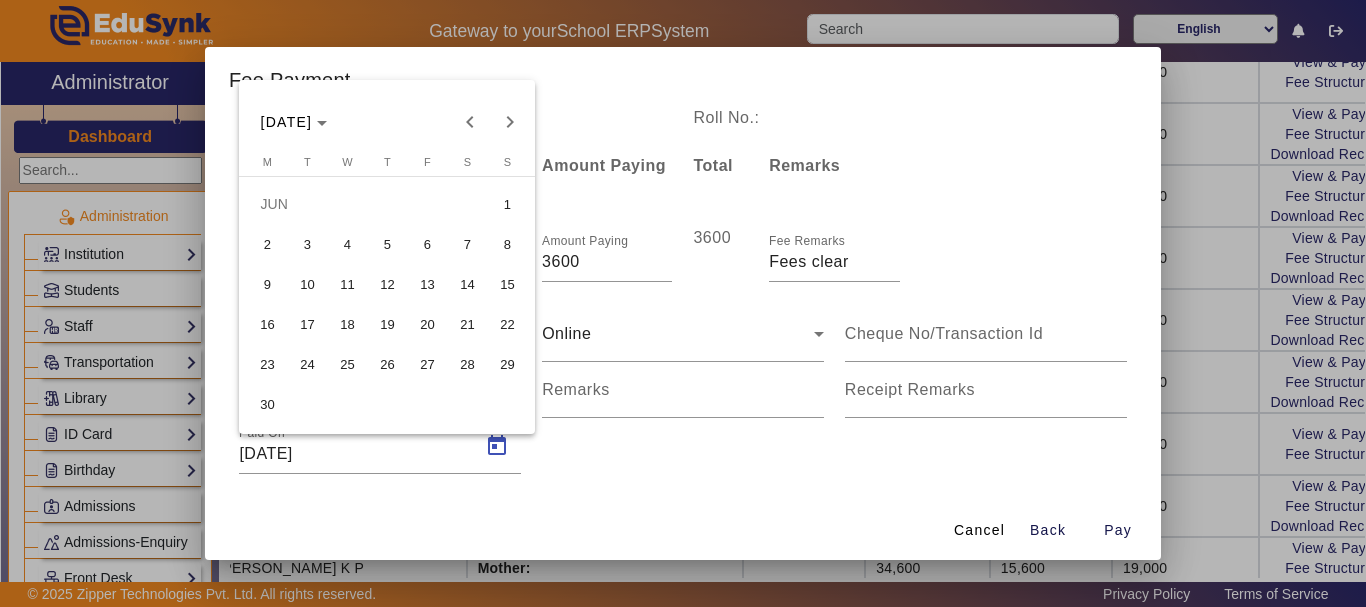 click on "2" at bounding box center (267, 244) 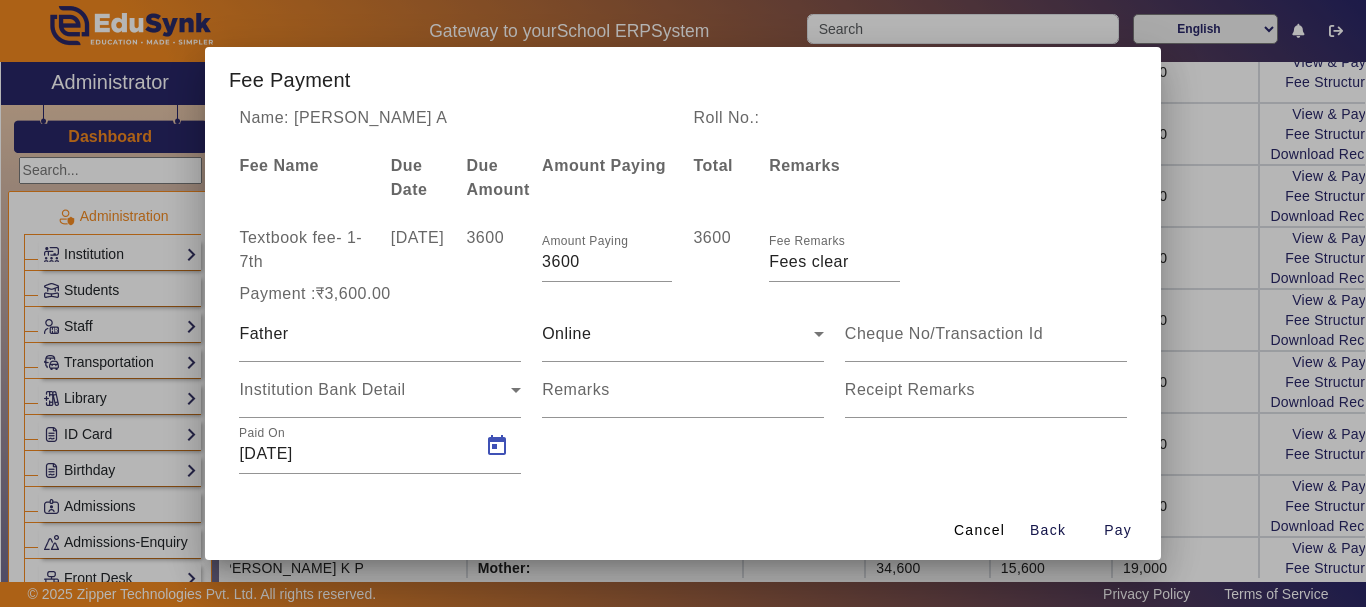 type on "[DATE]" 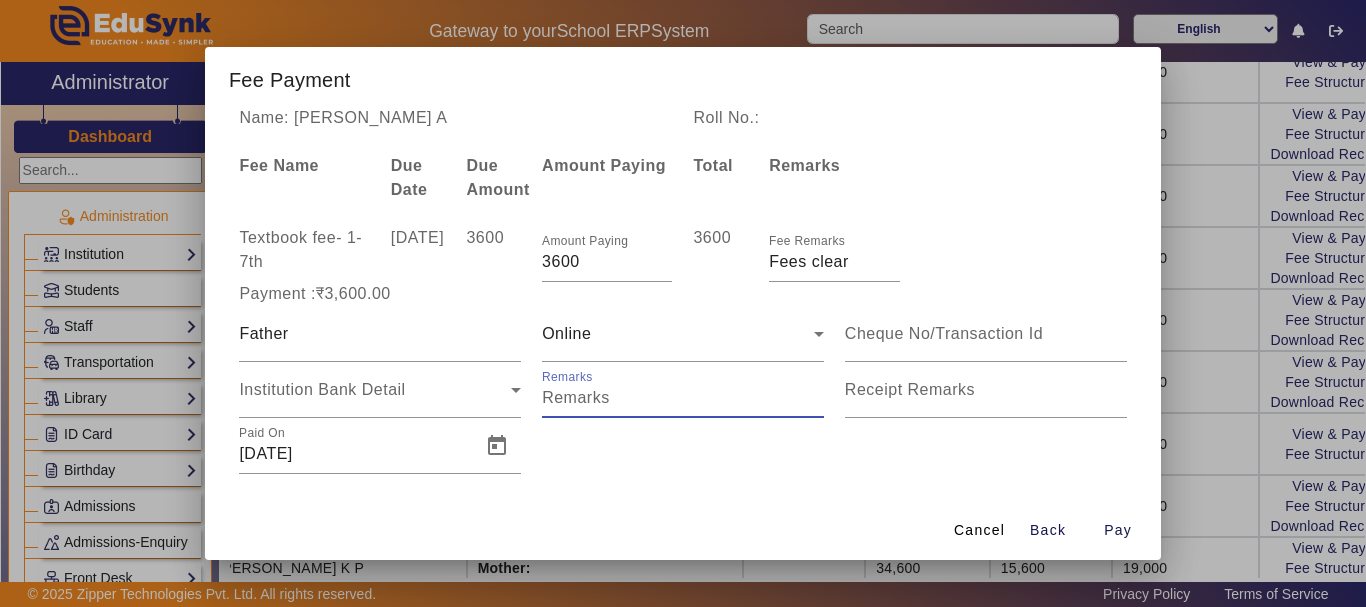 click on "Remarks" at bounding box center [683, 398] 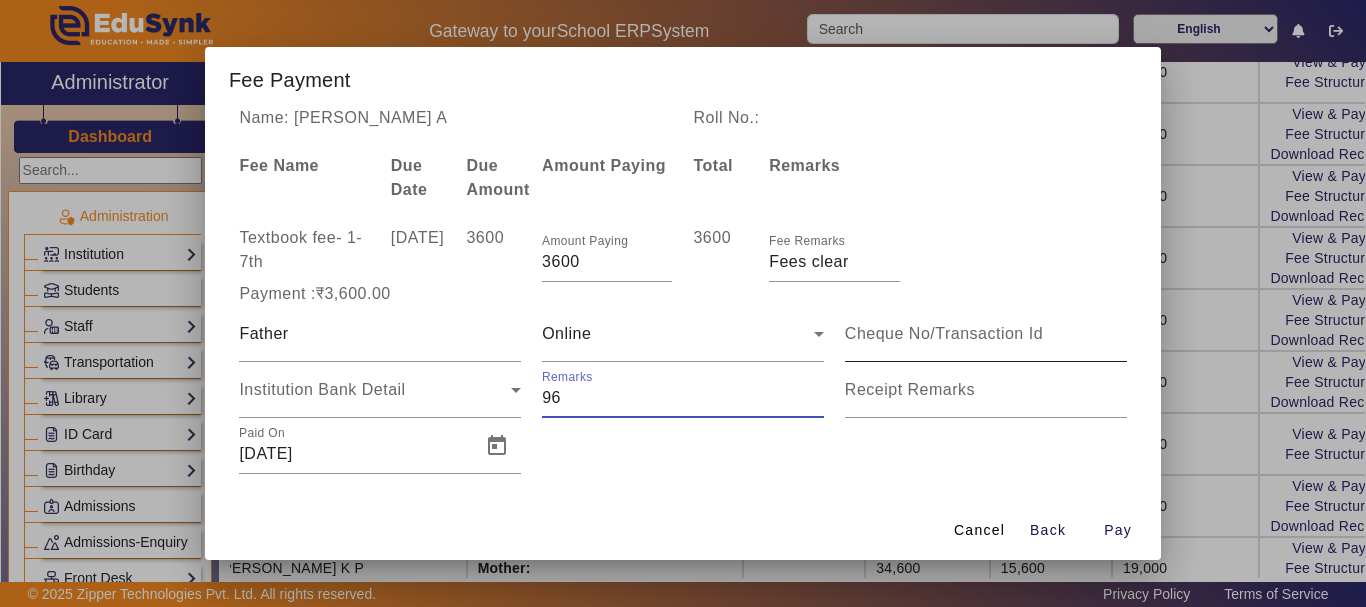 type on "96" 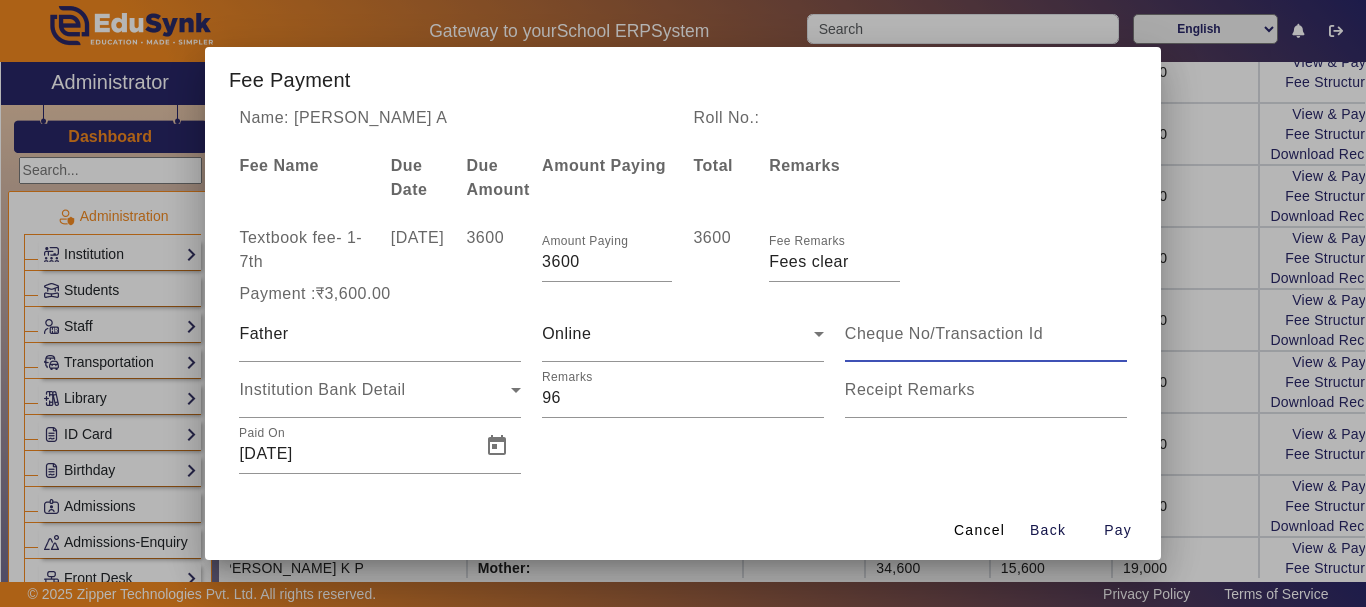 click at bounding box center (986, 334) 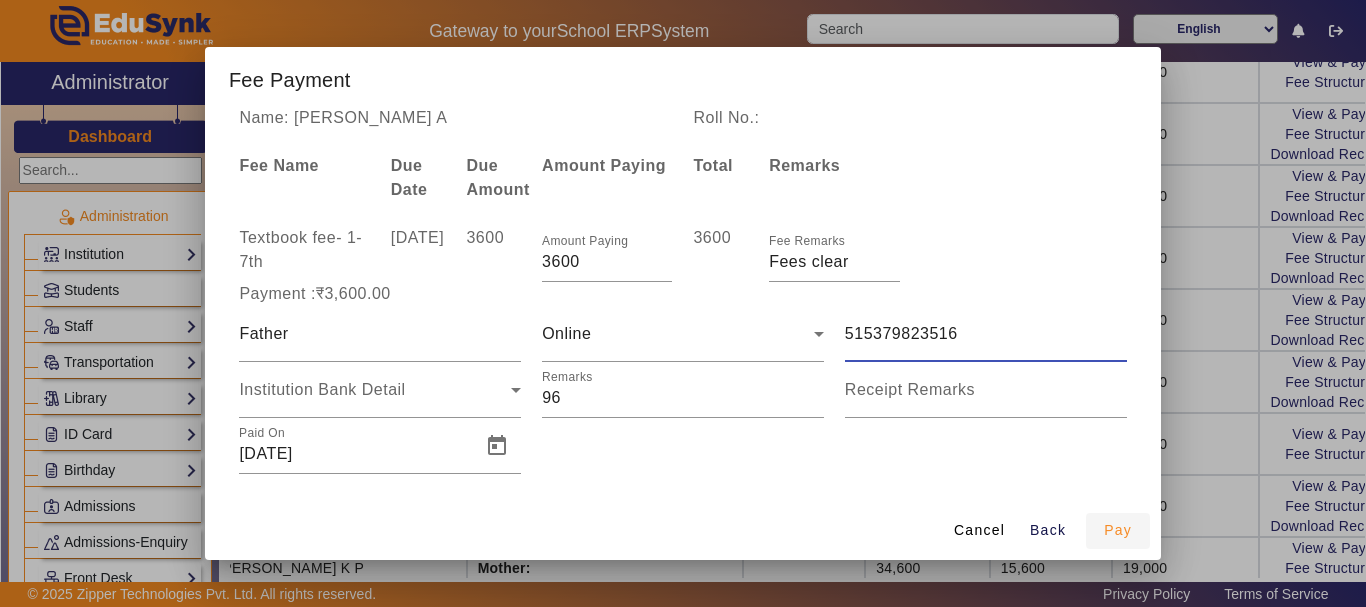 type on "515379823516" 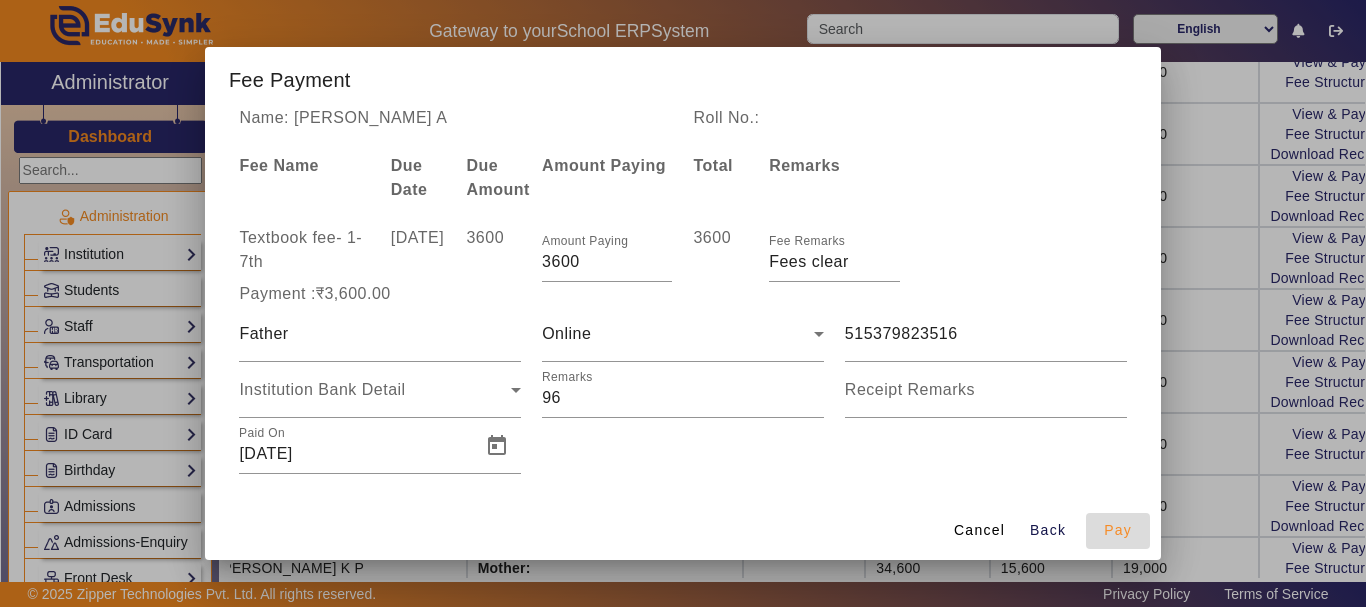 click on "Pay" at bounding box center (1118, 530) 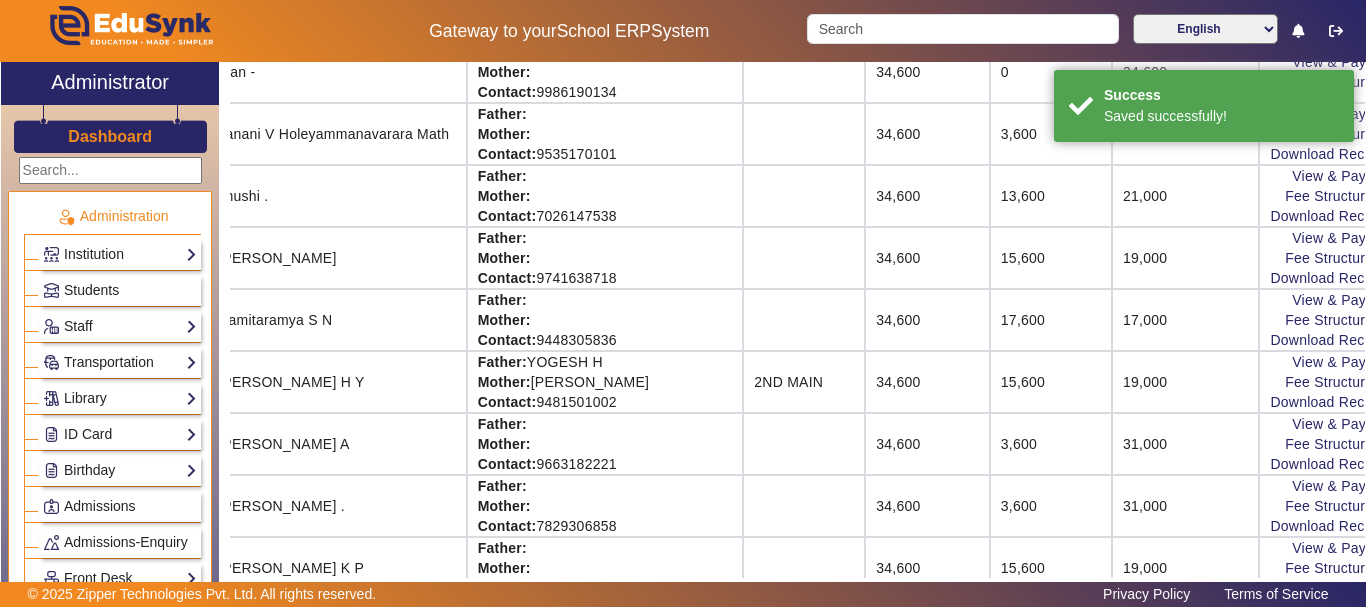 scroll, scrollTop: 45, scrollLeft: 171, axis: both 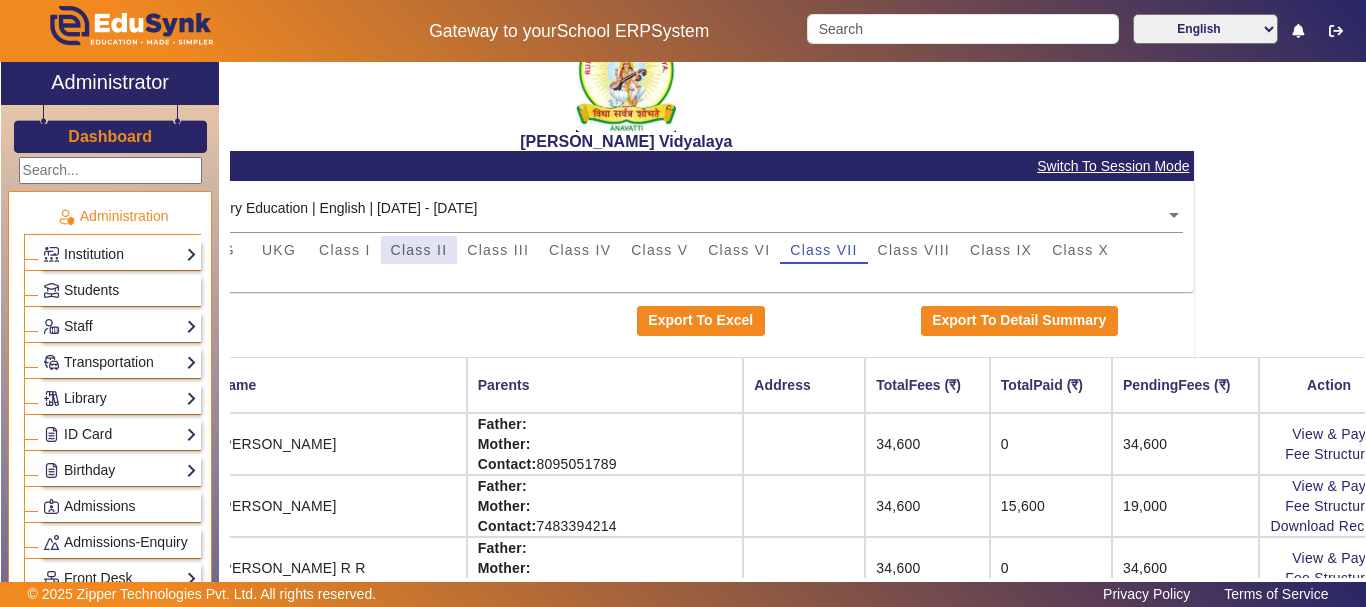 click on "Class II" at bounding box center [419, 250] 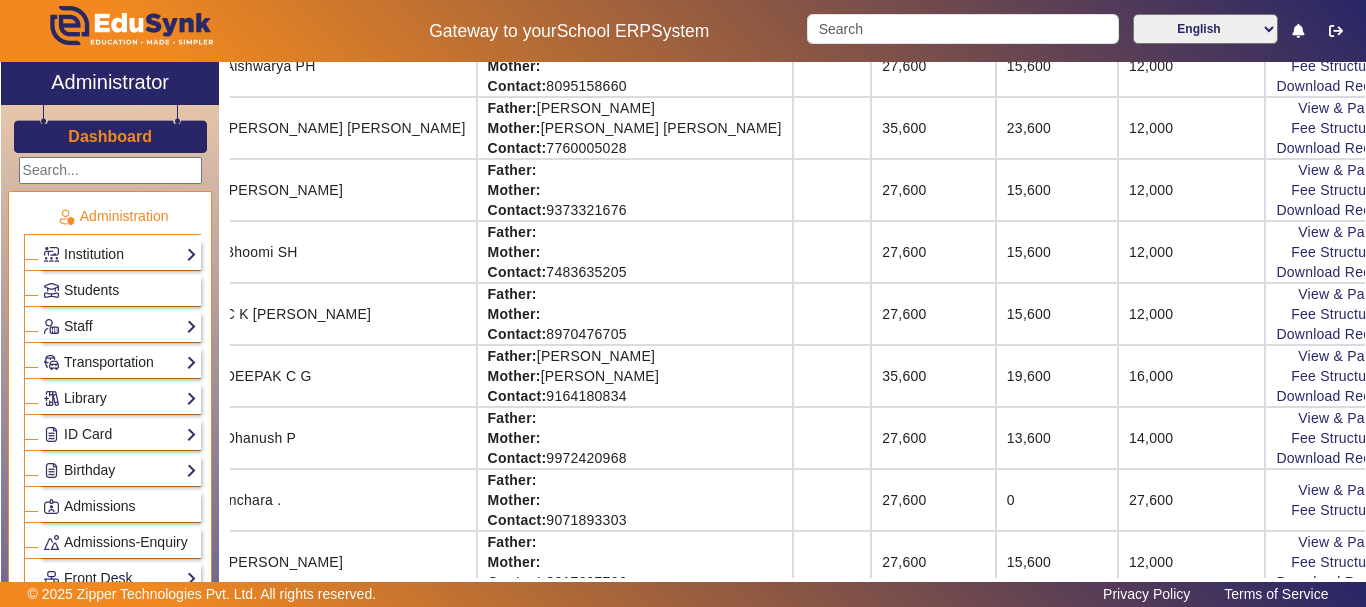 scroll, scrollTop: 525, scrollLeft: 171, axis: both 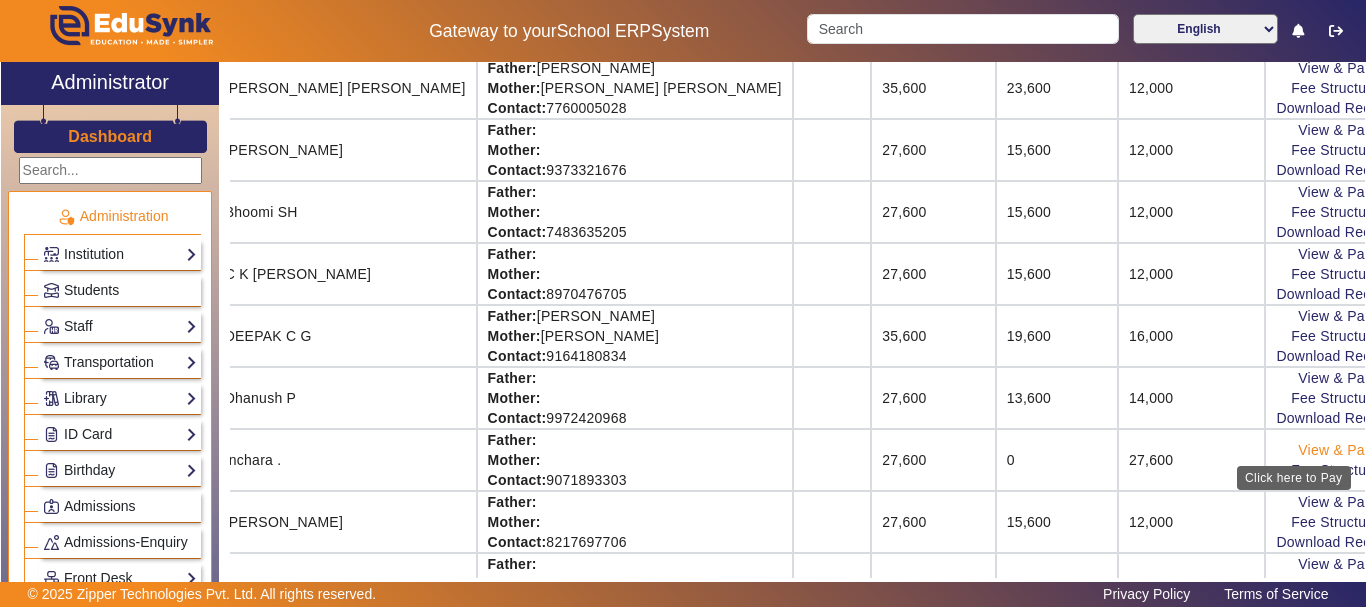 click on "View & Pay" 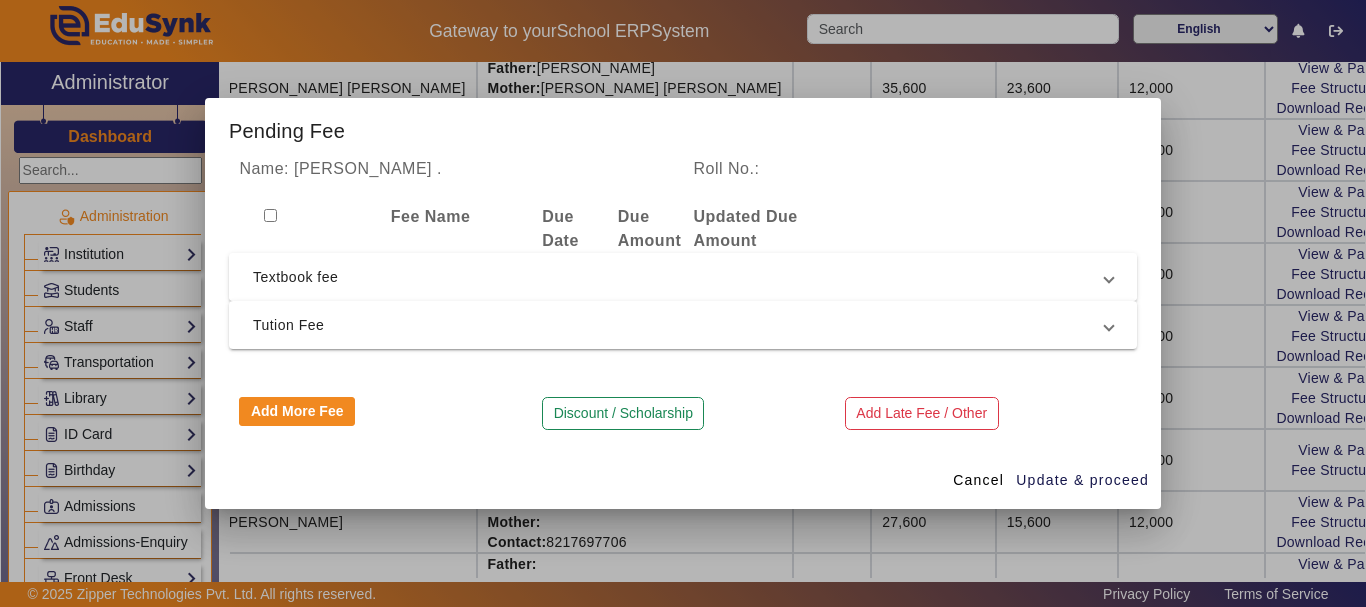 click on "Textbook fee" at bounding box center (683, 277) 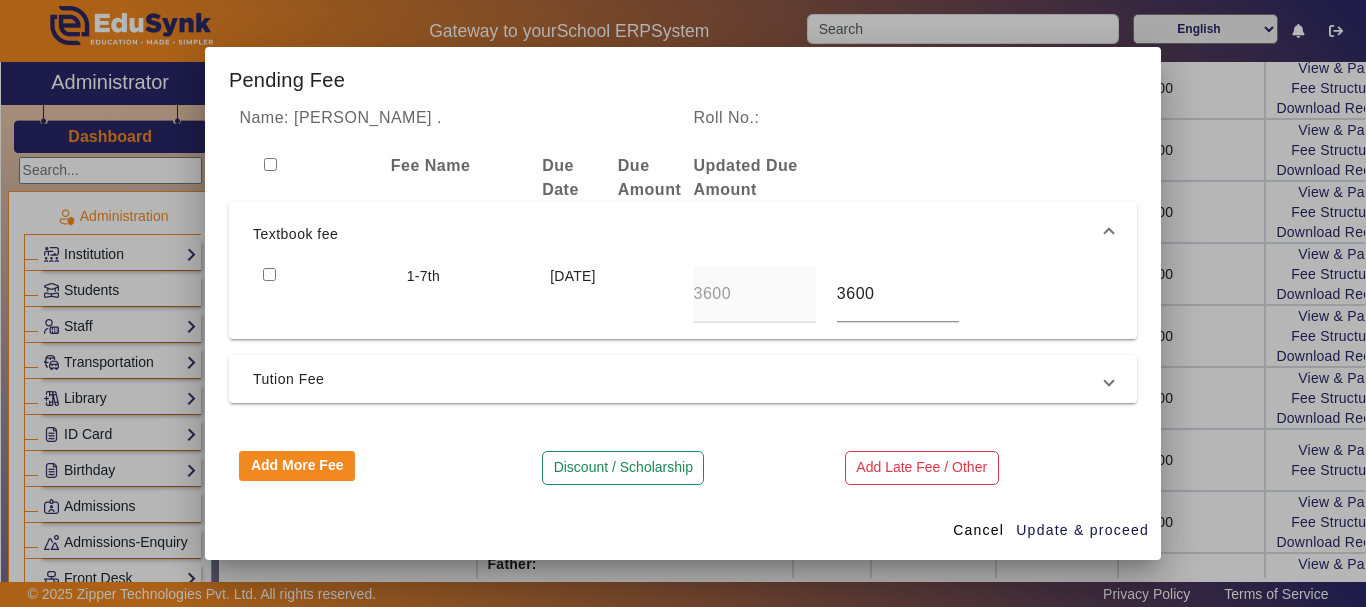 click at bounding box center (269, 274) 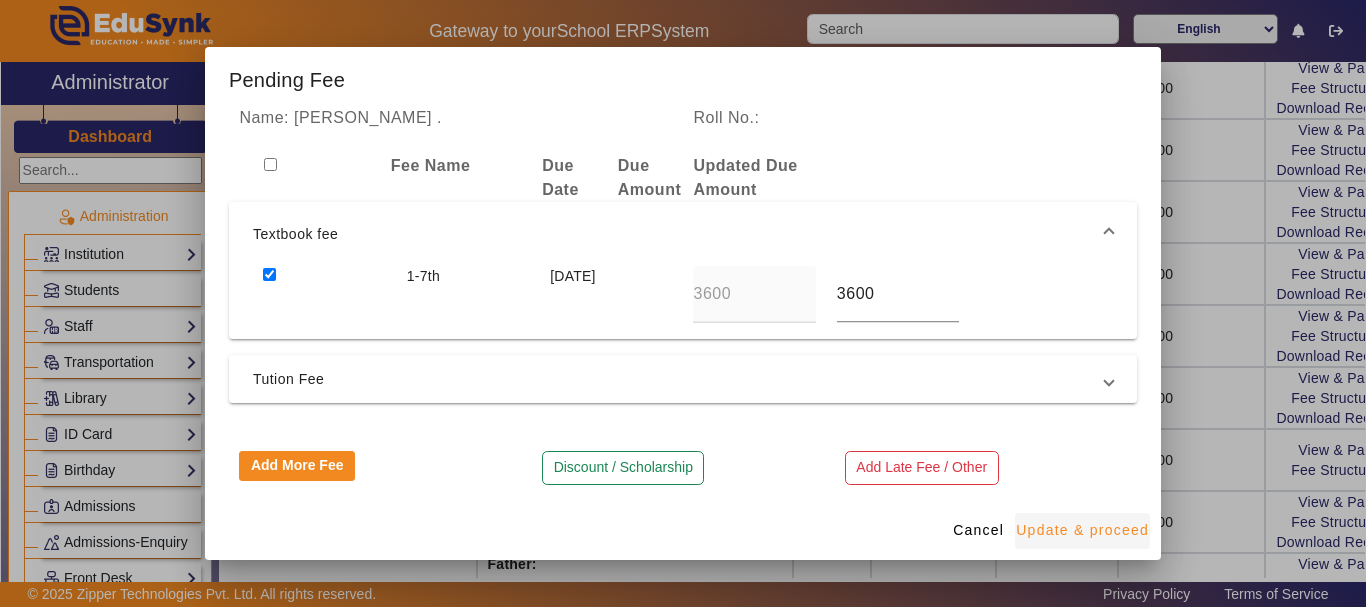 click on "Update & proceed" at bounding box center [1082, 530] 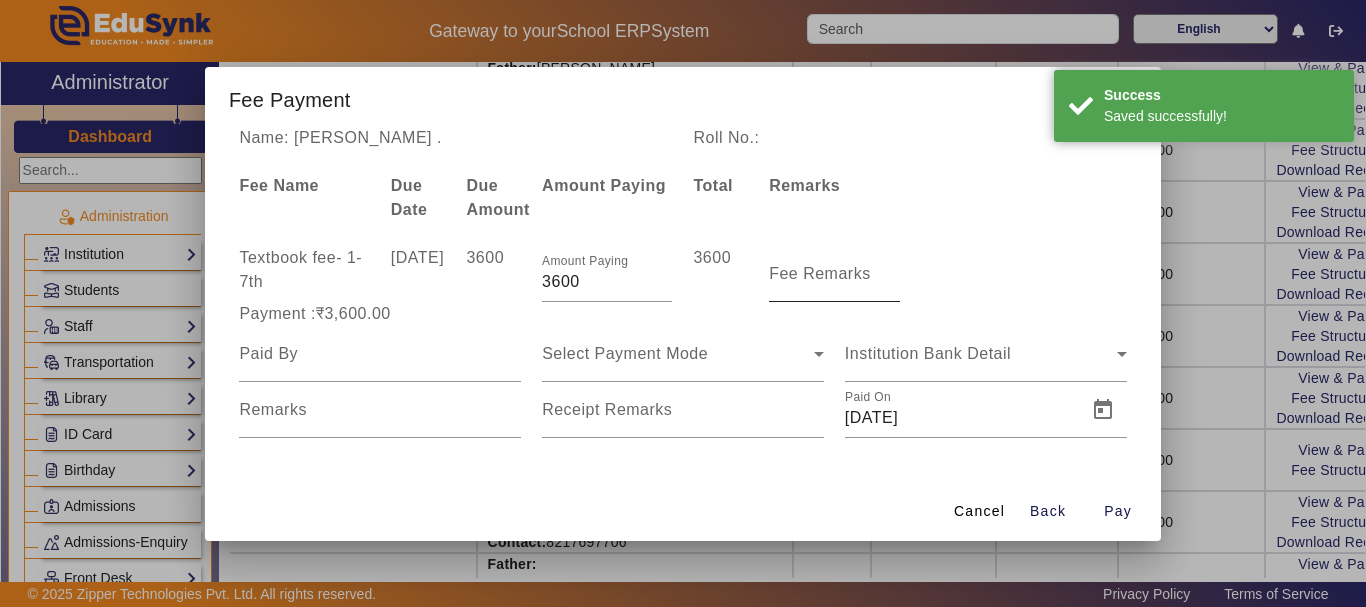 click on "Fee Remarks" at bounding box center (820, 273) 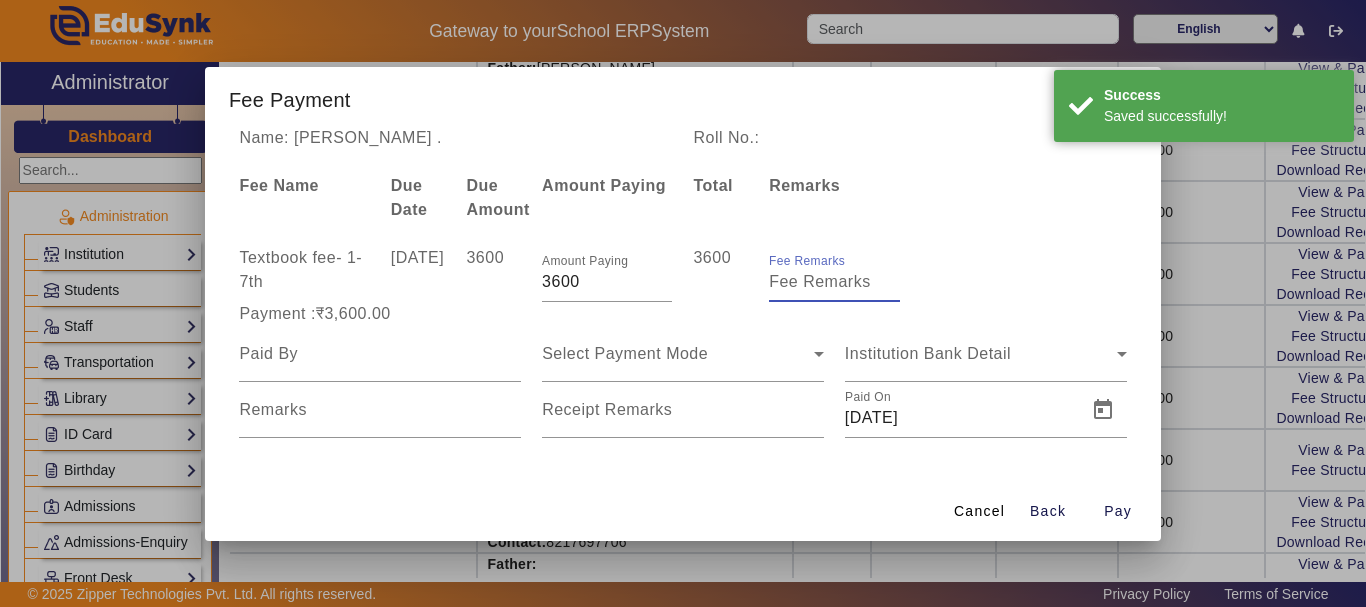 type on "D" 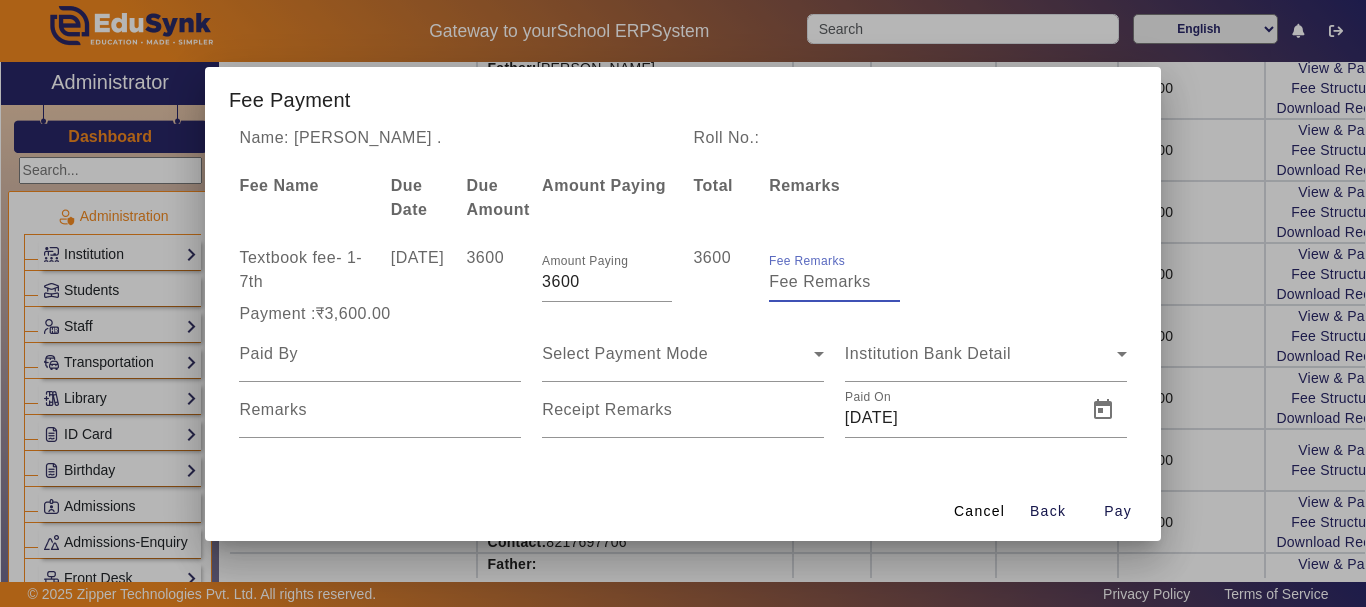 type on "f" 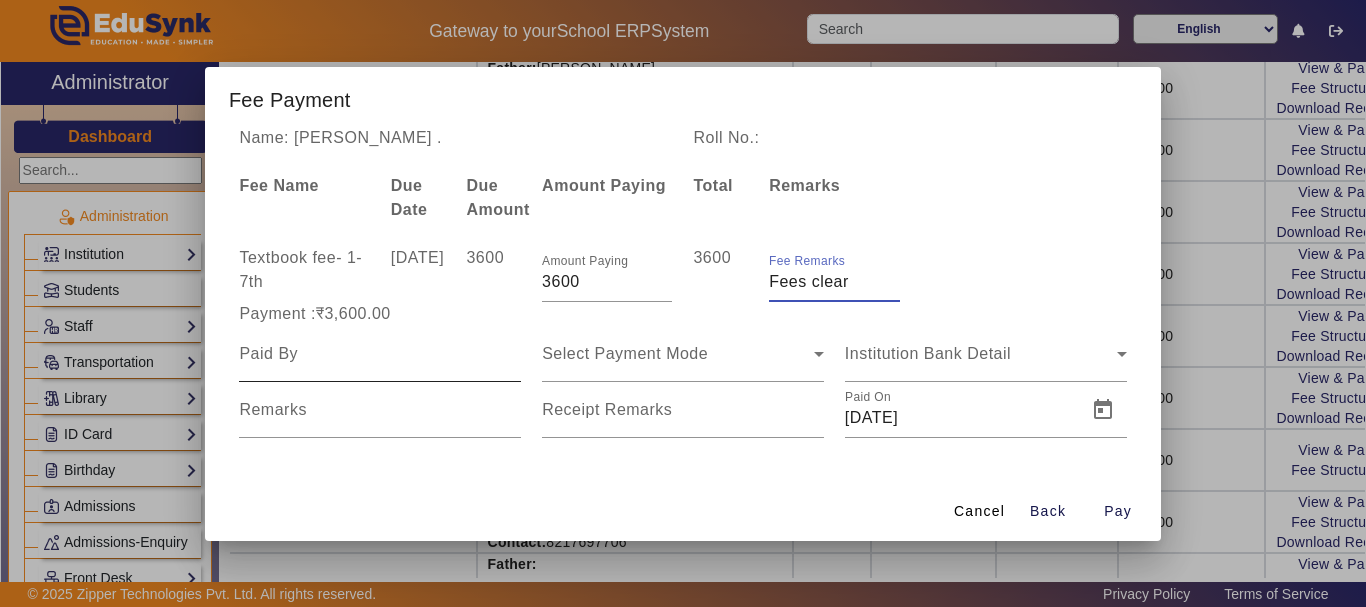 type on "Fees clear" 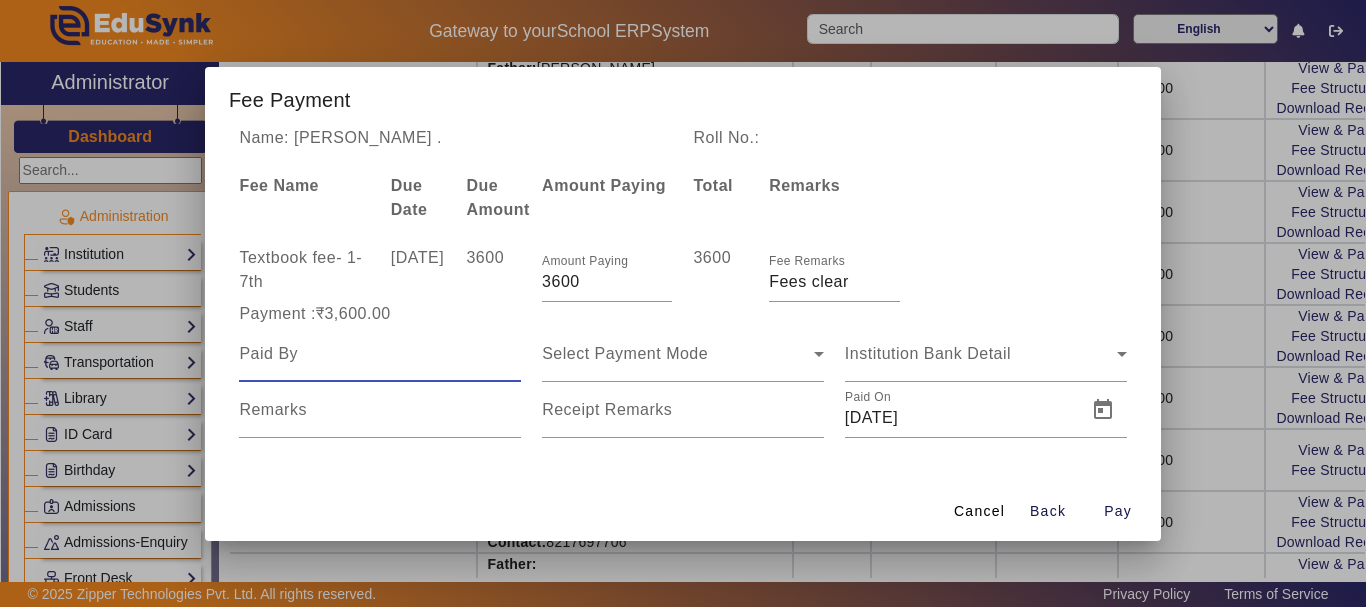 click at bounding box center [380, 354] 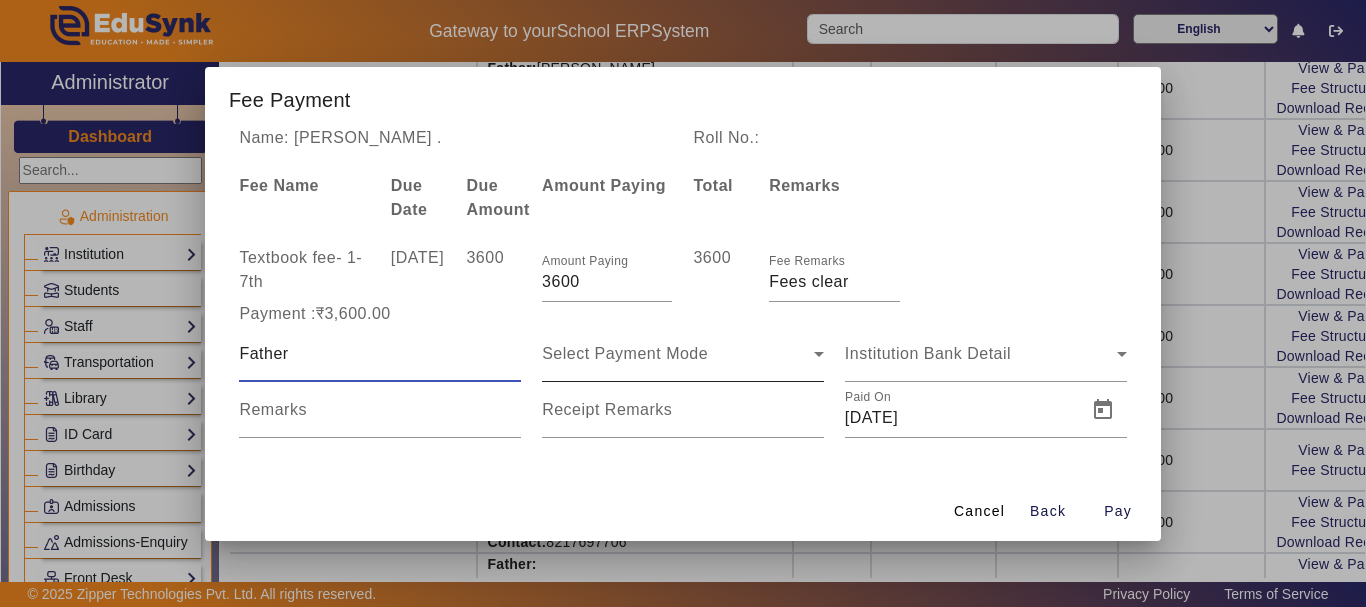 type on "Father" 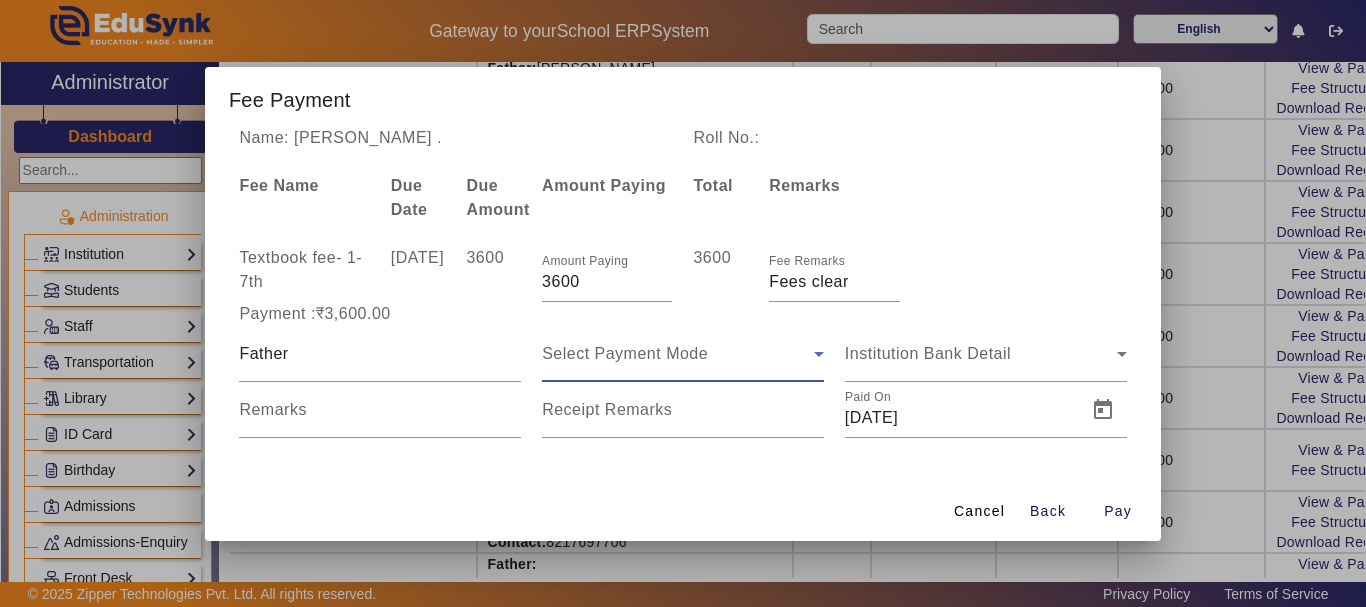 click on "Select Payment Mode" at bounding box center (625, 353) 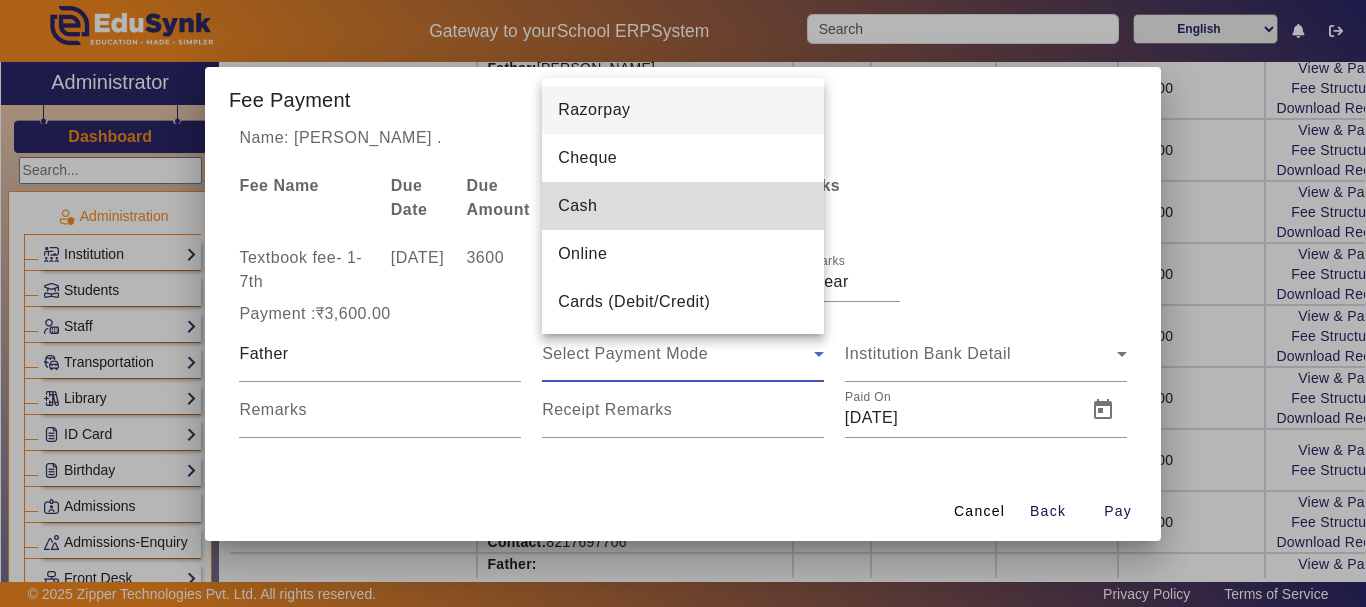 click on "Cash" at bounding box center (577, 206) 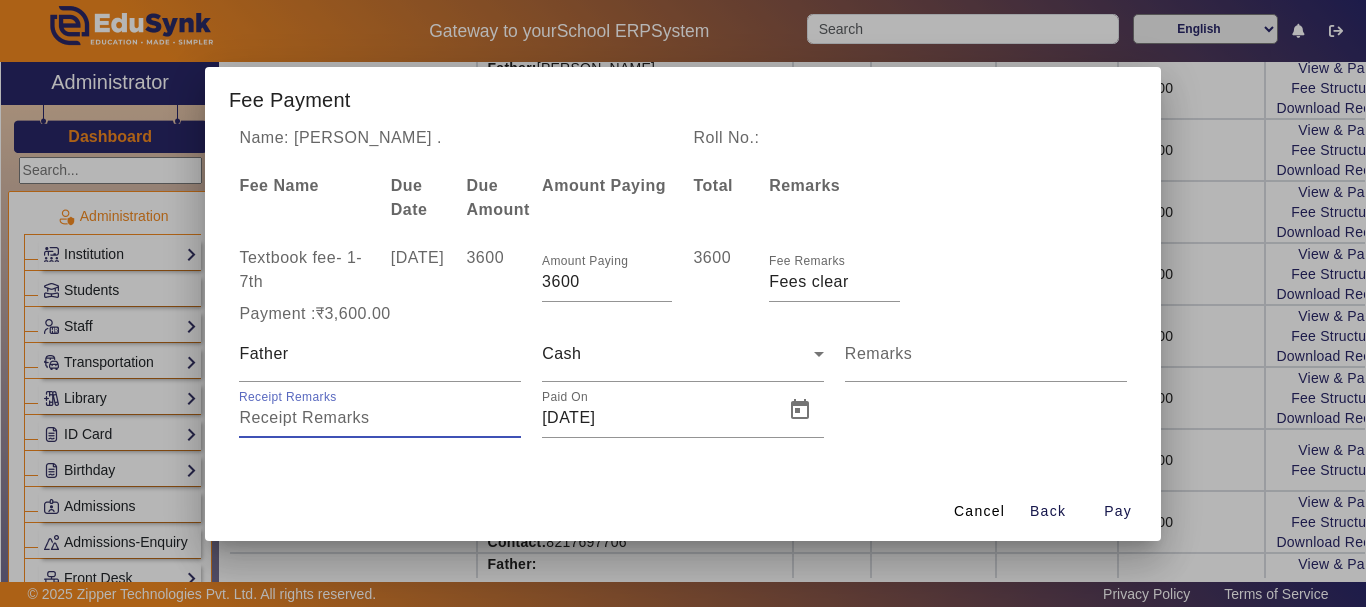 click on "Receipt Remarks" at bounding box center (380, 418) 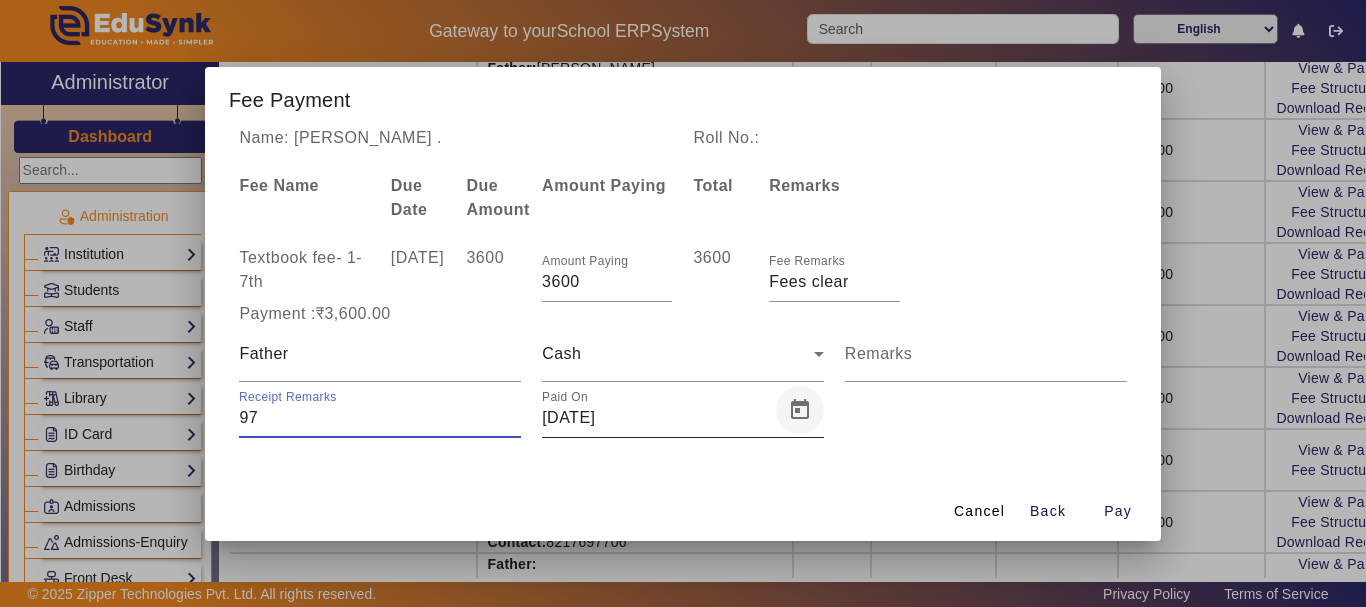 type on "97" 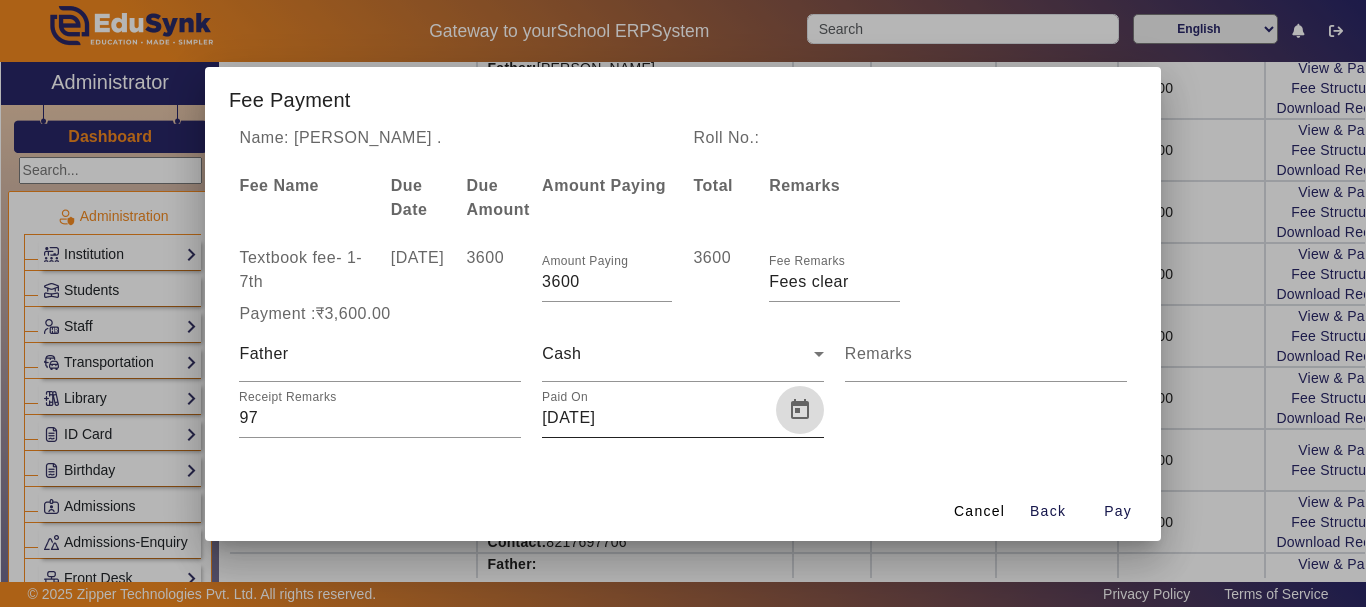 click at bounding box center (800, 410) 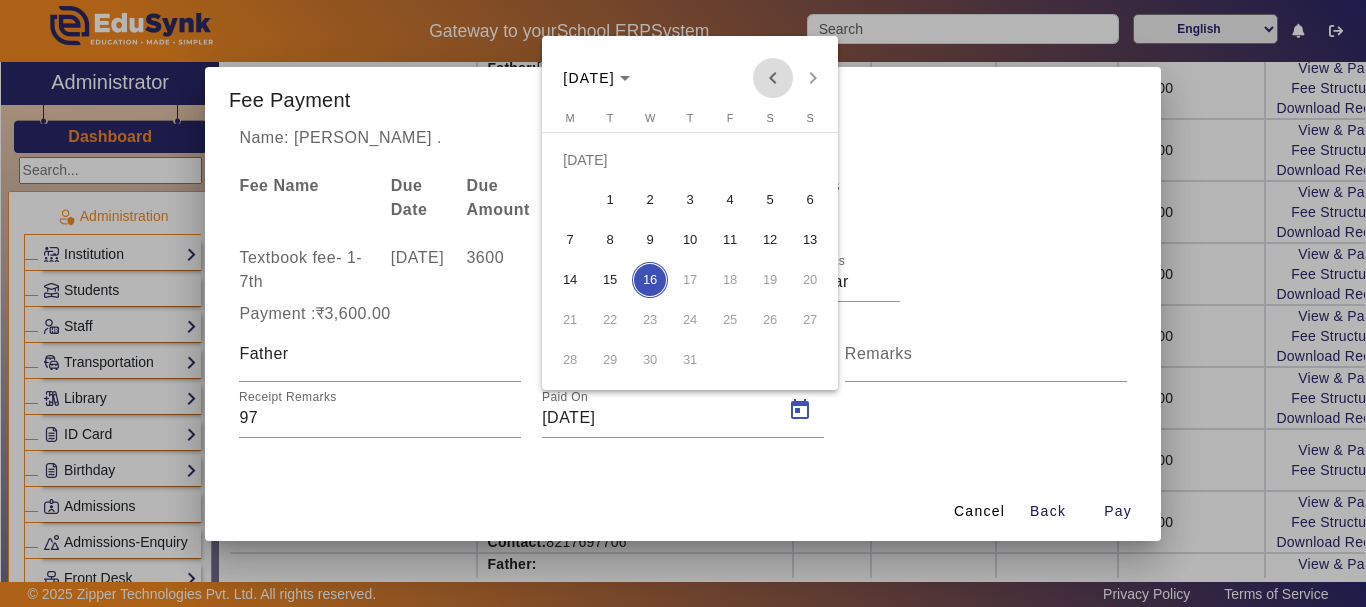 click at bounding box center (773, 78) 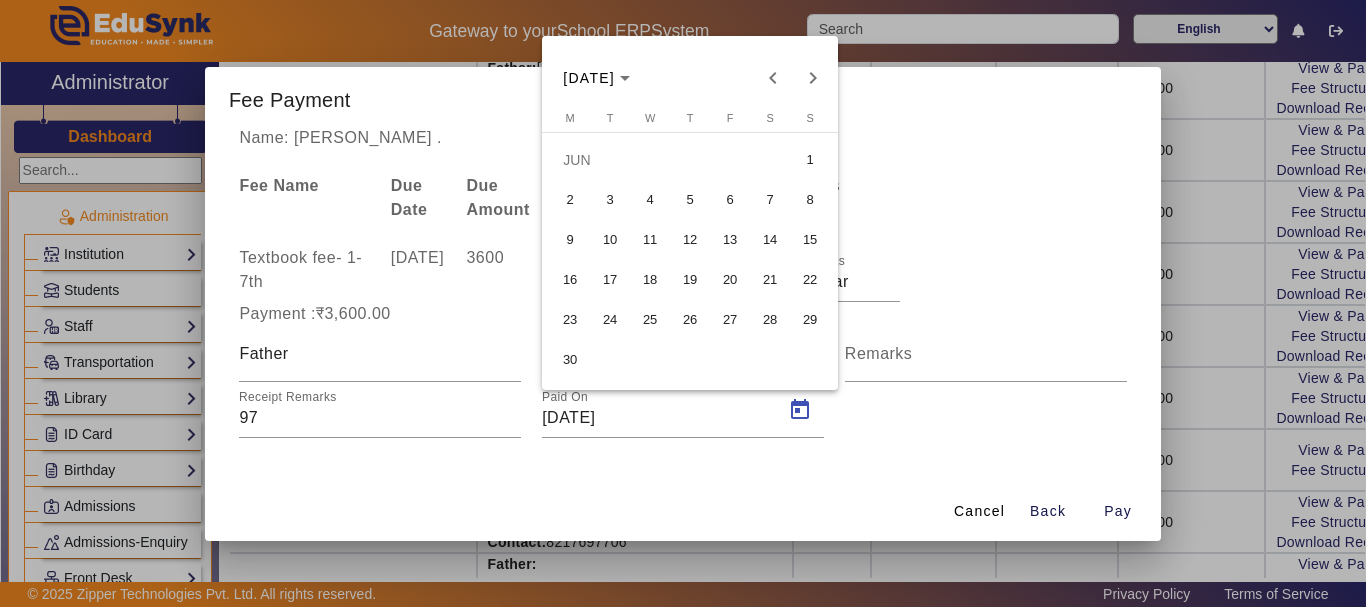 click on "2" at bounding box center (570, 200) 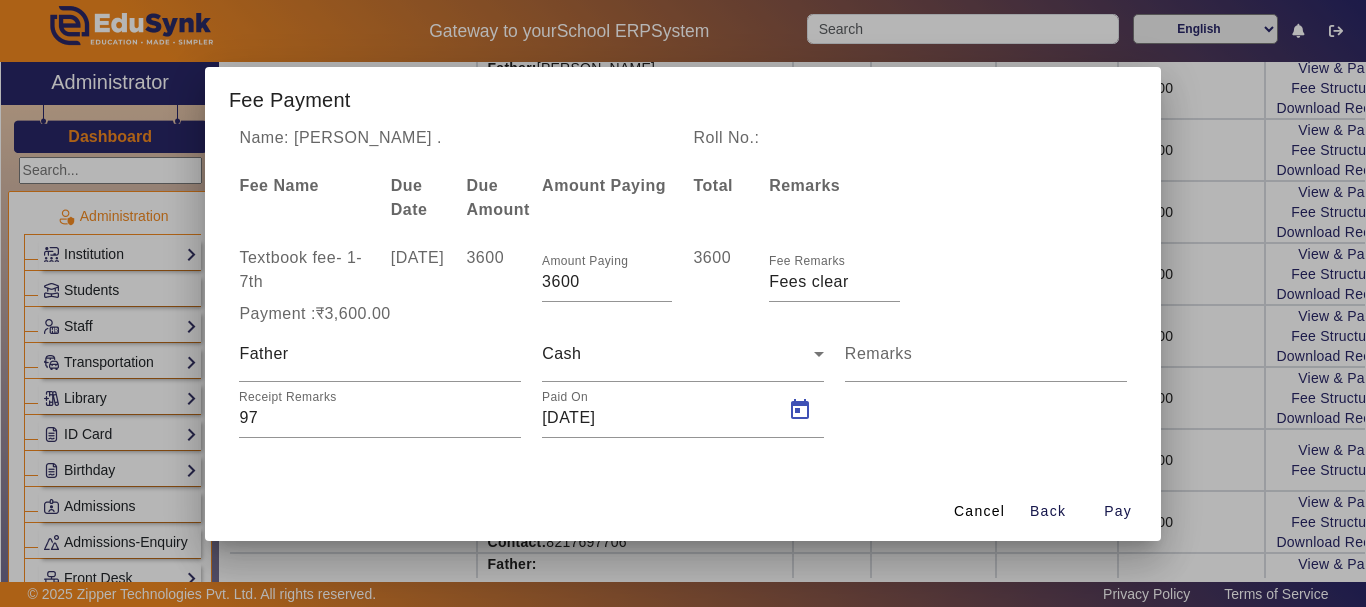 type on "[DATE]" 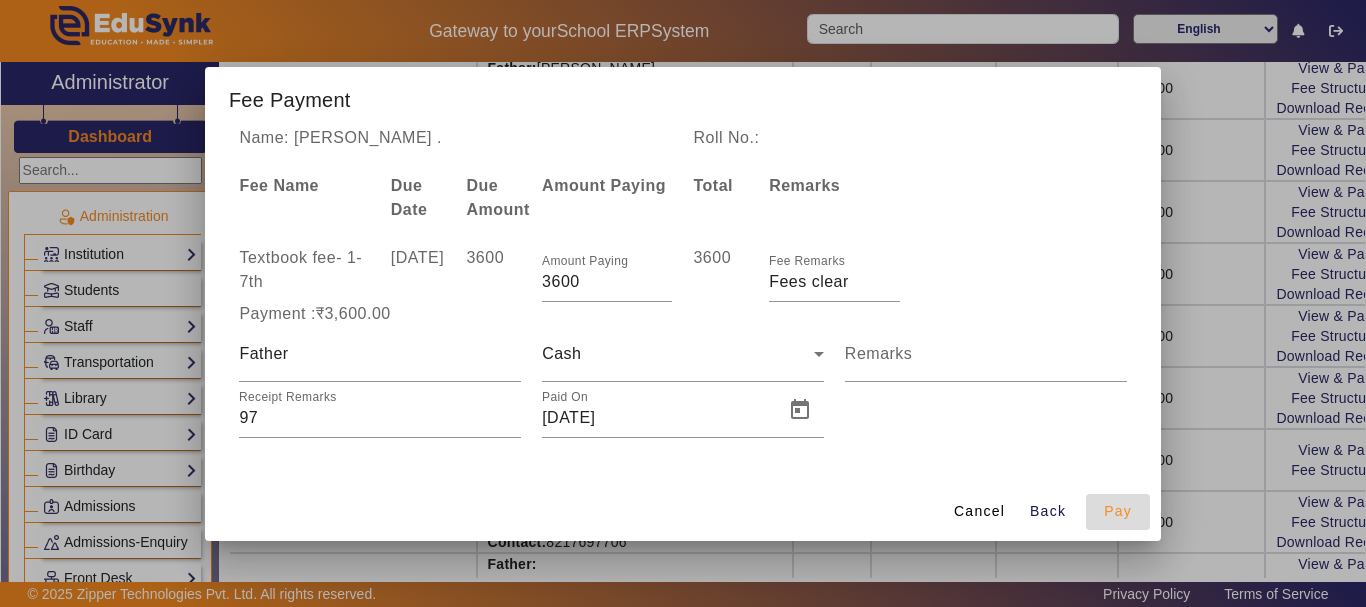 click on "Pay" at bounding box center [1118, 511] 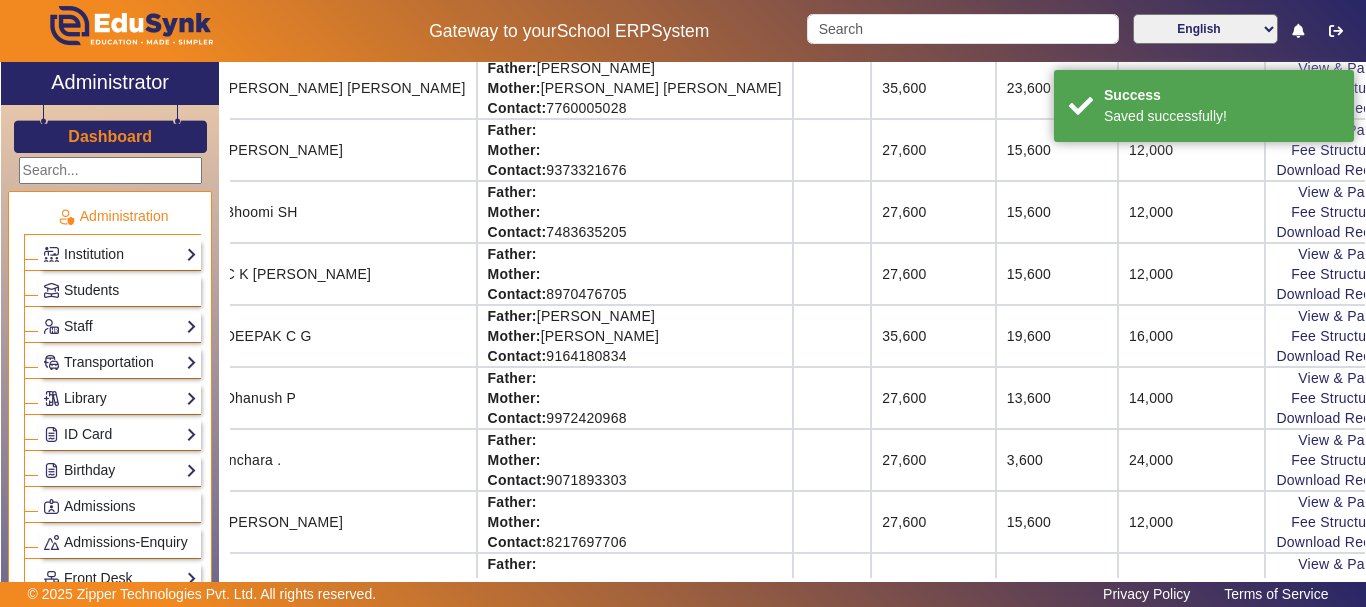 scroll, scrollTop: 29, scrollLeft: 171, axis: both 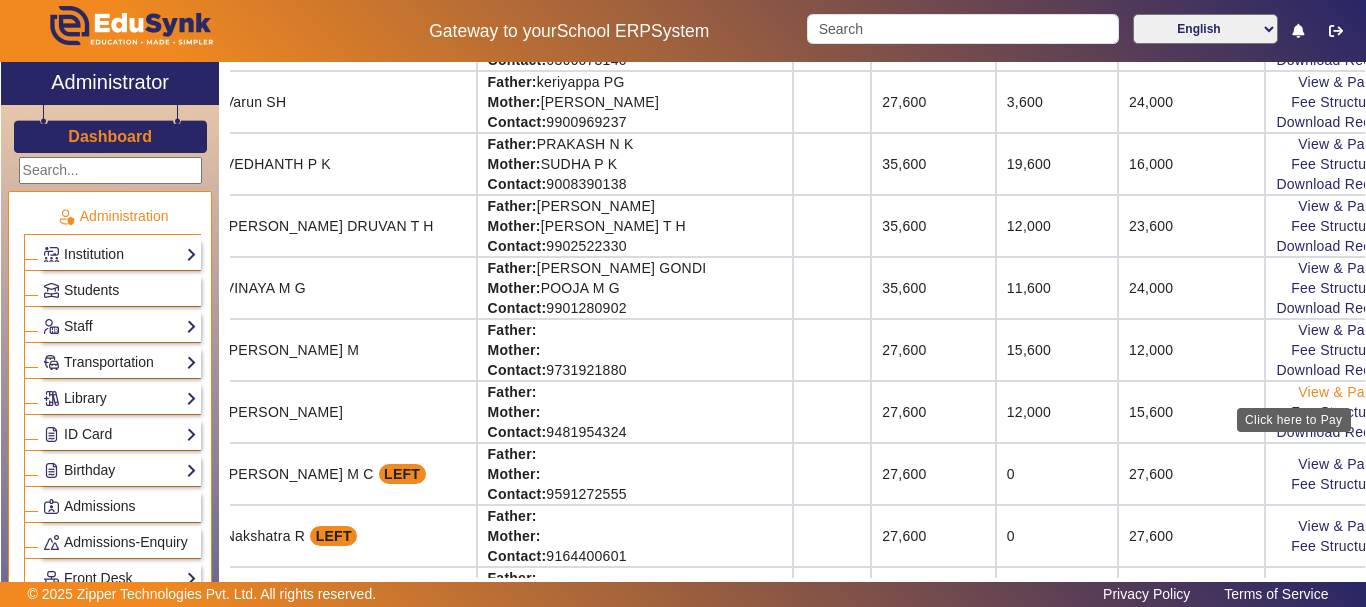 click on "View & Pay" 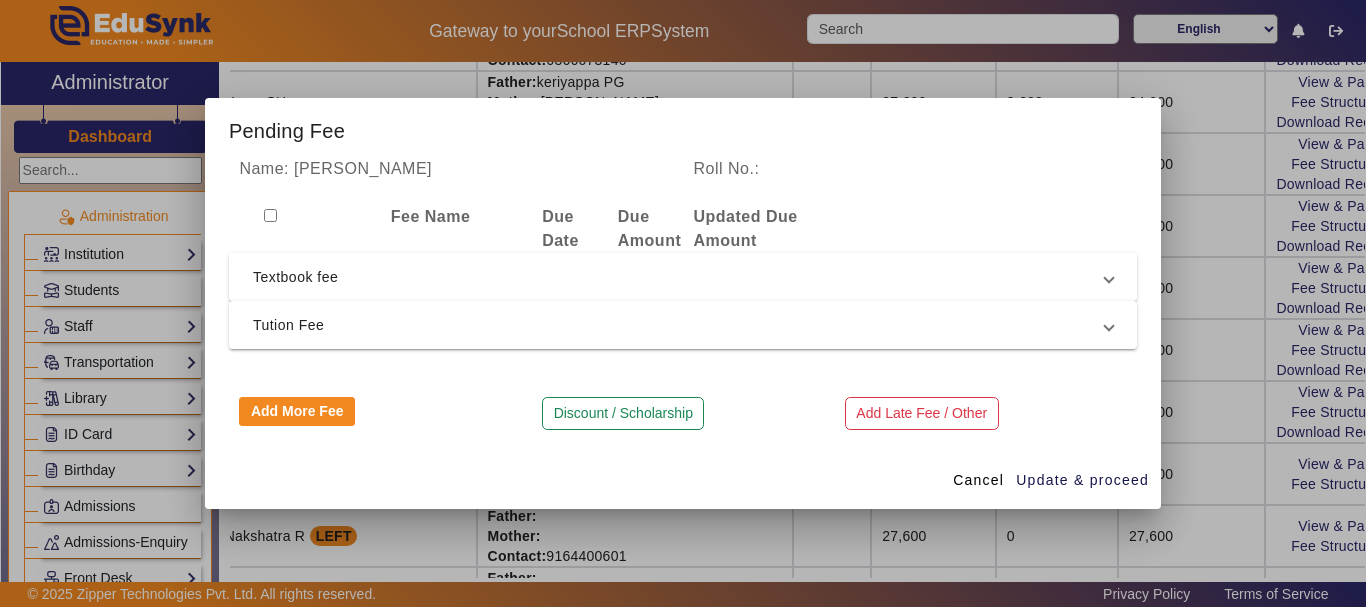 click on "Textbook fee" at bounding box center (679, 277) 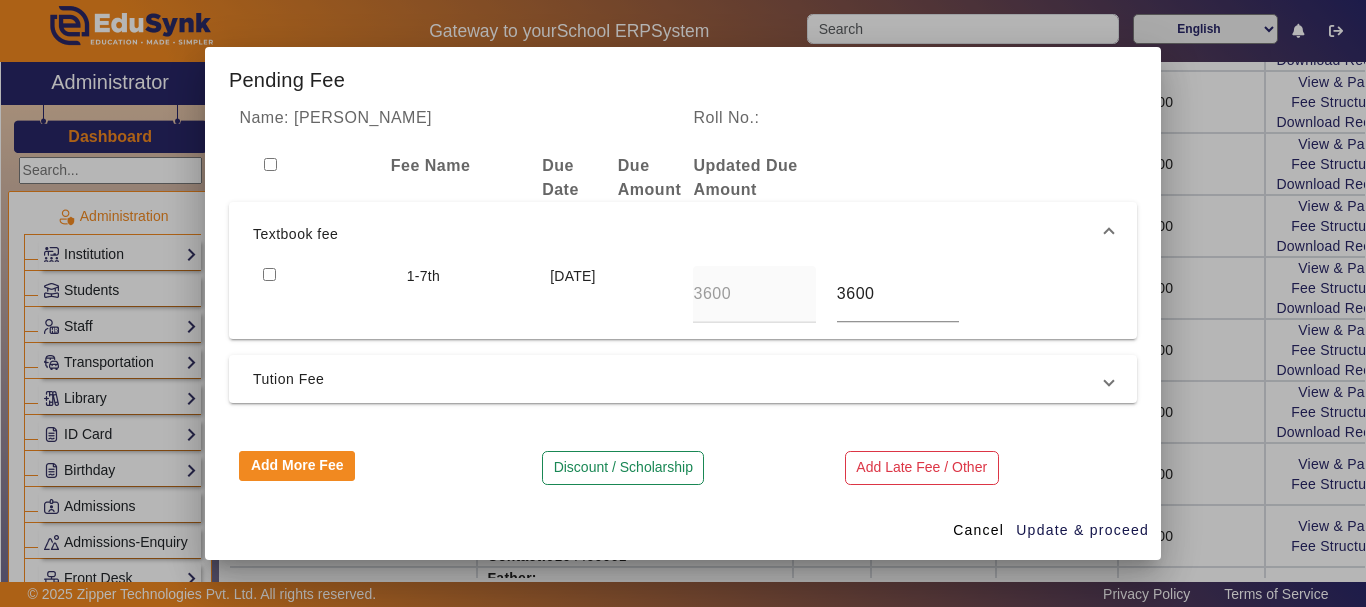 click at bounding box center [269, 274] 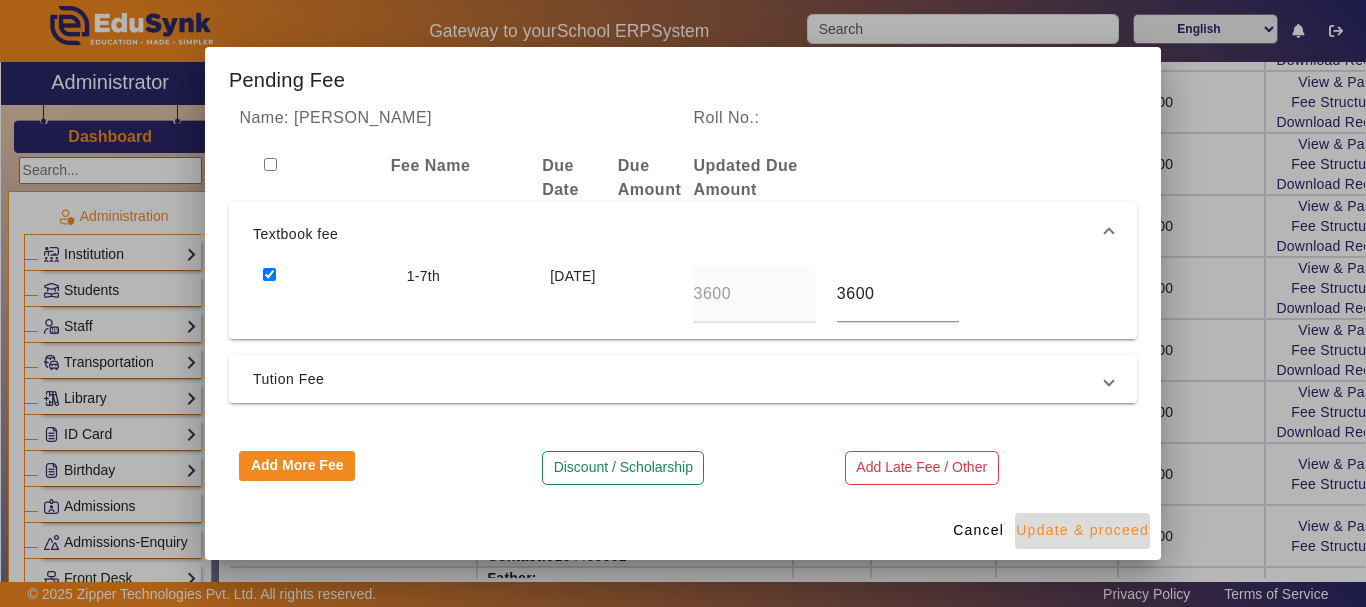 click on "Update & proceed" at bounding box center [1082, 530] 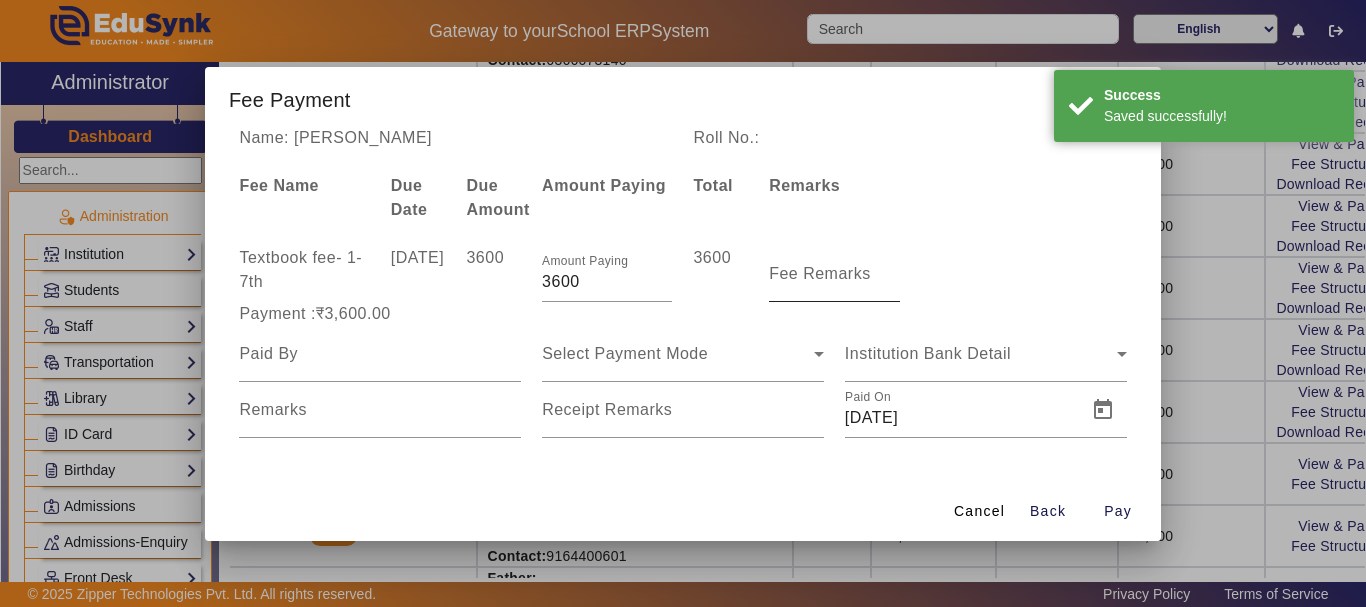 click on "Fee Remarks" at bounding box center [820, 273] 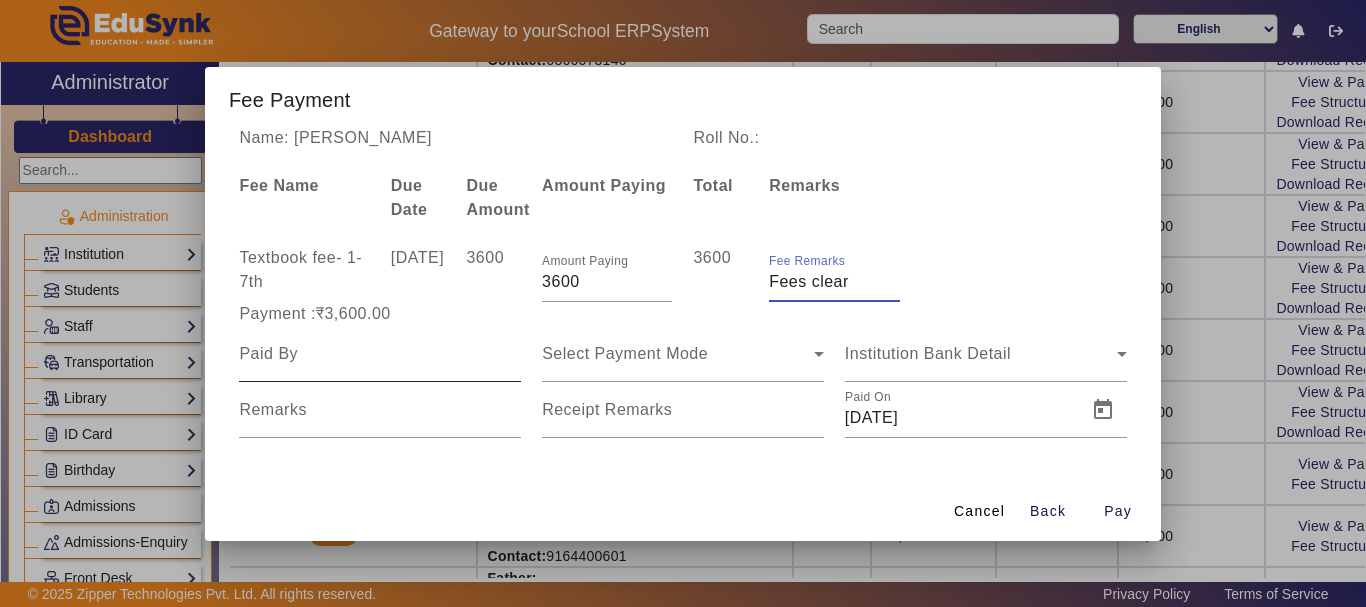 type on "Fees clear" 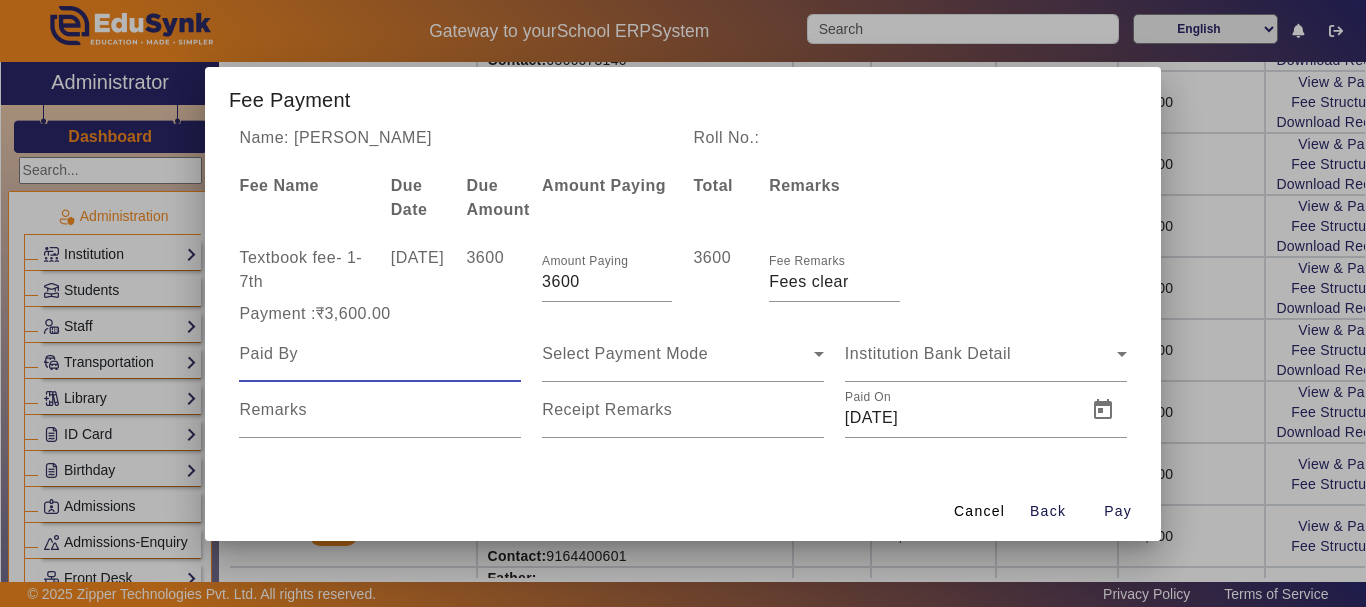 click at bounding box center [380, 354] 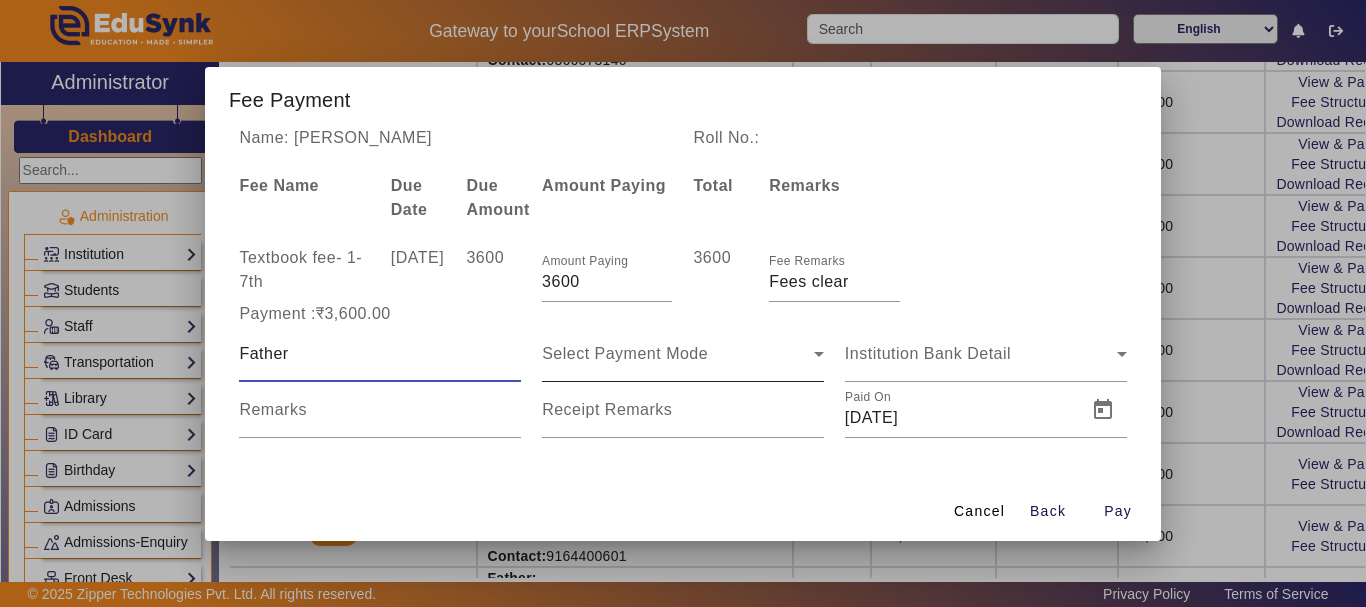 type on "Father" 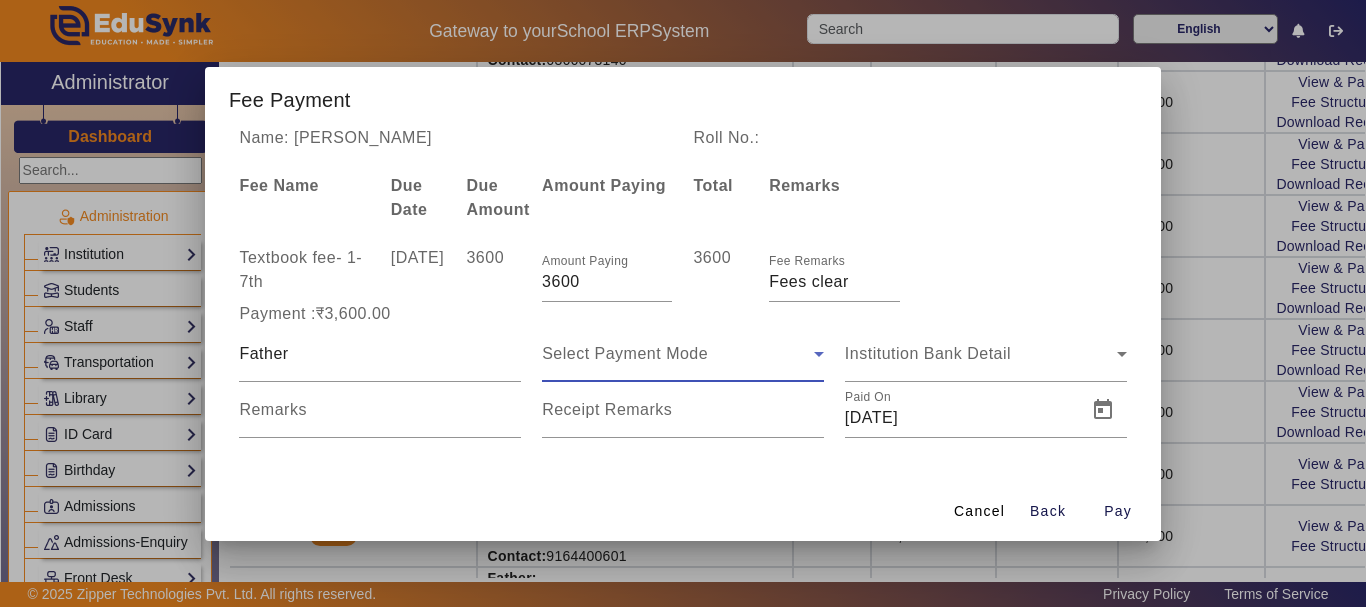 click on "Select Payment Mode" at bounding box center [625, 353] 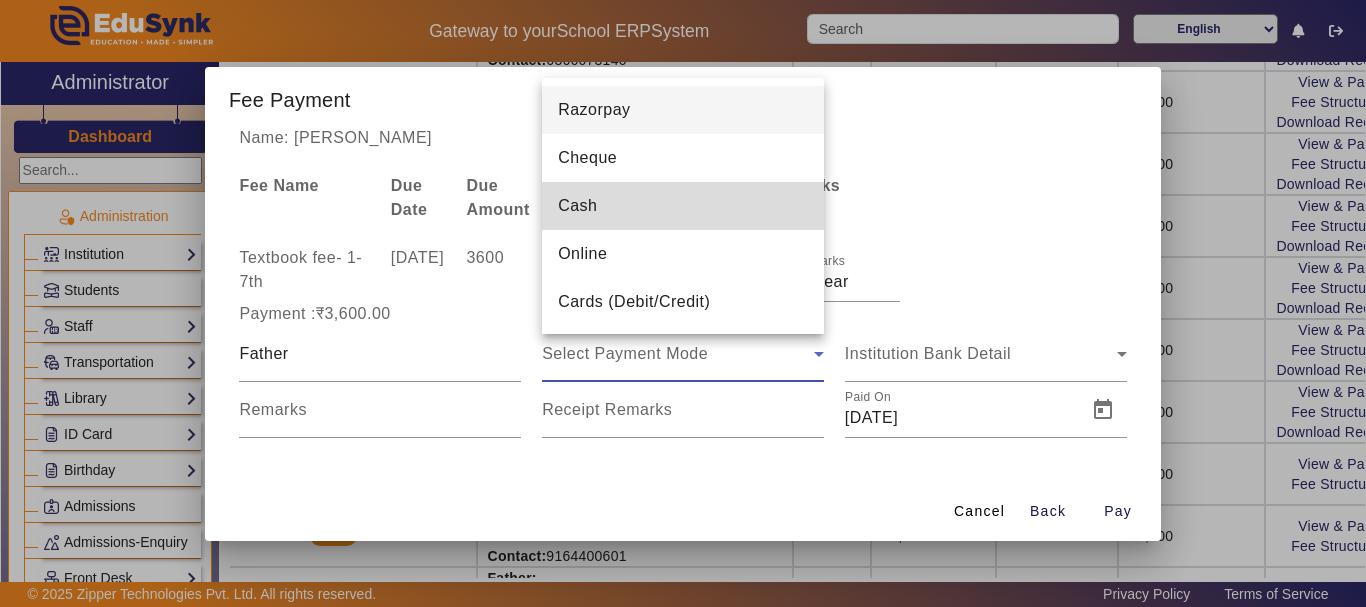 click on "Cash" at bounding box center [683, 206] 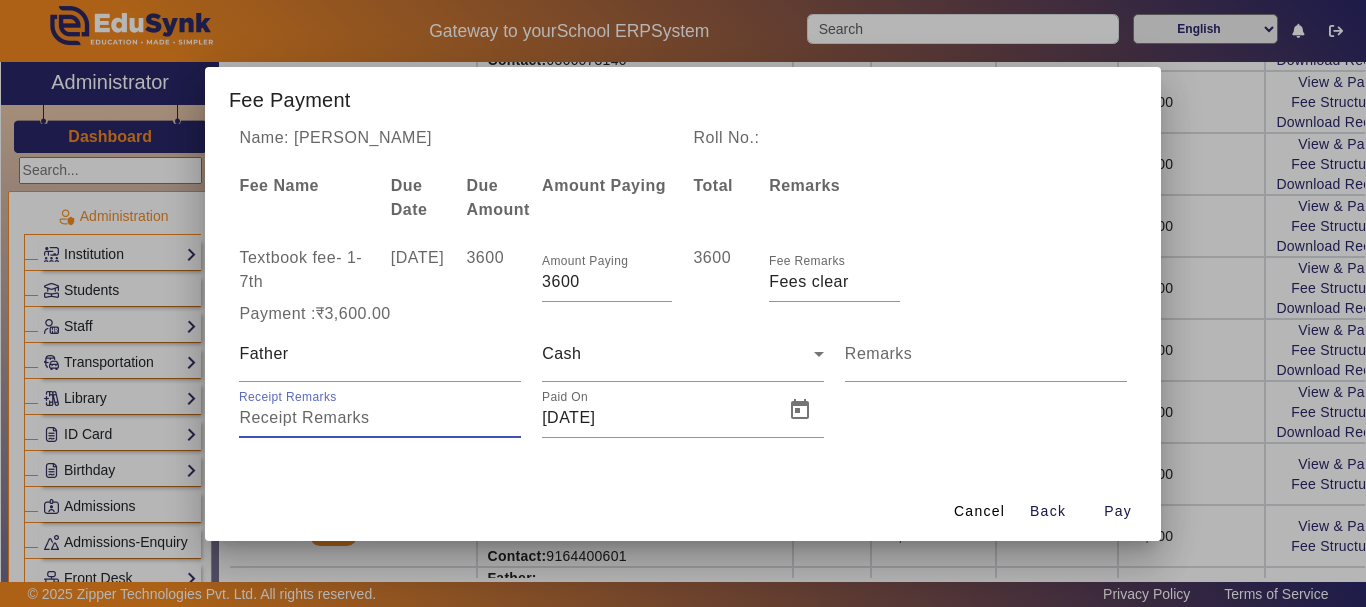 click on "Receipt Remarks" at bounding box center (380, 418) 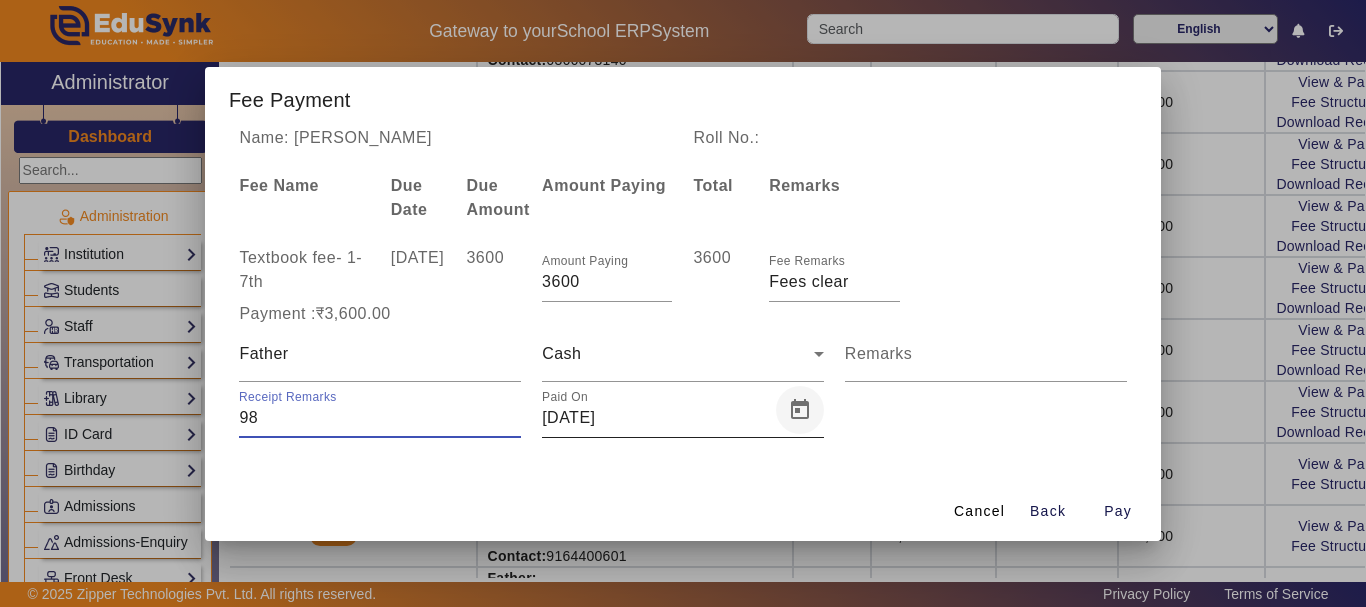 type on "98" 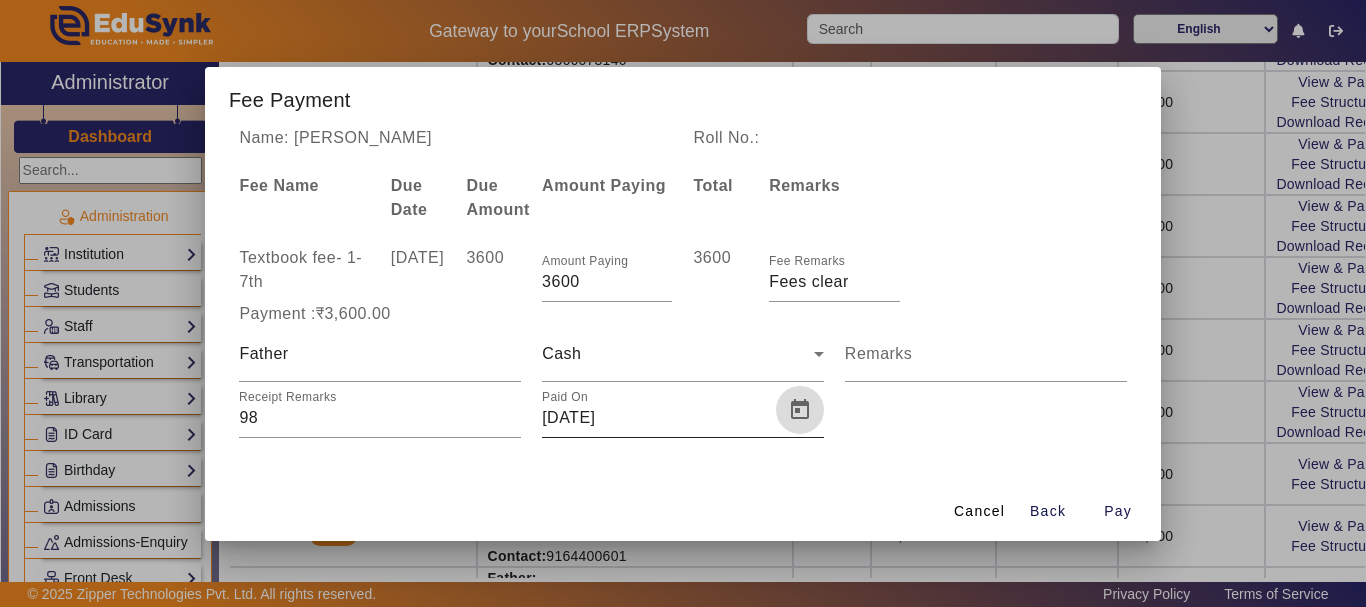 click at bounding box center [800, 410] 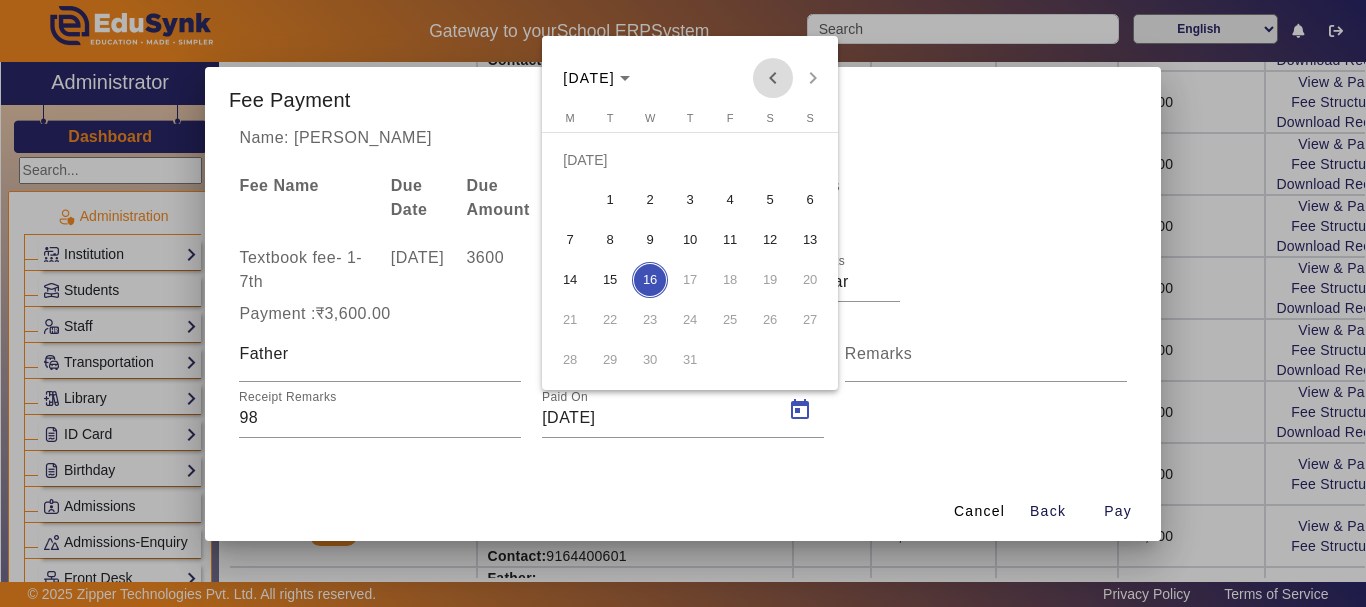 click at bounding box center (773, 78) 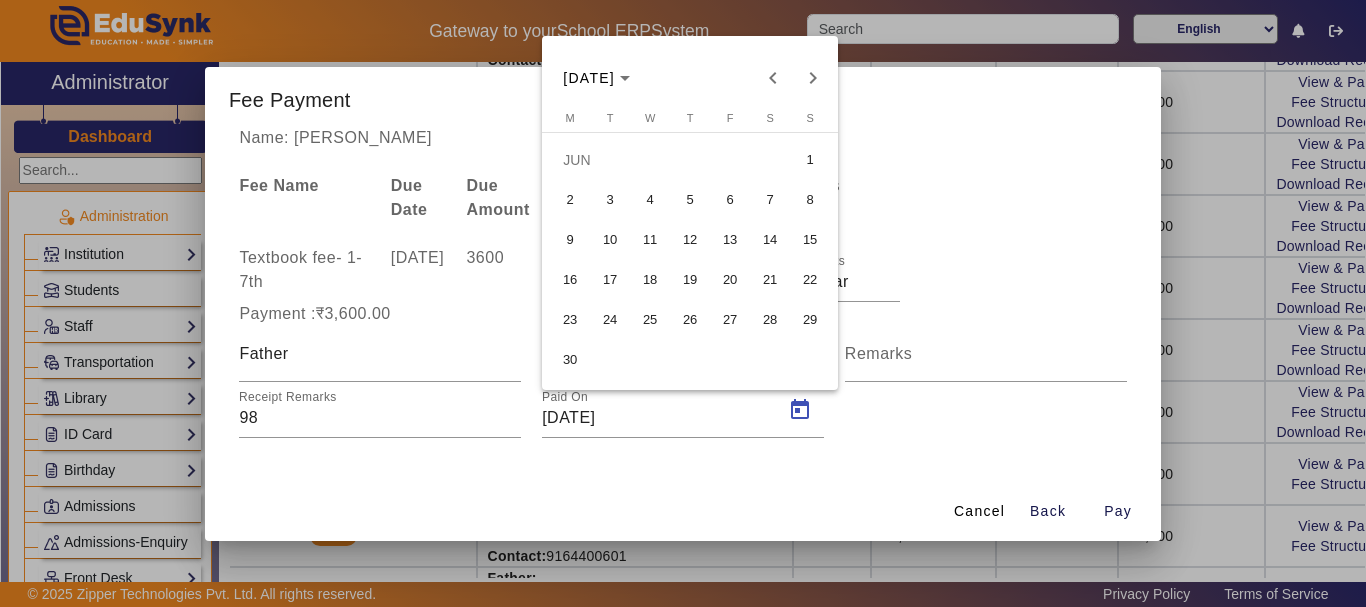 click on "2" at bounding box center [570, 200] 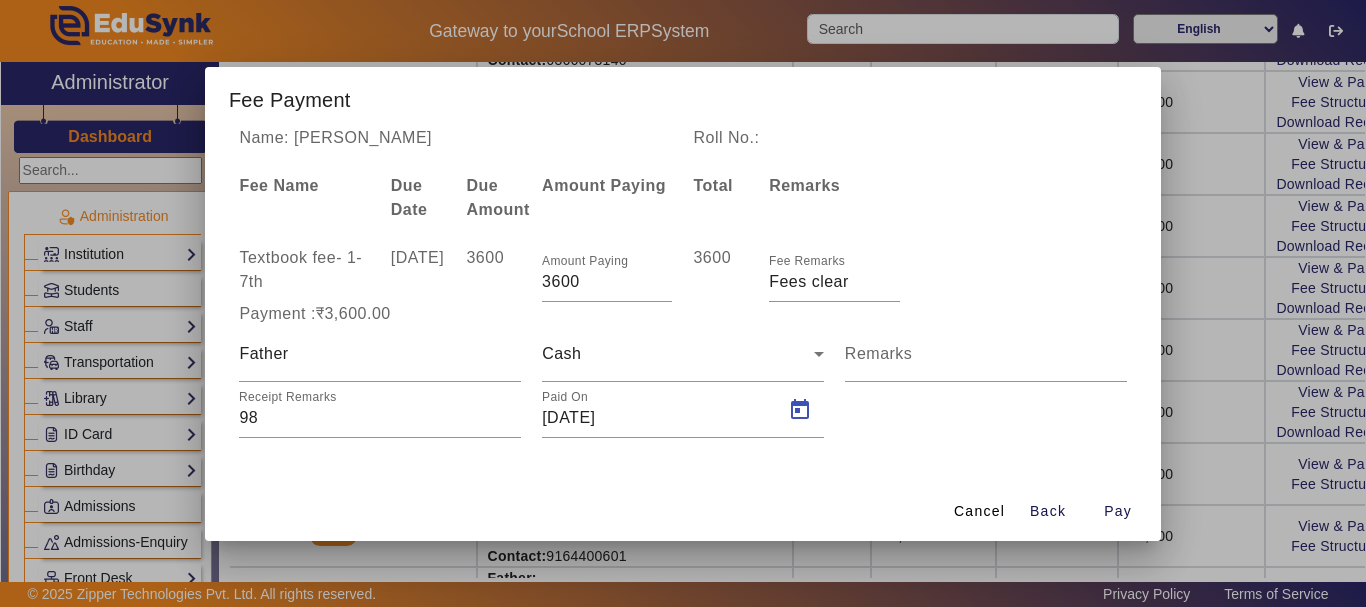 type on "[DATE]" 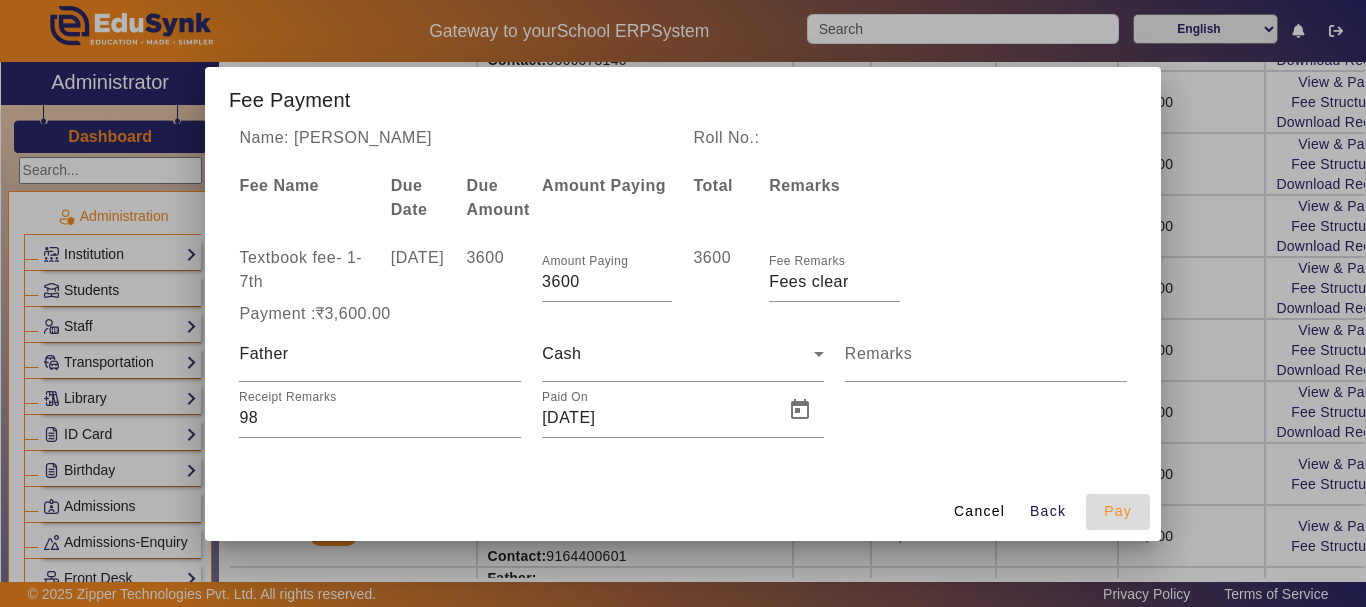 click on "Pay" at bounding box center (1118, 511) 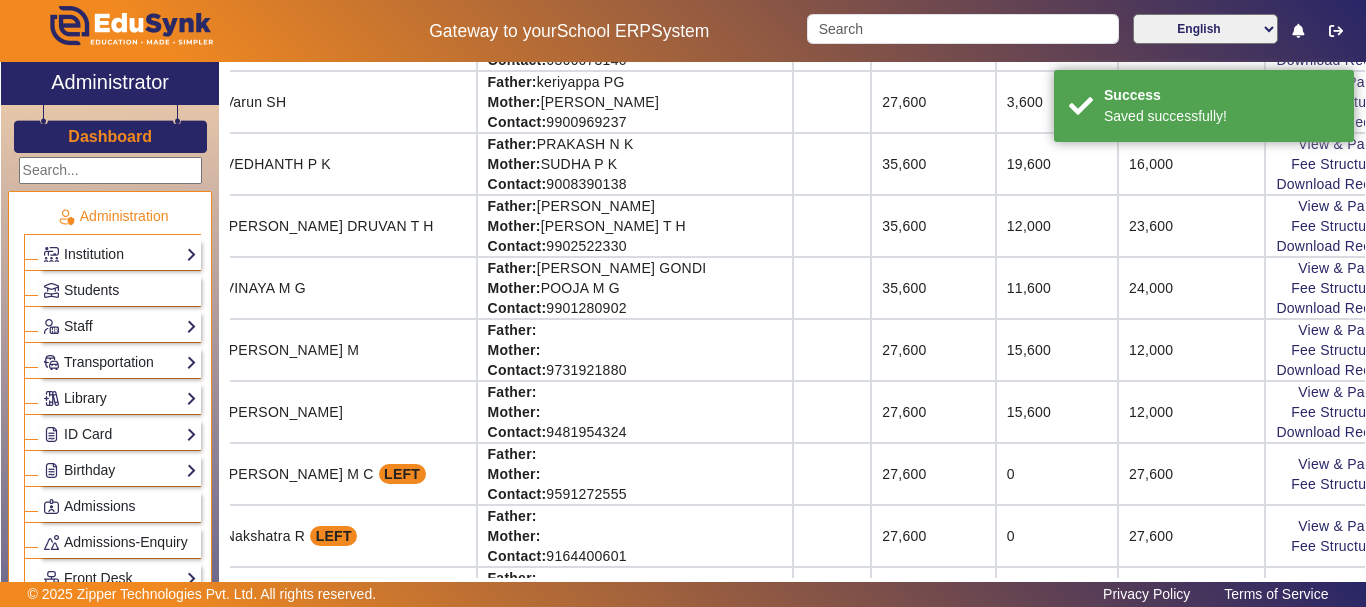 scroll, scrollTop: 77, scrollLeft: 171, axis: both 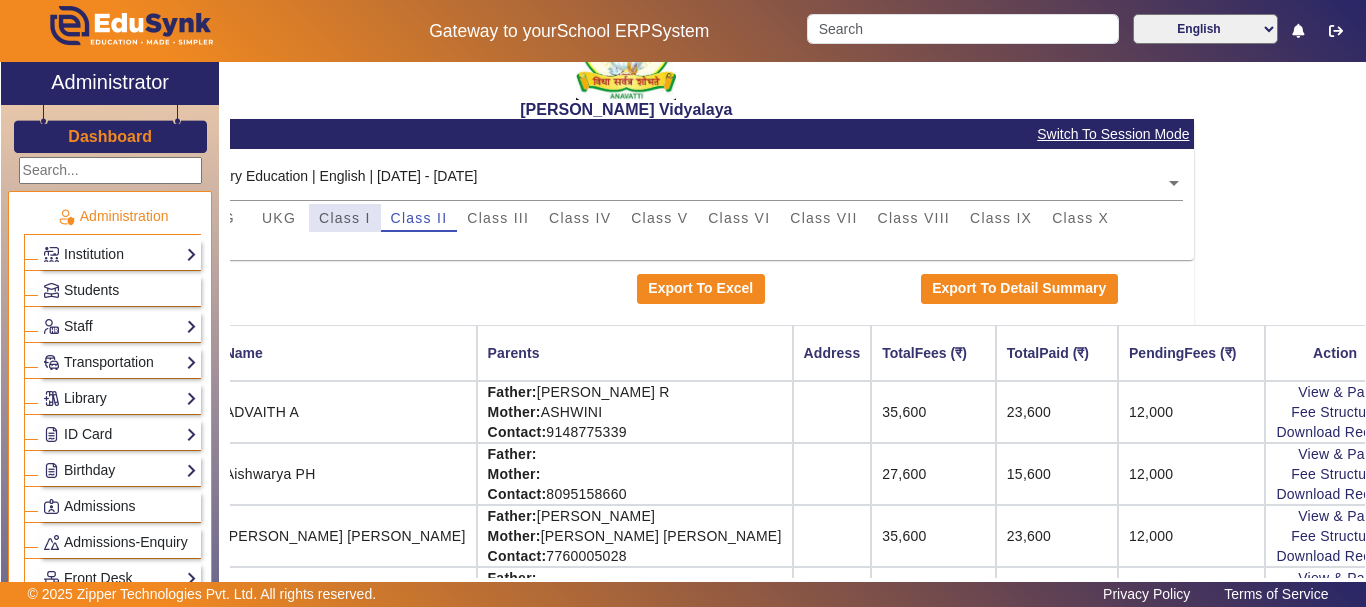 click on "Class I" at bounding box center [345, 218] 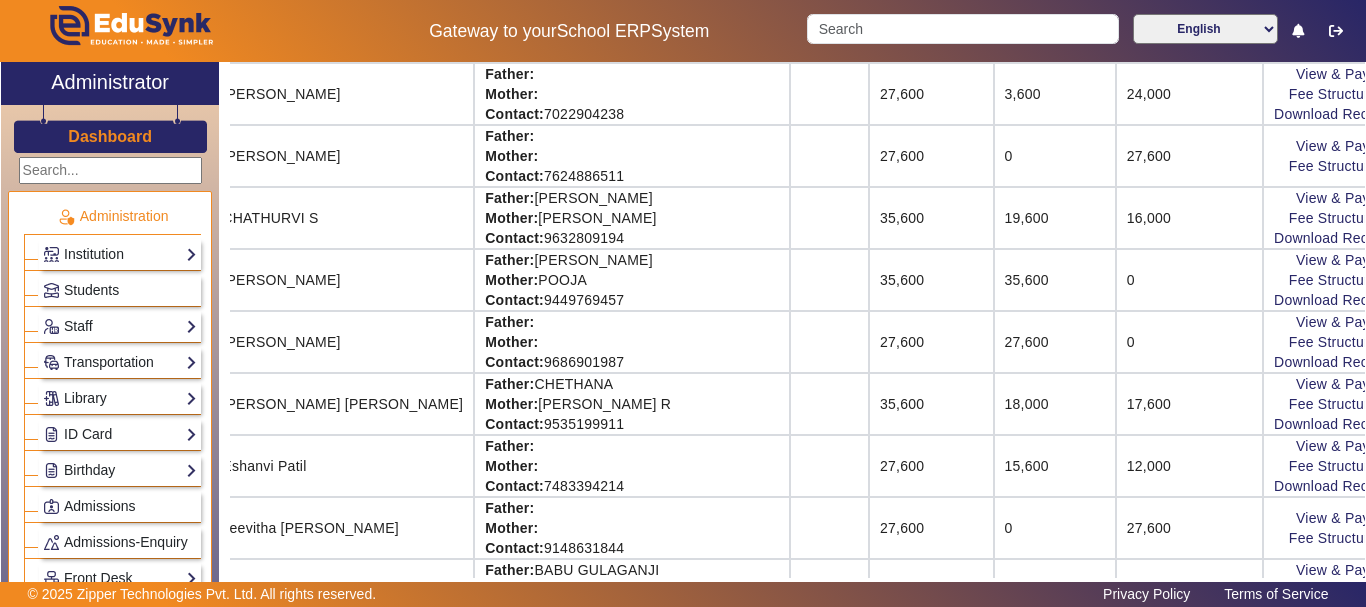 scroll, scrollTop: 837, scrollLeft: 171, axis: both 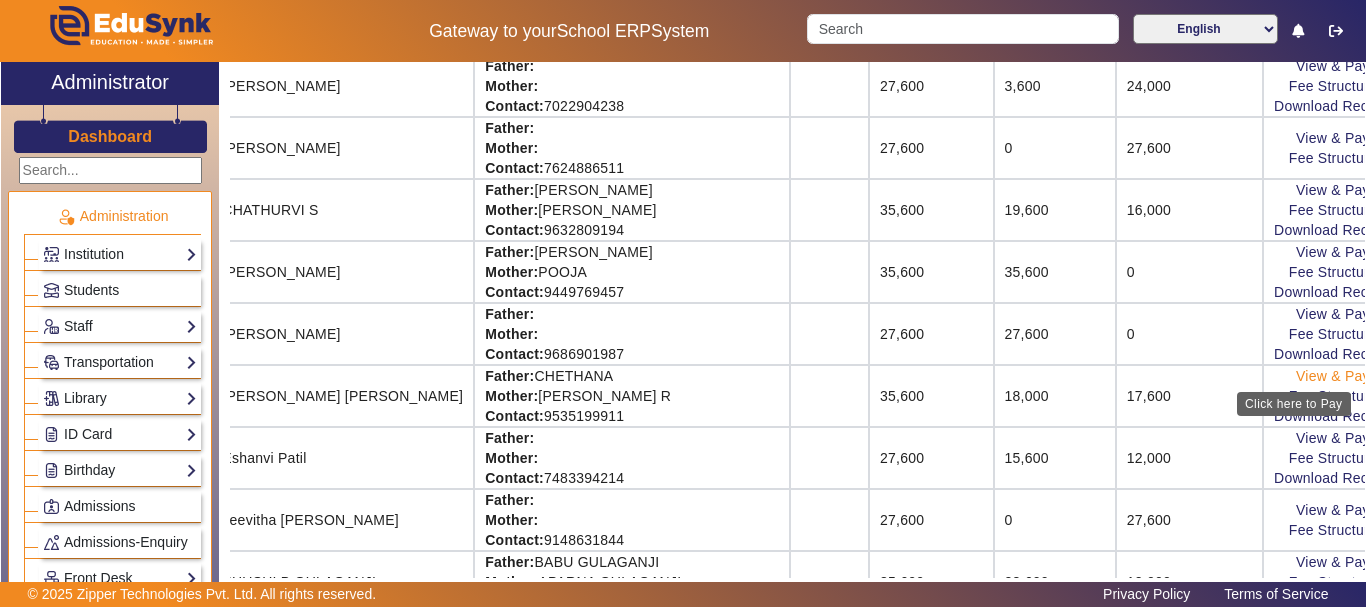 click on "View & Pay" 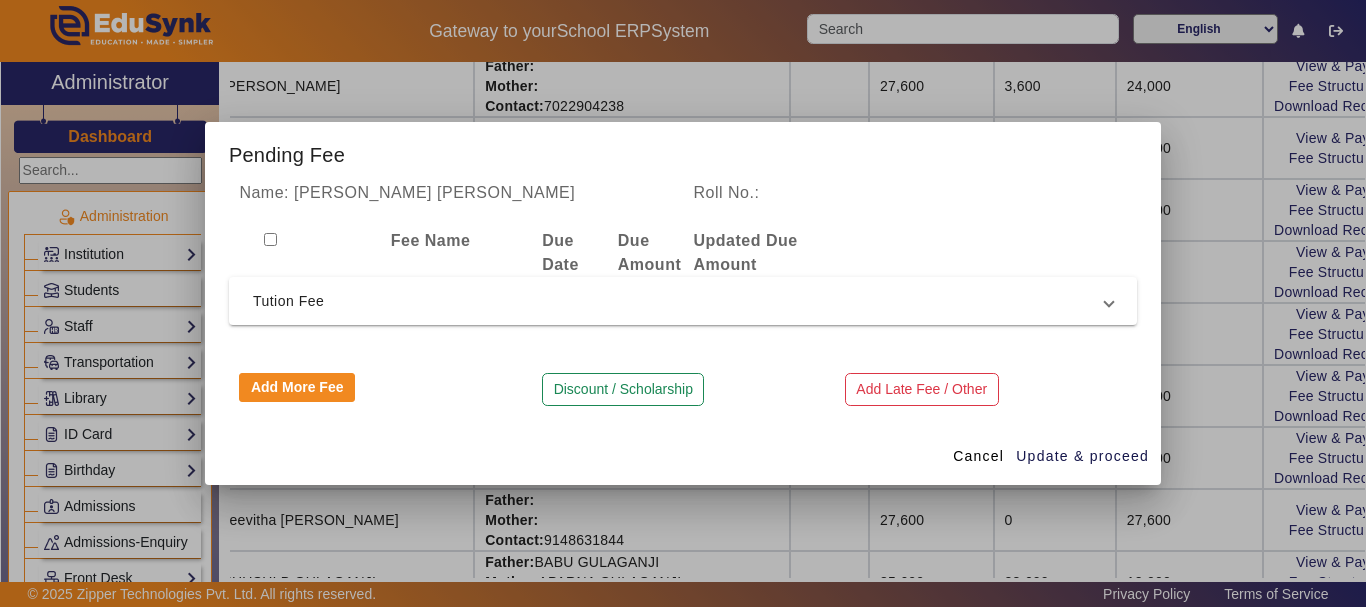 click at bounding box center [683, 303] 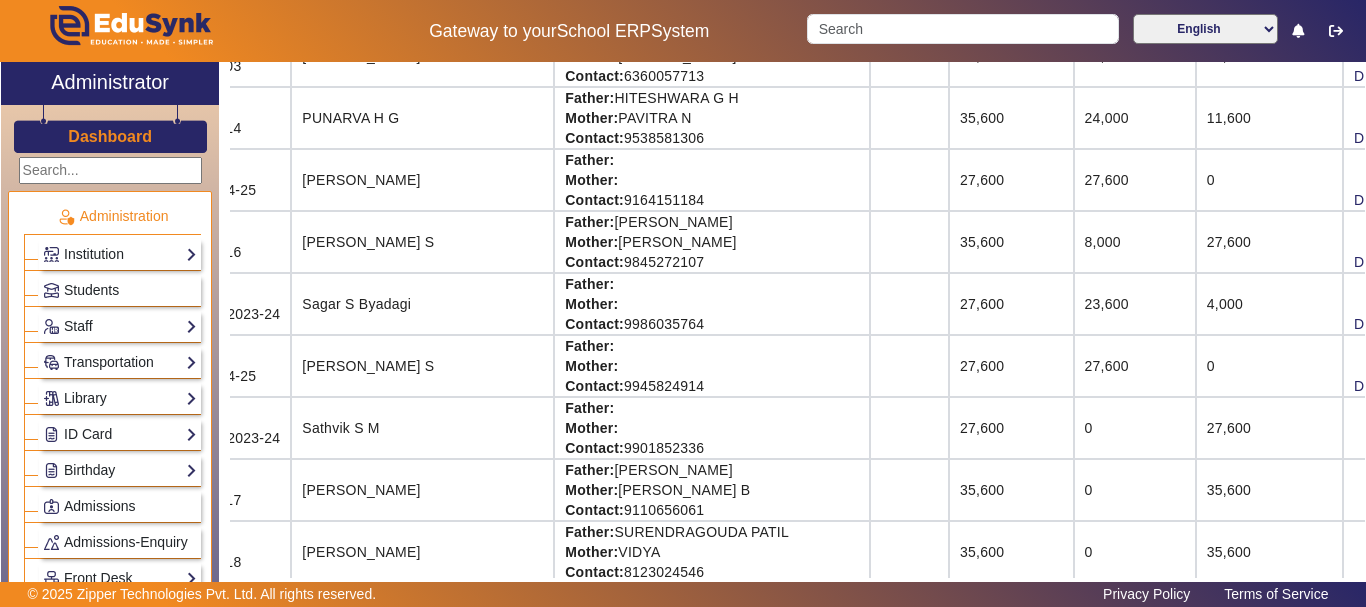 scroll, scrollTop: 1837, scrollLeft: 91, axis: both 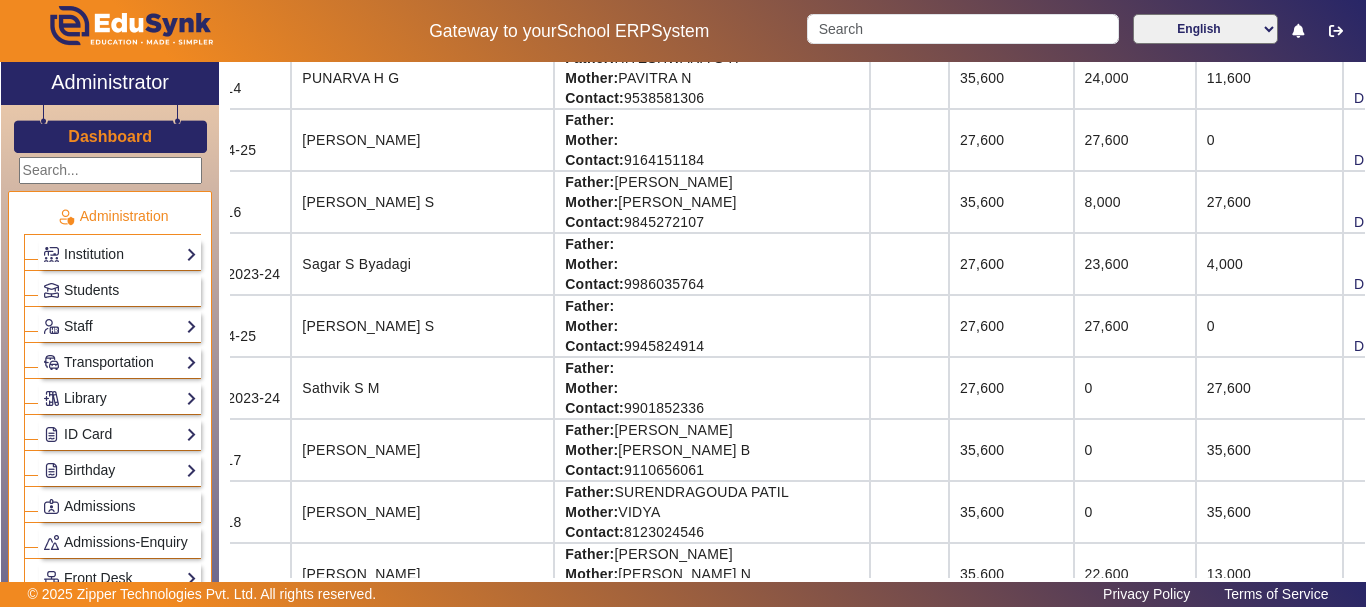 click on "13,000" 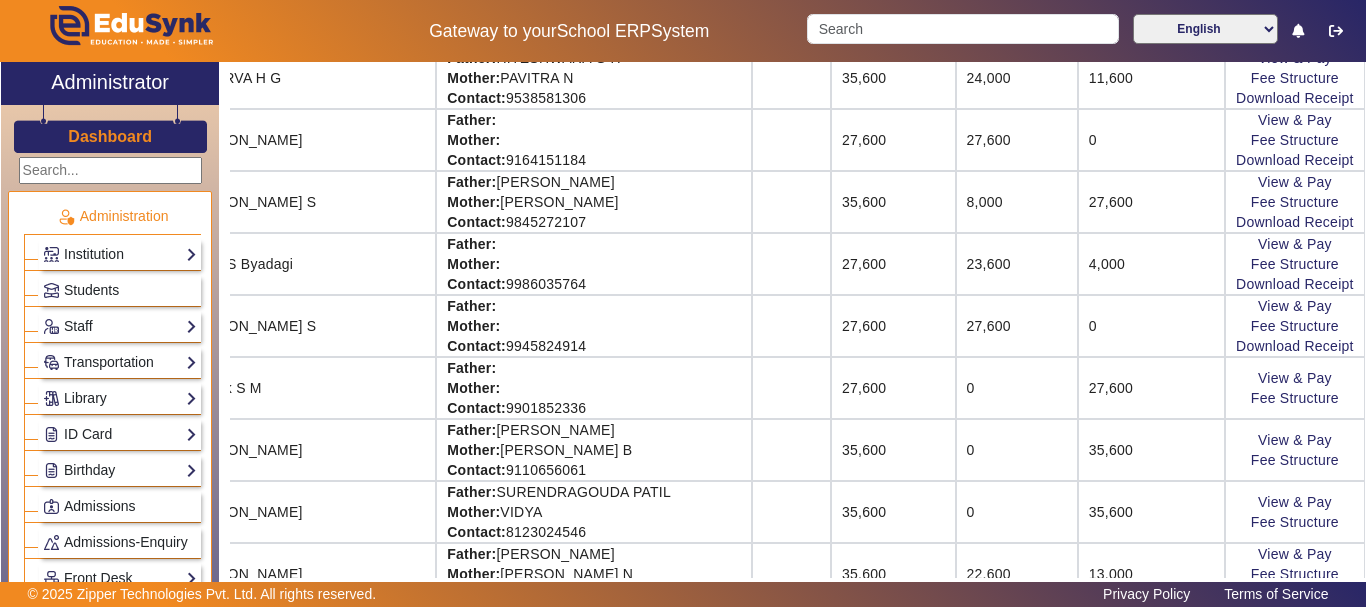 scroll, scrollTop: 1837, scrollLeft: 233, axis: both 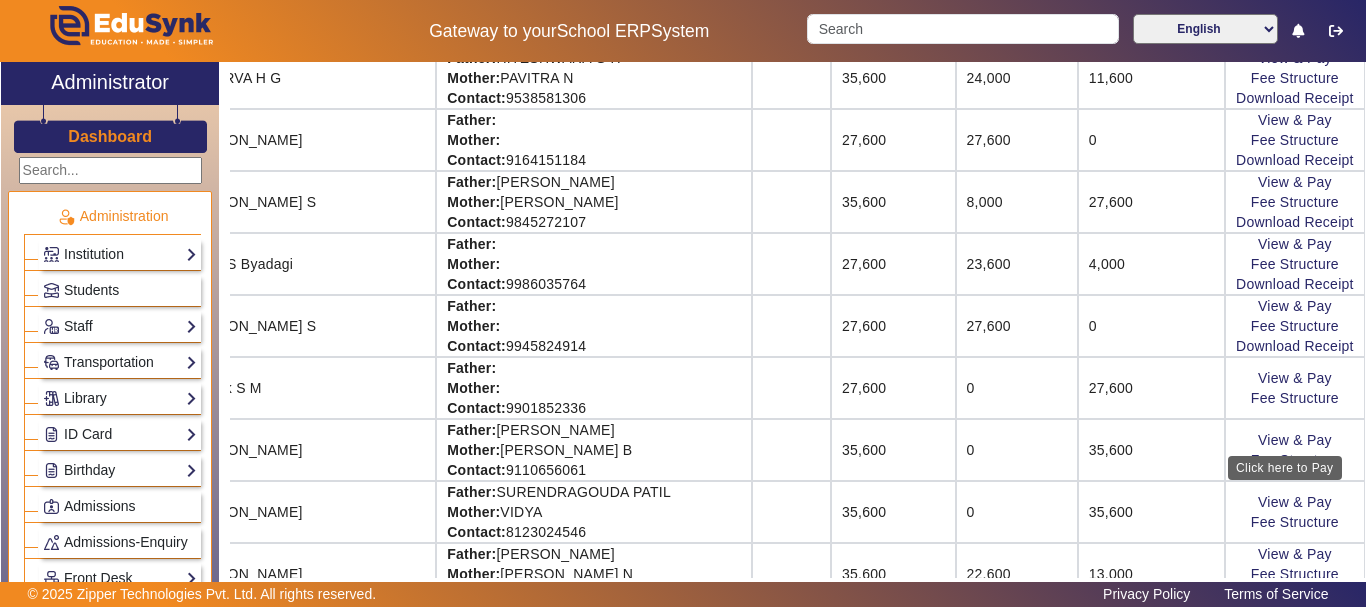 click on "Click here to Pay" at bounding box center (1285, 468) 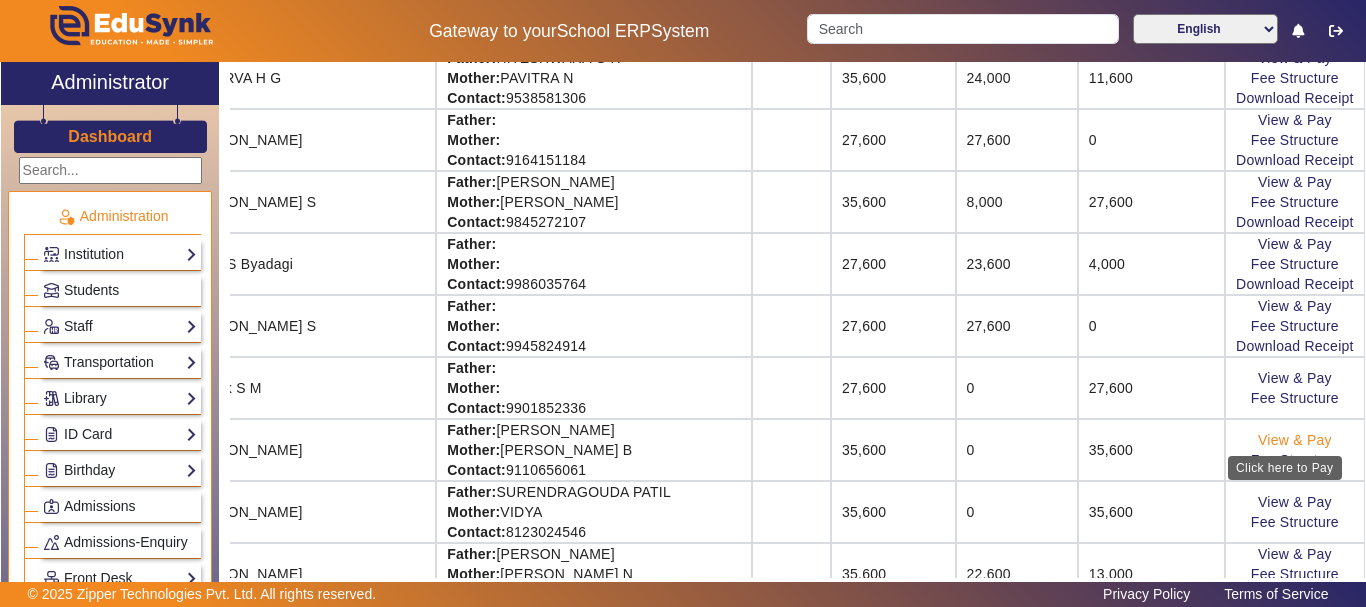 click on "View & Pay" 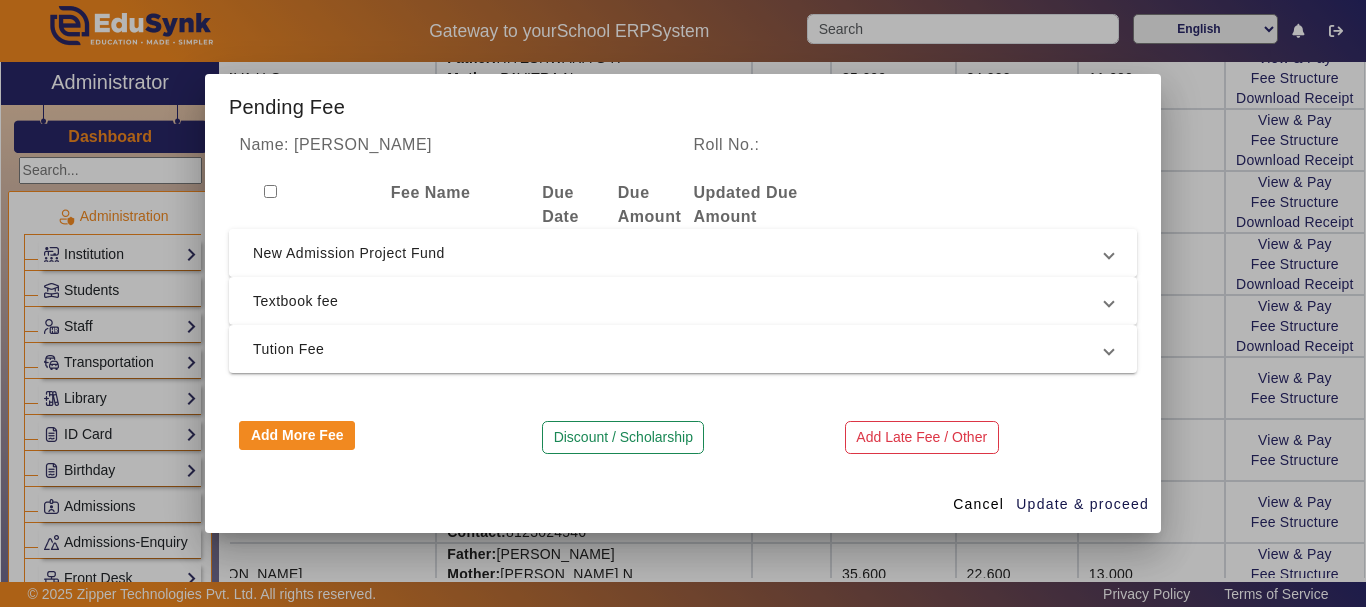 click on "New Admission Project Fund" at bounding box center [679, 253] 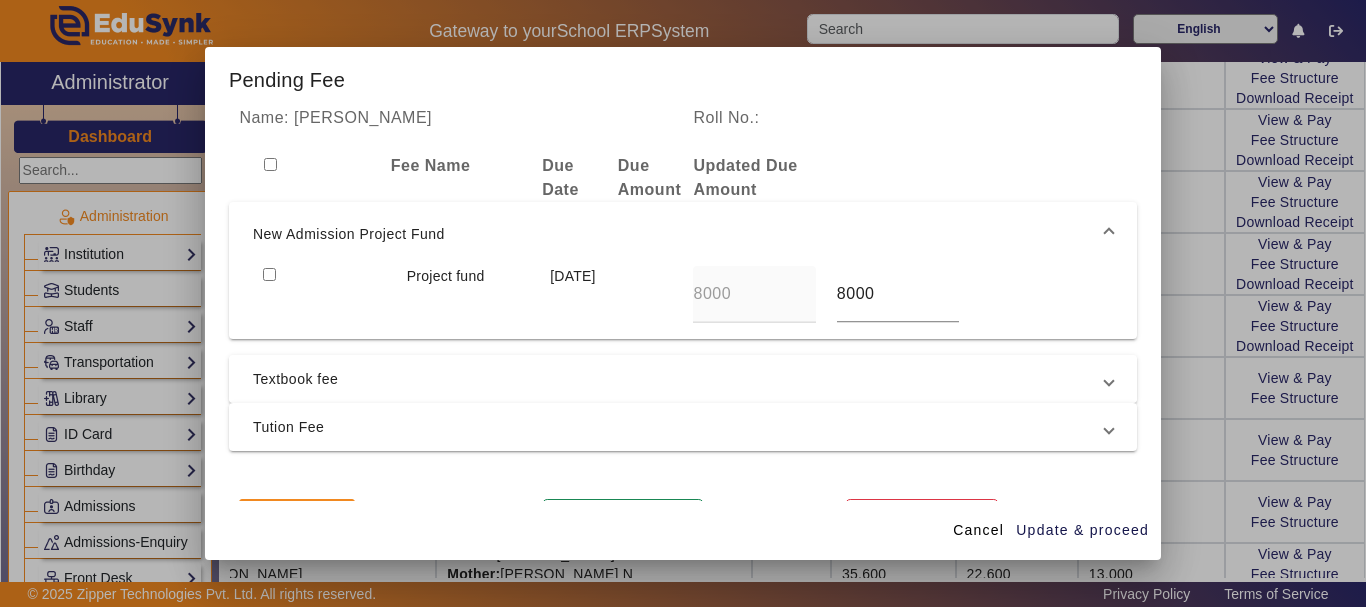 click on "Textbook fee" at bounding box center (679, 379) 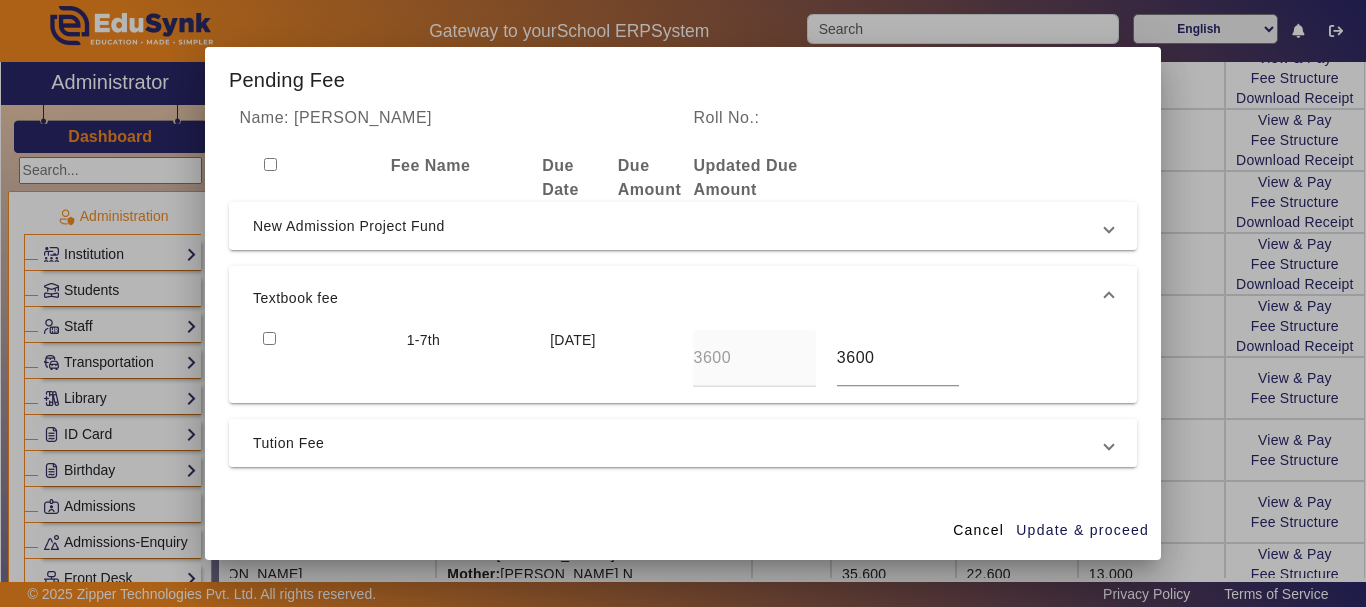 click on "Tution Fee" at bounding box center (679, 443) 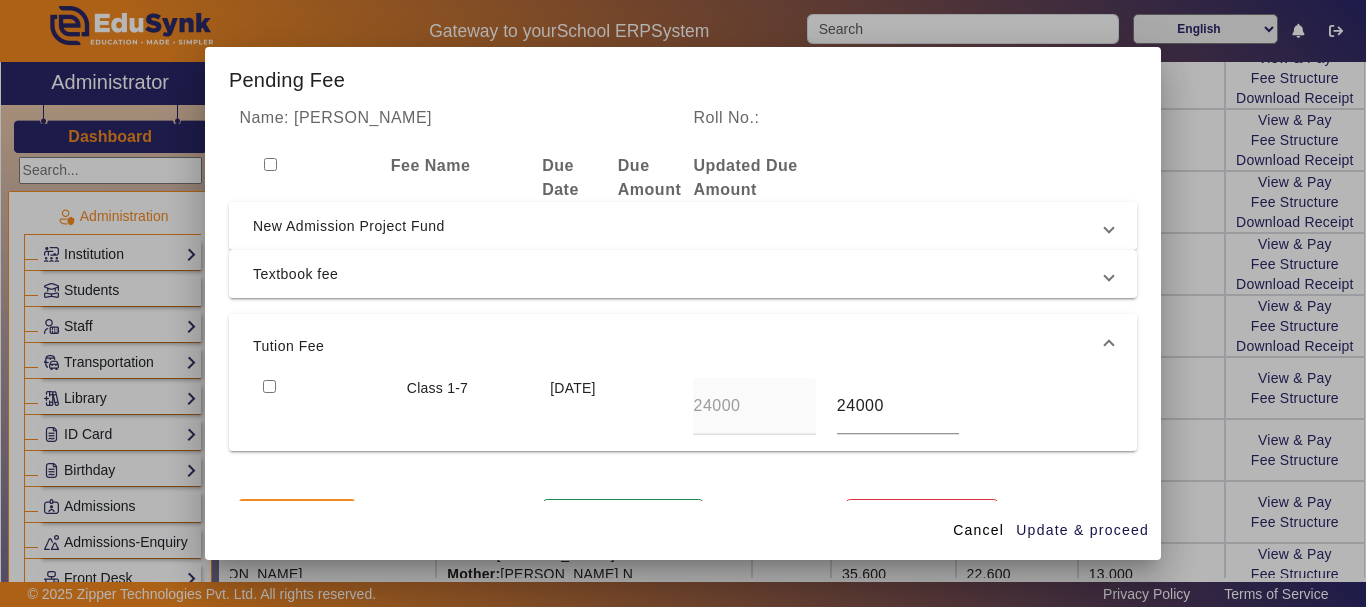 click at bounding box center (269, 386) 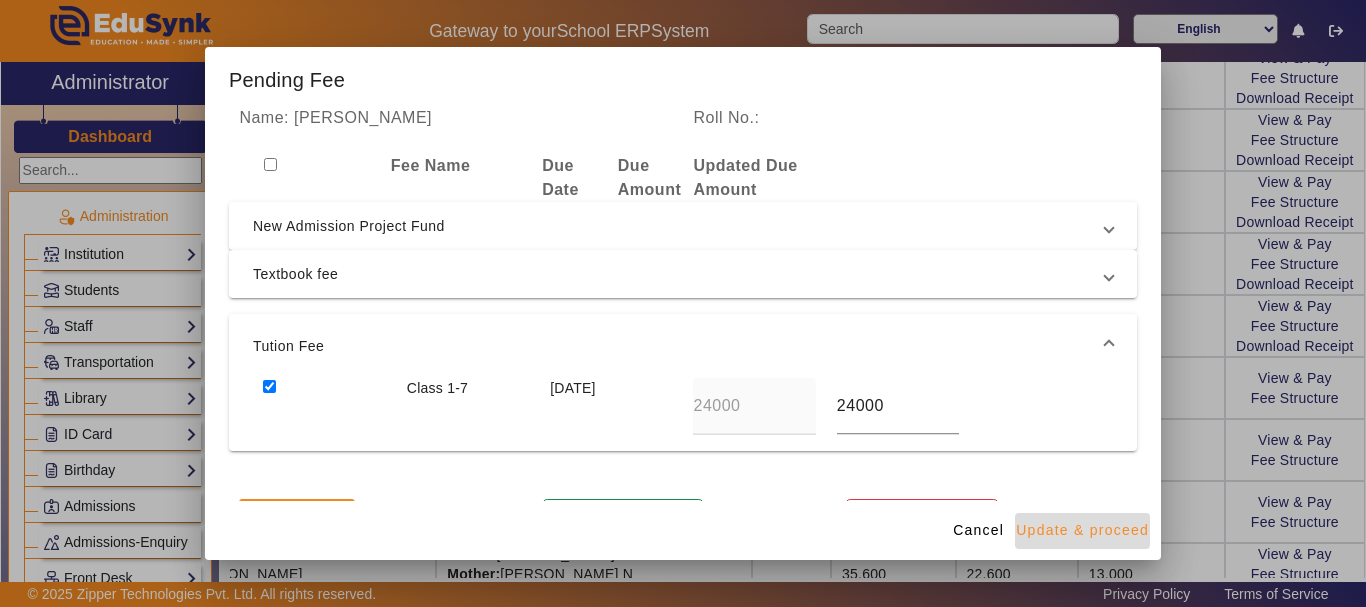 click on "Update & proceed" at bounding box center (1082, 530) 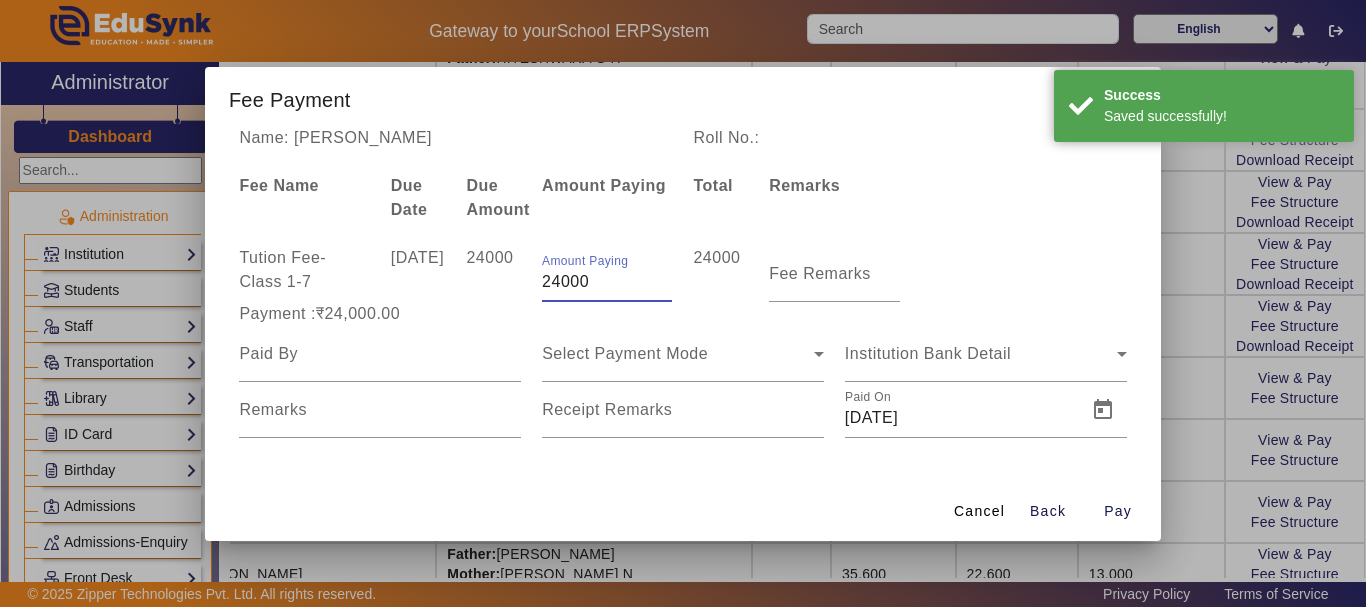 click on "24000" at bounding box center (607, 282) 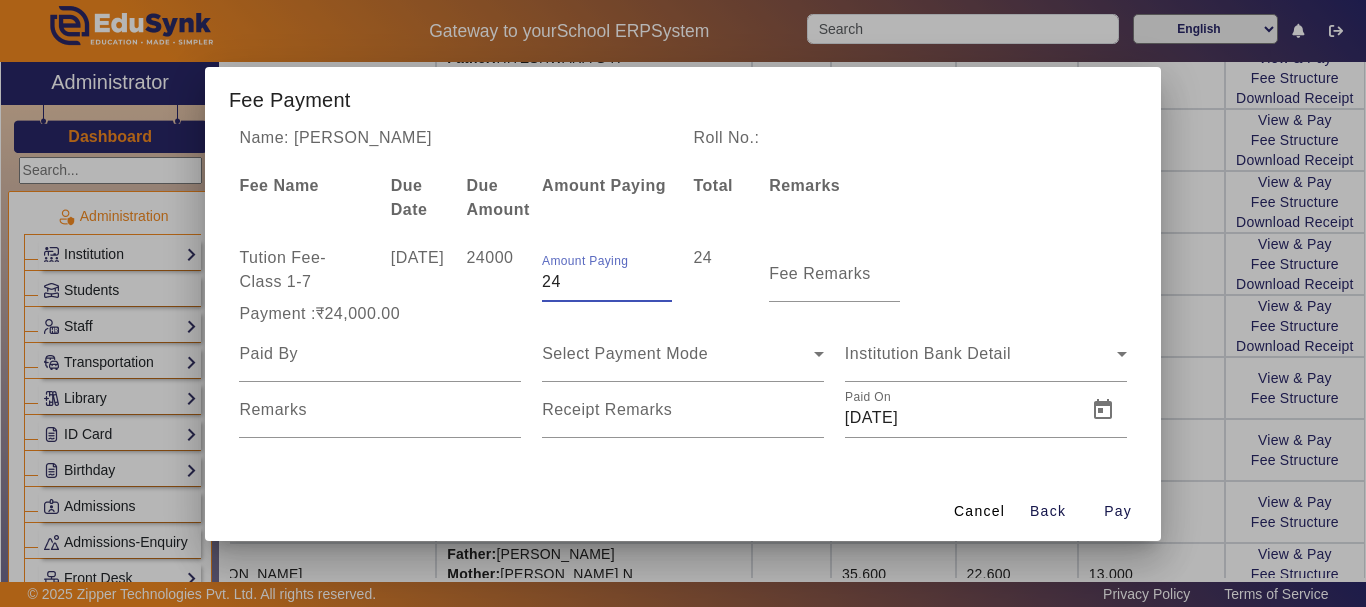 type on "2" 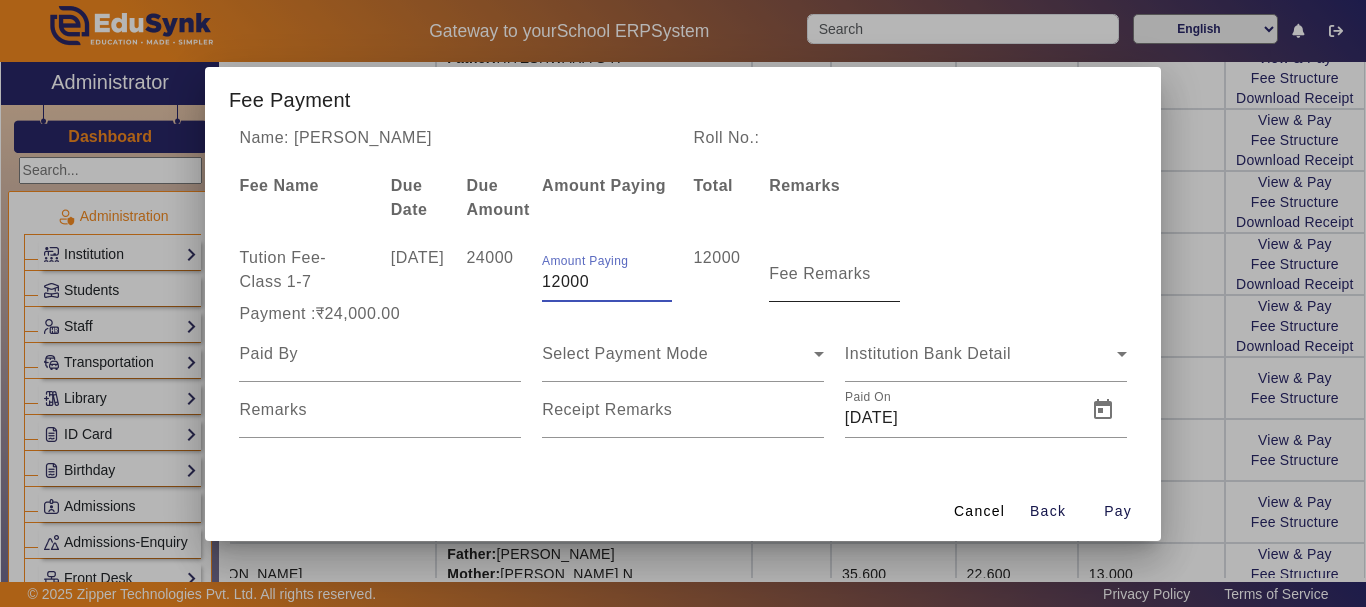 type on "12000" 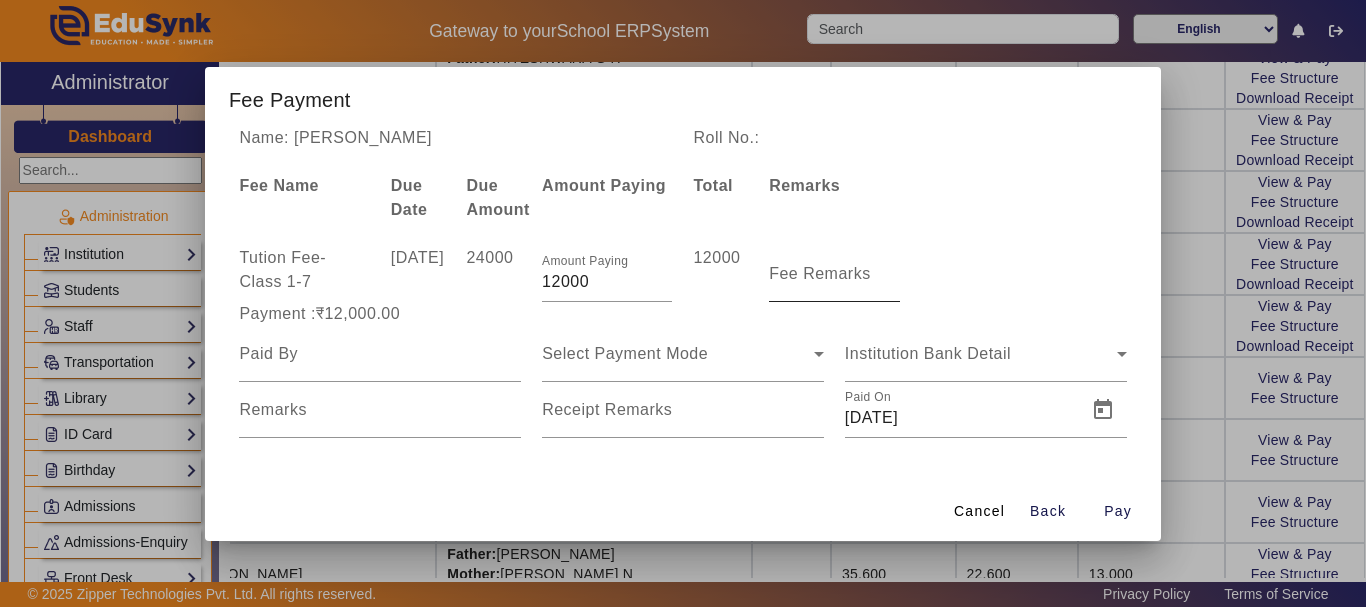 click on "Fee Remarks" at bounding box center [820, 273] 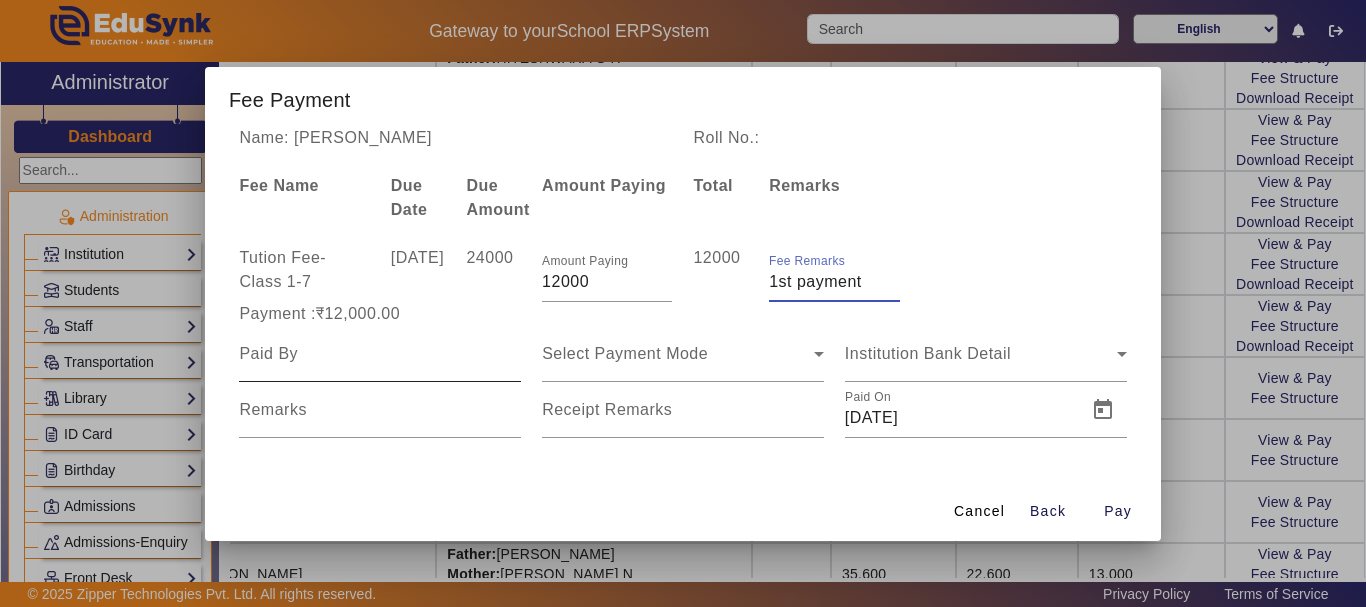 type on "1st payment" 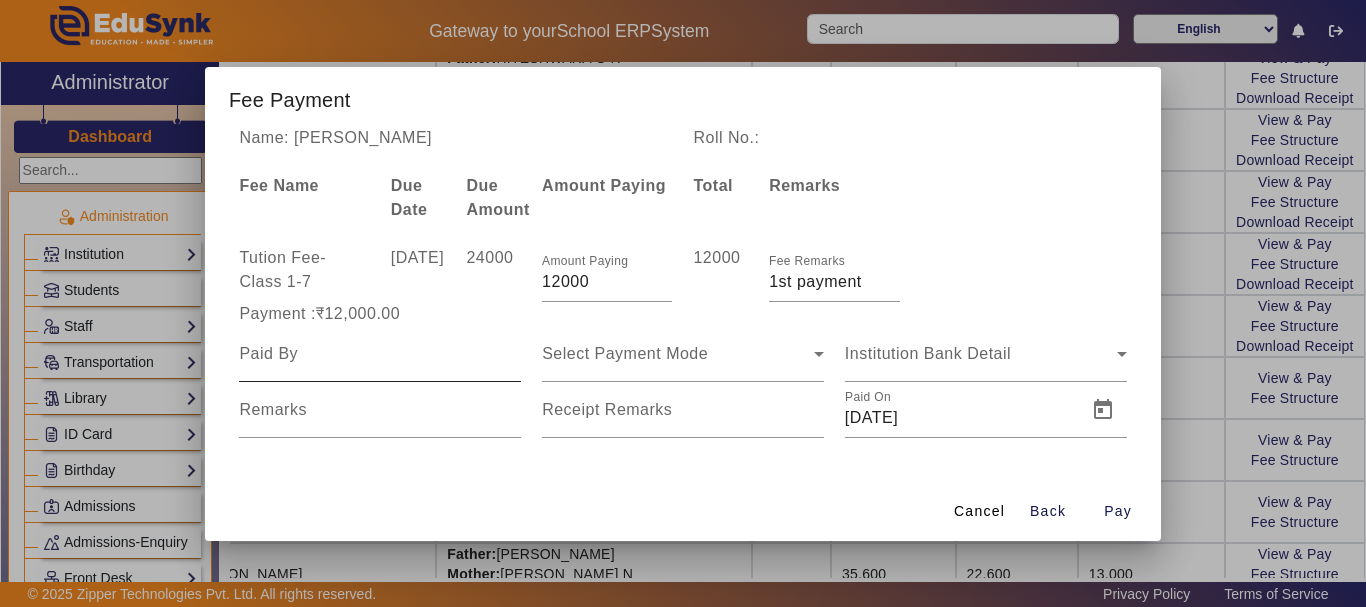 click at bounding box center [380, 354] 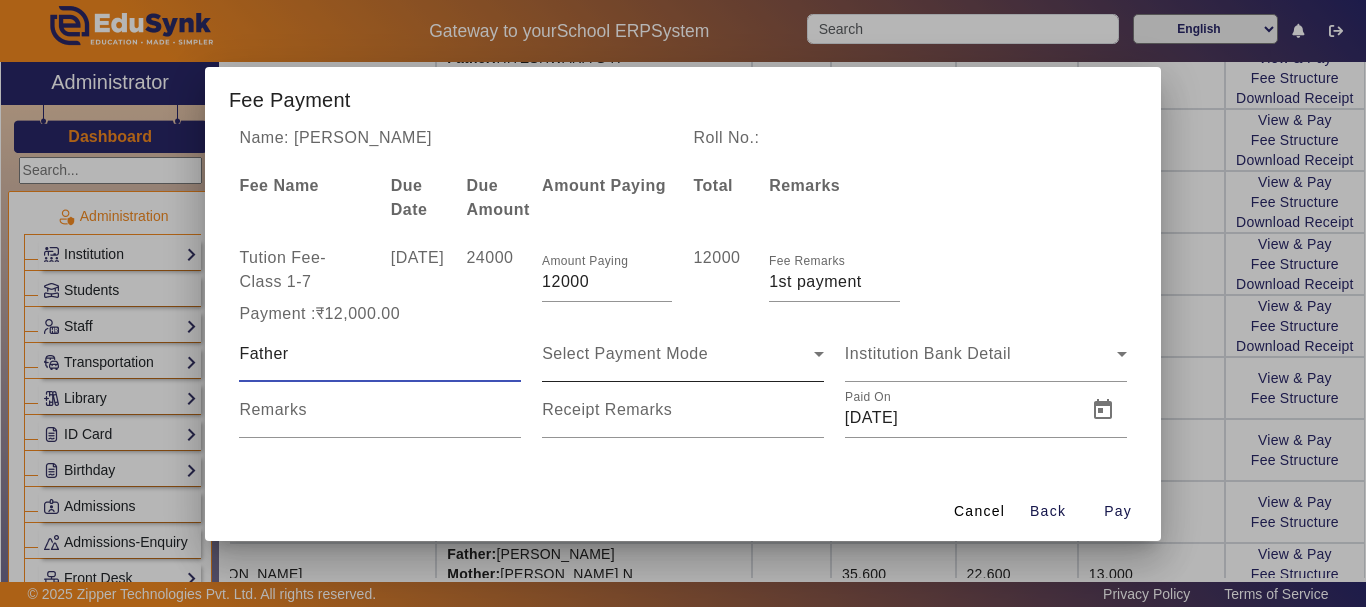 type on "Father" 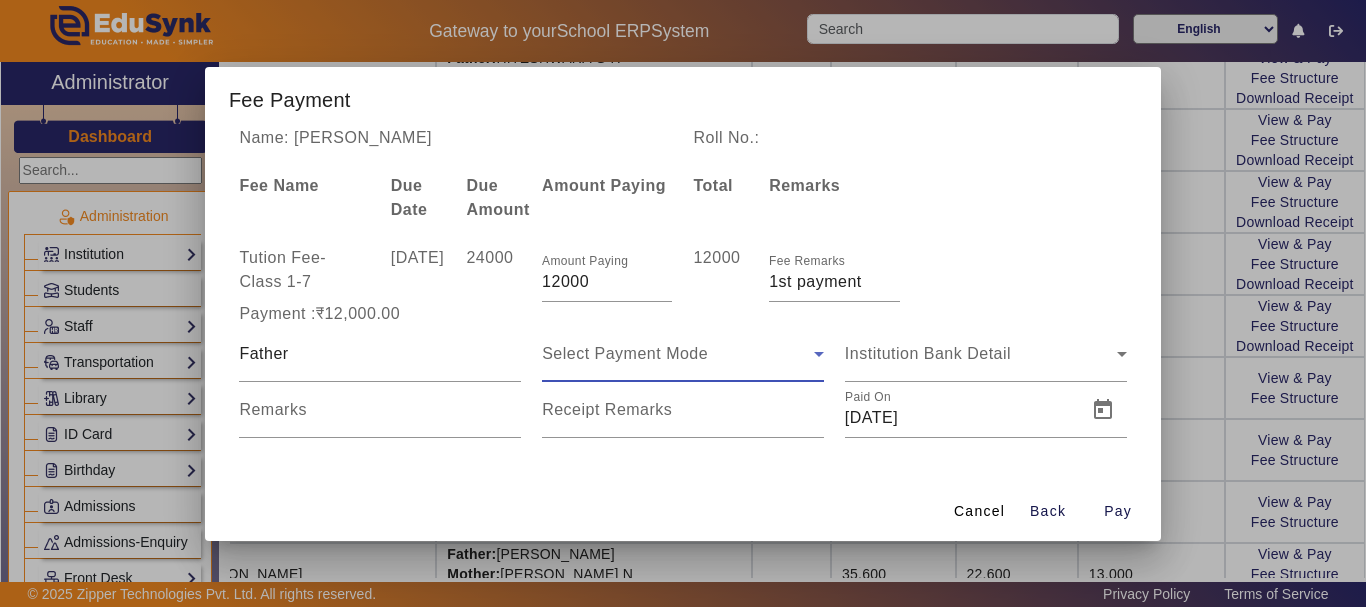 click on "Select Payment Mode" at bounding box center [625, 353] 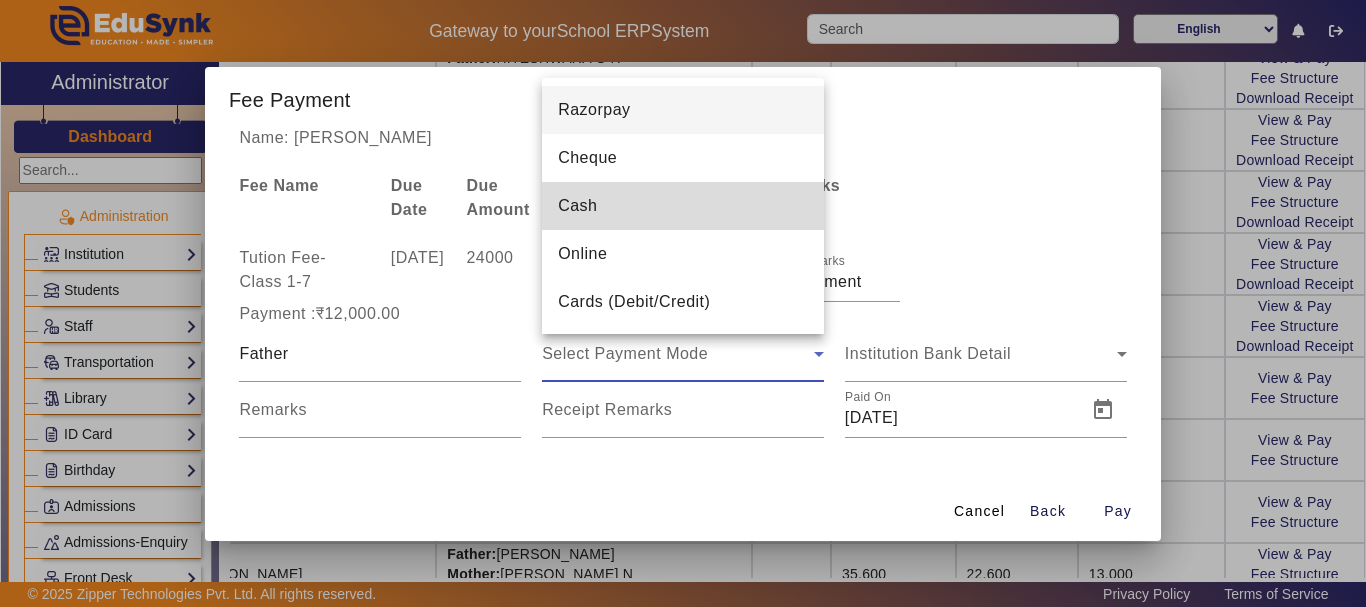 click on "Cash" at bounding box center (683, 206) 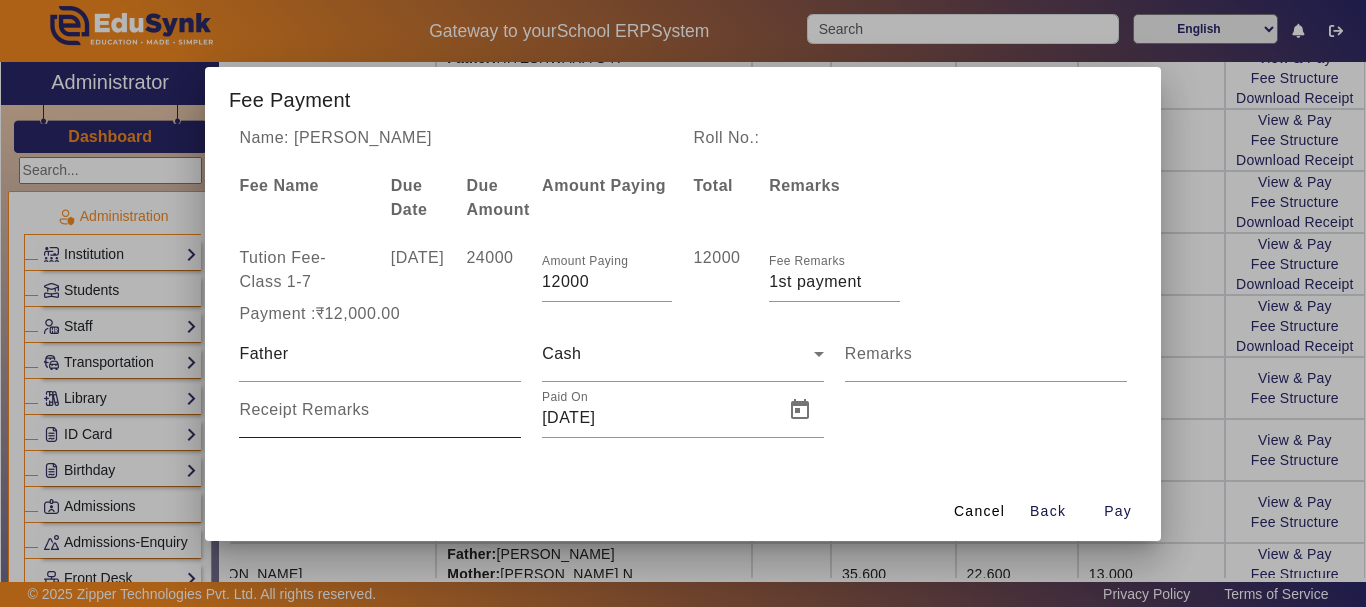 click on "Receipt Remarks" at bounding box center (304, 409) 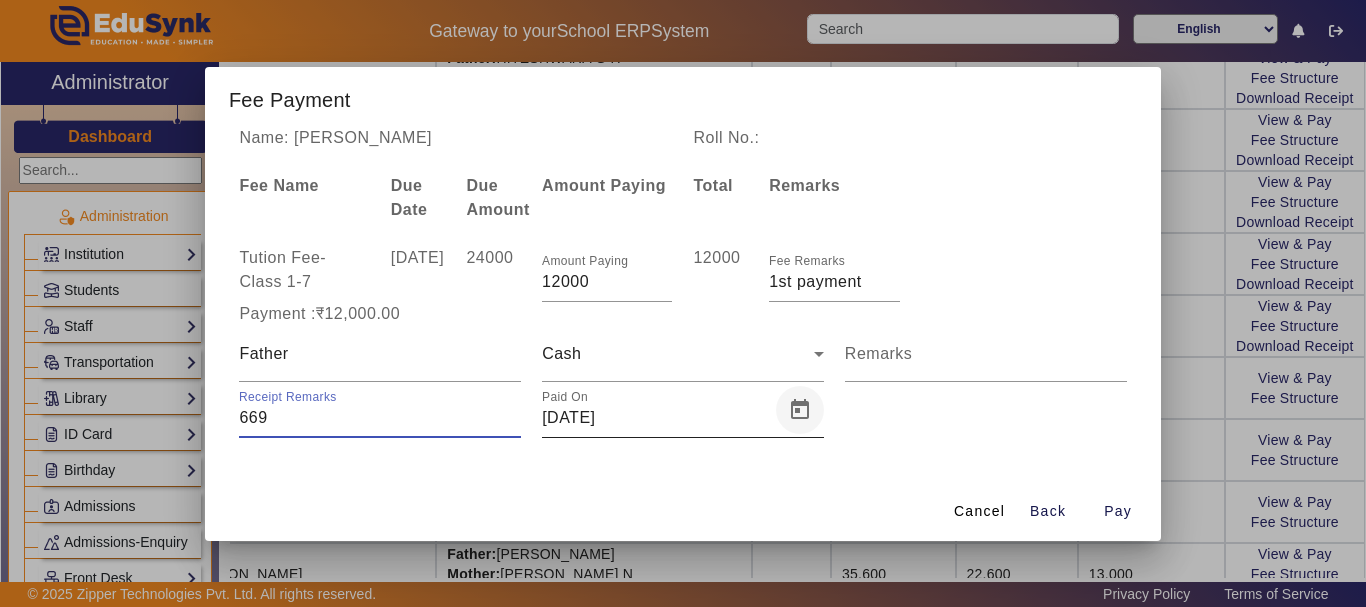 type on "669" 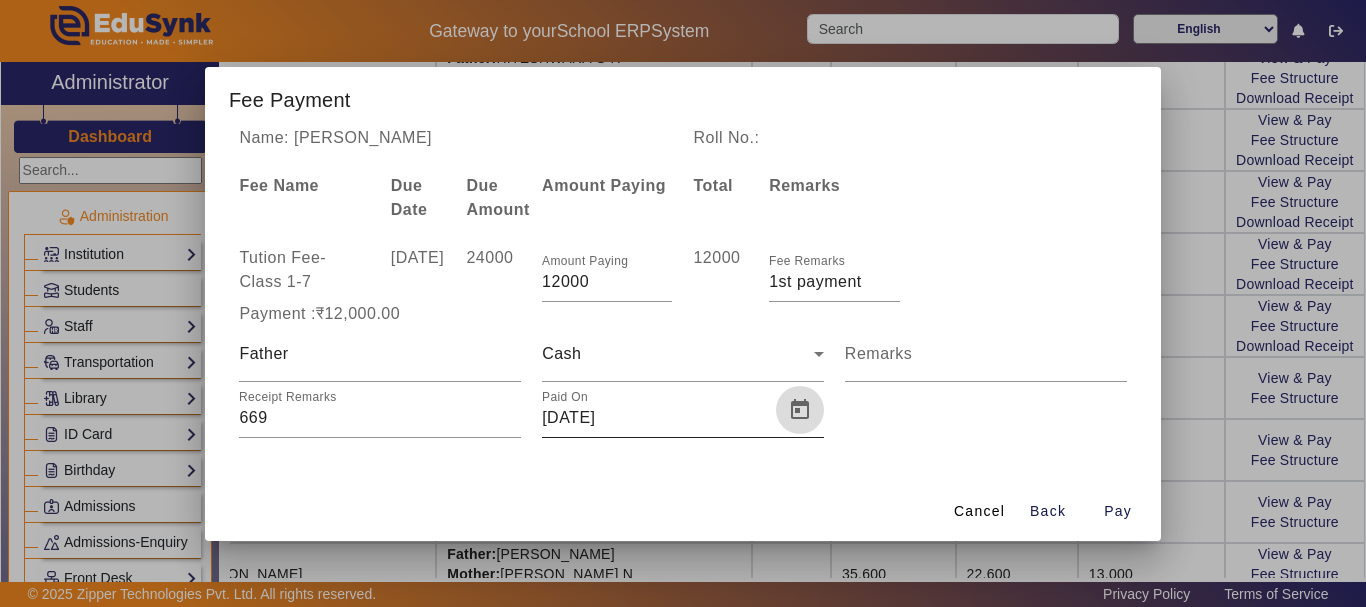 click at bounding box center [800, 410] 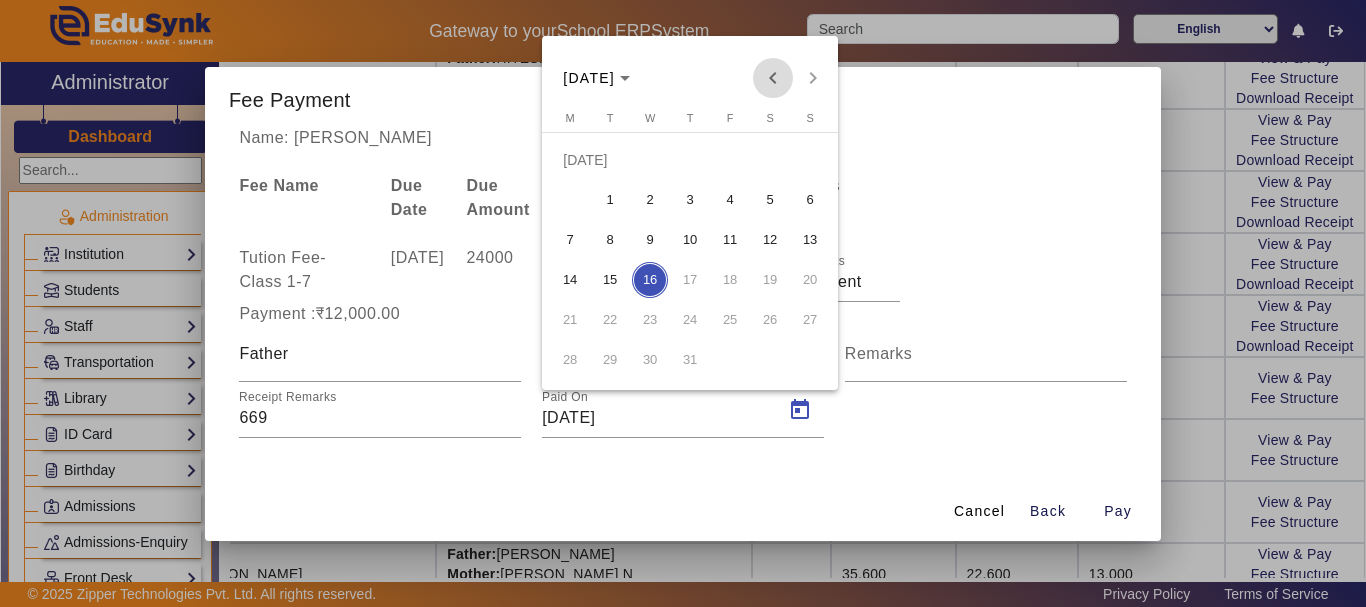 click at bounding box center (773, 78) 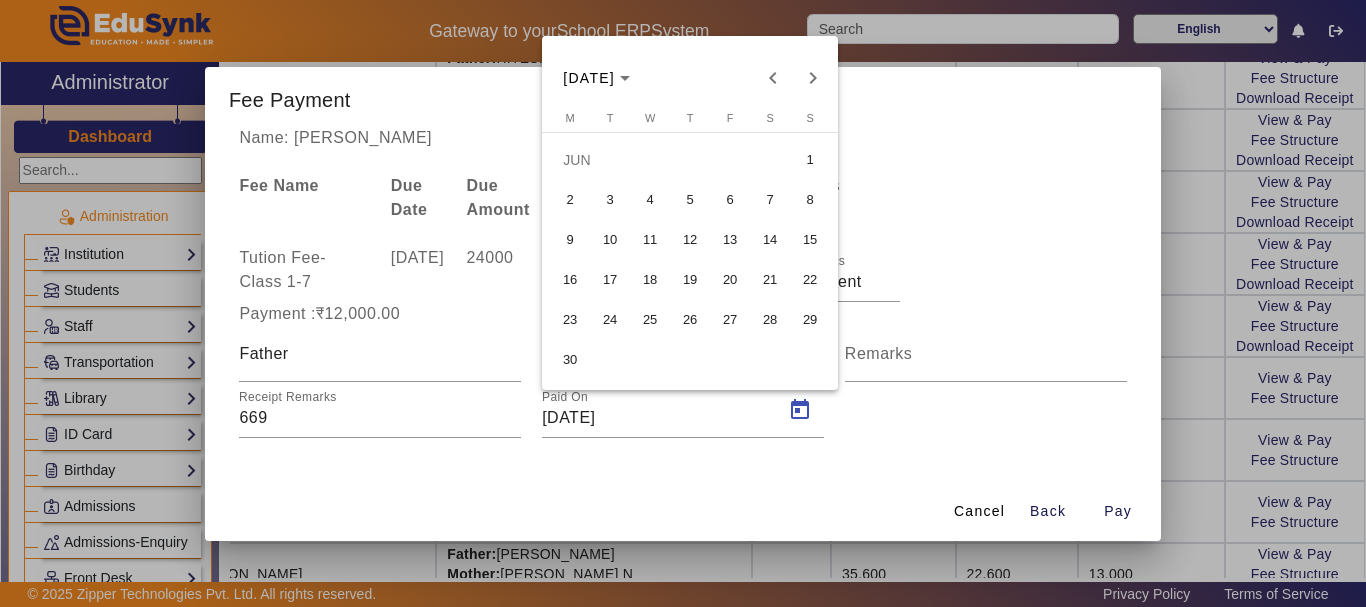 click on "2" at bounding box center (570, 200) 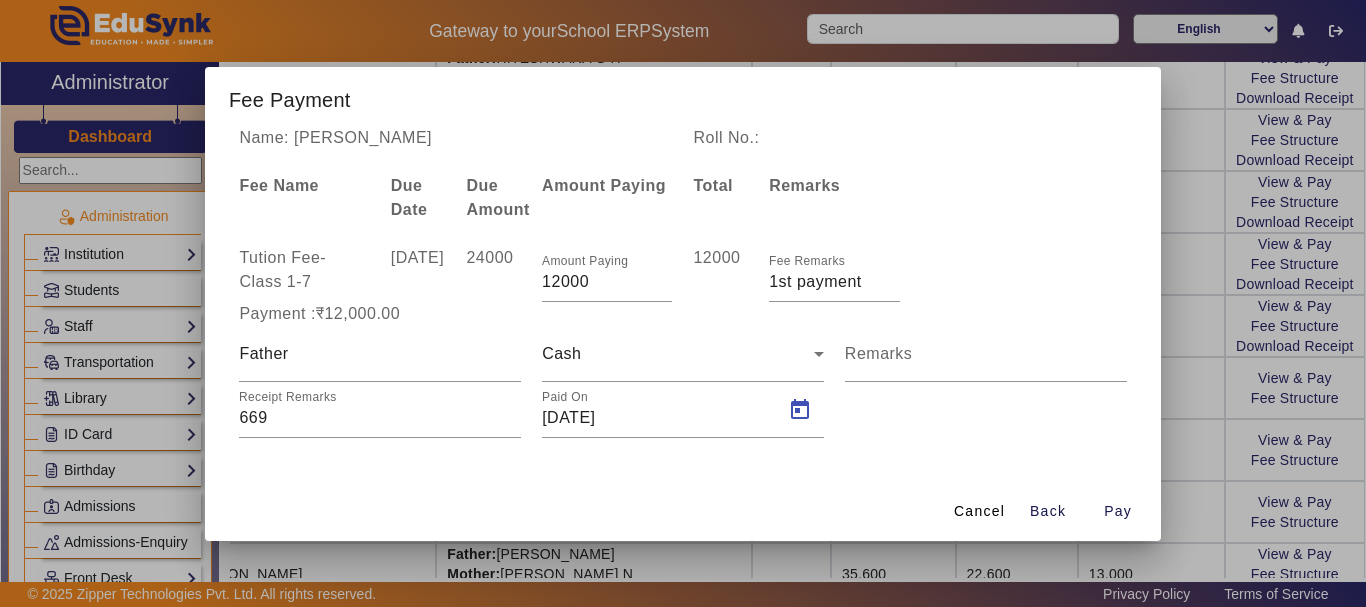 type on "[DATE]" 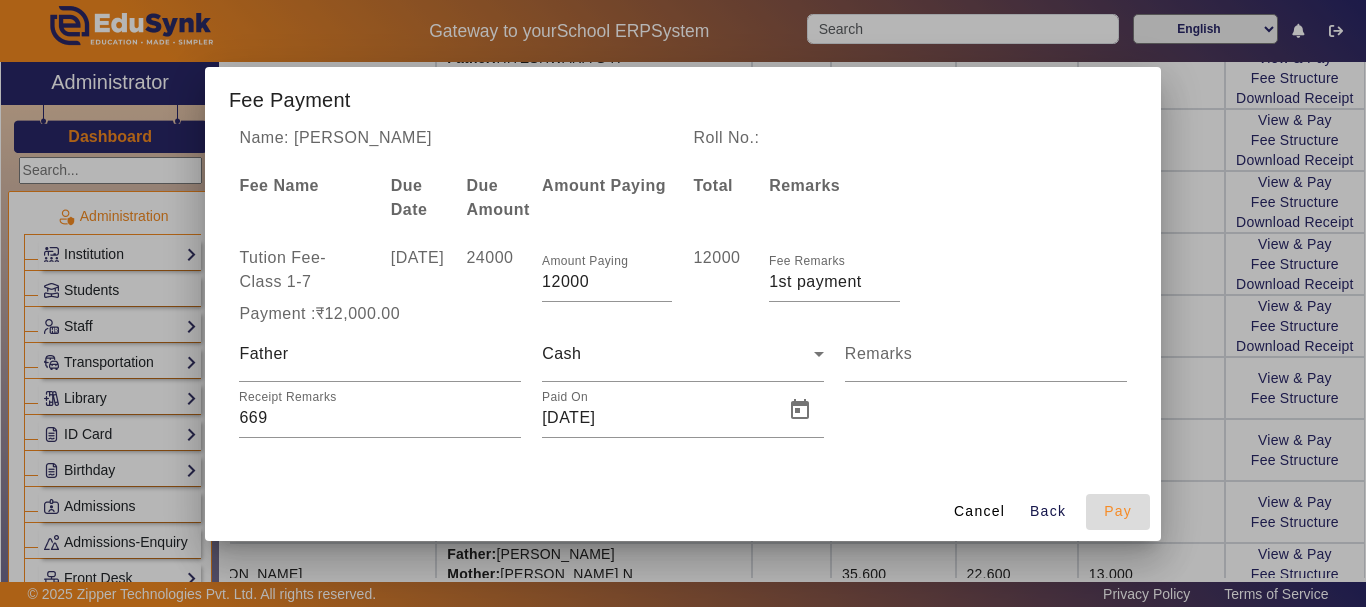click on "Pay" at bounding box center [1118, 511] 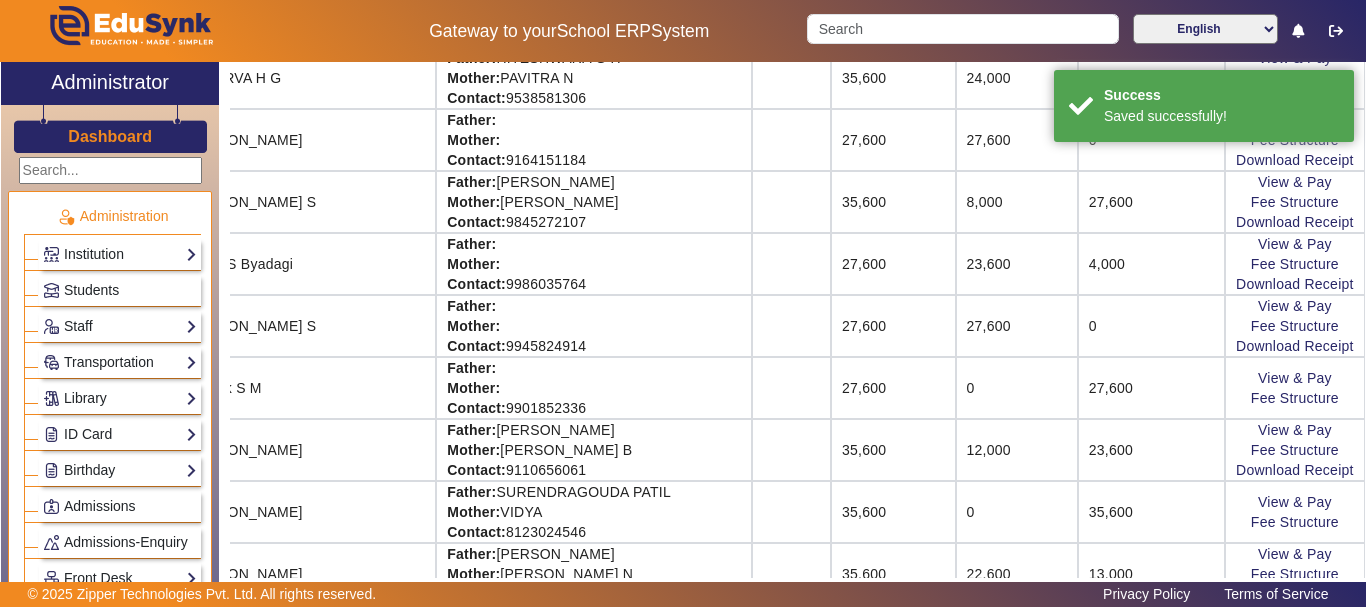 scroll, scrollTop: 39, scrollLeft: 233, axis: both 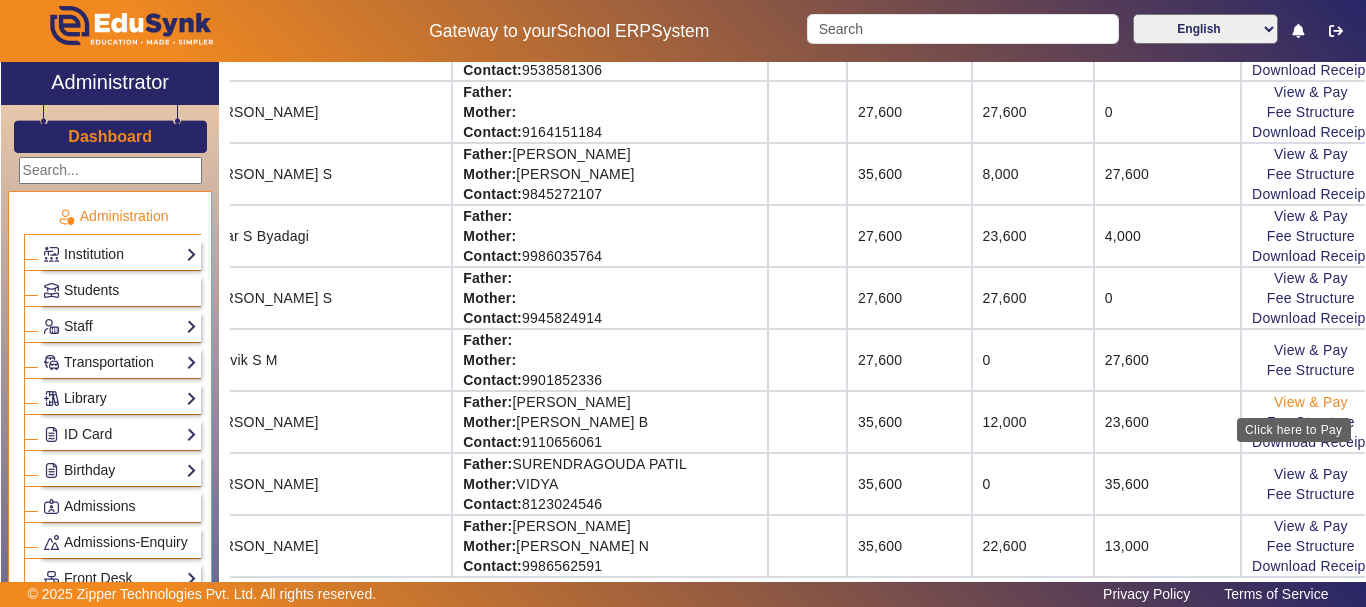 click on "View & Pay" 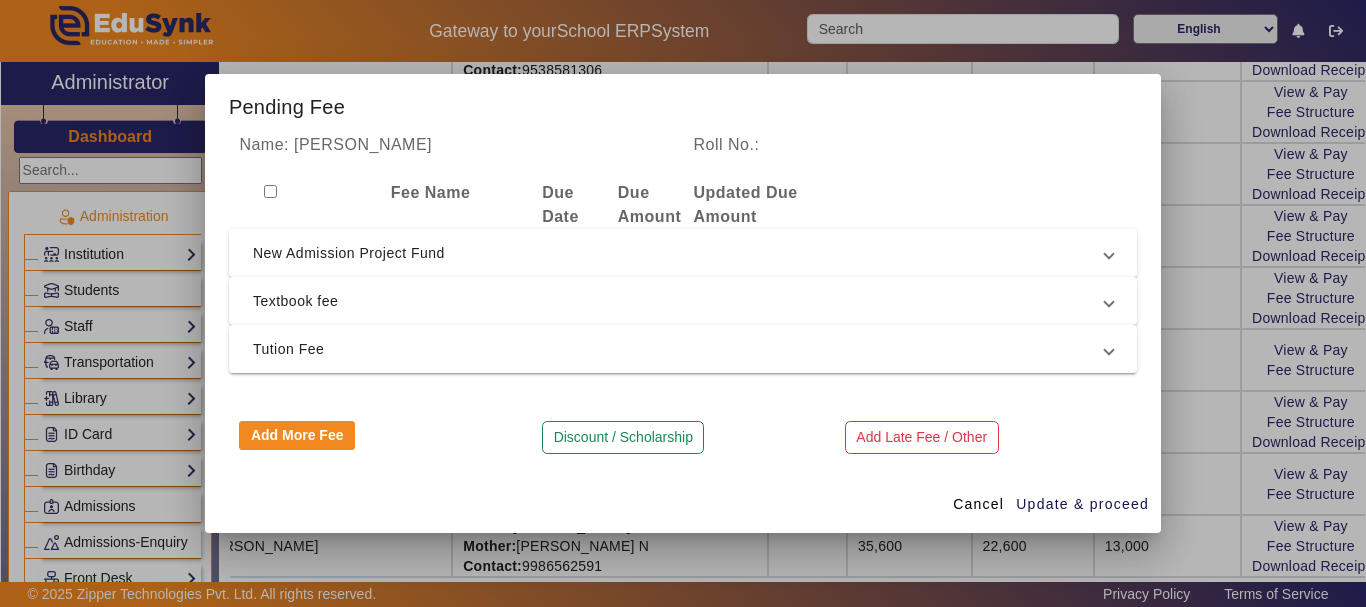 click on "New Admission Project Fund" at bounding box center (679, 253) 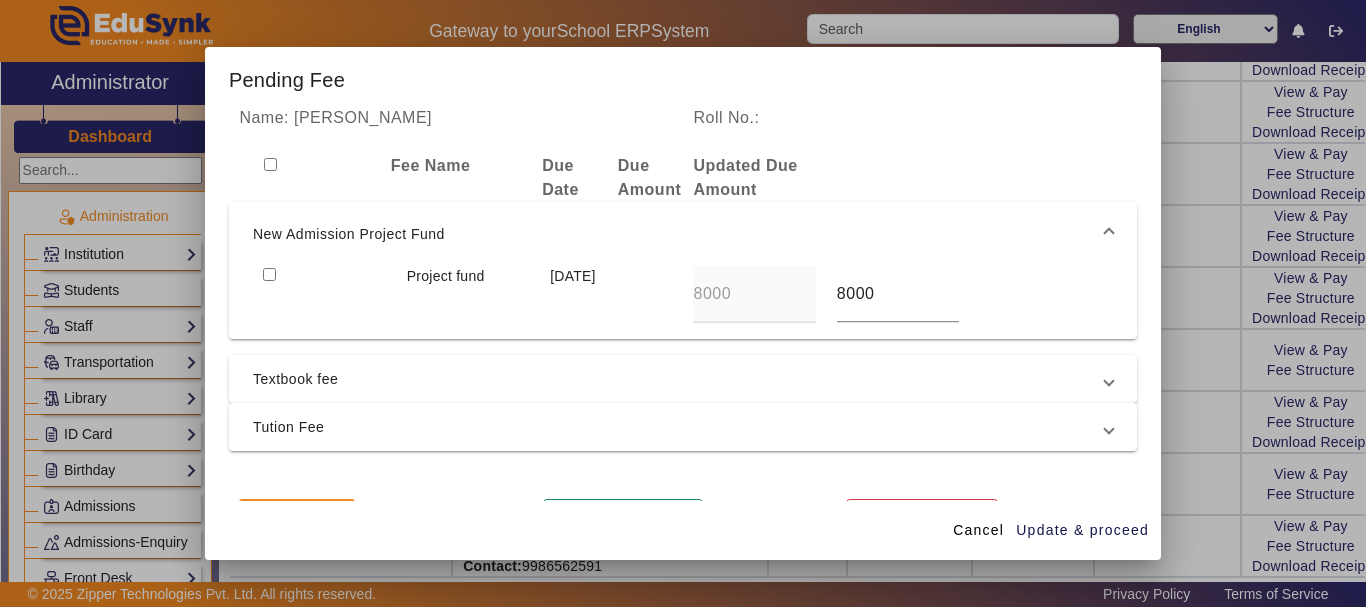 click at bounding box center [269, 274] 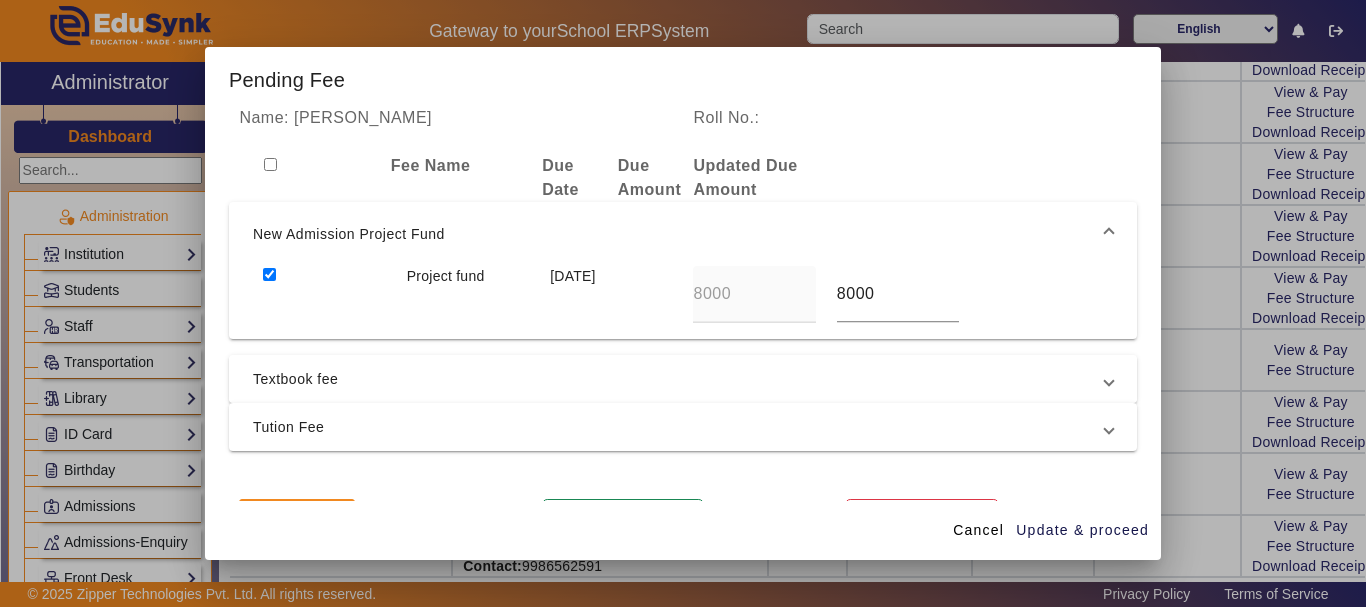 click on "Textbook fee" at bounding box center [679, 379] 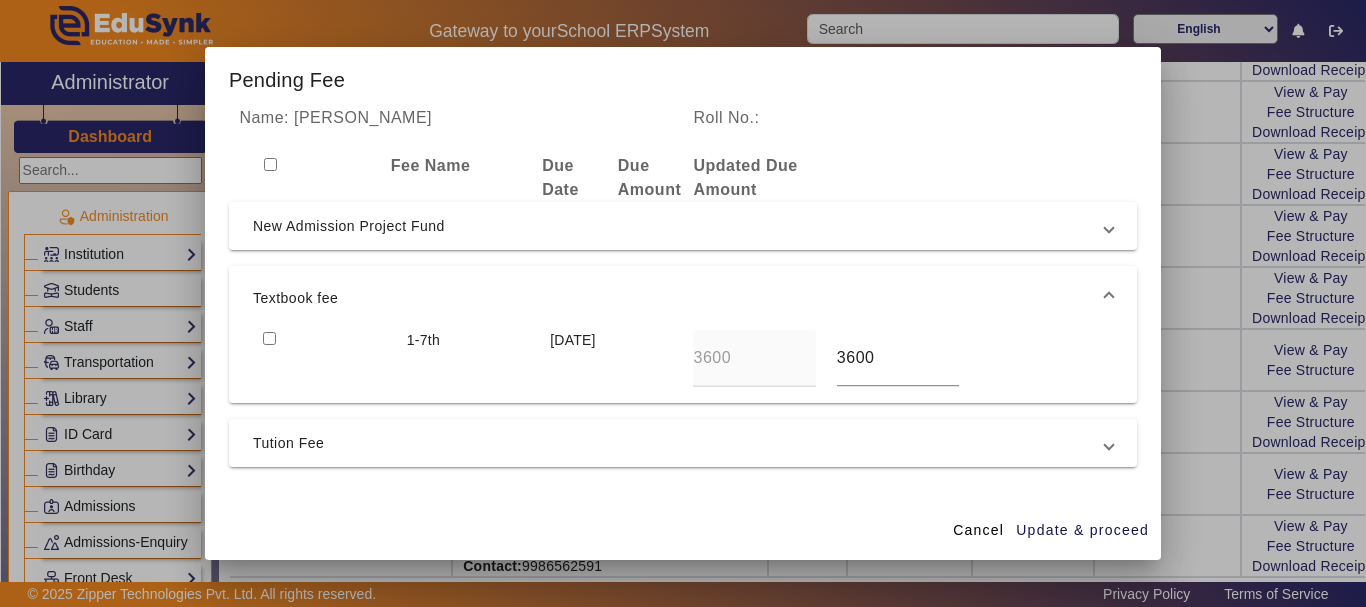 click at bounding box center [269, 338] 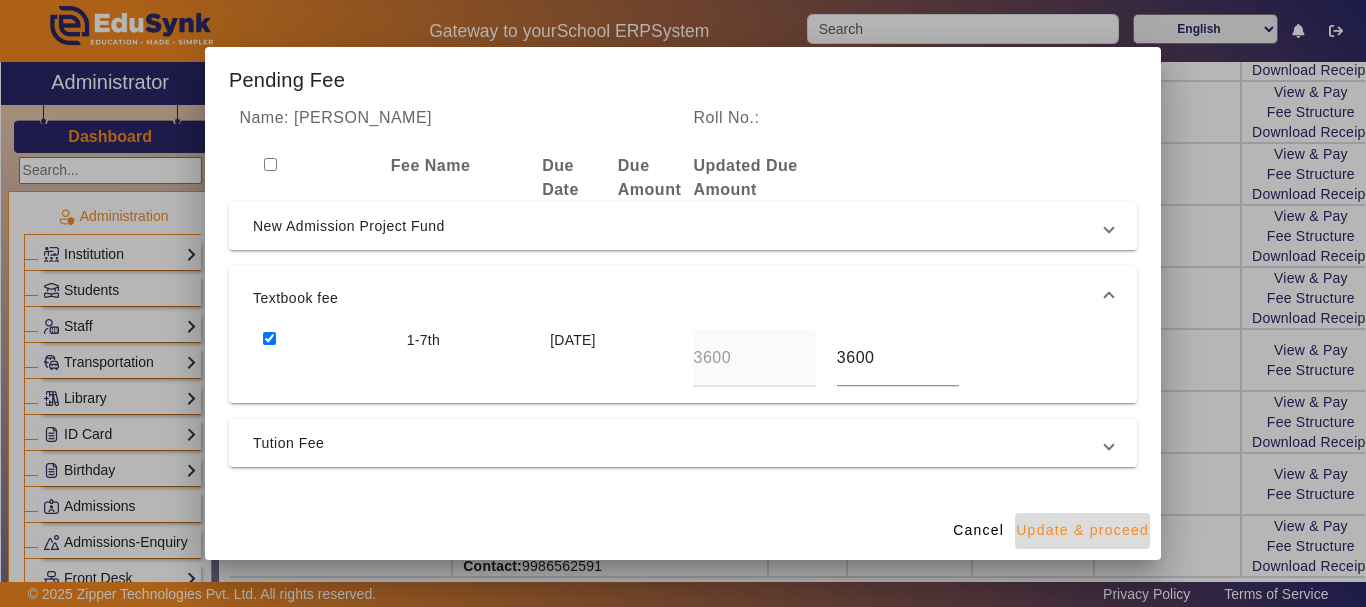 click on "Update & proceed" at bounding box center (1082, 530) 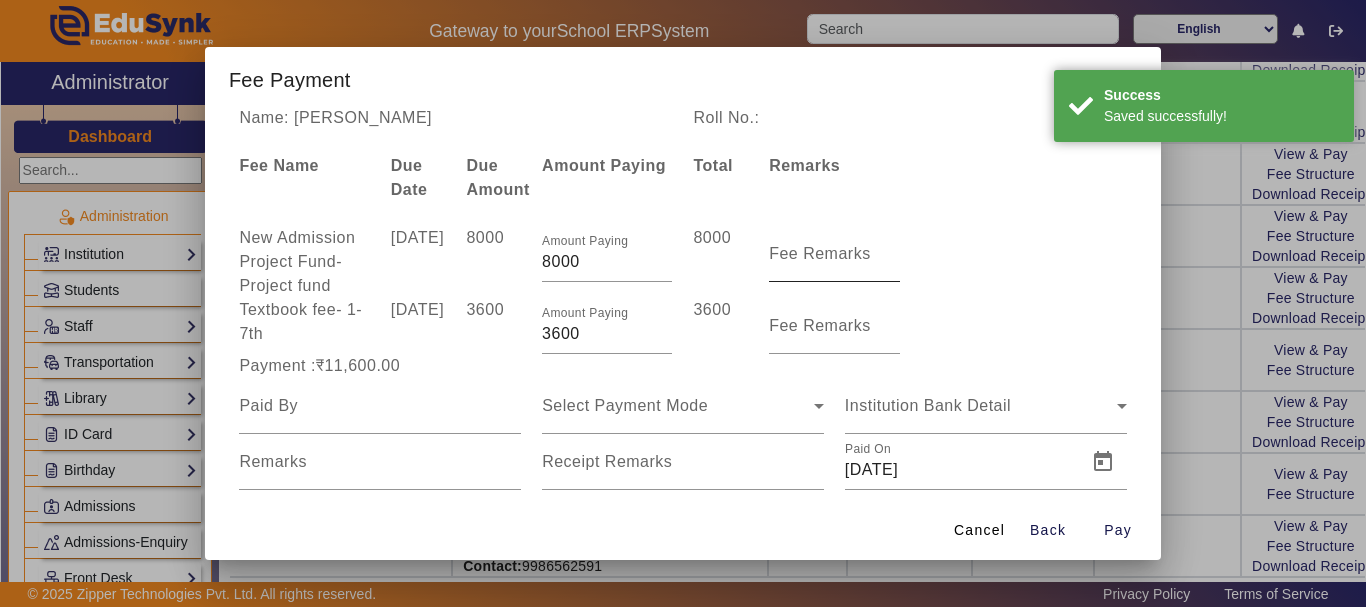click on "Fee Remarks" at bounding box center [820, 253] 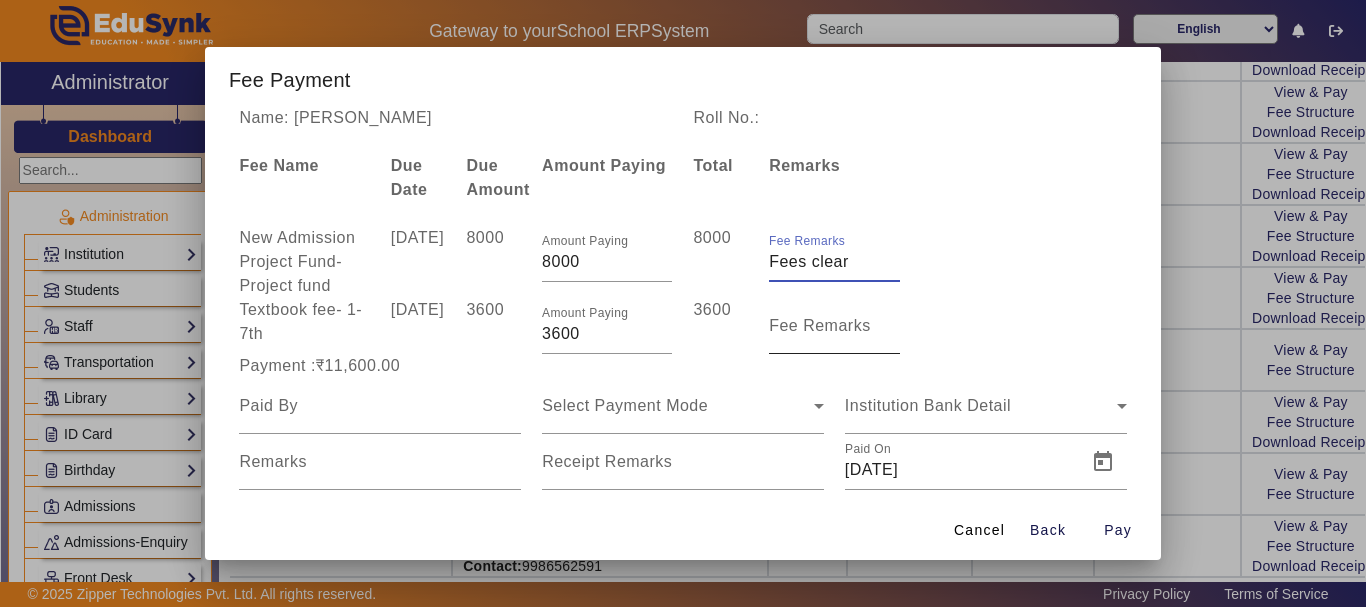 type on "Fees clear" 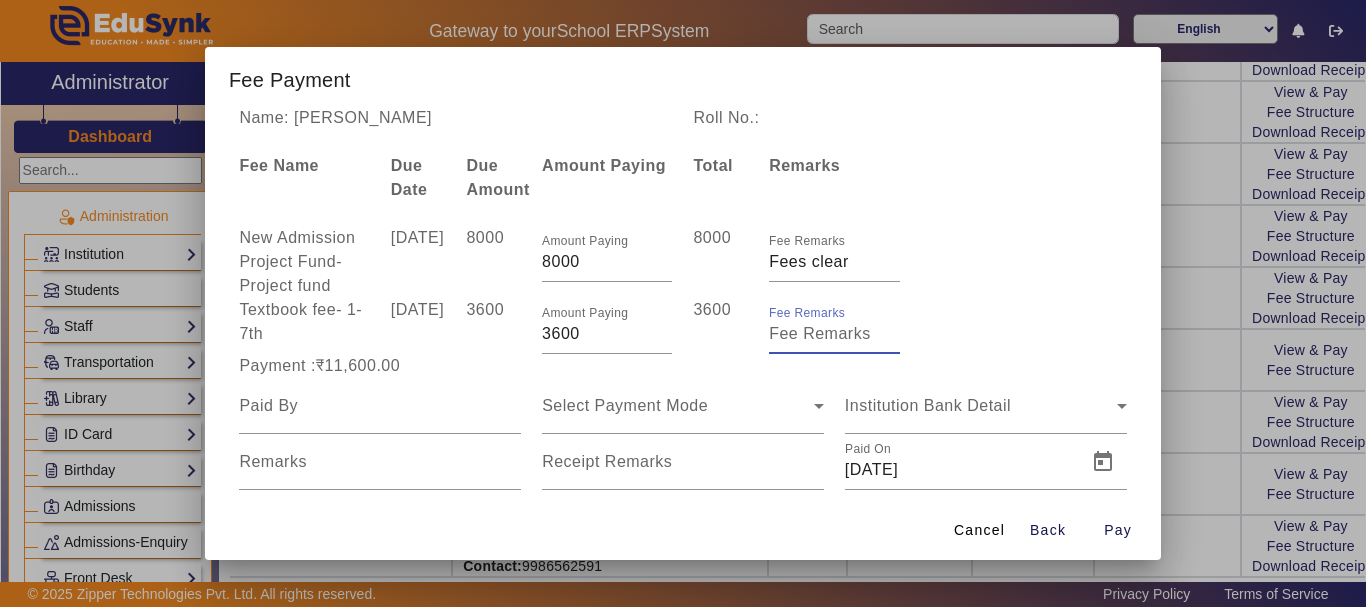 click on "Fee Remarks" at bounding box center (834, 334) 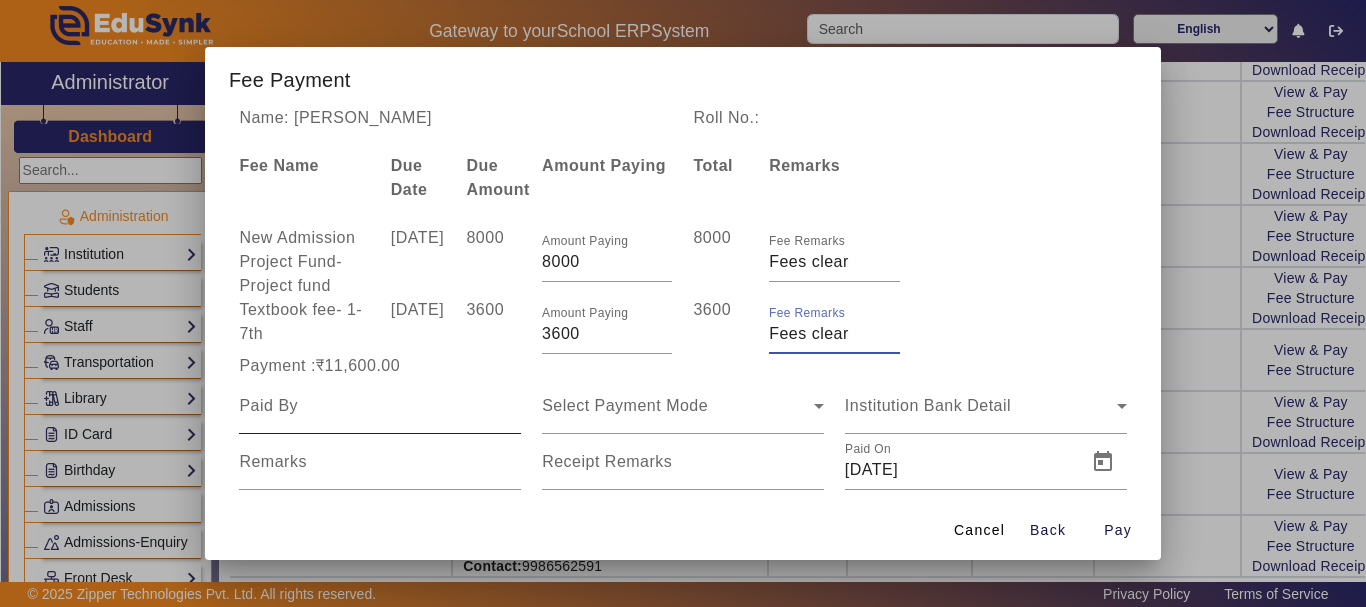 type on "Fees clear" 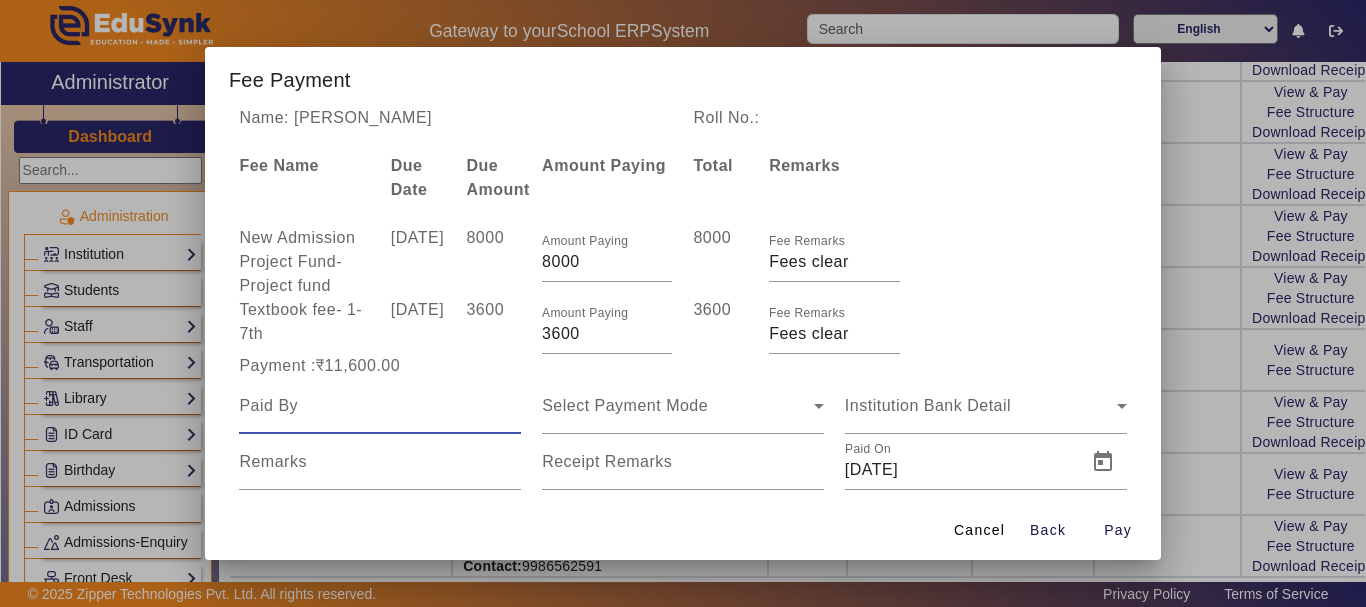 click at bounding box center (380, 406) 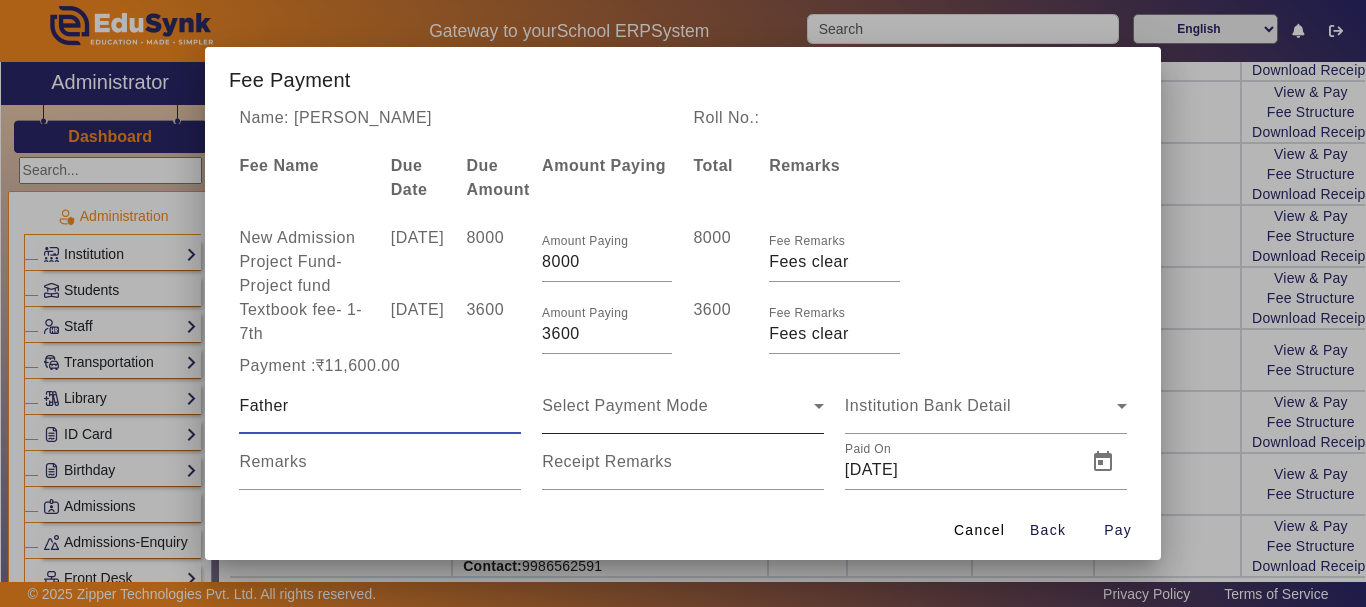 type on "Father" 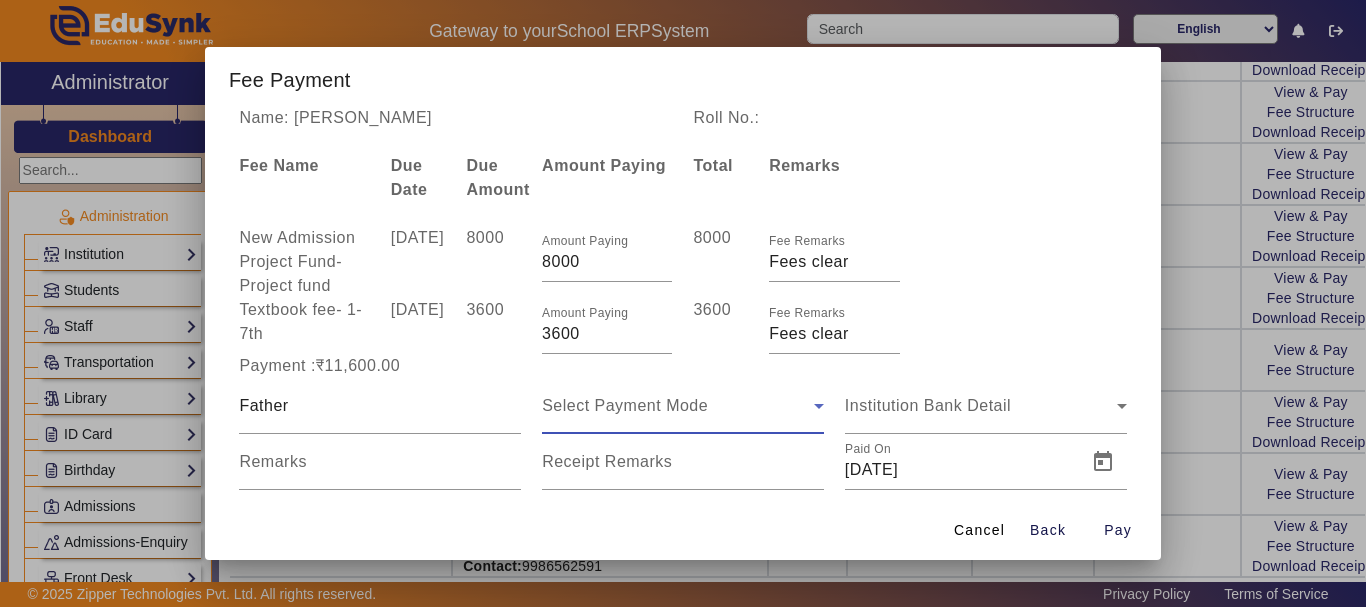 click on "Select Payment Mode" at bounding box center [625, 405] 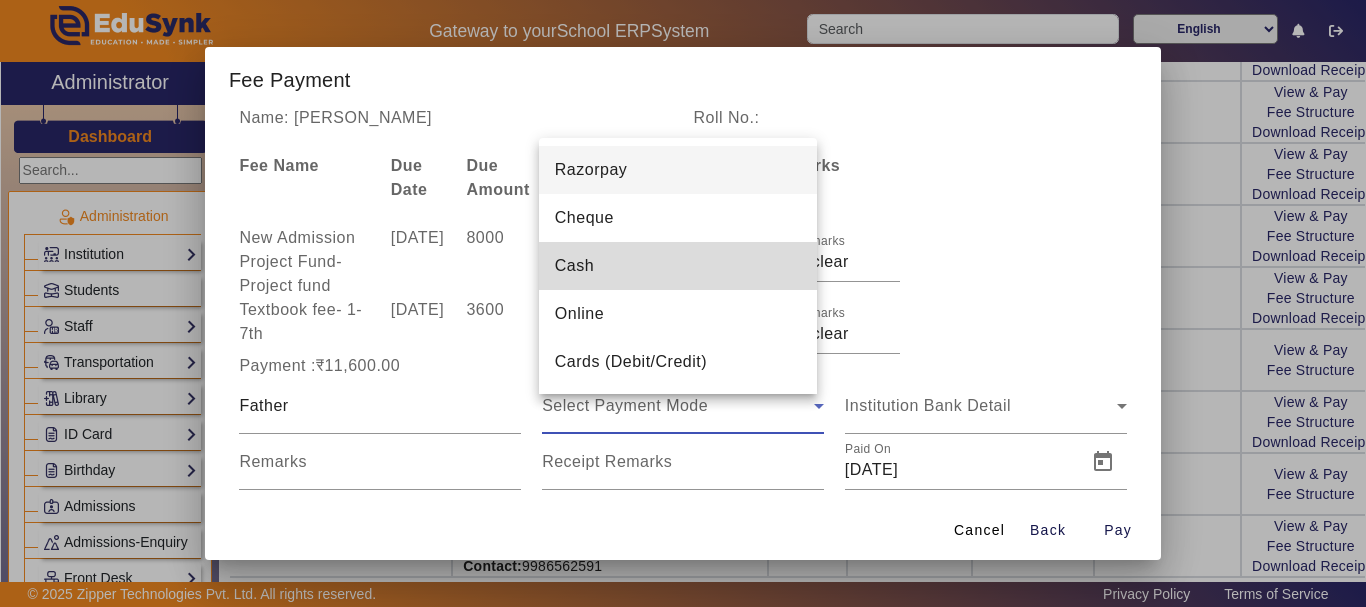 click on "Cash" at bounding box center [574, 266] 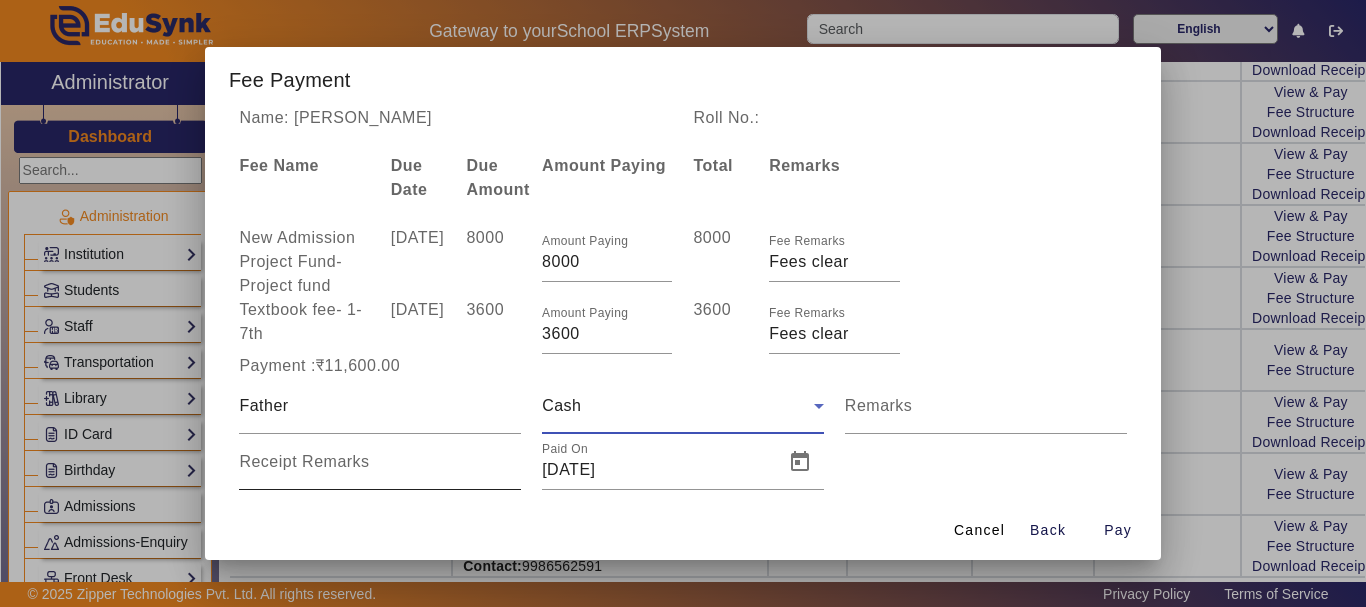 click on "Receipt Remarks" at bounding box center (304, 461) 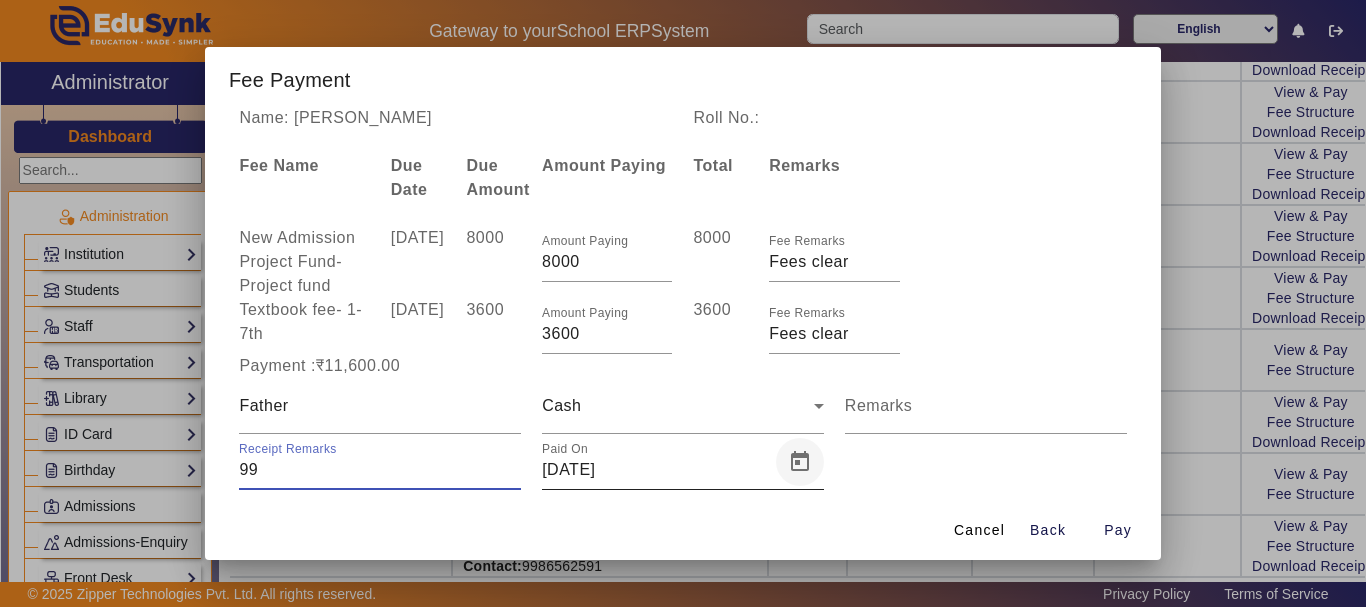 type on "99" 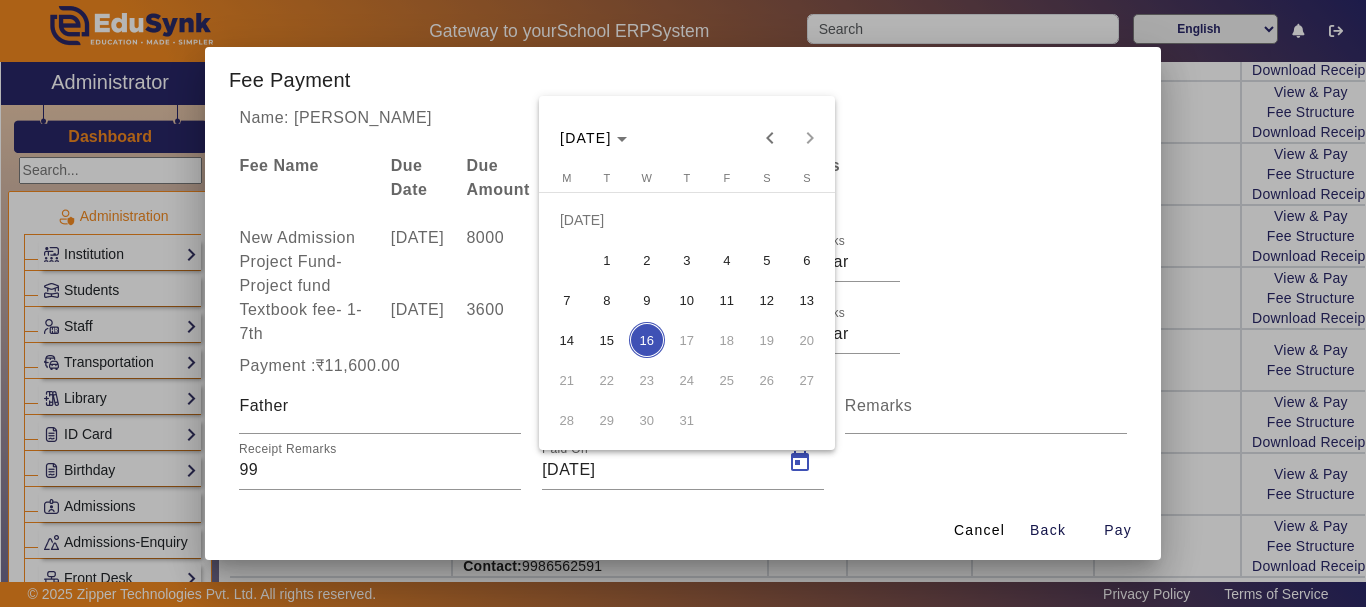 click at bounding box center [683, 303] 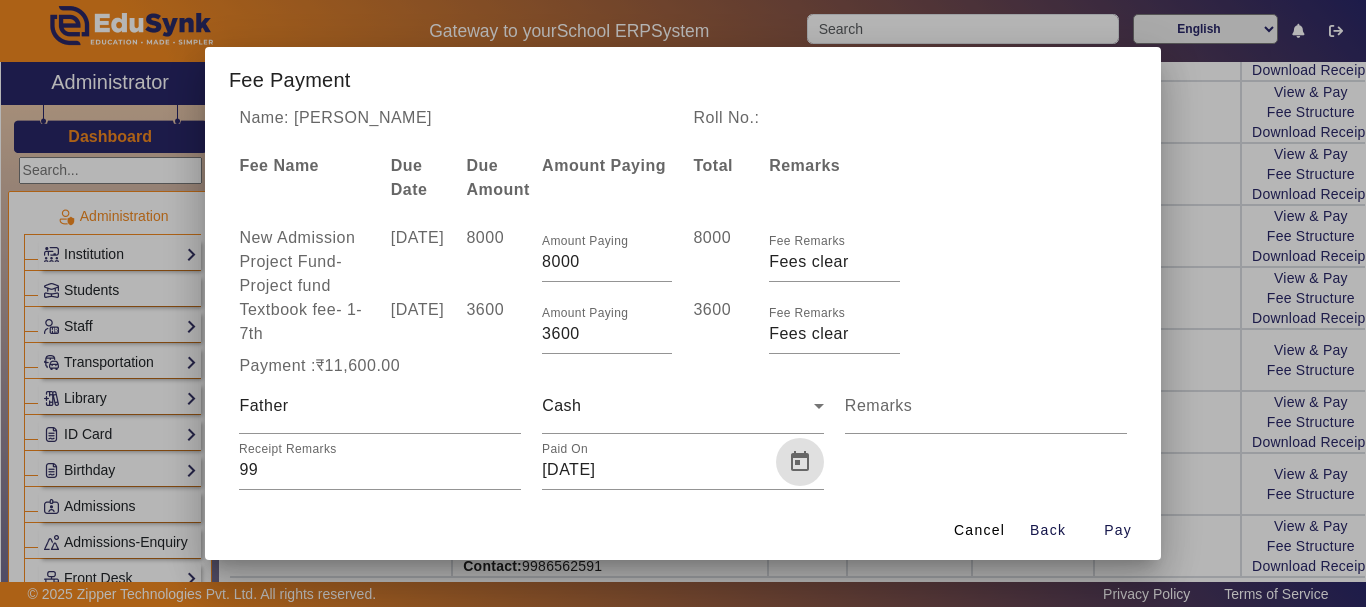 scroll, scrollTop: 1, scrollLeft: 0, axis: vertical 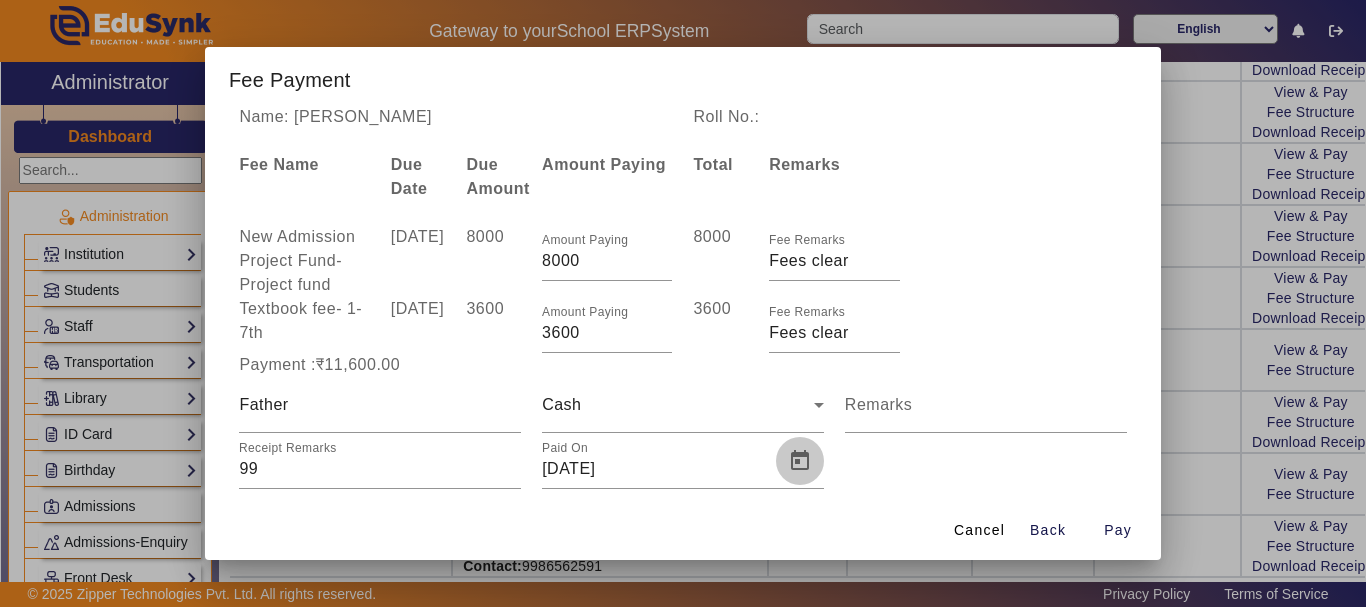 click at bounding box center [800, 461] 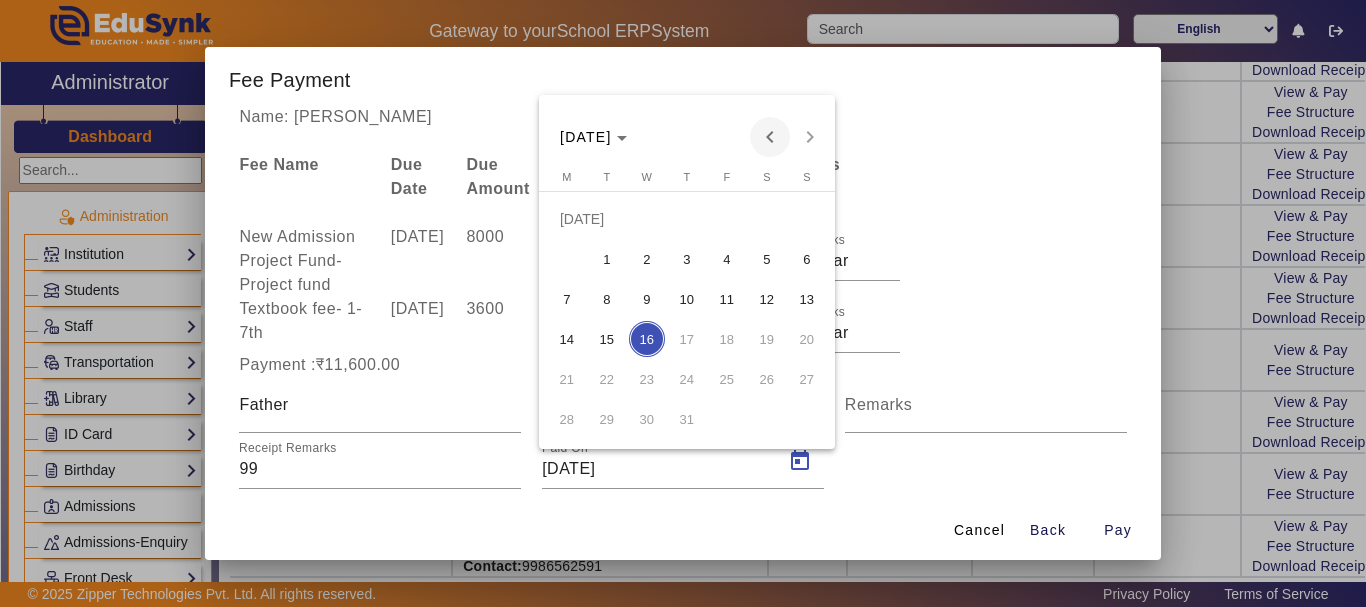 click at bounding box center [770, 137] 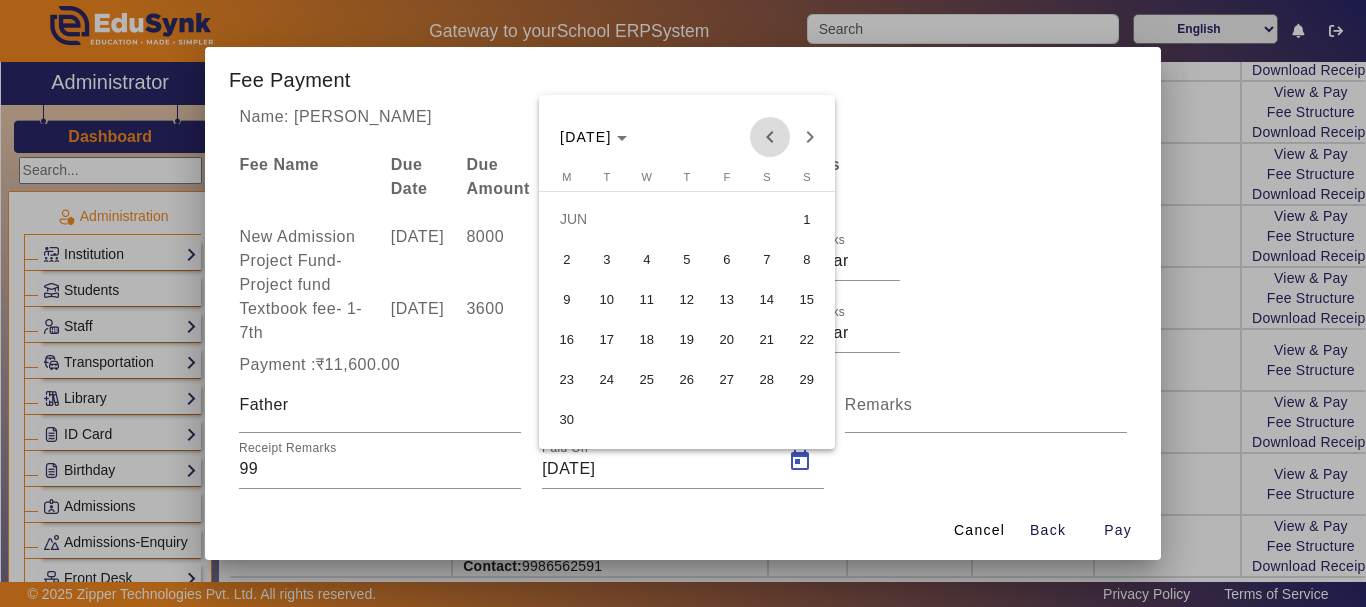 click at bounding box center [770, 137] 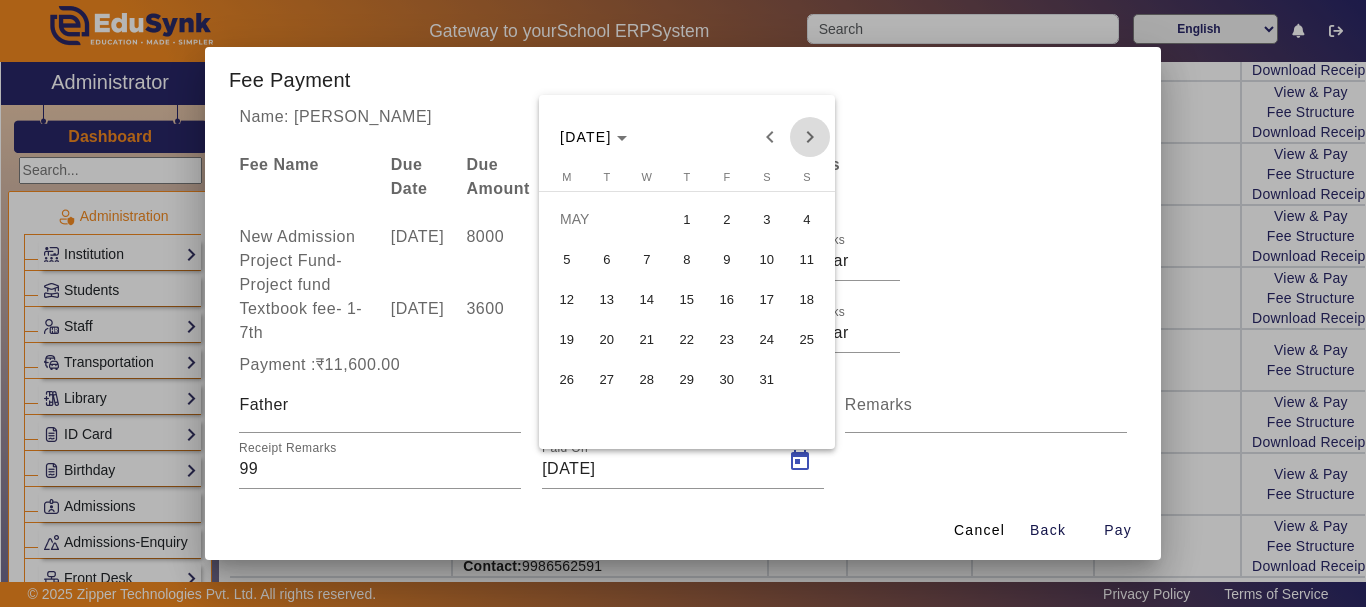 click at bounding box center [810, 137] 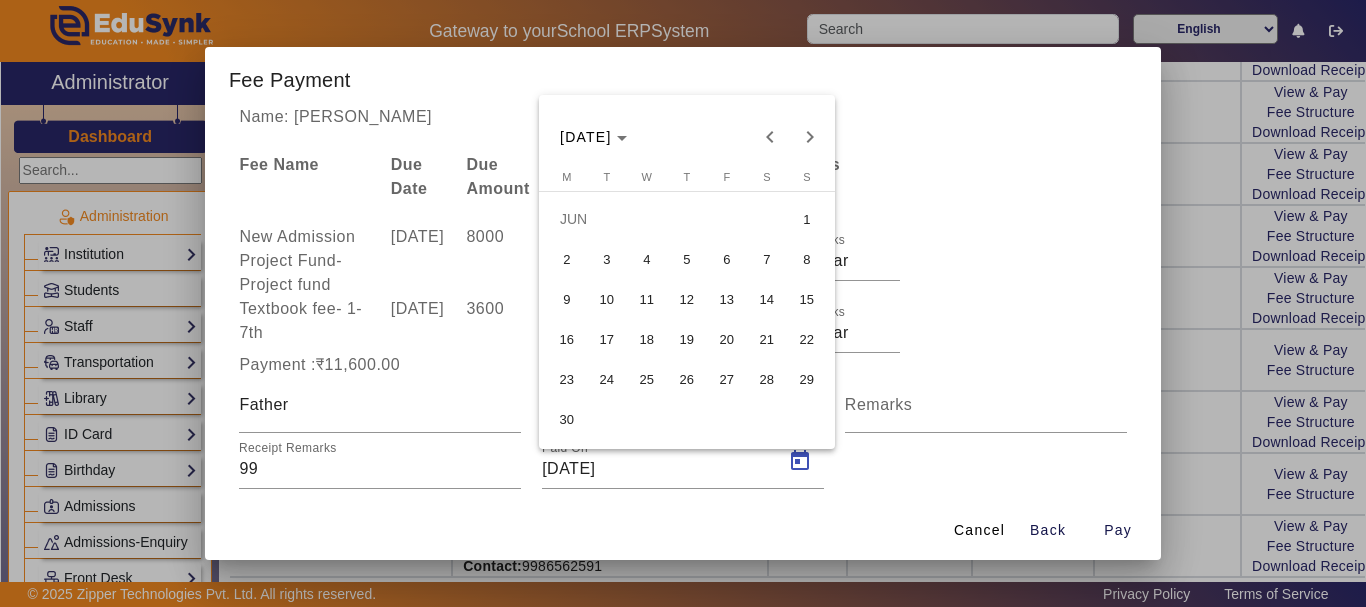 click on "2" at bounding box center [567, 259] 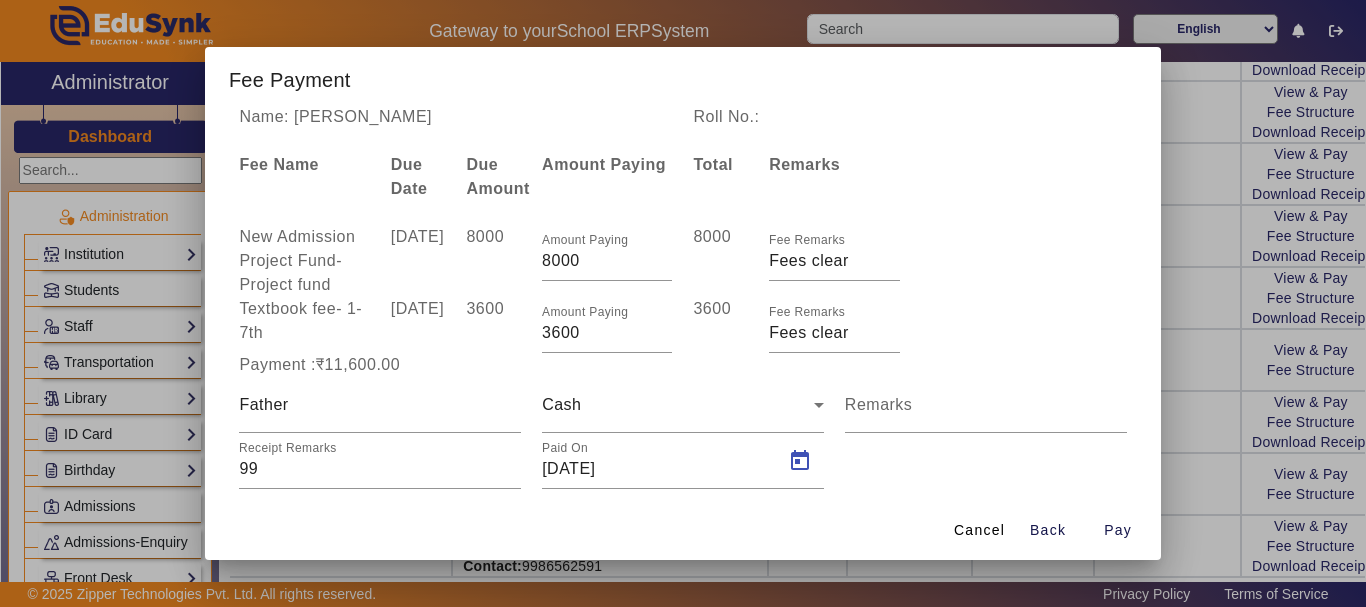 type on "[DATE]" 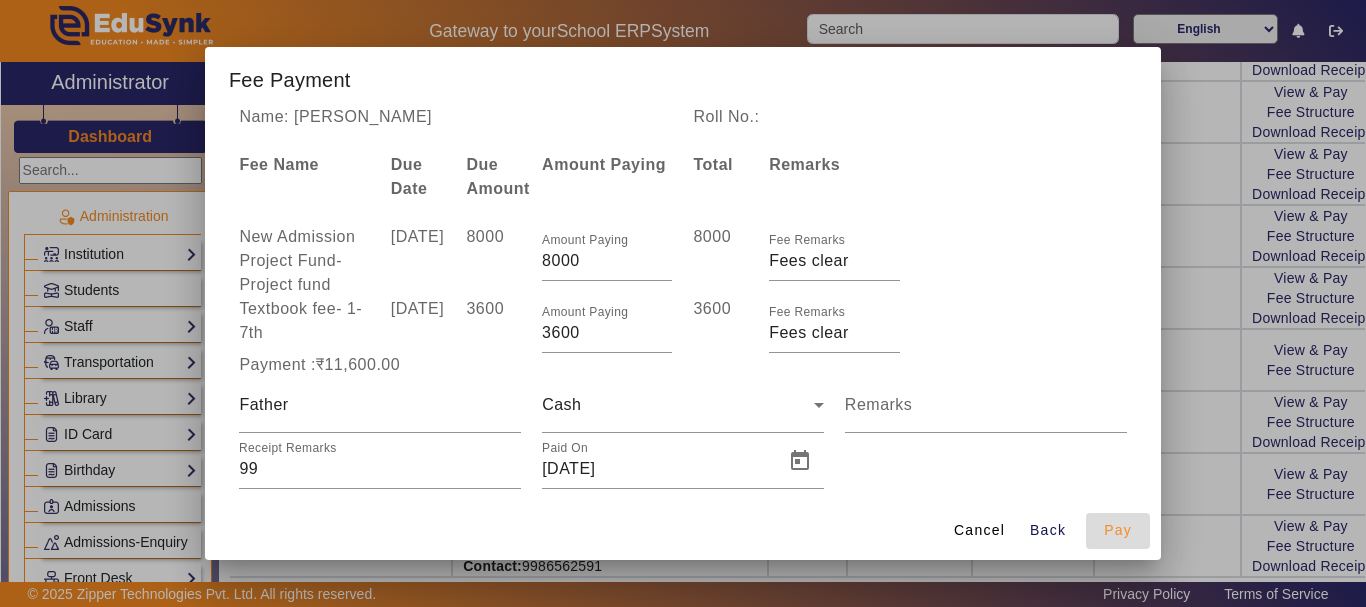 click on "Pay" at bounding box center (1118, 530) 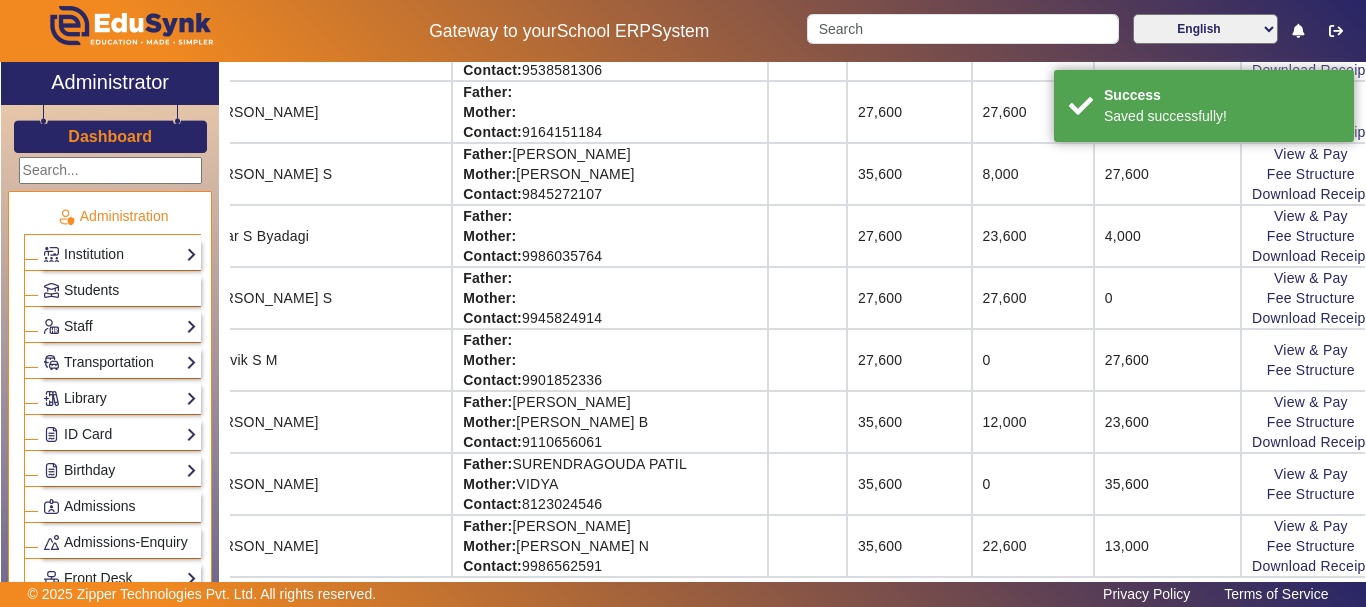 scroll, scrollTop: 0, scrollLeft: 0, axis: both 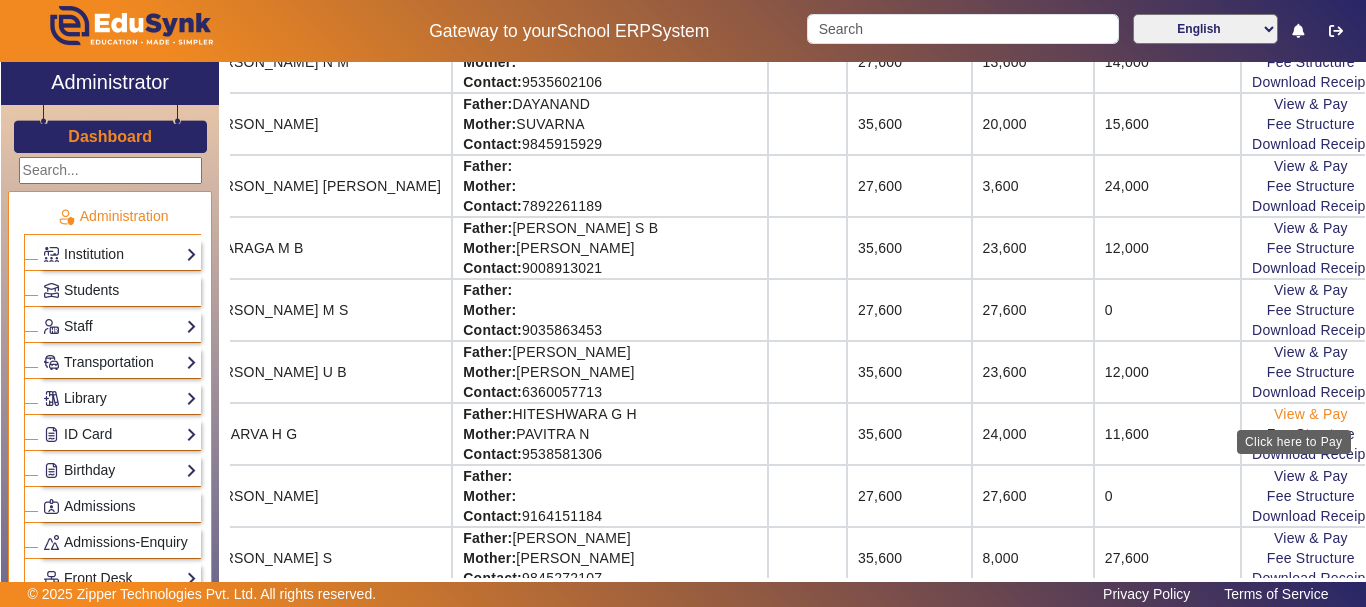 click on "View & Pay" 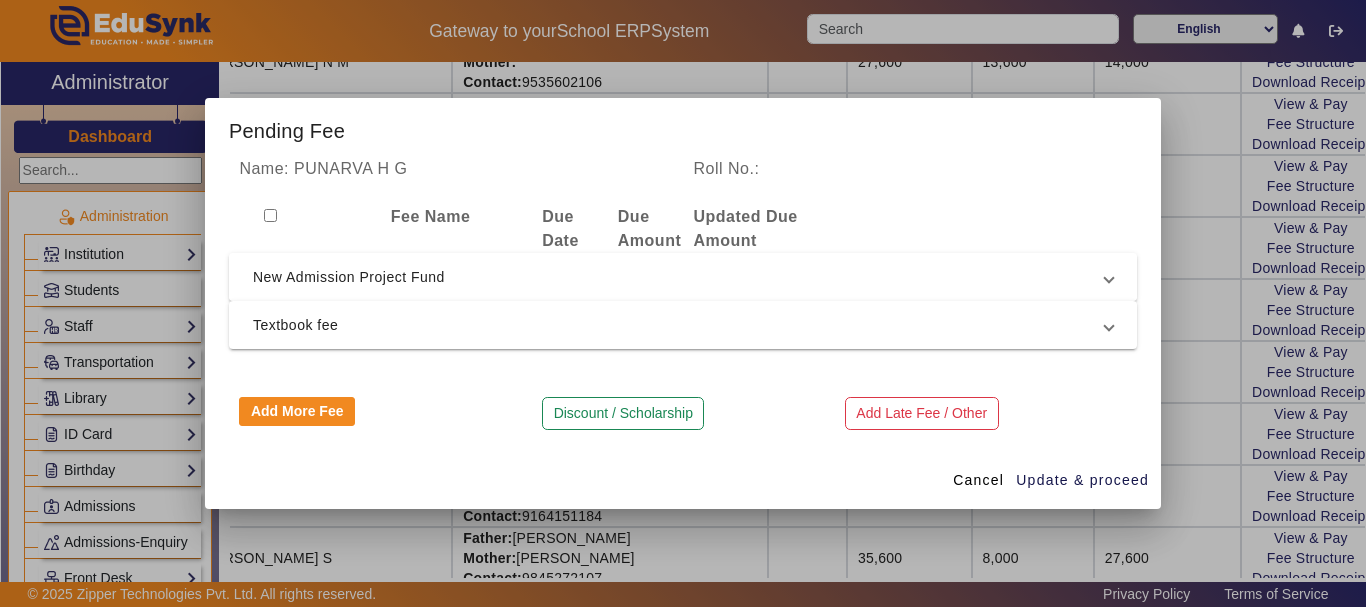 click on "New Admission Project Fund" at bounding box center (679, 277) 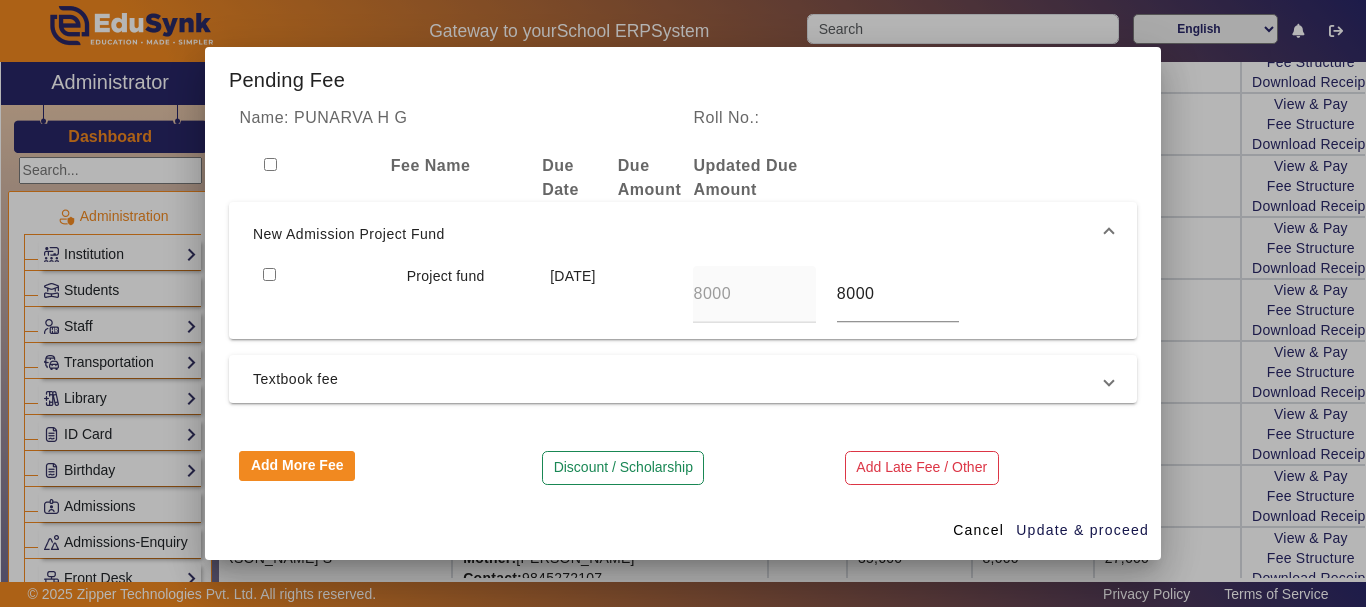 click at bounding box center (269, 274) 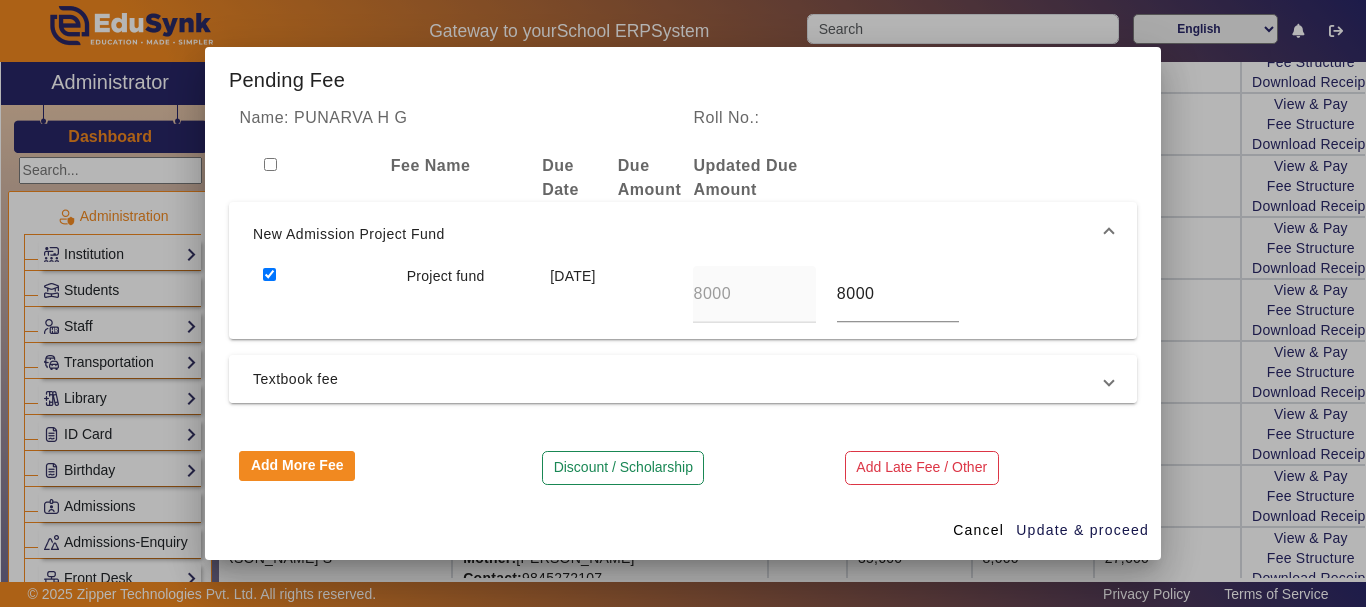 click on "Textbook fee" at bounding box center [679, 379] 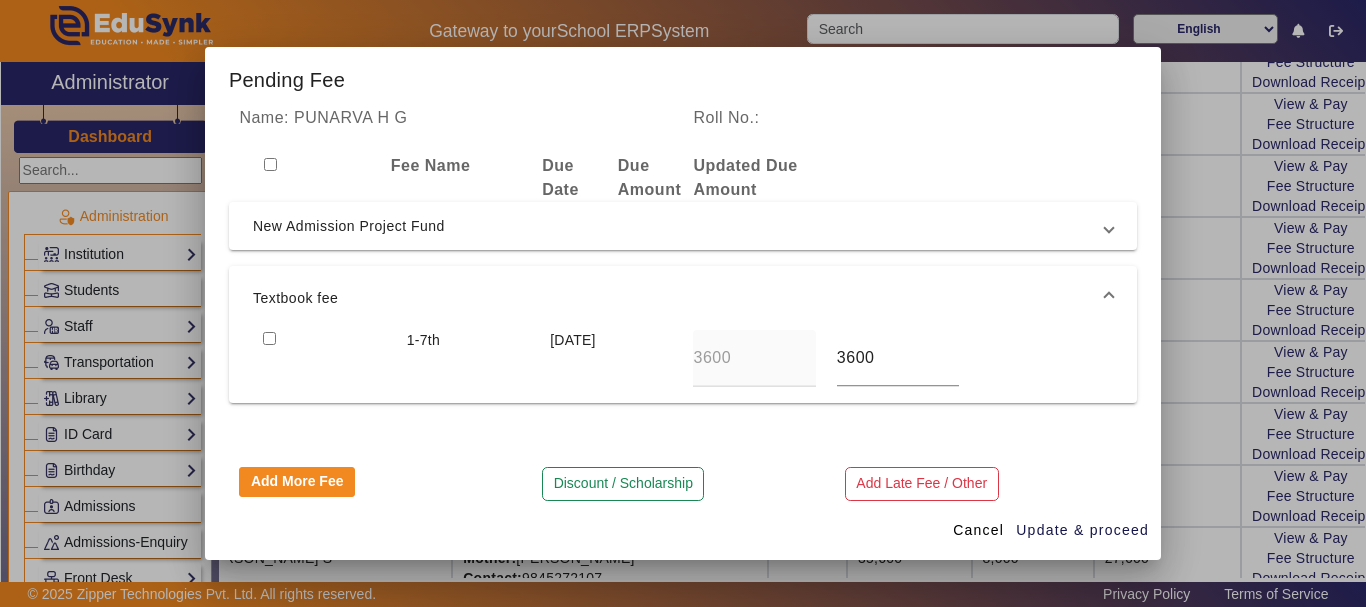 click at bounding box center (269, 338) 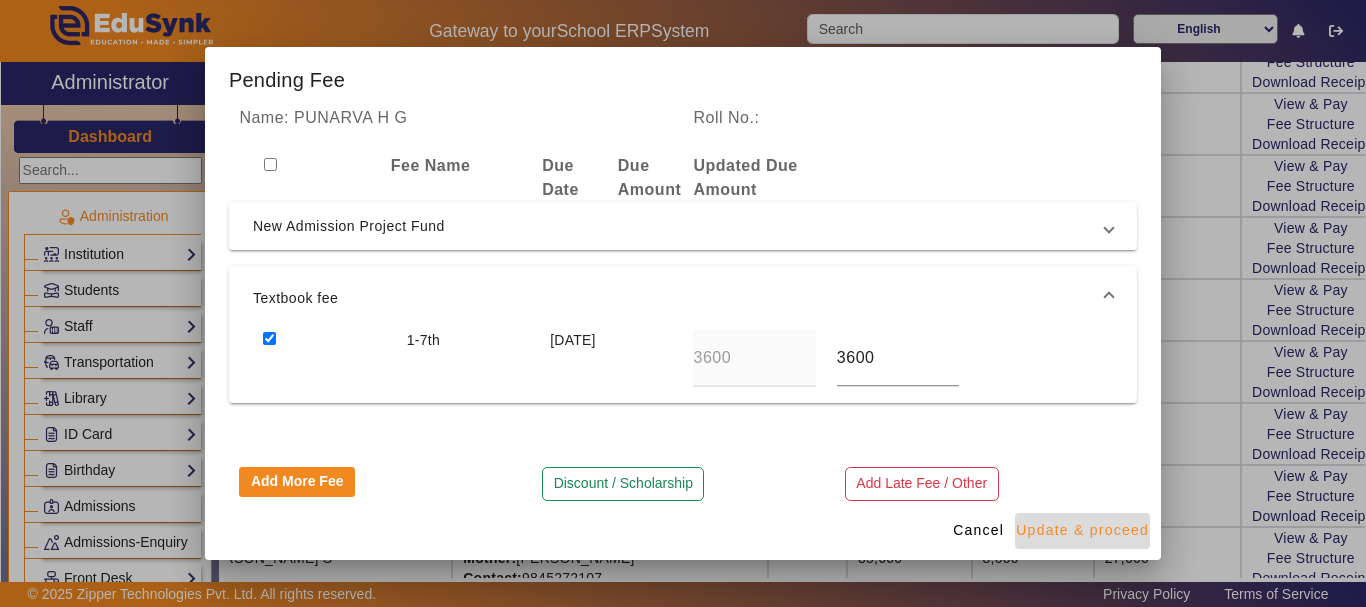 click on "Update & proceed" at bounding box center (1082, 530) 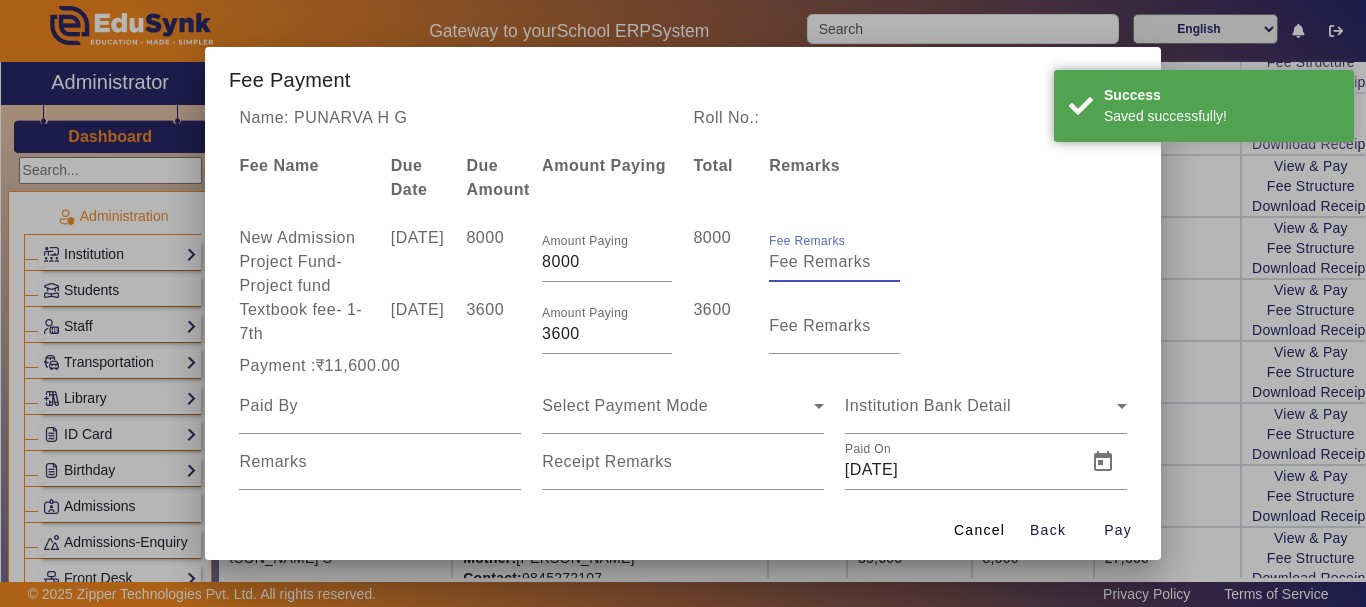 click on "Fee Remarks" at bounding box center (834, 262) 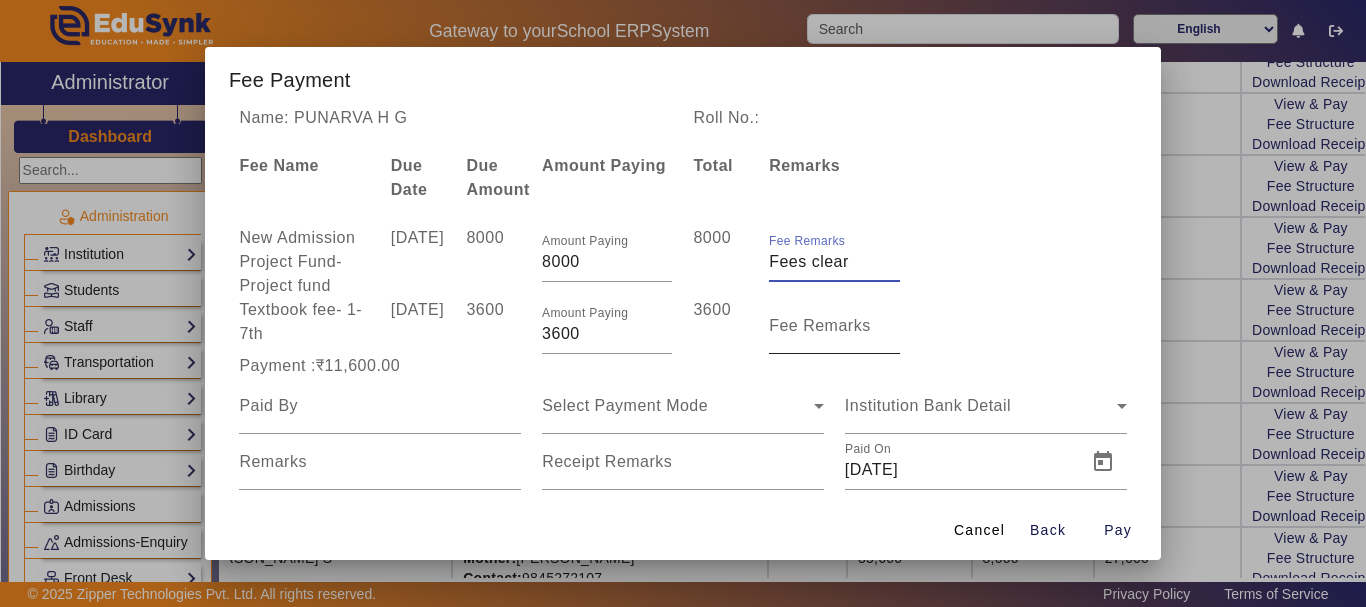 type on "Fees clear" 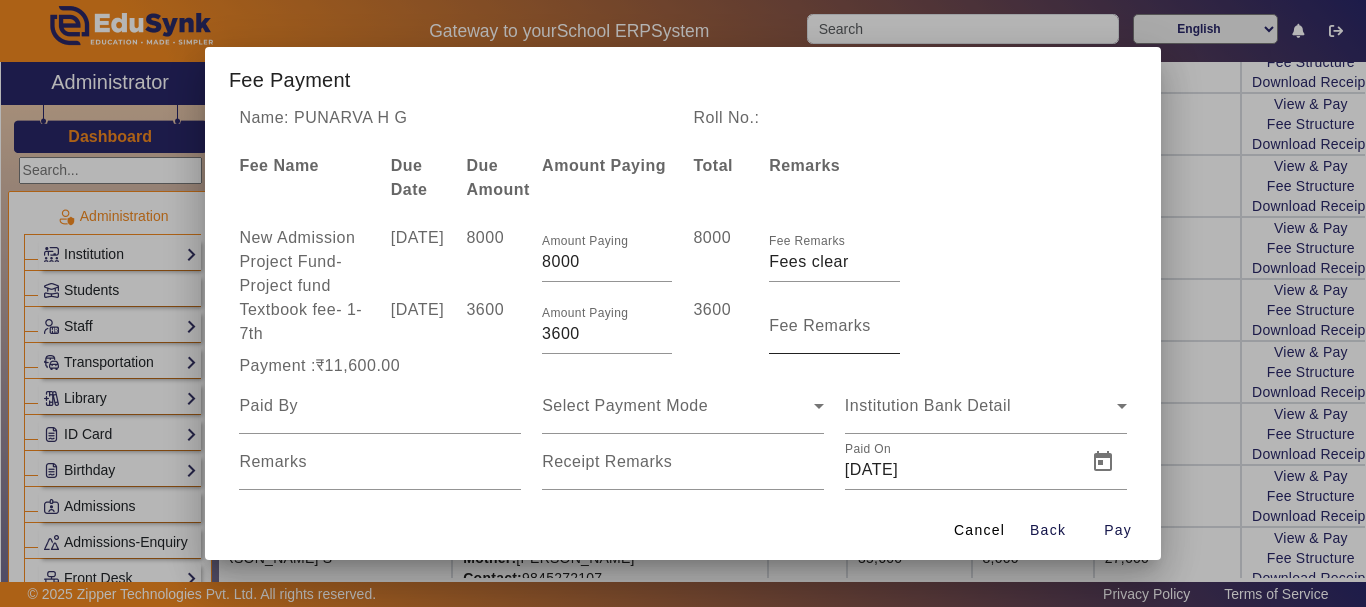 click on "Fee Remarks" at bounding box center [820, 325] 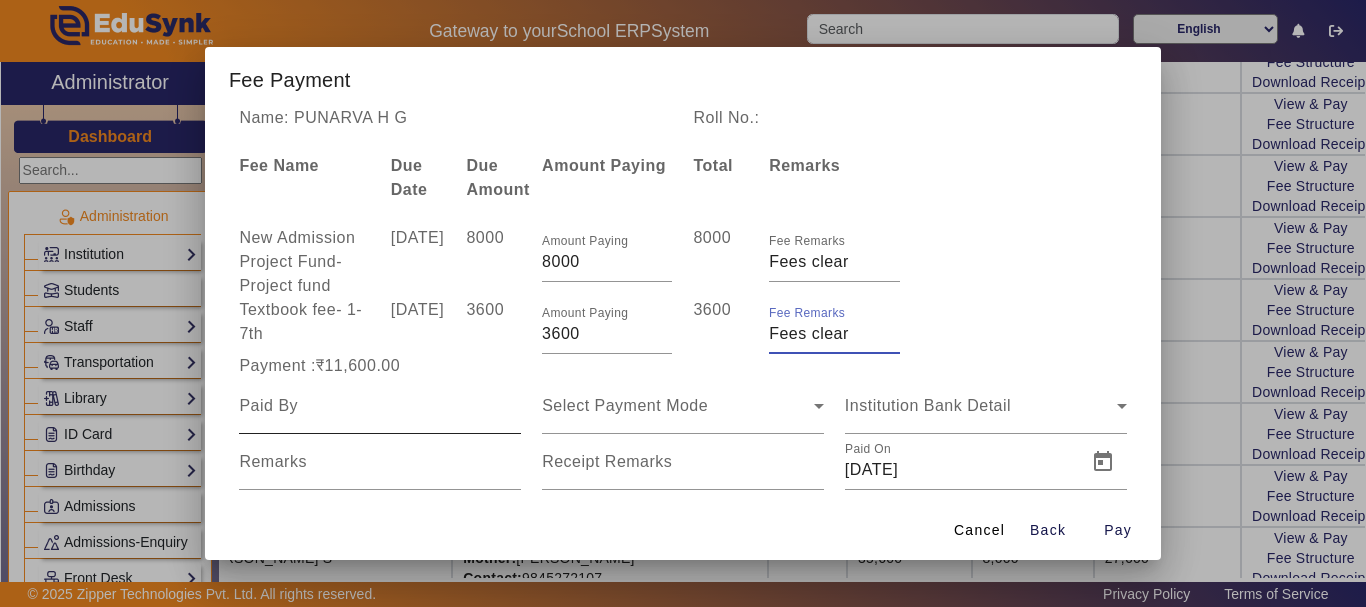 type on "Fees clear" 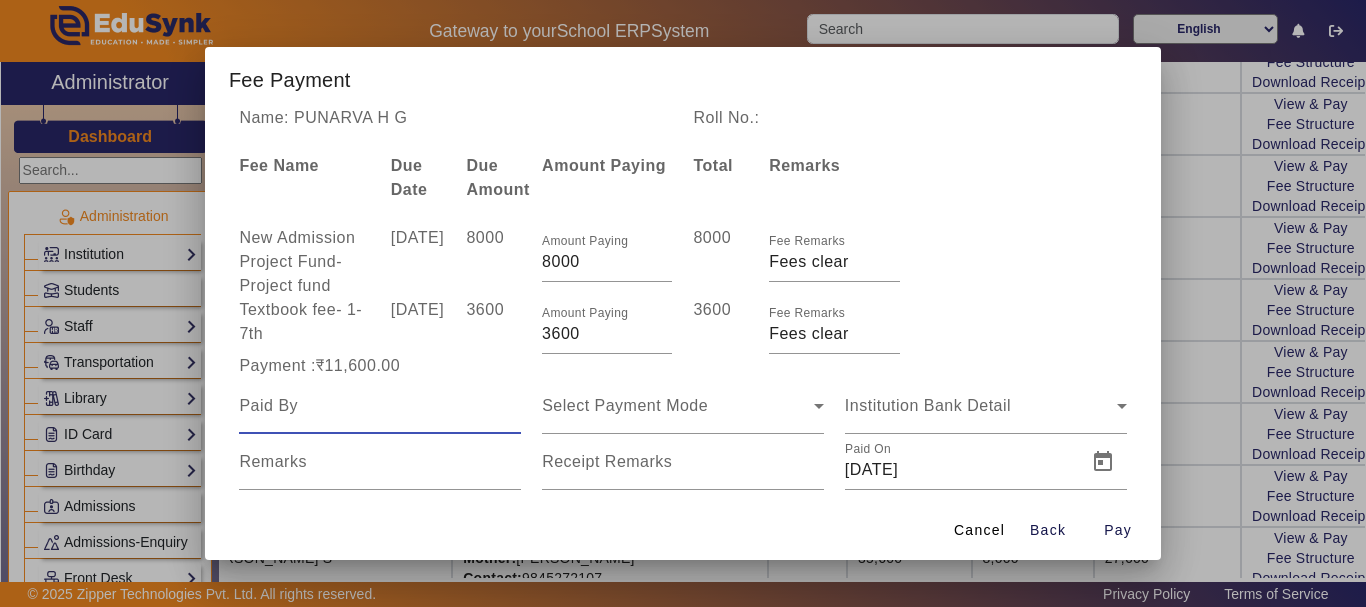 click at bounding box center (380, 406) 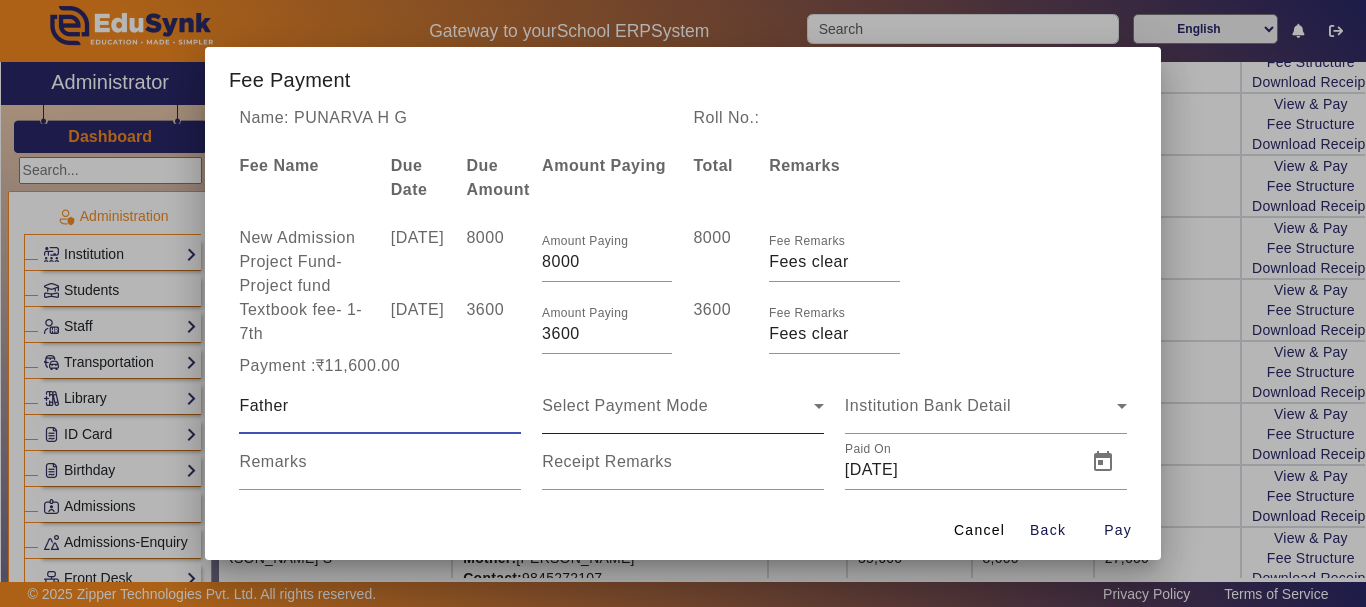 type on "Father" 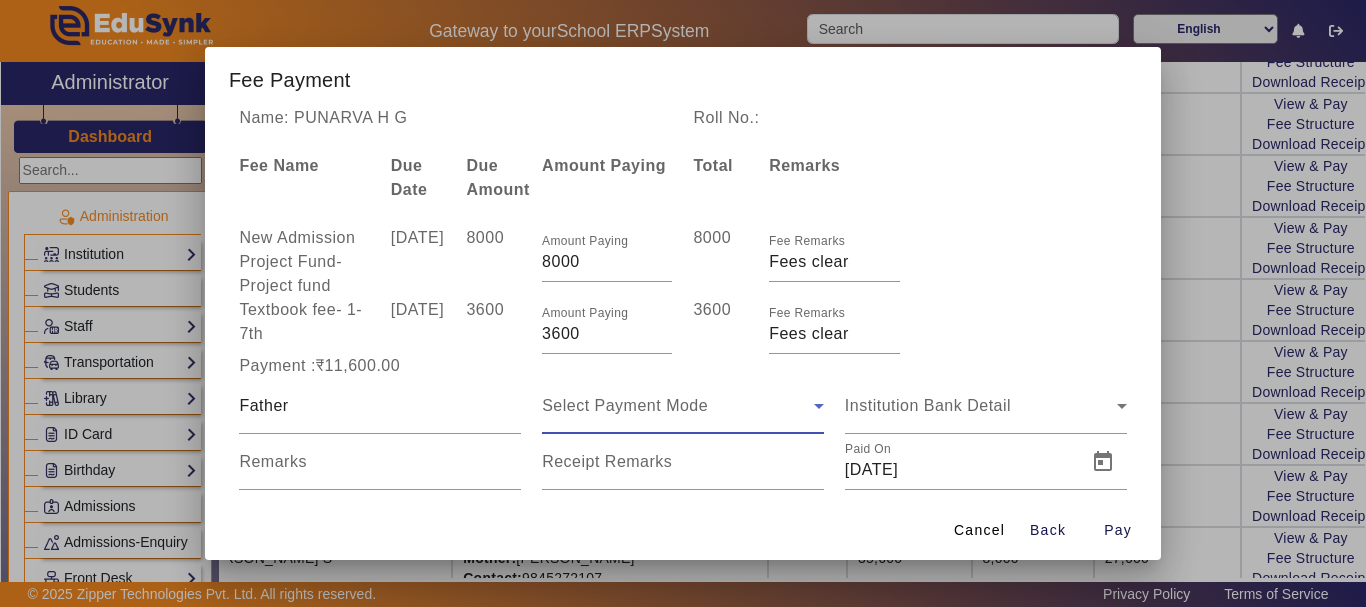 click on "Select Payment Mode" at bounding box center (625, 405) 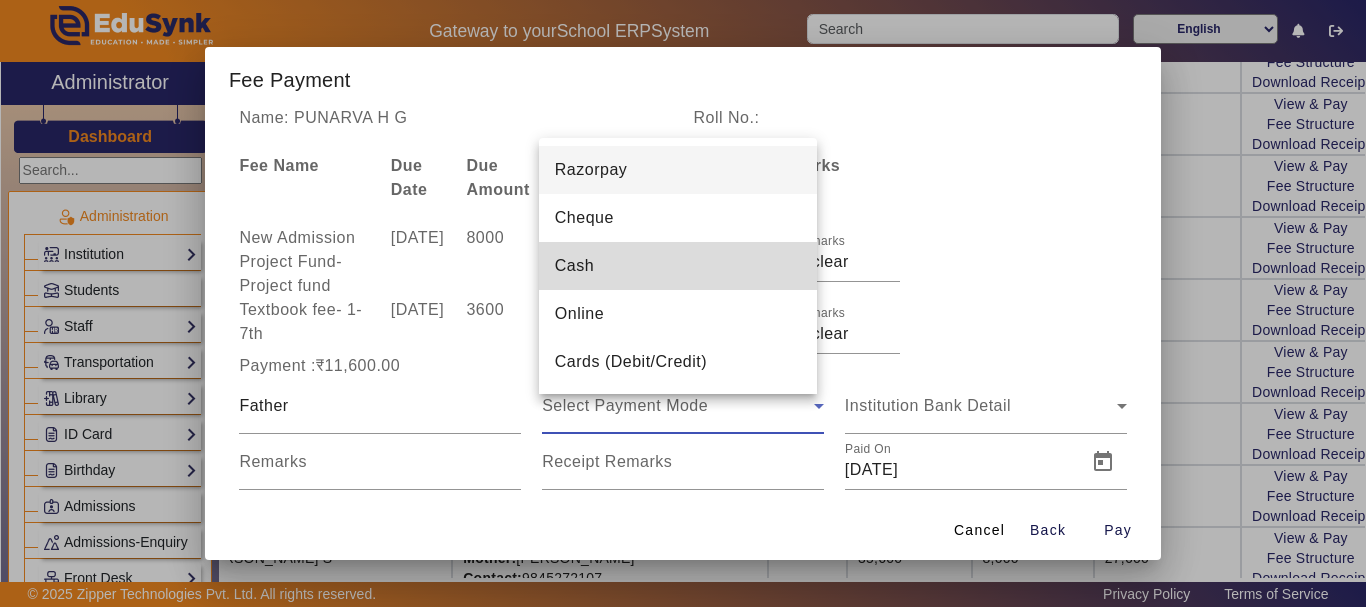 click on "Cash" at bounding box center (574, 266) 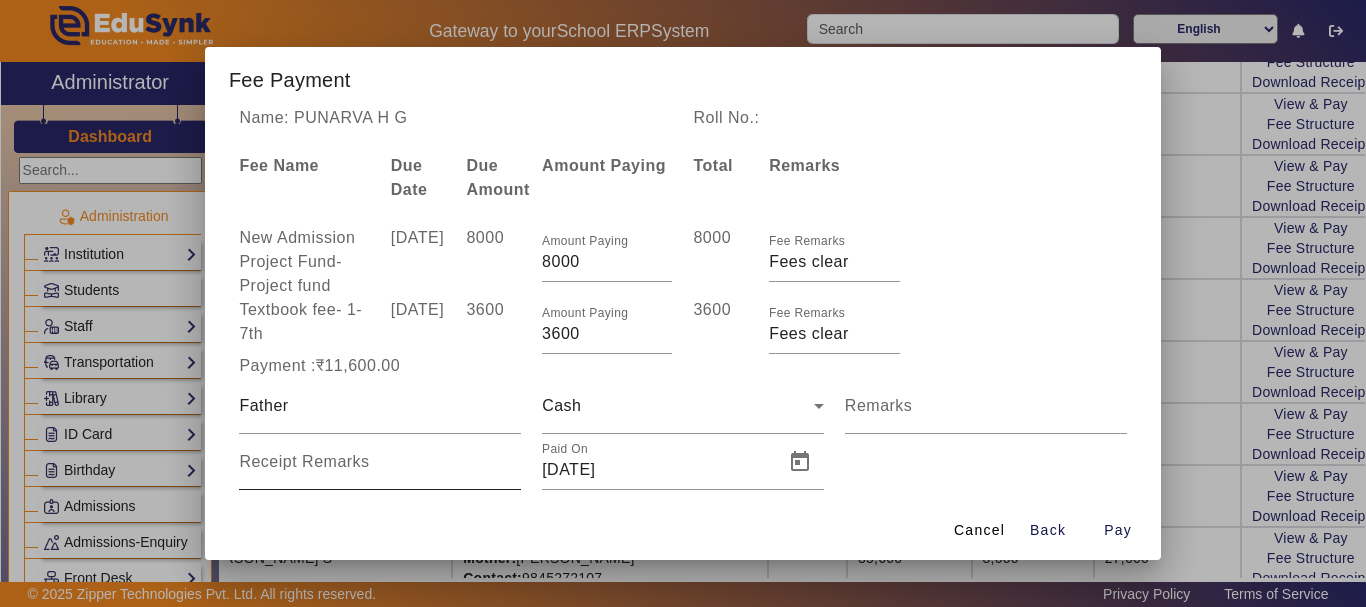 click on "Receipt Remarks" at bounding box center (304, 461) 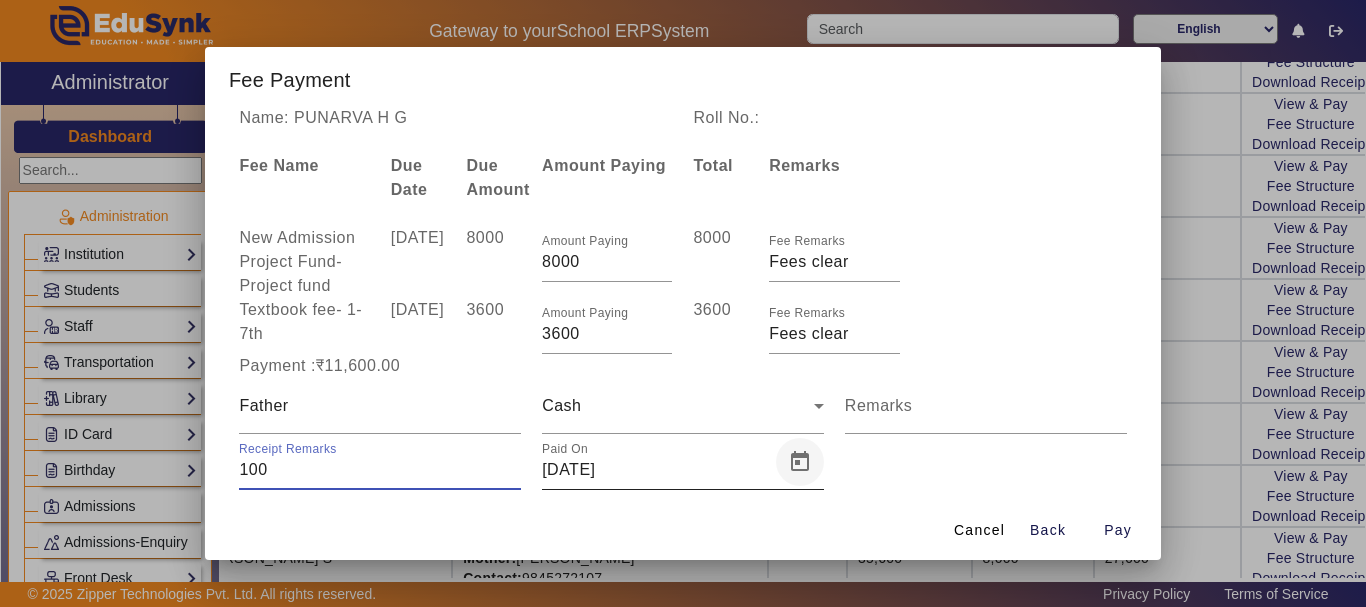 type on "100" 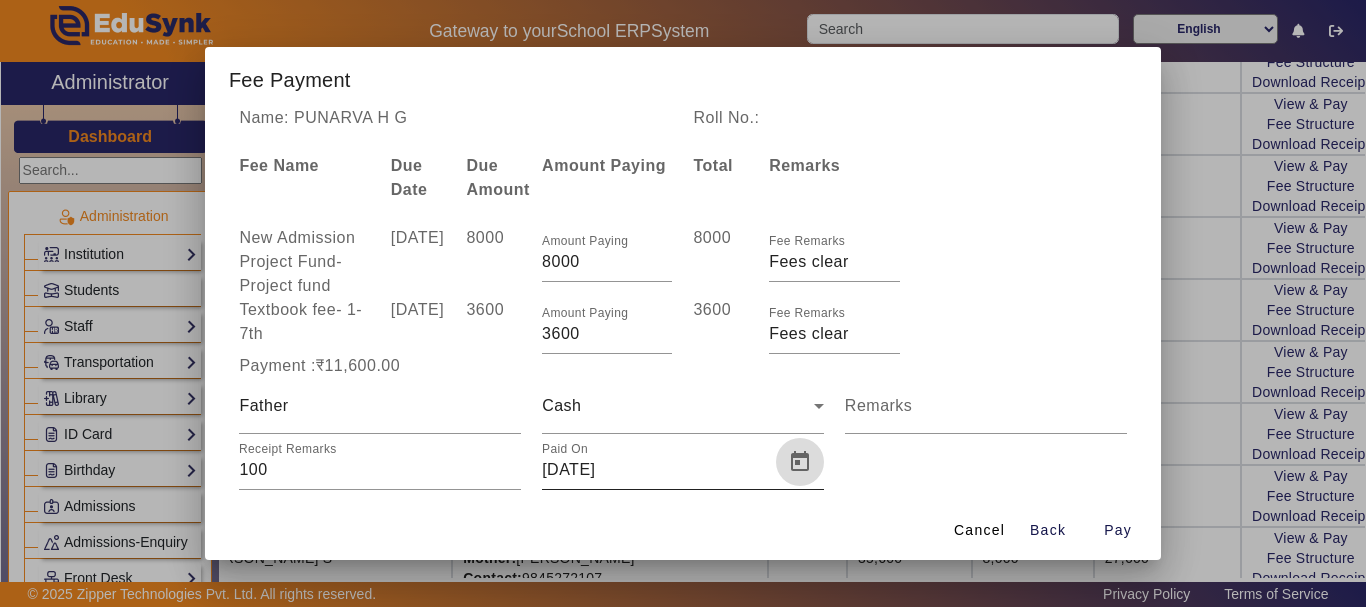 click at bounding box center (800, 462) 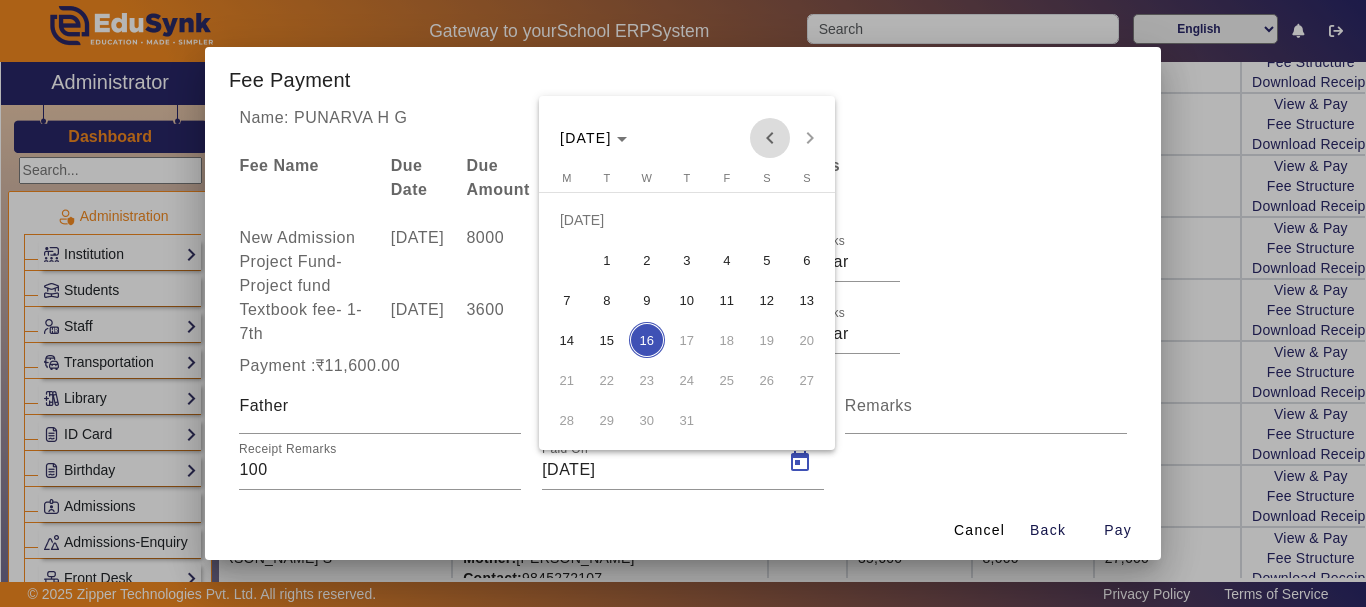 click at bounding box center (770, 138) 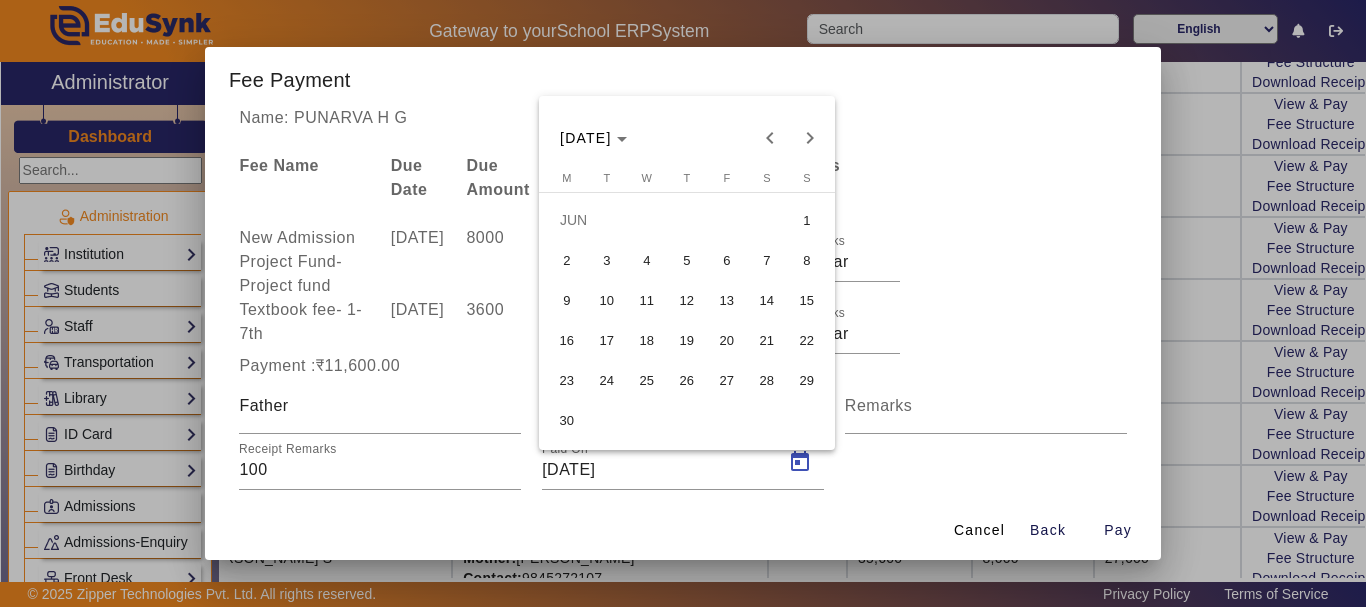 click on "2" at bounding box center (567, 260) 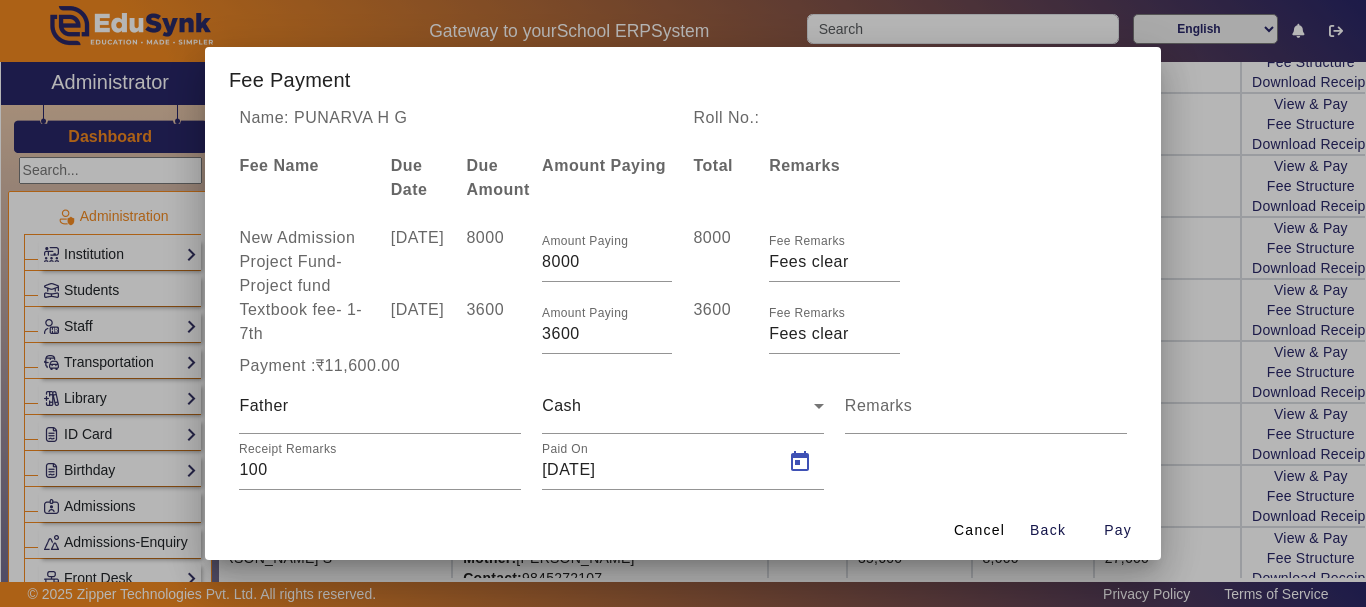 type on "[DATE]" 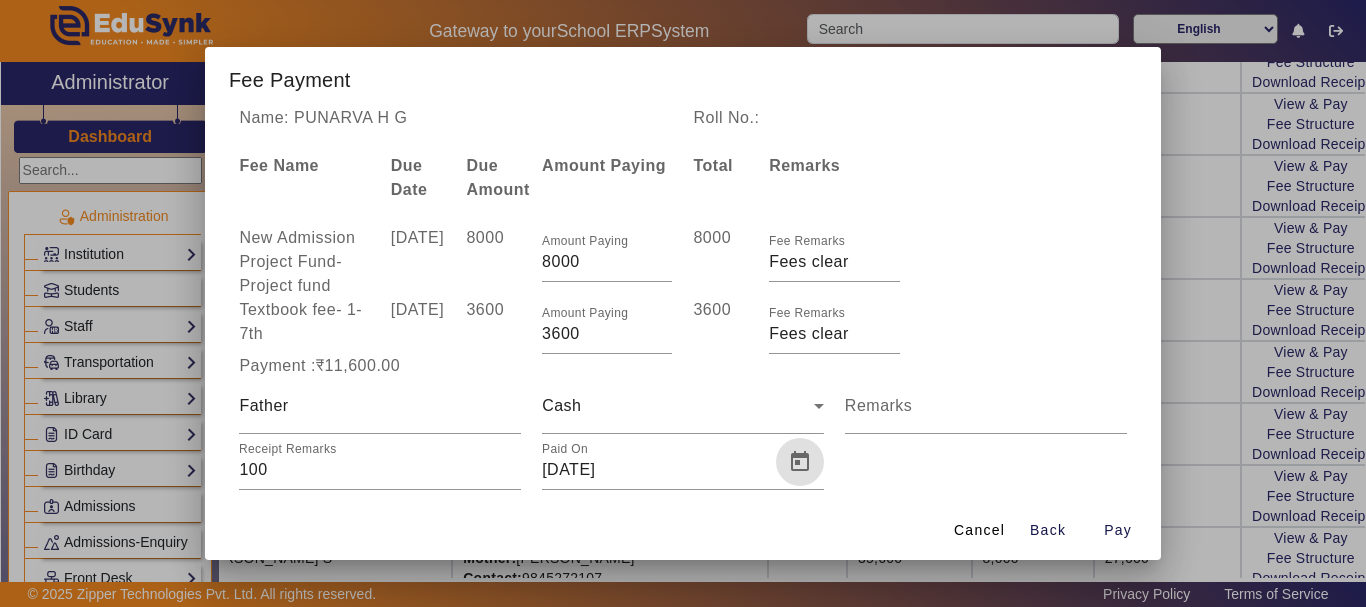 scroll, scrollTop: 1, scrollLeft: 0, axis: vertical 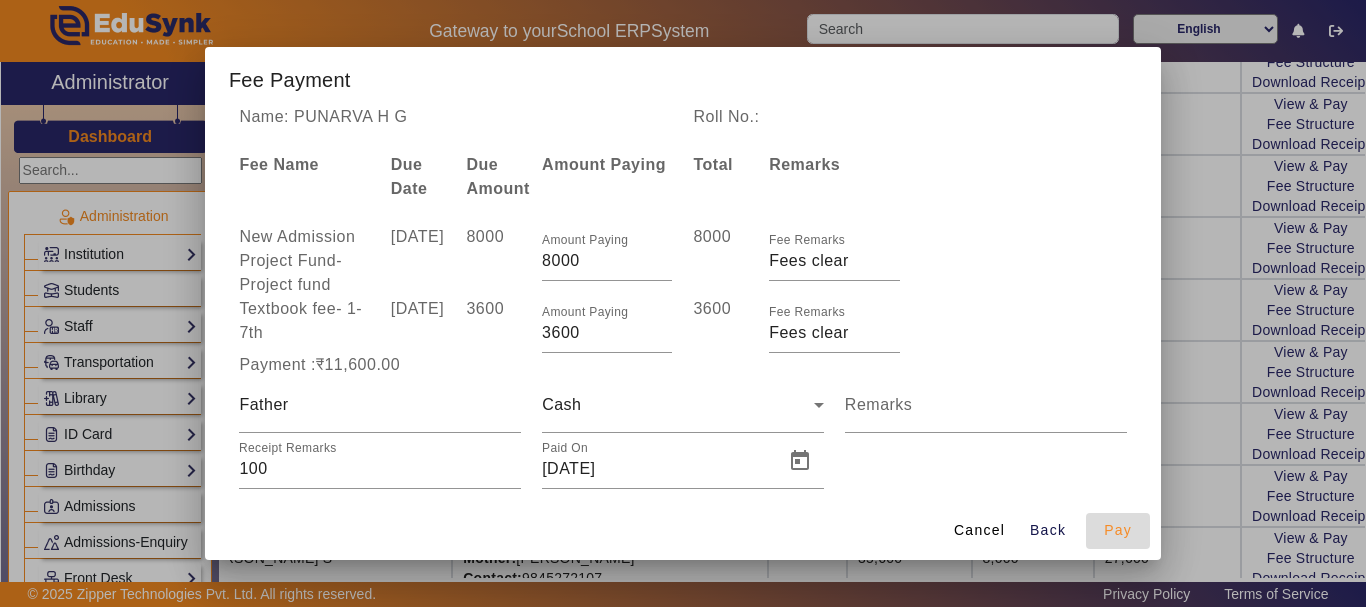 click on "Pay" at bounding box center (1118, 530) 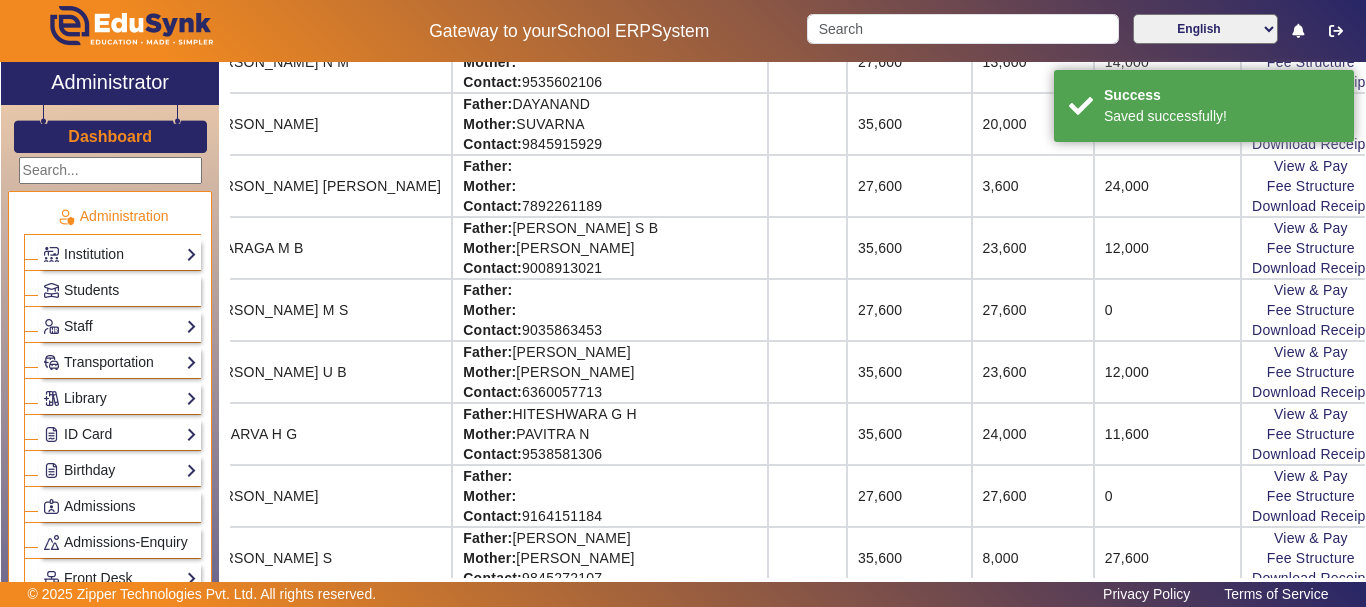 scroll, scrollTop: 0, scrollLeft: 0, axis: both 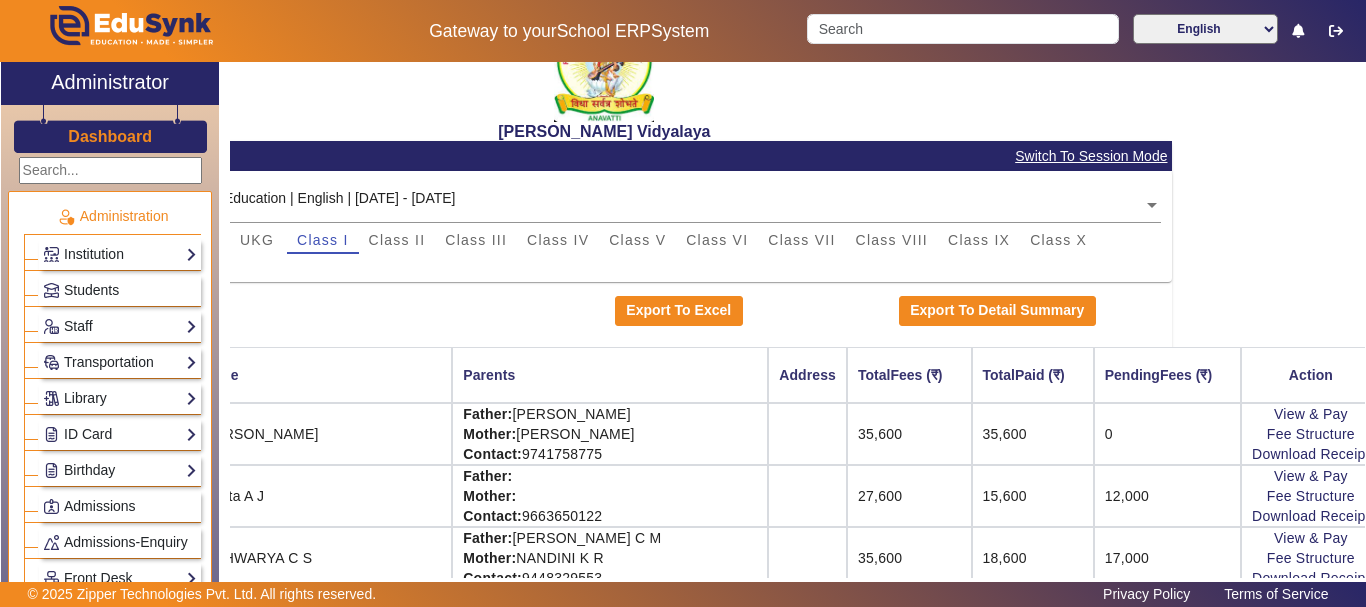 click on "[PERSON_NAME] Vidyalaya   Student Fee Audit   Switch To Session Mode  Select Session  Central Board of Secondary Education | English | [DATE] - [DATE]  × Baby Nursery LKG UKG Class I Class II Class III Class IV Class V Class VI Class VII Class VIII Class IX Class X A  Export To Excel   Export To Detail Summary  Roll No. Name Parents Address TotalFees (₹) TotalPaid (₹) PendingFees (₹) Action RollNo: Reg Id: 1ST 04  [PERSON_NAME]  Father: [PERSON_NAME] B  Mother: [PERSON_NAME]   Contact: 9741758775    35,600 35,600 0  View & Pay   Fee Structure  Download Receipt RollNo: Reg Id: L13/2023-24  Advita  A J Father:    Mother:    Contact: 9663650122    27,600 15,600 12,000  View & Pay   Fee Structure  Download Receipt RollNo: Reg Id: 1ST 01  AISHWARYA   C S Father: [PERSON_NAME]  C  M Mother: [PERSON_NAME] K R Contact: 9448329553    35,600 18,600 17,000  View & Pay   Fee Structure  Download Receipt RollNo: Reg Id: 1ST 06  AISIRI M  Father: [PERSON_NAME] Mother: [PERSON_NAME] R  P Contact: 9663778383    35,600 35,600 0  View & Pay" 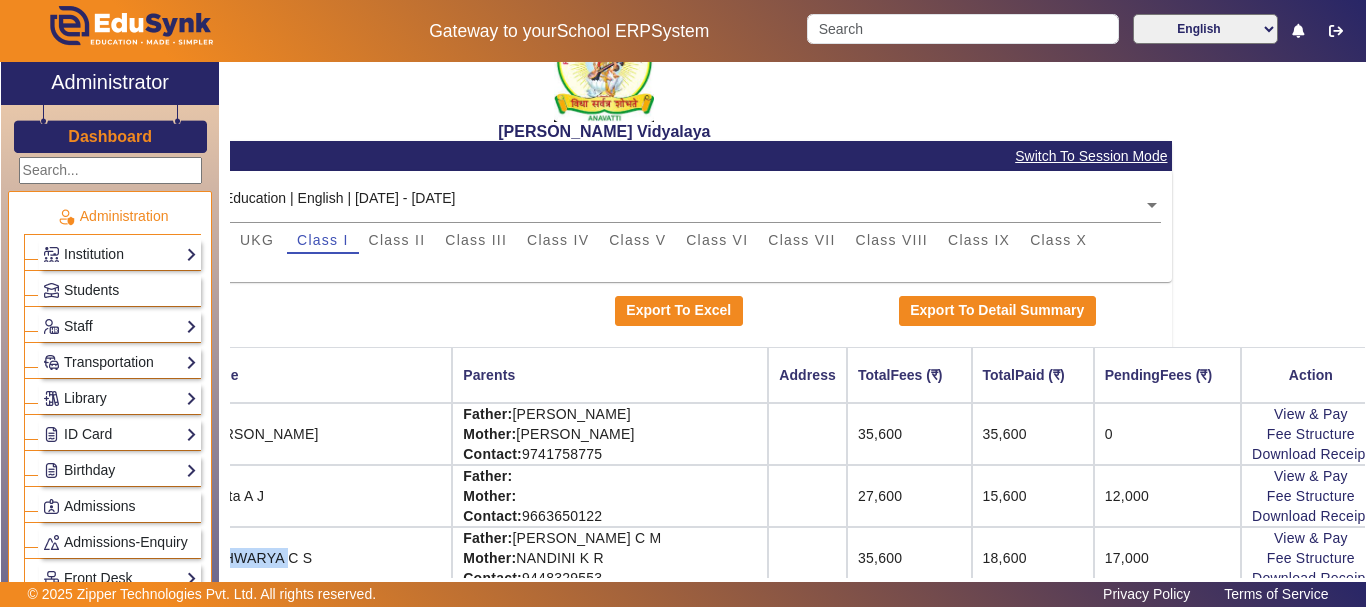 click on "[PERSON_NAME] Vidyalaya   Student Fee Audit   Switch To Session Mode  Select Session  Central Board of Secondary Education | English | [DATE] - [DATE]  × Baby Nursery LKG UKG Class I Class II Class III Class IV Class V Class VI Class VII Class VIII Class IX Class X A  Export To Excel   Export To Detail Summary  Roll No. Name Parents Address TotalFees (₹) TotalPaid (₹) PendingFees (₹) Action RollNo: Reg Id: 1ST 04  [PERSON_NAME]  Father: [PERSON_NAME] B  Mother: [PERSON_NAME]   Contact: 9741758775    35,600 35,600 0  View & Pay   Fee Structure  Download Receipt RollNo: Reg Id: L13/2023-24  Advita  A J Father:    Mother:    Contact: 9663650122    27,600 15,600 12,000  View & Pay   Fee Structure  Download Receipt RollNo: Reg Id: 1ST 01  AISHWARYA   C S Father: [PERSON_NAME]  C  M Mother: [PERSON_NAME] K R Contact: 9448329553    35,600 18,600 17,000  View & Pay   Fee Structure  Download Receipt RollNo: Reg Id: 1ST 06  AISIRI M  Father: [PERSON_NAME] Mother: [PERSON_NAME] R  P Contact: 9663778383    35,600 35,600 0  View & Pay" 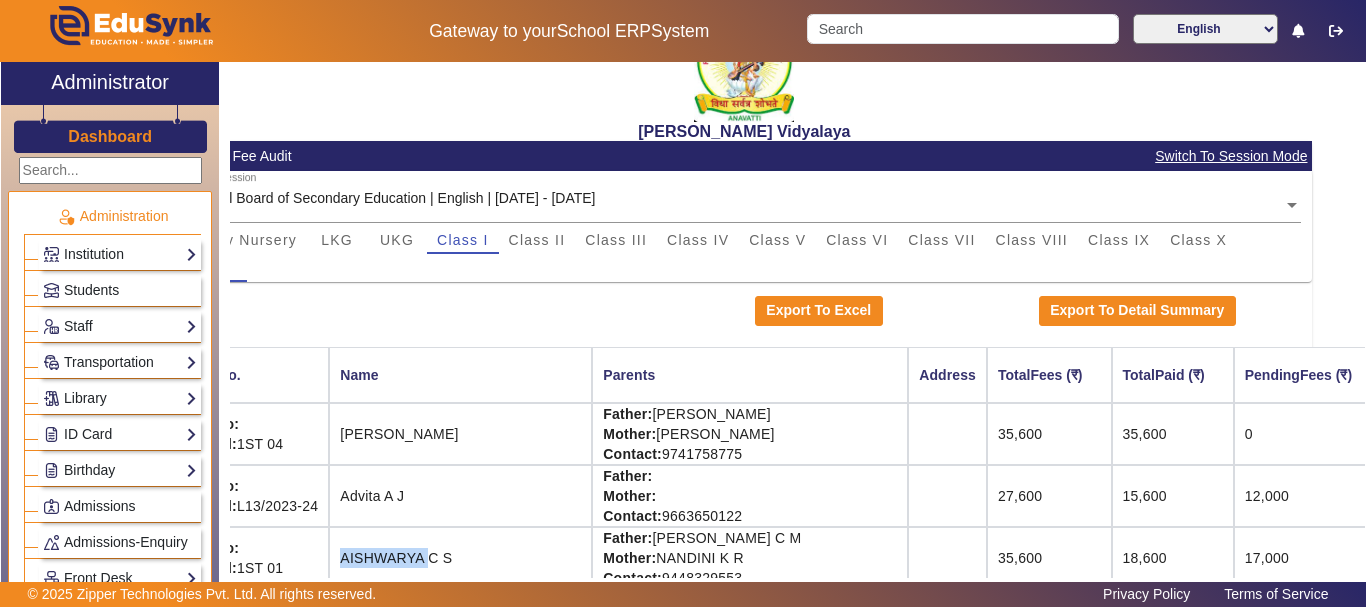 scroll, scrollTop: 55, scrollLeft: 33, axis: both 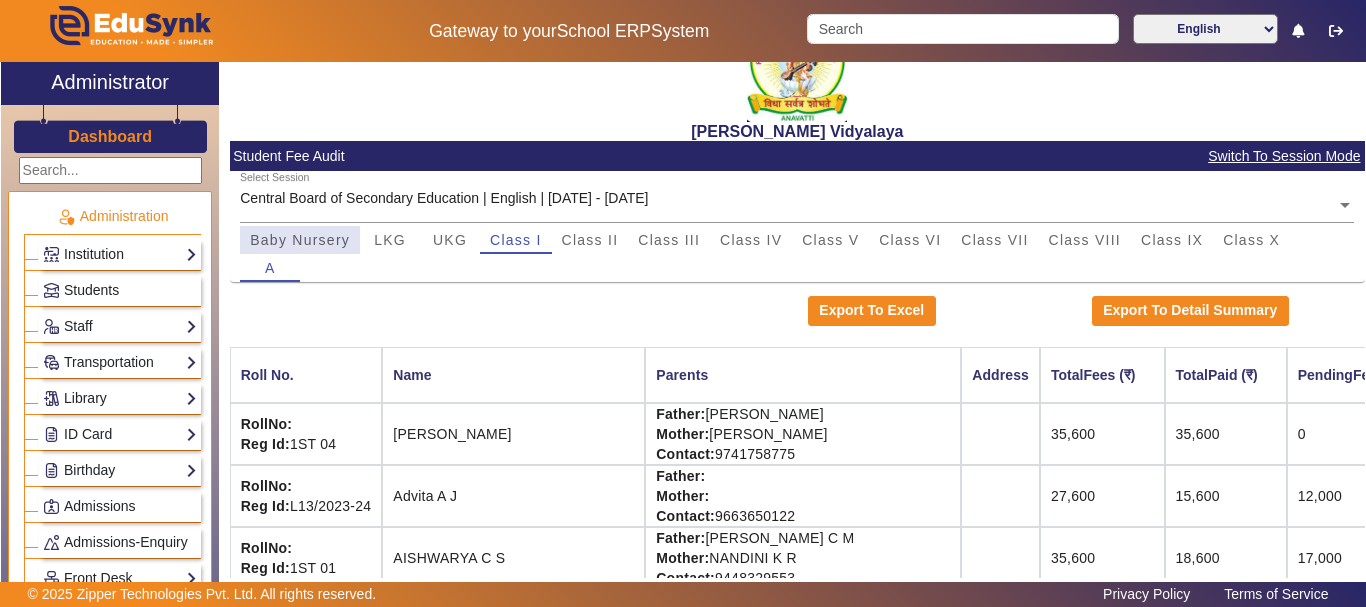 click on "Baby Nursery" at bounding box center (300, 240) 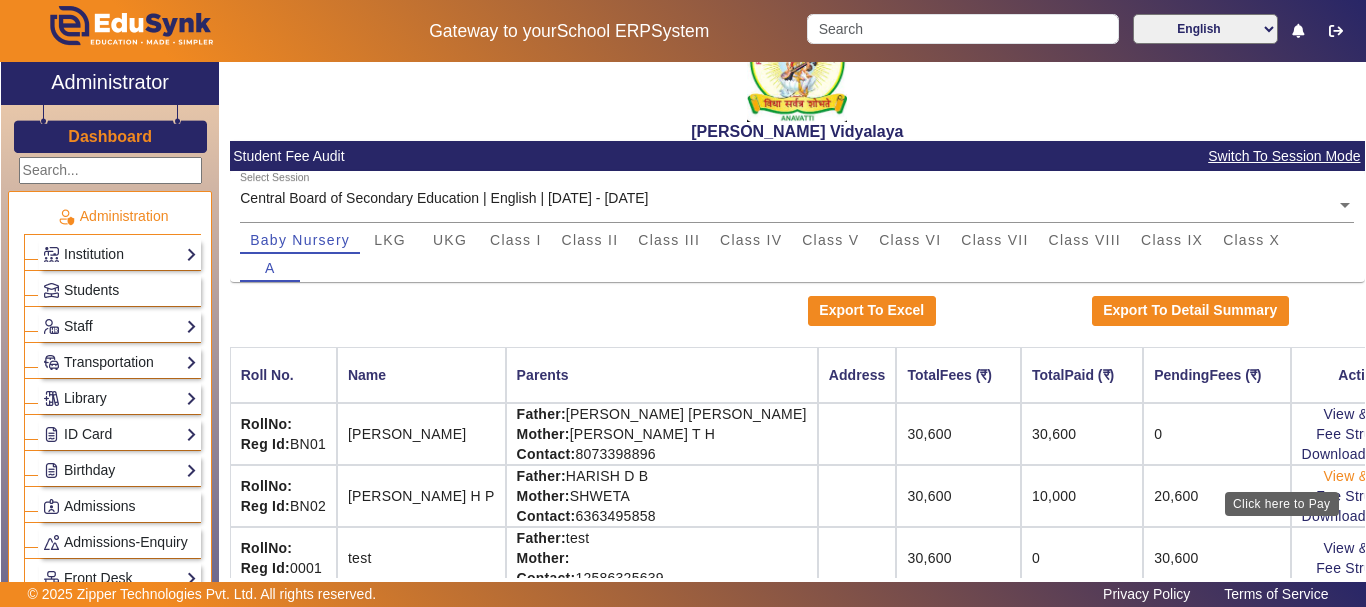 click on "View & Pay" 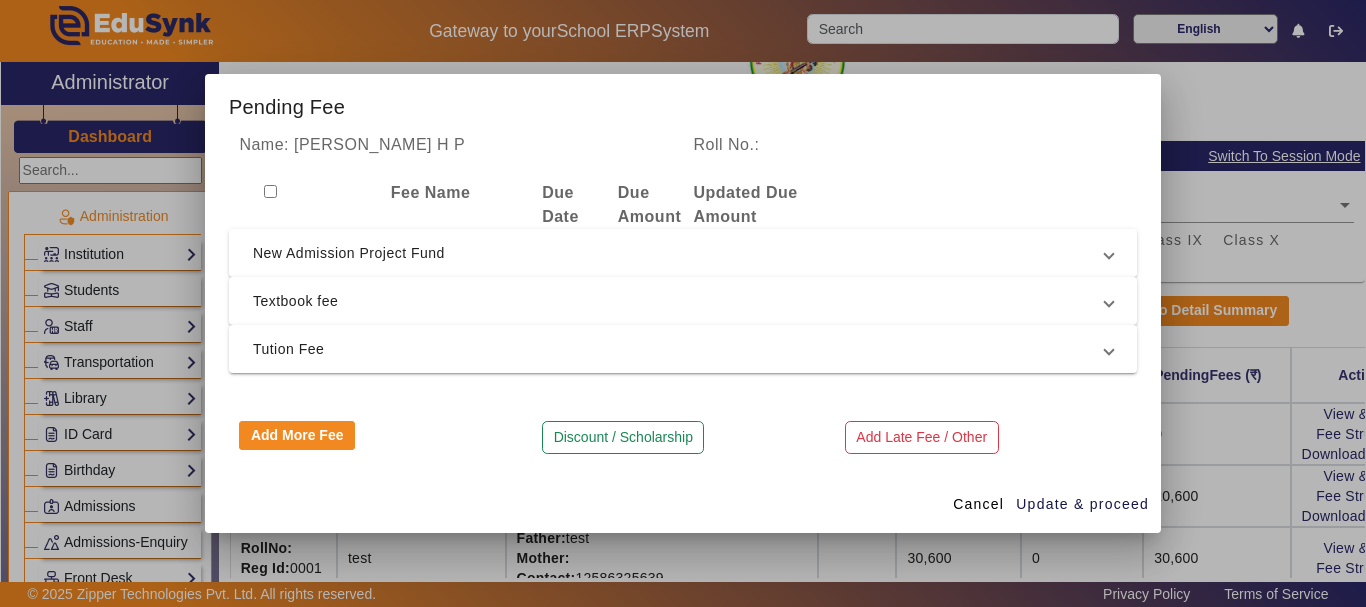 click on "New Admission Project Fund" at bounding box center [679, 253] 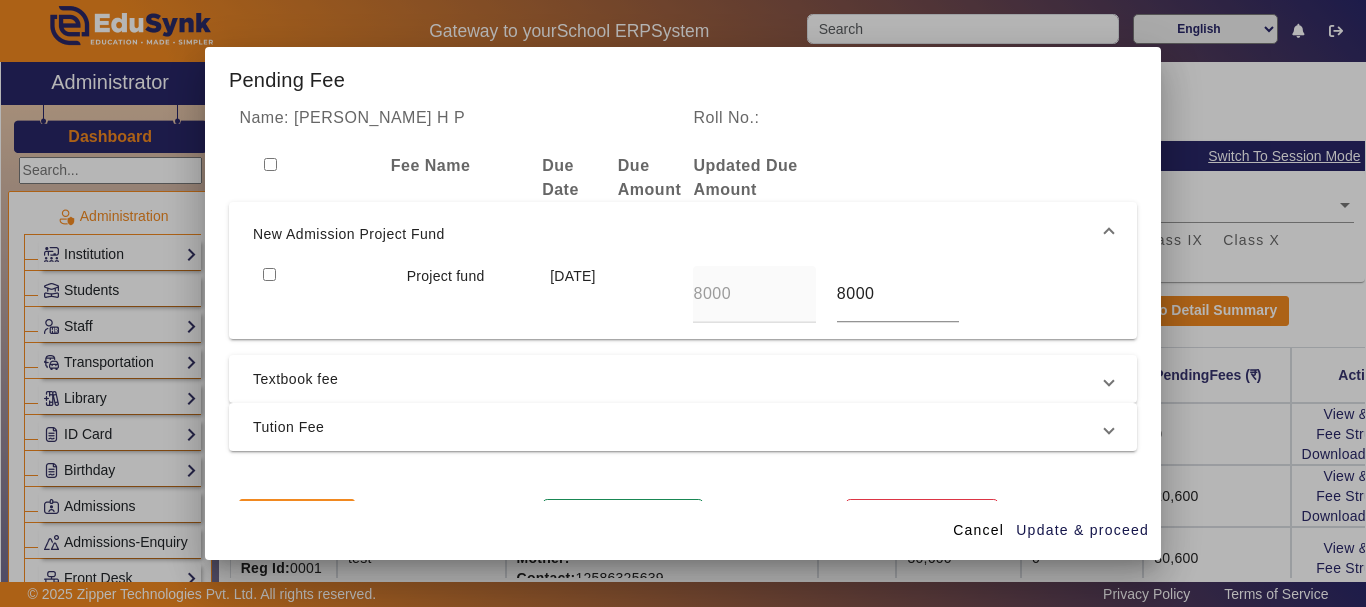 click at bounding box center [269, 274] 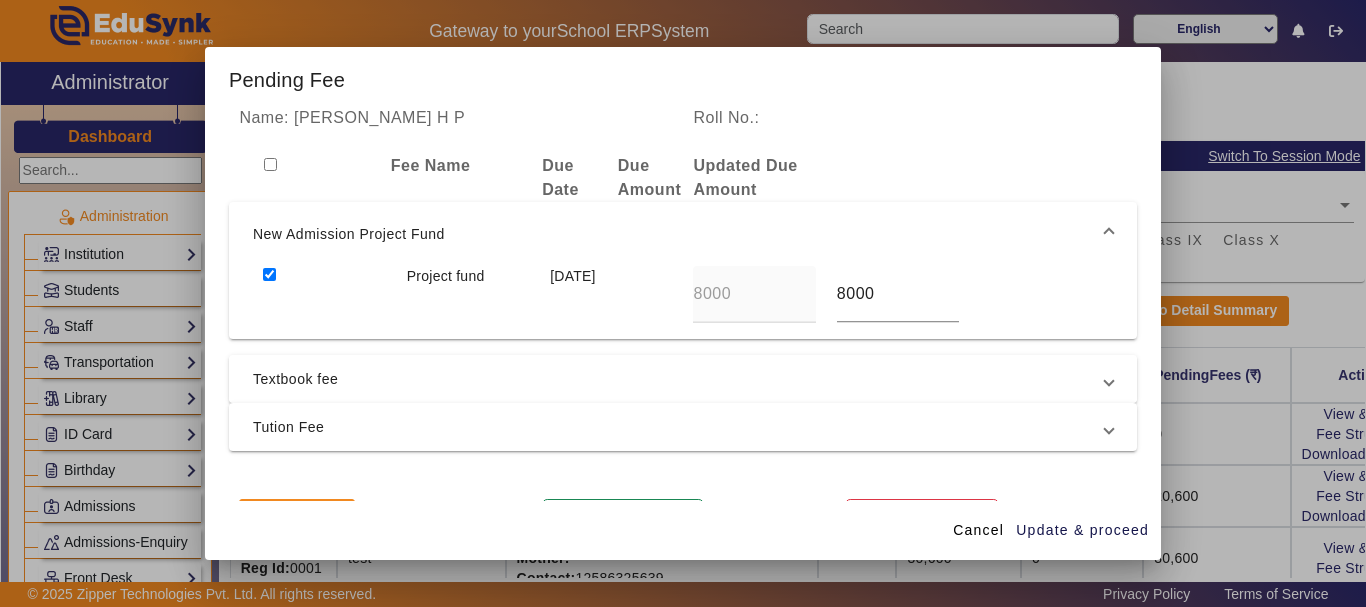 click on "Textbook fee" at bounding box center (679, 379) 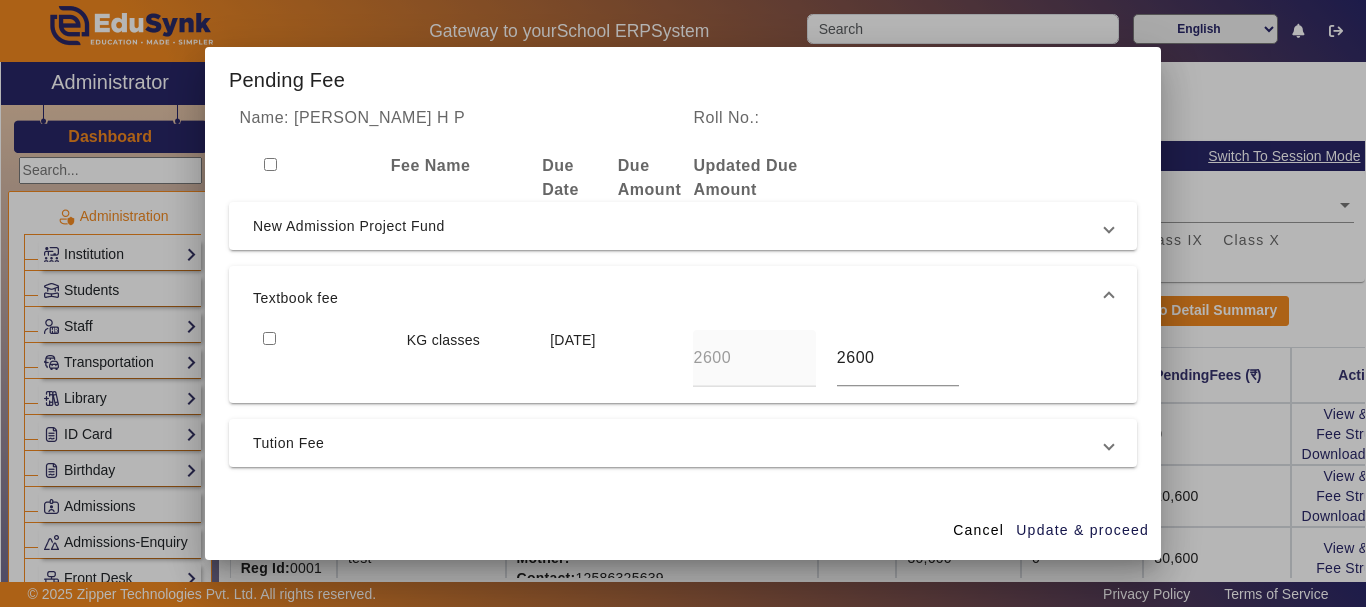 click at bounding box center [269, 338] 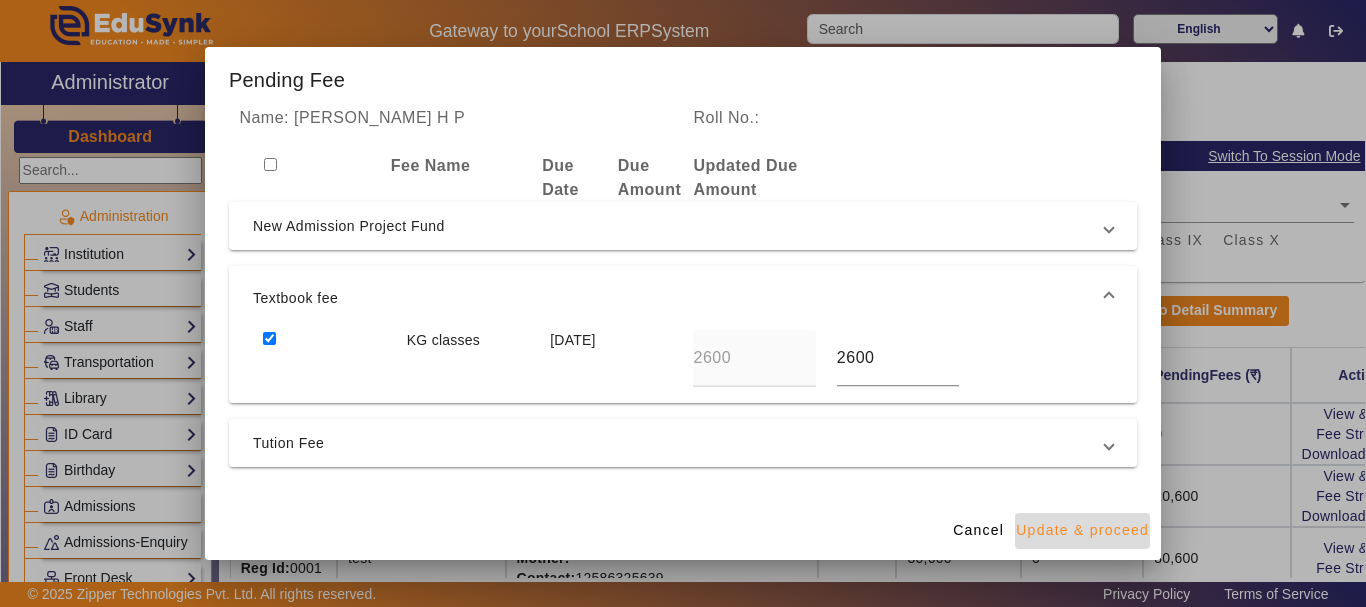 click on "Update & proceed" at bounding box center [1082, 530] 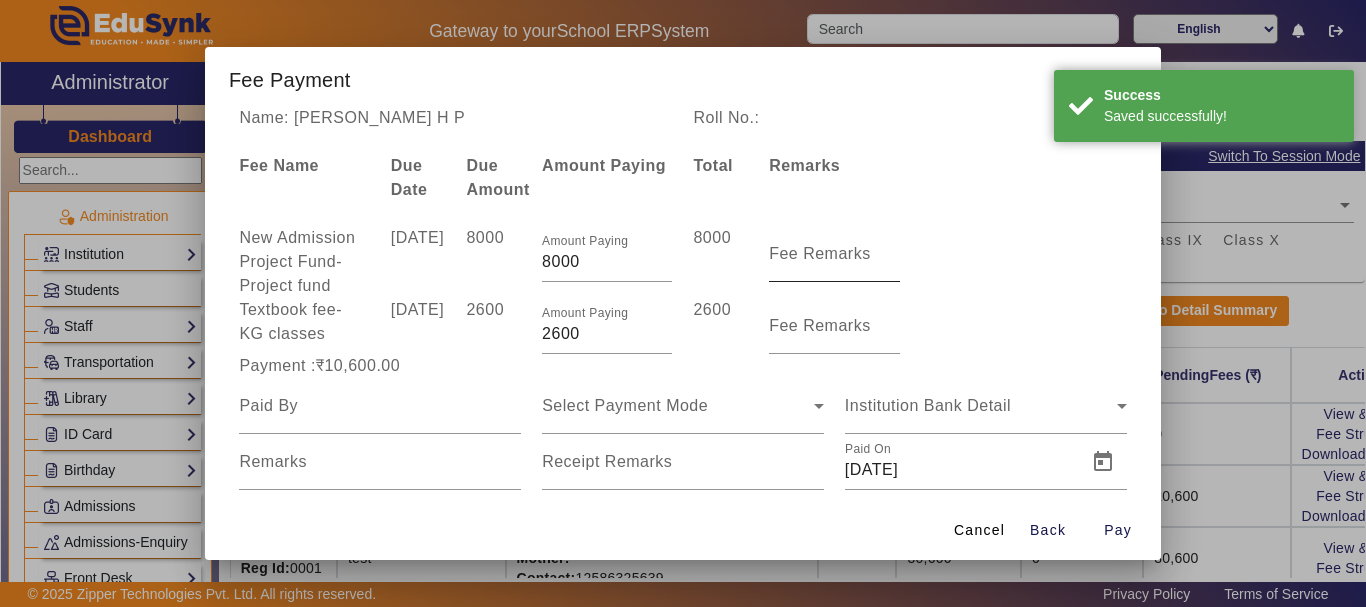 click on "Fee Remarks" at bounding box center (820, 253) 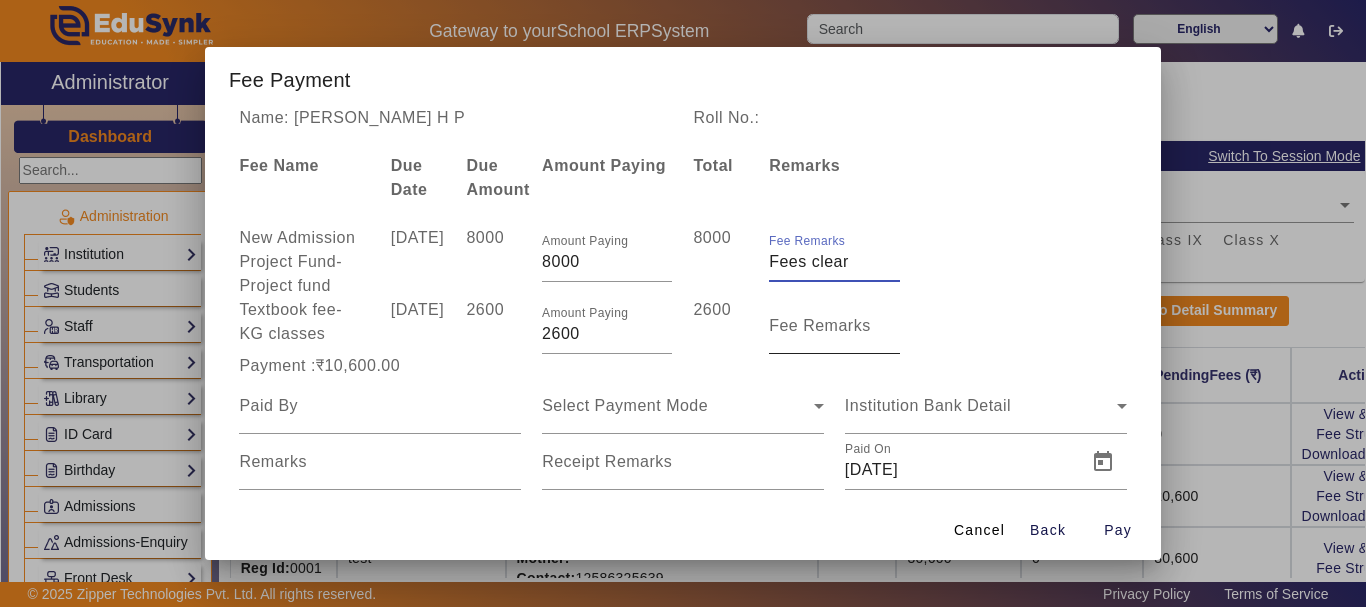 type on "Fees clear" 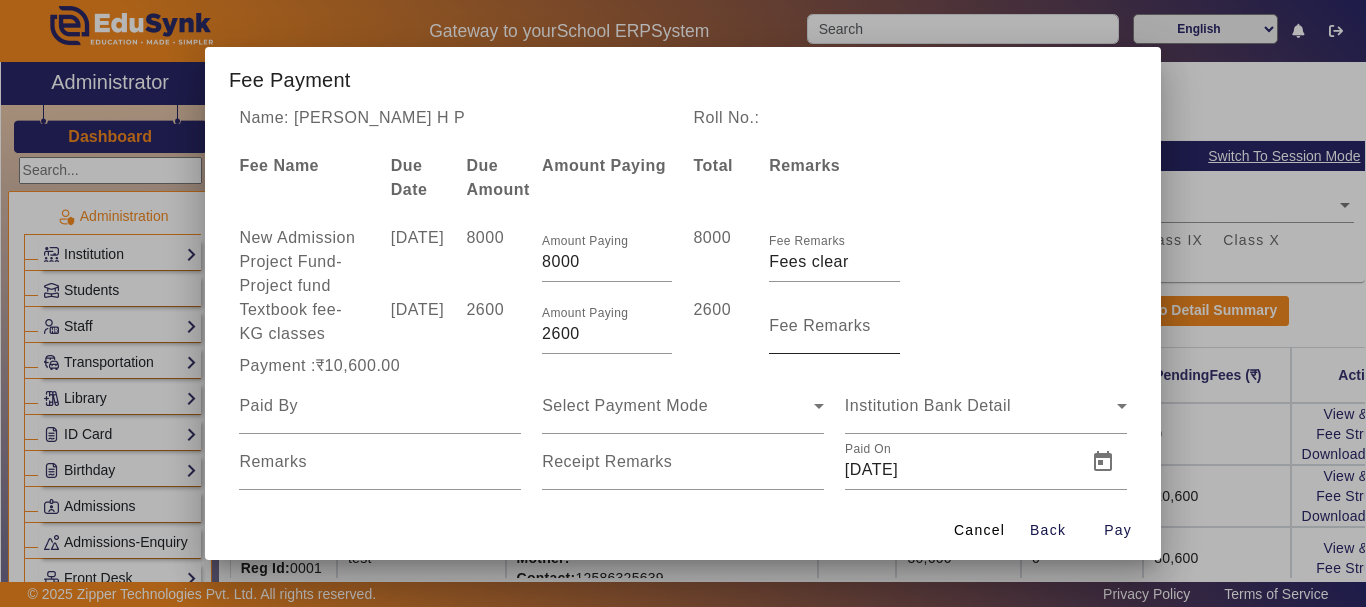 click on "Fee Remarks" at bounding box center [820, 325] 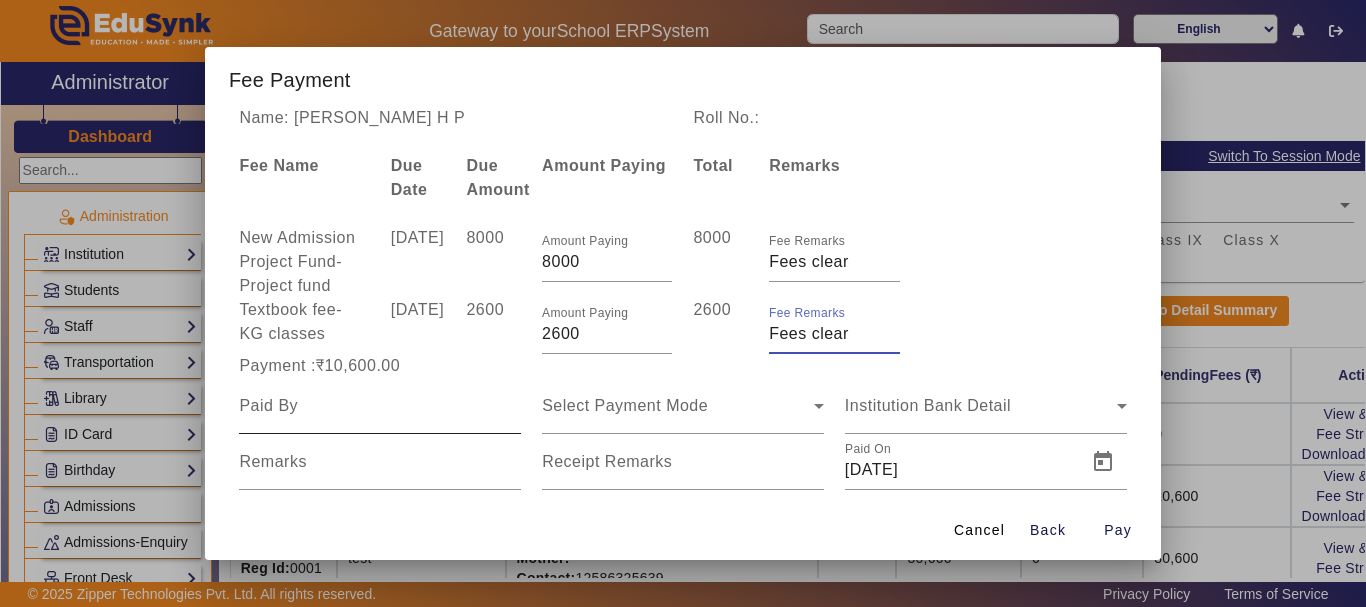 type on "Fees clear" 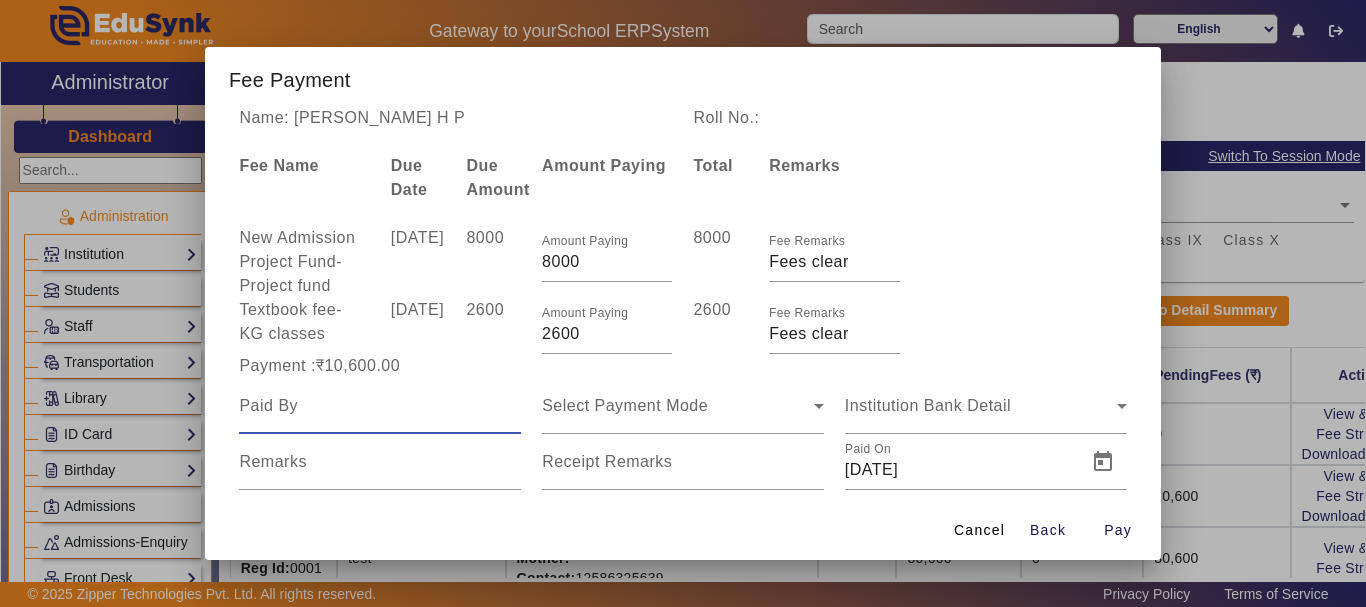 click at bounding box center (380, 406) 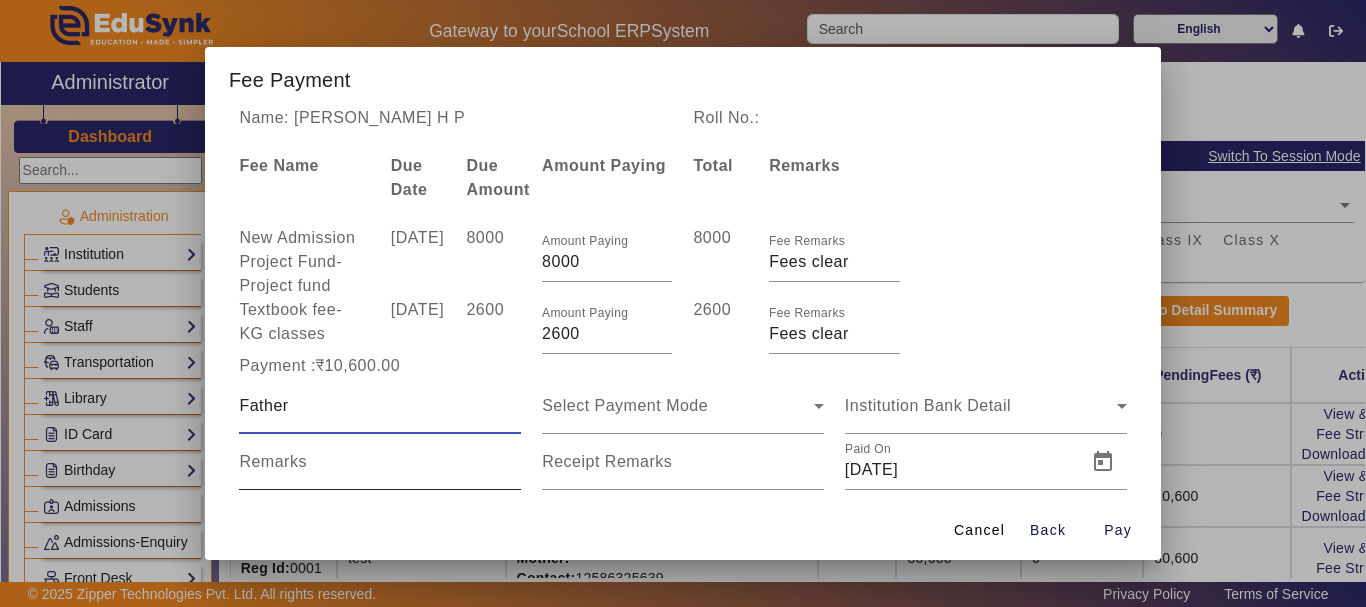 type on "Father" 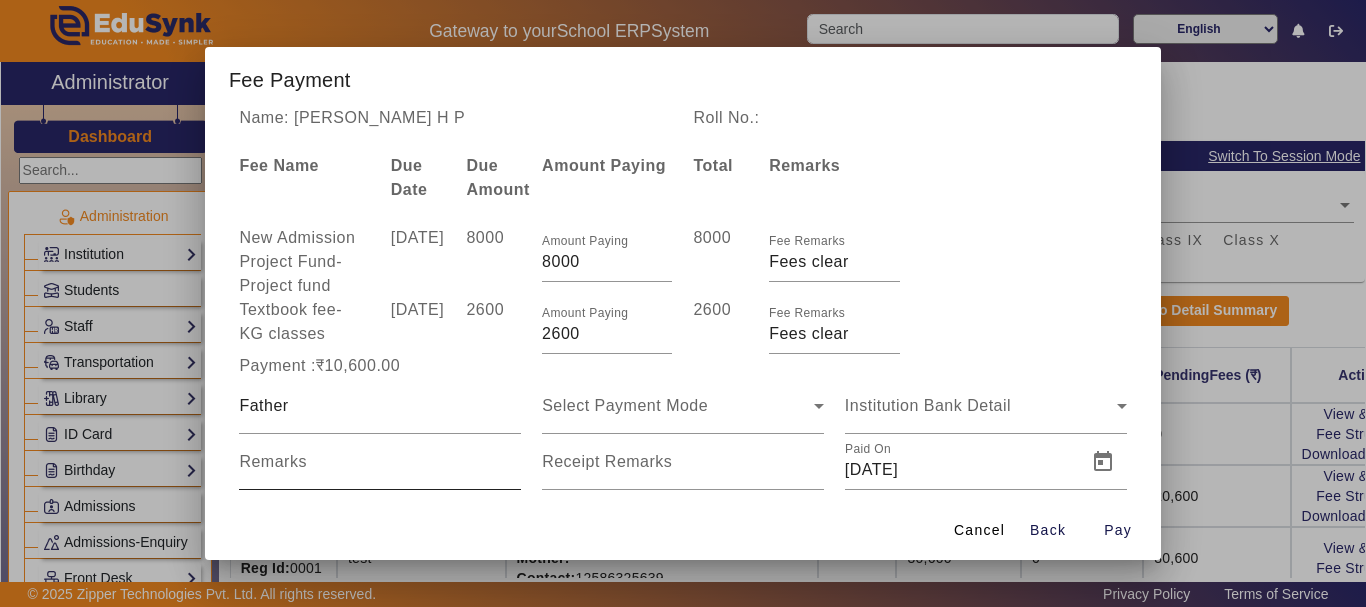 click on "Remarks" at bounding box center [273, 462] 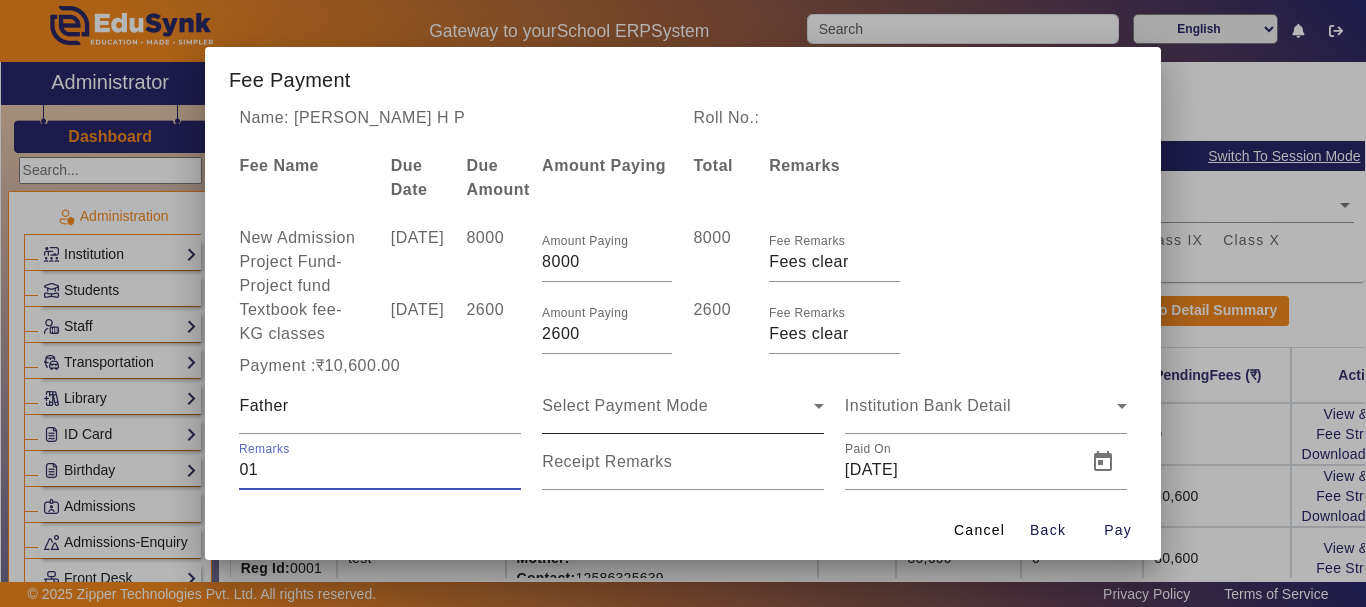 type on "01" 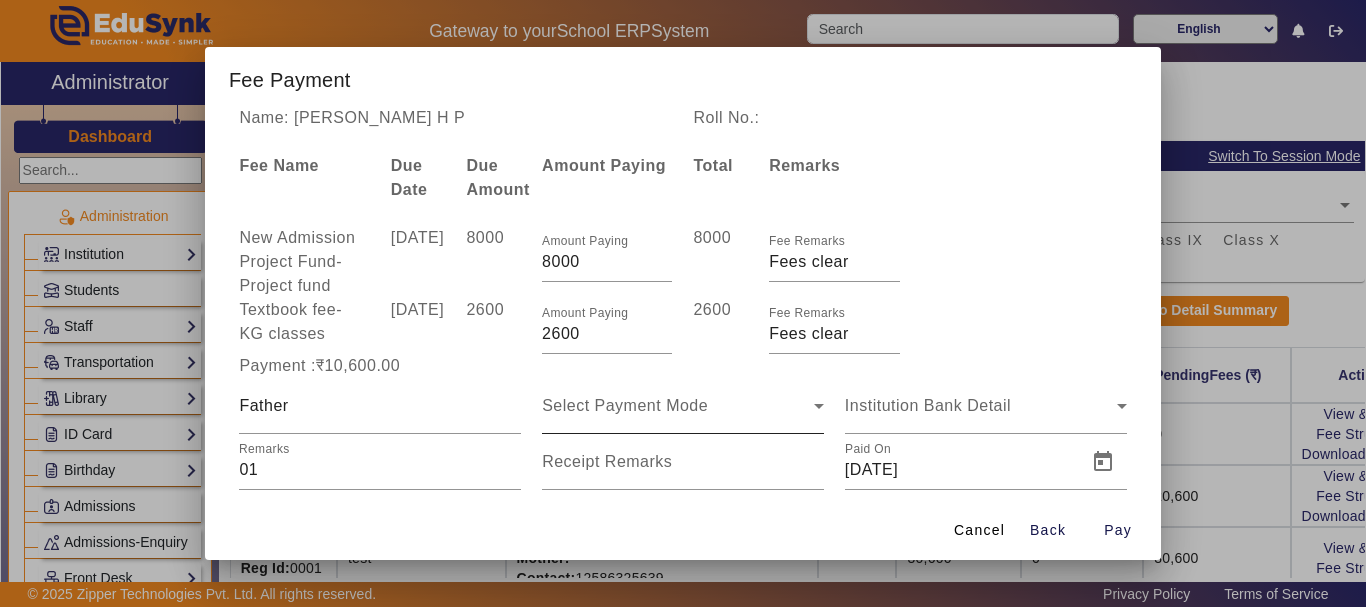 click on "Select Payment Mode" at bounding box center [683, 406] 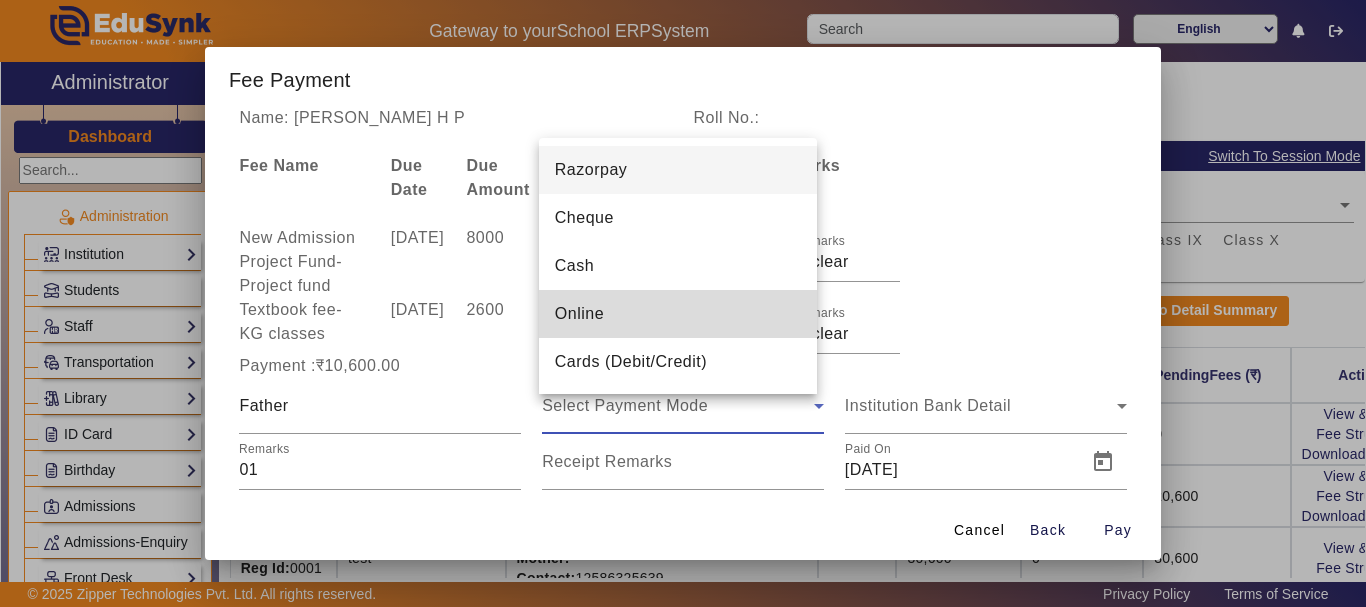 click on "Online" at bounding box center [678, 314] 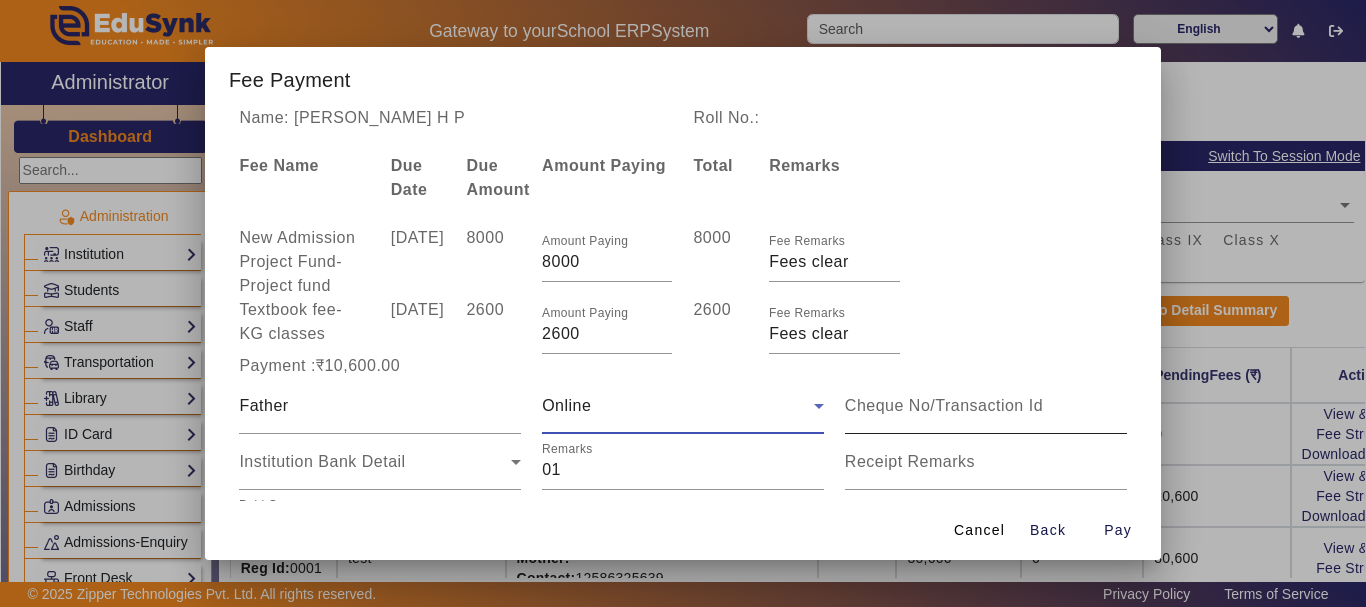 click at bounding box center (986, 406) 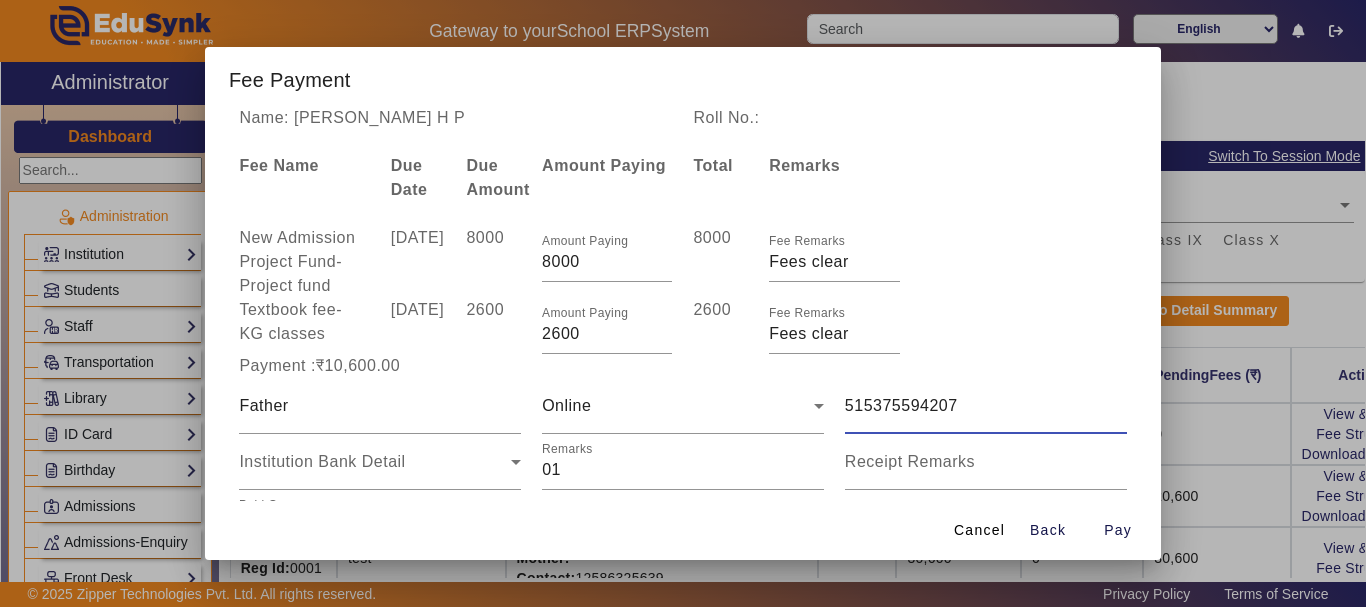 click on "515375594207" at bounding box center [986, 406] 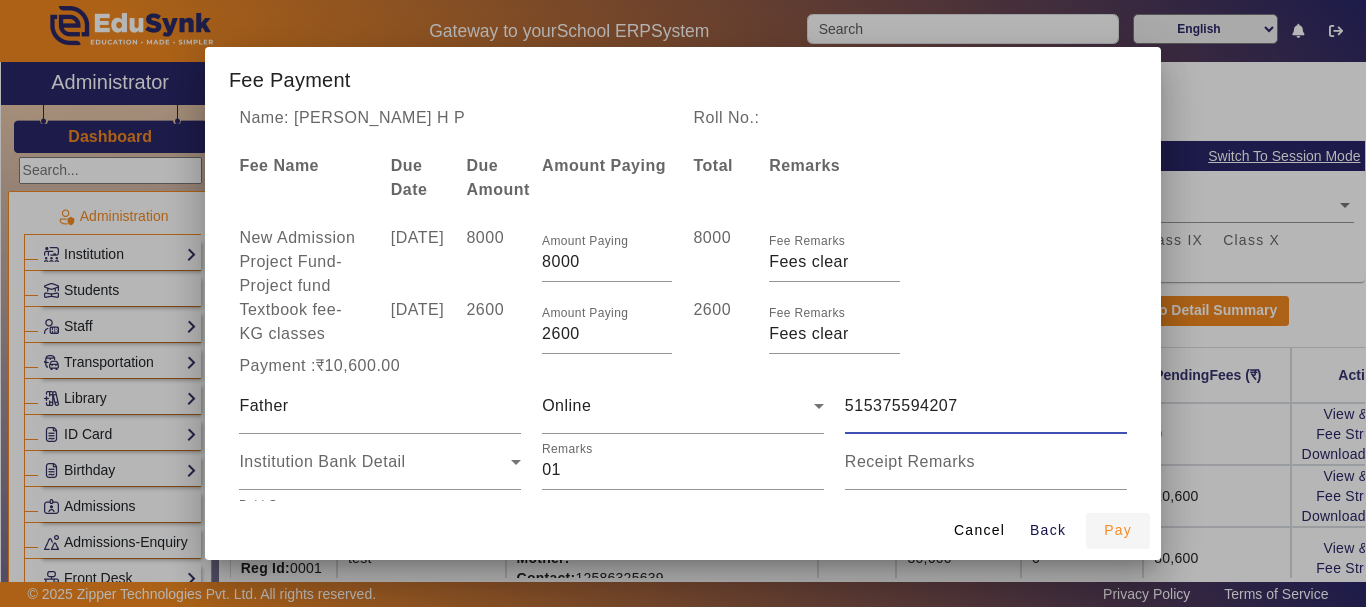 type on "515375594207" 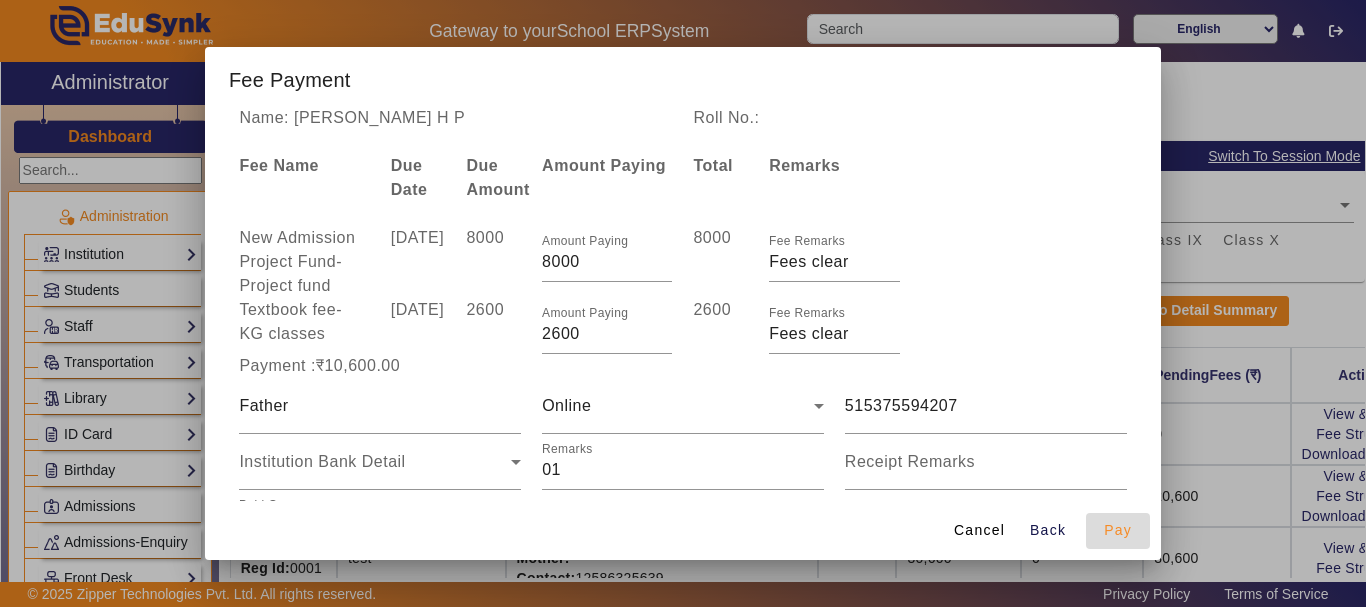 click on "Pay" at bounding box center [1118, 530] 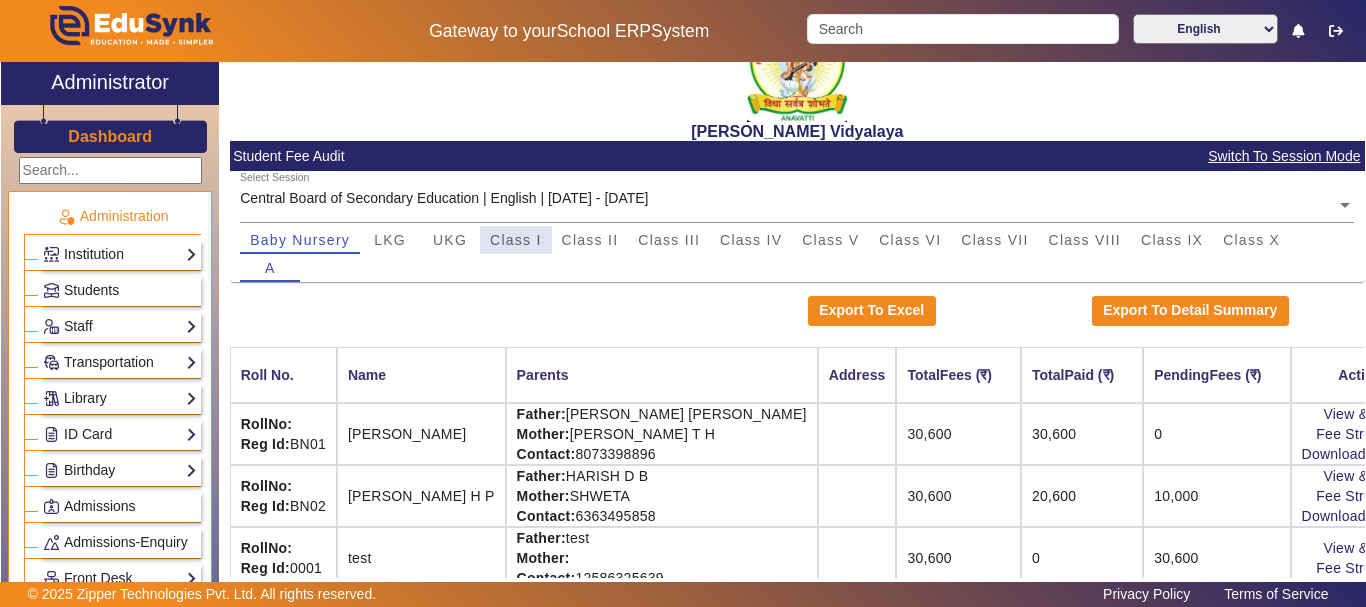 click on "Class I" at bounding box center [516, 240] 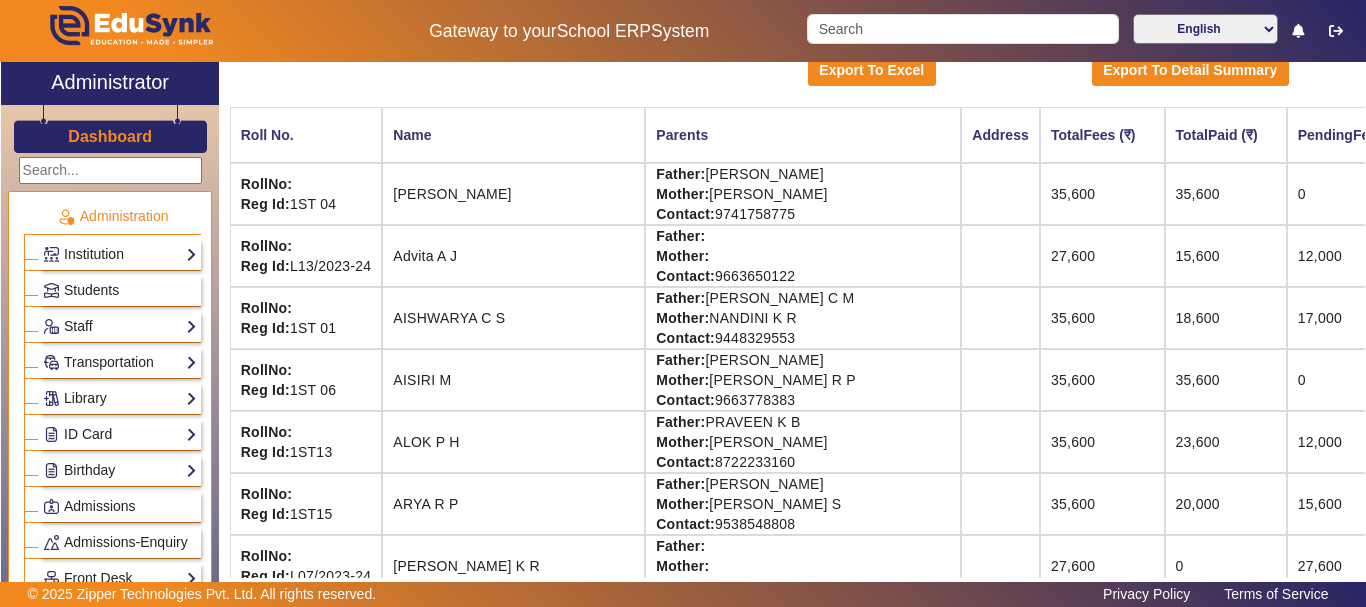 scroll, scrollTop: 335, scrollLeft: 0, axis: vertical 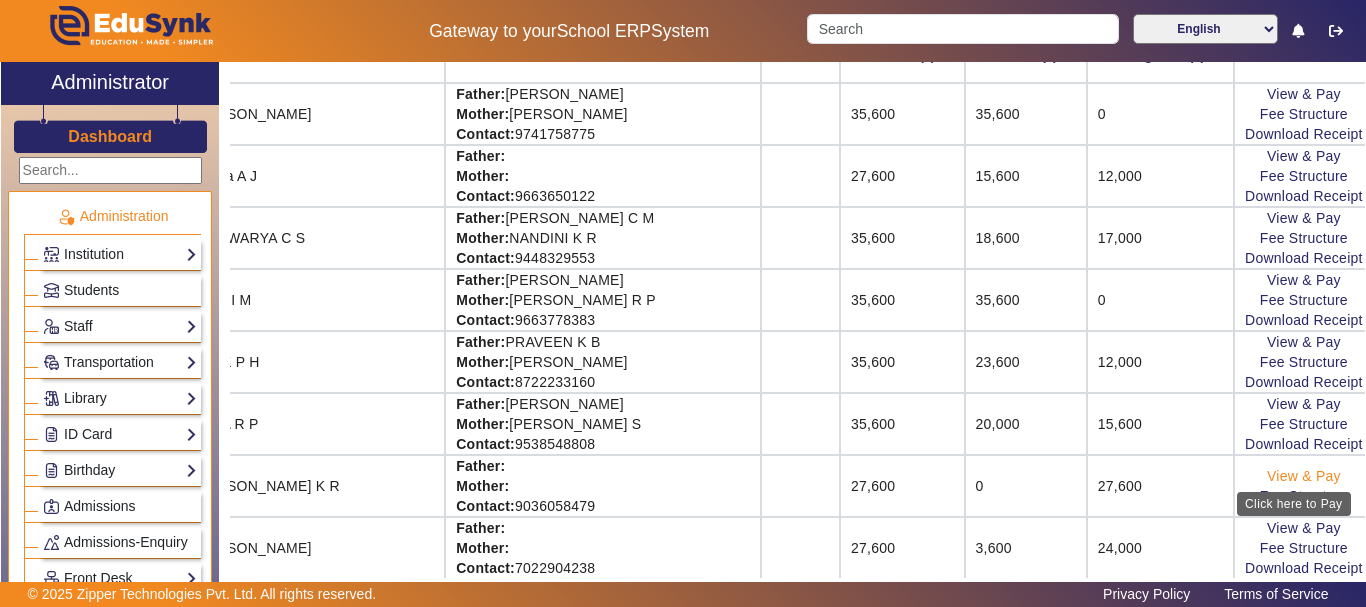 click on "View & Pay" 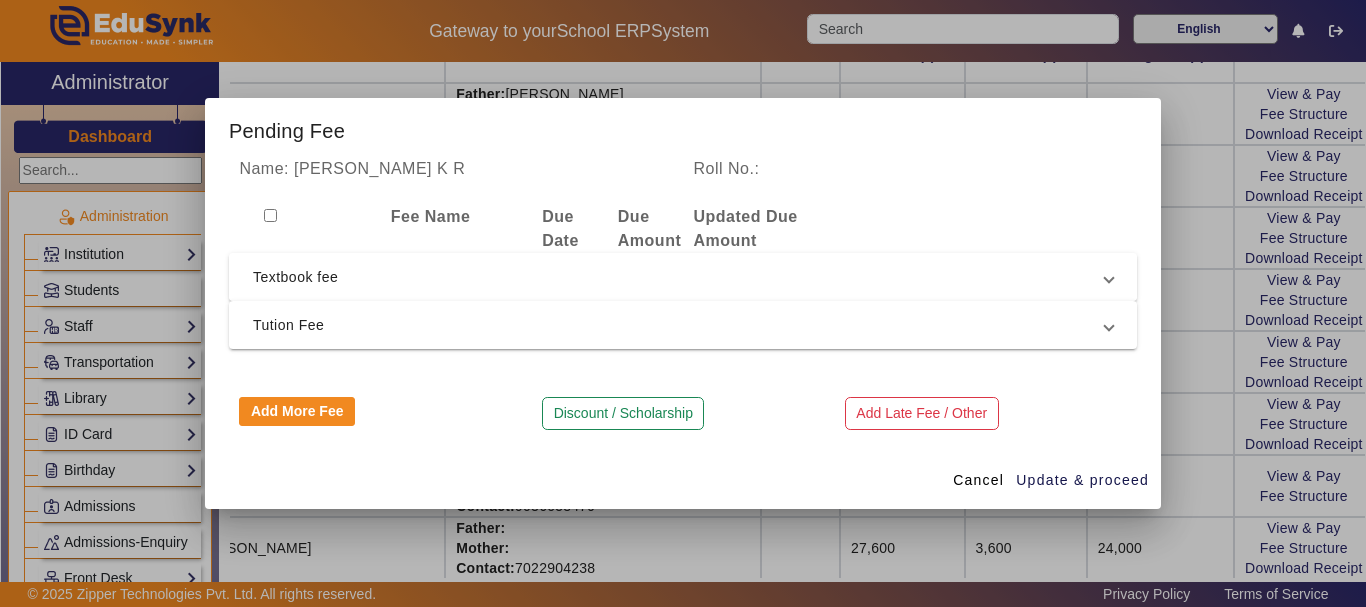 click on "Textbook fee" at bounding box center (679, 277) 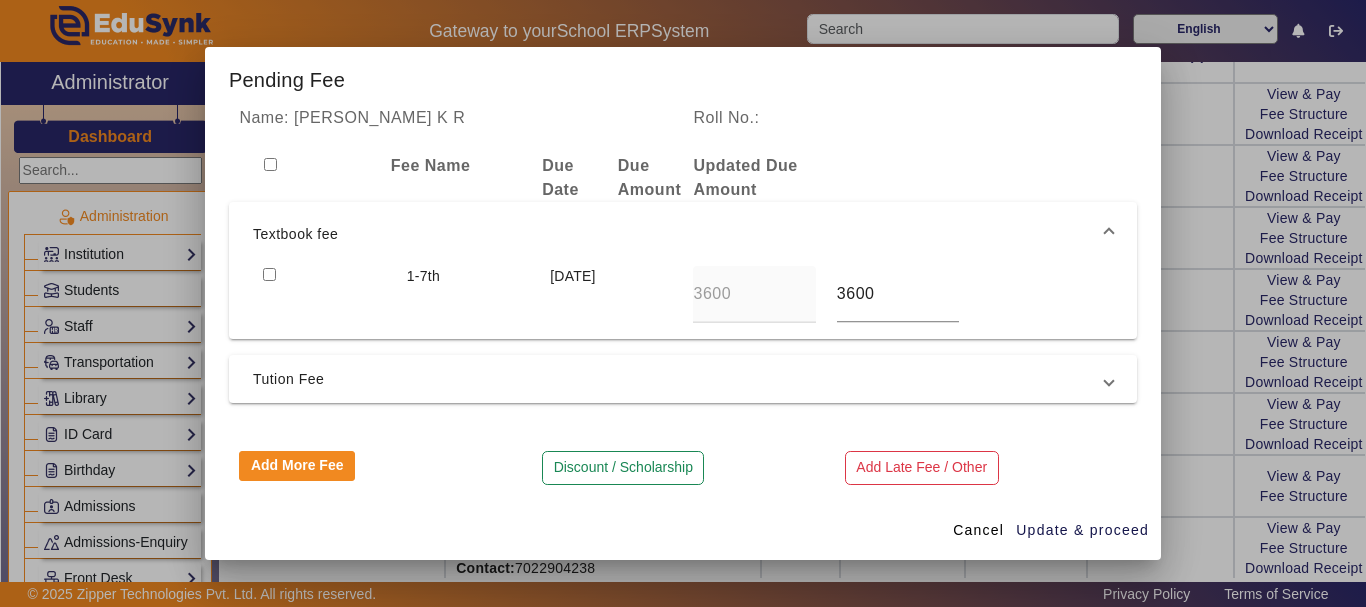 click at bounding box center (269, 274) 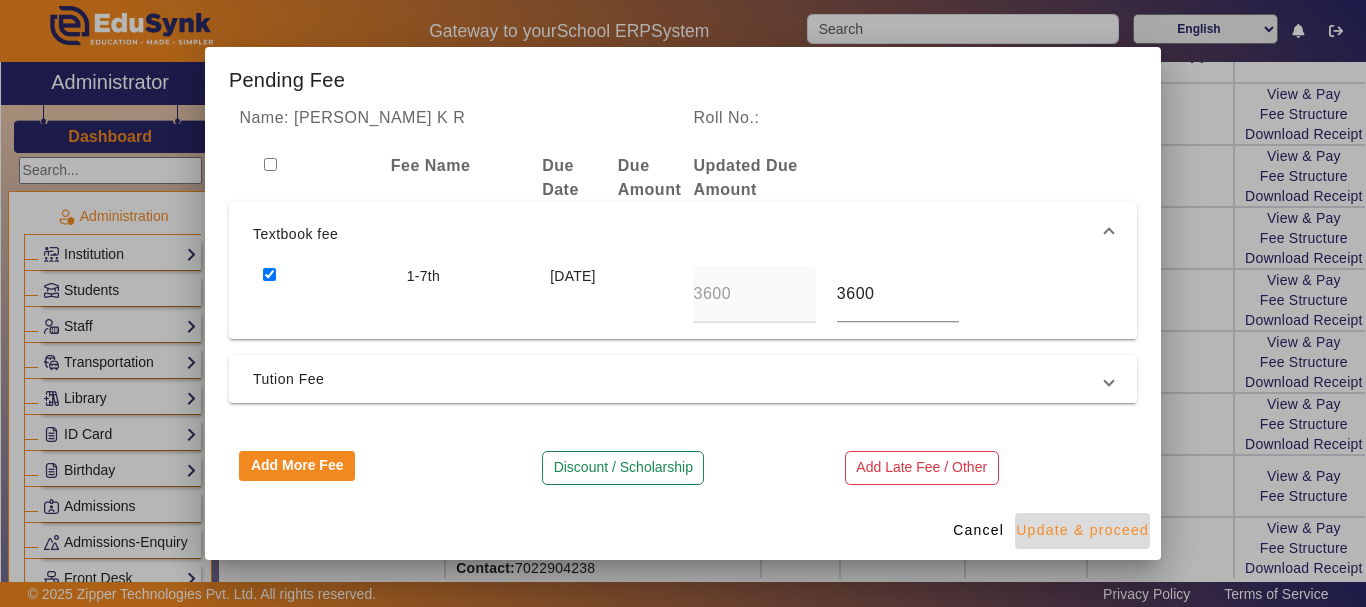 click on "Update & proceed" at bounding box center (1082, 530) 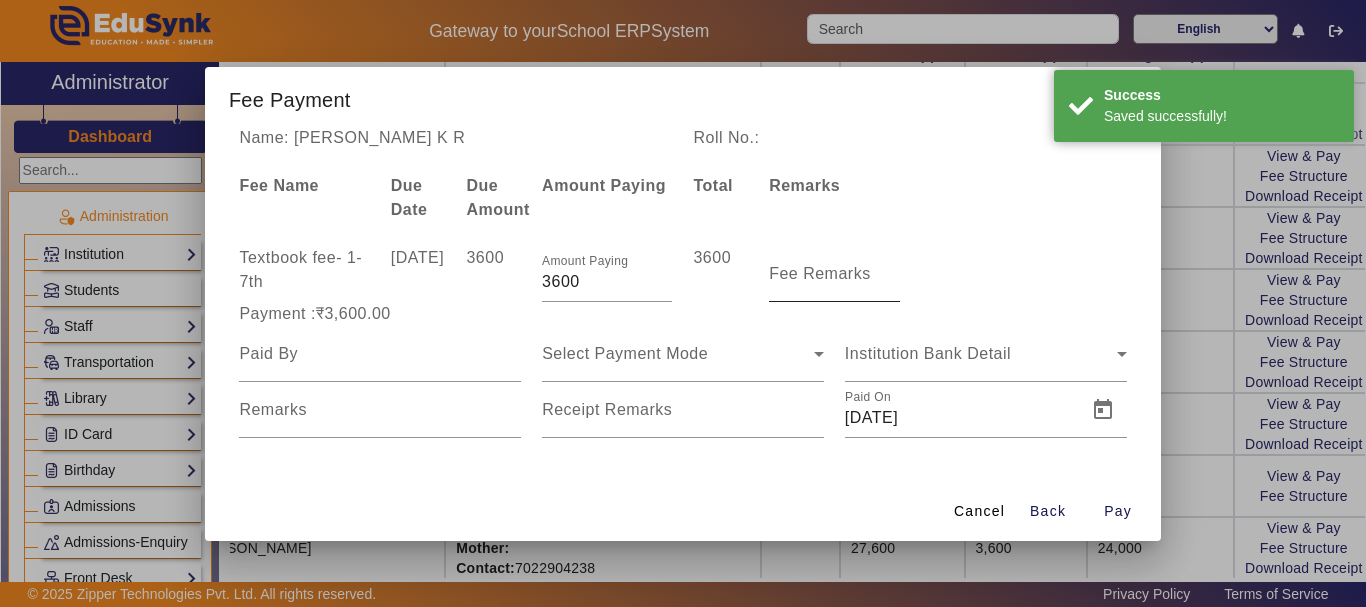 click on "Fee Remarks" at bounding box center [820, 273] 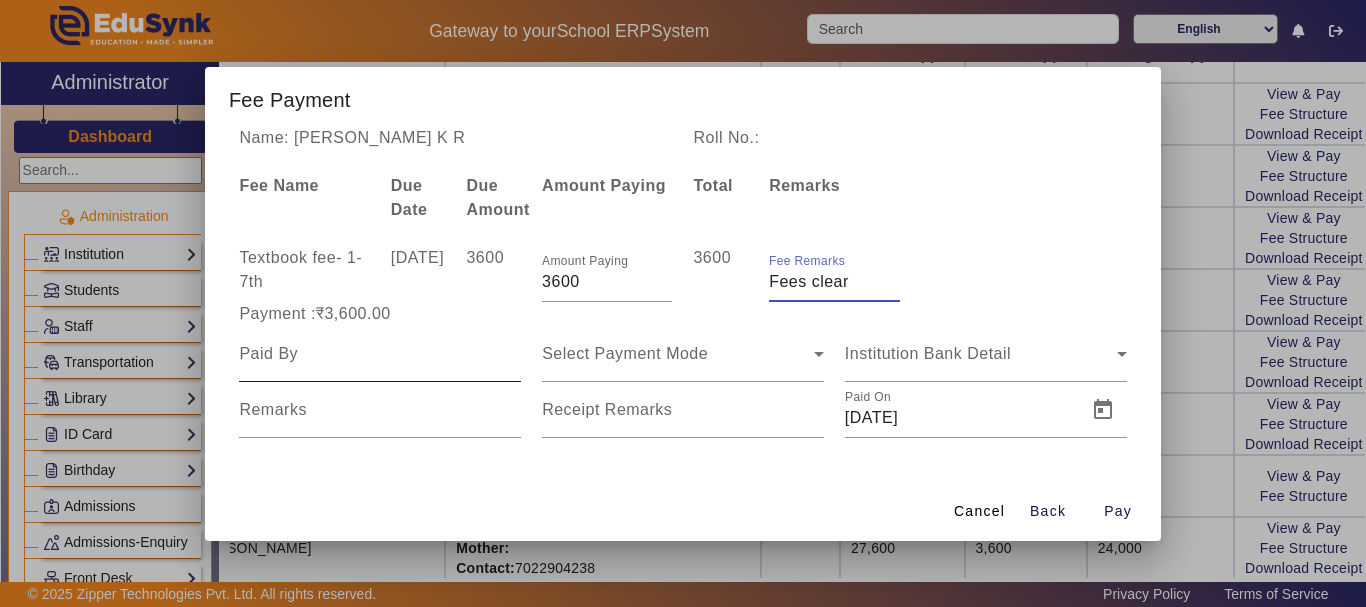 type on "Fees clear" 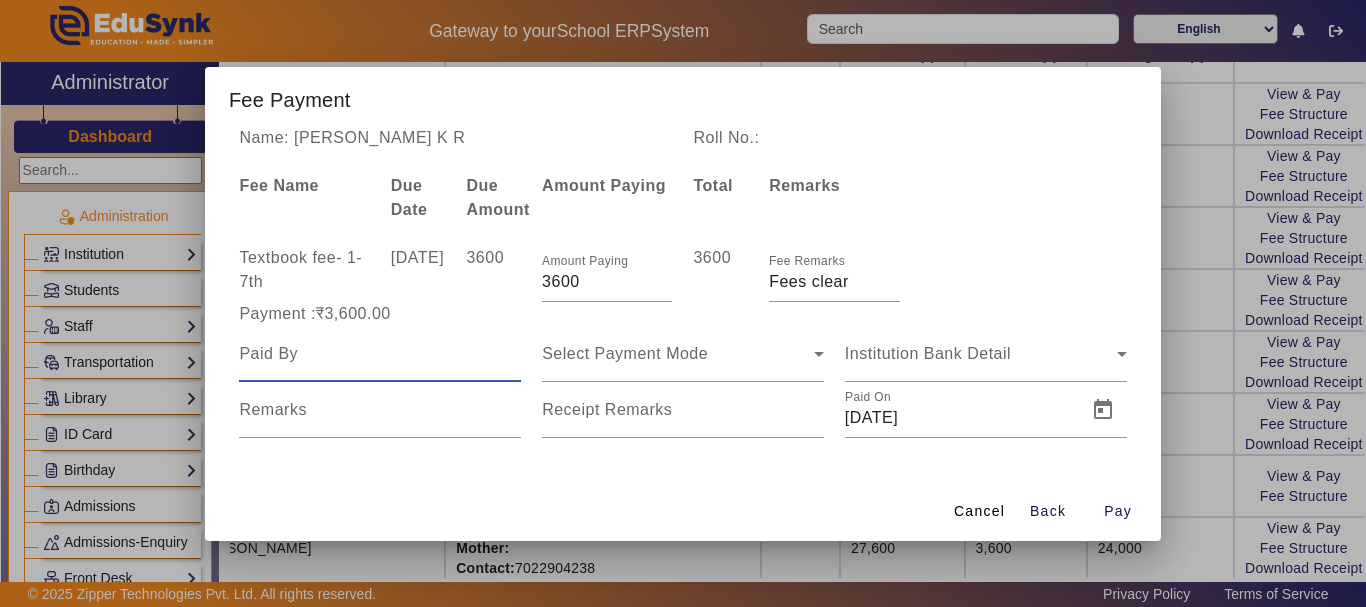 click at bounding box center [380, 354] 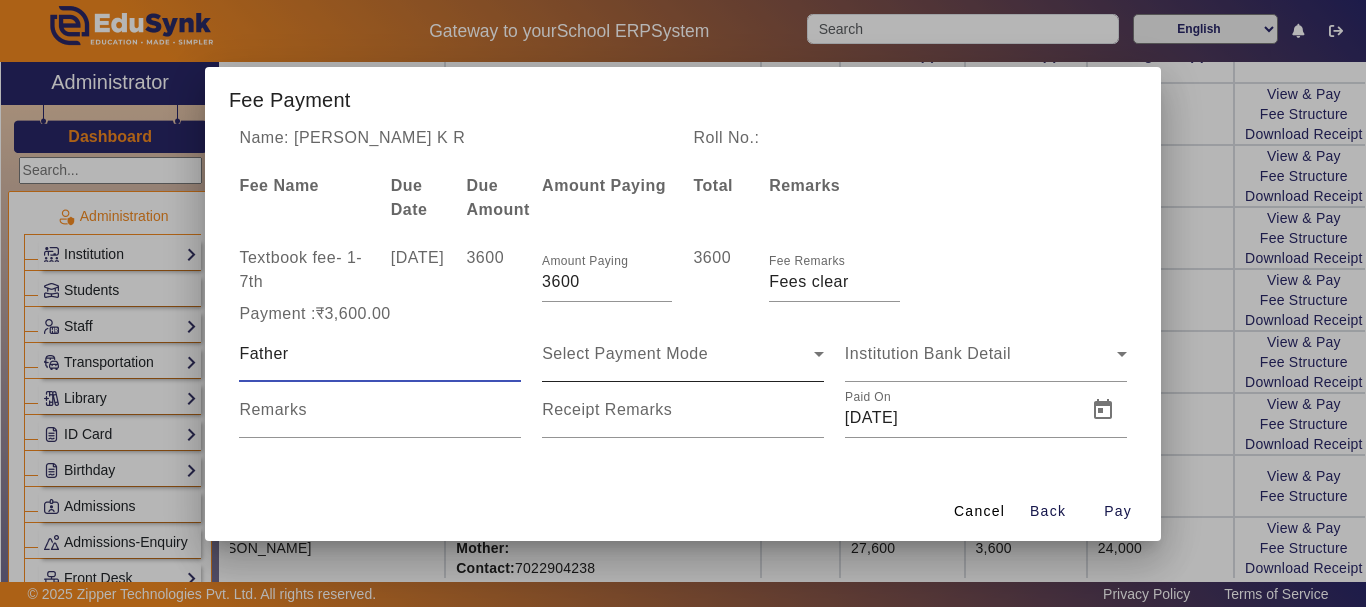 type on "Father" 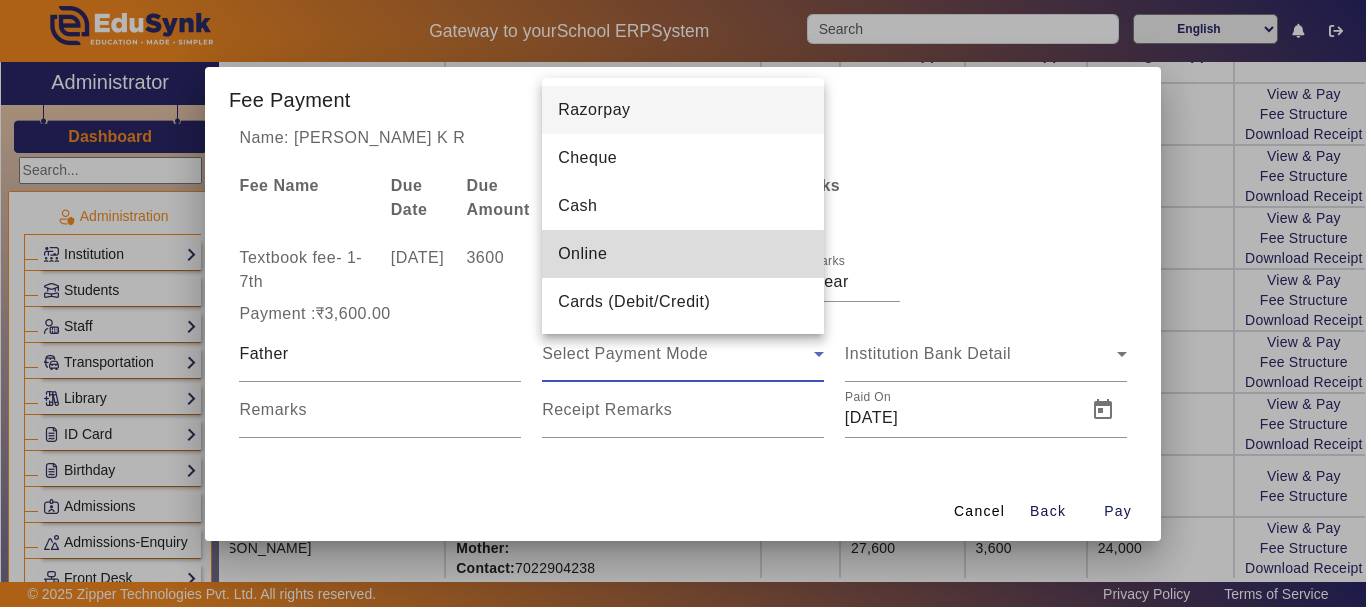 click on "Online" at bounding box center (582, 254) 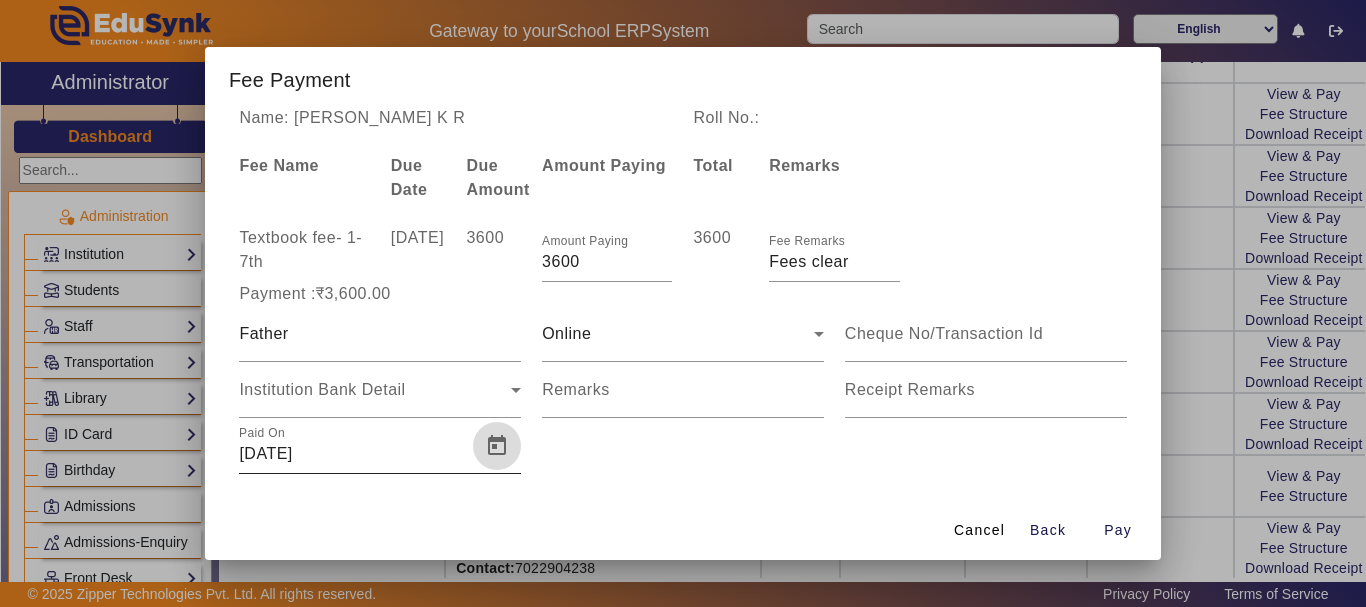 click at bounding box center (497, 446) 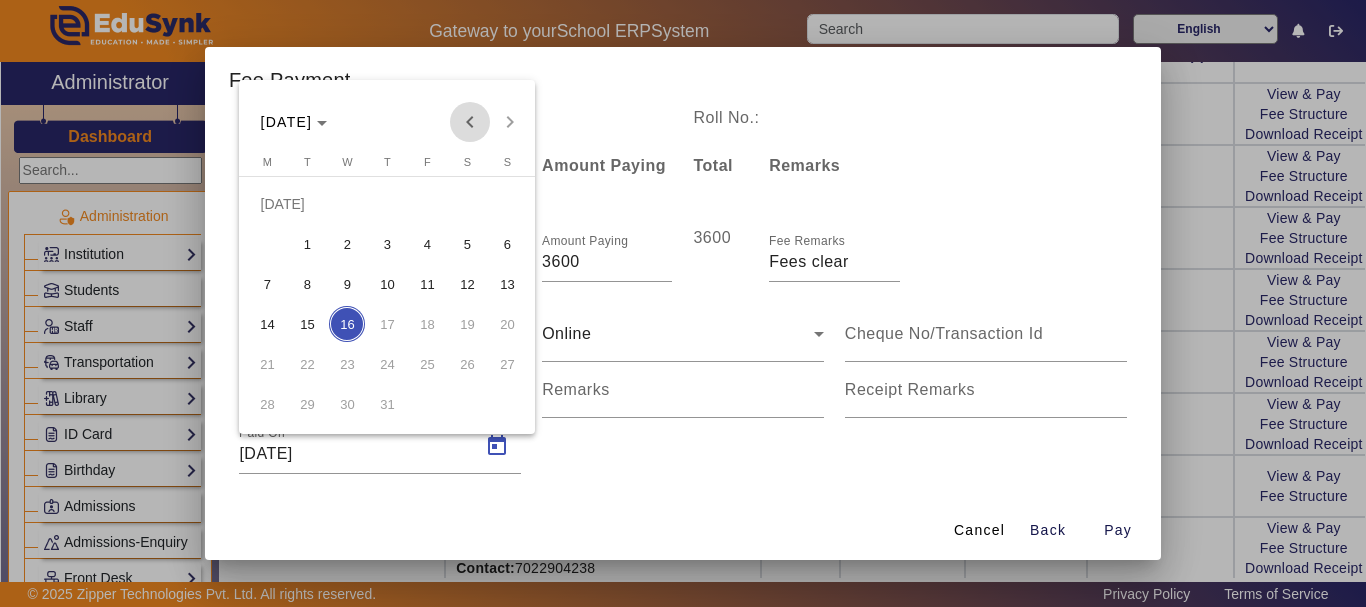 click at bounding box center [470, 122] 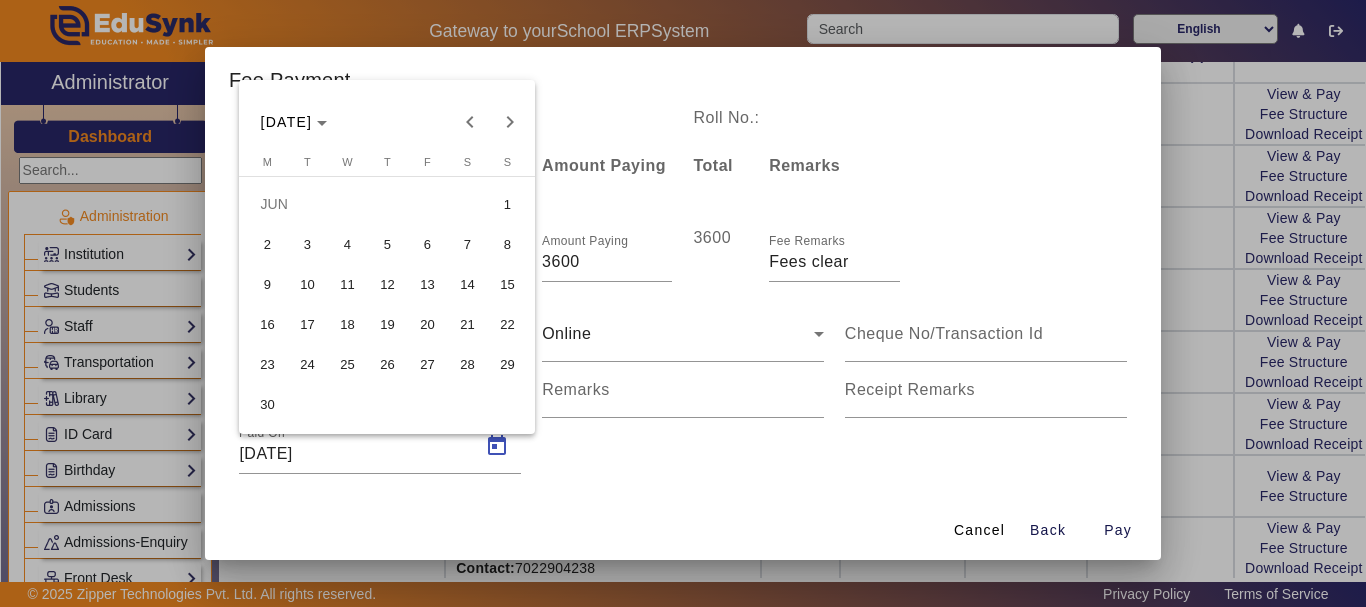 click on "2" at bounding box center (267, 244) 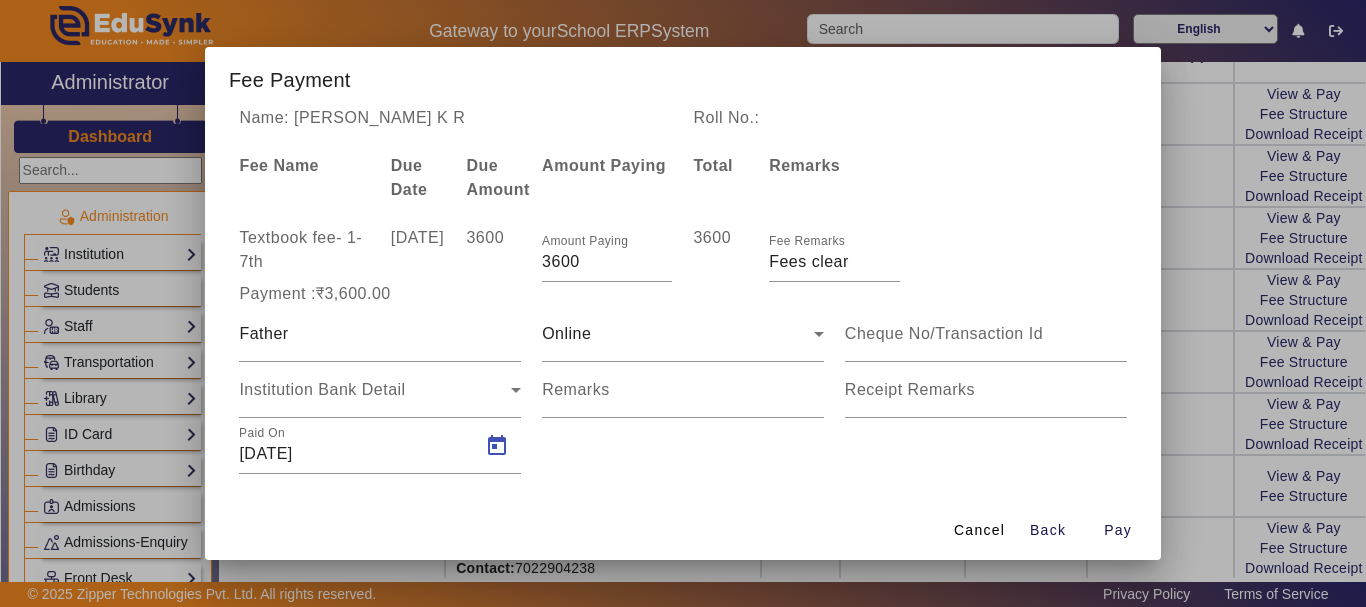type on "[DATE]" 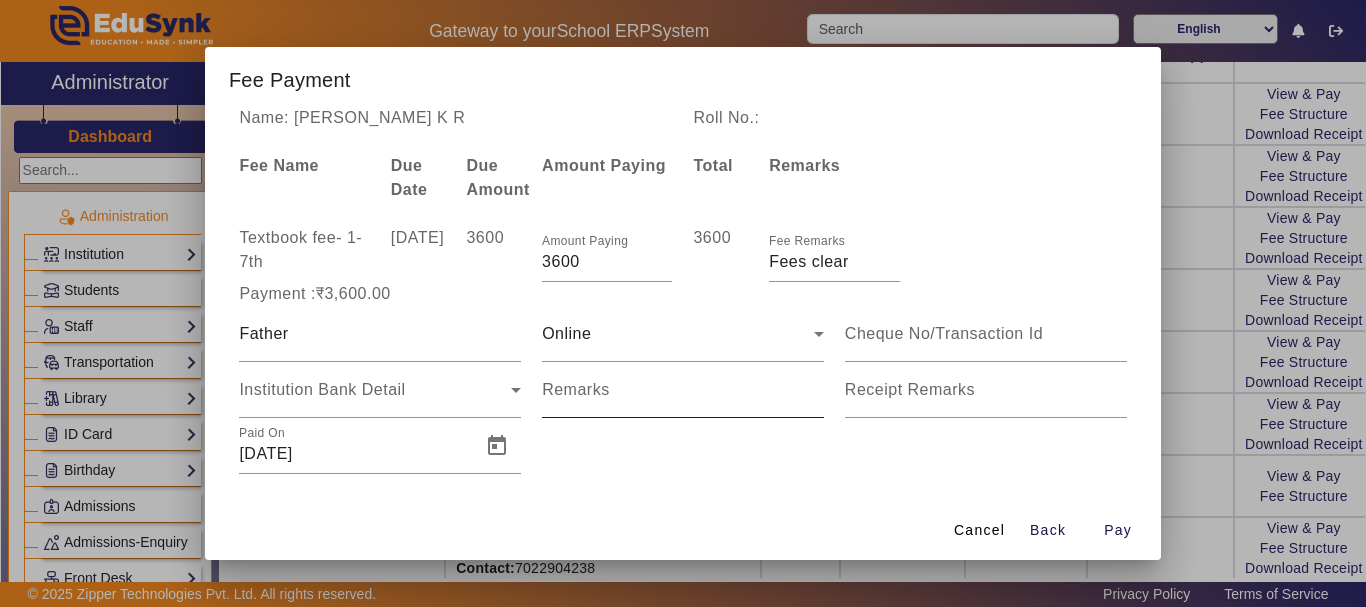 click on "Remarks" at bounding box center [576, 389] 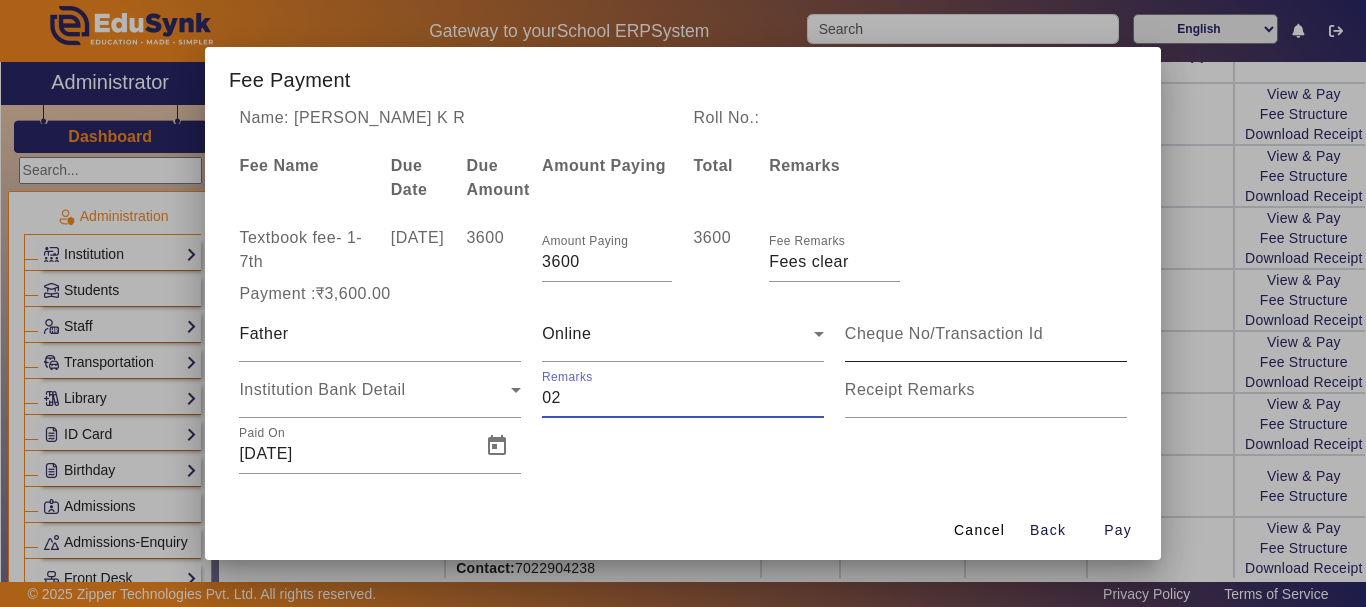 type on "02" 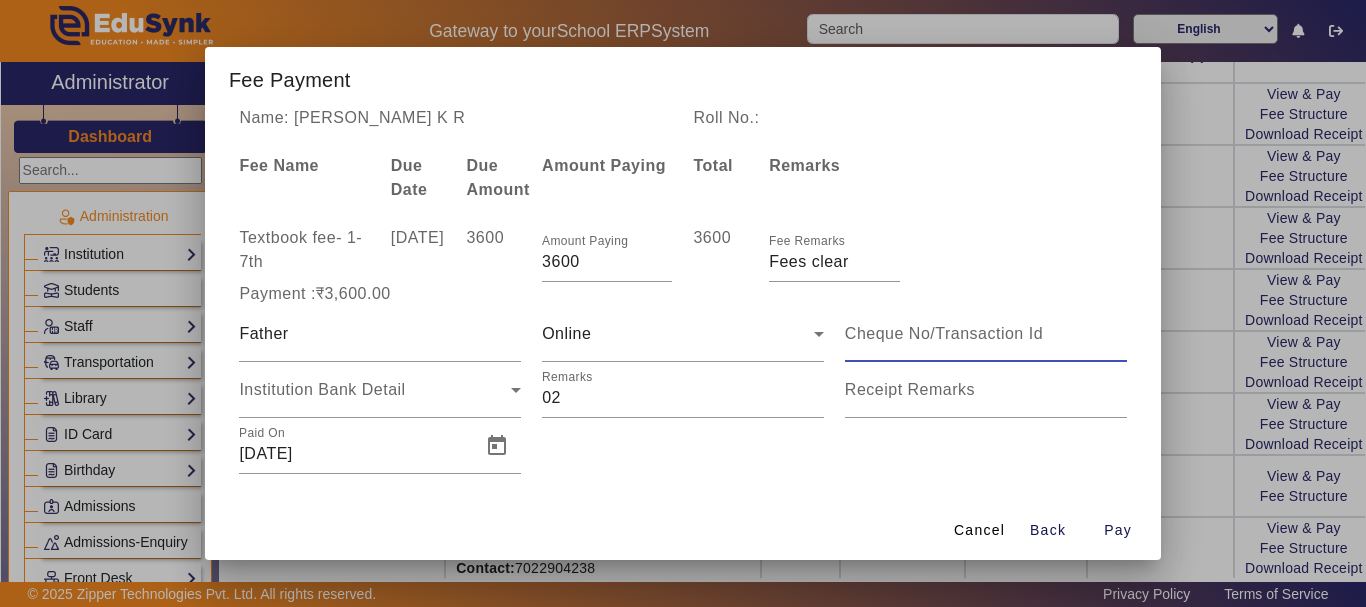 click at bounding box center [986, 334] 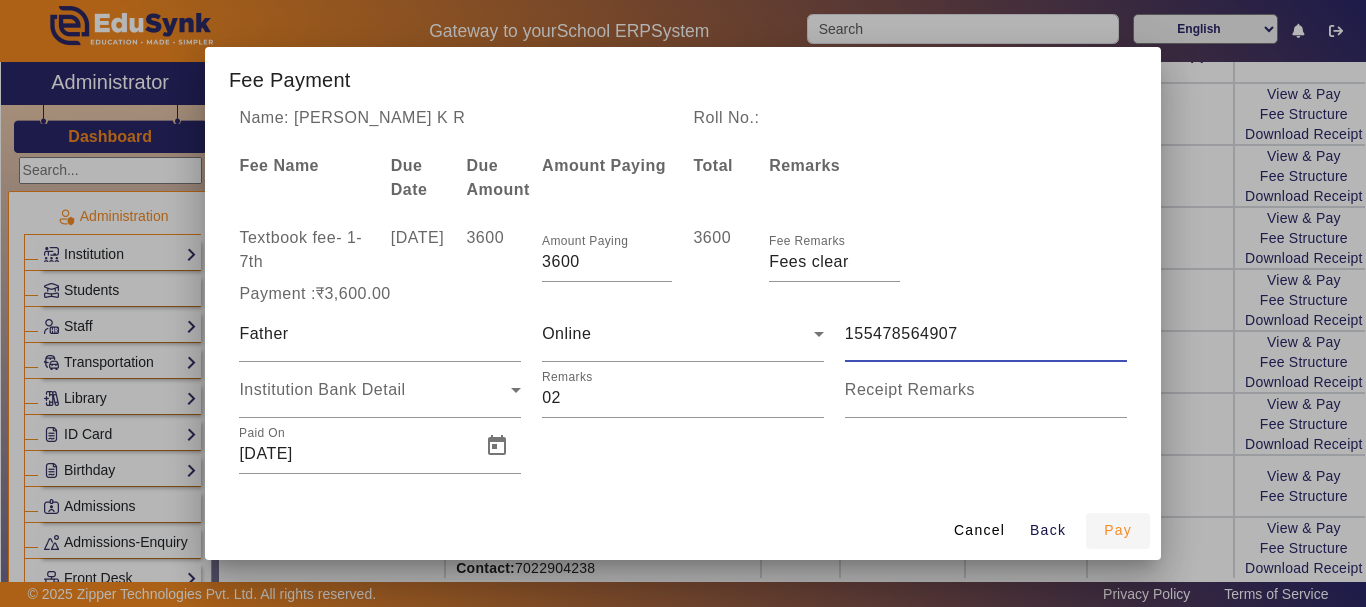type on "155478564907" 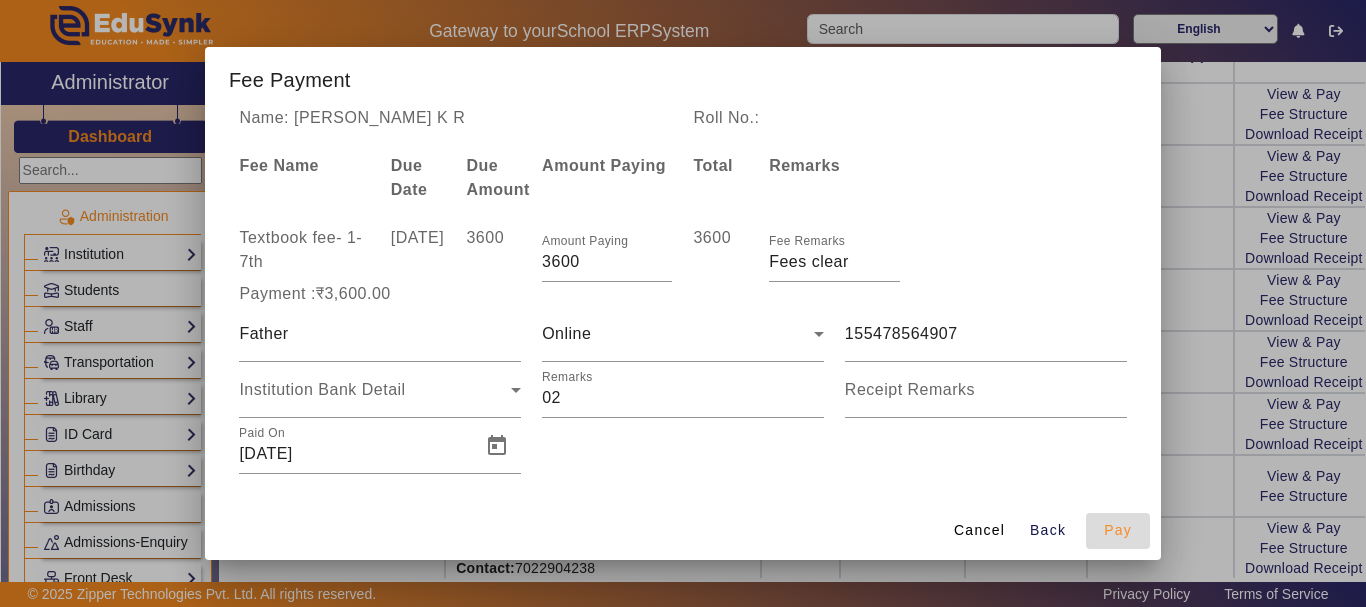 click on "Pay" at bounding box center (1118, 530) 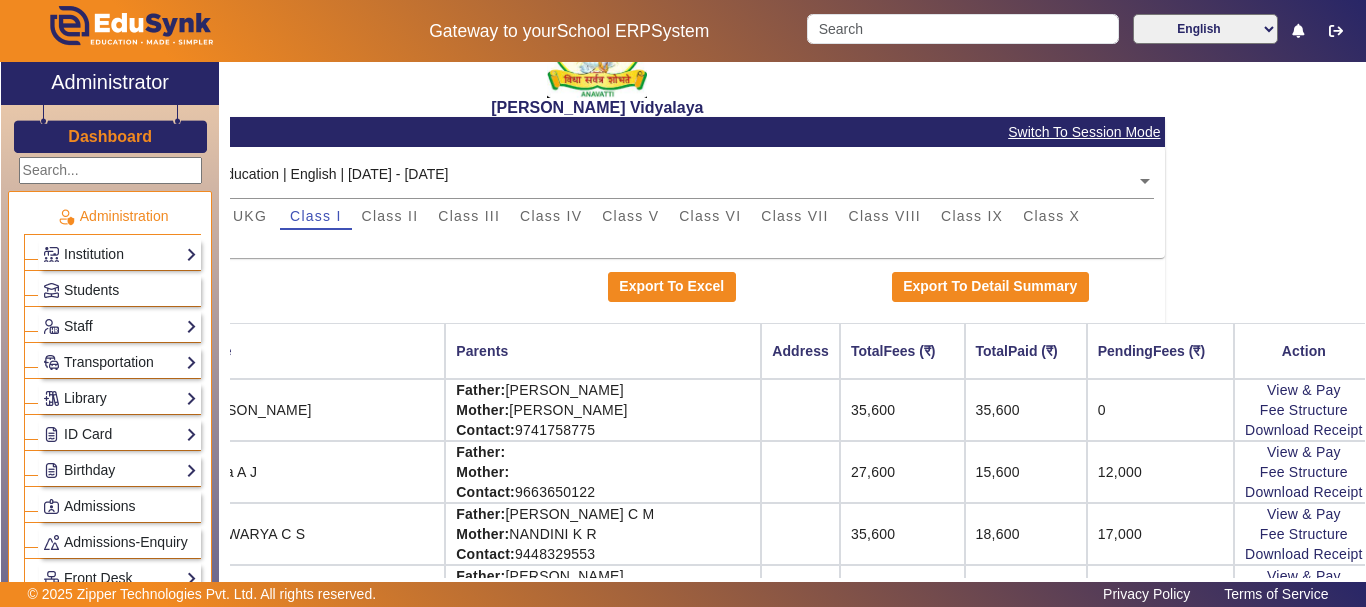 scroll, scrollTop: 41, scrollLeft: 200, axis: both 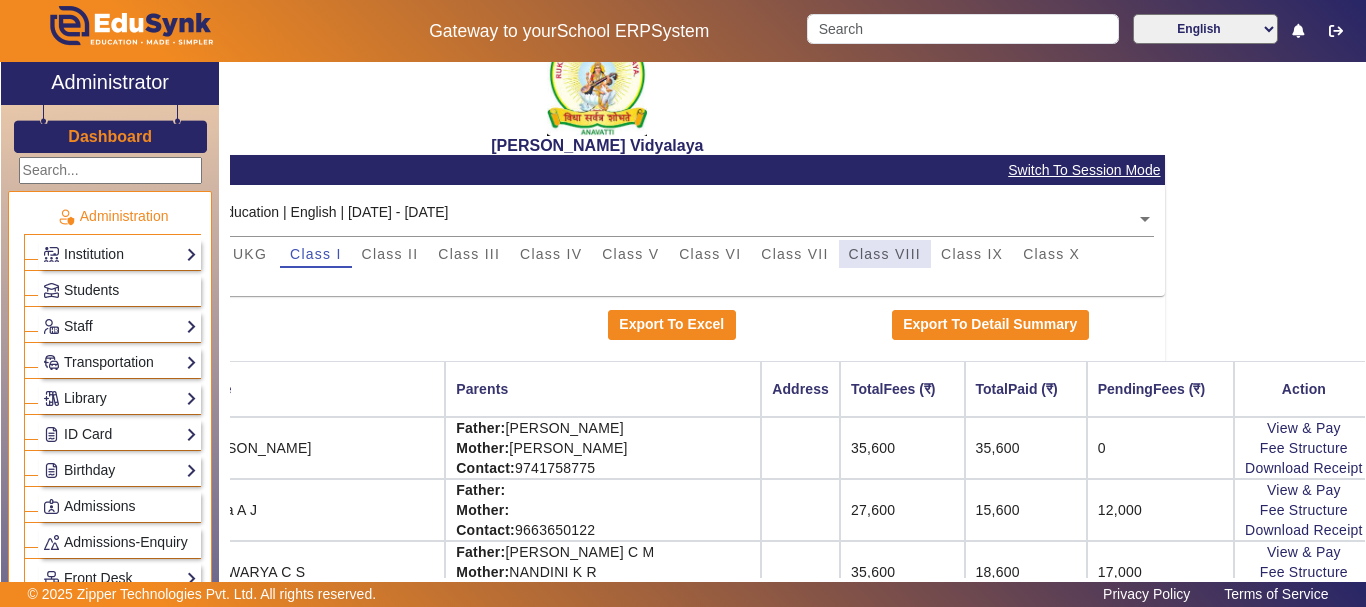 click on "Class VIII" at bounding box center [885, 254] 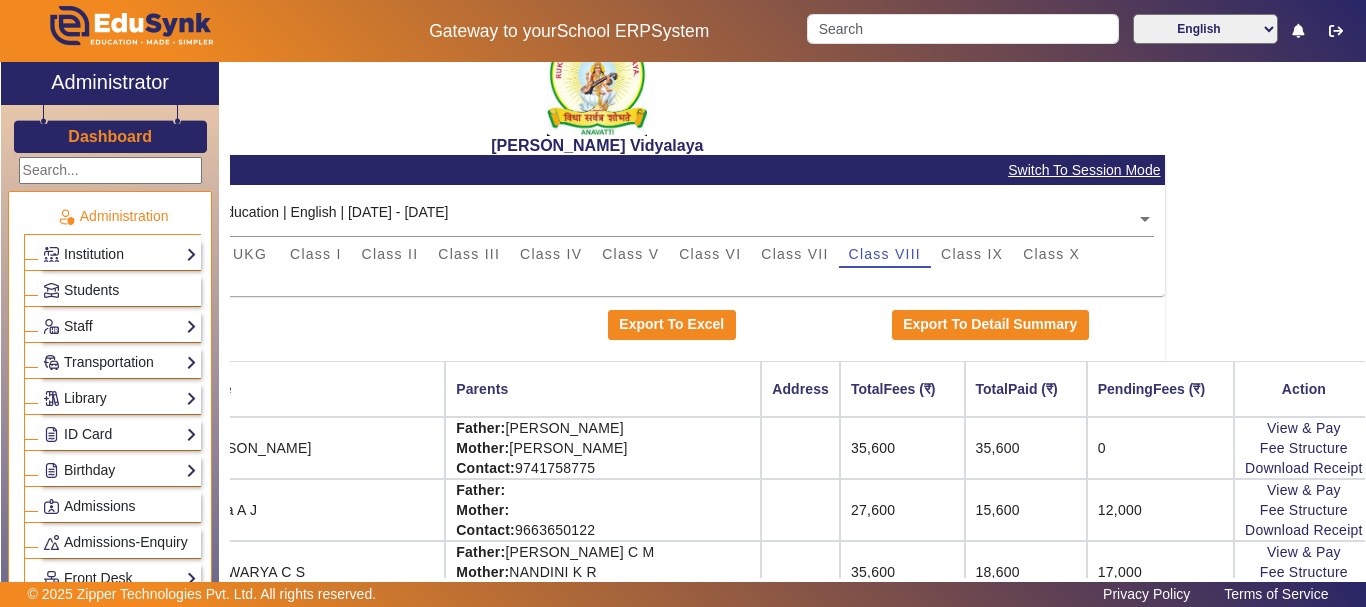 scroll, scrollTop: 41, scrollLeft: 30, axis: both 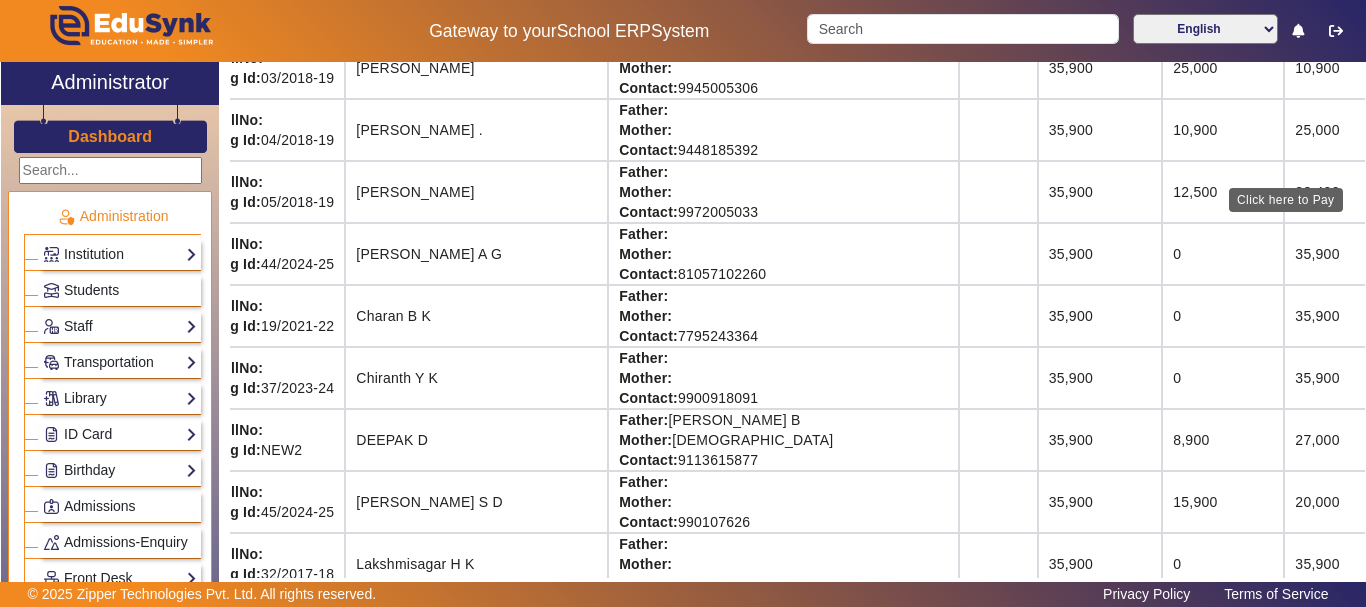 click on "View & Pay" 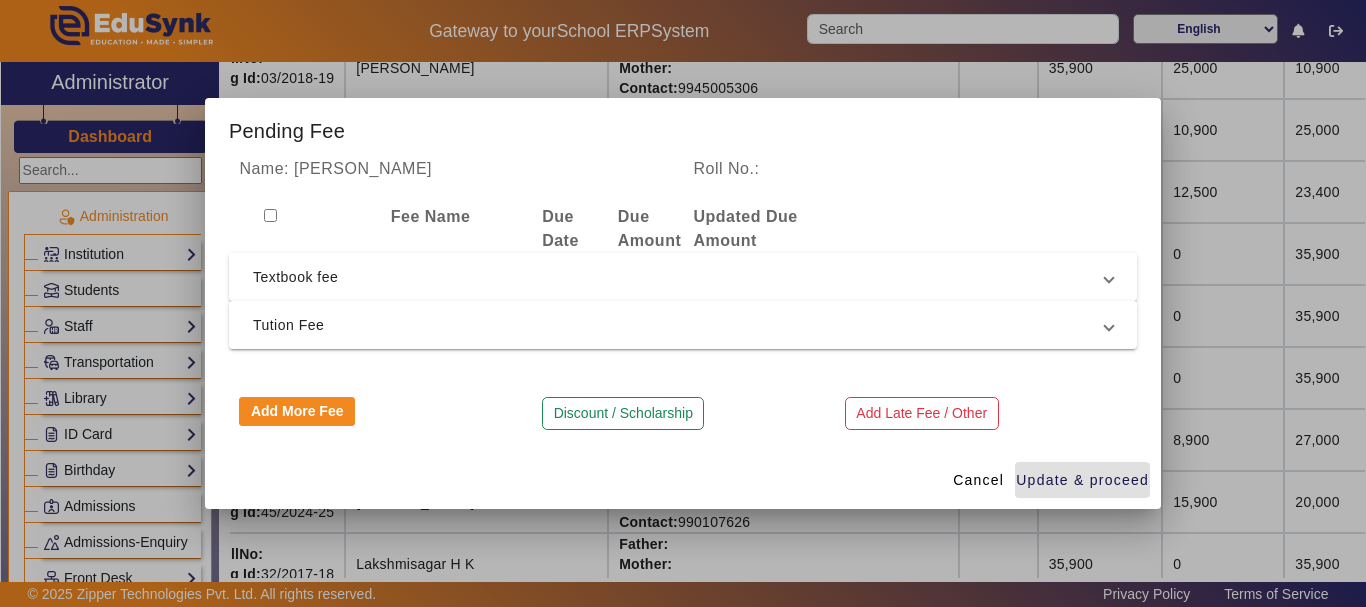 click on "Textbook fee" at bounding box center [679, 277] 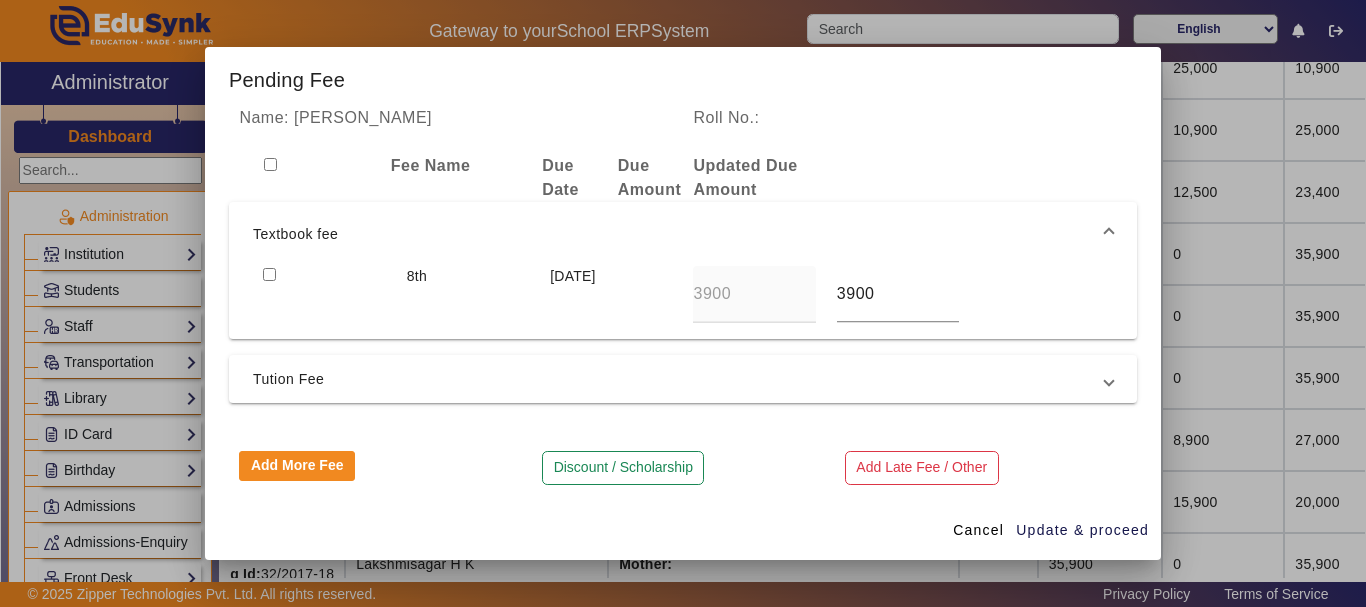 click at bounding box center [269, 274] 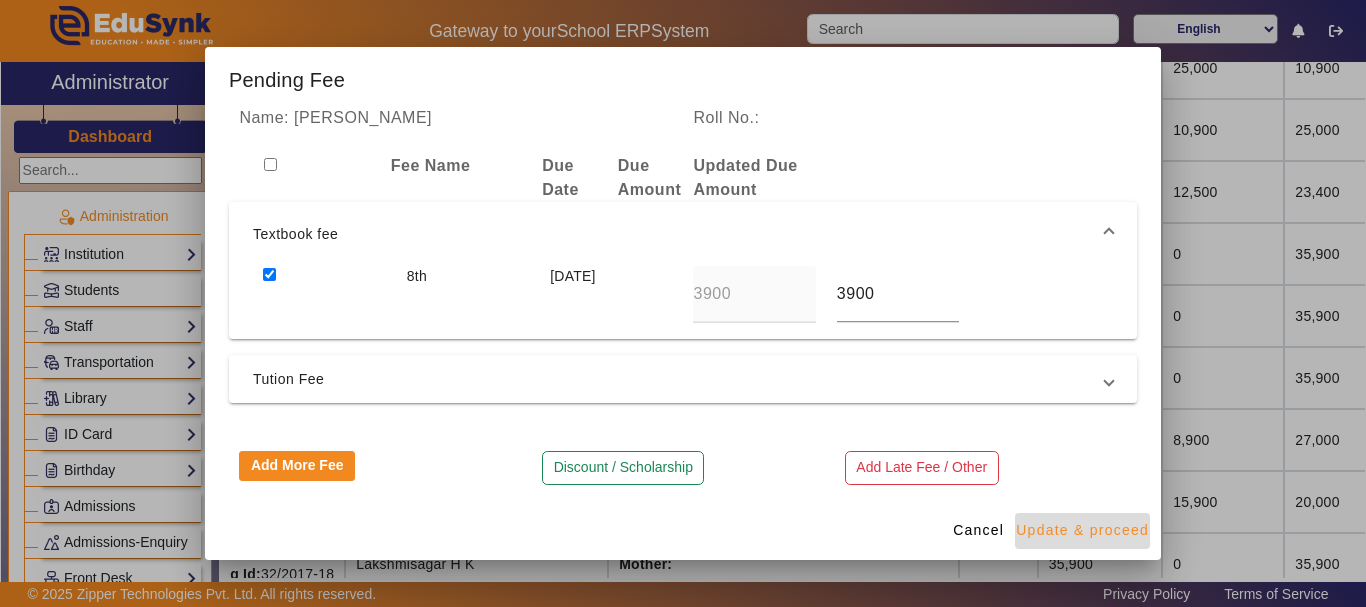 click on "Update & proceed" at bounding box center [1082, 530] 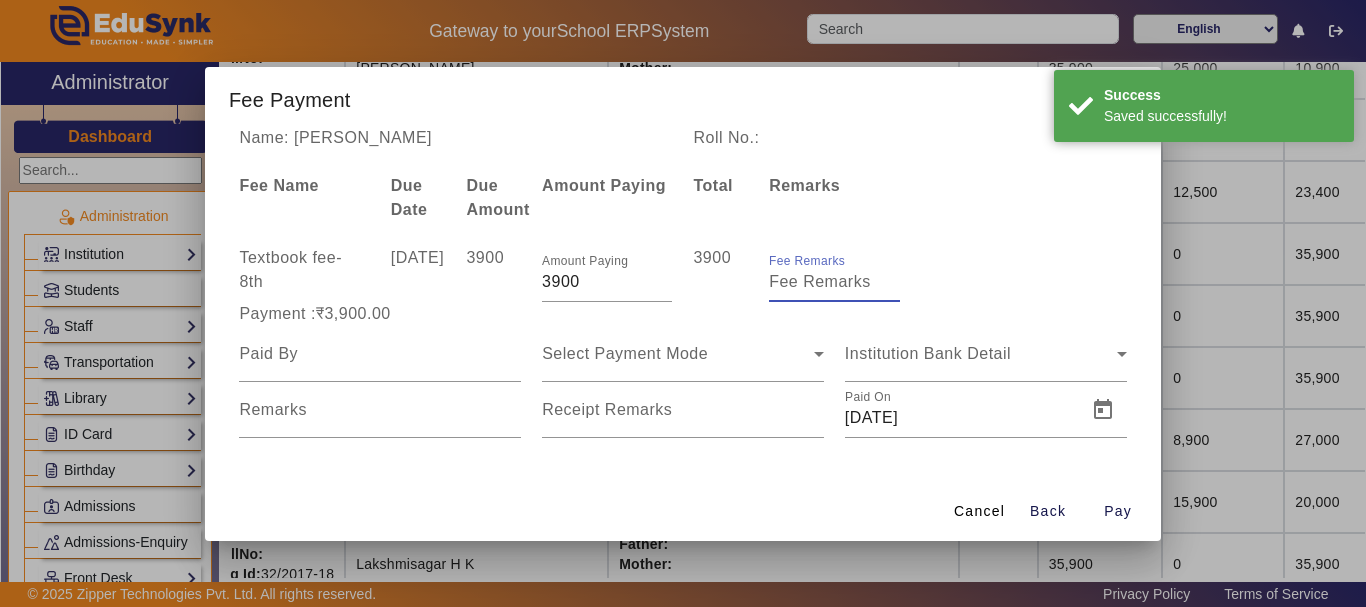 click on "Fee Remarks" at bounding box center [834, 282] 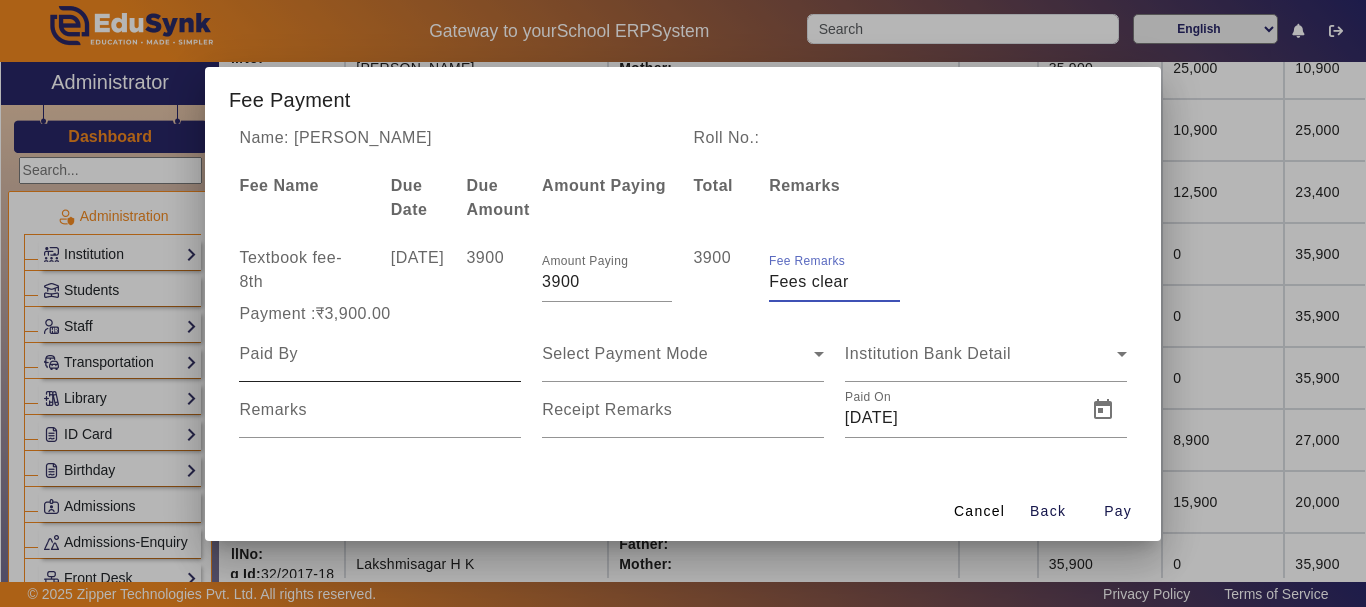 type on "Fees clear" 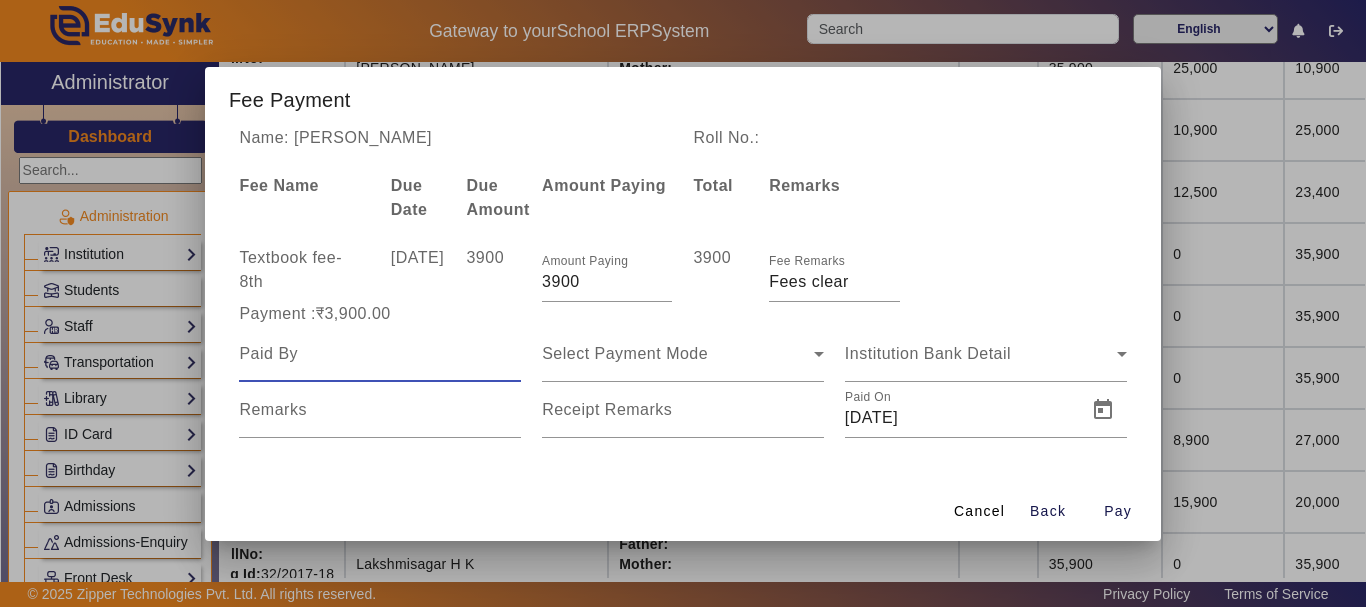 click at bounding box center (380, 354) 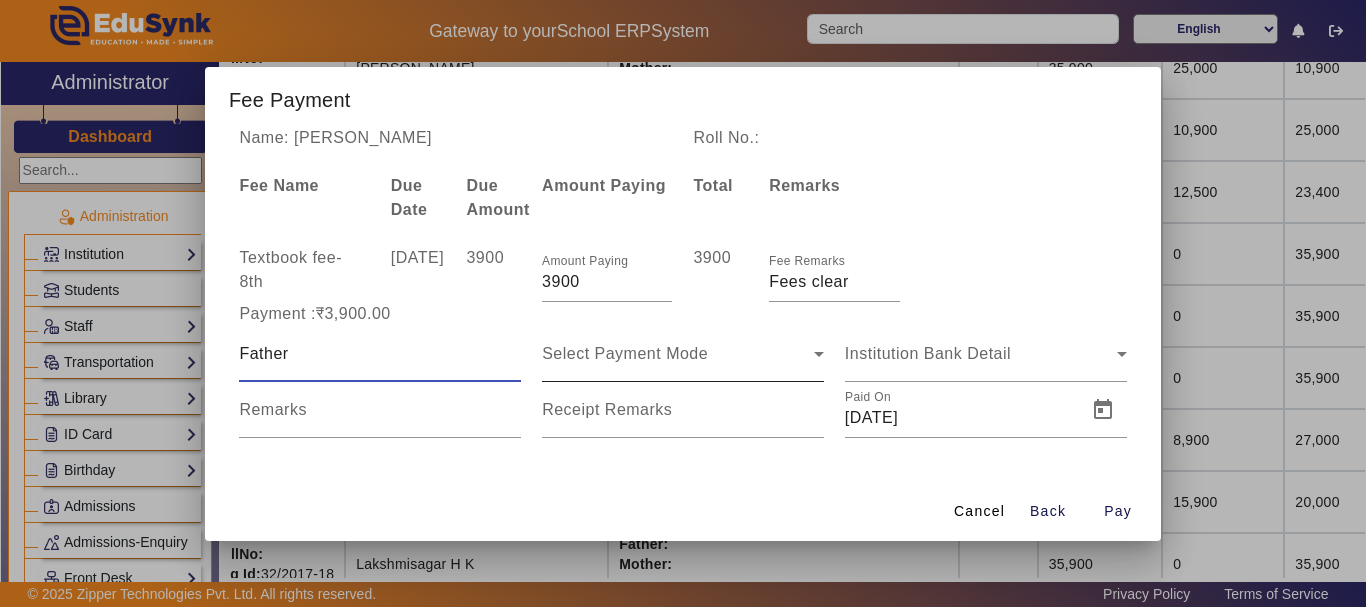 type on "Father" 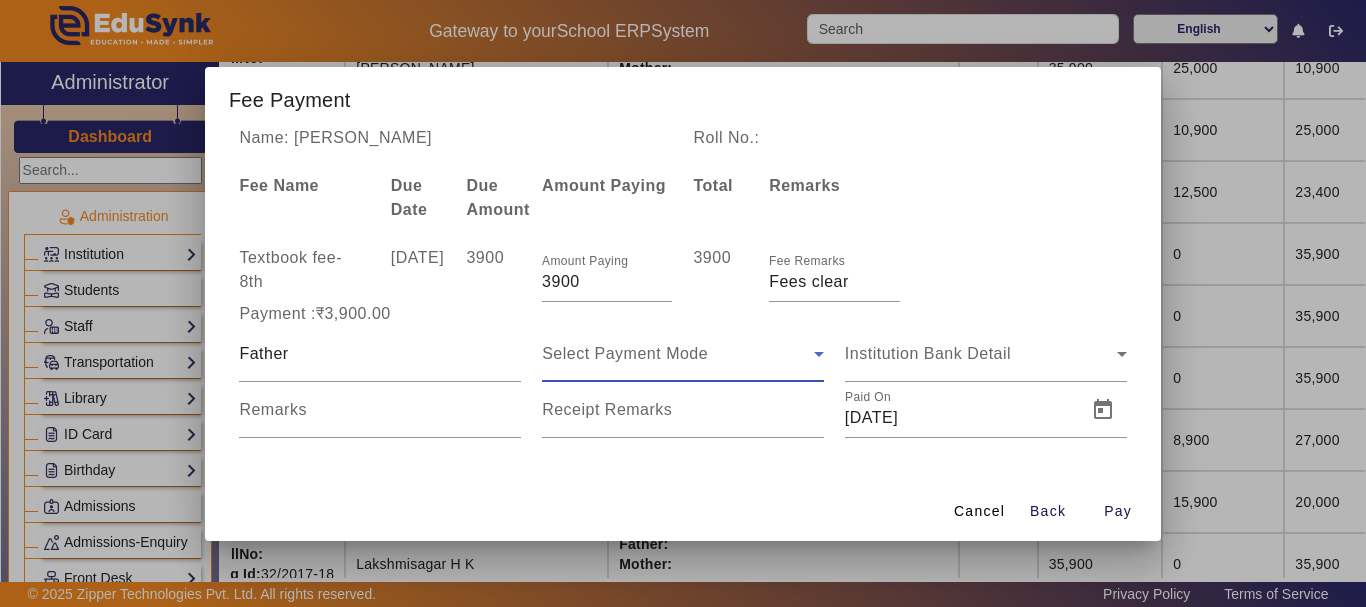 click on "Select Payment Mode" at bounding box center [625, 353] 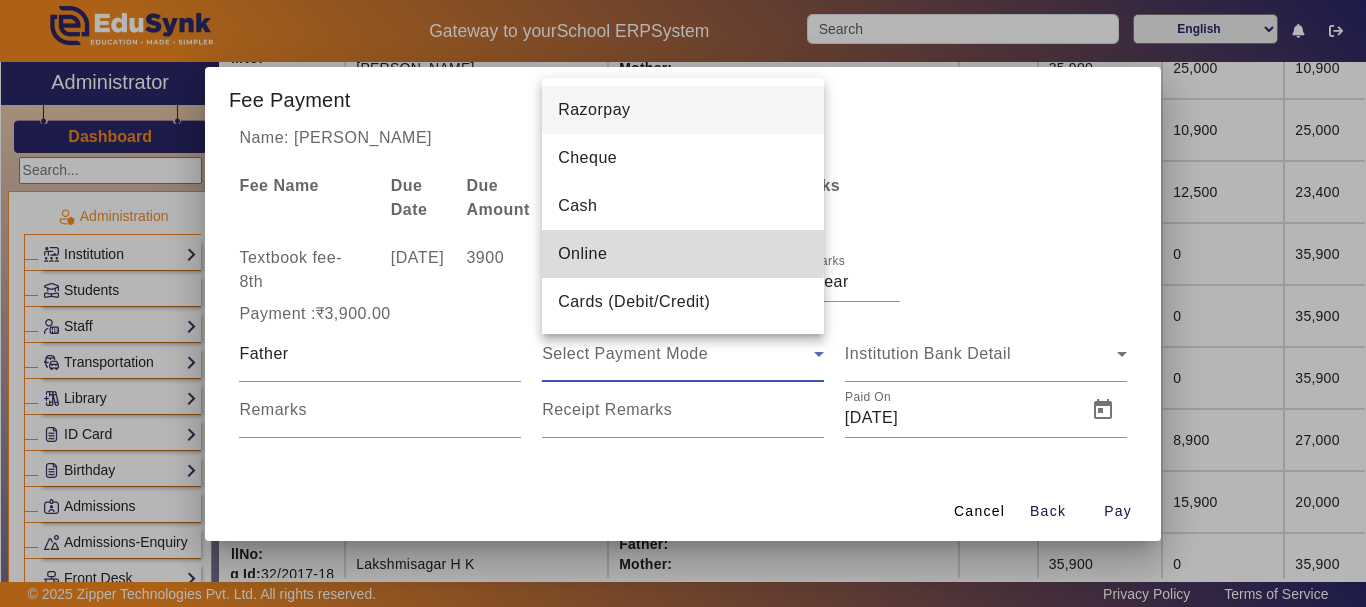 click on "Online" at bounding box center (582, 254) 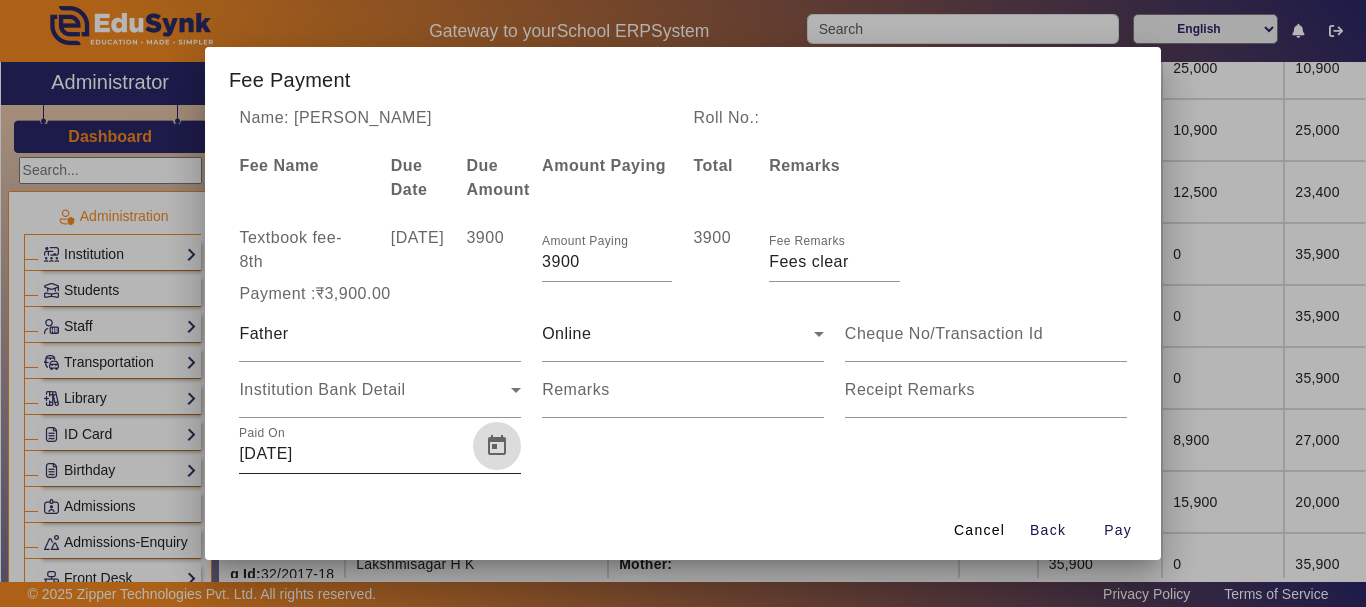 click at bounding box center (497, 446) 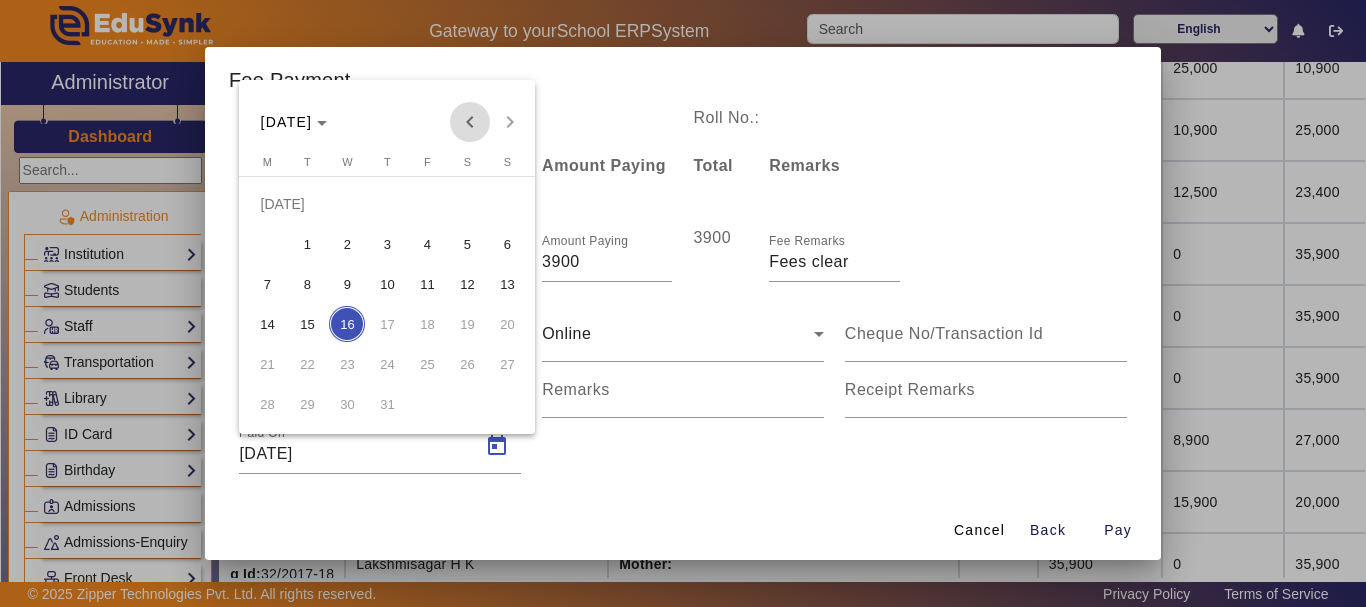 click at bounding box center [470, 122] 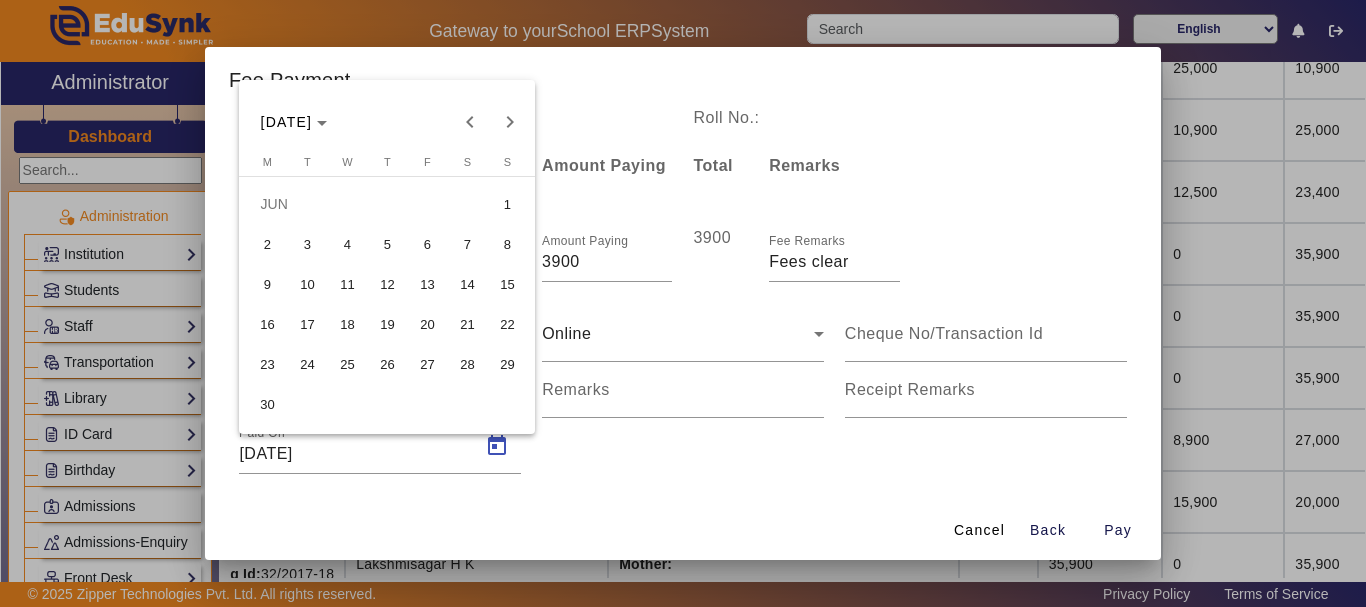 click on "2" at bounding box center (267, 244) 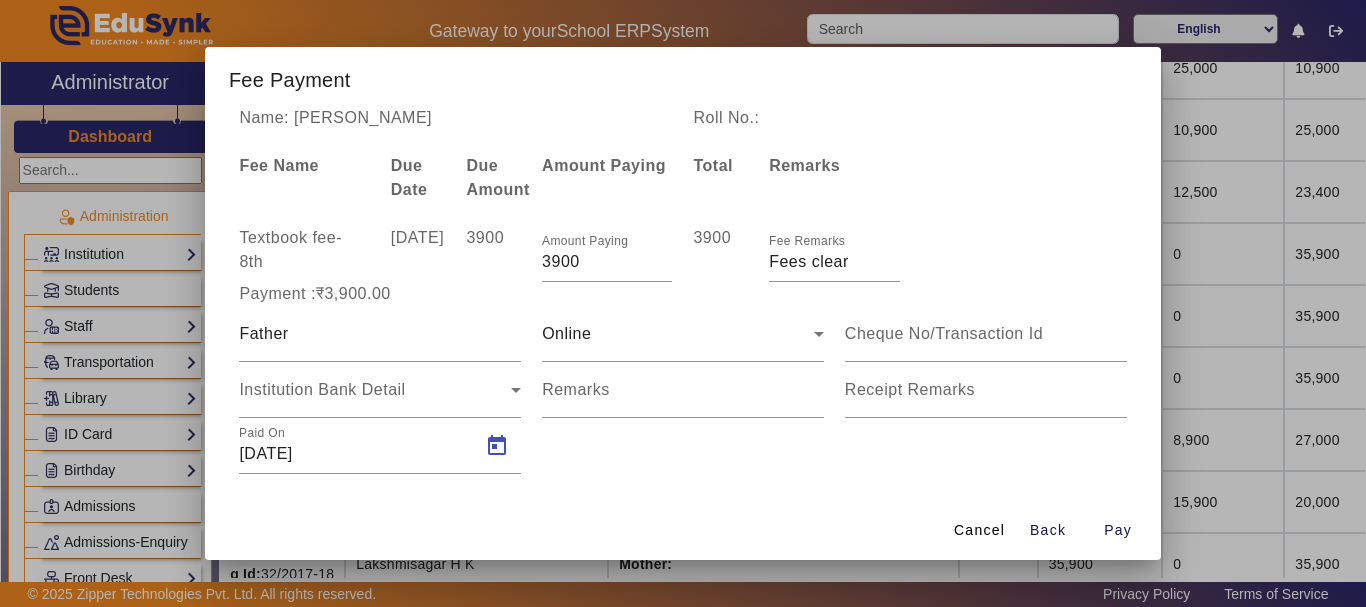 type on "[DATE]" 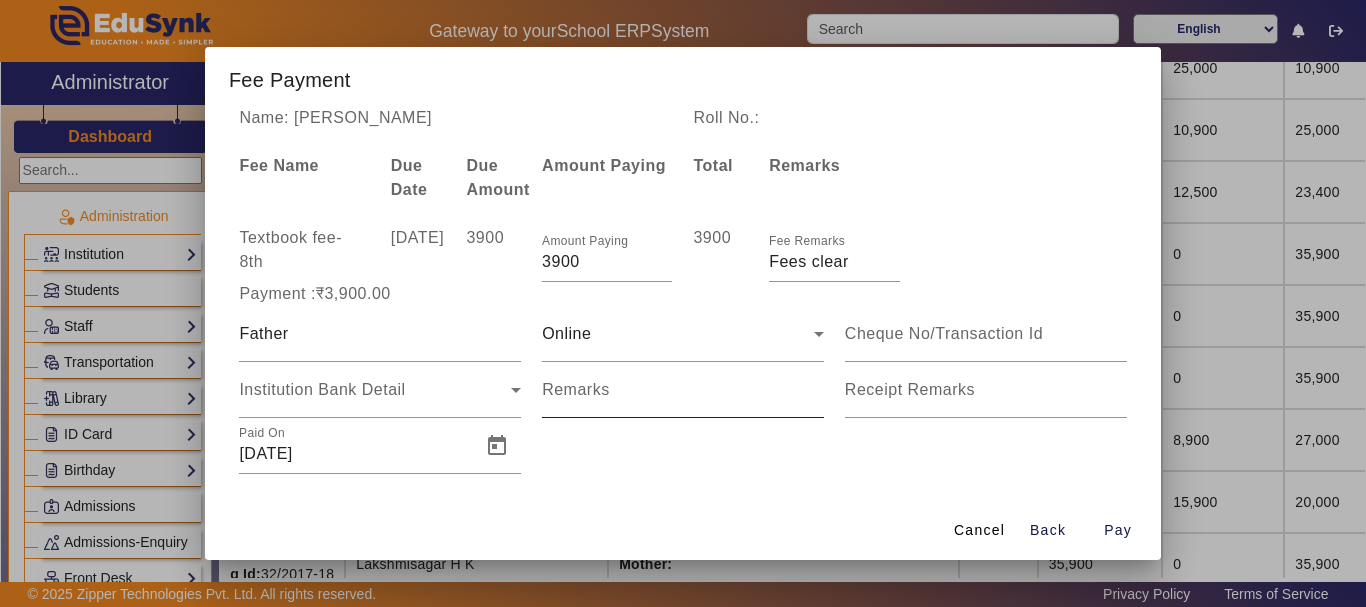 click on "Remarks" at bounding box center (576, 389) 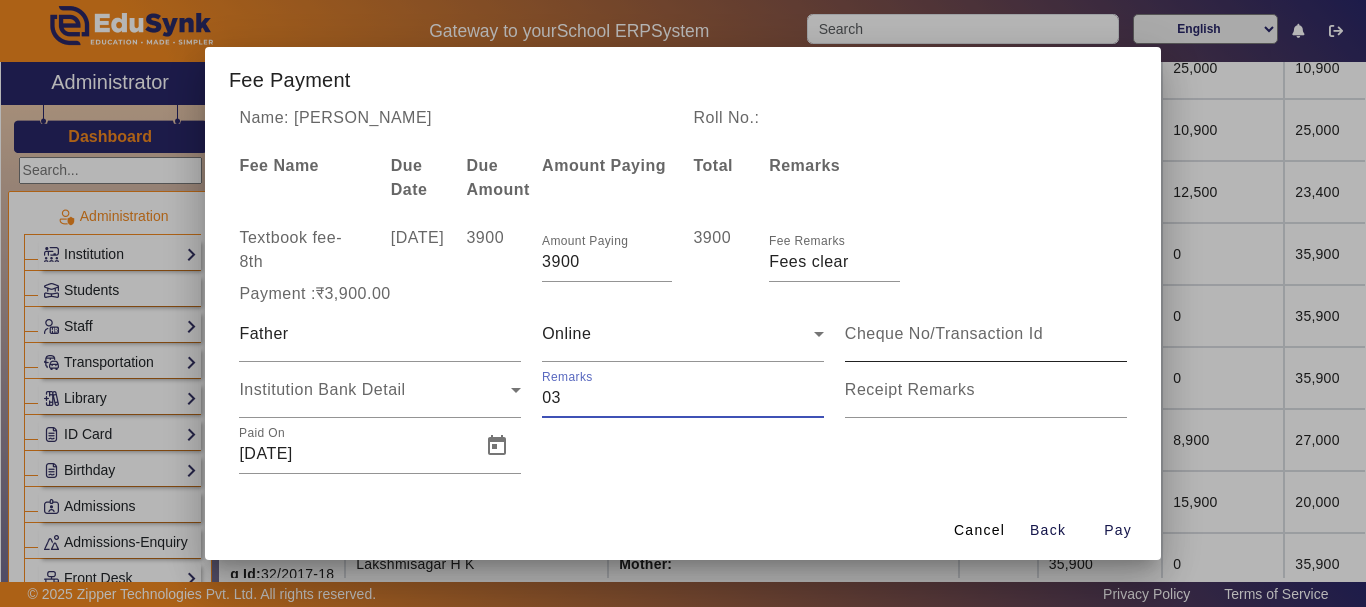 type on "03" 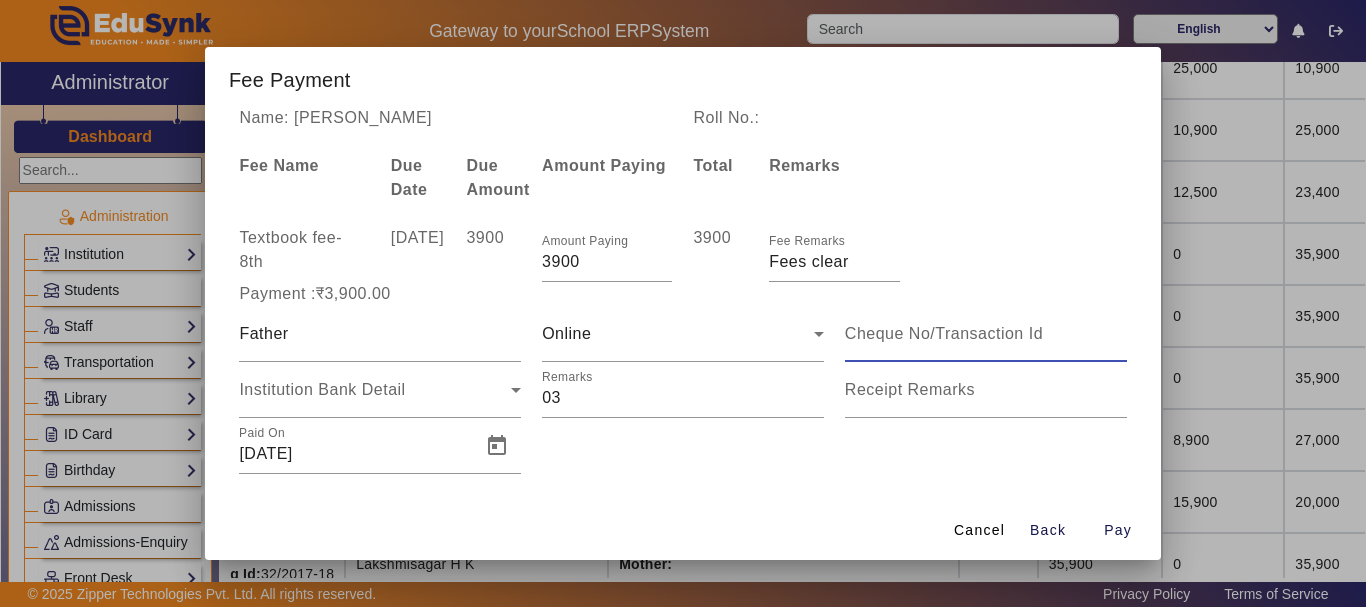 click at bounding box center (986, 334) 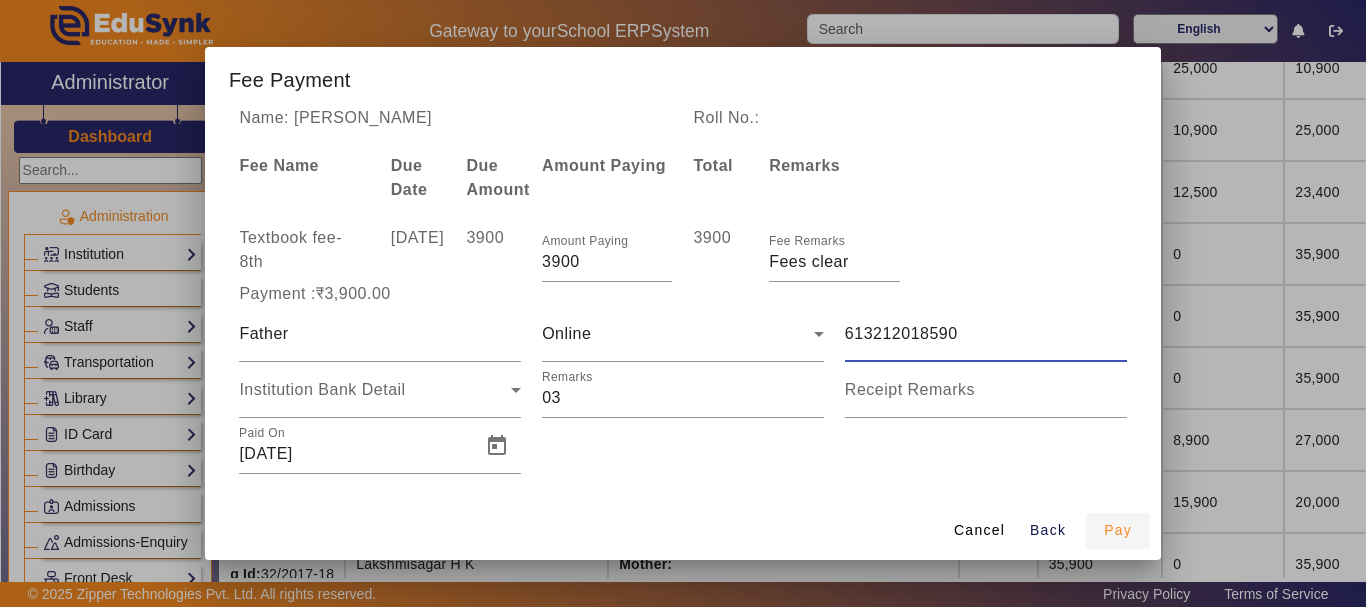 type on "613212018590" 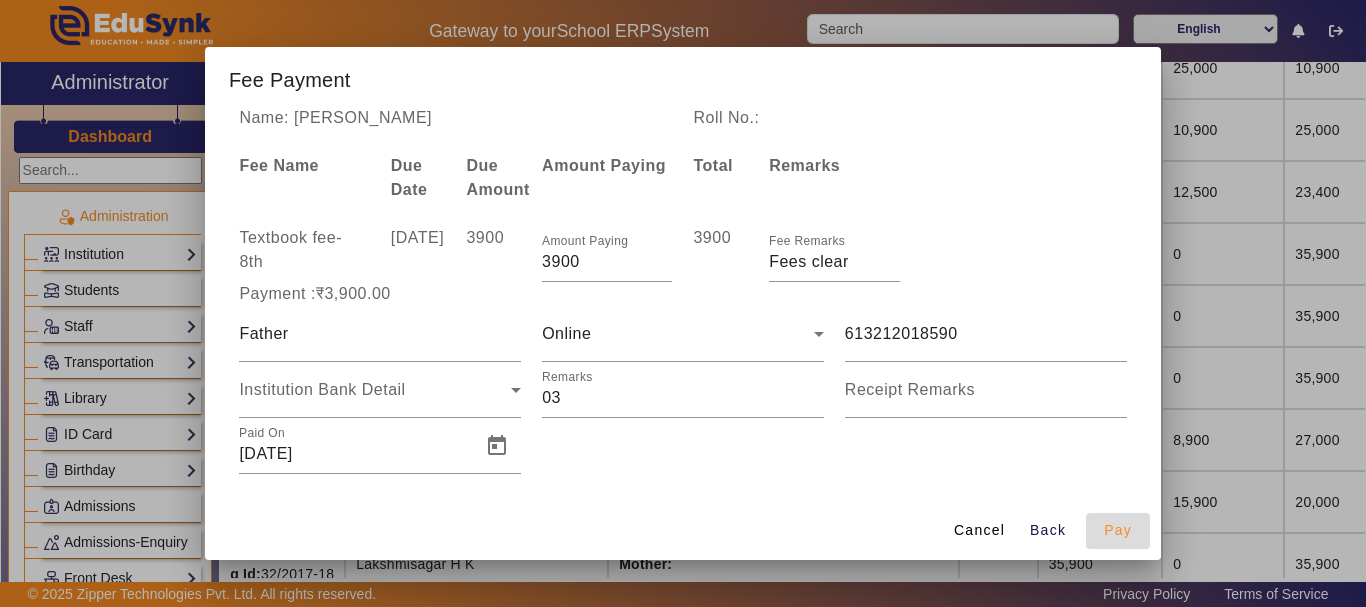 click on "Pay" at bounding box center (1118, 530) 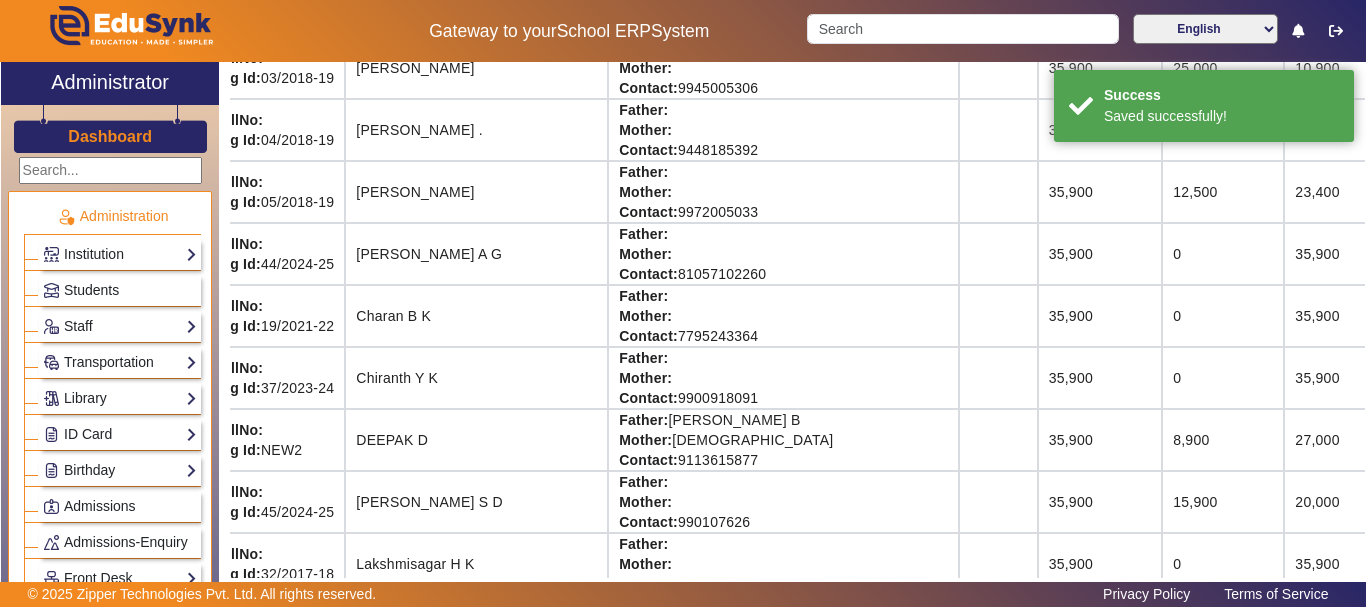 scroll, scrollTop: 297, scrollLeft: 29, axis: both 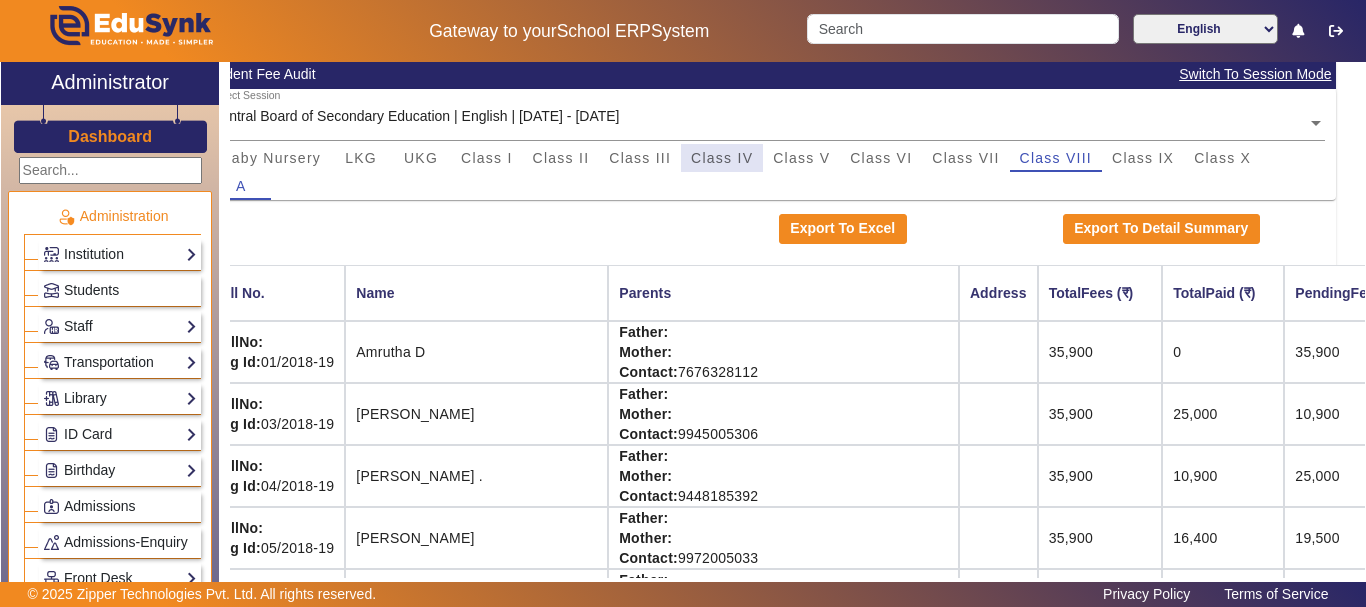 click on "Class IV" at bounding box center [722, 158] 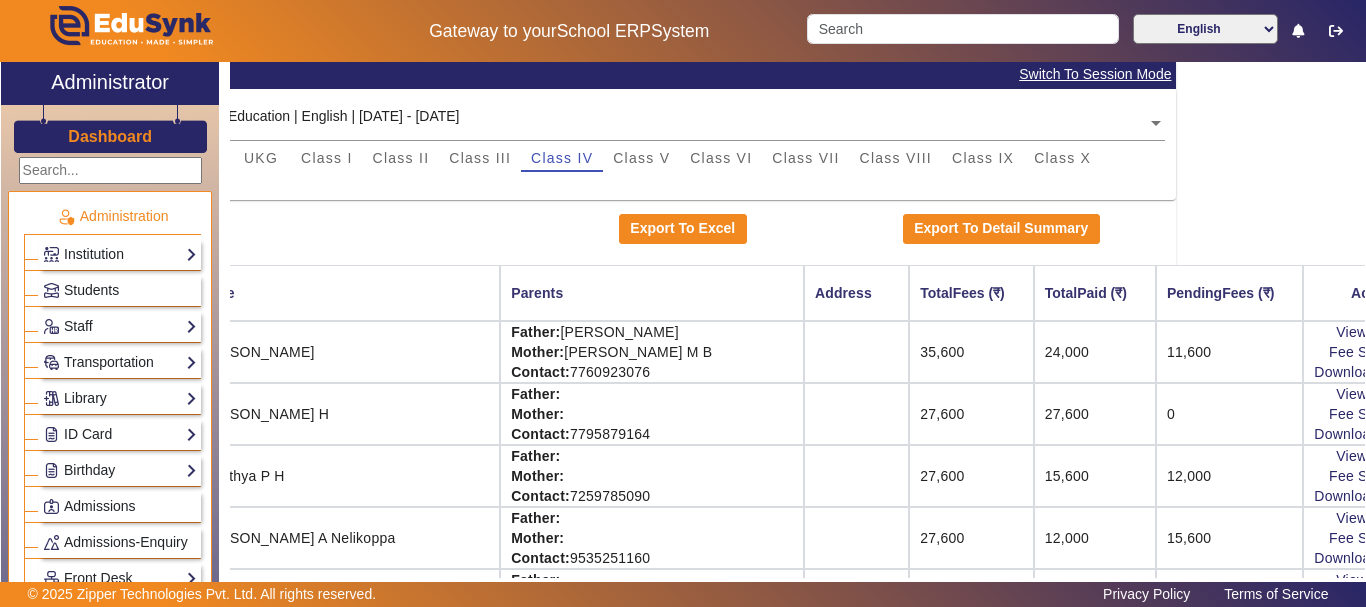 scroll, scrollTop: 137, scrollLeft: 229, axis: both 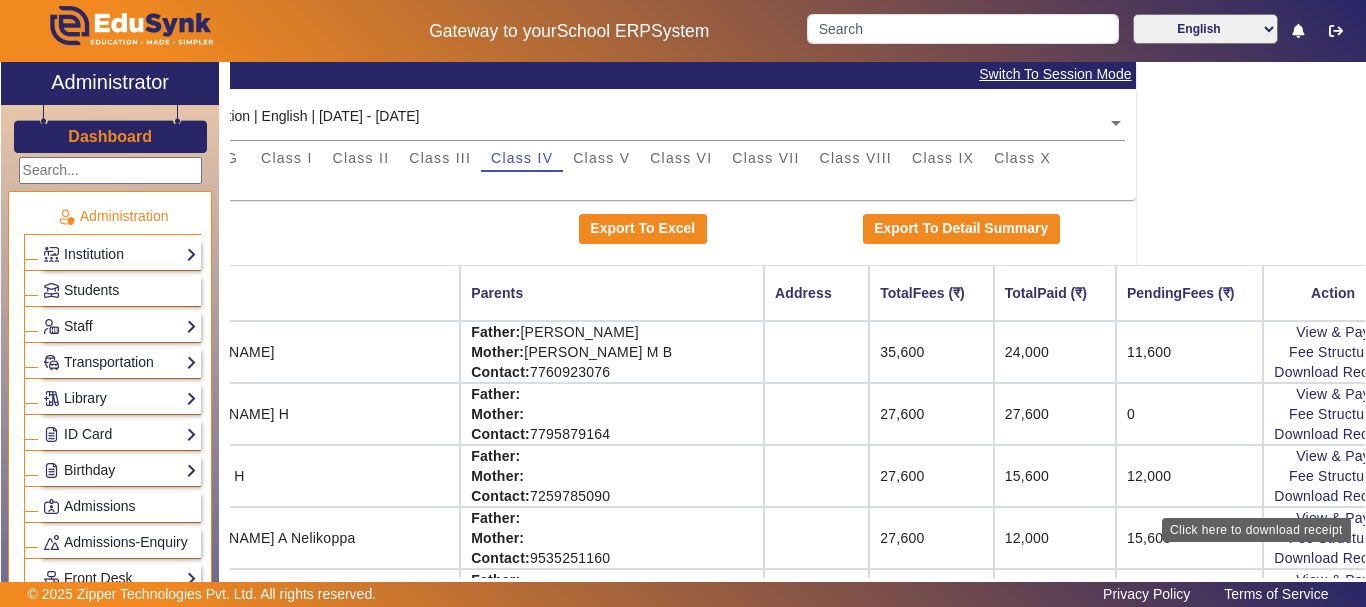 click on "Click here to download receipt" at bounding box center (1256, 530) 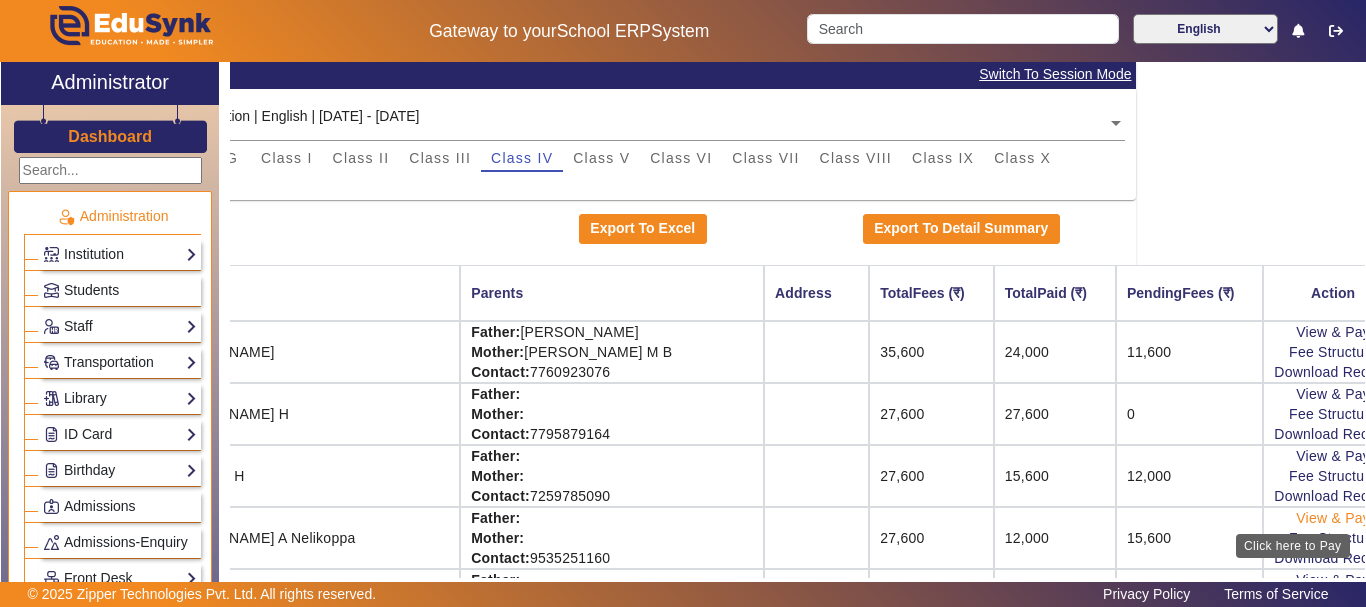 click on "View & Pay" 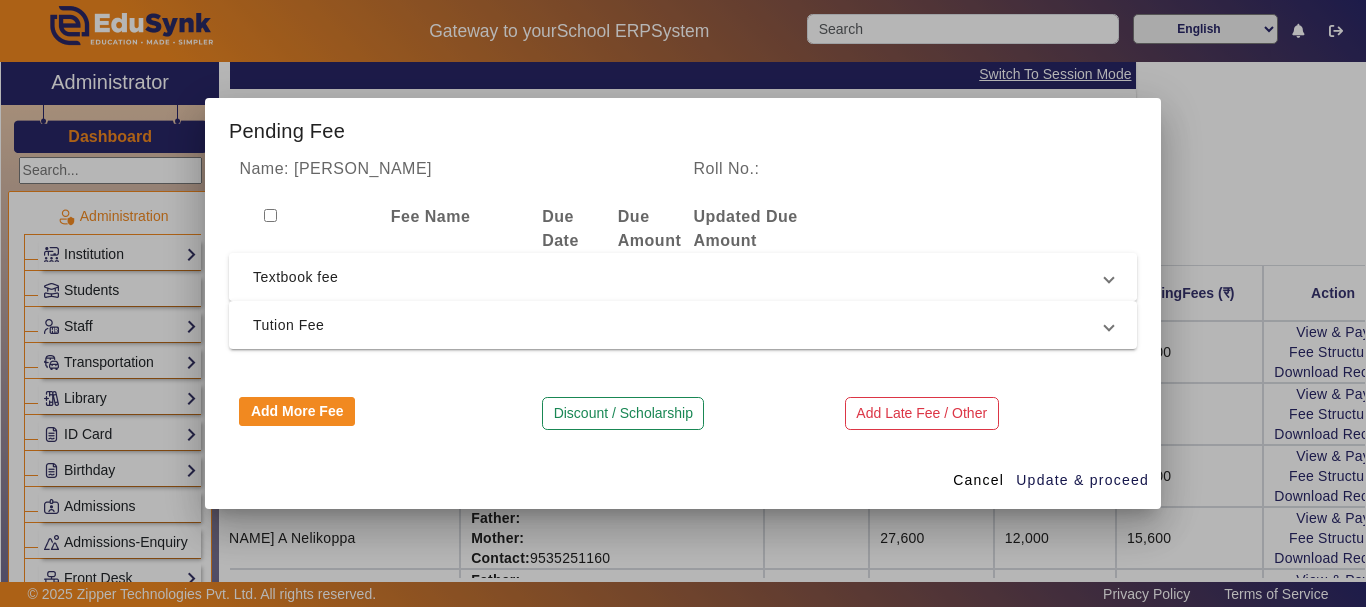 click on "Textbook fee" at bounding box center (683, 277) 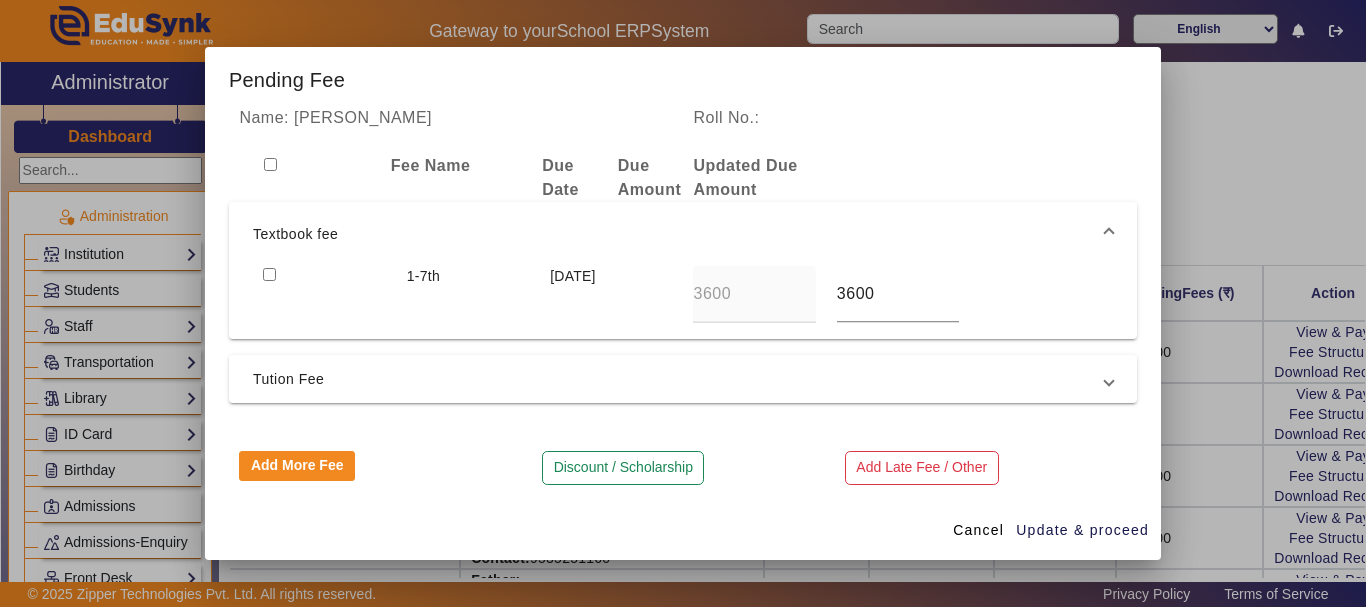 click at bounding box center (269, 274) 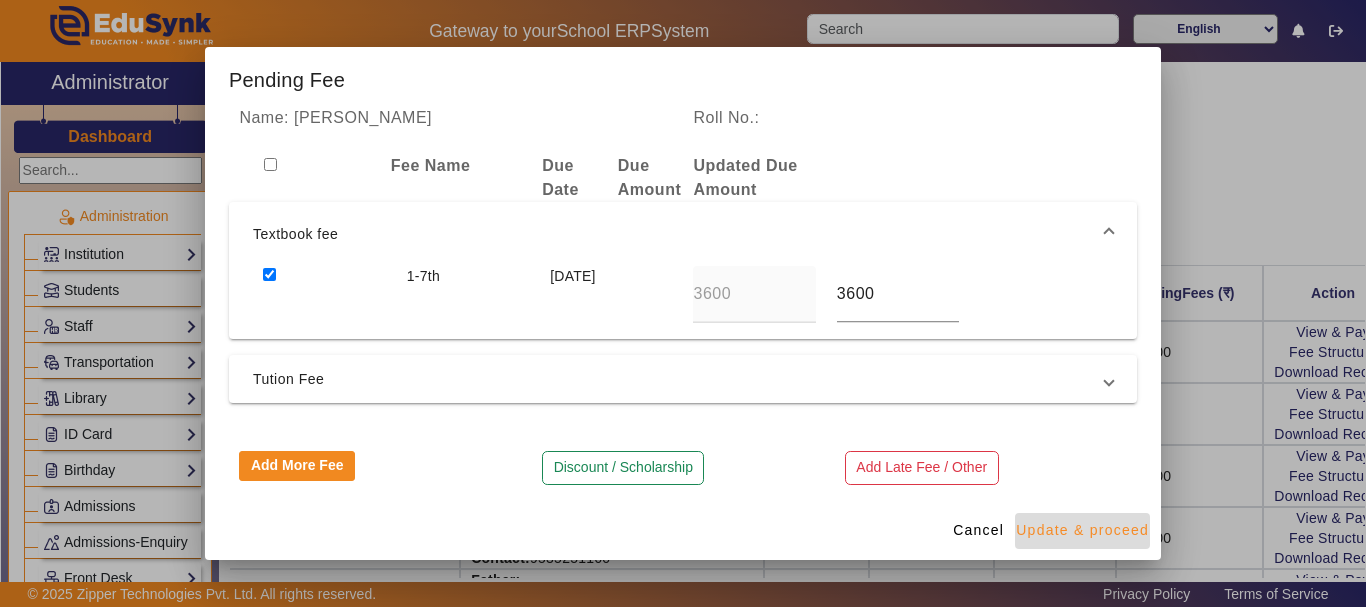 click on "Update & proceed" at bounding box center (1082, 530) 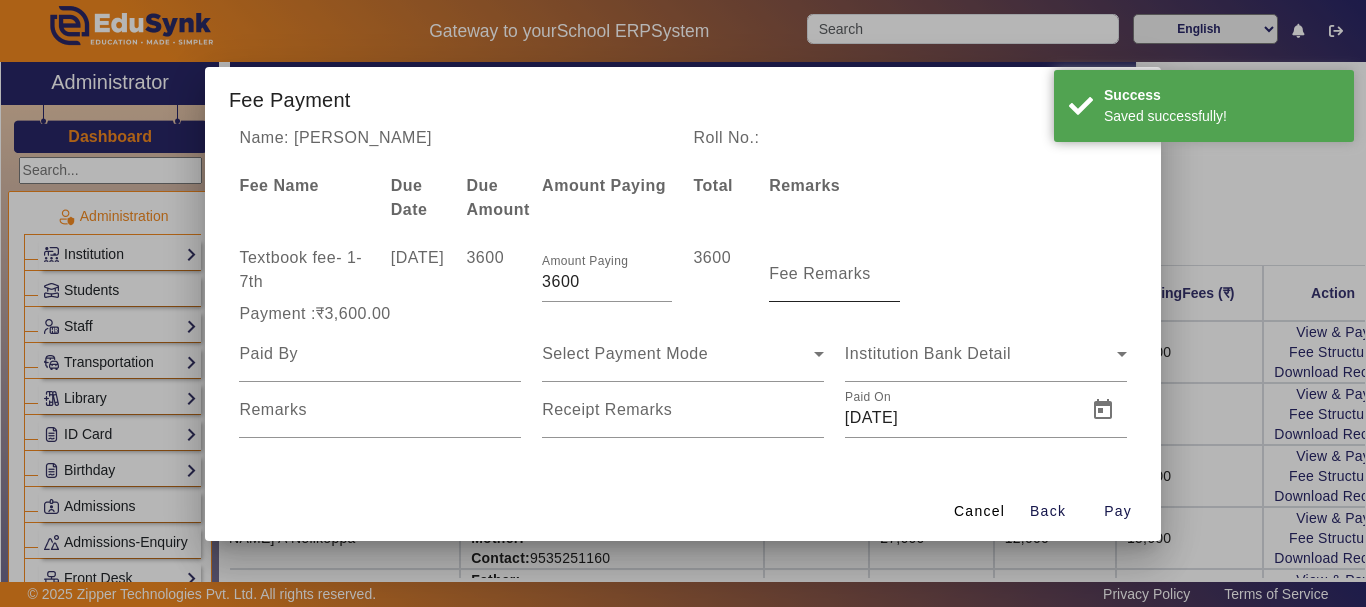 click on "Fee Remarks" at bounding box center (834, 274) 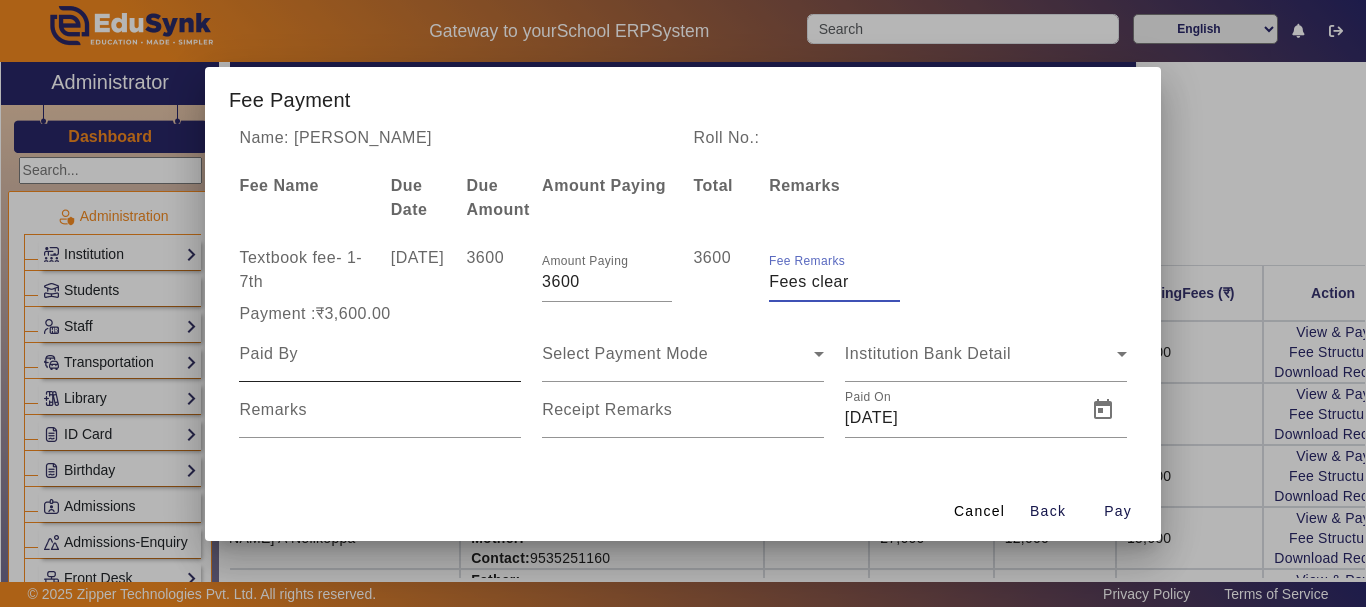 type on "Fees clear" 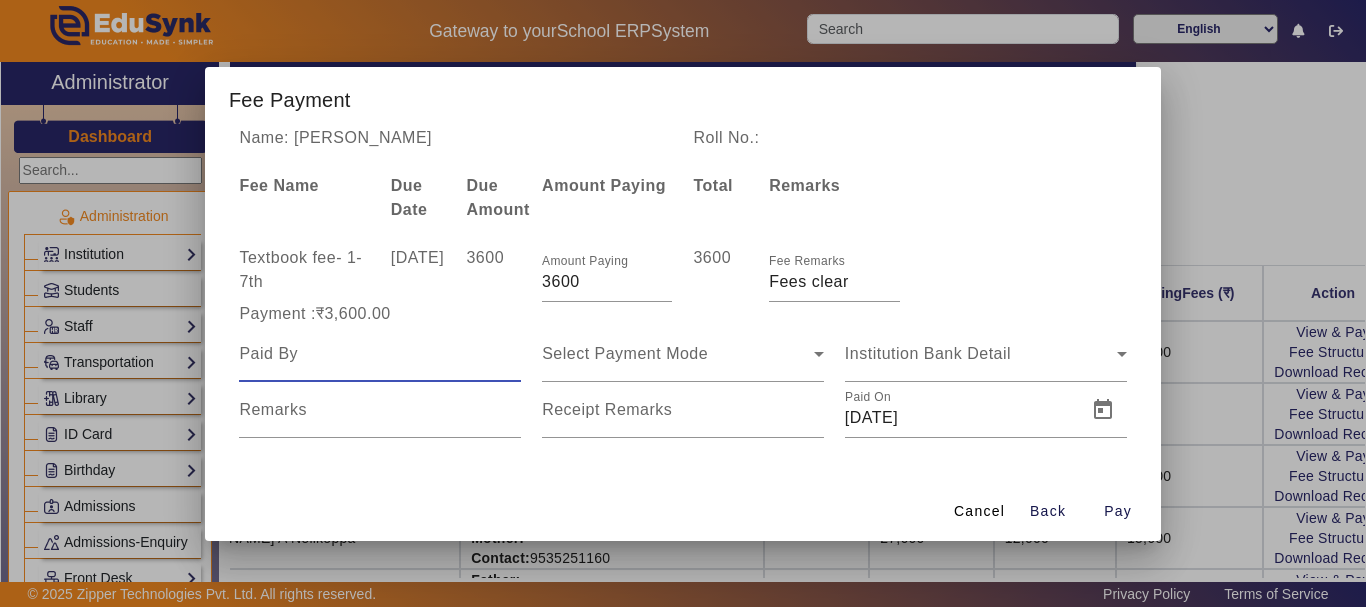 click at bounding box center [380, 354] 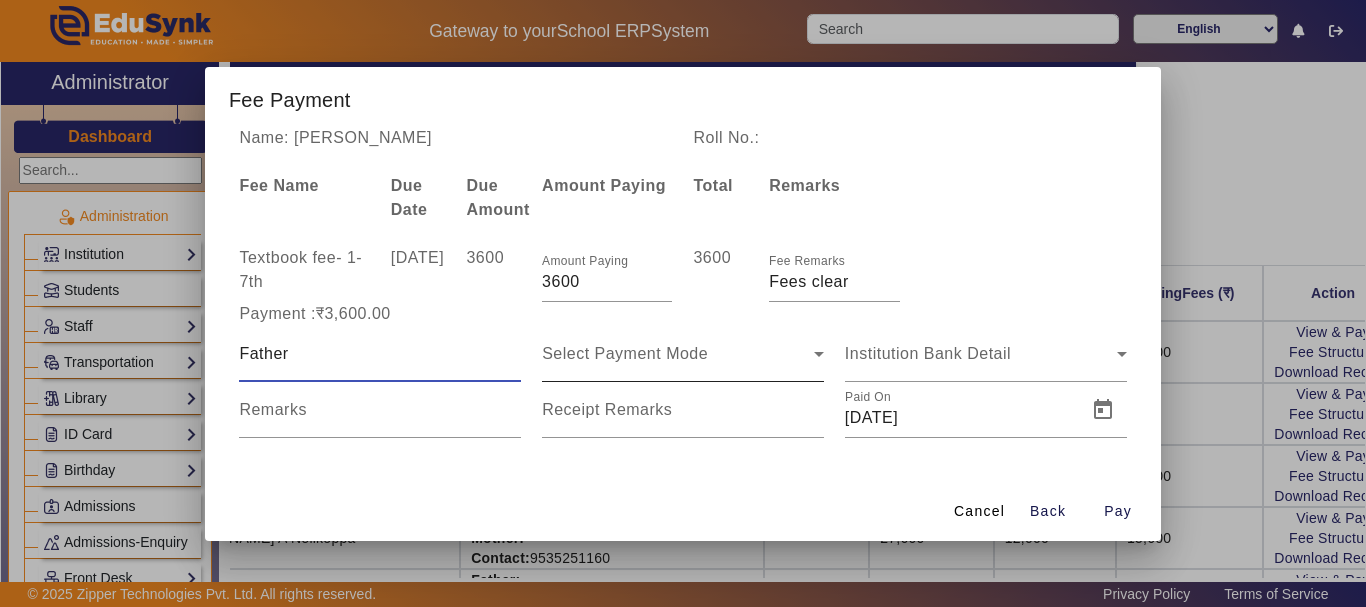 type on "Father" 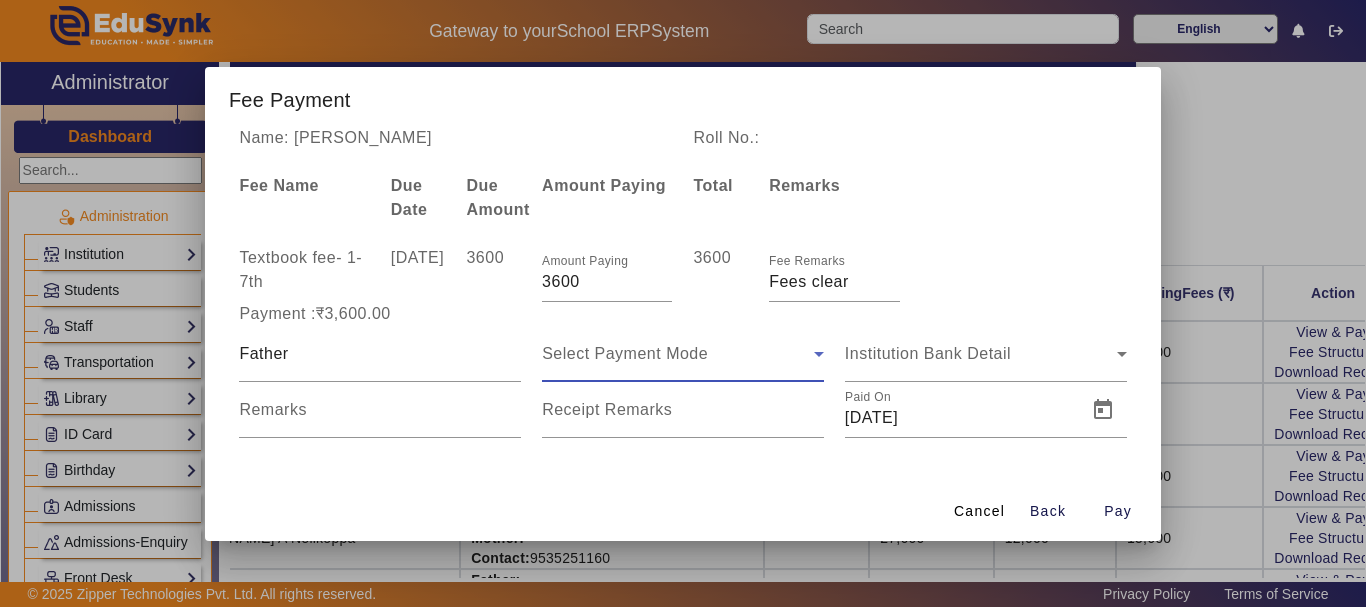 click on "Select Payment Mode" at bounding box center [625, 353] 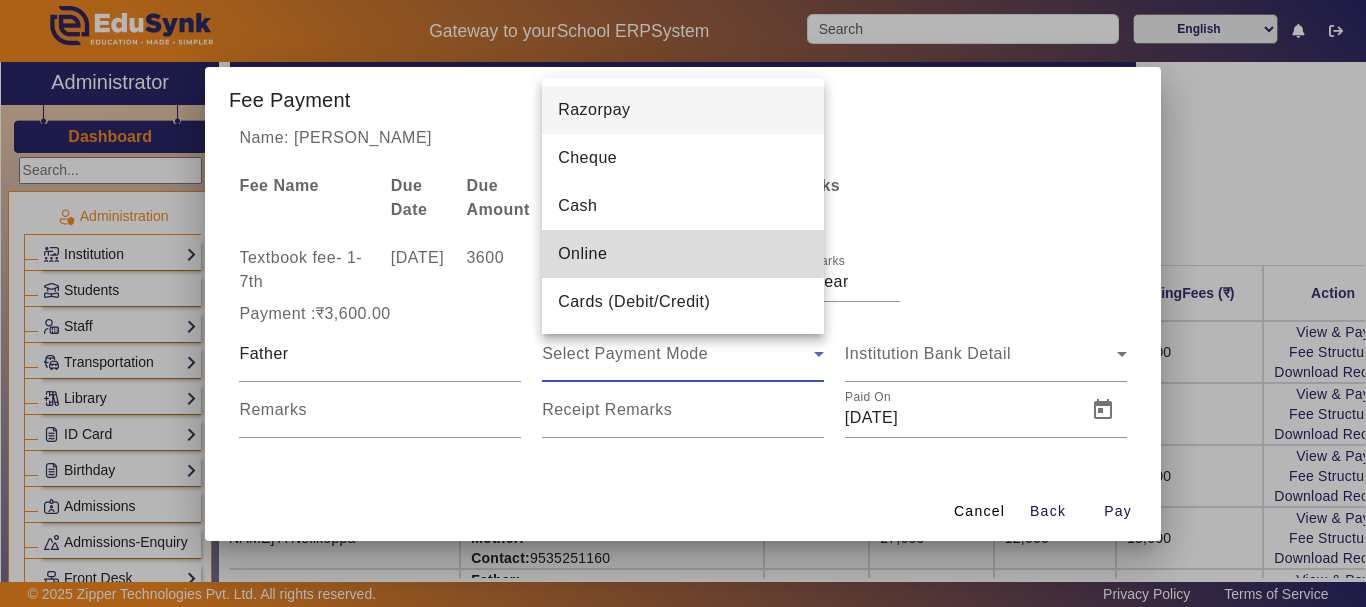 click on "Online" at bounding box center (582, 254) 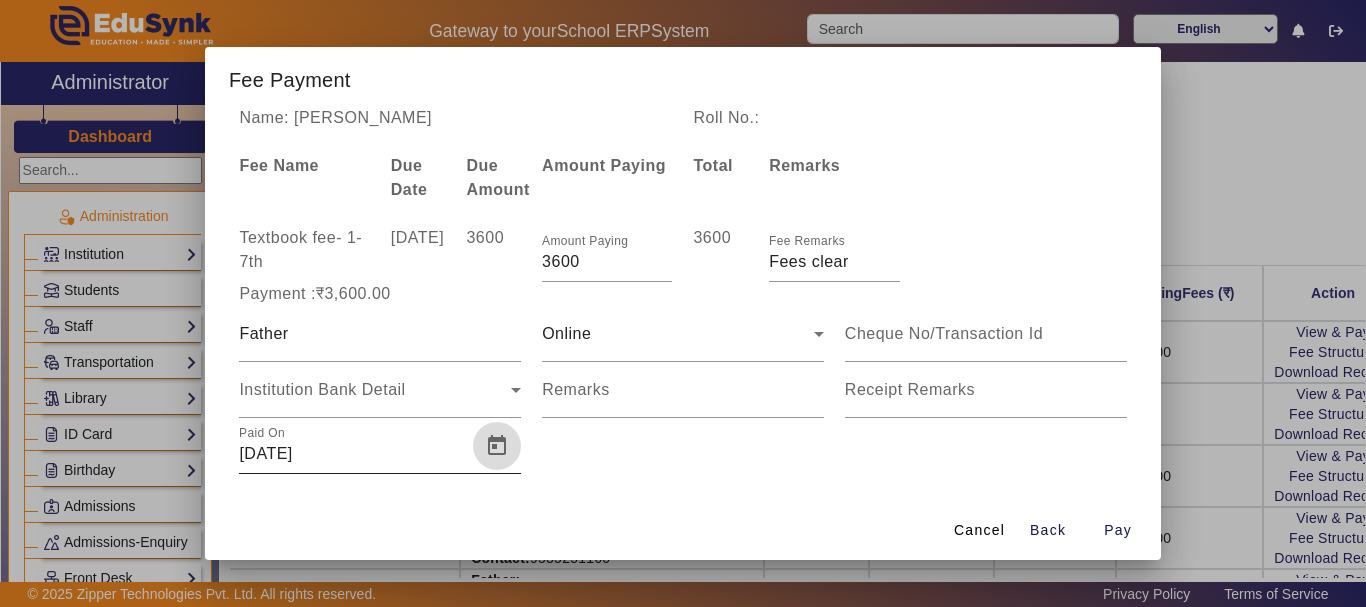 click at bounding box center (497, 446) 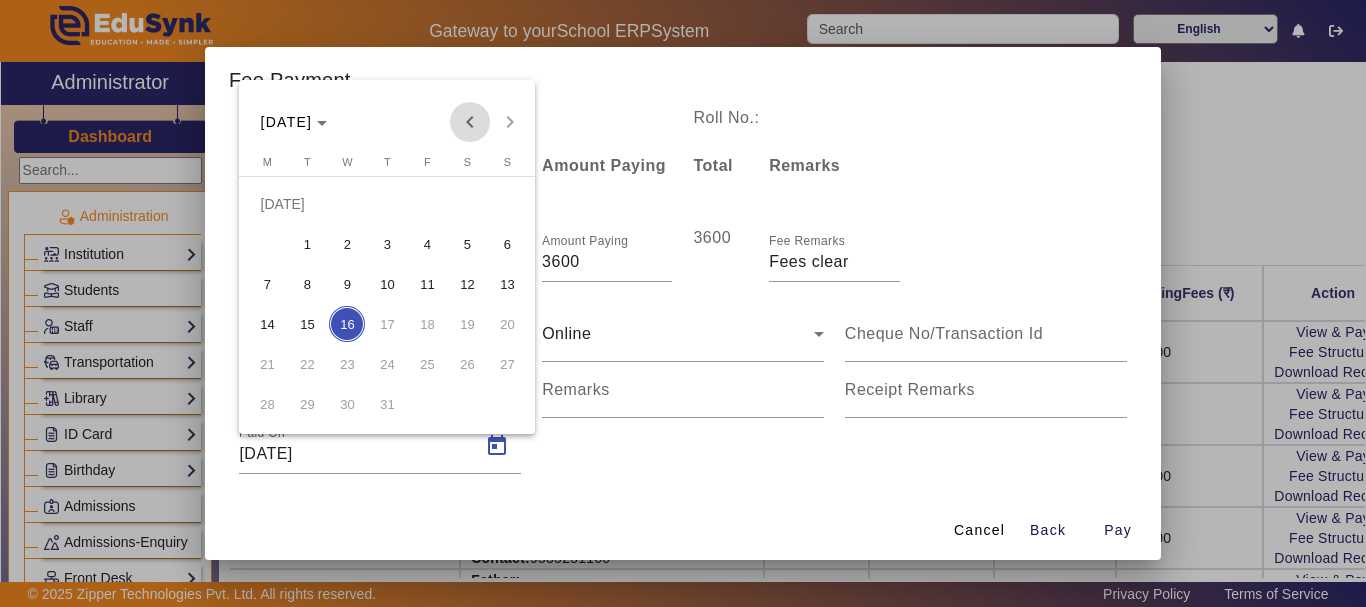 click at bounding box center [470, 122] 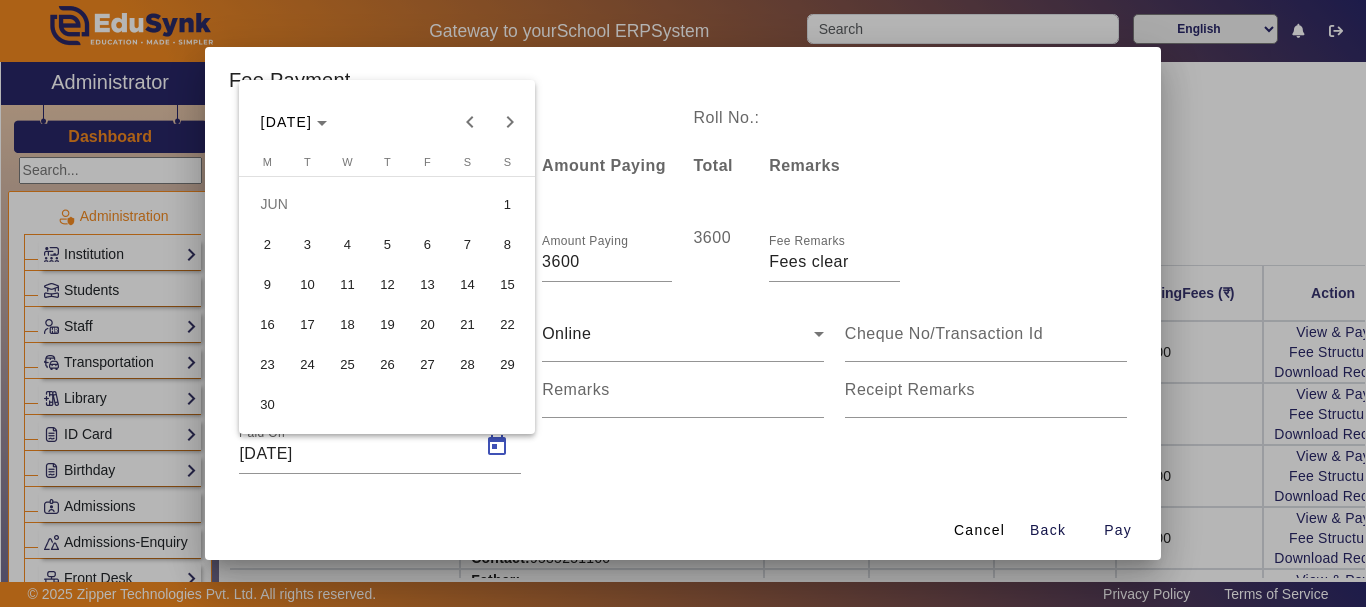 click on "2" at bounding box center [267, 244] 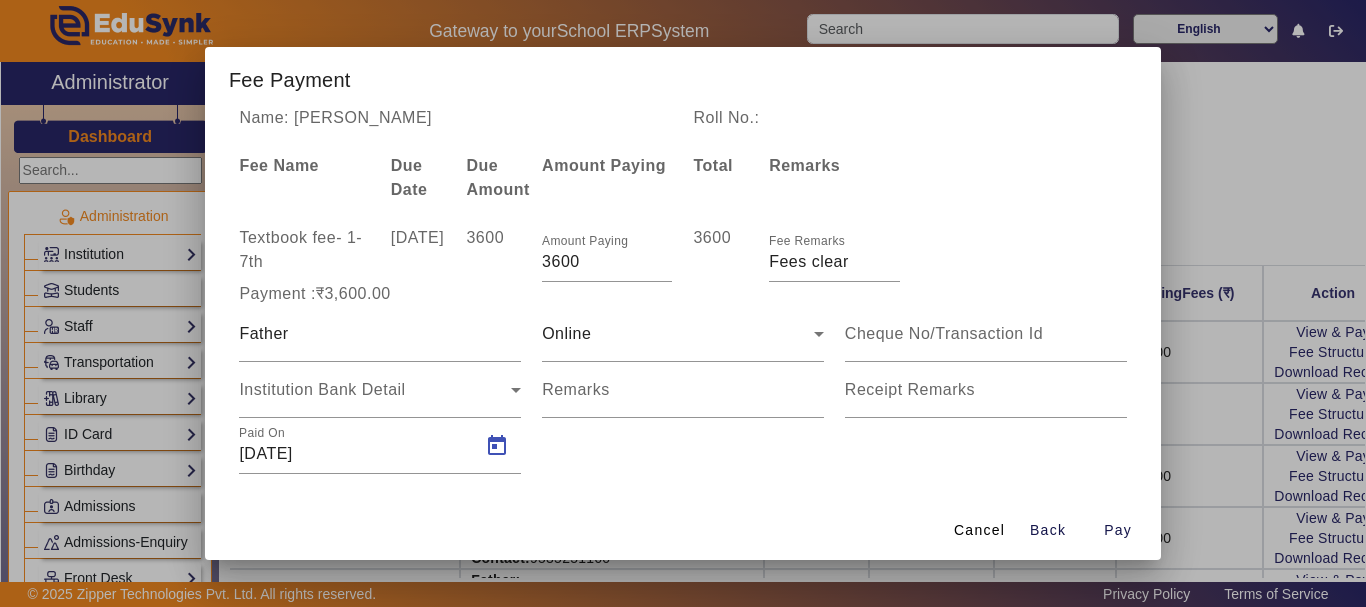 type on "[DATE]" 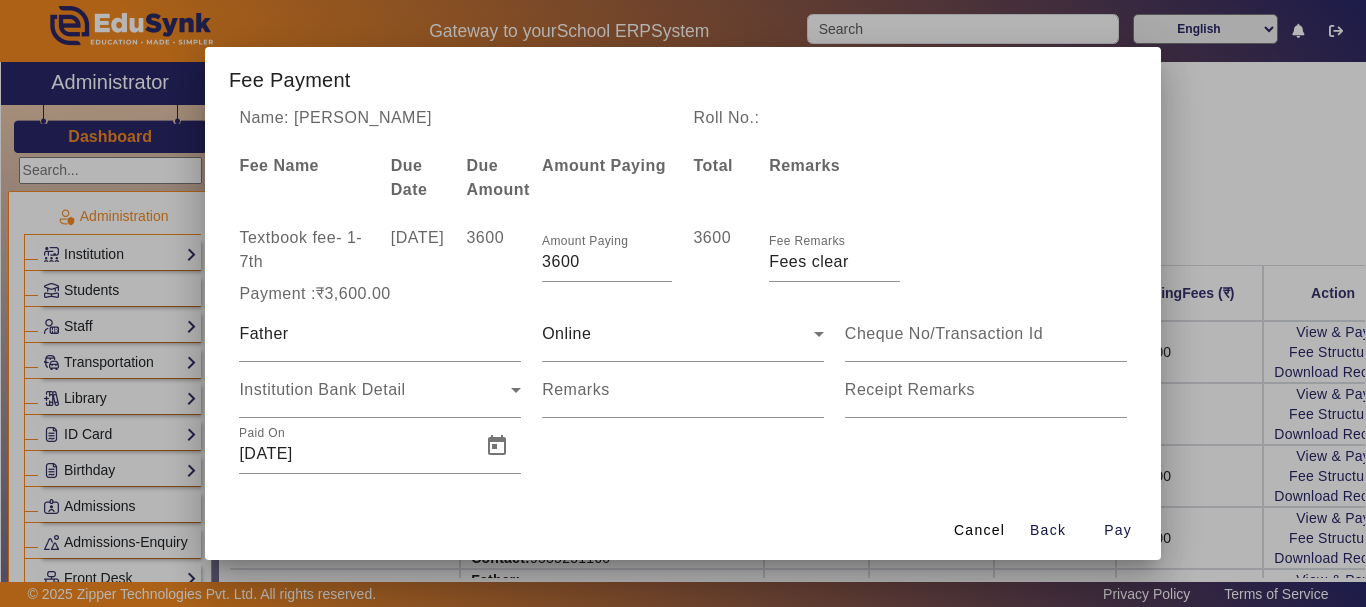 click on "Textbook fee   - 1-7th" at bounding box center [304, 254] 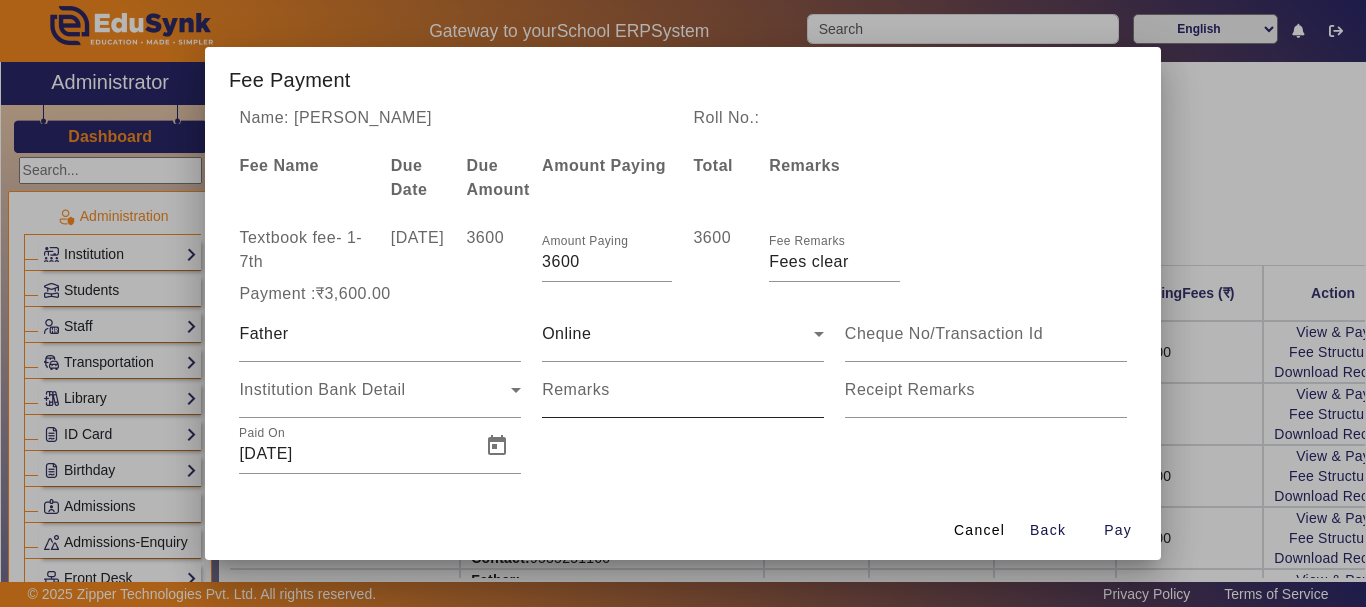 click on "Remarks" at bounding box center [576, 389] 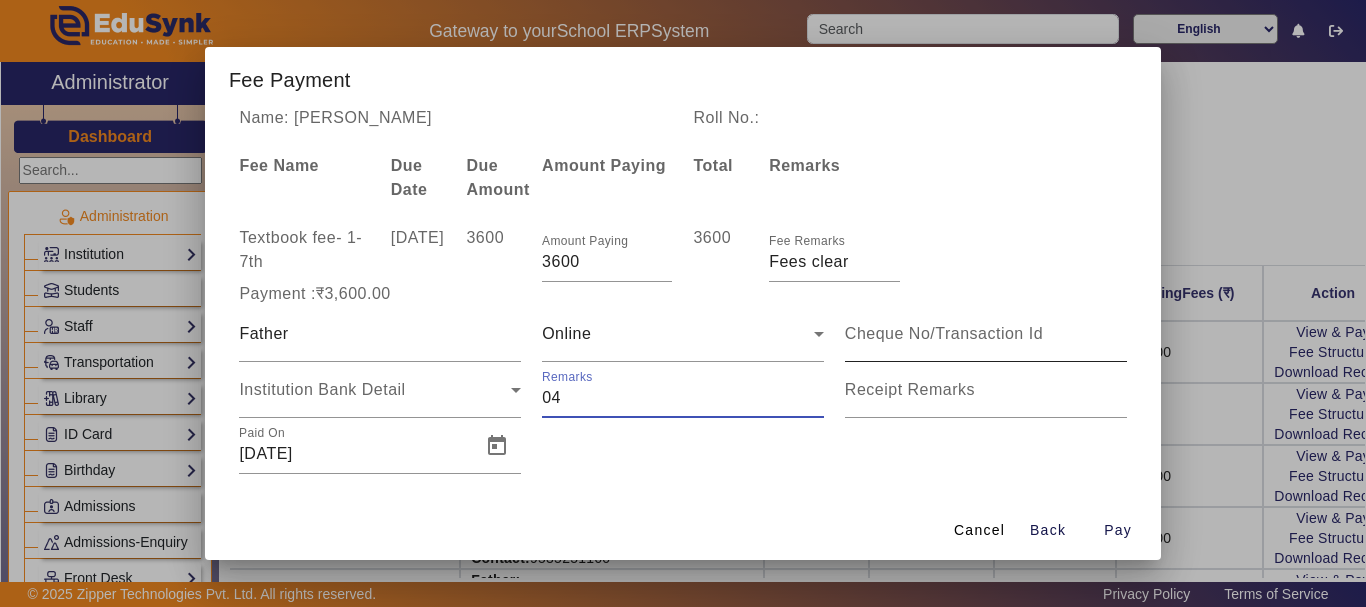 type on "04" 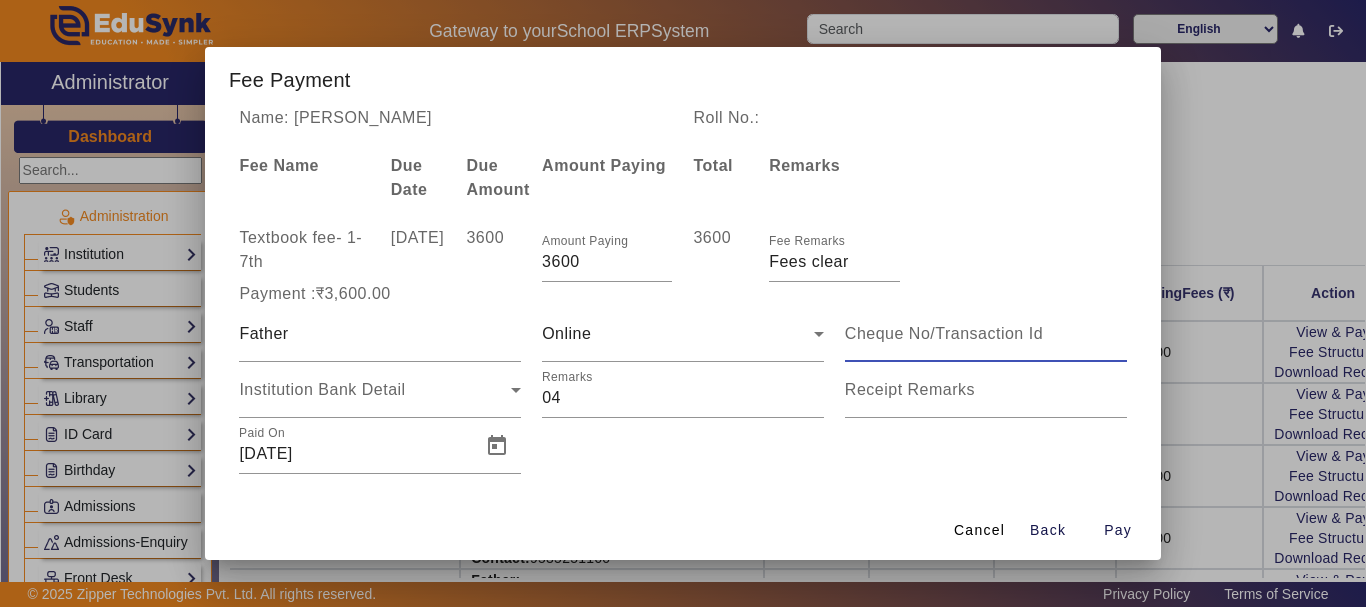 click at bounding box center [986, 334] 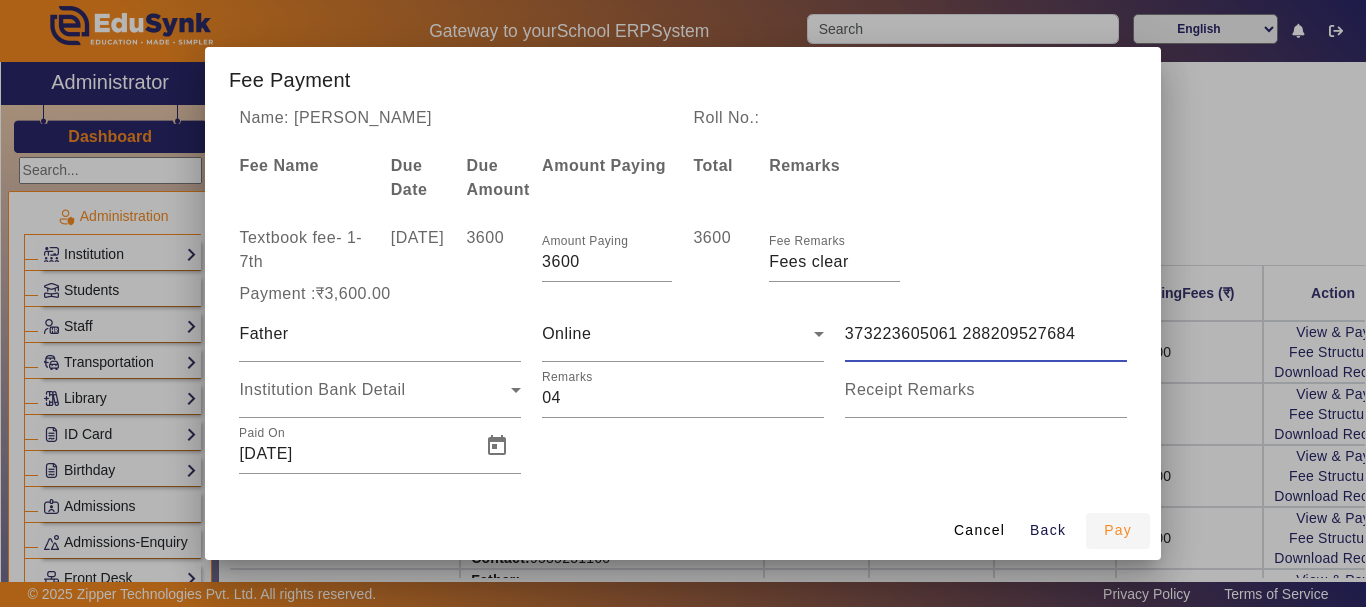 type on "373223605061 288209527684" 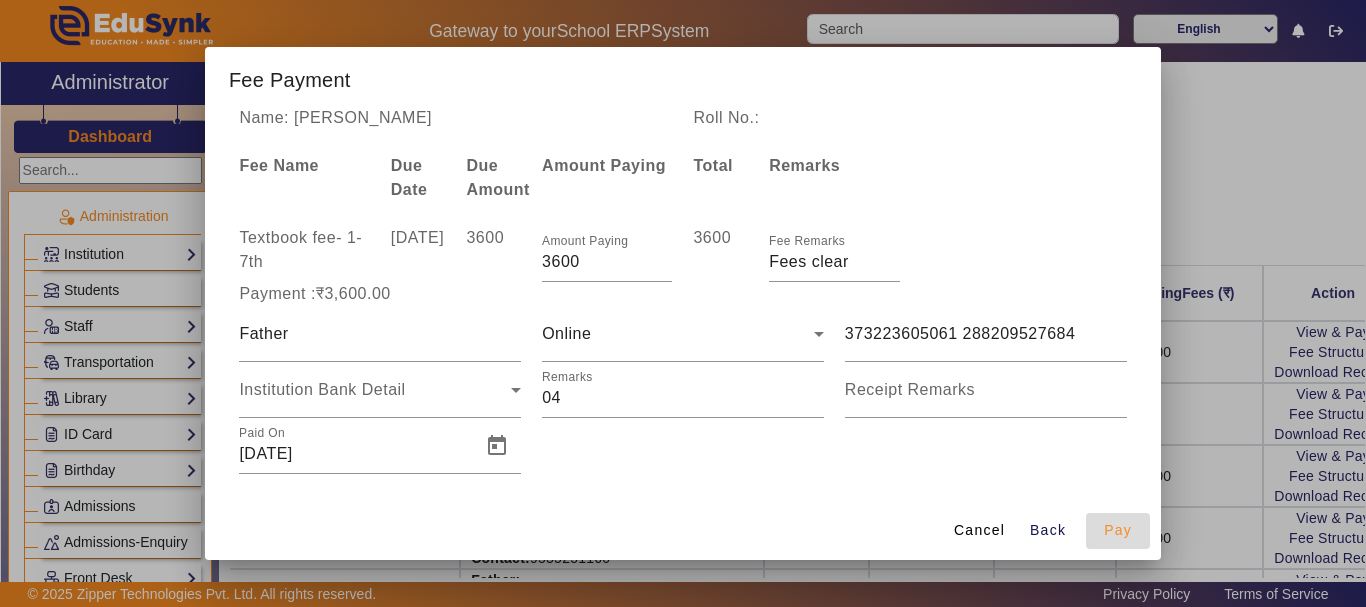 click on "Pay" at bounding box center (1118, 530) 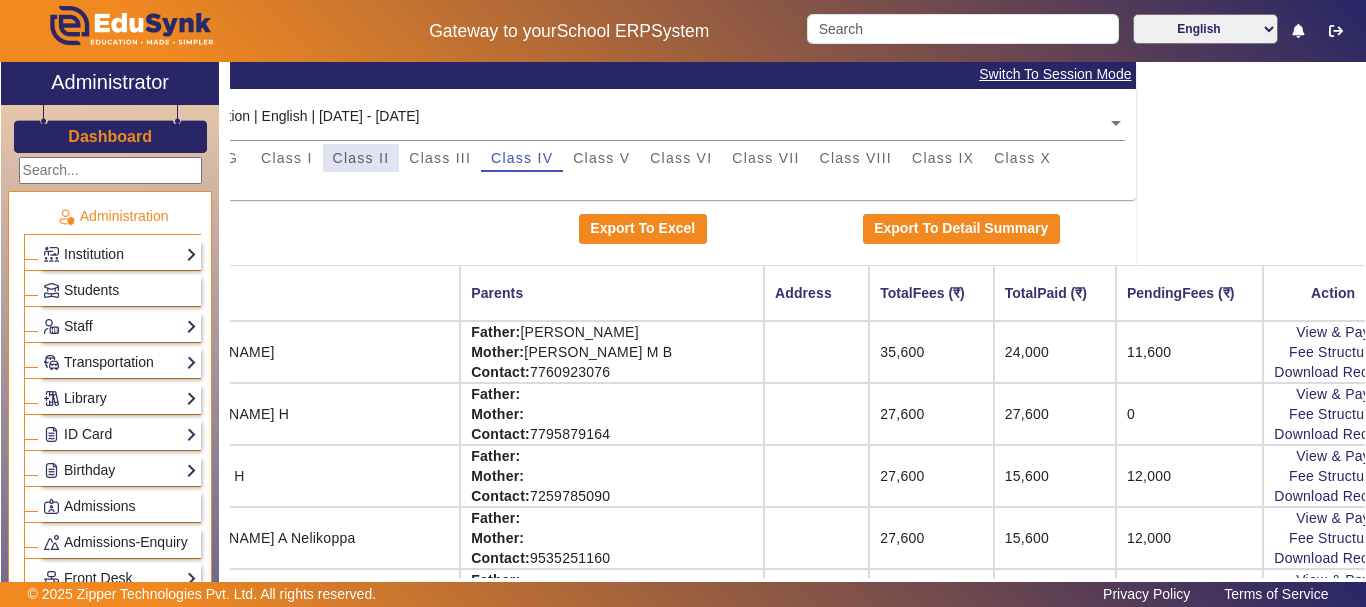 click on "Class II" at bounding box center [361, 158] 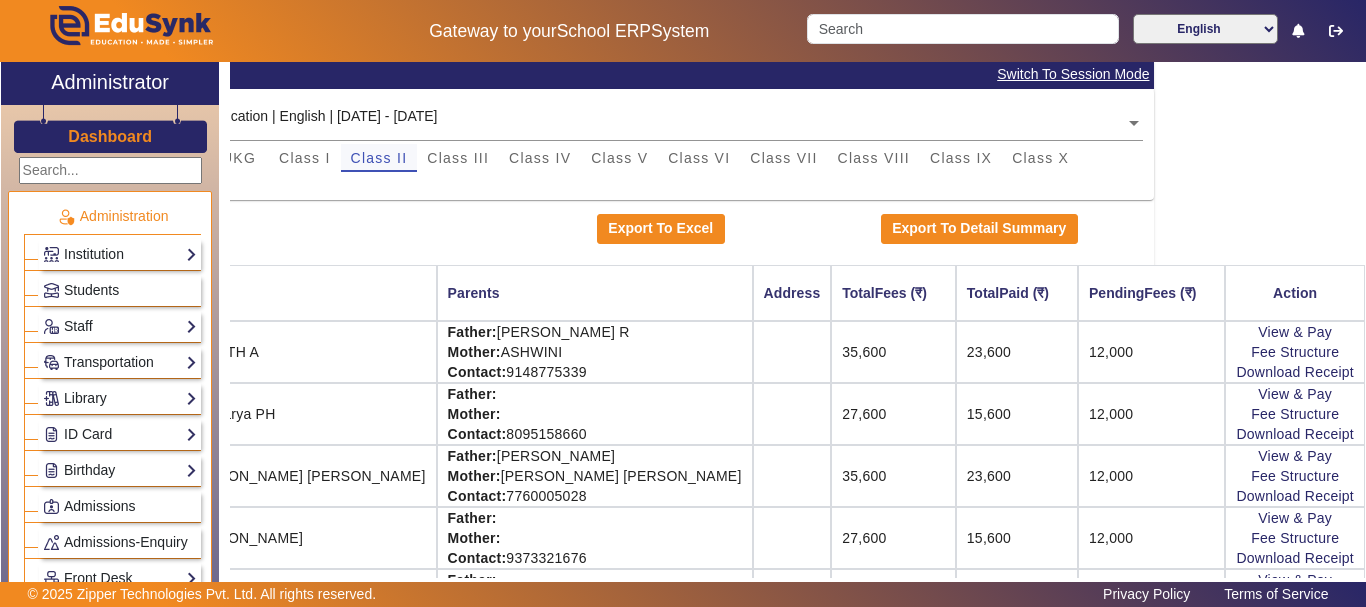 scroll, scrollTop: 137, scrollLeft: 196, axis: both 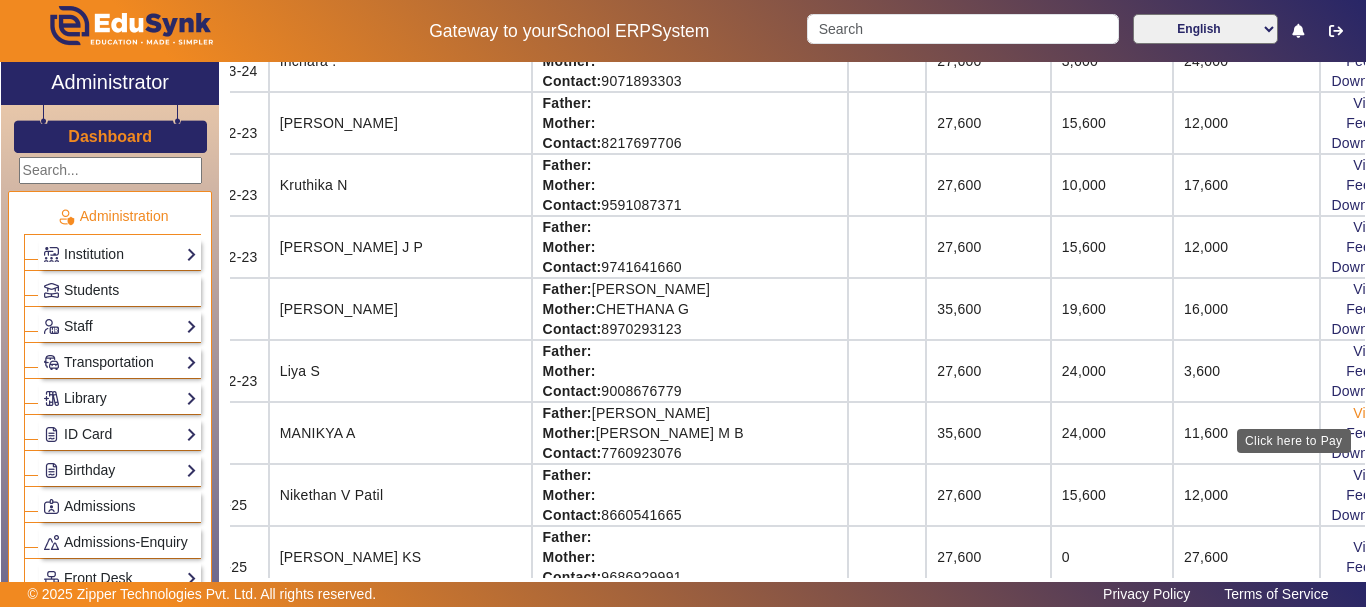 click on "View & Pay" 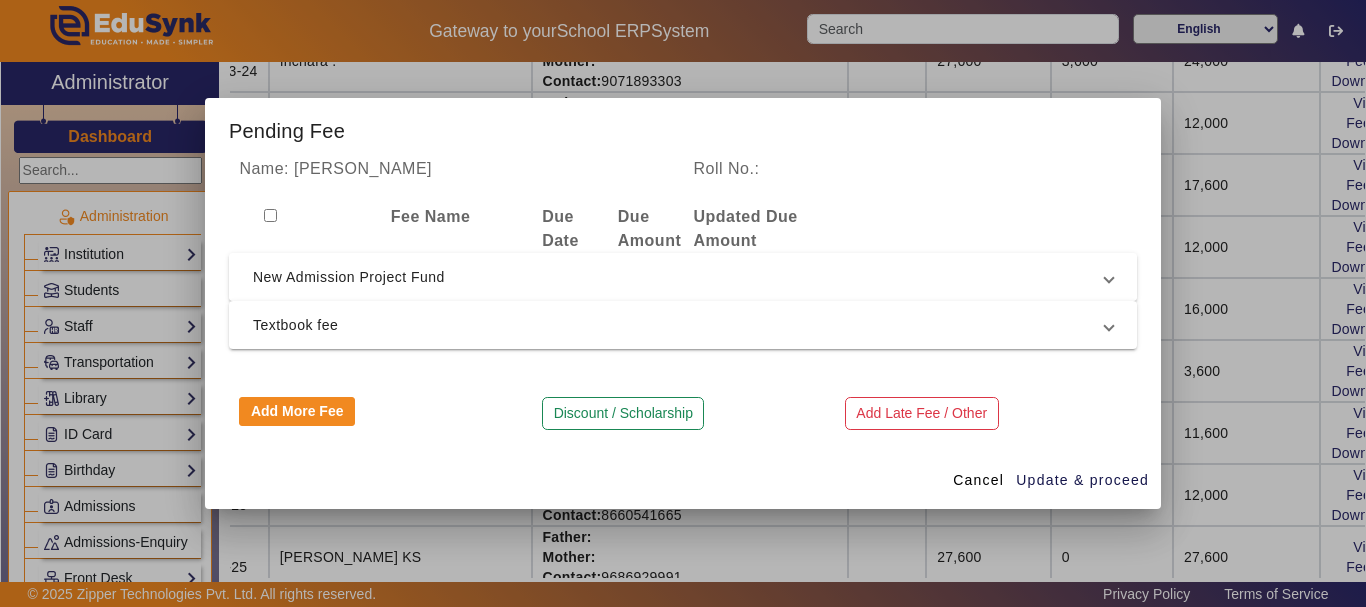 click on "New Admission Project Fund" at bounding box center (679, 277) 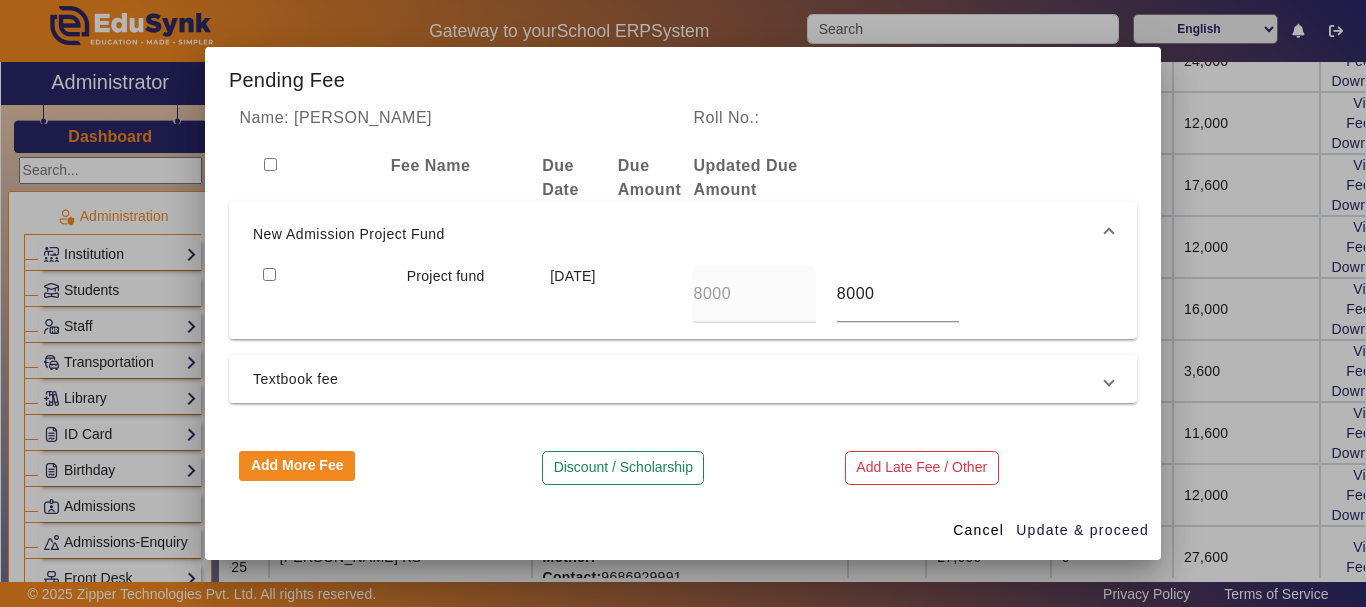 click at bounding box center (269, 274) 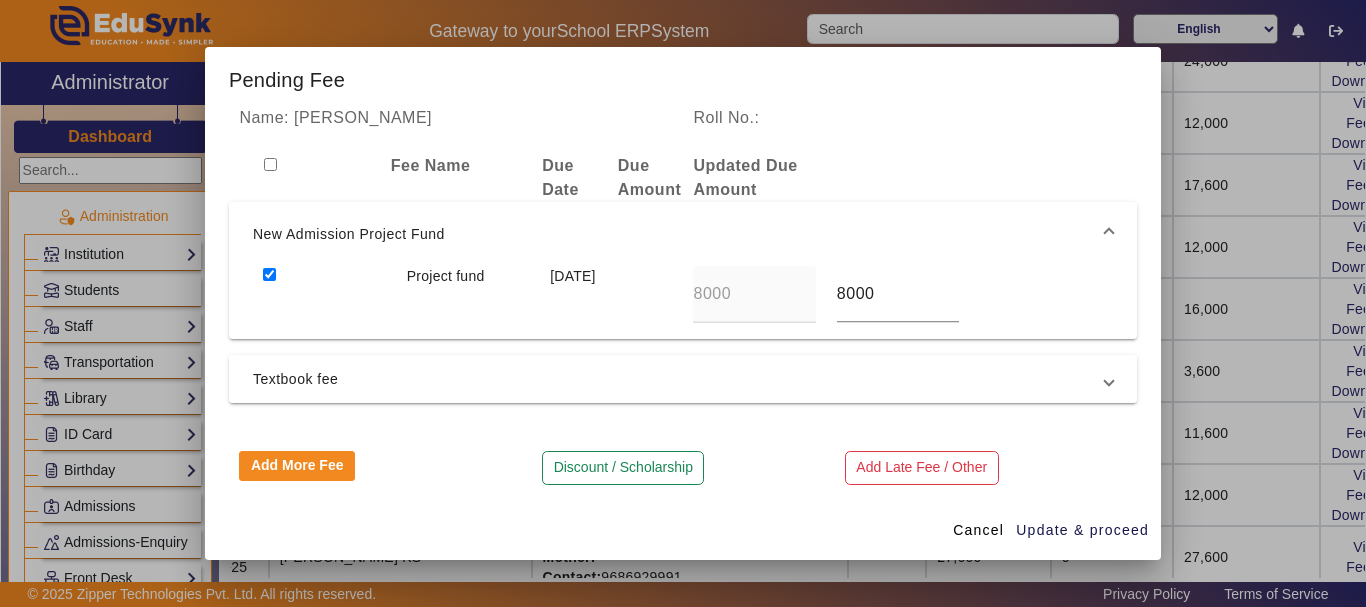 click on "Textbook fee" at bounding box center (679, 379) 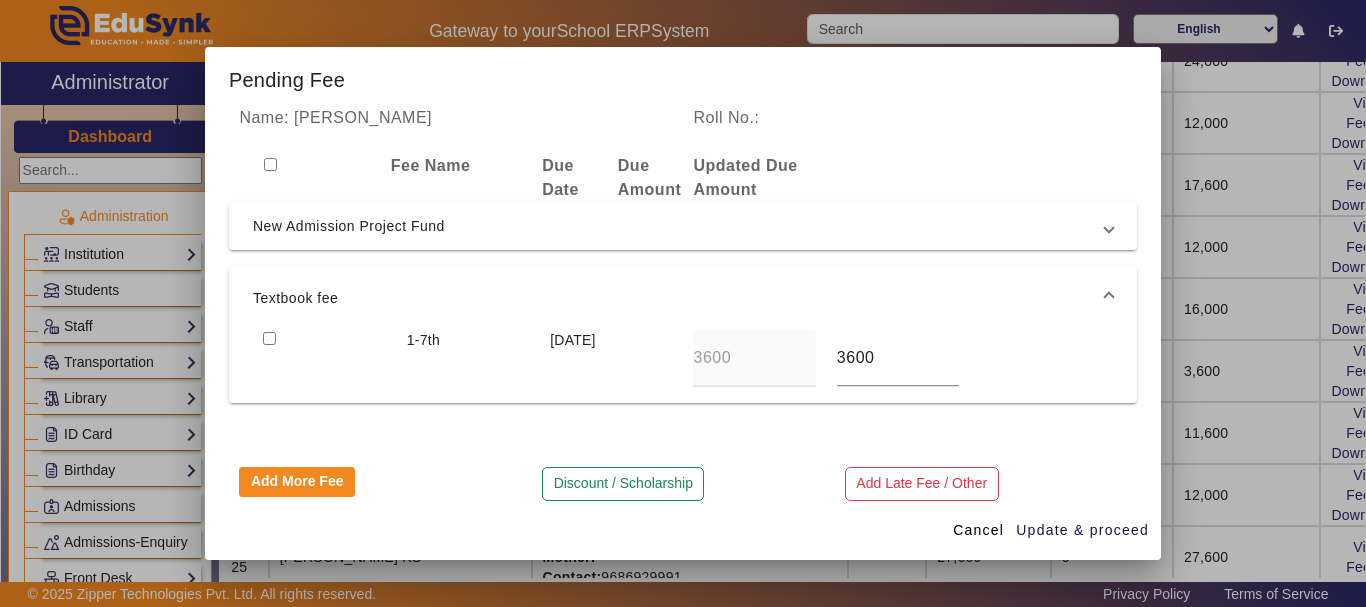 click at bounding box center (269, 338) 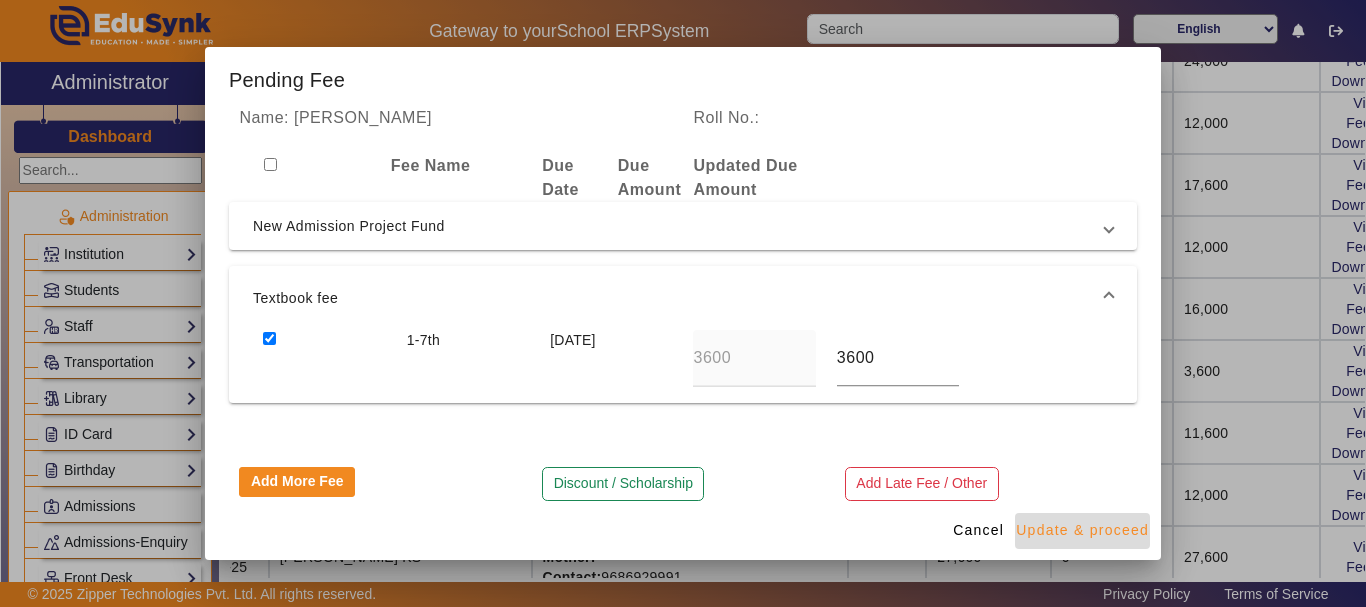 click on "Update & proceed" at bounding box center (1082, 530) 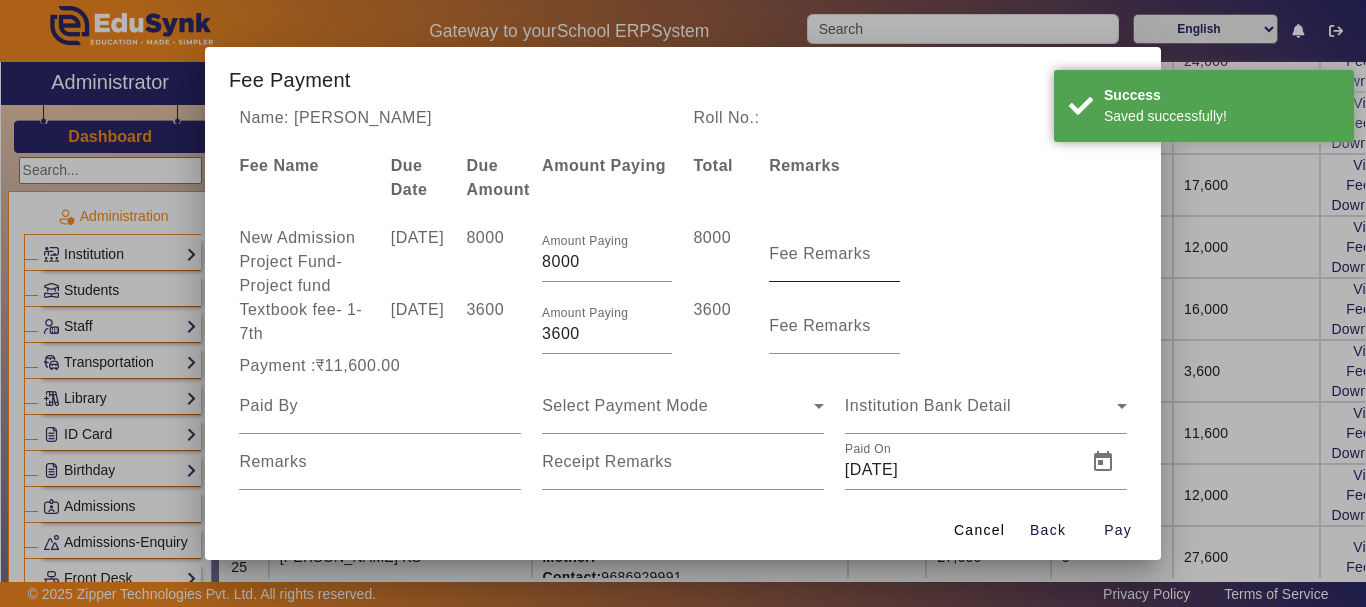 click on "Fee Remarks" at bounding box center [834, 254] 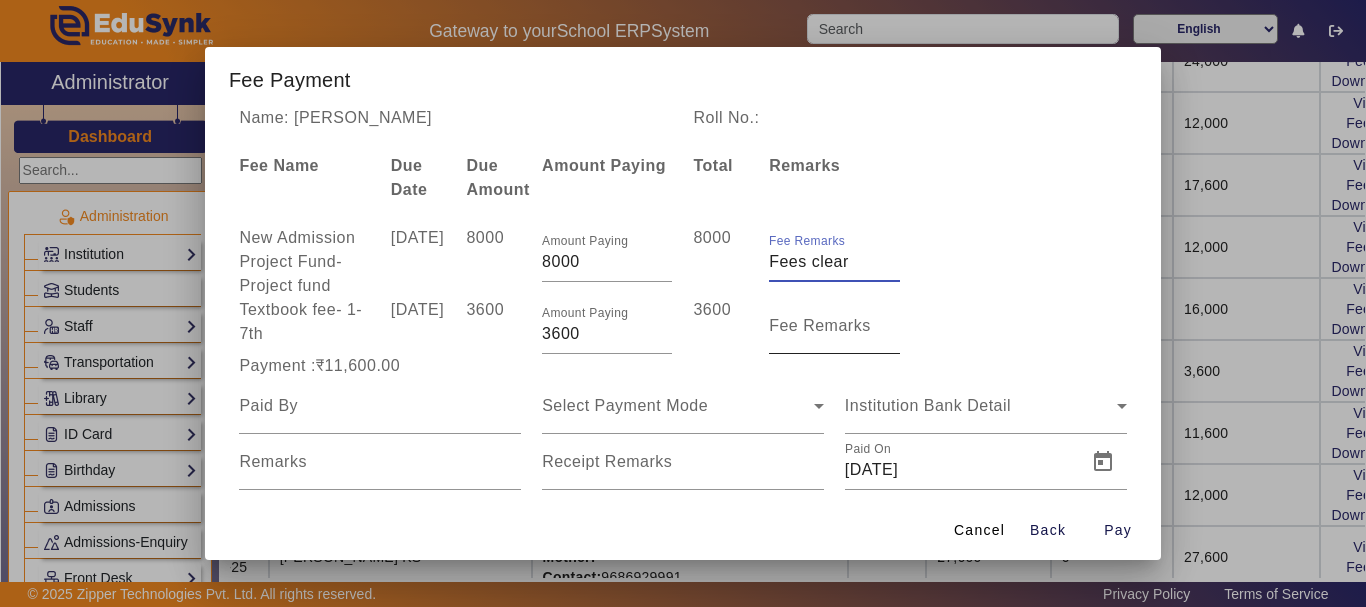 type on "Fees clear" 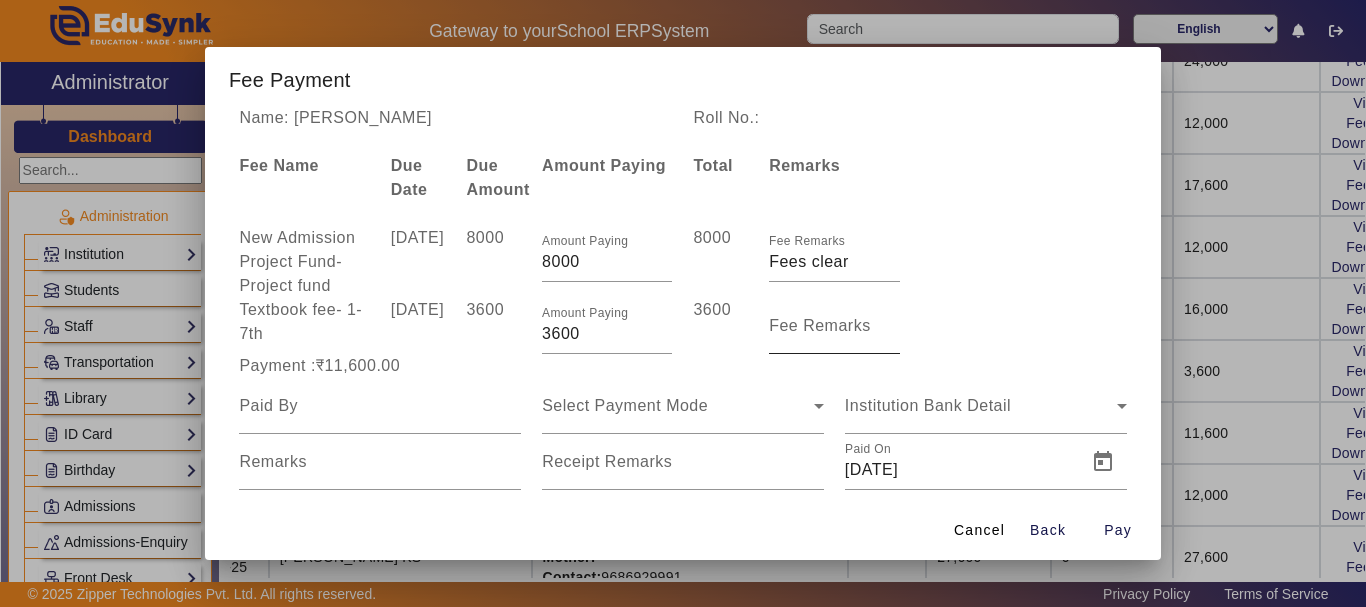 click on "Fee Remarks" at bounding box center (820, 325) 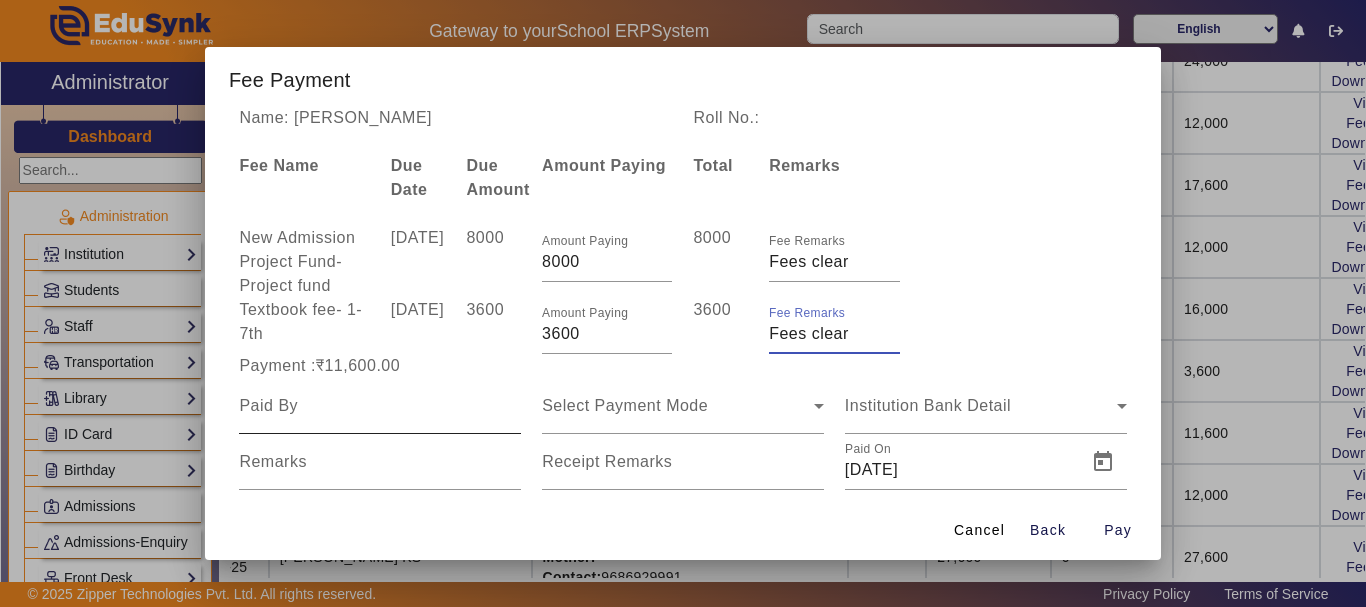 type on "Fees clear" 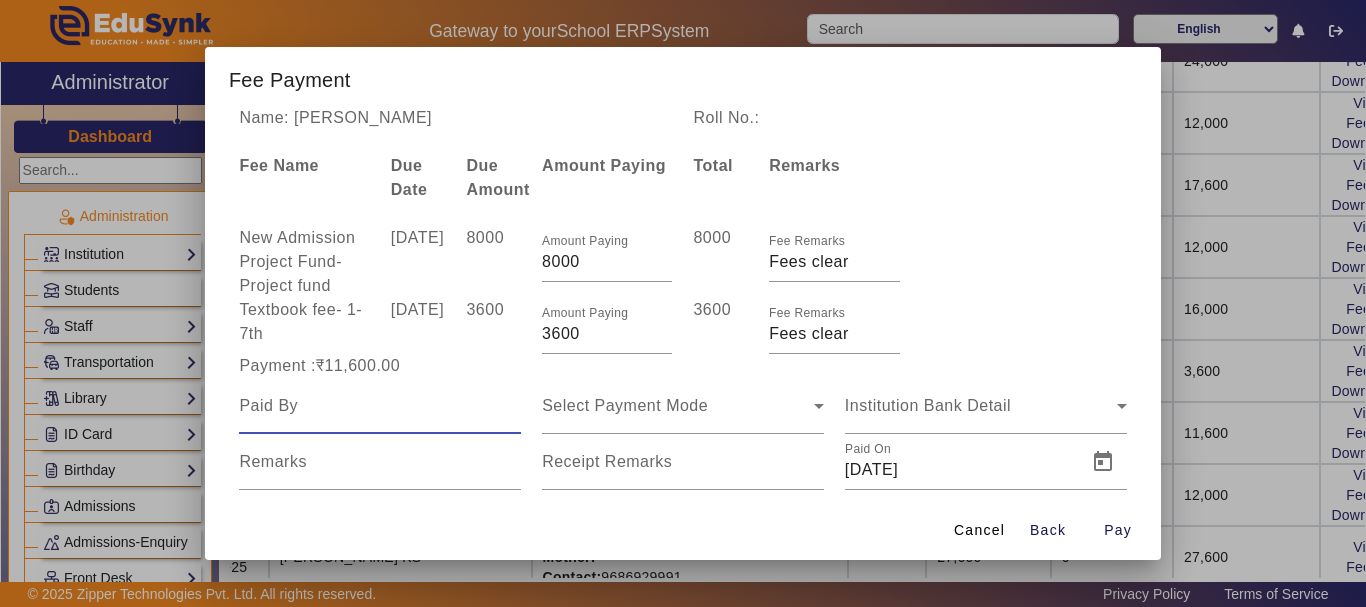 click at bounding box center [380, 406] 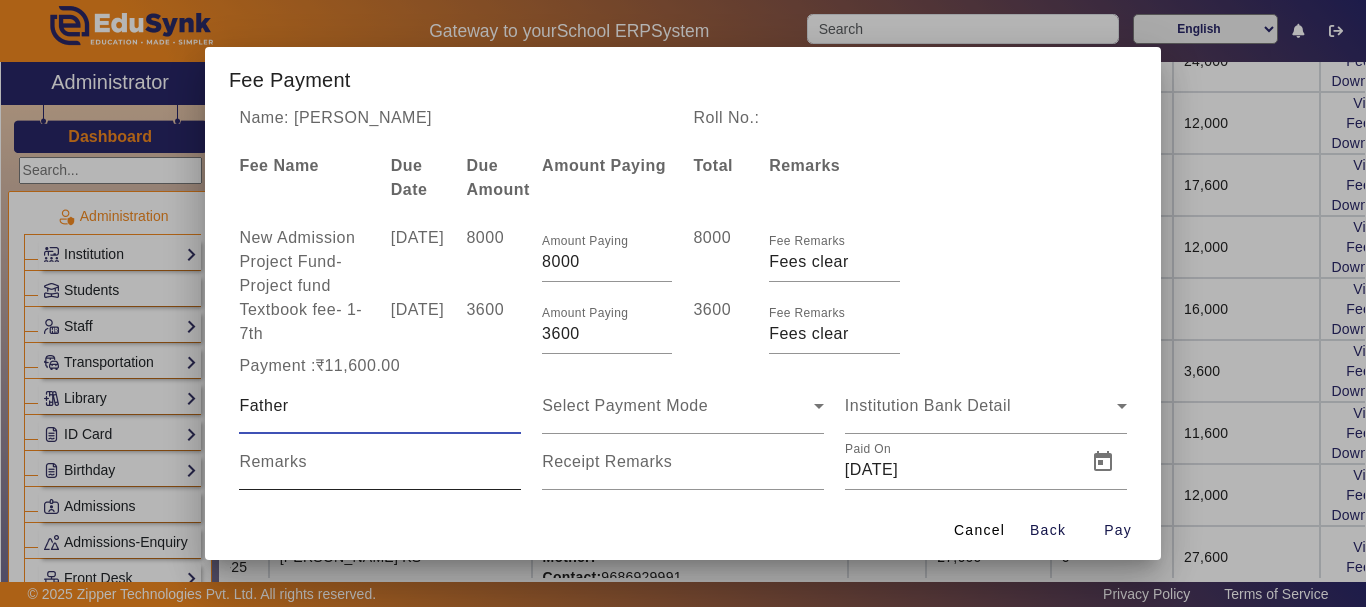 type on "Father" 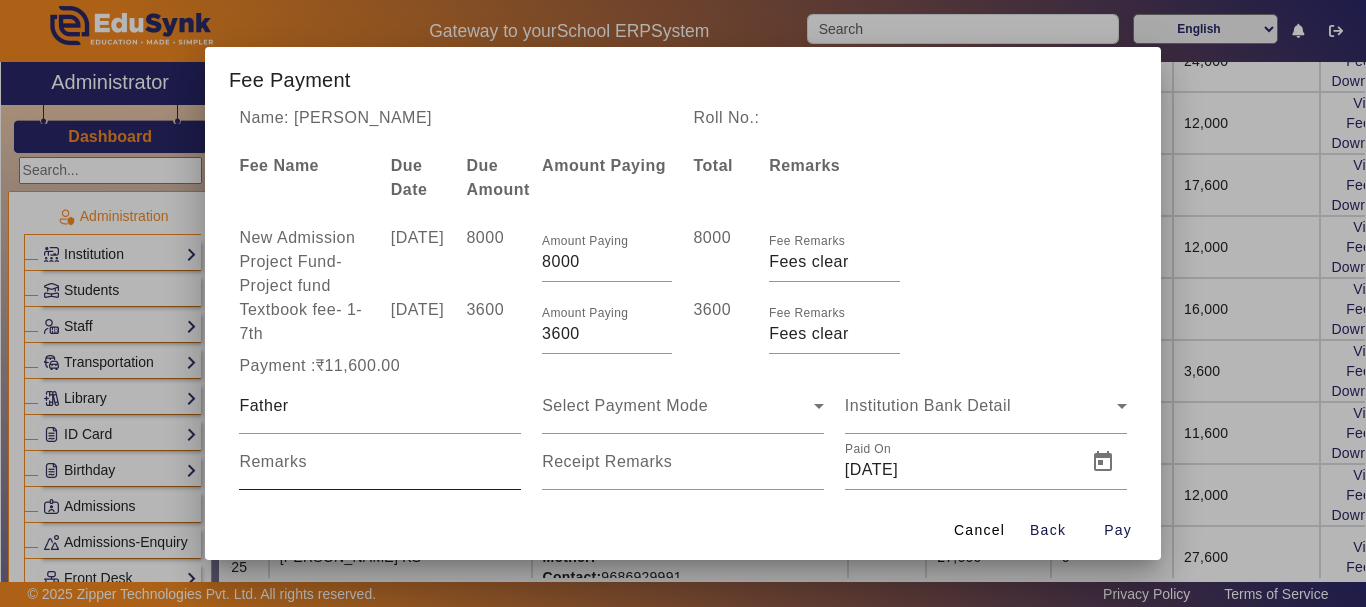 click on "Remarks" at bounding box center [273, 461] 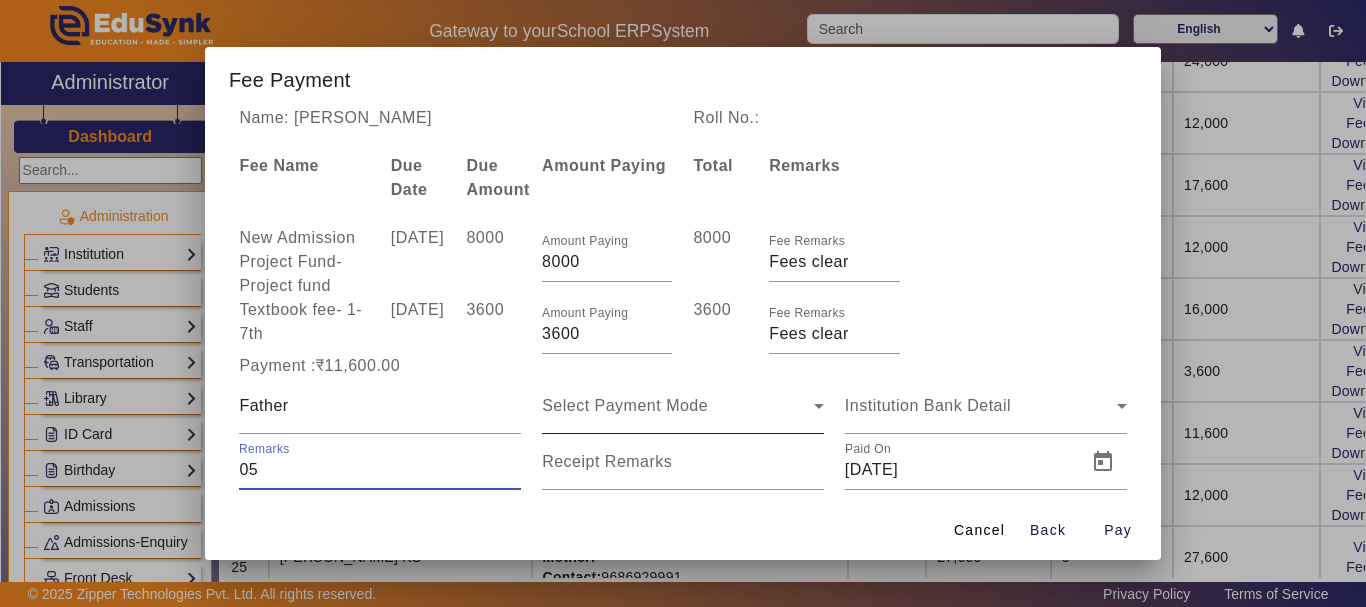 type on "05" 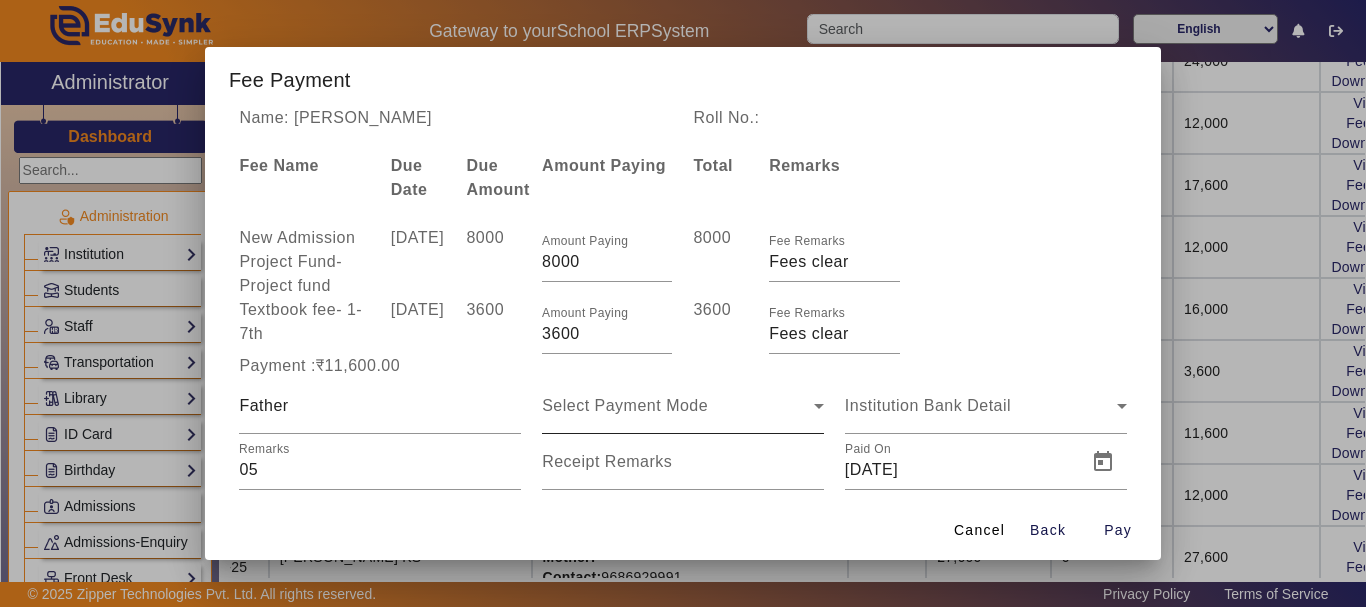click on "Select Payment Mode" at bounding box center [683, 406] 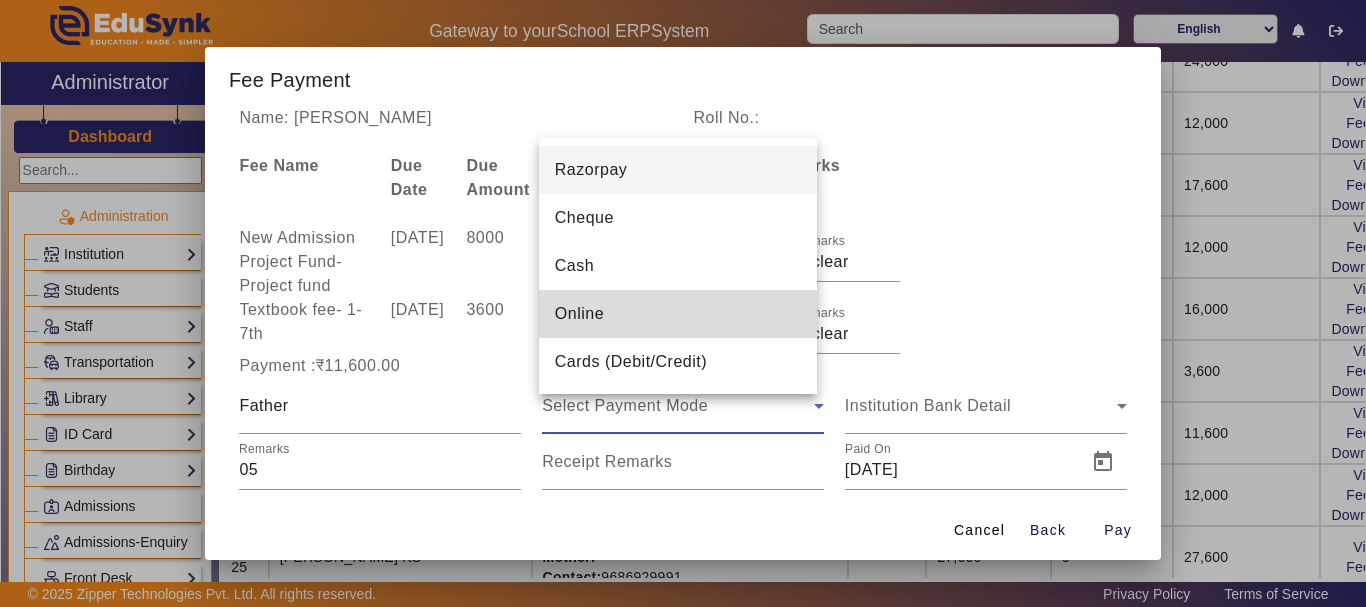 click on "Online" at bounding box center (579, 314) 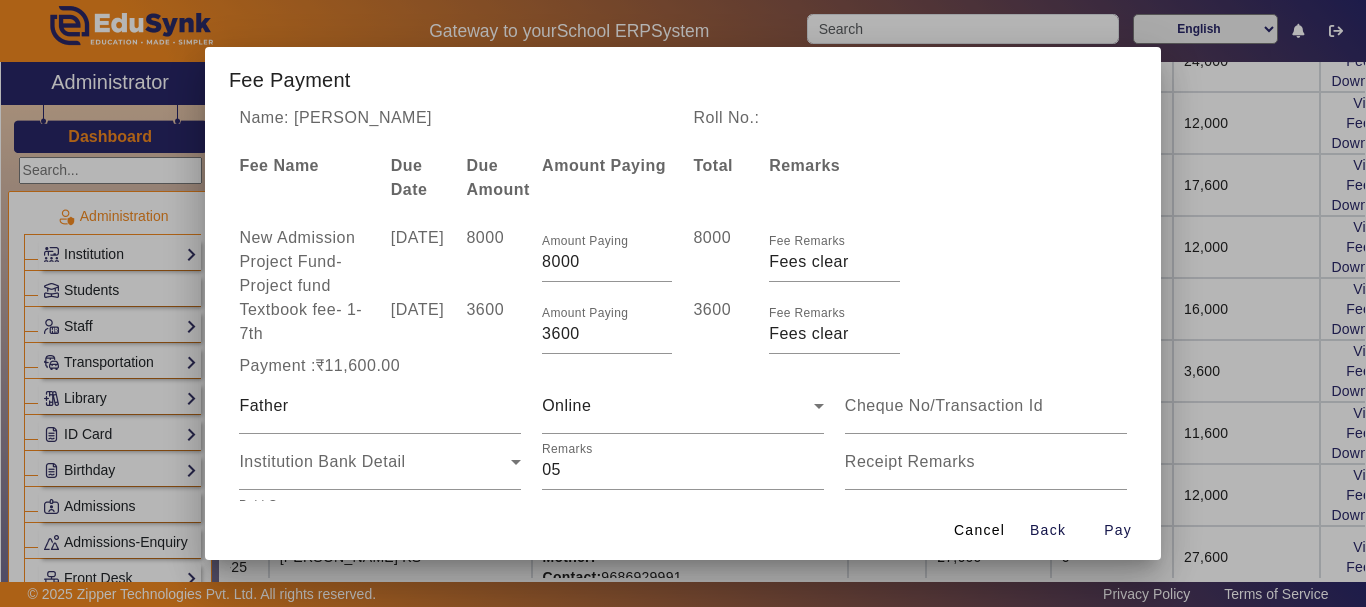 click on "Online" at bounding box center [683, 406] 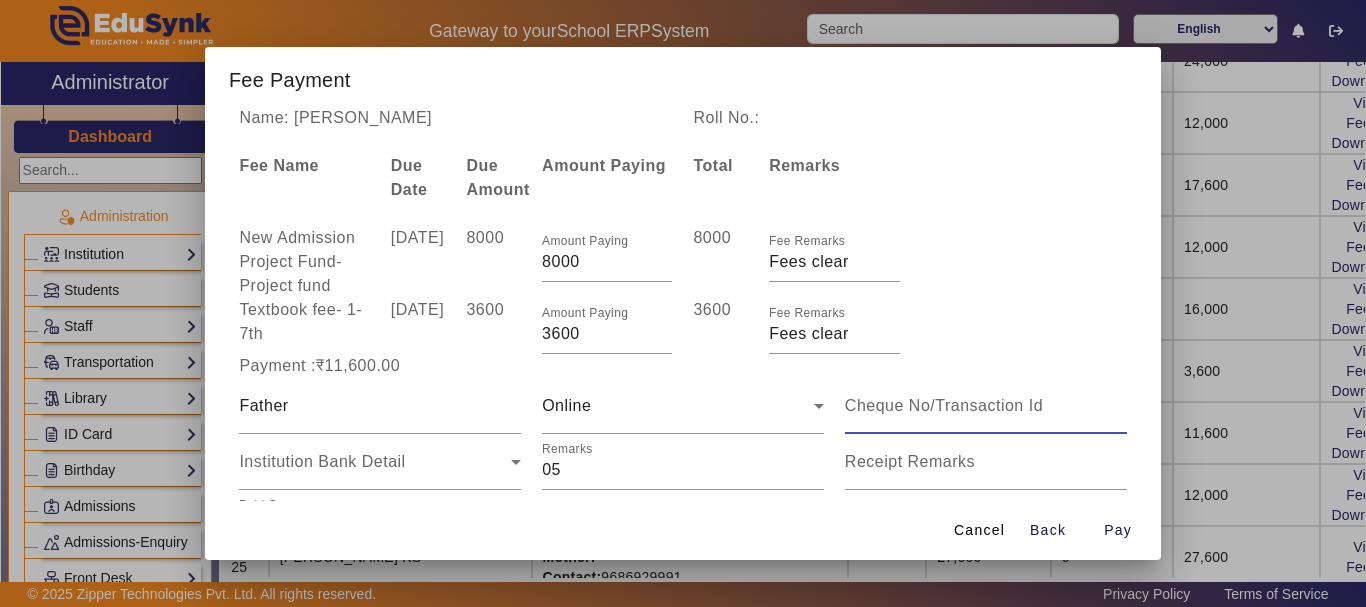 click at bounding box center [986, 406] 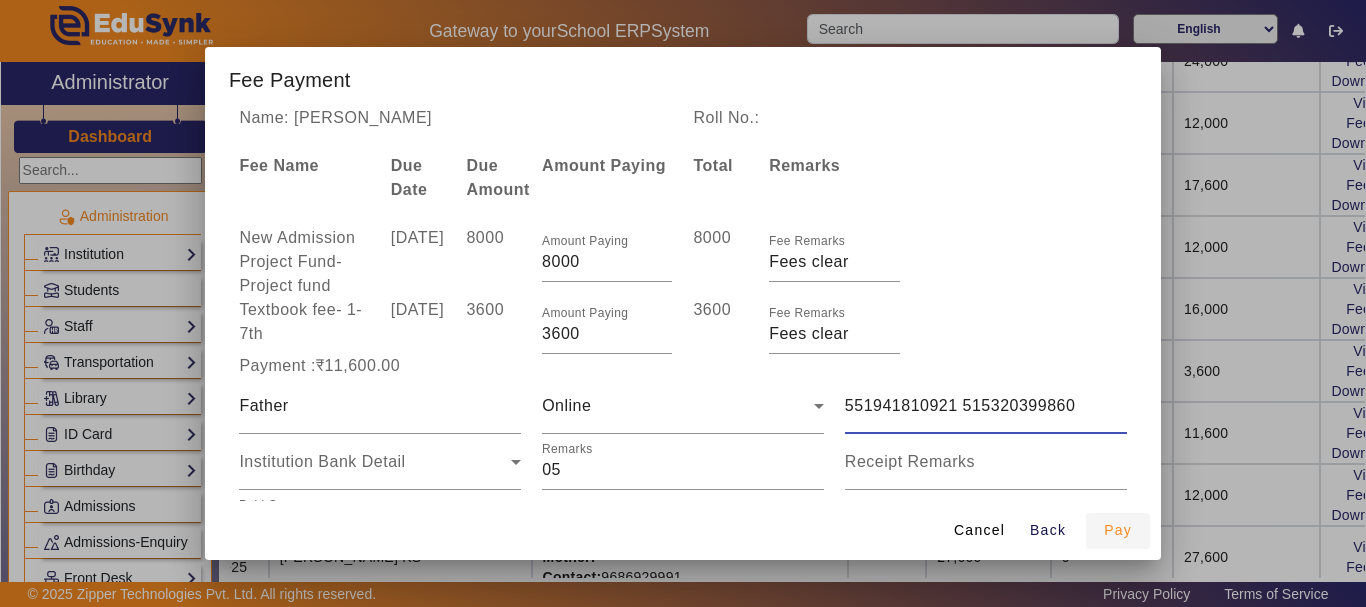 type on "551941810921 515320399860" 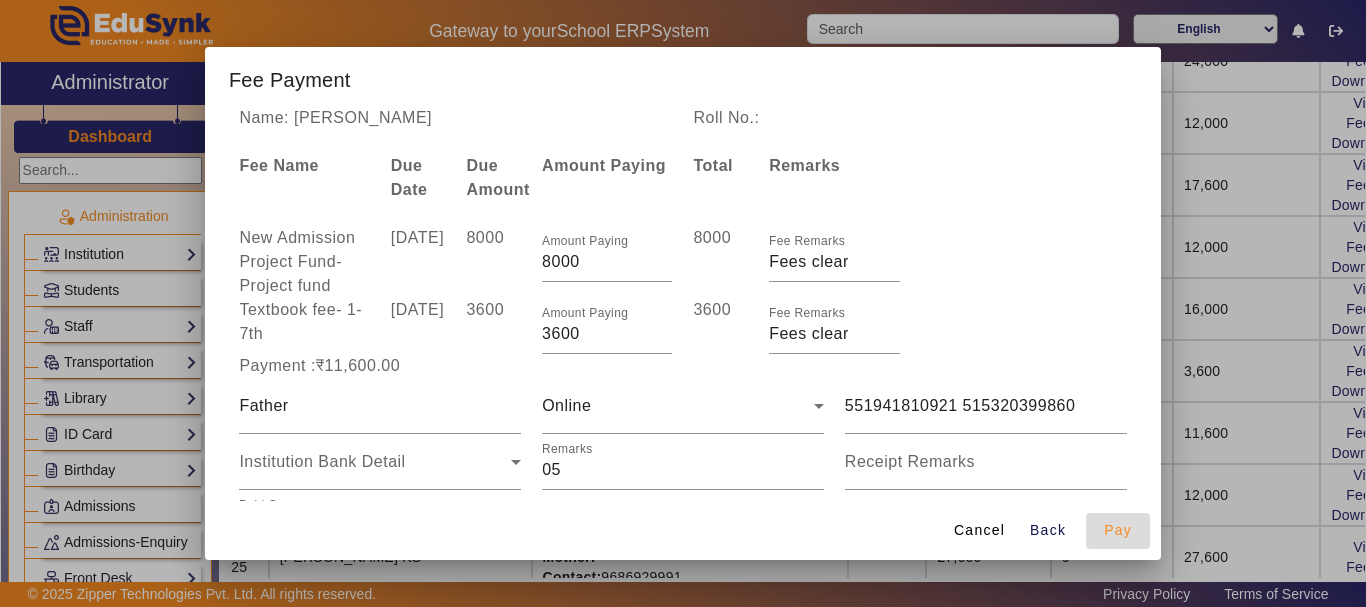 click on "Pay" at bounding box center (1118, 530) 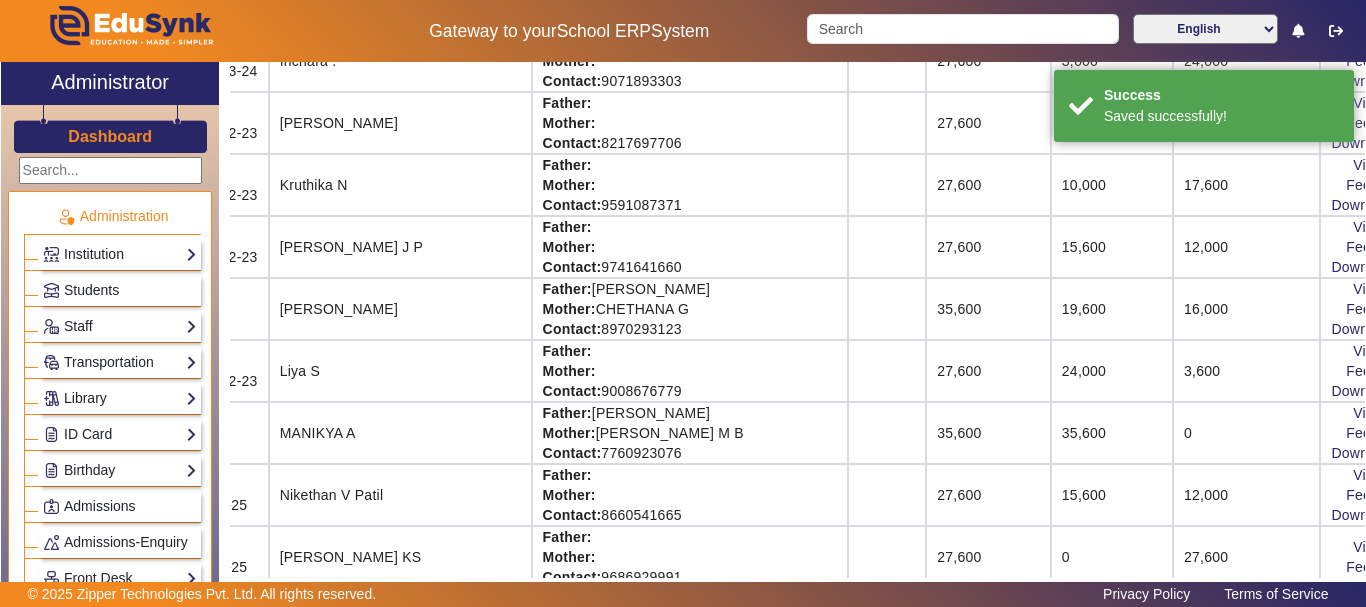 scroll, scrollTop: 56, scrollLeft: 116, axis: both 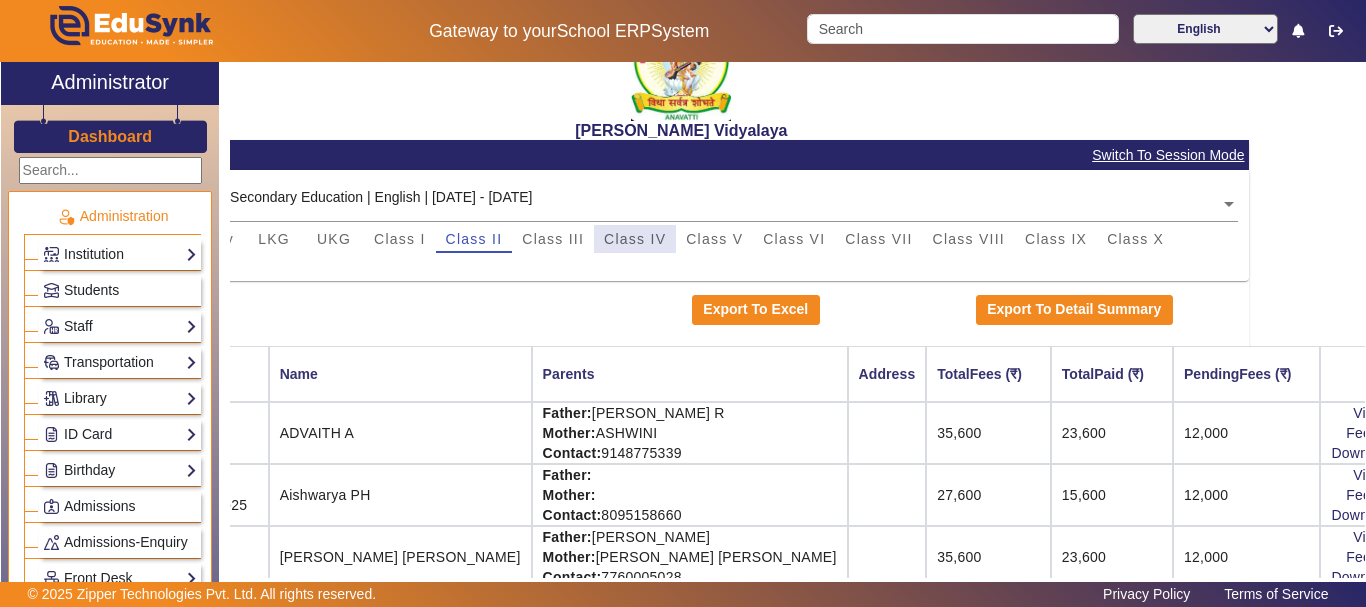 click on "Class IV" at bounding box center [635, 239] 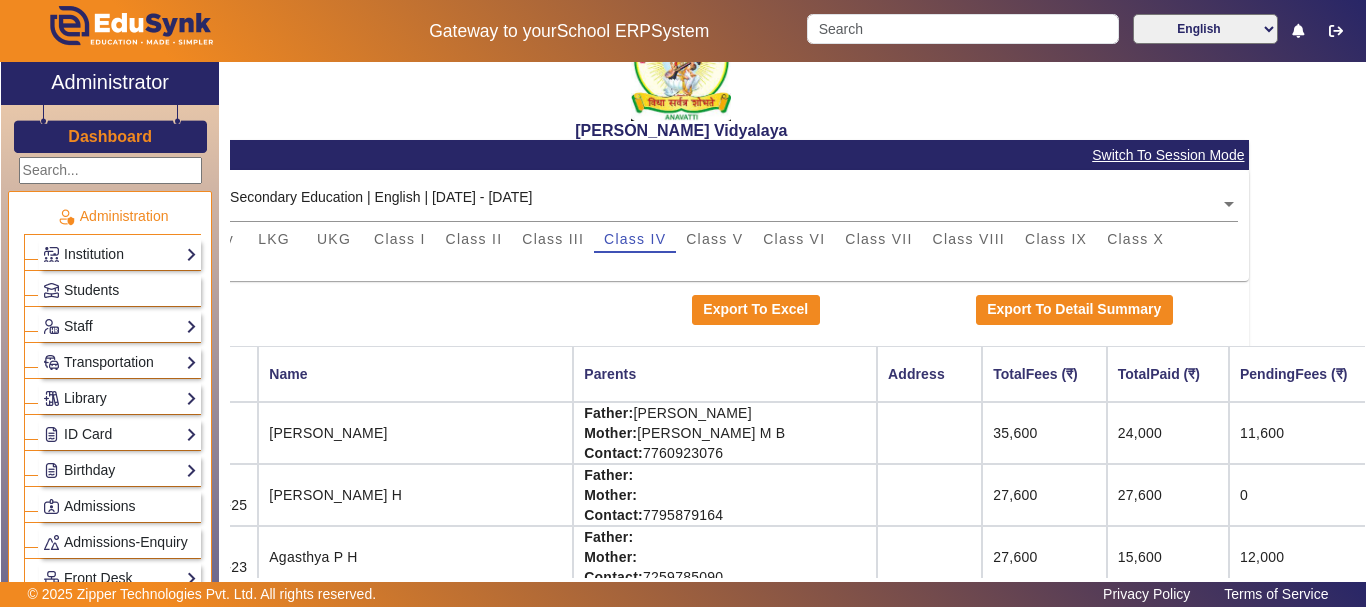 click on "View & Pay   Fee Structure  Download Receipt" 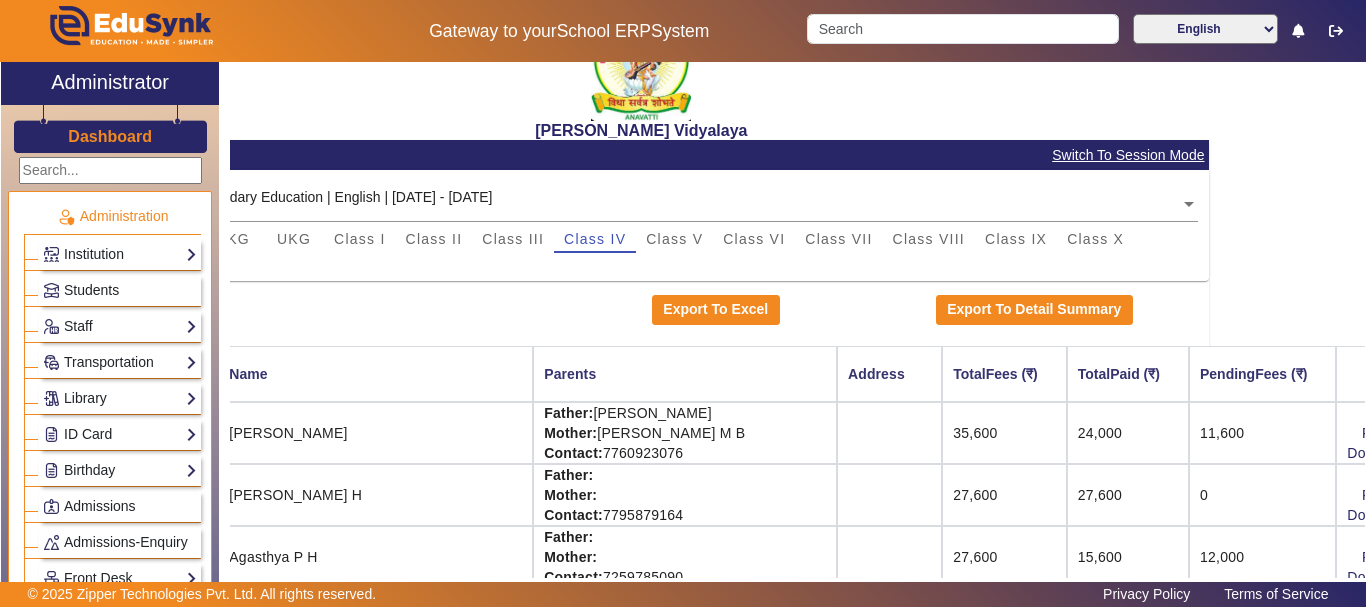 scroll, scrollTop: 56, scrollLeft: 196, axis: both 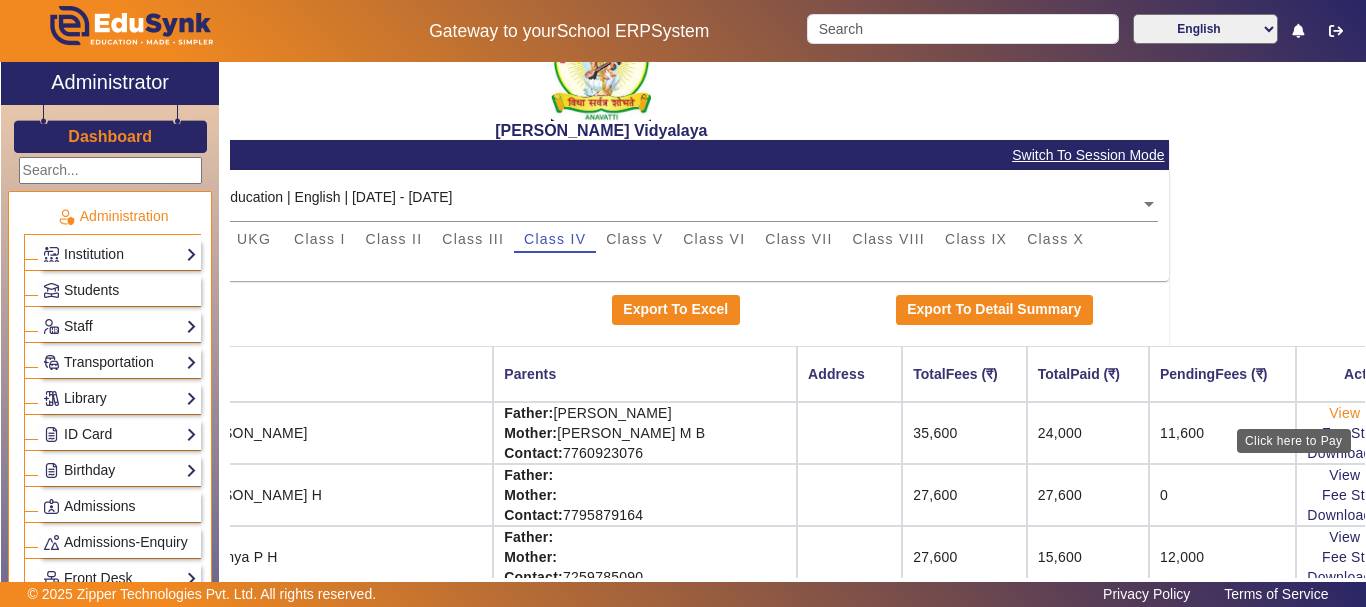 click on "View & Pay" 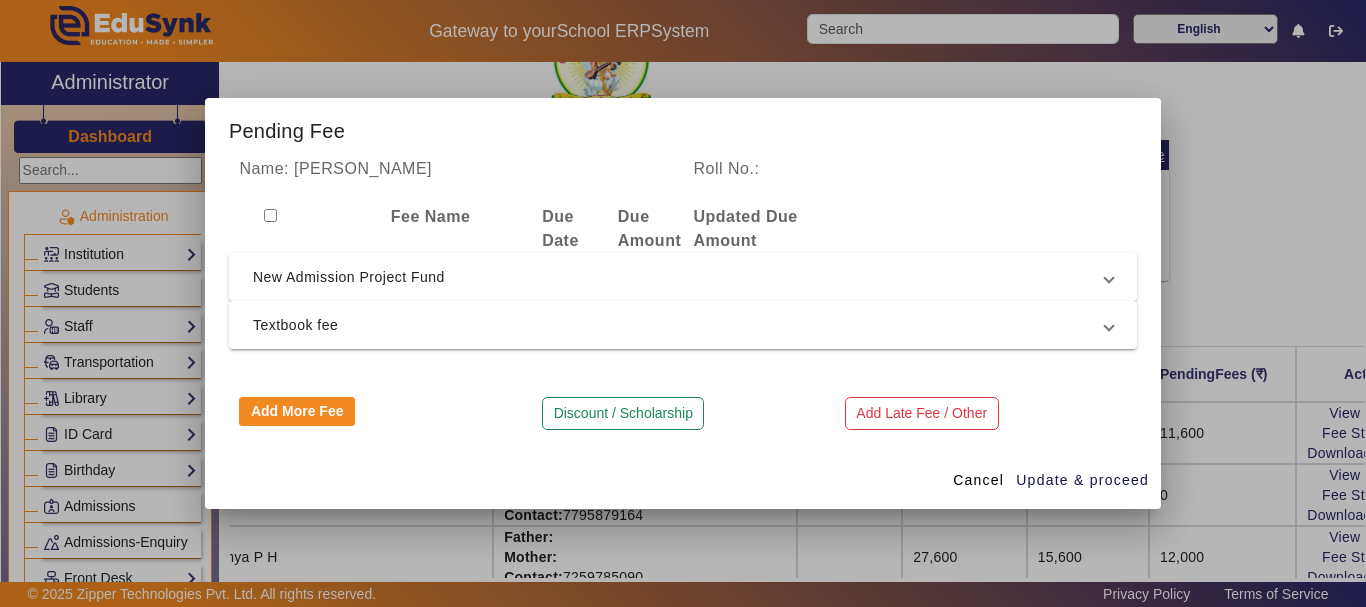 click on "New Admission Project Fund" at bounding box center [679, 277] 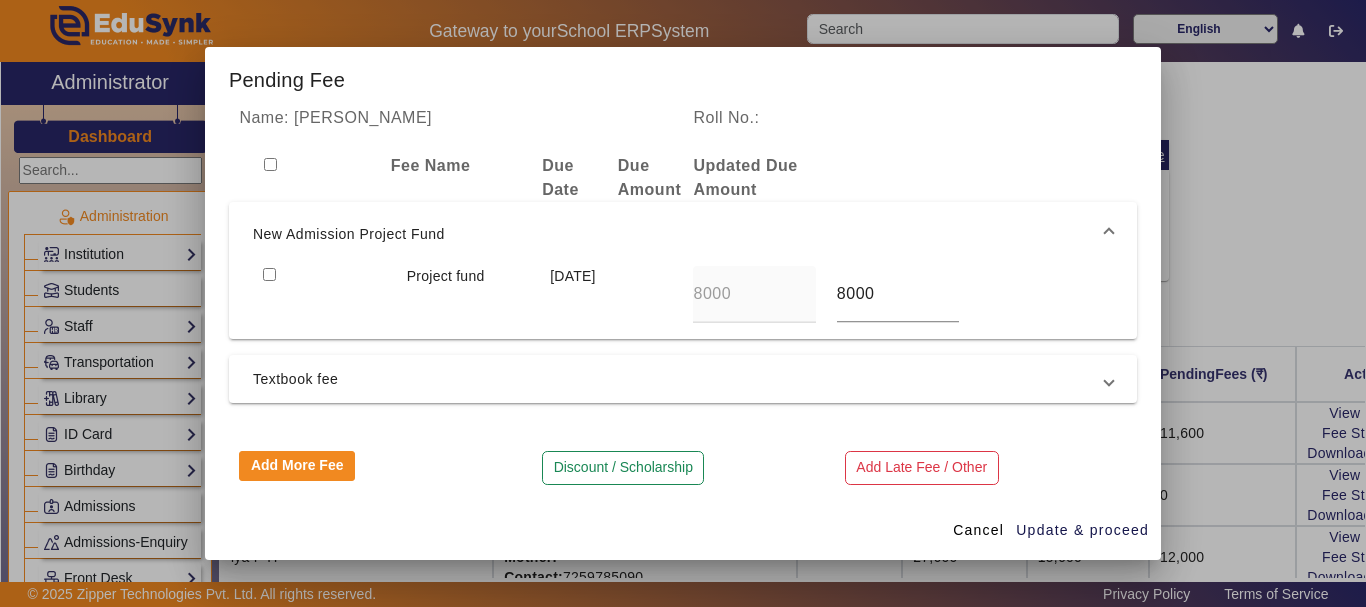 click at bounding box center [269, 274] 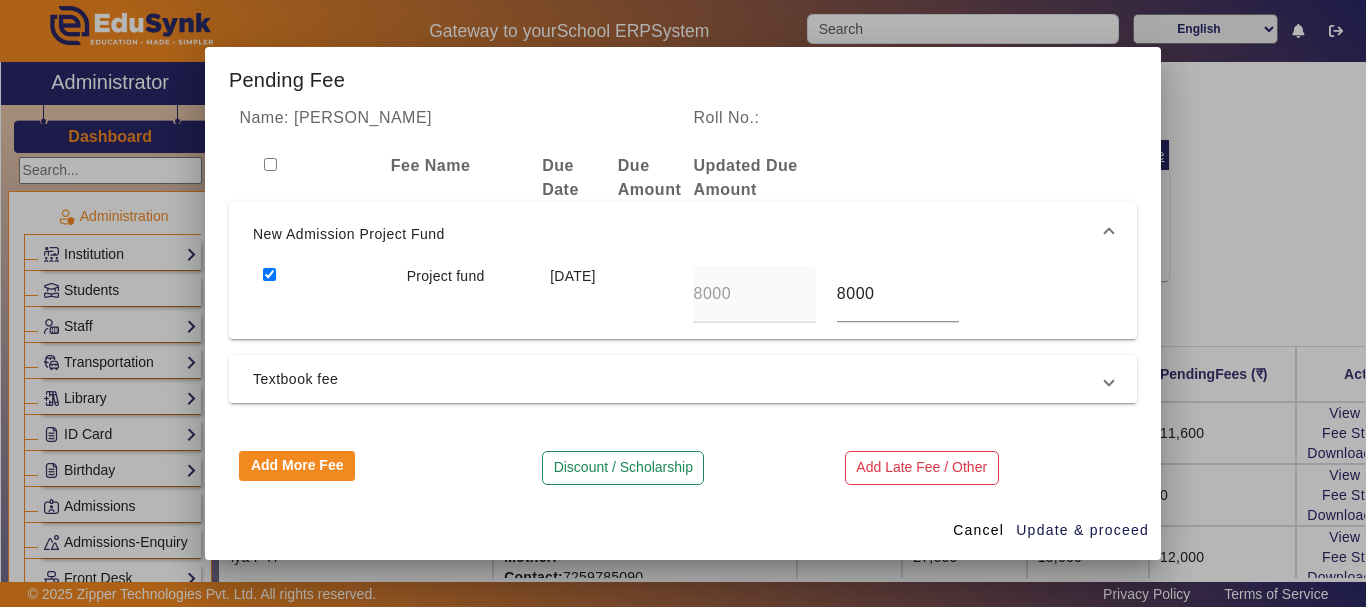 click on "Textbook fee" at bounding box center [679, 379] 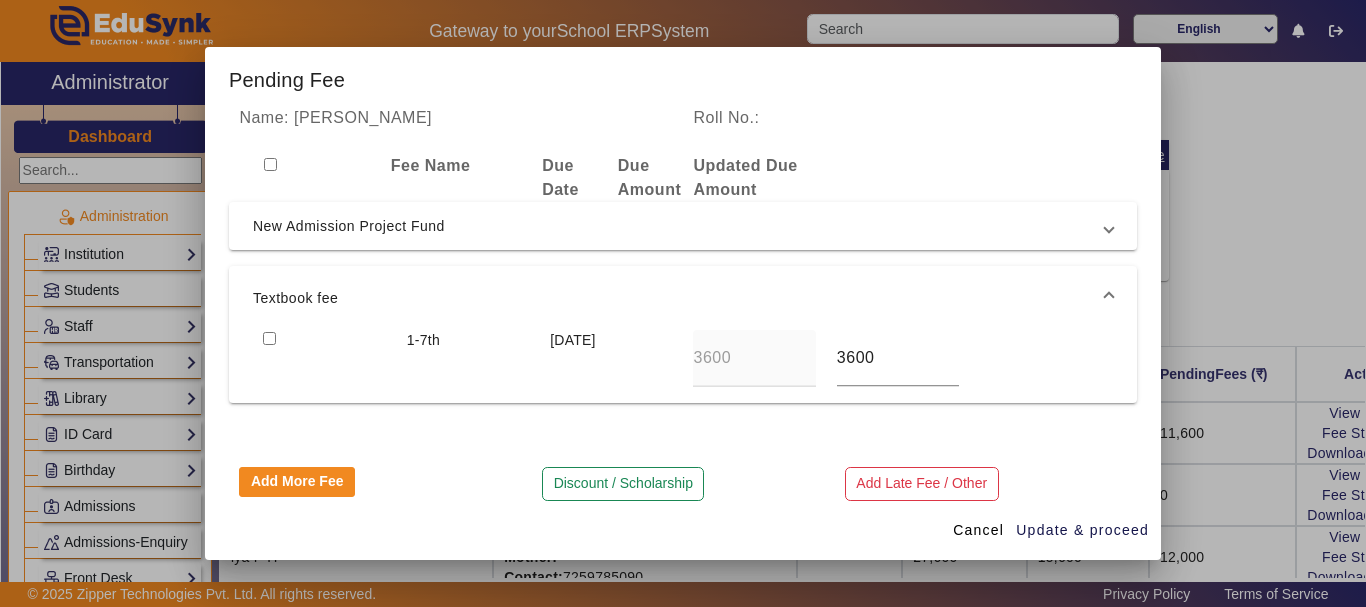 click at bounding box center (269, 338) 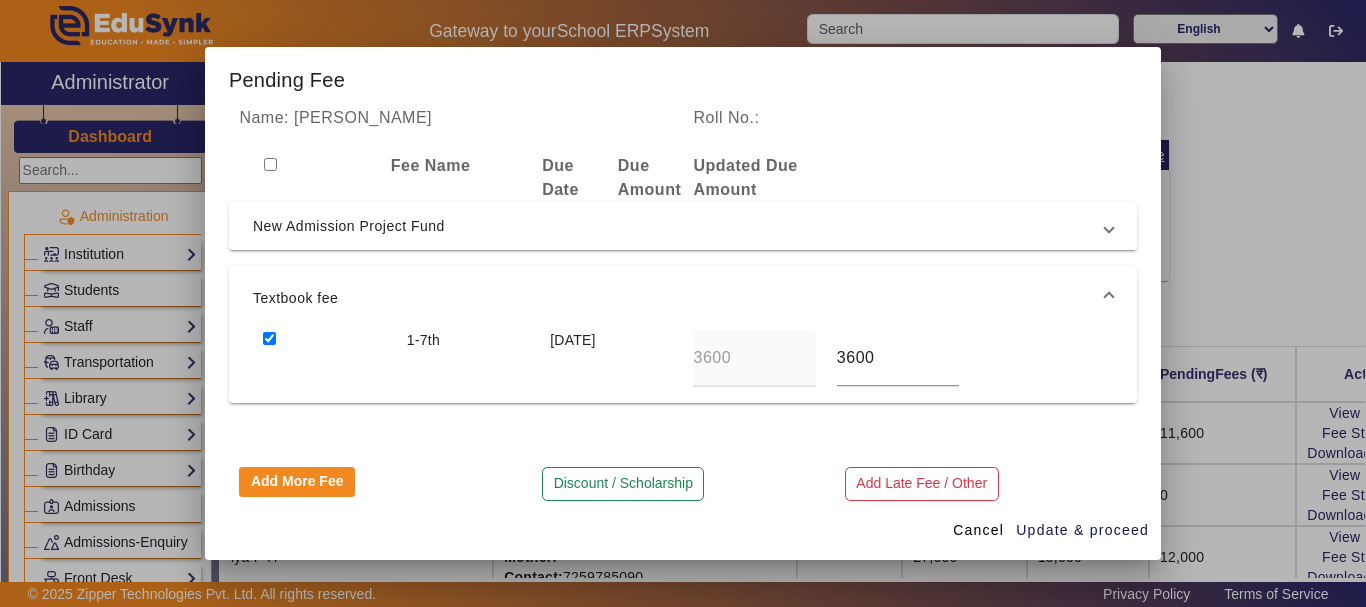 click at bounding box center [683, 303] 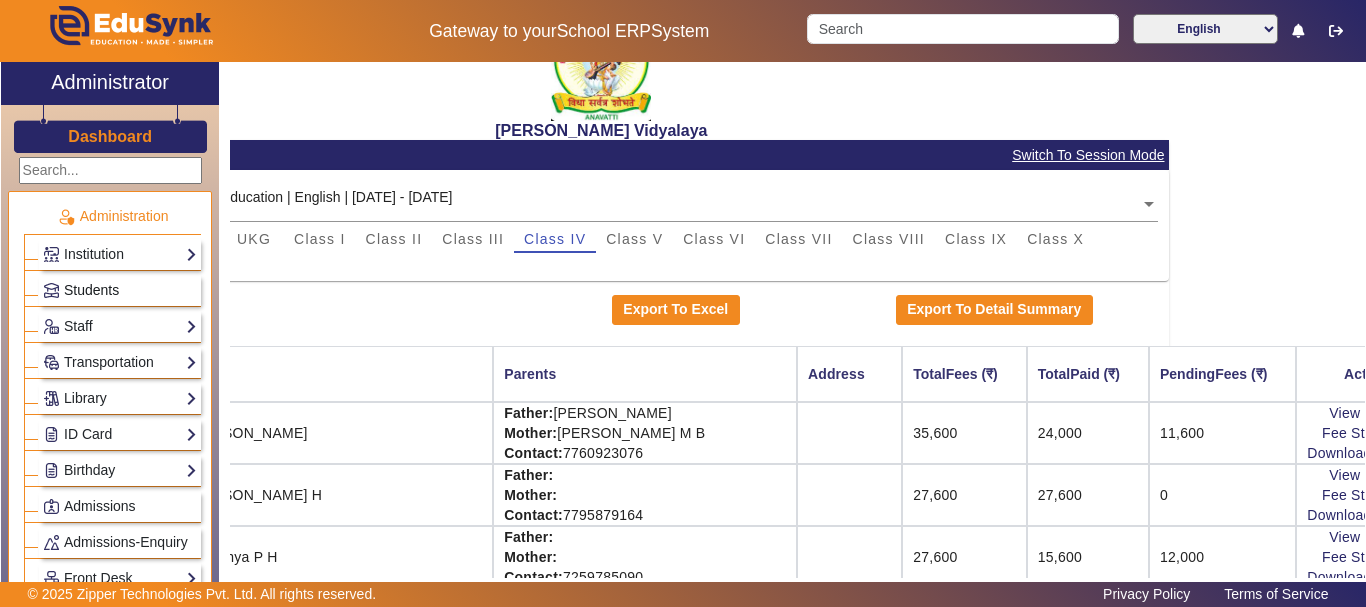 click on "Students" 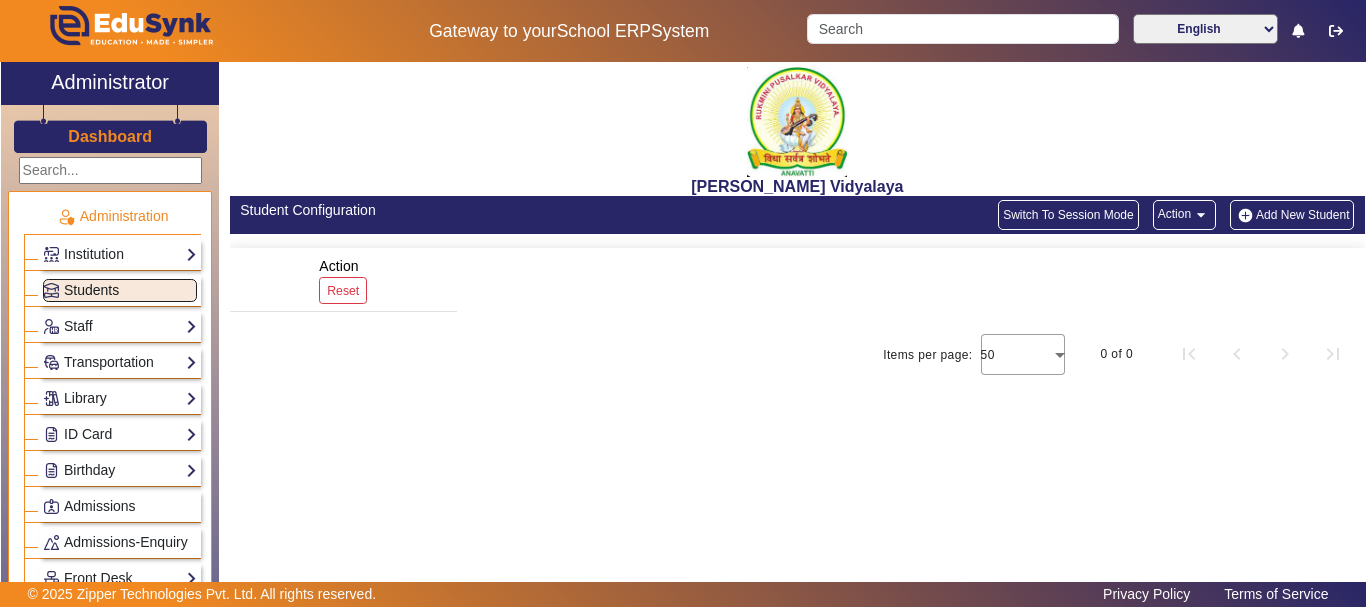 scroll, scrollTop: 0, scrollLeft: 0, axis: both 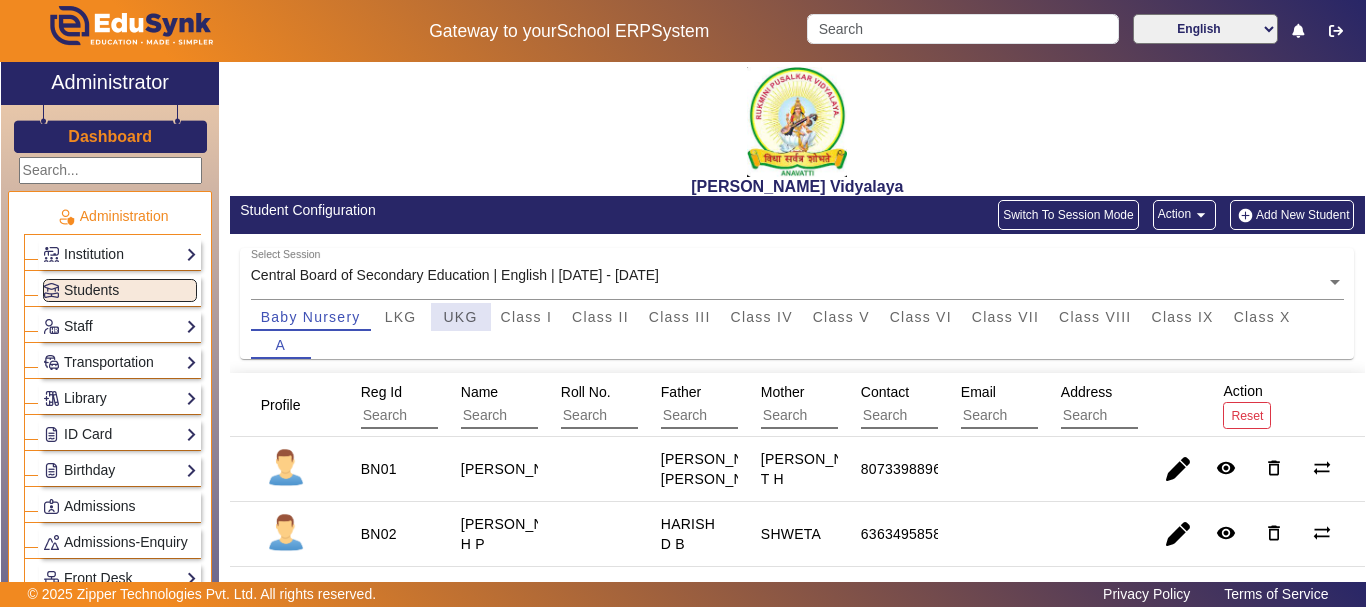 click on "UKG" at bounding box center (461, 317) 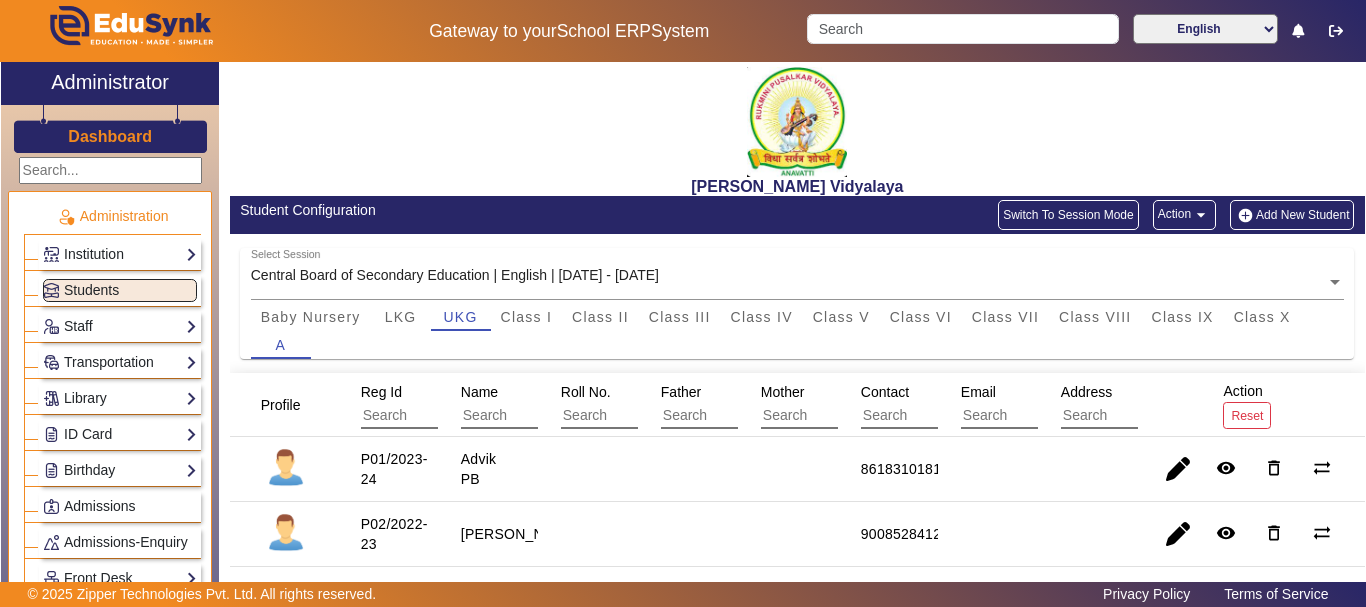 click on "Advik  PB" at bounding box center (488, 534) 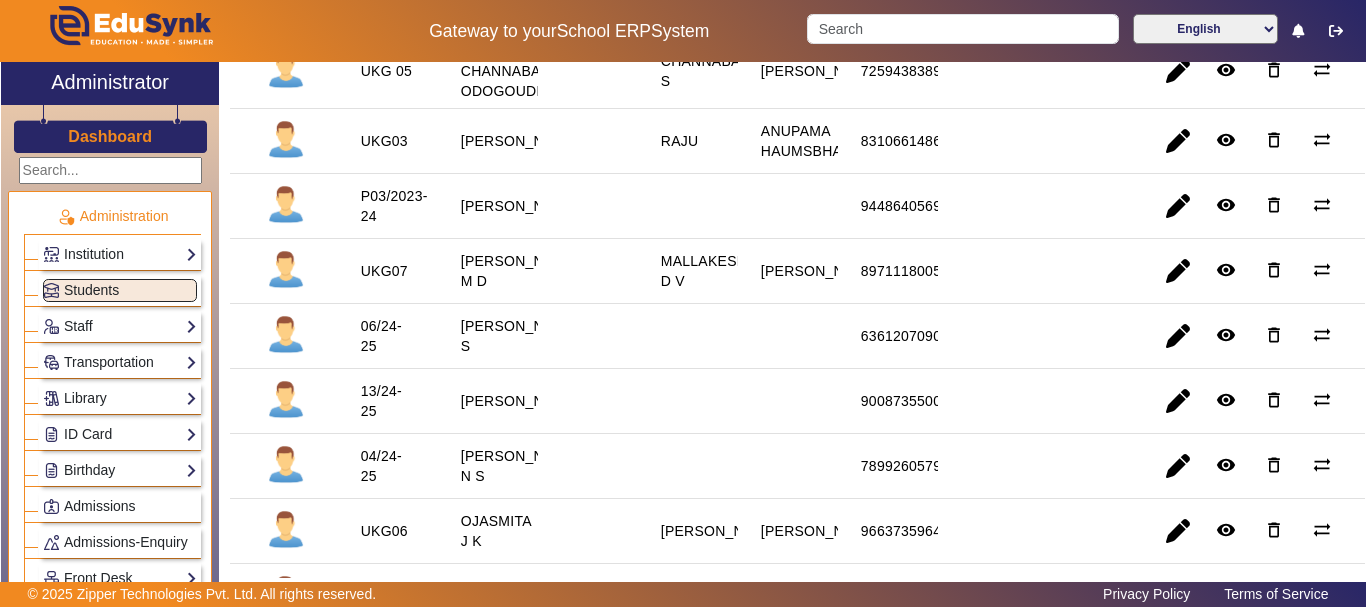scroll, scrollTop: 667, scrollLeft: 0, axis: vertical 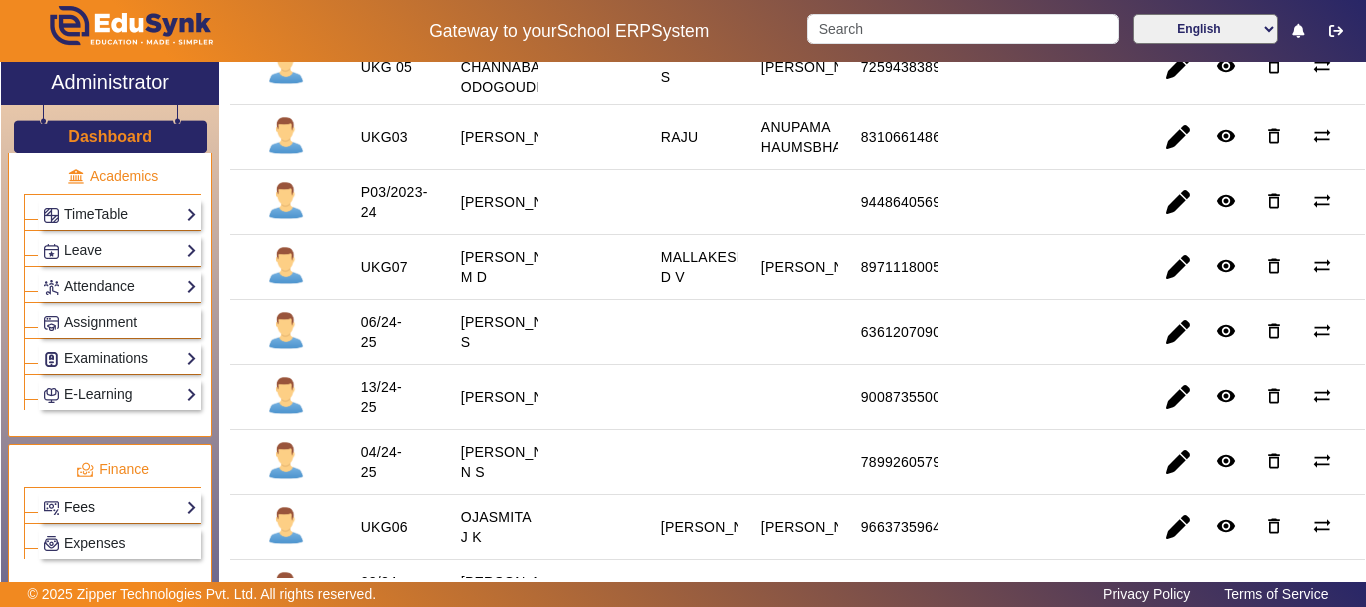 click on "Fees" 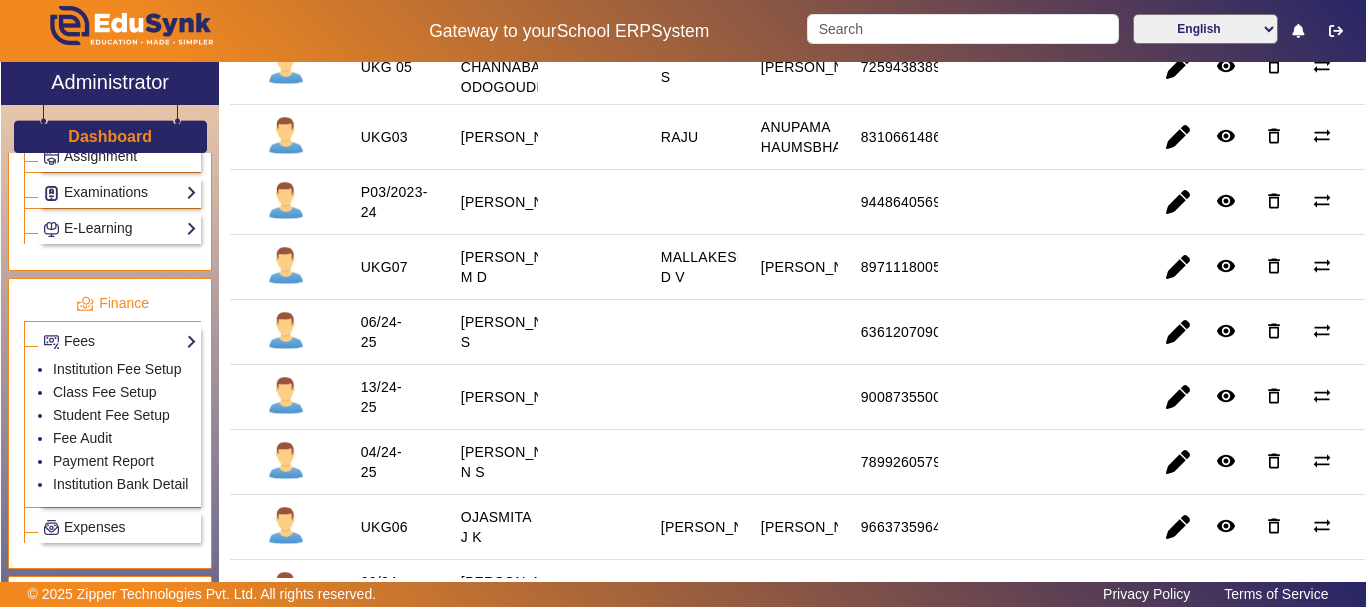 scroll, scrollTop: 1000, scrollLeft: 0, axis: vertical 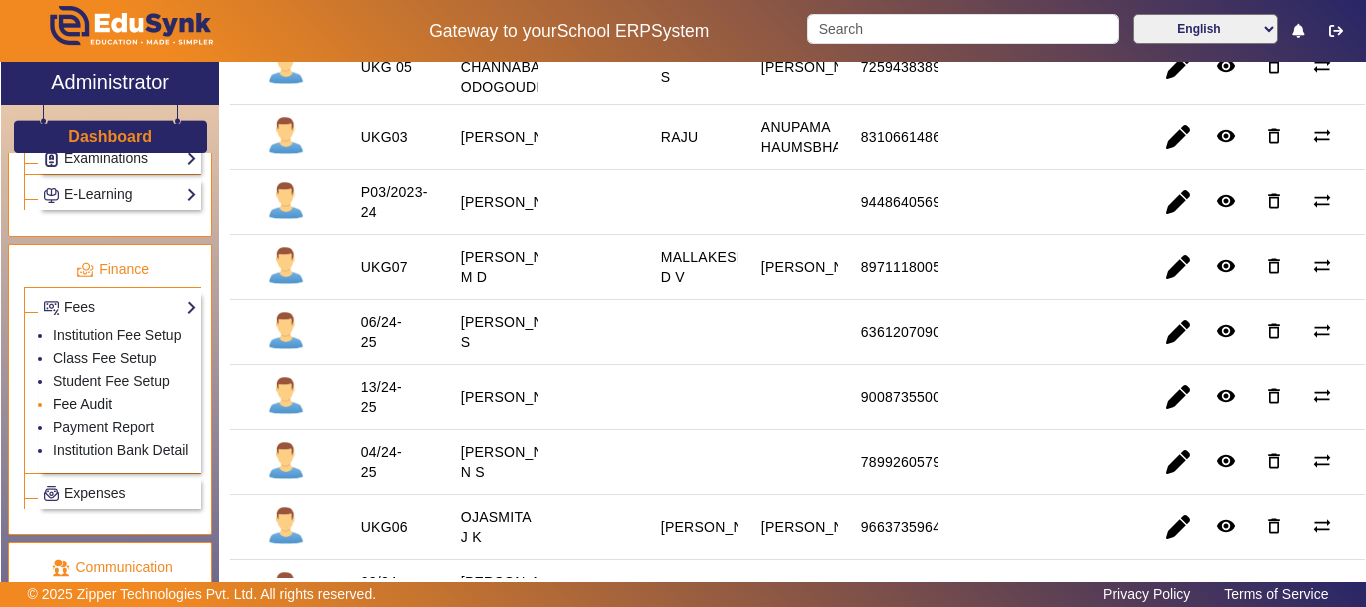 click on "Fee Audit" 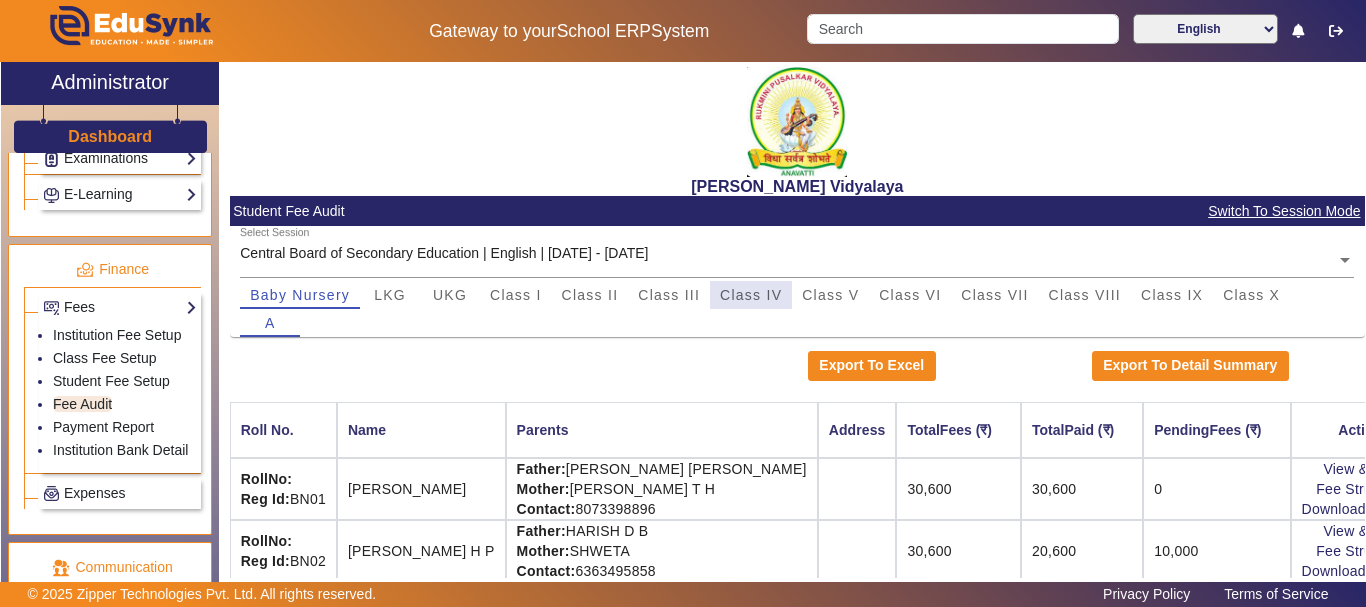 click on "Class IV" at bounding box center [751, 295] 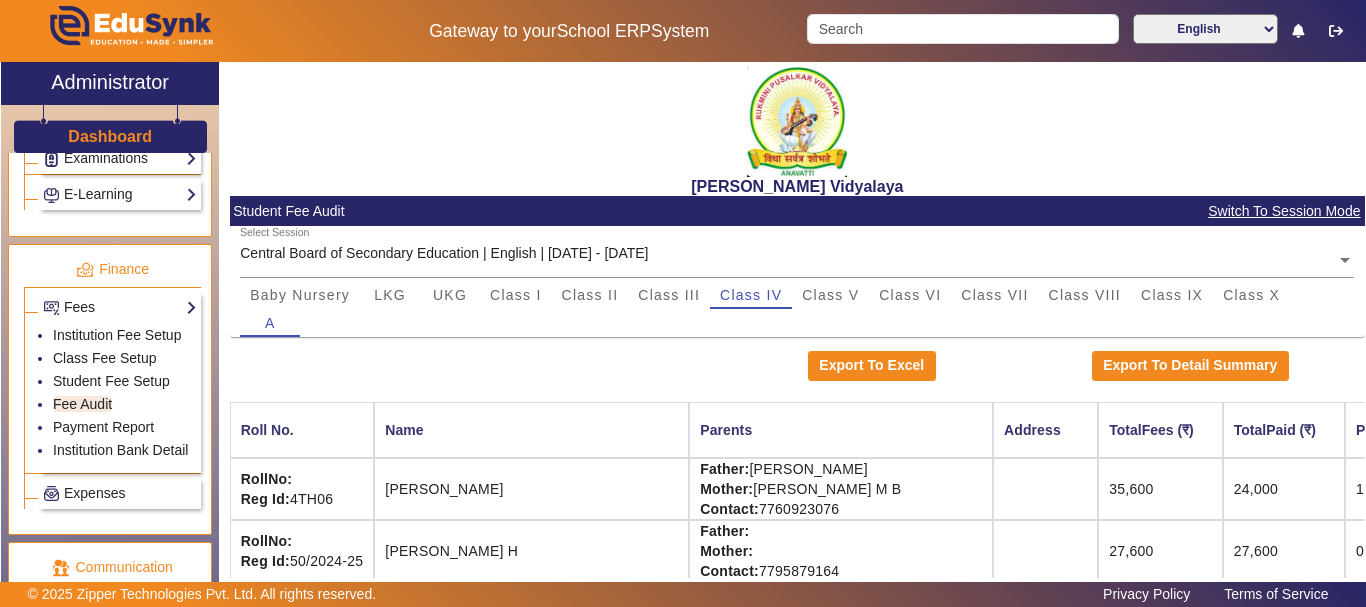 click on "11,600" 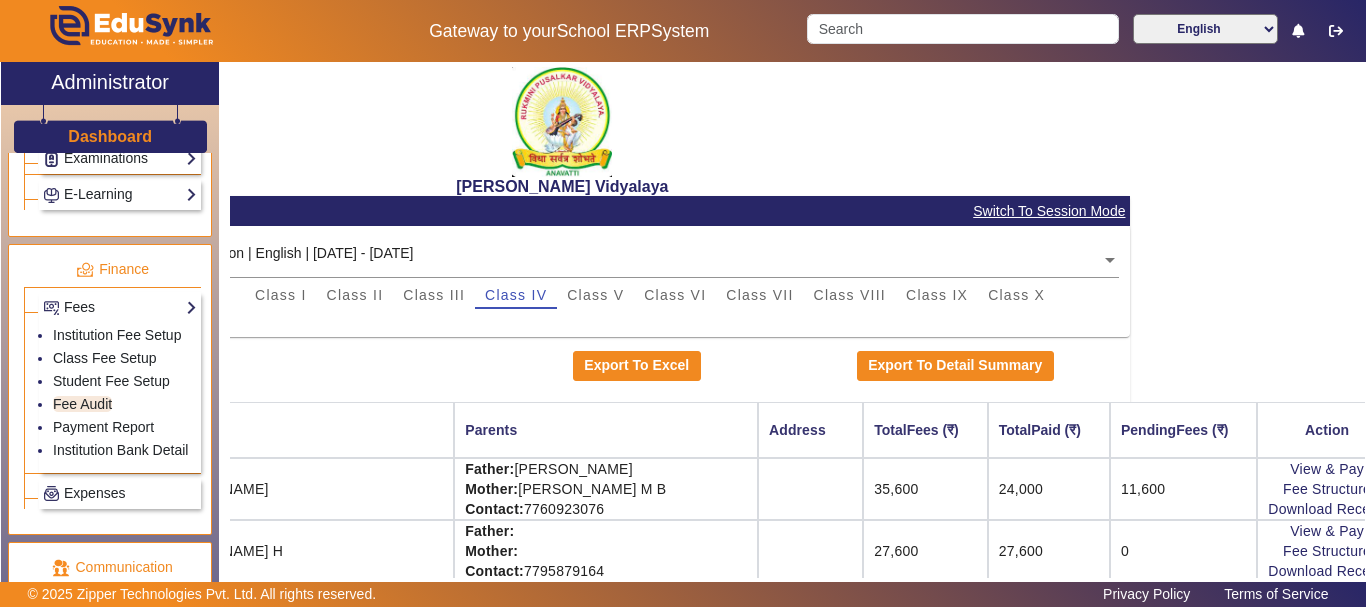 scroll, scrollTop: 0, scrollLeft: 236, axis: horizontal 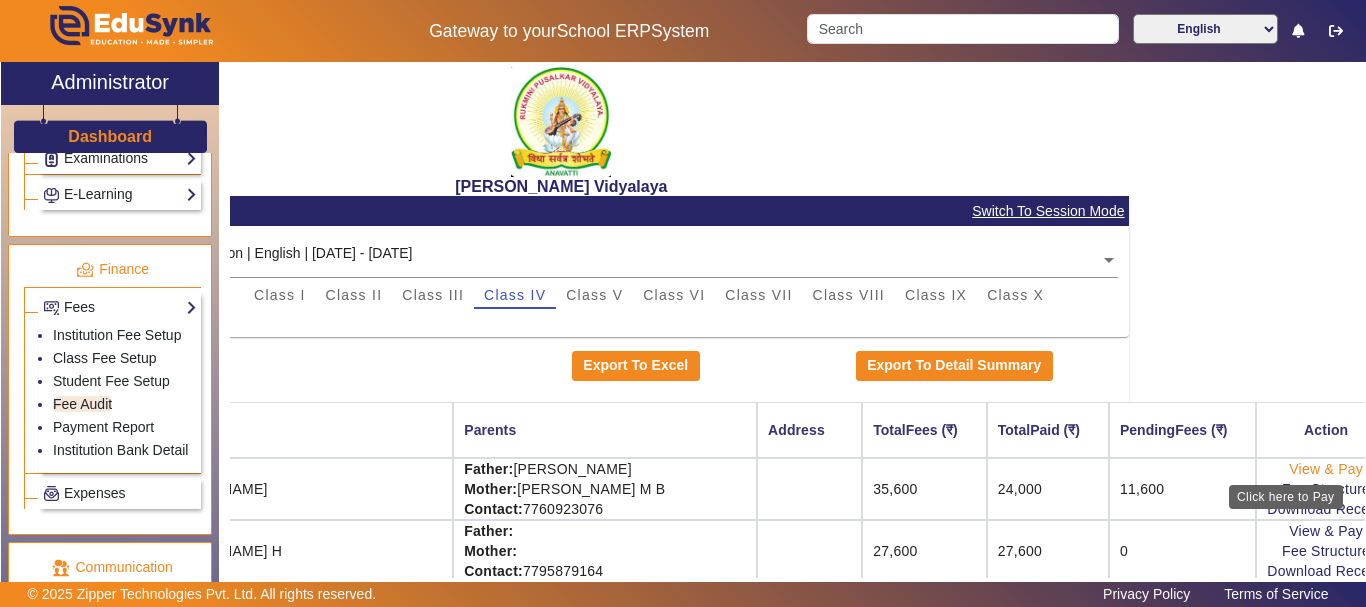 click on "View & Pay" 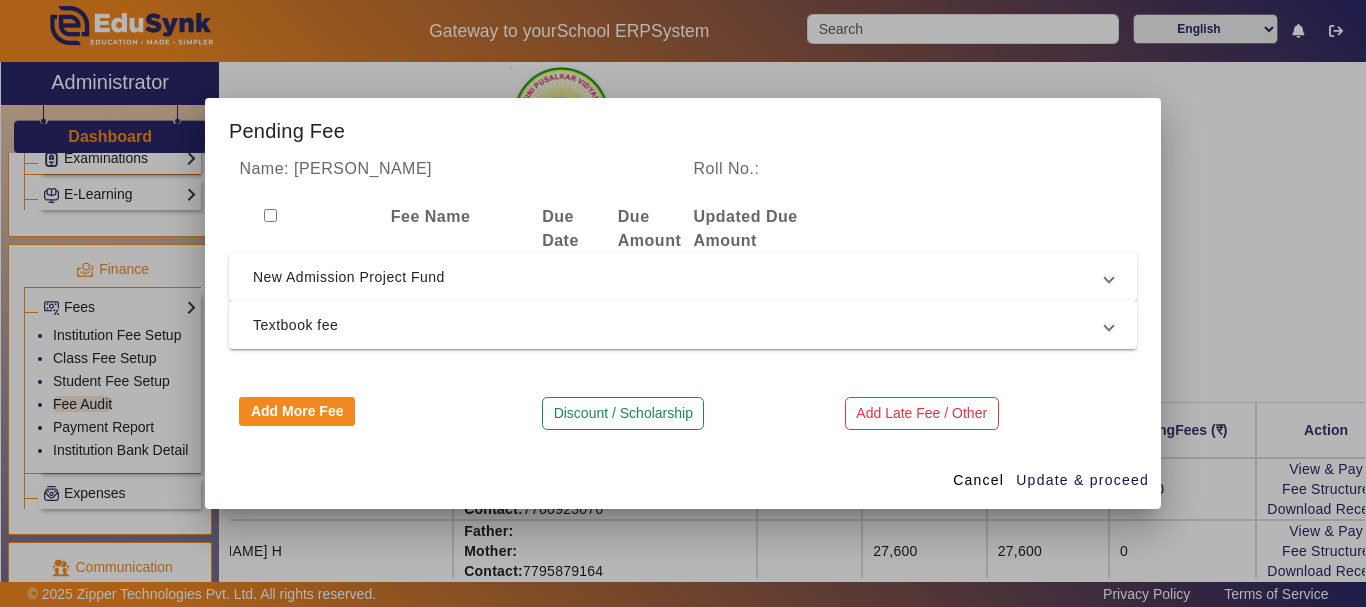 click on "New Admission Project Fund" at bounding box center (679, 277) 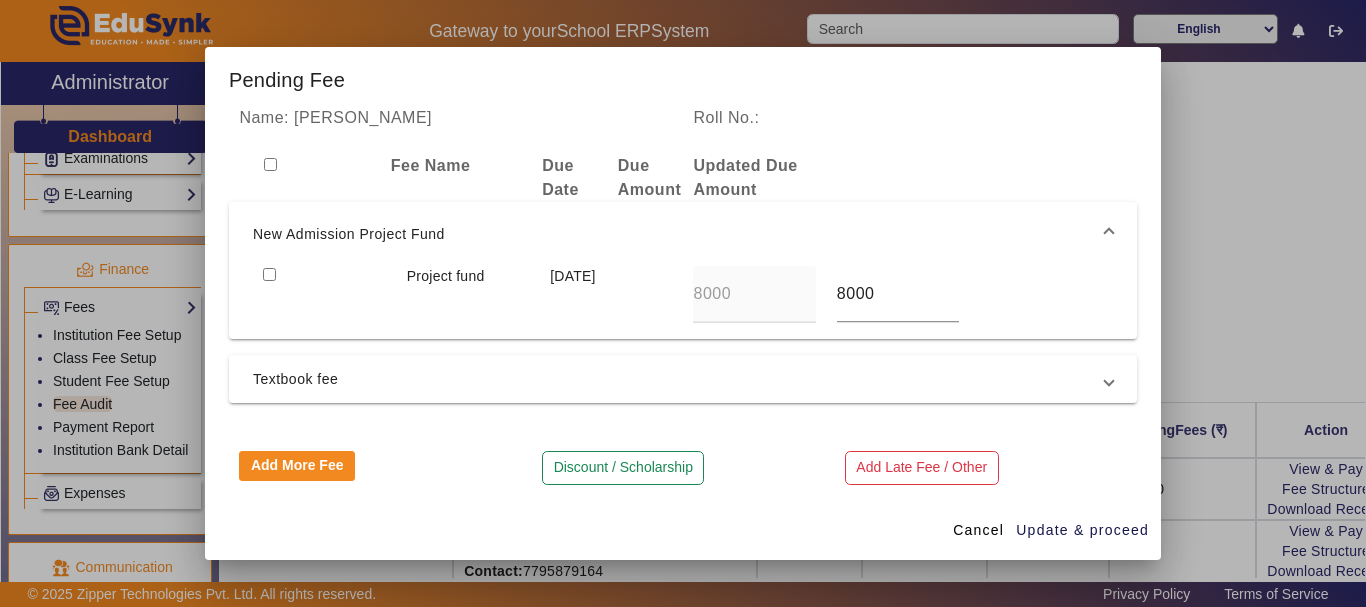 click on "New Admission Project Fund  Project fund [DATE] 8000 8000" at bounding box center (683, 270) 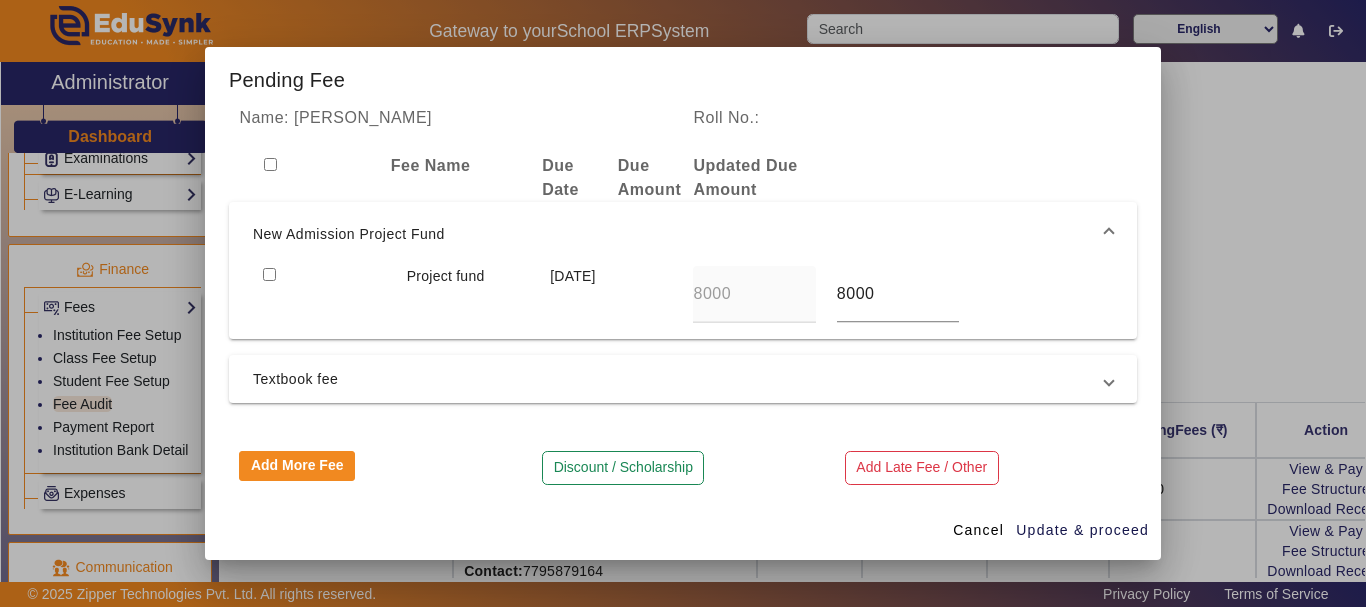 click at bounding box center (269, 274) 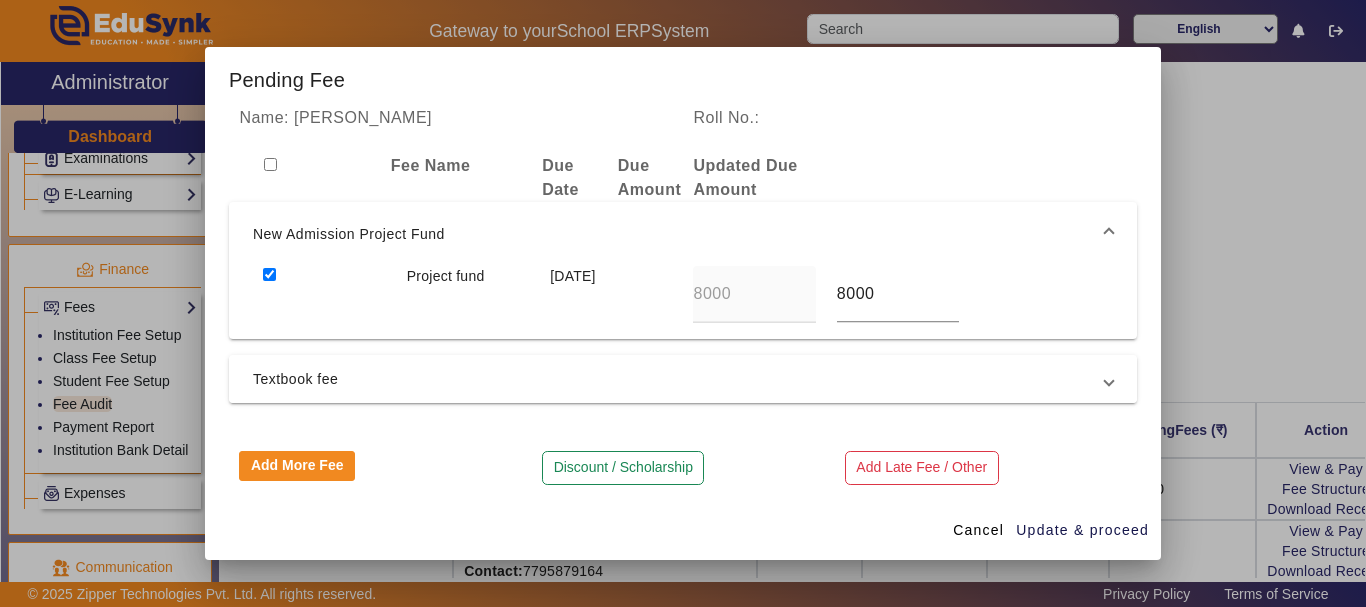 click on "Textbook fee" at bounding box center (679, 379) 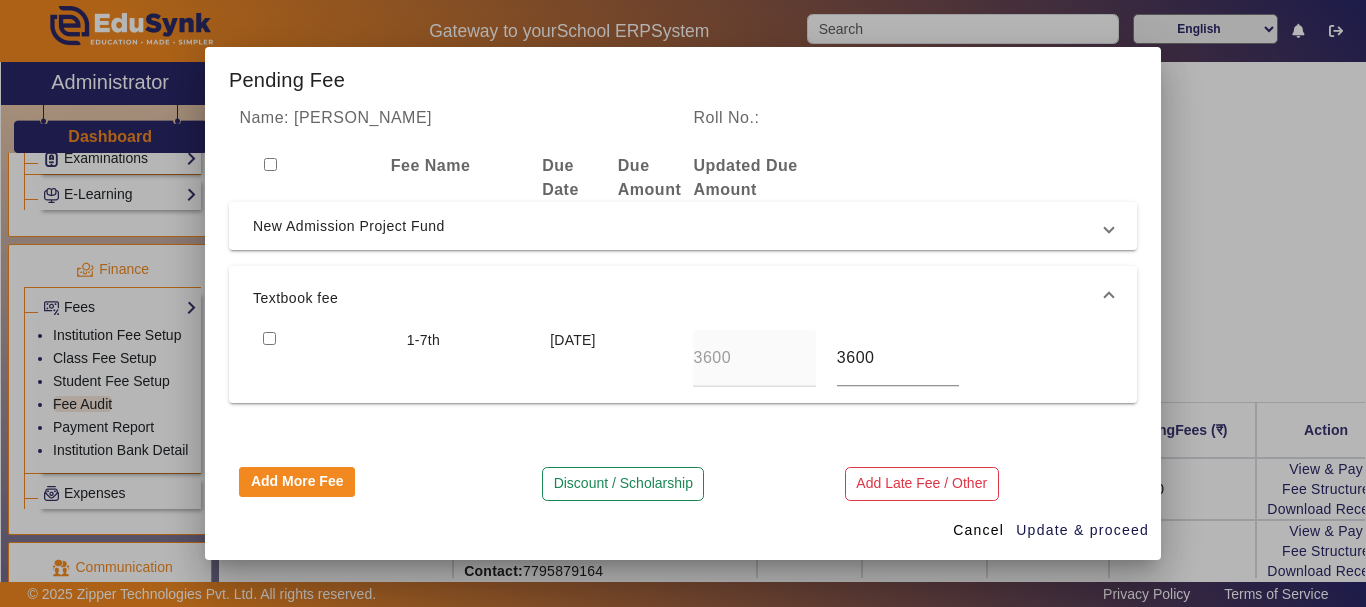 click at bounding box center [269, 338] 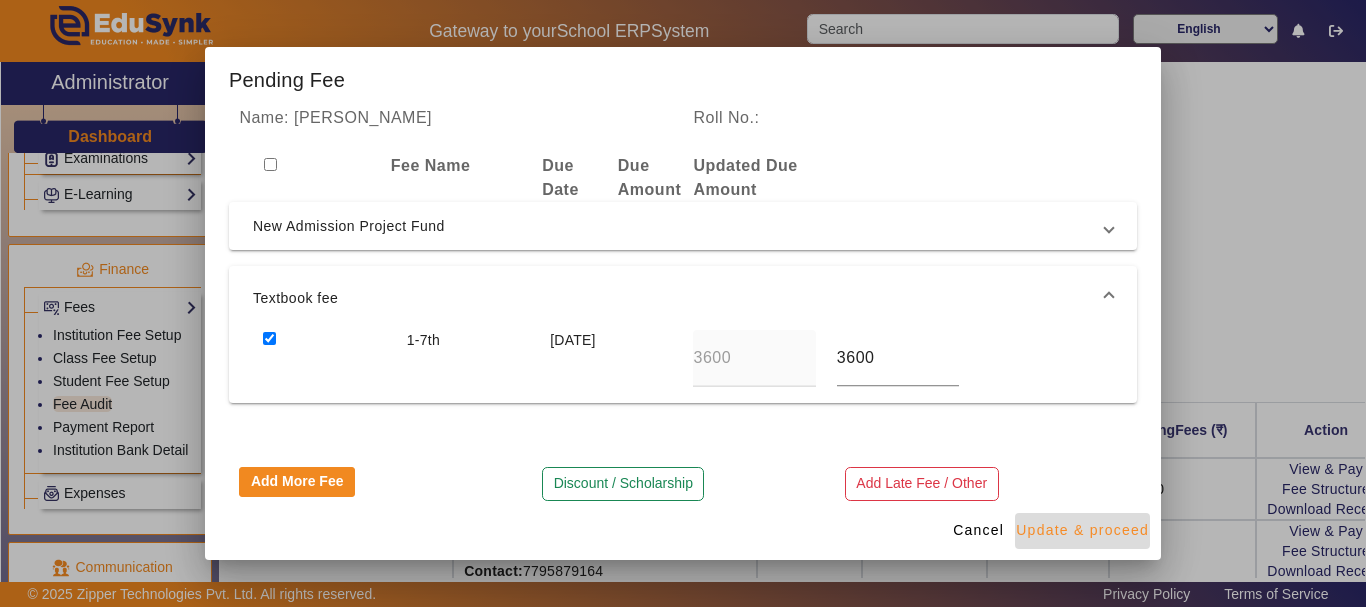 click on "Update & proceed" at bounding box center [1082, 530] 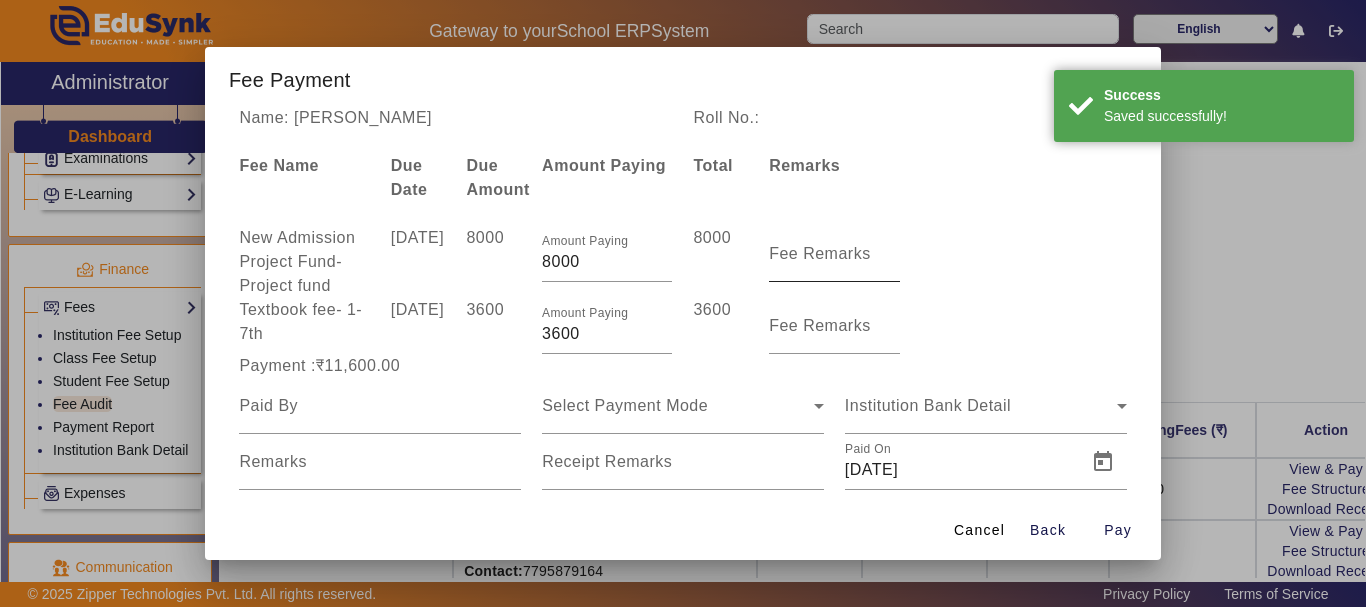 click on "Fee Remarks" at bounding box center [820, 253] 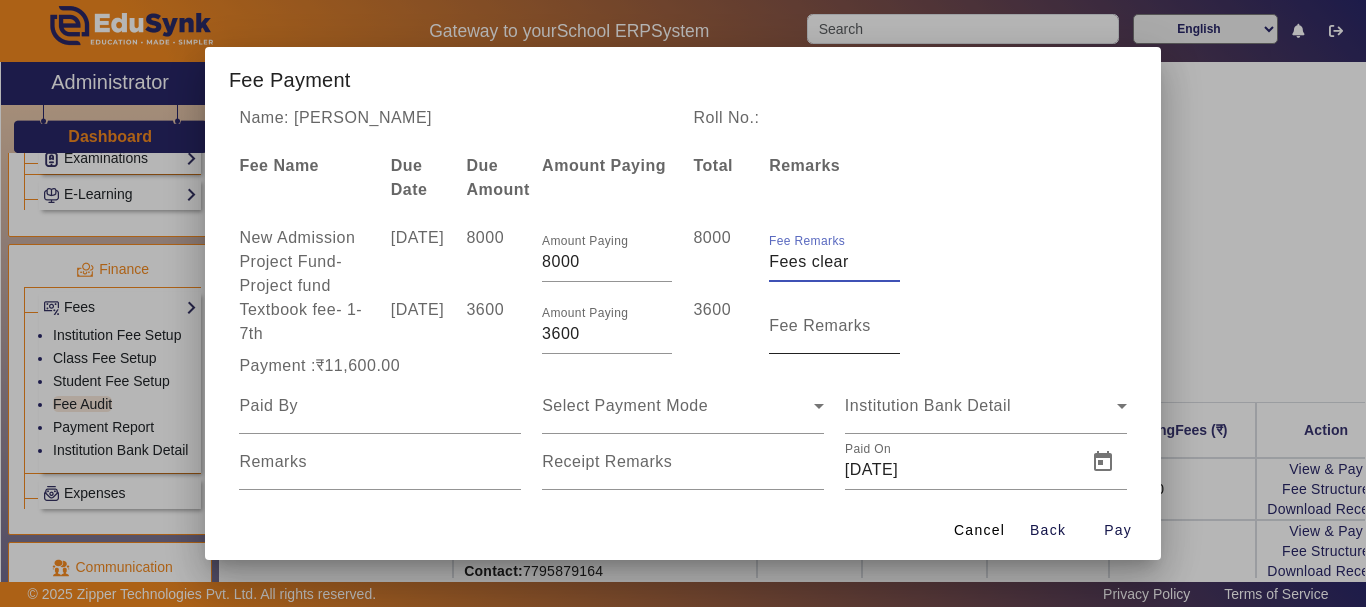 type on "Fees clear" 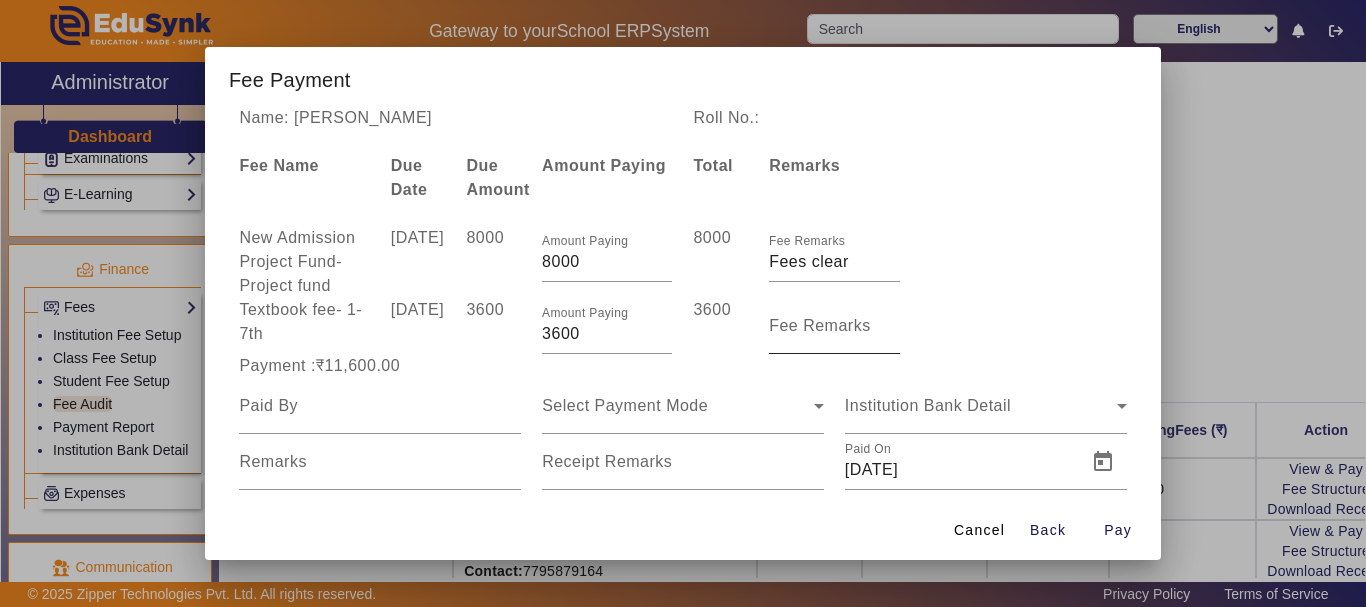 click on "Fee Remarks" at bounding box center (820, 325) 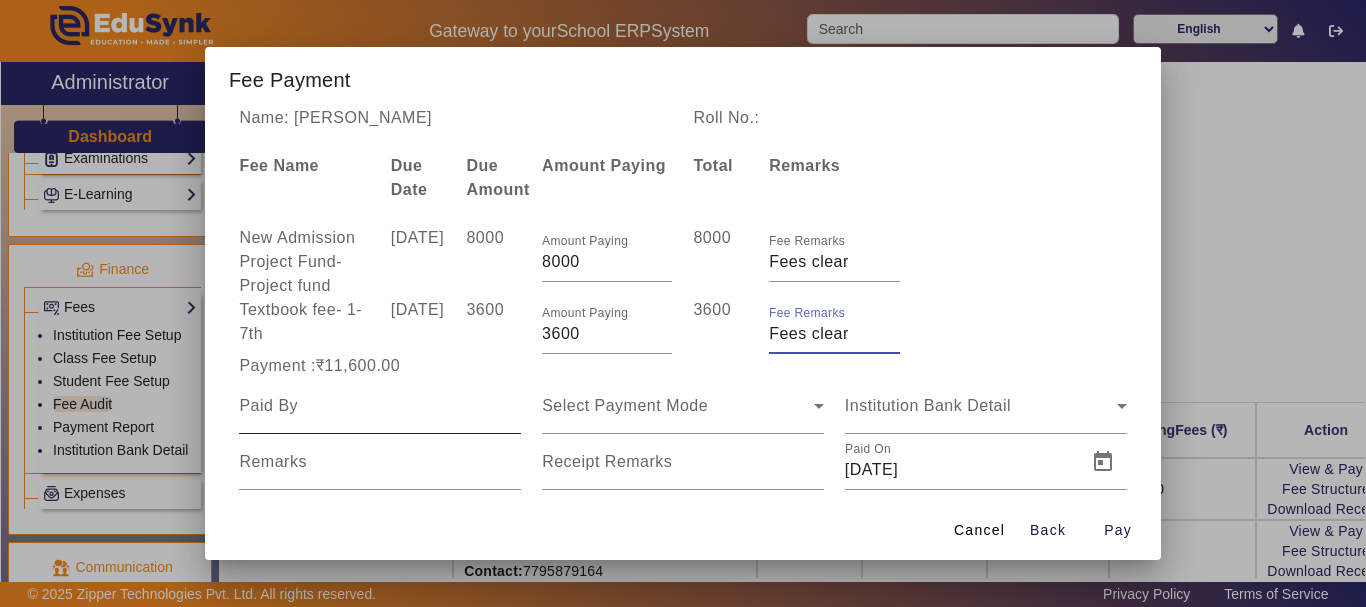 type on "Fees clear" 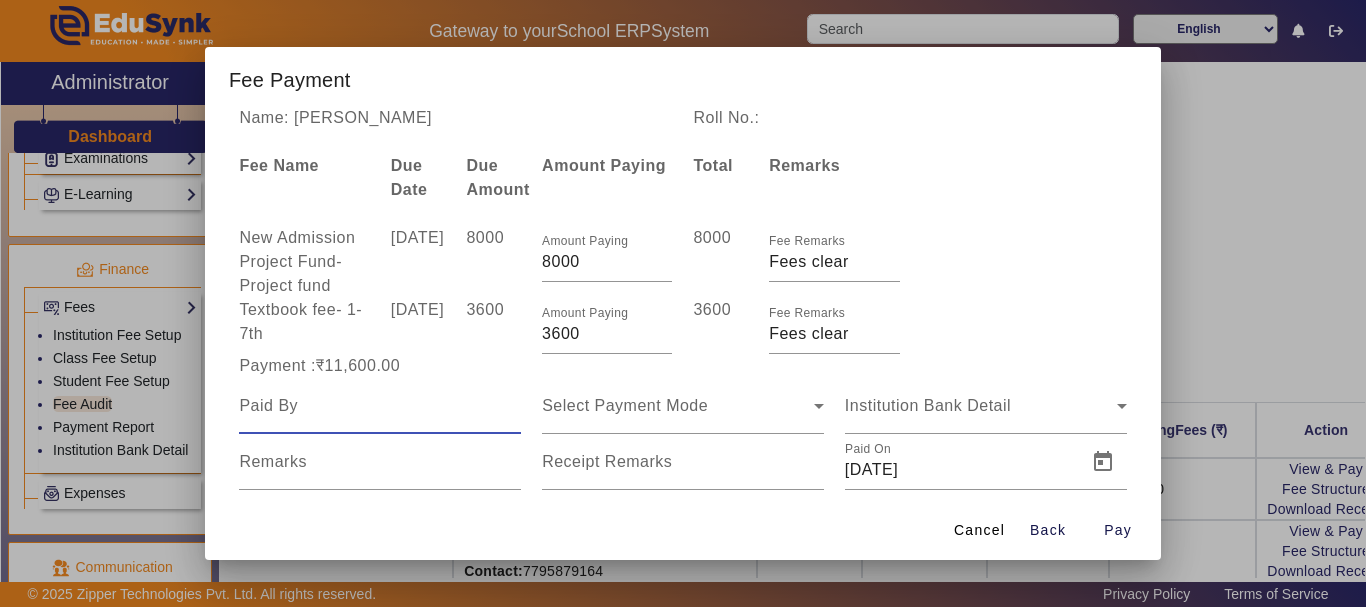 click at bounding box center (380, 406) 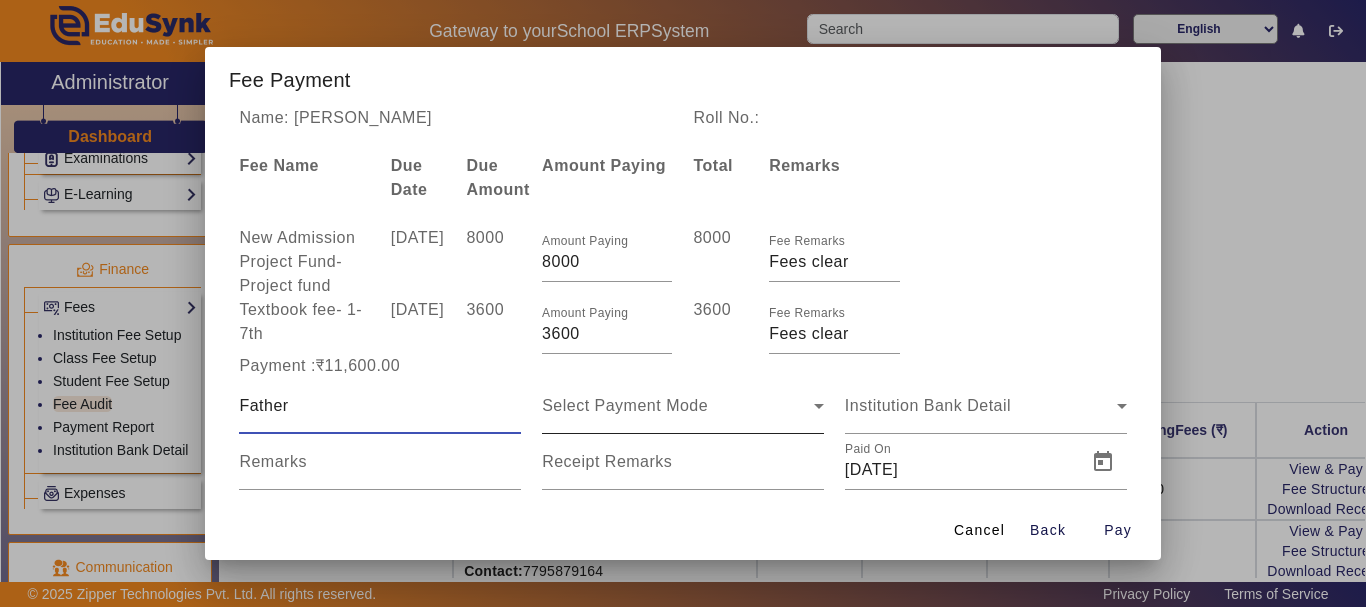 type on "Father" 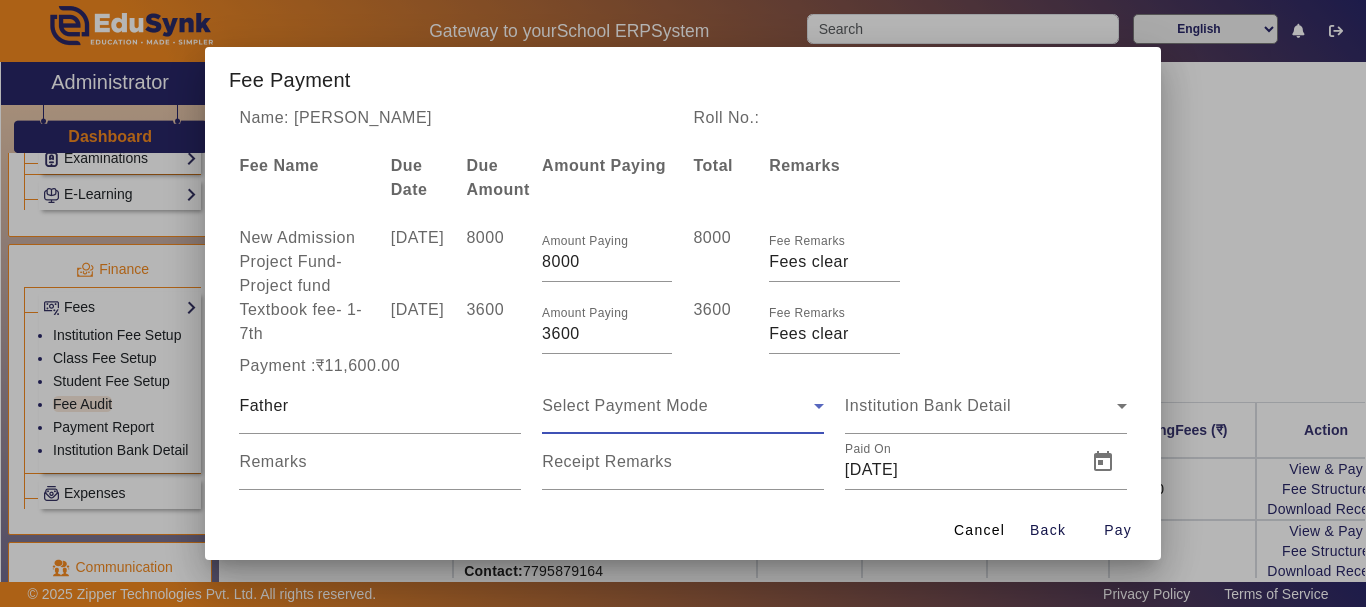 click on "Select Payment Mode" at bounding box center (625, 405) 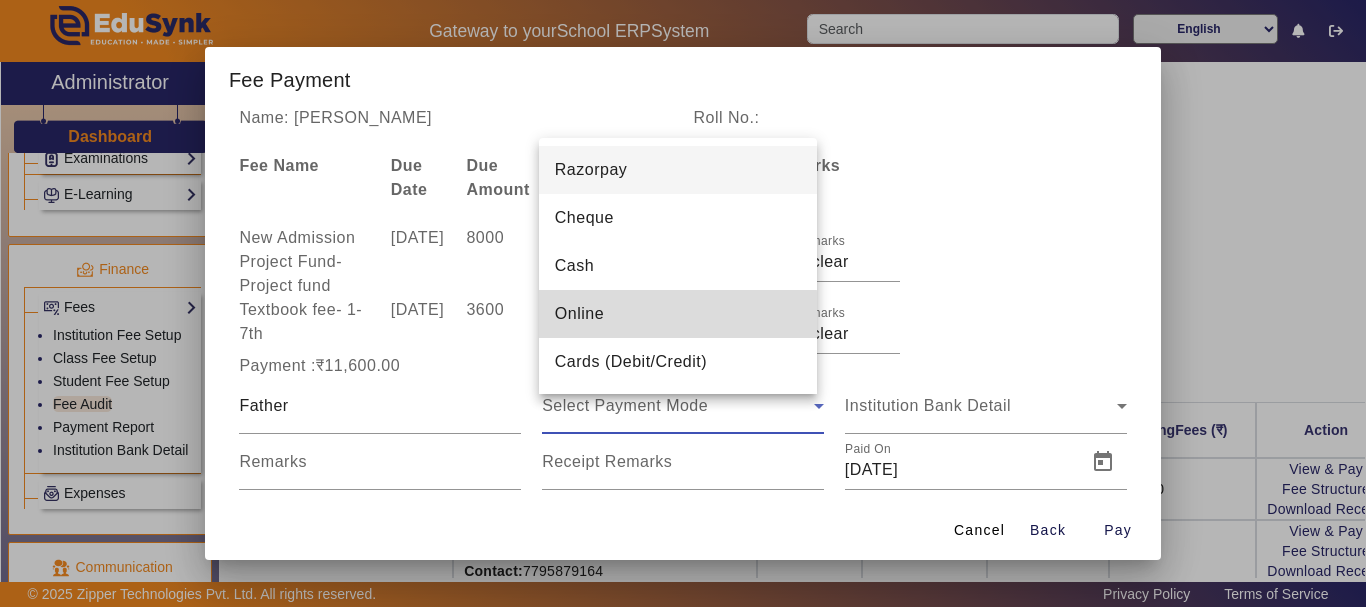 click on "Online" at bounding box center [579, 314] 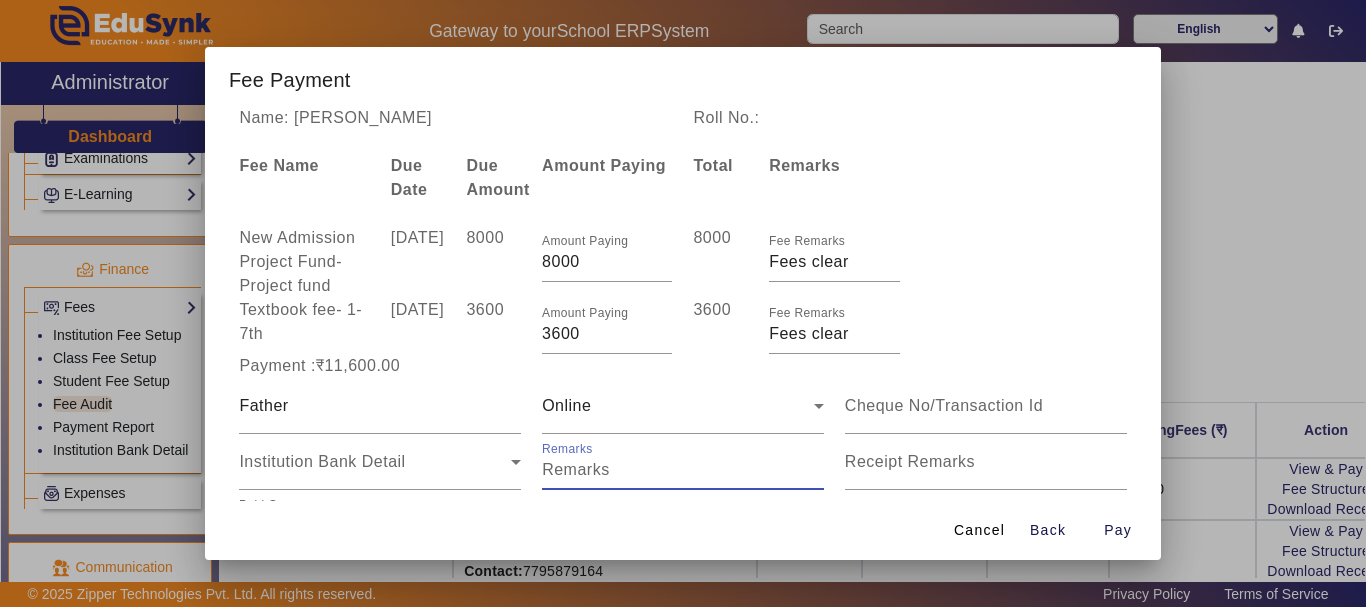 click on "Remarks" at bounding box center [683, 470] 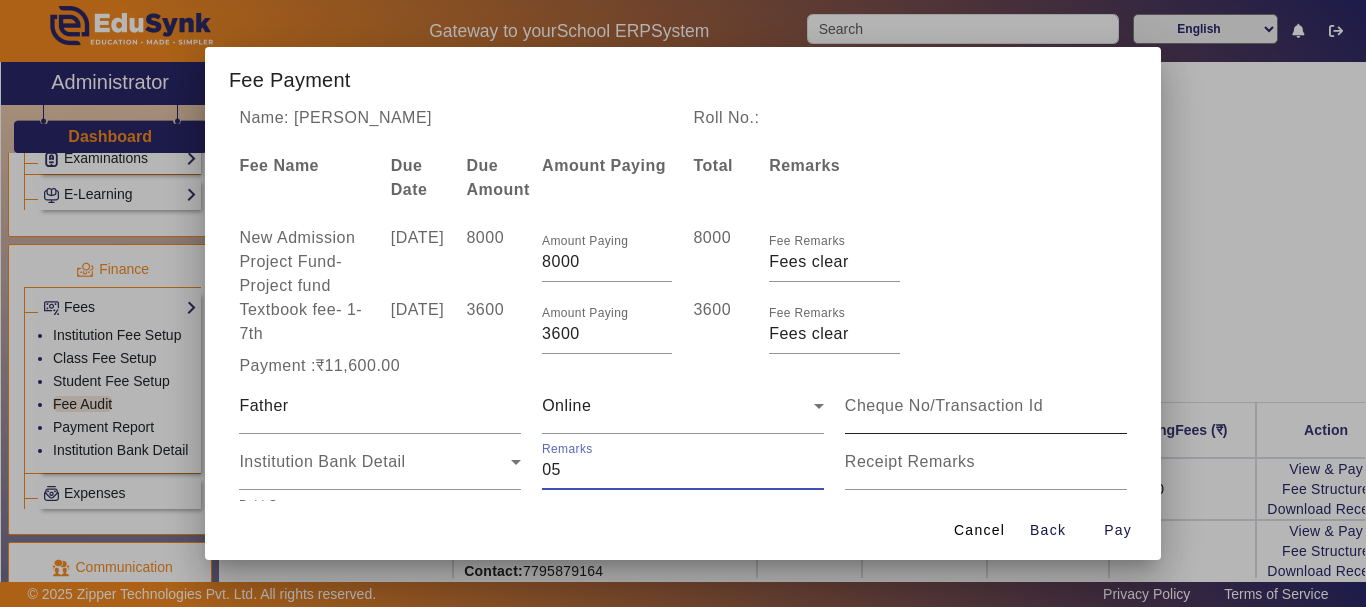 type on "05" 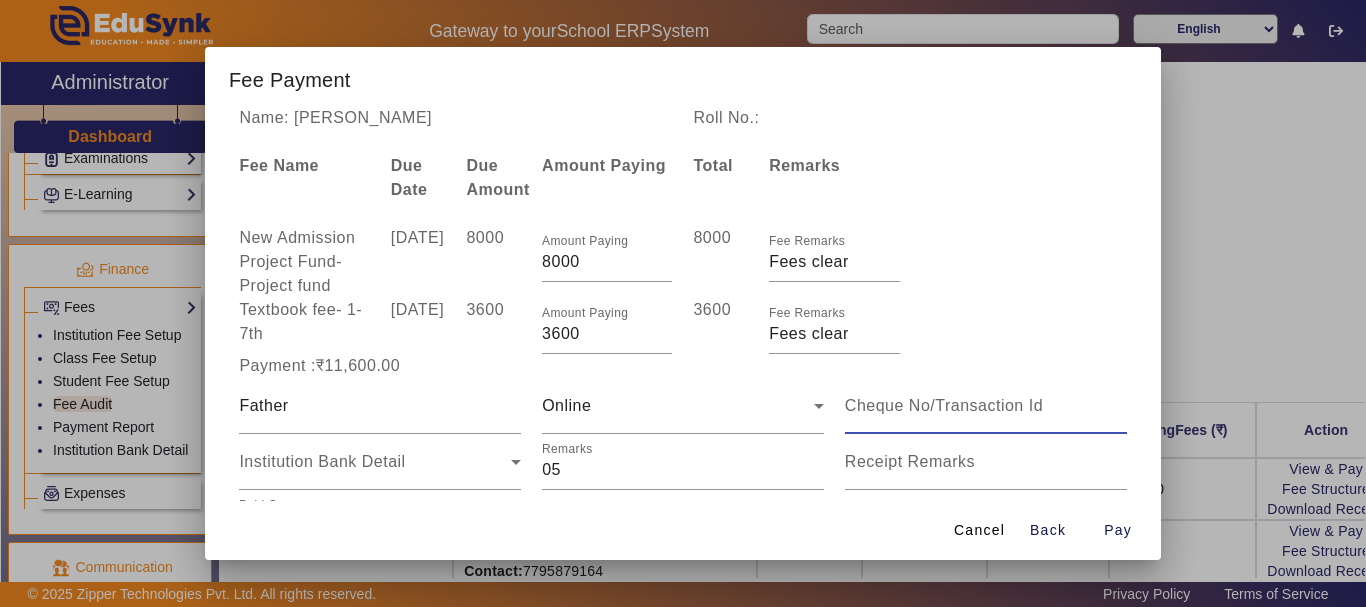 click at bounding box center (986, 406) 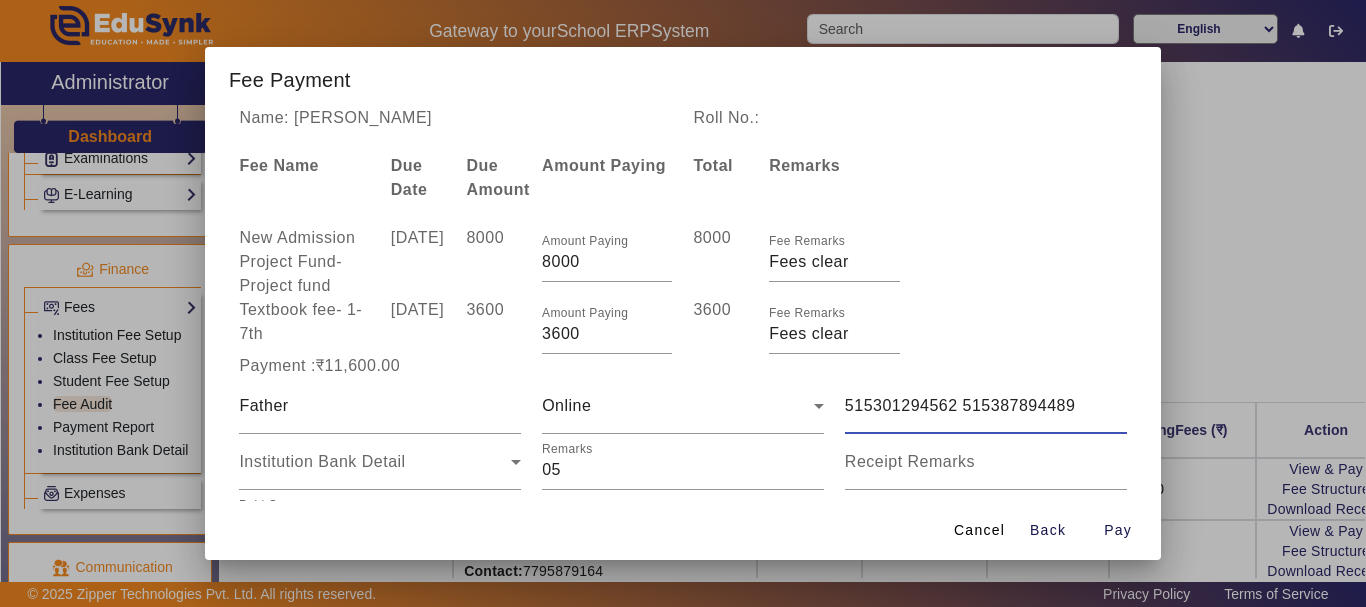 type on "515301294562 515387894489" 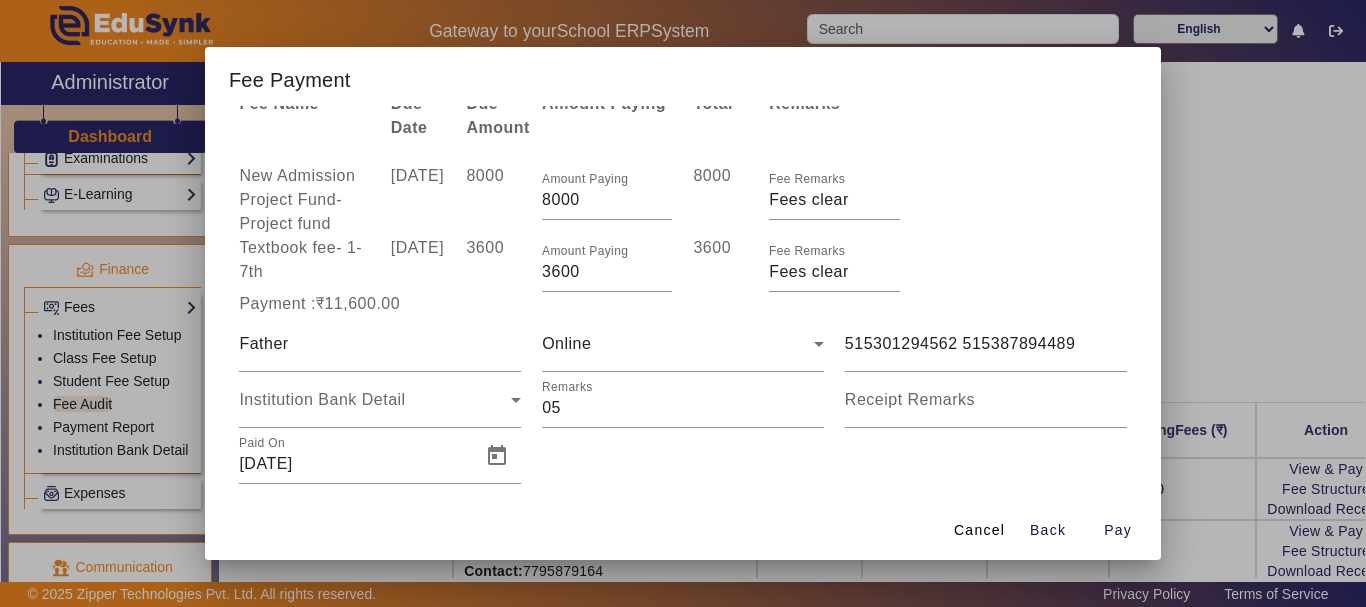 scroll, scrollTop: 80, scrollLeft: 0, axis: vertical 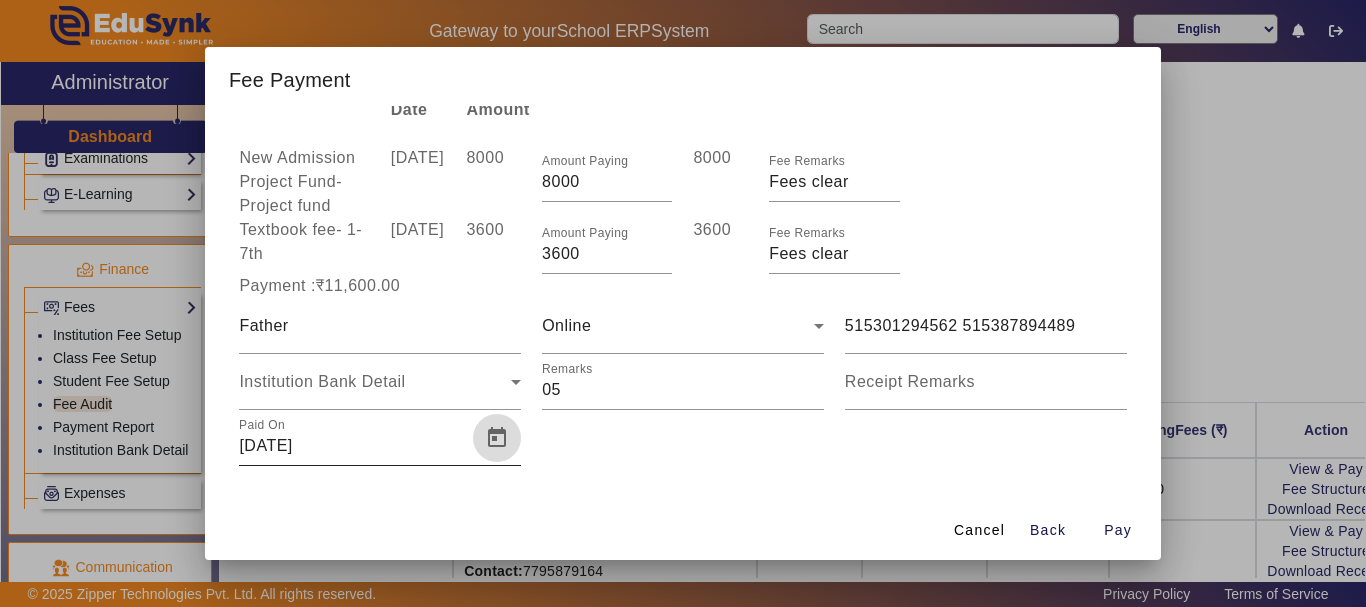 click at bounding box center [497, 438] 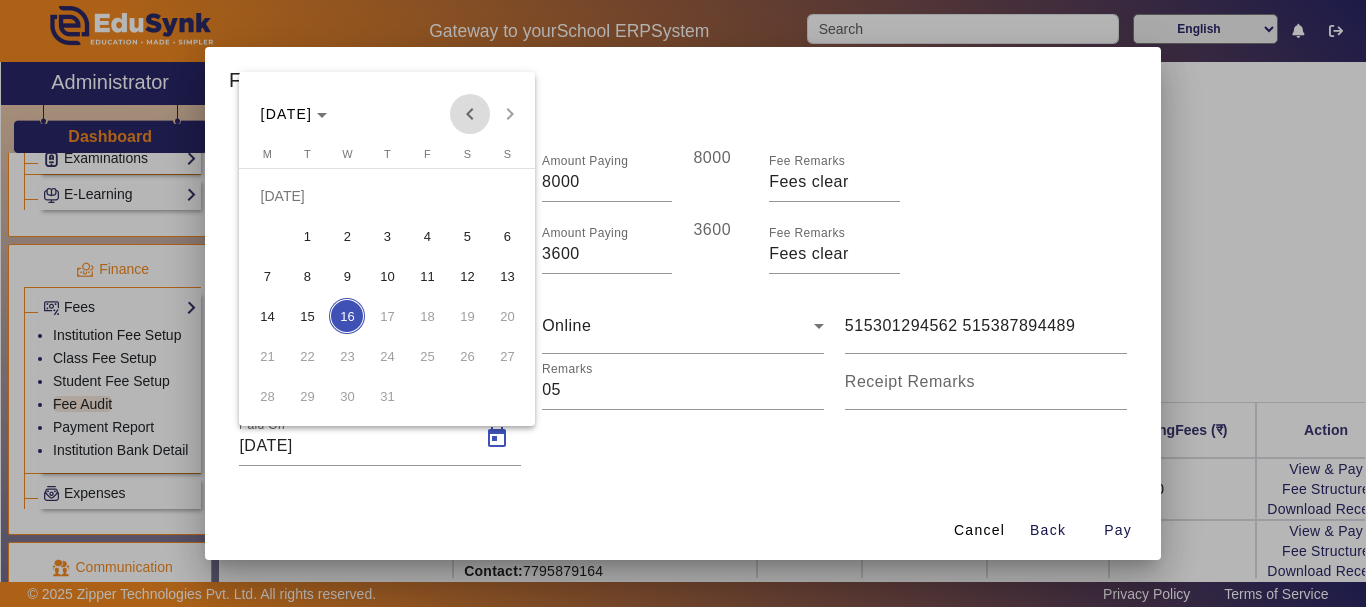 click at bounding box center (470, 114) 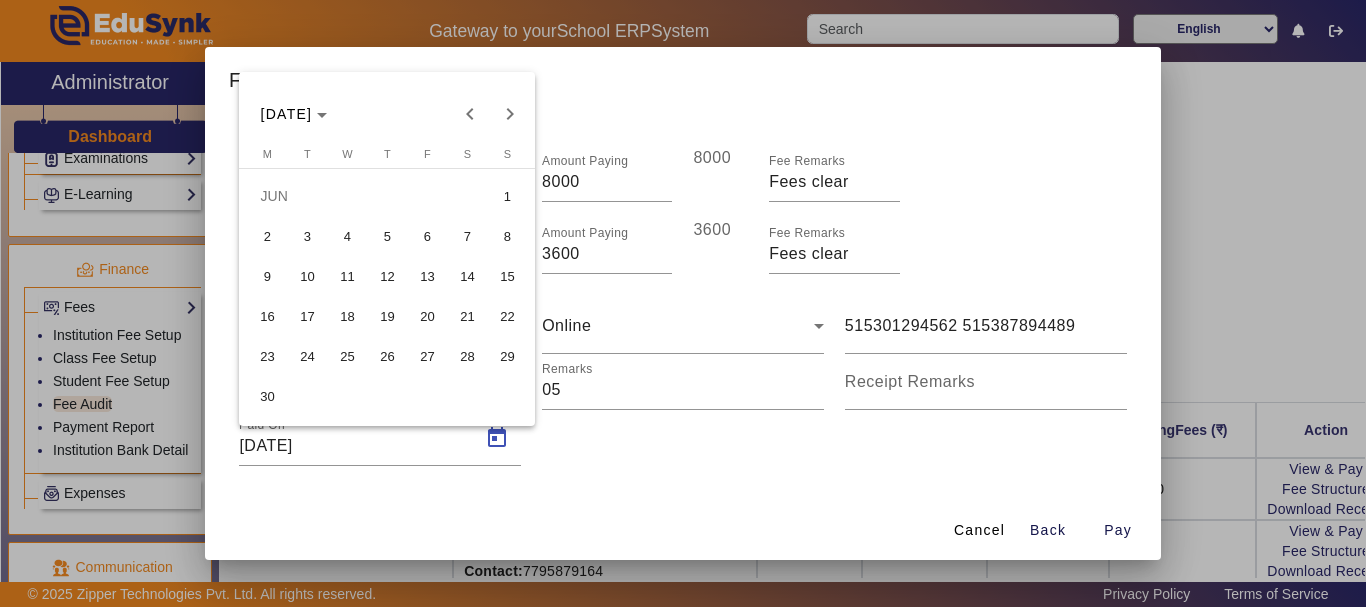 click on "2" at bounding box center (267, 236) 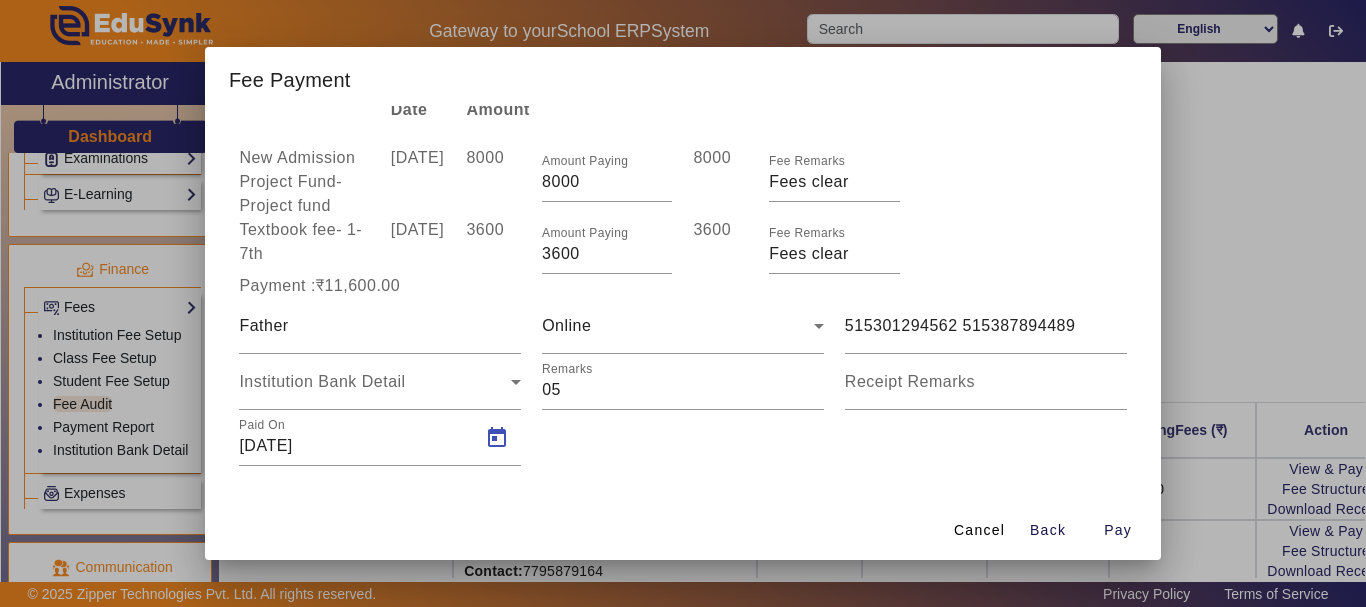 type on "[DATE]" 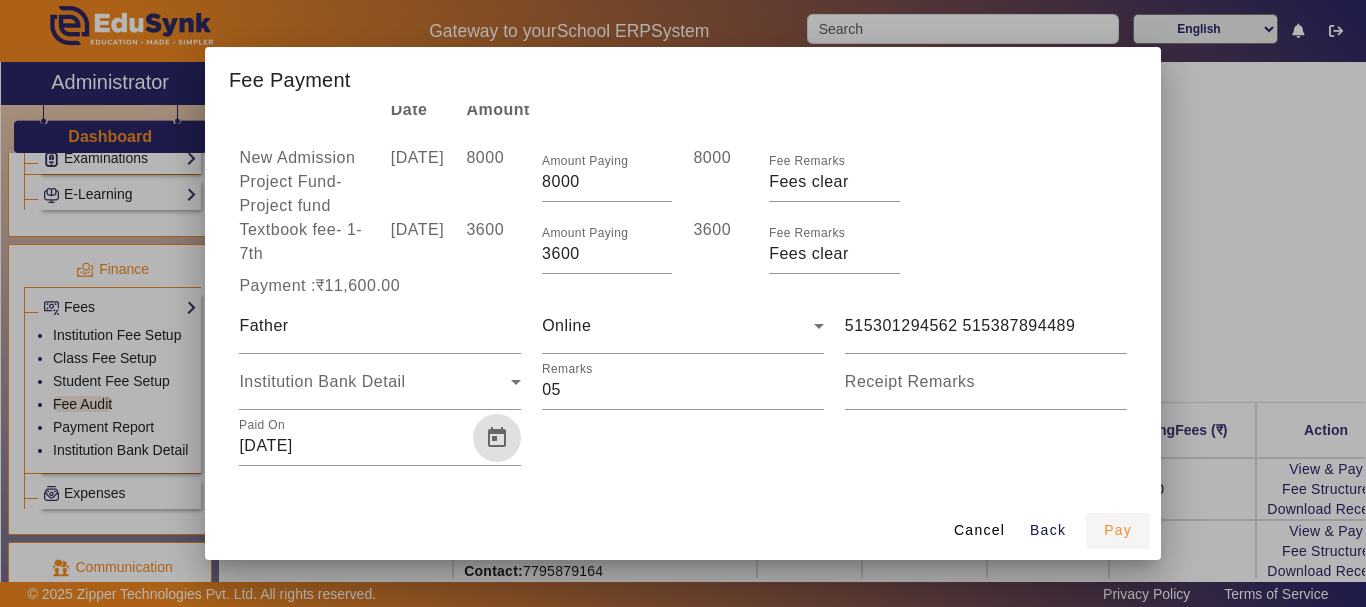 click on "Pay" at bounding box center [1118, 530] 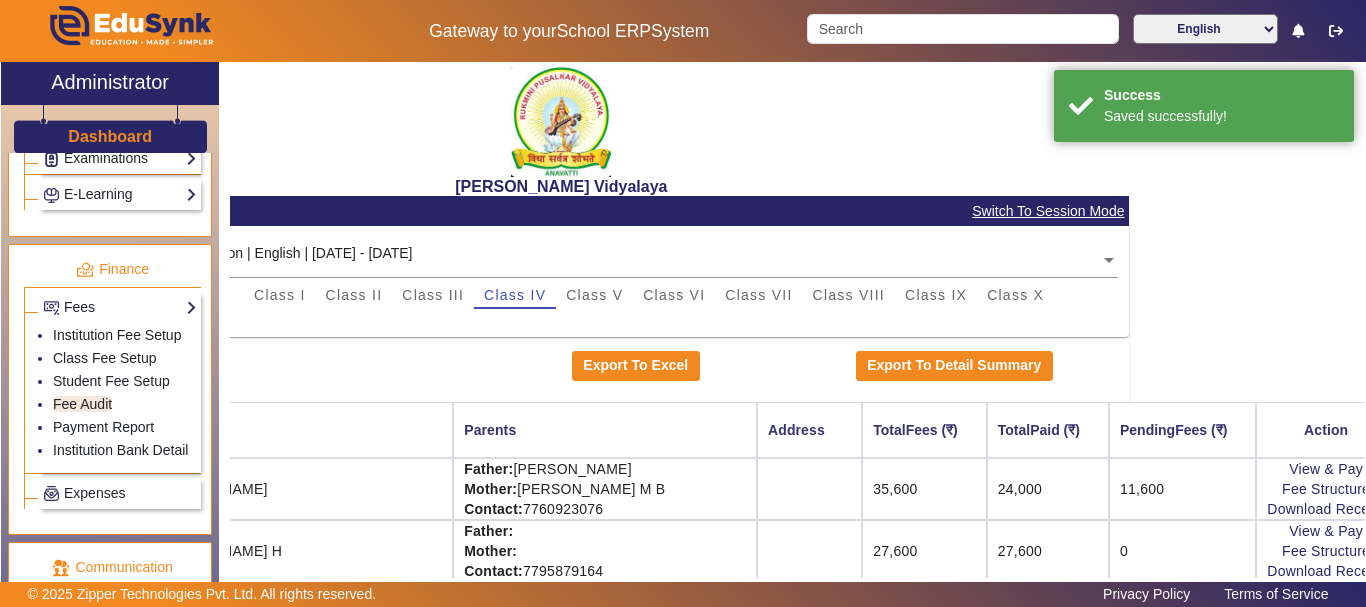scroll, scrollTop: 0, scrollLeft: 0, axis: both 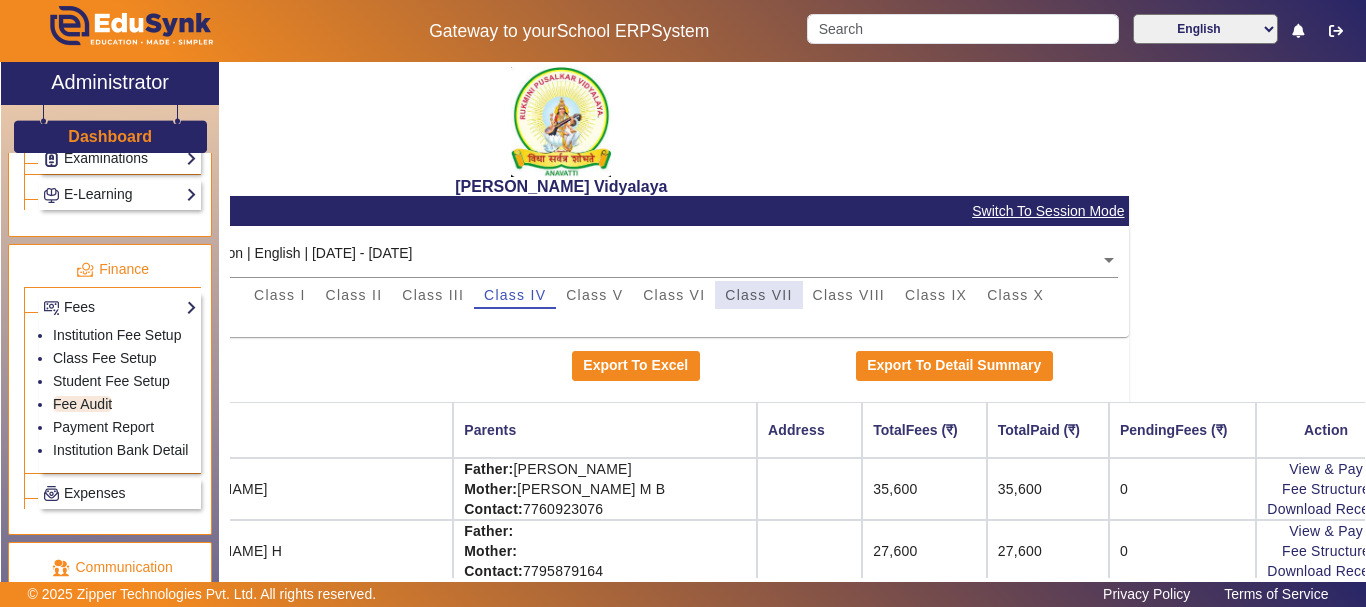 click on "Class VII" at bounding box center [758, 295] 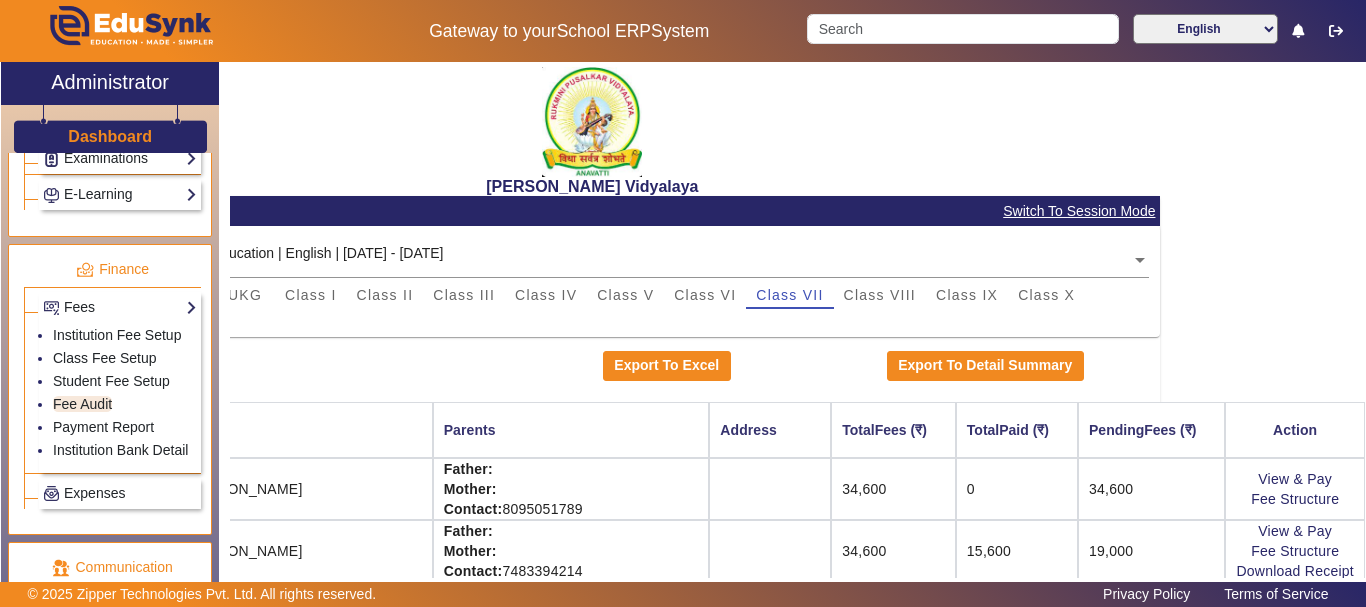click on "[PERSON_NAME] Vidyalaya   Student Fee Audit   Switch To Session Mode  Select Session  Central Board of Secondary Education | English | [DATE] - [DATE]  × Baby Nursery LKG UKG Class I Class II Class III Class IV Class V Class VI Class VII Class VIII Class IX Class X A  Export To Excel   Export To Detail Summary  Roll No. Name Parents Address TotalFees (₹) TotalPaid (₹) PendingFees (₹) Action RollNo: Reg Id: 44/2023-24   [PERSON_NAME] Father:    Mother:    Contact: 8095051789    34,600 0 34,600  View & Pay   Fee Structure  RollNo: Reg Id: 32/2019-20  [PERSON_NAME] Father:    Mother:    Contact: 7483394214    34,600 15,600 19,000  View & Pay   Fee Structure  Download Receipt RollNo: Reg Id: 10/2019-20  [PERSON_NAME]  R R Father:    Mother:    Contact: 8970536688    34,600 0 34,600  View & Pay   Fee Structure  RollNo: Reg Id: 01/2019-20  [PERSON_NAME] Father:    Mother:    Contact: 9945005306    34,600 24,000 10,600  View & Pay   Fee Structure  Download Receipt RollNo: Reg Id: 23/2022-23  Father:" 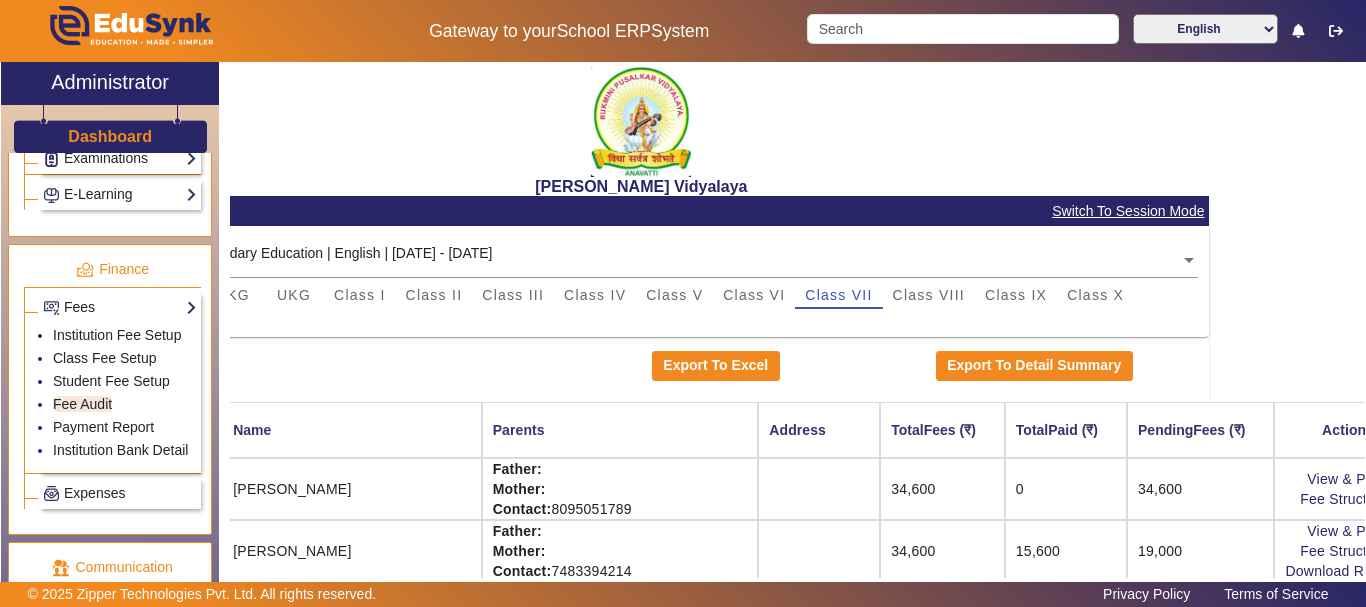 scroll, scrollTop: 0, scrollLeft: 116, axis: horizontal 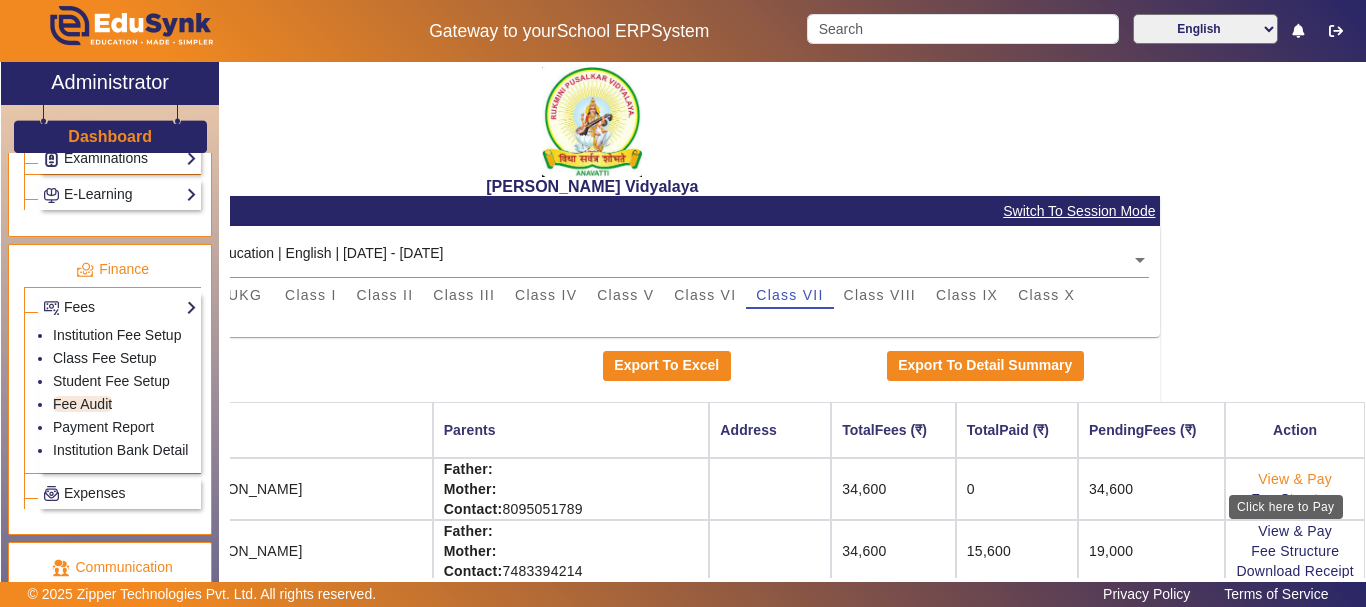 click on "View & Pay" 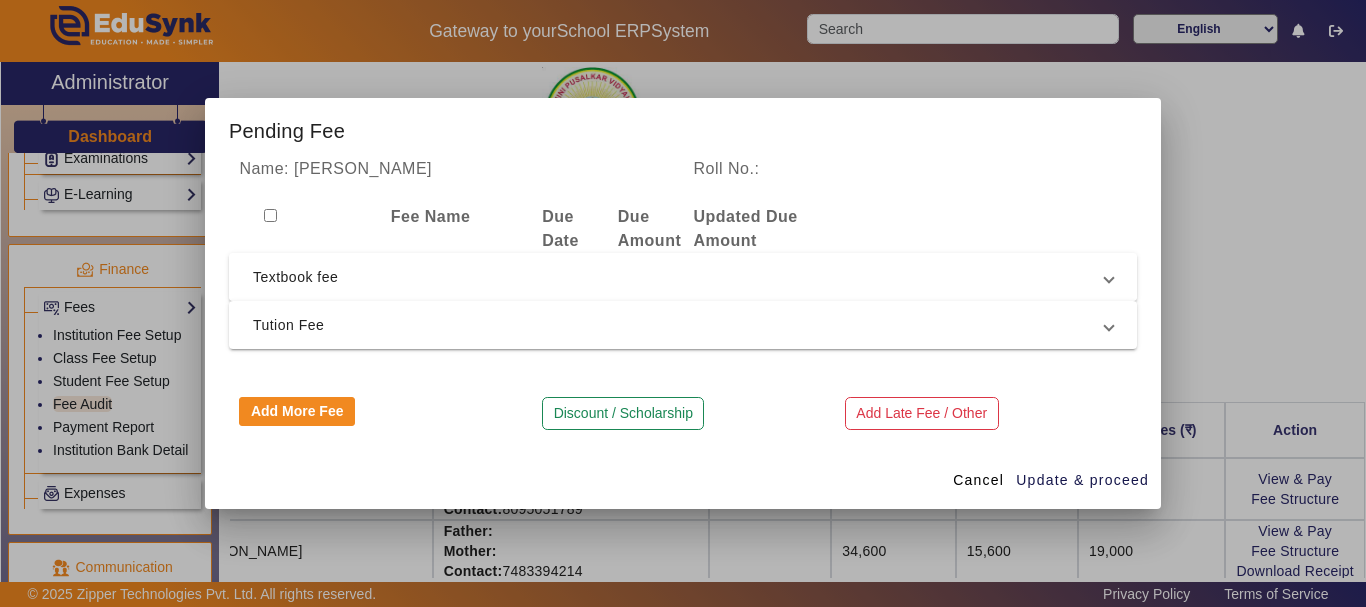 click on "Textbook fee" at bounding box center [679, 277] 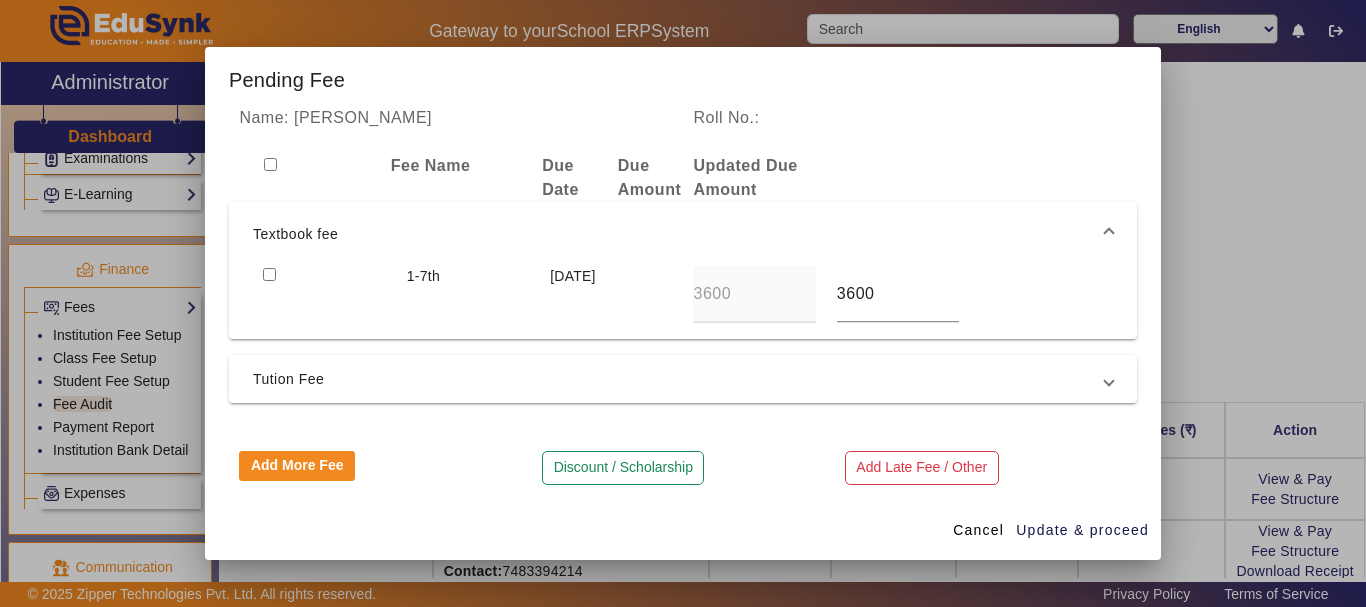 click at bounding box center (269, 274) 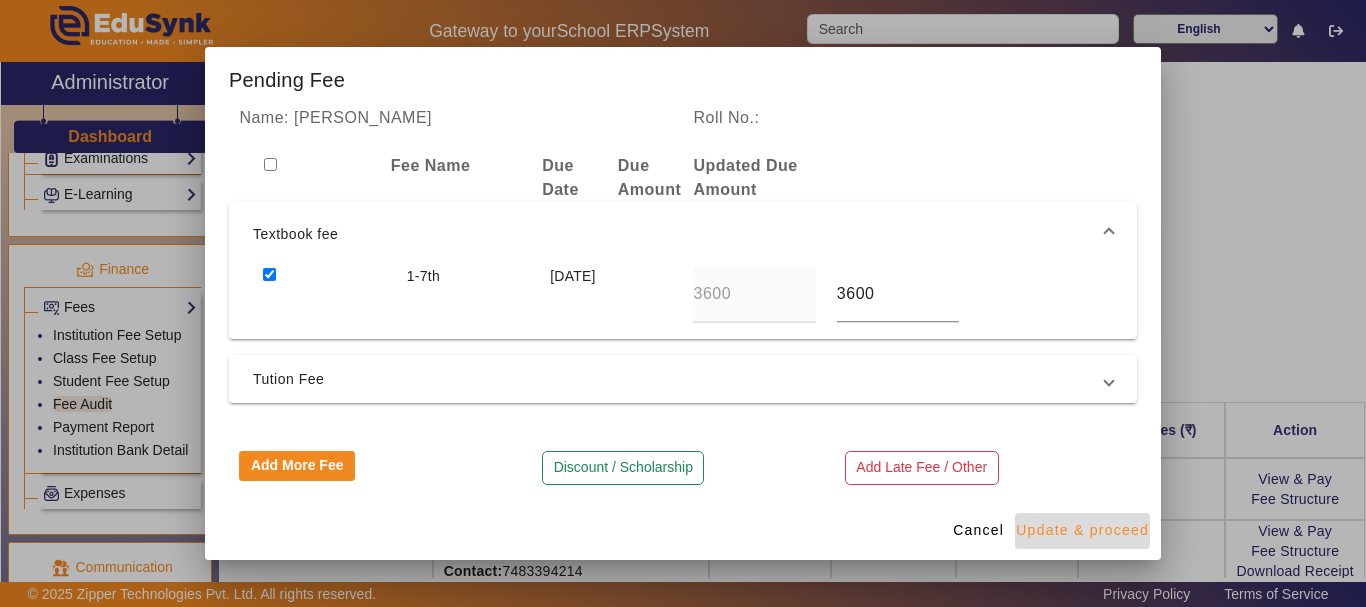 click on "Update & proceed" at bounding box center (1082, 530) 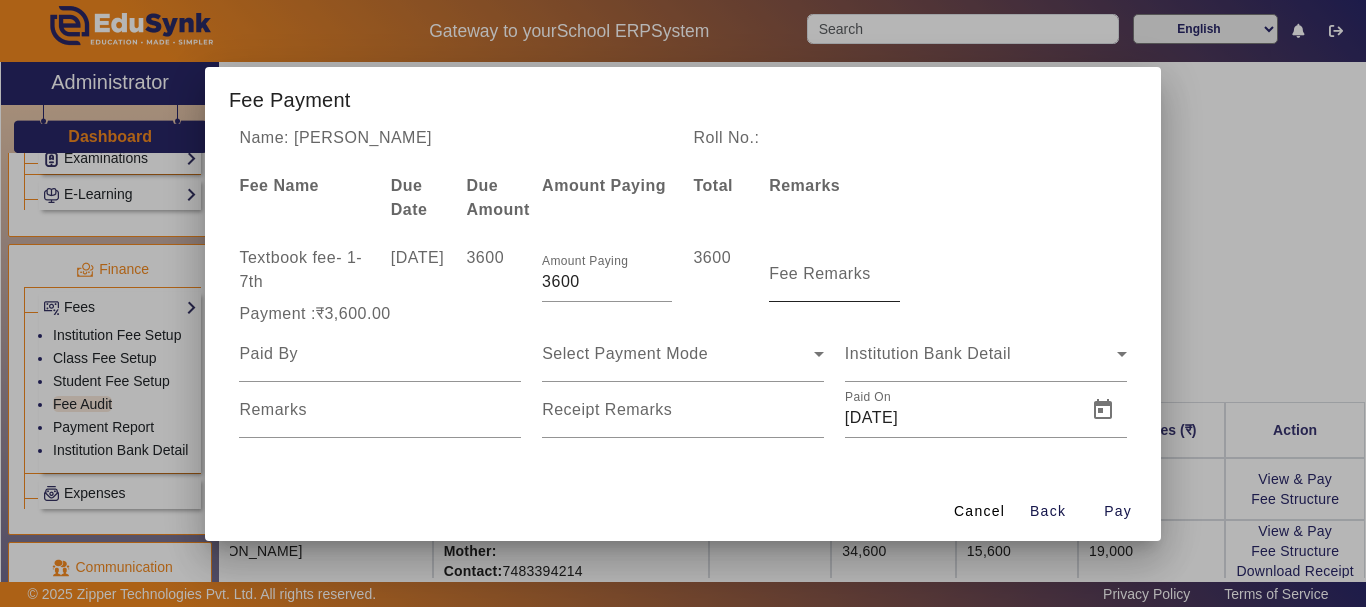 click on "Fee Remarks" at bounding box center (820, 273) 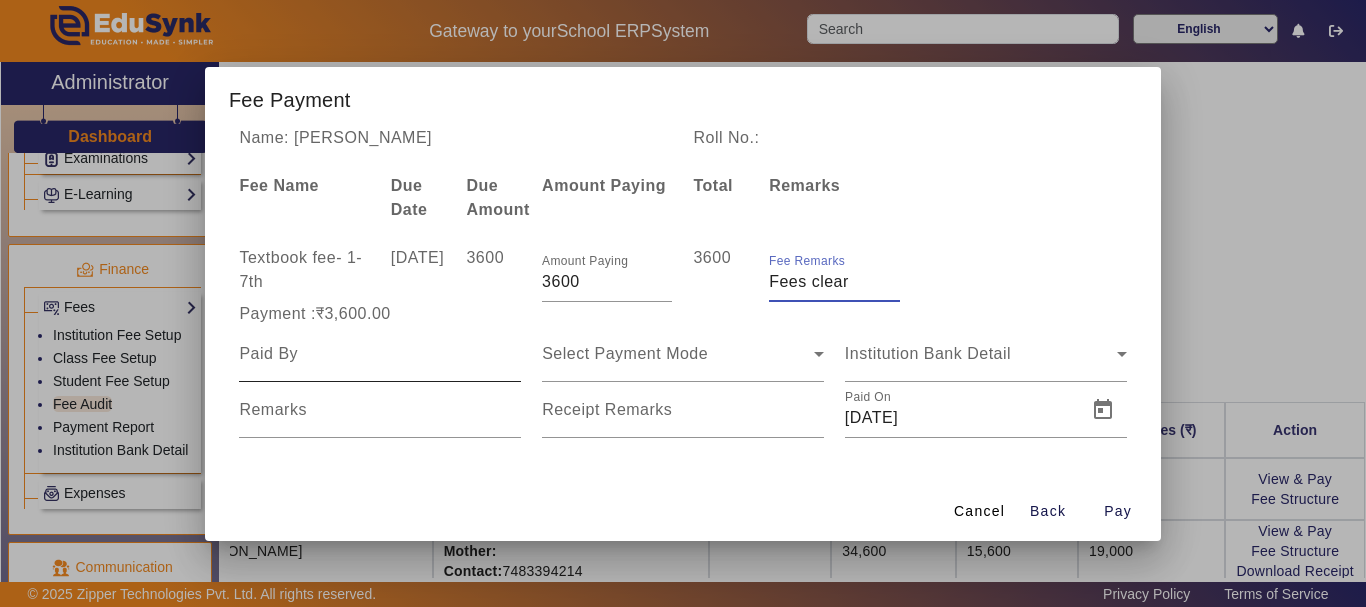 type on "Fees clear" 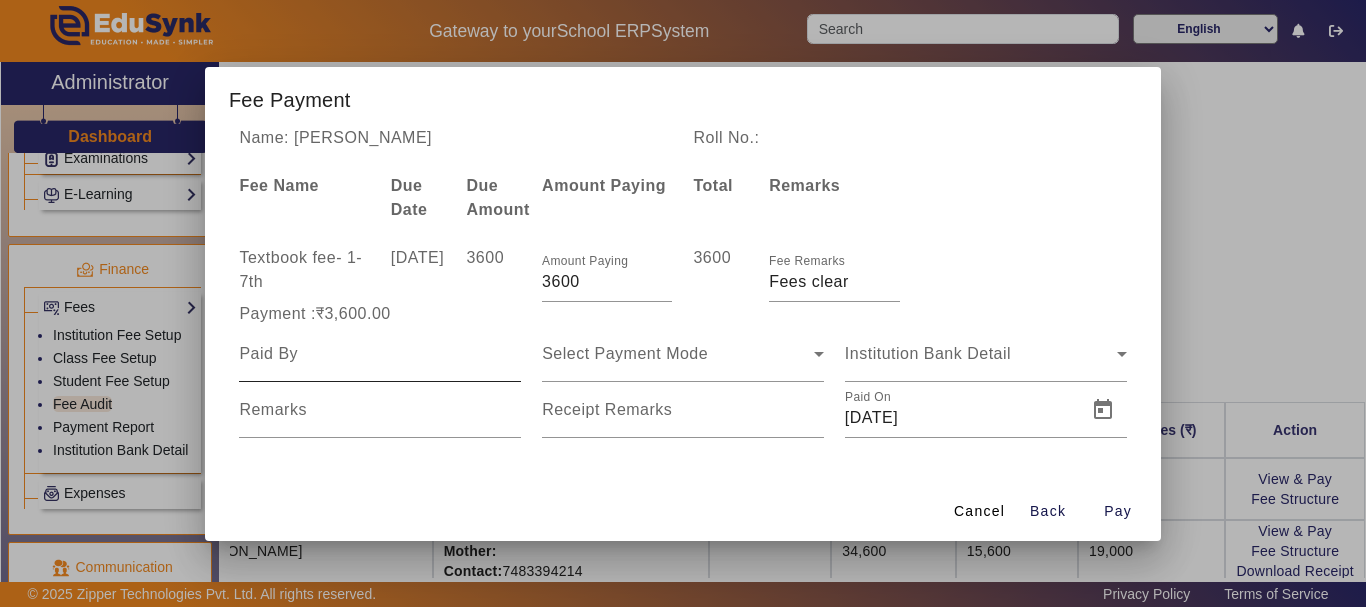 click at bounding box center [380, 354] 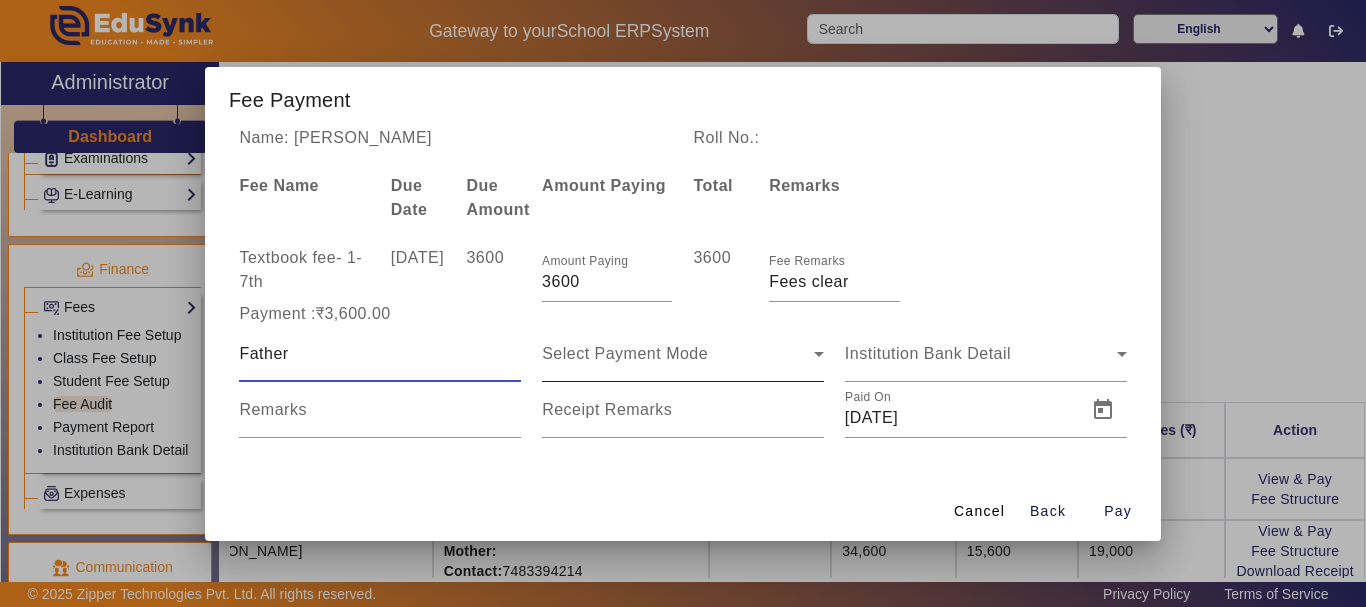 type on "Father" 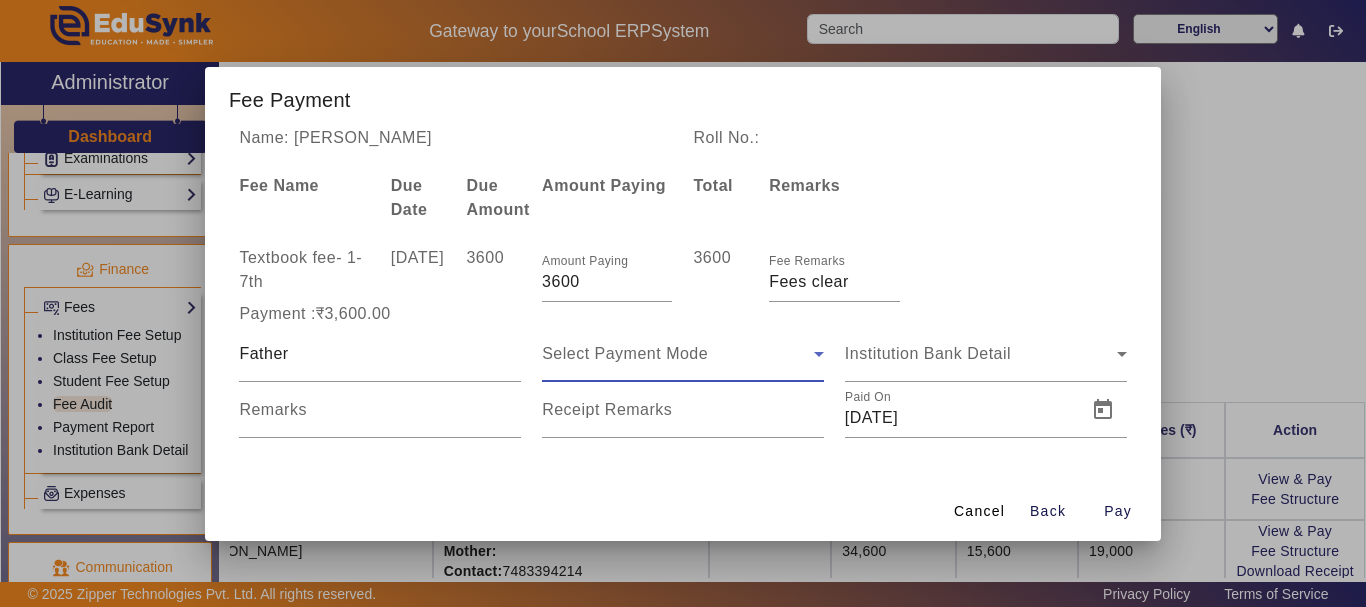 click on "Select Payment Mode" at bounding box center (678, 354) 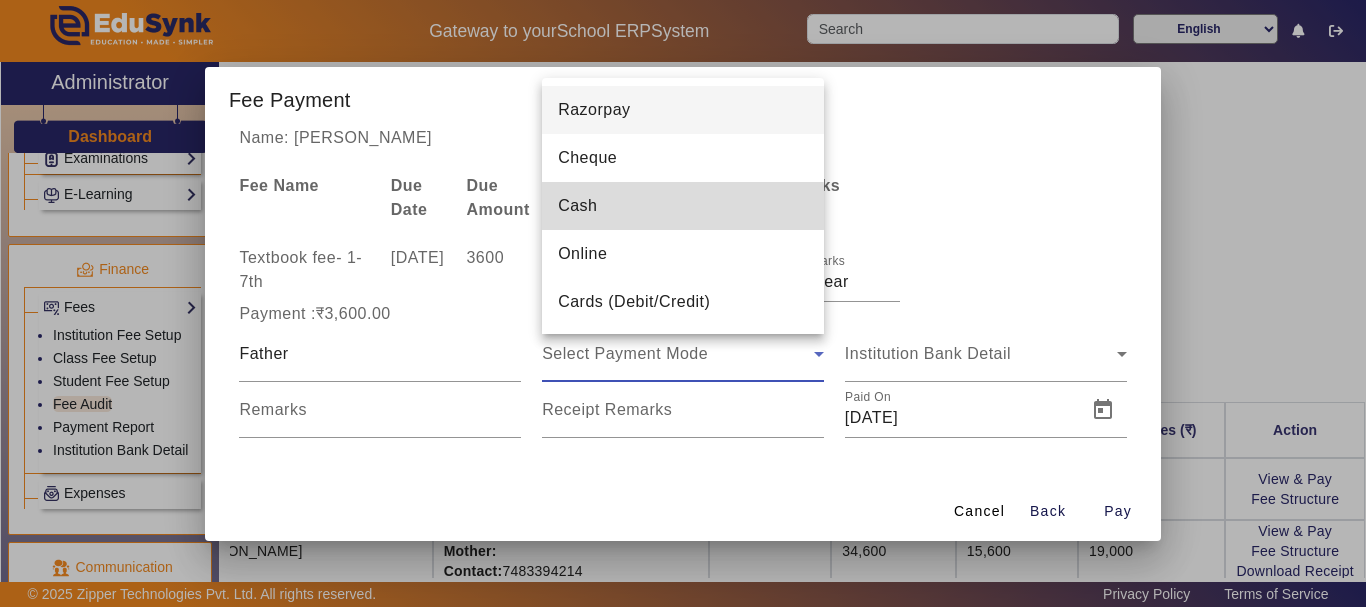 click on "Cash" at bounding box center [577, 206] 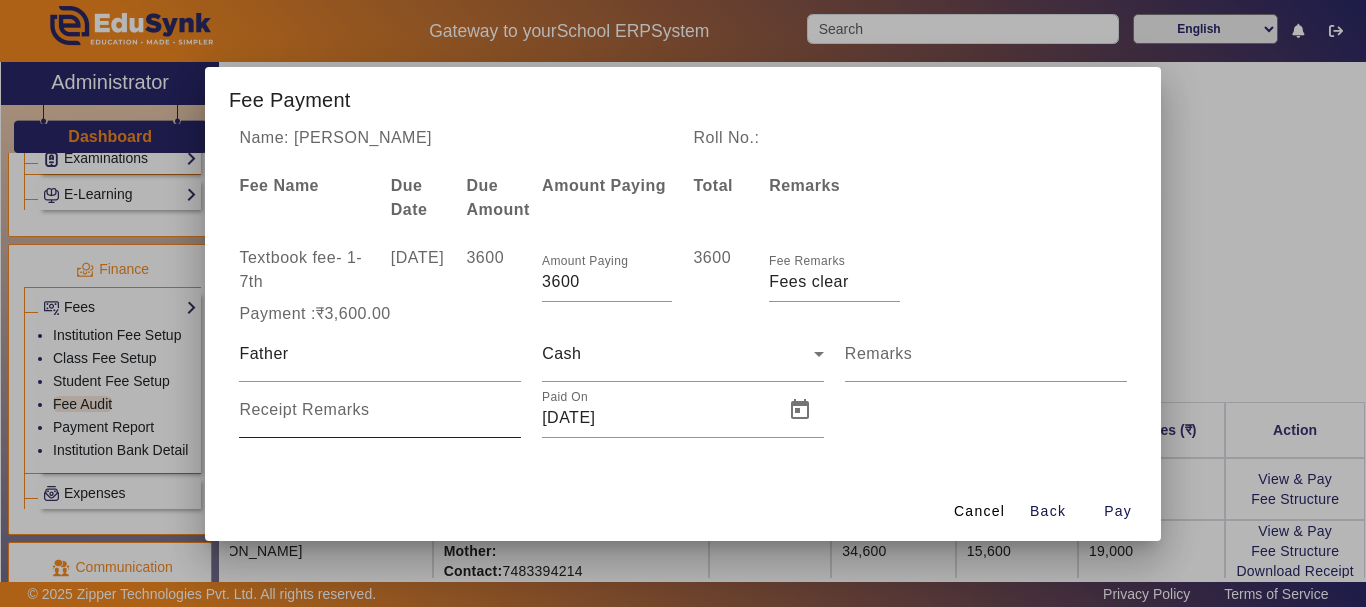 click at bounding box center [521, 423] 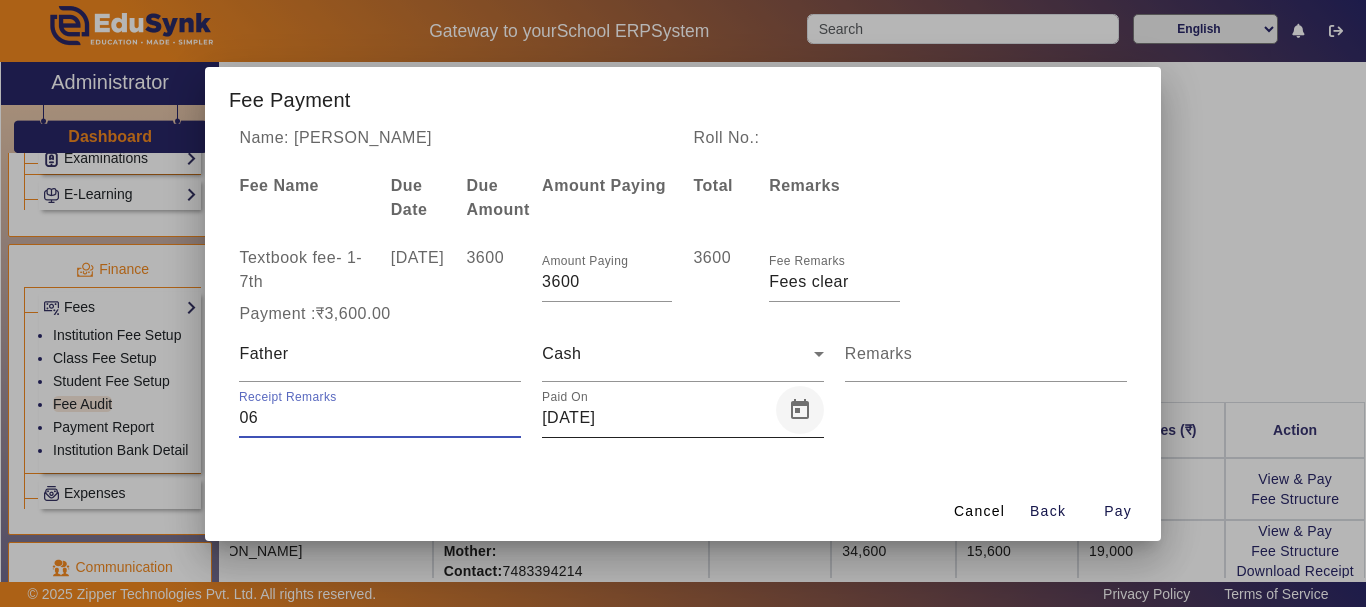 type on "06" 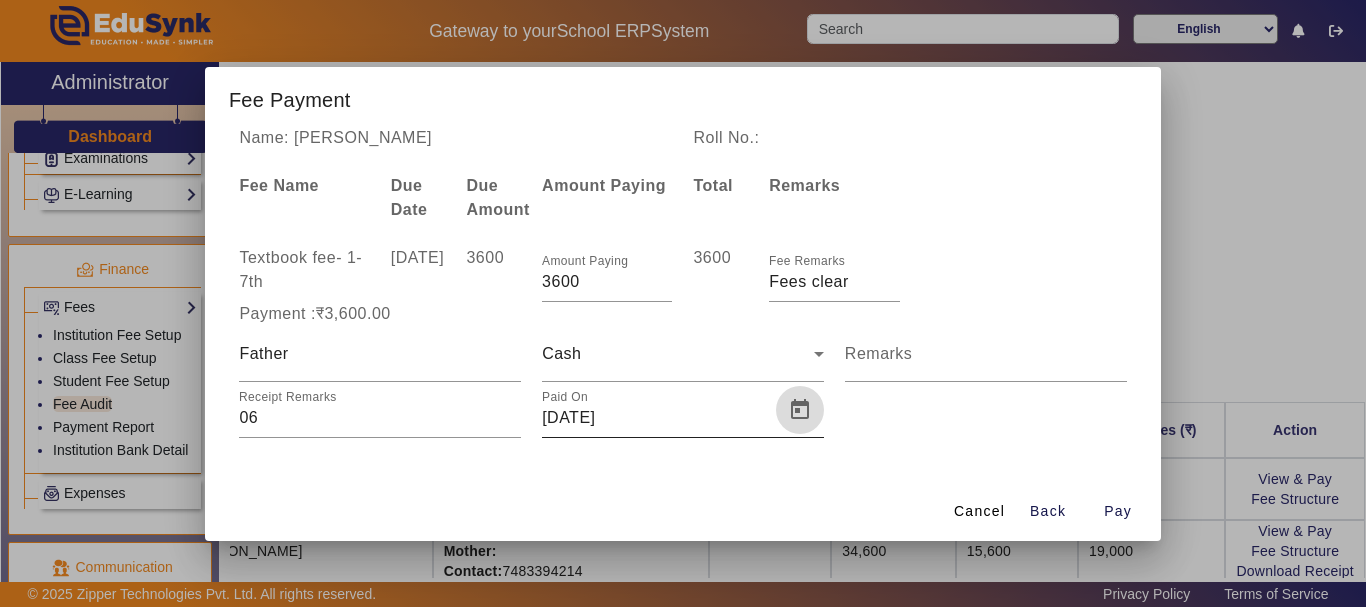 click at bounding box center [800, 410] 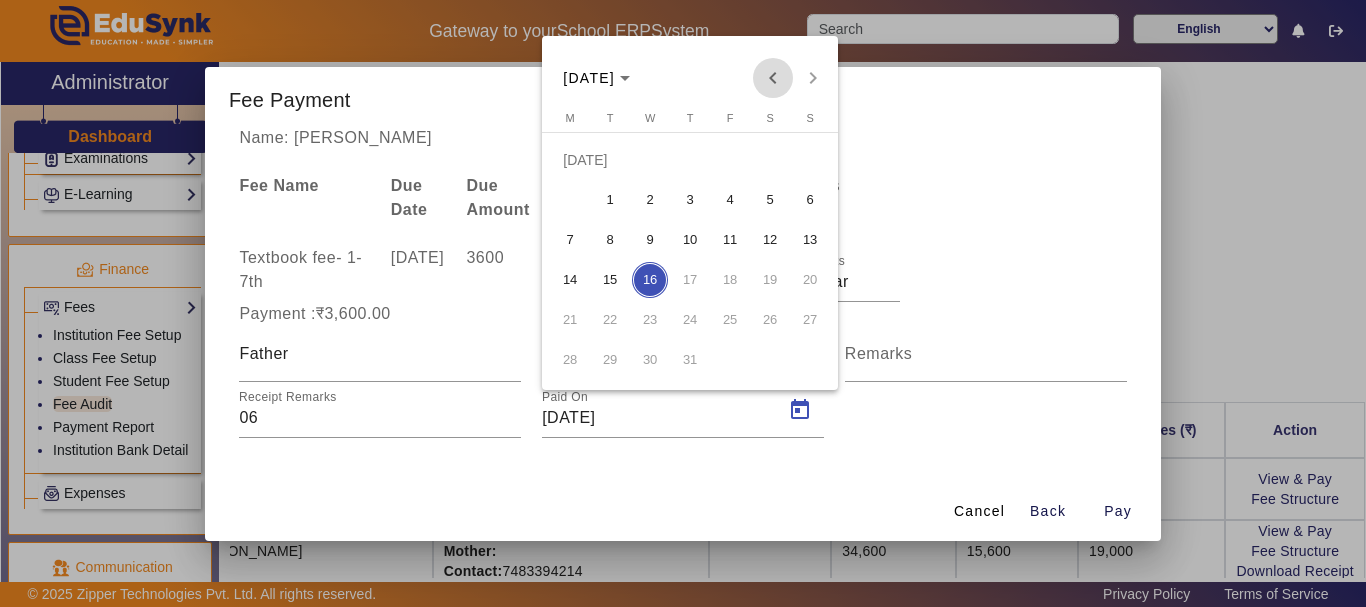click at bounding box center (773, 78) 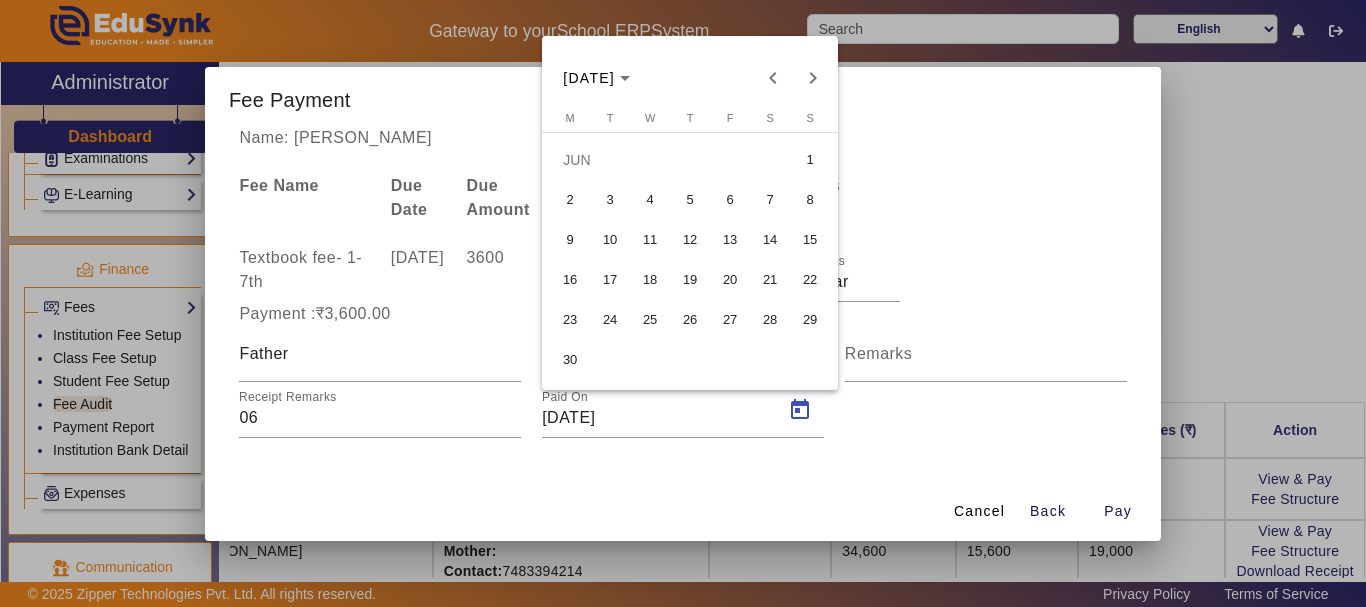 click on "2" at bounding box center [570, 200] 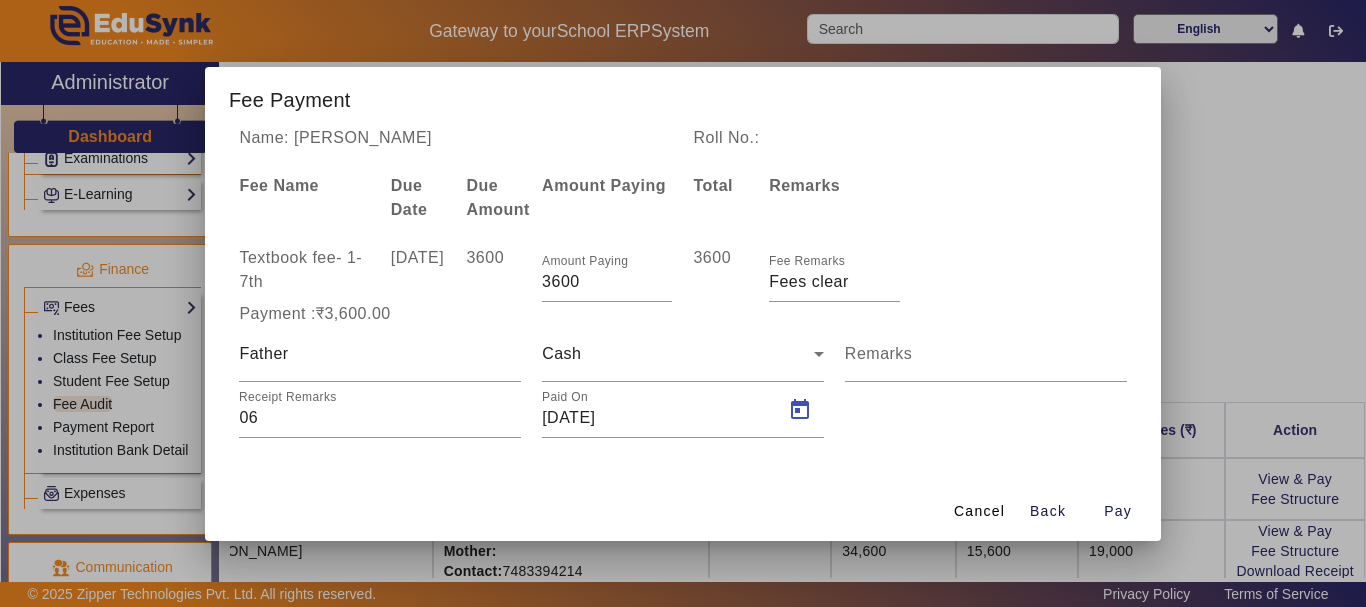 type on "[DATE]" 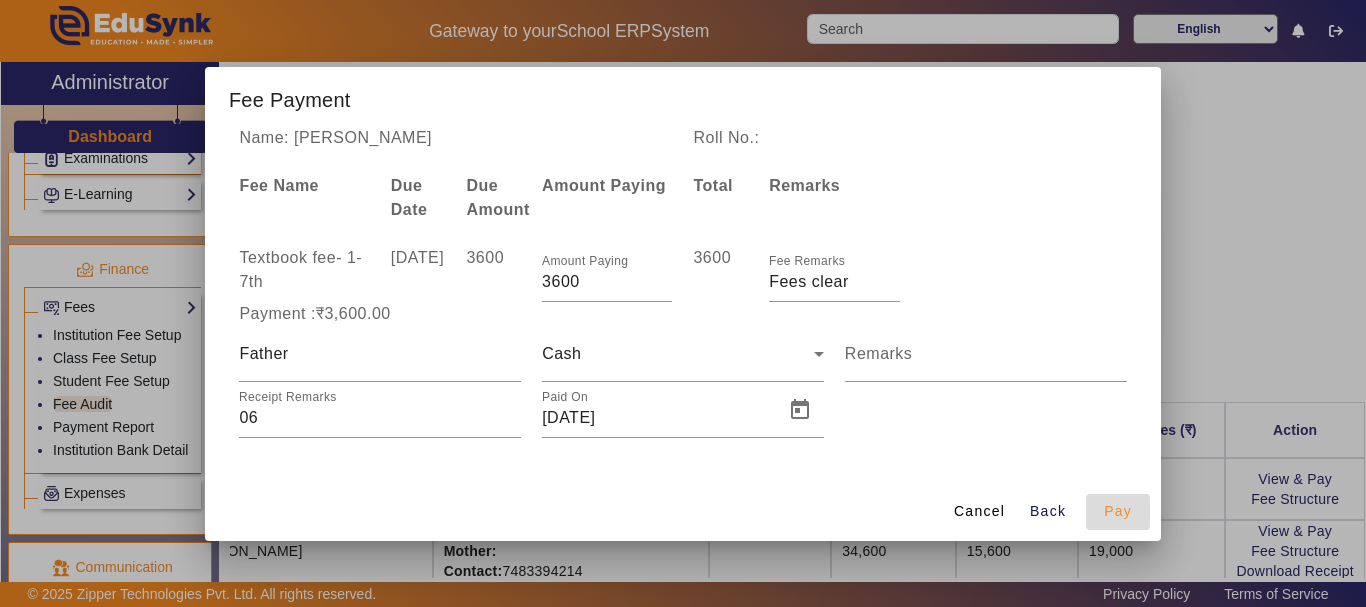 click on "Pay" at bounding box center [1118, 511] 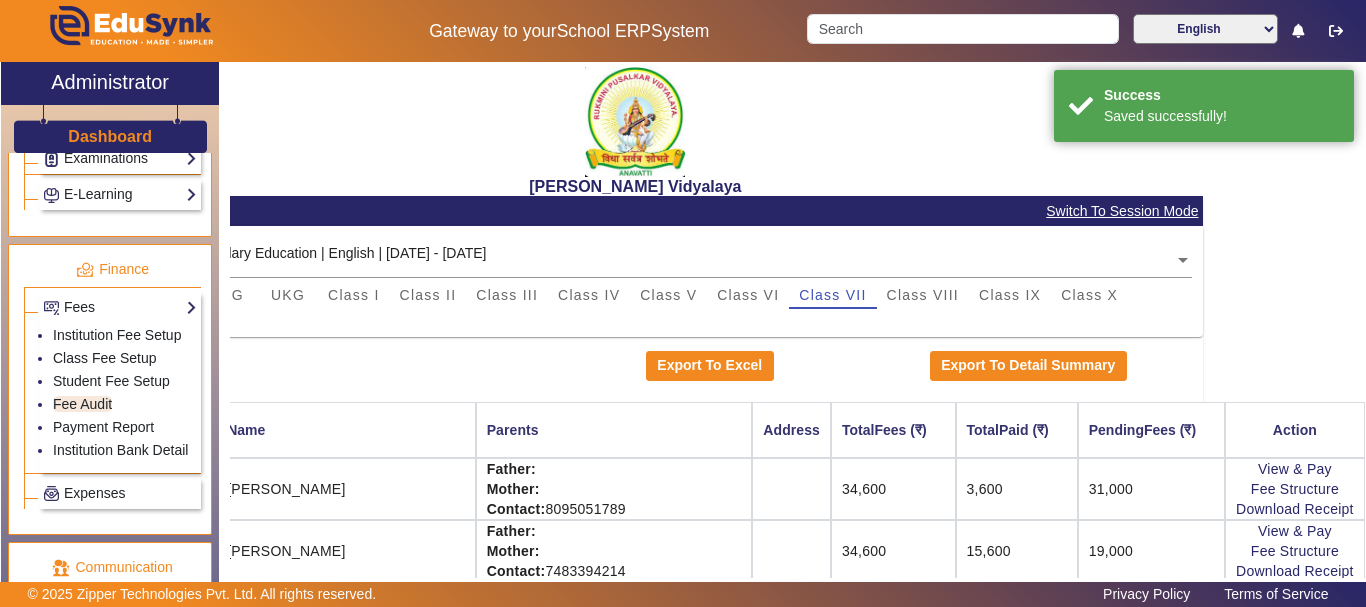 scroll, scrollTop: 0, scrollLeft: 194, axis: horizontal 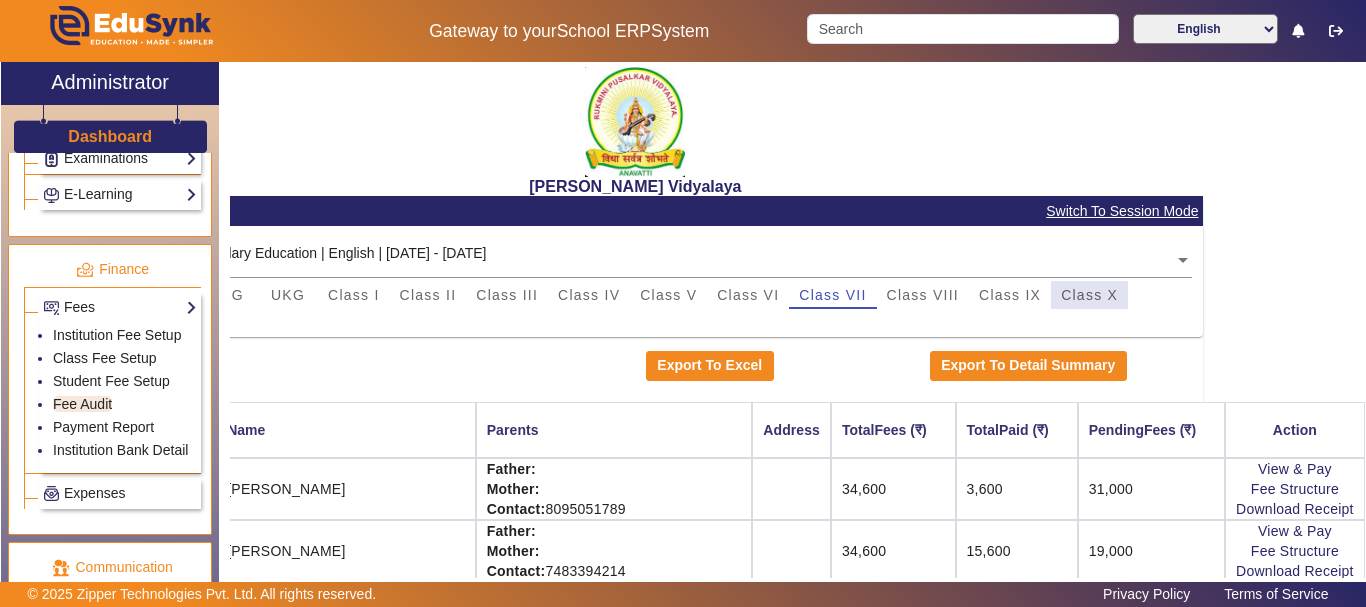 click on "Class X" at bounding box center [1089, 295] 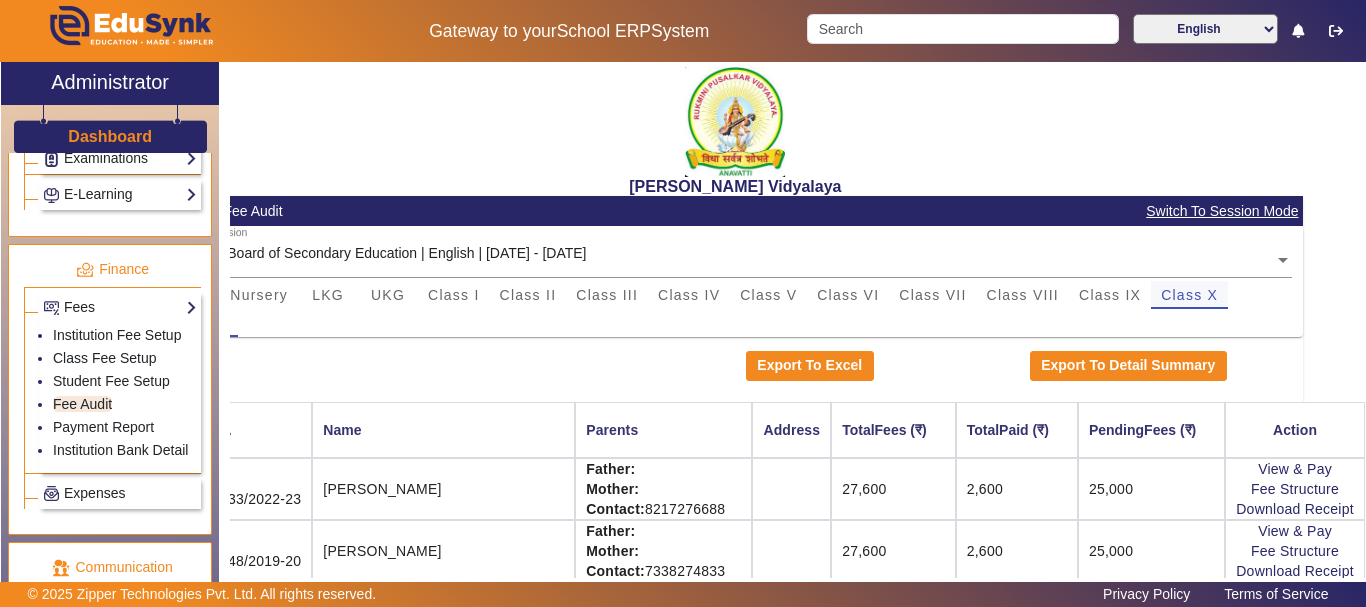 scroll, scrollTop: 0, scrollLeft: 0, axis: both 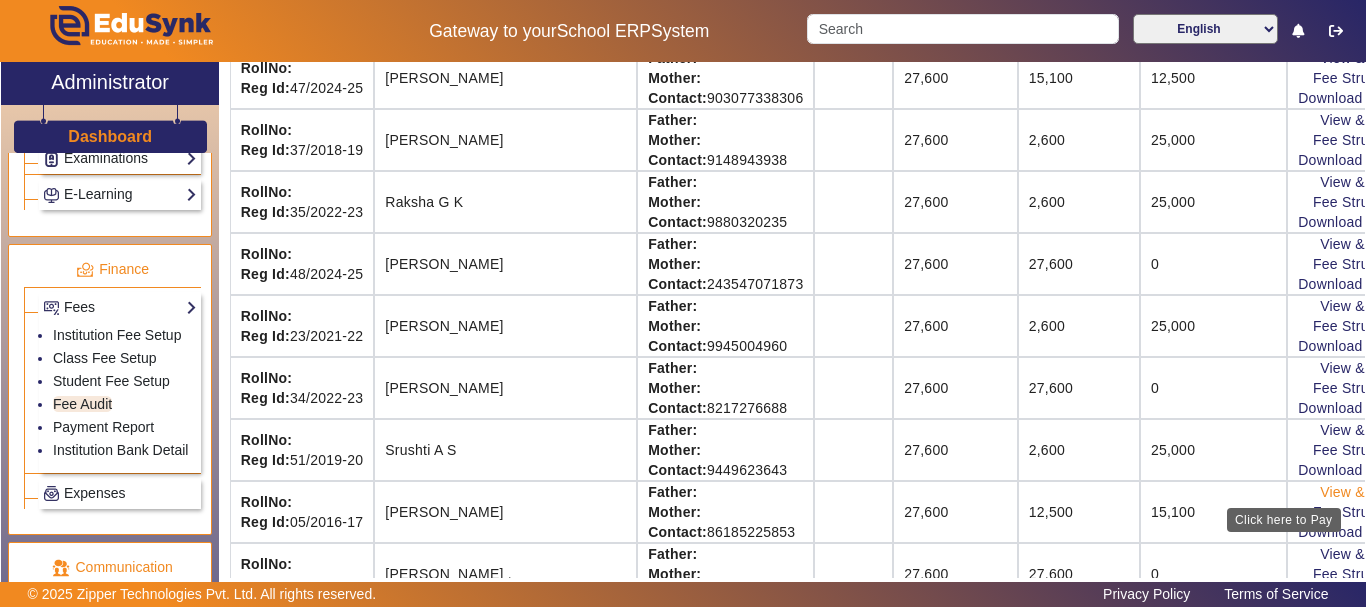 click on "View & Pay" 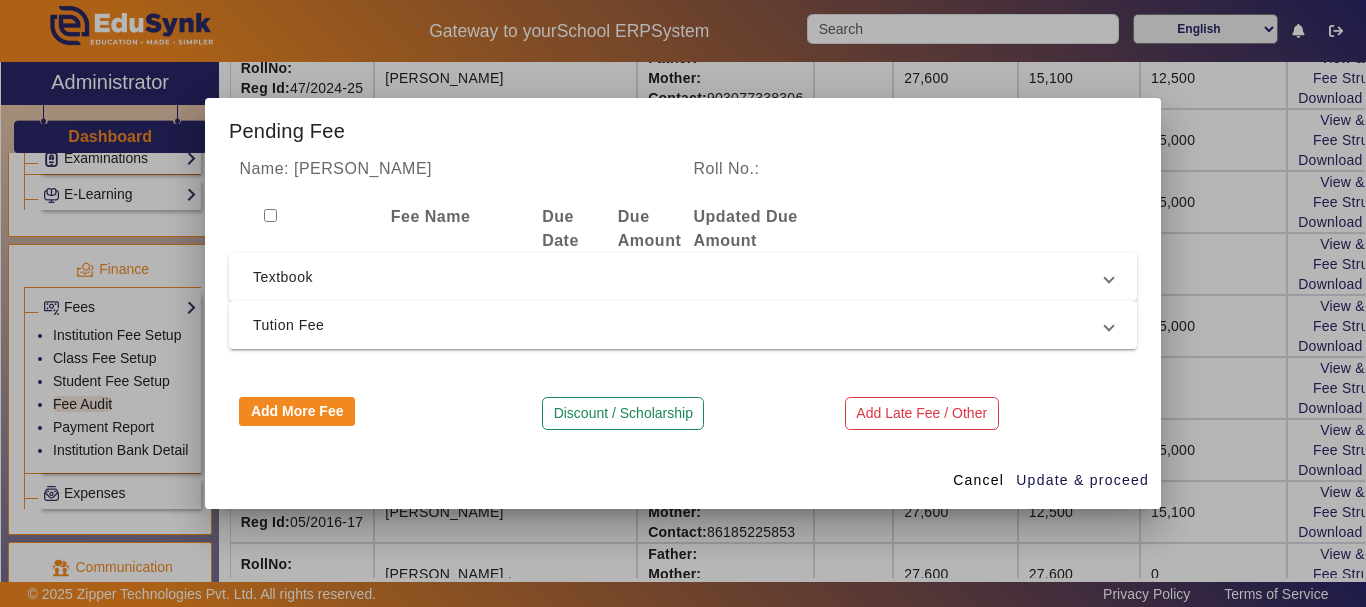 click on "Textbook" at bounding box center [679, 277] 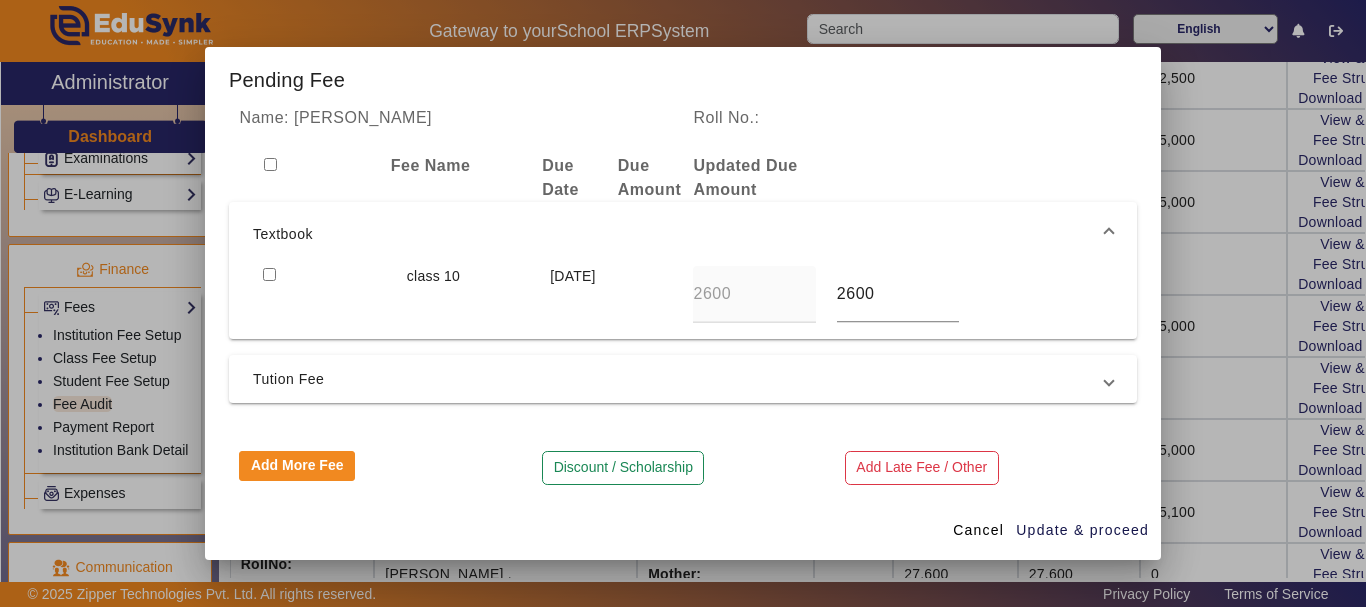 click at bounding box center [269, 274] 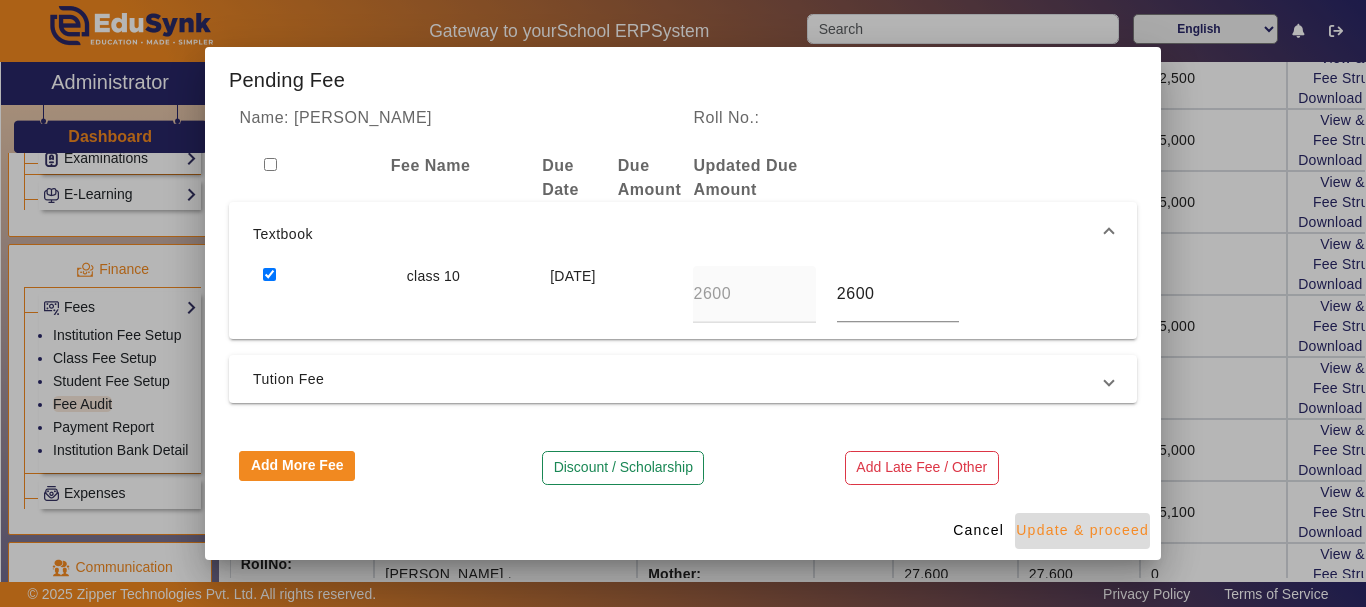 click on "Update & proceed" at bounding box center (1082, 530) 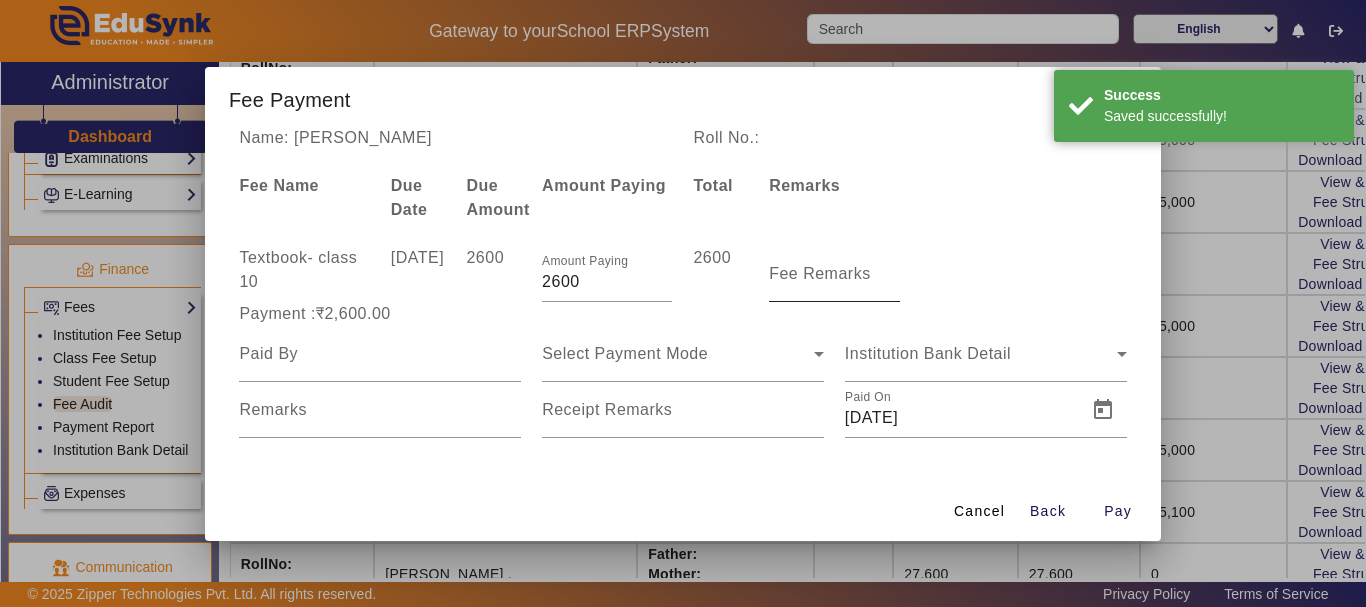 click at bounding box center (900, 287) 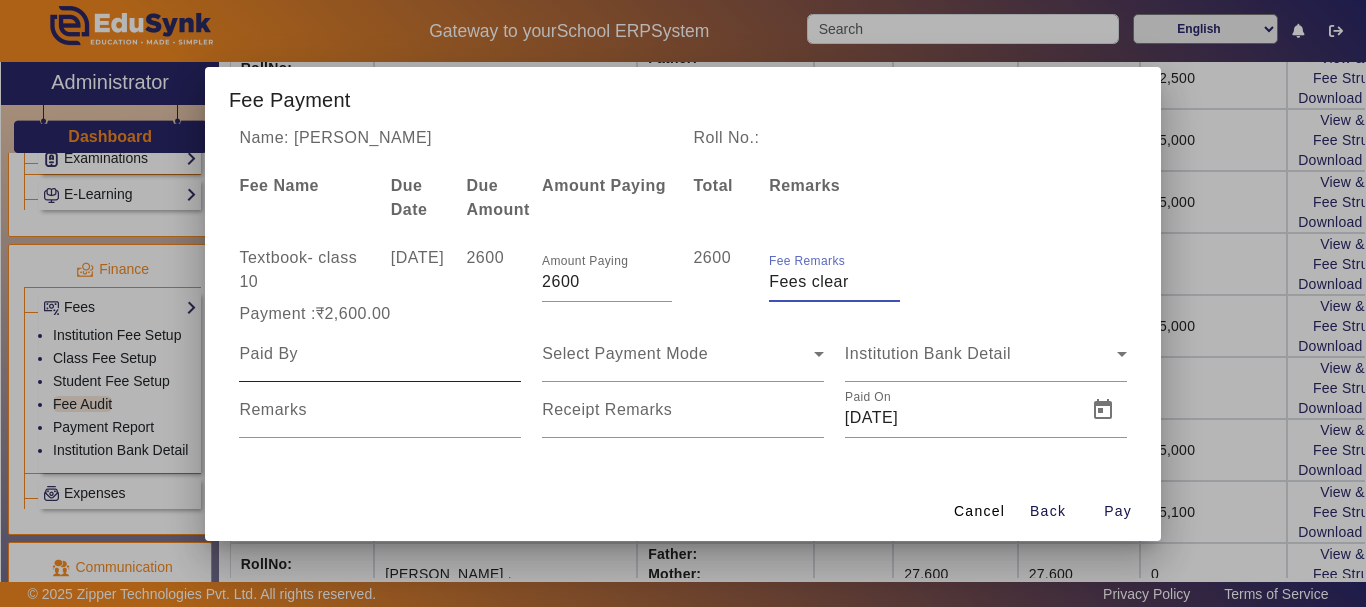 type on "Fees clear" 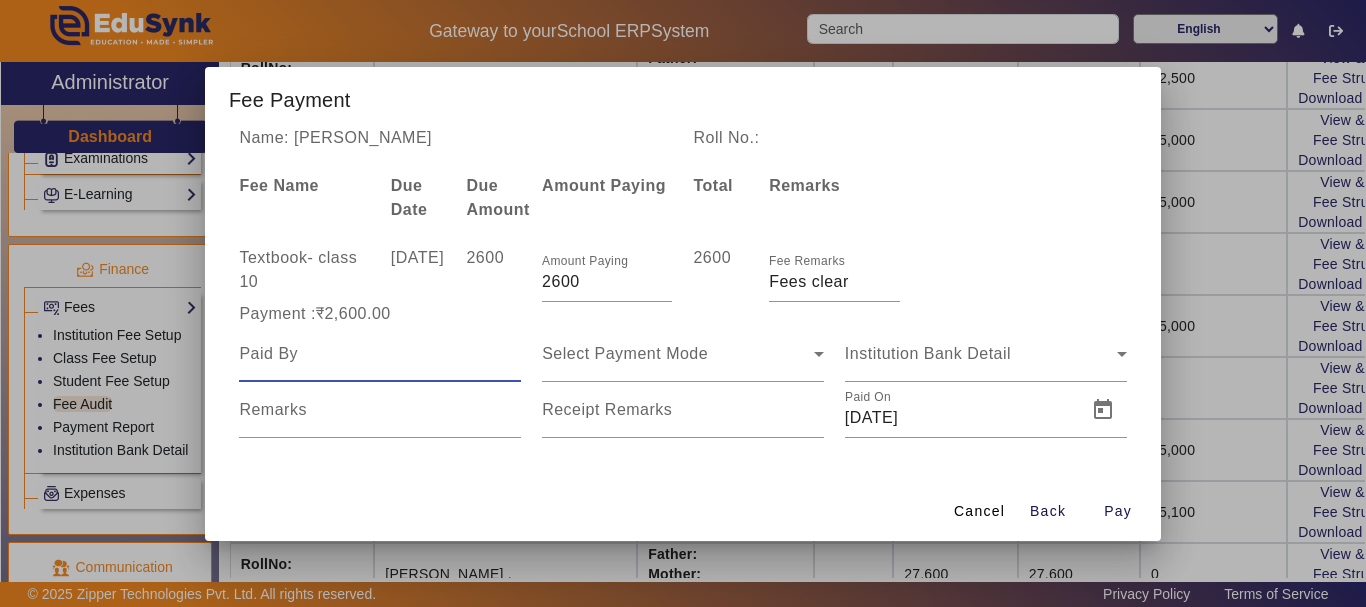 click at bounding box center (380, 354) 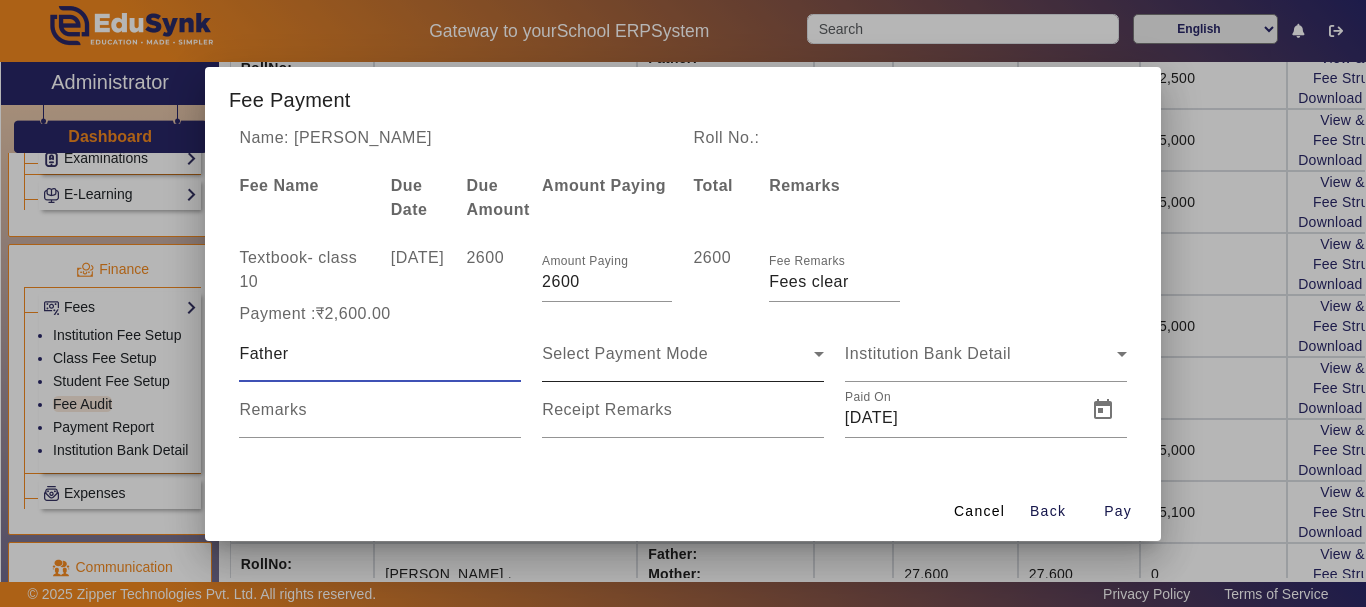 type on "Father" 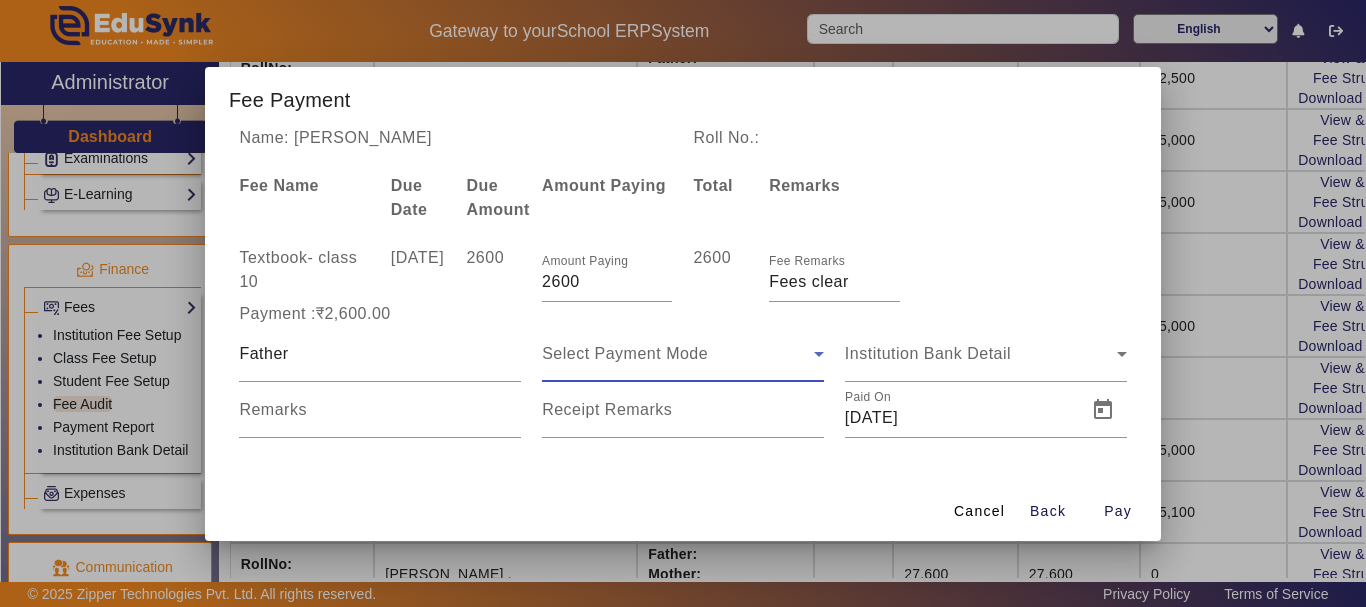 click on "Select Payment Mode" at bounding box center [625, 353] 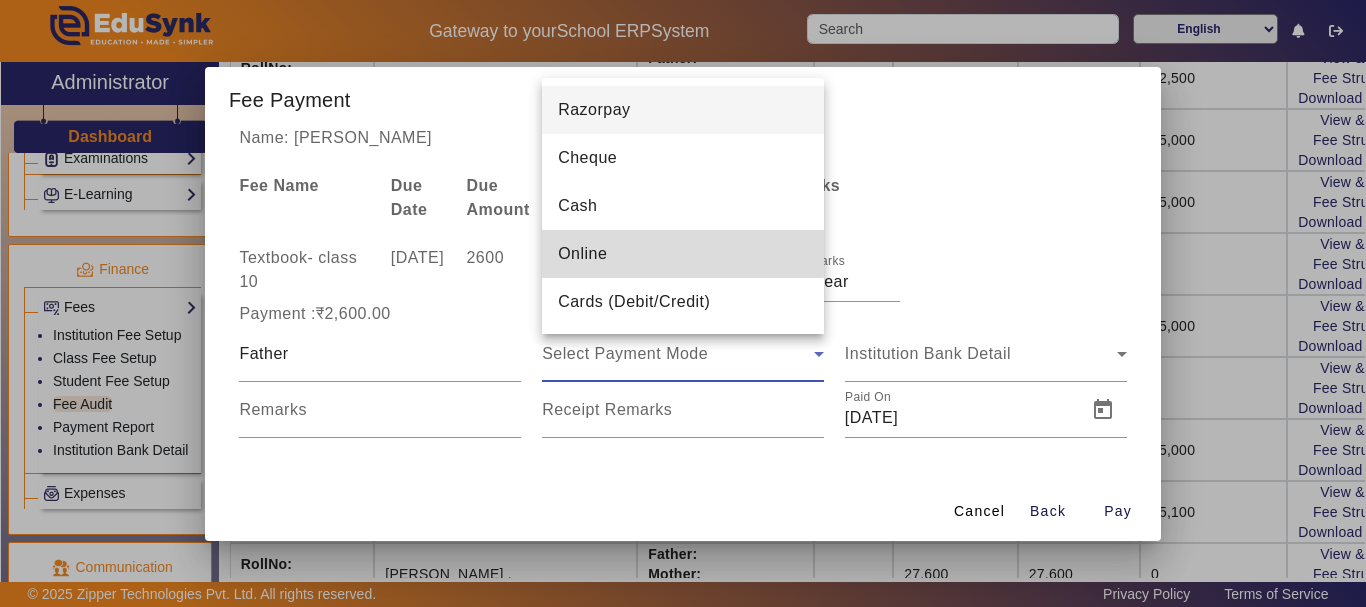 click on "Online" at bounding box center (582, 254) 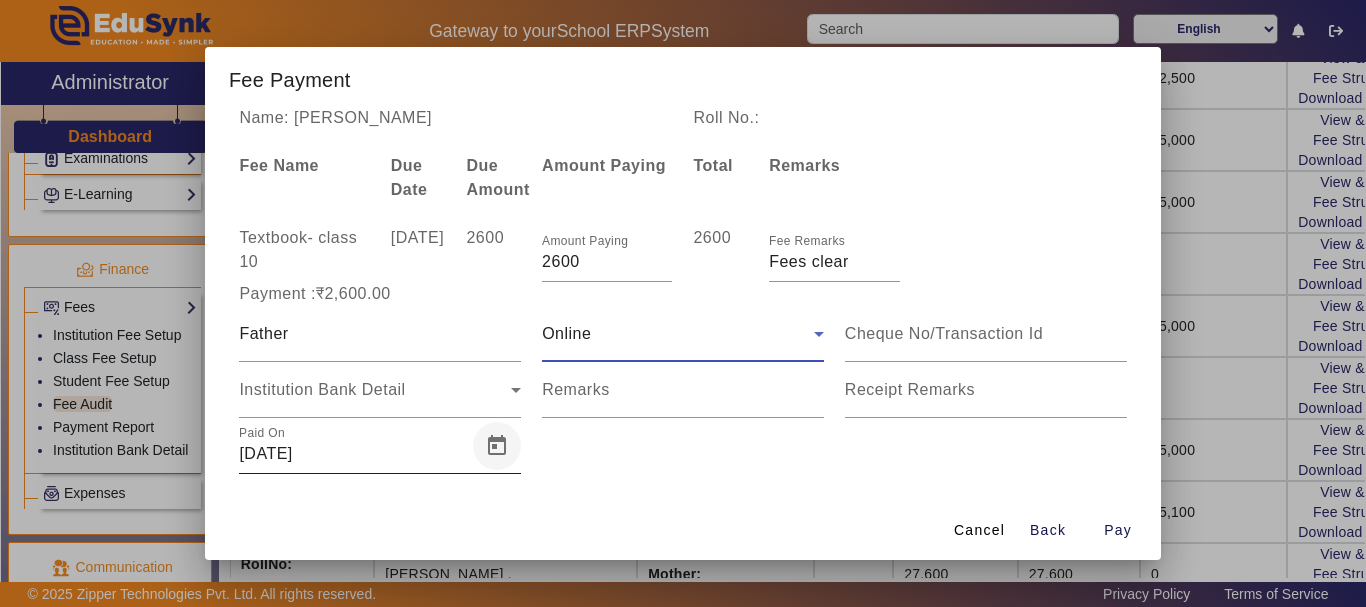 click at bounding box center [497, 446] 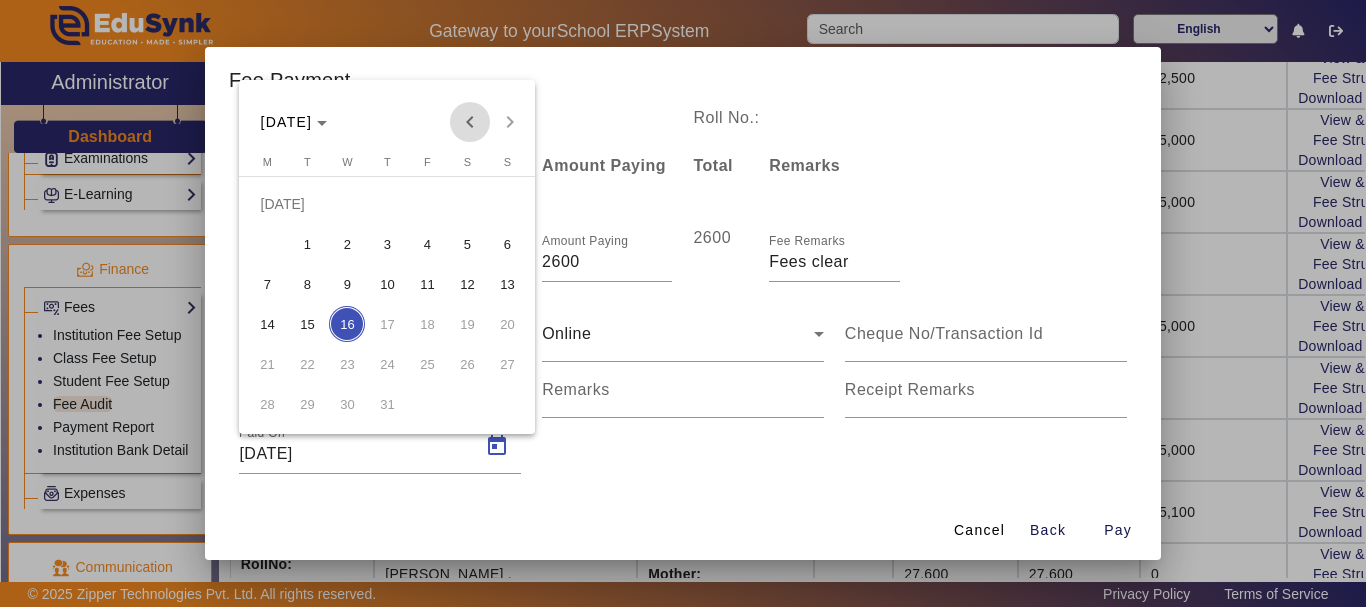 click at bounding box center [470, 122] 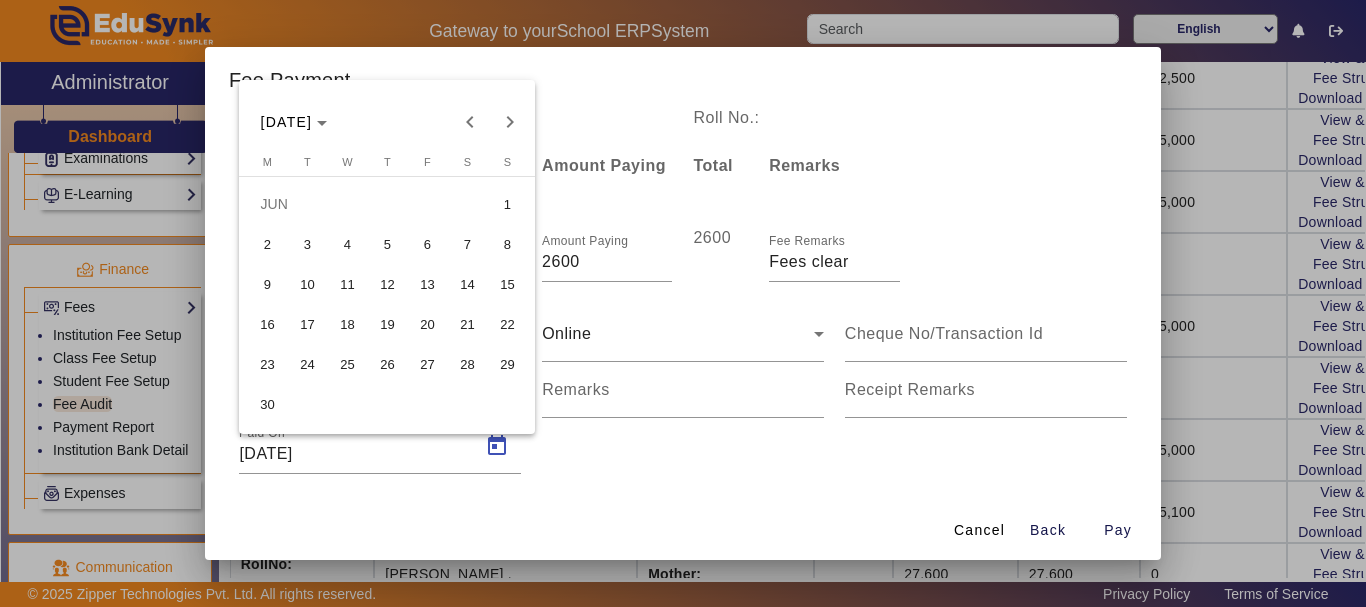 click on "2" at bounding box center (267, 244) 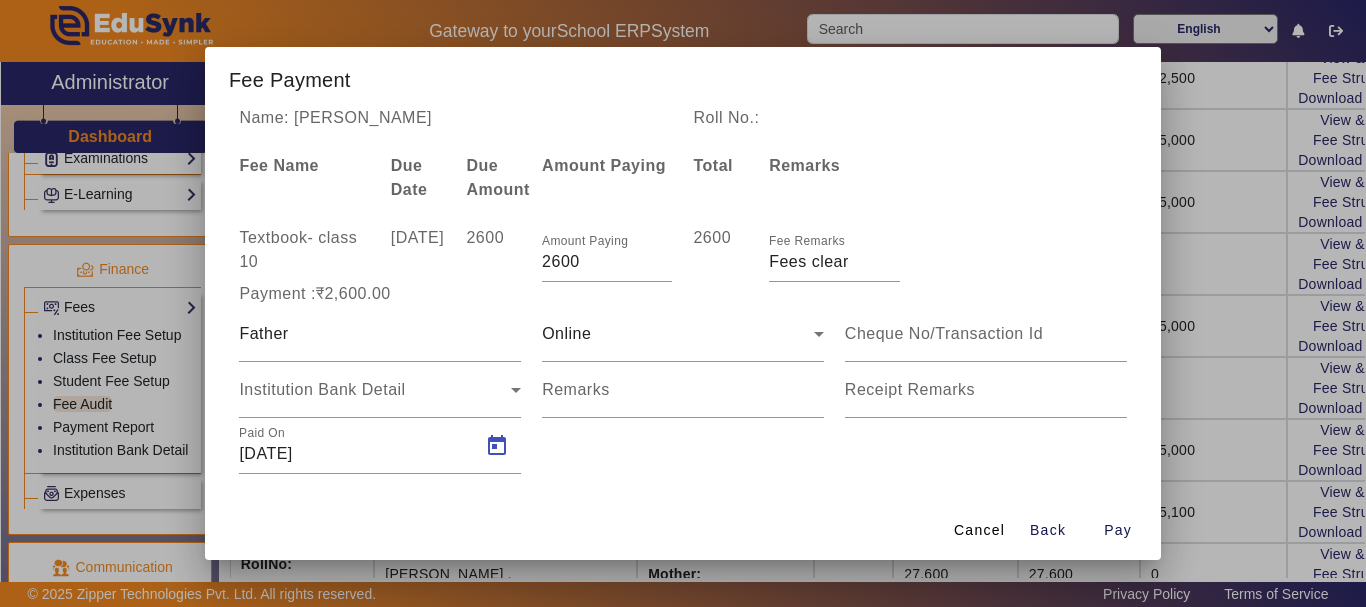 type on "[DATE]" 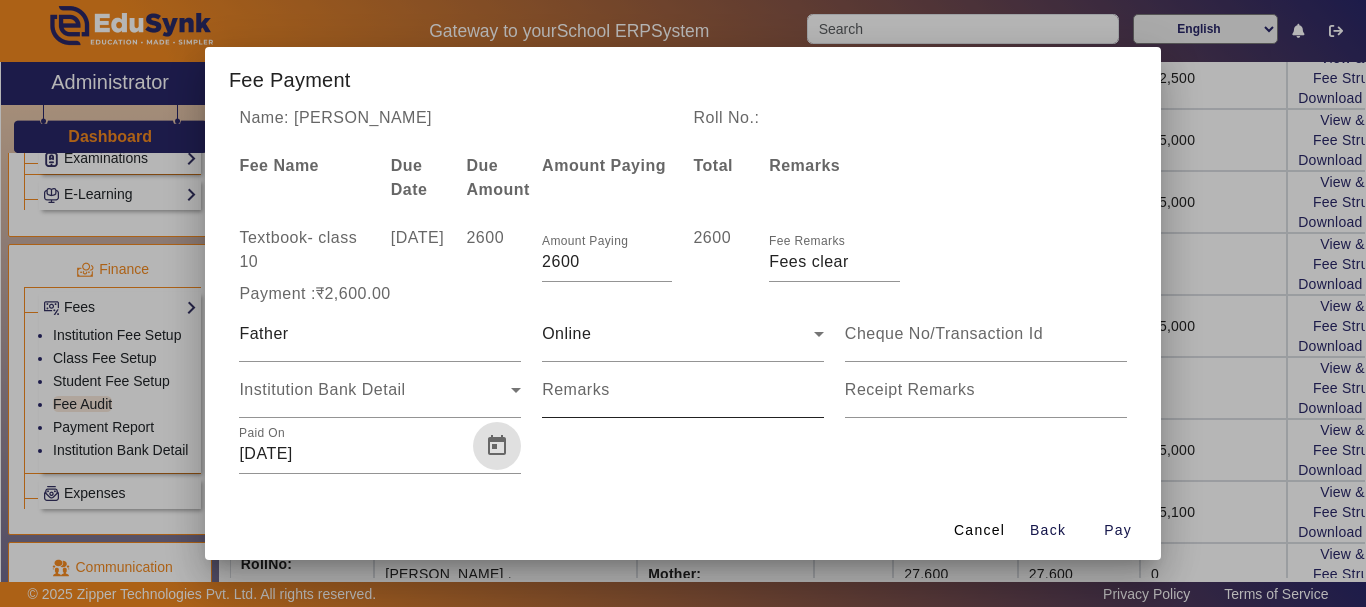 click on "Remarks" at bounding box center [683, 398] 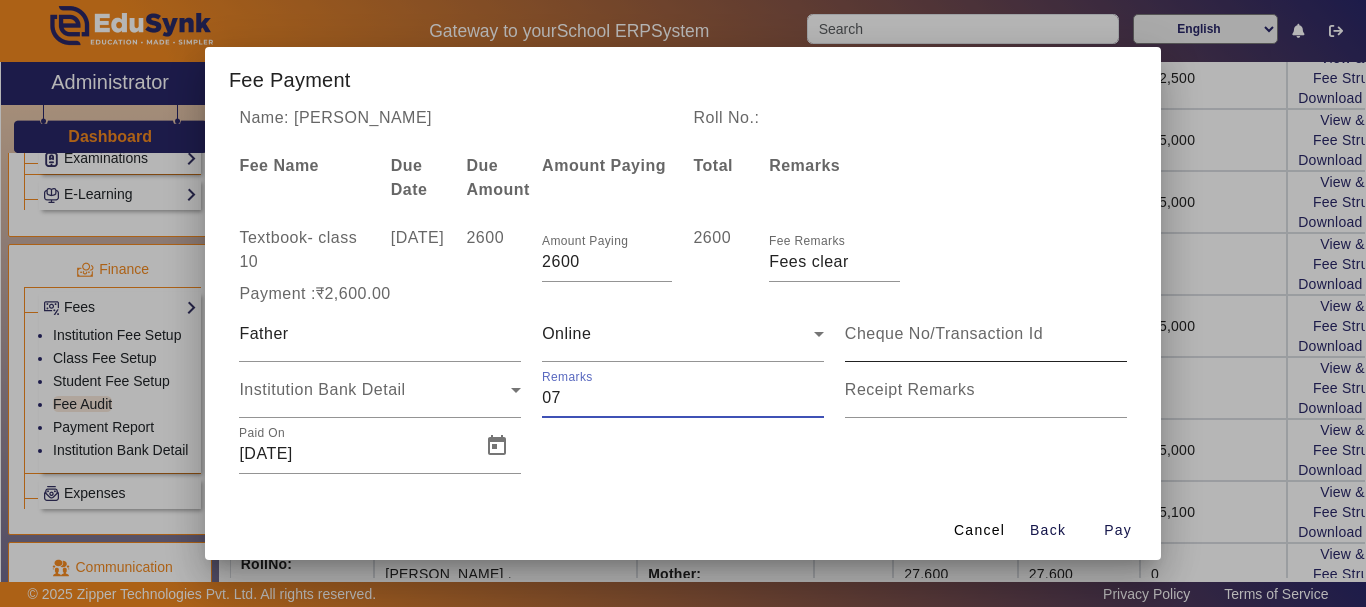 type on "07" 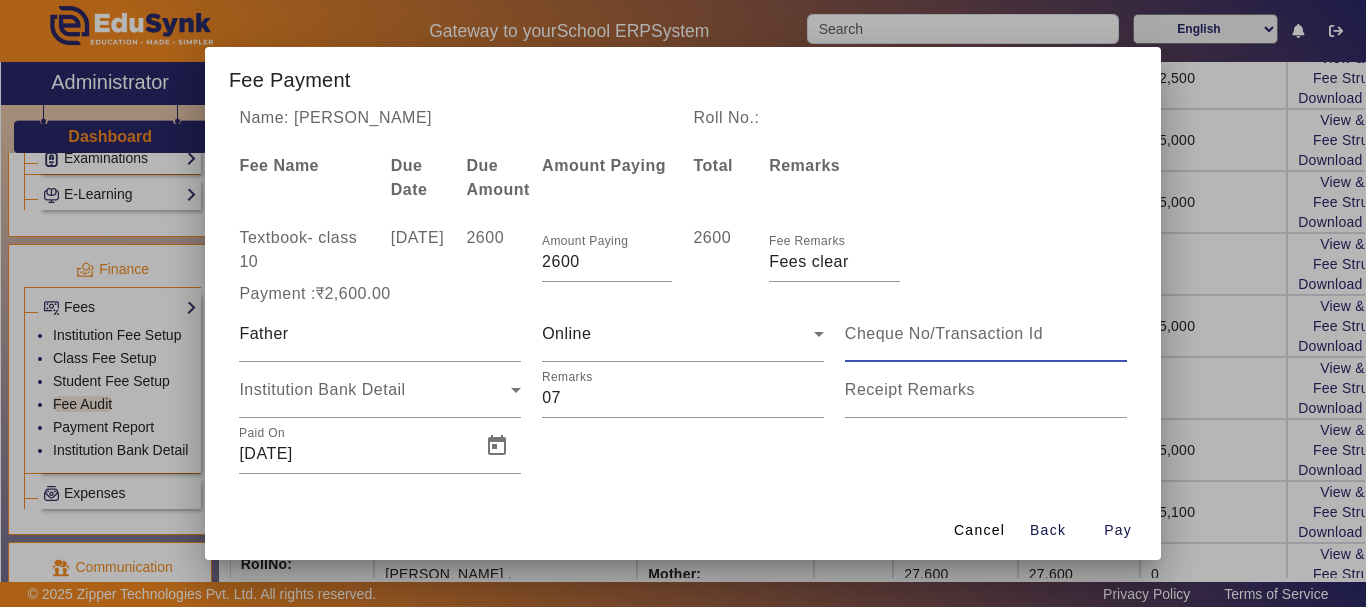 click at bounding box center (986, 334) 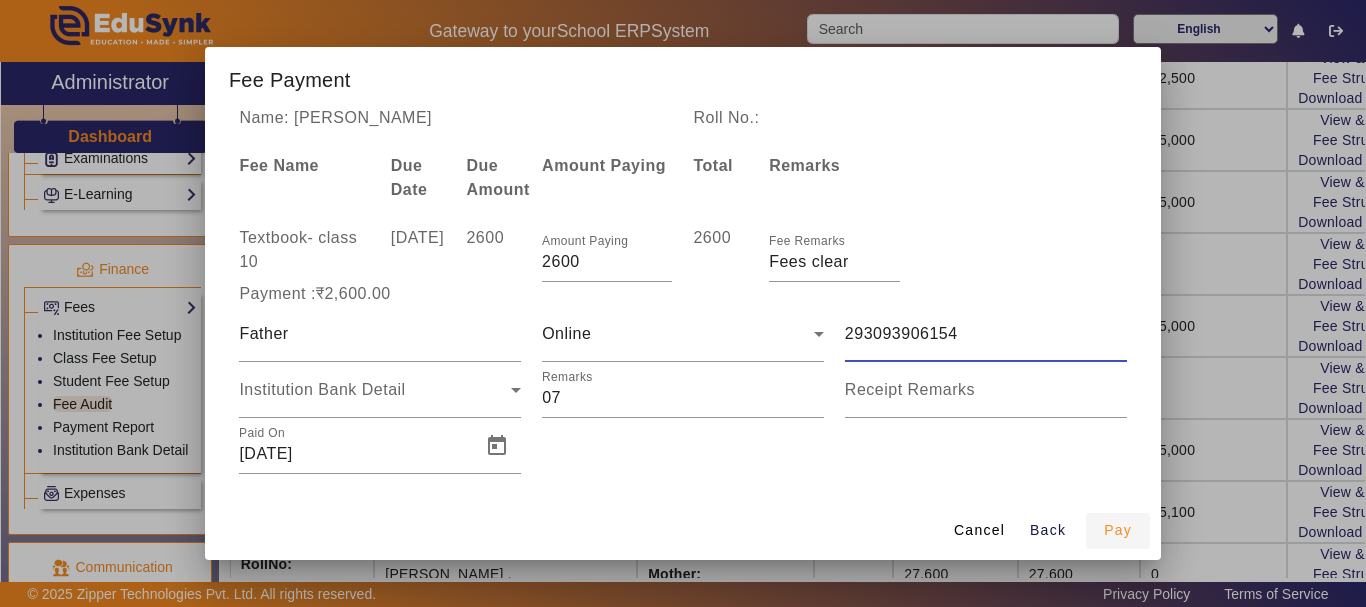 type on "293093906154" 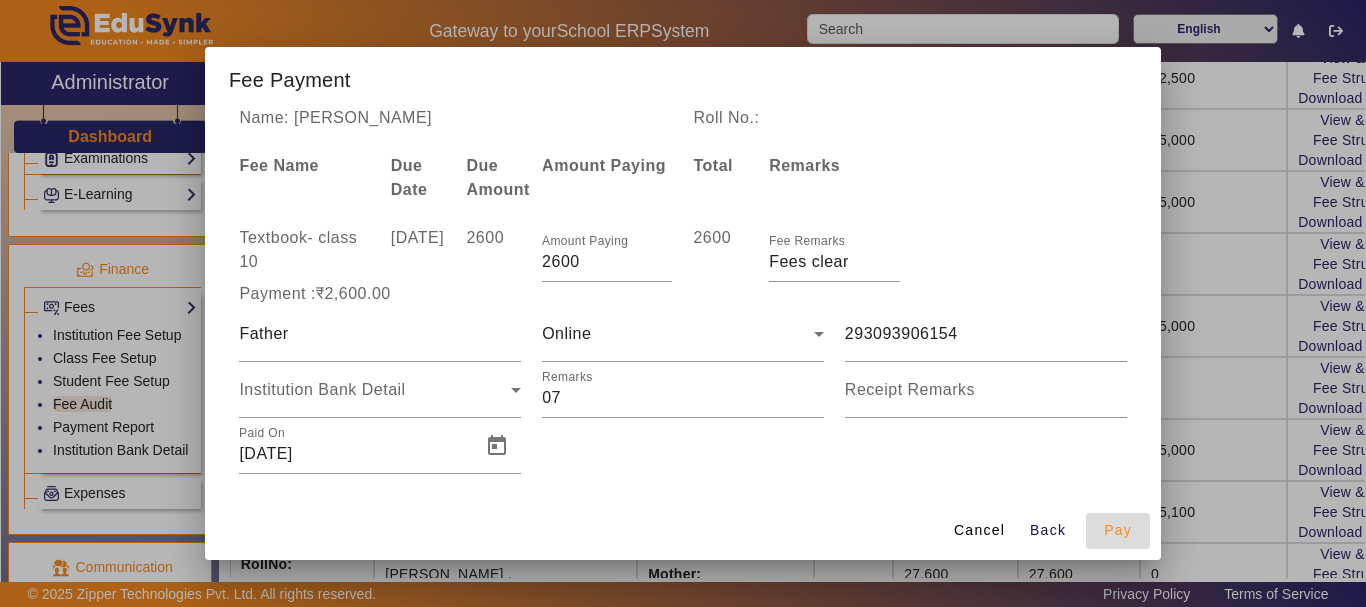 click on "Pay" at bounding box center [1118, 530] 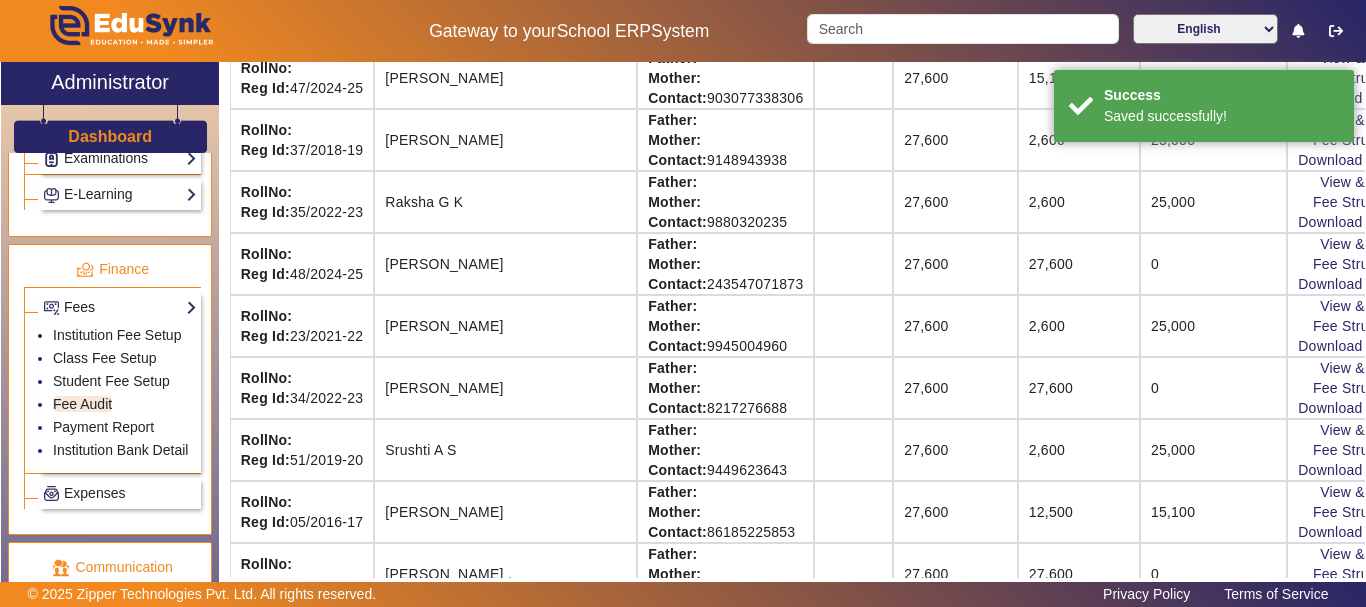 scroll, scrollTop: 0, scrollLeft: 0, axis: both 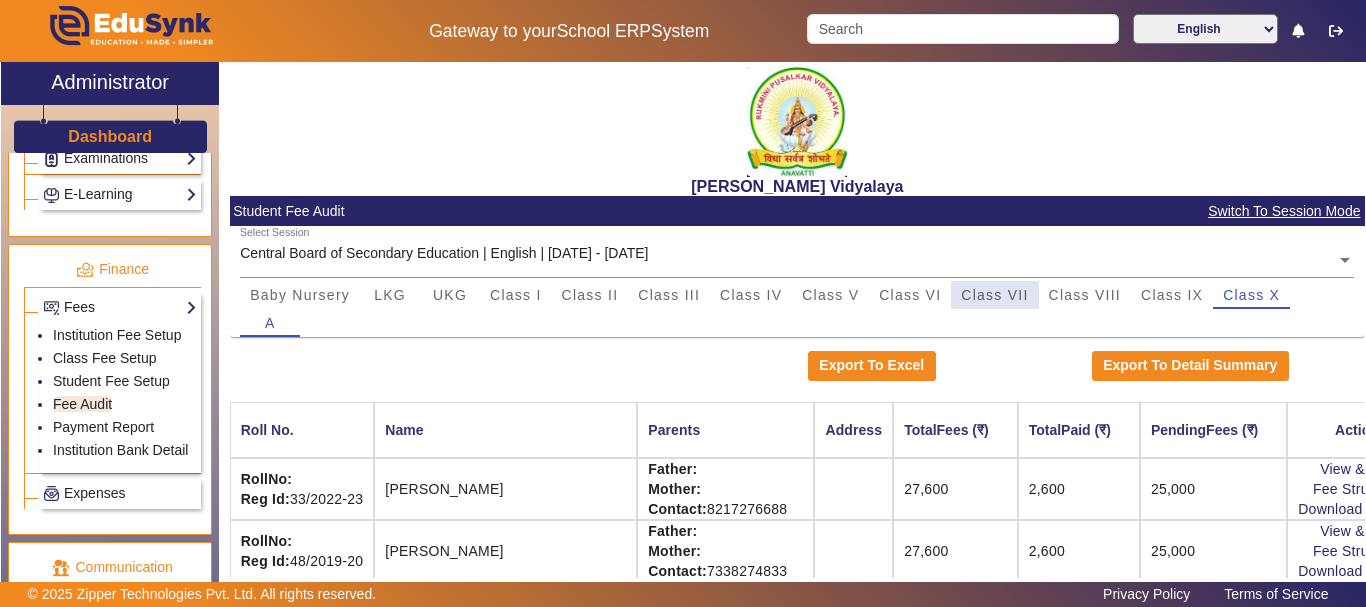 click on "Class VII" at bounding box center (994, 295) 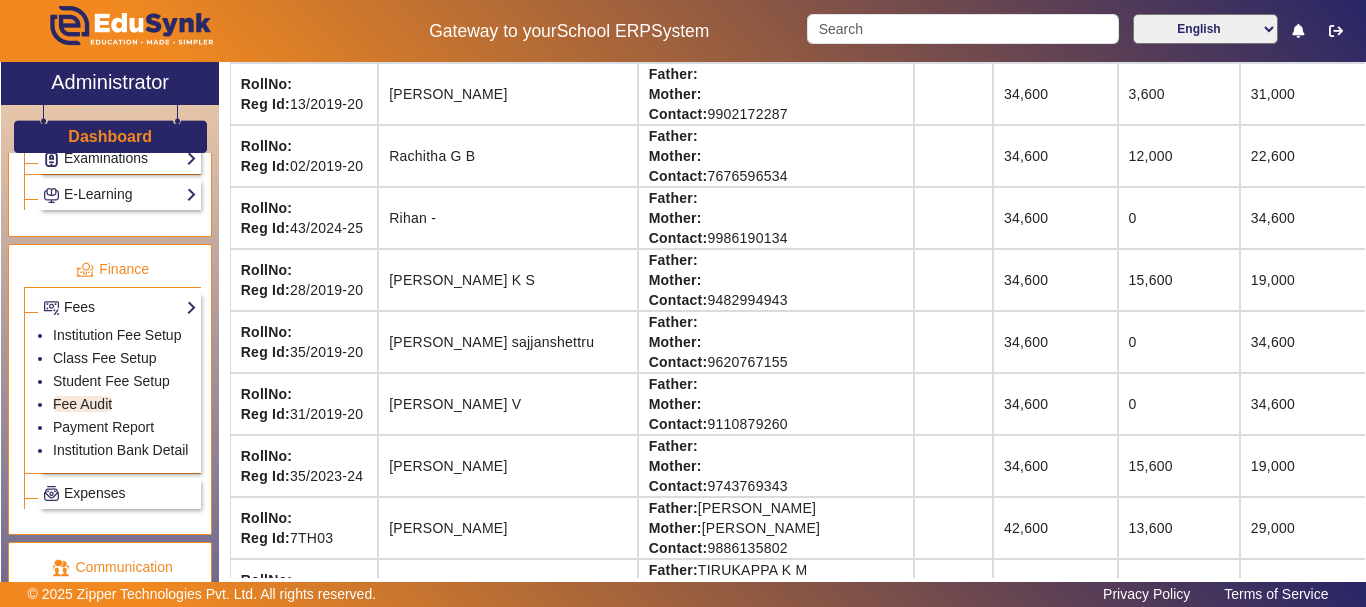 scroll, scrollTop: 1653, scrollLeft: 0, axis: vertical 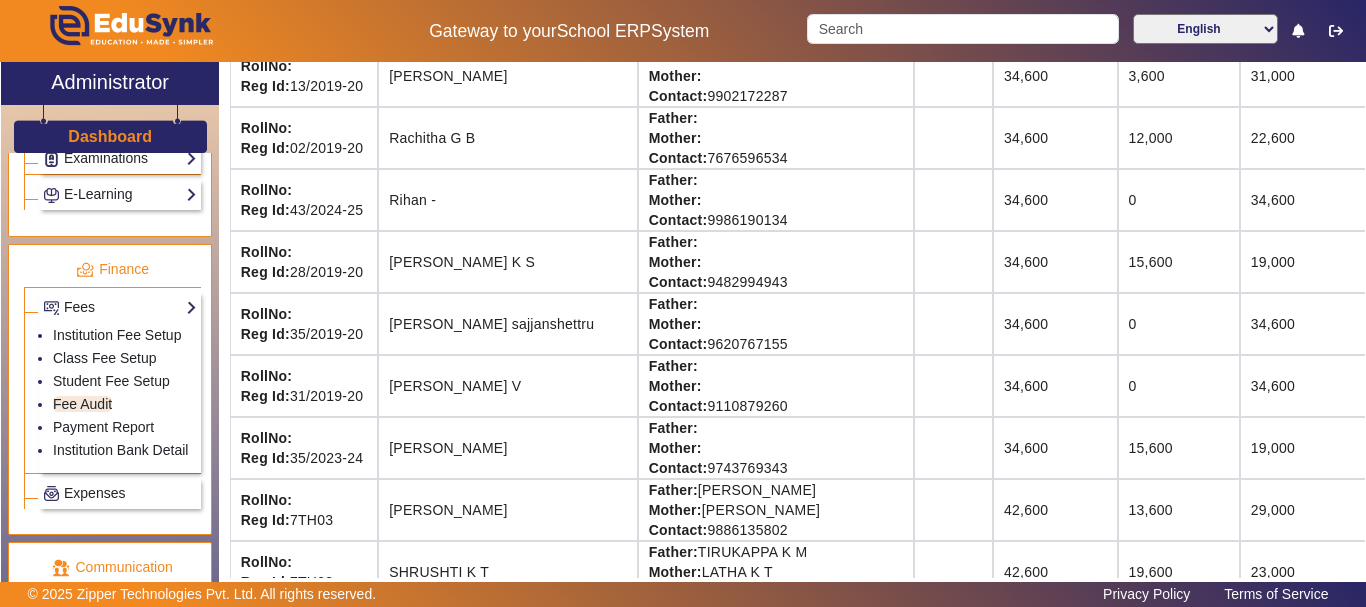 click on "23,000" 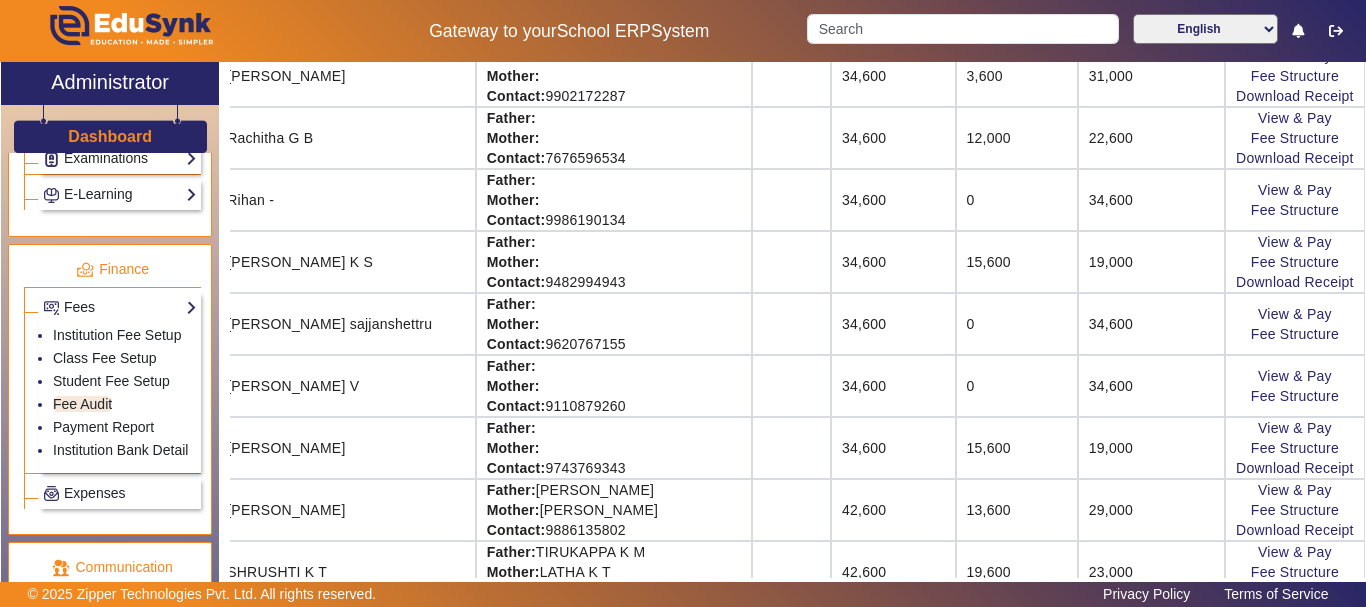 scroll, scrollTop: 1653, scrollLeft: 193, axis: both 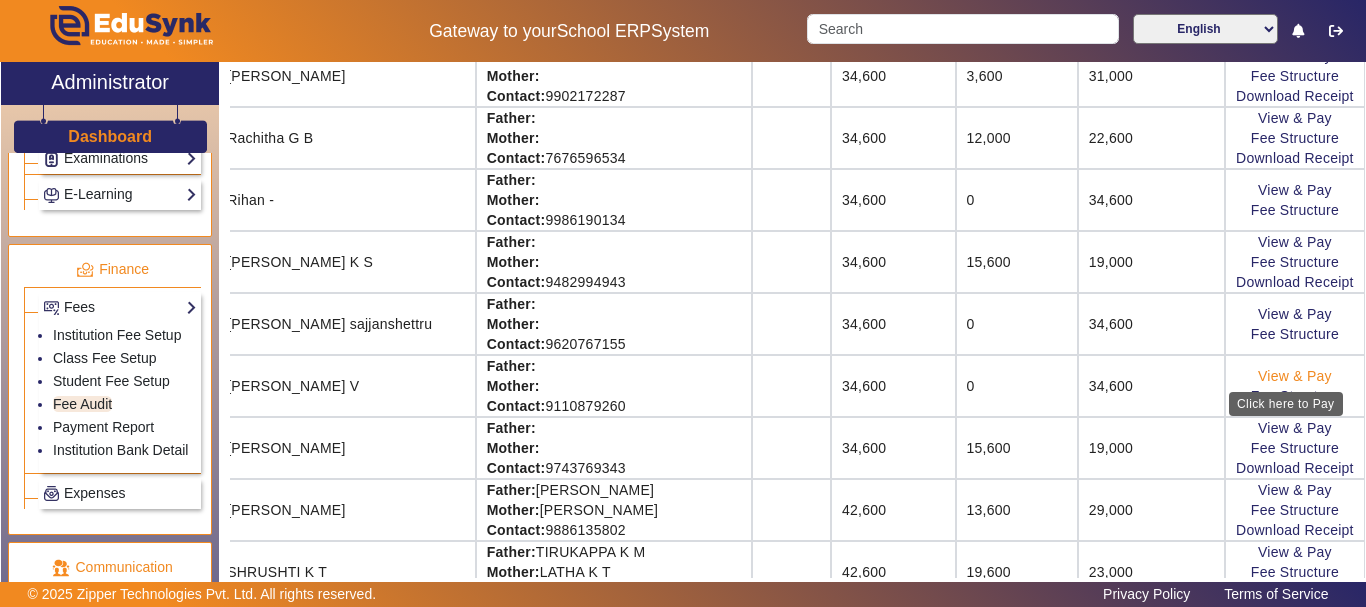 click on "View & Pay" 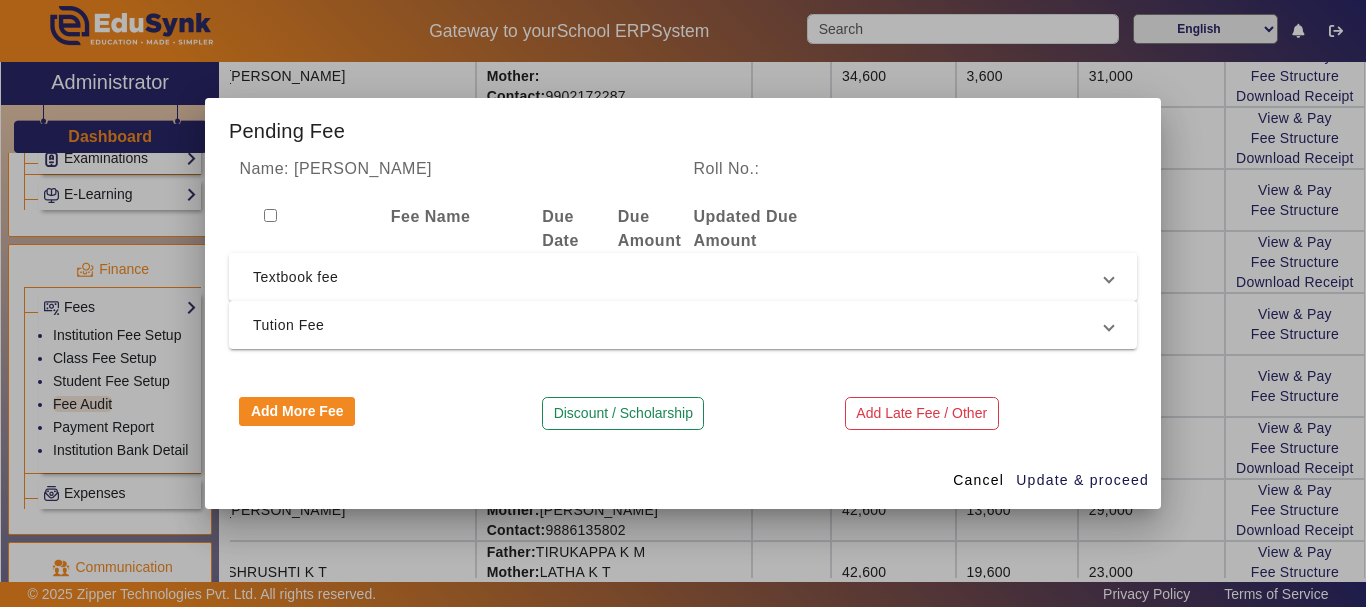click on "Textbook fee" at bounding box center [679, 277] 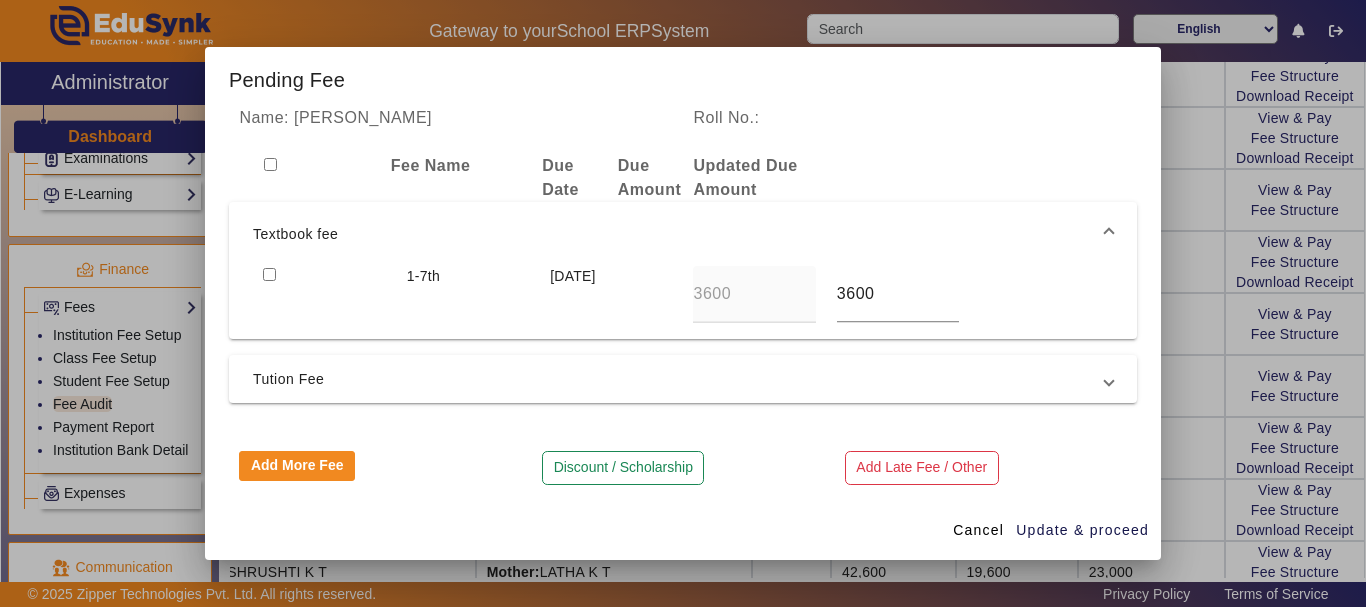 click at bounding box center [269, 274] 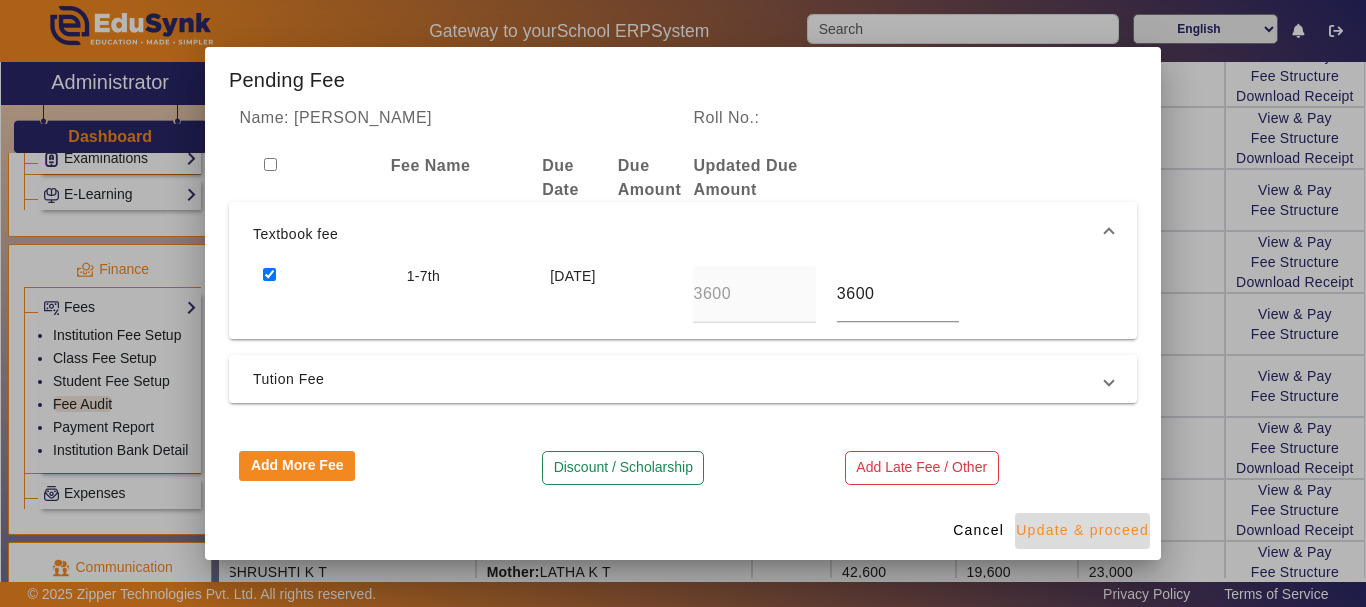 click on "Update & proceed" at bounding box center (1082, 530) 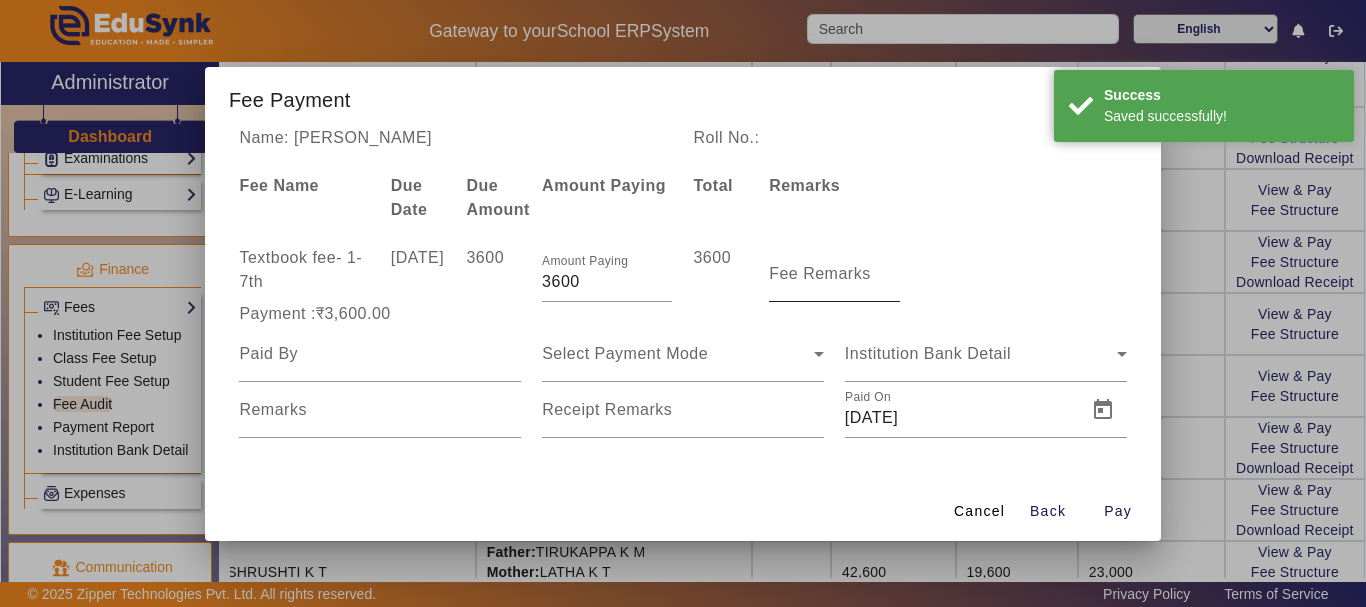 click on "Fee Remarks" at bounding box center [820, 273] 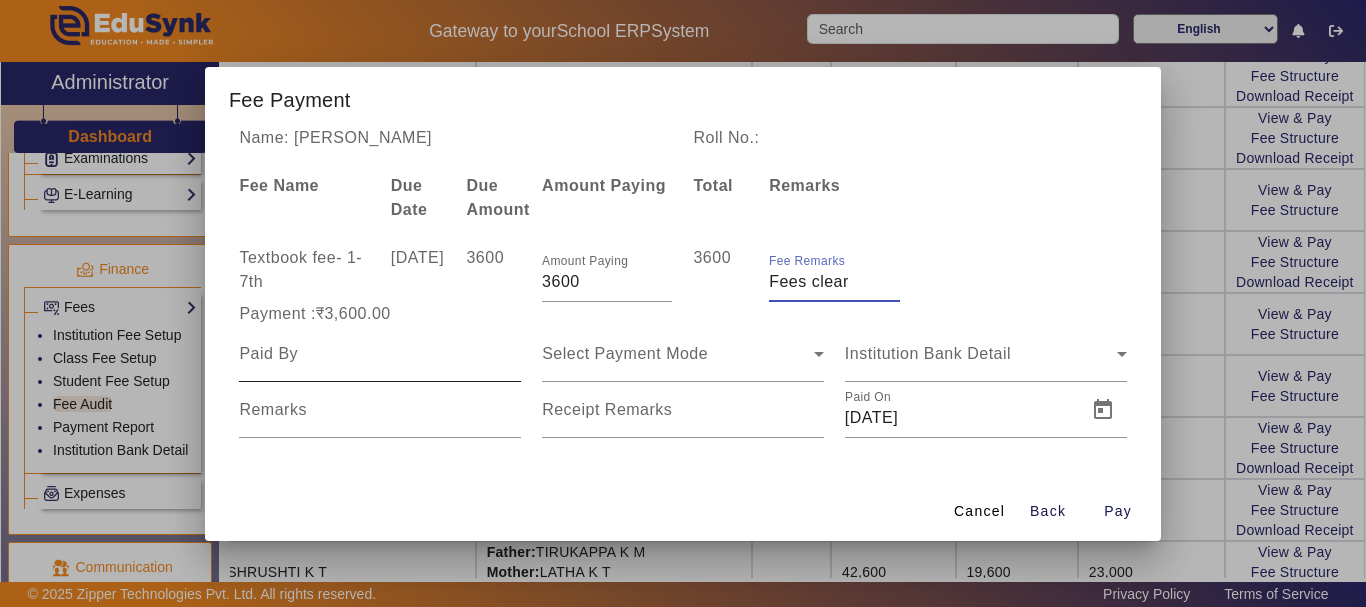 type on "Fees clear" 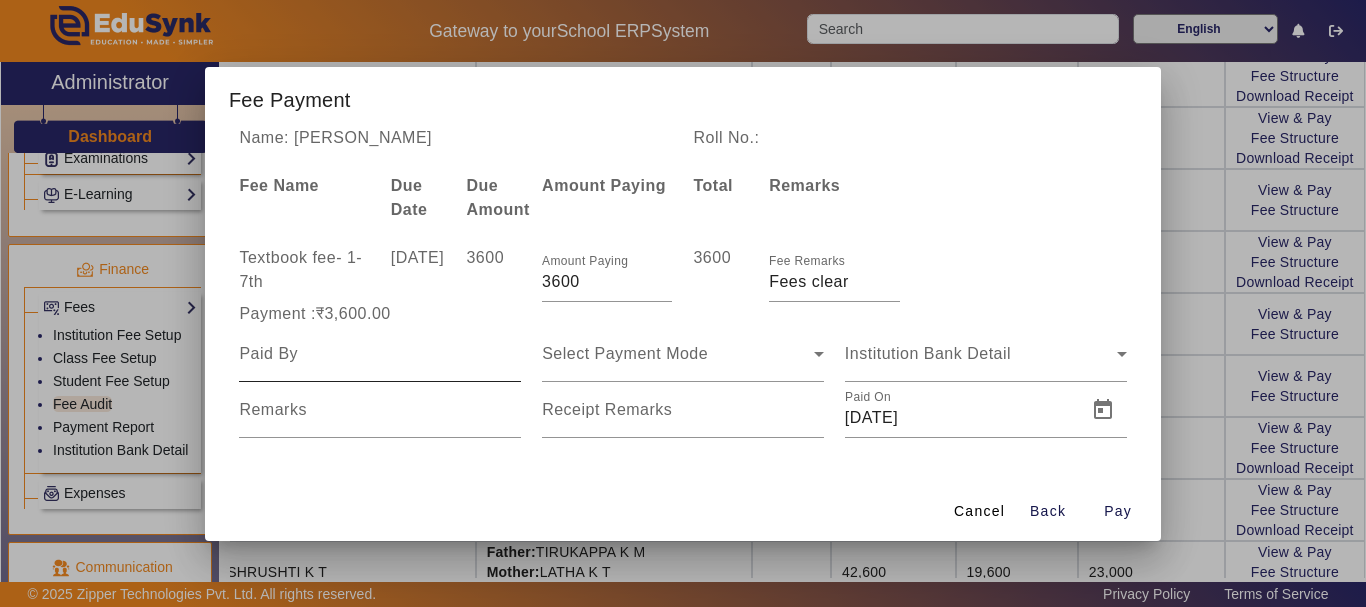 click at bounding box center [380, 354] 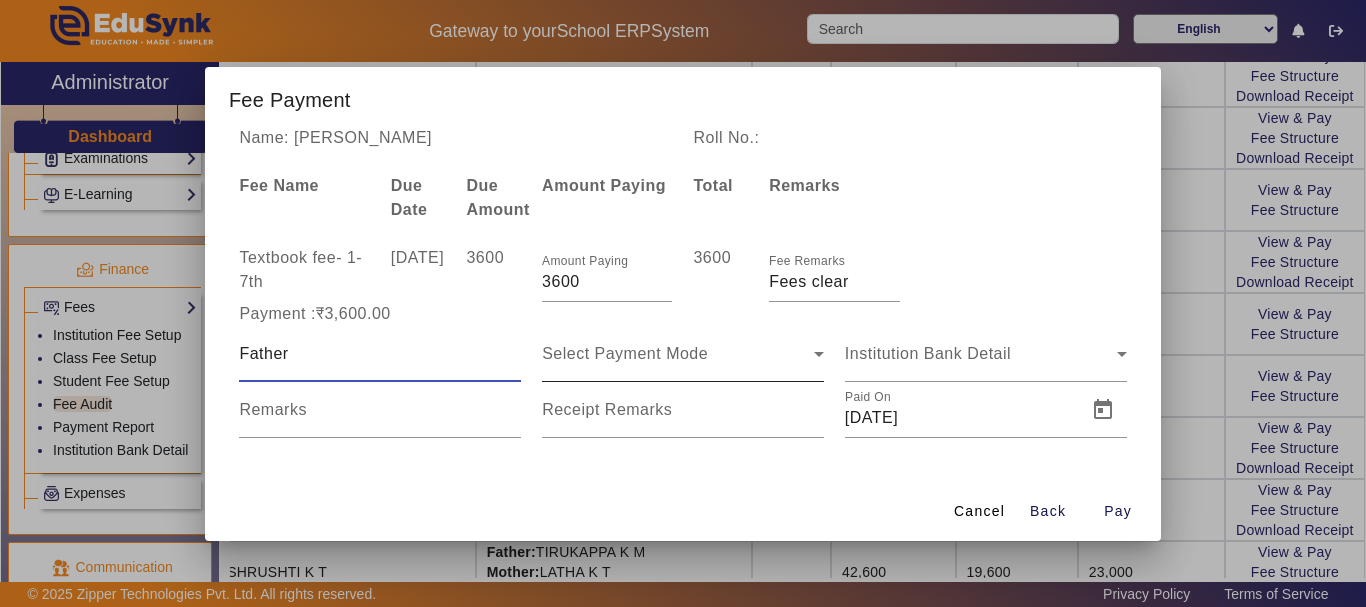 type on "Father" 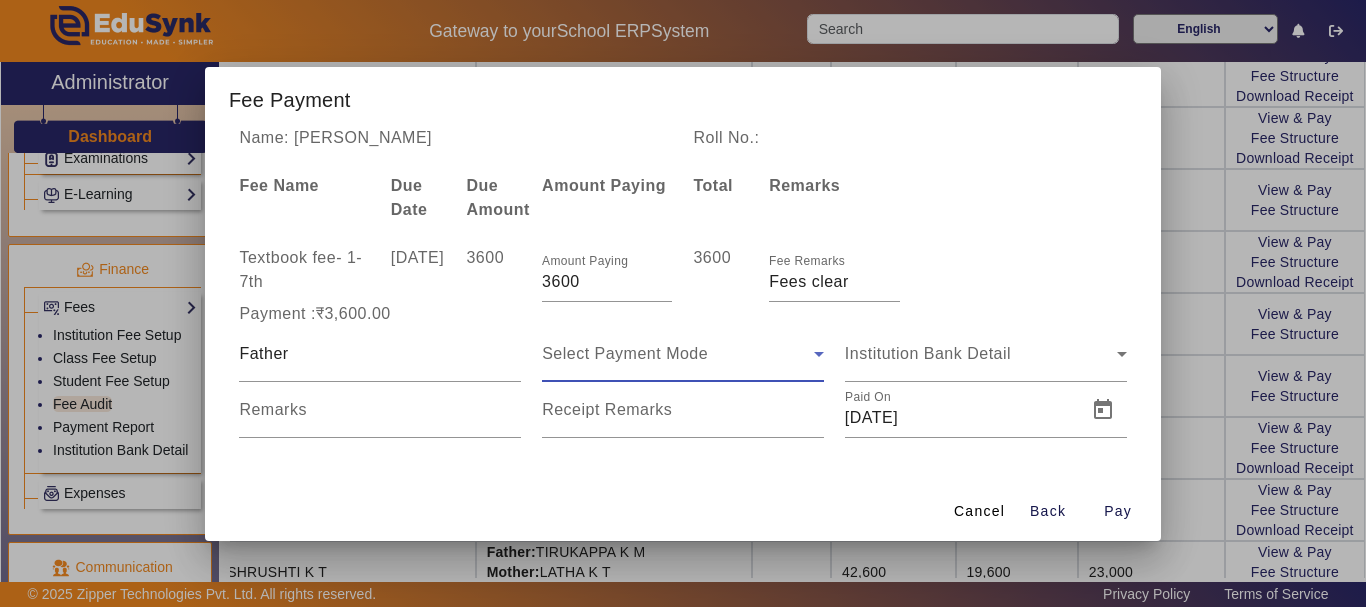 click on "Select Payment Mode" at bounding box center [625, 353] 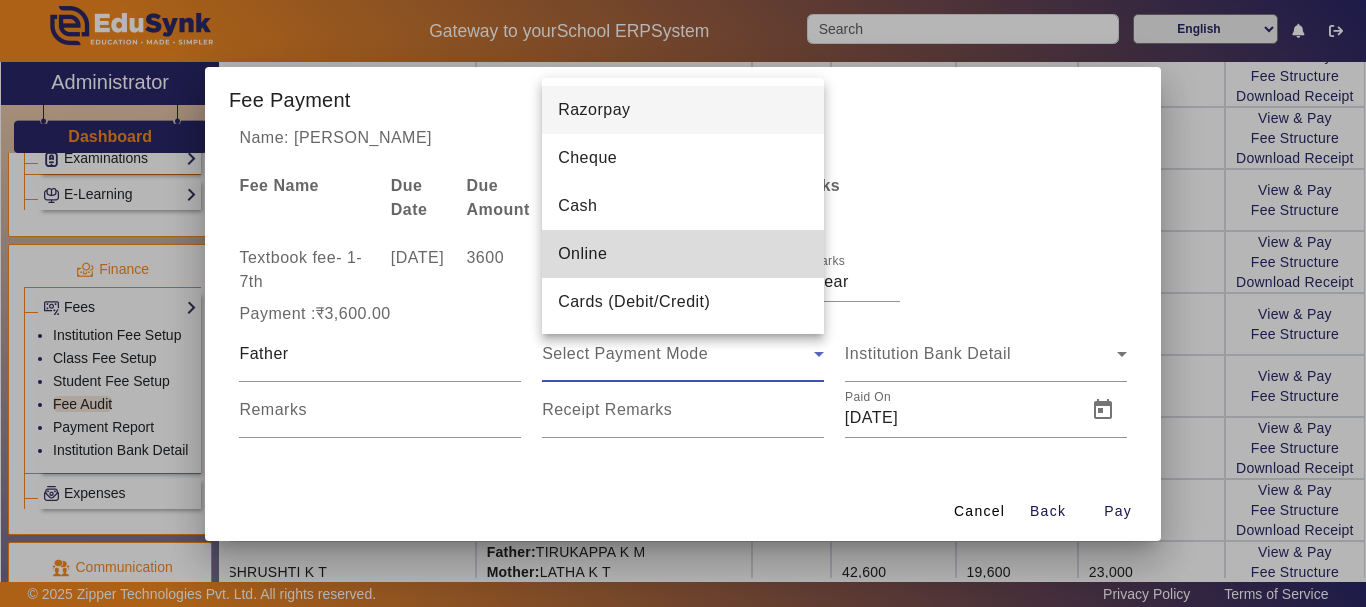 click on "Online" at bounding box center [582, 254] 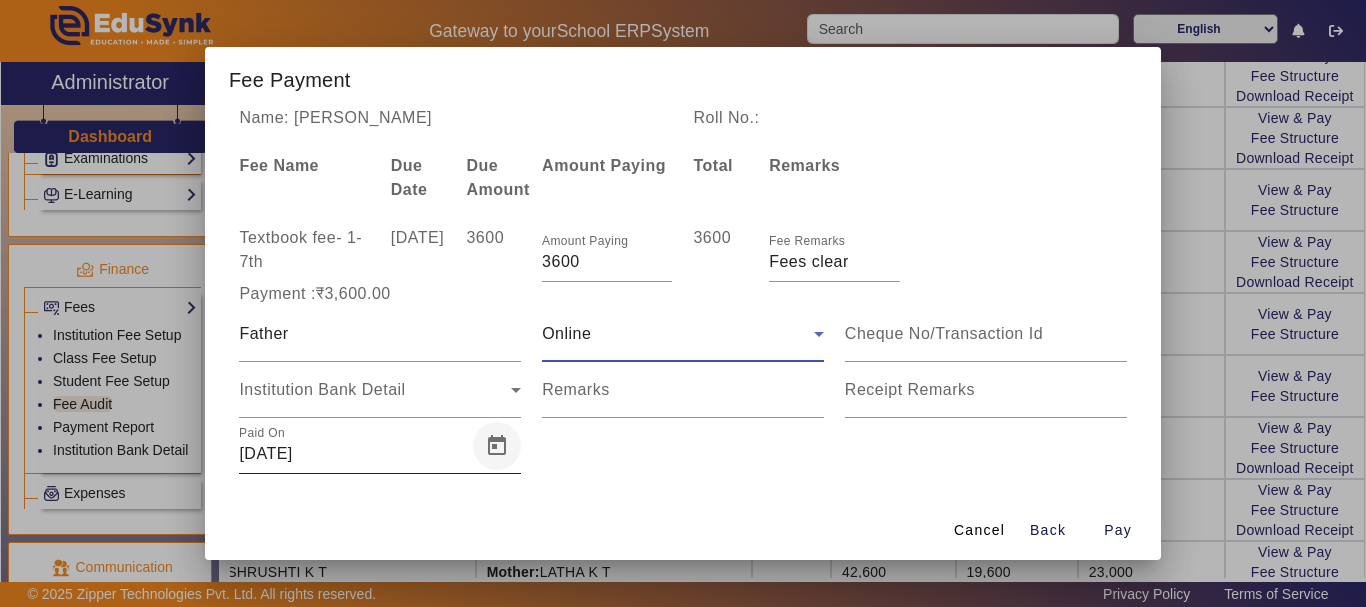click at bounding box center (497, 446) 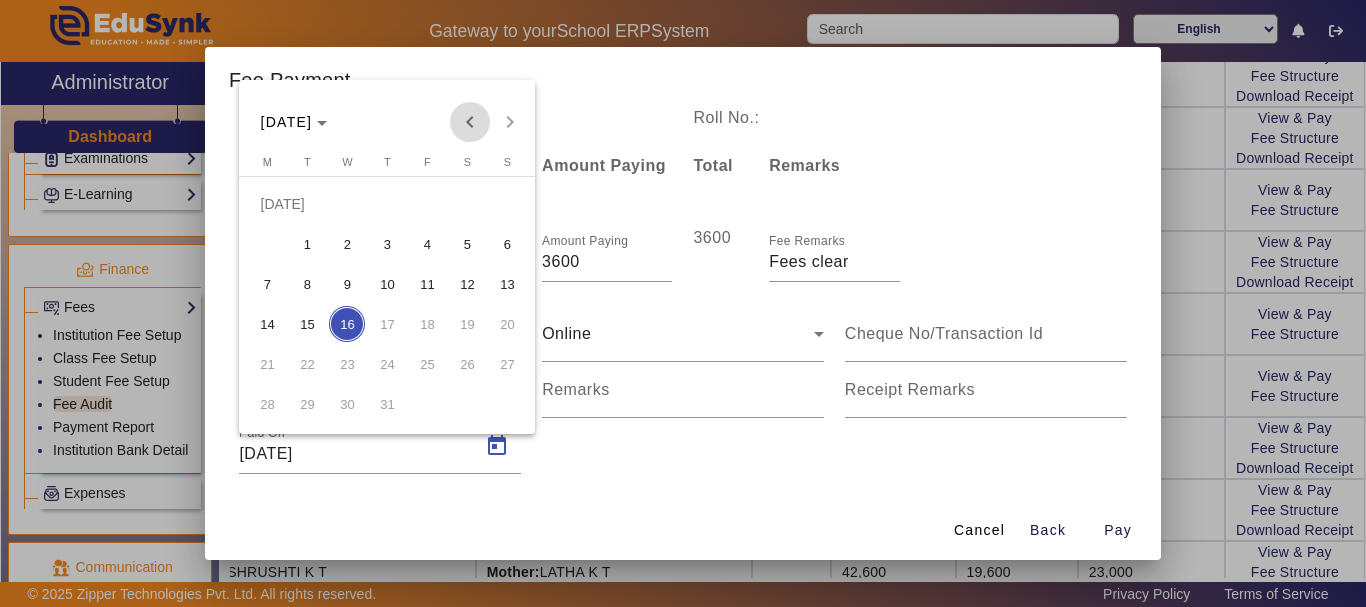 click at bounding box center (470, 122) 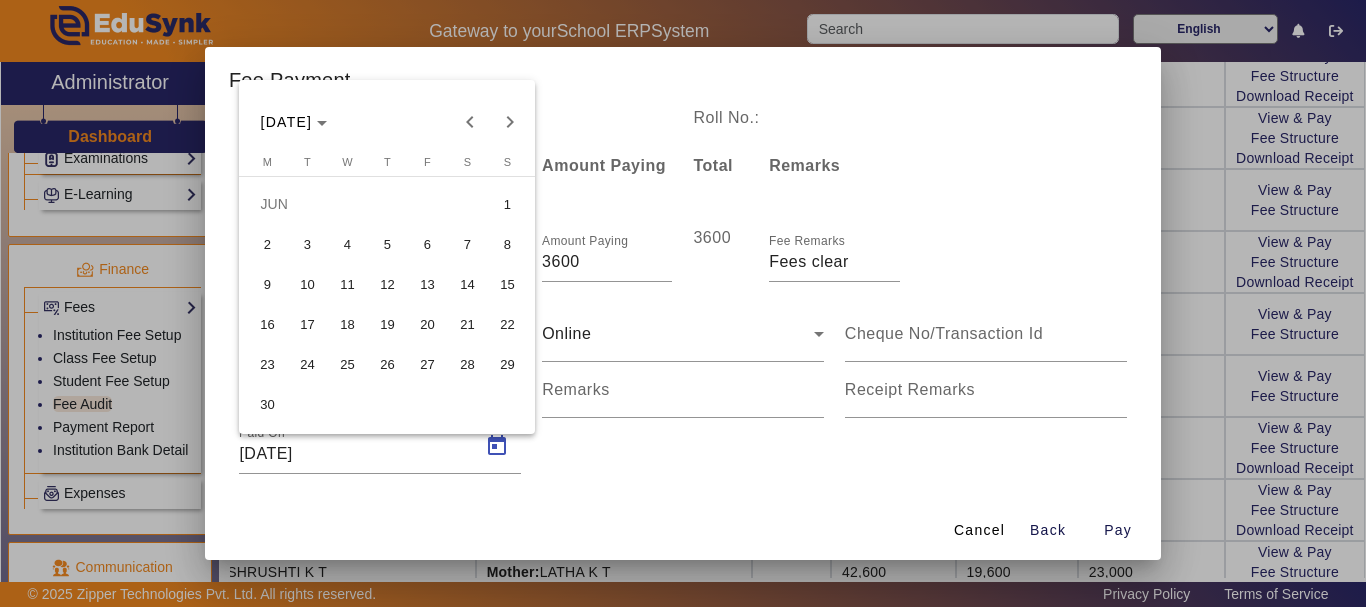 click on "2" at bounding box center (267, 244) 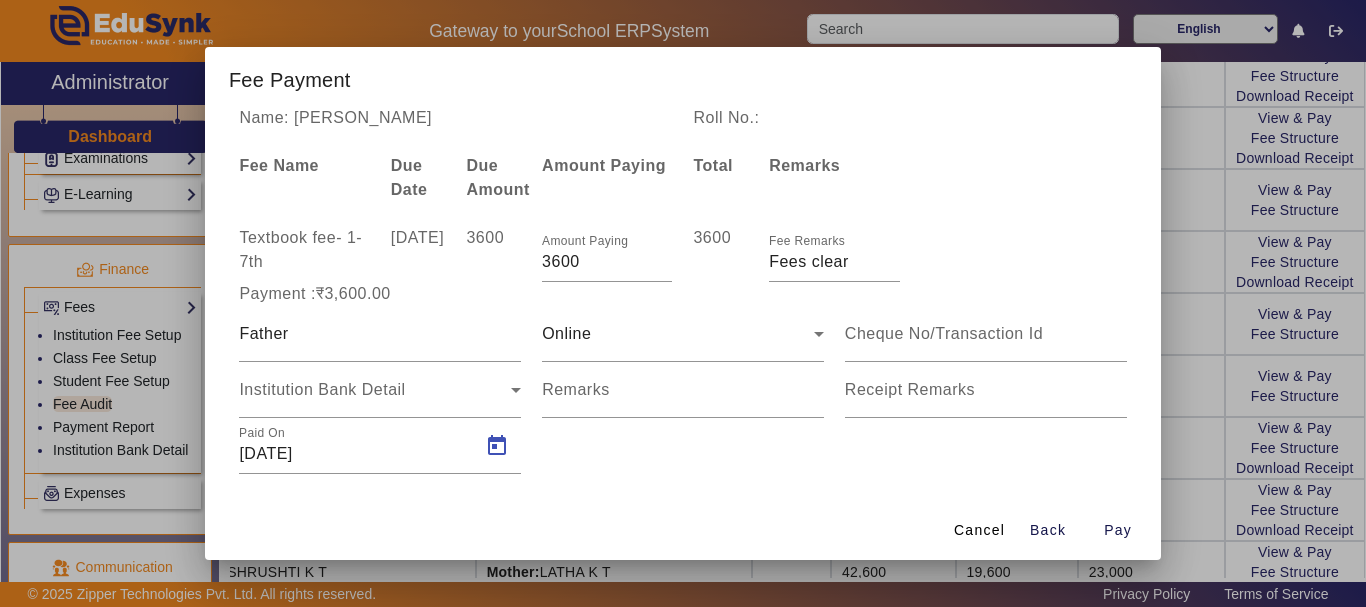 type on "[DATE]" 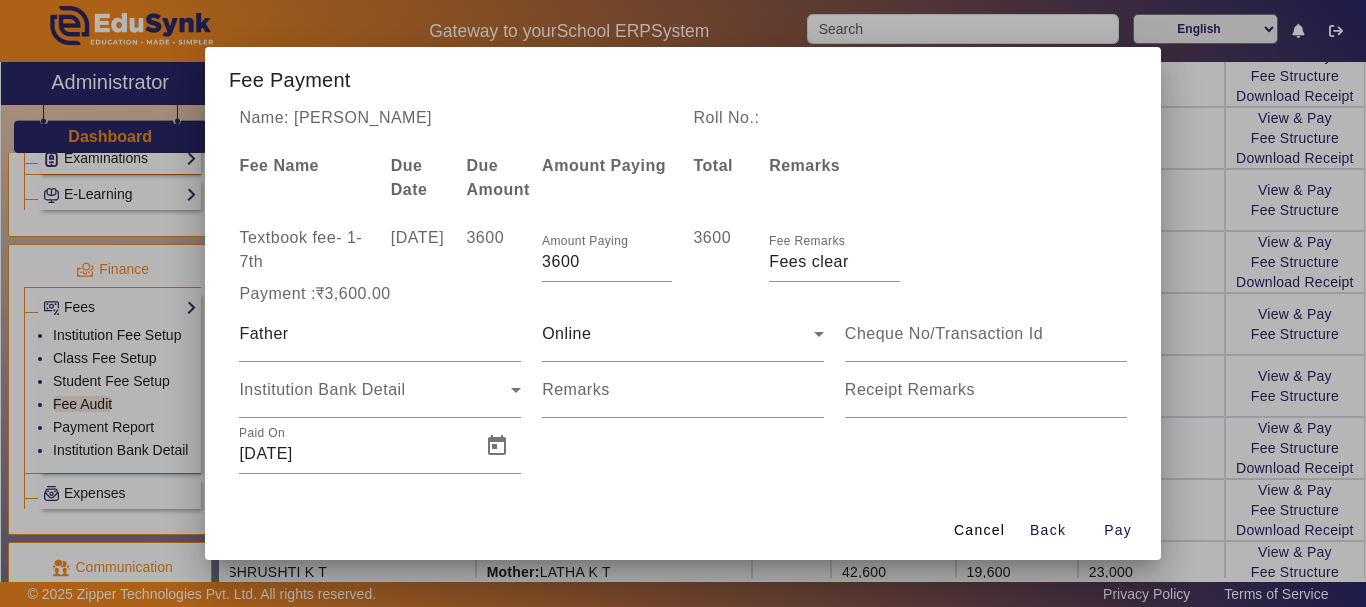 click on "Remarks" at bounding box center (683, 390) 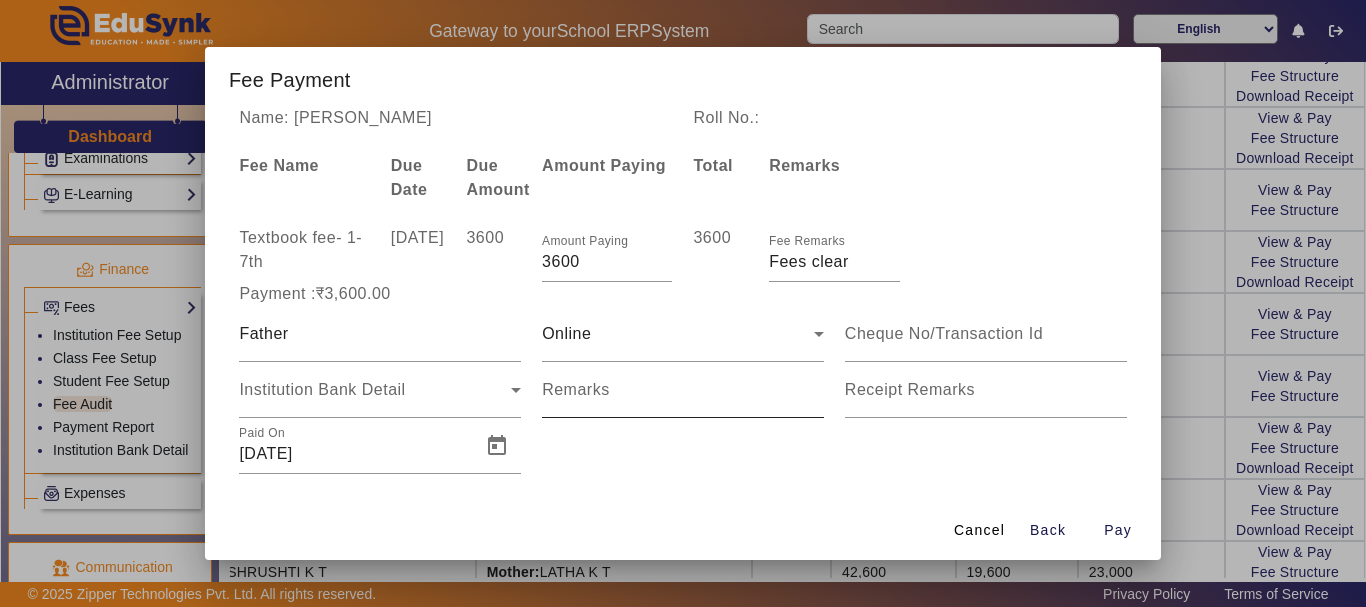 click on "Remarks" at bounding box center (576, 389) 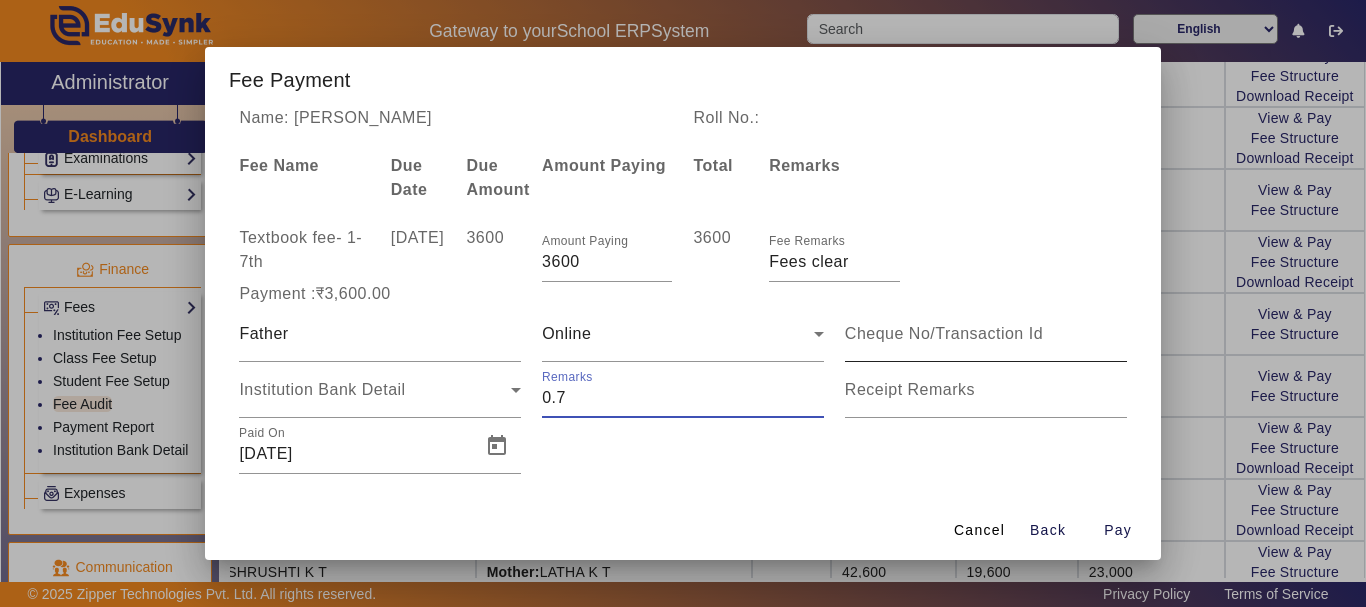 type on "0.7" 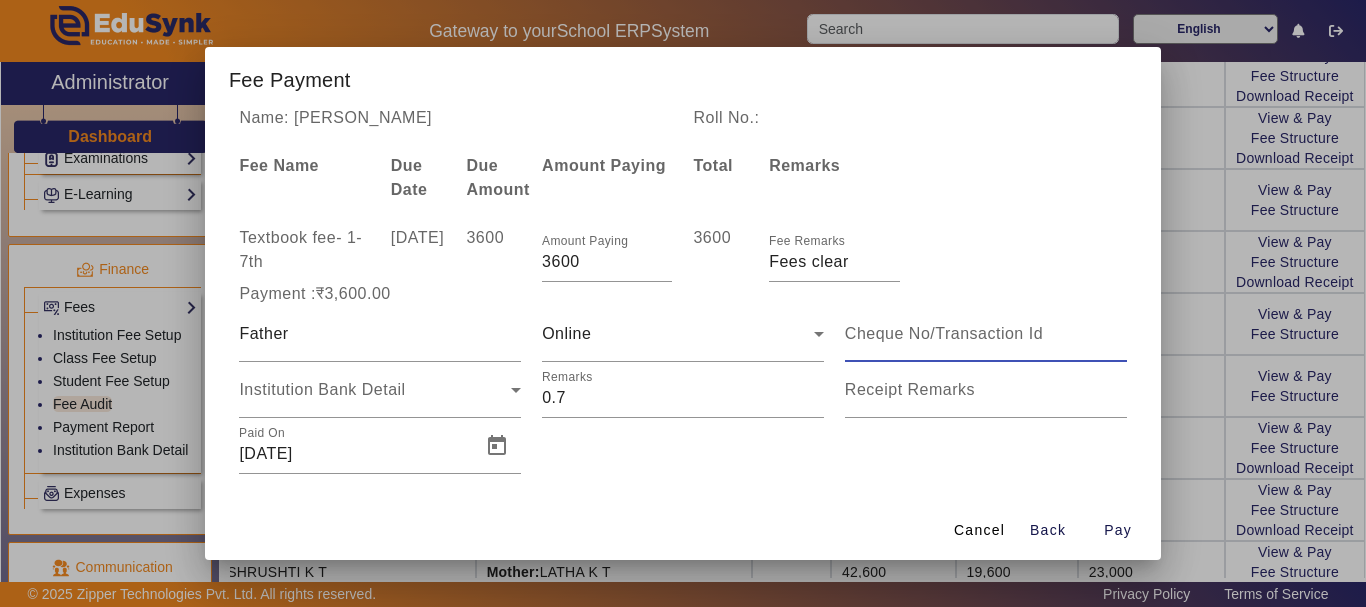 click at bounding box center [986, 334] 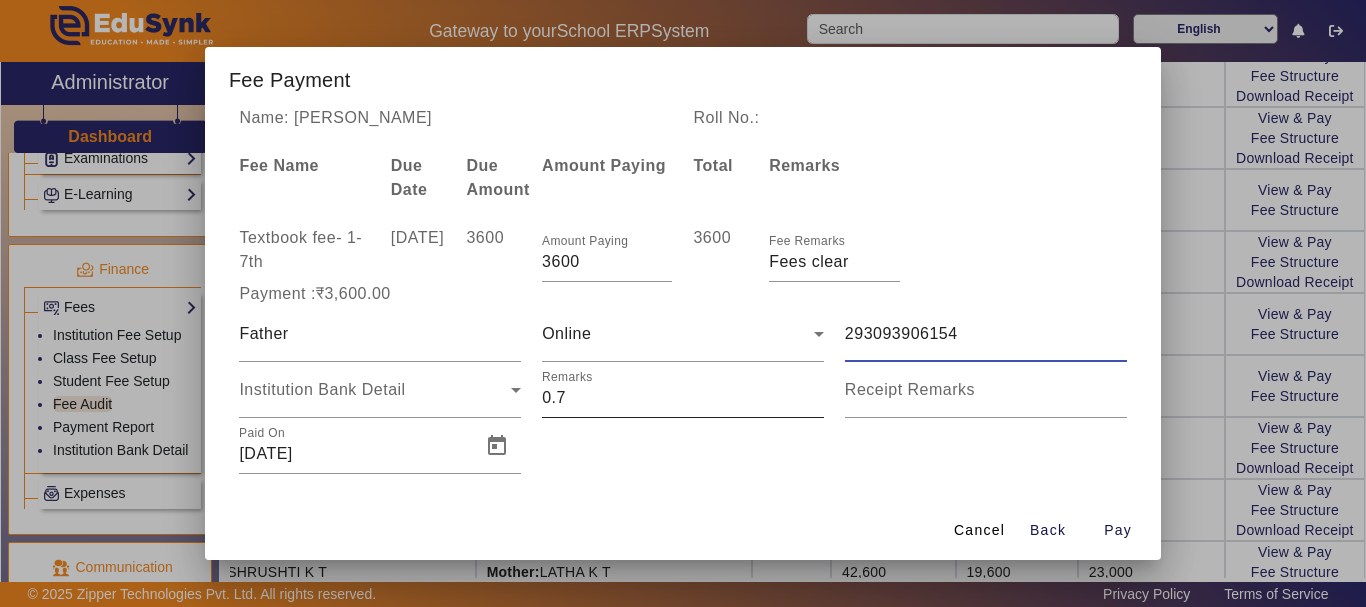 type on "293093906154" 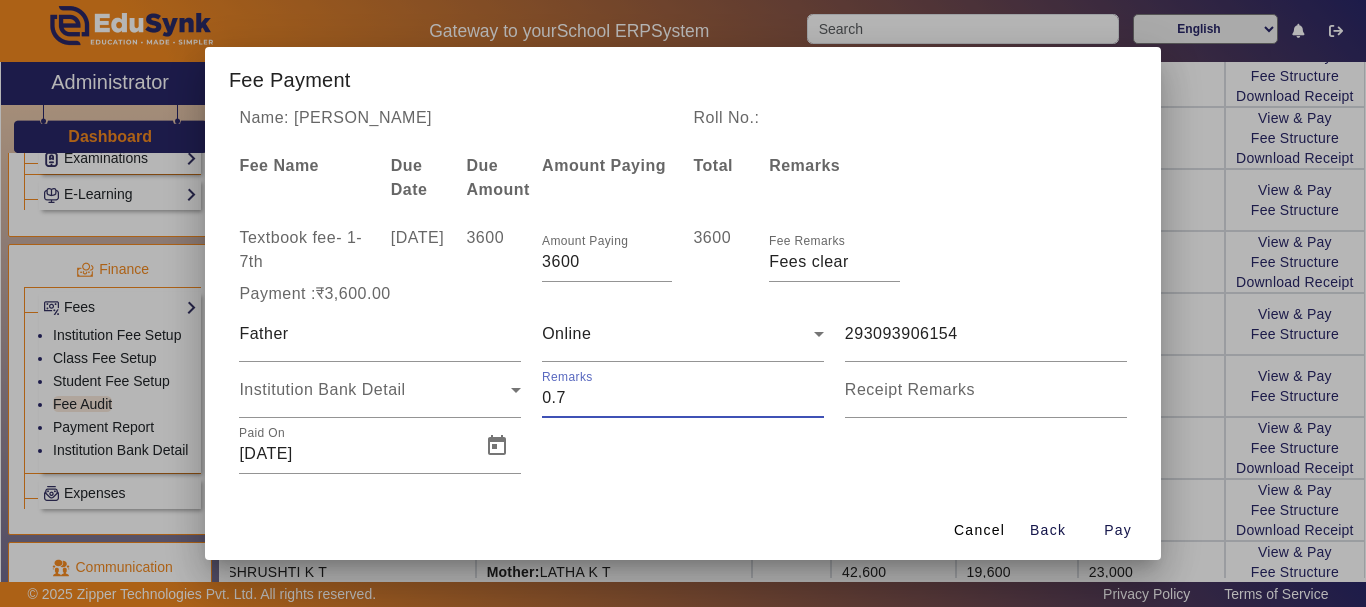 click on "Remarks" at bounding box center (683, 398) 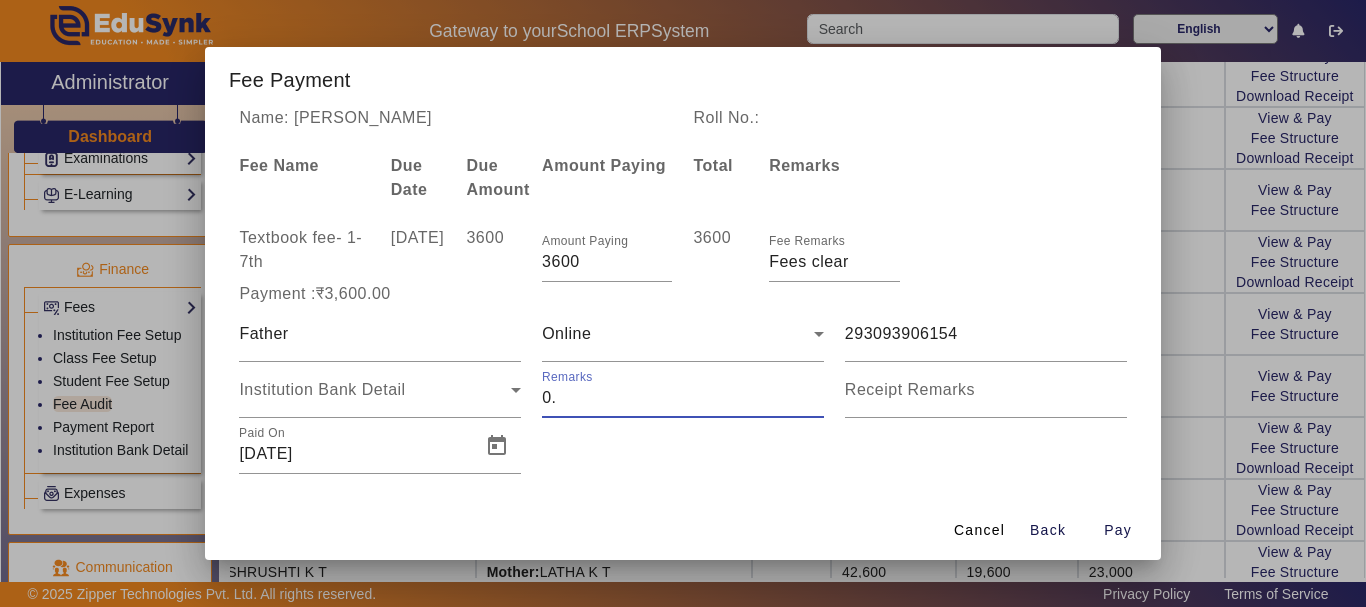 type on "0" 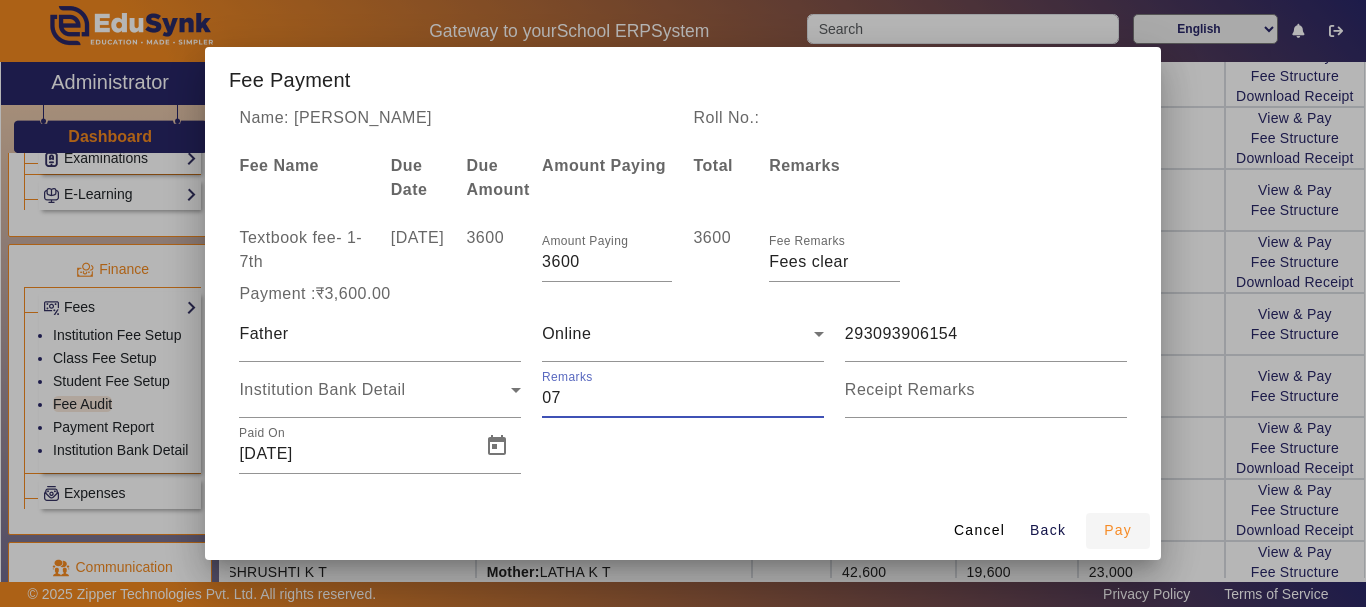 type on "07" 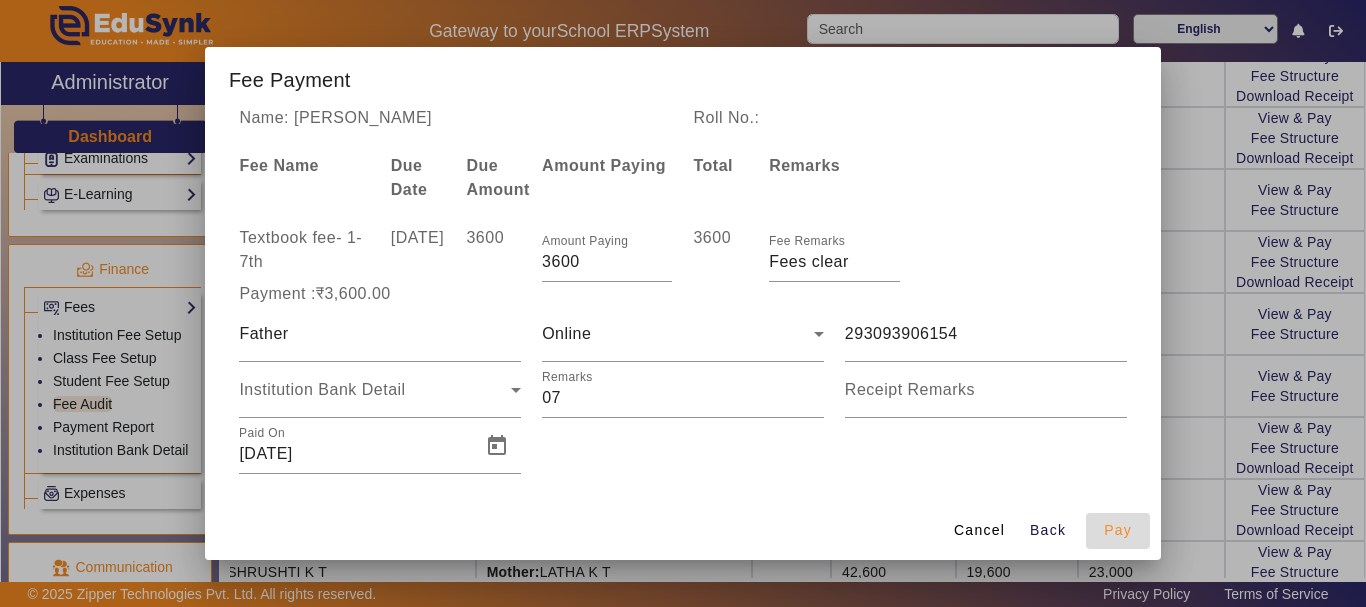 click on "Pay" at bounding box center [1118, 530] 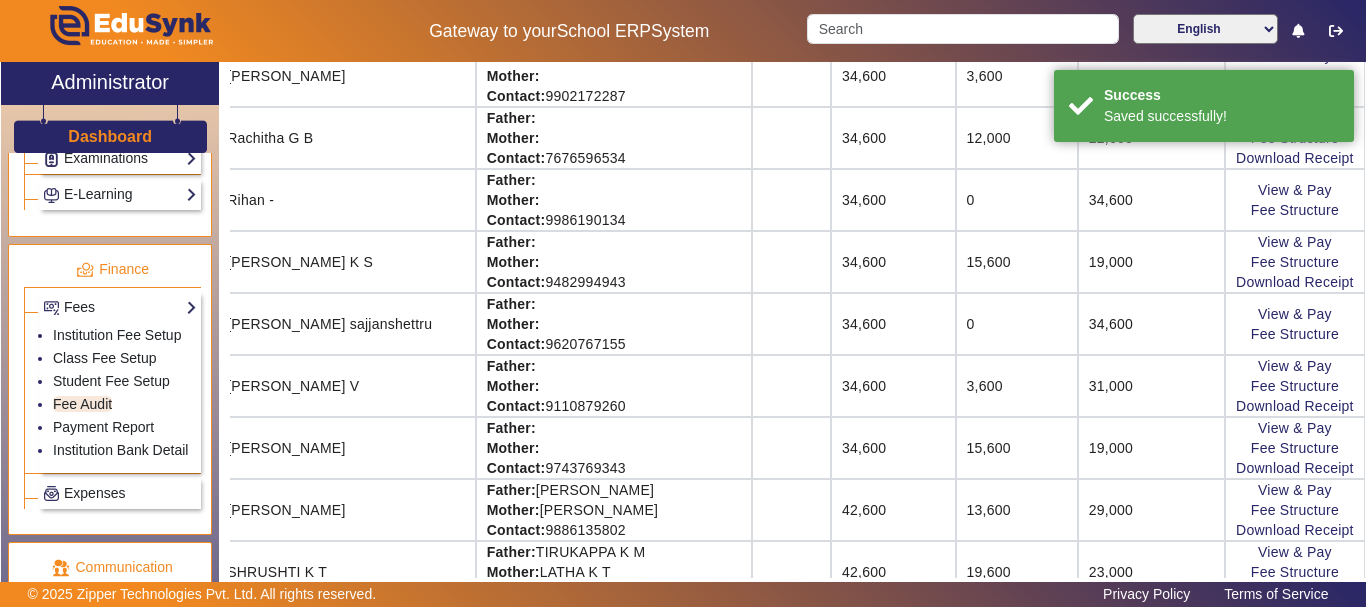 scroll, scrollTop: 103, scrollLeft: 193, axis: both 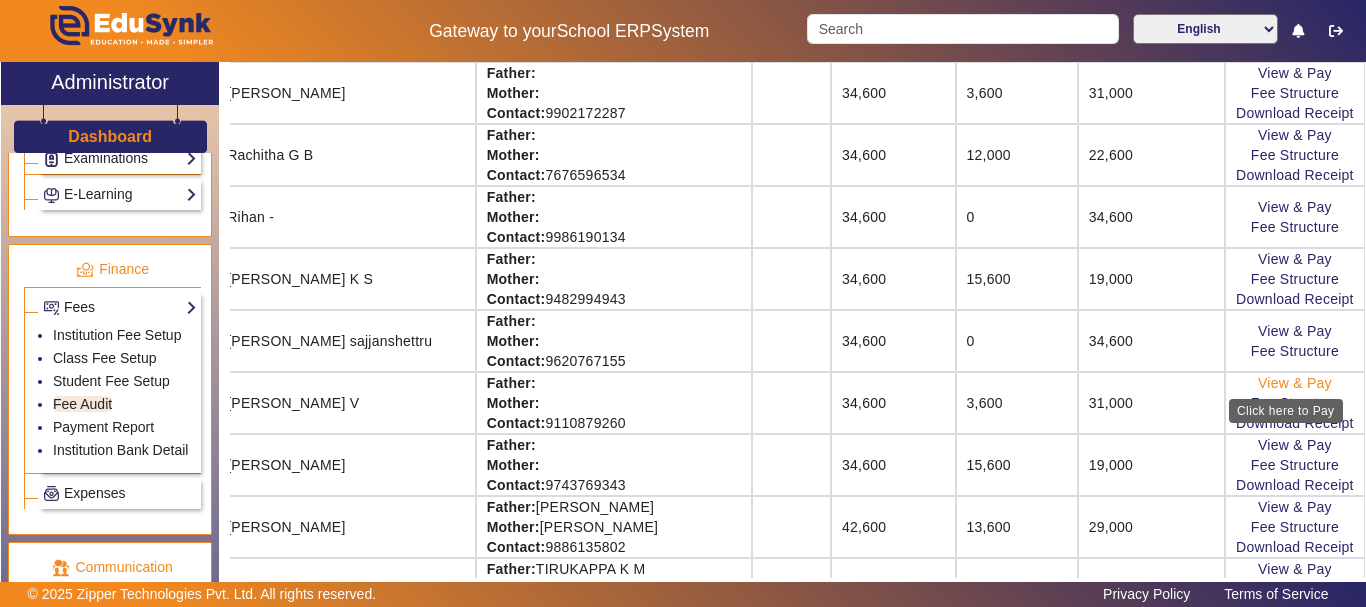 click on "View & Pay" 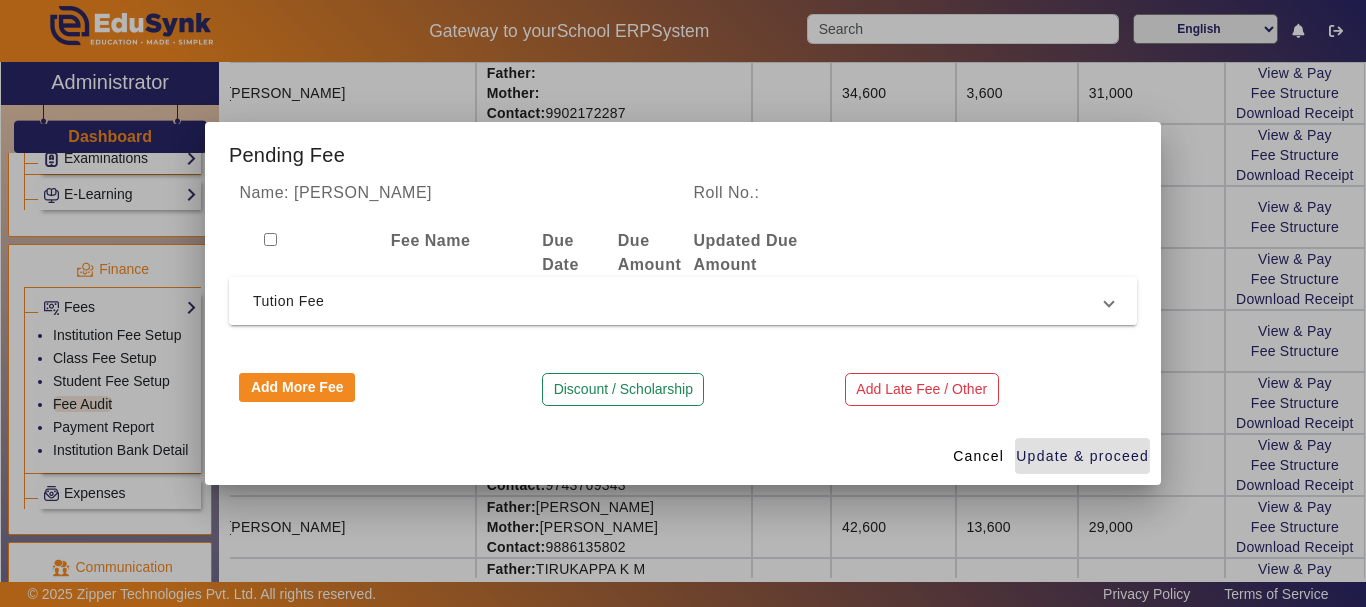 click on "Tution Fee" at bounding box center (679, 301) 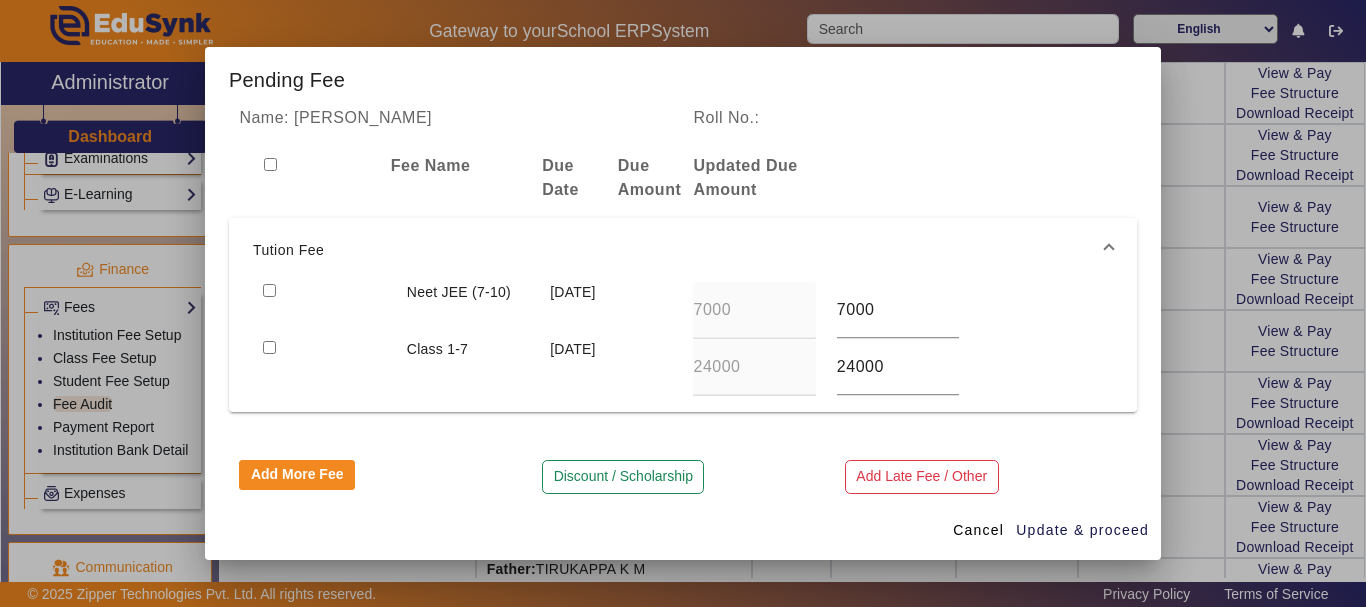 click at bounding box center [269, 290] 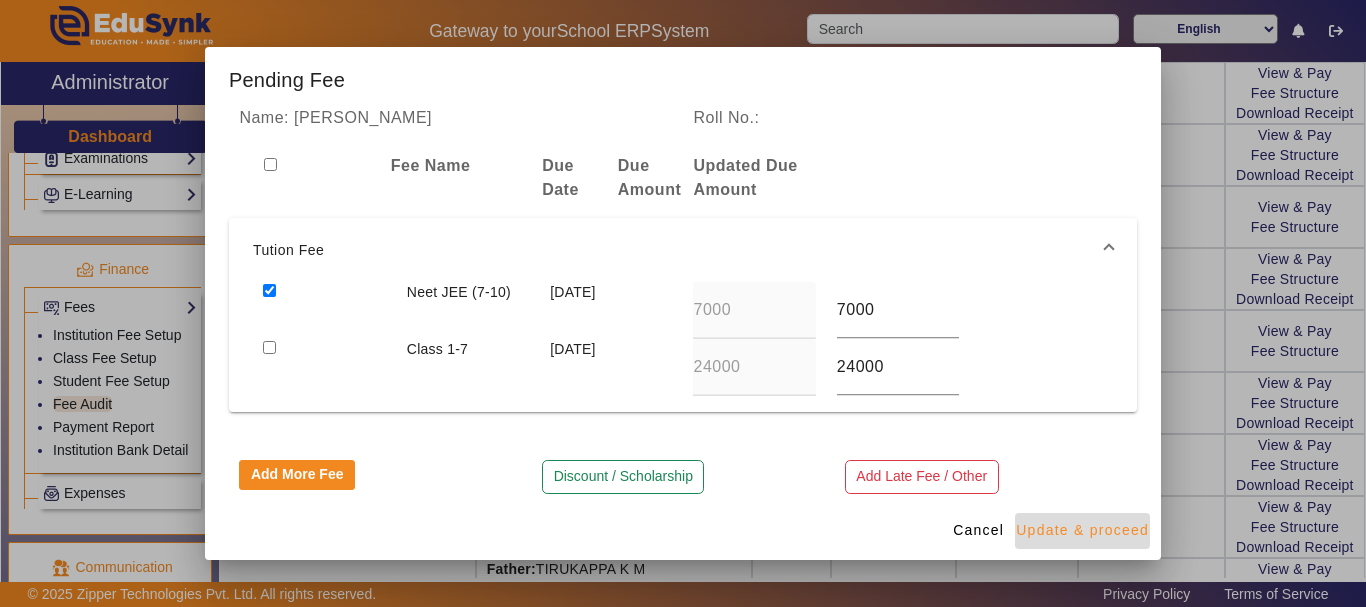 click on "Update & proceed" at bounding box center (1082, 530) 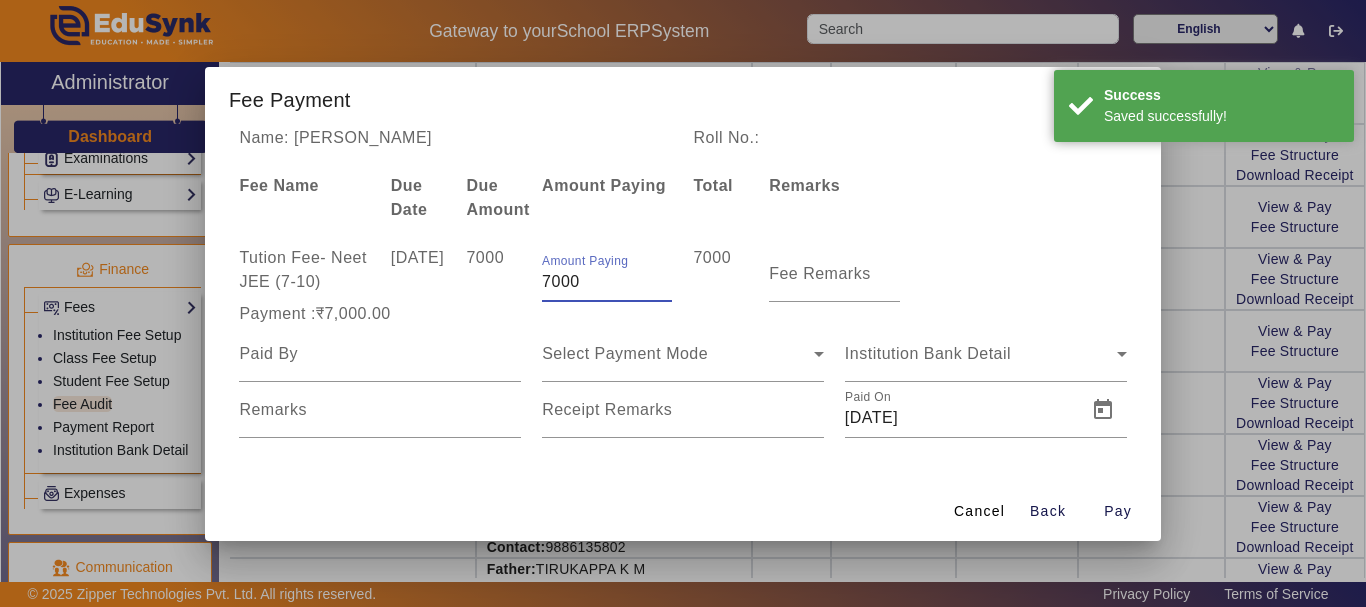 click on "7000" at bounding box center (607, 282) 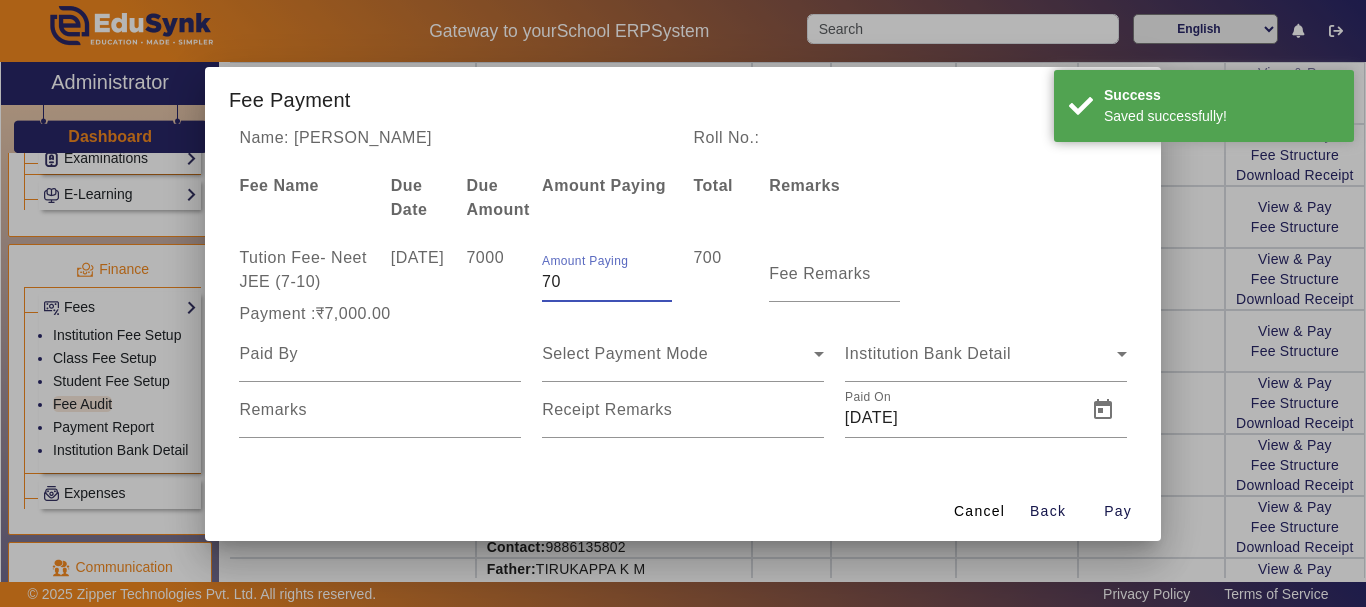 type on "7" 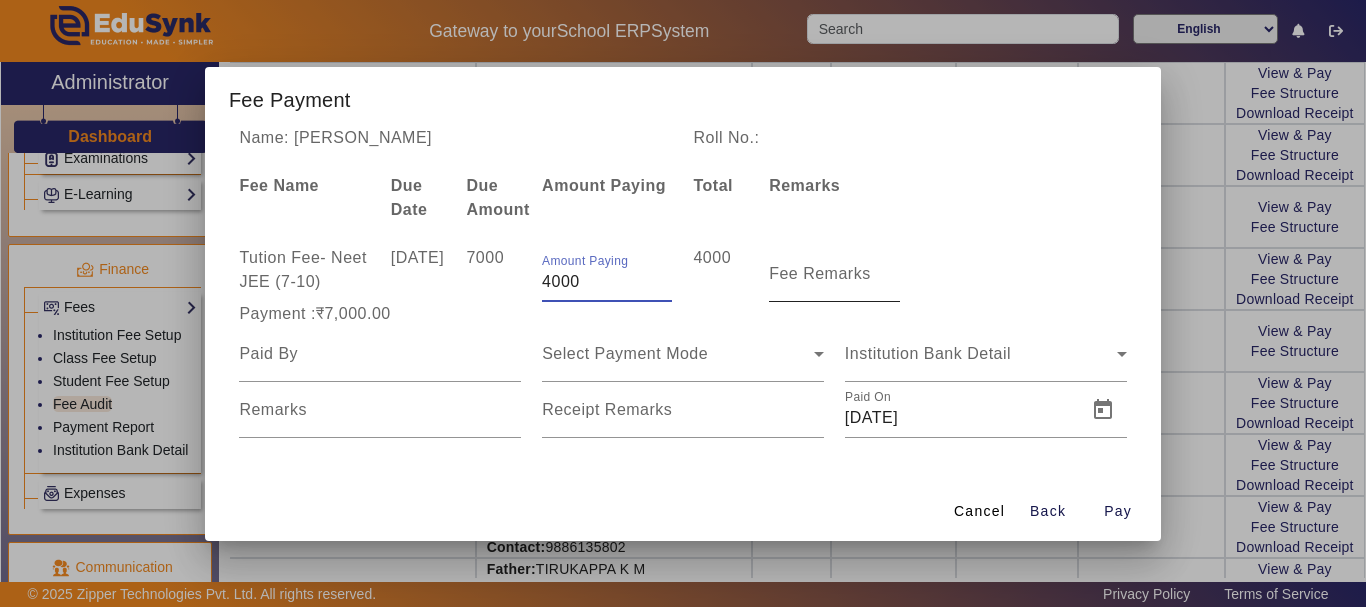 type on "4000" 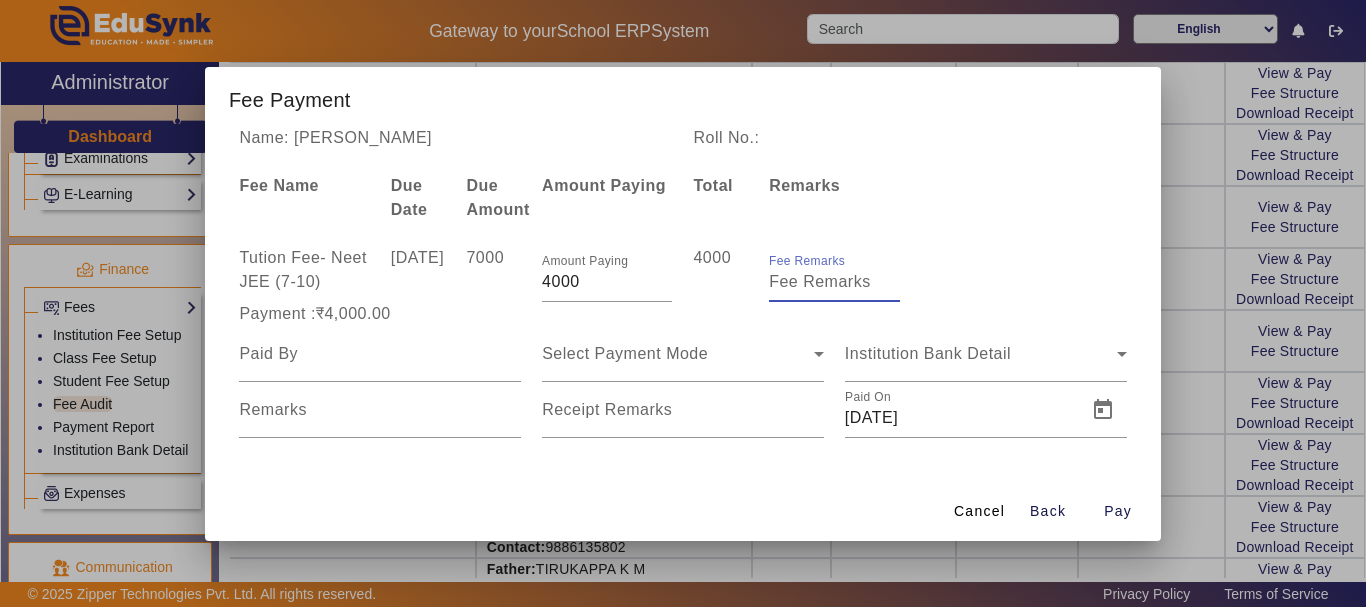 click on "Fee Remarks" at bounding box center (834, 282) 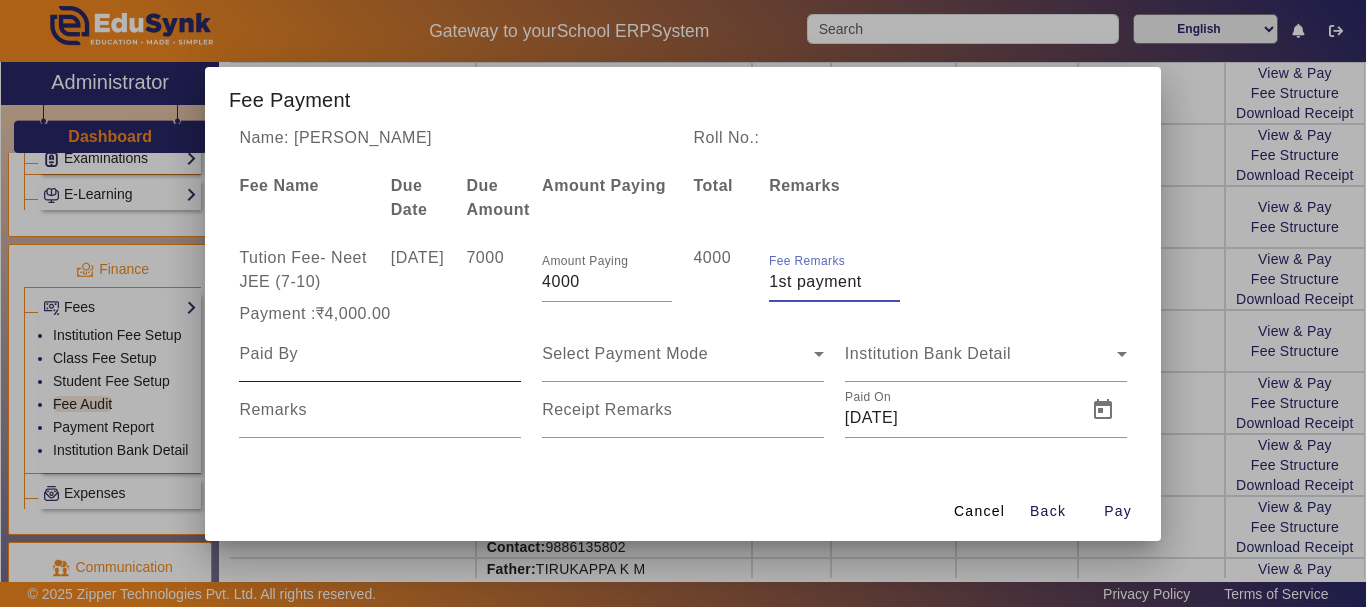type on "1st payment" 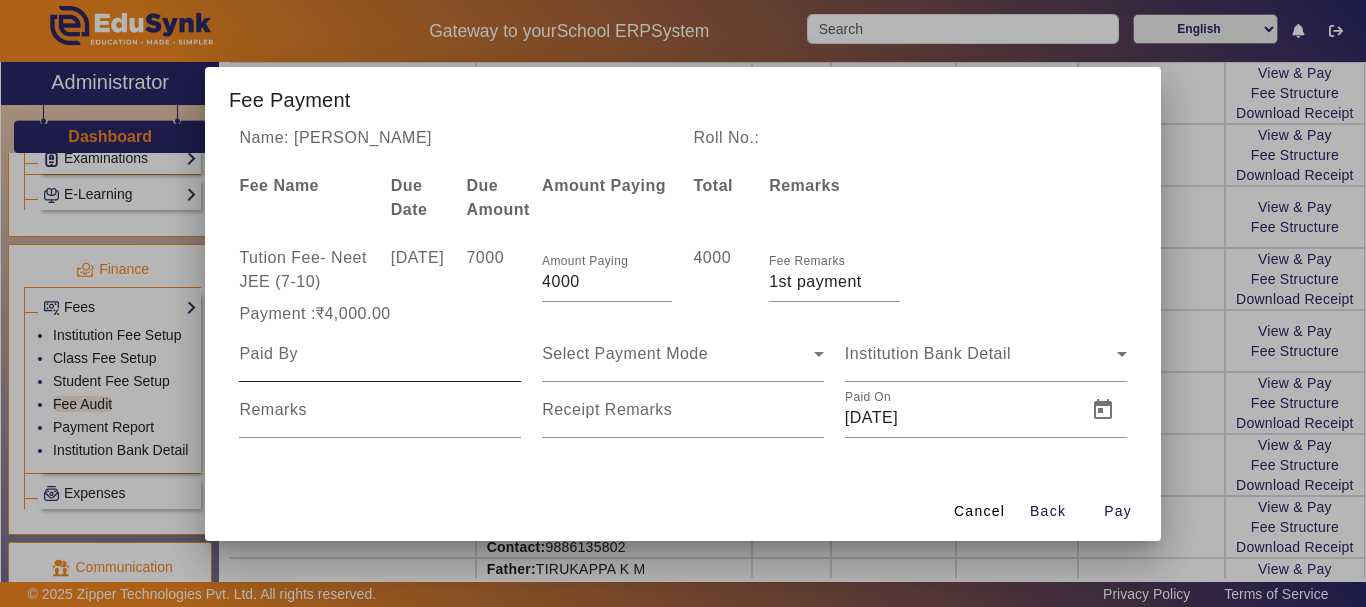 click at bounding box center (380, 354) 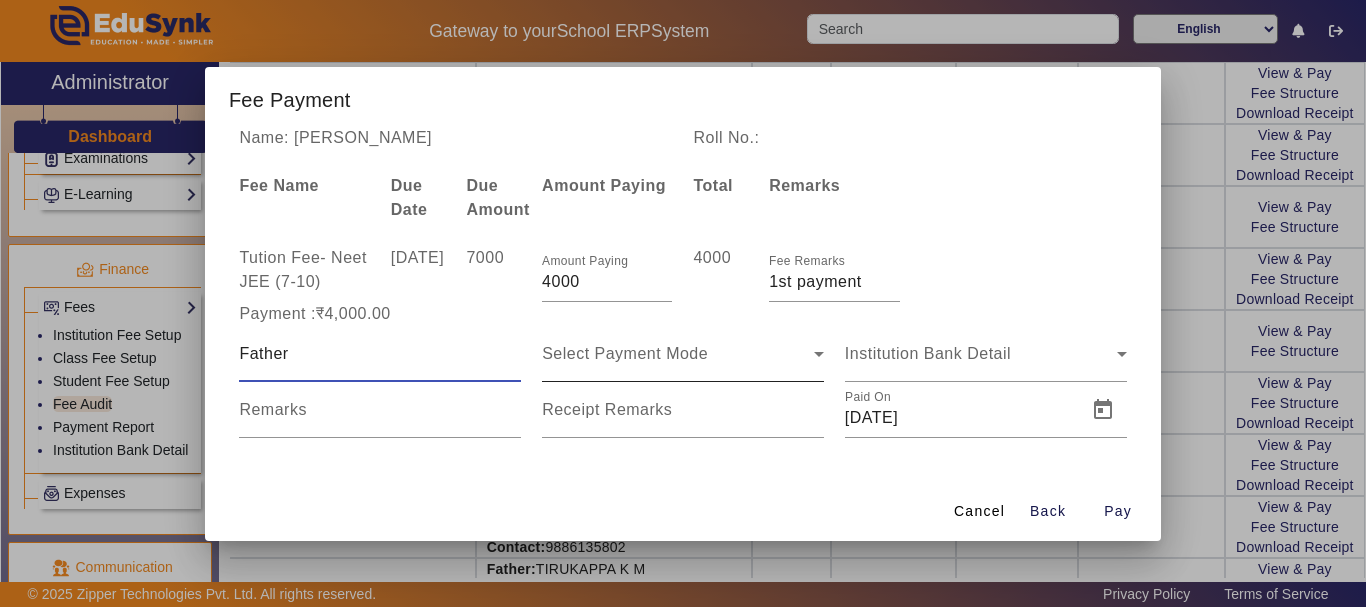 type on "Father" 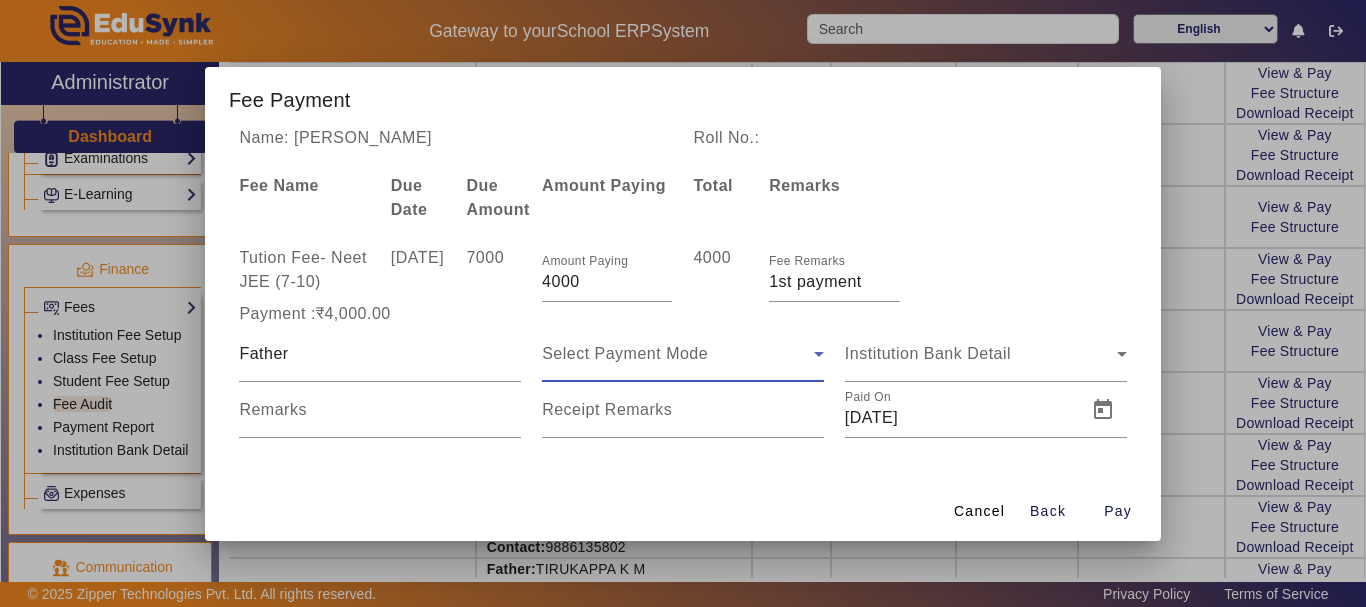 click on "Select Payment Mode" at bounding box center (625, 353) 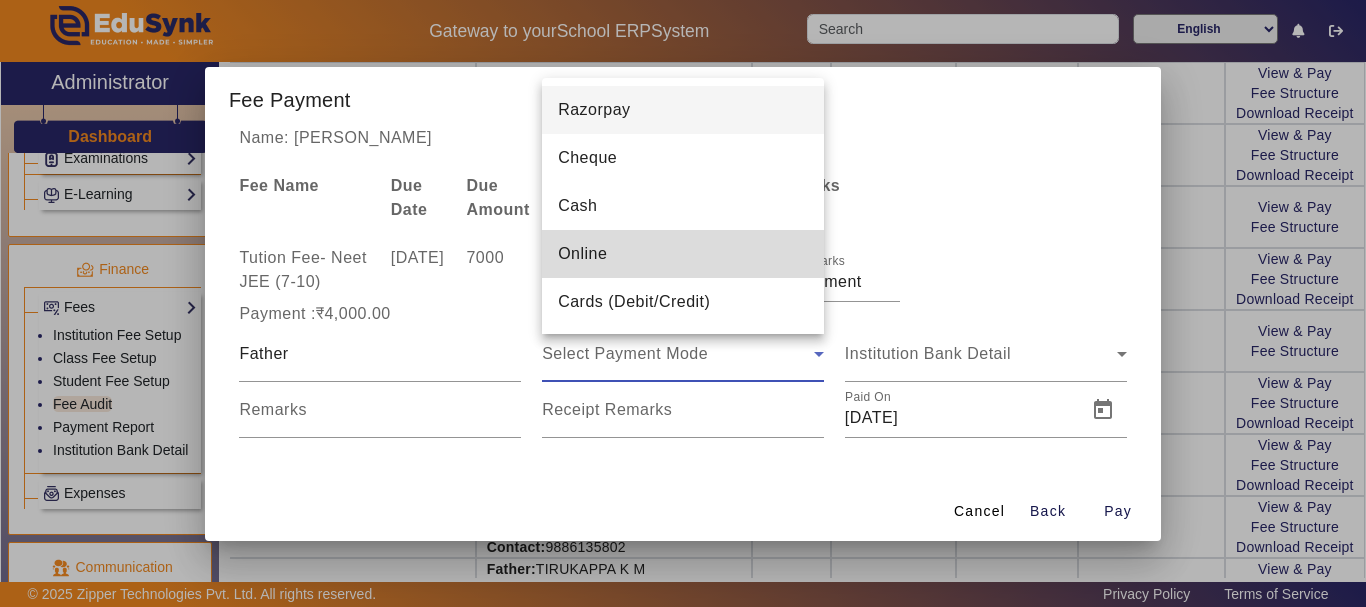 click on "Online" at bounding box center (582, 254) 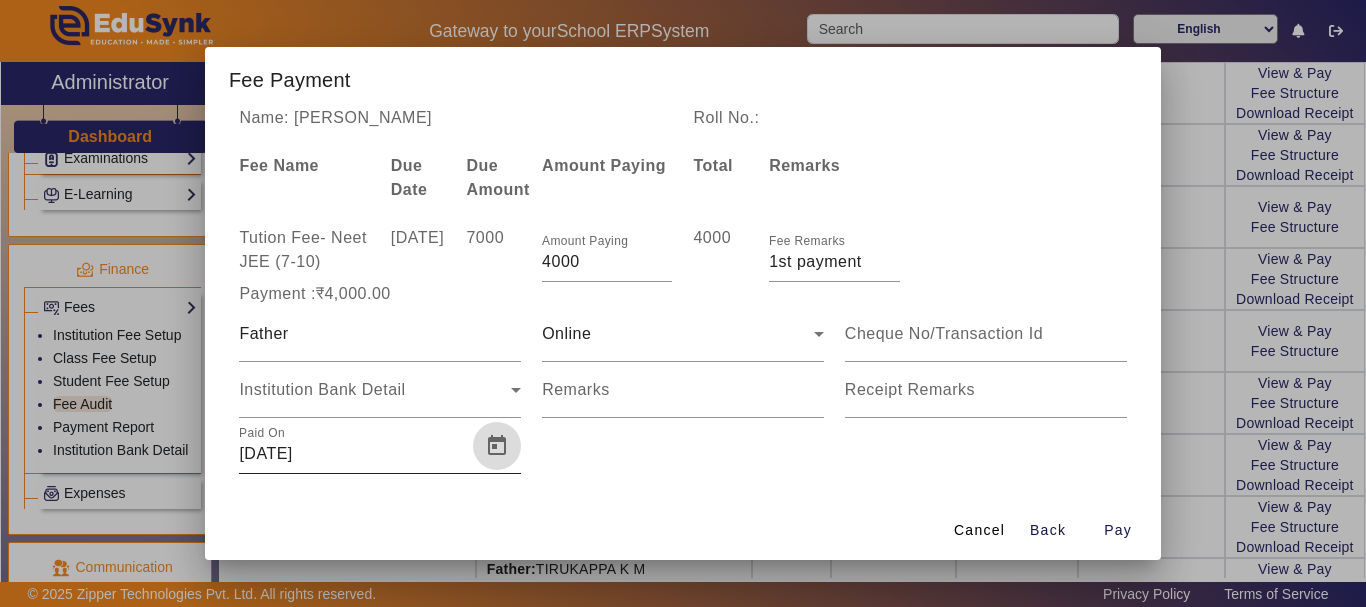 click at bounding box center [497, 446] 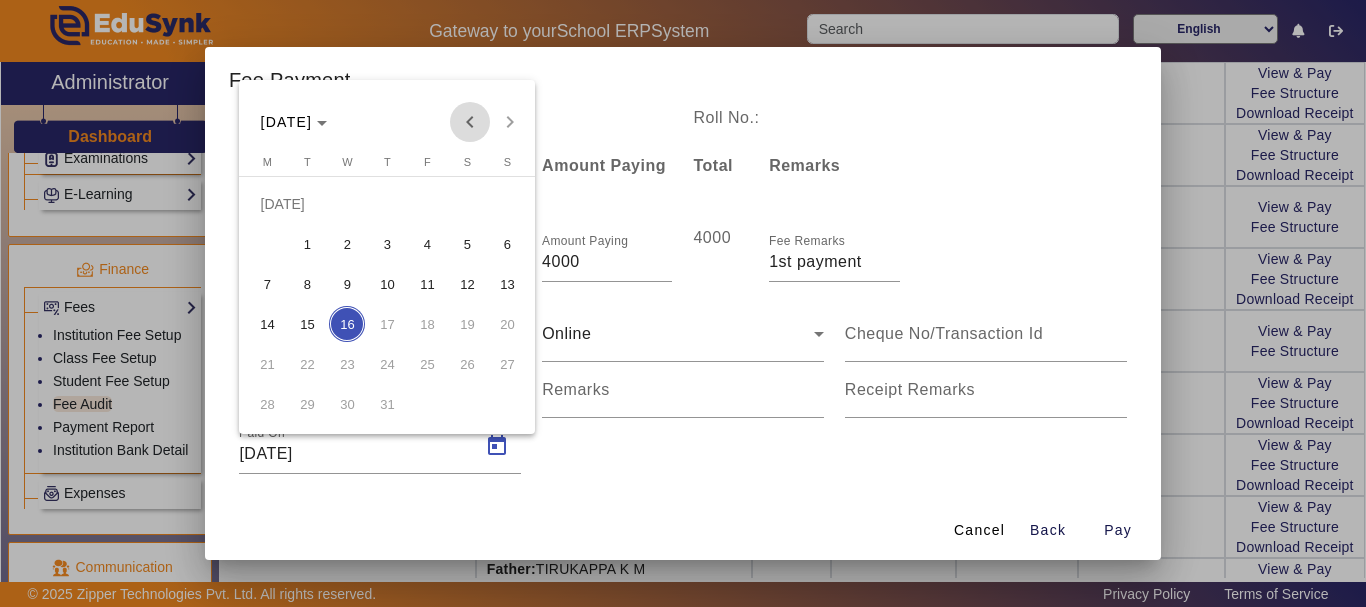 click at bounding box center [470, 122] 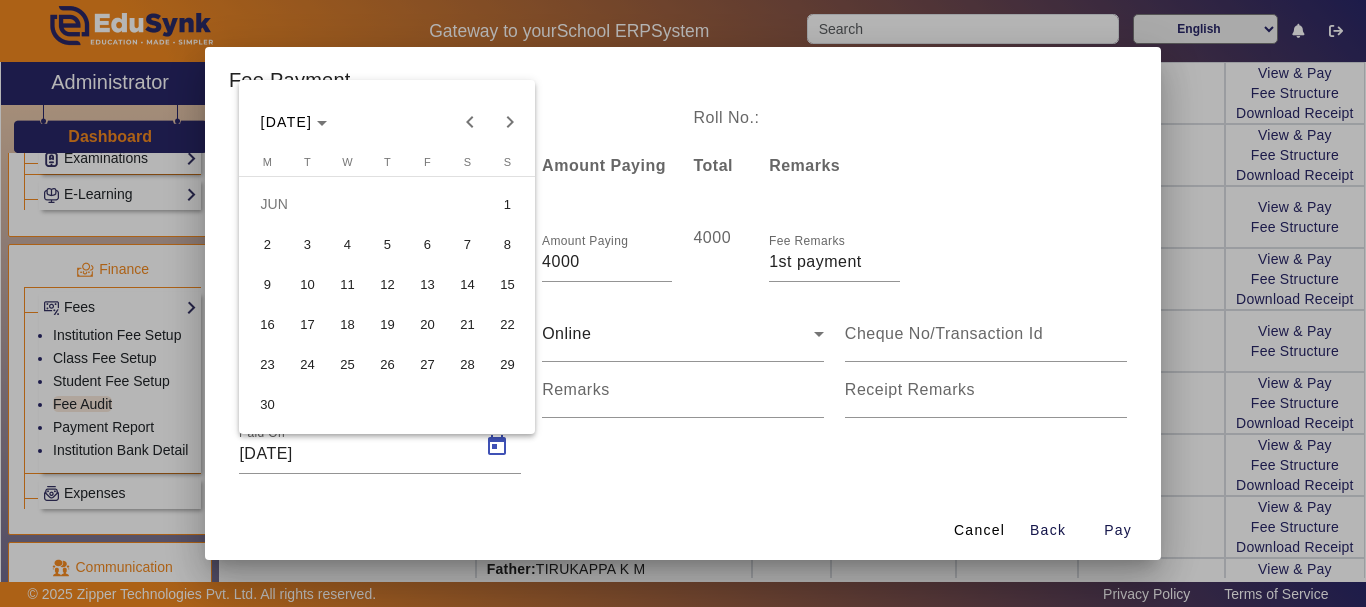 click on "2" at bounding box center (267, 244) 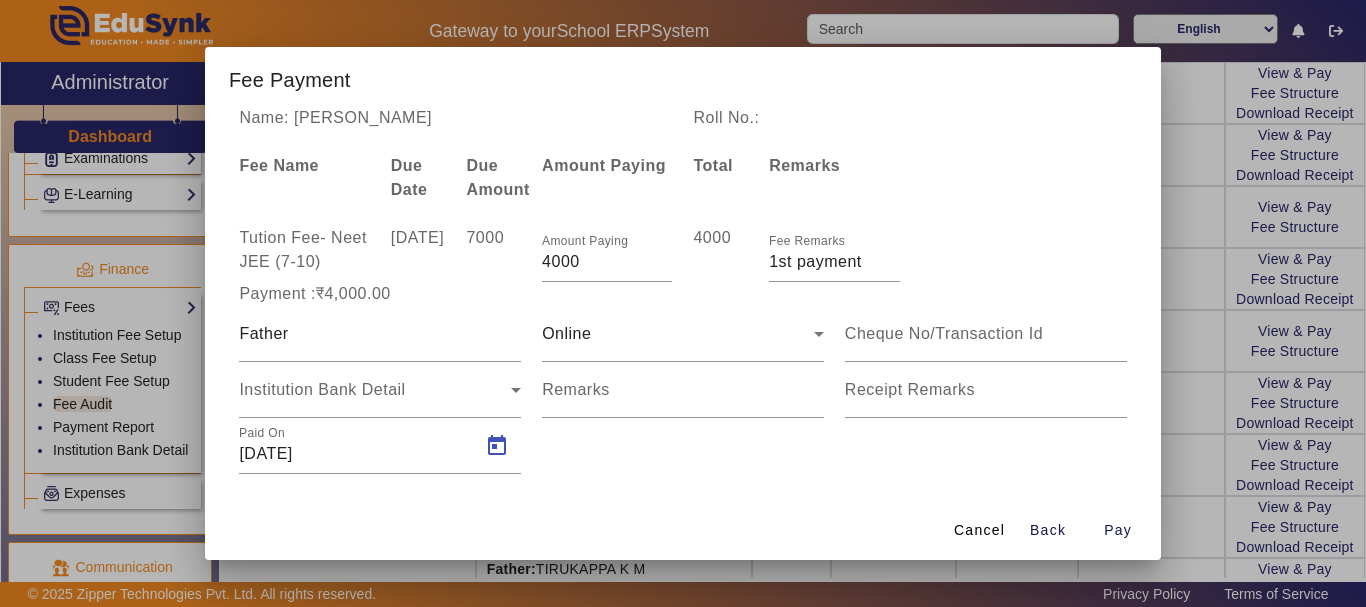type on "[DATE]" 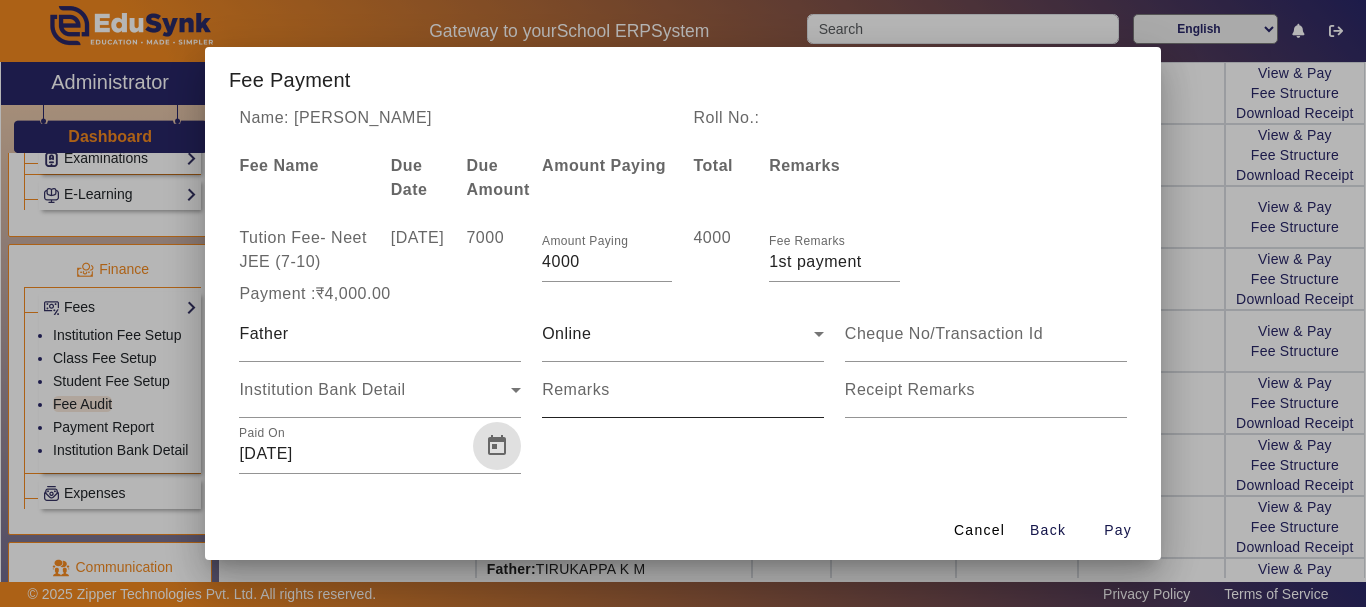 click on "Remarks" at bounding box center (683, 398) 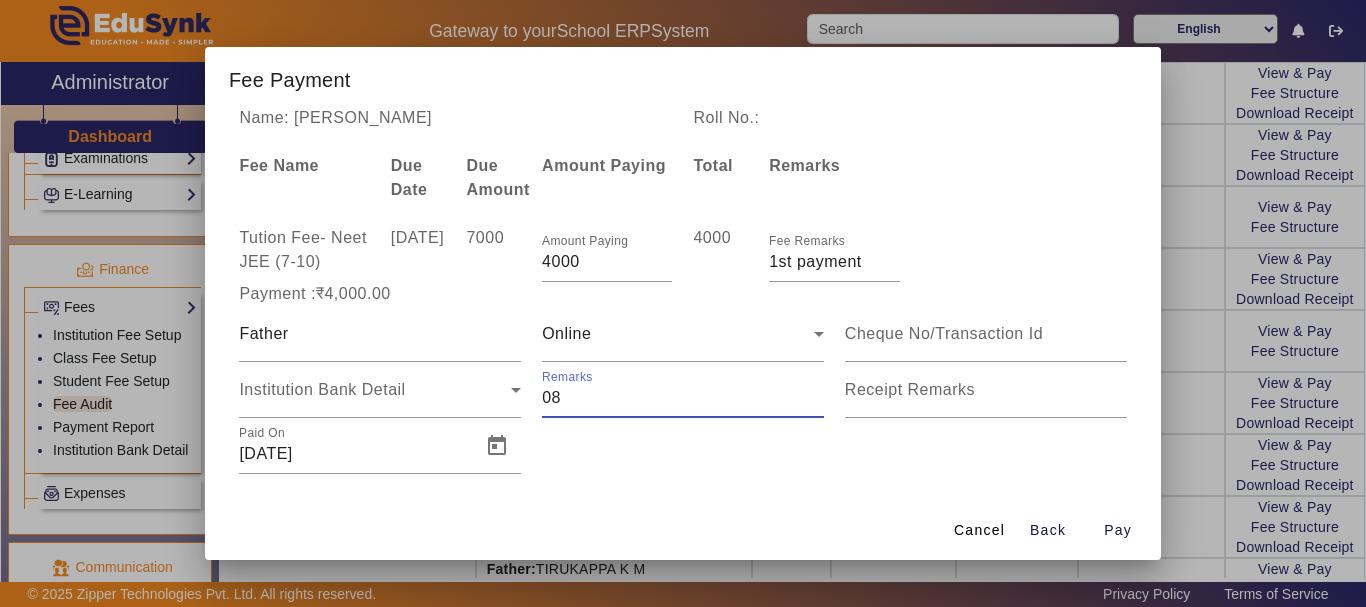 click on "Remarks" at bounding box center [683, 398] 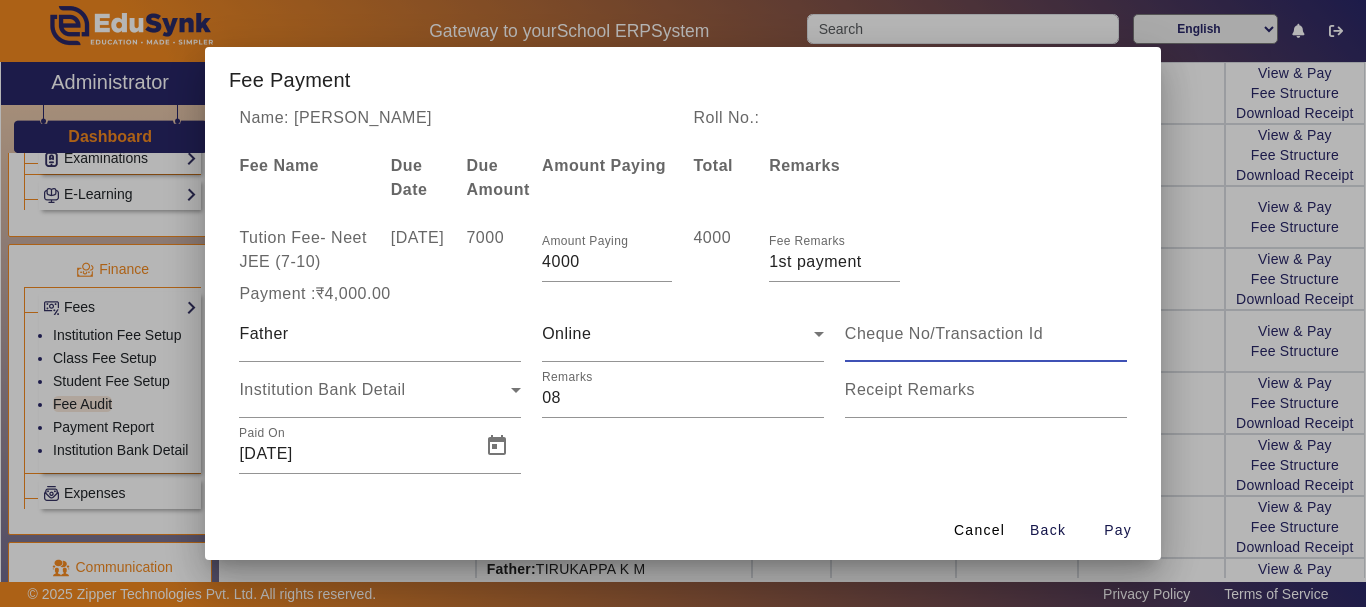 click at bounding box center (986, 334) 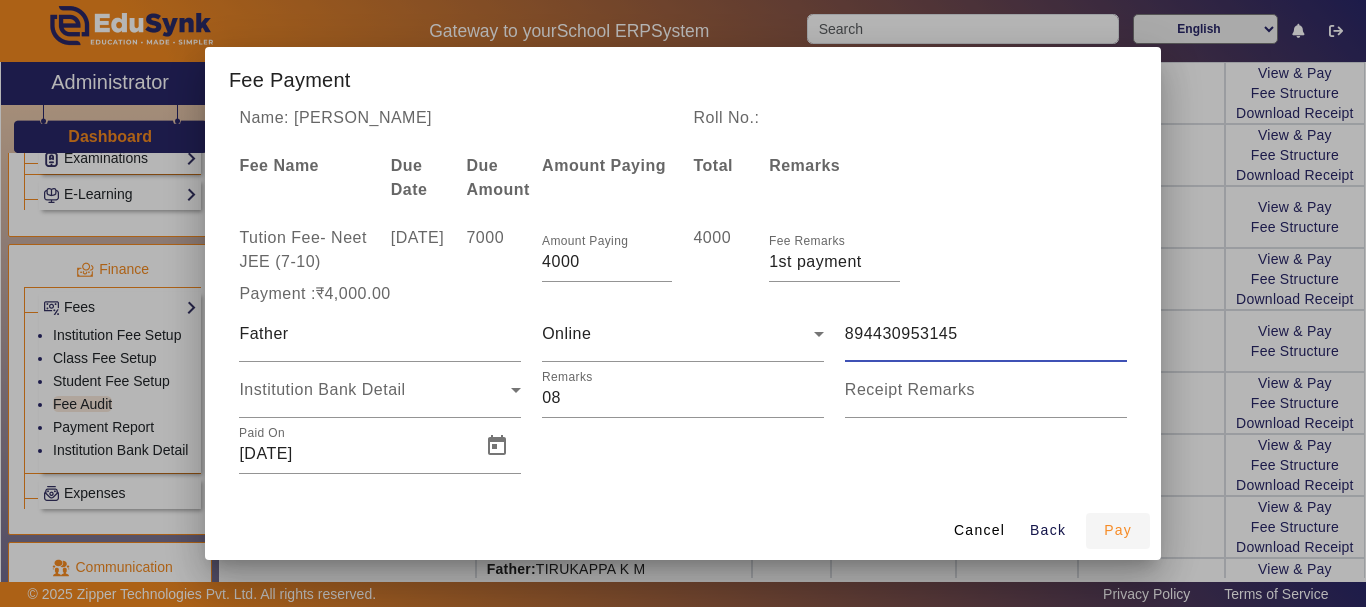 type on "894430953145" 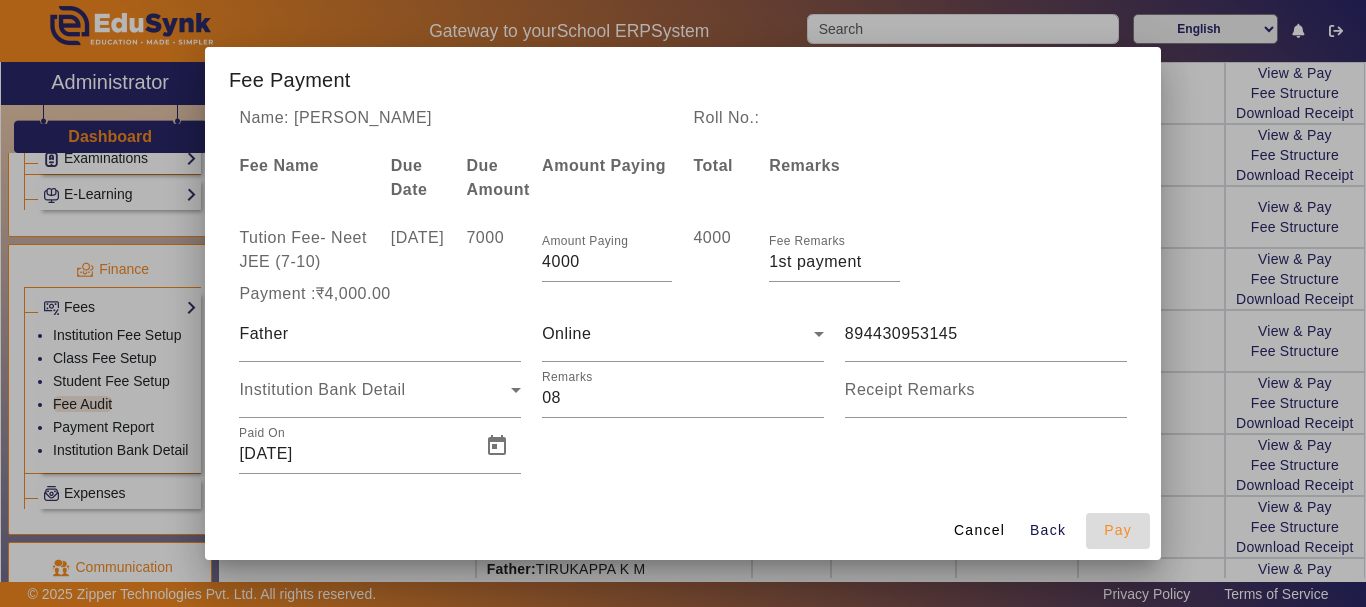 click on "Pay" at bounding box center (1118, 530) 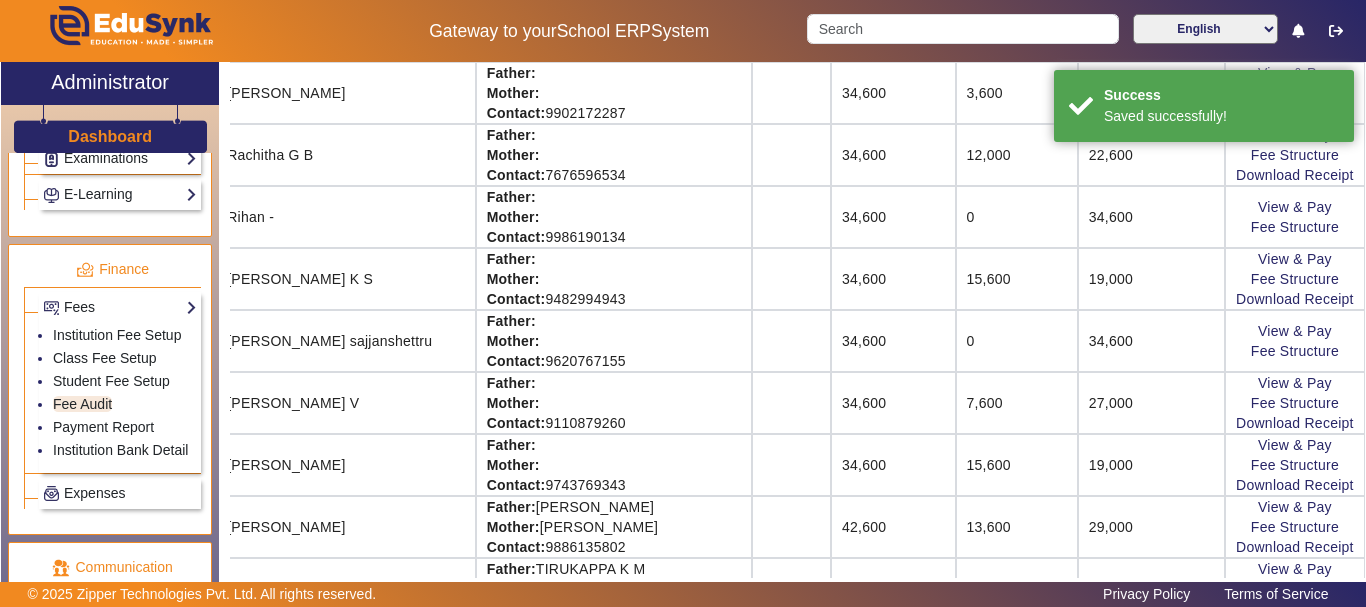 scroll, scrollTop: 86, scrollLeft: 193, axis: both 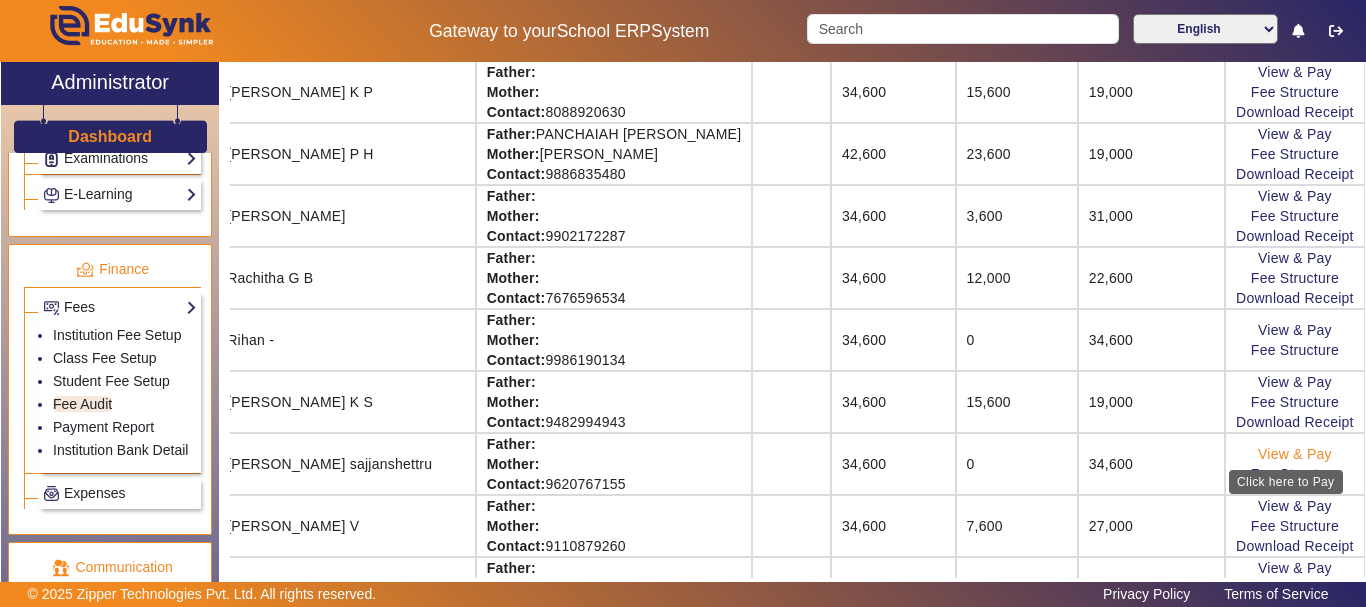click on "View & Pay" 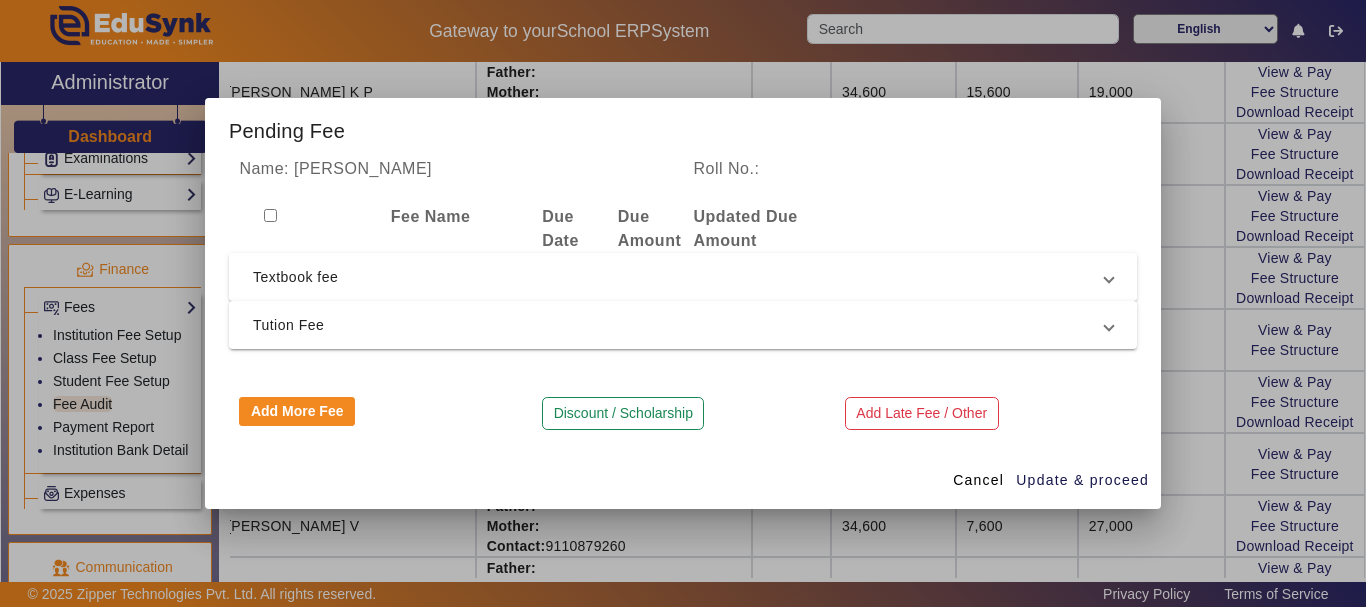 click on "Textbook fee" at bounding box center (679, 277) 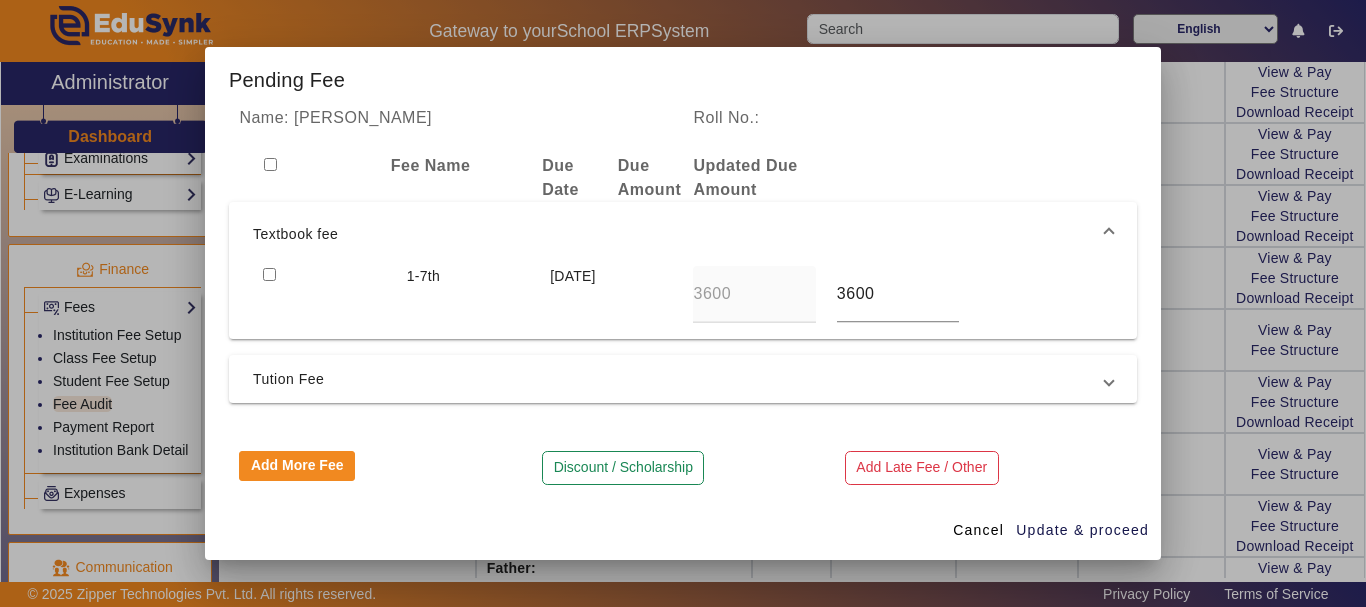 click at bounding box center [269, 274] 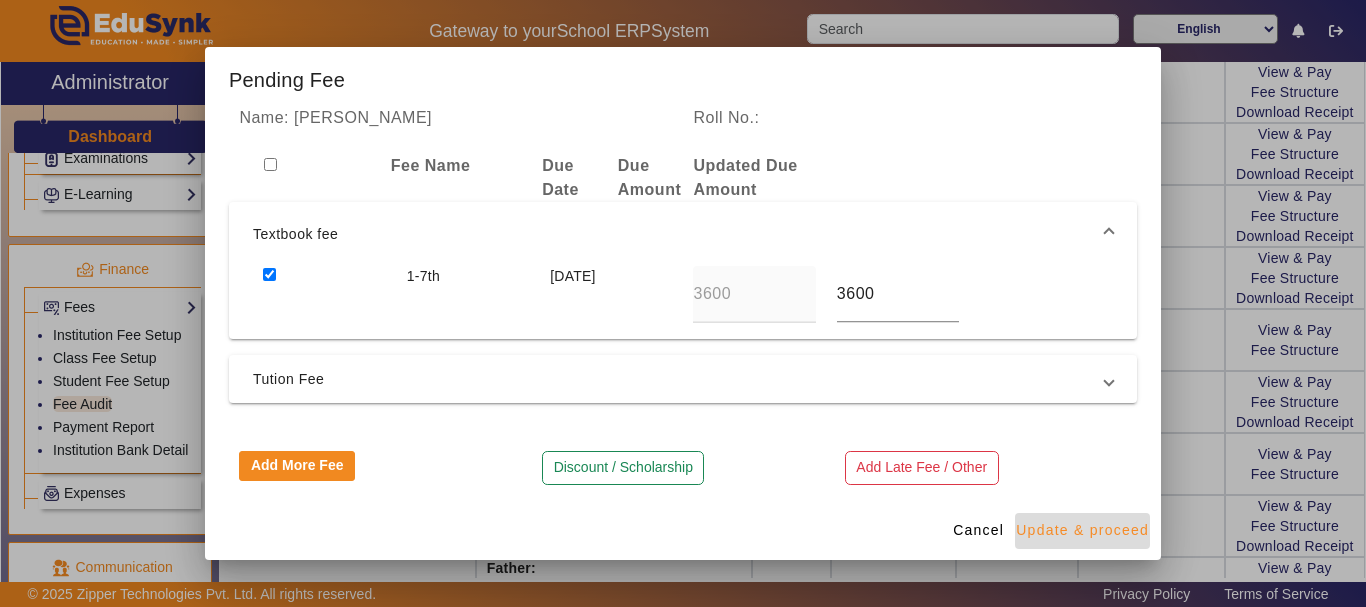 click on "Update & proceed" at bounding box center (1082, 530) 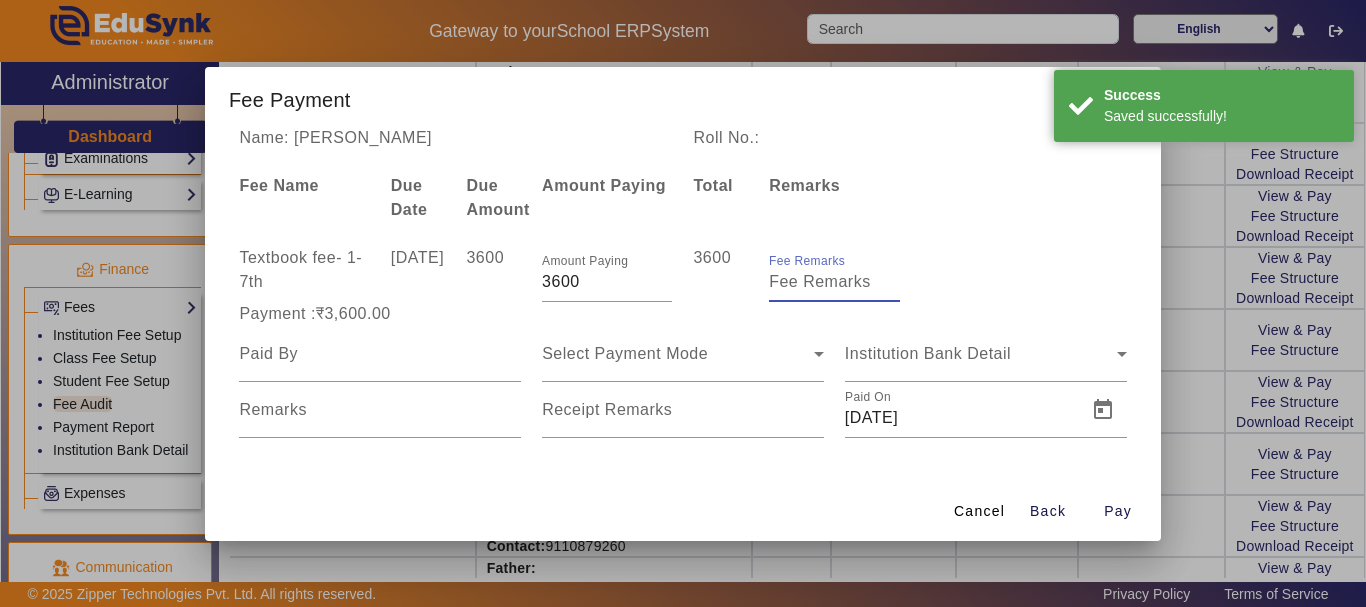 click on "Fee Remarks" at bounding box center [834, 282] 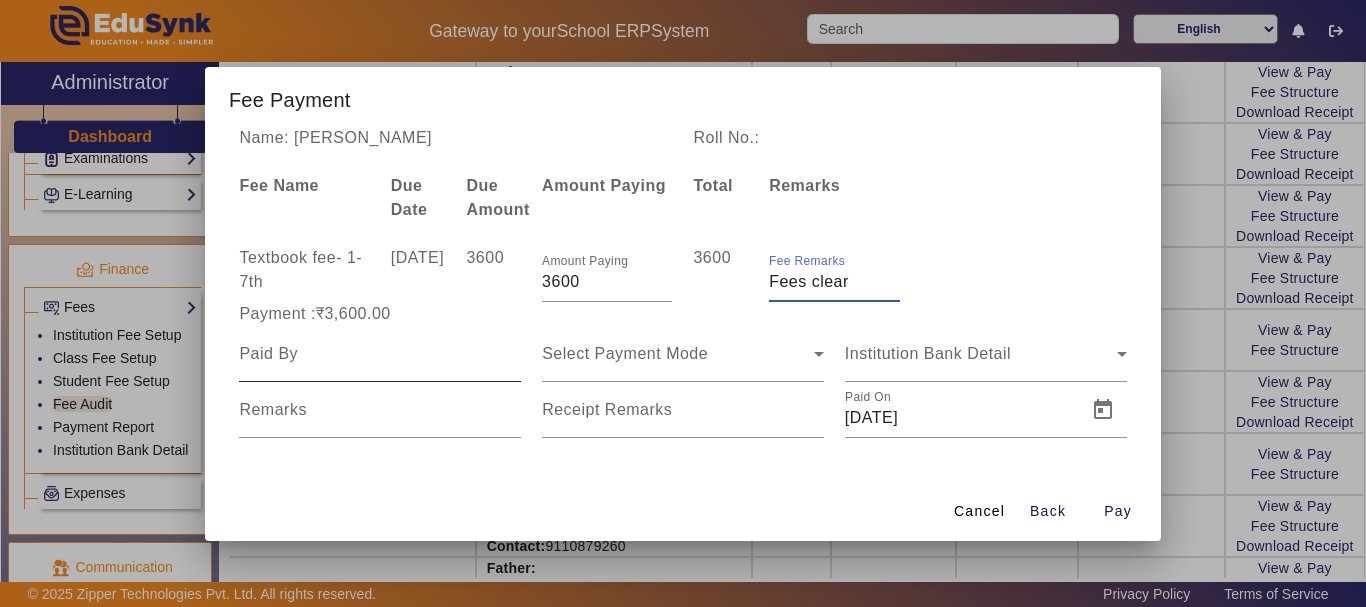 type on "Fees clear" 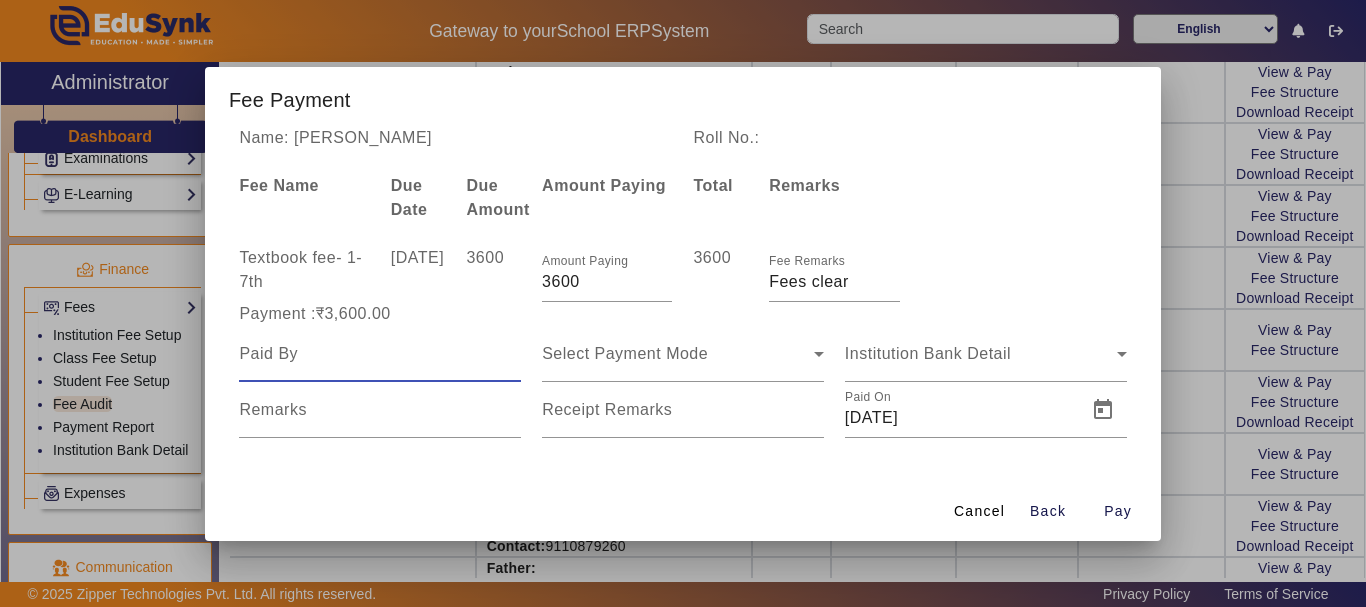 click at bounding box center [380, 354] 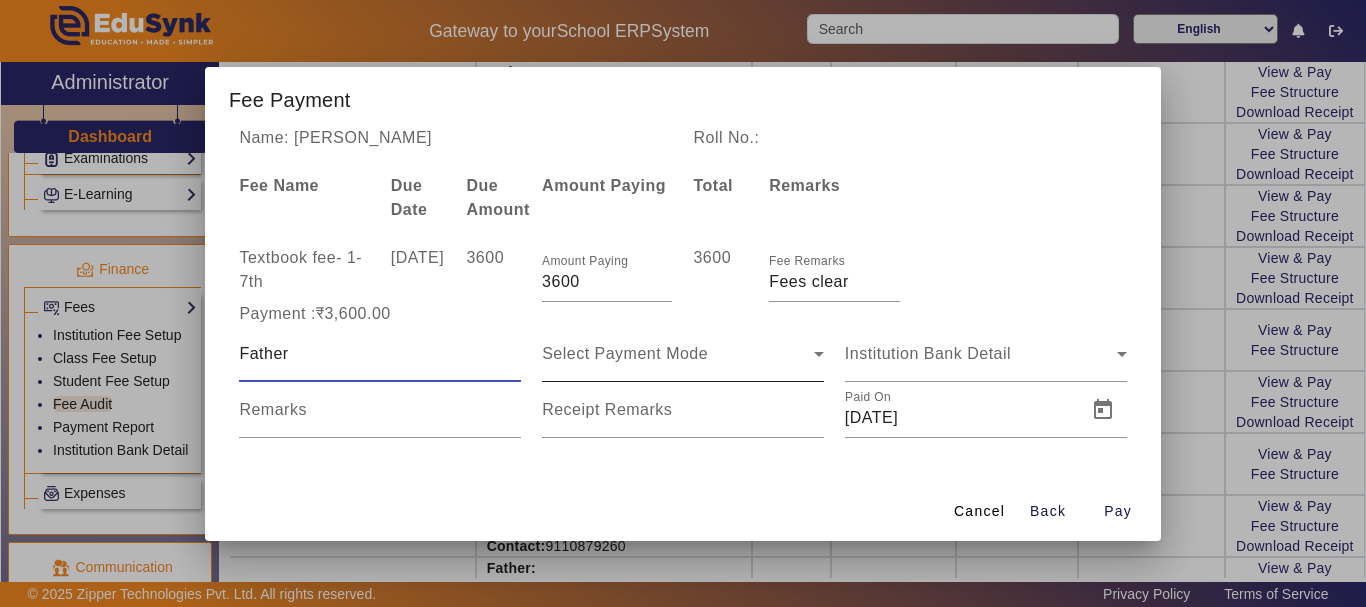 type on "Father" 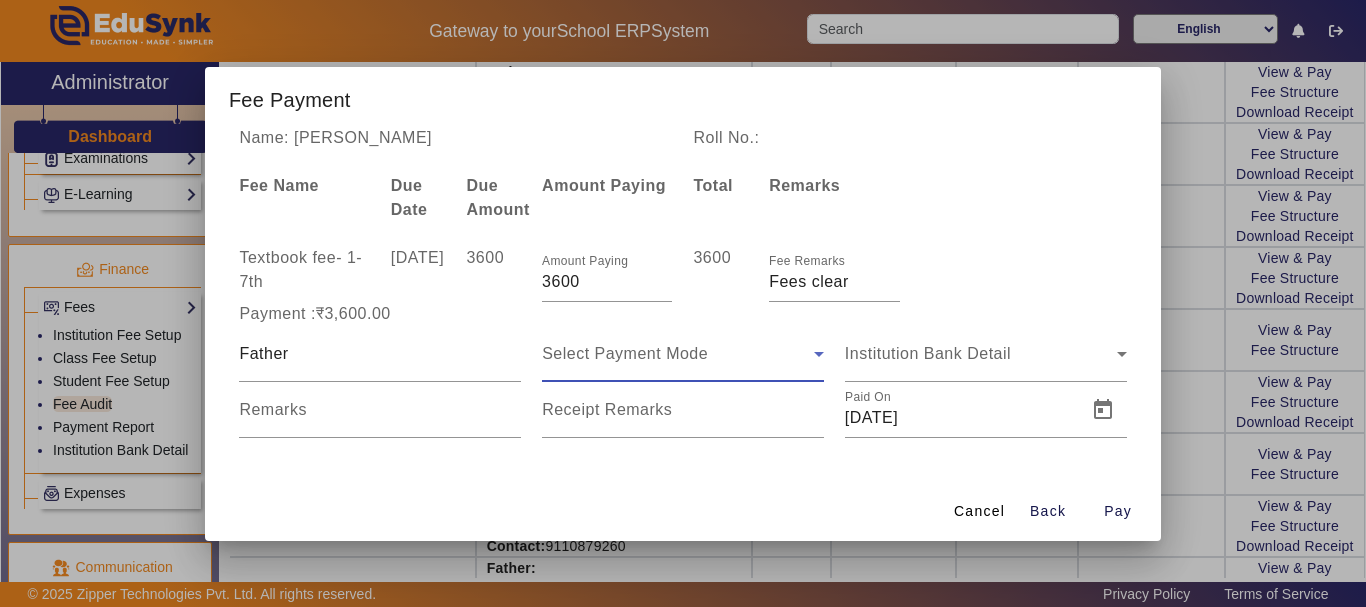 click on "Select Payment Mode" at bounding box center [625, 353] 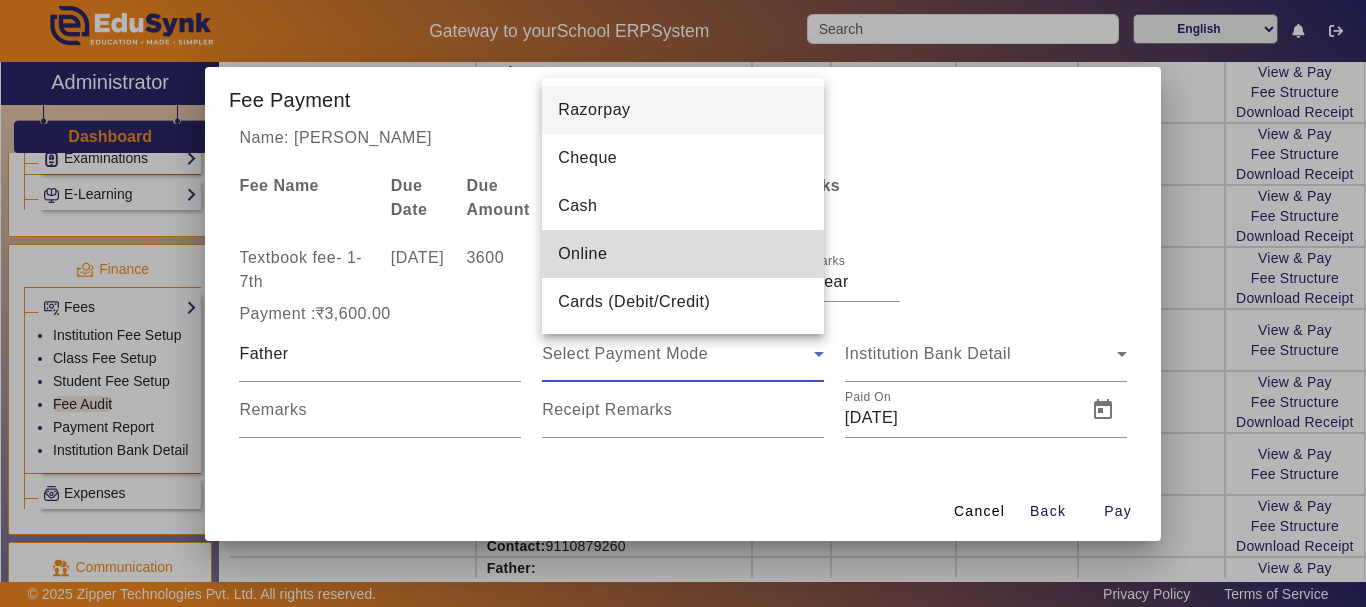 click on "Online" at bounding box center [582, 254] 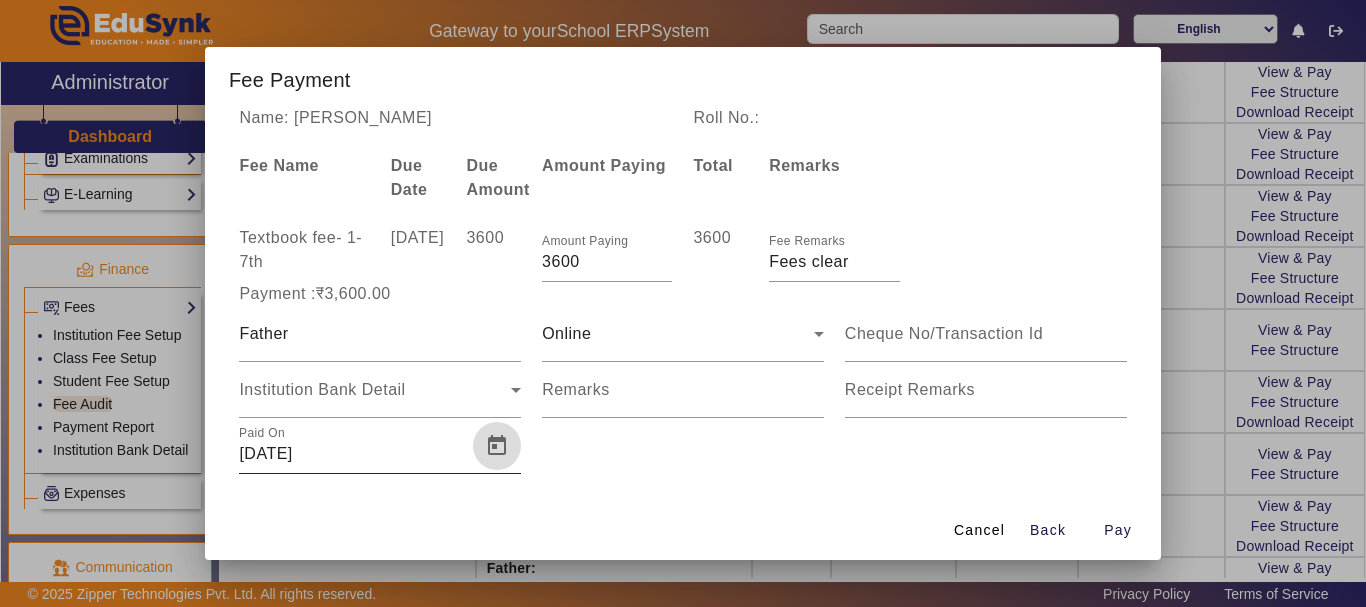 click at bounding box center [497, 446] 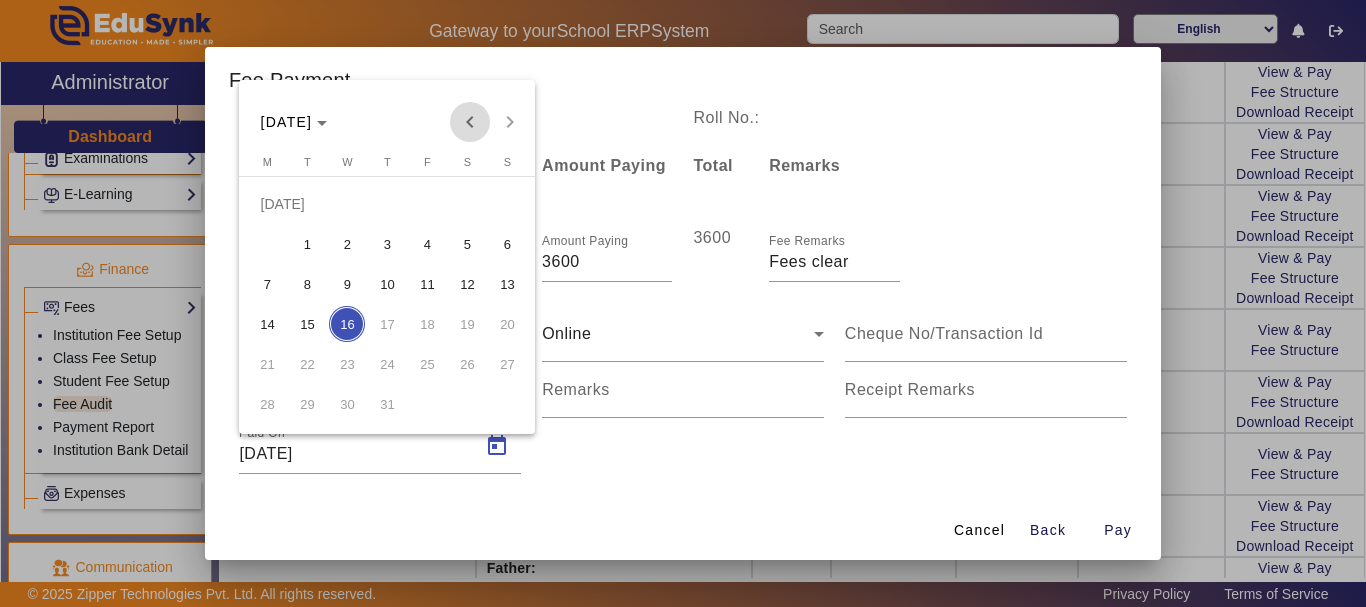 click at bounding box center (470, 122) 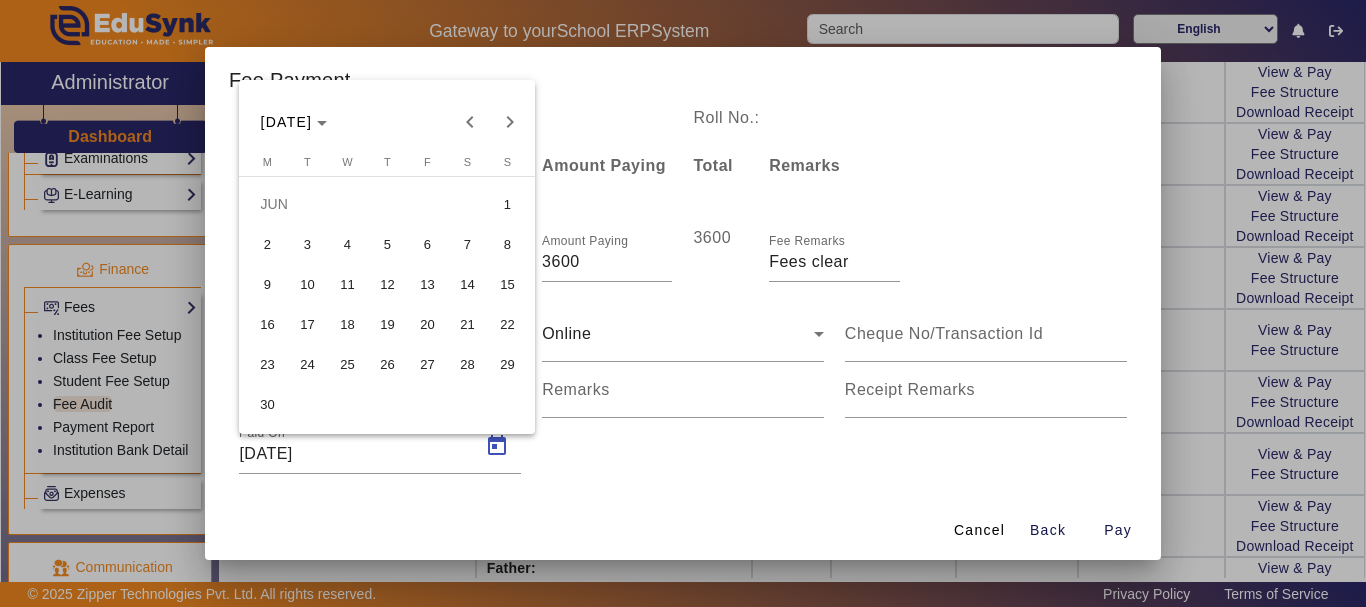 click on "2" at bounding box center (267, 244) 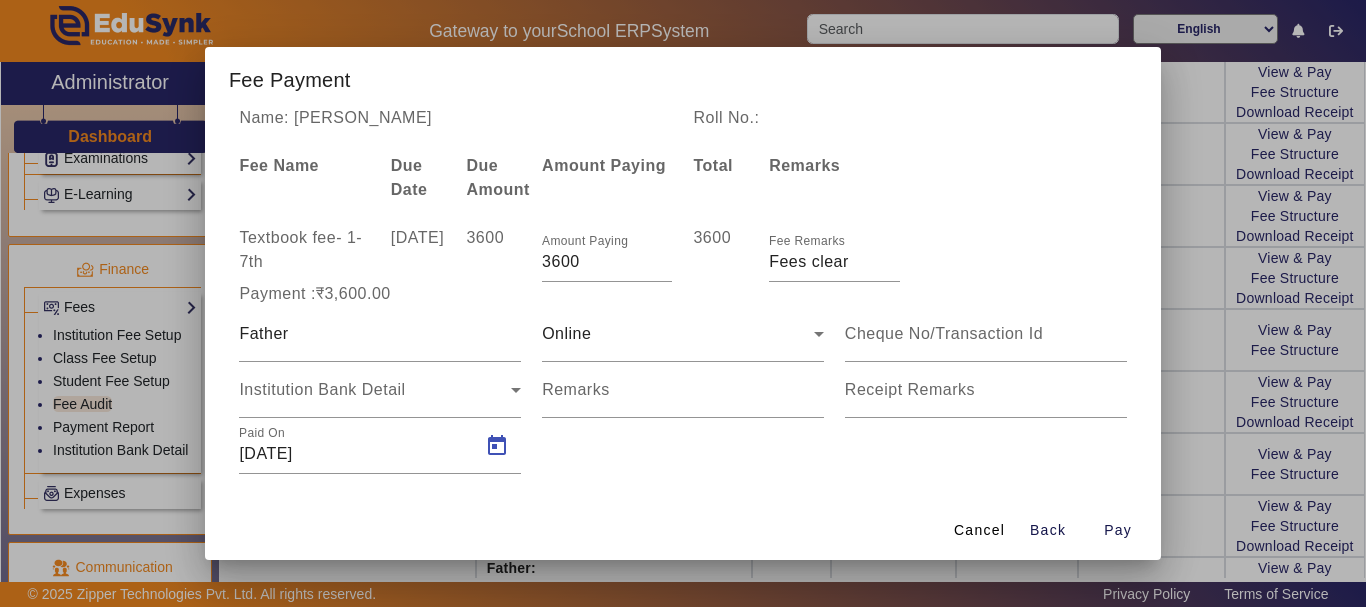 type on "[DATE]" 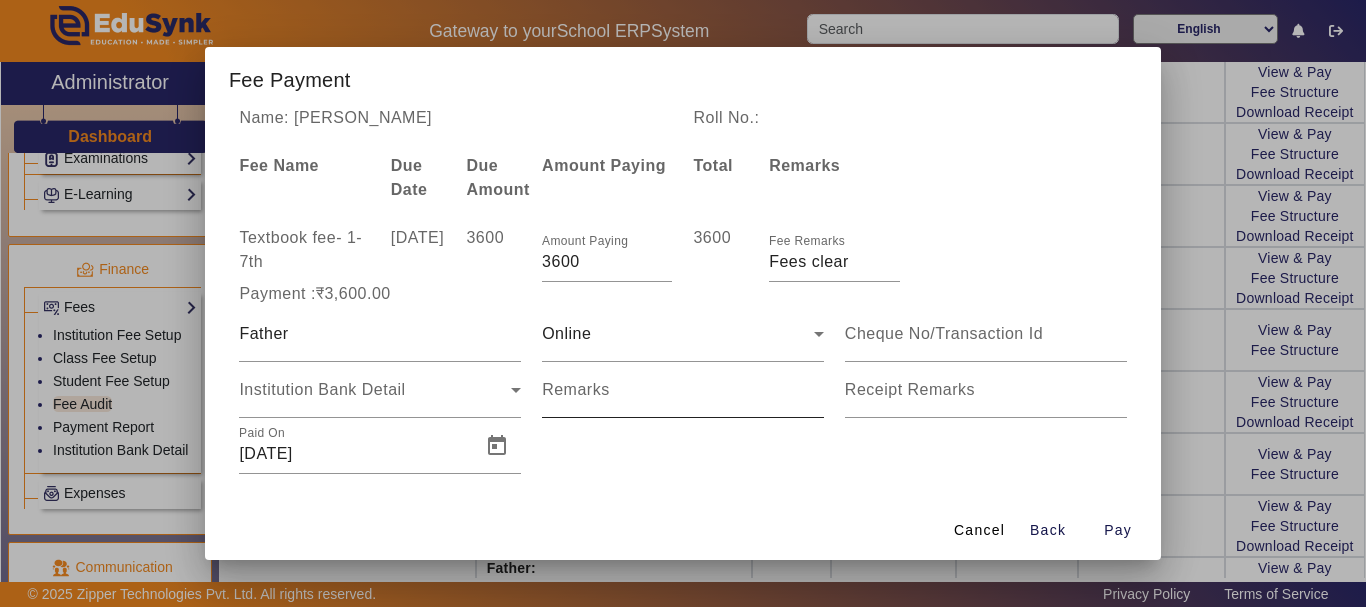 click on "Remarks" at bounding box center [576, 389] 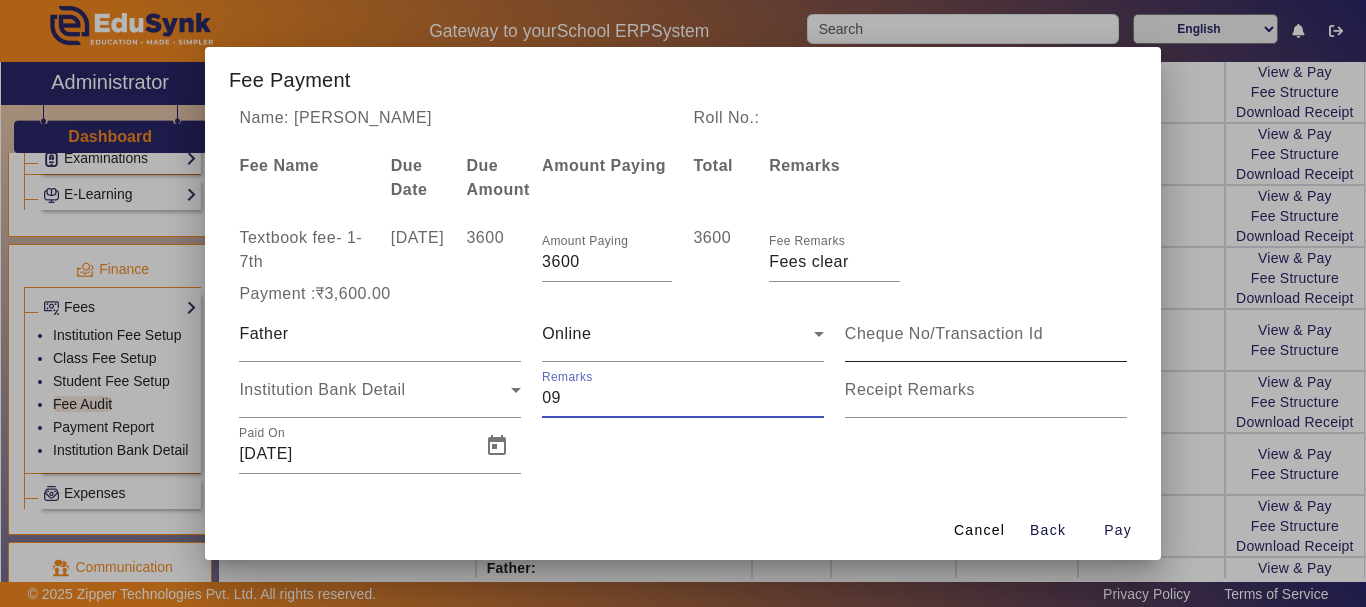 type on "09" 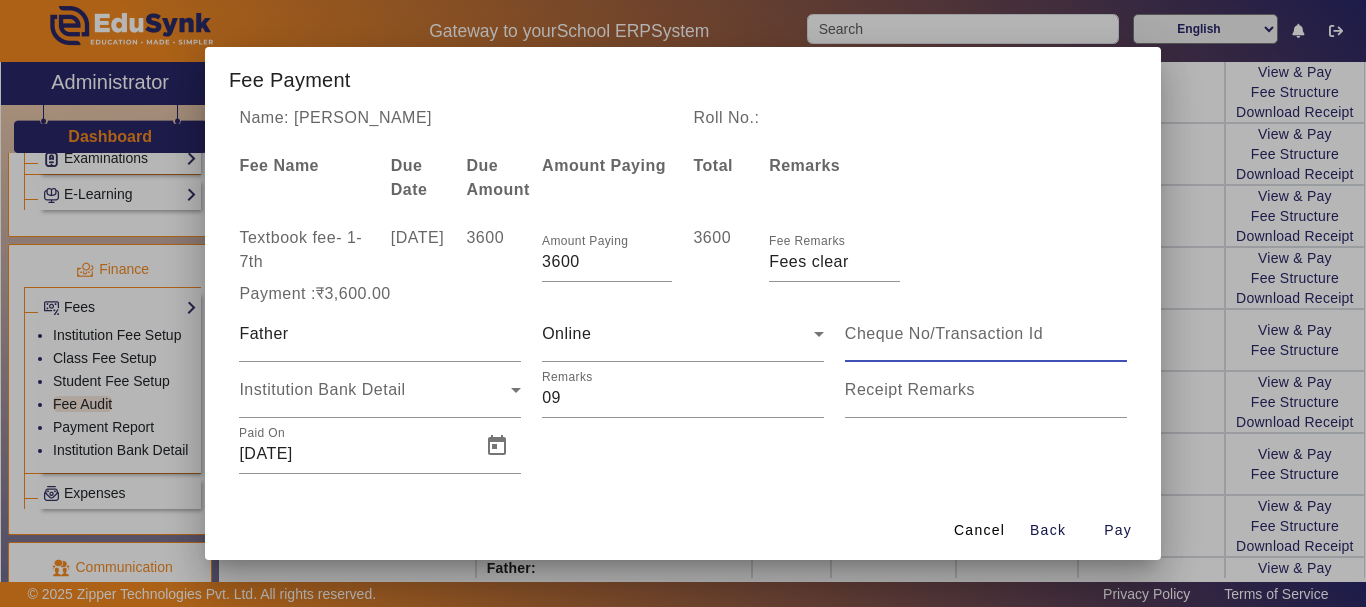 click at bounding box center (986, 334) 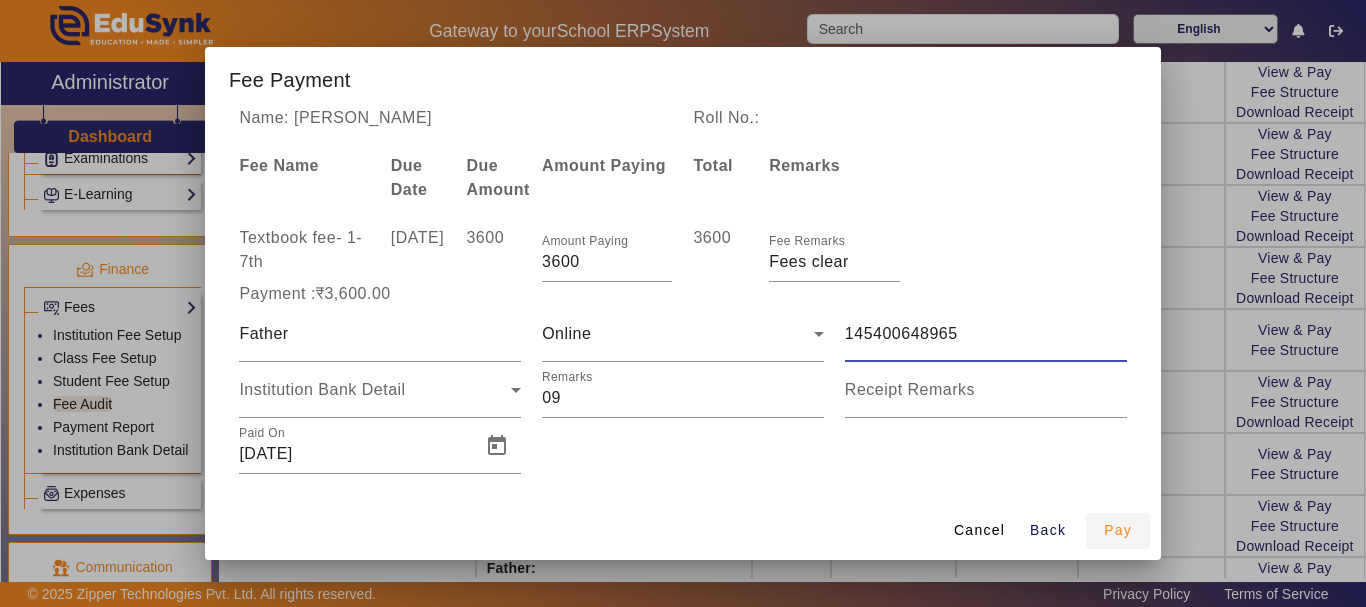 type on "145400648965" 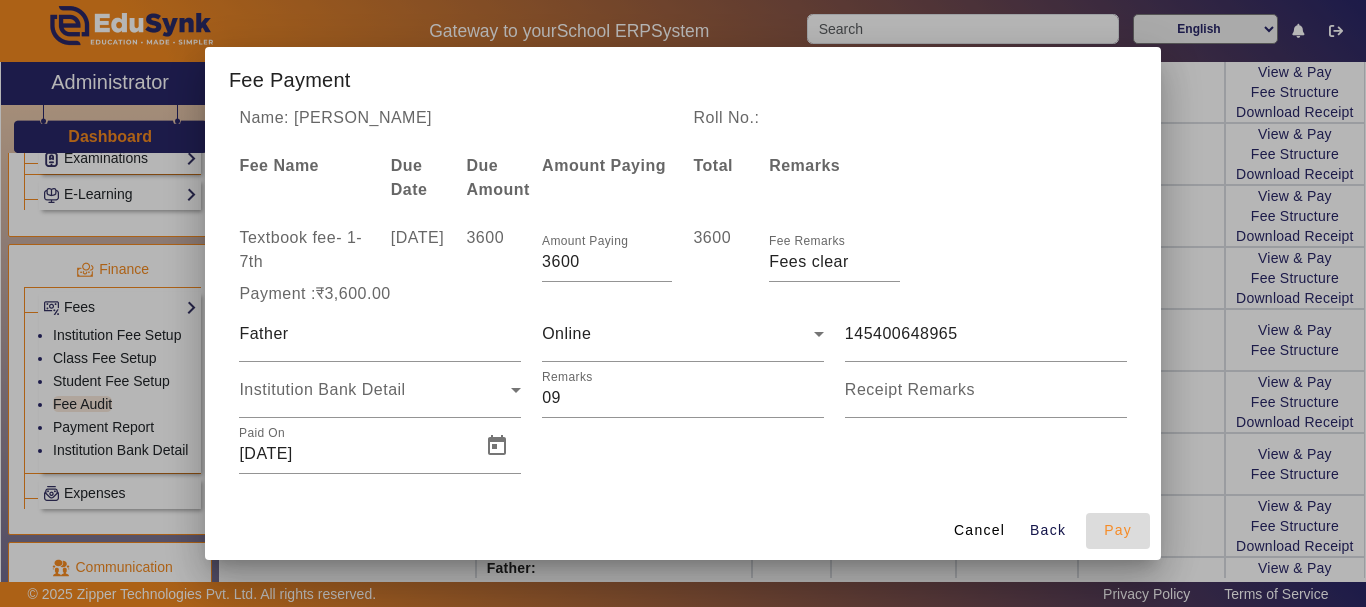 click on "Pay" at bounding box center [1118, 530] 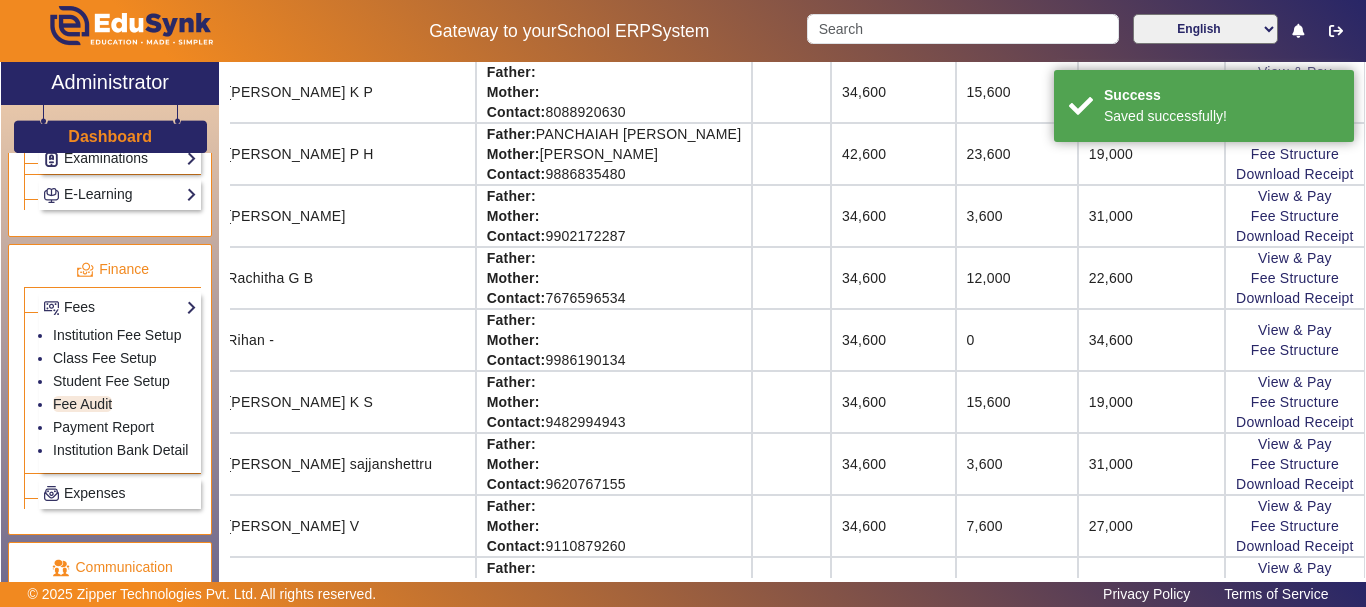 scroll, scrollTop: 25, scrollLeft: 193, axis: both 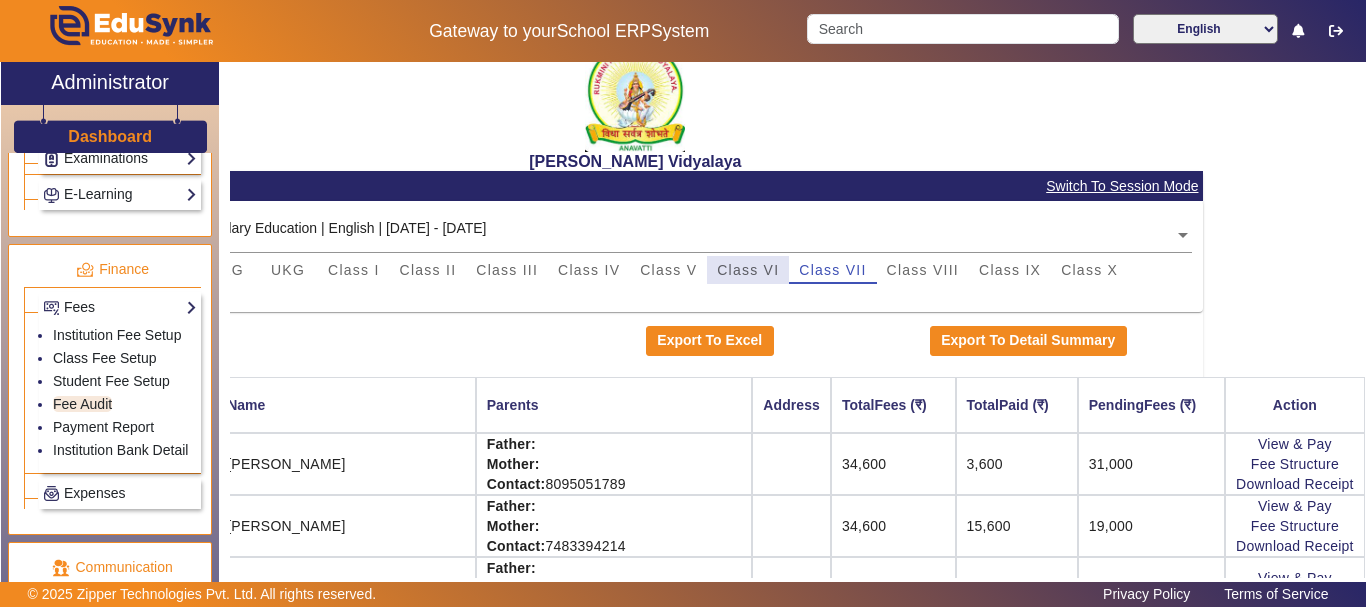 click on "Class VI" at bounding box center (748, 270) 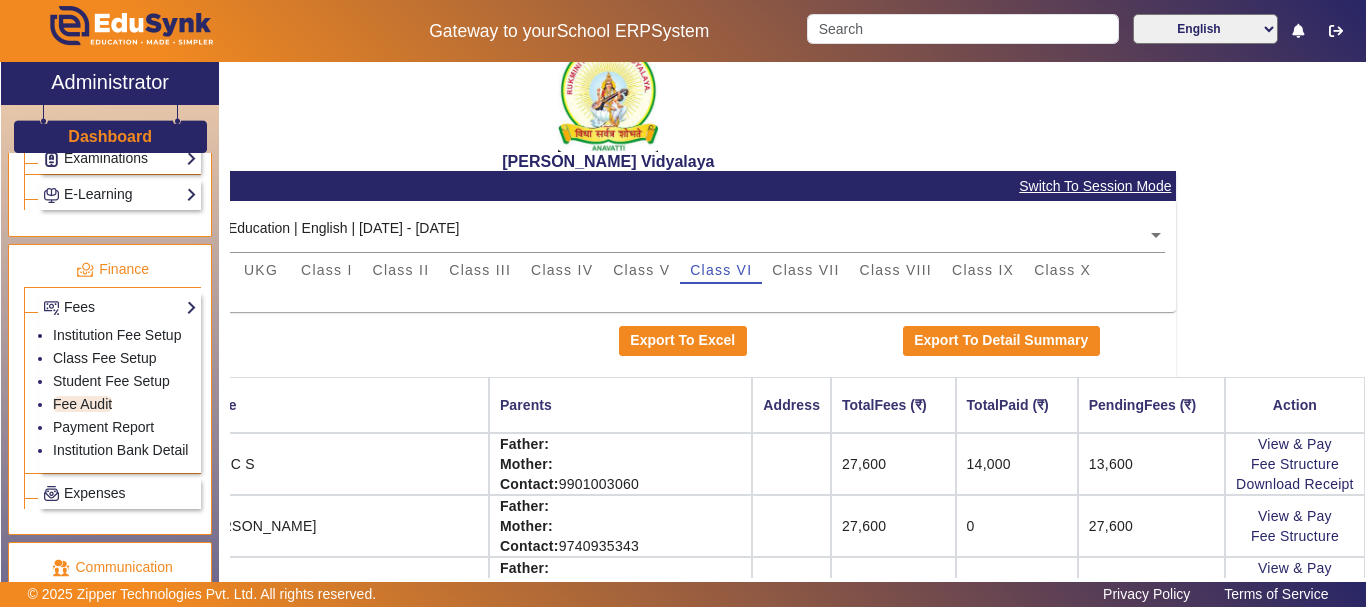 scroll, scrollTop: 25, scrollLeft: 149, axis: both 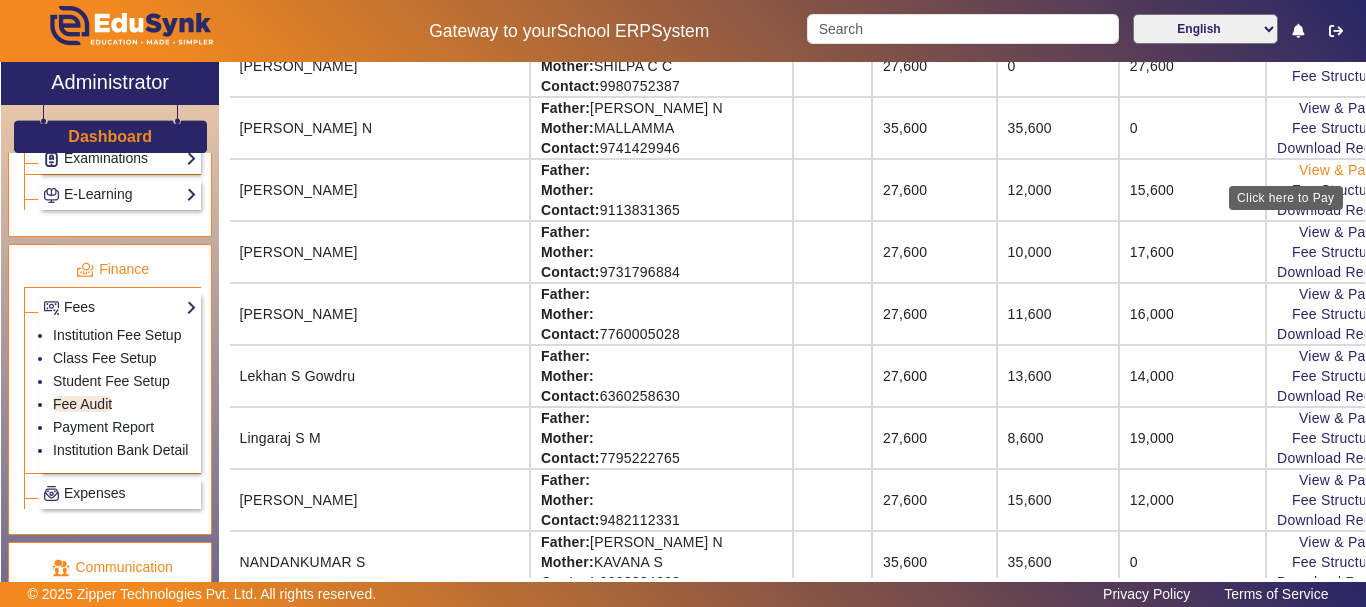 click on "View & Pay" 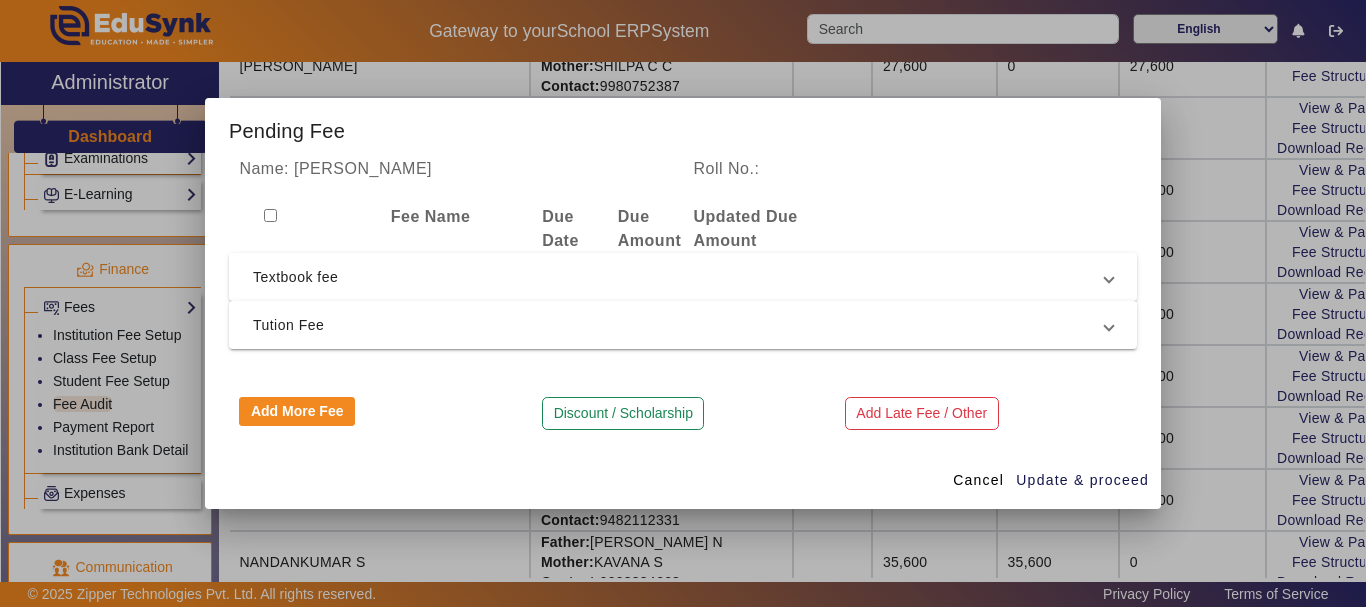 click on "Textbook fee" at bounding box center [679, 277] 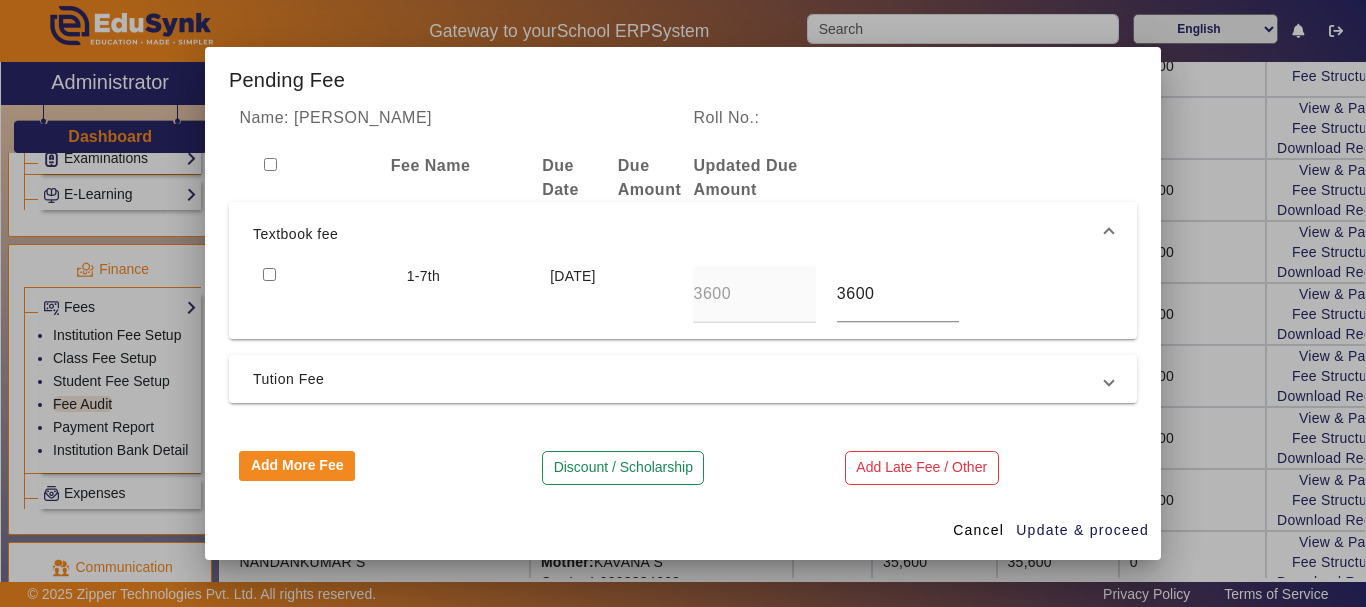 click at bounding box center (269, 274) 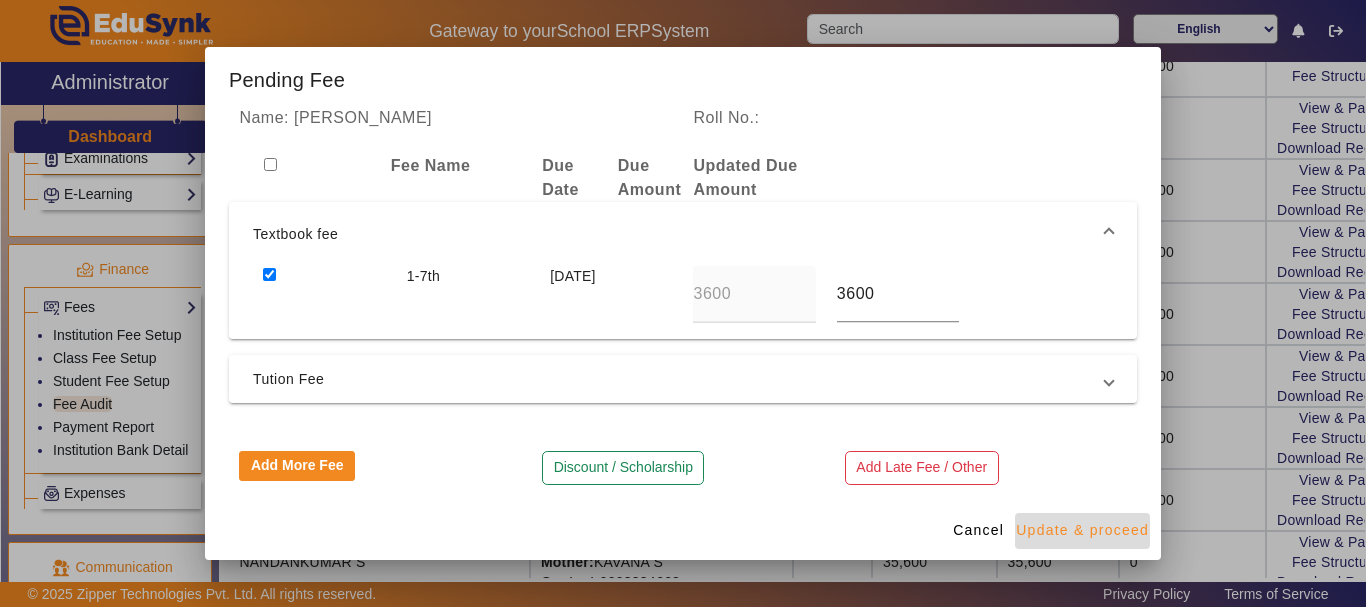 click on "Update & proceed" at bounding box center [1082, 530] 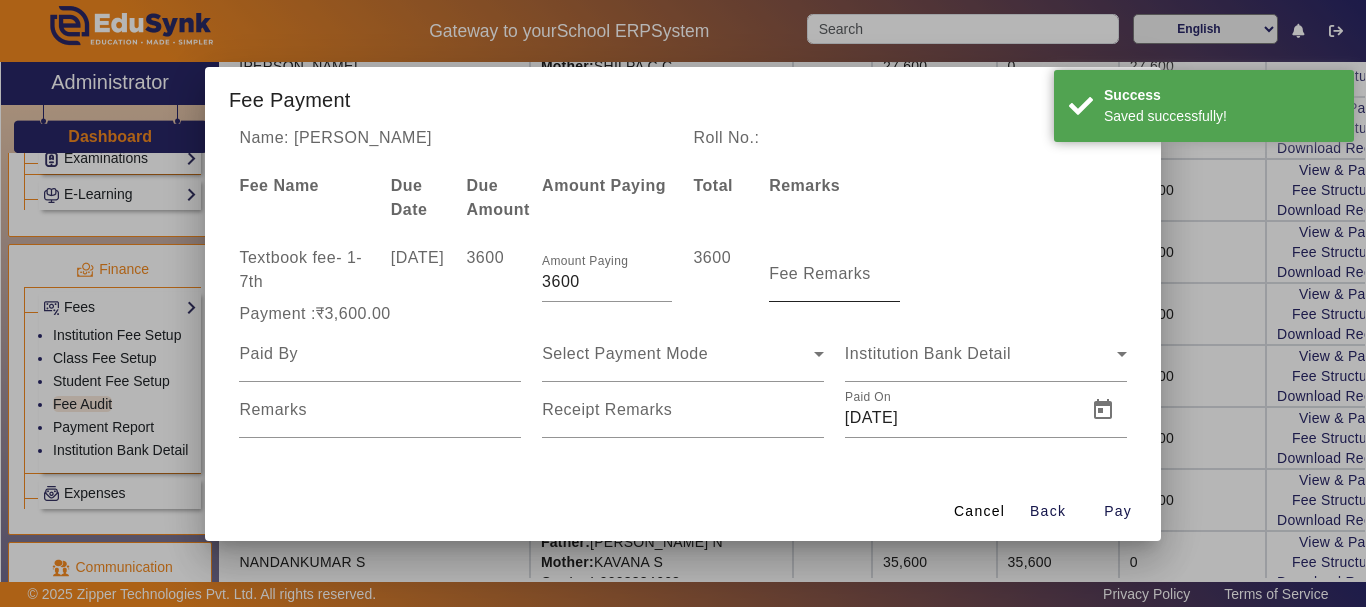 click on "Fee Remarks" at bounding box center [820, 274] 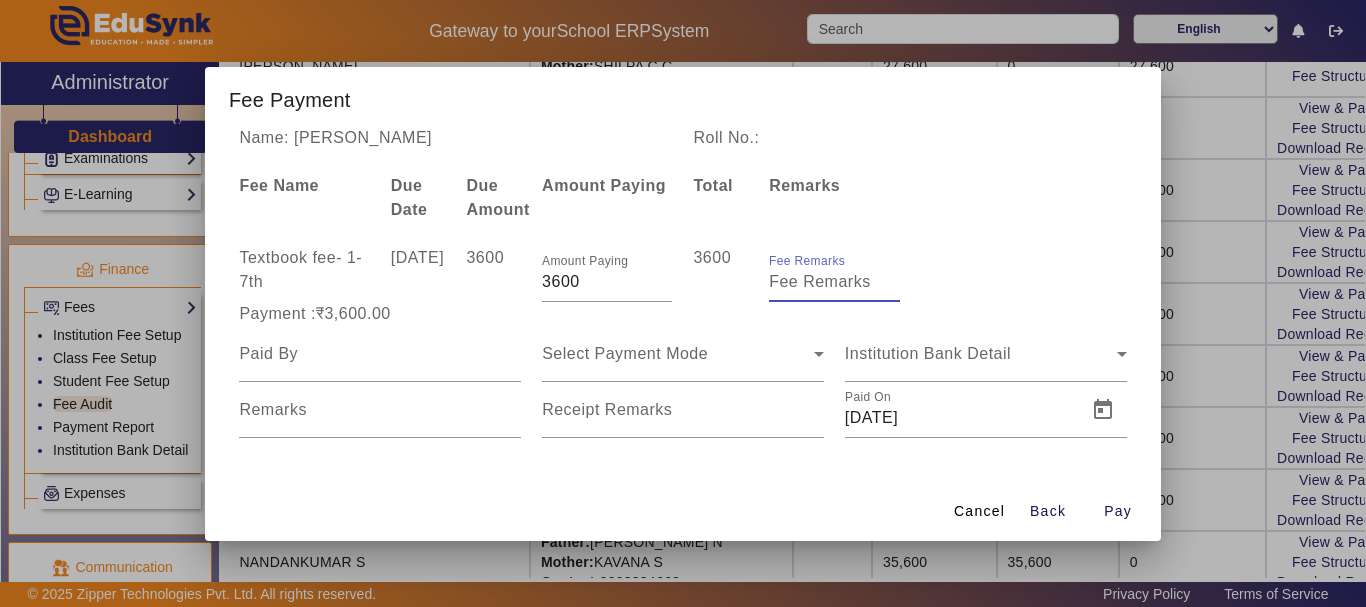 type on "d" 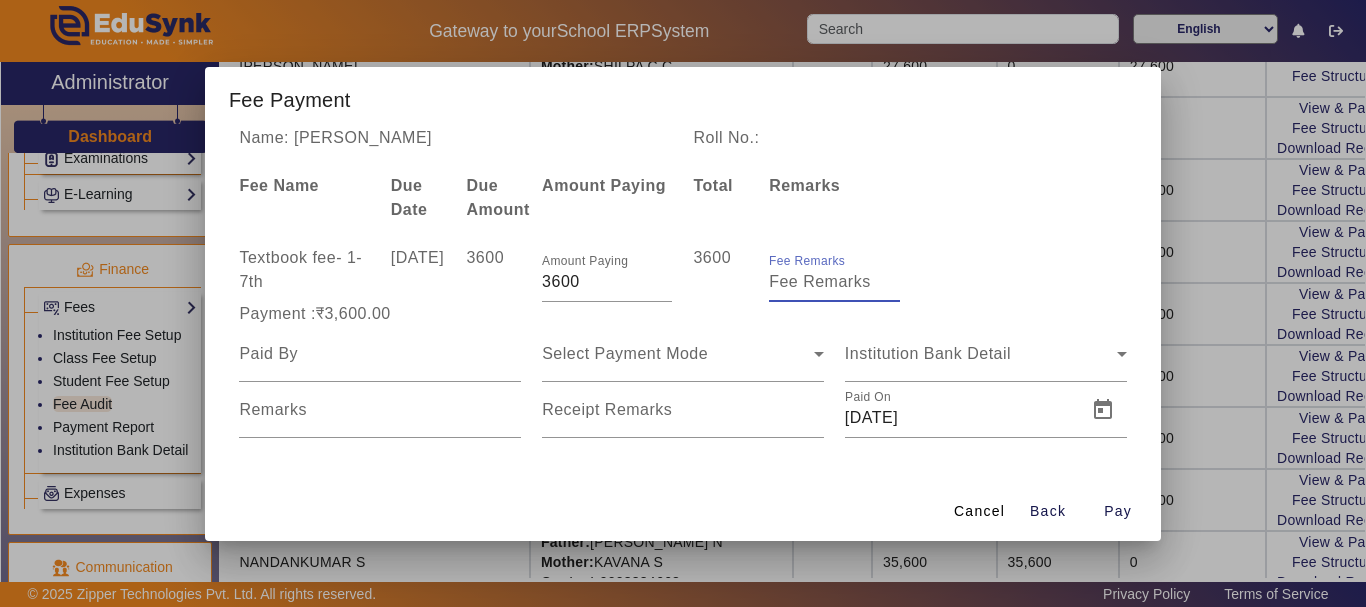 type on "f" 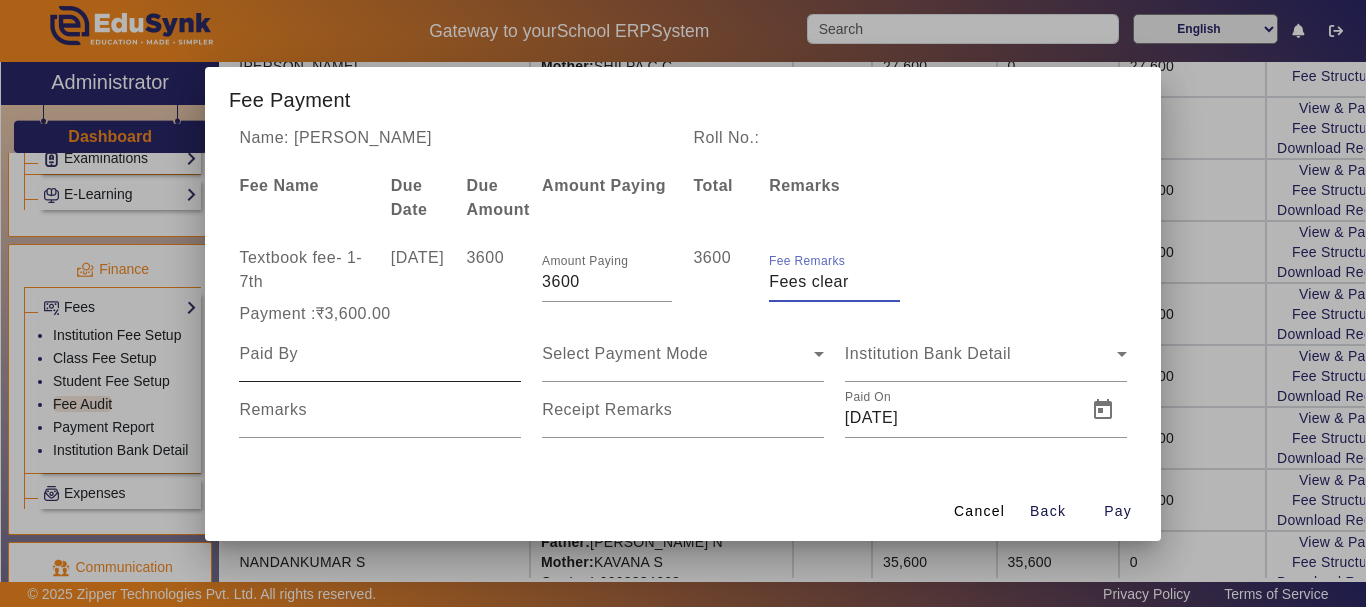 type on "Fees clear" 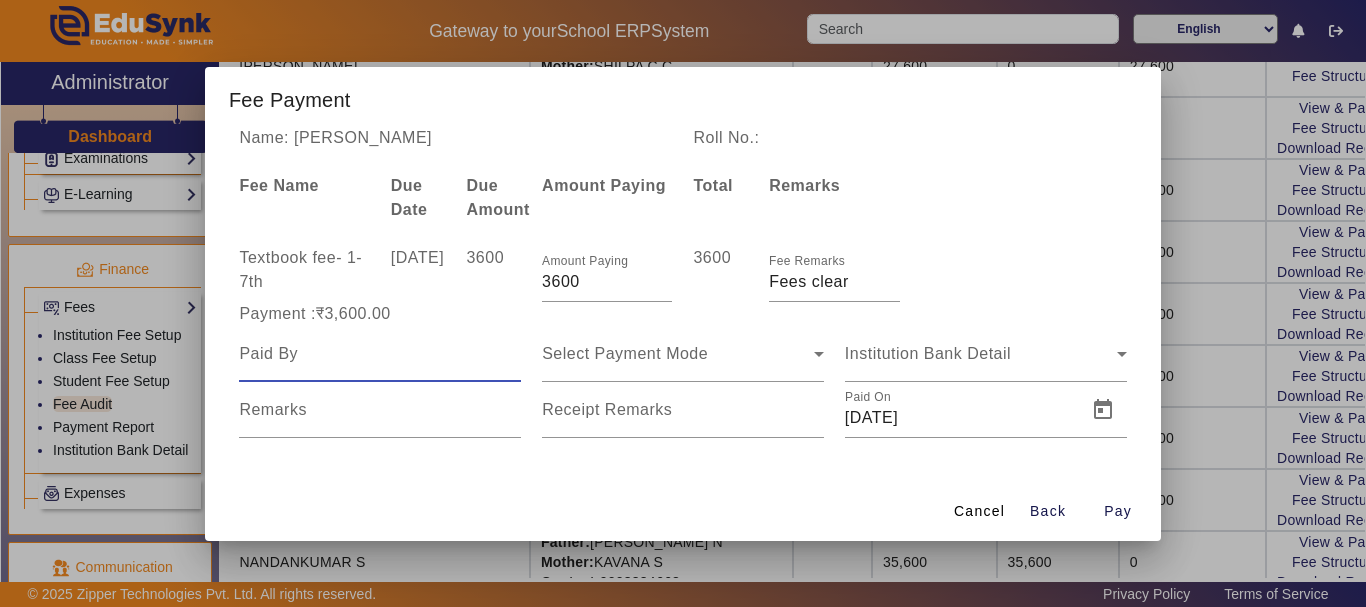 click at bounding box center [380, 354] 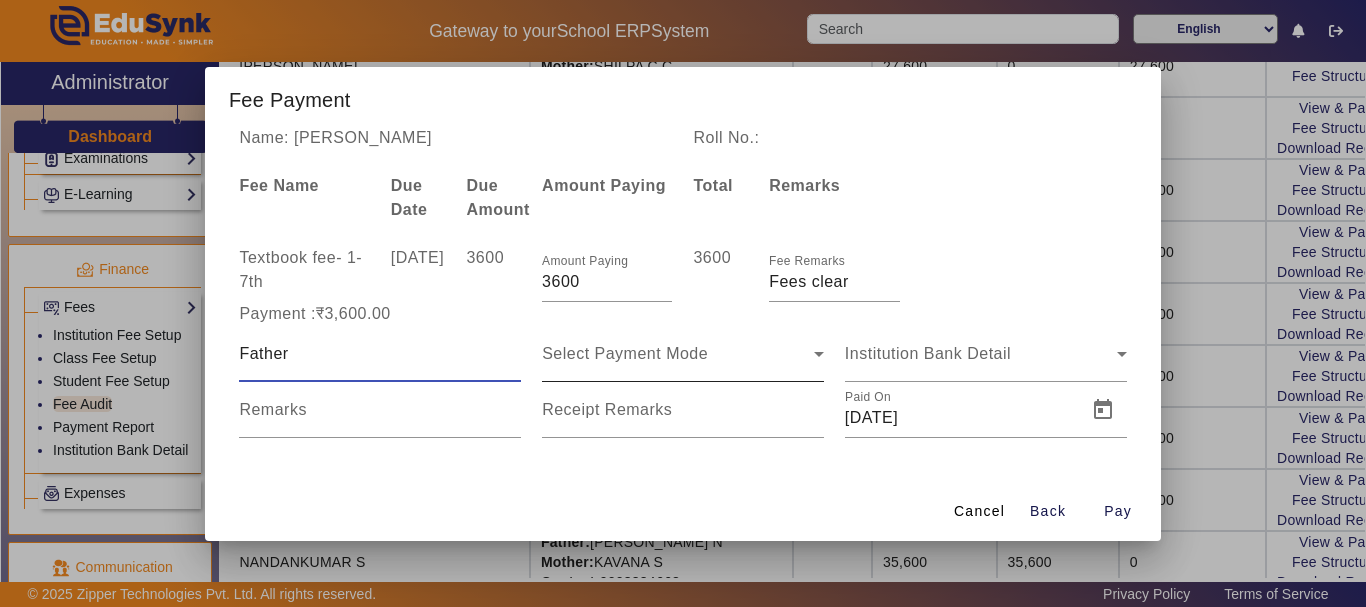 type on "Father" 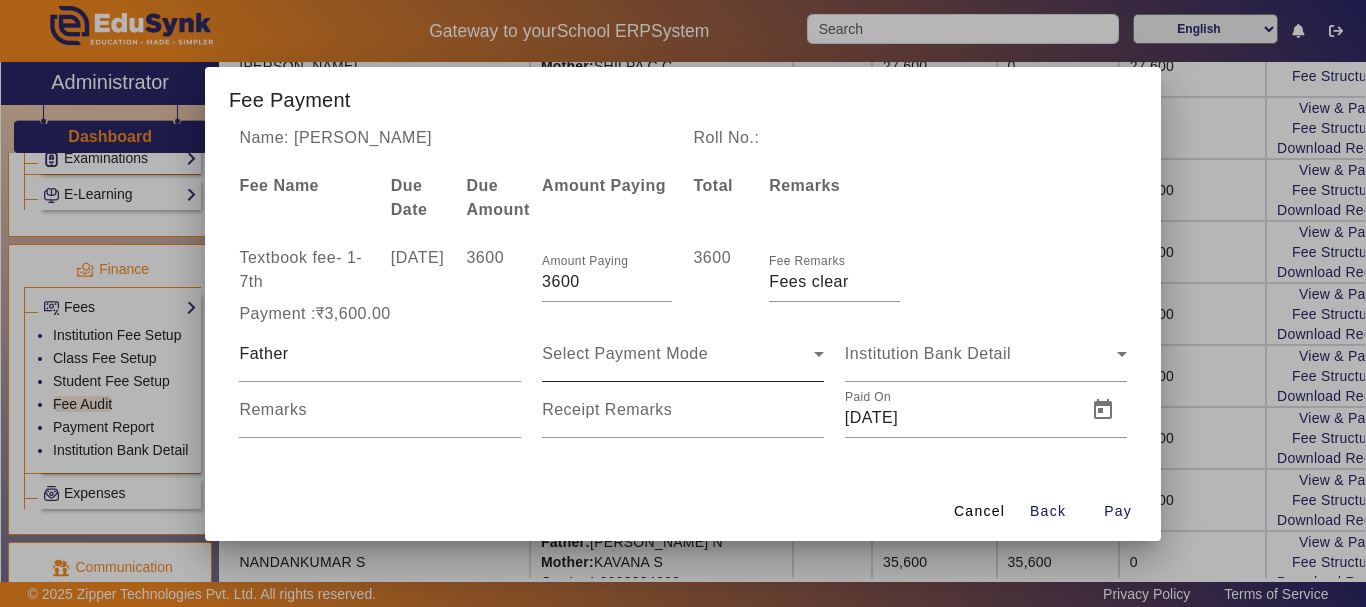 click on "Select Payment Mode" at bounding box center [683, 354] 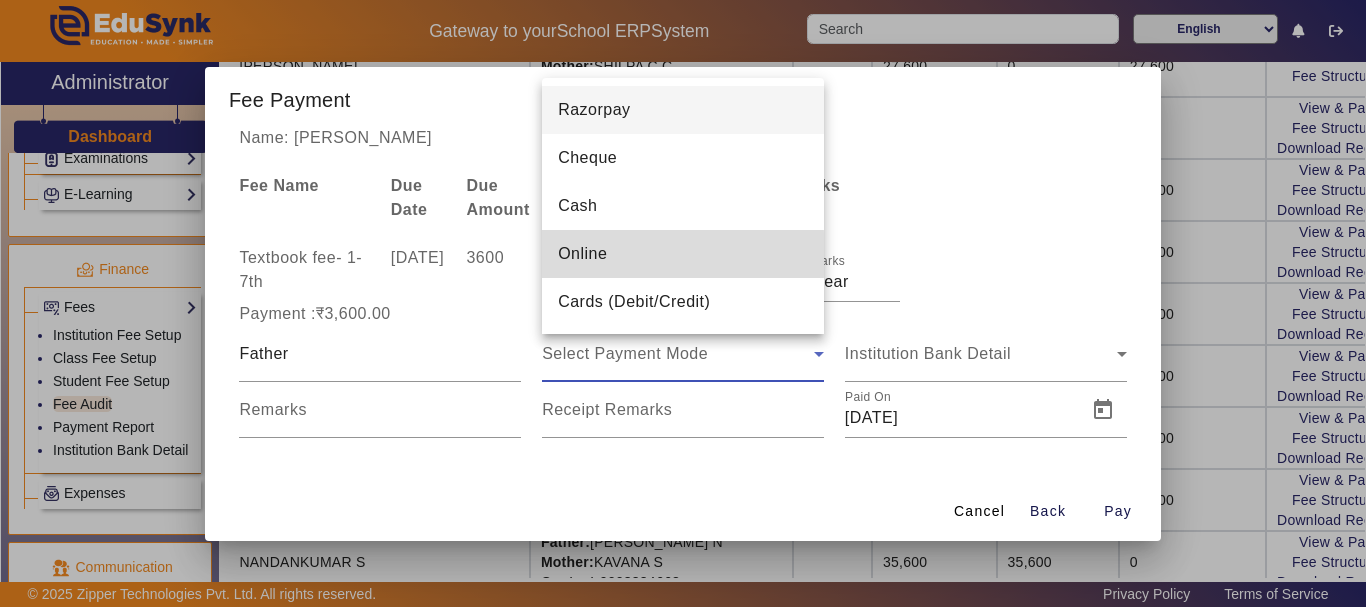click on "Online" at bounding box center (582, 254) 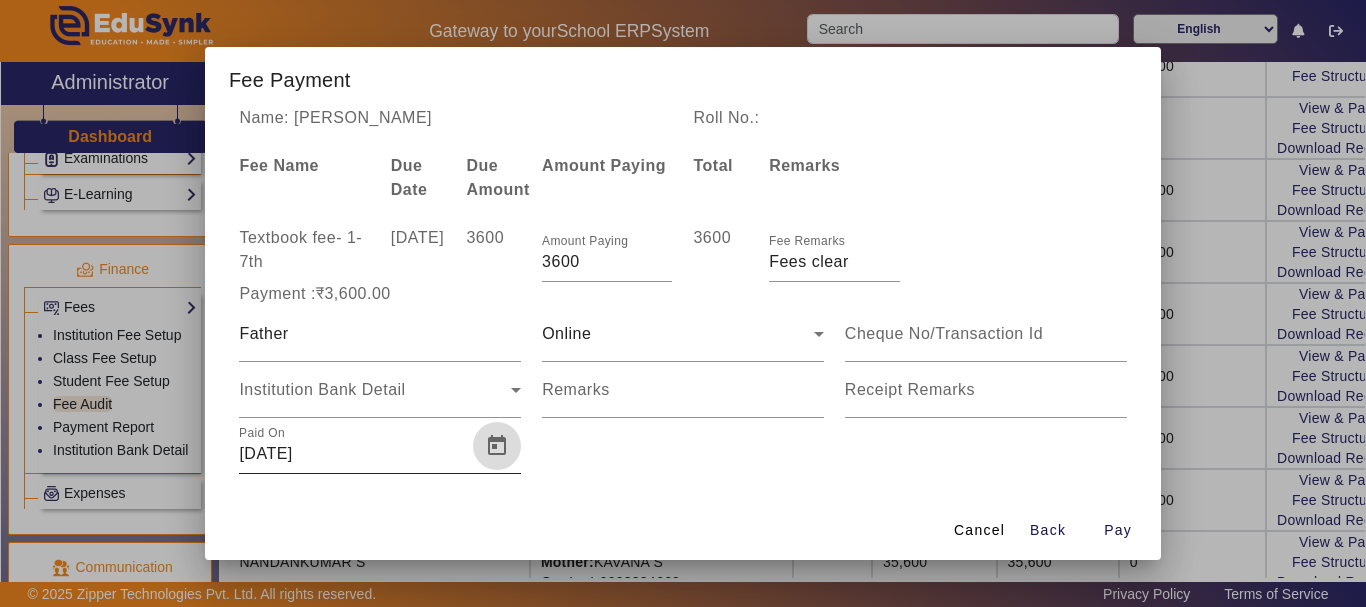 click at bounding box center [497, 446] 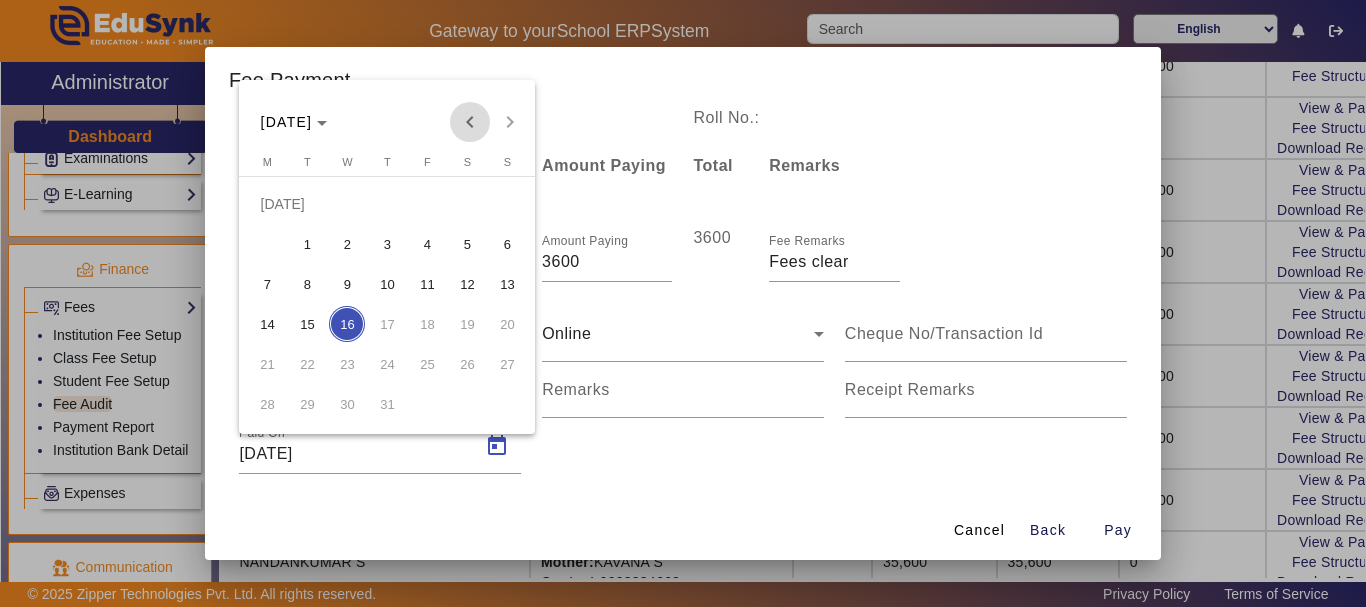 click at bounding box center [470, 122] 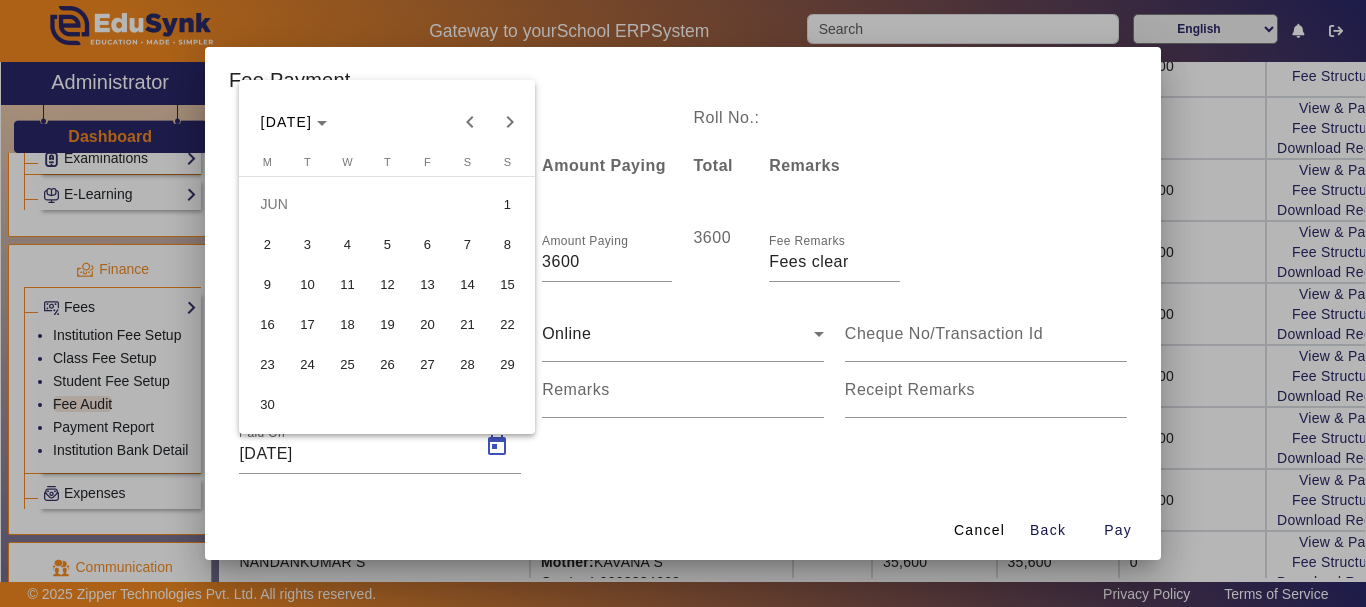 click on "2" at bounding box center [267, 244] 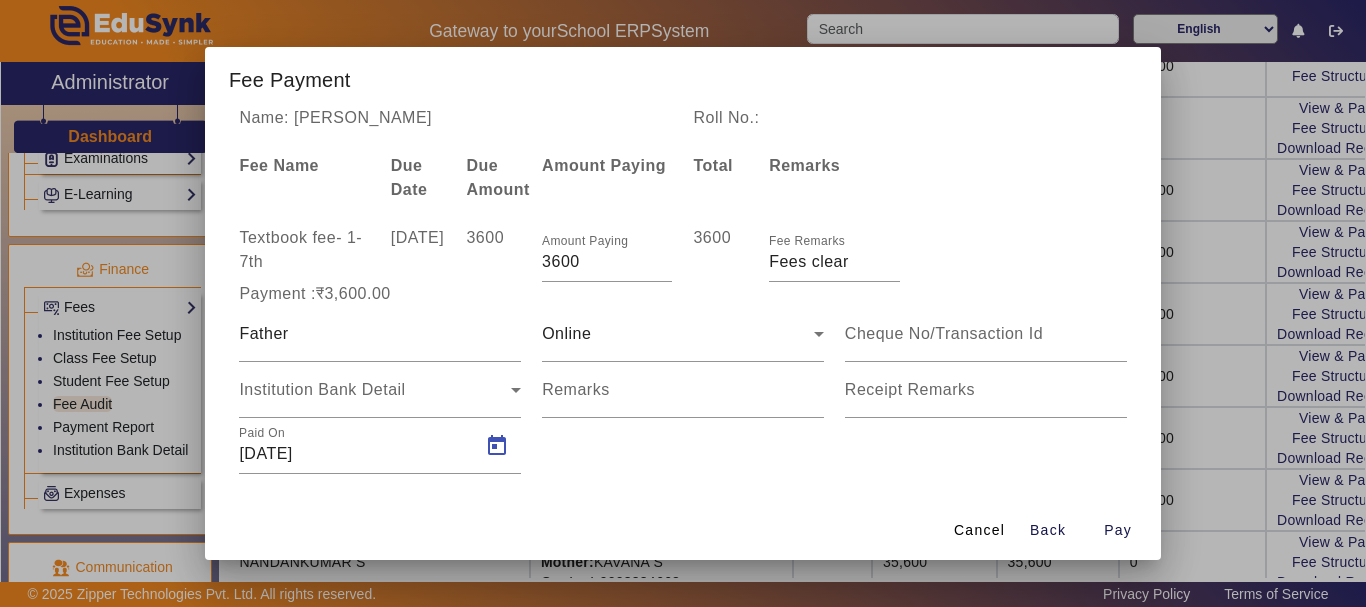 type on "[DATE]" 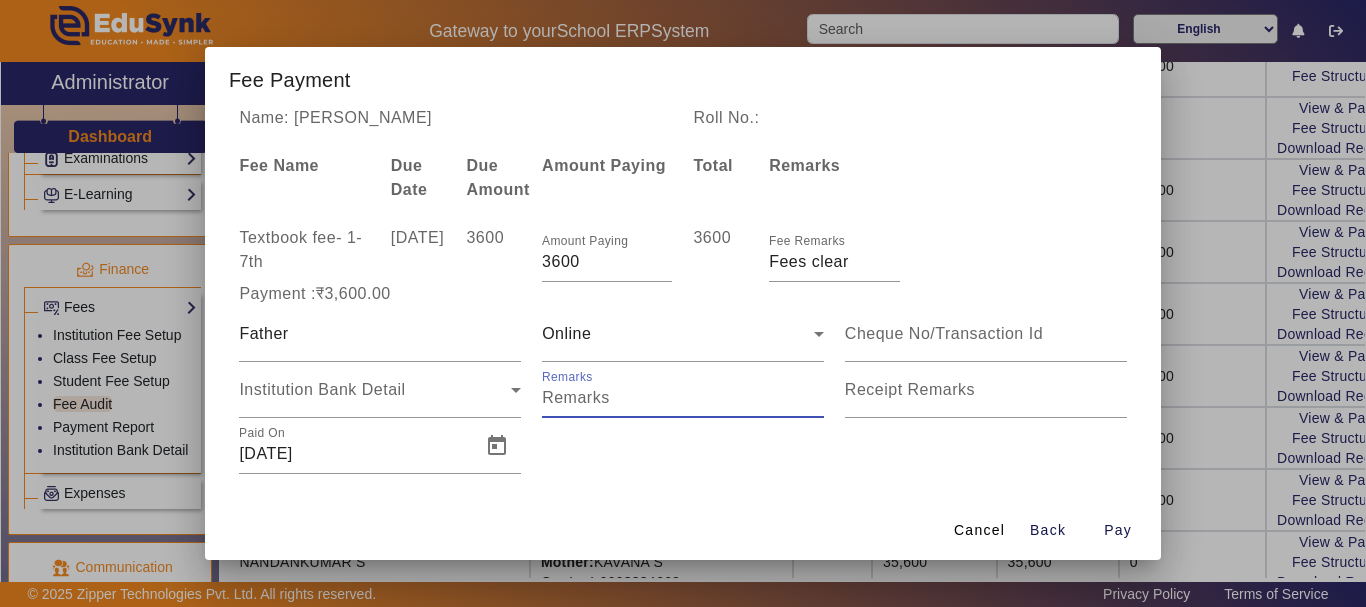 click on "Remarks" at bounding box center (683, 398) 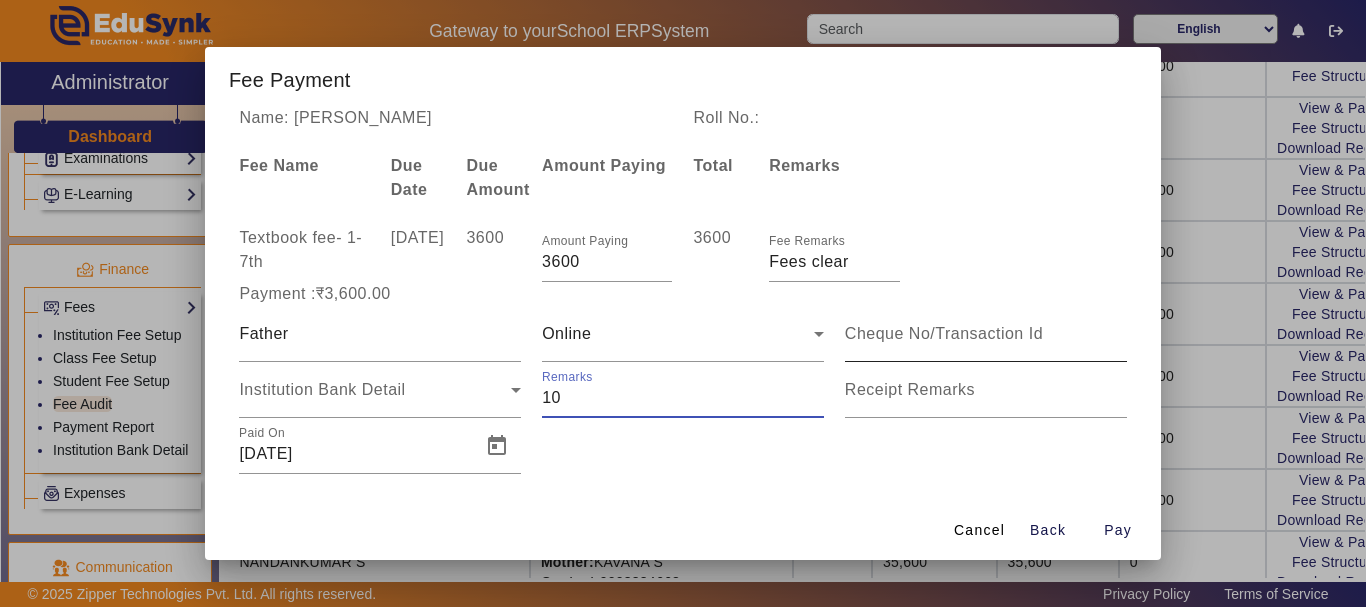 type on "10" 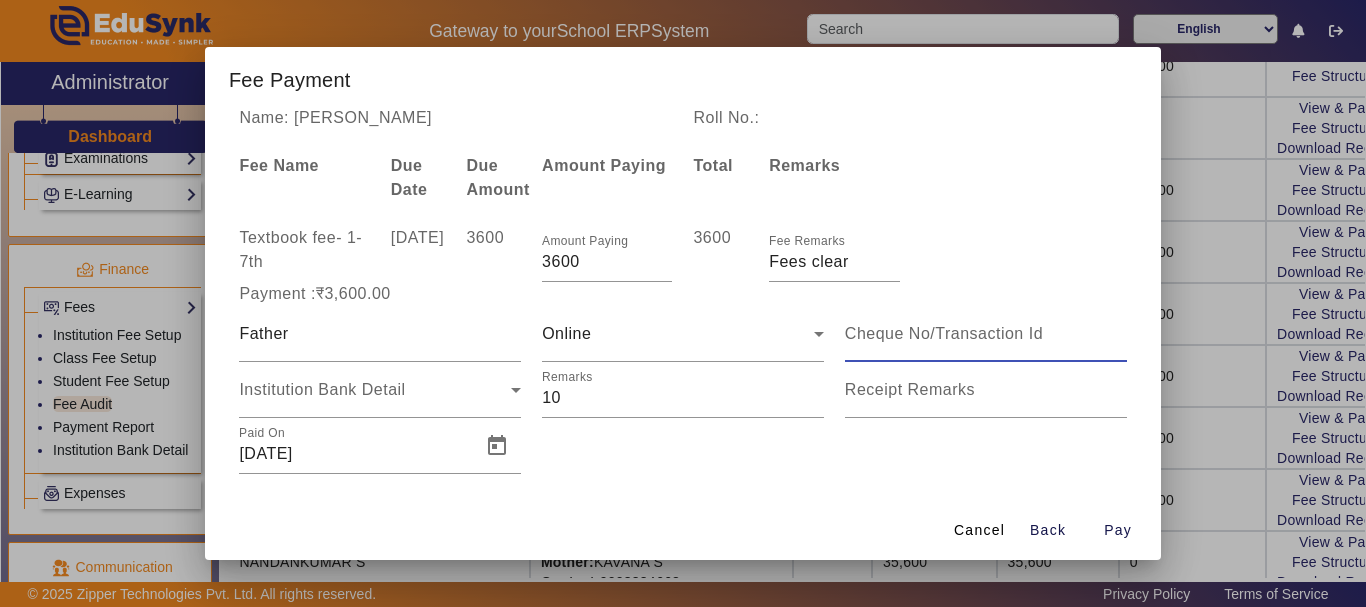 click at bounding box center (986, 334) 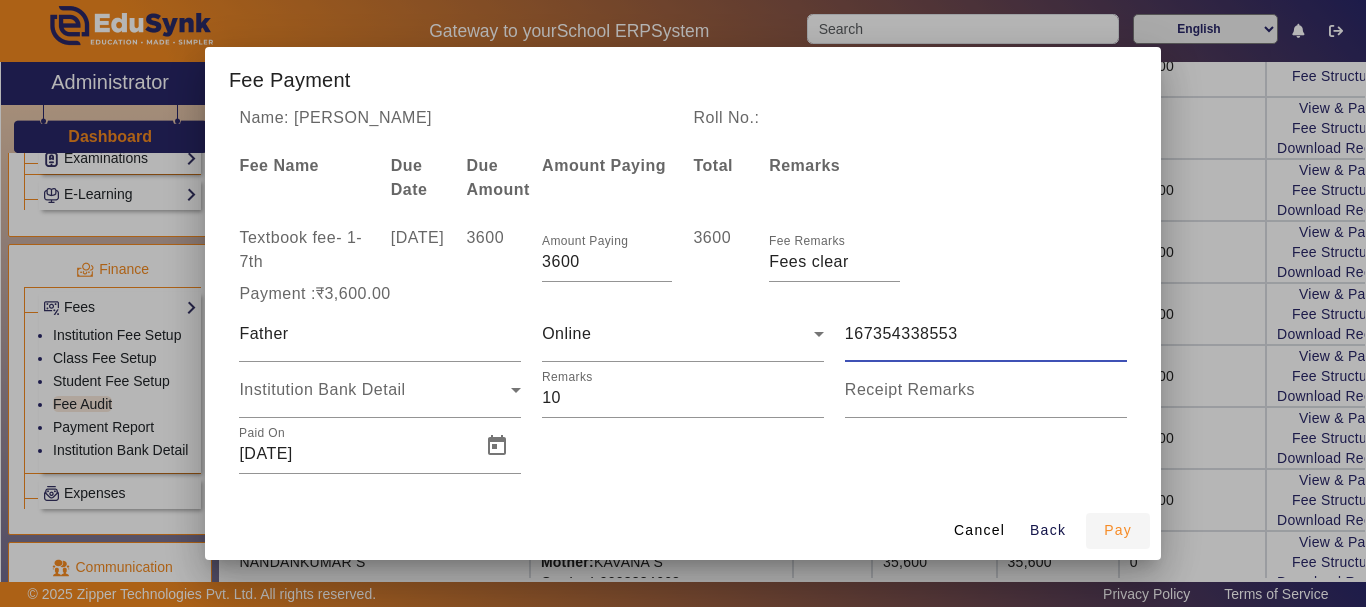 type on "167354338553" 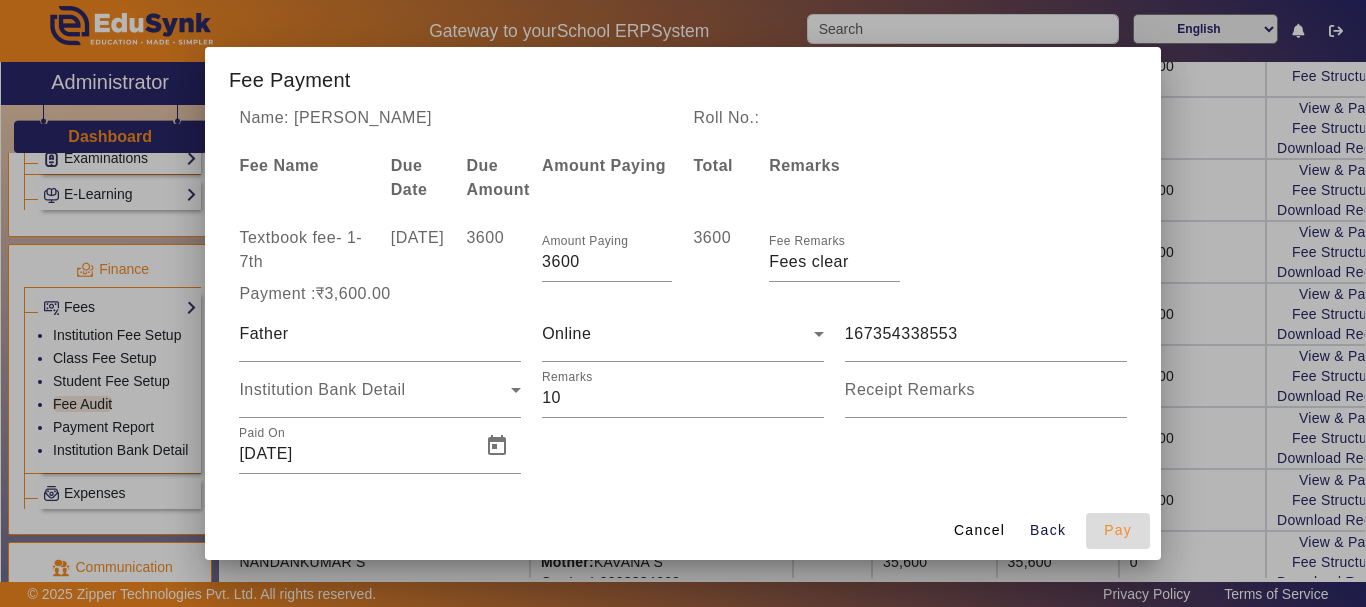 click on "Pay" at bounding box center (1118, 530) 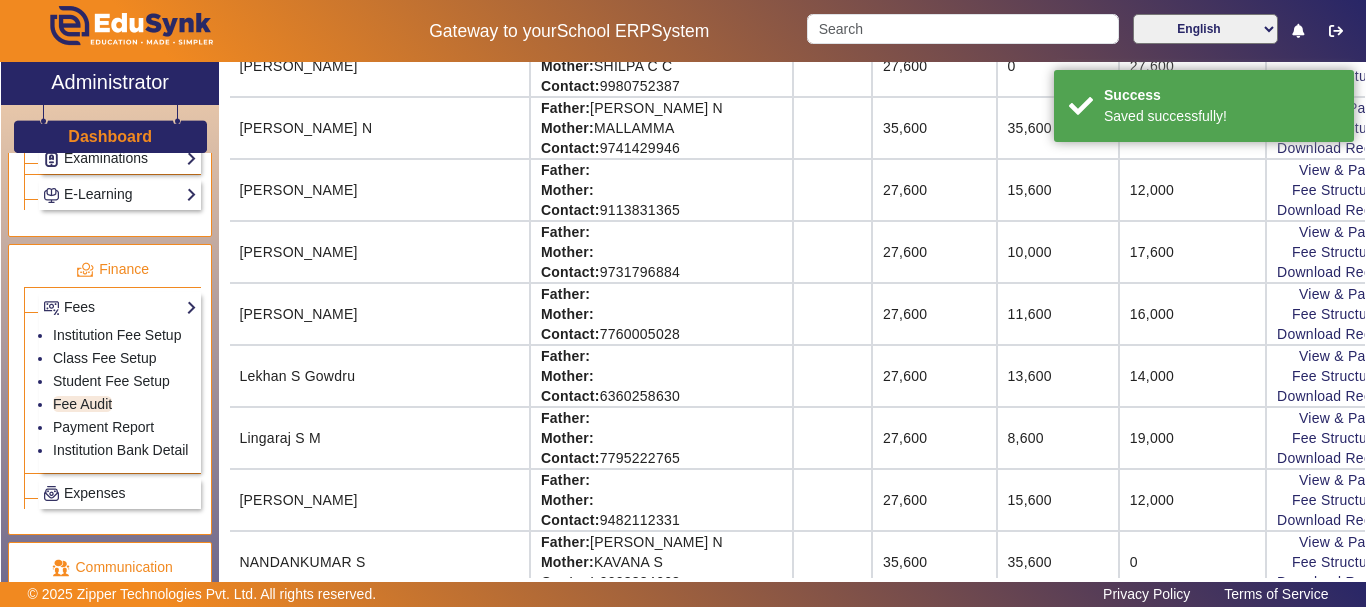 scroll, scrollTop: 299, scrollLeft: 148, axis: both 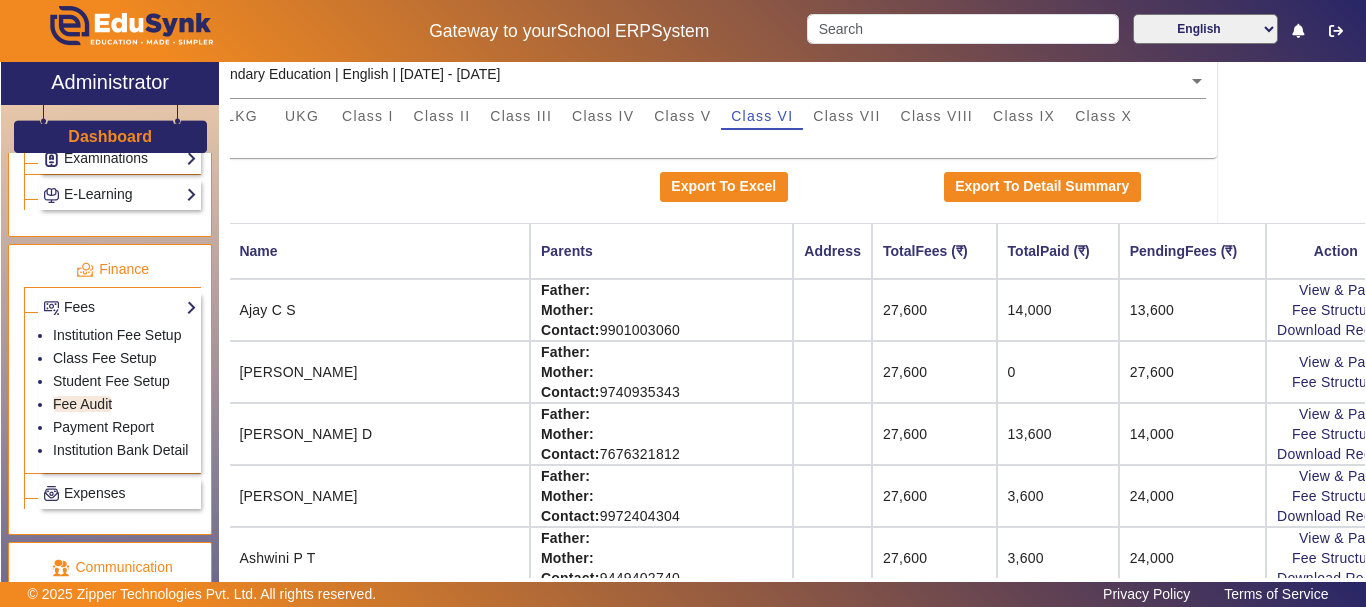 click on "A" at bounding box center (649, 144) 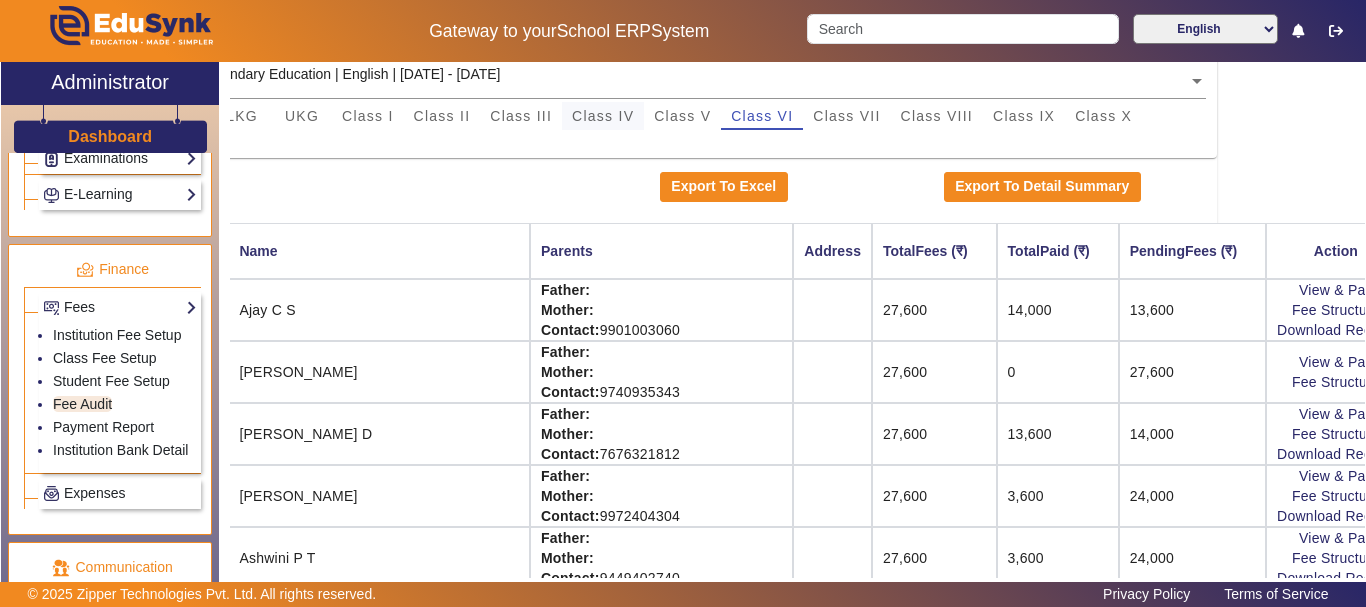 click on "Class IV" at bounding box center [603, 116] 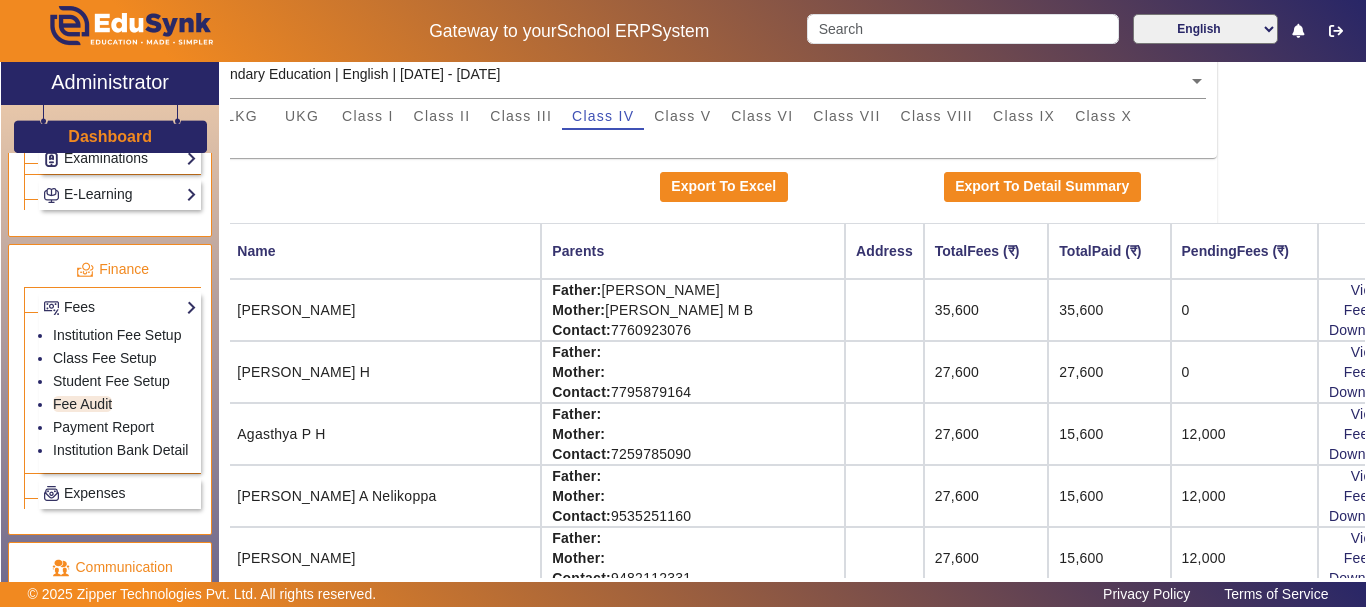 click on "X Administrator Dashboard Administration  Institution  Institution Details   Session Configuration   Classes/Batches   Subjects  Students Staff  Teachers   Non Teaching Staff   Driver   Support Staff  Transportation  Overview   Vehicle Directory   Routes   Trip Record  Library  Overview   Configuration   Book Lists   Issue a Book   List of Books Issued   Card   Penalties  ID Card  Students   Teachers   Non Teaching Staff   Template  Birthday  Students  Admissions Admissions-Enquiry Front Desk  Visitors Book   Postal Receipt   Postal Dispatch   Phone Call Logs   Complaint Book  Report  Import History   App Invites   Other Reports  Inventory Gallery  List   Add  Notice Board  List   Add  Certificates  Certificates   TC   Bonafide  User Settings  Roles   Users  Settings  Biometric   Configuration   Live Class Setup   Bank Account   Chat Settings   Sequence   Change Password   Subscription  Promotion Profile Photo  Add Profile Photo   Profile Photo List  Academics  TimeTable  Assign Teacher   Academic Calendar  A" 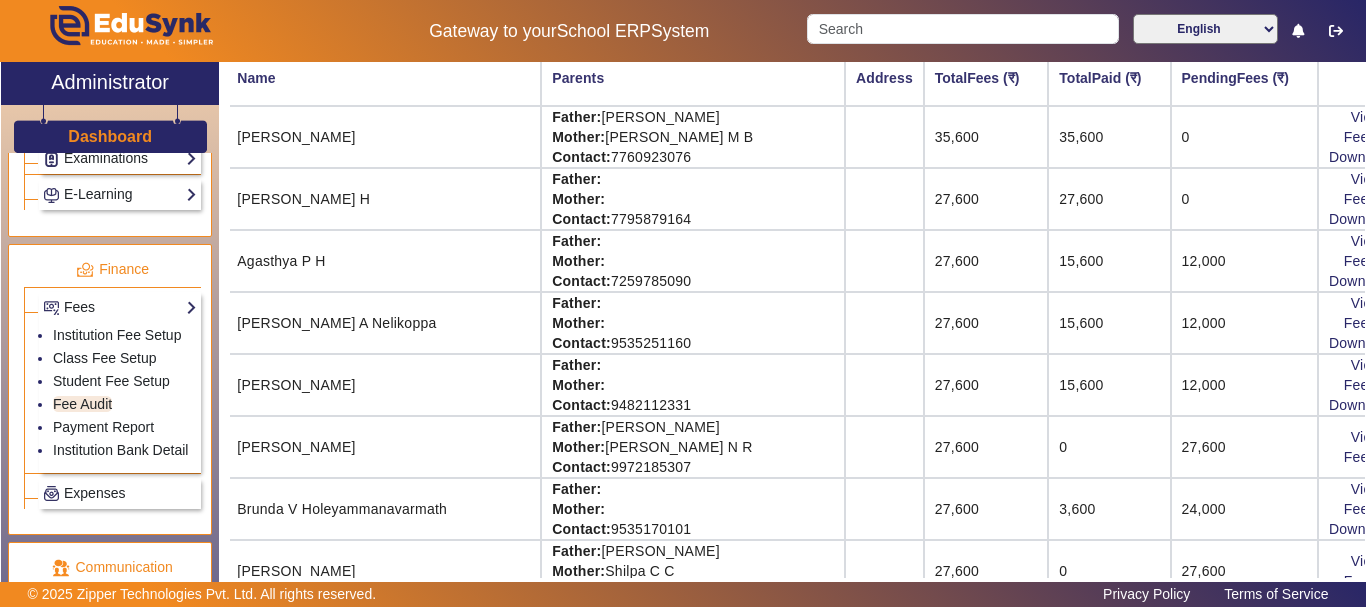 scroll, scrollTop: 392, scrollLeft: 148, axis: both 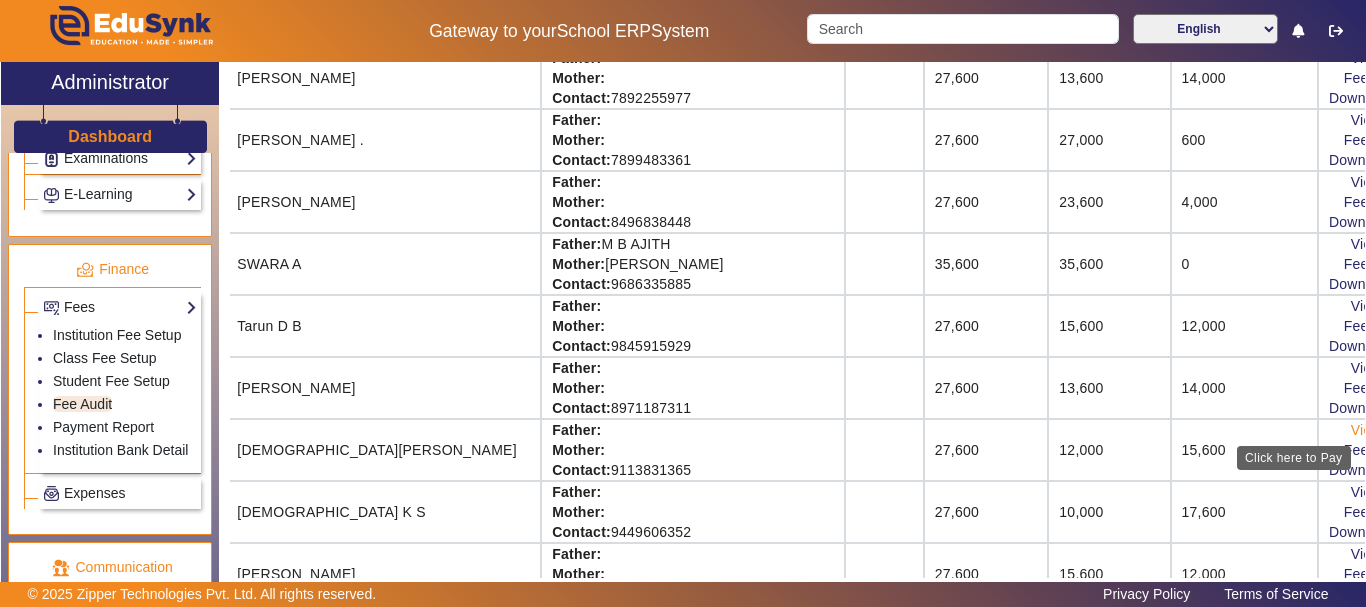 click on "View & Pay" 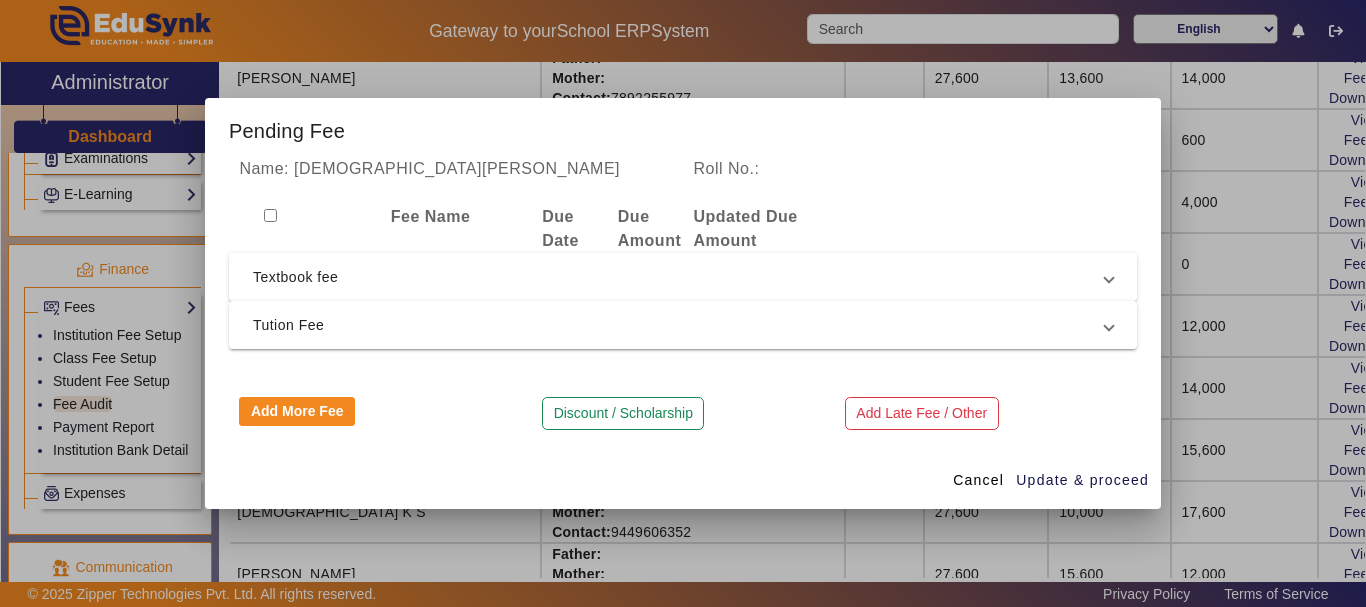 click on "Textbook fee" at bounding box center [679, 277] 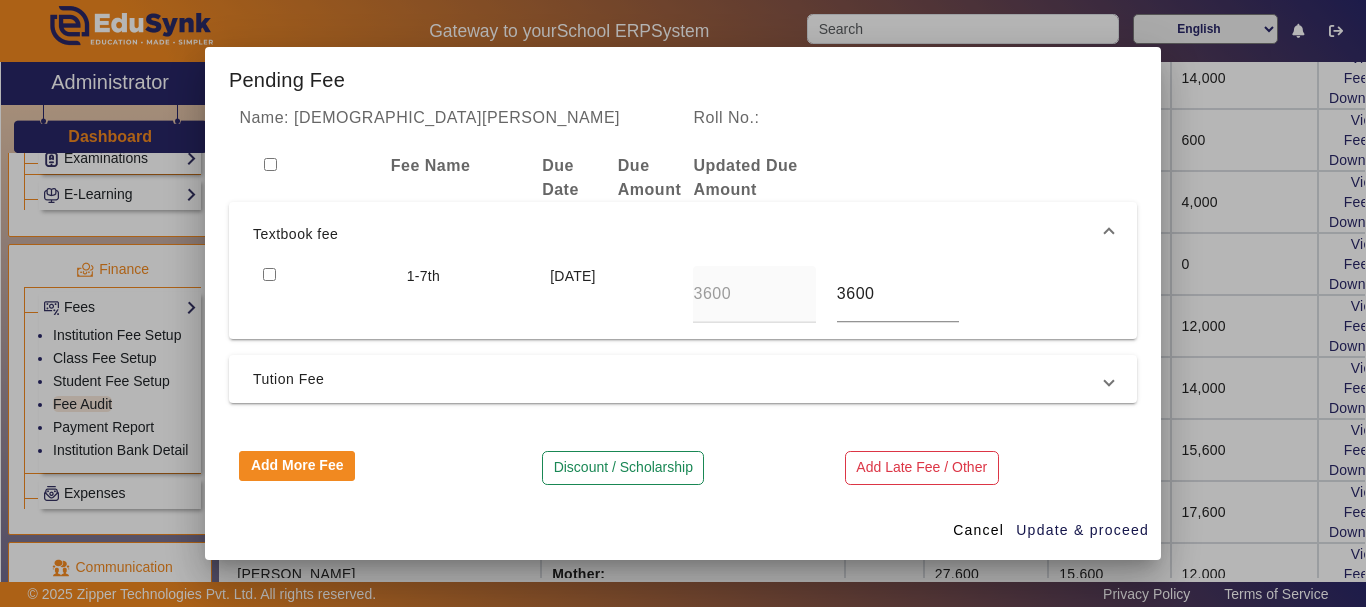click at bounding box center (269, 274) 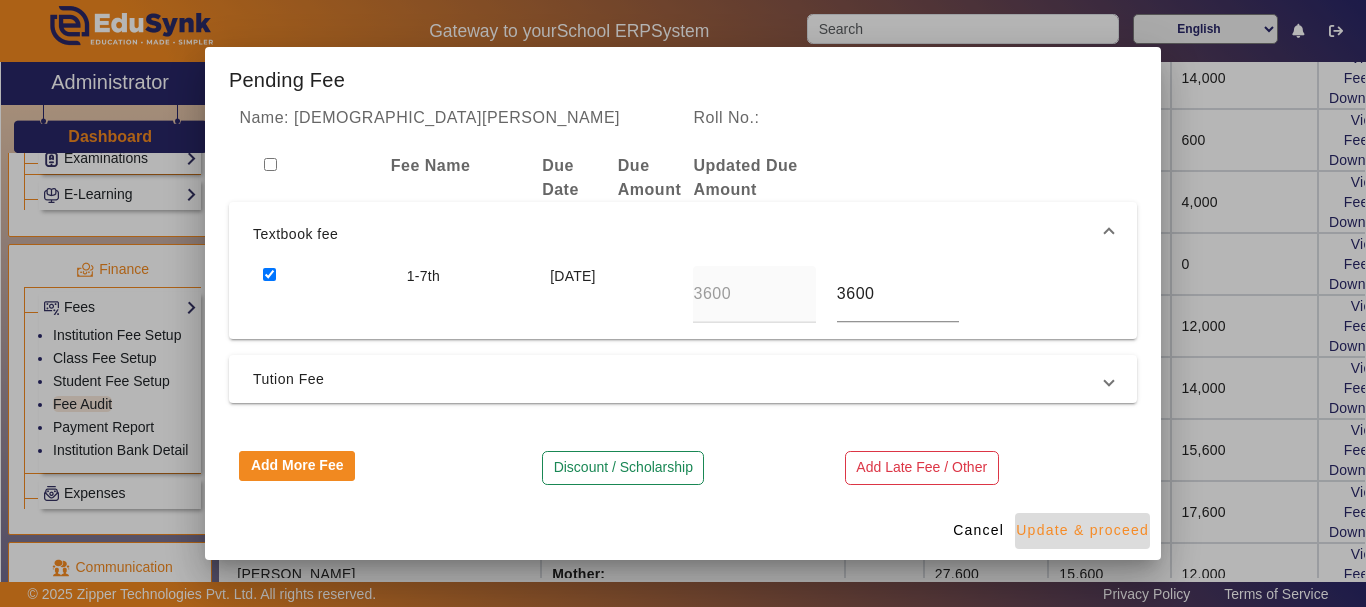 click on "Update & proceed" at bounding box center (1082, 530) 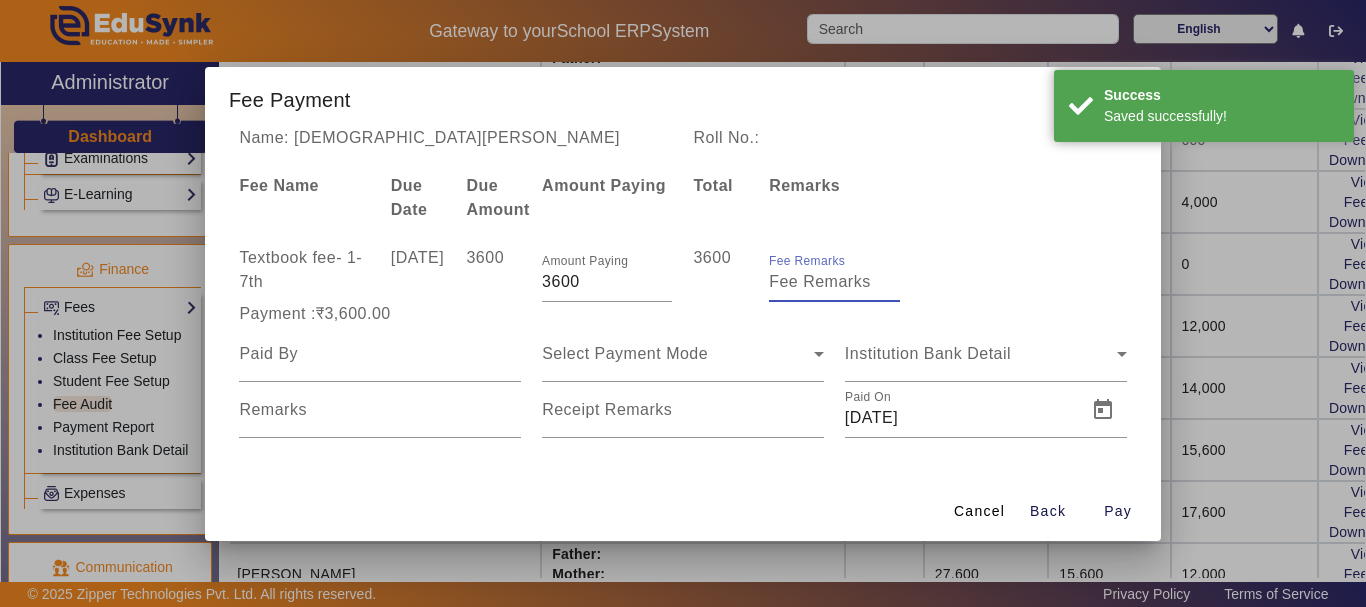 click on "Fee Remarks" at bounding box center [834, 282] 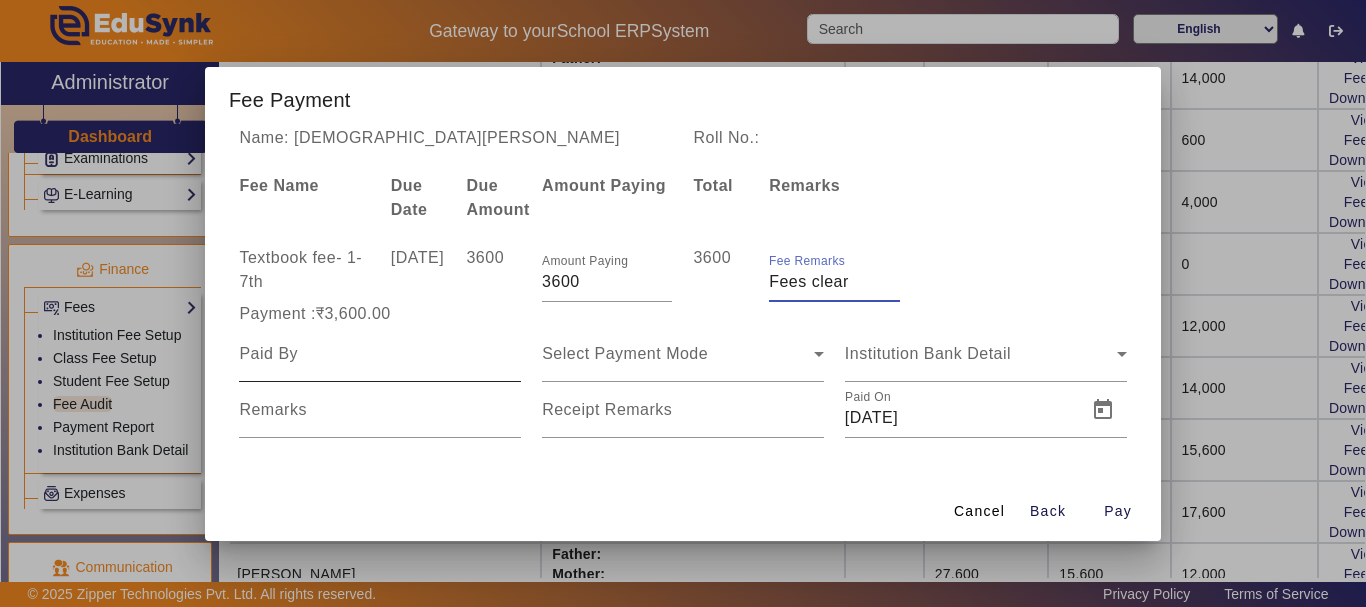 type on "Fees clear" 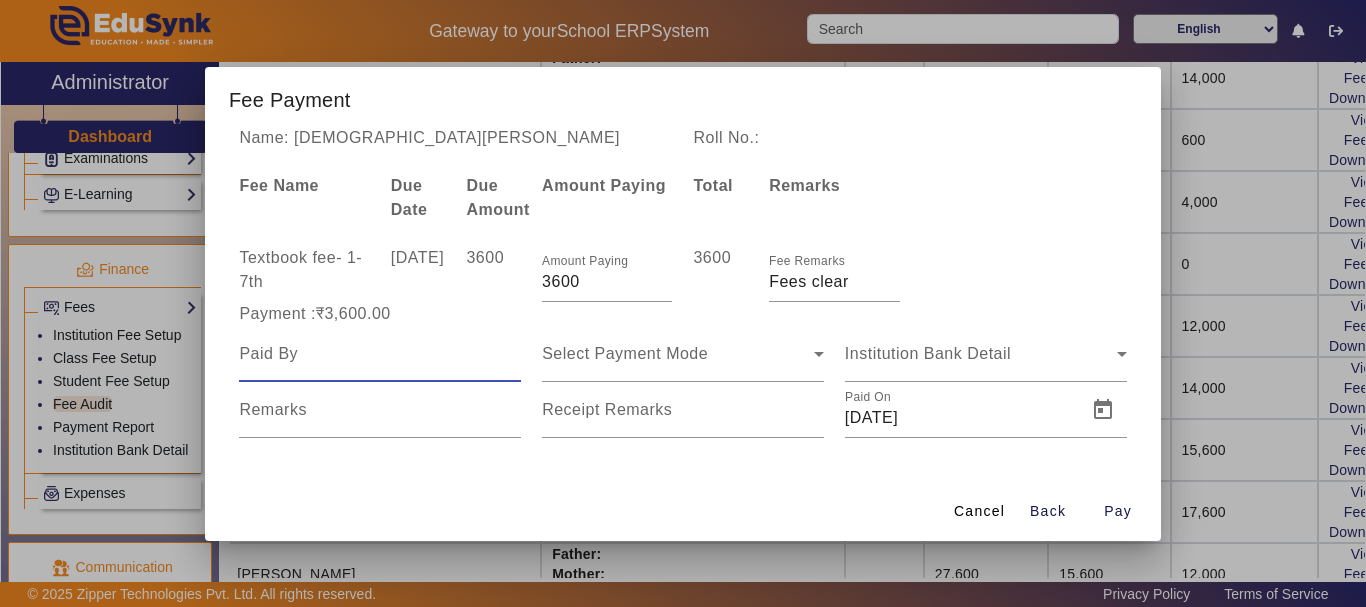 click at bounding box center [380, 354] 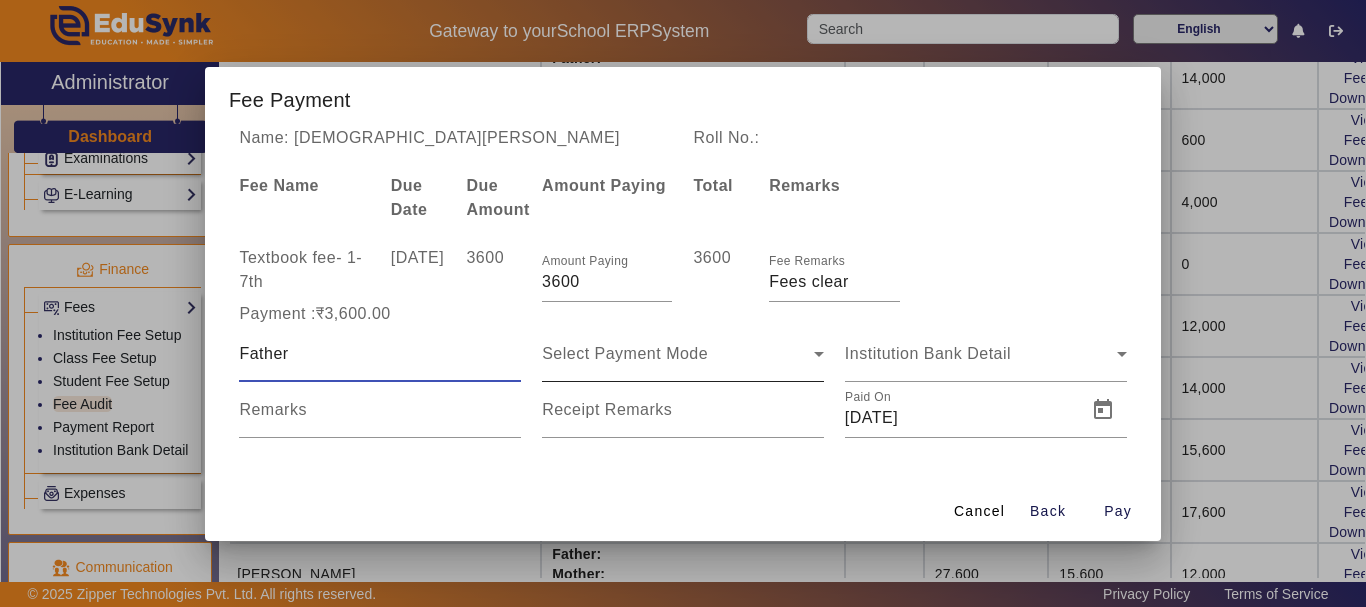 type on "Father" 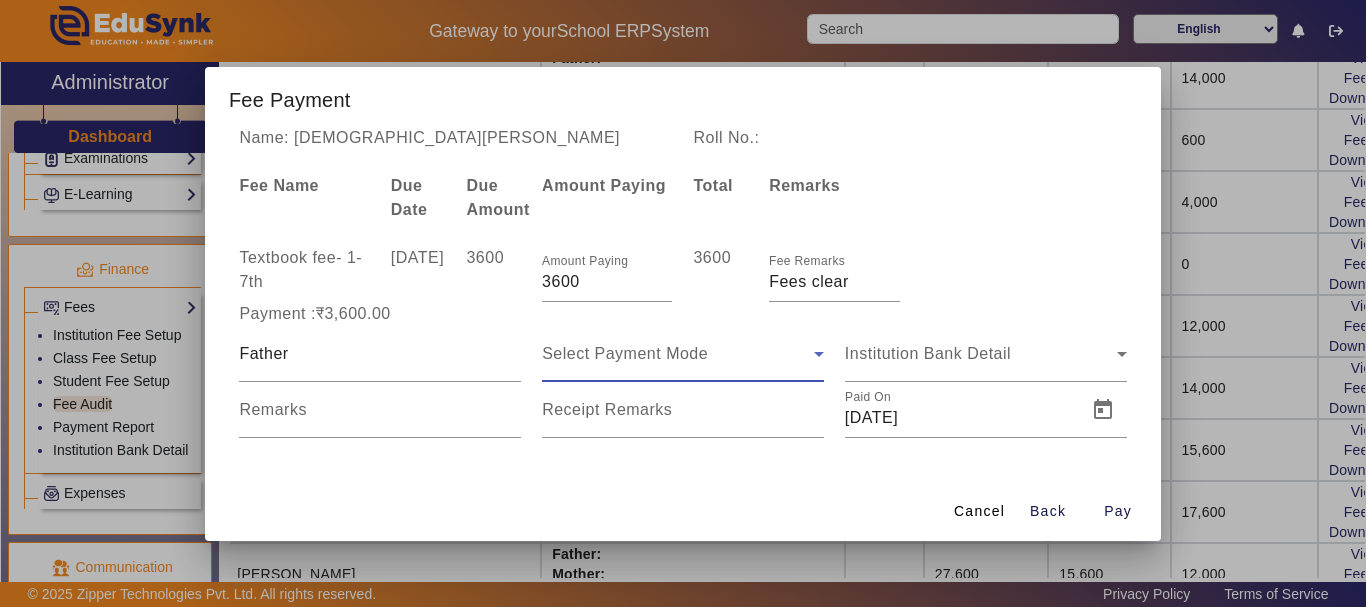 click on "Select Payment Mode" at bounding box center [625, 353] 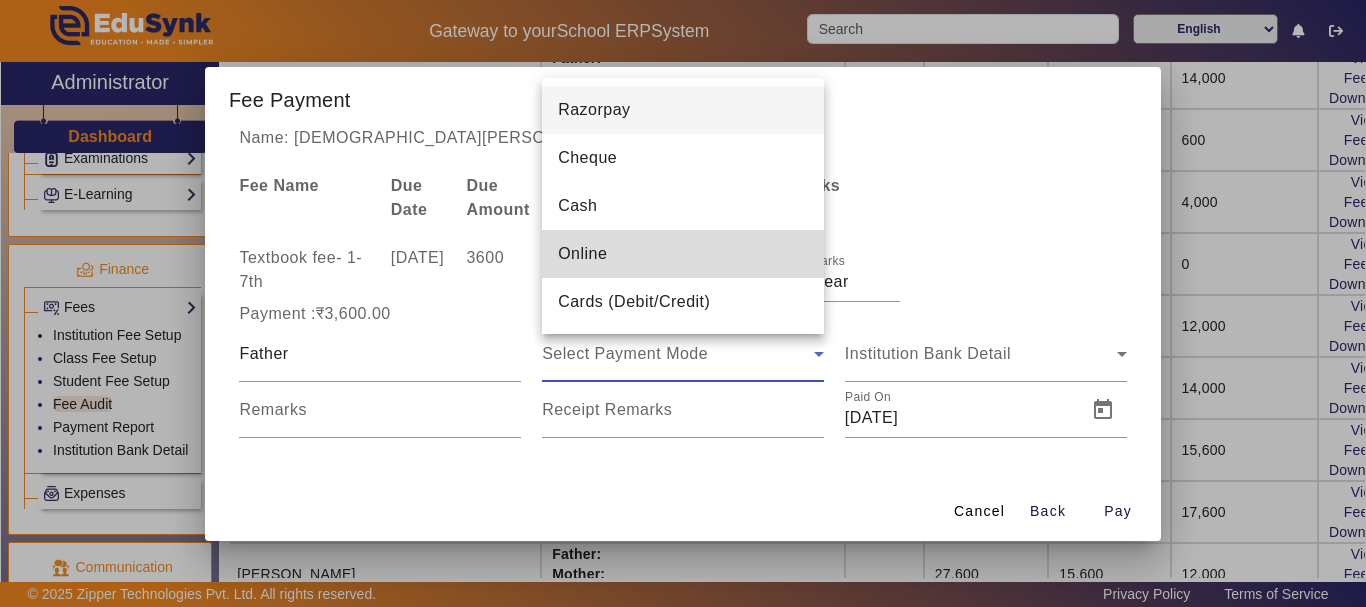 click on "Online" at bounding box center [582, 254] 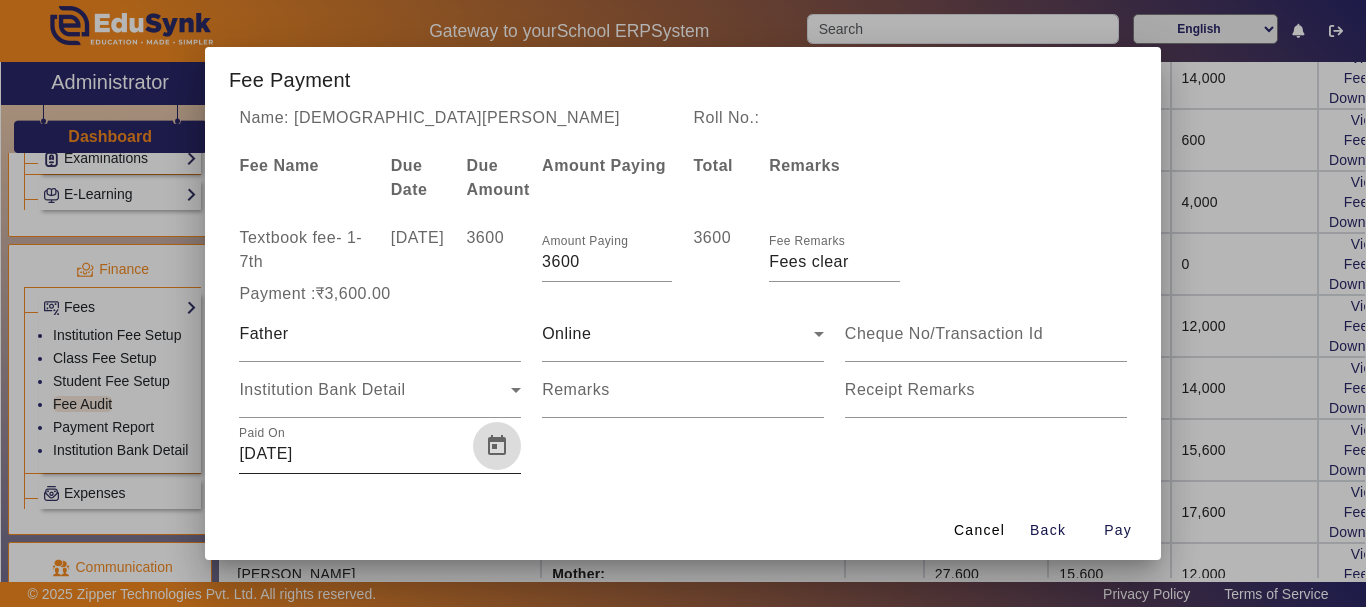 click at bounding box center [497, 446] 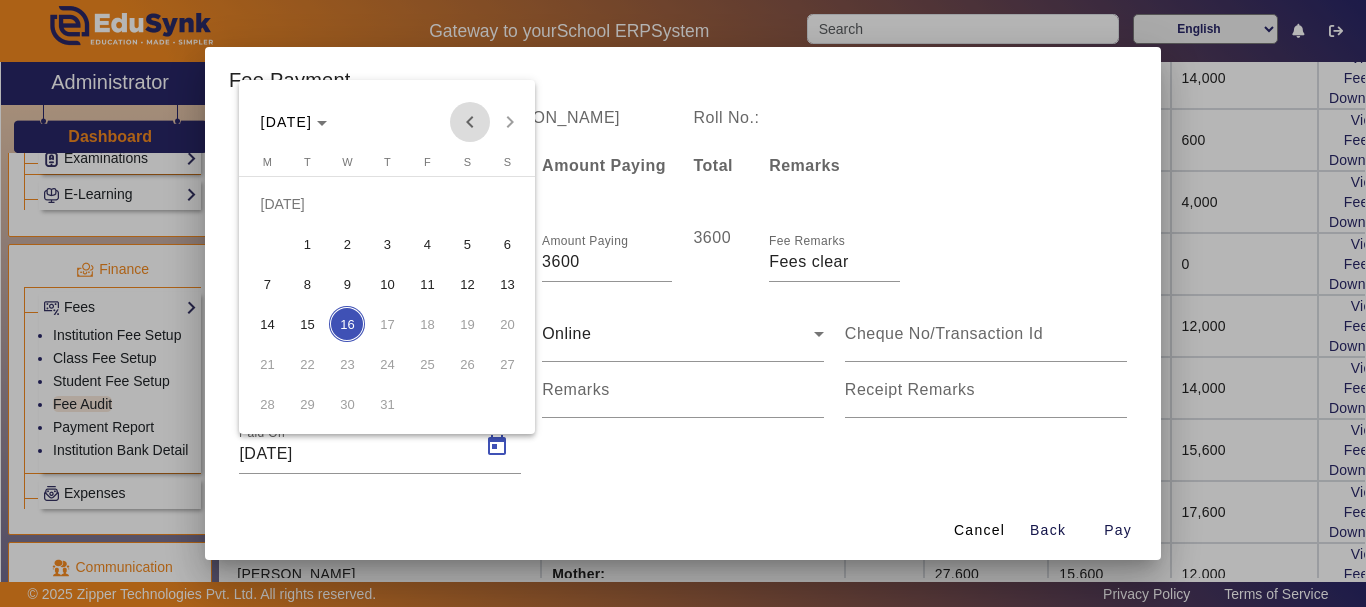 click at bounding box center (470, 122) 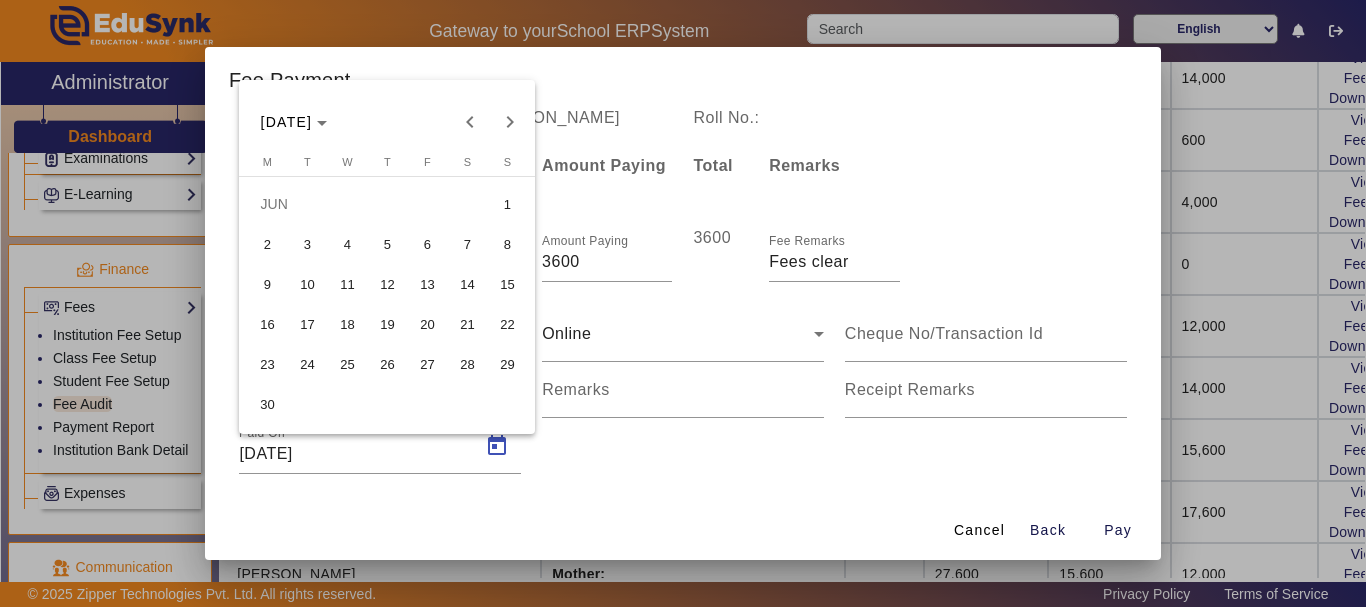 click on "2" at bounding box center (267, 244) 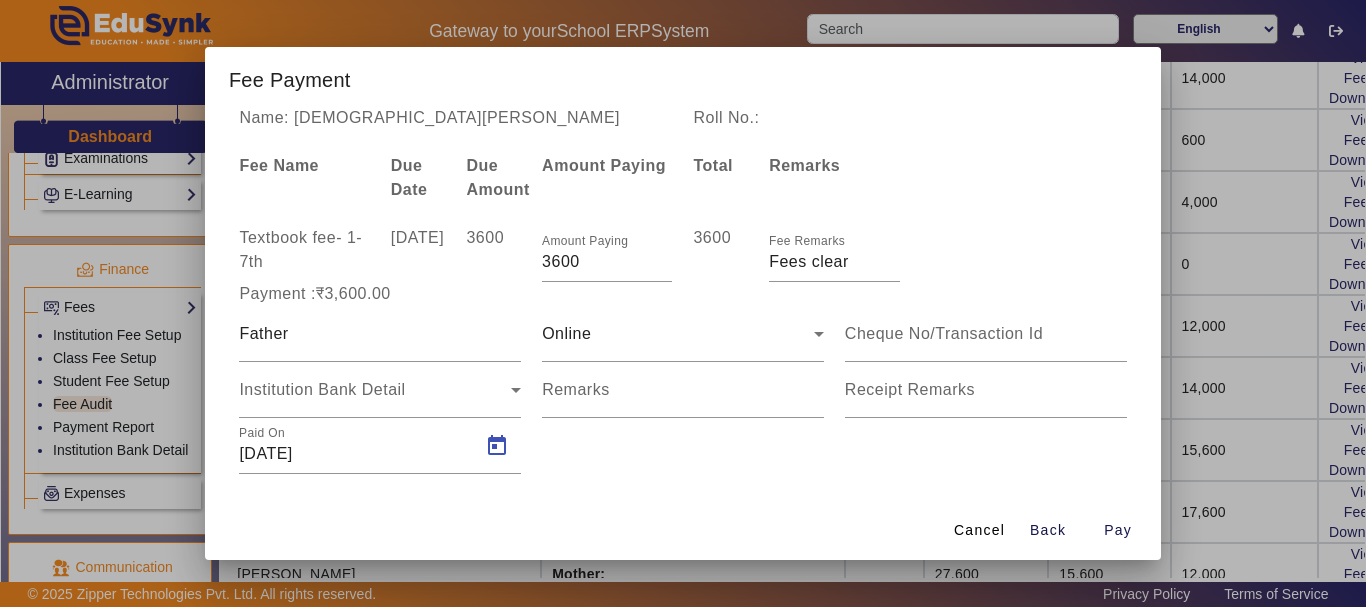 type on "[DATE]" 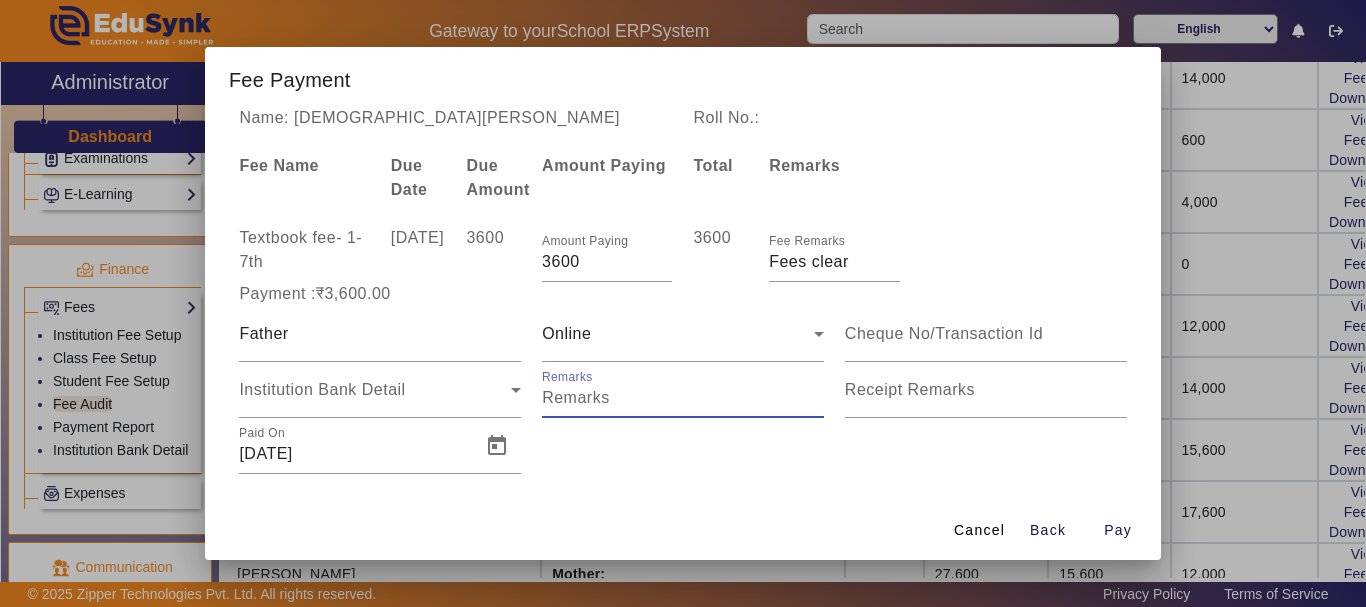 click on "Remarks" at bounding box center [683, 398] 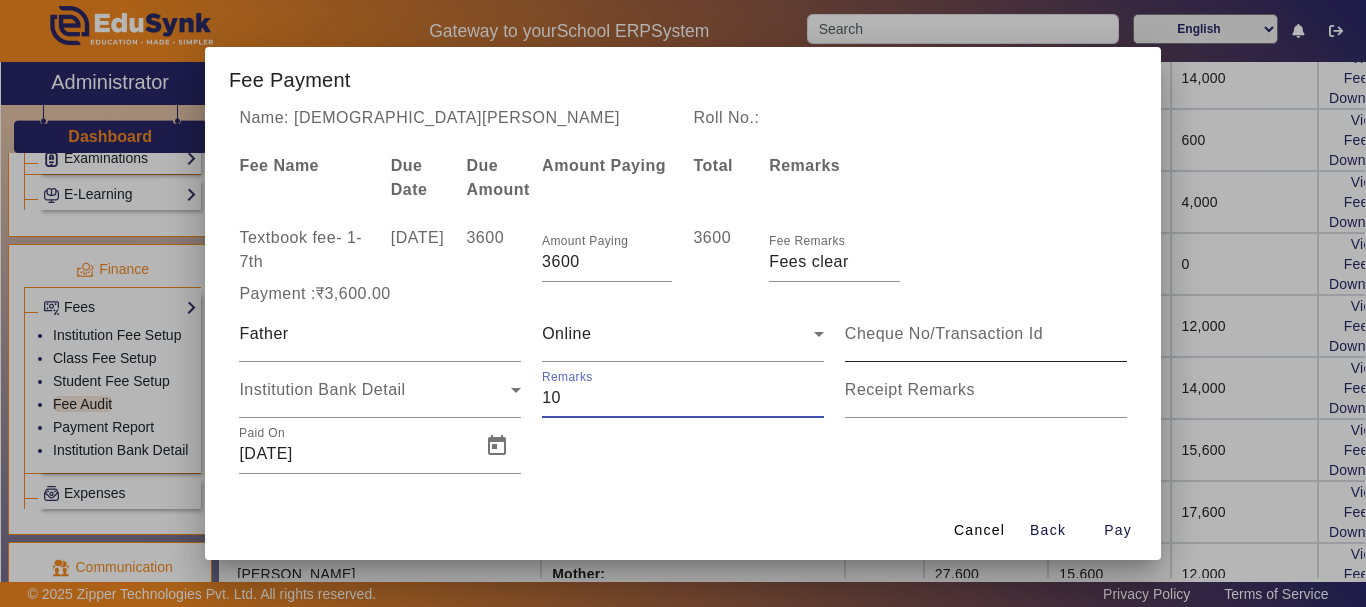 type on "10" 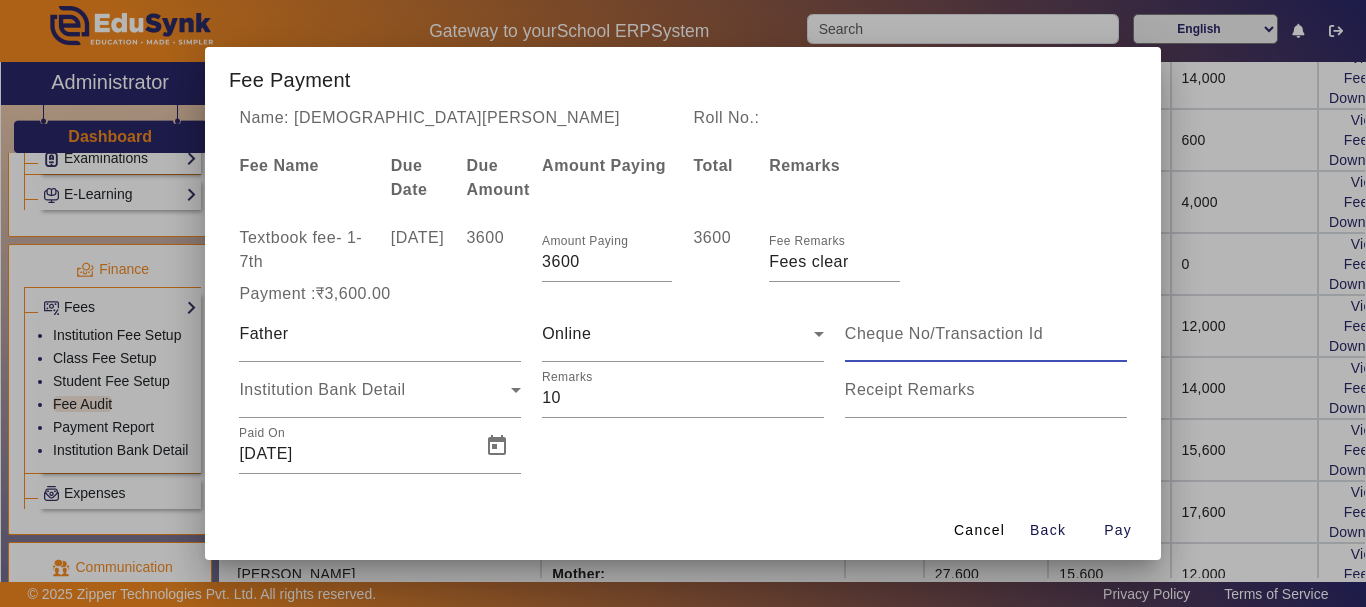 click at bounding box center [986, 334] 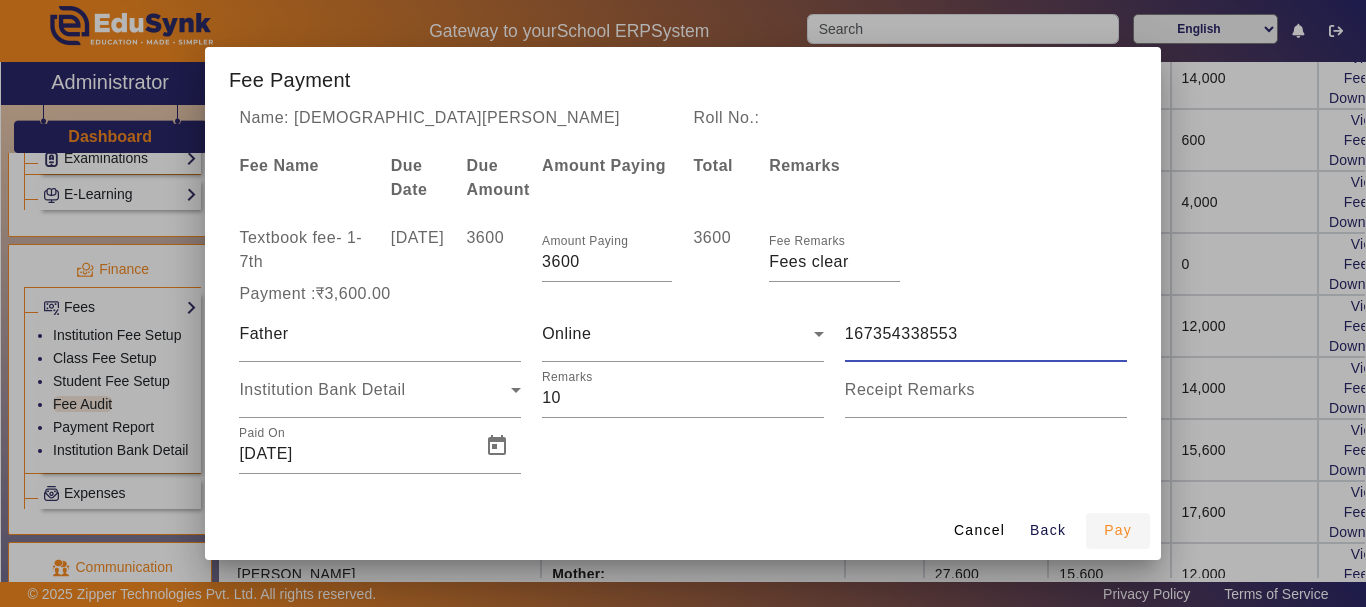type on "167354338553" 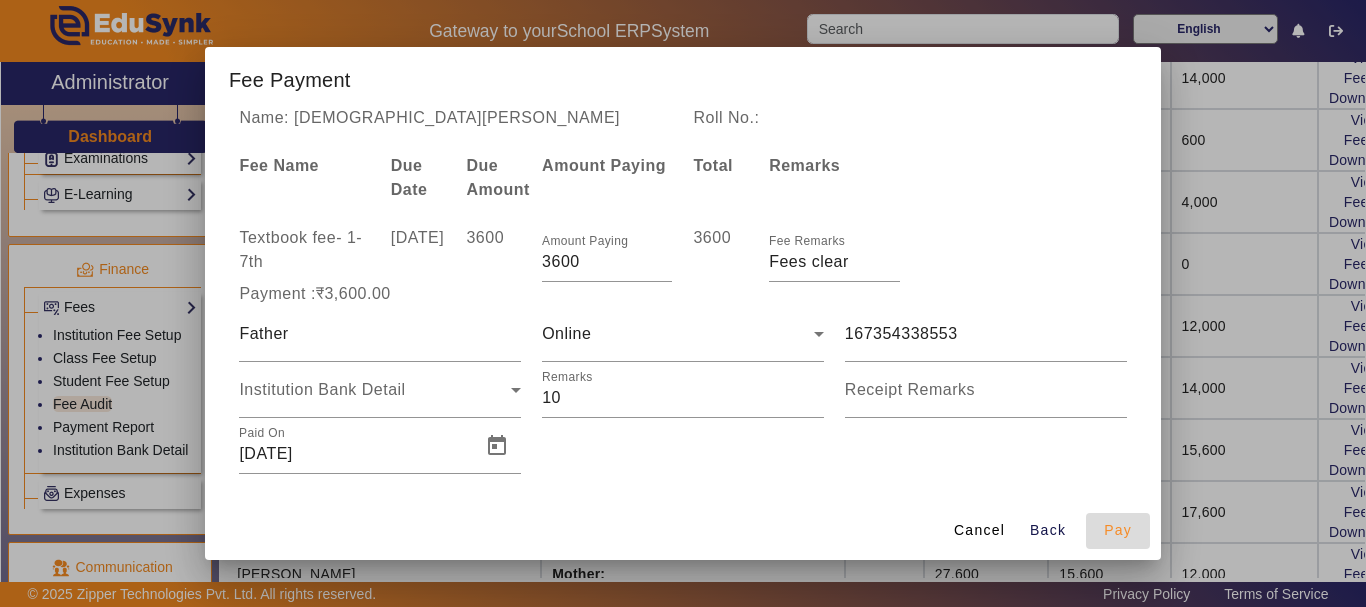 click on "Pay" at bounding box center (1118, 530) 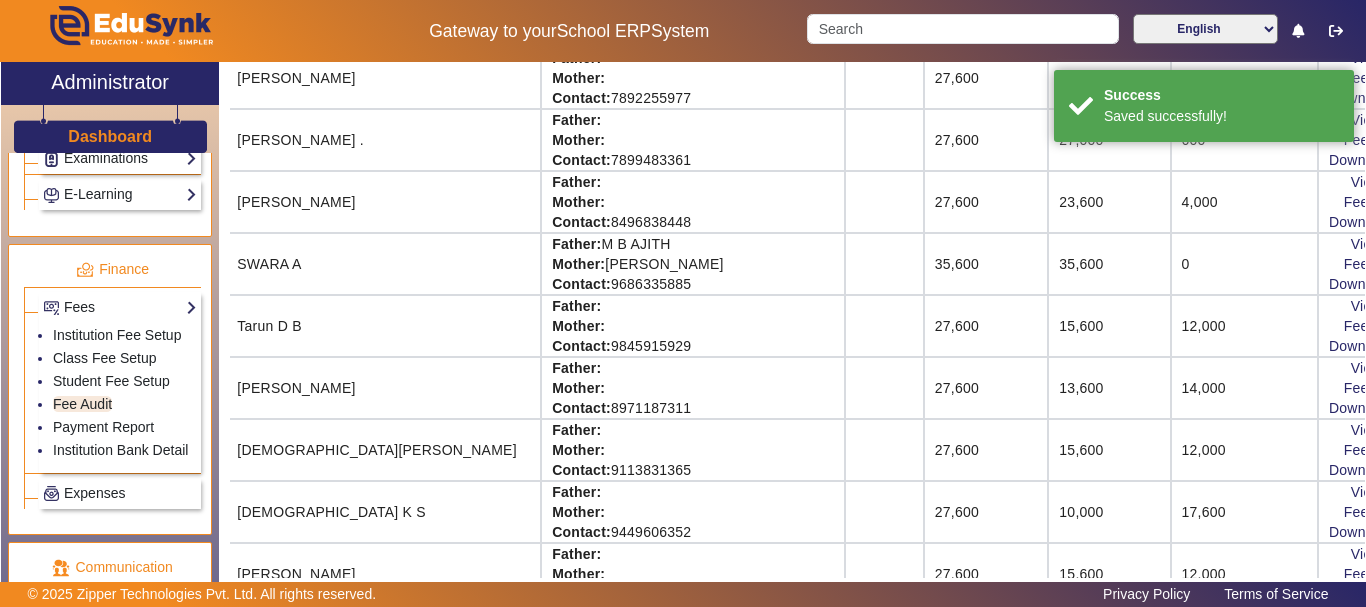 scroll, scrollTop: 39, scrollLeft: 148, axis: both 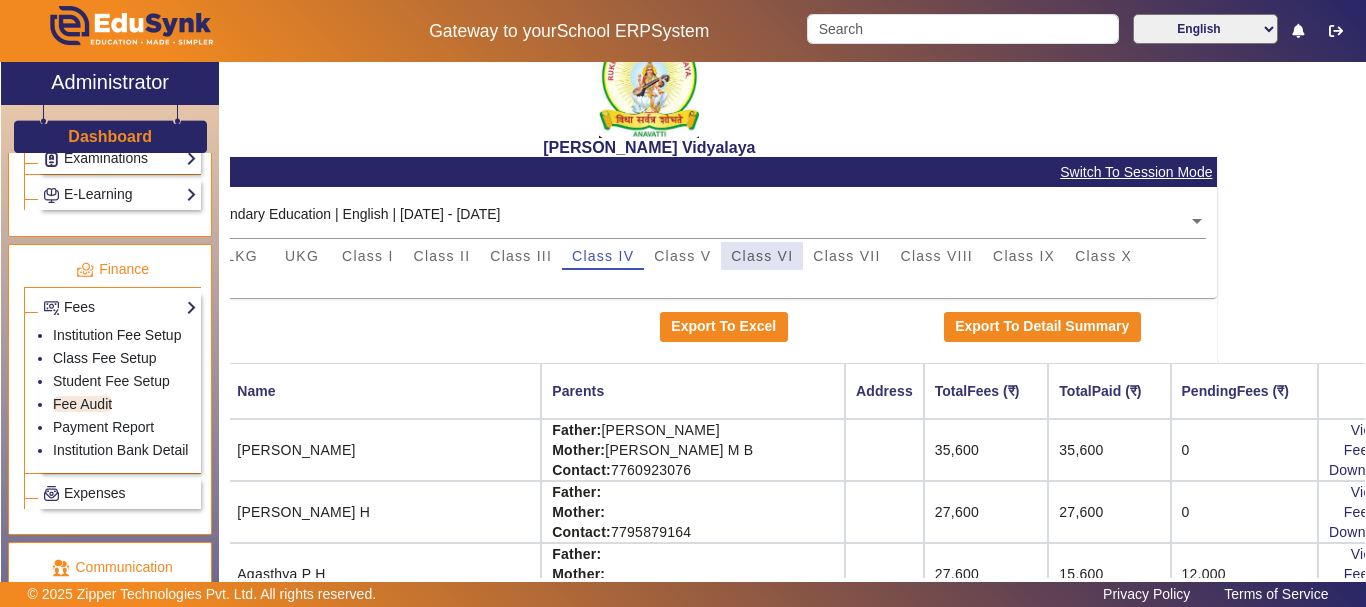 click on "Class VI" at bounding box center [762, 256] 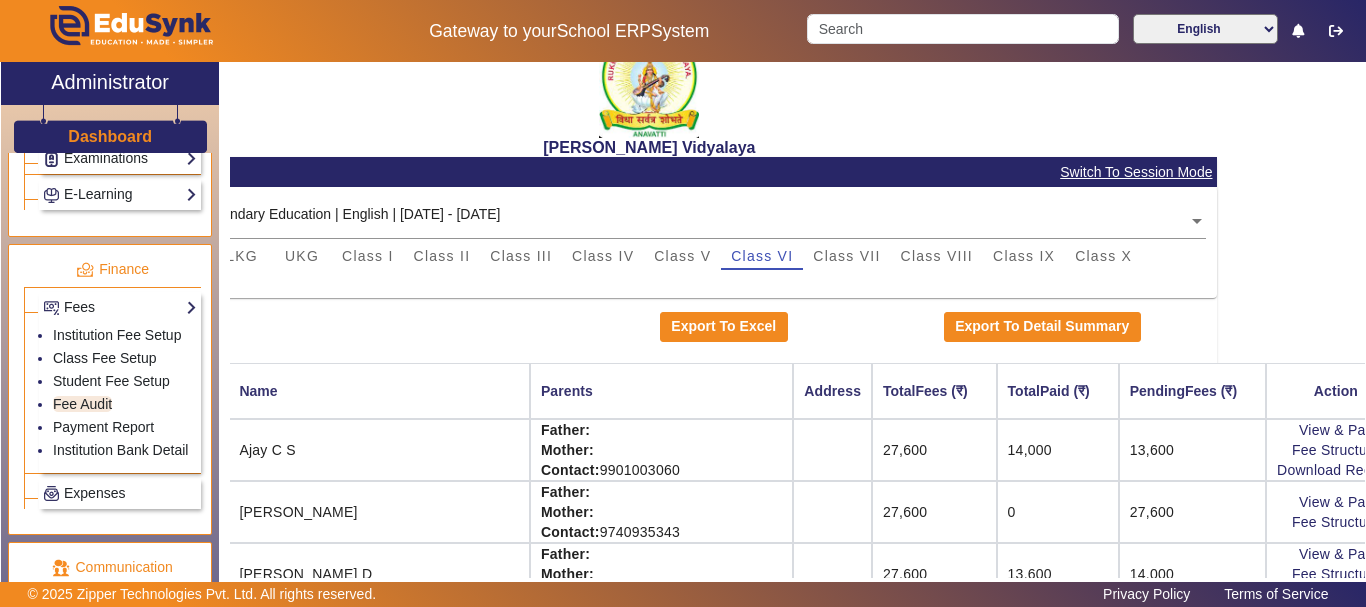 click on "[PERSON_NAME] Vidyalaya   Student Fee Audit   Switch To Session Mode  Select Session  Central Board of Secondary Education | English | [DATE] - [DATE]  × Baby Nursery LKG UKG Class I Class II Class III Class IV Class V Class VI Class VII Class VIII Class IX Class X A  Export To Excel   Export To Detail Summary  Roll No. Name Parents Address TotalFees (₹) TotalPaid (₹) PendingFees (₹) Action RollNo: Reg Id: 29/2023-24   Ajay  C S Father:    Mother:    Contact: 9901003060    27,600 14,000 13,600  View & Pay   Fee Structure  Download Receipt RollNo: Reg Id: 07/2020-21  [PERSON_NAME]  Father:    Mother:    Contact: 9740935343    27,600 0 27,600  View & Pay   Fee Structure  RollNo: Reg Id: 06/2020-21  [PERSON_NAME]   D Father:    Mother:    Contact: 7676321812    27,600 13,600 14,000  View & Pay   Fee Structure  Download Receipt RollNo: Reg Id: 61/2023-24  [PERSON_NAME] Father:    Mother:    Contact: 9972404304    27,600 3,600 24,000  View & Pay   Fee Structure  Download Receipt RollNo: Reg Id: 16/2022-23" 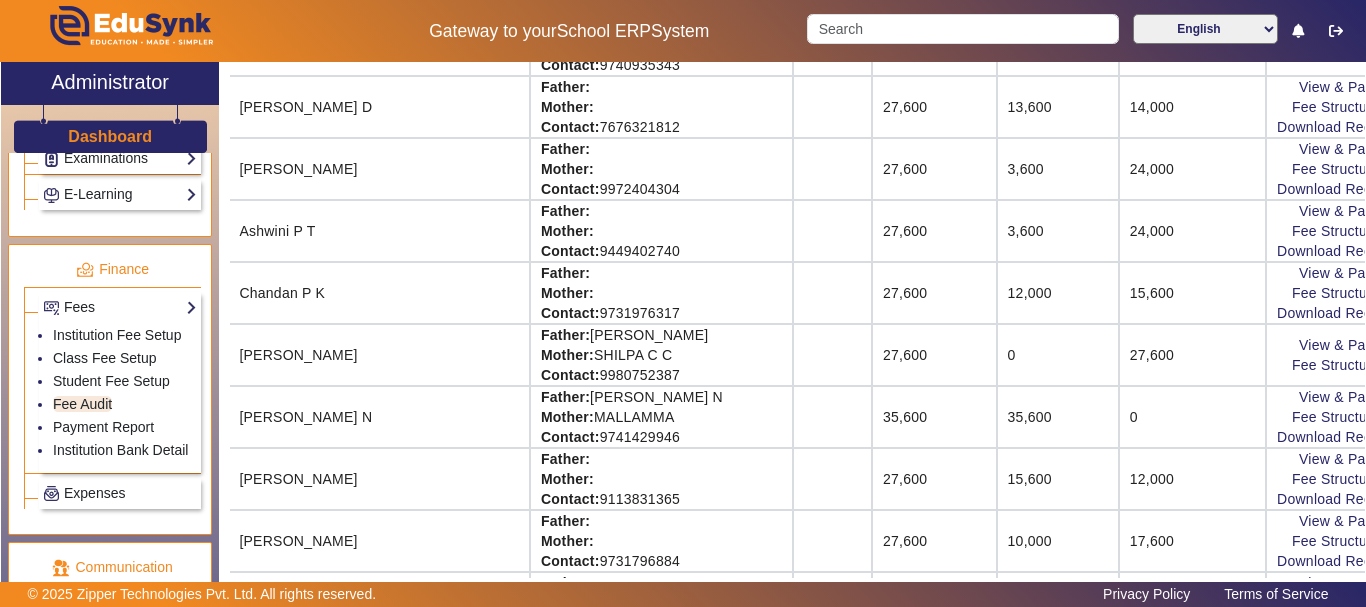scroll, scrollTop: 546, scrollLeft: 148, axis: both 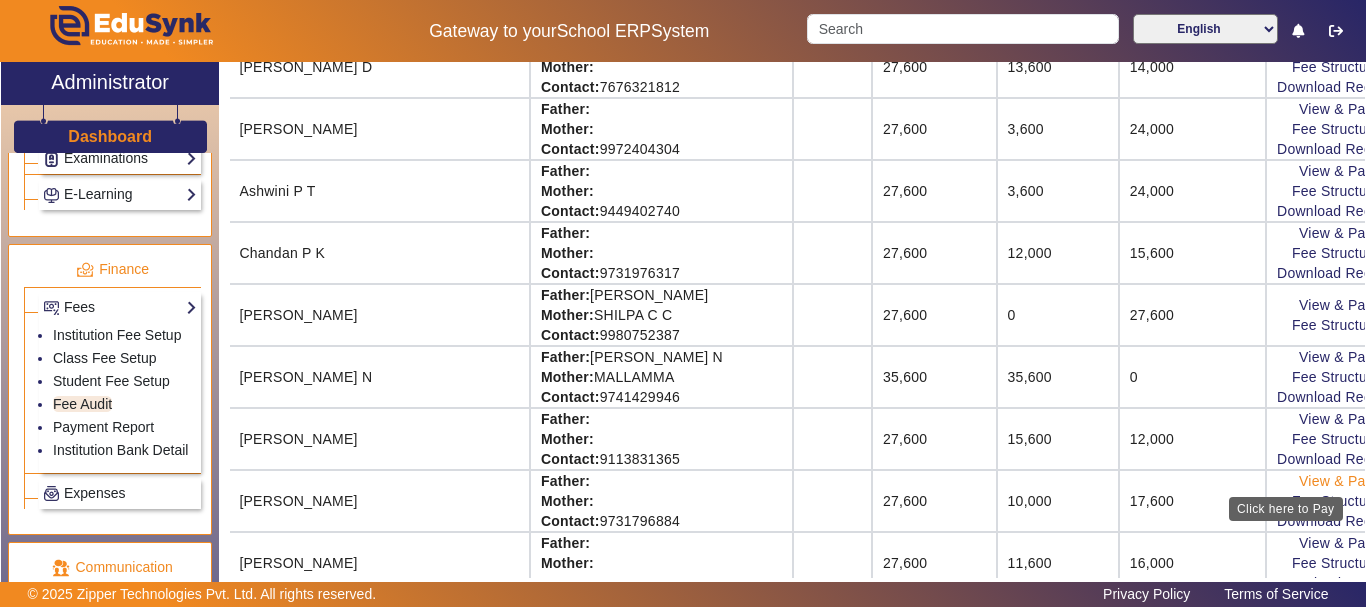 click on "View & Pay" 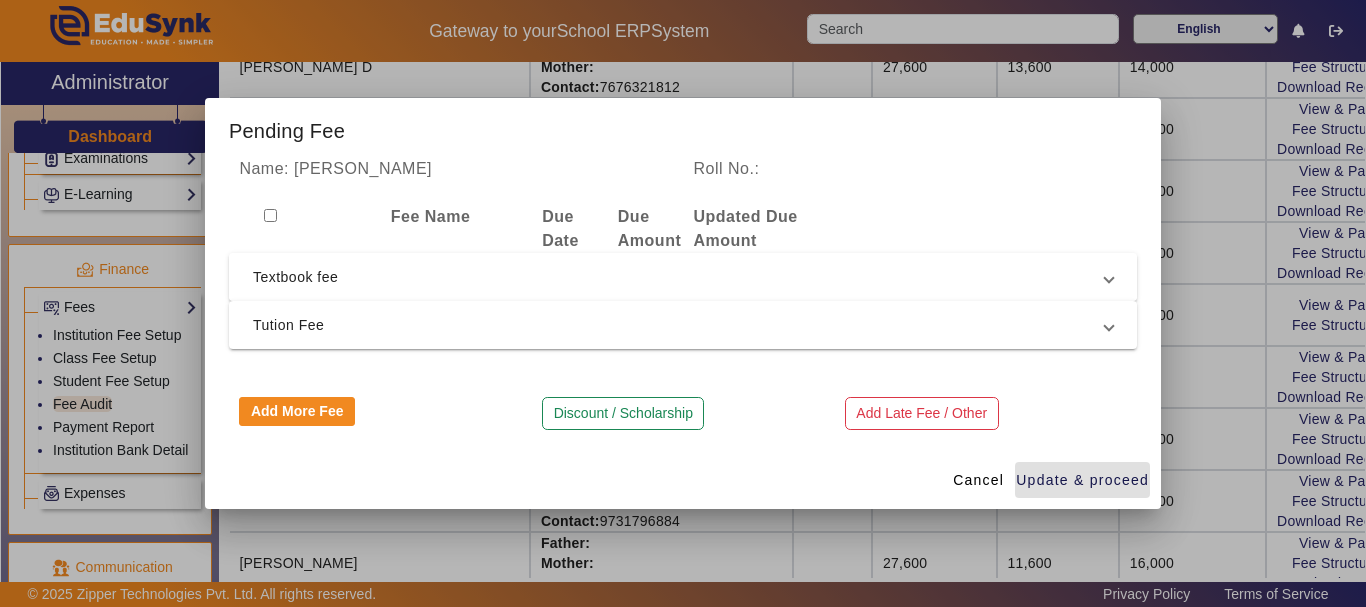 click on "Textbook fee" at bounding box center [683, 277] 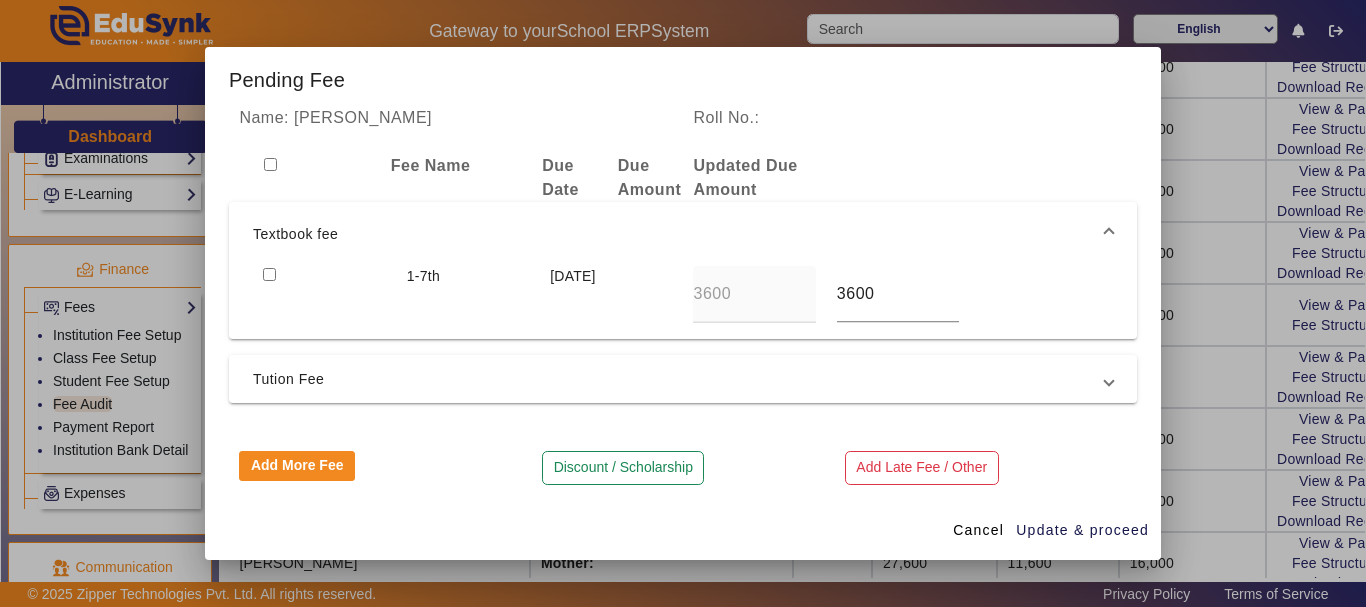 click at bounding box center [269, 274] 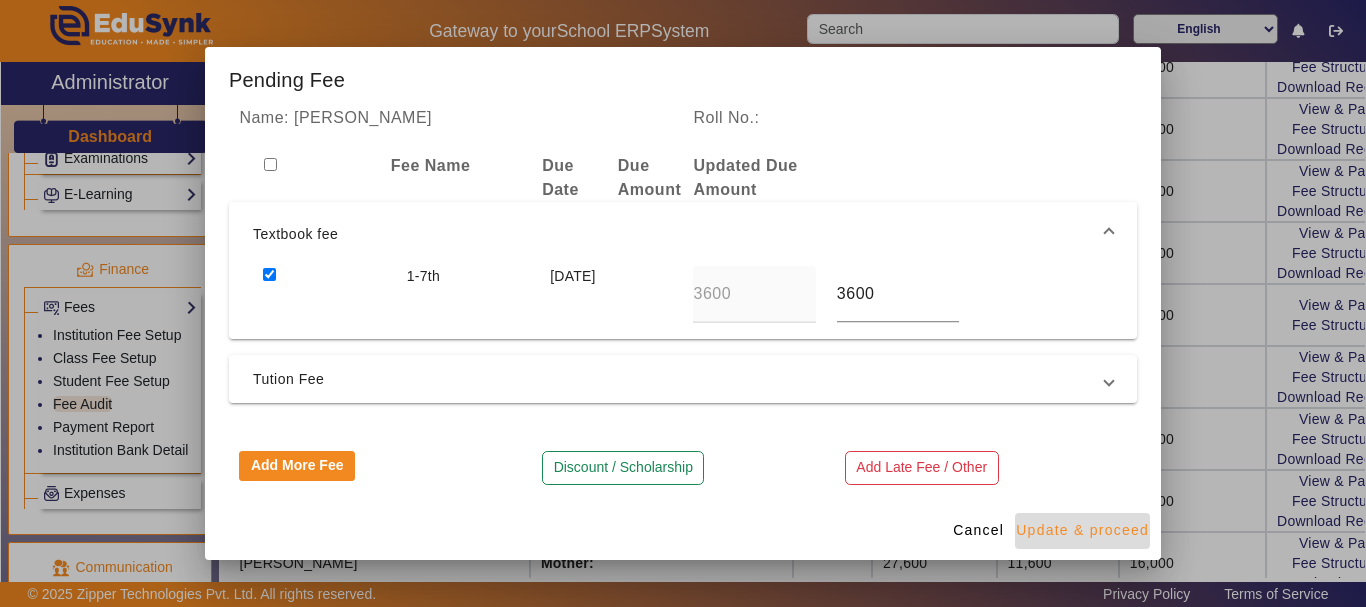 click on "Update & proceed" at bounding box center (1082, 530) 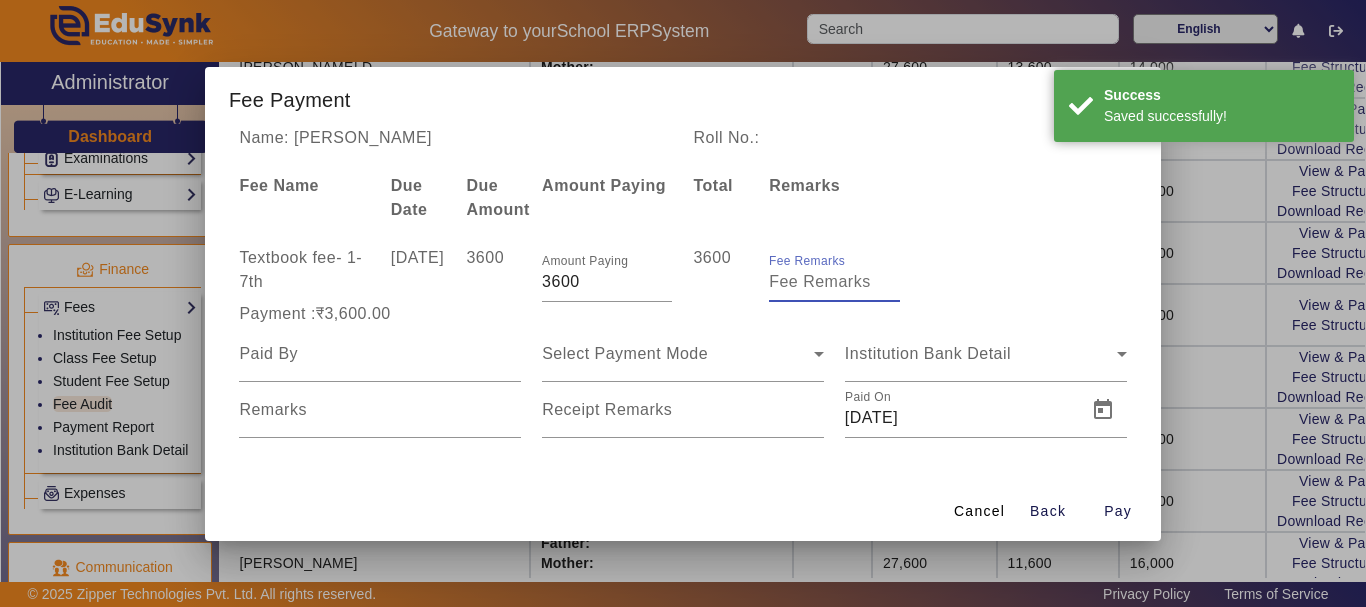 click on "Fee Remarks" at bounding box center (834, 282) 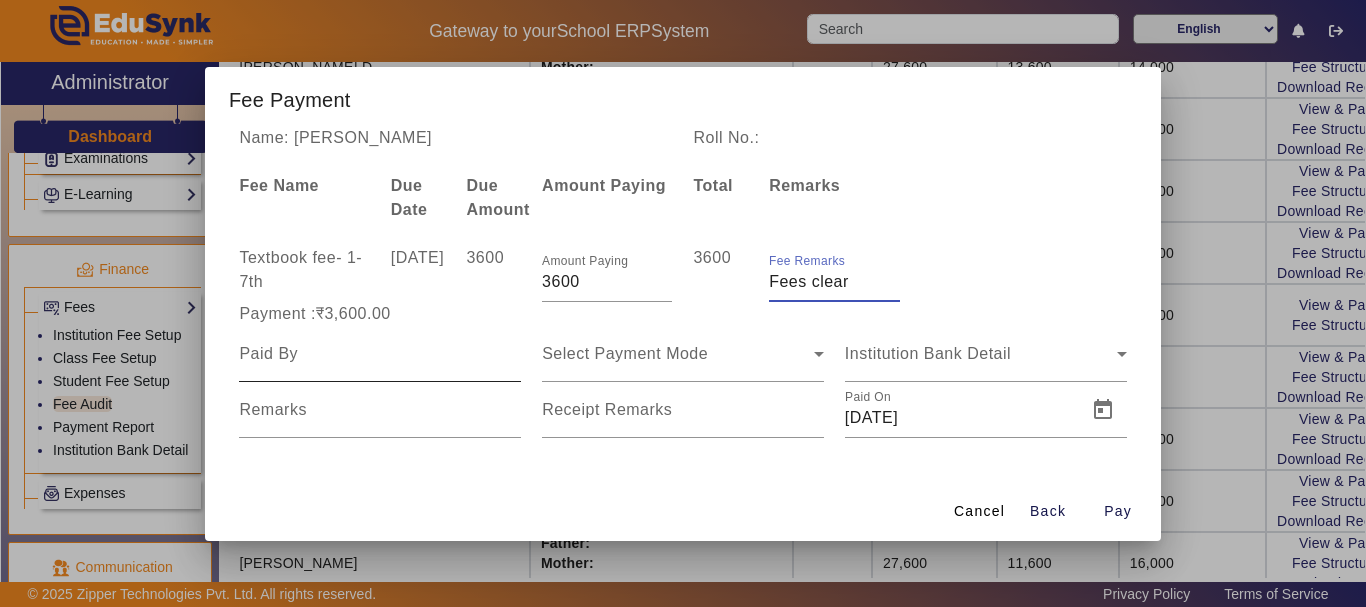 type on "Fees clear" 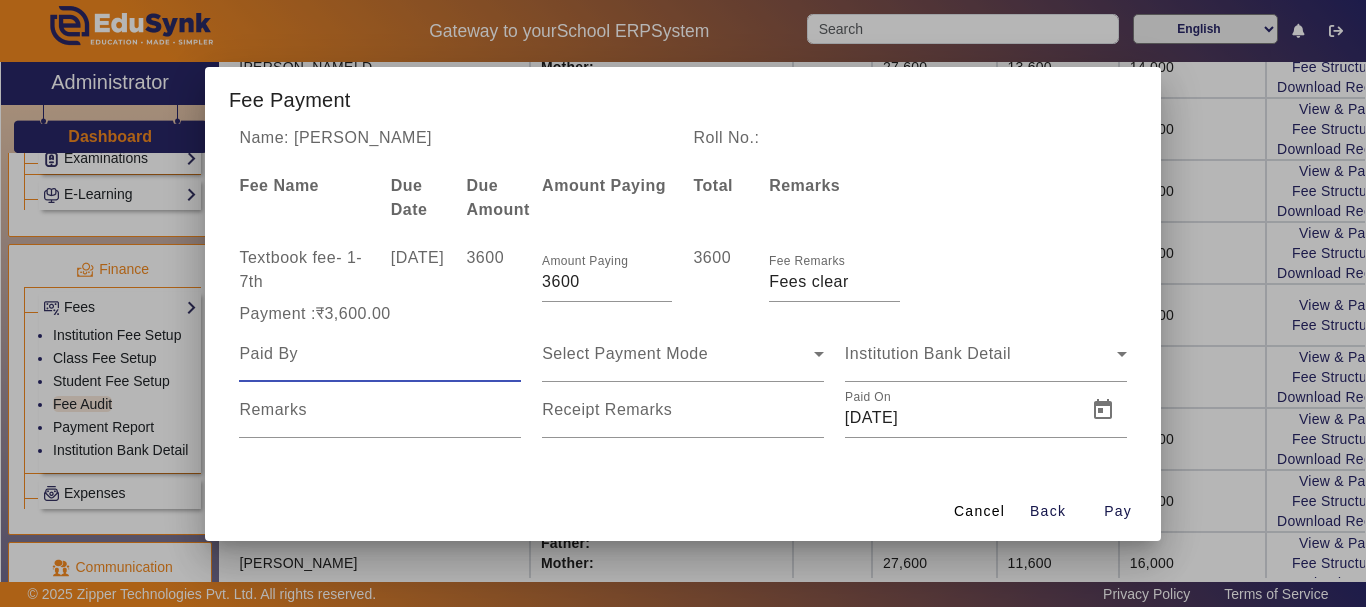 click at bounding box center [380, 354] 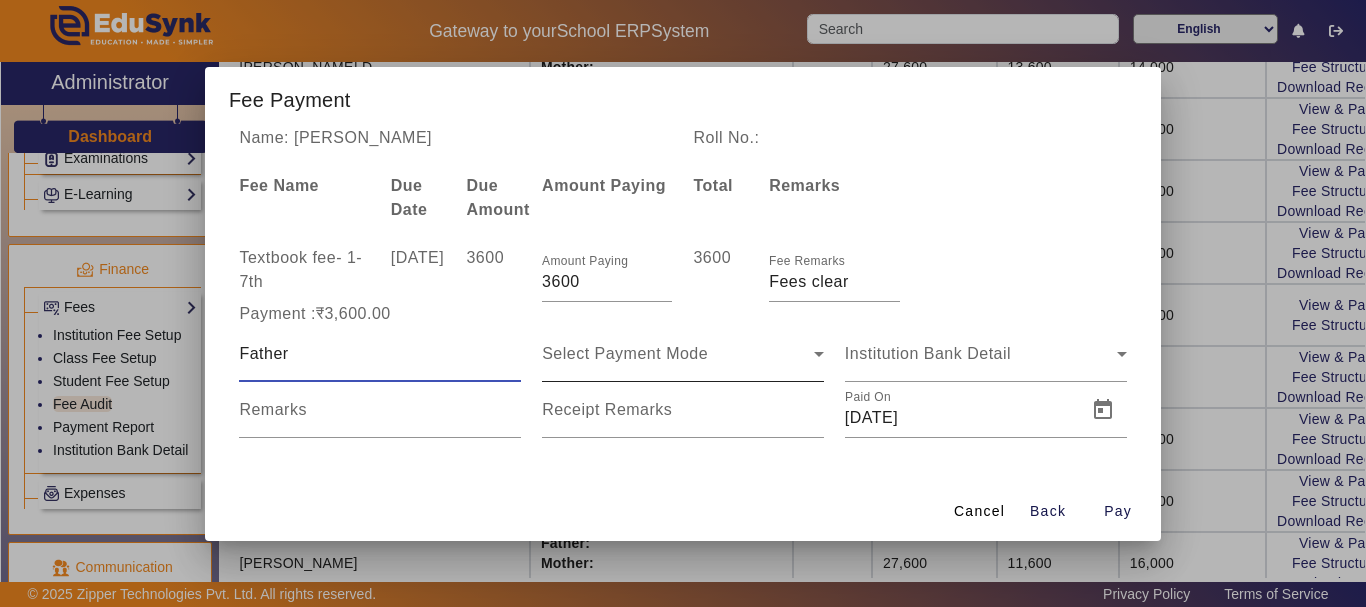 type 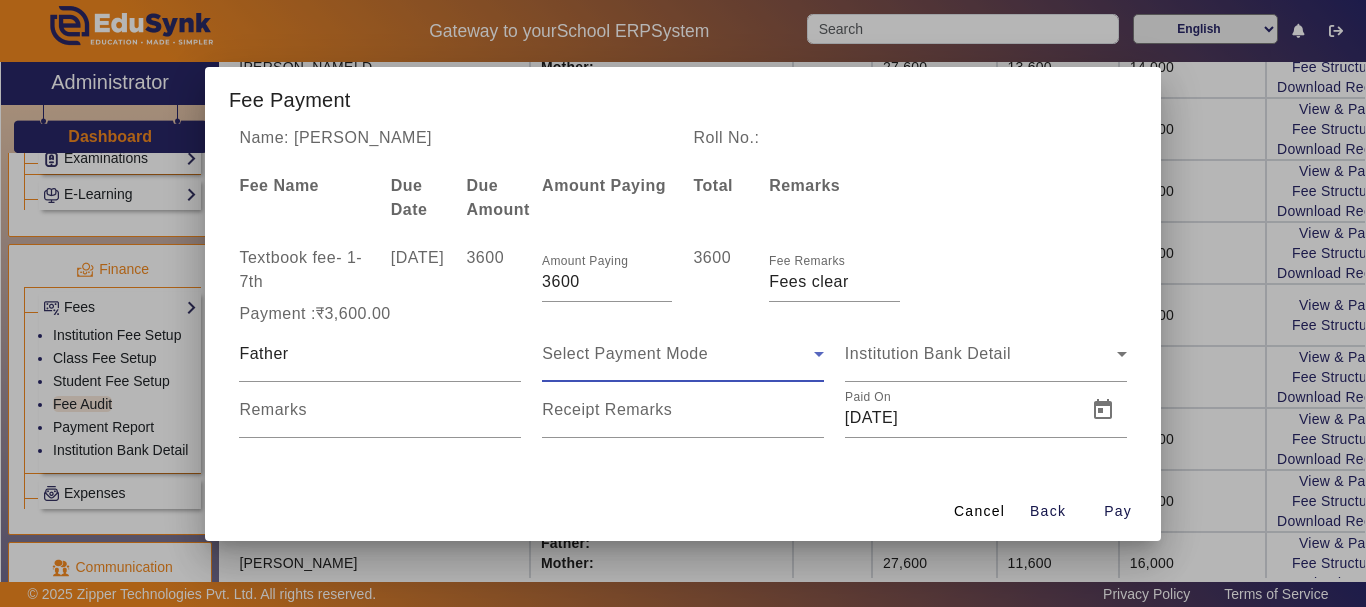 click on "Select Payment Mode" at bounding box center [625, 353] 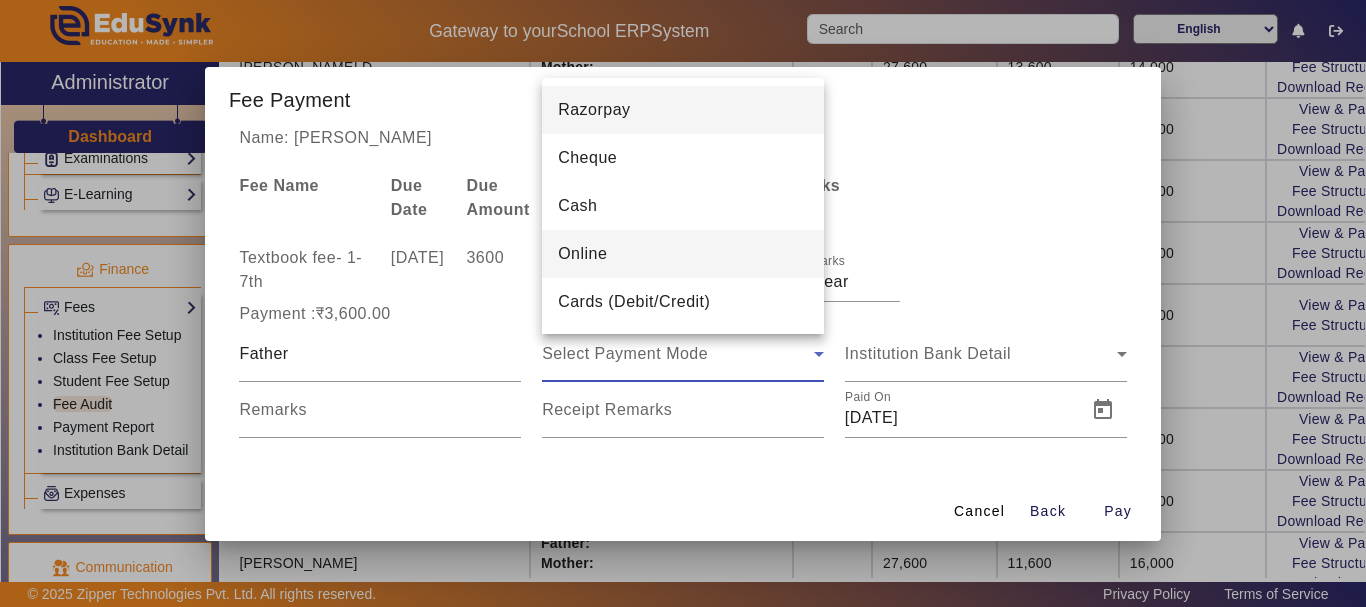 click on "Online" at bounding box center (683, 254) 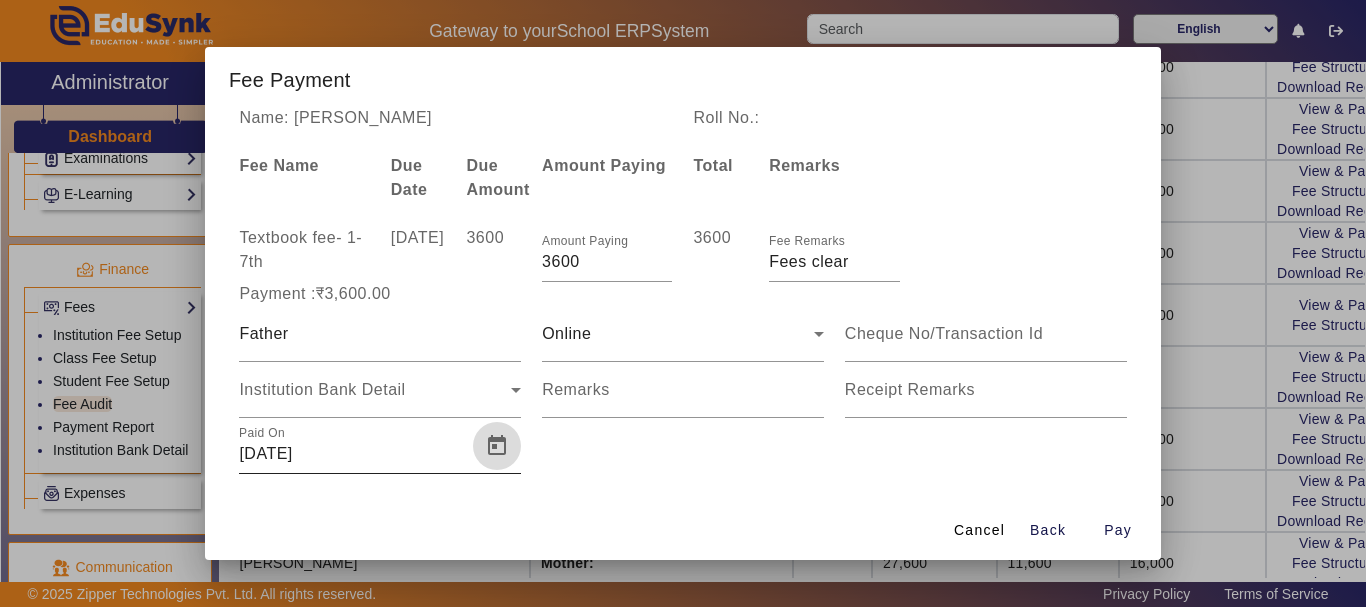 click at bounding box center [497, 446] 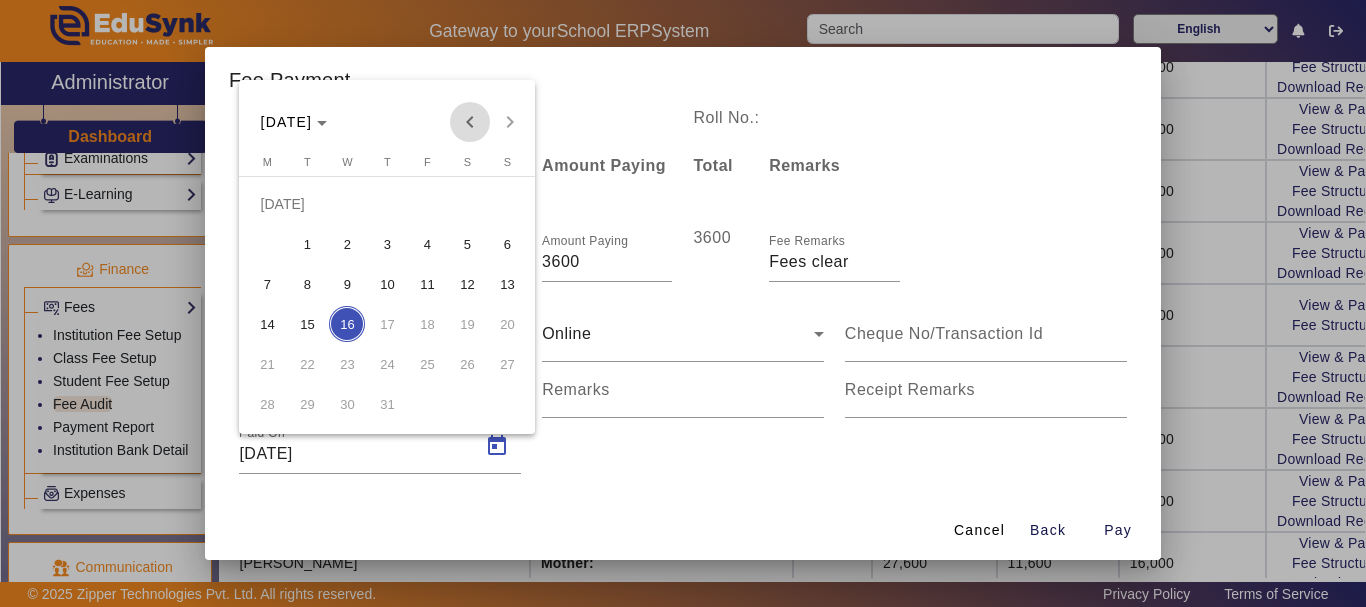 click at bounding box center (470, 122) 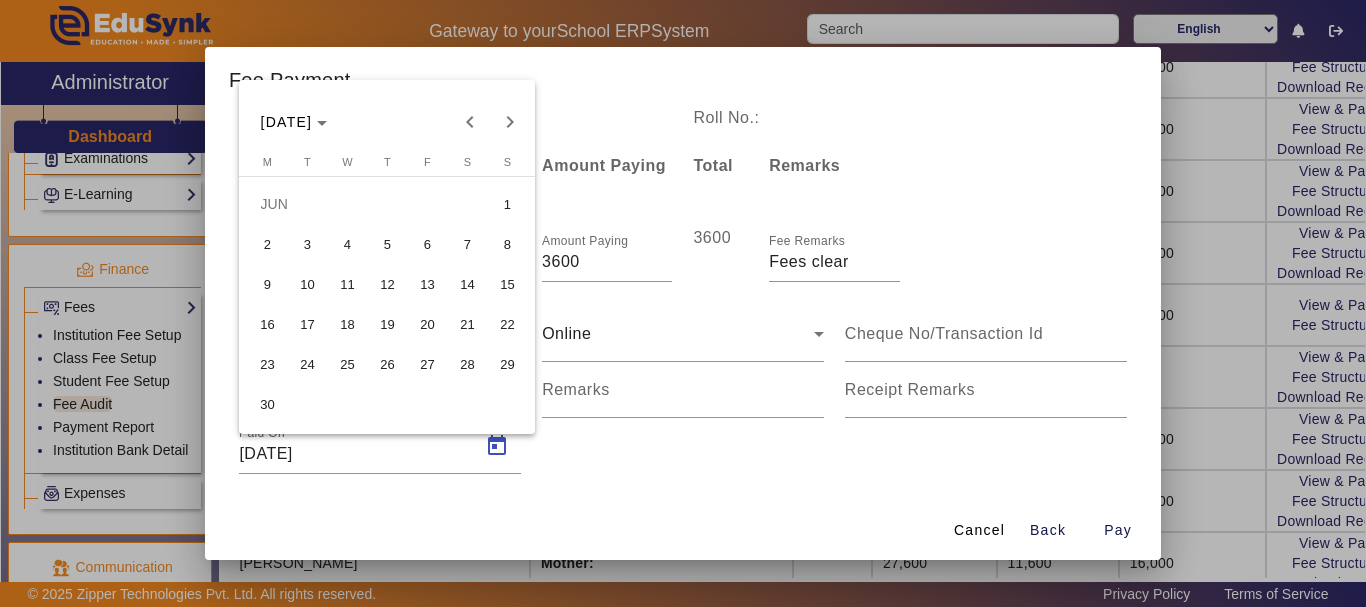 click on "2" at bounding box center [267, 244] 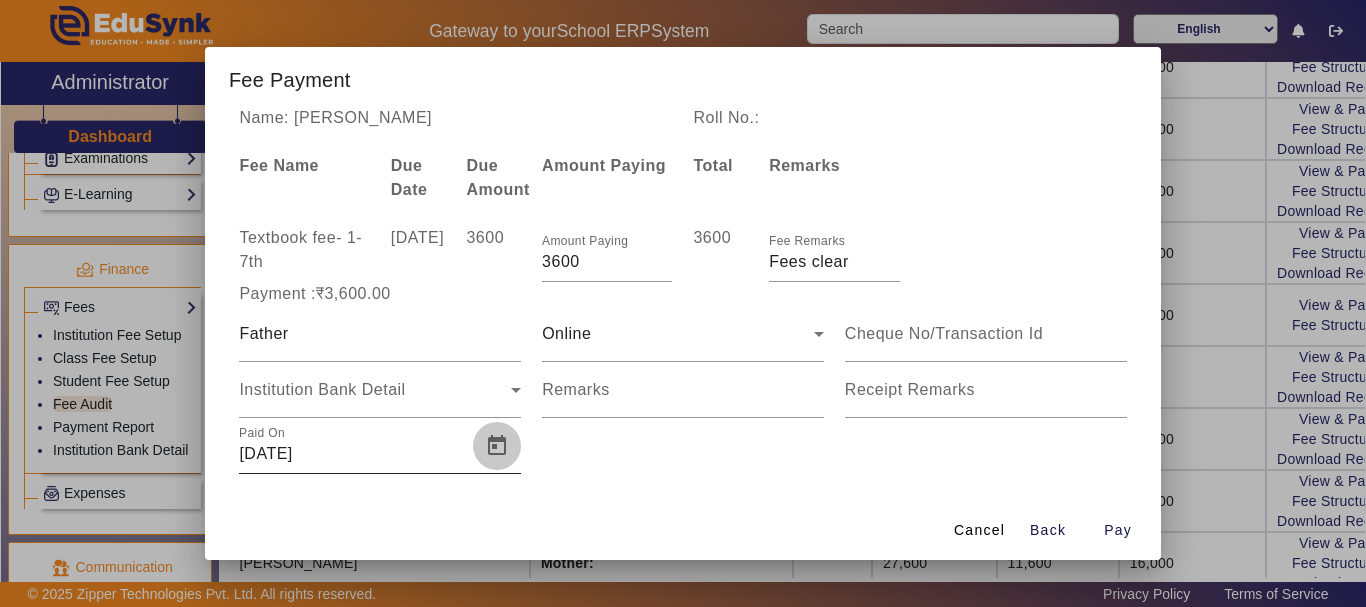 click at bounding box center [497, 446] 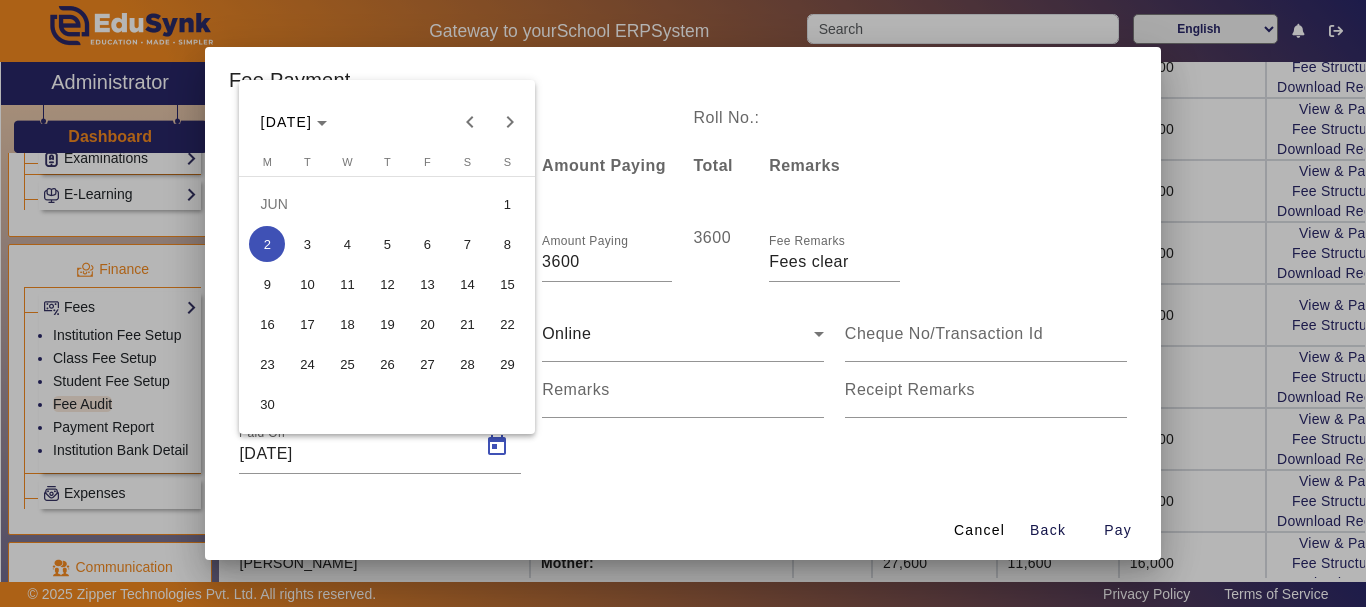 click on "3" at bounding box center (307, 244) 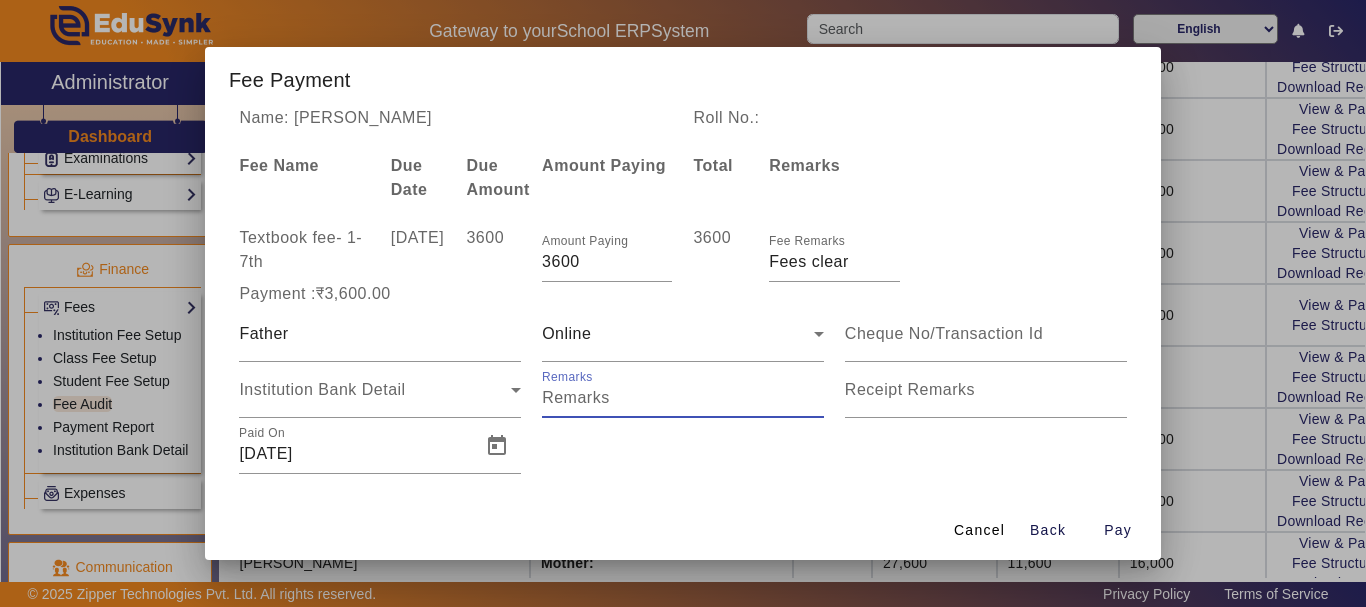 click on "Remarks" at bounding box center [683, 398] 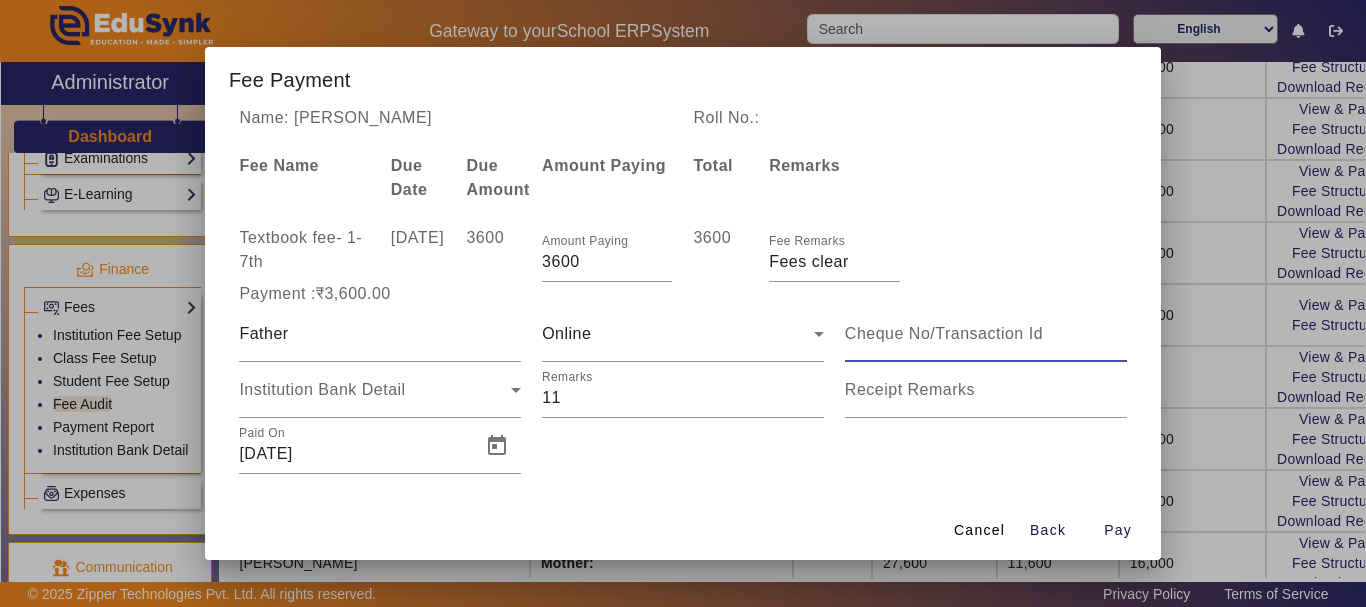 click at bounding box center (986, 334) 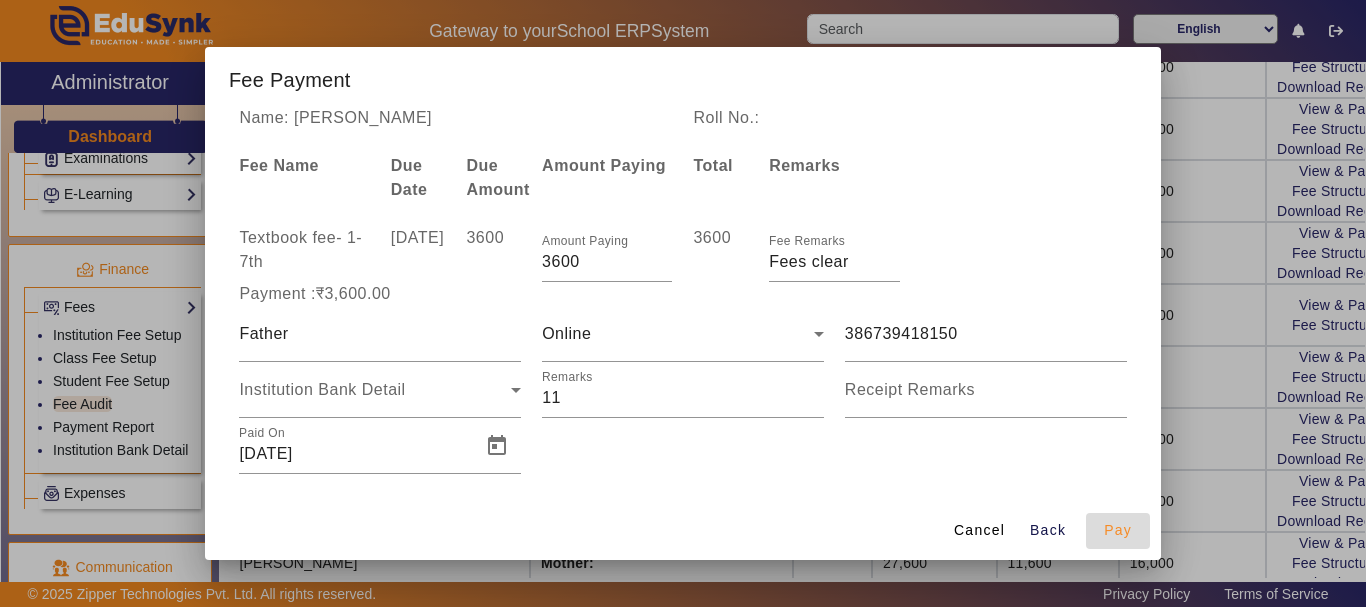 click on "Pay" at bounding box center (1118, 530) 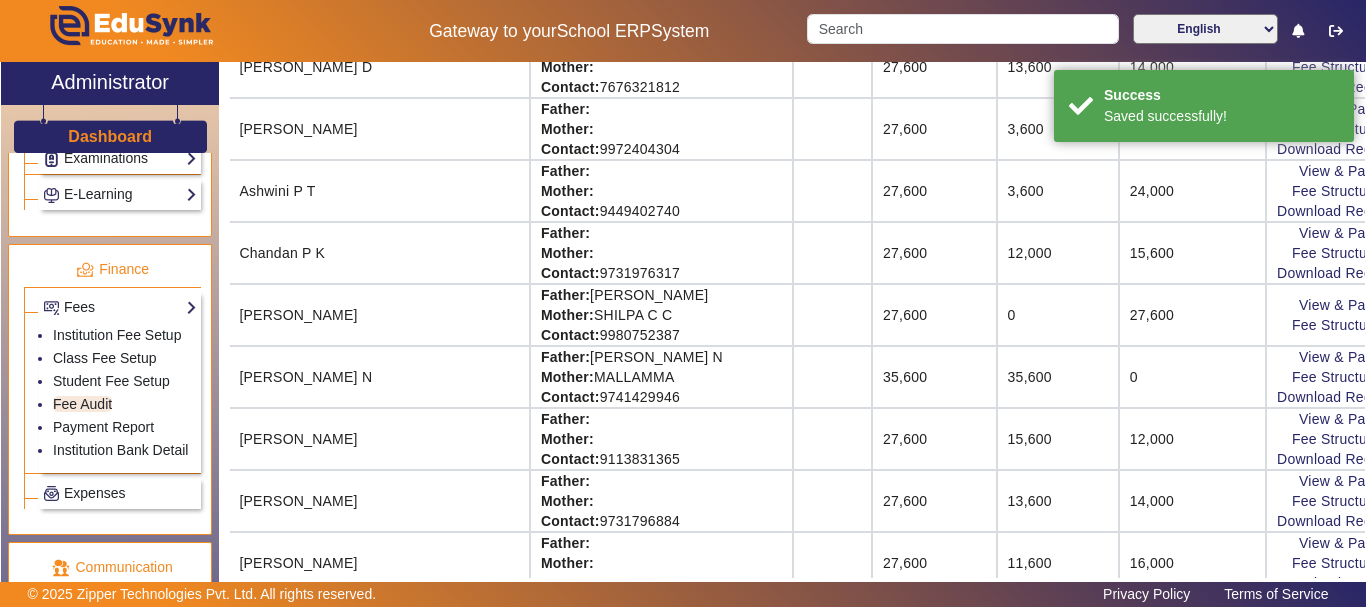 scroll, scrollTop: 0, scrollLeft: 148, axis: horizontal 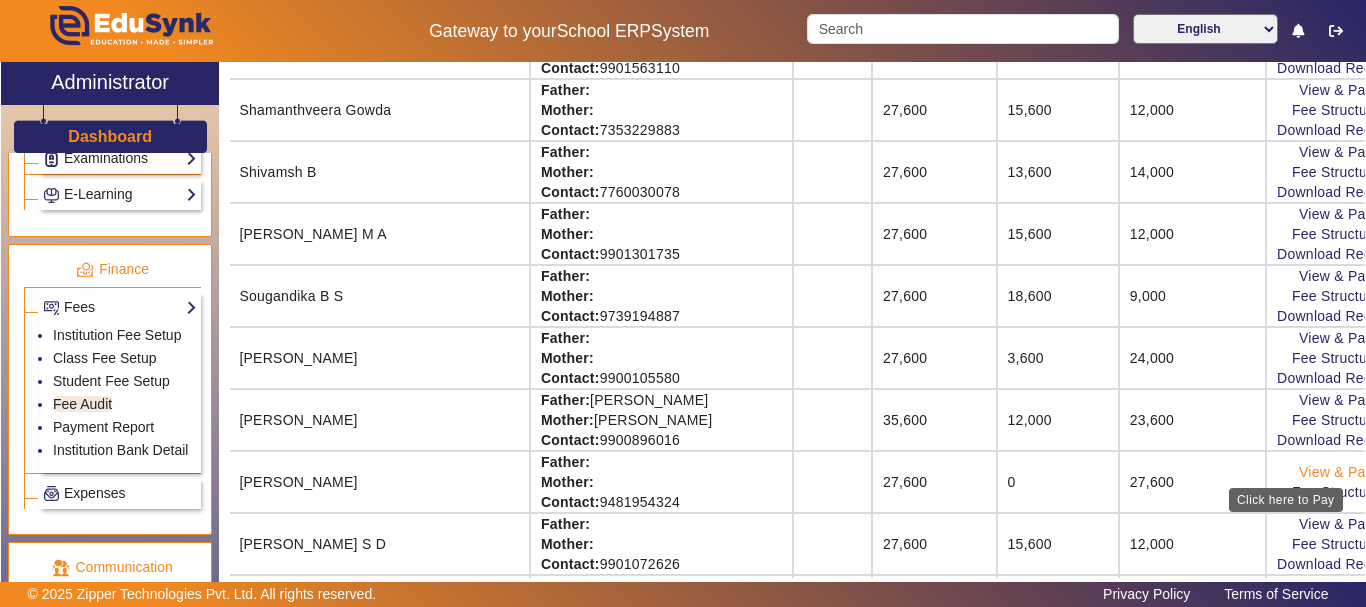 click on "View & Pay" 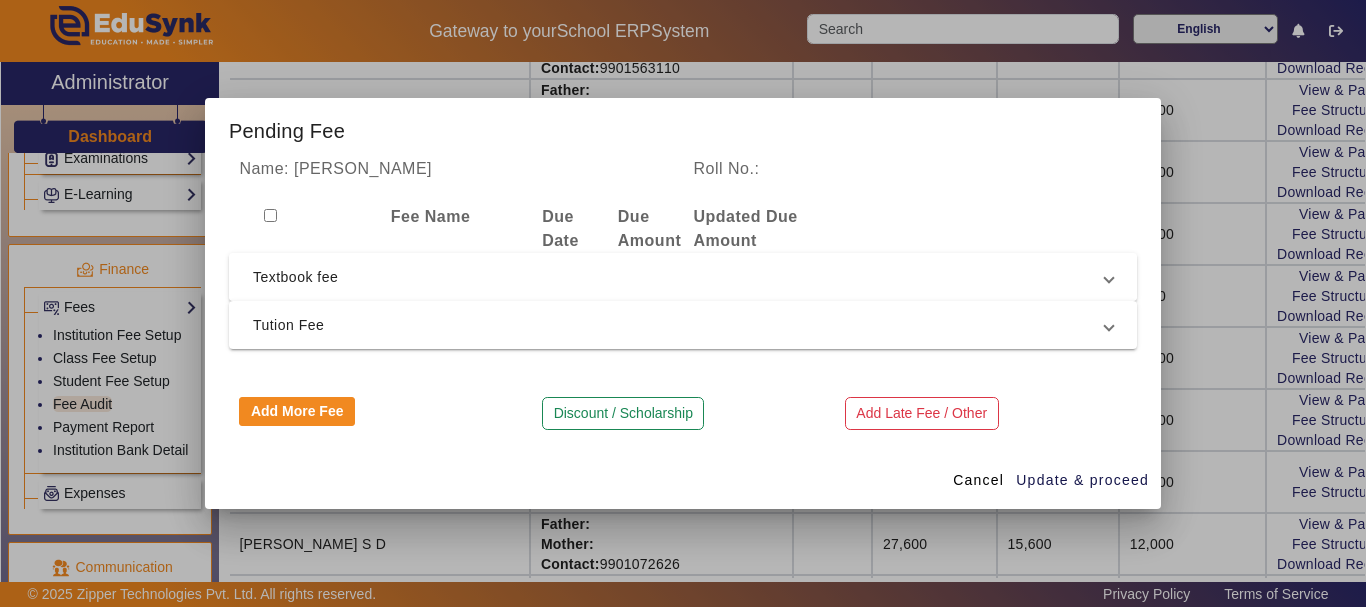 click on "Textbook fee" at bounding box center (679, 277) 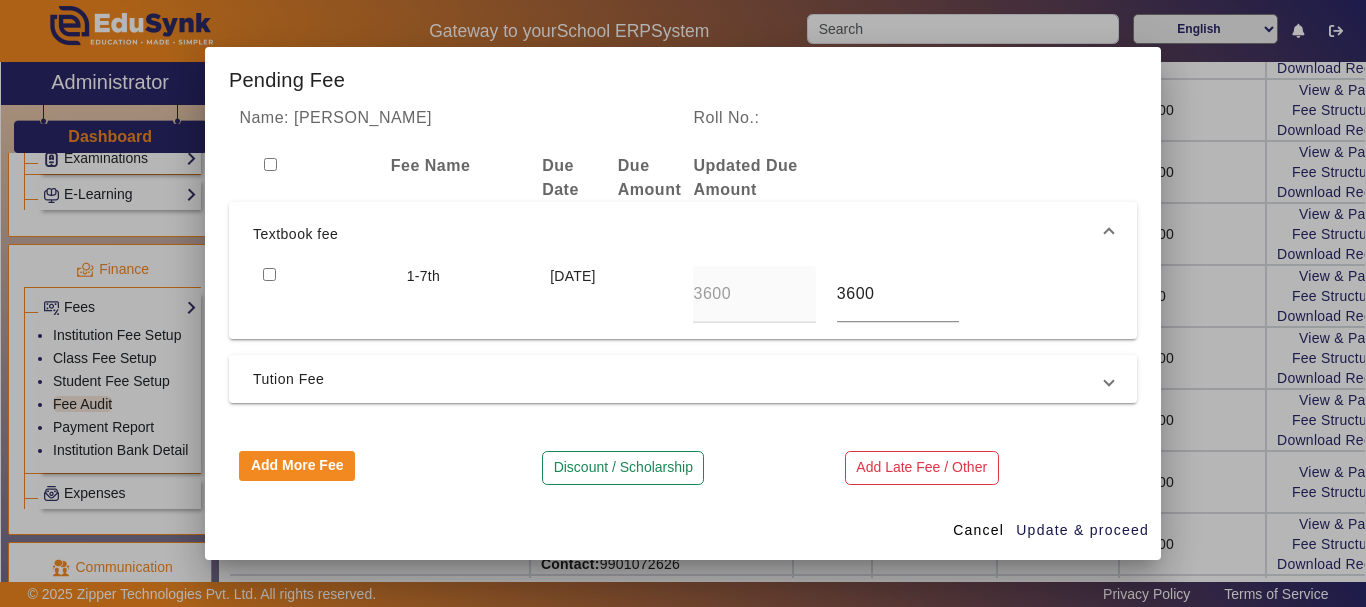 click at bounding box center (269, 274) 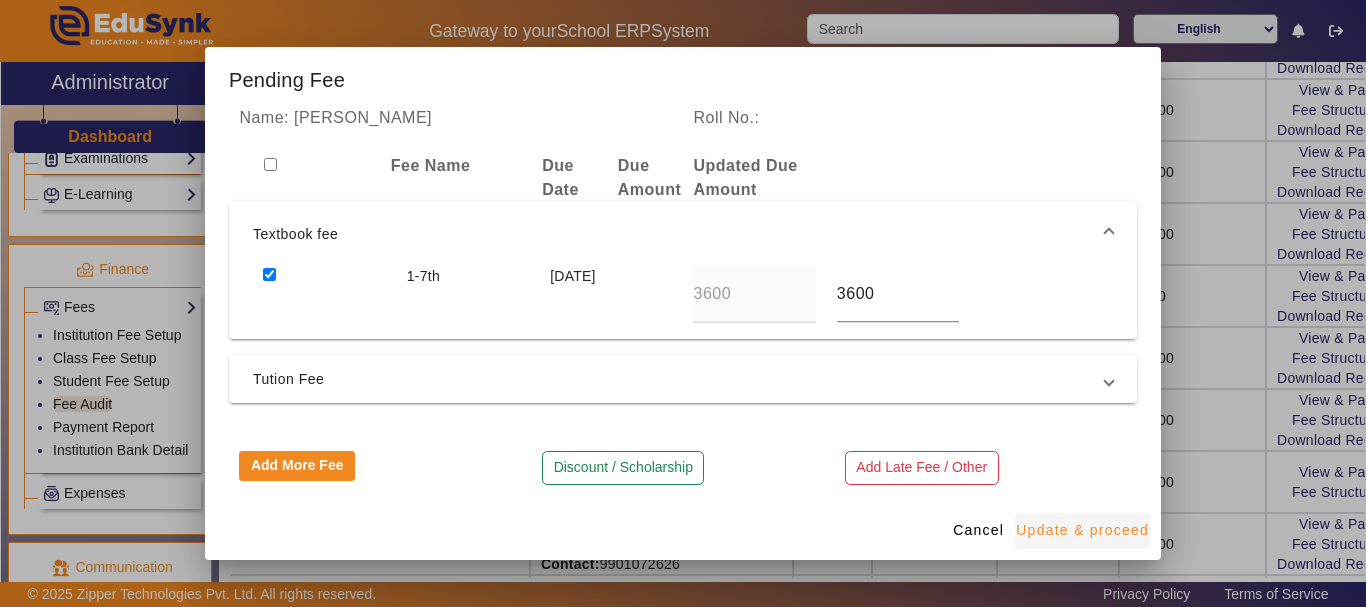 click on "Update & proceed" at bounding box center (1082, 530) 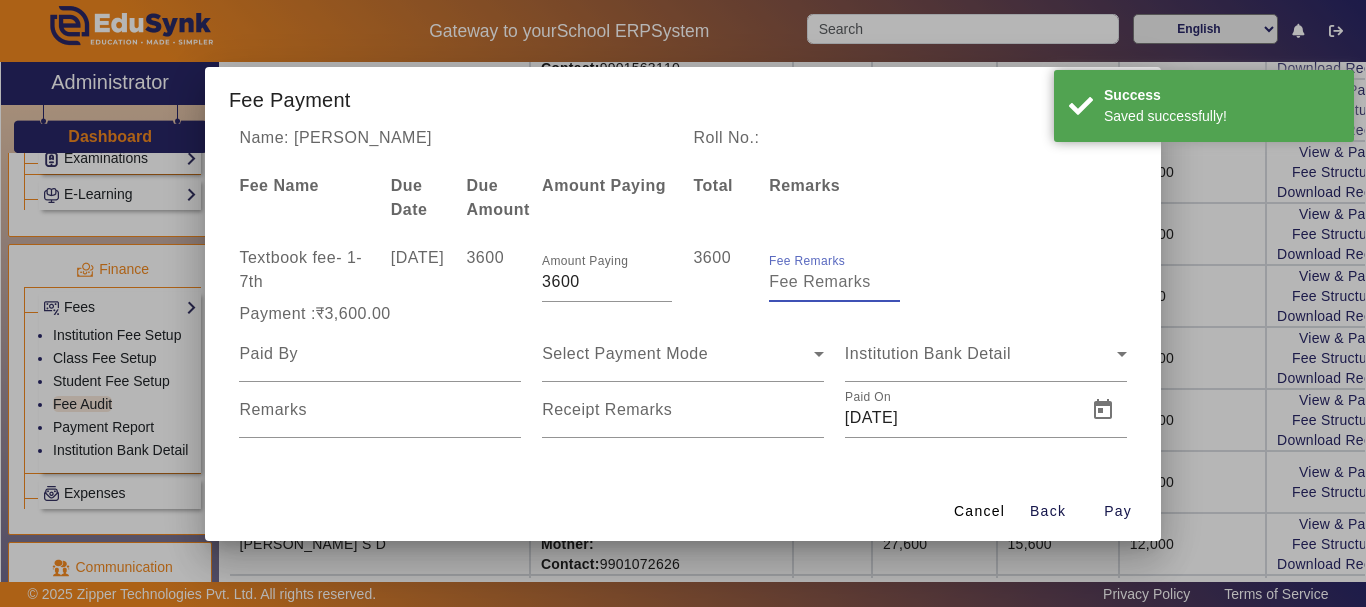 click on "Fee Remarks" at bounding box center (834, 282) 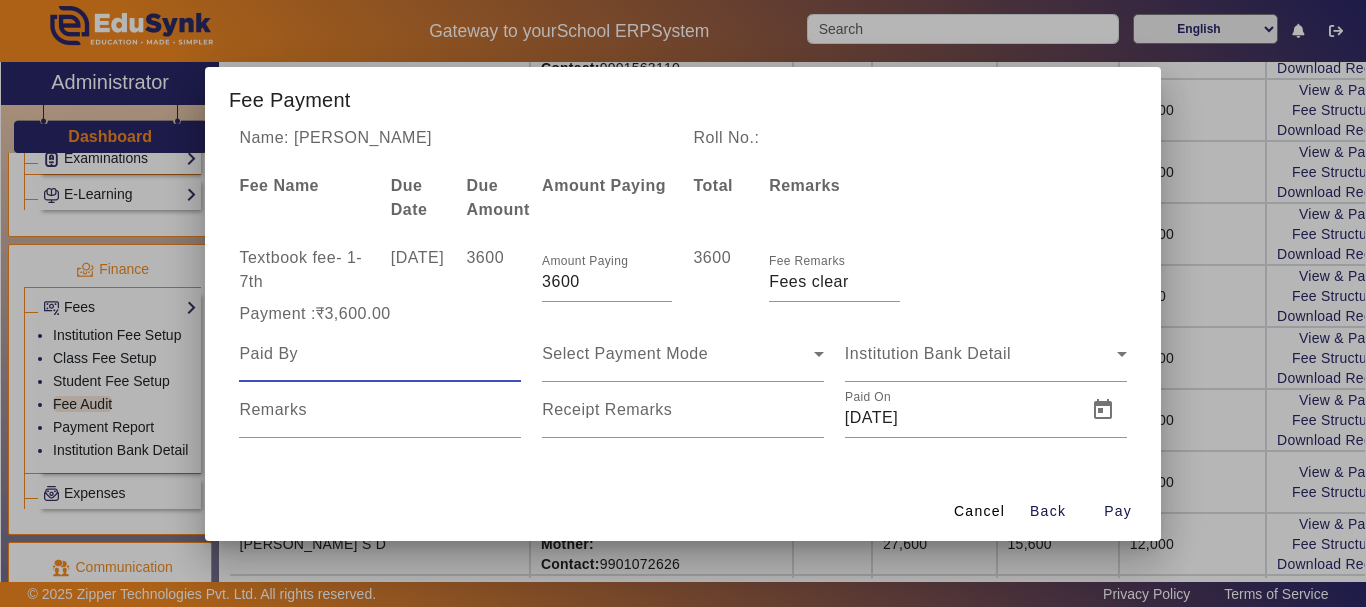 click at bounding box center (380, 354) 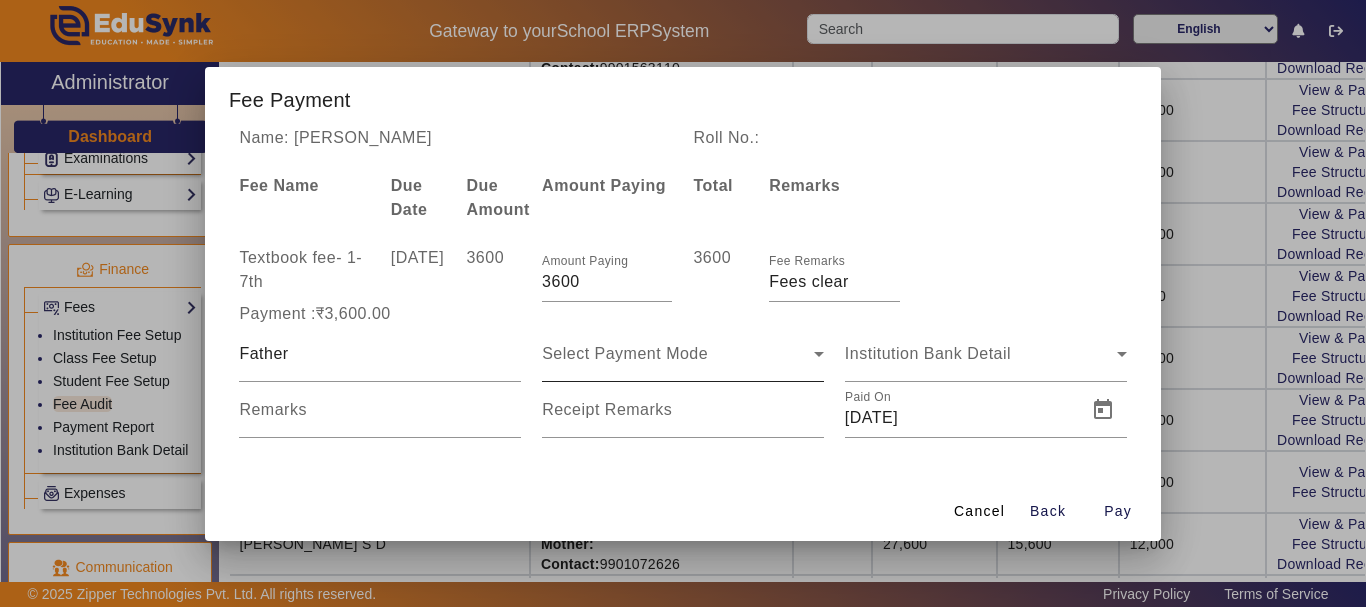 click on "Select Payment Mode" at bounding box center (683, 354) 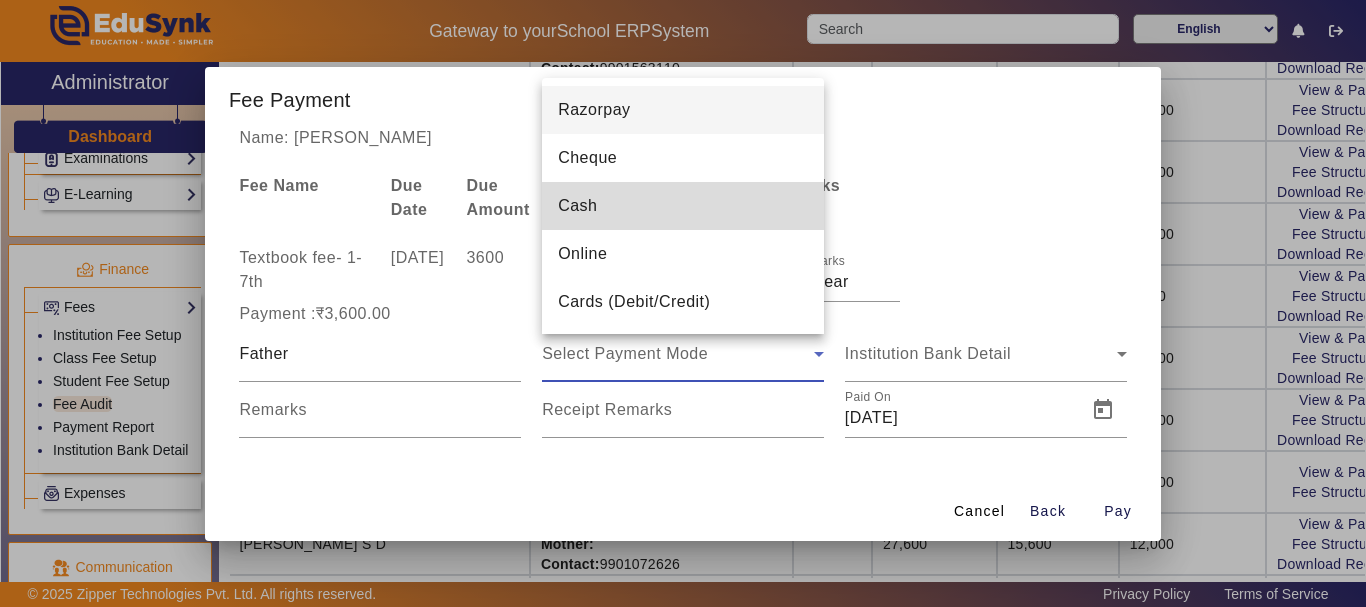 click on "Cash" at bounding box center [577, 206] 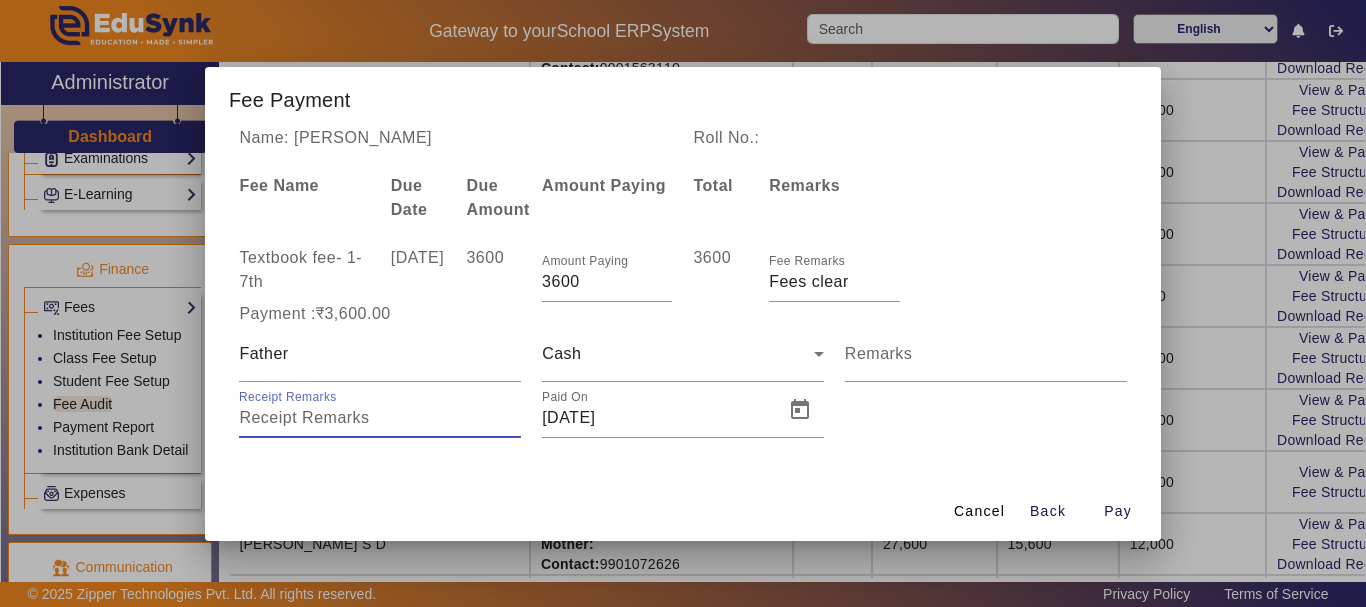 click on "Receipt Remarks" at bounding box center [380, 418] 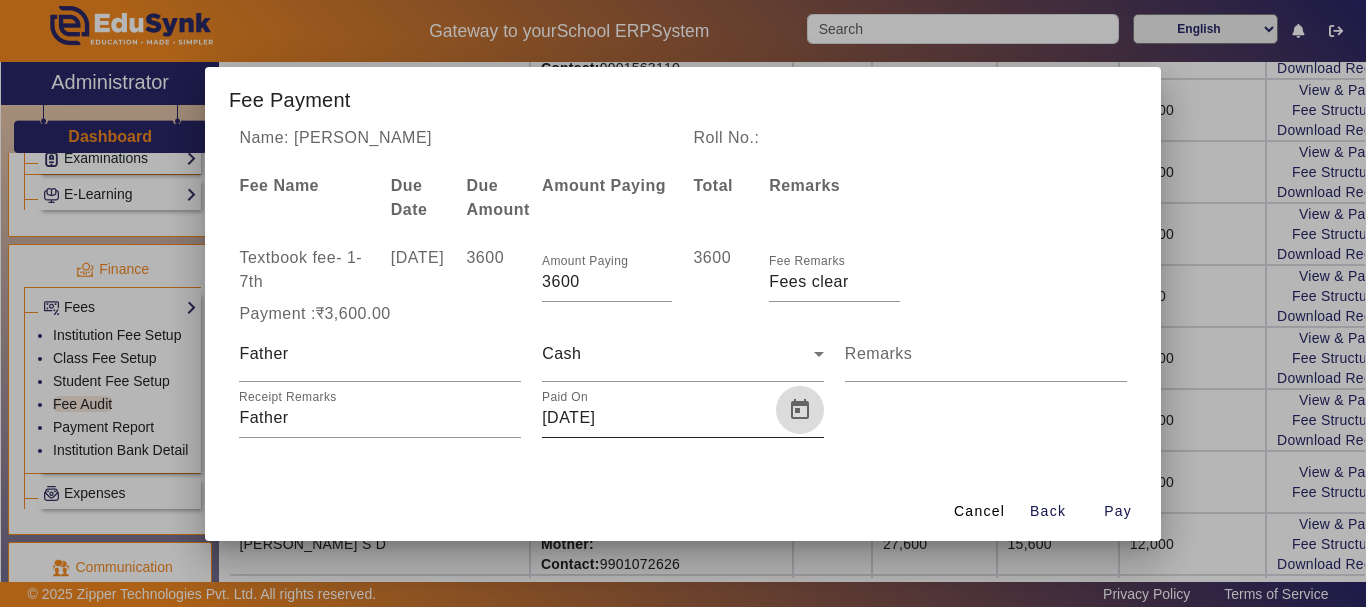 click at bounding box center [800, 410] 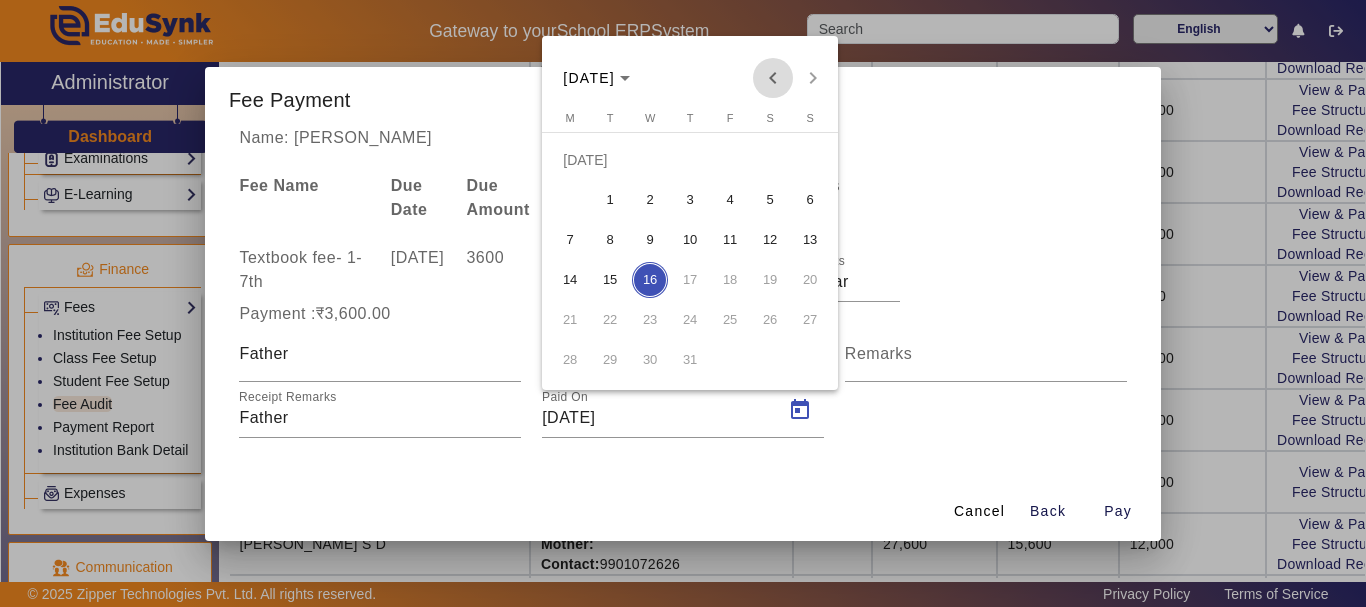 click at bounding box center (773, 78) 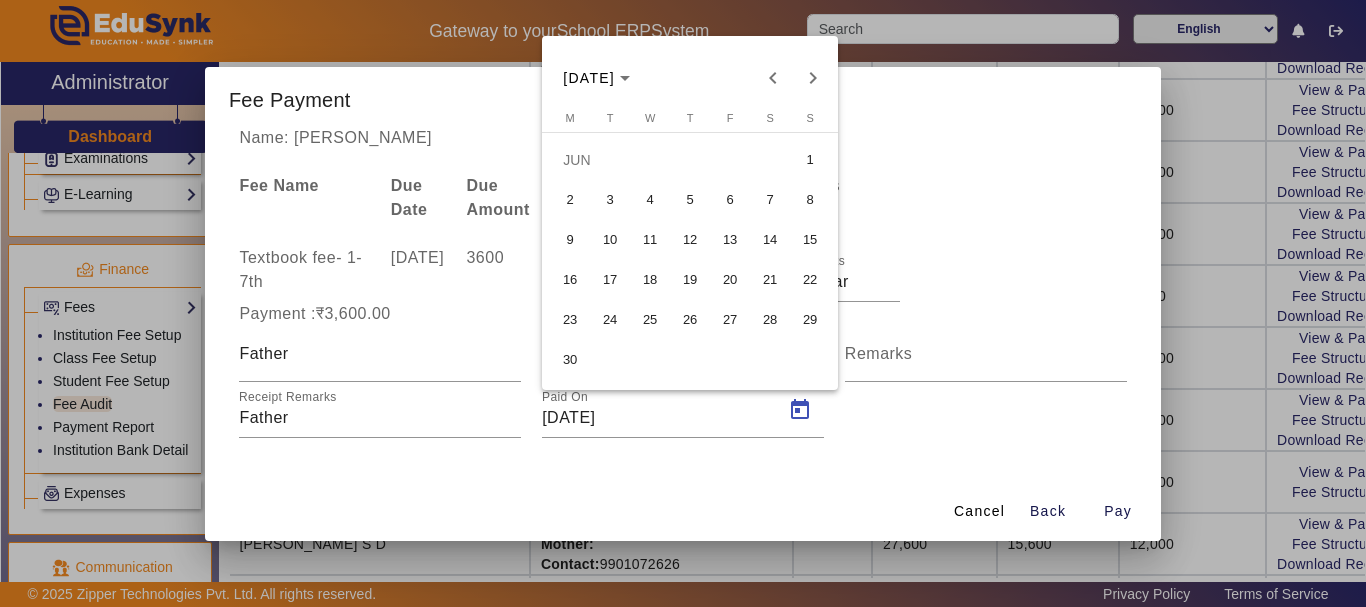 click on "2" at bounding box center [570, 200] 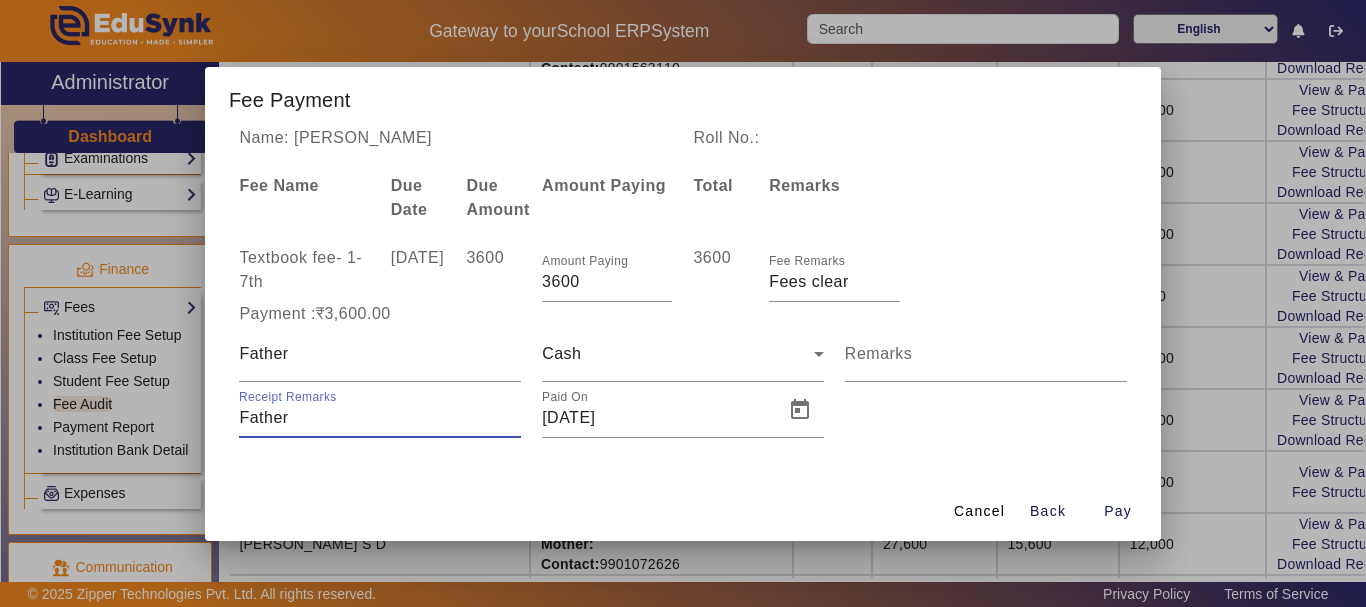 click on "Receipt Remarks" at bounding box center [380, 418] 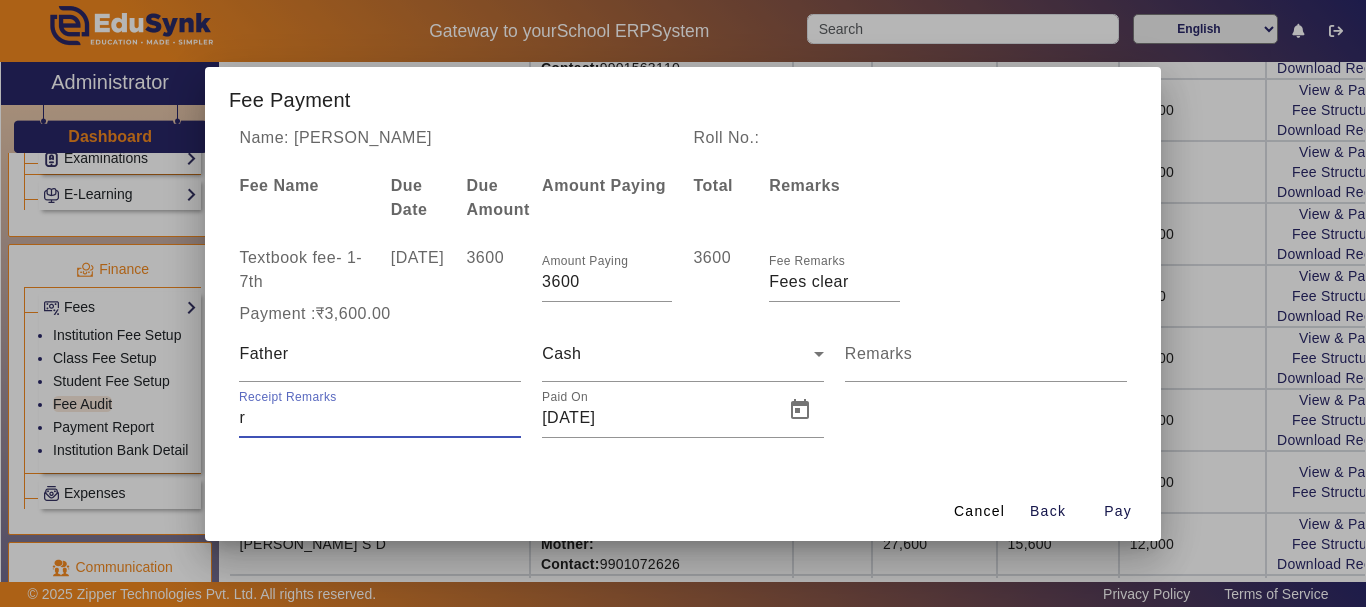 click on "Receipt Remarks" at bounding box center (380, 418) 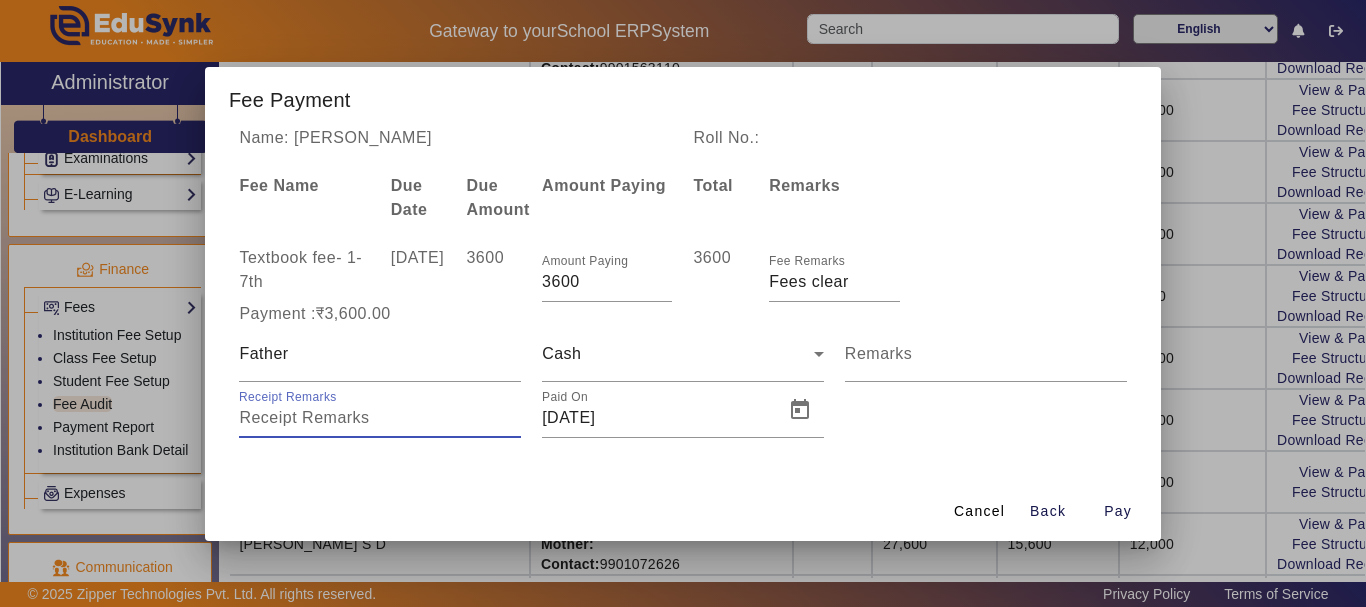 click on "Receipt Remarks" at bounding box center [380, 418] 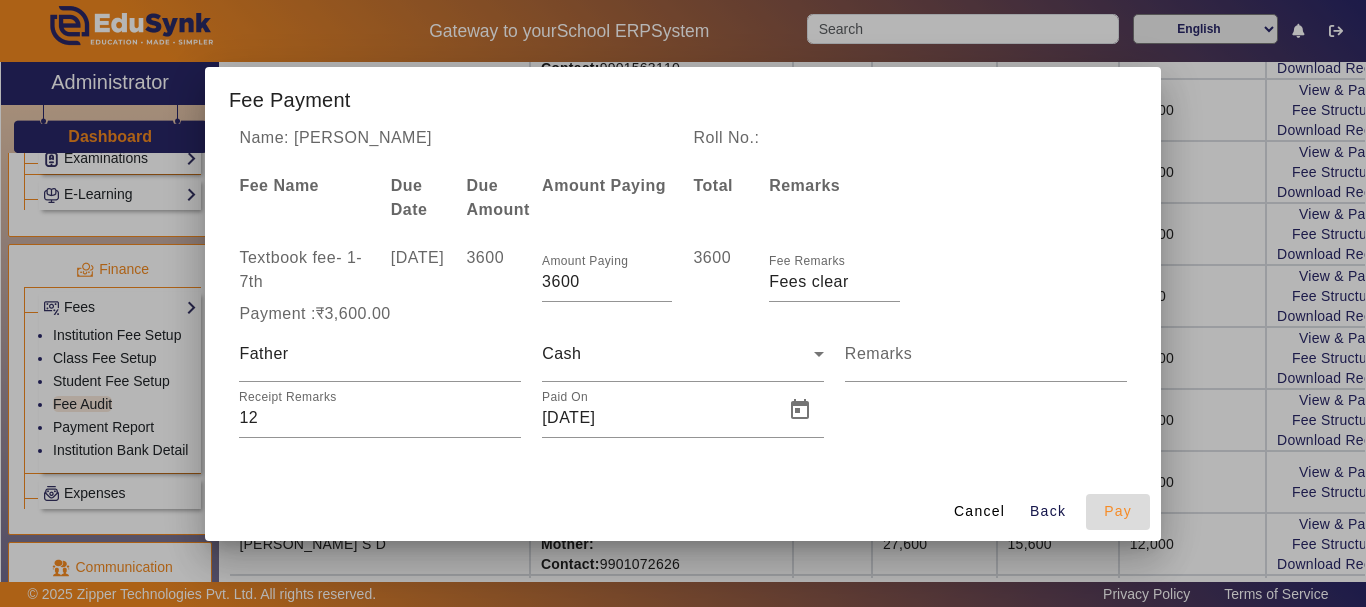 click on "Pay" at bounding box center (1118, 511) 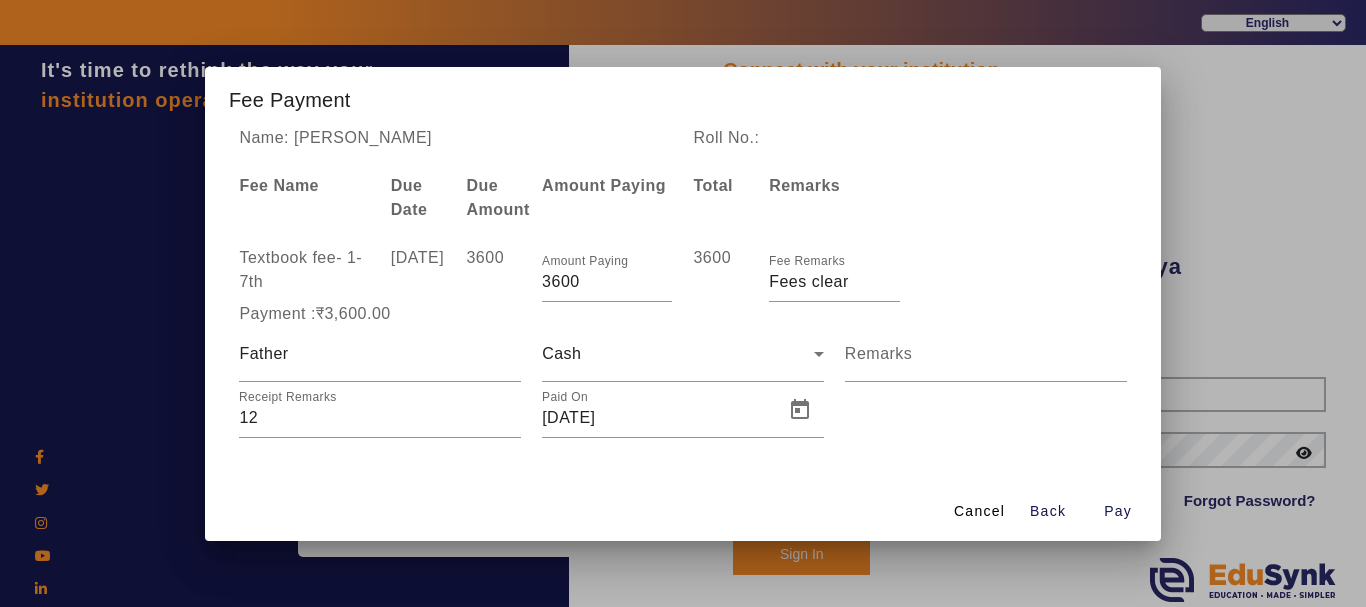click at bounding box center (683, 303) 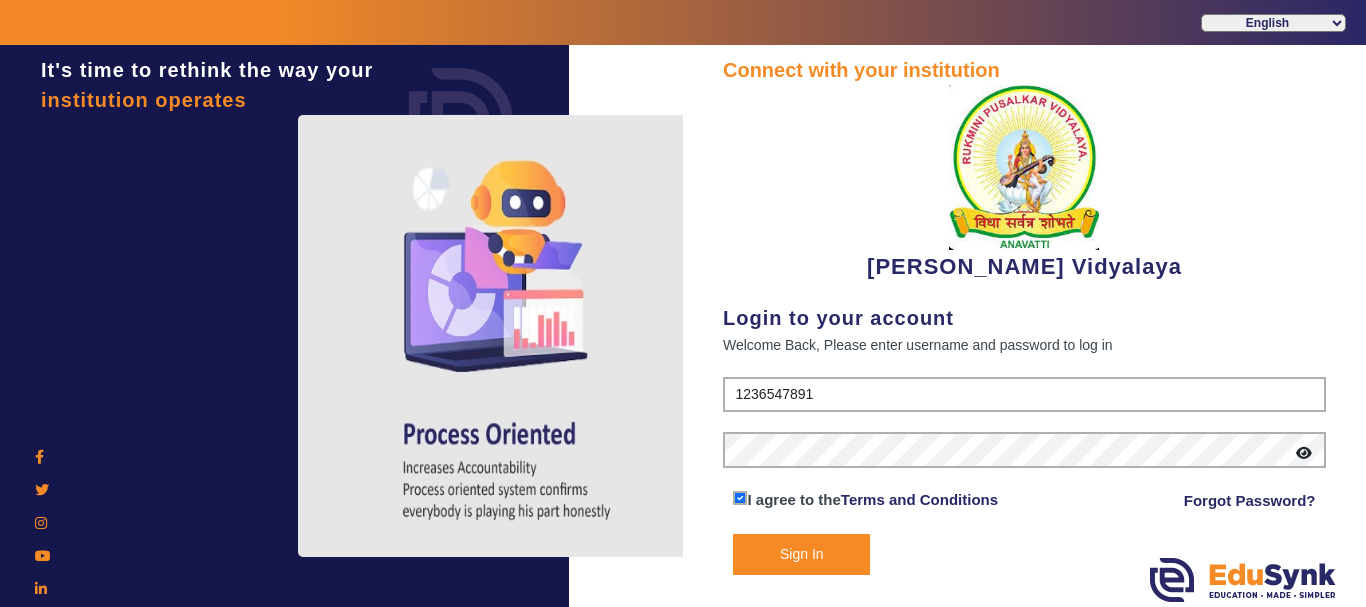 click on "Sign In" 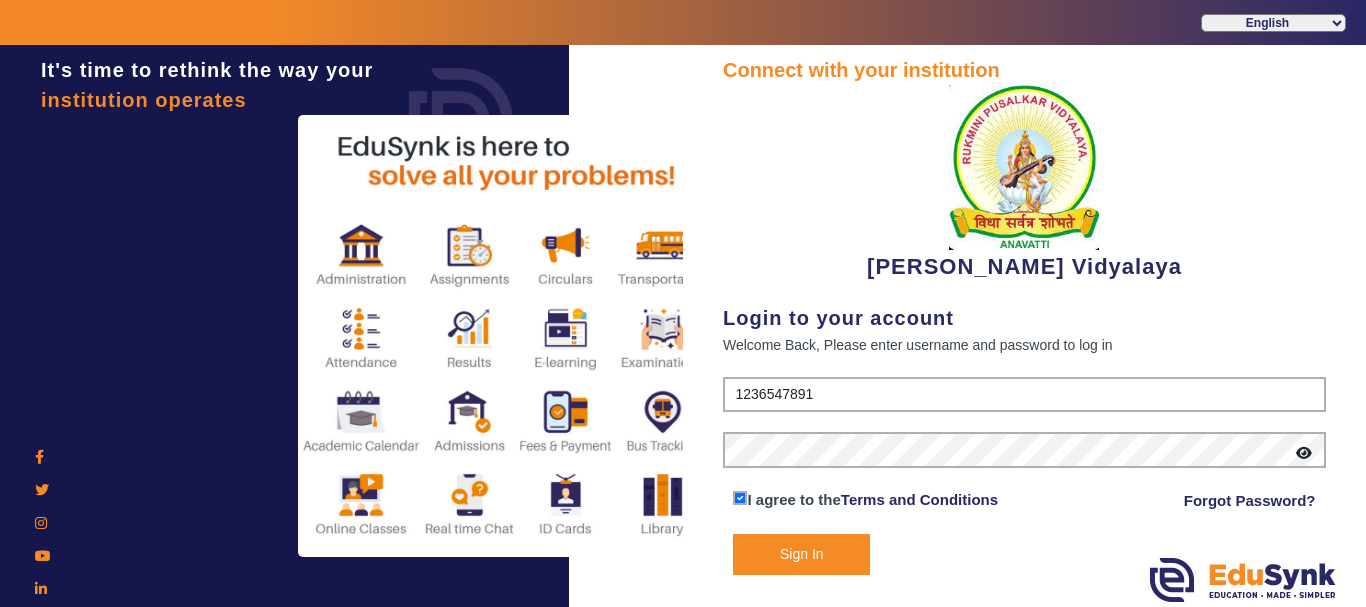 click on "Sign In" 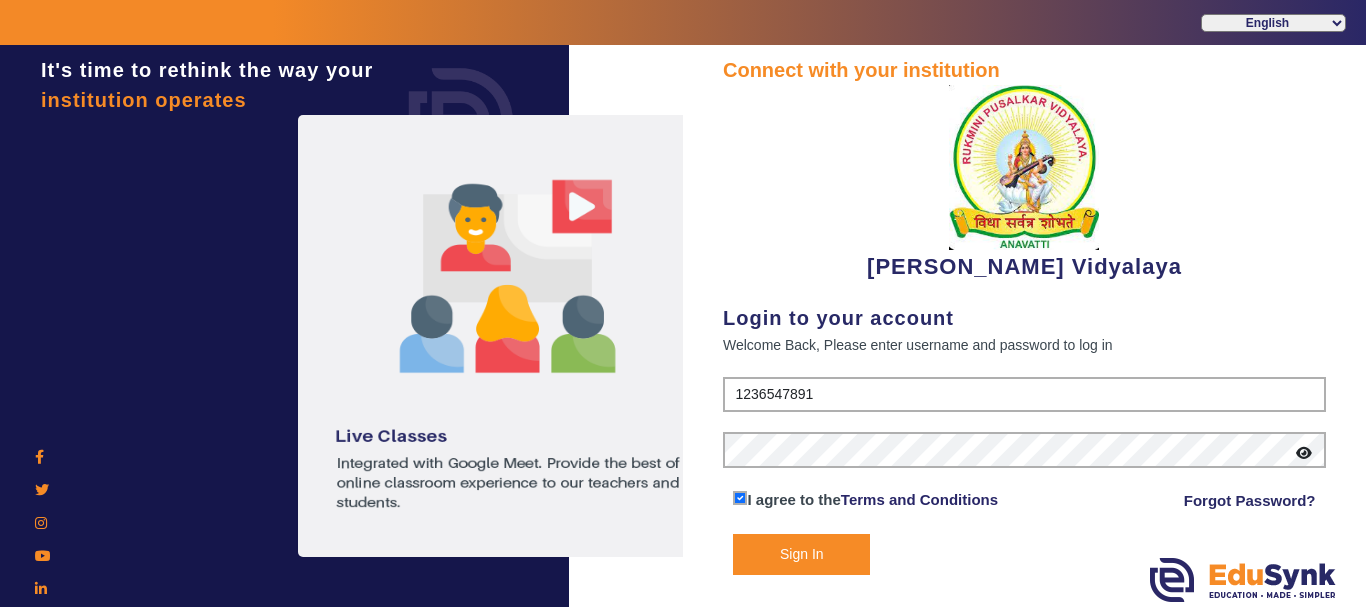 click on "Sign In" 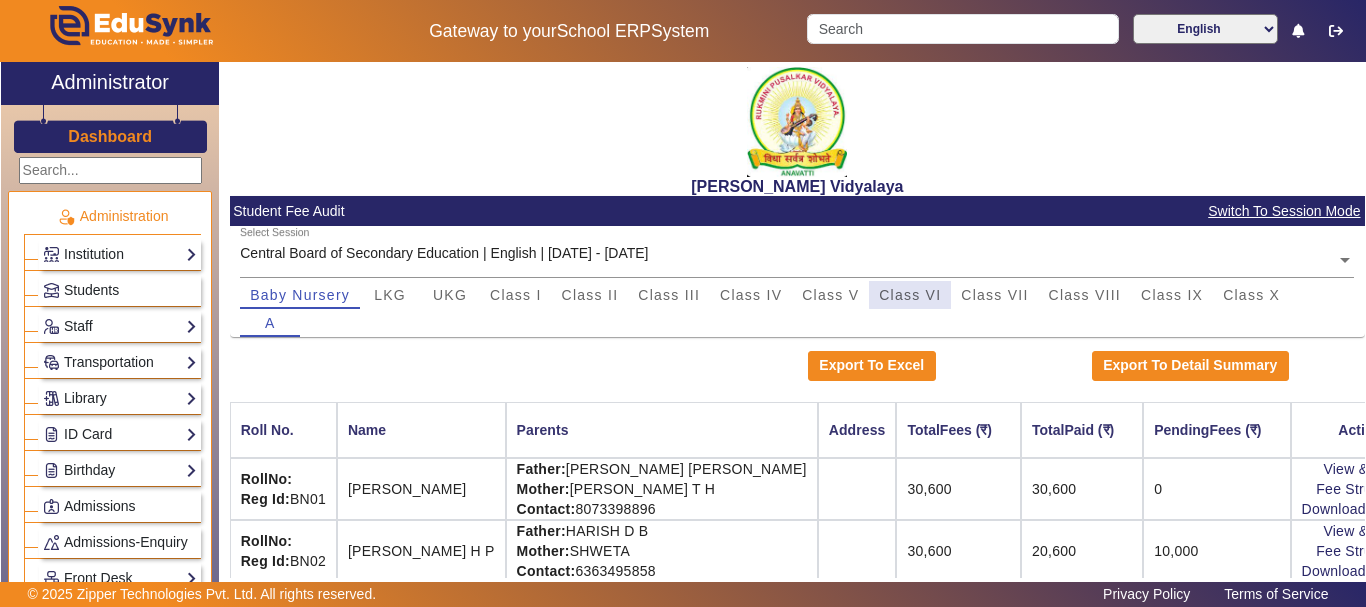 click on "Class VI" at bounding box center [910, 295] 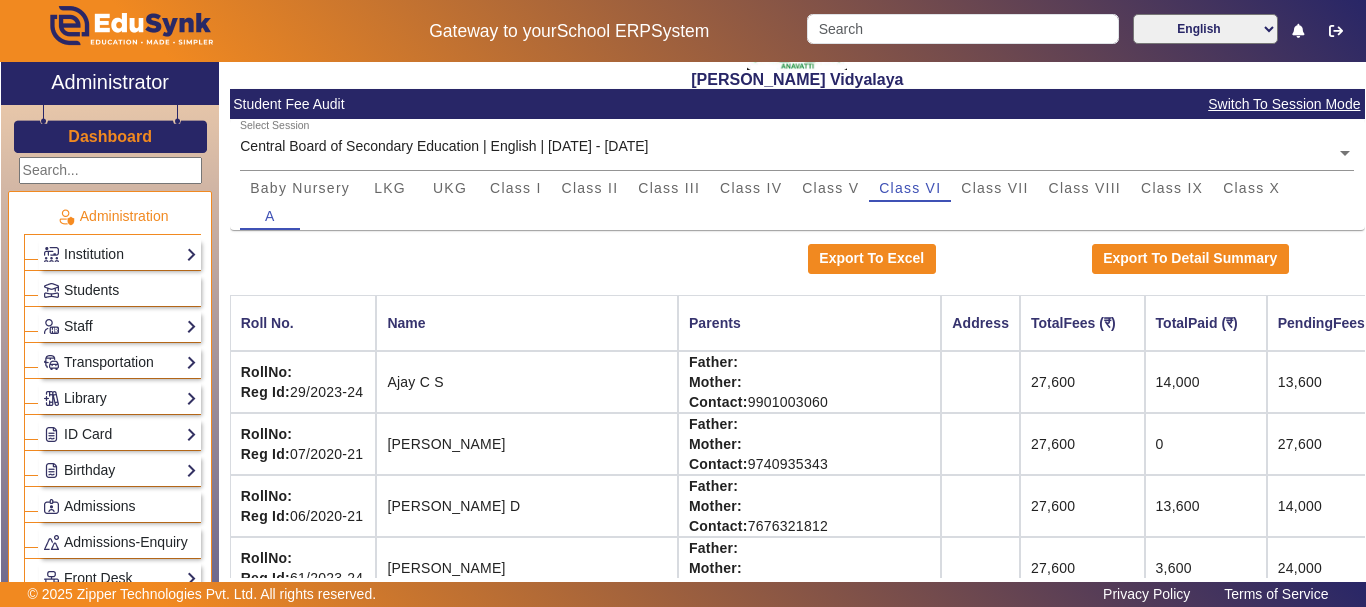 scroll, scrollTop: 80, scrollLeft: 0, axis: vertical 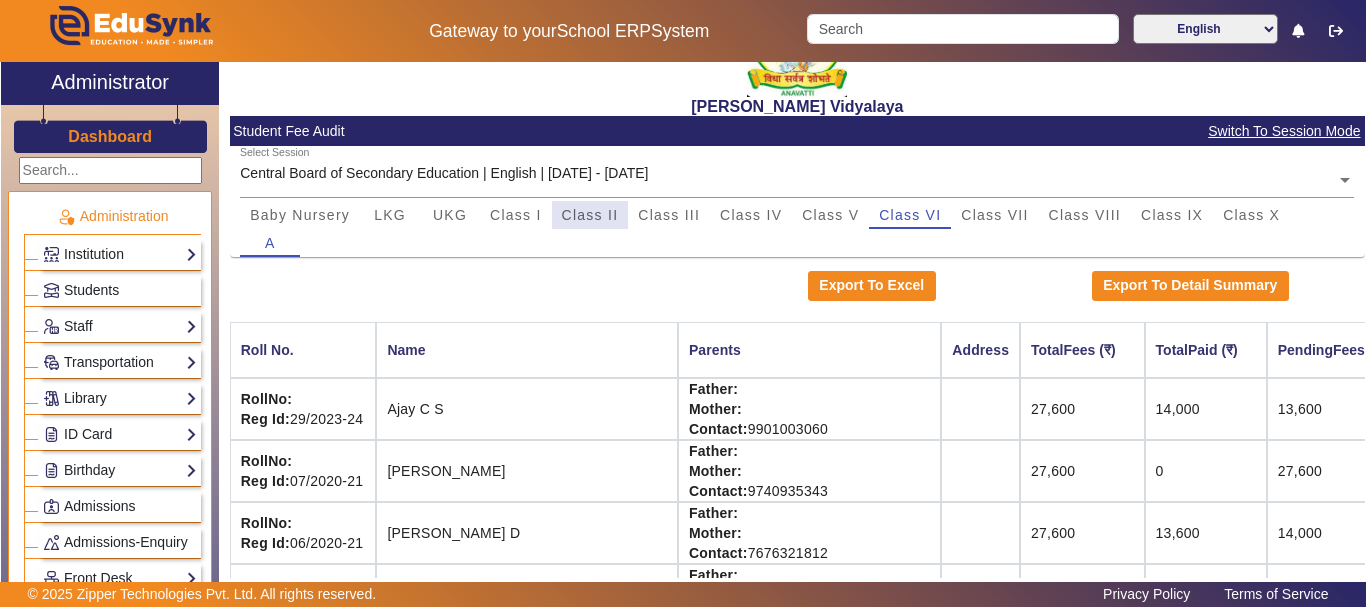 click on "Class II" at bounding box center (590, 215) 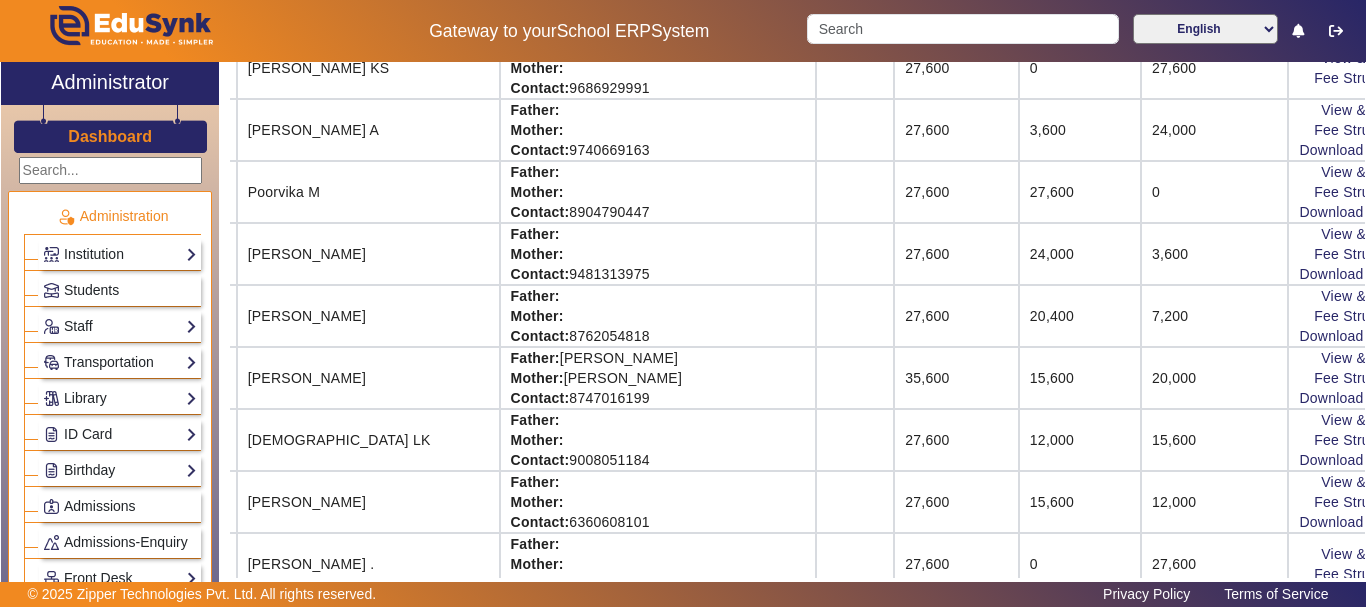 scroll, scrollTop: 1413, scrollLeft: 160, axis: both 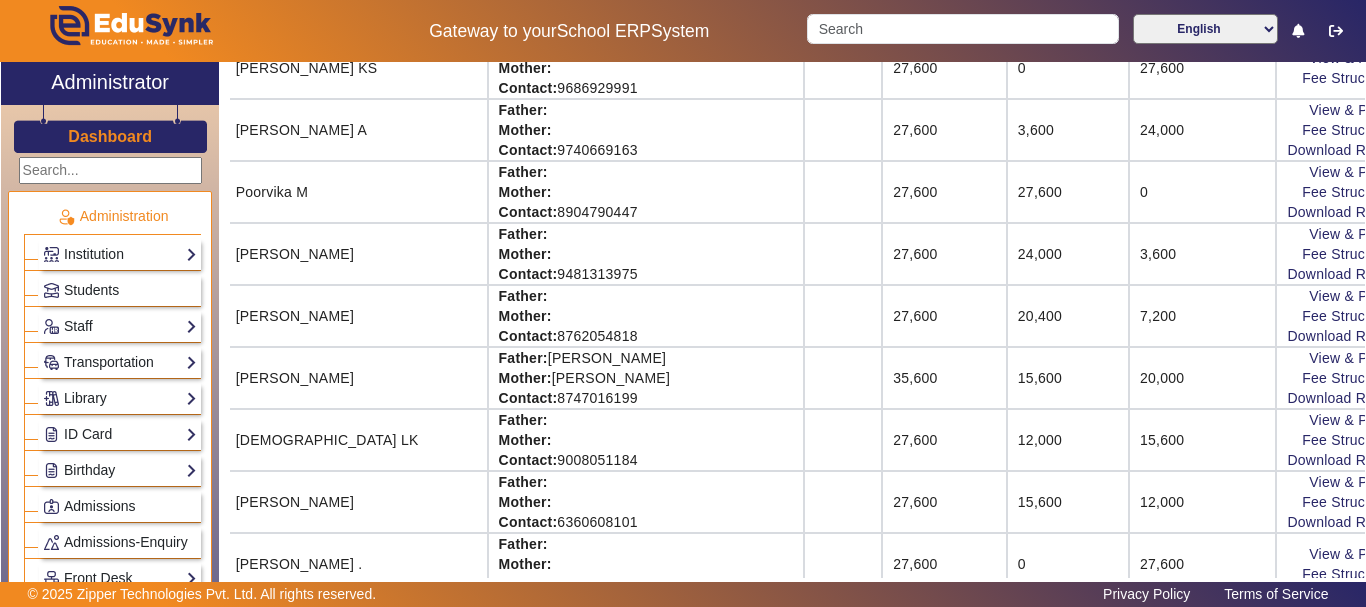 click on "View & Pay   Fee Structure  Download Receipt" 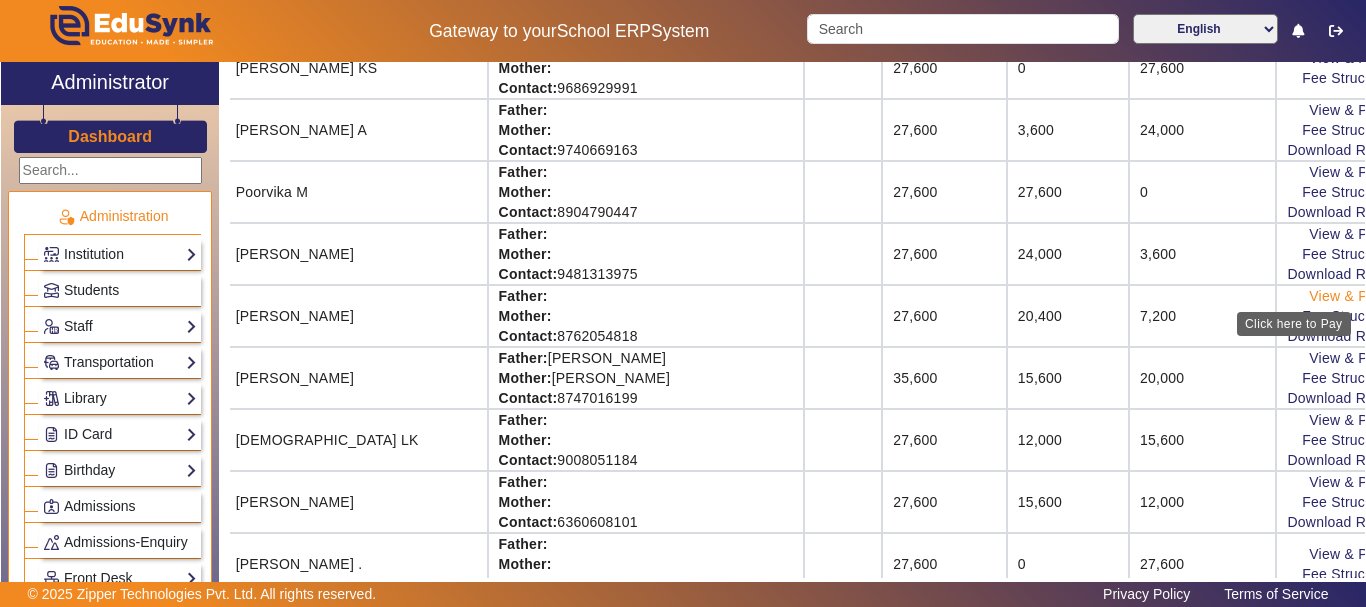 click on "View & Pay" 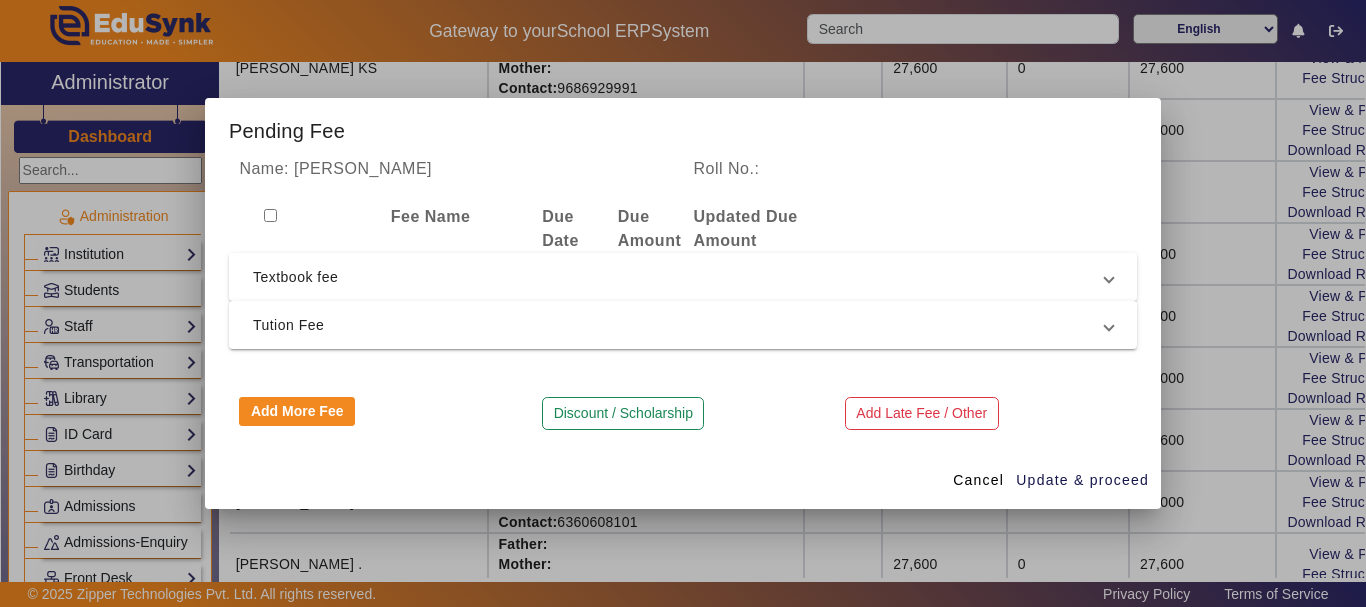 click on "Textbook fee" at bounding box center (679, 277) 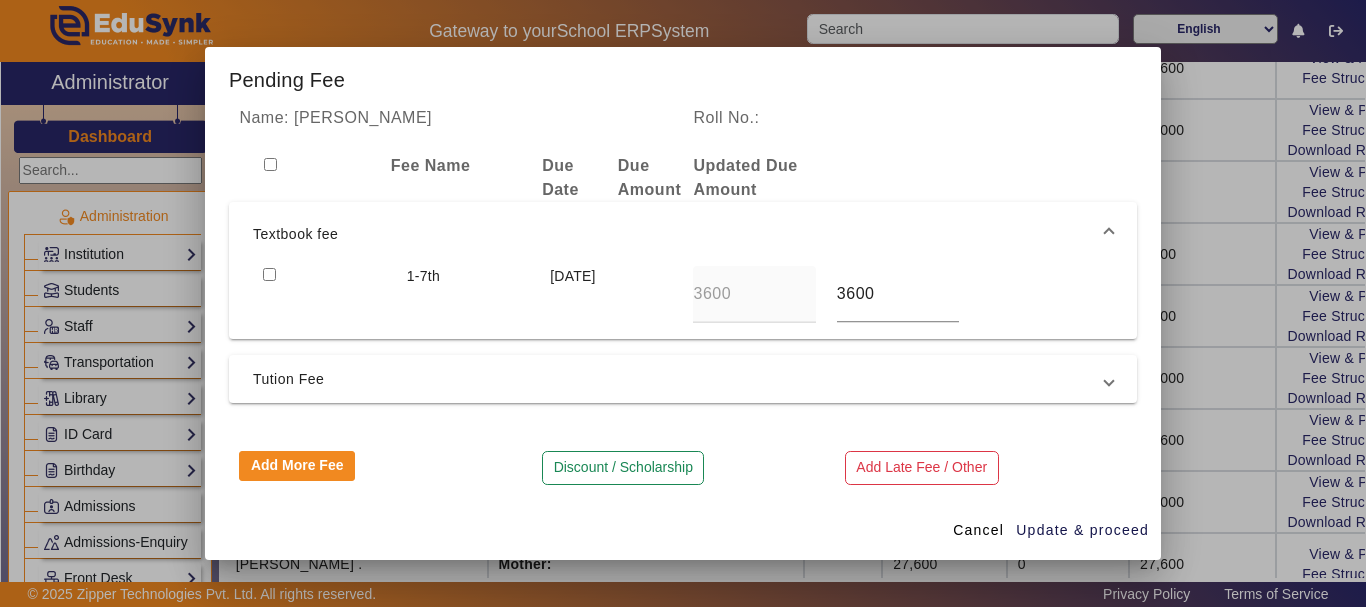 click at bounding box center [269, 274] 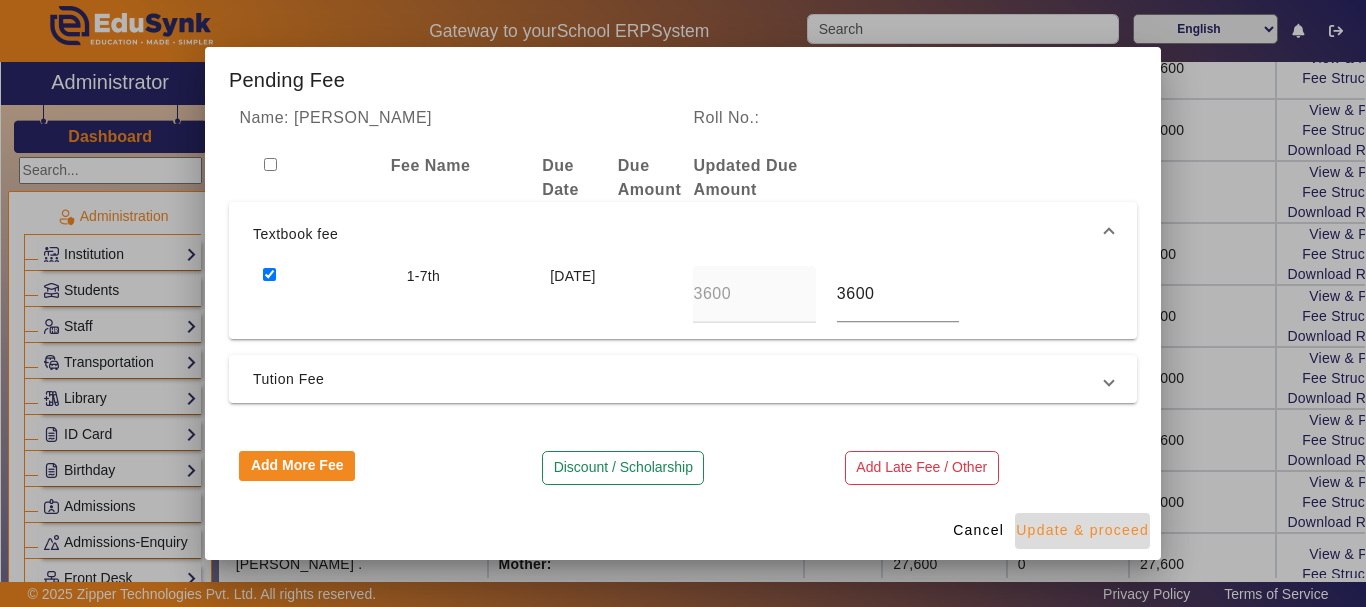 click on "Update & proceed" at bounding box center (1082, 530) 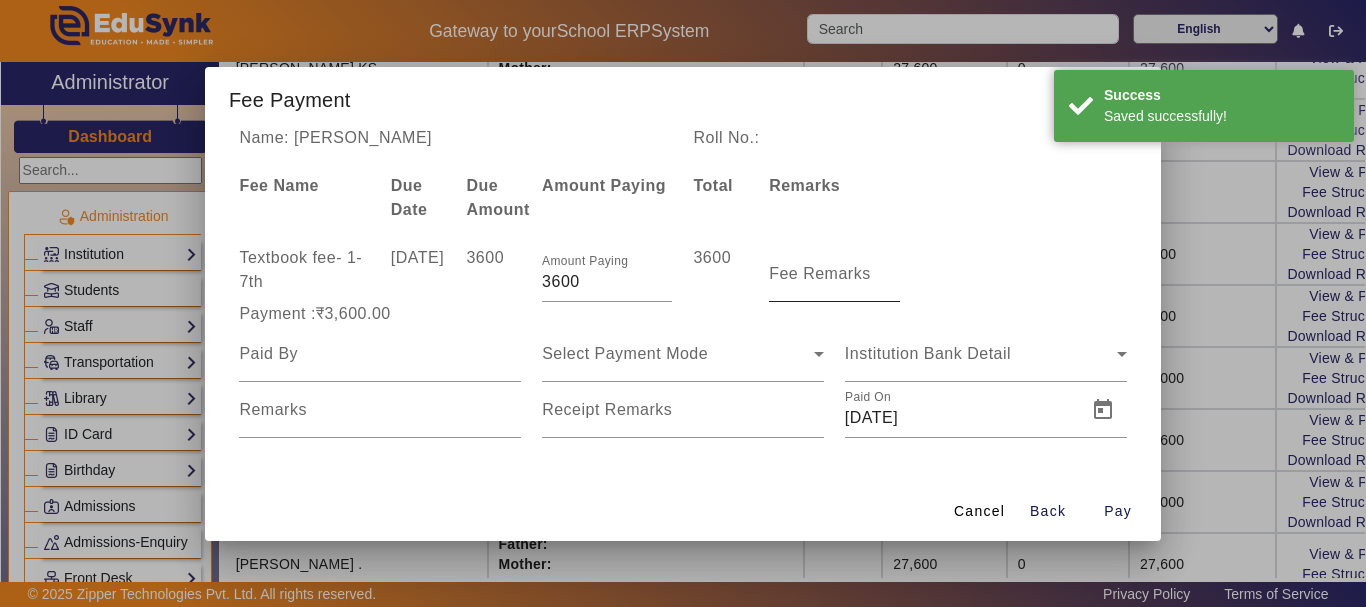 click on "Fee Remarks" at bounding box center (834, 274) 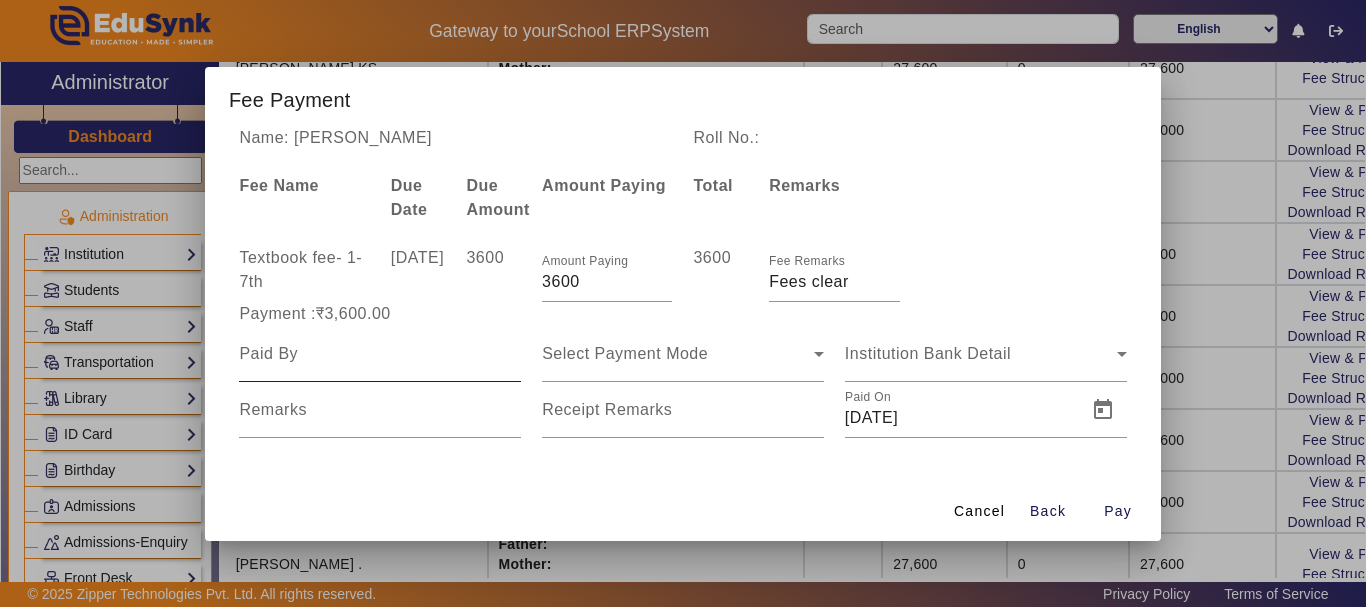 click at bounding box center [380, 354] 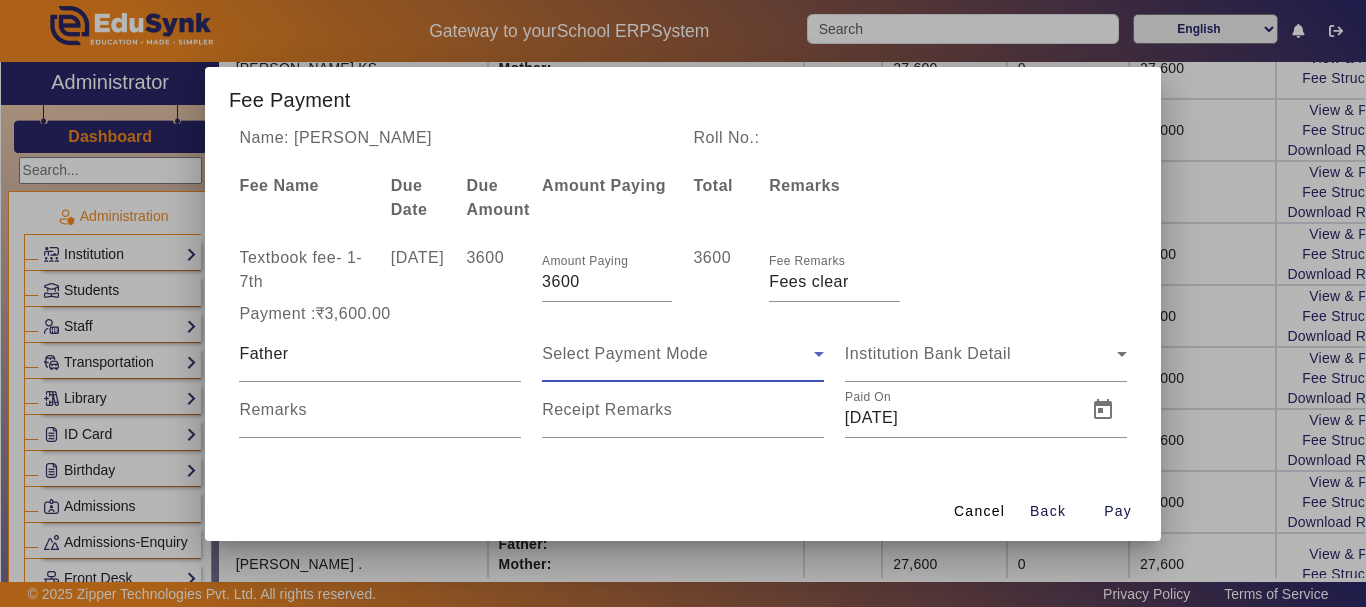 click on "Select Payment Mode" at bounding box center (625, 353) 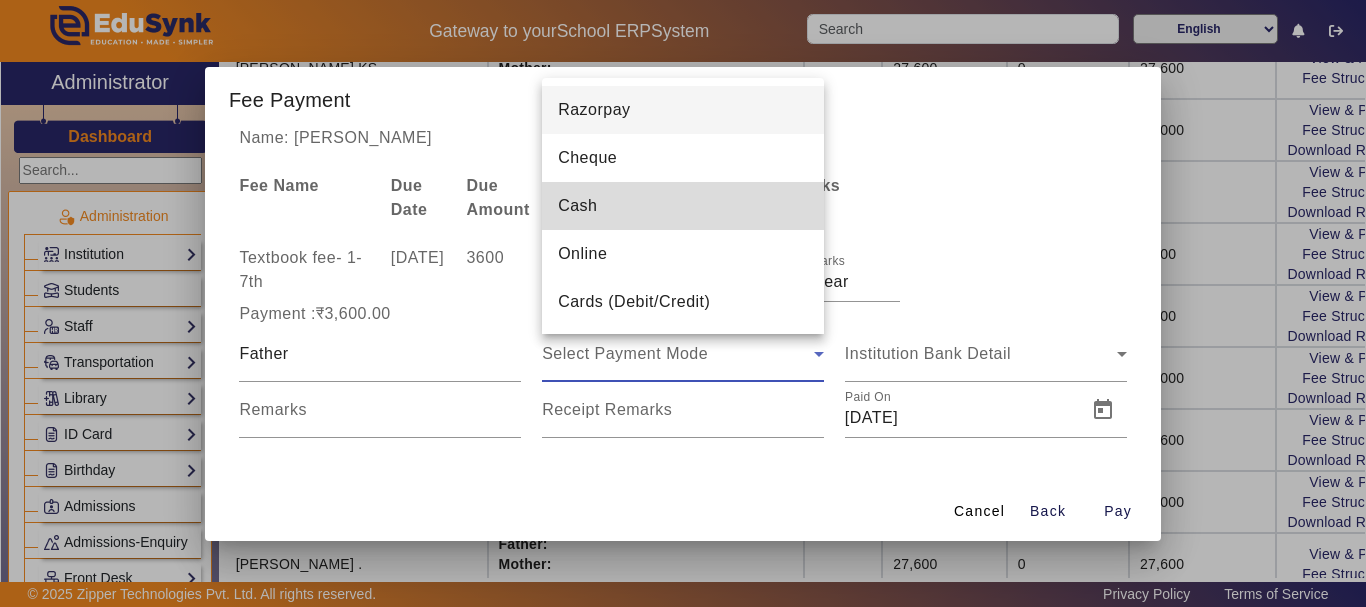 click on "Cash" at bounding box center (577, 206) 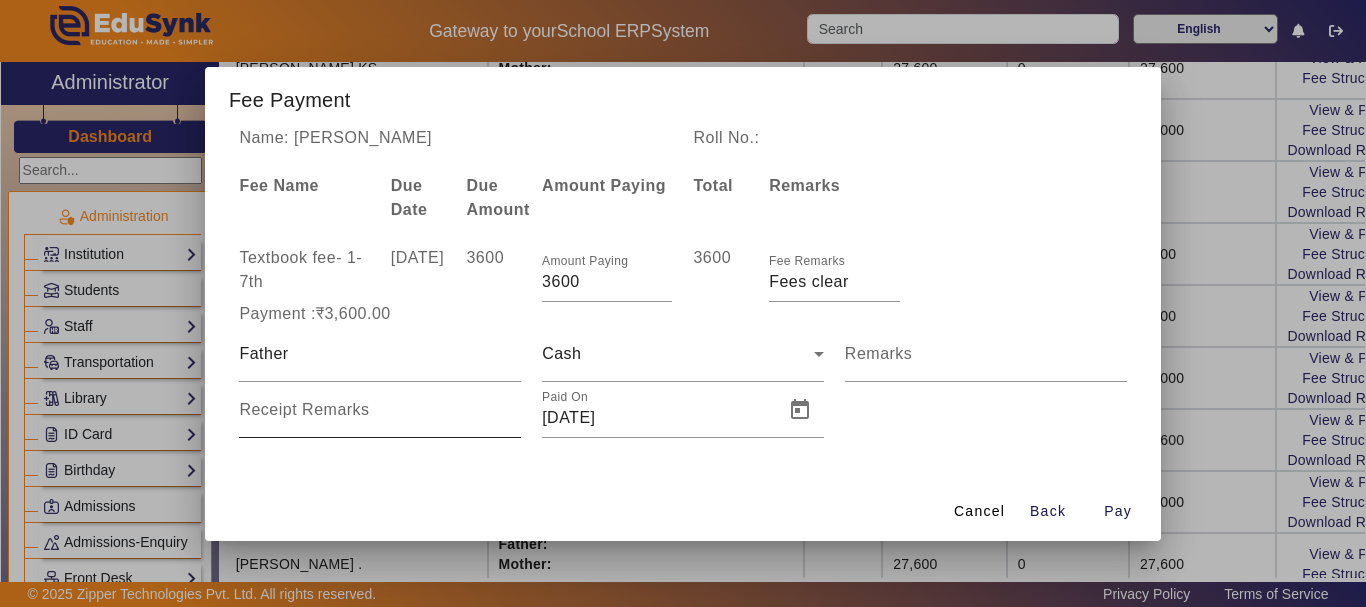 click on "Receipt Remarks" at bounding box center [304, 409] 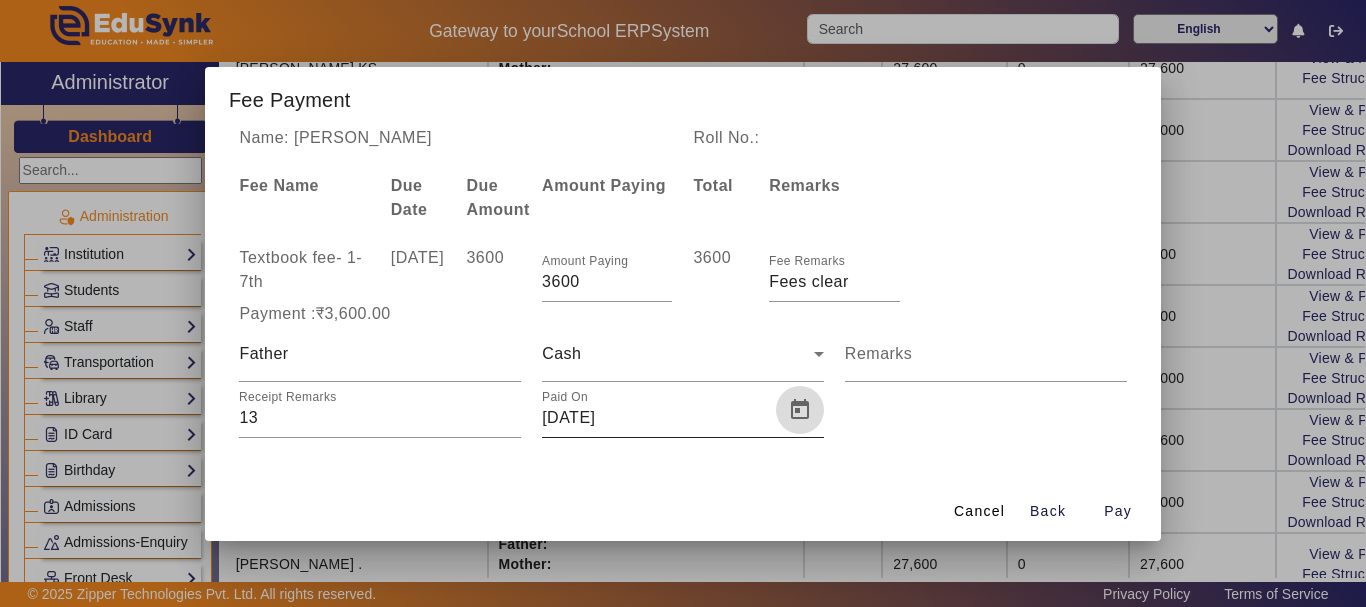 click at bounding box center (800, 410) 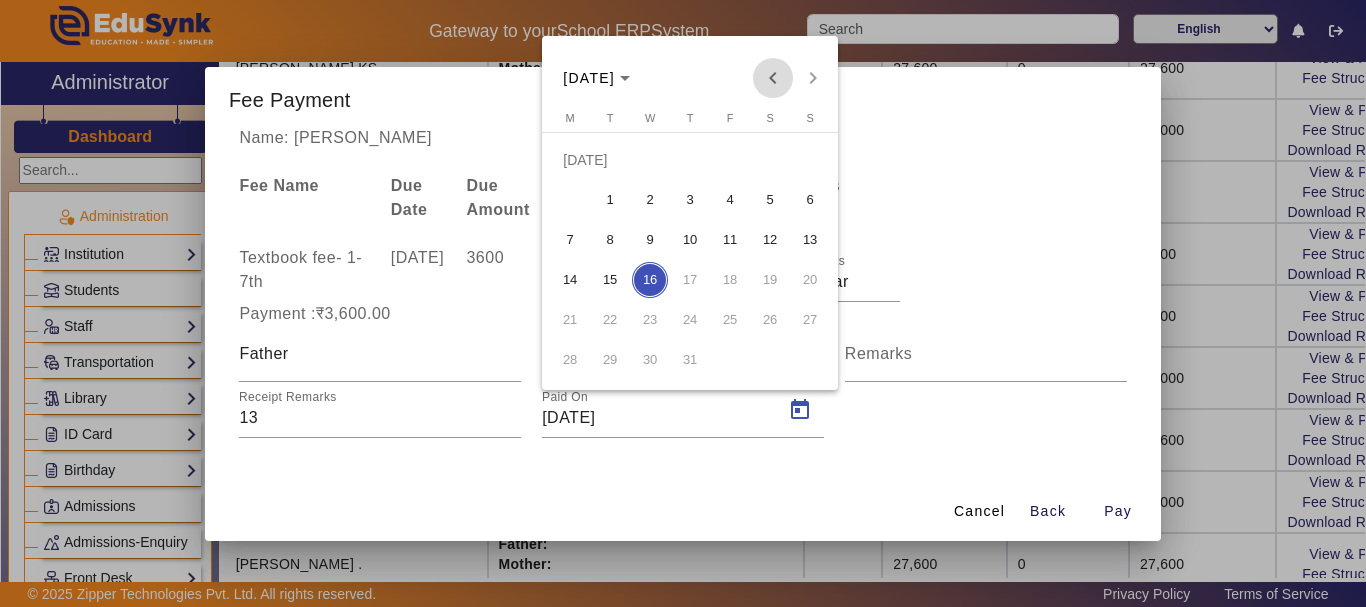 click at bounding box center [773, 78] 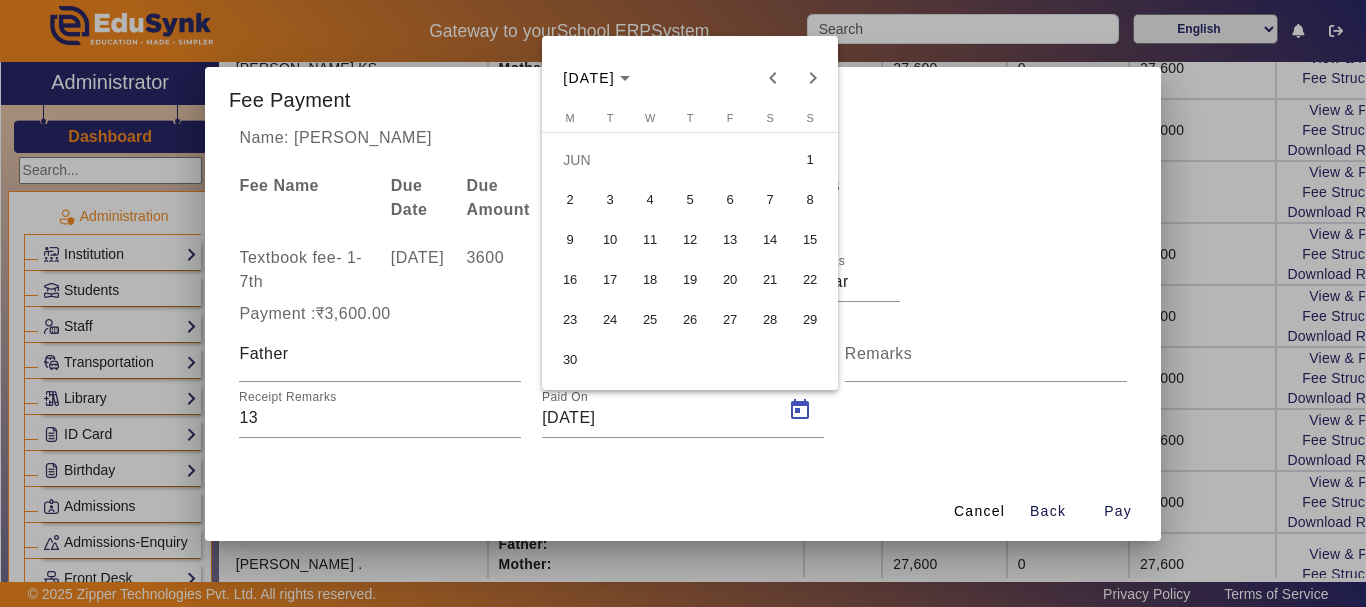 click on "3" at bounding box center (610, 200) 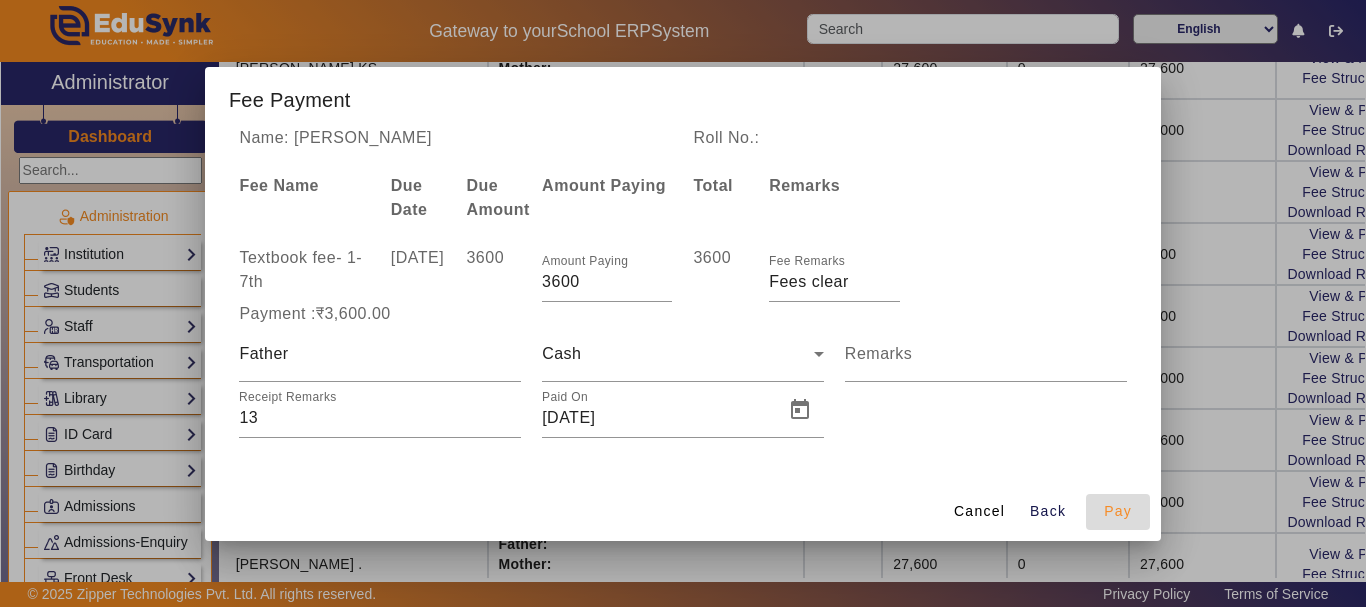 click on "Pay" at bounding box center [1118, 511] 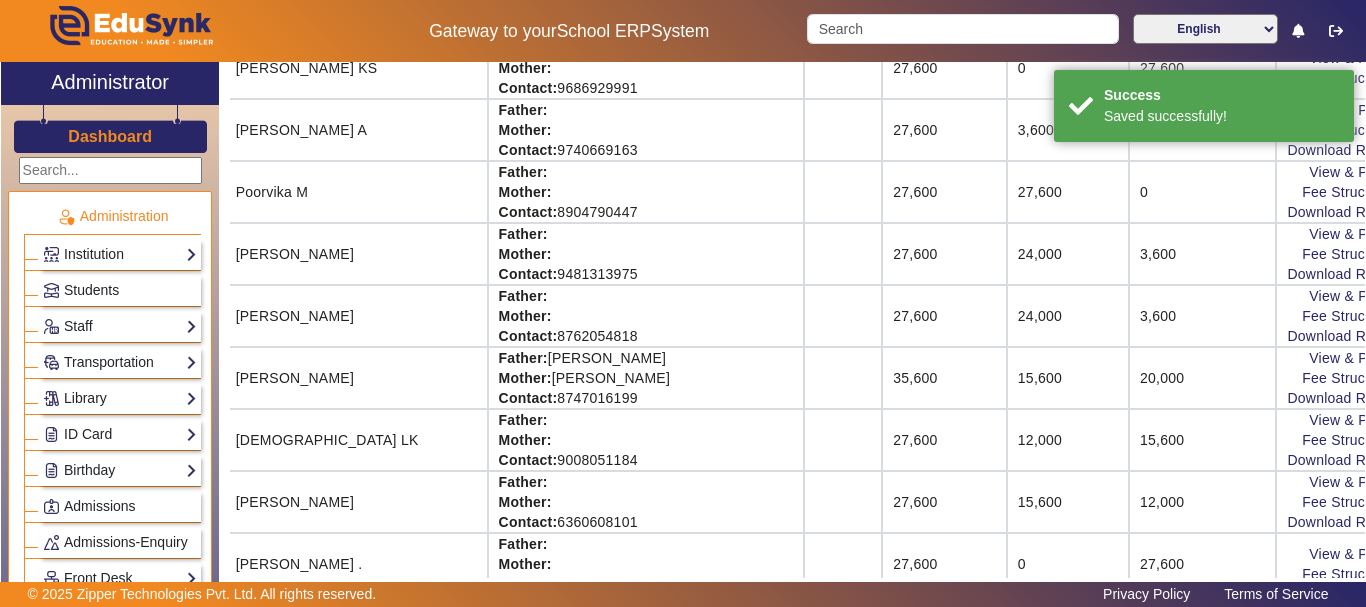scroll, scrollTop: 173, scrollLeft: 160, axis: both 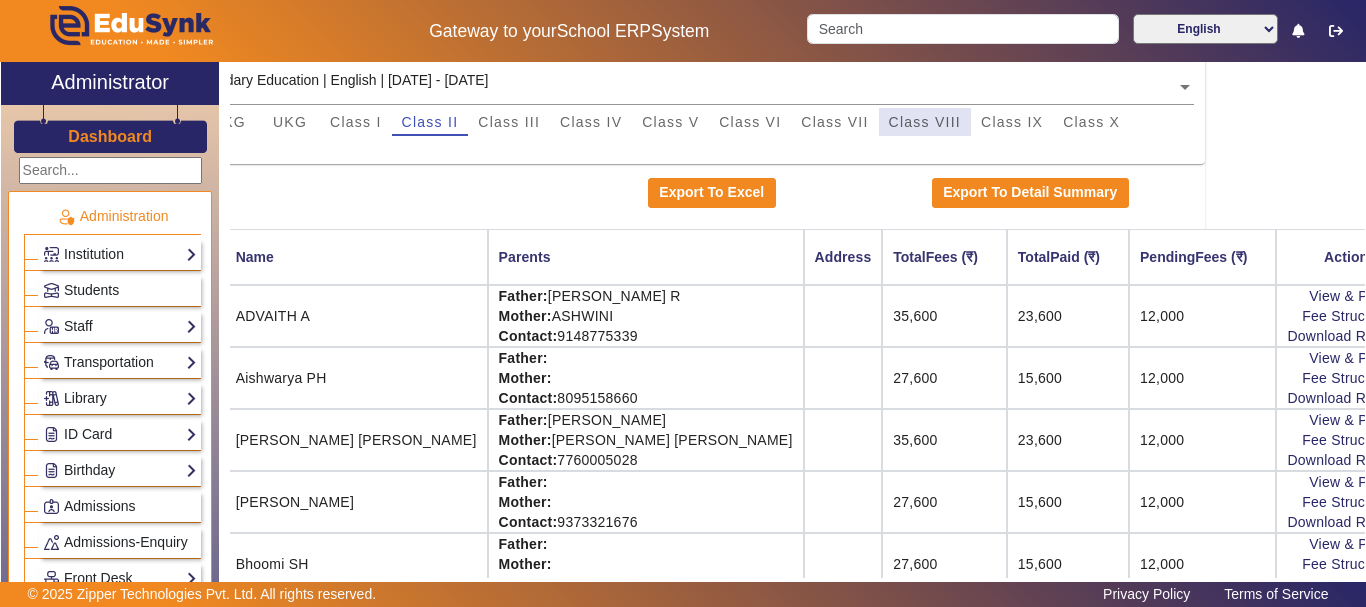 click on "Class VIII" at bounding box center [925, 122] 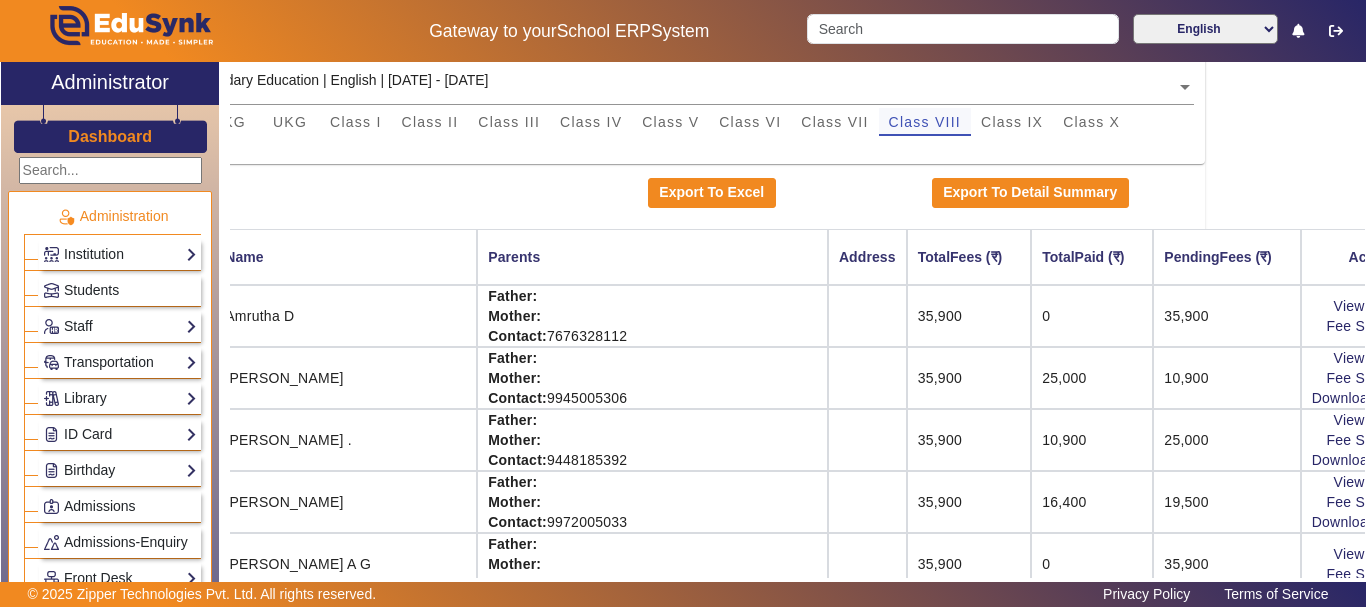 scroll, scrollTop: 173, scrollLeft: 30, axis: both 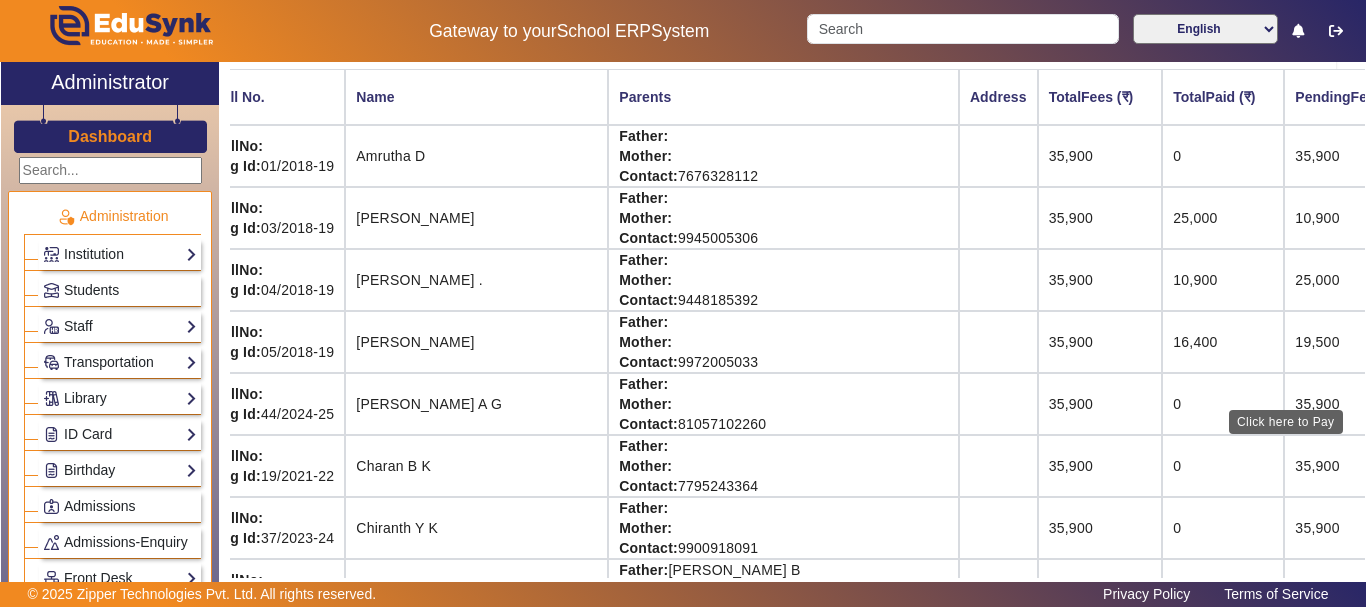 click on "View & Pay" 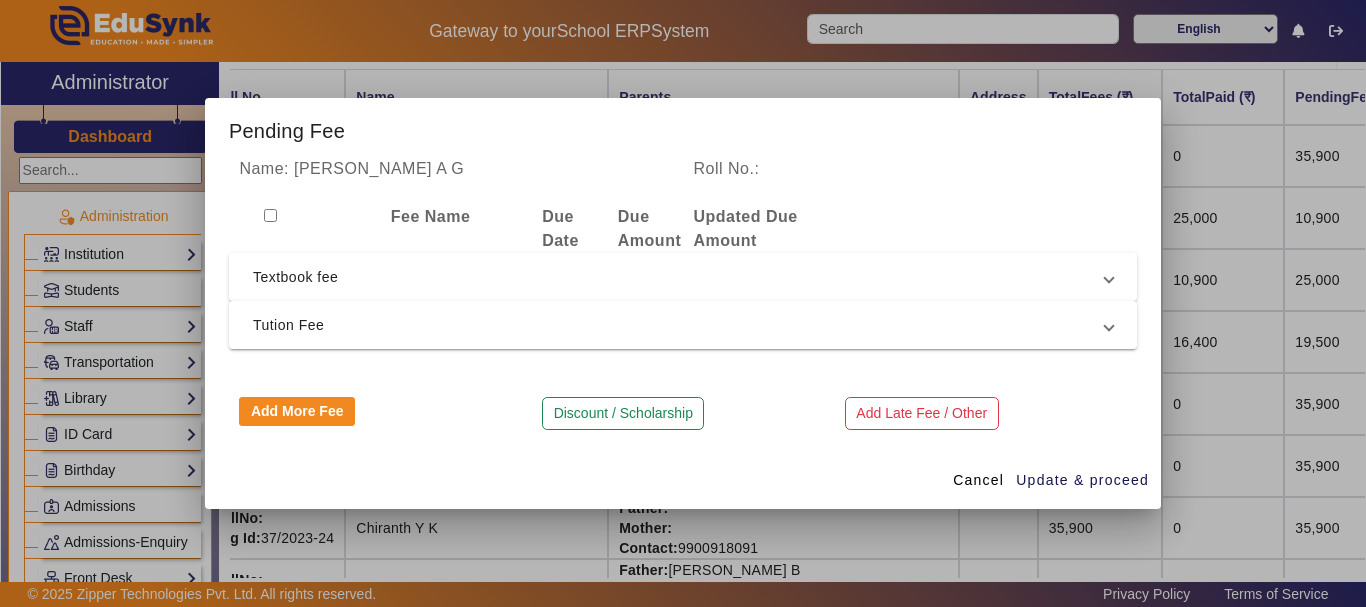 click on "Textbook fee" at bounding box center (679, 277) 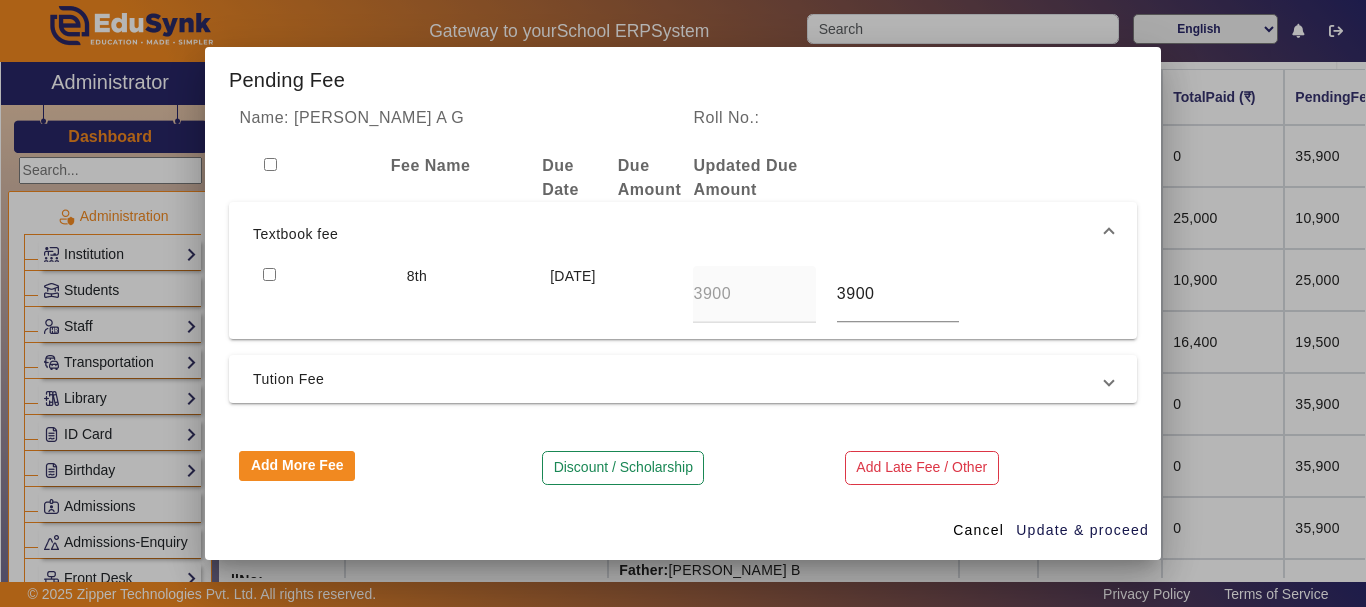 click at bounding box center [269, 274] 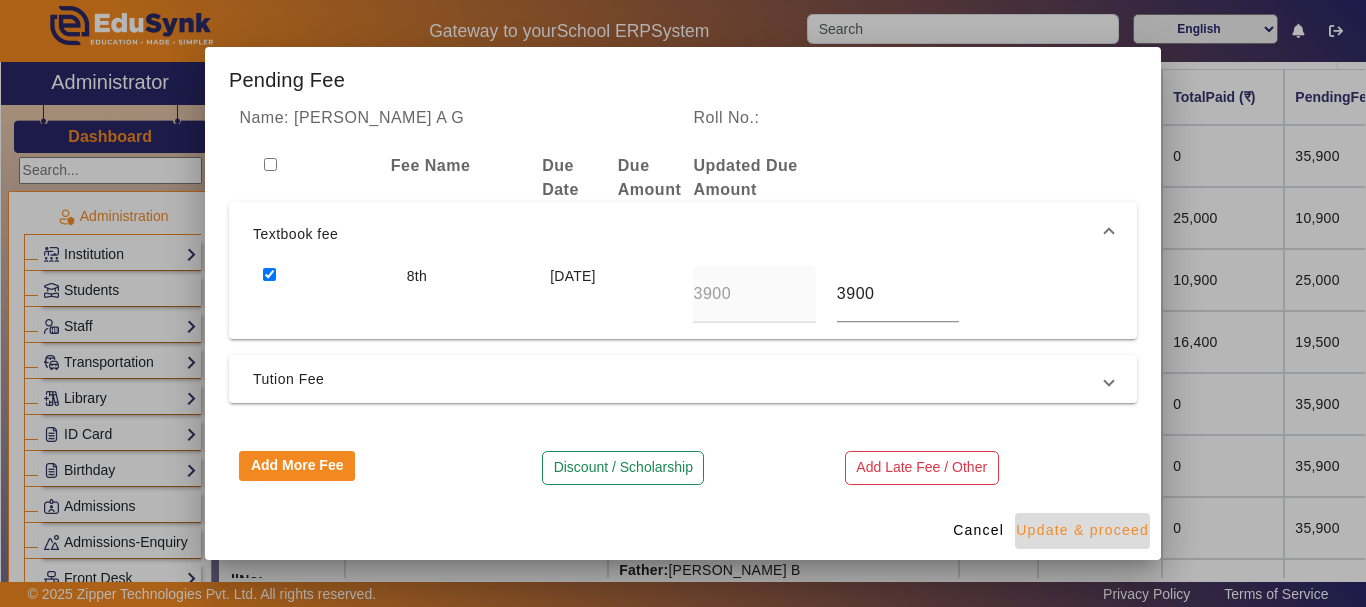 click on "Update & proceed" at bounding box center (1082, 530) 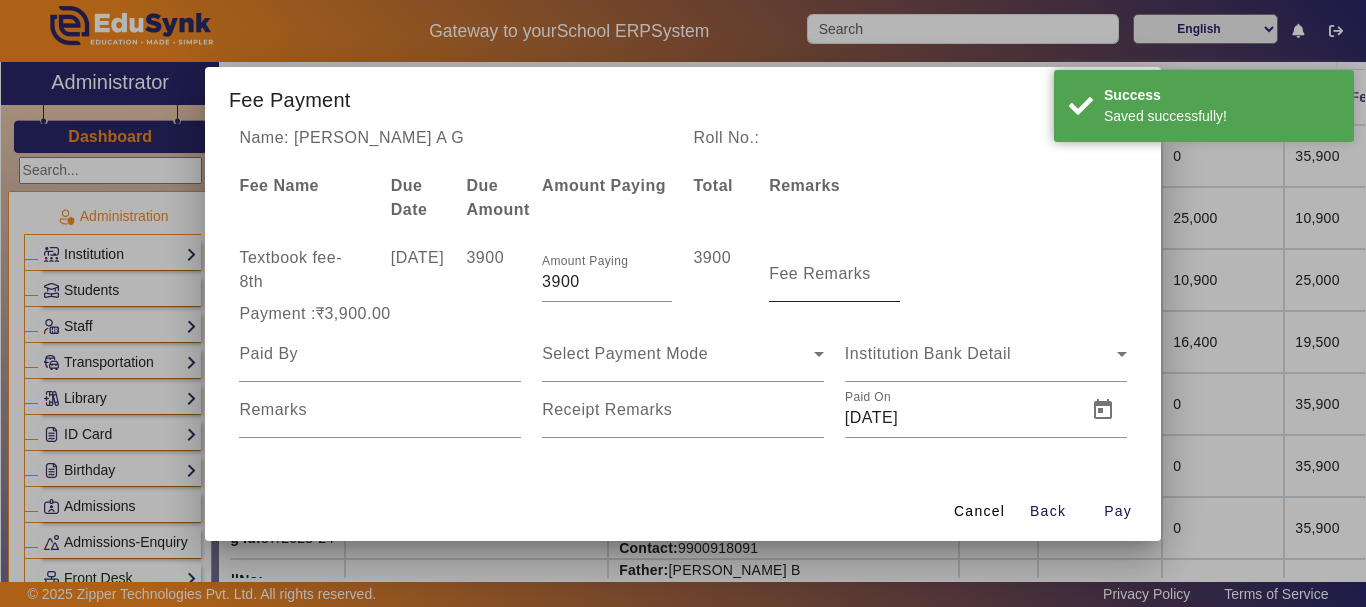 click on "Fee Remarks" at bounding box center [820, 273] 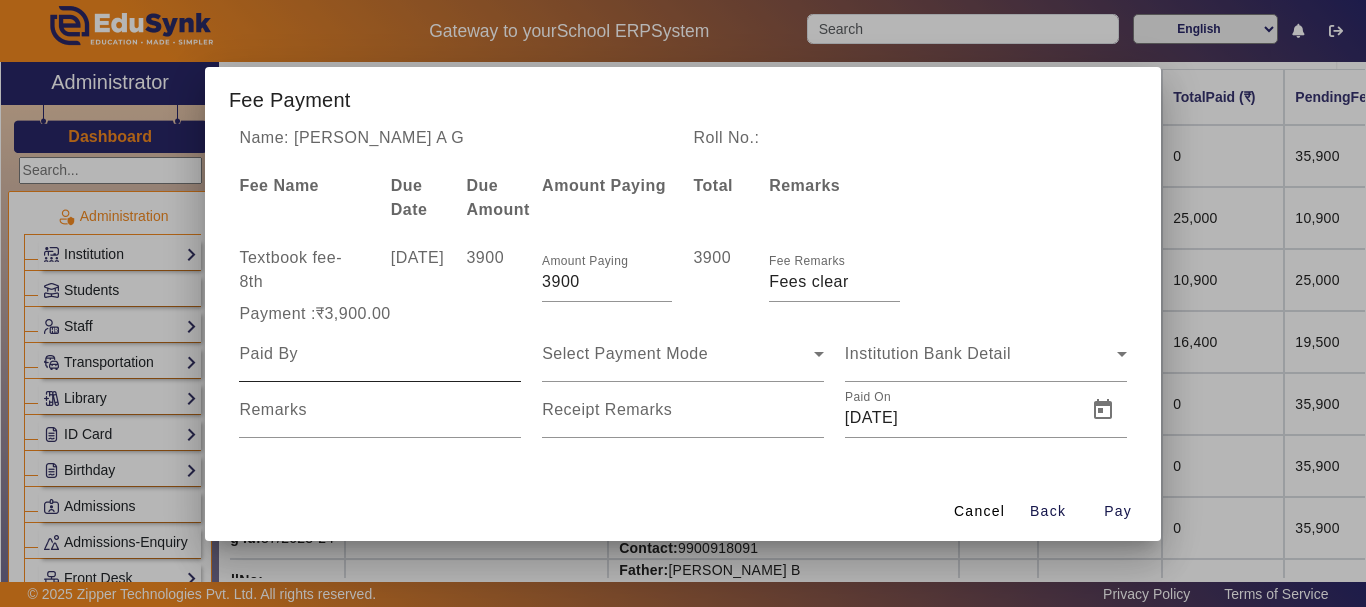 click at bounding box center (380, 354) 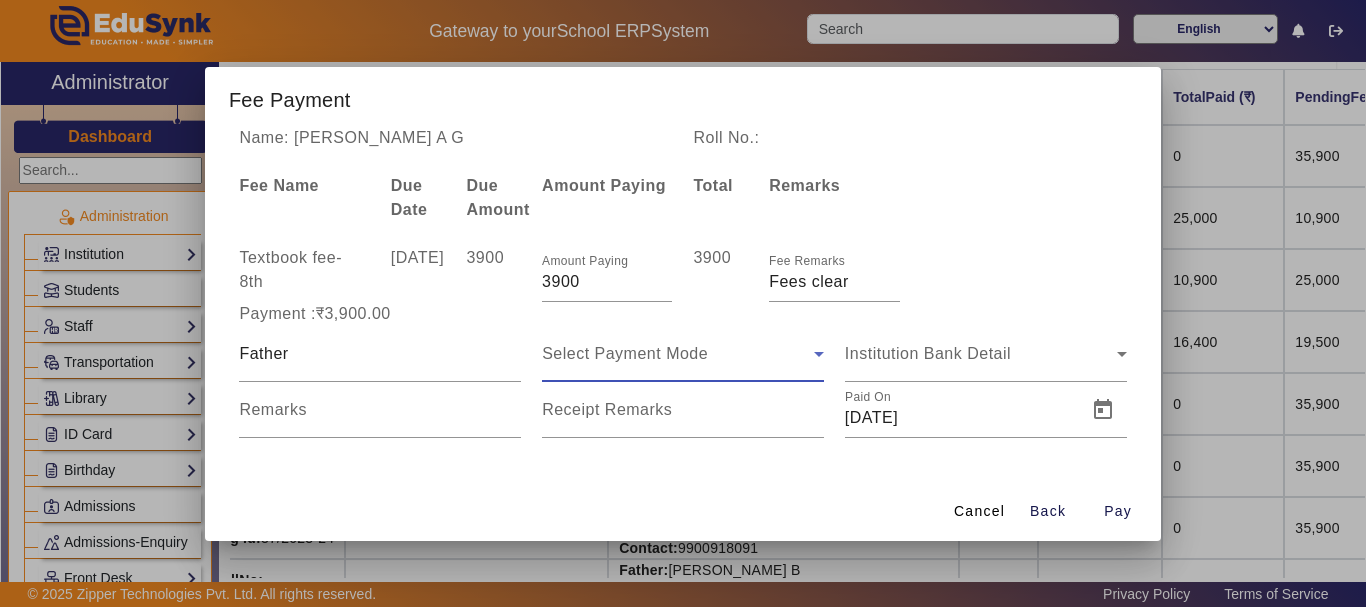 click on "Select Payment Mode" at bounding box center (625, 353) 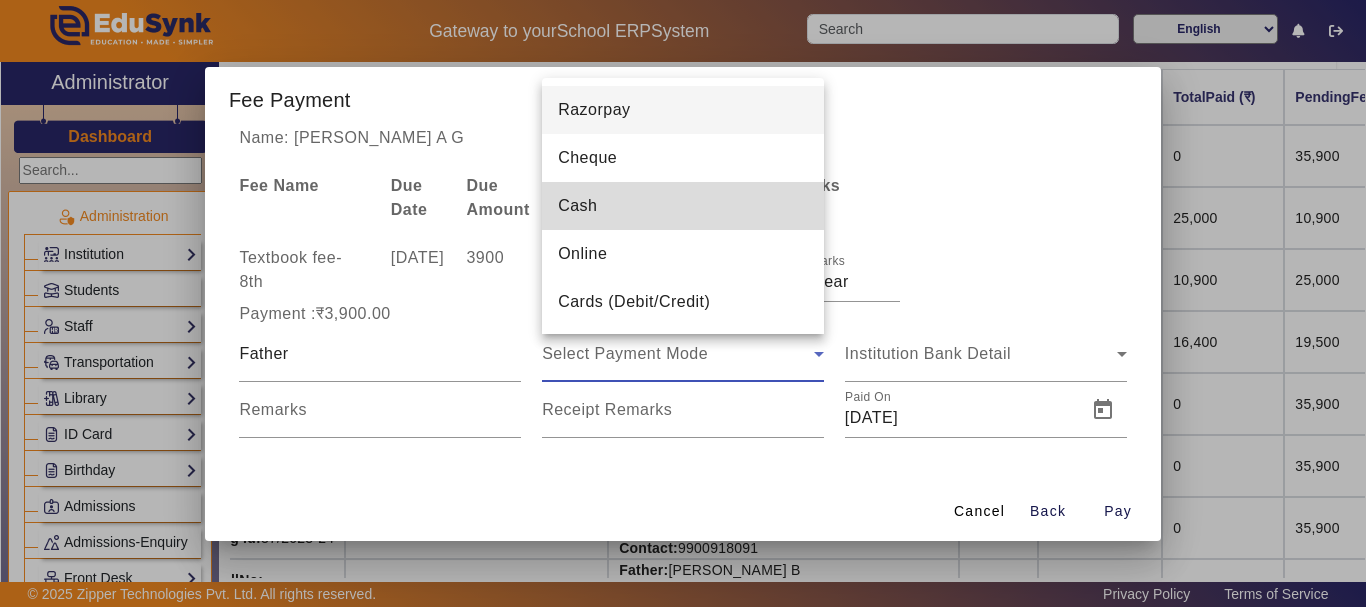 click on "Cash" at bounding box center [683, 206] 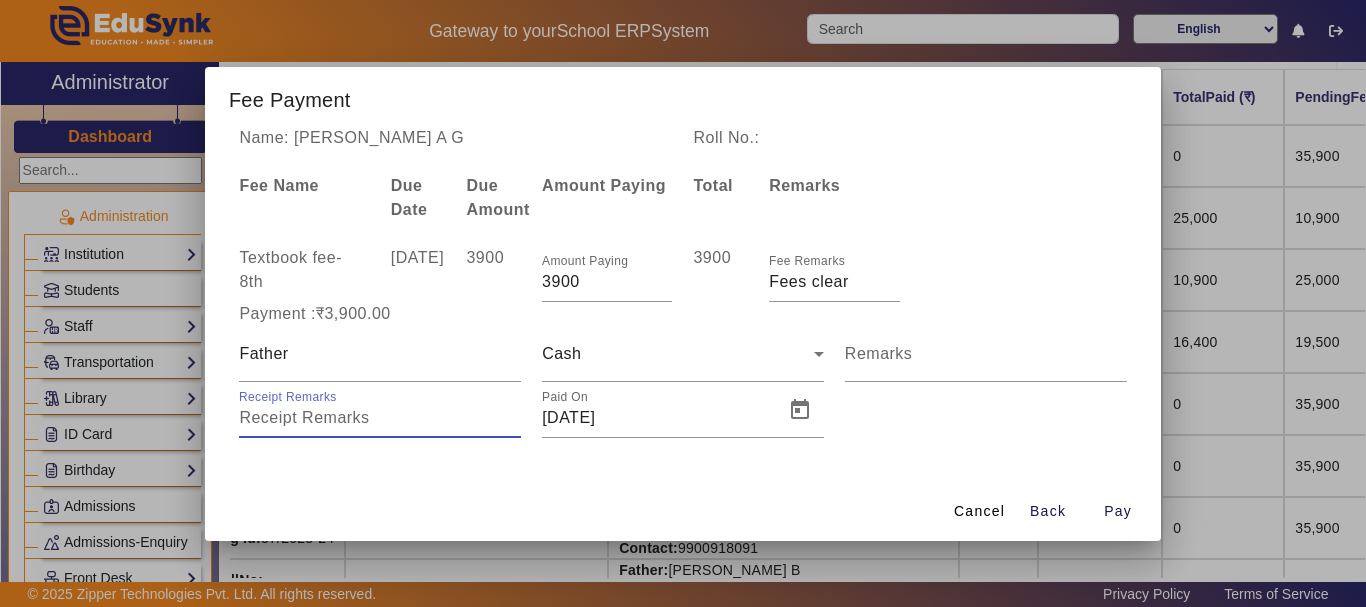 click on "Receipt Remarks" at bounding box center [380, 418] 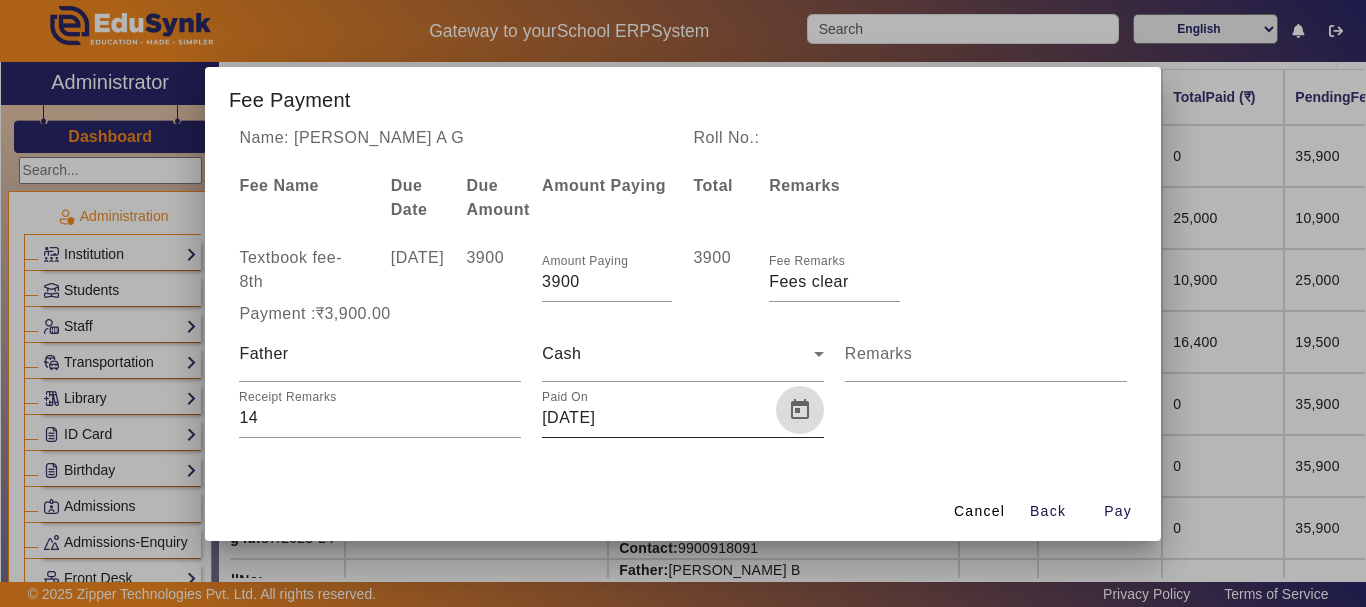 click at bounding box center [800, 410] 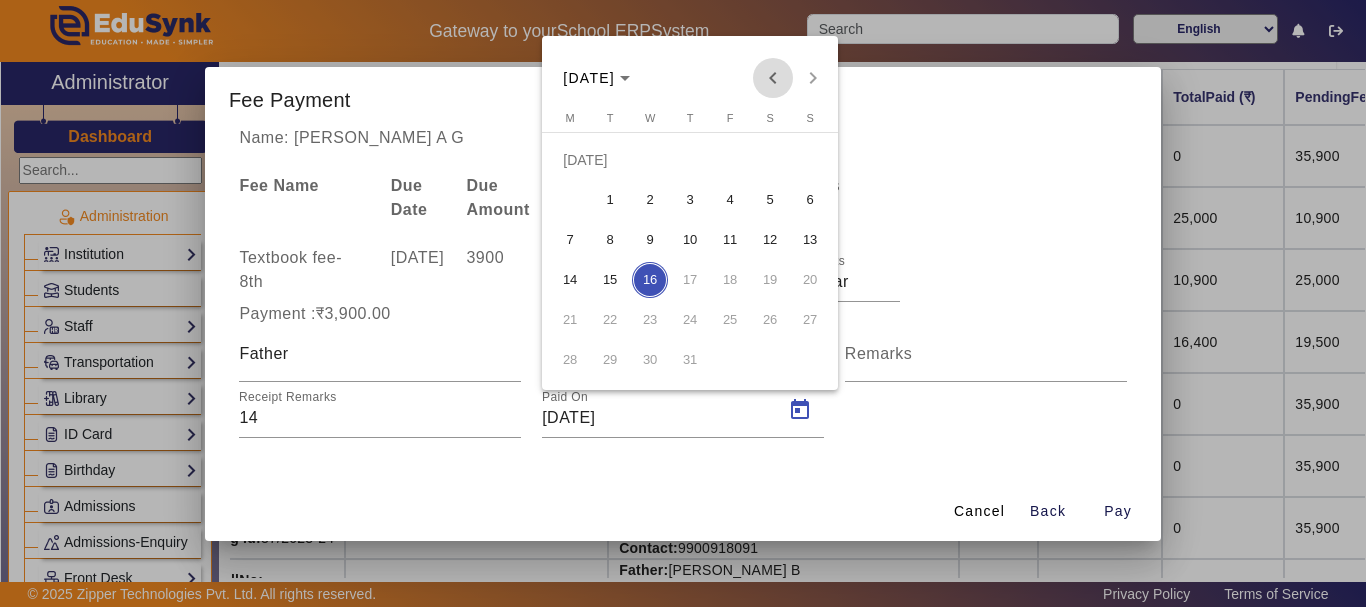 click at bounding box center [773, 78] 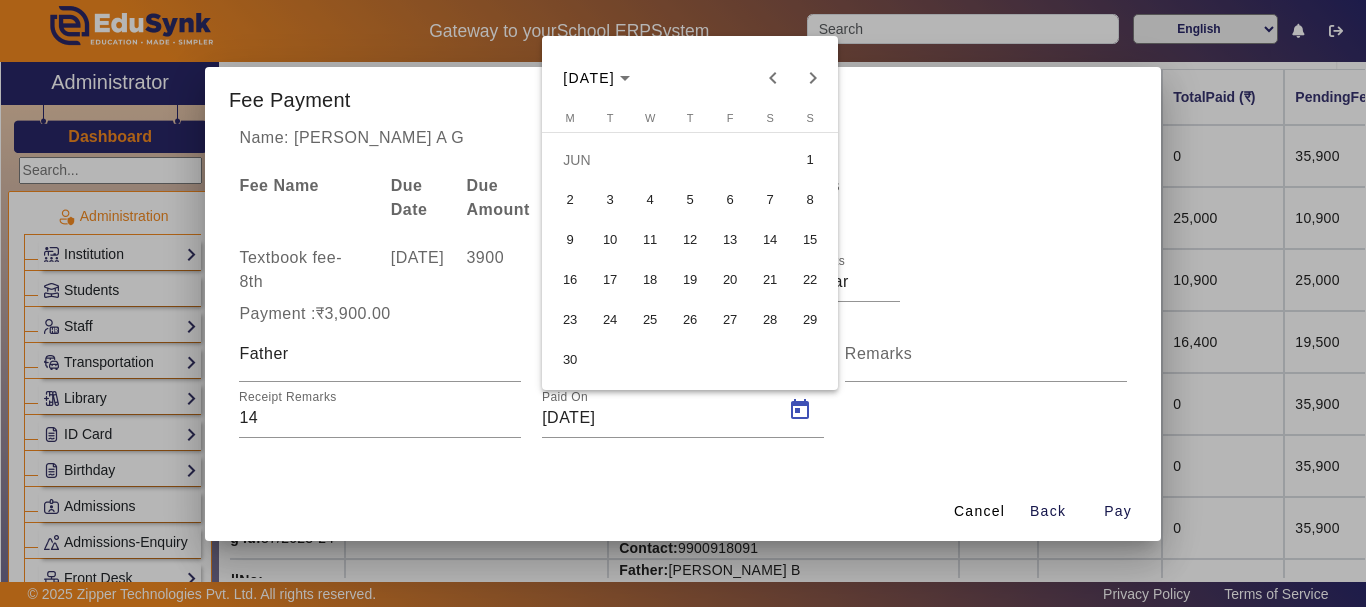 click on "3" at bounding box center [610, 200] 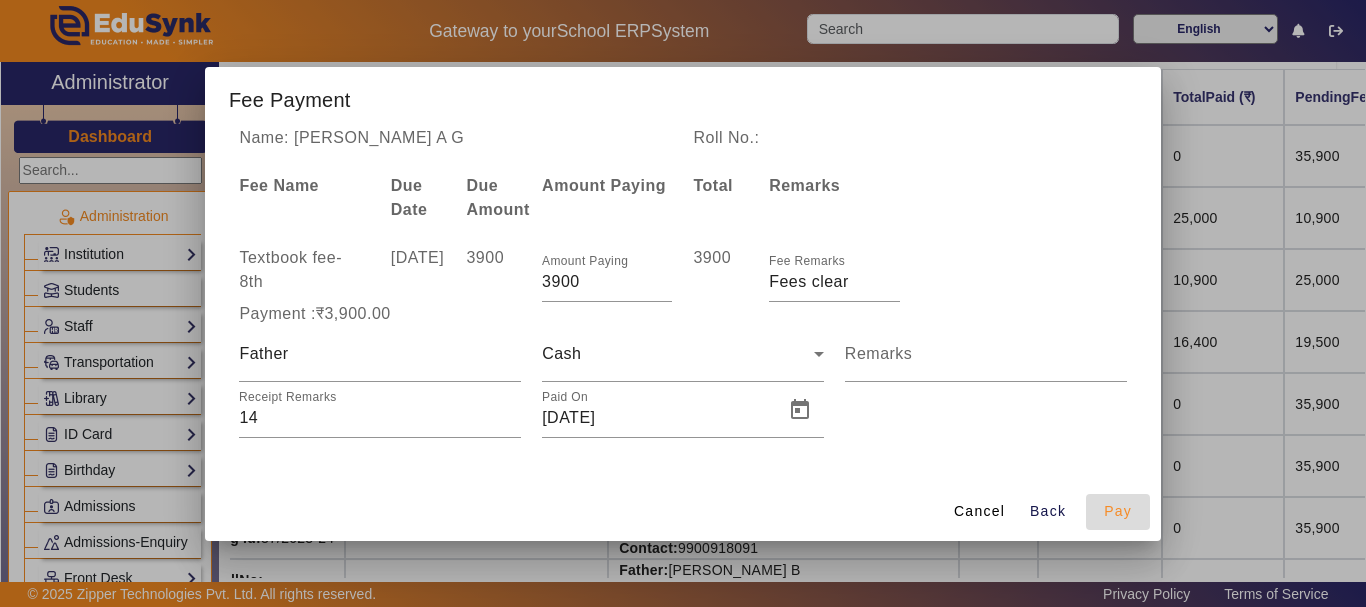 click on "Pay" at bounding box center (1118, 511) 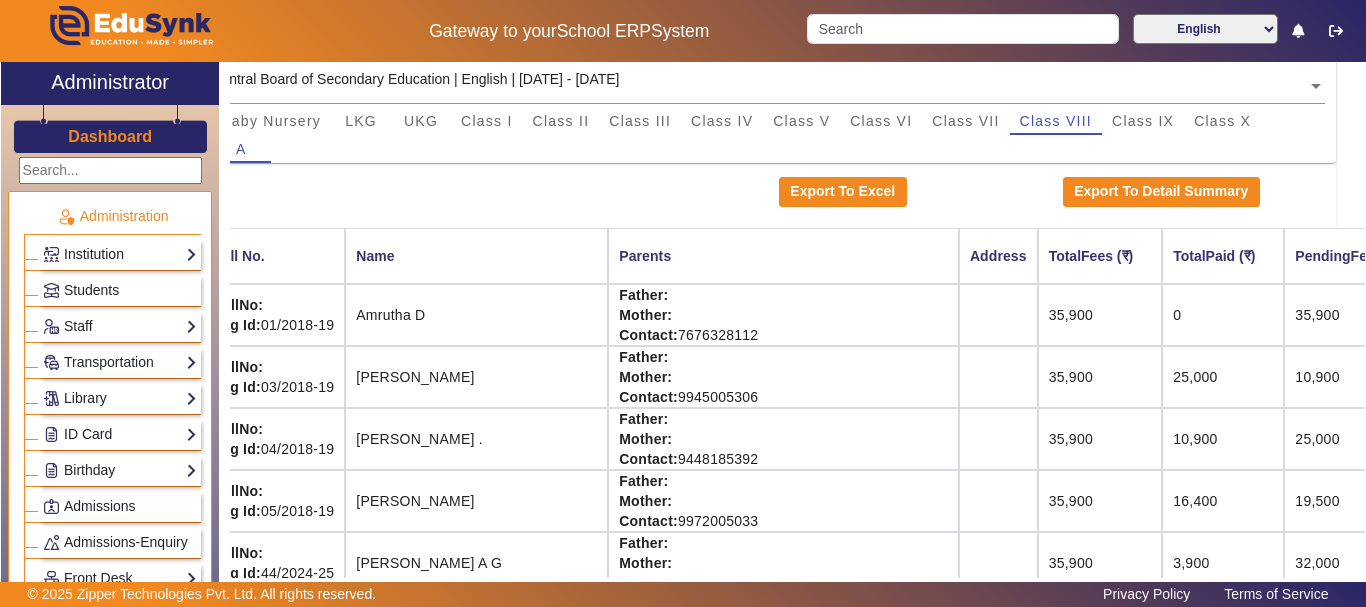 scroll, scrollTop: 173, scrollLeft: 29, axis: both 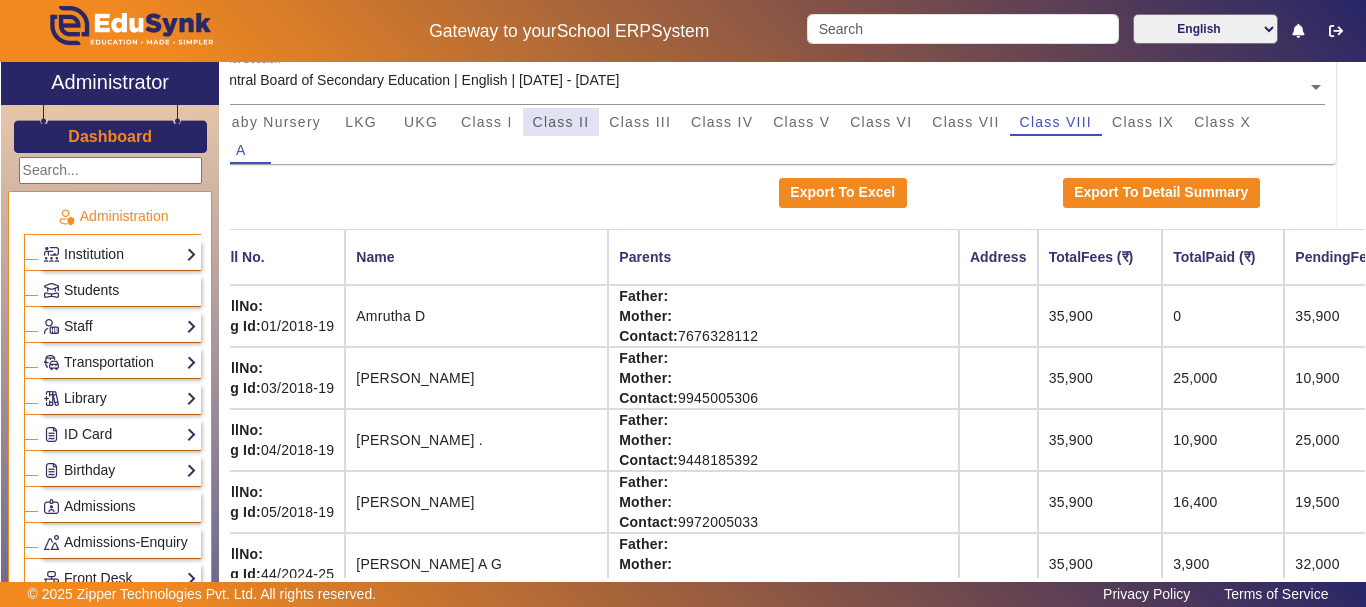 click on "Class II" at bounding box center (561, 122) 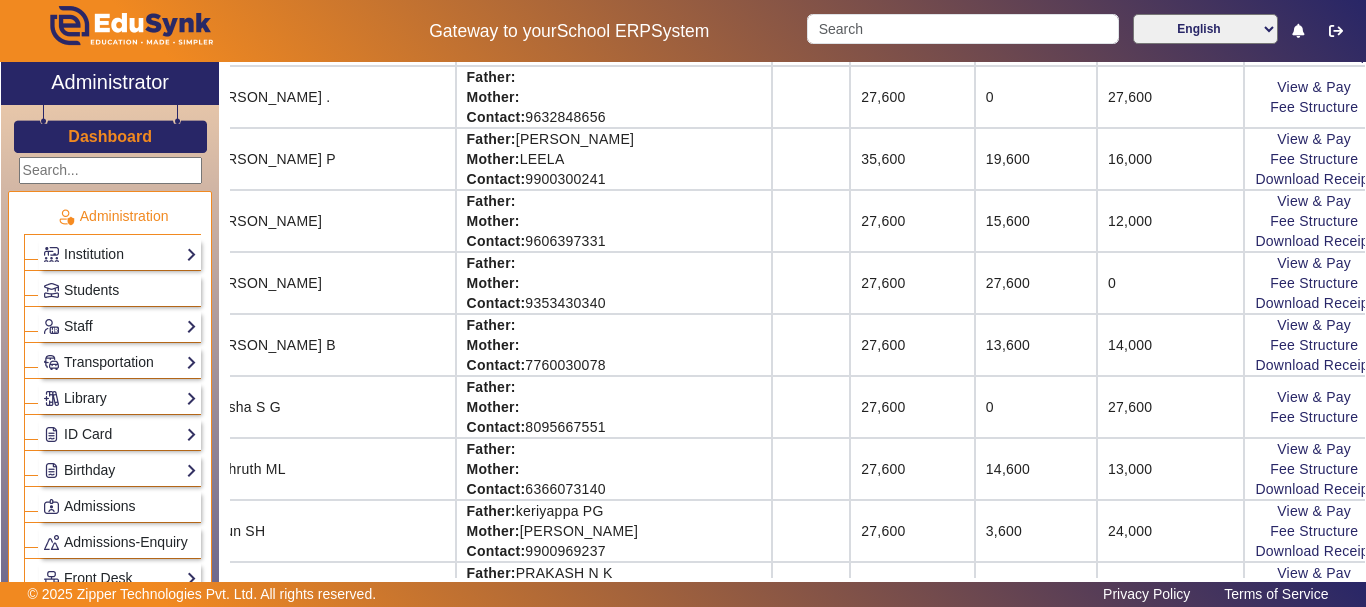 scroll, scrollTop: 1880, scrollLeft: 196, axis: both 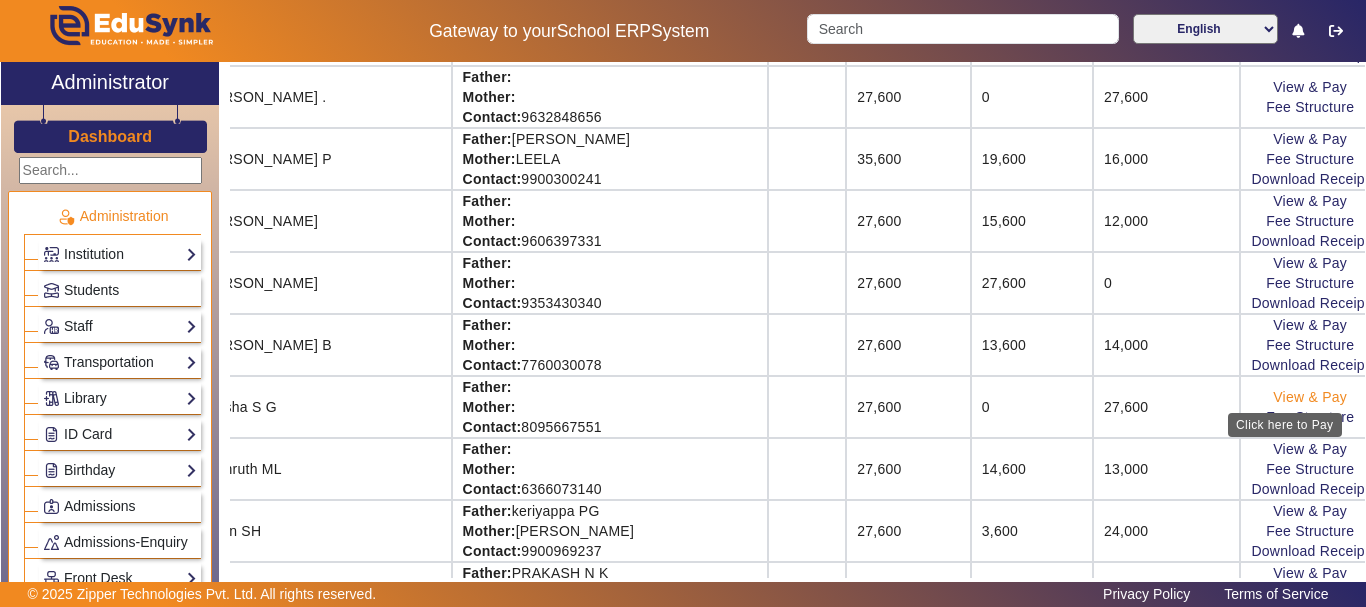 click on "View & Pay" 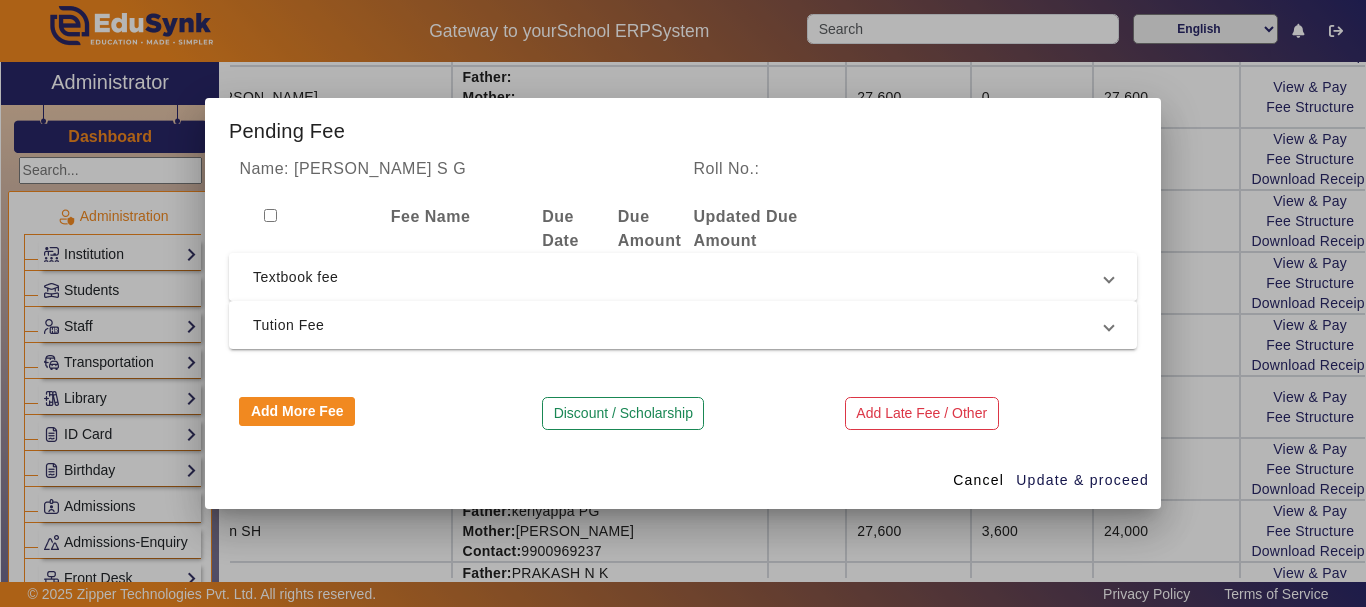click on "Textbook fee" at bounding box center (679, 277) 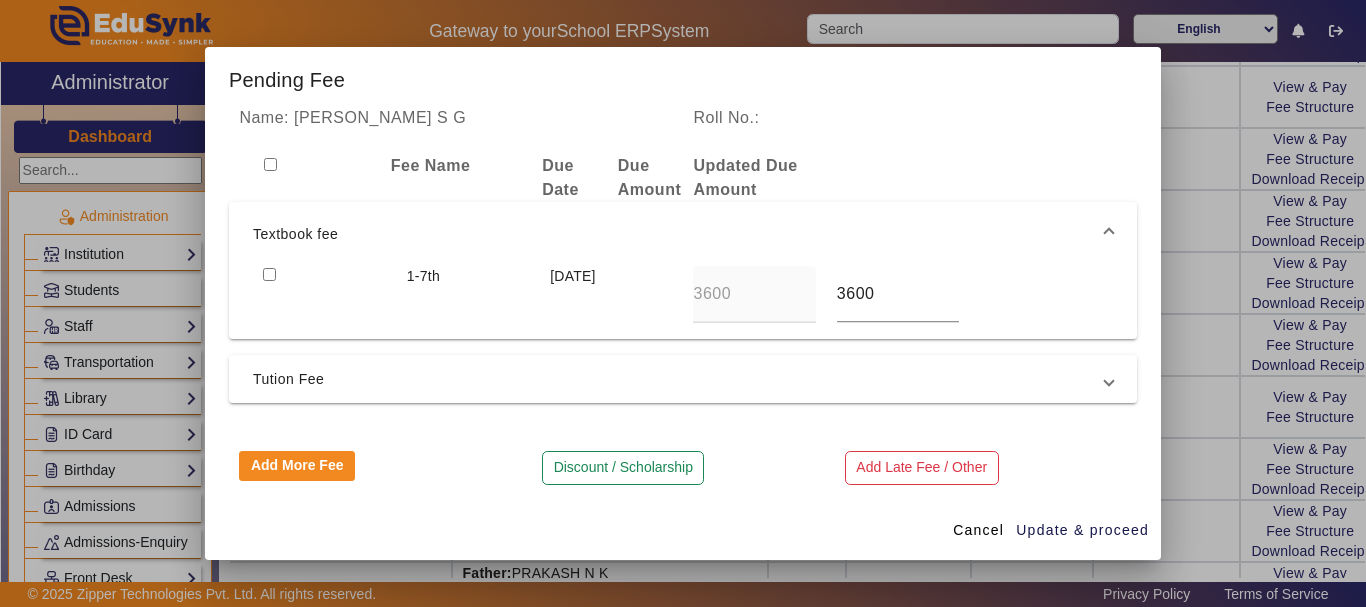 click at bounding box center [269, 274] 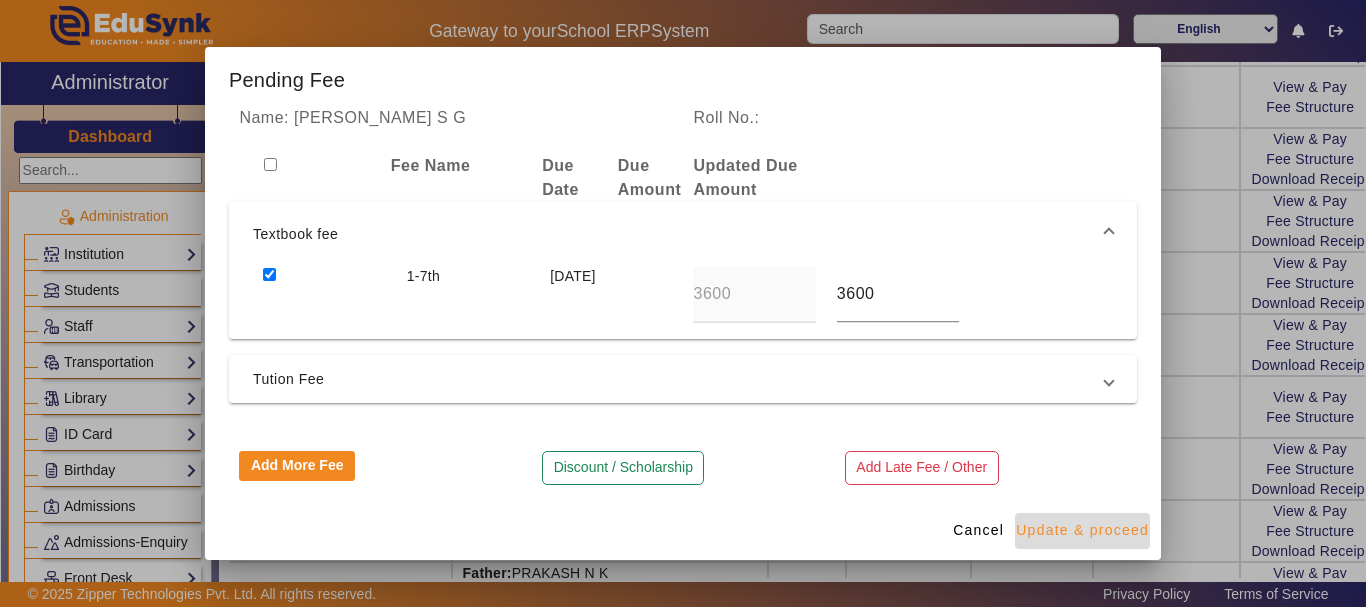 click on "Update & proceed" at bounding box center (1082, 530) 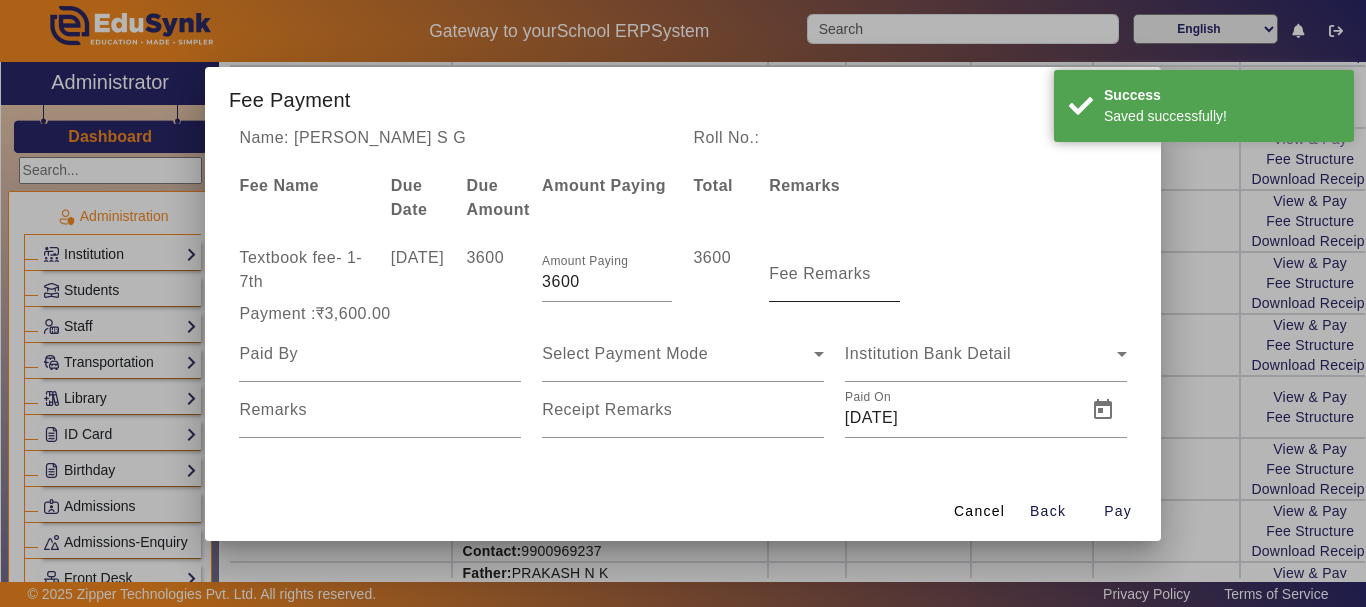 click on "Fee Remarks" at bounding box center (820, 273) 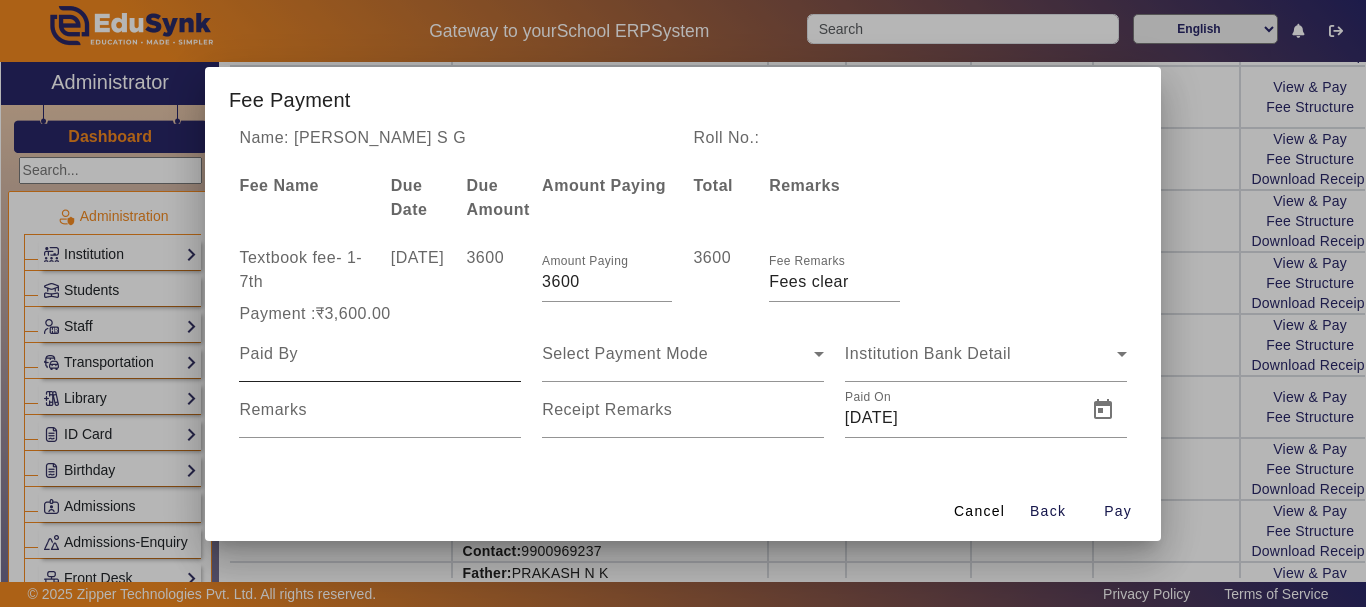 click at bounding box center (380, 354) 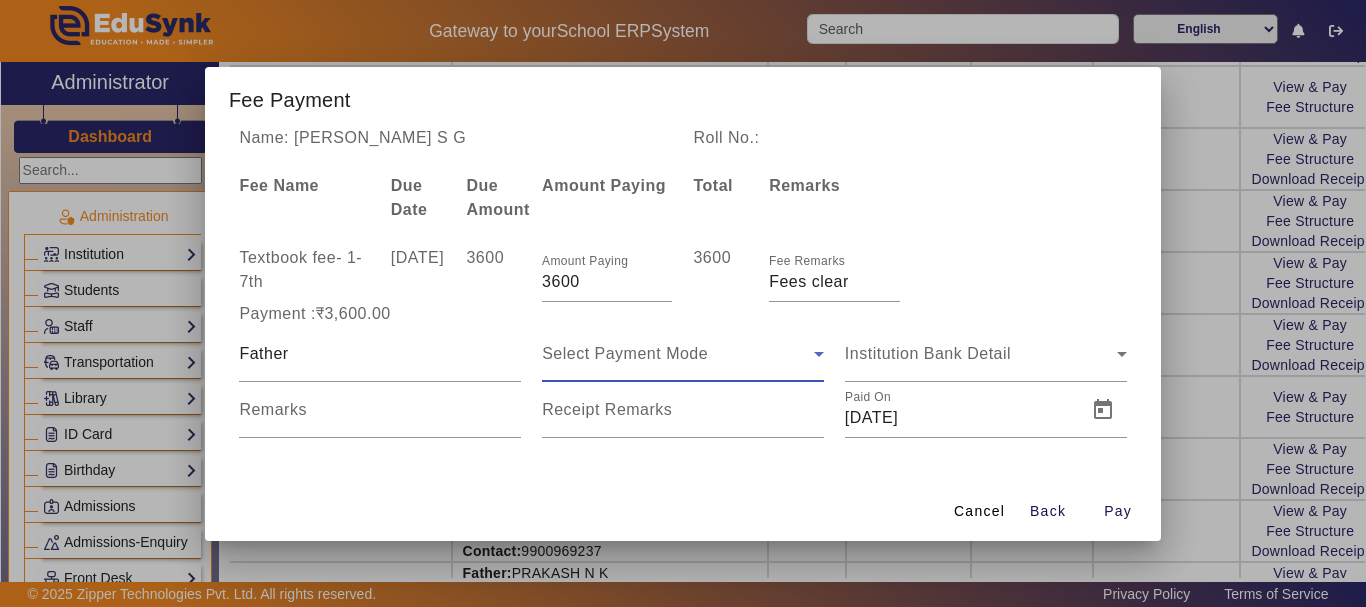 click on "Select Payment Mode" at bounding box center (625, 353) 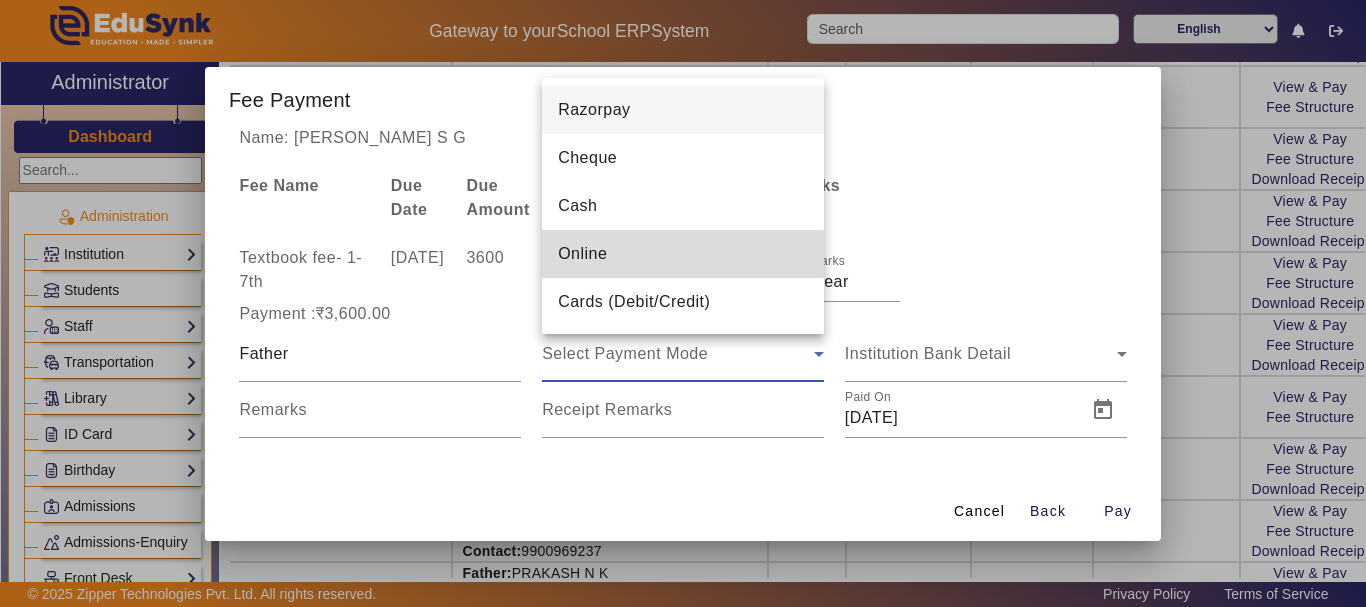 click on "Online" at bounding box center (582, 254) 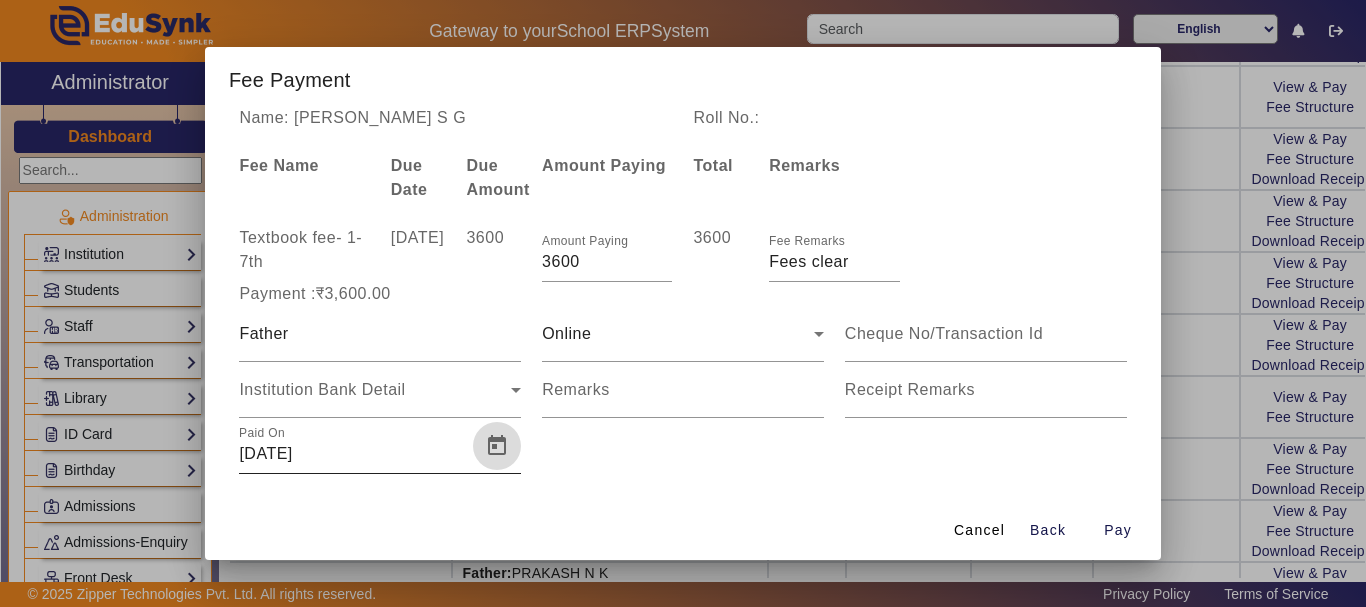 click at bounding box center [497, 446] 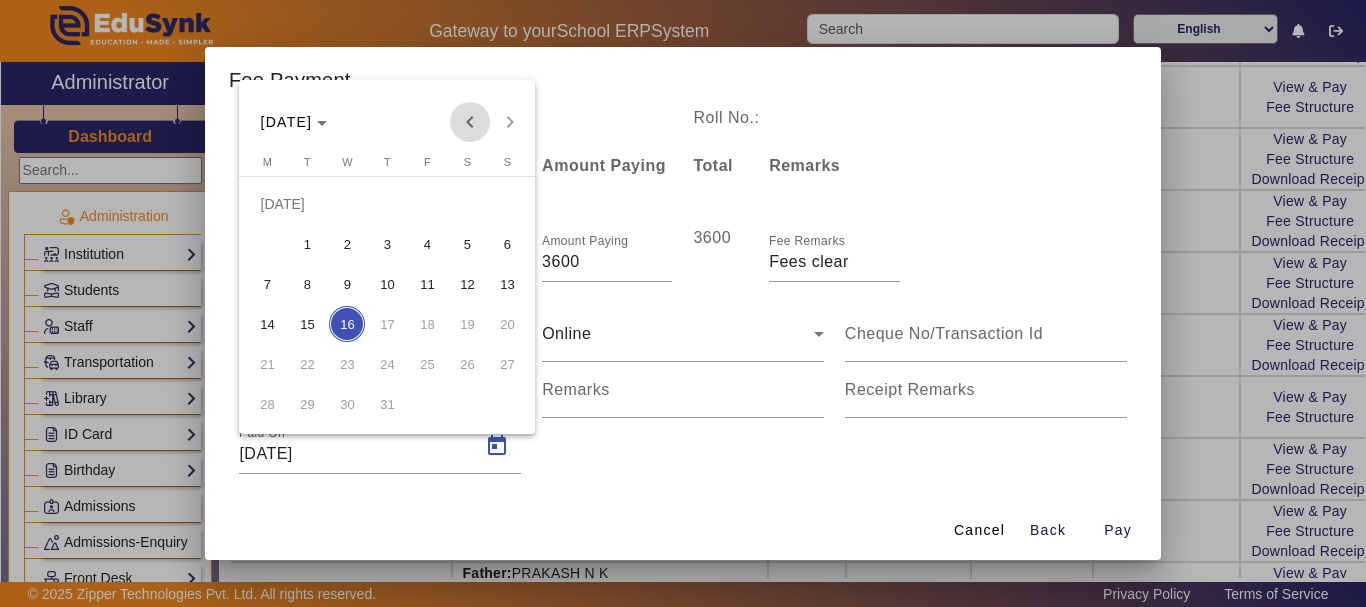 click at bounding box center [470, 122] 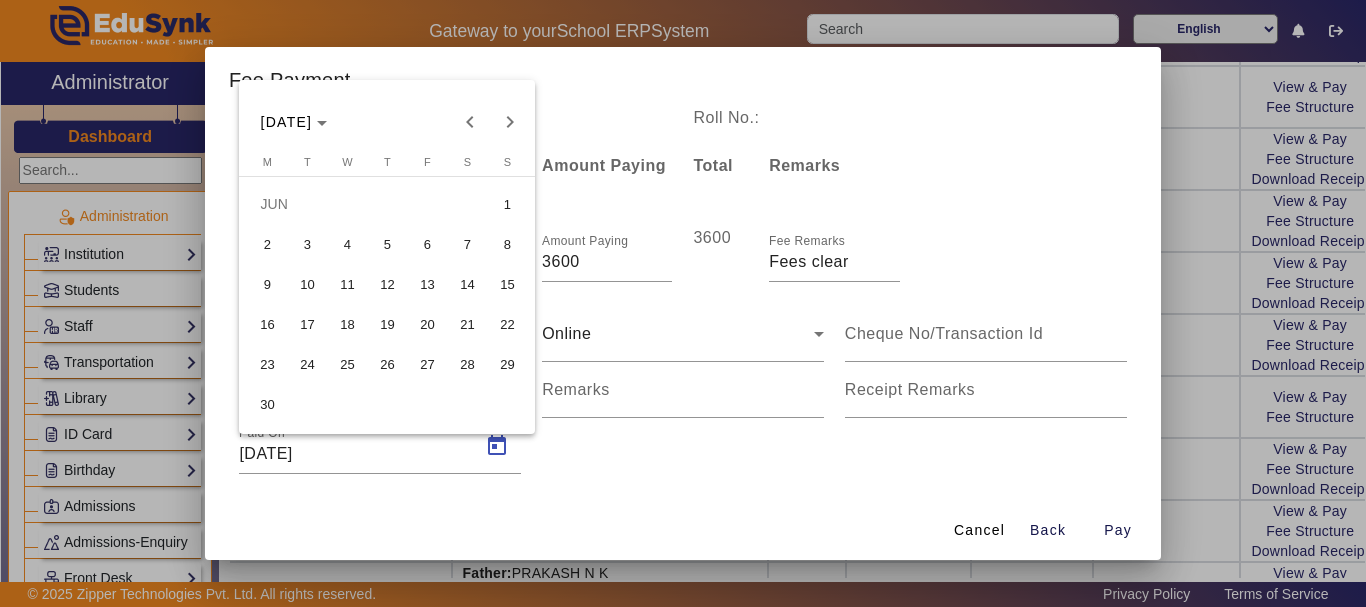 click on "3" at bounding box center (307, 244) 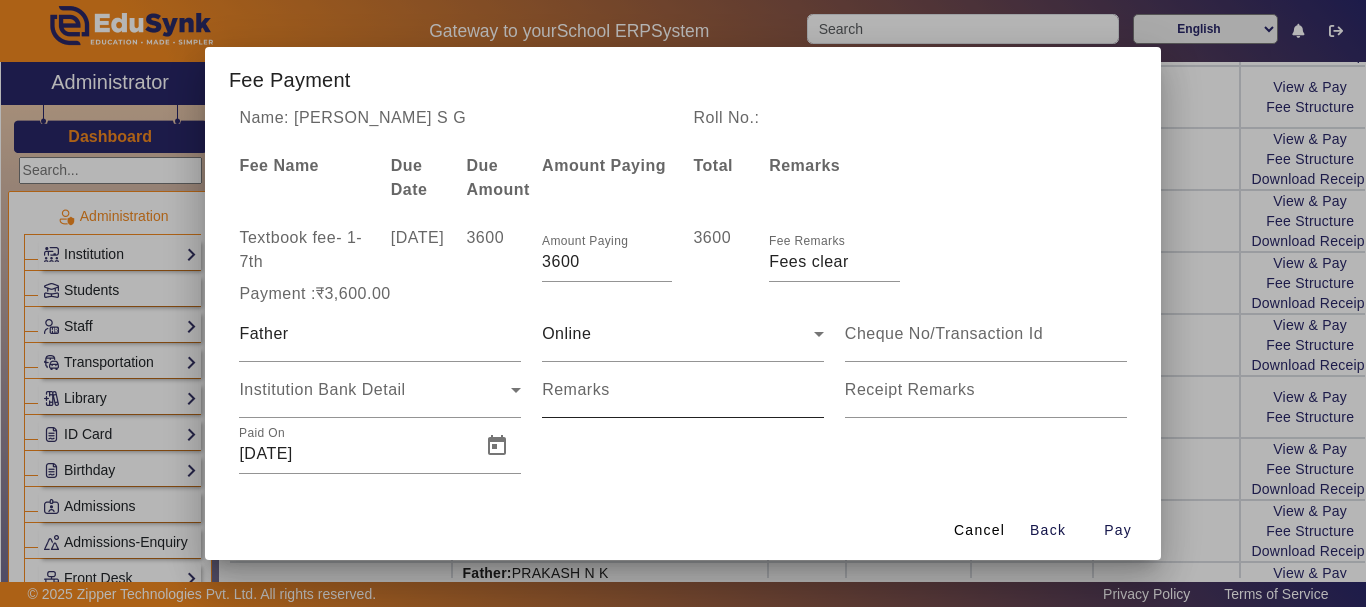 click on "Remarks" at bounding box center [576, 389] 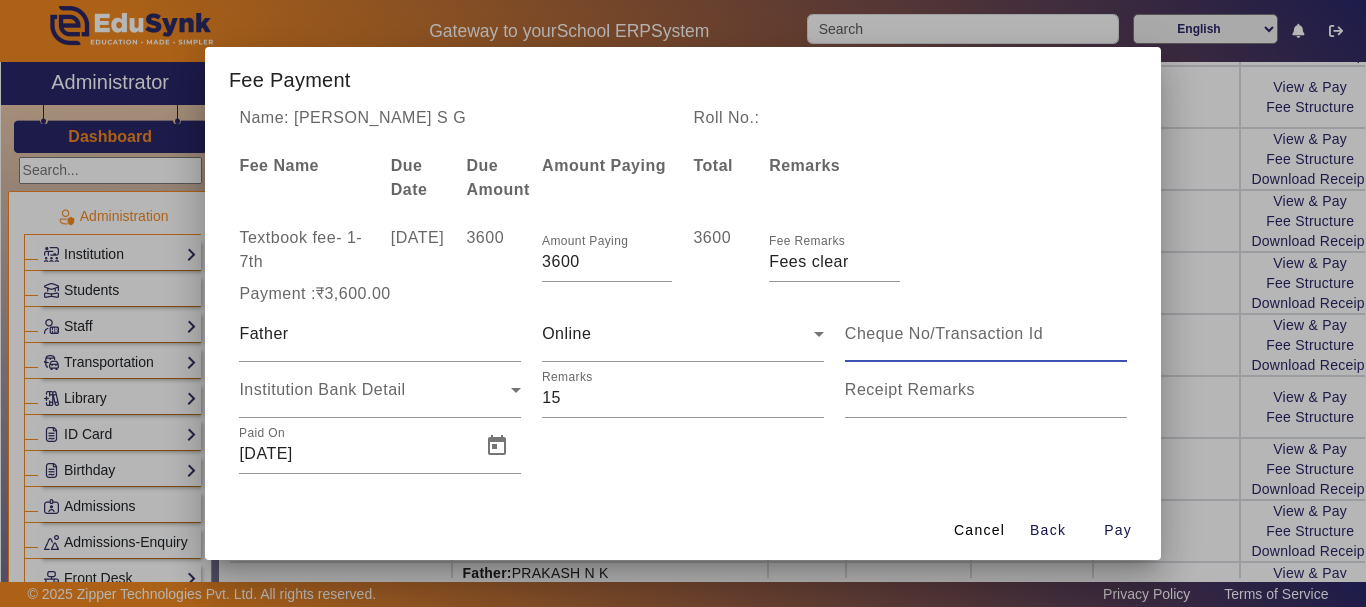 click at bounding box center (986, 334) 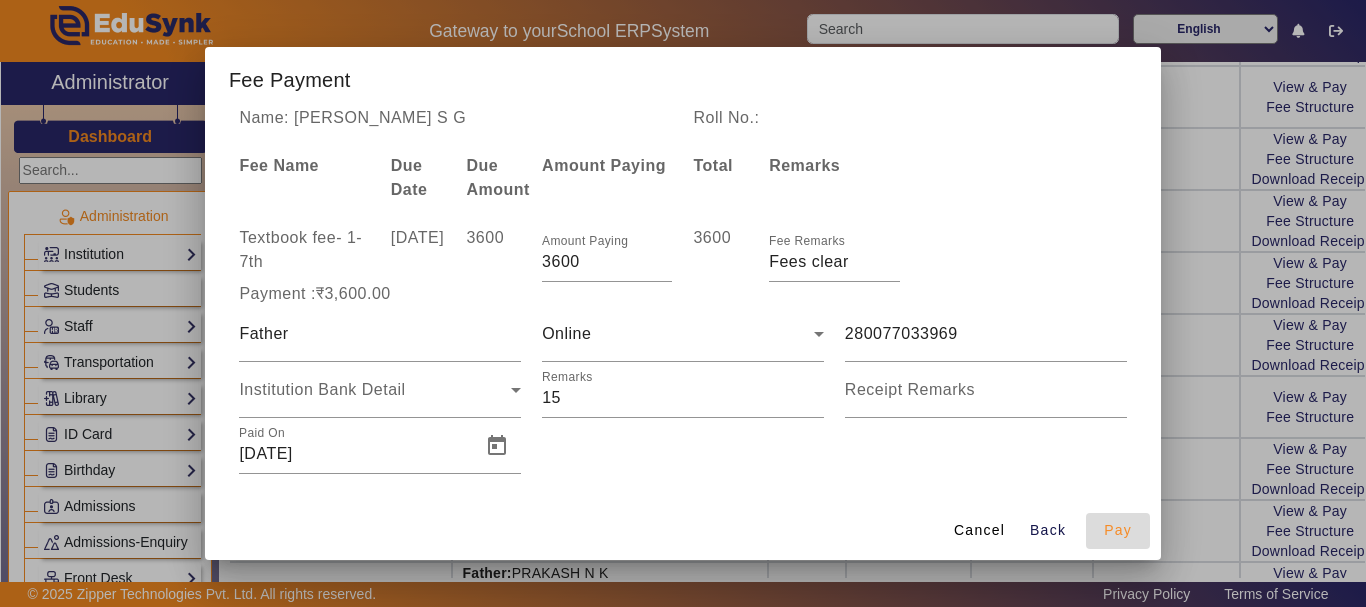 click on "Pay" at bounding box center [1118, 530] 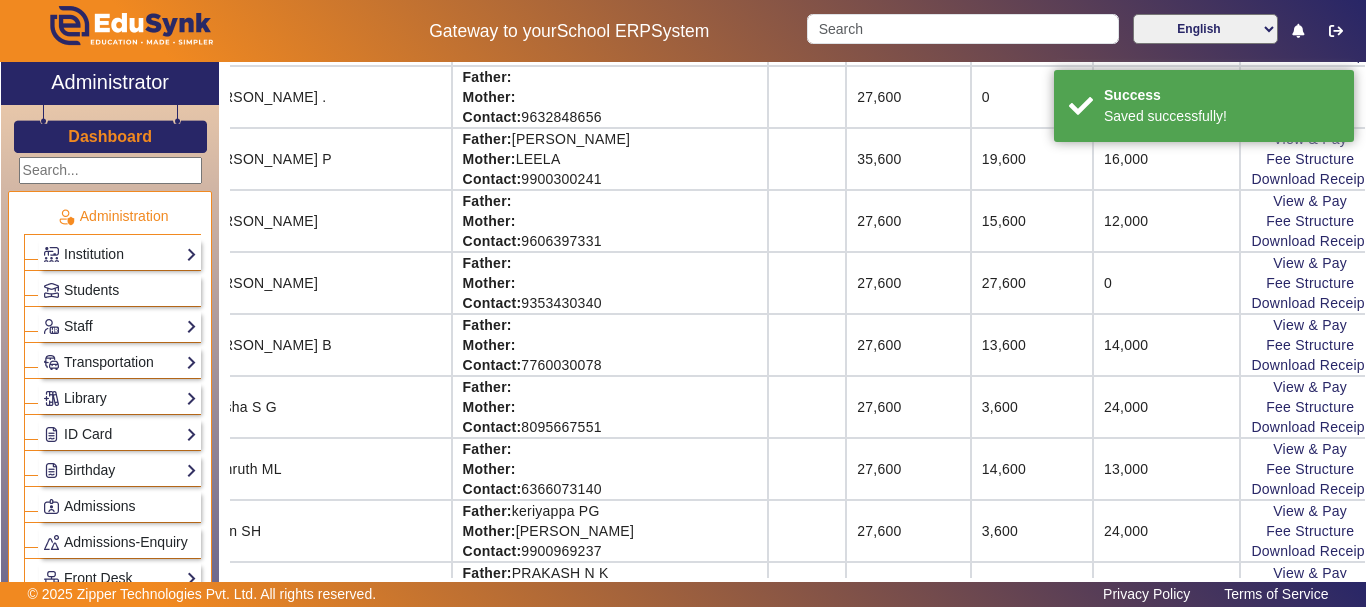scroll, scrollTop: 82, scrollLeft: 196, axis: both 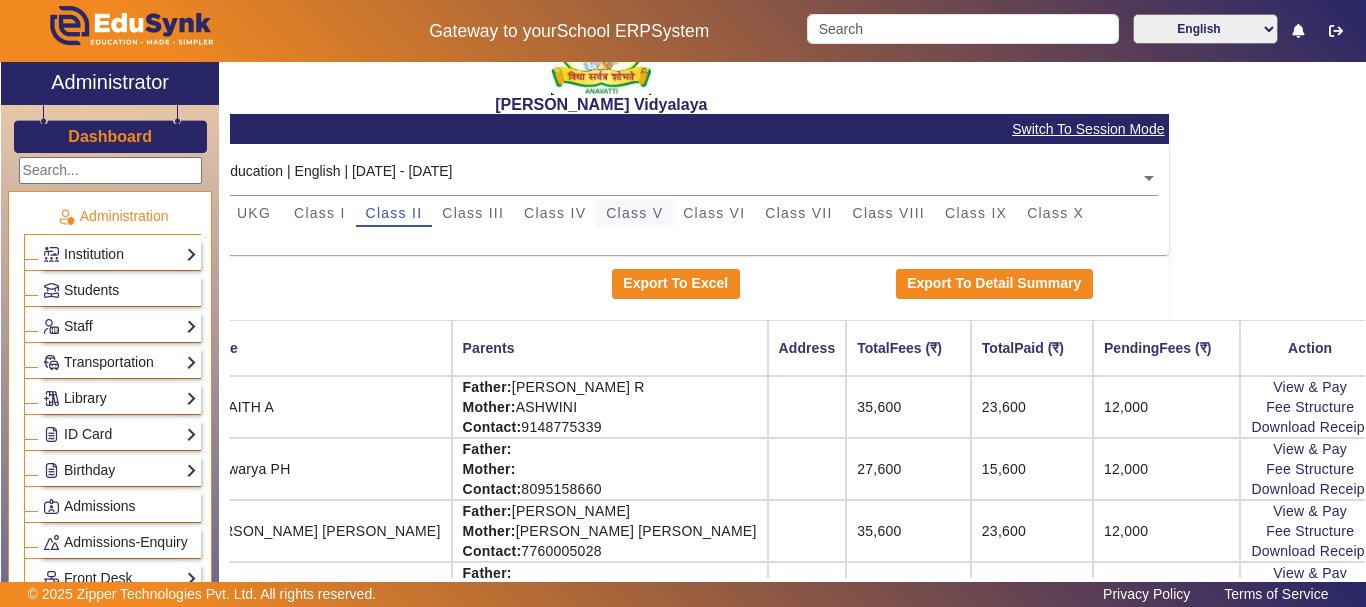 click on "Class V" at bounding box center [634, 213] 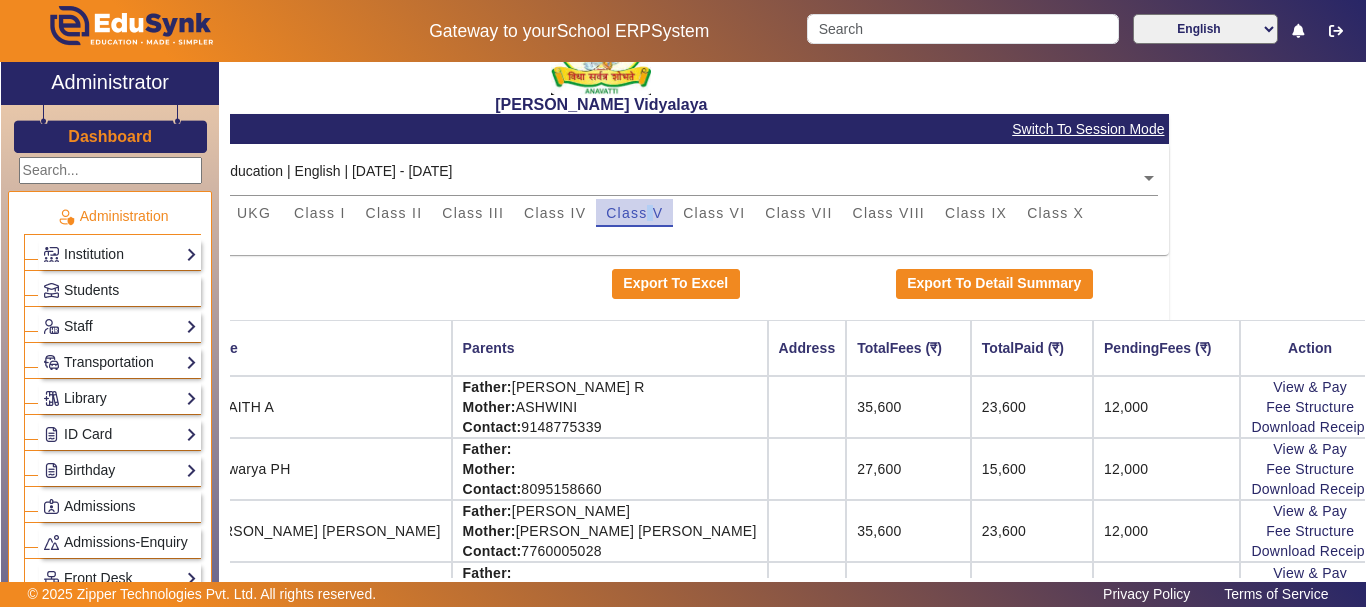 click on "Class V" at bounding box center [634, 213] 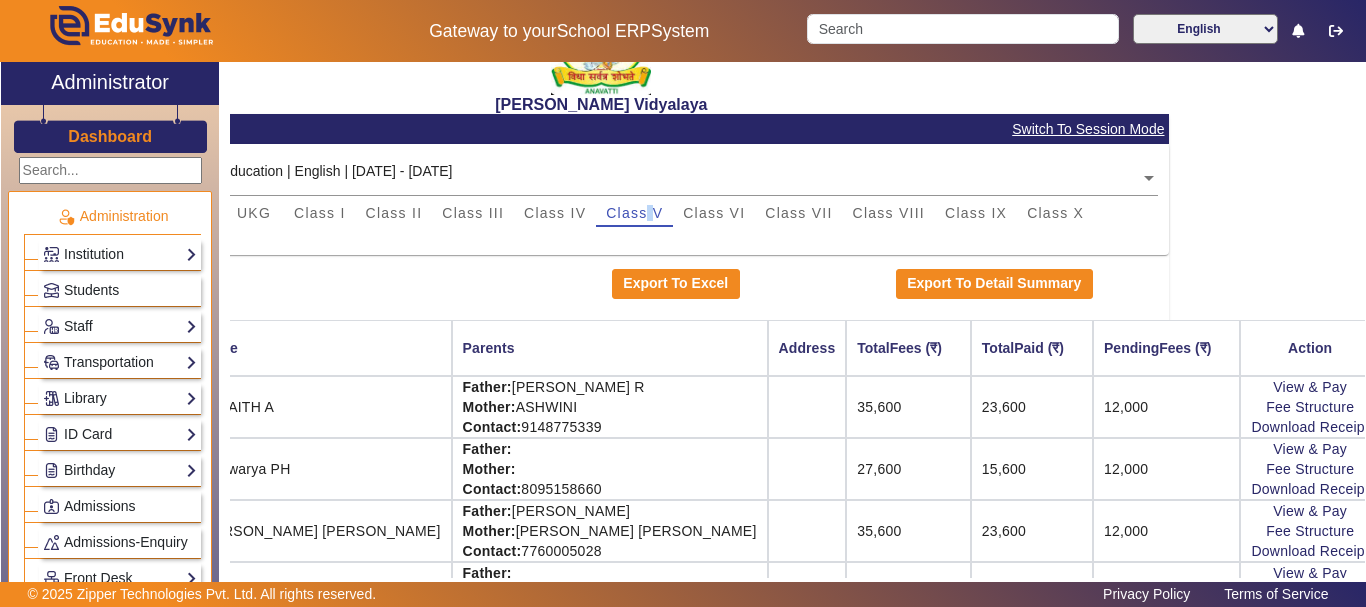 scroll, scrollTop: 82, scrollLeft: 51, axis: both 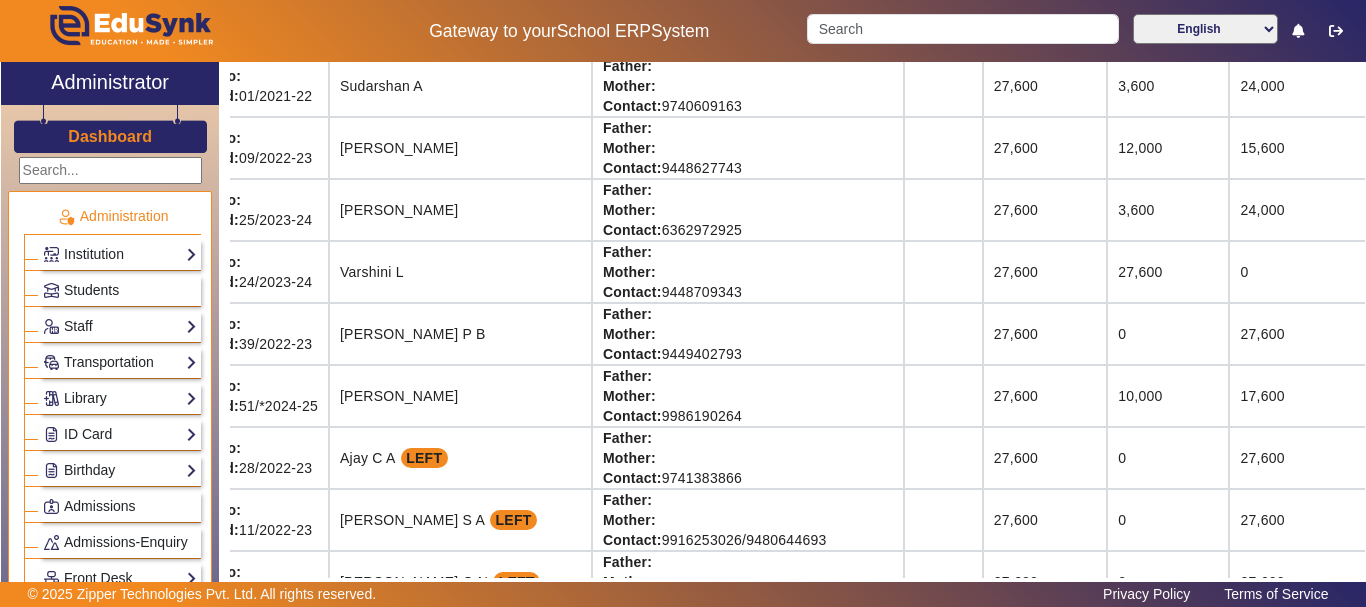 click on "Gateway to your  School ERP  System  English हिंदी (Hindi) ಕನ್ನಡ (Kannada) தமிழ் (Tamil) ଓଡିଆ (Odia) ਪੰਜਾਬੀ (Punjabi) मराठी (Marathi) മലയാളം (Malayalam) తెలుగు (Telugu) অসমীয়া (Assamese) ગુજરાતી (Gujarati) বাংলা (Bengali)" 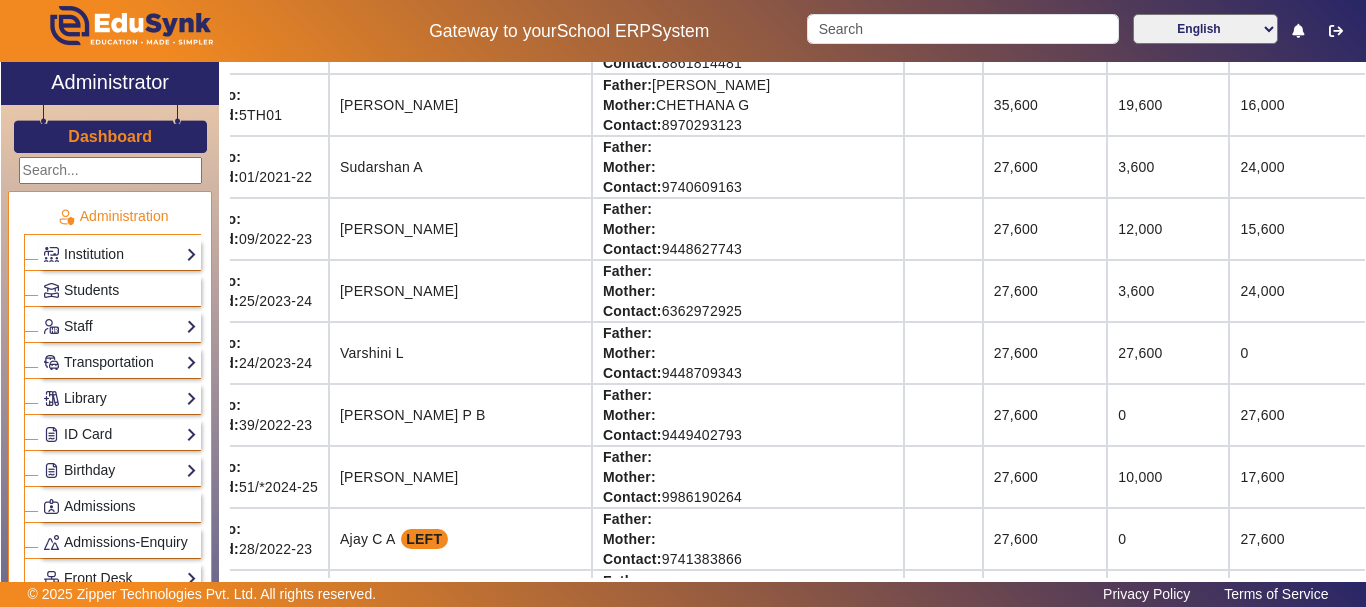 drag, startPoint x: 1361, startPoint y: 60, endPoint x: 1362, endPoint y: 70, distance: 10.049875 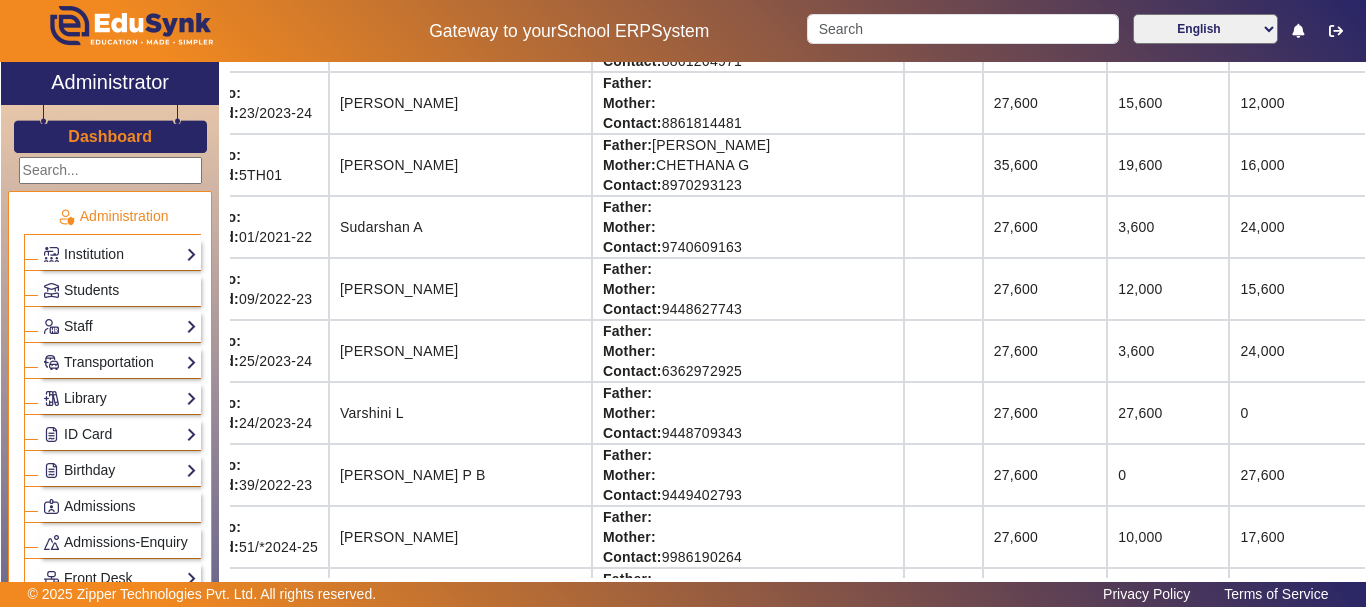 scroll, scrollTop: 1834, scrollLeft: 51, axis: both 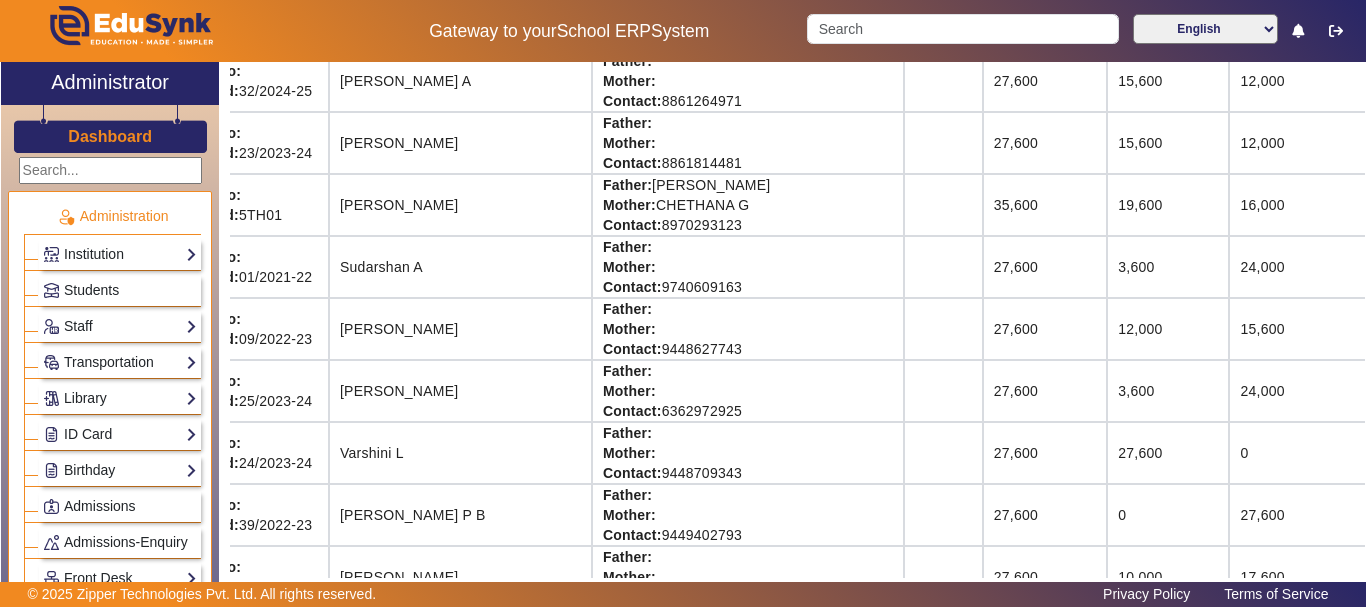 click on "View & Pay   Fee Structure  Download Receipt" 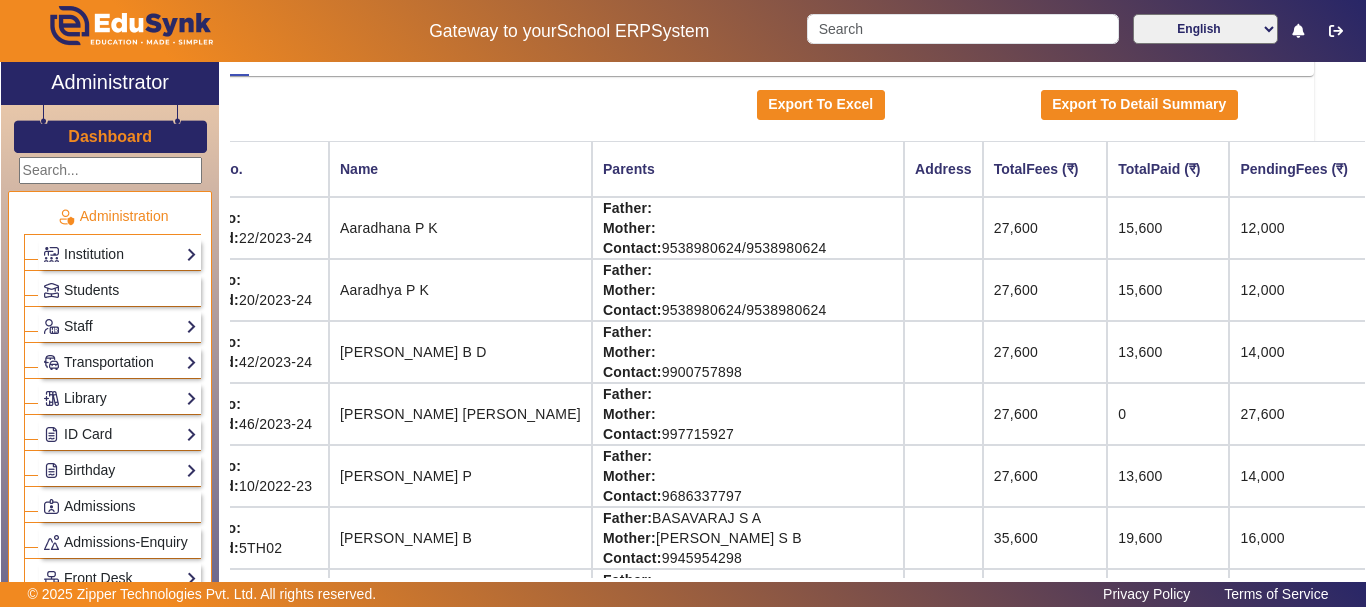 scroll, scrollTop: 181, scrollLeft: 51, axis: both 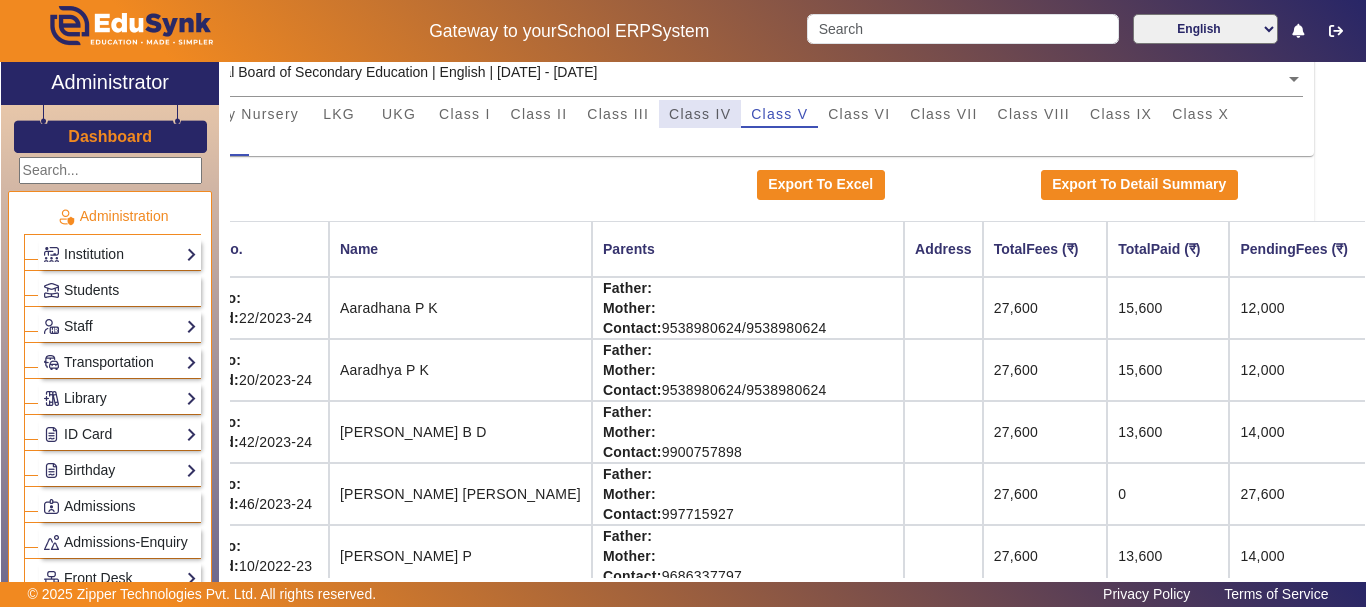 click on "Class IV" at bounding box center [700, 114] 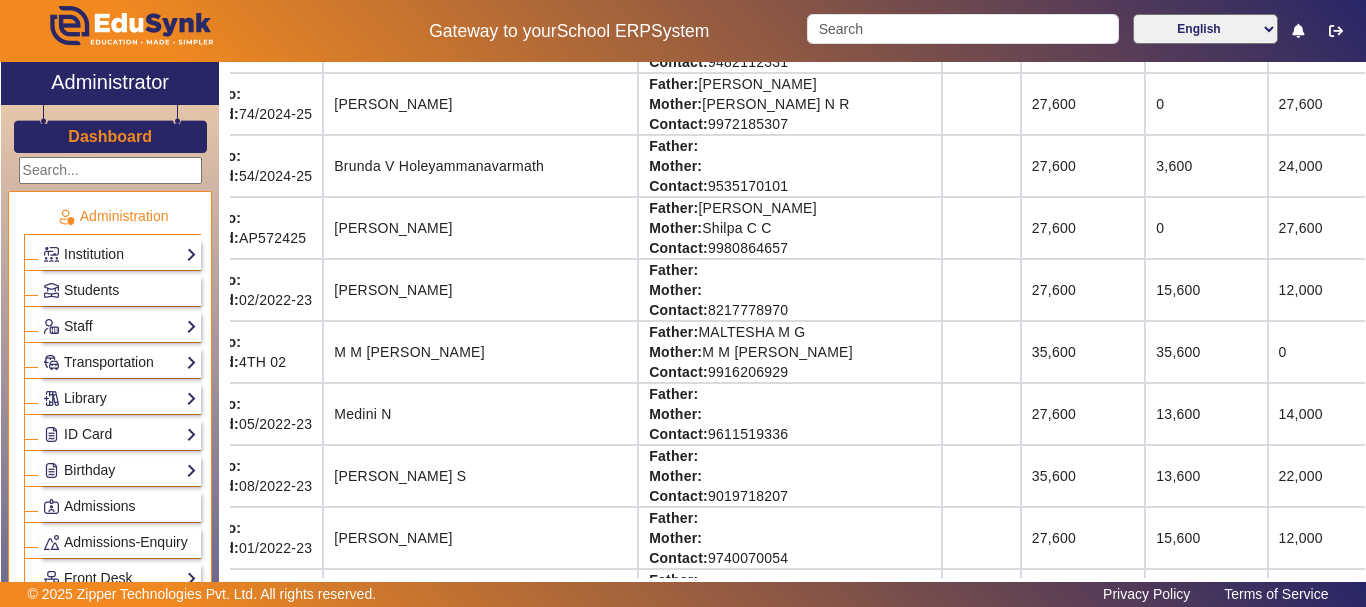 scroll, scrollTop: 655, scrollLeft: 51, axis: both 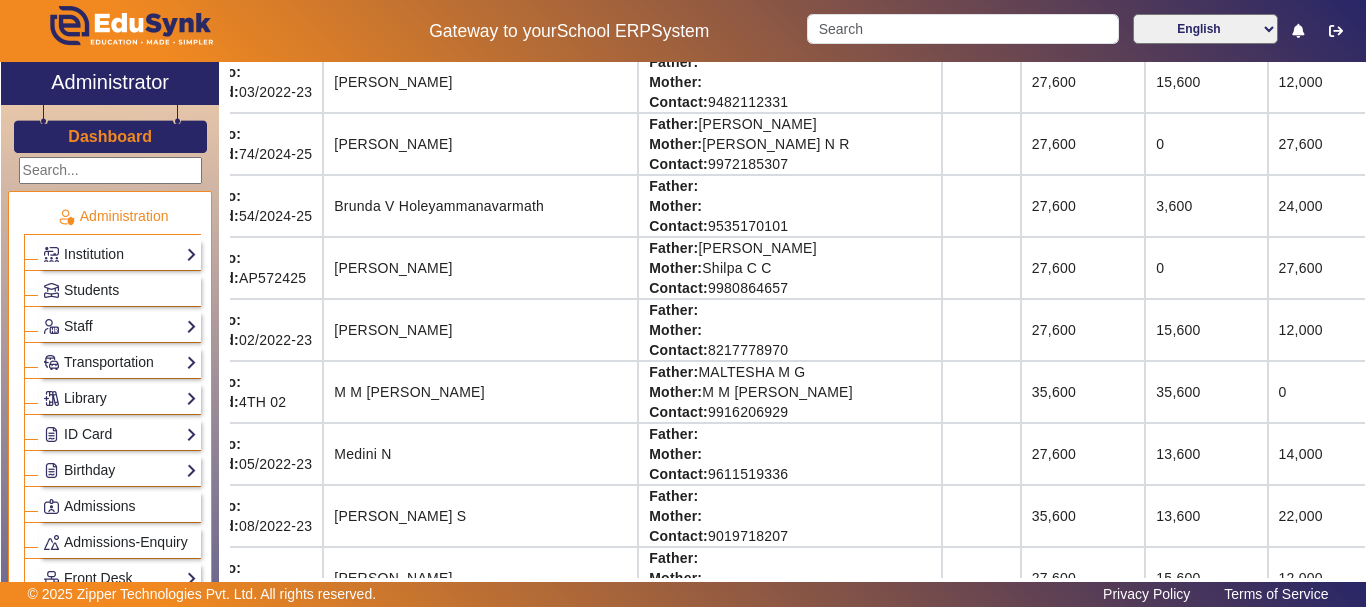 click on "12,000" 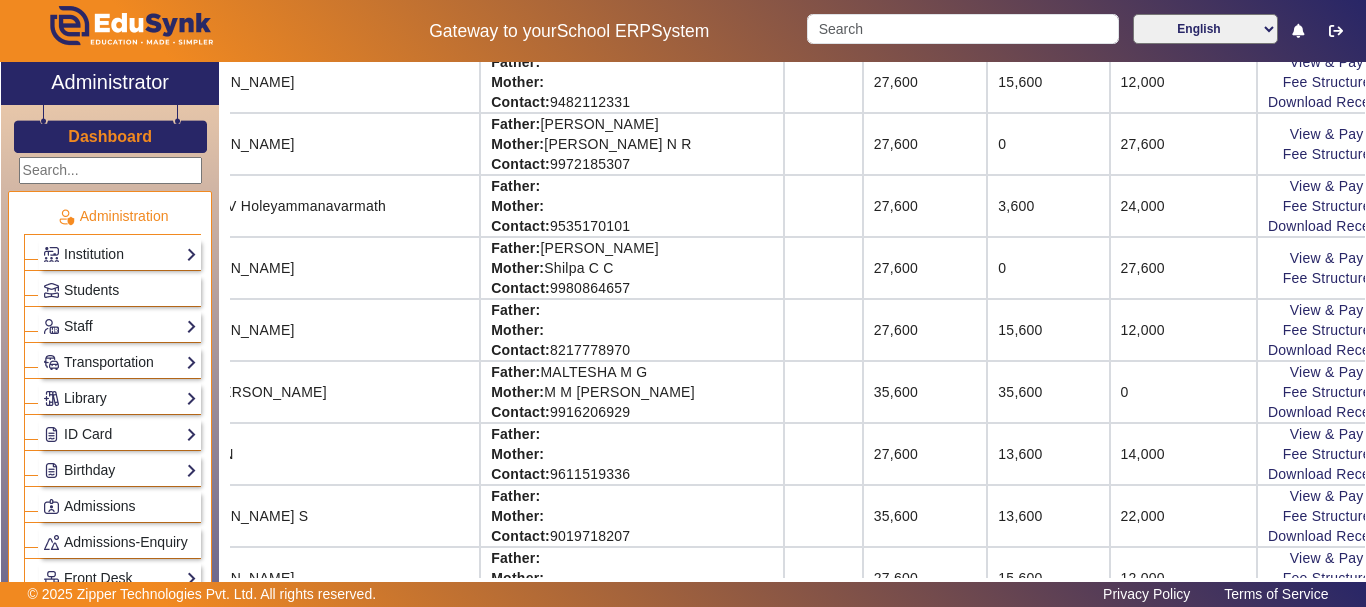 scroll, scrollTop: 655, scrollLeft: 210, axis: both 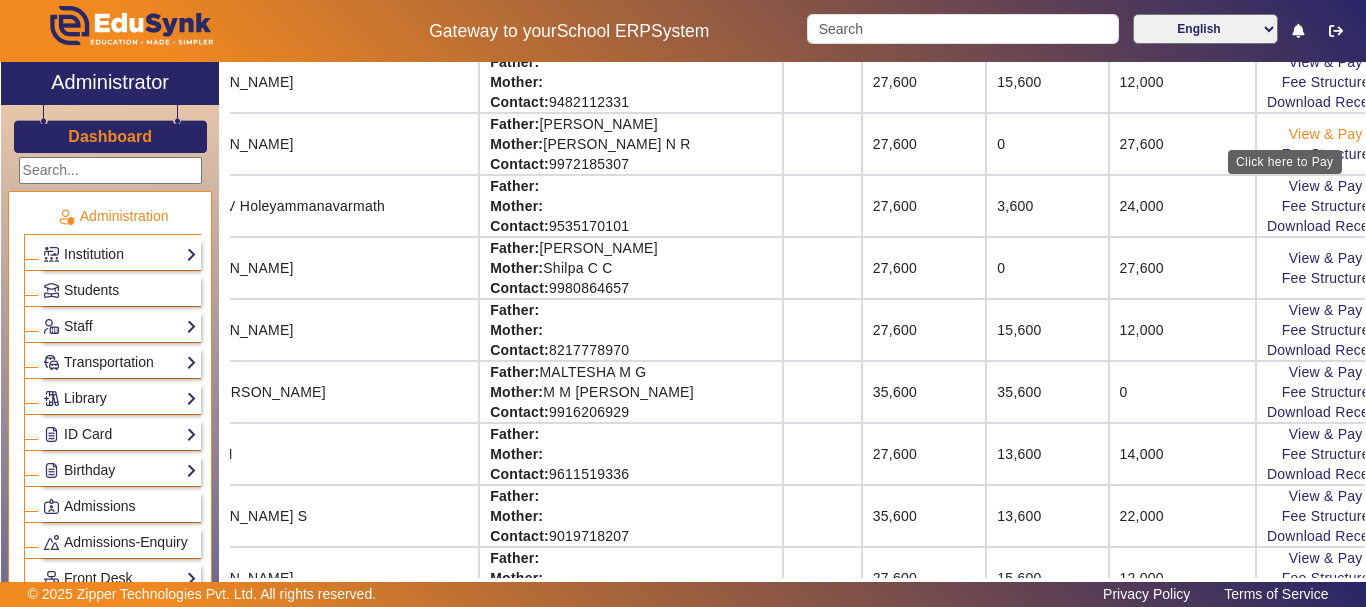 click on "View & Pay" 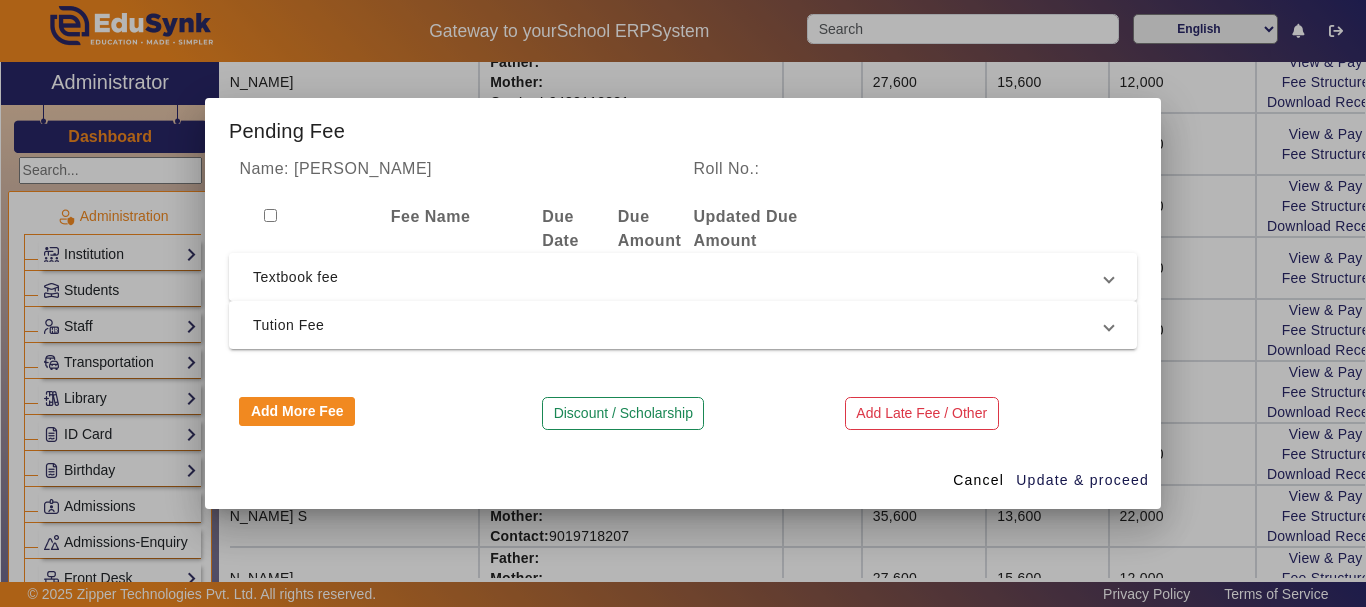 click on "Textbook fee" at bounding box center [679, 277] 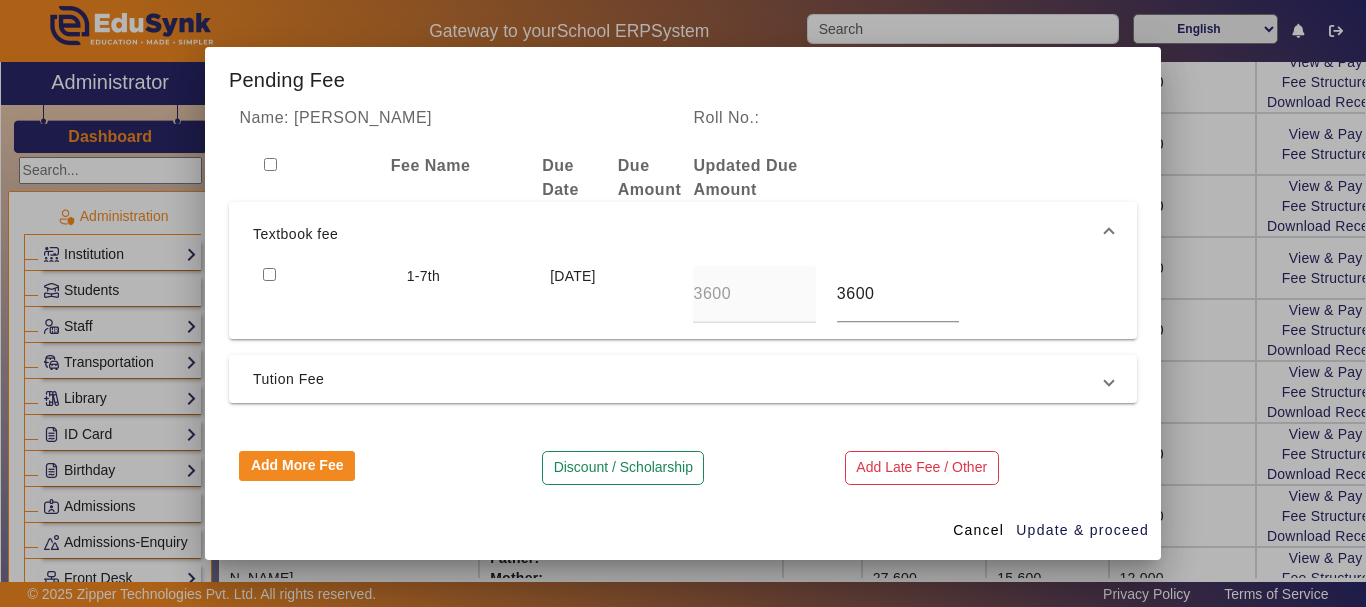 click at bounding box center [269, 274] 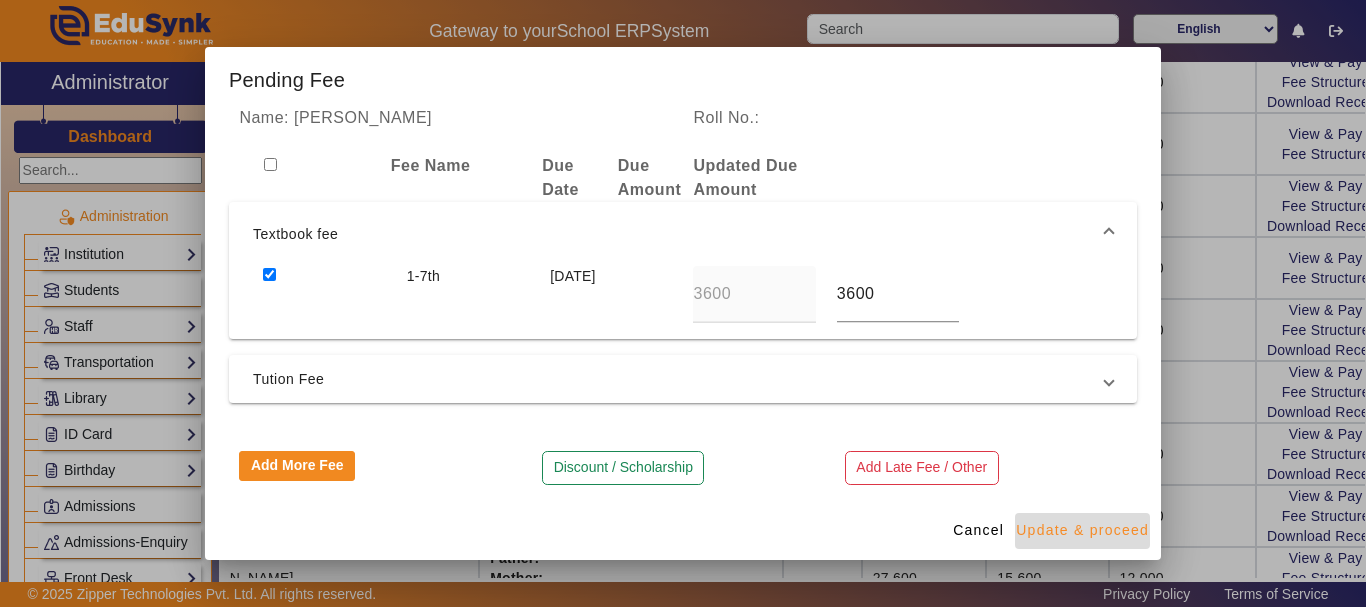 click on "Update & proceed" at bounding box center [1082, 530] 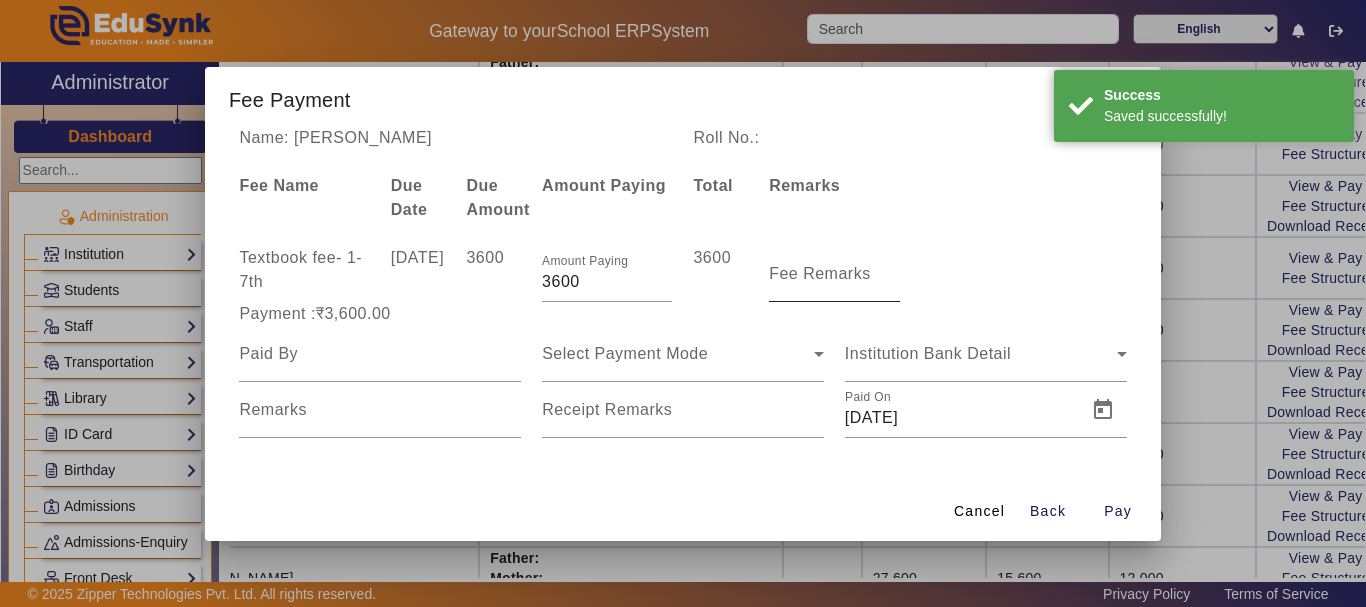 click on "Fee Remarks" at bounding box center (834, 274) 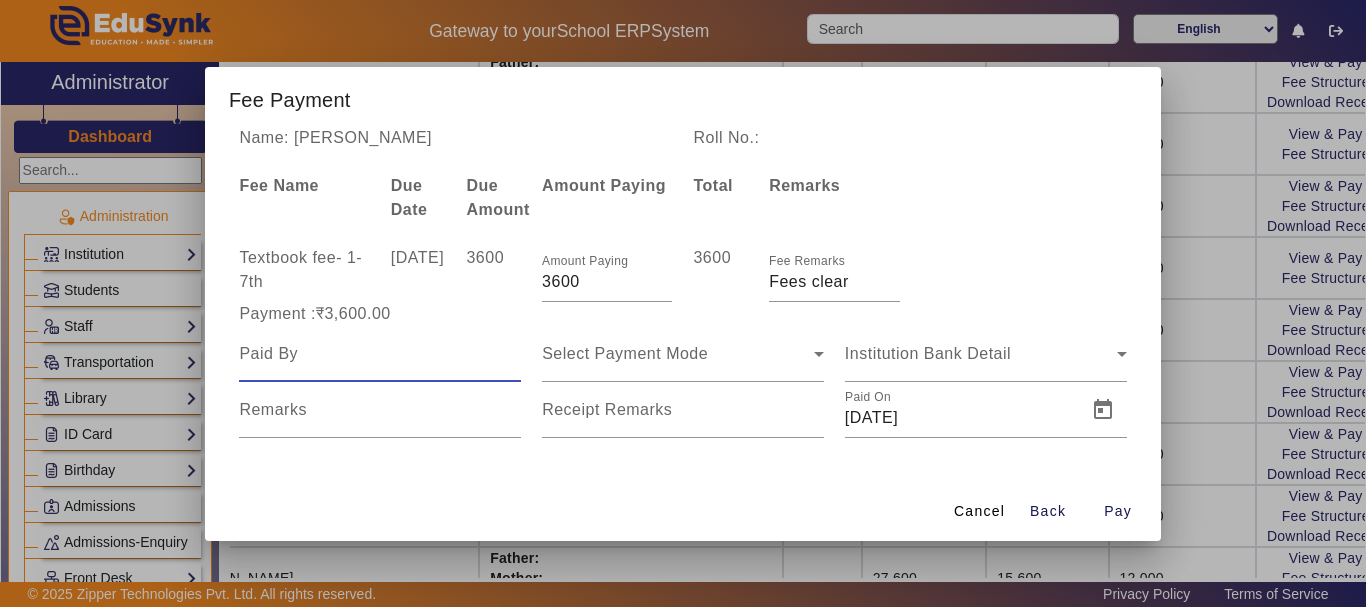 click at bounding box center [380, 354] 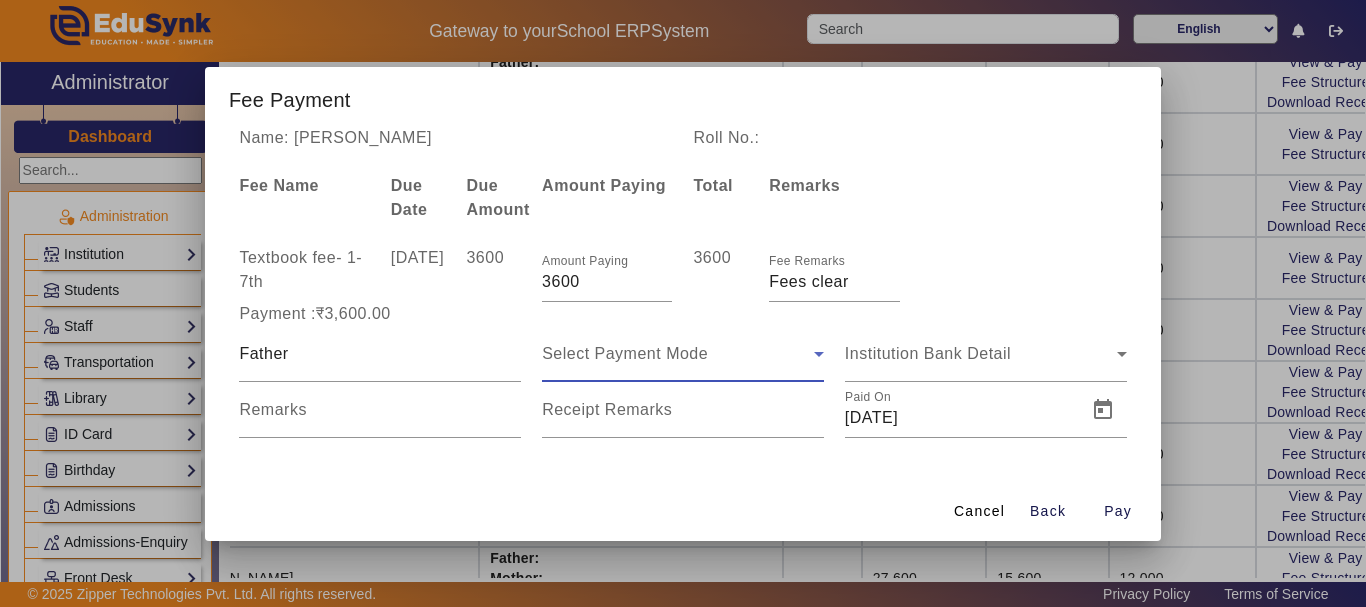 click on "Select Payment Mode" at bounding box center (625, 353) 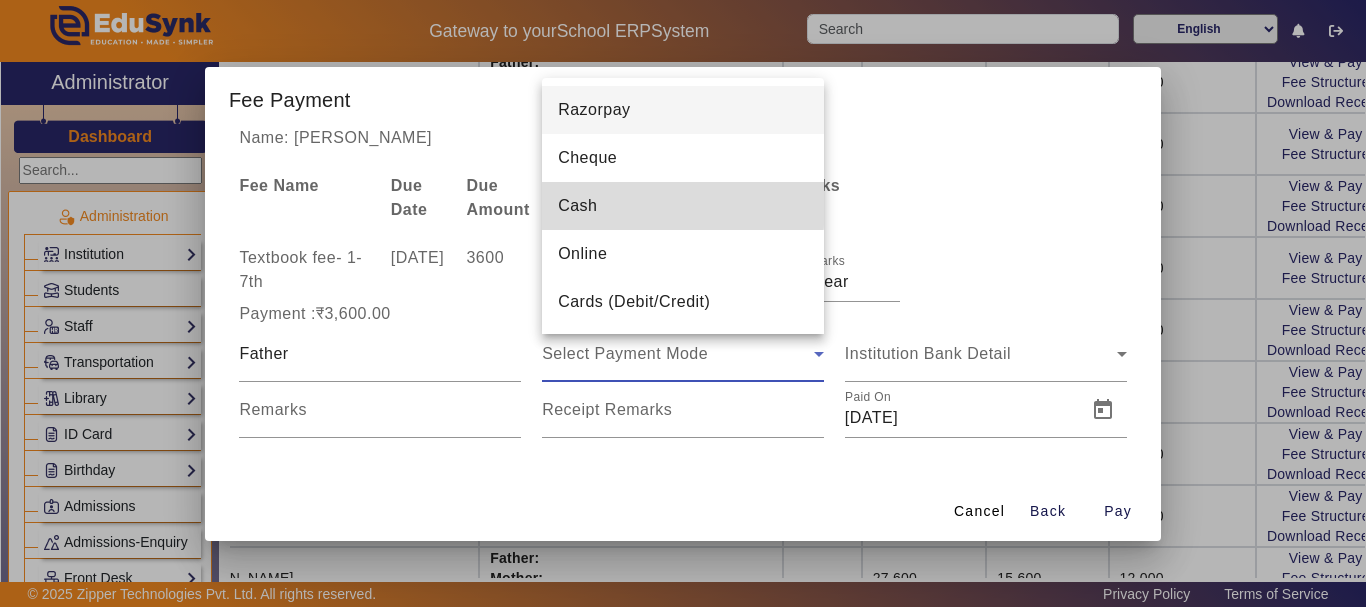 click on "Cash" at bounding box center [577, 206] 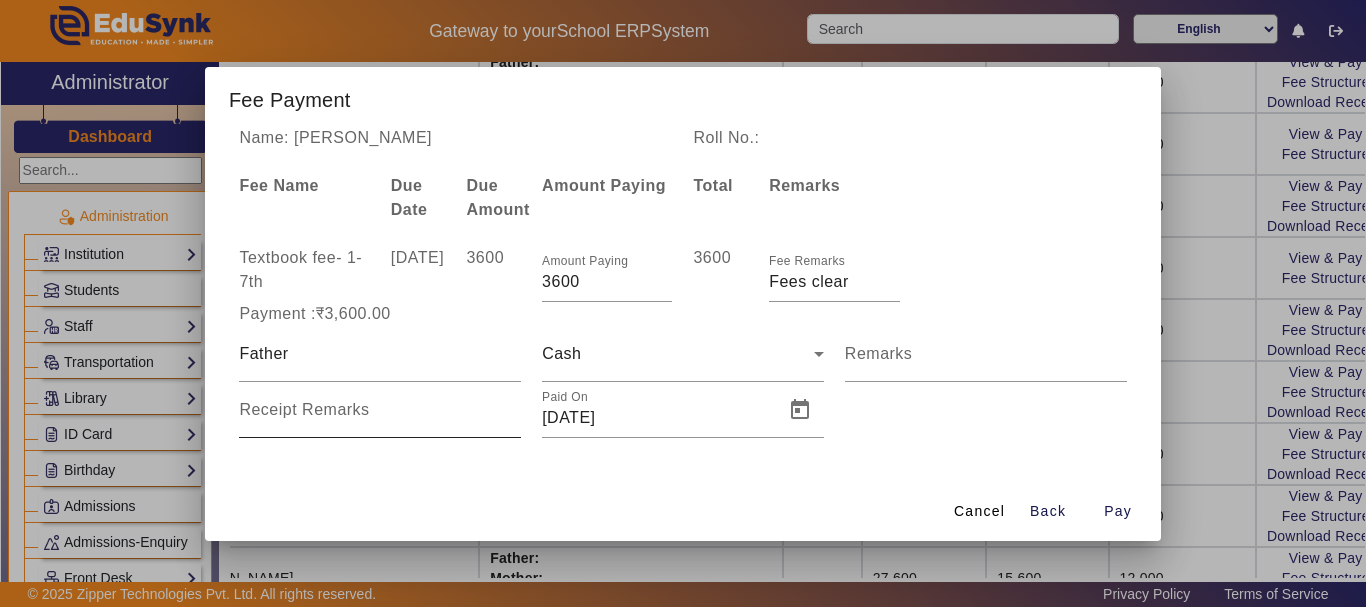 click on "Receipt Remarks" at bounding box center (304, 409) 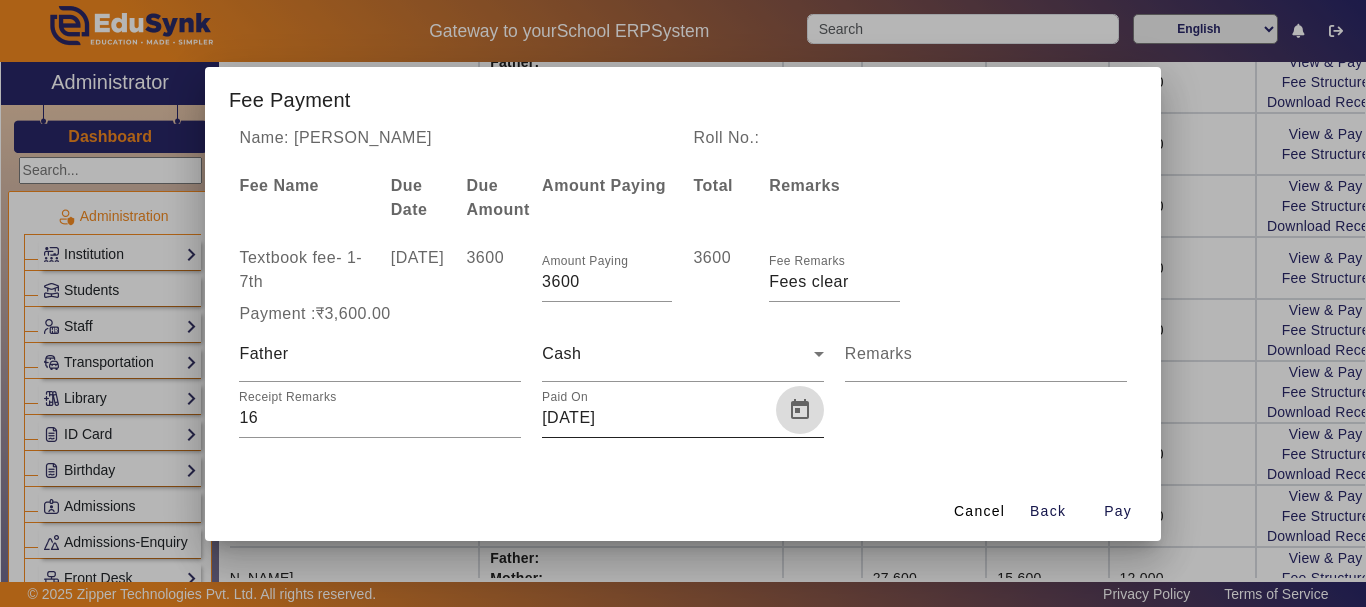 click at bounding box center [800, 410] 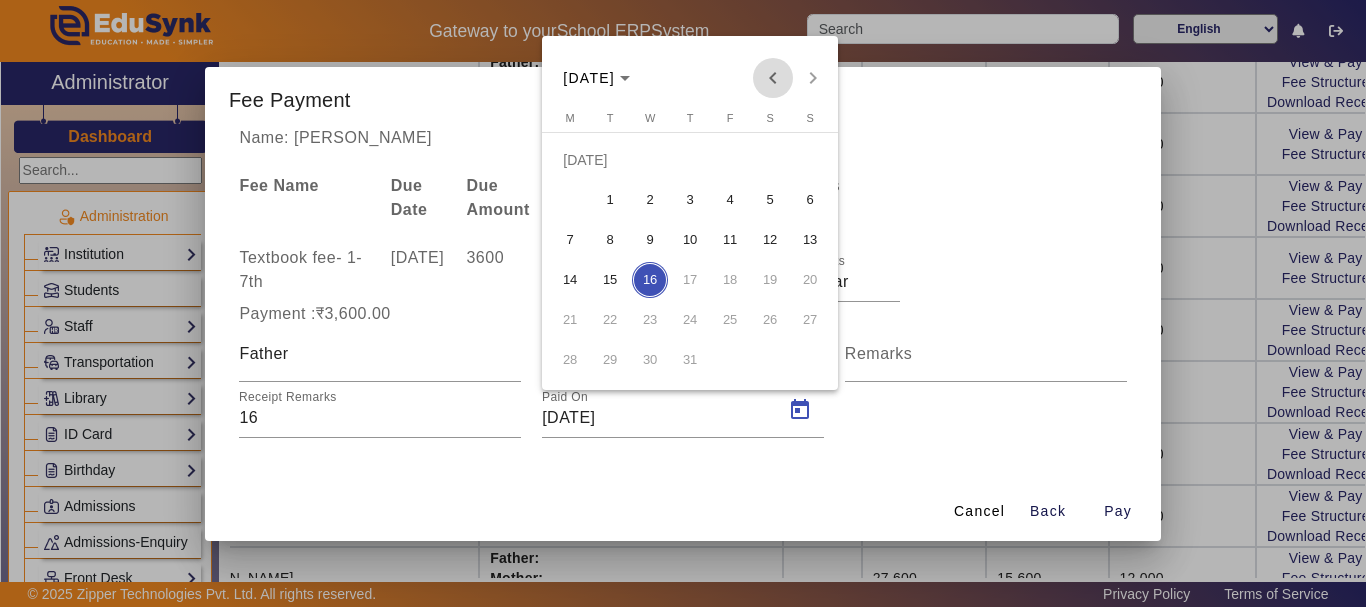 click at bounding box center (773, 78) 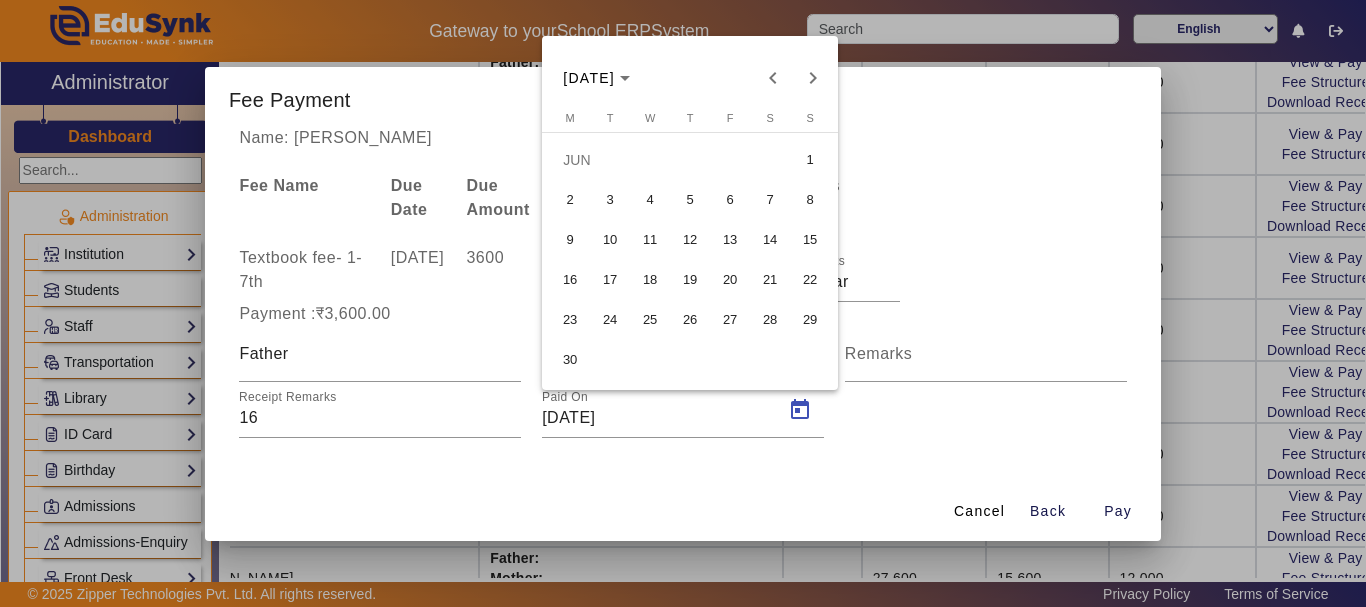 click on "3" at bounding box center [610, 200] 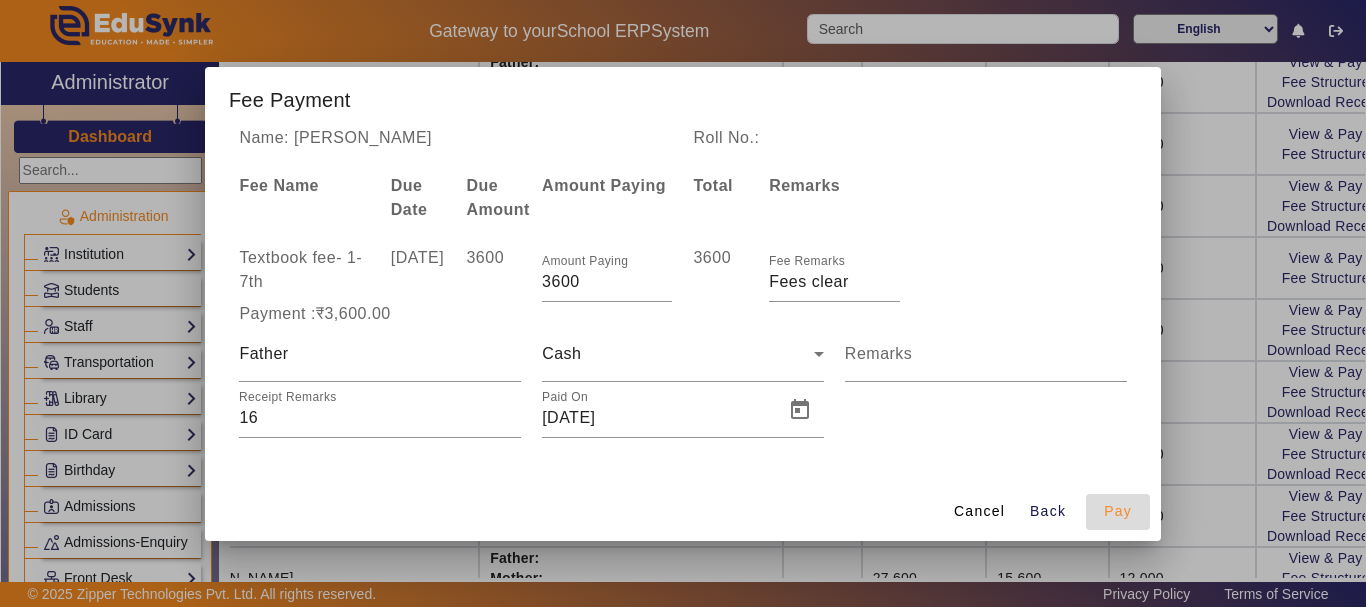 click on "Pay" at bounding box center (1118, 511) 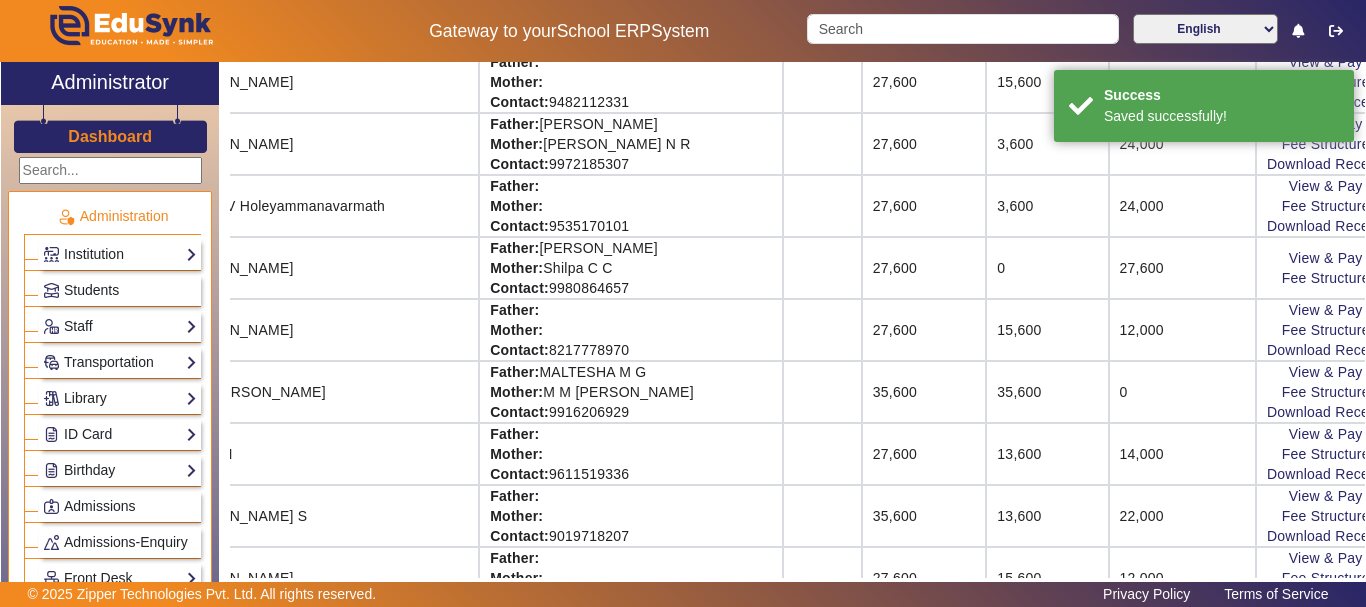 scroll, scrollTop: 345, scrollLeft: 210, axis: both 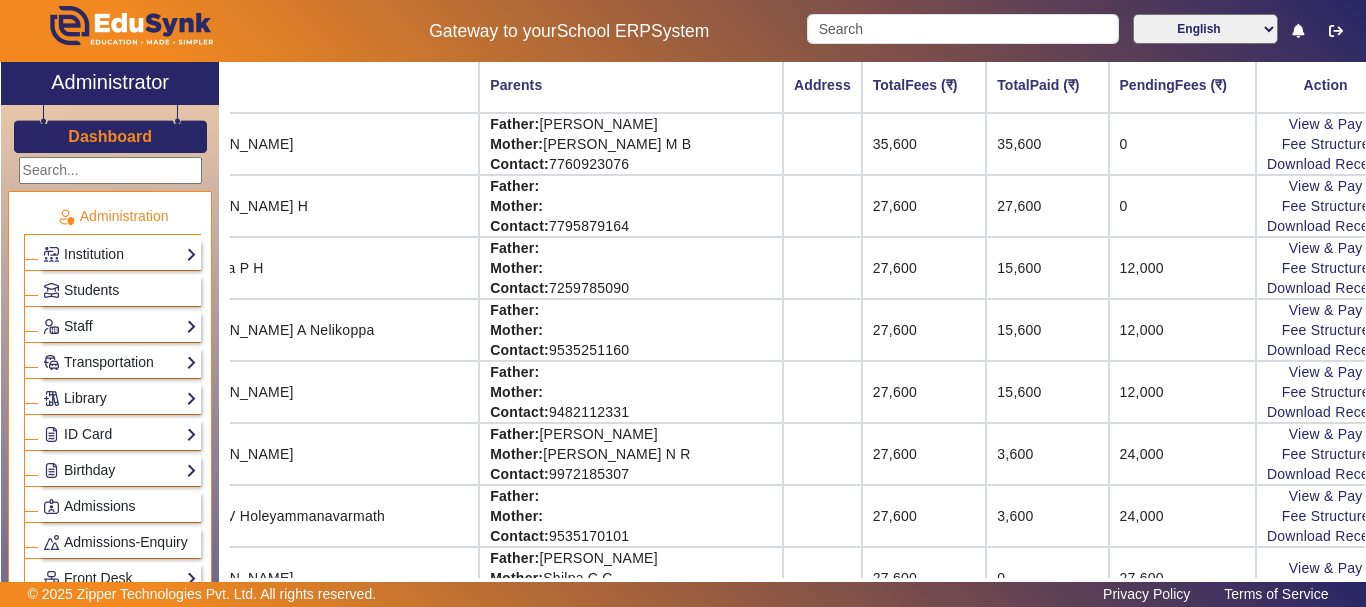 click on "Action" 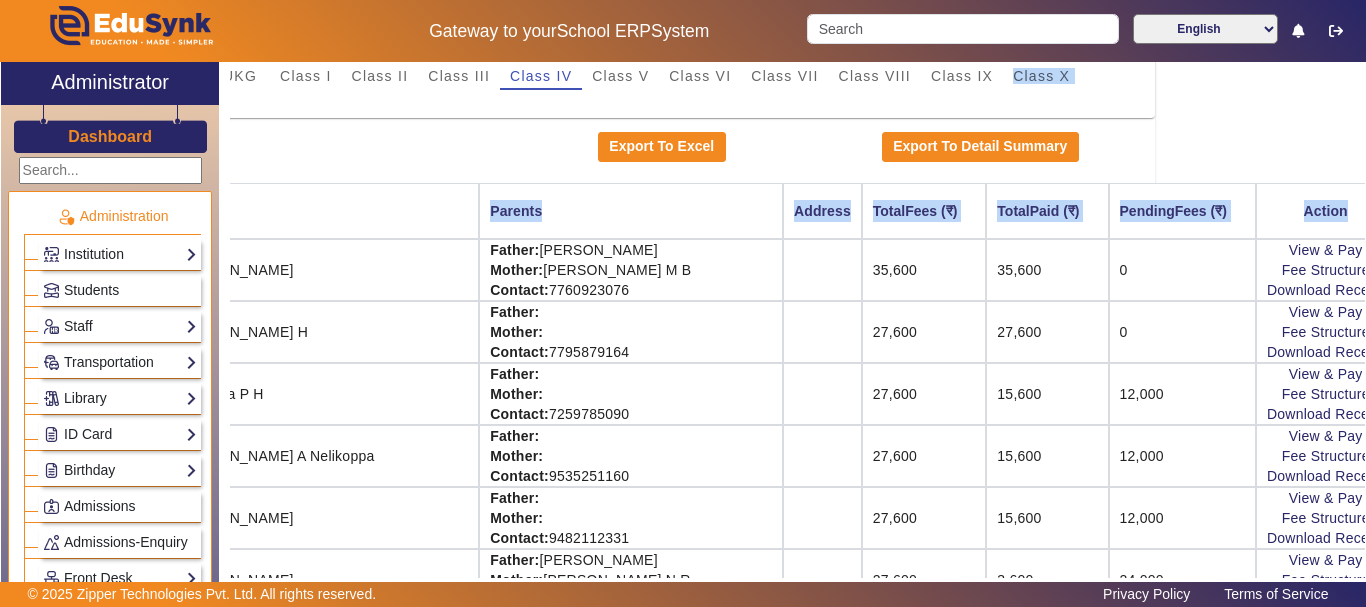scroll, scrollTop: 3, scrollLeft: 210, axis: both 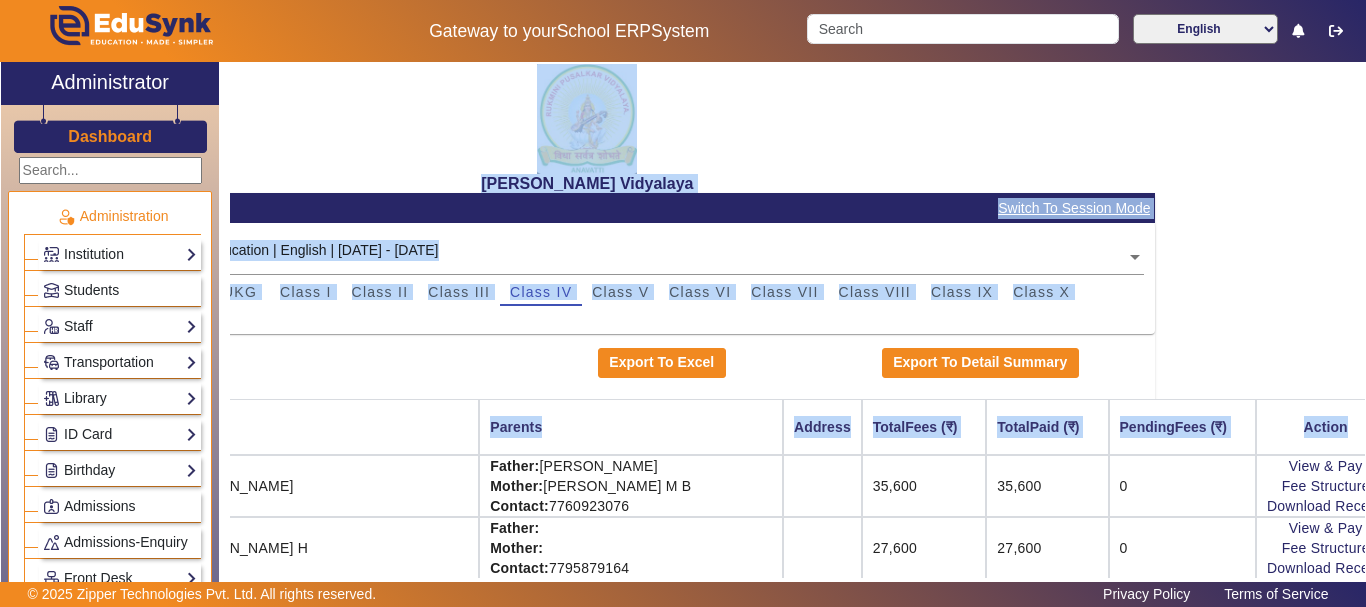 click on "[PERSON_NAME] Vidyalaya   Student Fee Audit   Switch To Session Mode  Select Session  Central Board of Secondary Education | English | [DATE] - [DATE]  × Baby Nursery LKG UKG Class I Class II Class III Class IV Class V Class VI Class VII Class VIII Class IX Class X A  Export To Excel   Export To Detail Summary  Roll No. Name Parents Address TotalFees (₹) TotalPaid (₹) PendingFees (₹) Action RollNo: Reg Id: 4TH06  [PERSON_NAME]  Father: [PERSON_NAME]   Mother: [PERSON_NAME]  M B Contact: 7760923076    35,600 35,600 0  View & Pay   Fee Structure  Download Receipt RollNo: Reg Id: 50/2024-25  [PERSON_NAME] H Father:    Mother:    Contact: 7795879164    27,600 27,600 0  View & Pay   Fee Structure  Download Receipt RollNo: Reg Id: 44/2022-23  Agasthya  P H Father:    Mother:    Contact: 7259785090    27,600 15,600 12,000  View & Pay   Fee Structure  Download Receipt RollNo: Reg Id: 17/2023-24  [PERSON_NAME]  A Nelikoppa Father:    Mother:    Contact: 9535251160    27,600 15,600 12,000  View & Pay   Fee Structure  Download Receipt" 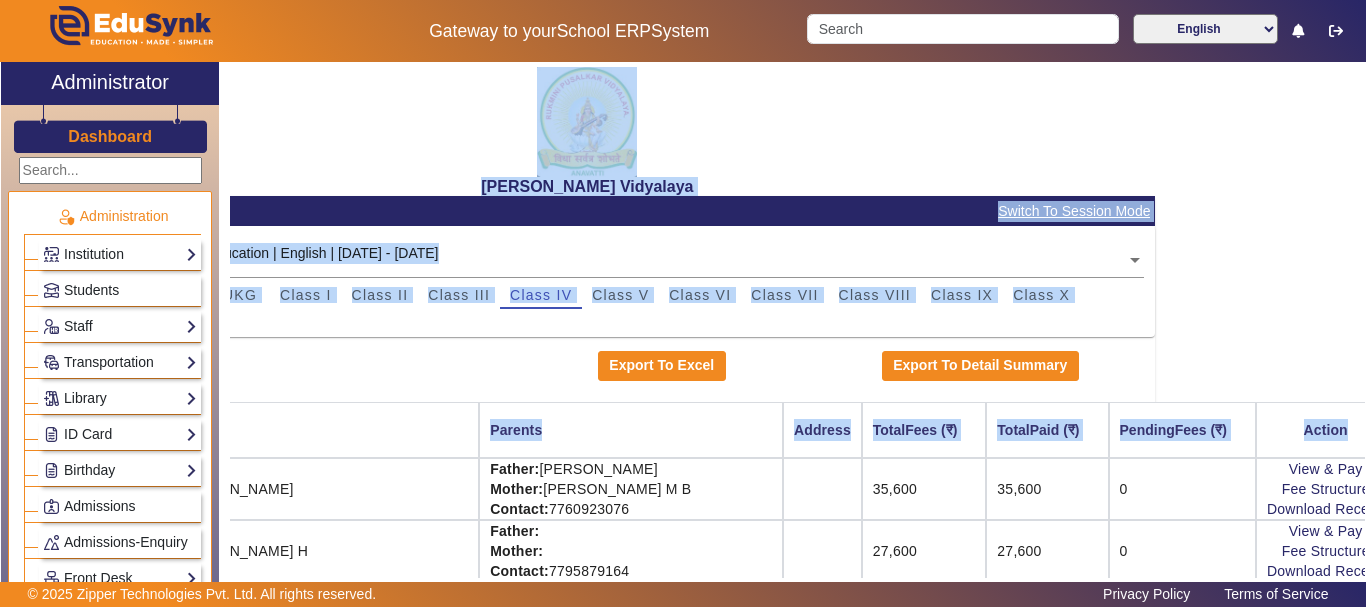click on "Baby Nursery LKG UKG Class I Class II Class III Class IV Class V Class VI Class VII Class VIII Class IX Class X" 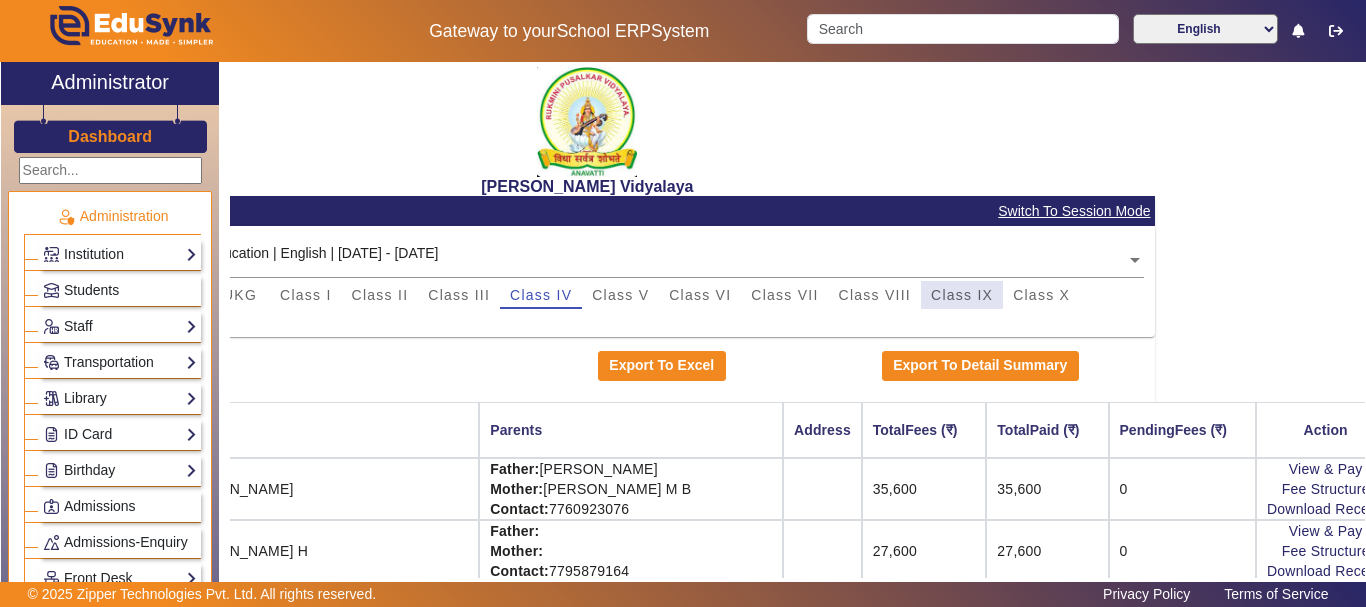 click on "Class IX" at bounding box center (962, 295) 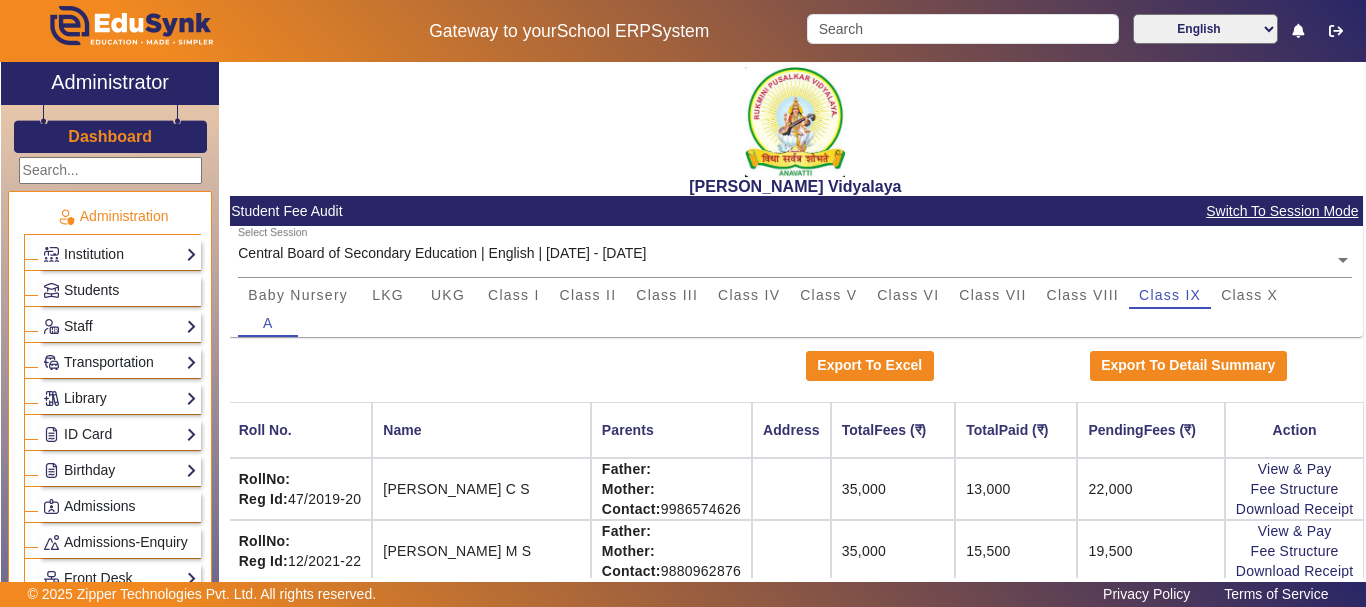scroll, scrollTop: 0, scrollLeft: 0, axis: both 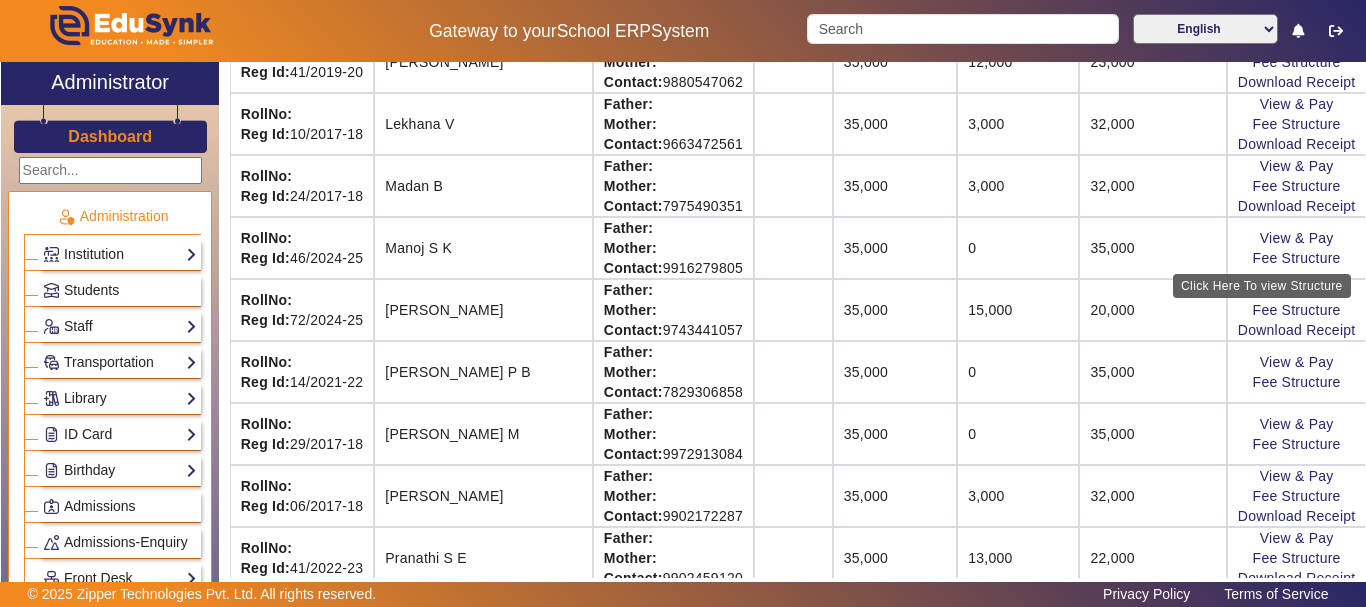 click on "Click Here To view Structure" at bounding box center (1262, 286) 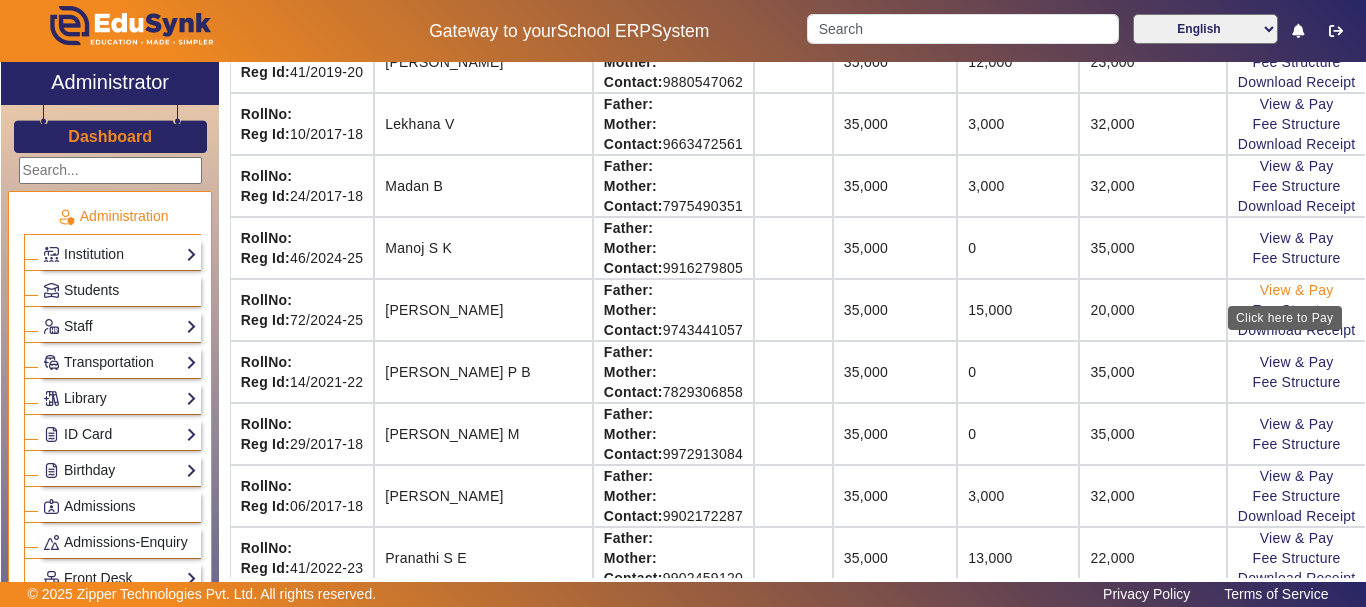 click on "View & Pay" 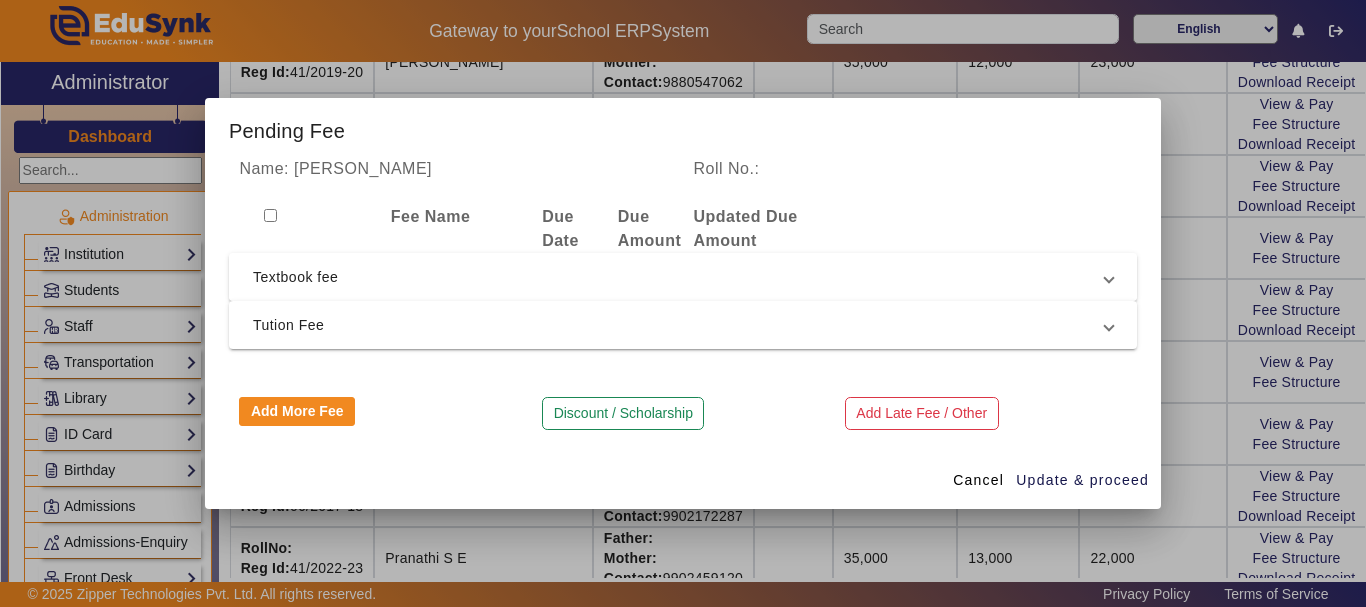 click on "Textbook fee" at bounding box center [679, 277] 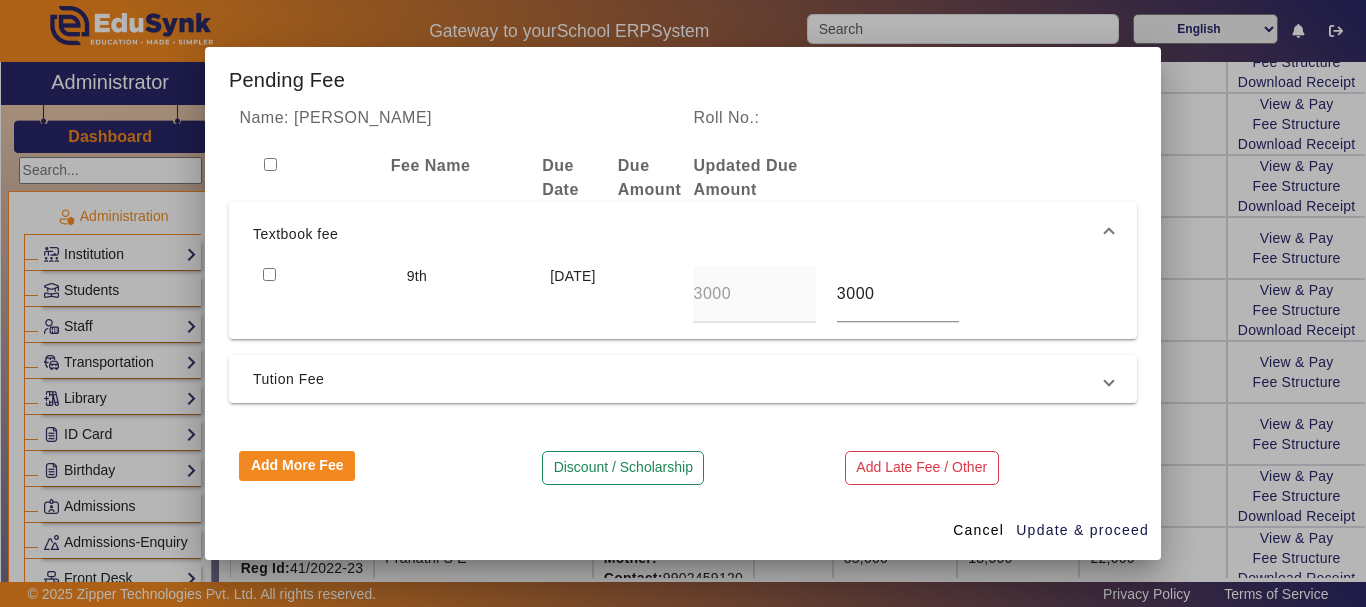 click at bounding box center (324, 294) 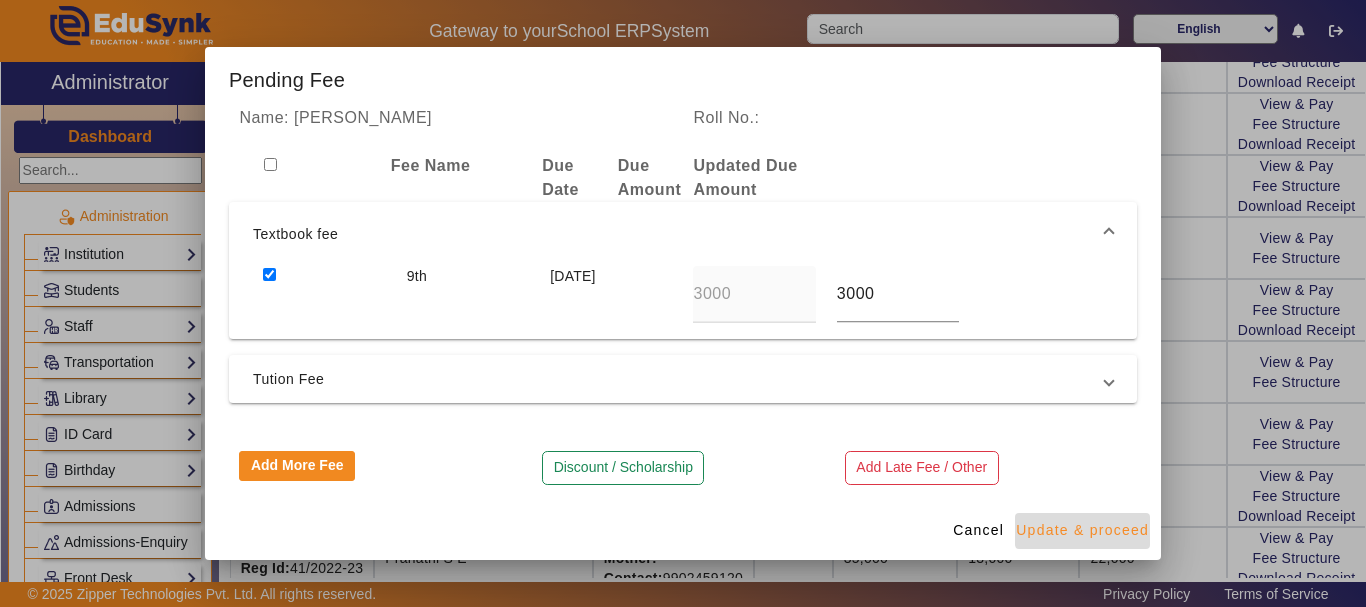 click on "Update & proceed" at bounding box center [1082, 530] 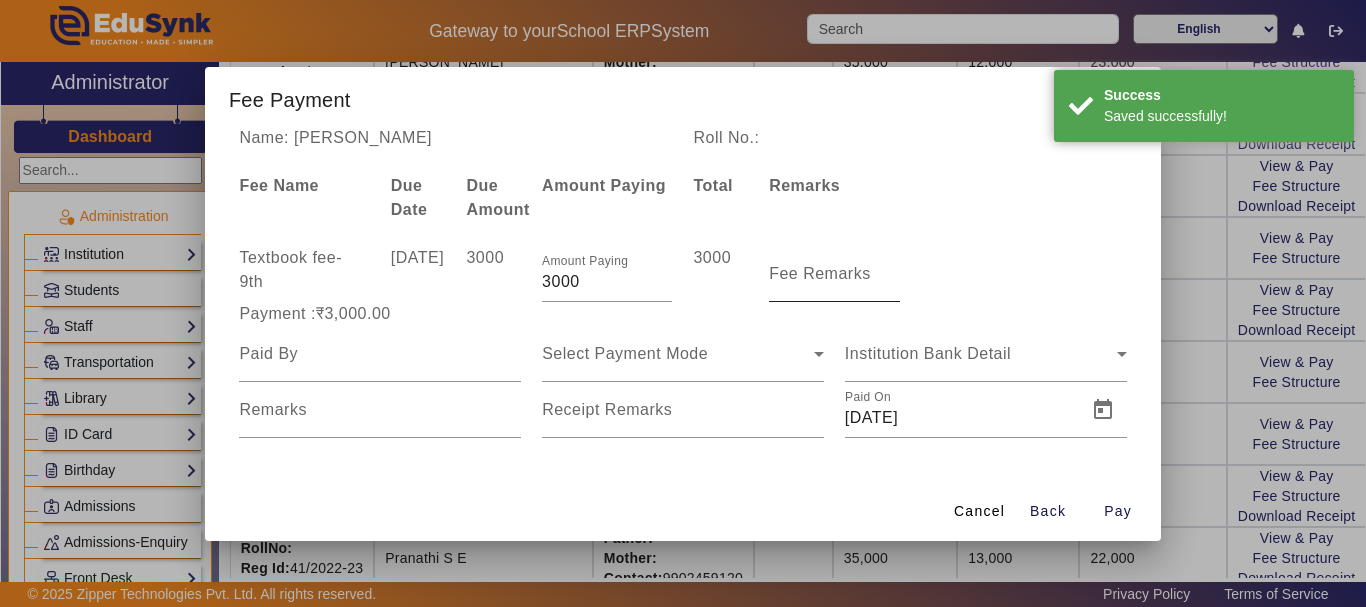 click on "Fee Remarks" at bounding box center (820, 274) 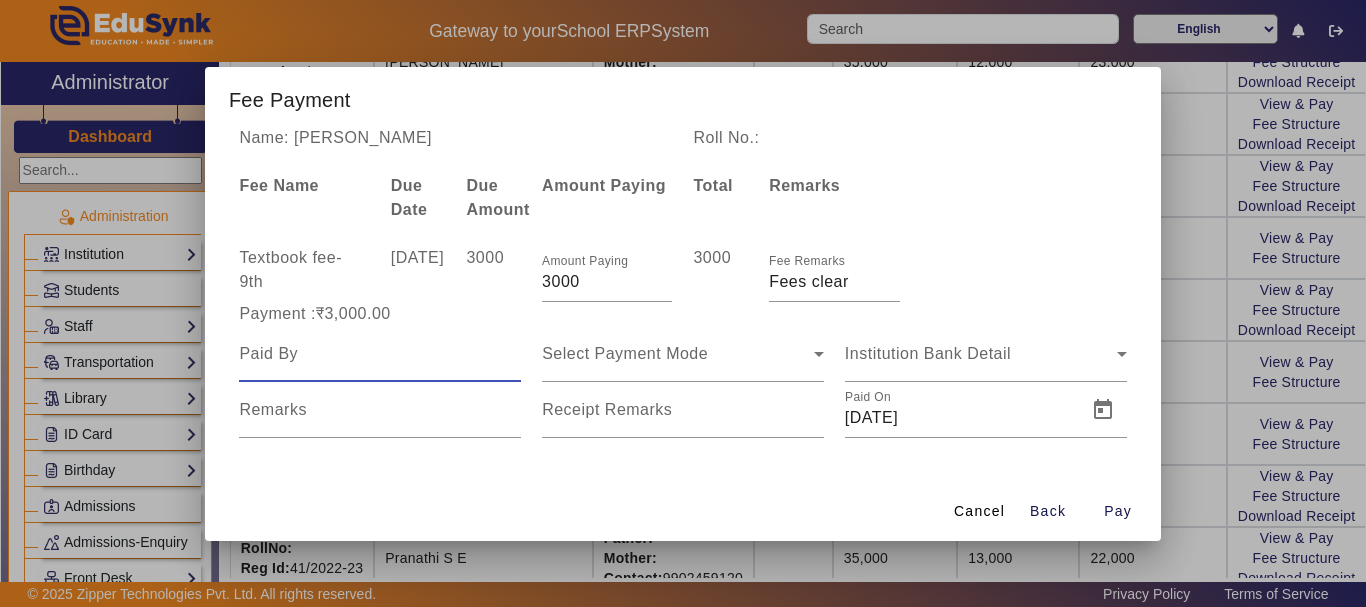 click at bounding box center [380, 354] 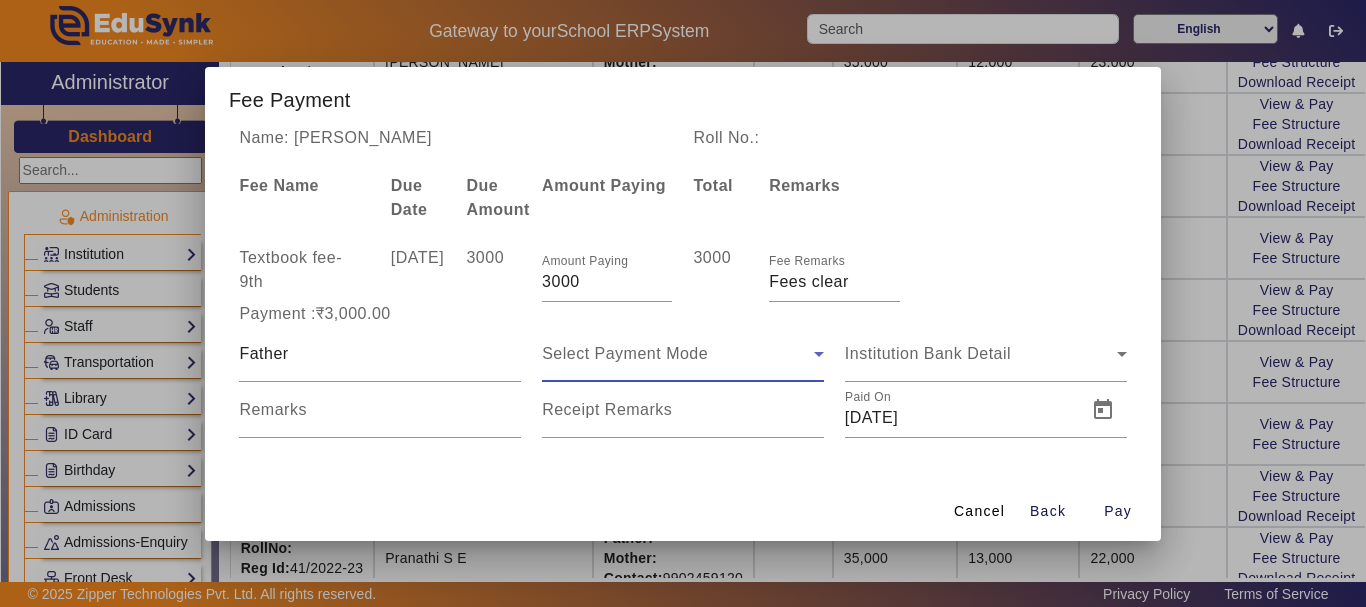 click on "Select Payment Mode" at bounding box center [625, 353] 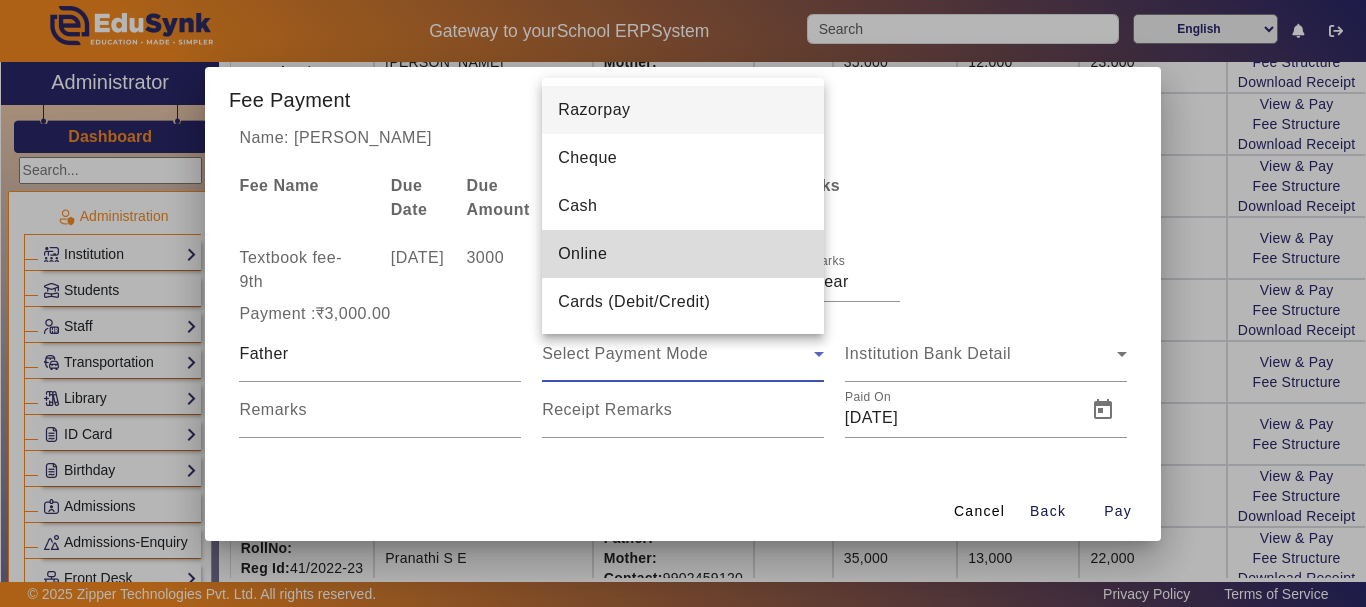 click on "Online" at bounding box center [582, 254] 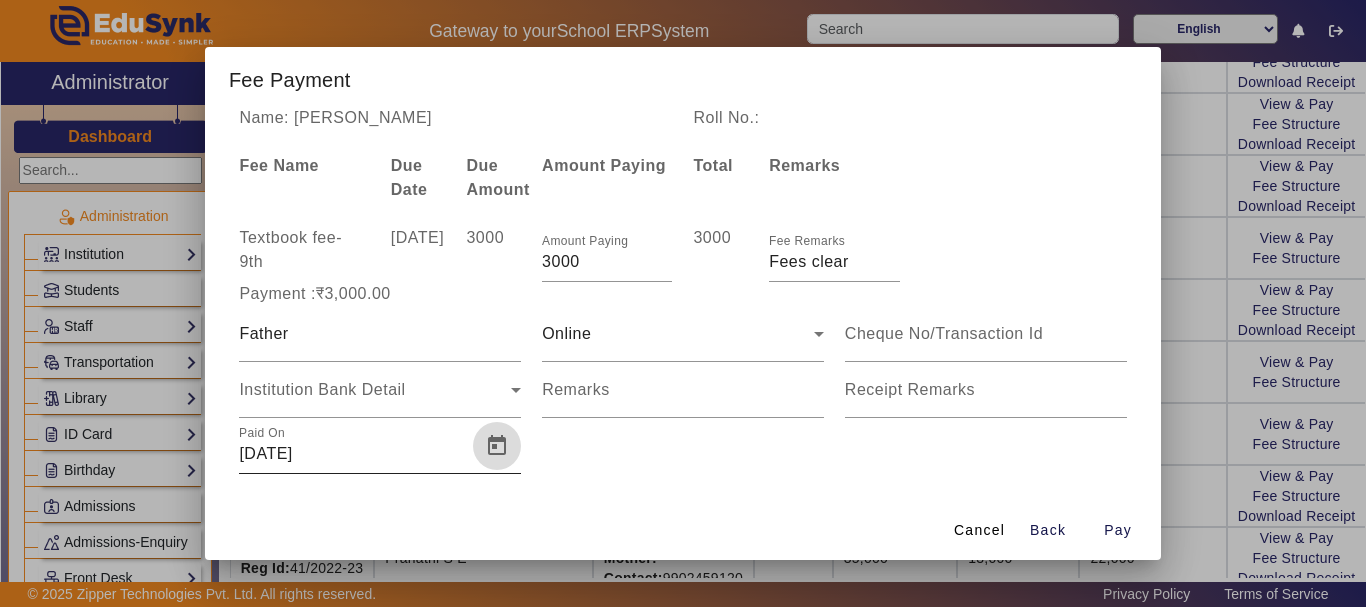 click at bounding box center (497, 446) 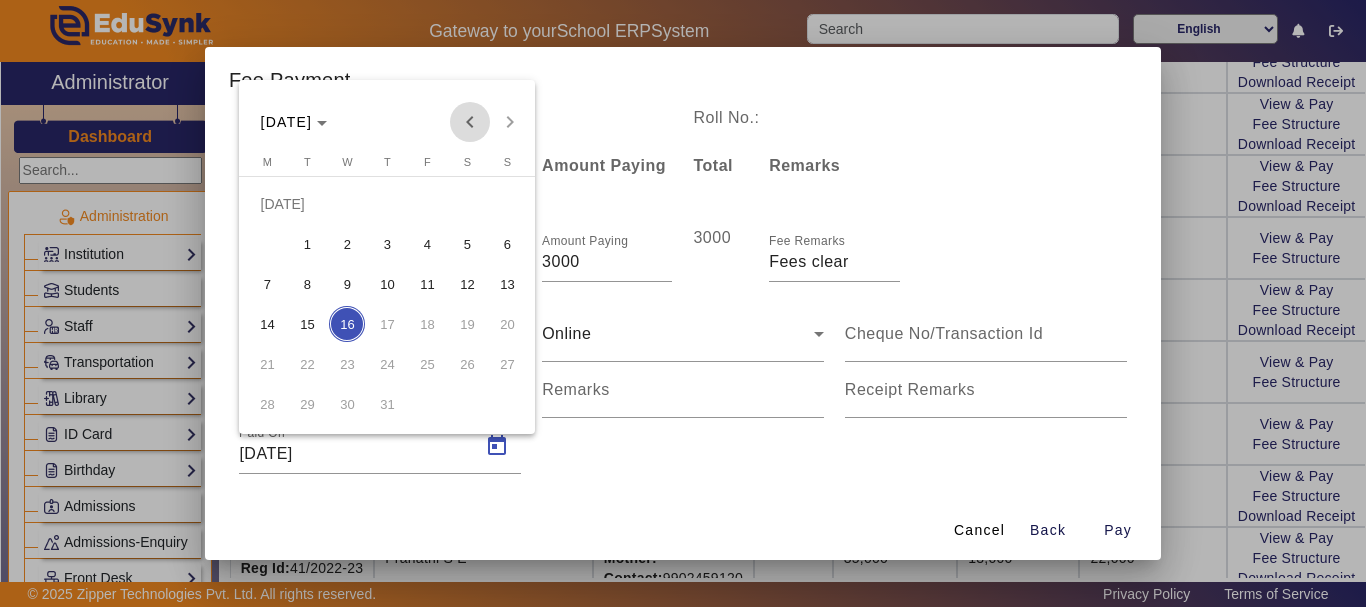 click at bounding box center (470, 122) 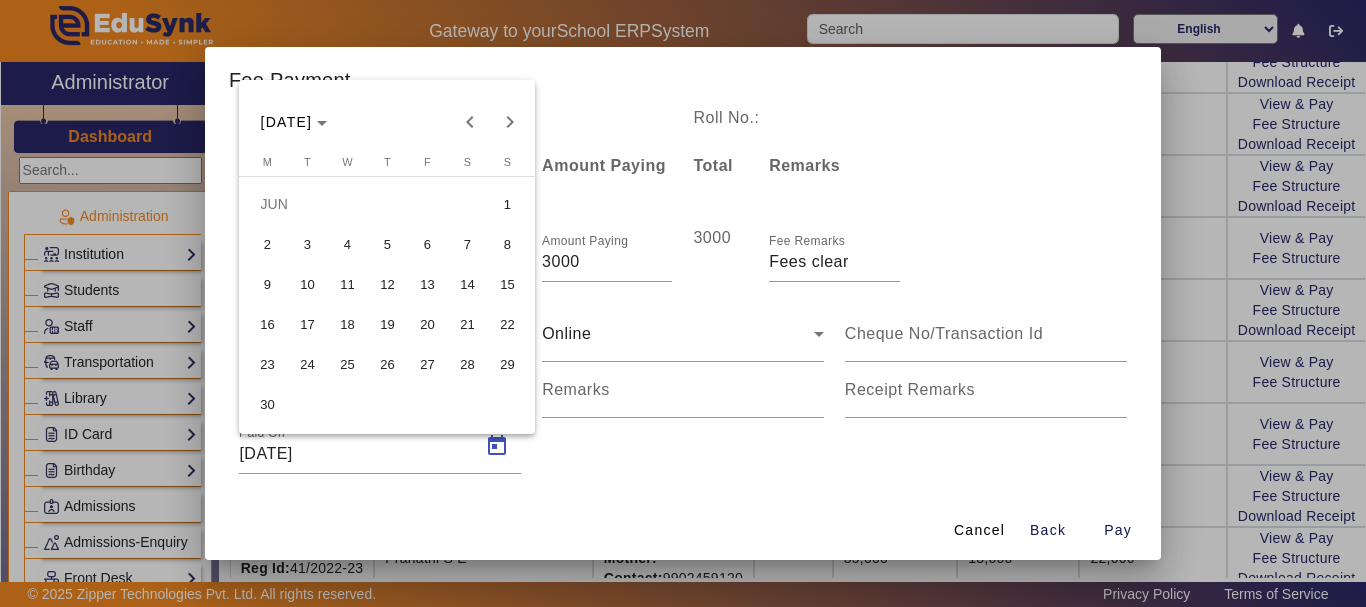 click on "18" at bounding box center [347, 324] 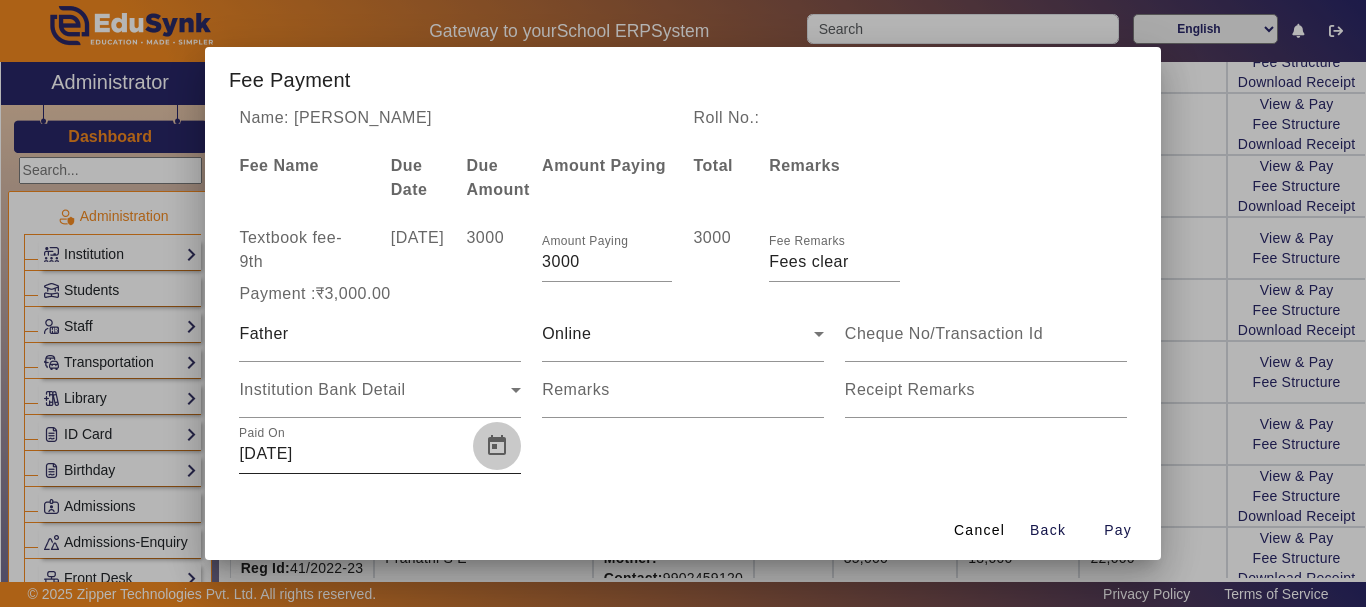click at bounding box center [497, 446] 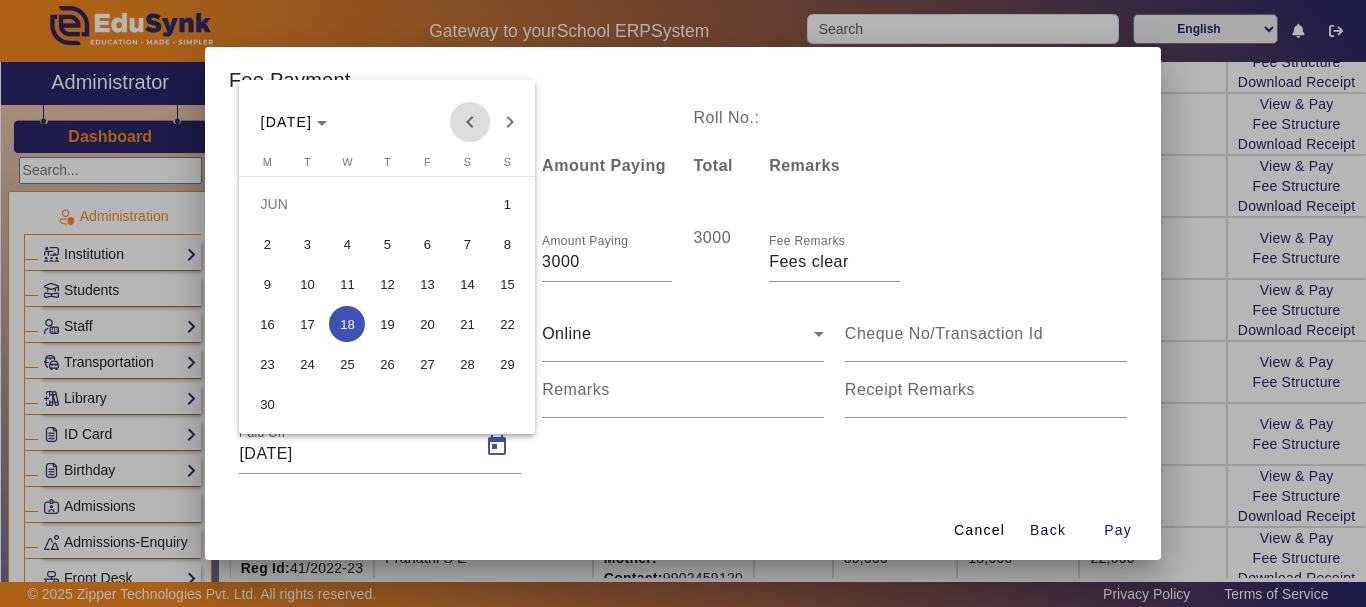 click at bounding box center (470, 122) 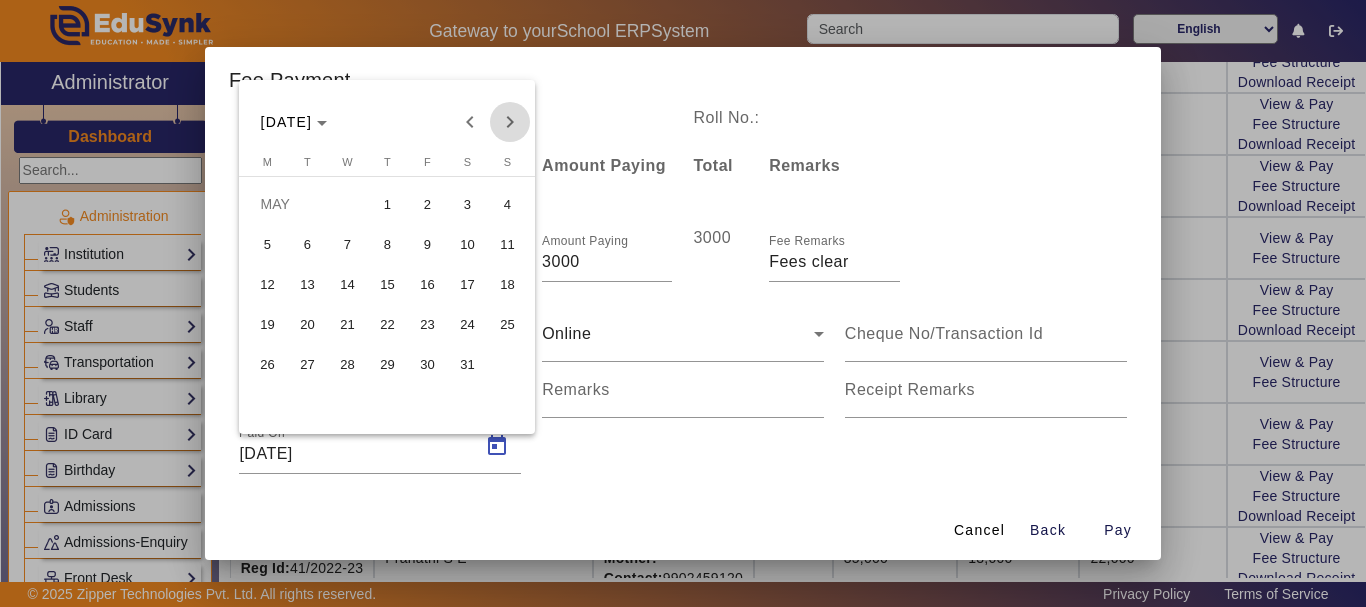 click at bounding box center (510, 122) 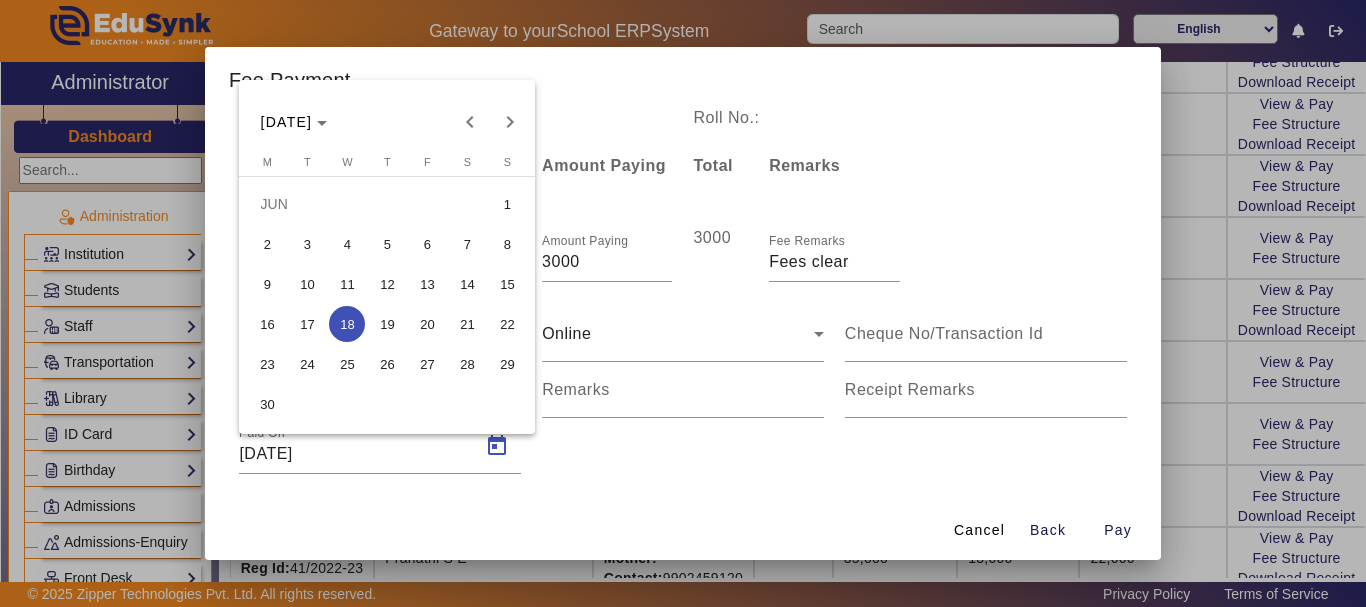 click on "3" at bounding box center [307, 244] 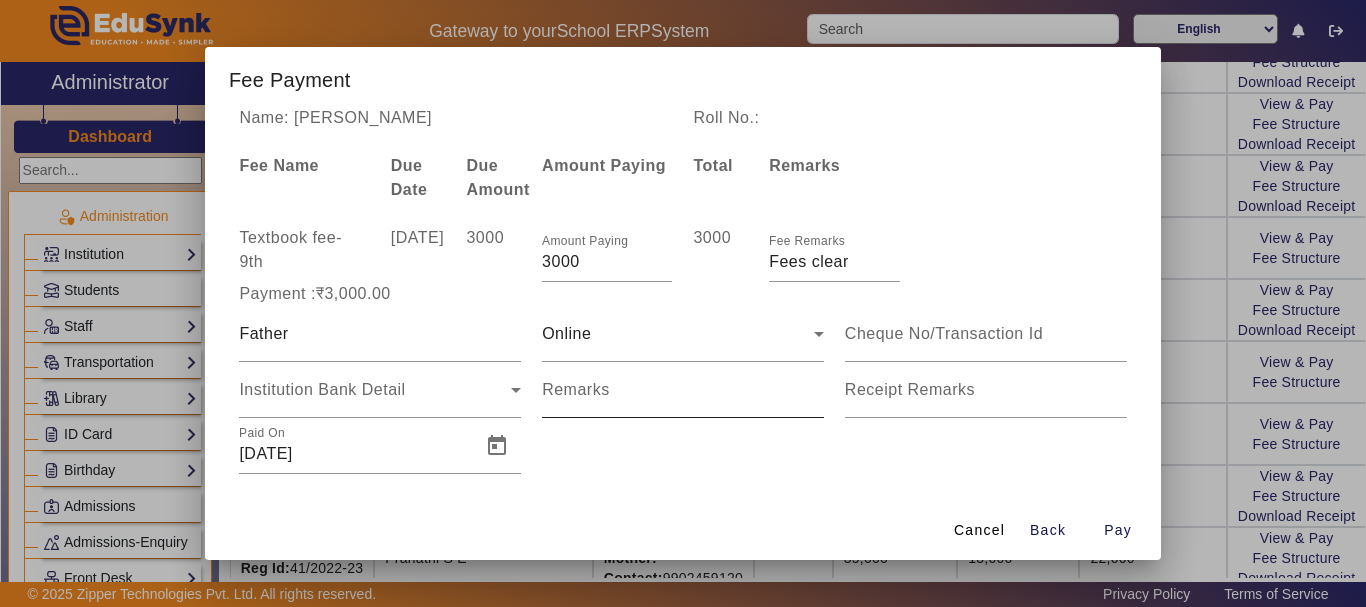 click on "Remarks" at bounding box center (576, 389) 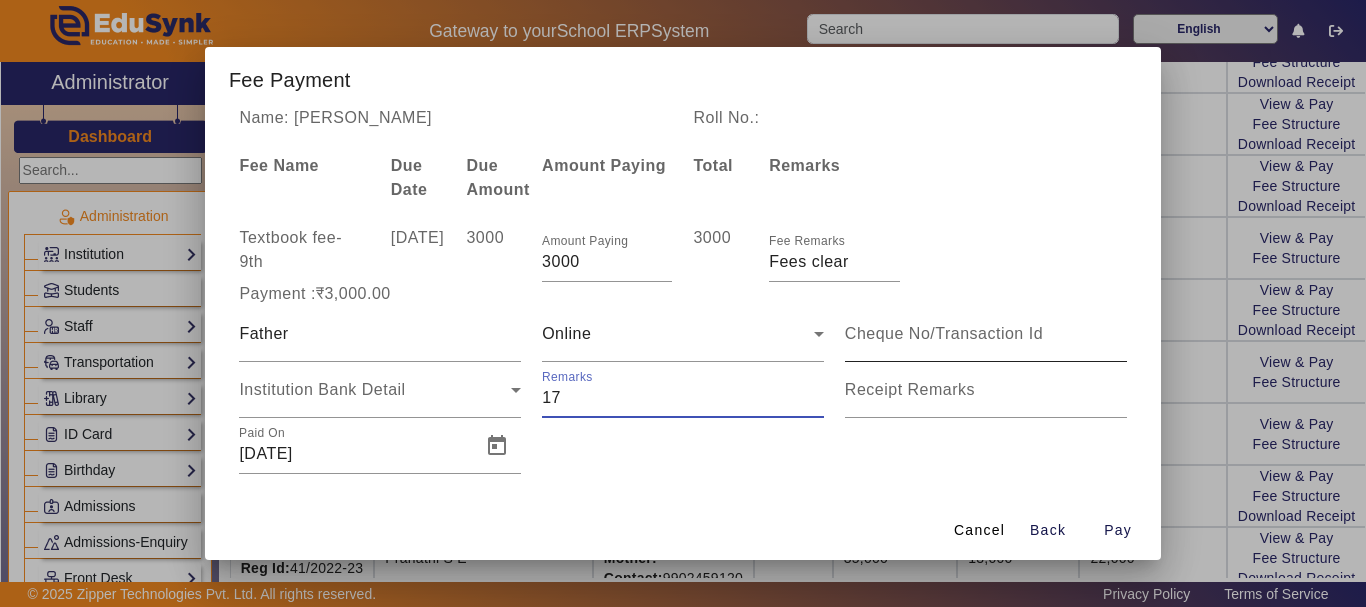 click at bounding box center [986, 334] 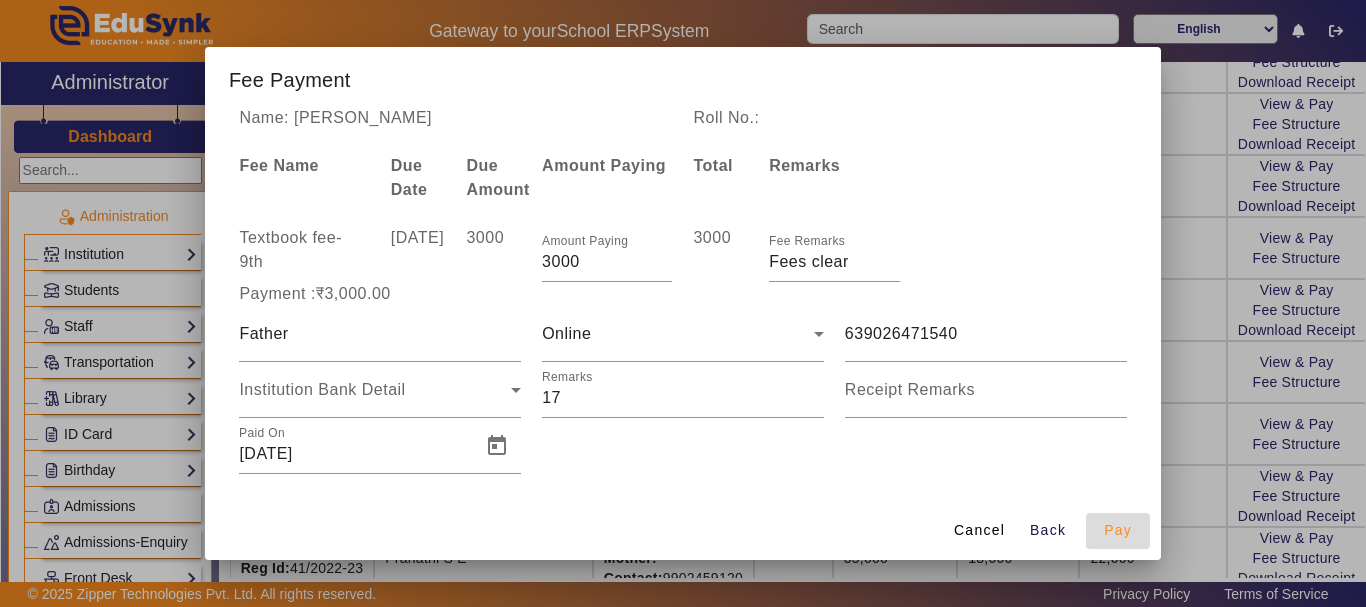 click on "Pay" at bounding box center [1118, 530] 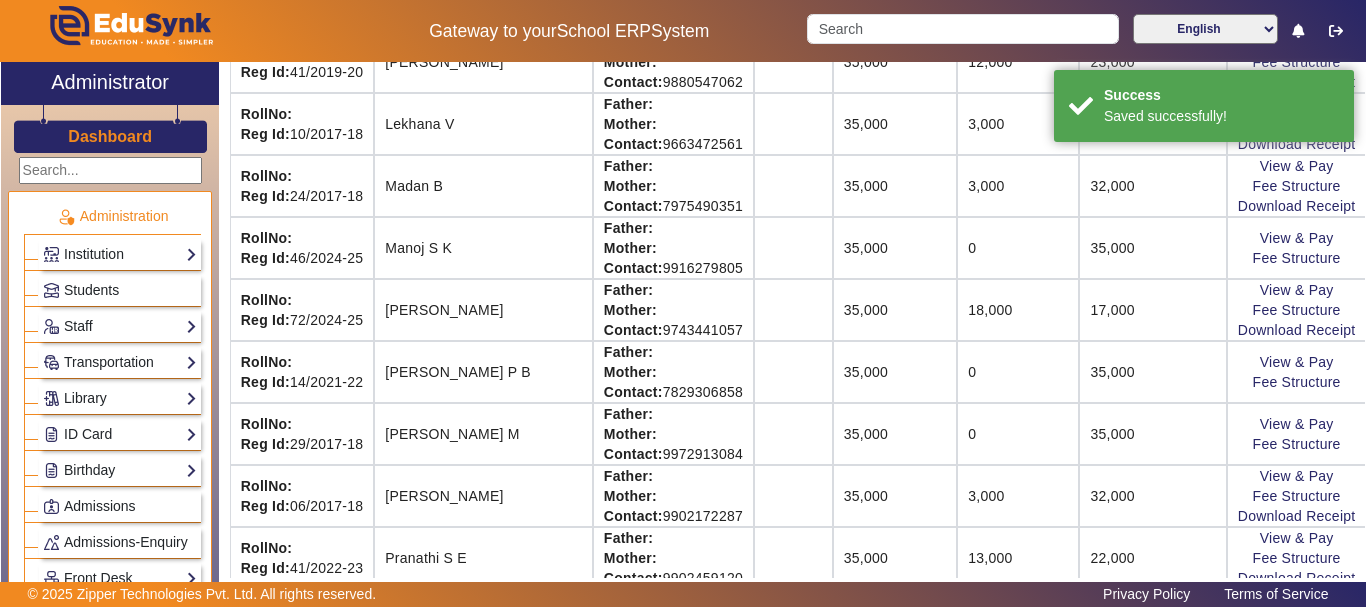 scroll, scrollTop: 179, scrollLeft: 0, axis: vertical 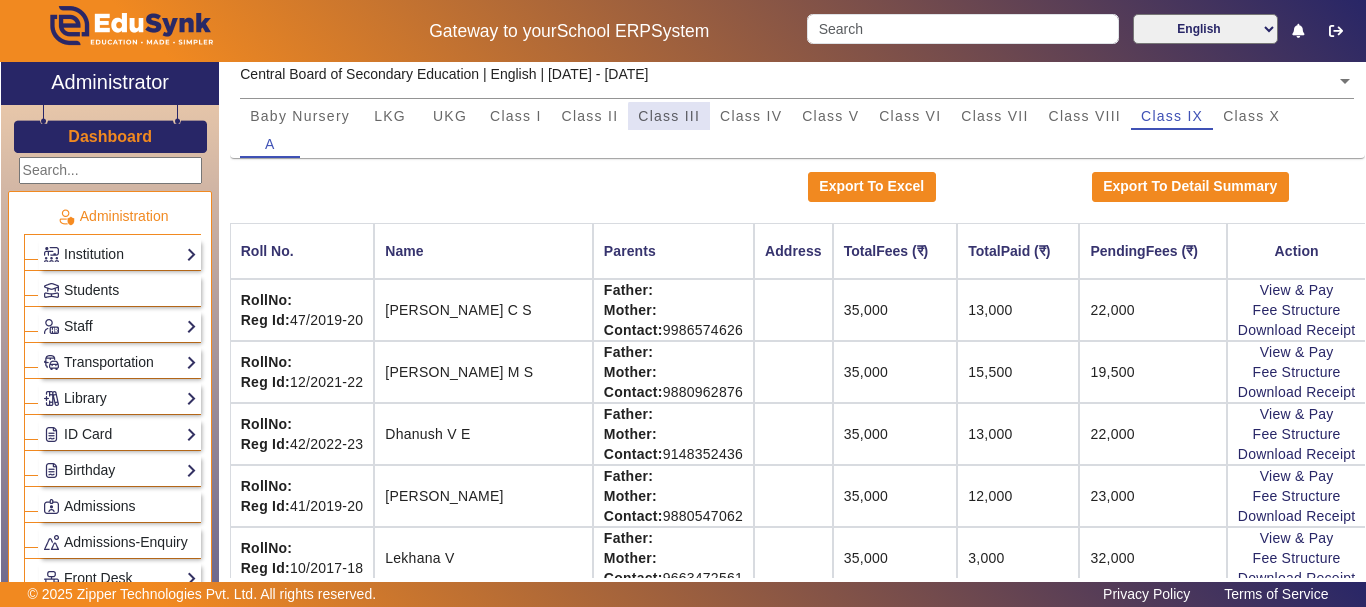 click on "Class III" at bounding box center [669, 116] 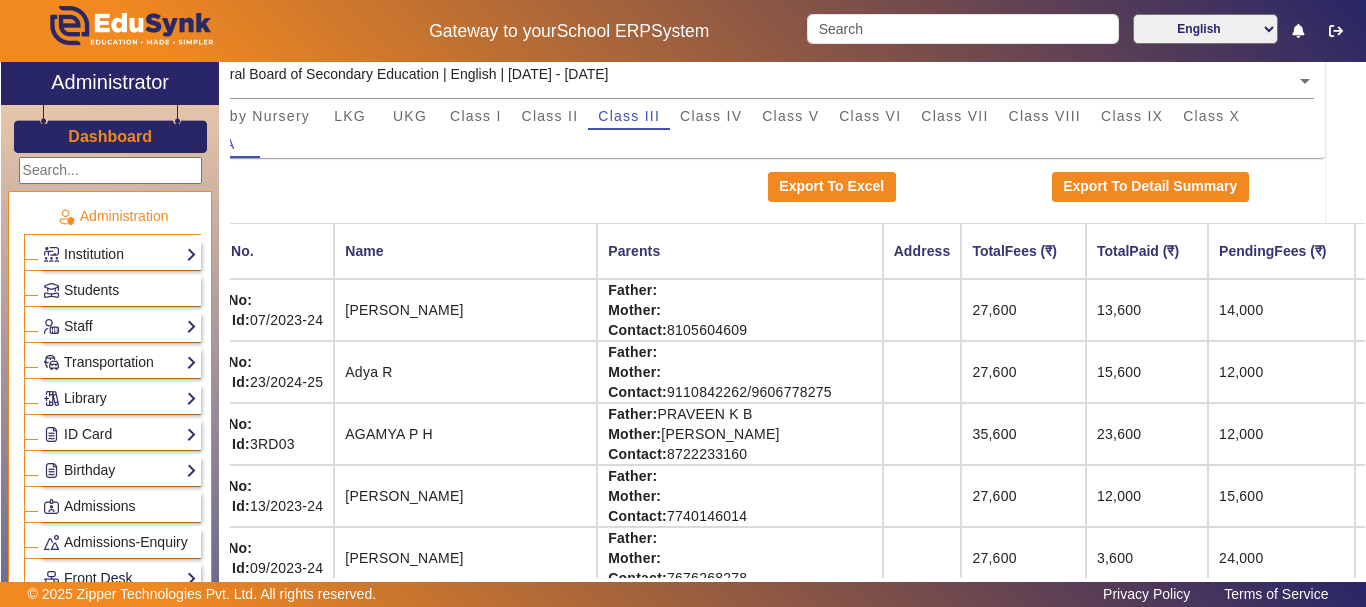 scroll, scrollTop: 179, scrollLeft: 80, axis: both 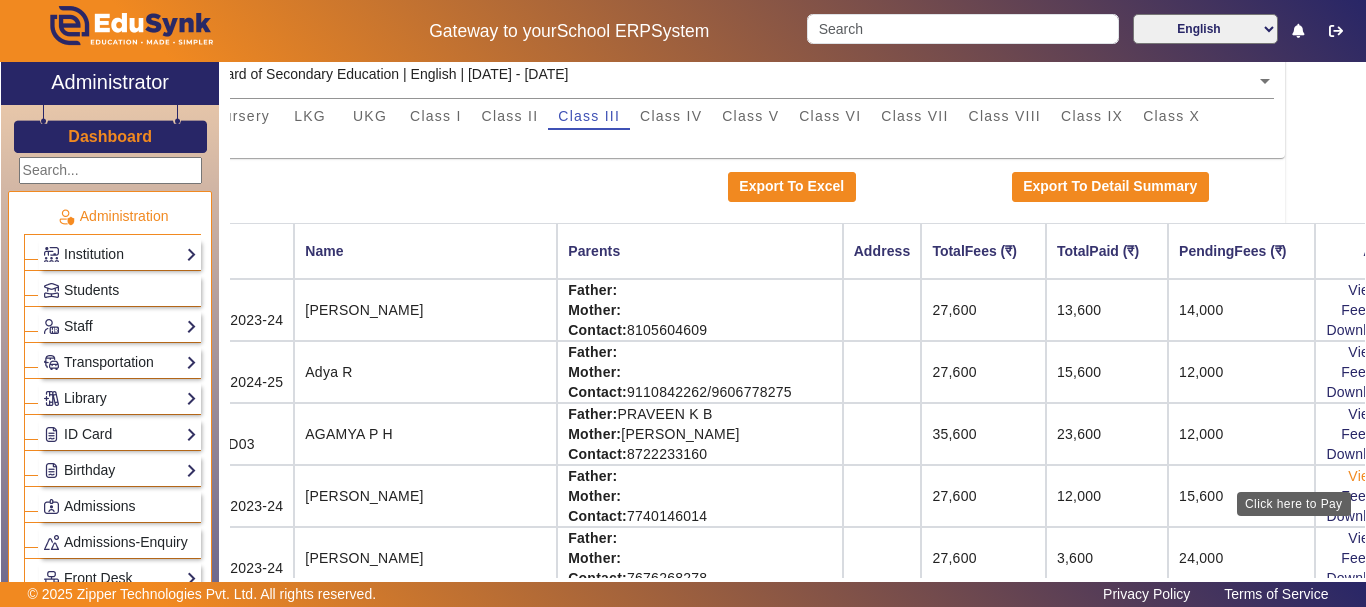 click on "View & Pay" 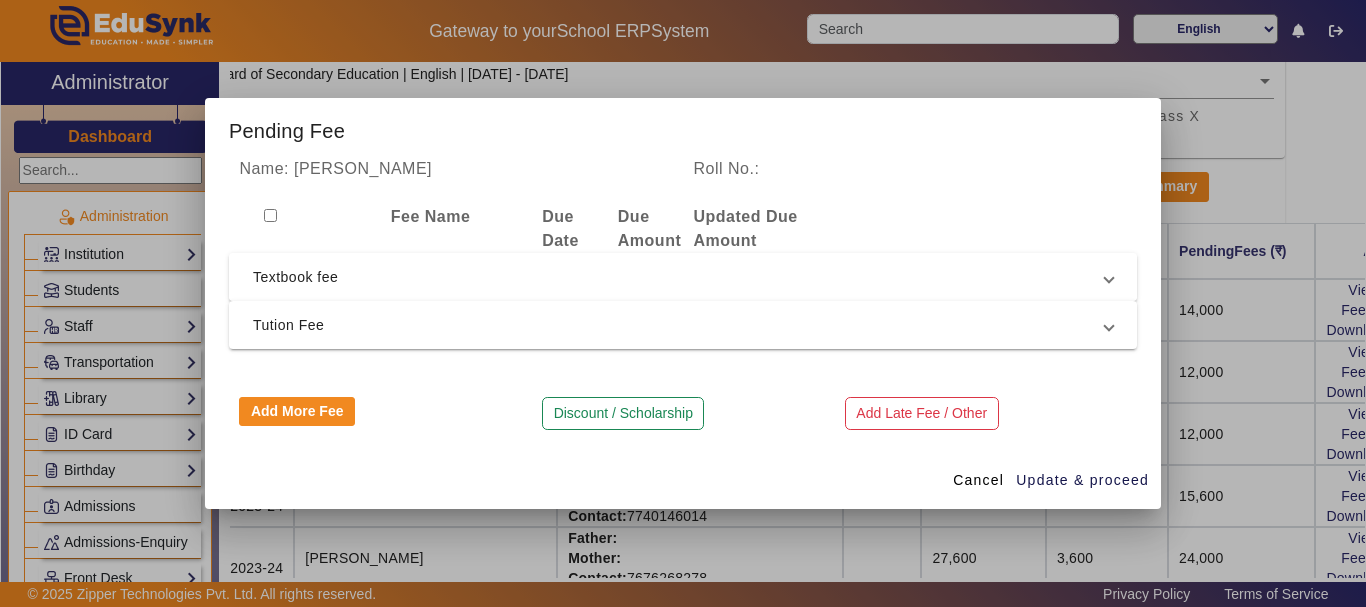 click on "Textbook fee" at bounding box center [679, 277] 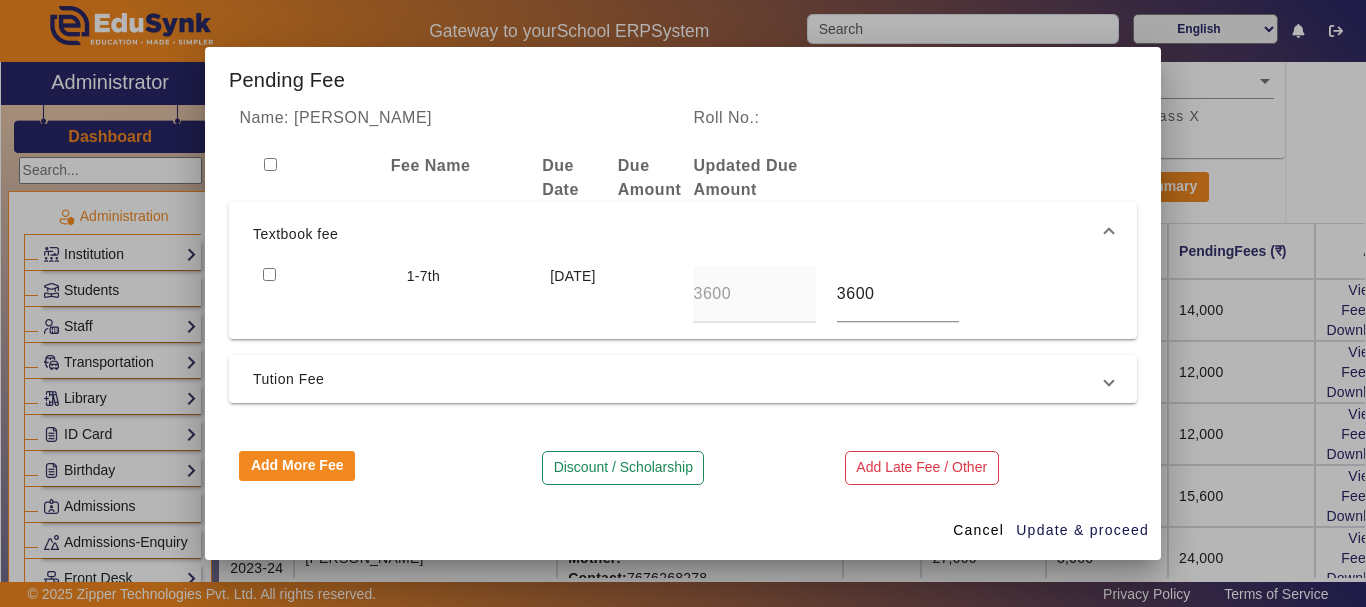 click at bounding box center [269, 274] 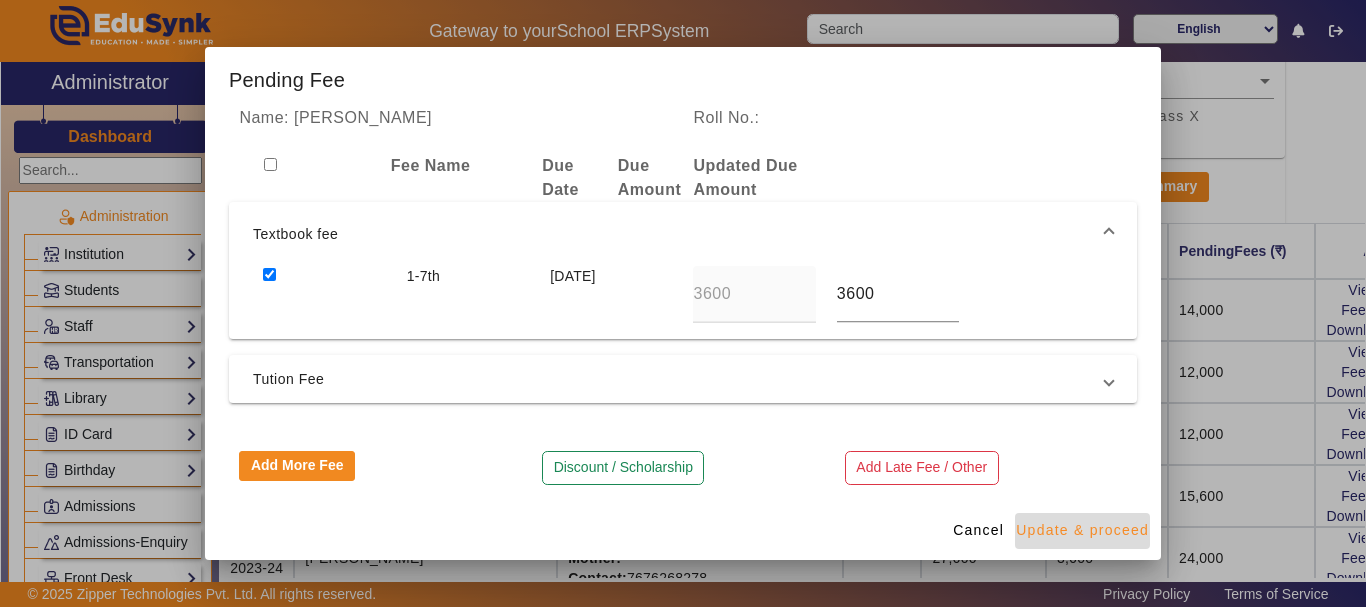 click on "Update & proceed" at bounding box center (1082, 530) 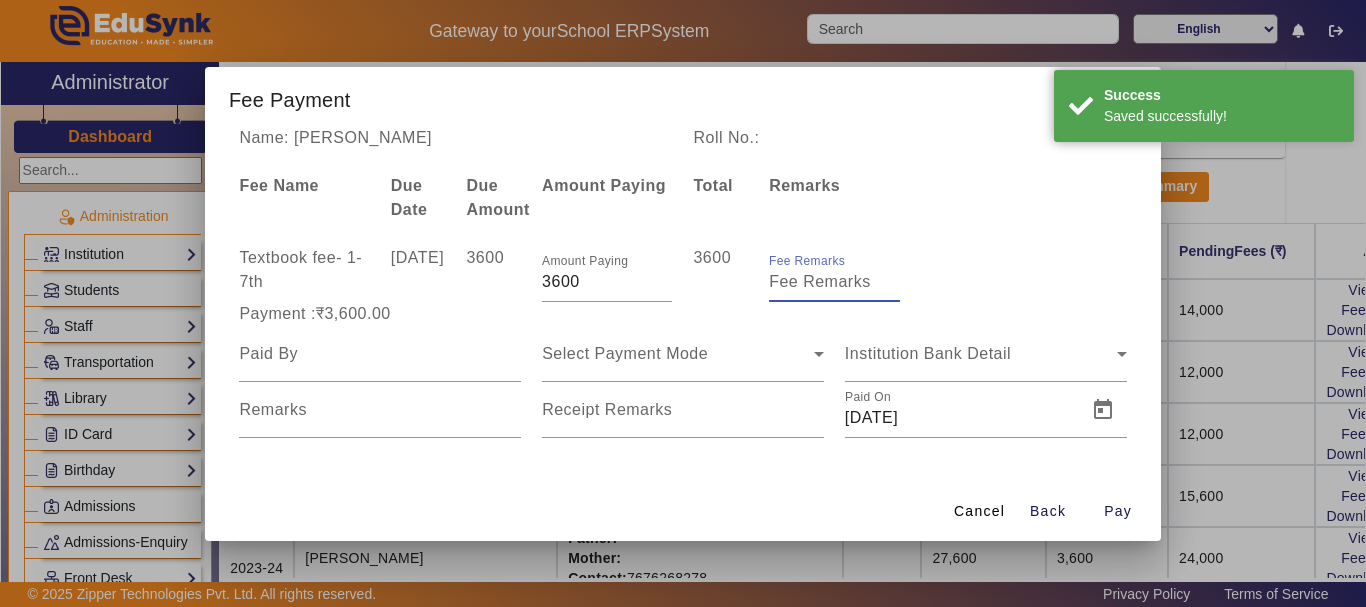 click on "Fee Remarks" at bounding box center [834, 282] 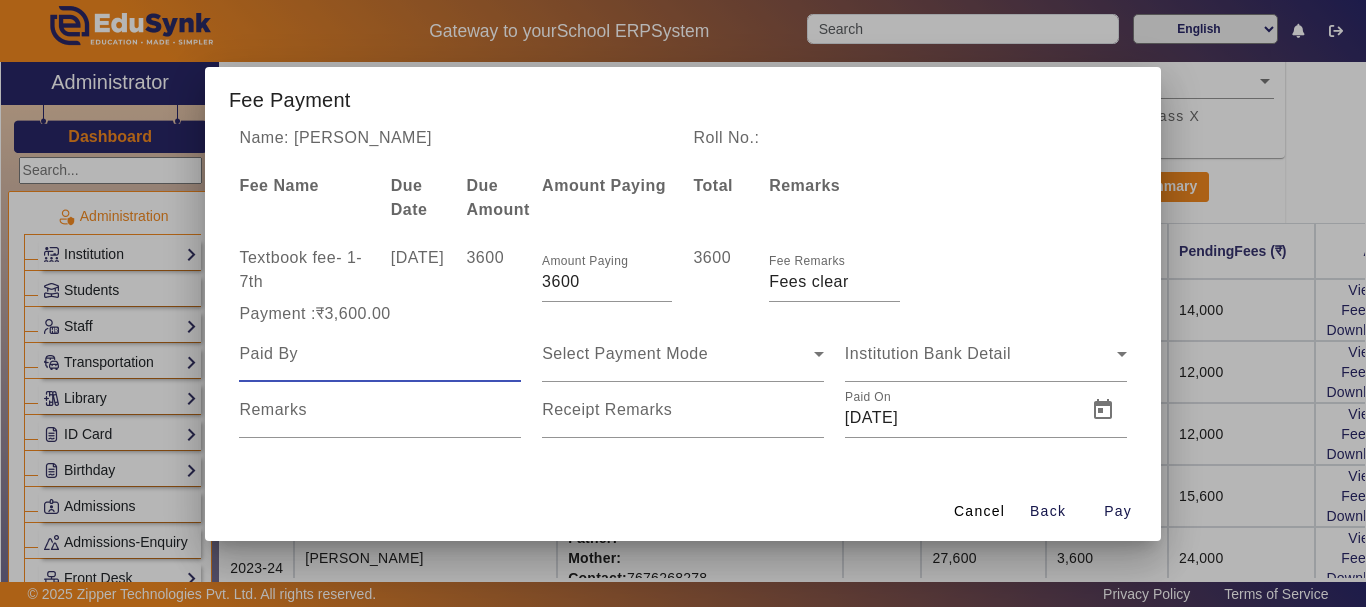 click at bounding box center [380, 354] 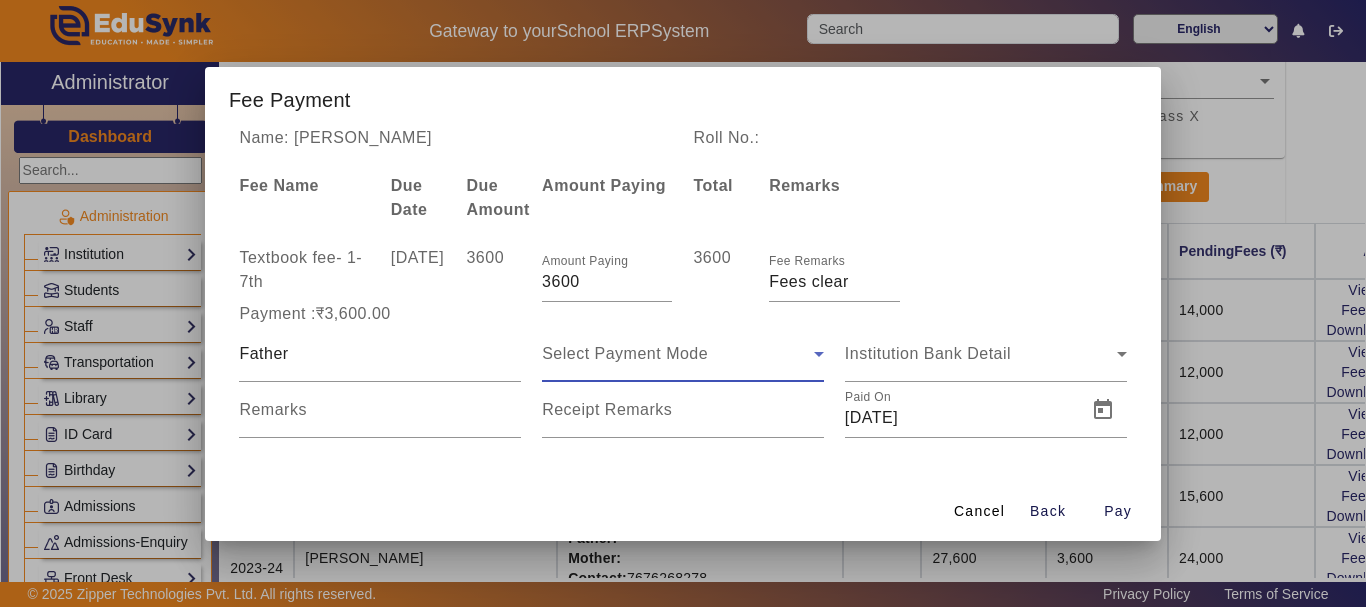 click on "Select Payment Mode" at bounding box center (625, 353) 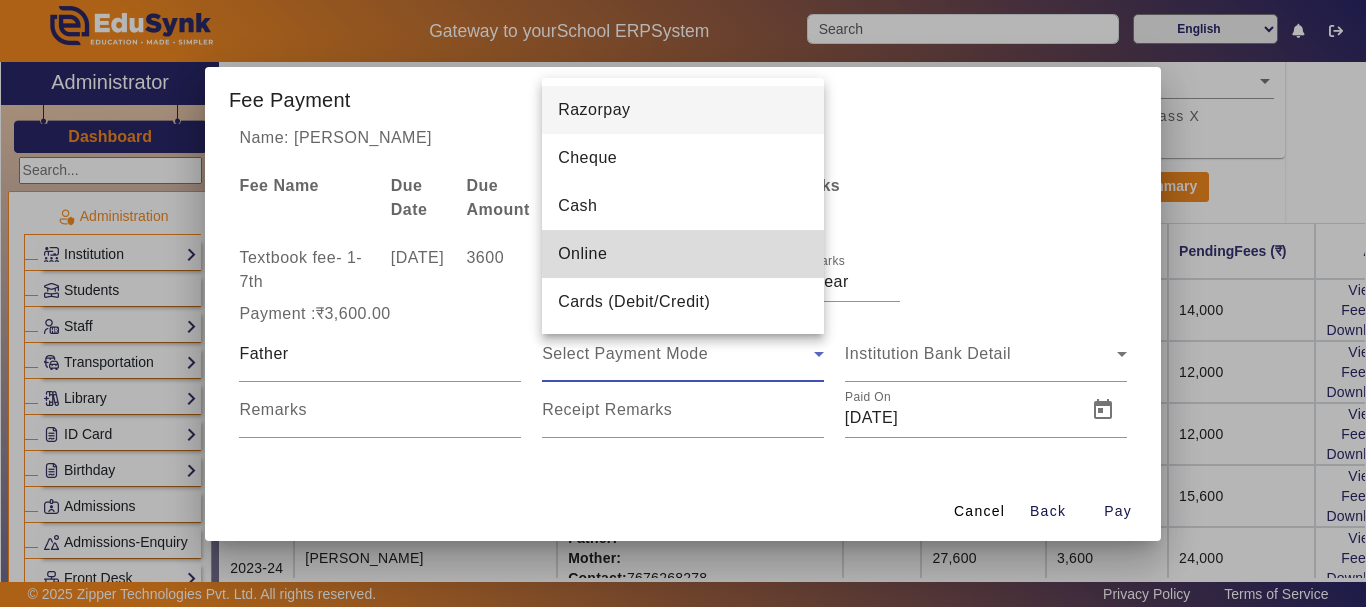 click on "Online" at bounding box center (582, 254) 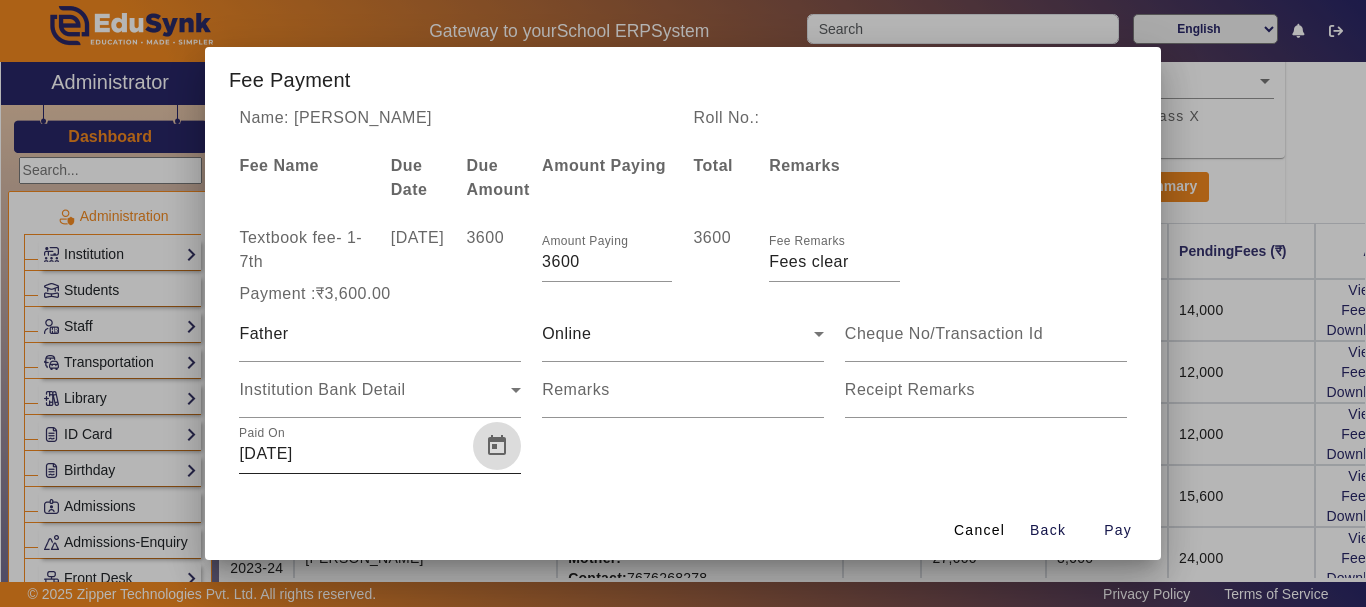 click at bounding box center [497, 446] 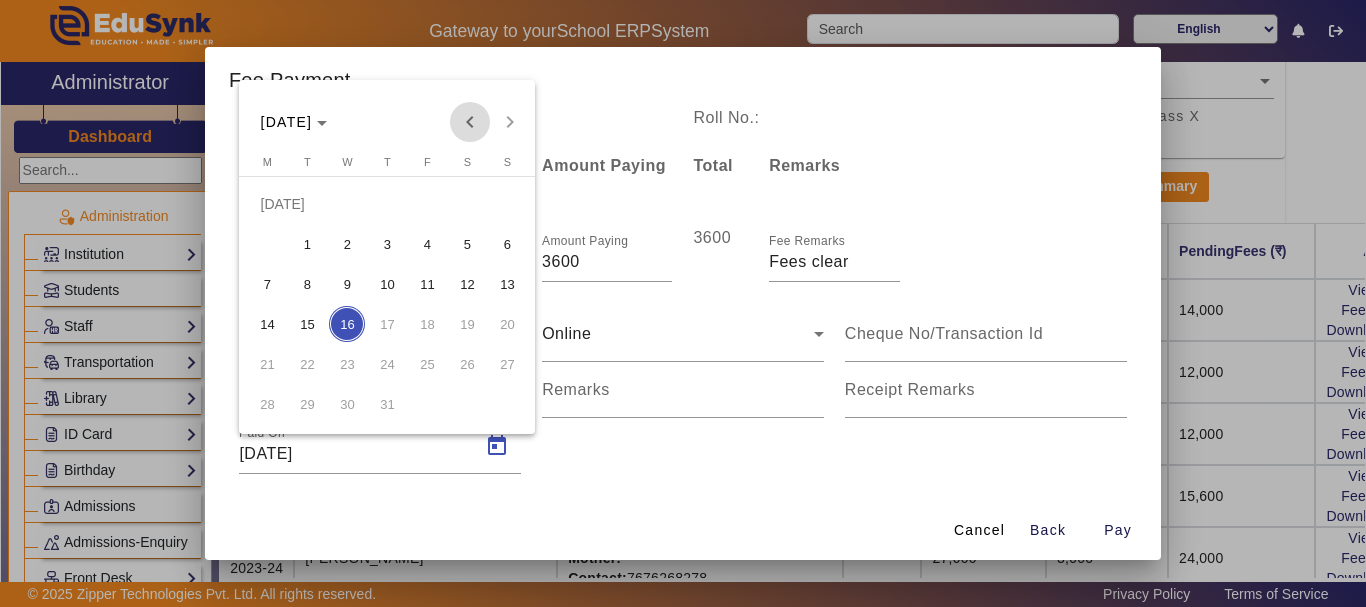 click at bounding box center [470, 122] 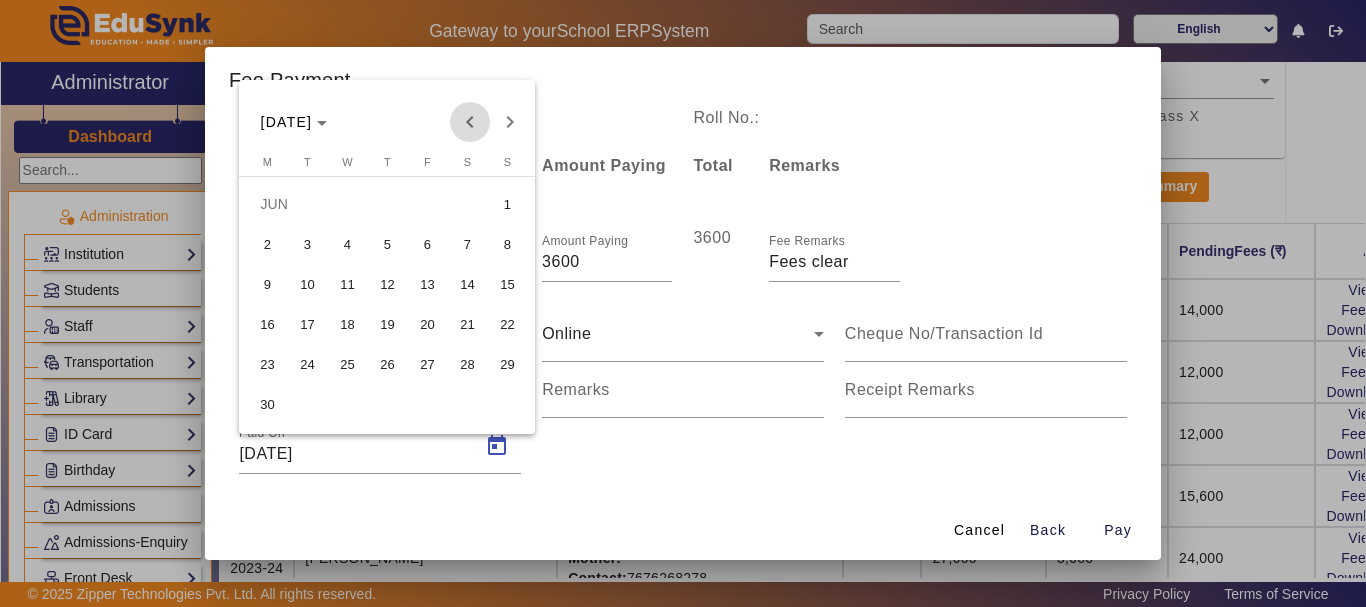click at bounding box center [470, 122] 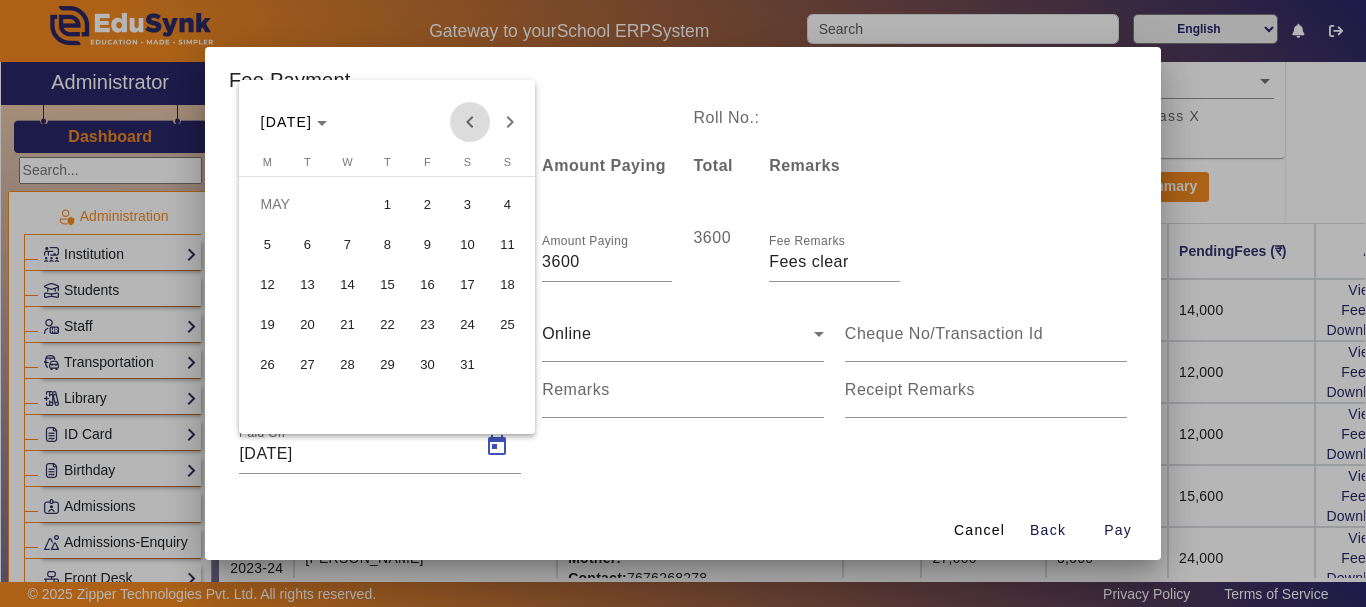 click at bounding box center [470, 122] 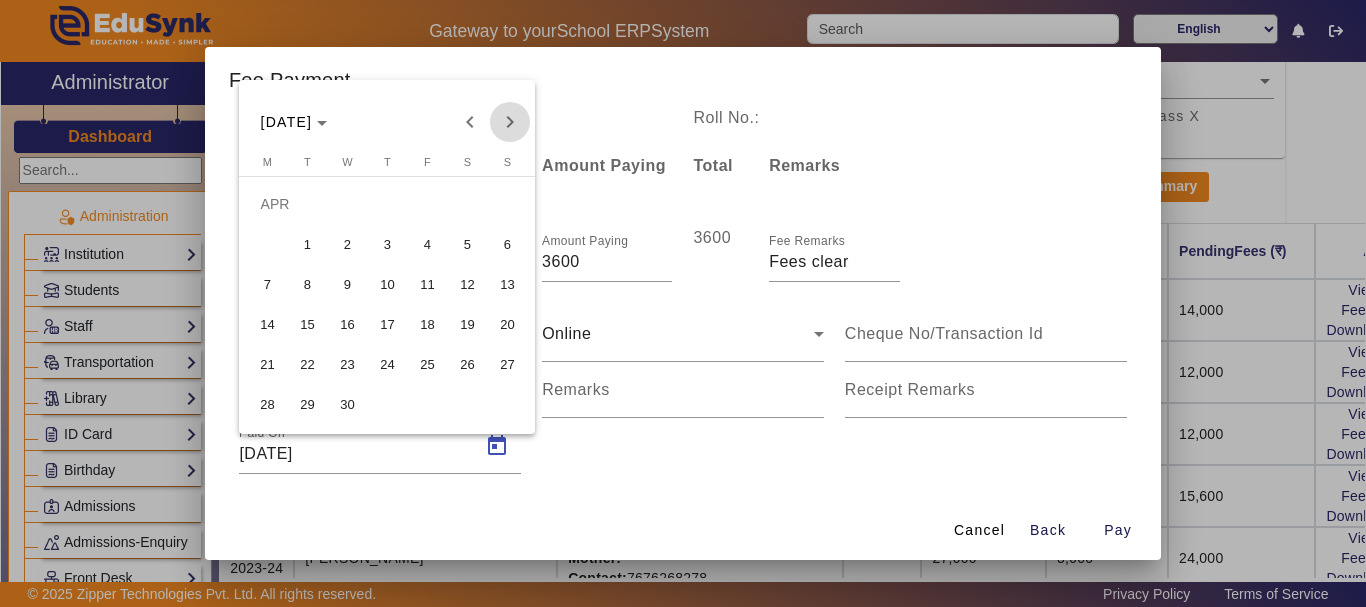 click at bounding box center [510, 122] 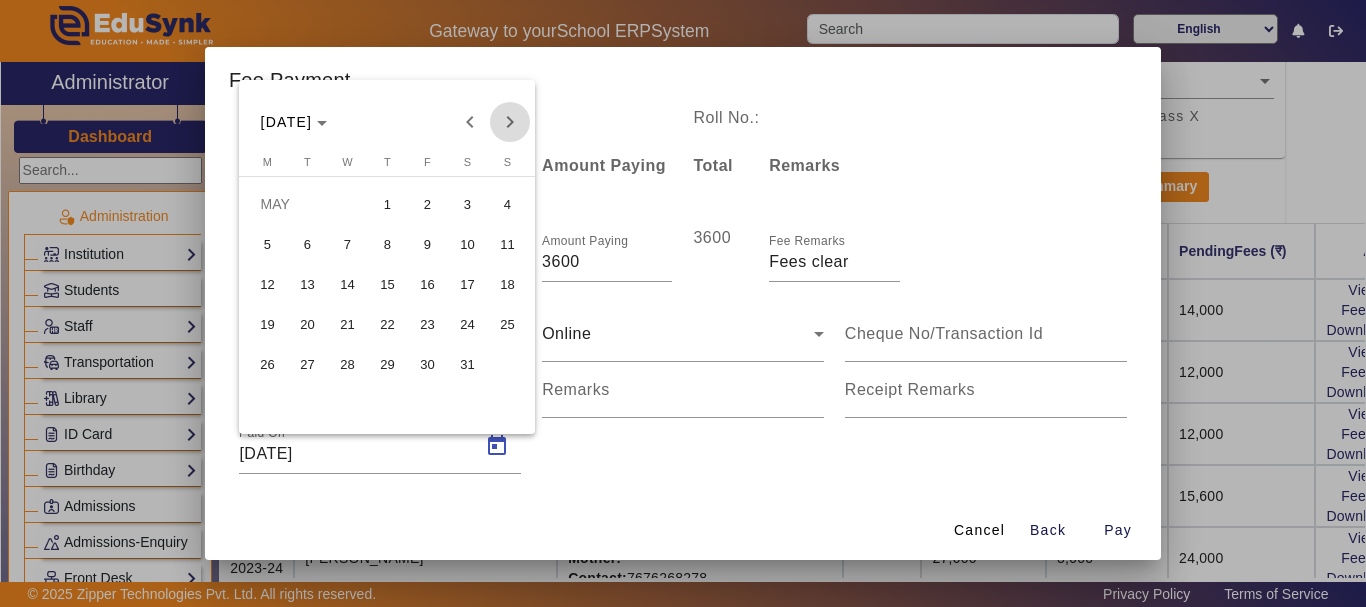 click at bounding box center (510, 122) 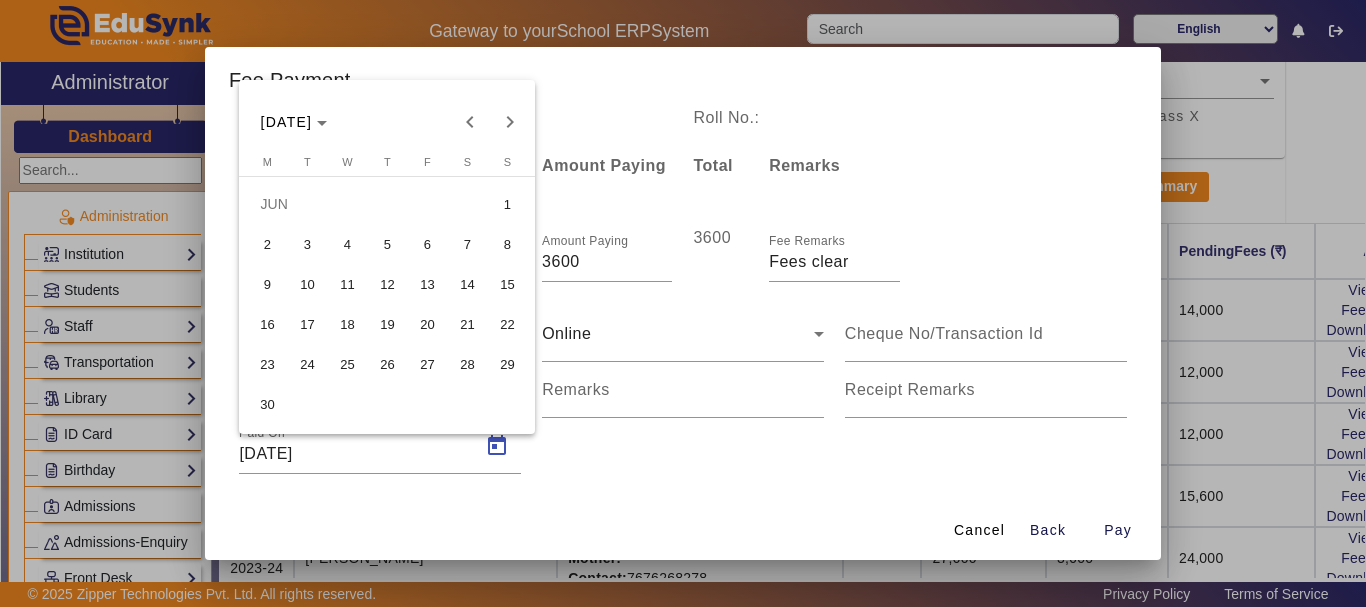 click on "4" at bounding box center (347, 244) 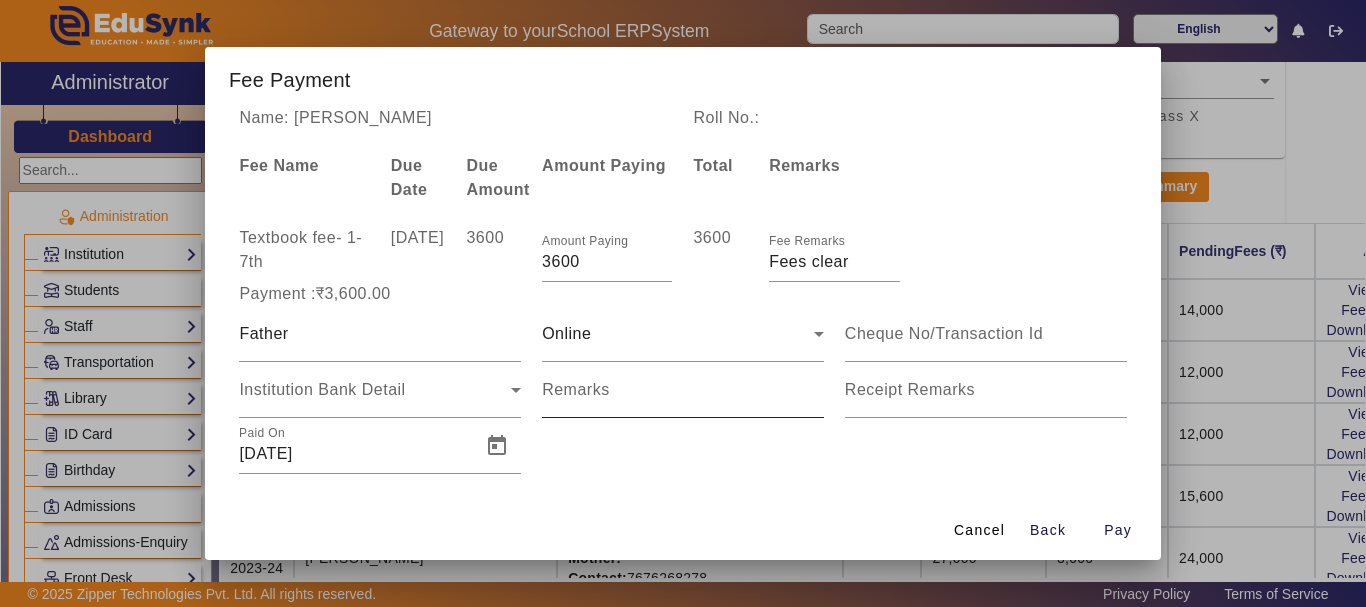click on "Remarks" at bounding box center (576, 390) 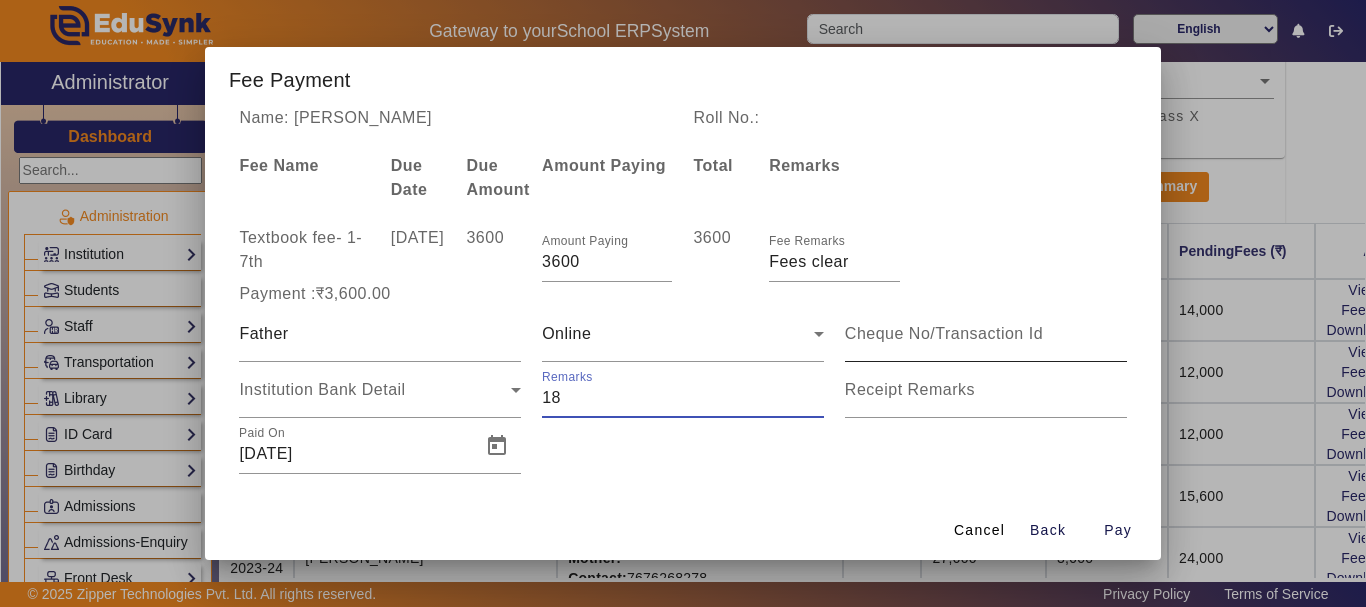 click at bounding box center (986, 334) 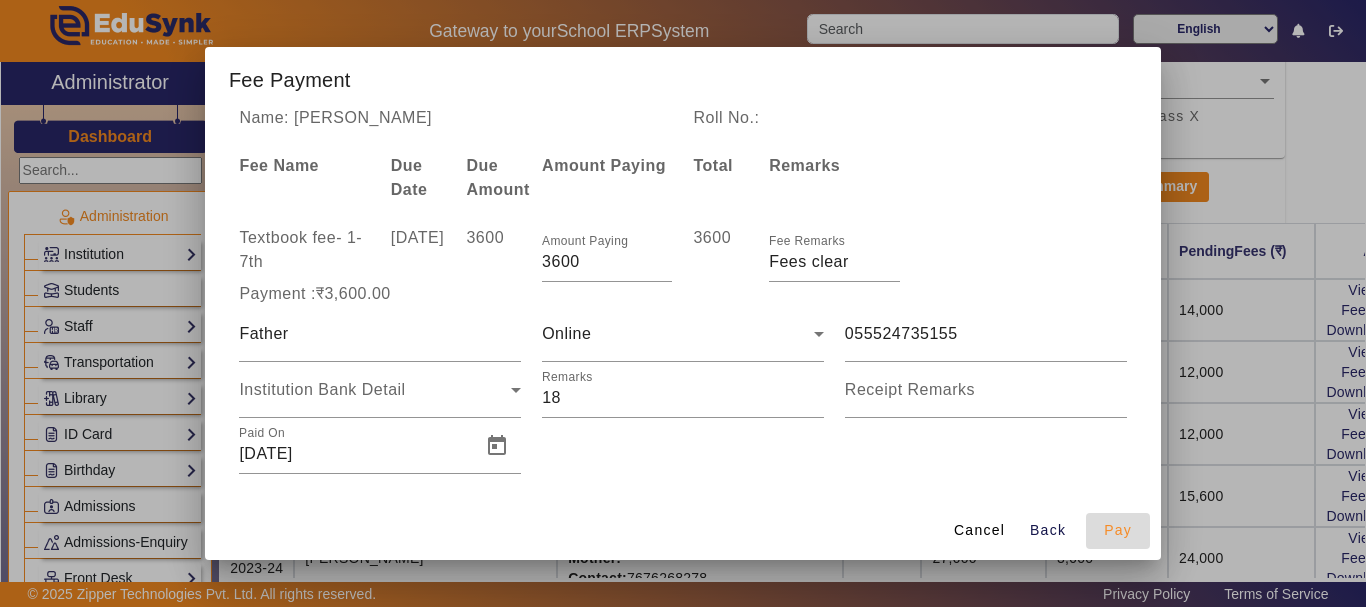 click on "Pay" at bounding box center (1118, 530) 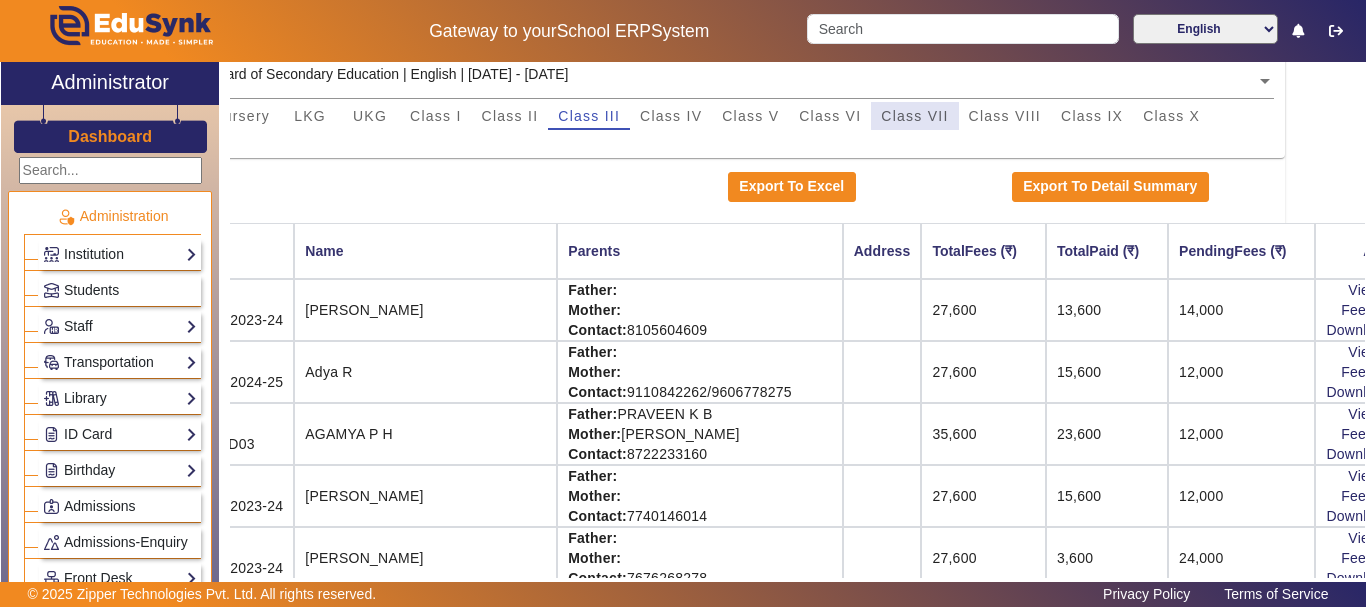 click on "Class VII" at bounding box center [914, 116] 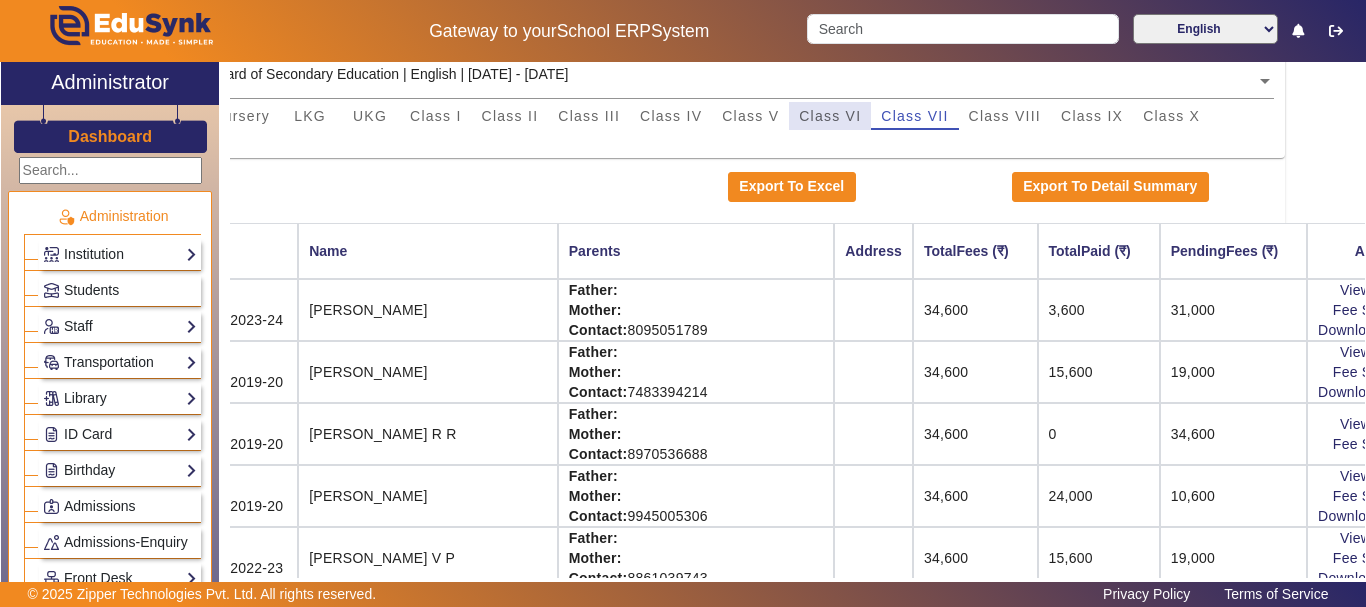 click on "Class VI" at bounding box center [830, 116] 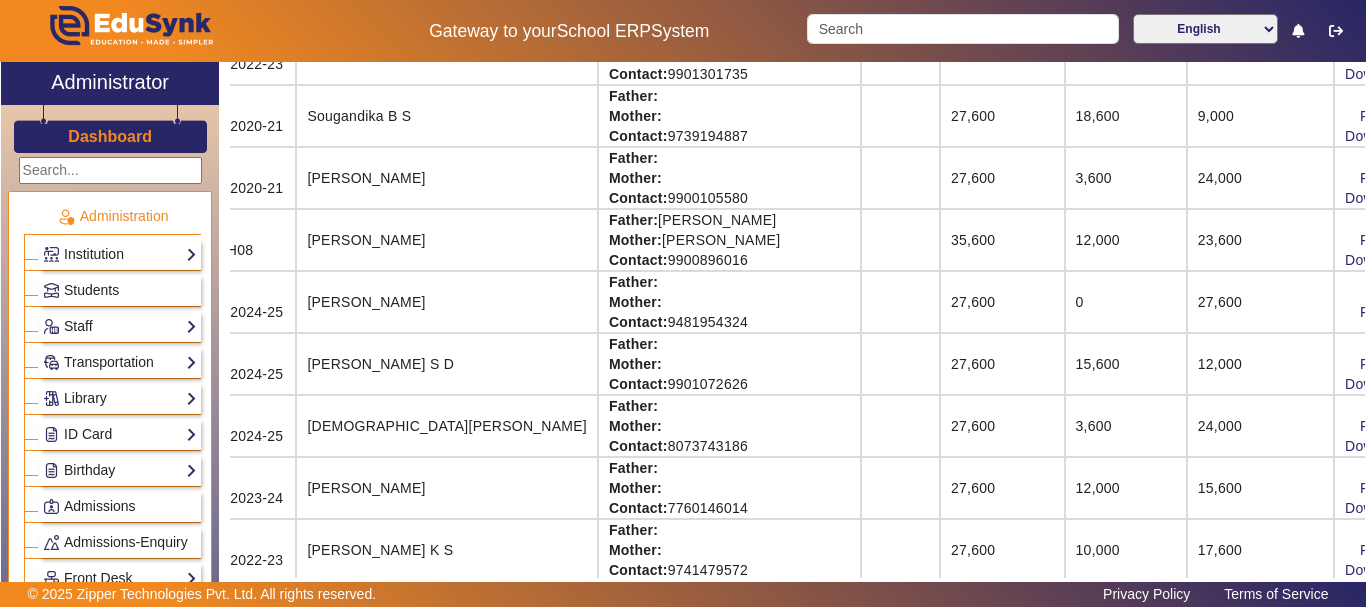 scroll, scrollTop: 2273, scrollLeft: 80, axis: both 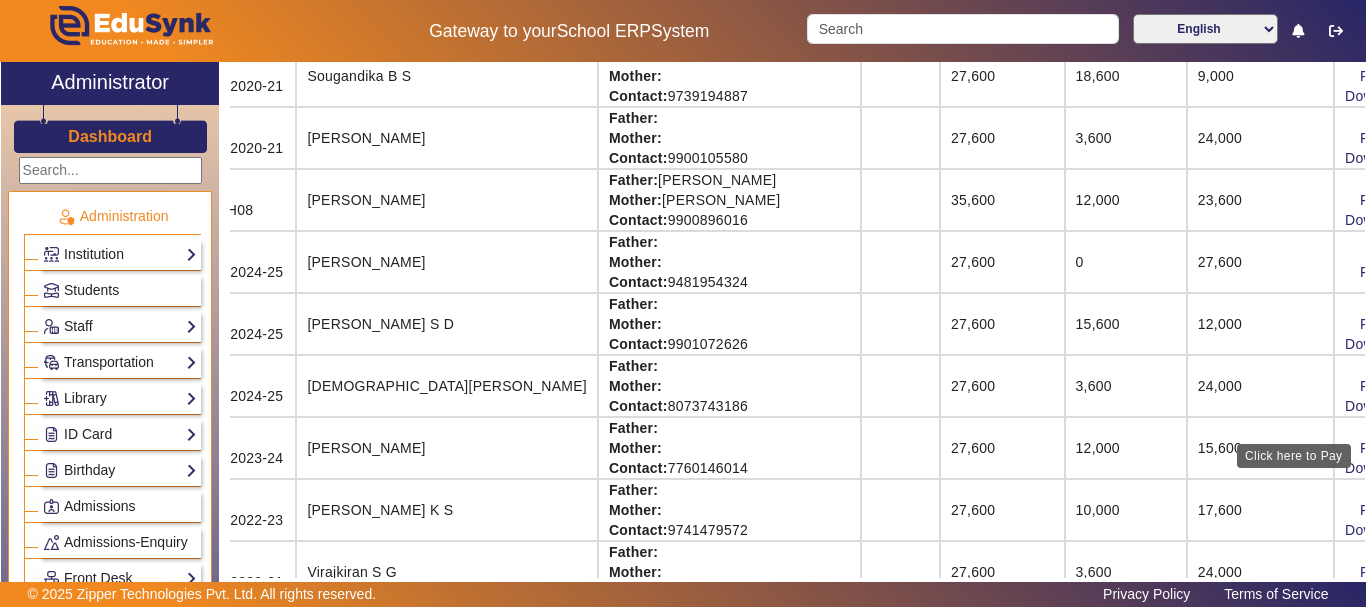 click on "View & Pay" 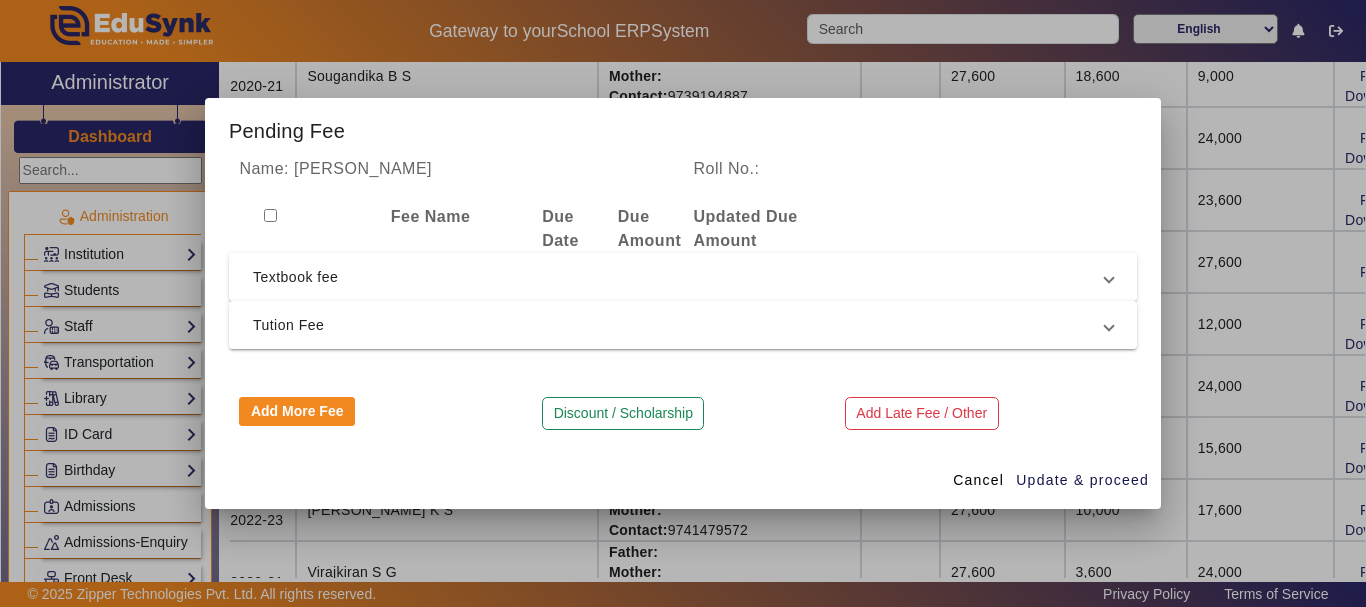 click on "Textbook fee" at bounding box center [679, 277] 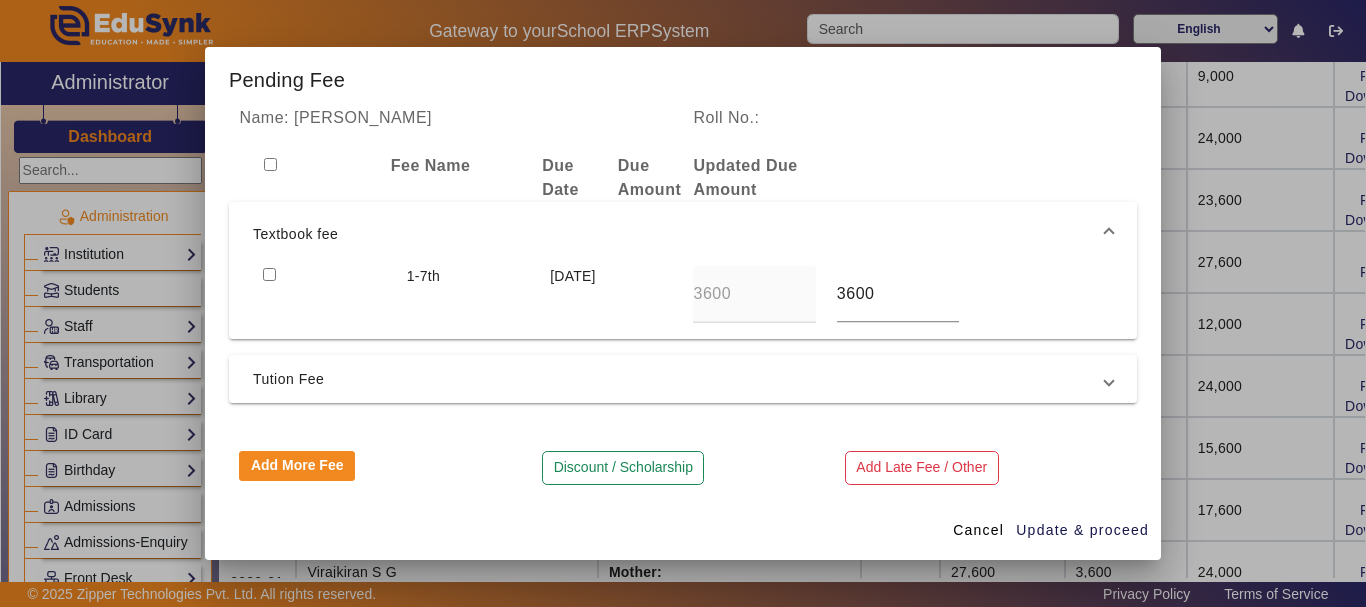 click at bounding box center (269, 274) 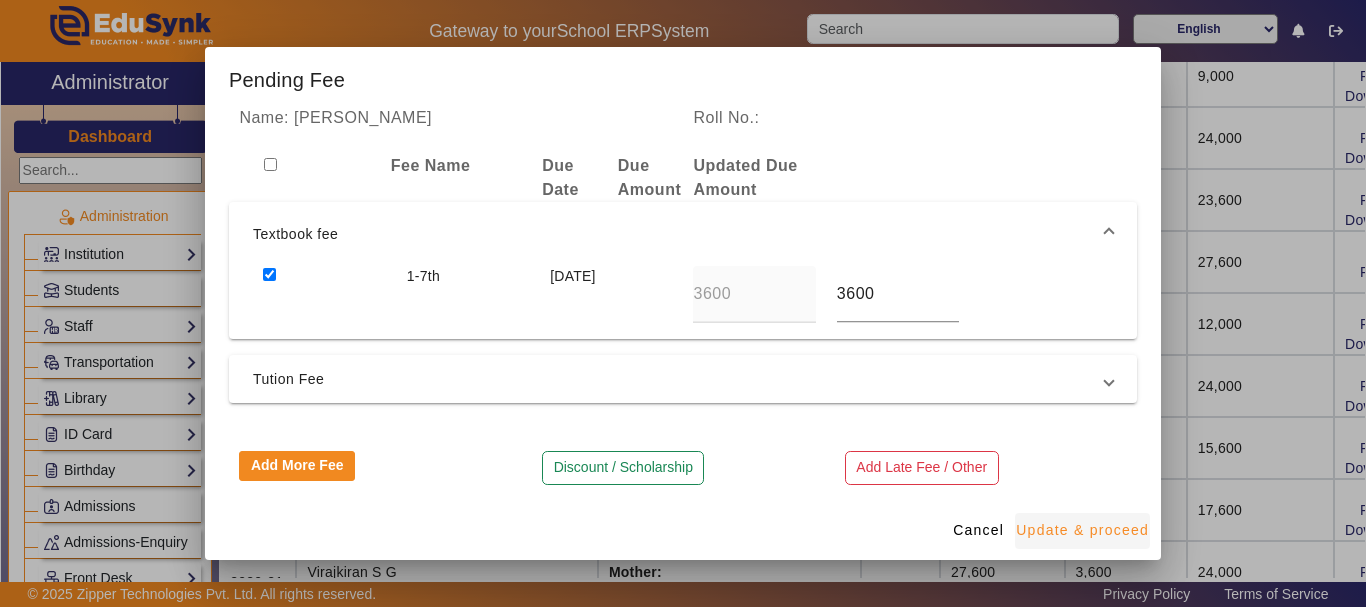click on "Update & proceed" at bounding box center (1082, 530) 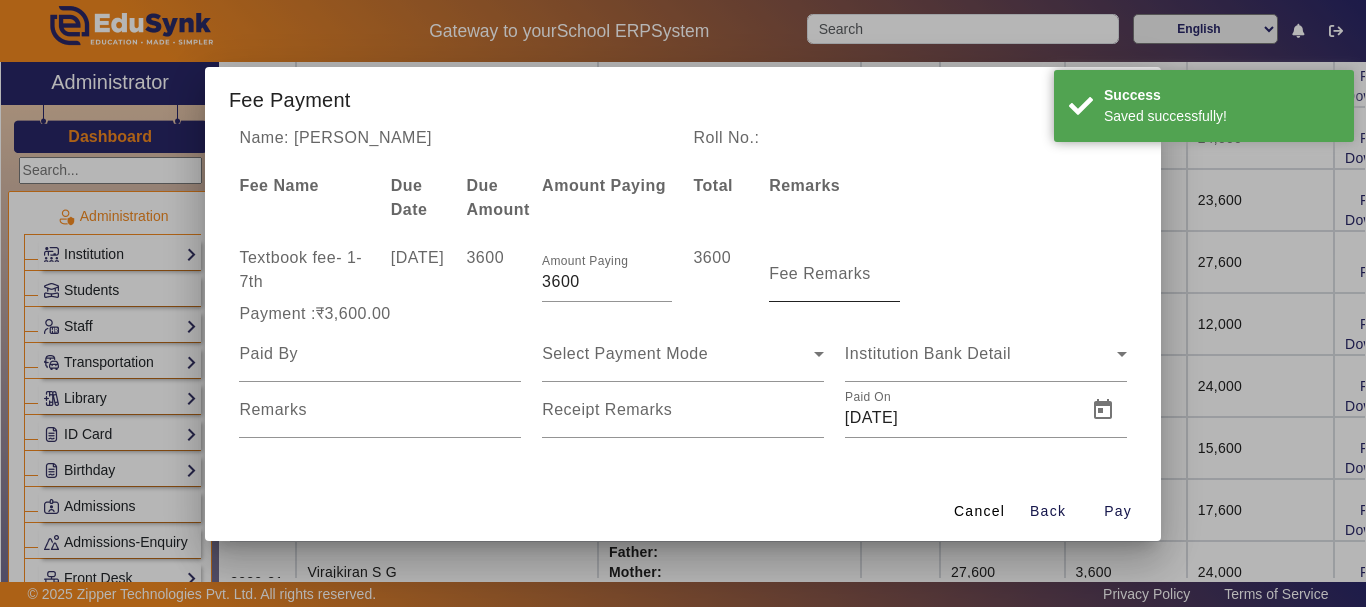 click on "Fee Remarks" at bounding box center [820, 273] 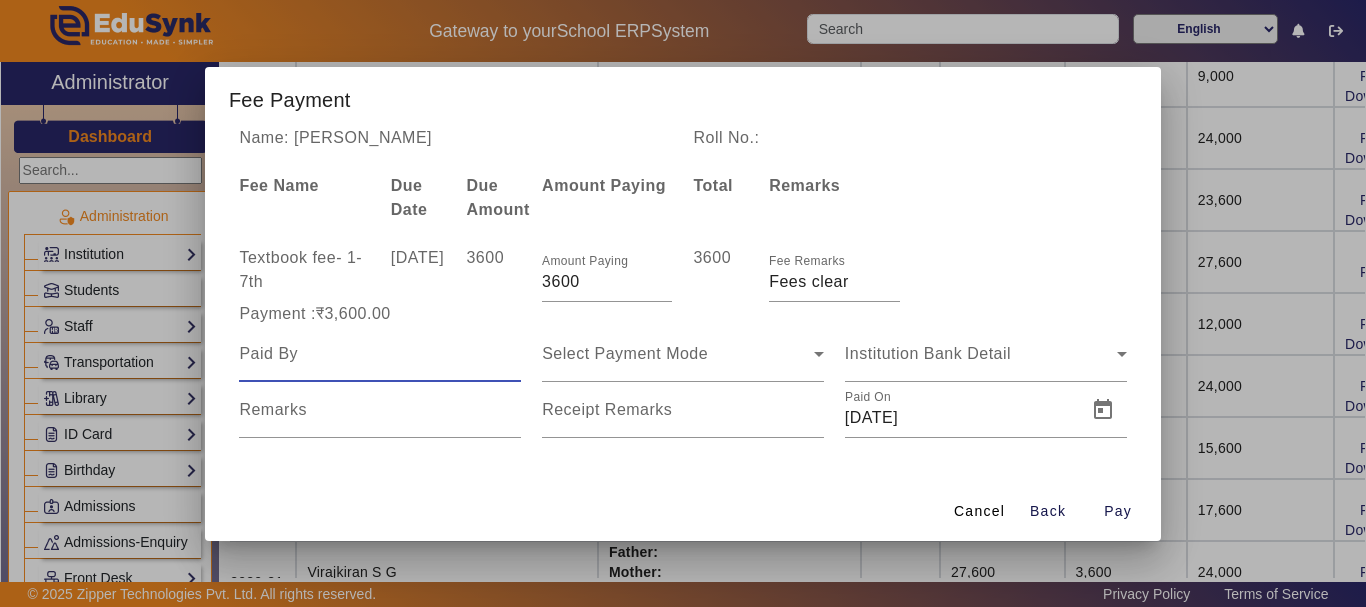 click at bounding box center (380, 354) 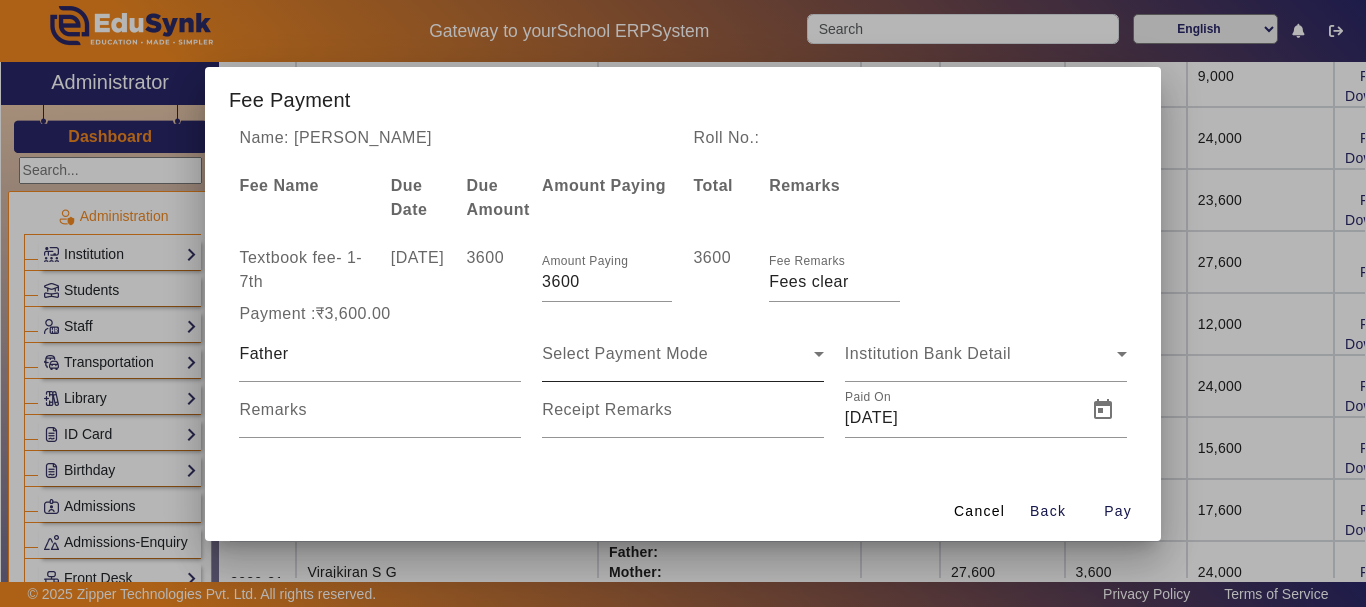 click on "Select Payment Mode" at bounding box center (683, 354) 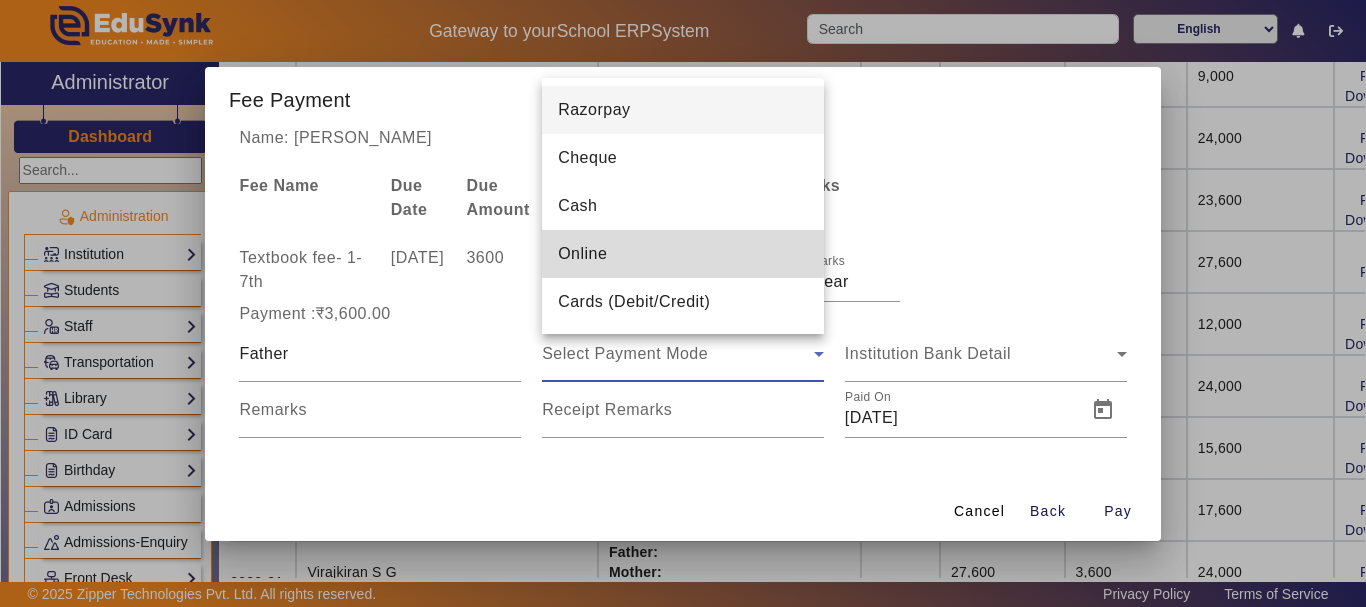click on "Online" at bounding box center [582, 254] 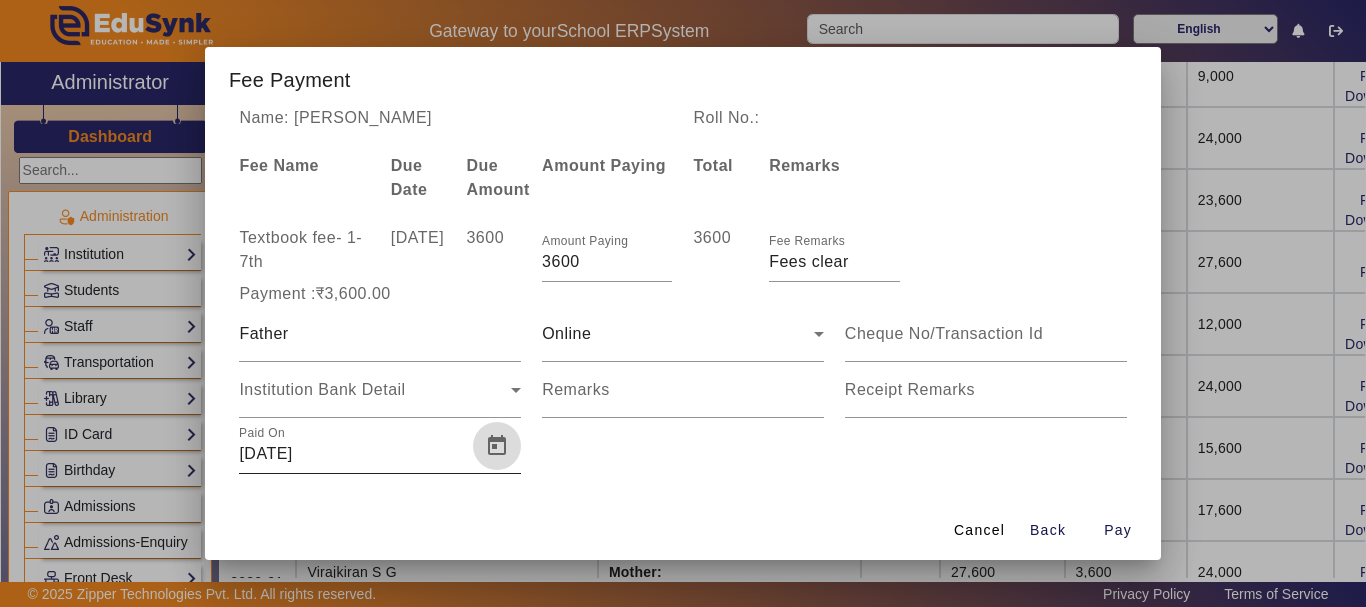 click at bounding box center [497, 446] 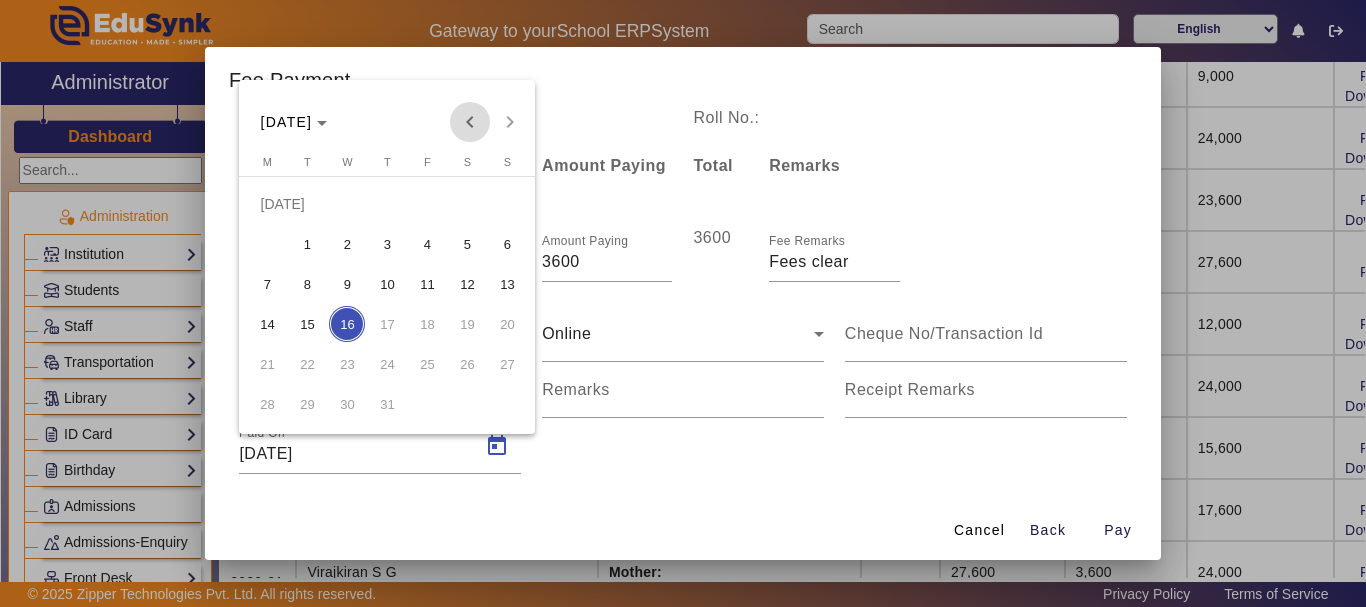 click at bounding box center (470, 122) 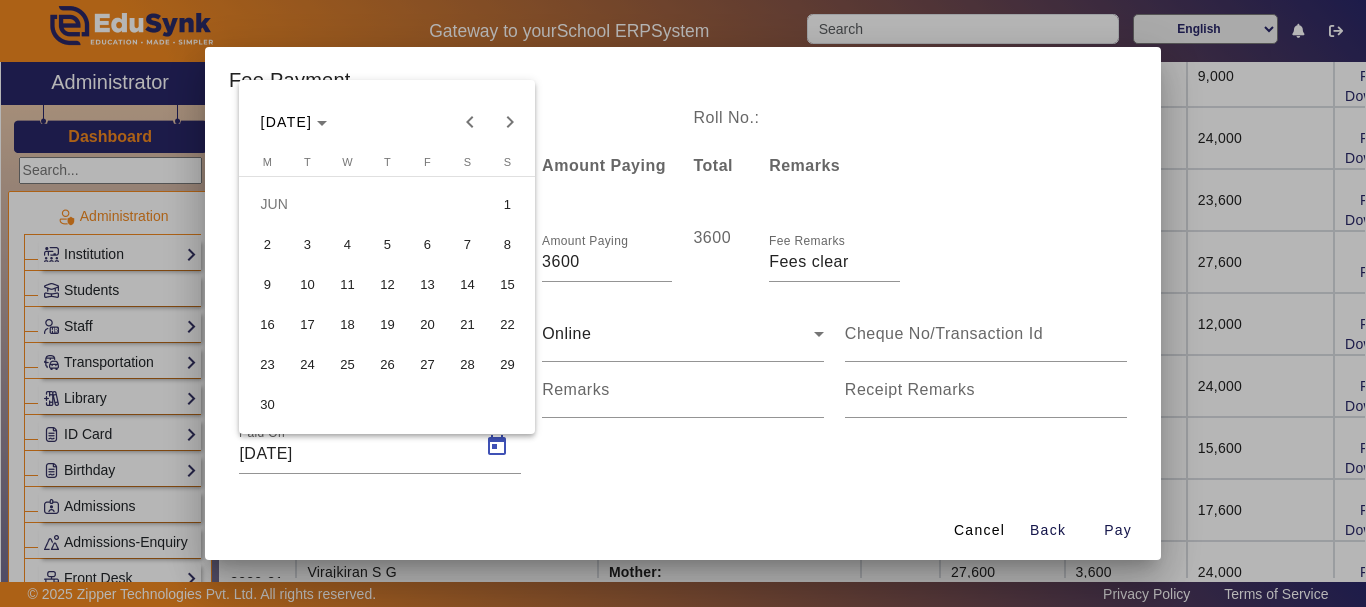 click on "4" at bounding box center (347, 244) 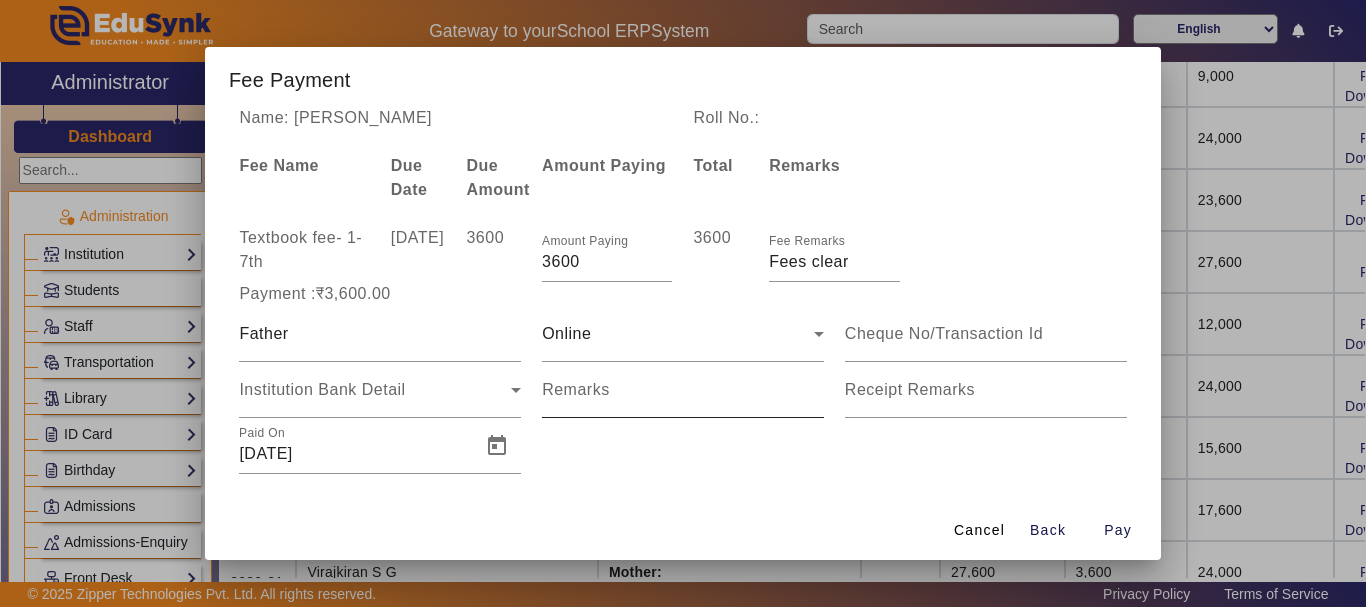 click on "Remarks" at bounding box center (576, 389) 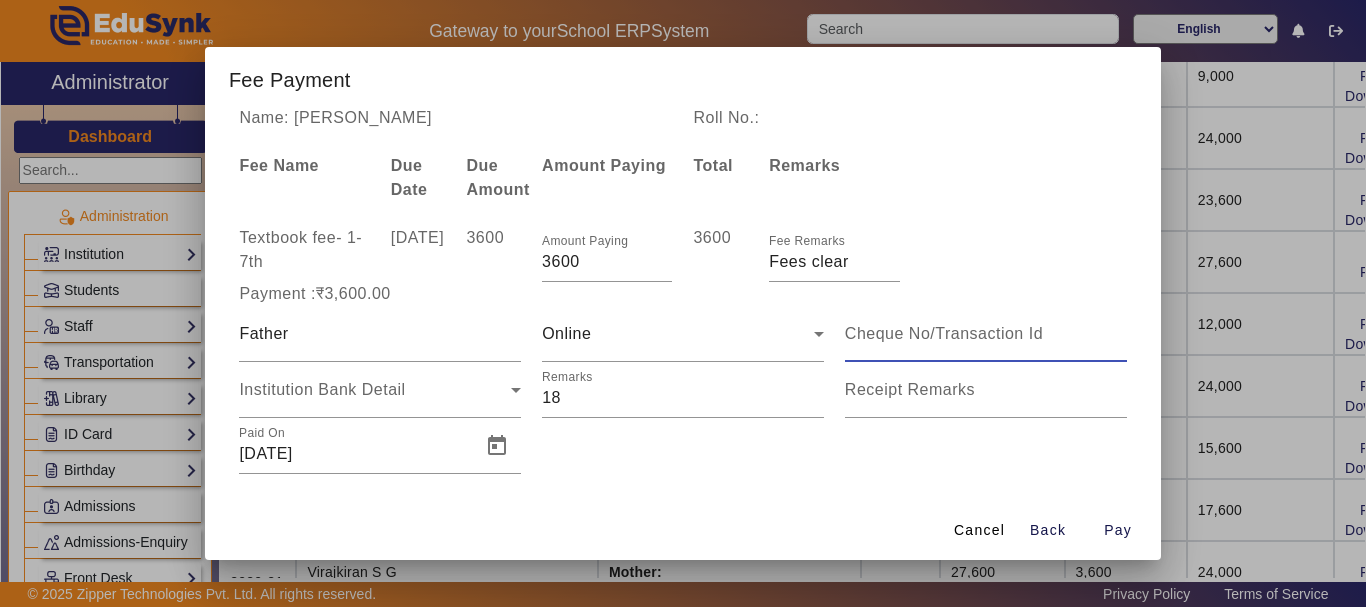 click at bounding box center (986, 334) 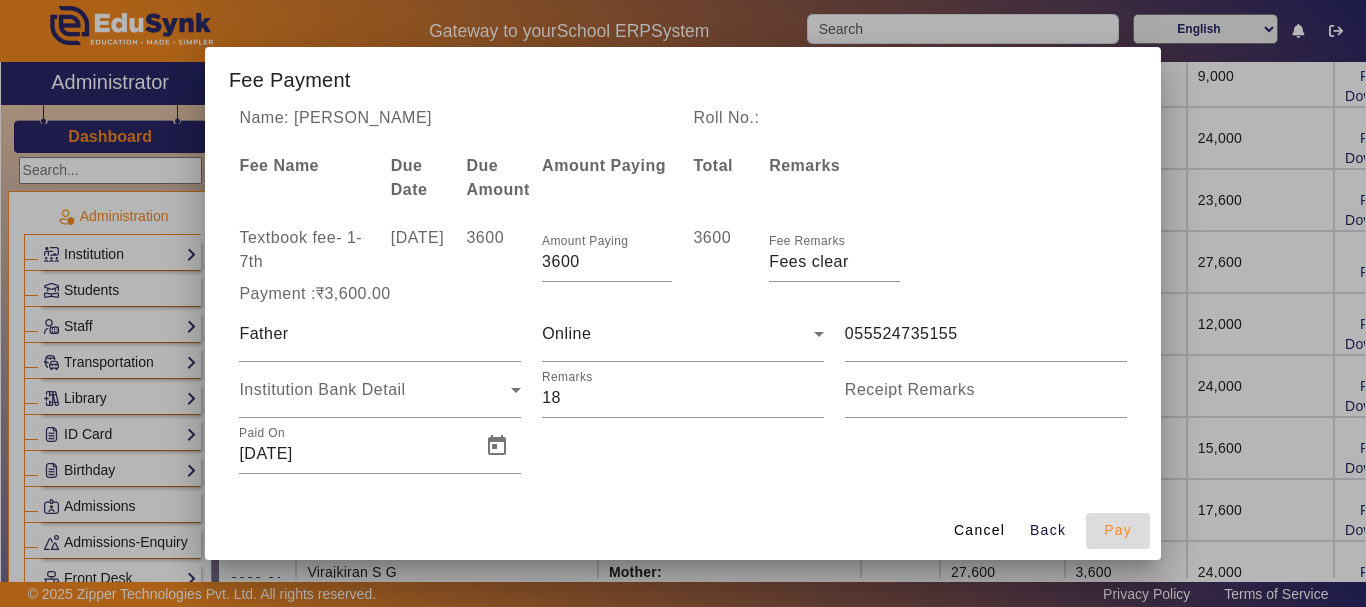 click on "Pay" at bounding box center [1118, 530] 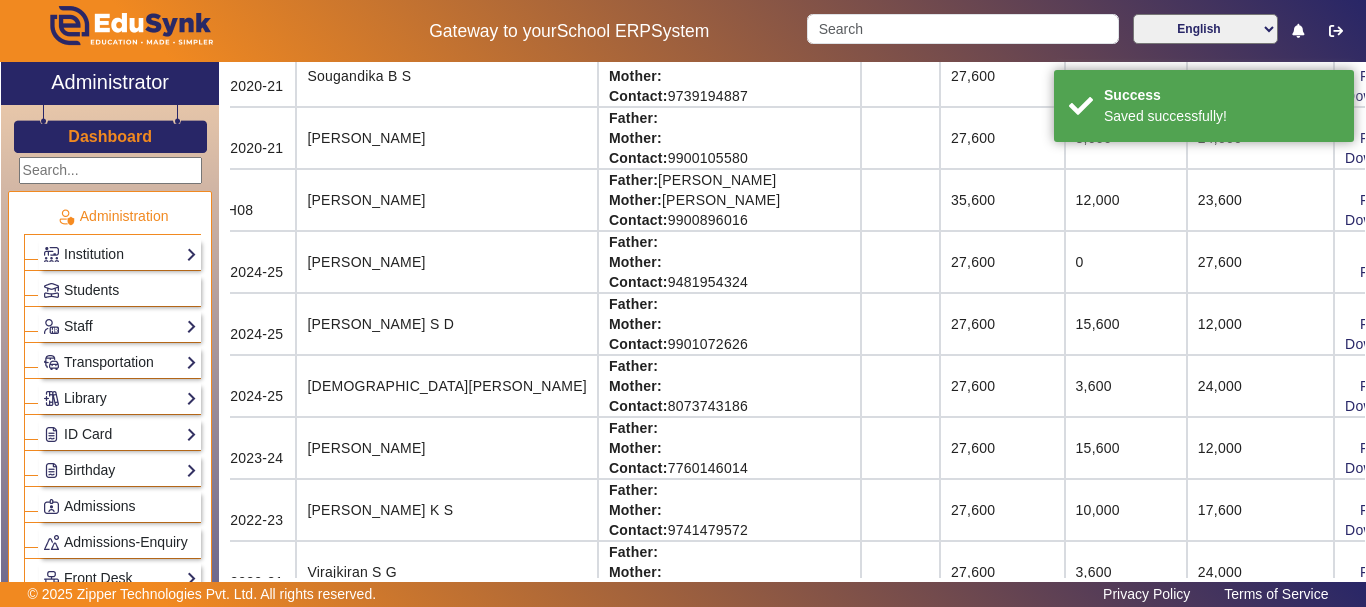 scroll, scrollTop: 41, scrollLeft: 80, axis: both 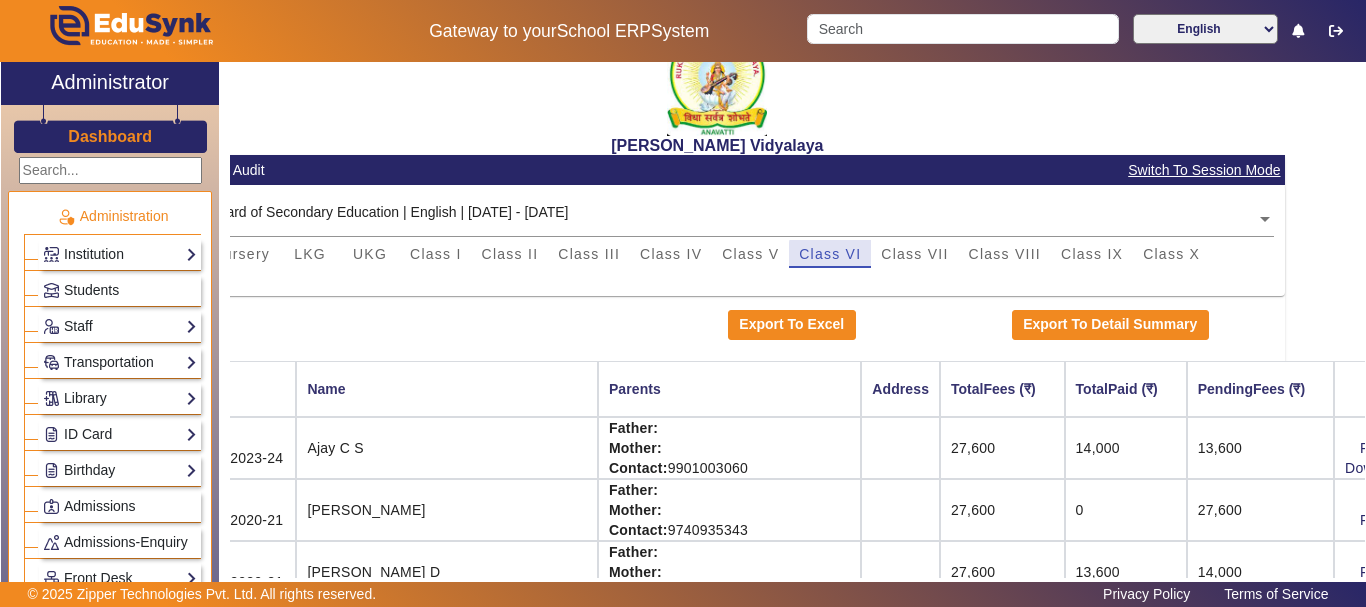click on "Class VI" at bounding box center (830, 254) 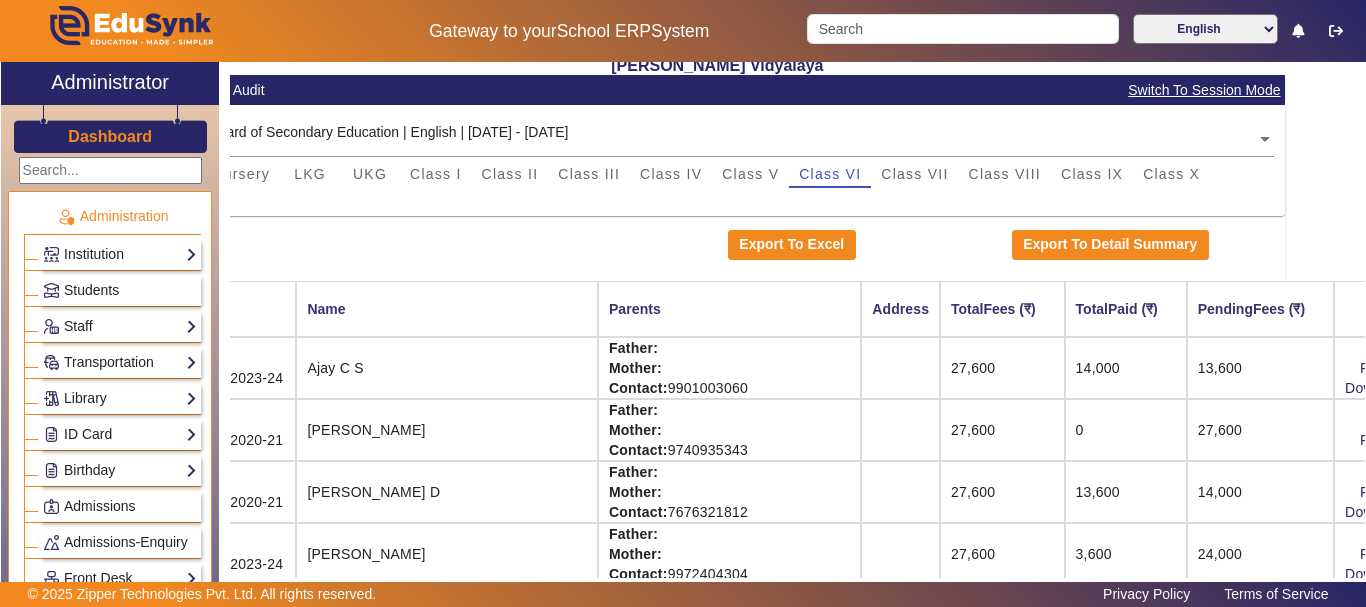 scroll, scrollTop: 174, scrollLeft: 80, axis: both 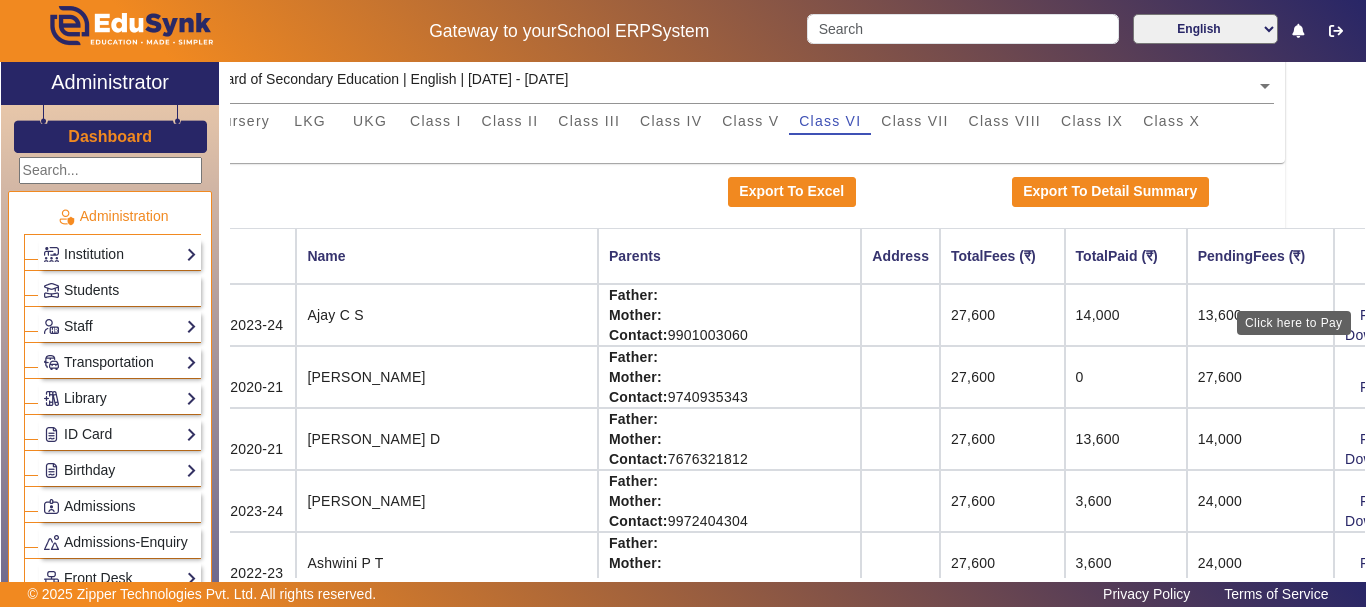 click on "View & Pay" 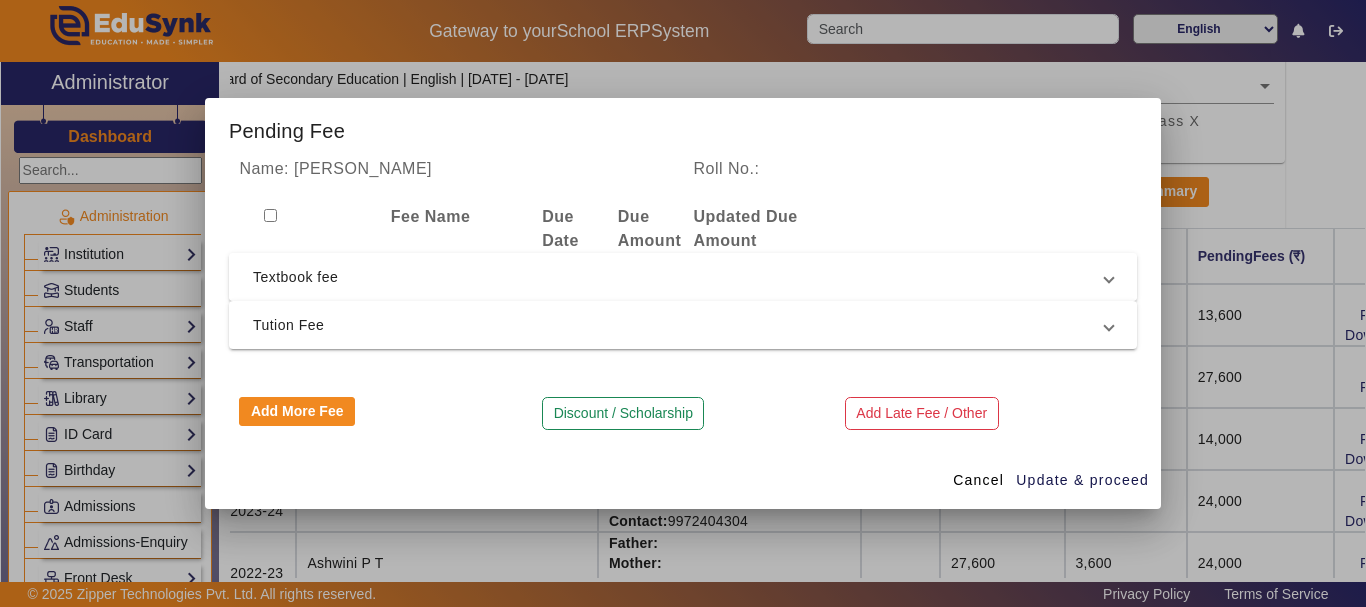 click on "Textbook fee" at bounding box center (683, 277) 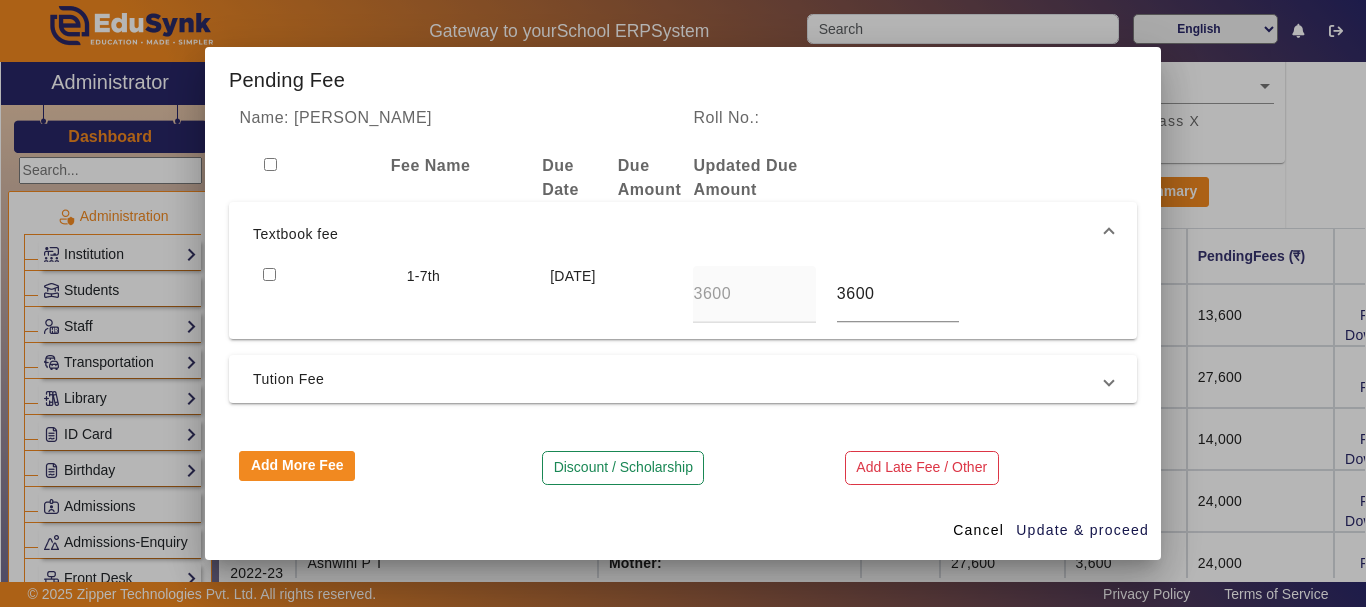 click at bounding box center (324, 294) 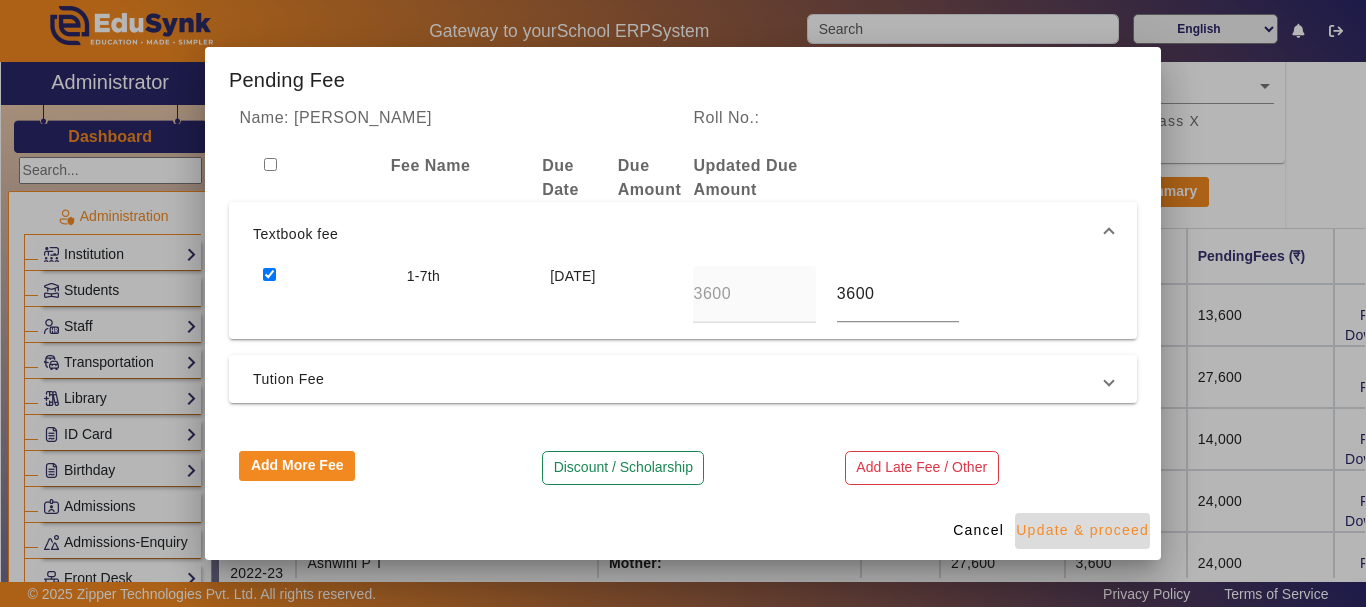 click on "Update & proceed" at bounding box center [1082, 530] 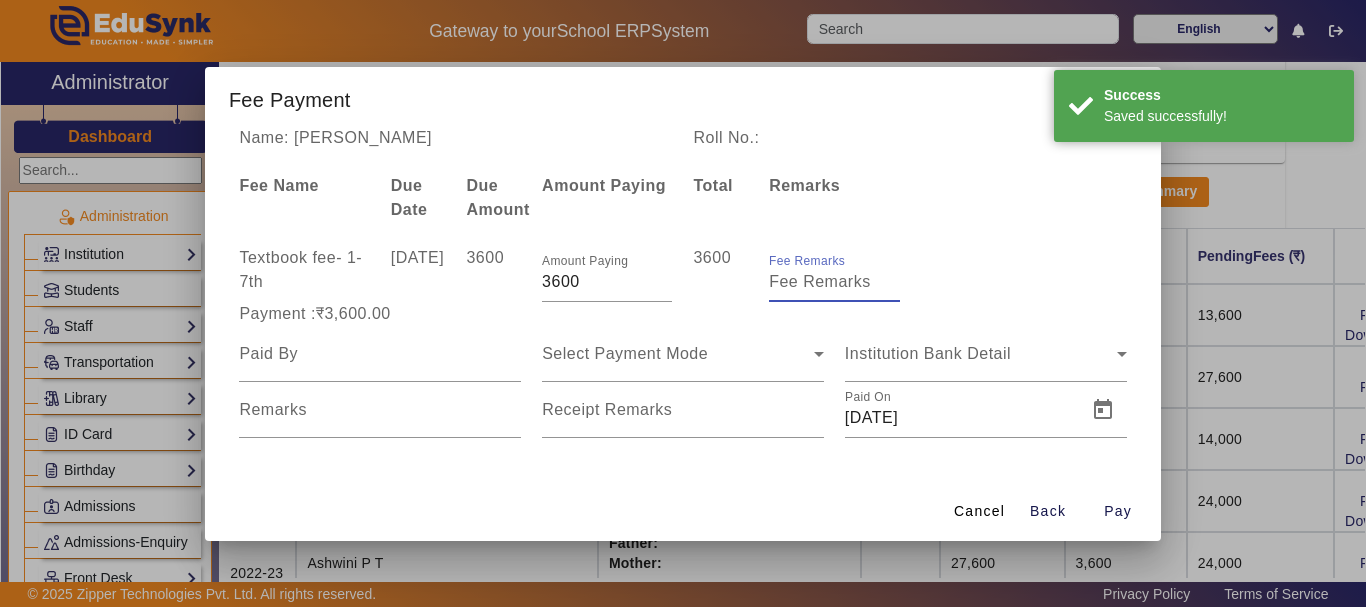 click on "Fee Remarks" at bounding box center (834, 282) 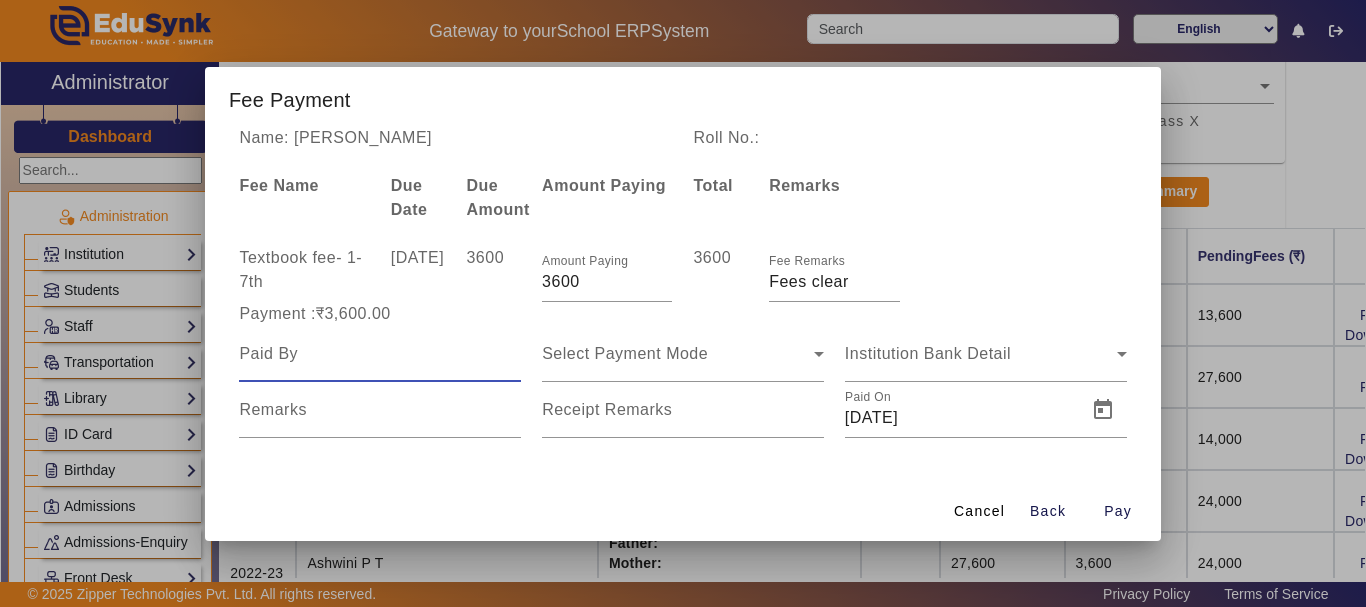 click at bounding box center [380, 354] 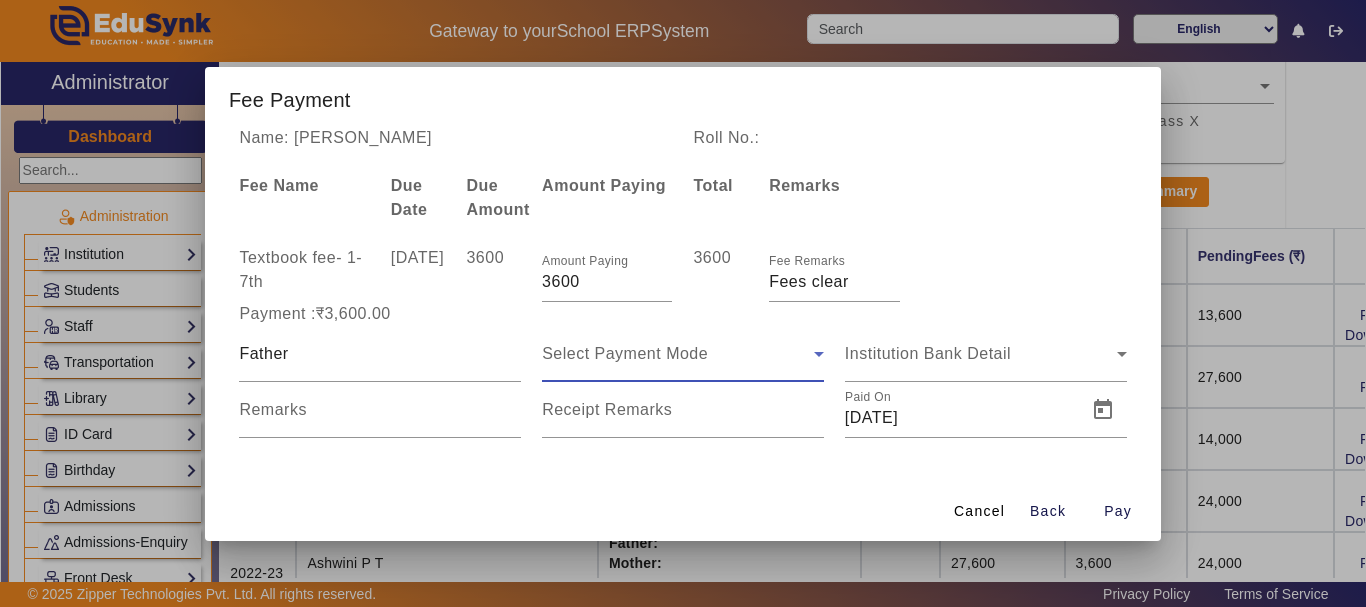 click on "Select Payment Mode" at bounding box center [625, 353] 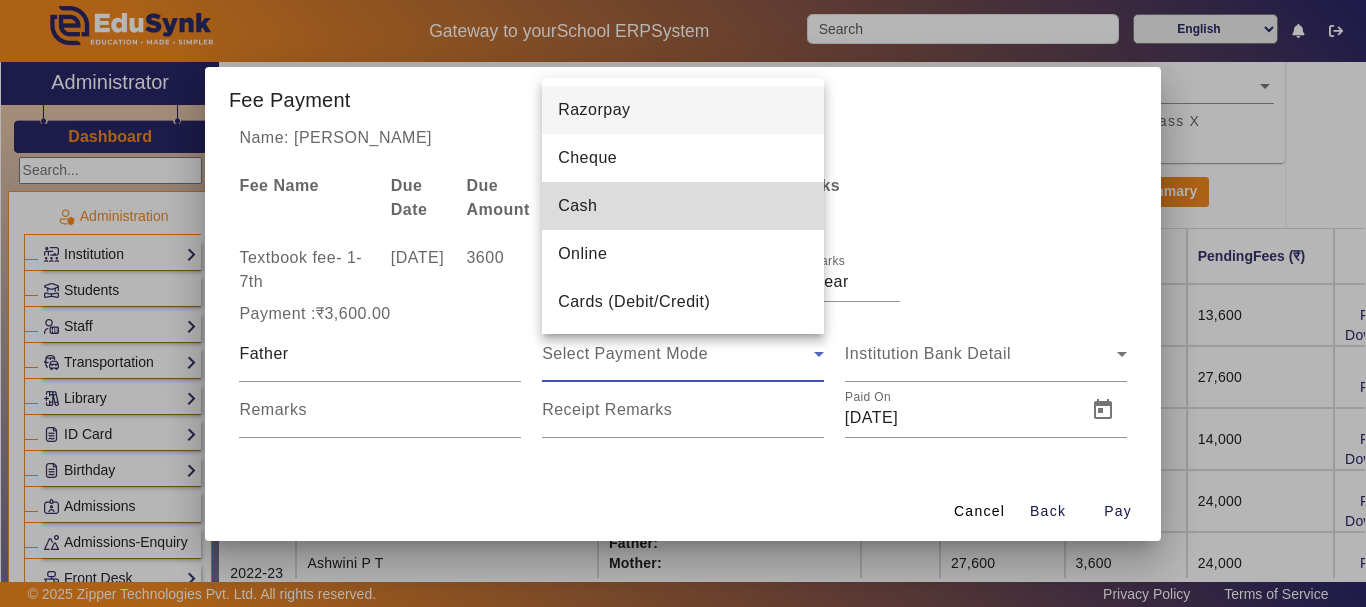 click on "Cash" at bounding box center (577, 206) 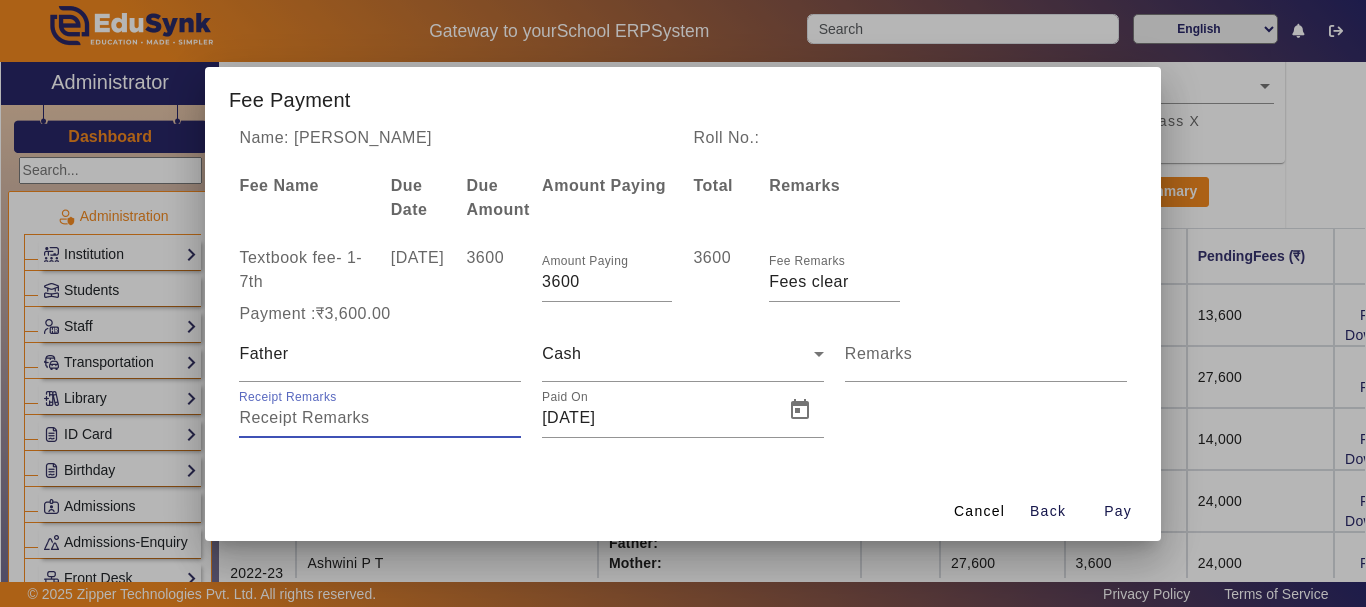 click on "Receipt Remarks" at bounding box center [380, 418] 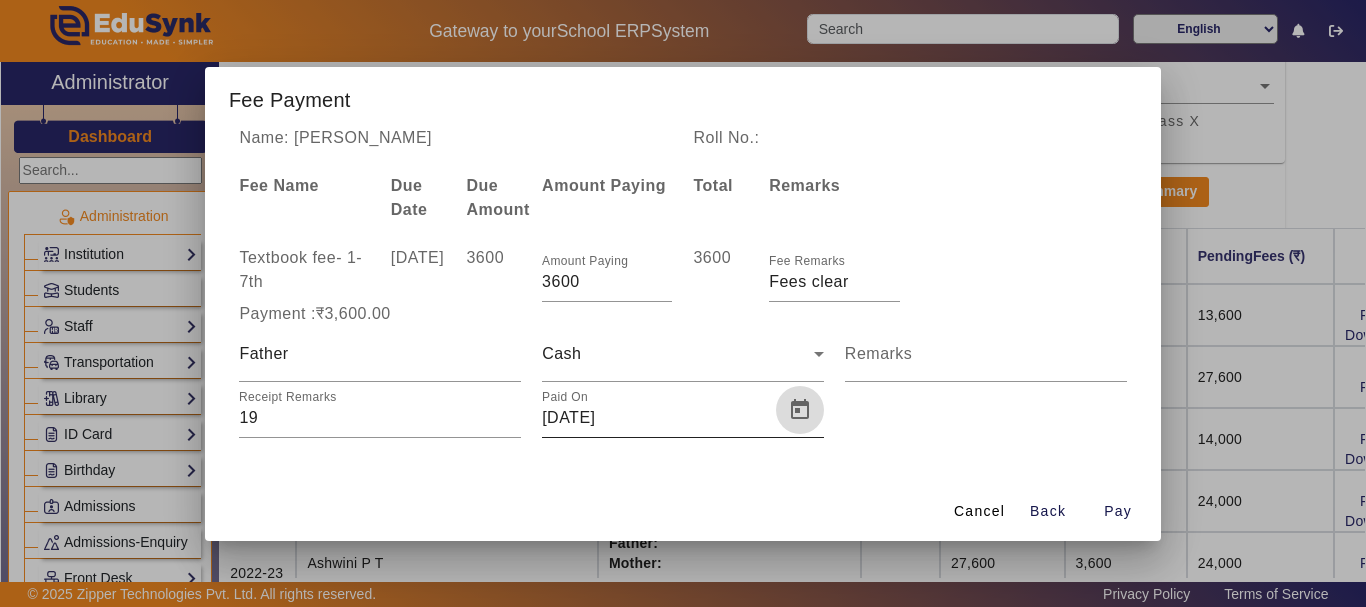 click at bounding box center (800, 410) 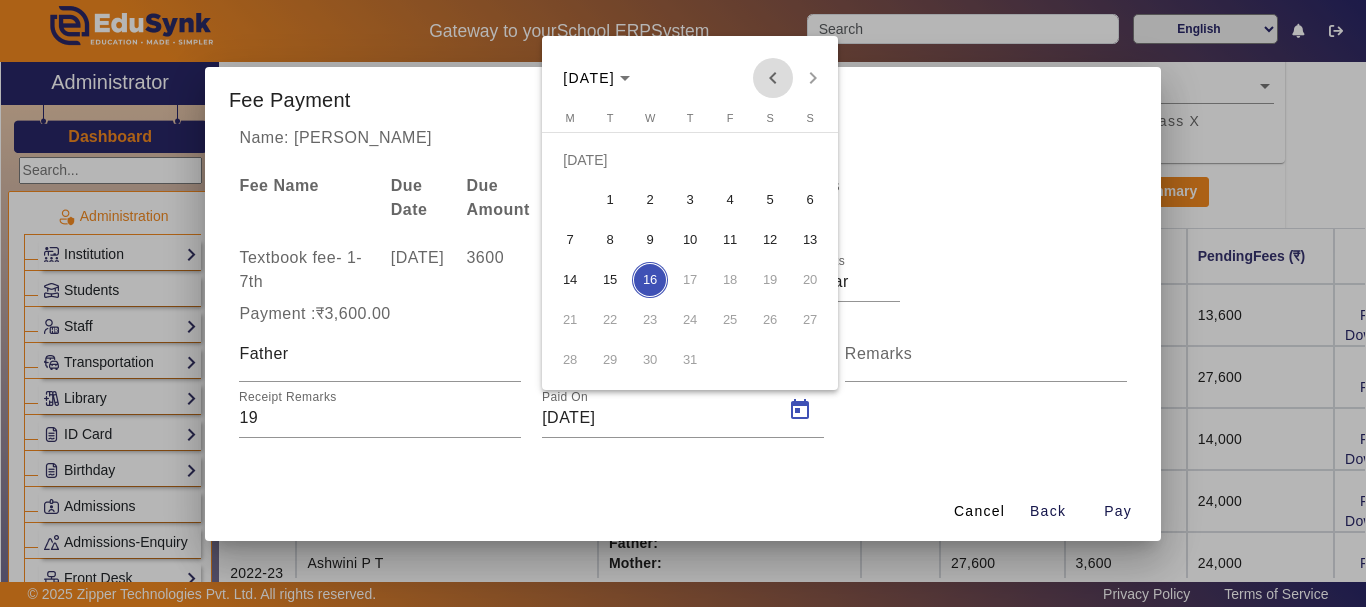 click at bounding box center [773, 78] 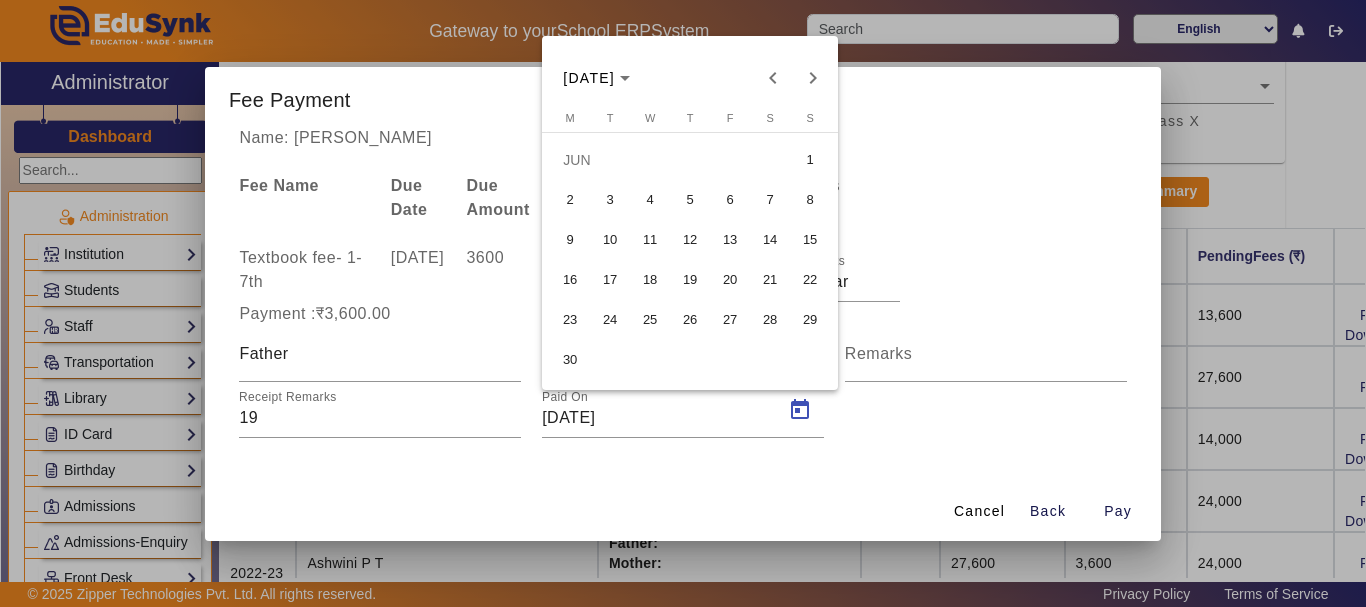 click on "4" at bounding box center [650, 200] 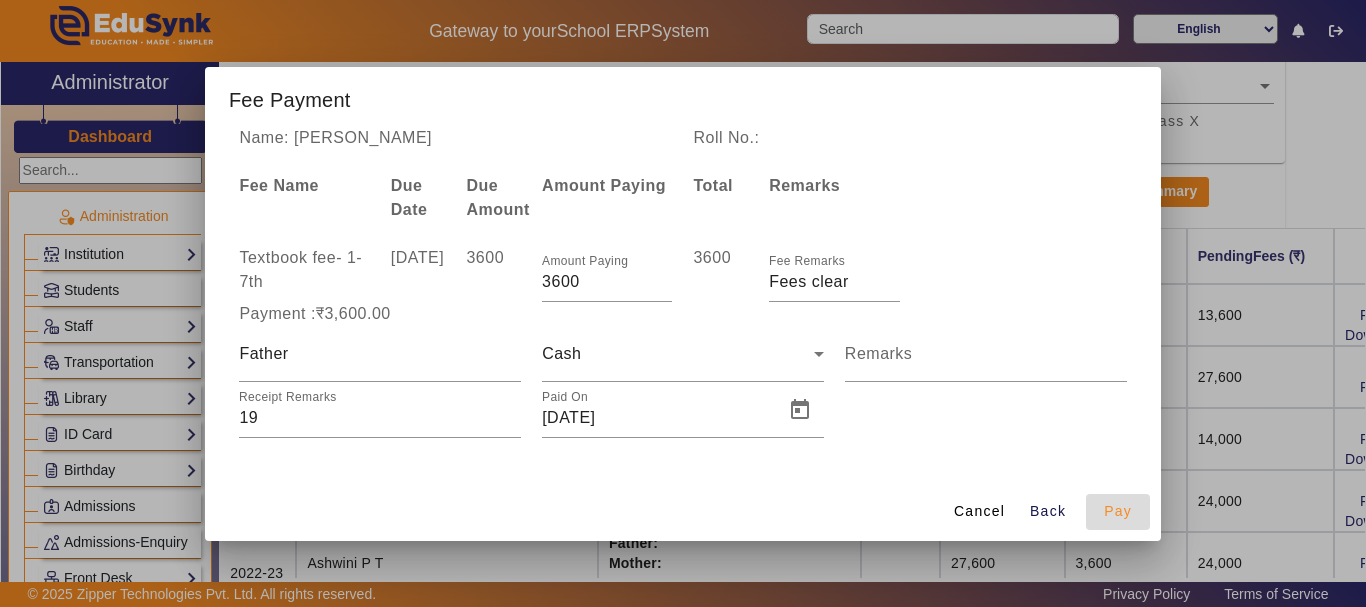 click on "Pay" at bounding box center (1118, 511) 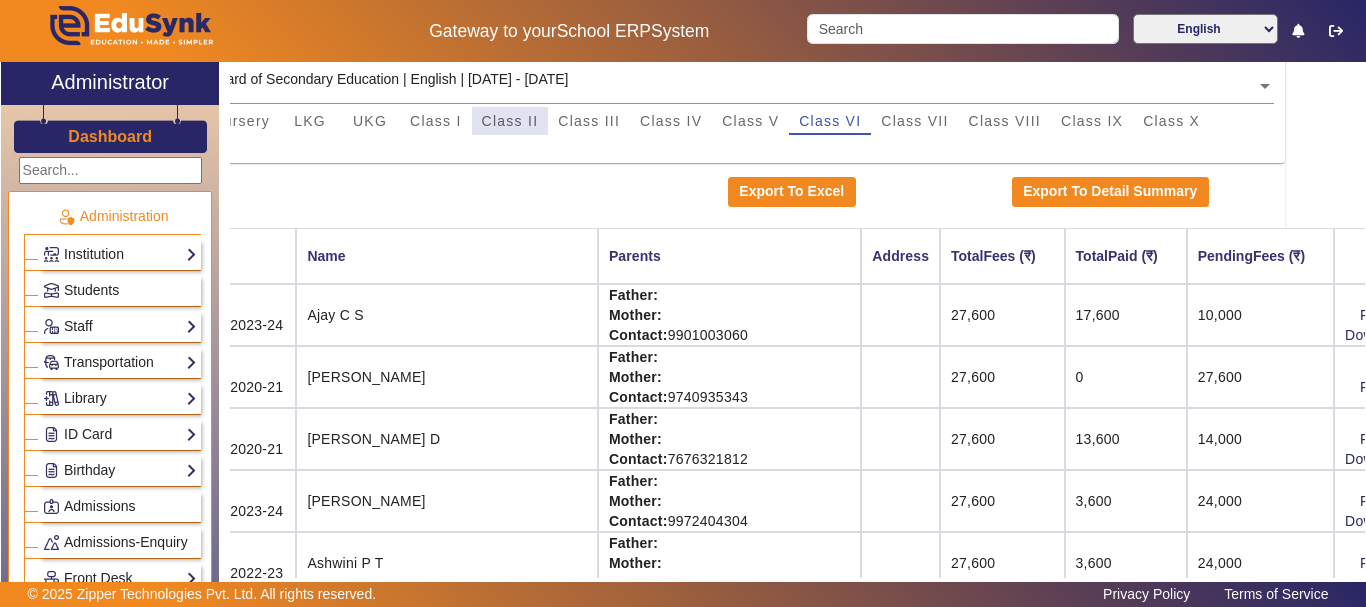 click on "Class II" at bounding box center [510, 121] 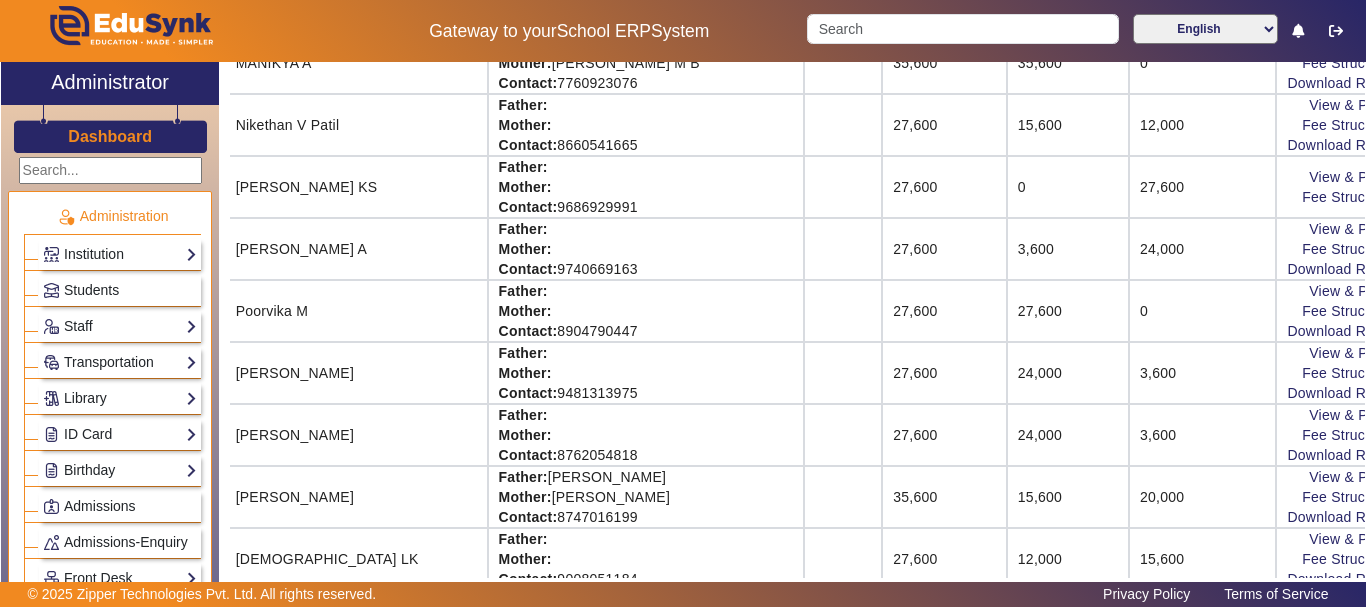 scroll, scrollTop: 1294, scrollLeft: 196, axis: both 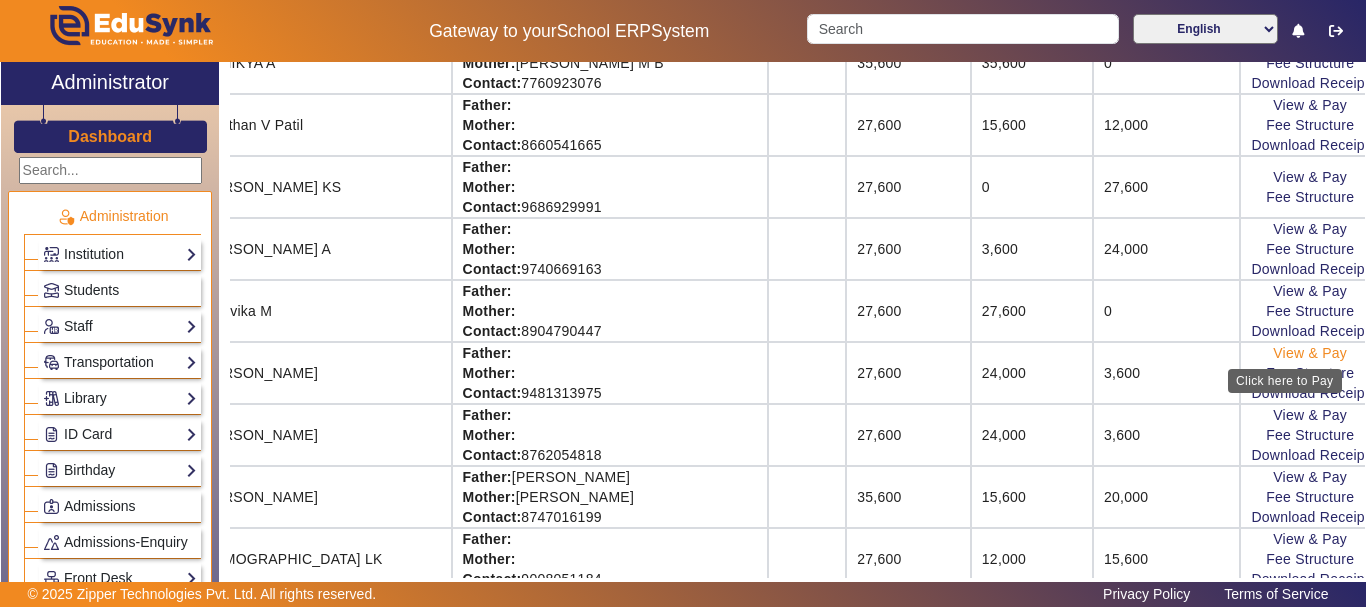 click on "View & Pay" 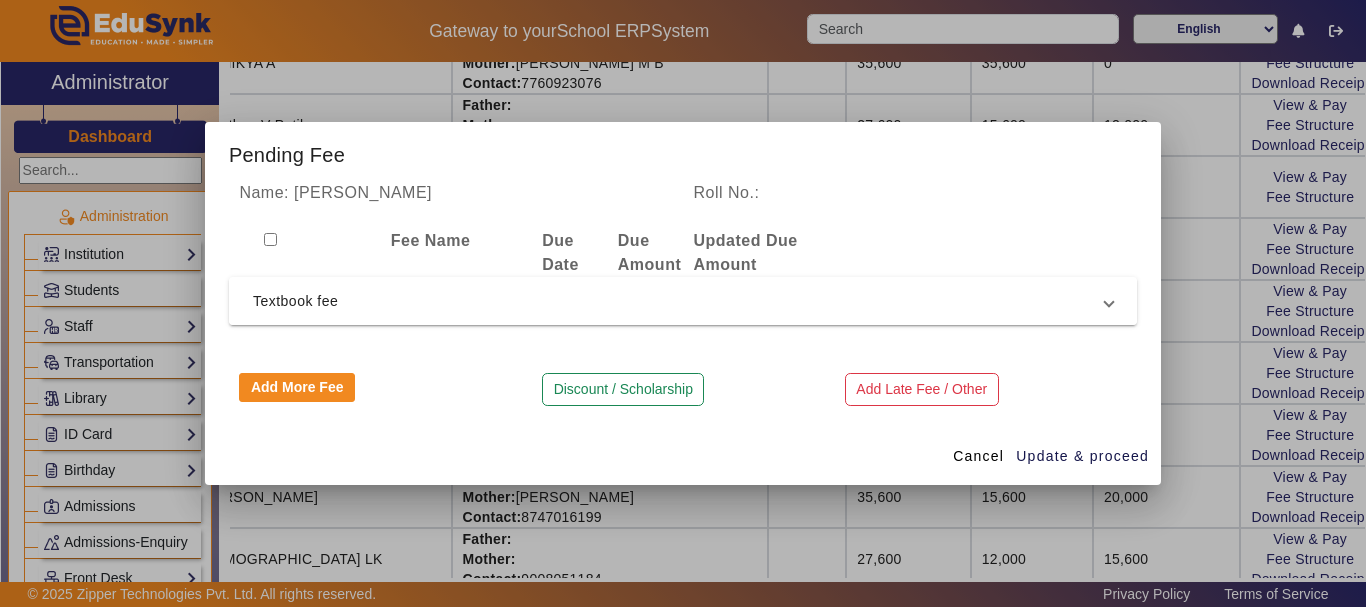 click on "Textbook fee" at bounding box center (679, 301) 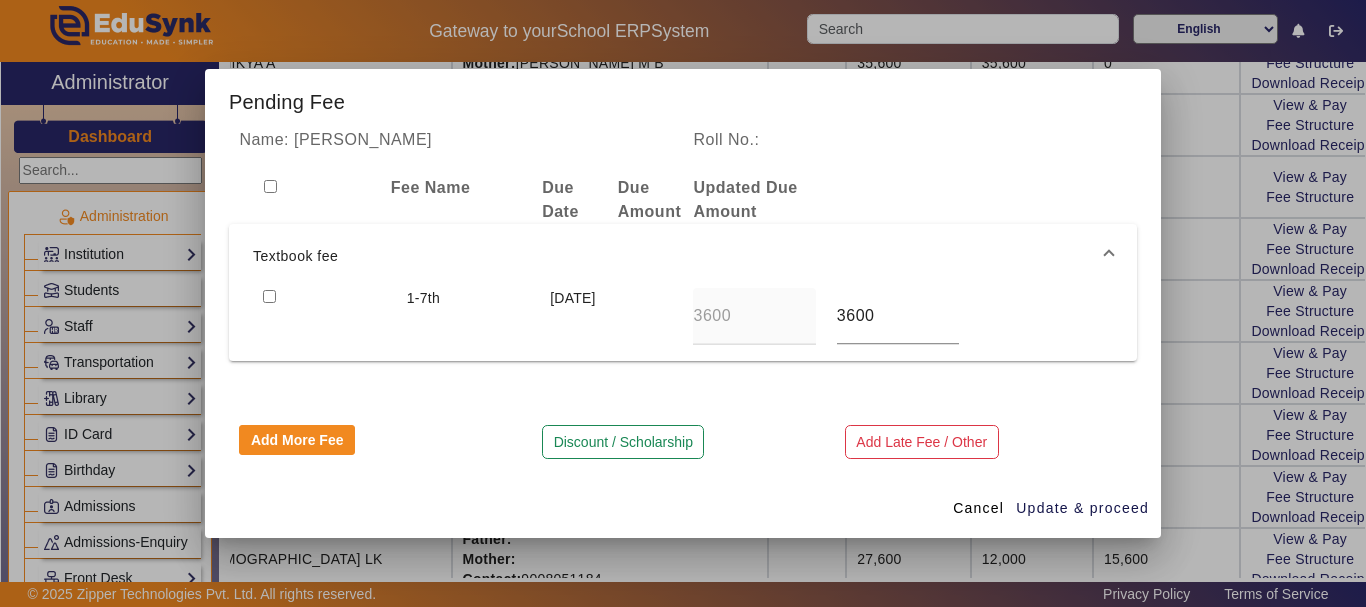 click at bounding box center (269, 296) 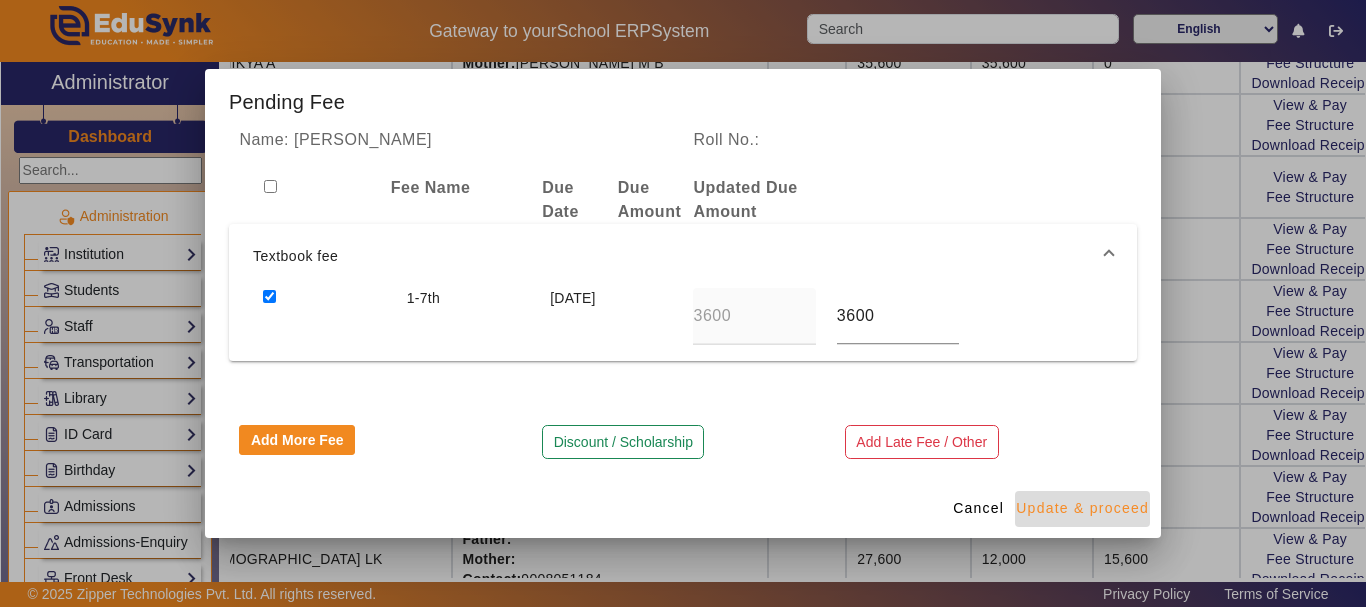 click on "Update & proceed" at bounding box center [1082, 508] 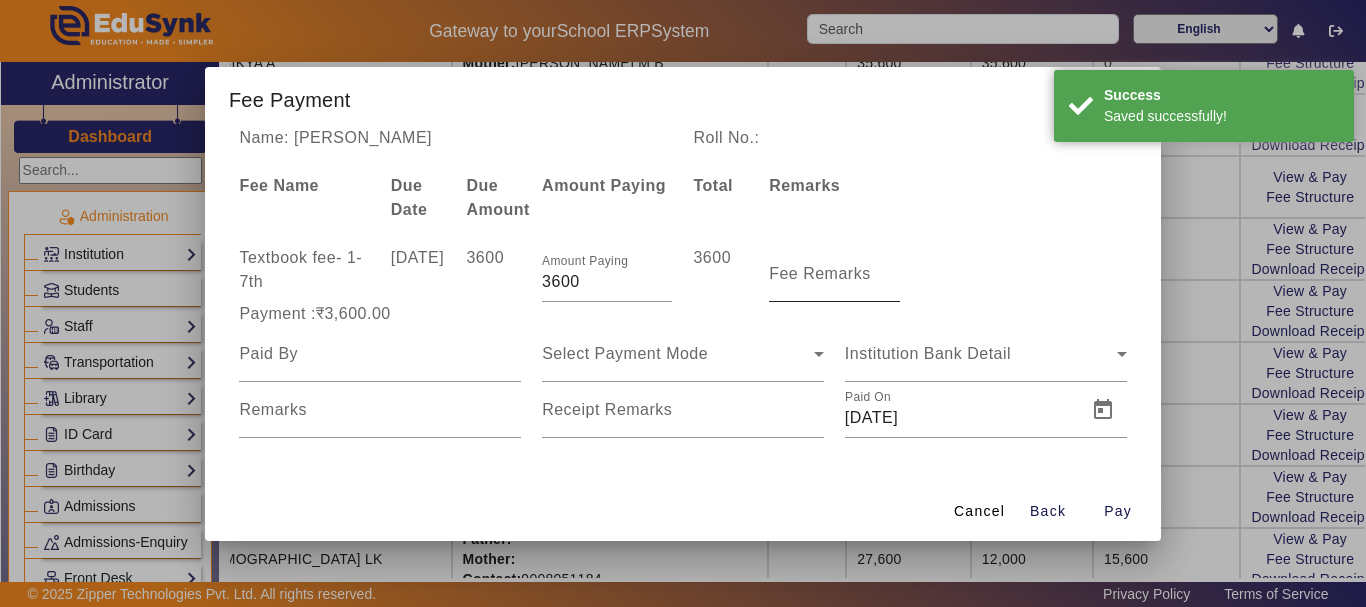 click on "Fee Remarks" at bounding box center [820, 273] 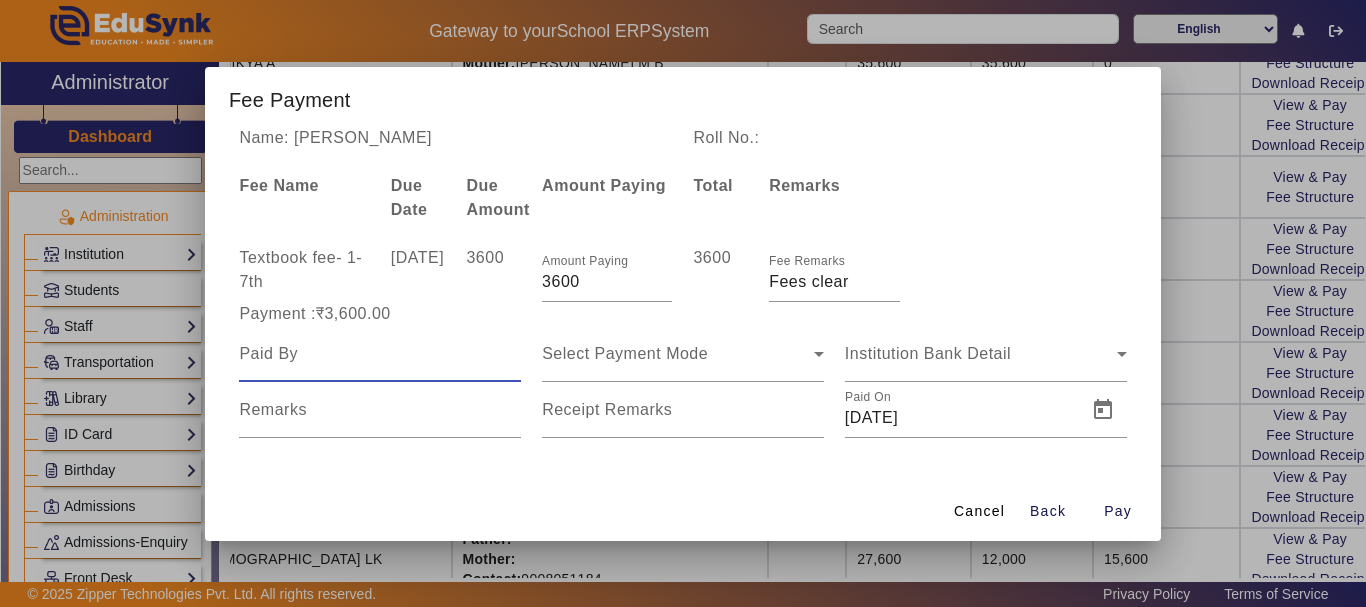 click at bounding box center [380, 354] 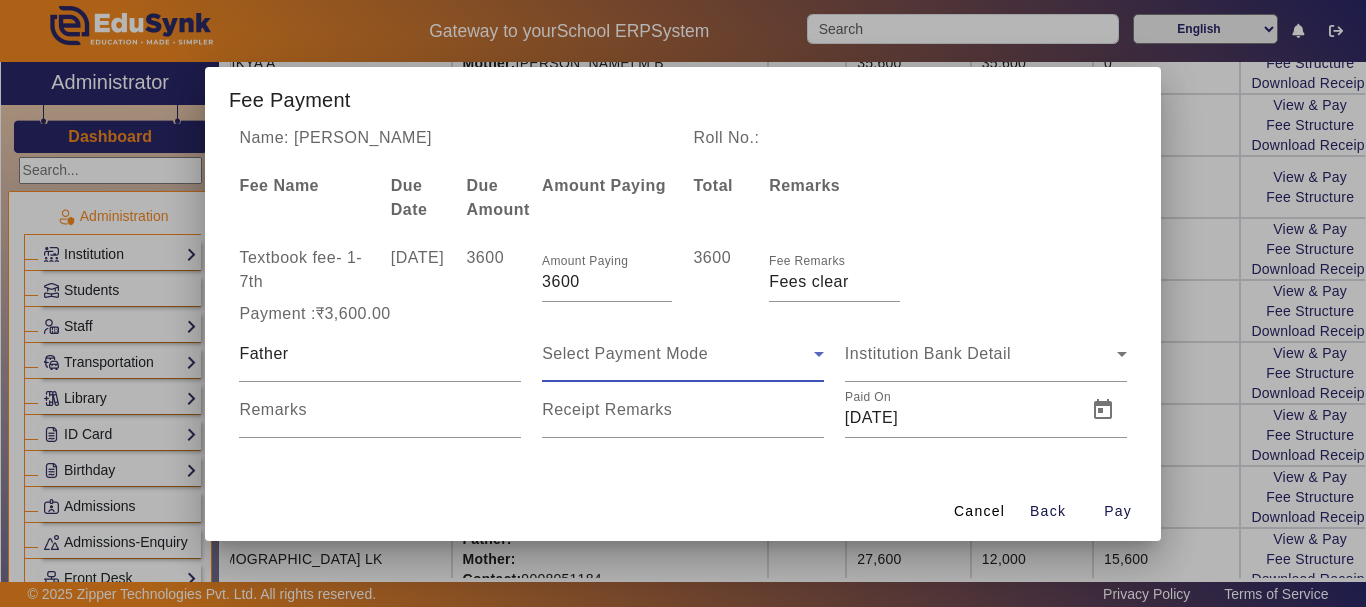 click on "Select Payment Mode" at bounding box center (625, 353) 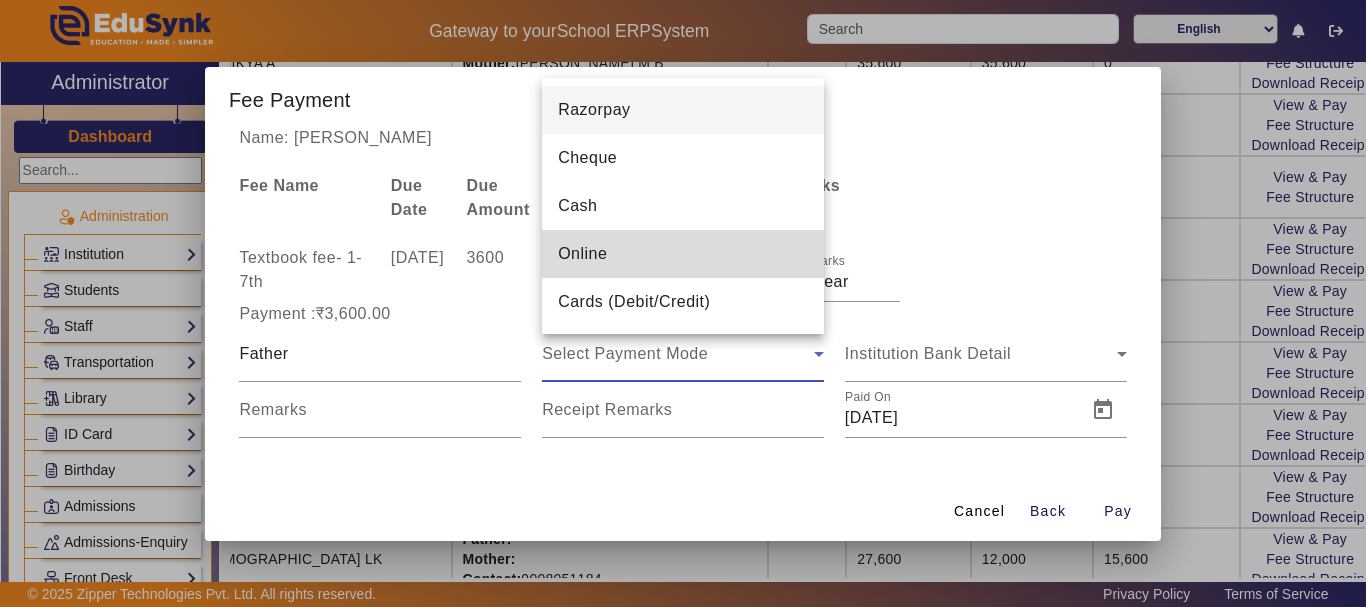 click on "Online" at bounding box center [582, 254] 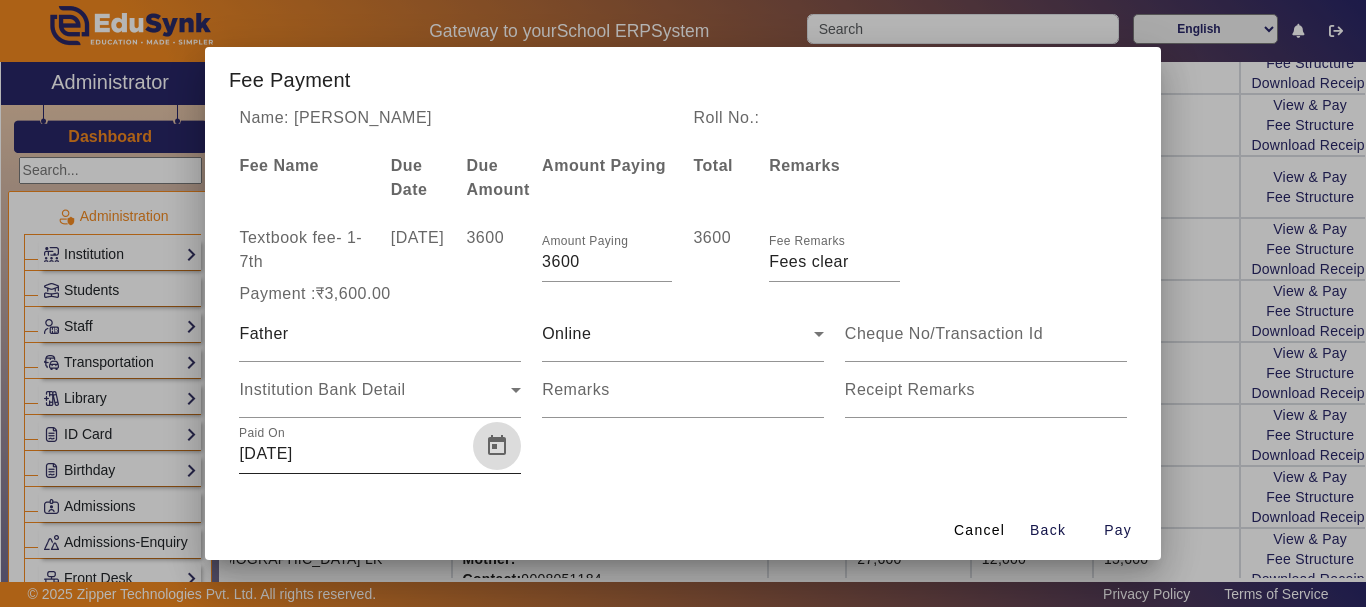 click at bounding box center [497, 446] 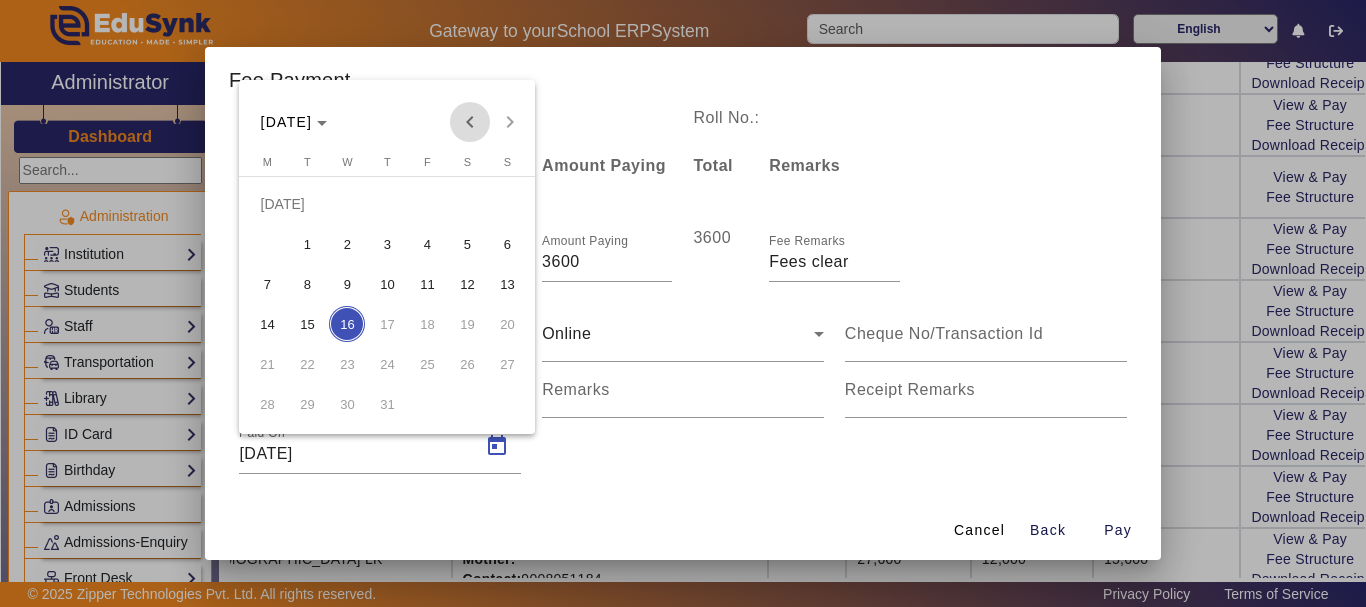 click at bounding box center (470, 122) 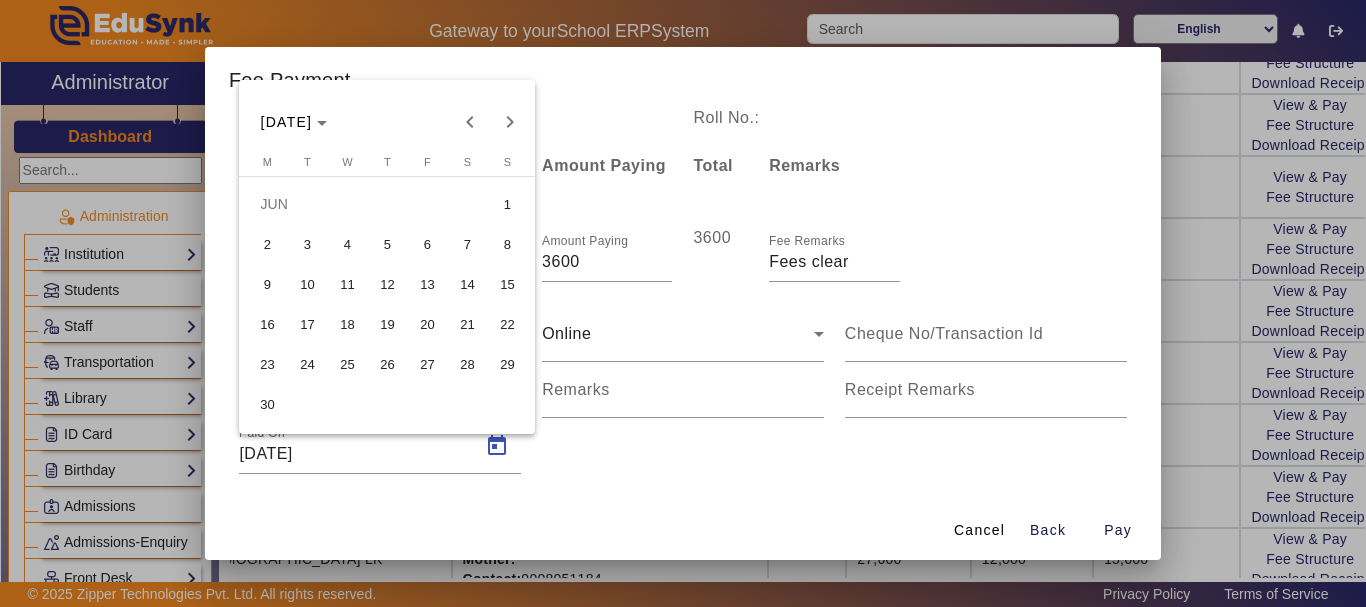 click on "4" at bounding box center [347, 244] 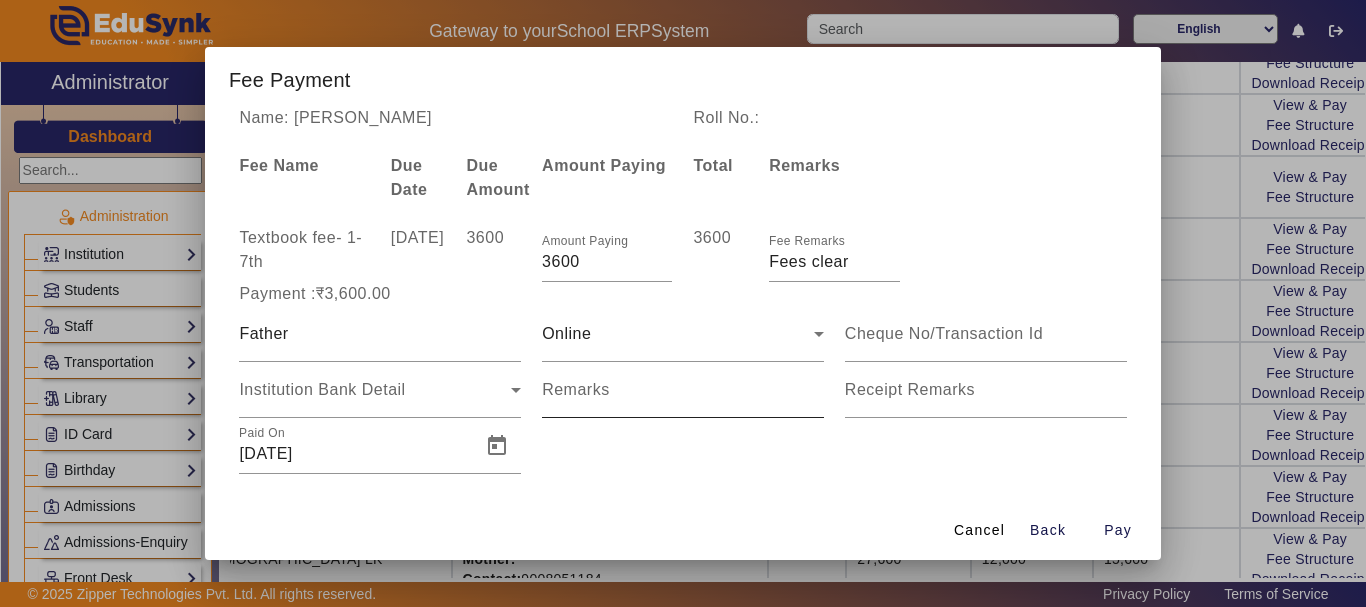 click on "Remarks" at bounding box center (576, 389) 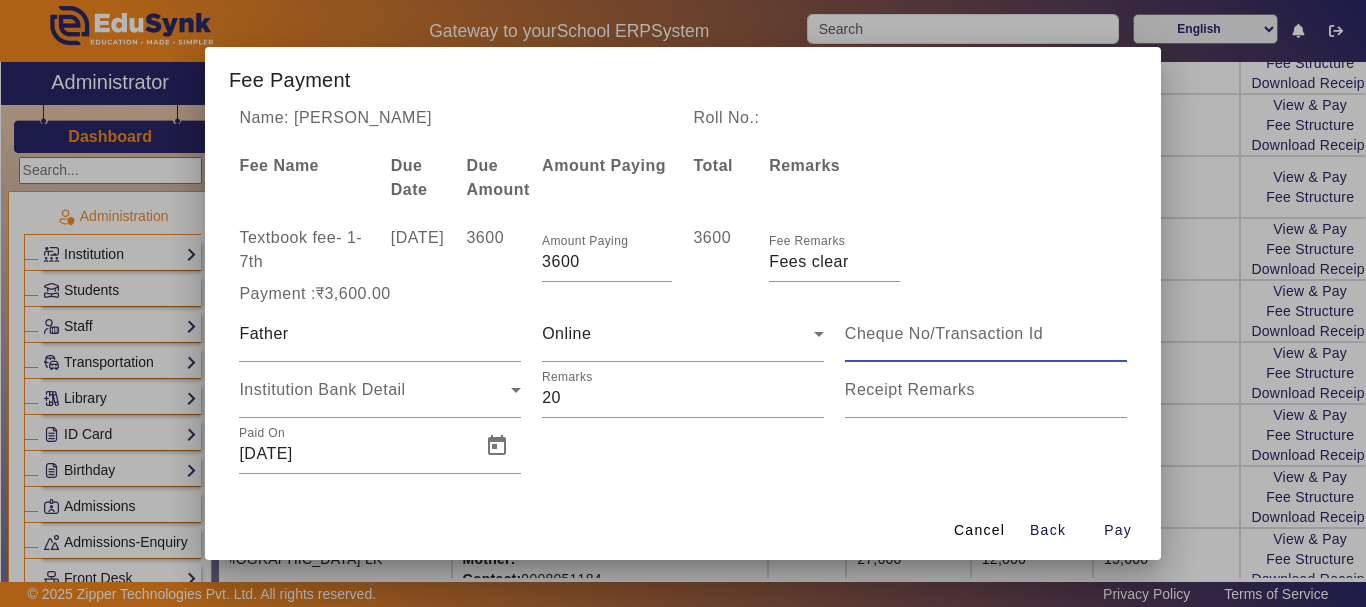 click at bounding box center (986, 334) 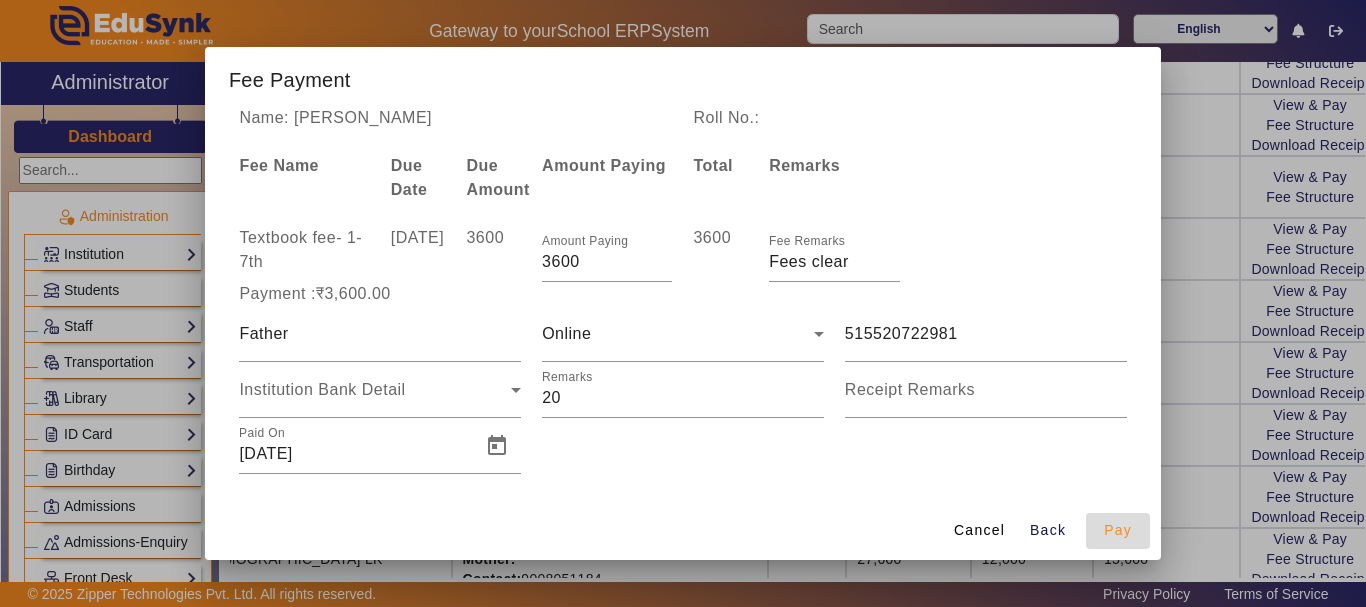 click on "Pay" at bounding box center [1118, 530] 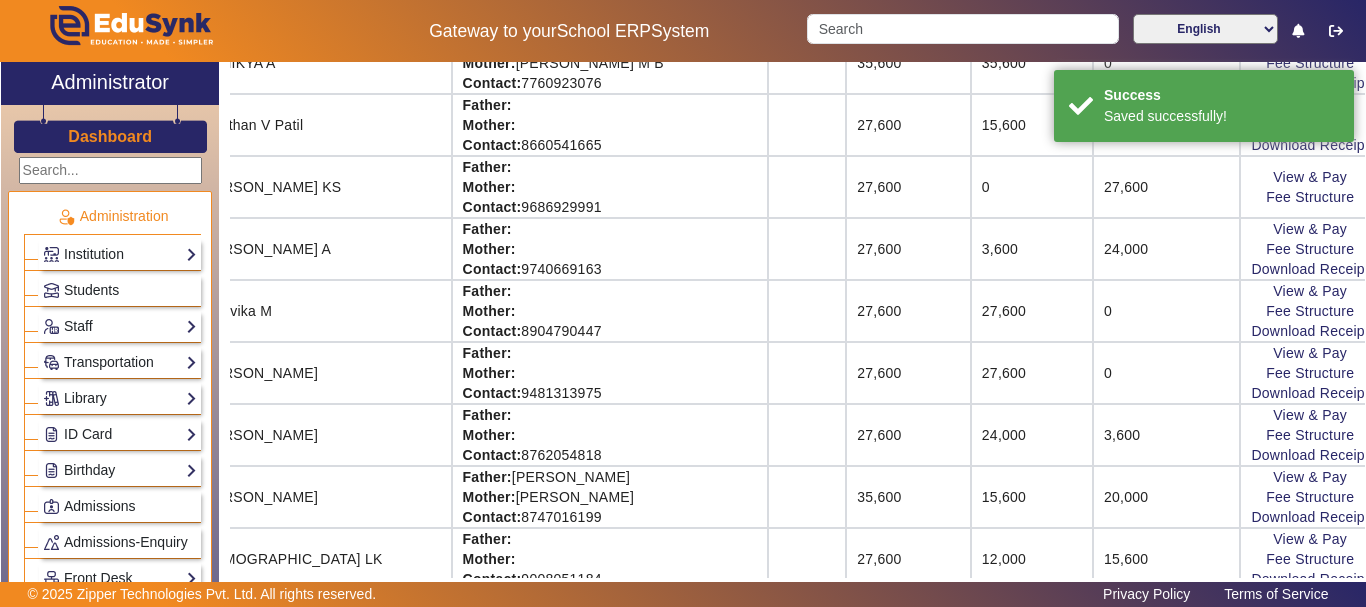 scroll, scrollTop: 116, scrollLeft: 196, axis: both 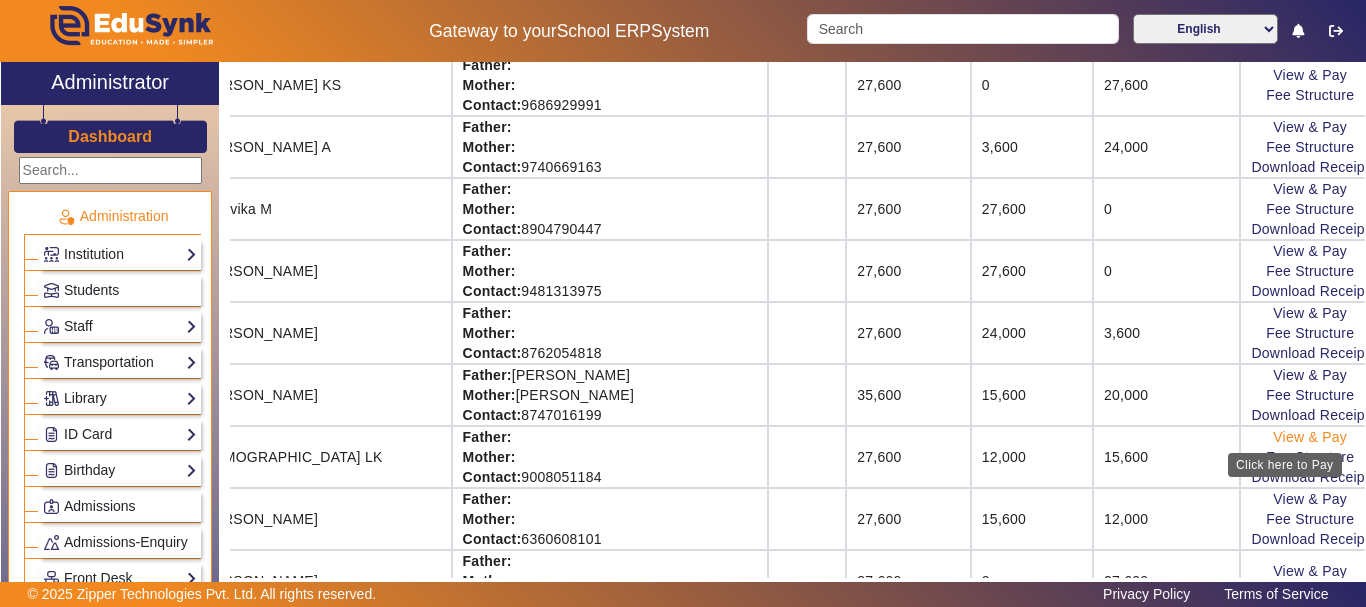 click on "View & Pay" 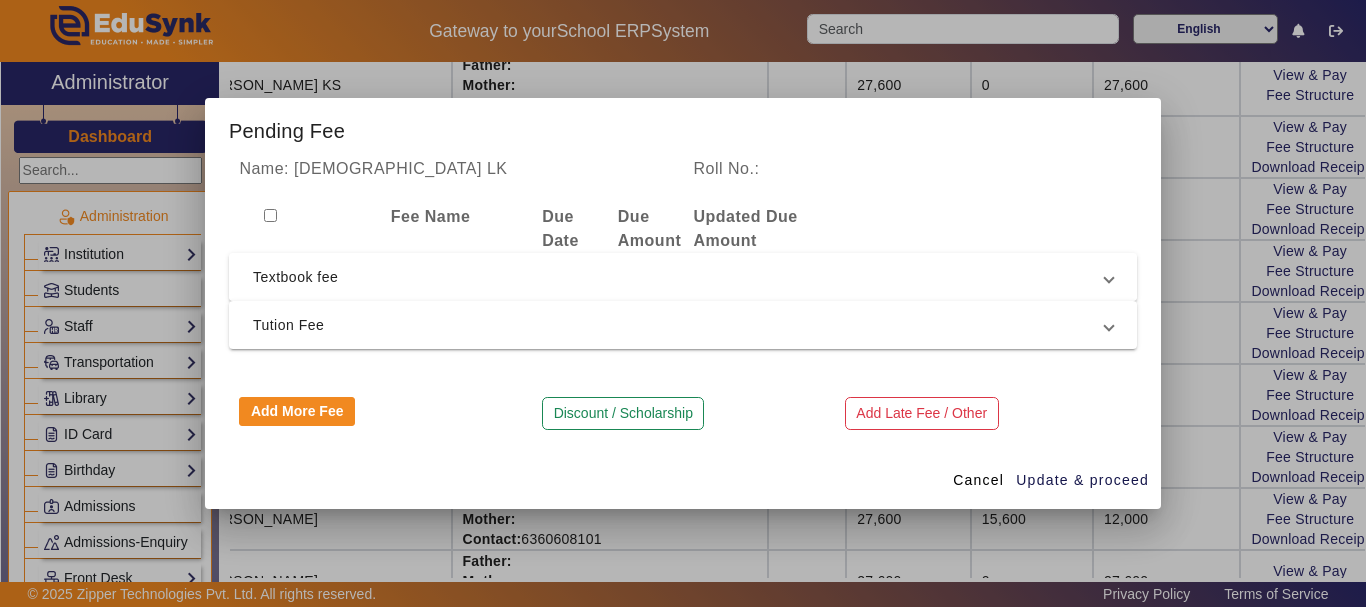 click on "Textbook fee" at bounding box center [679, 277] 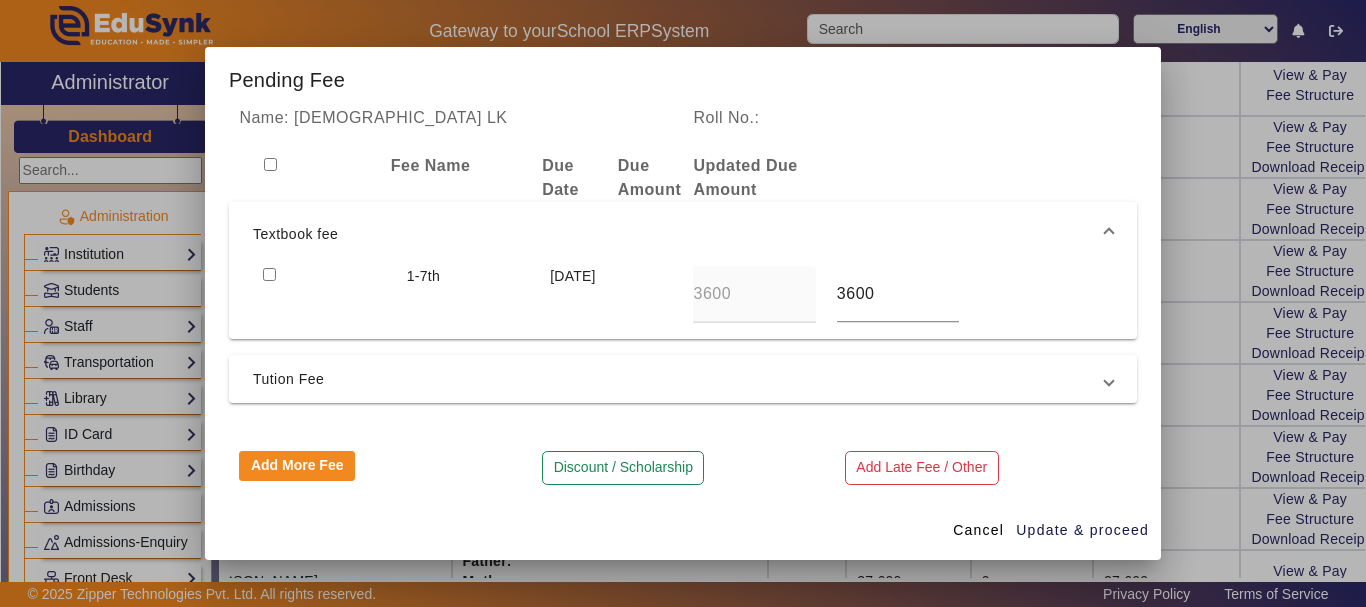 click at bounding box center (269, 274) 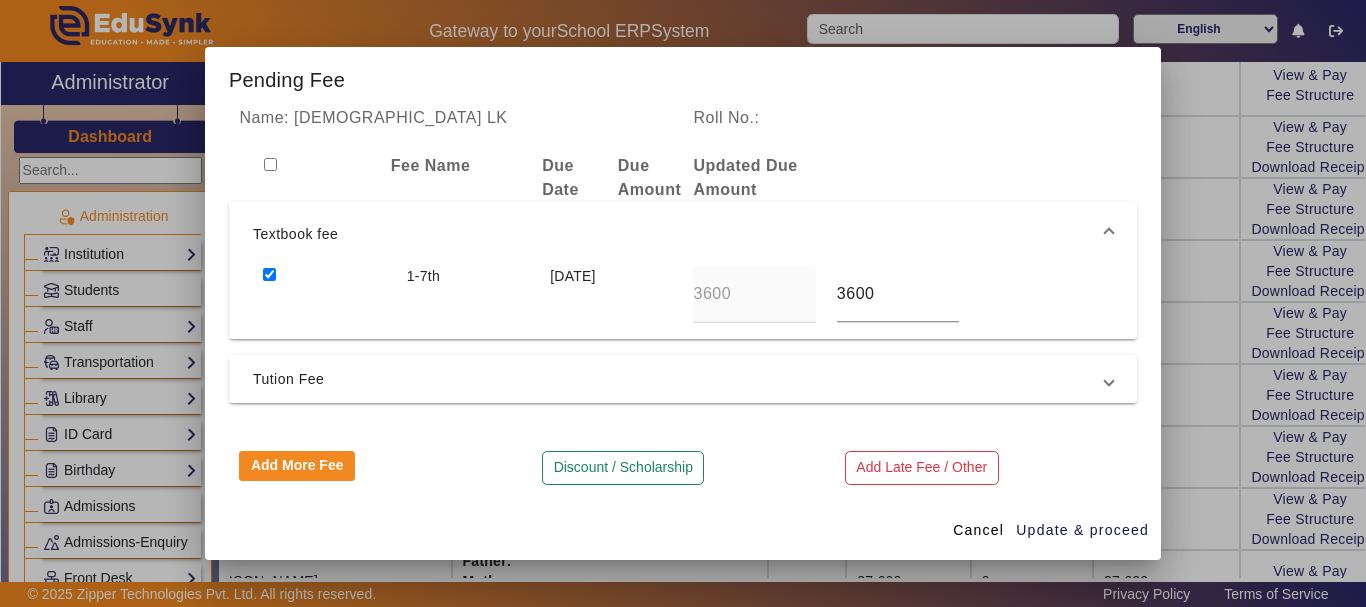 click at bounding box center (269, 274) 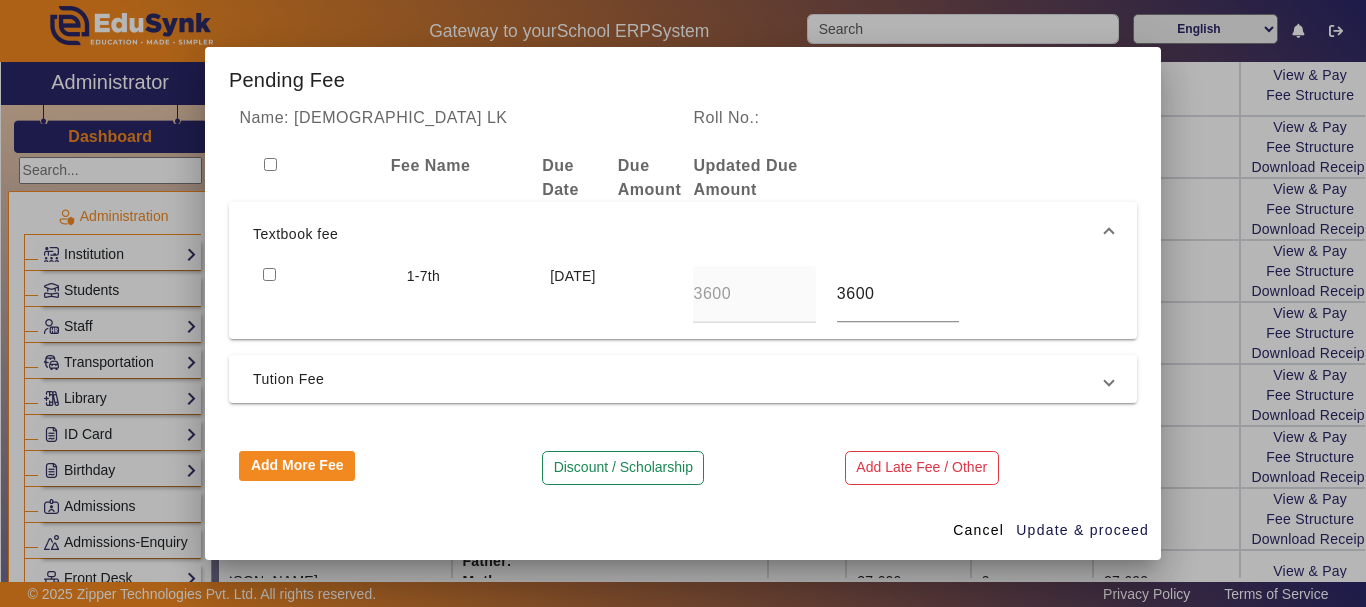 click at bounding box center (269, 274) 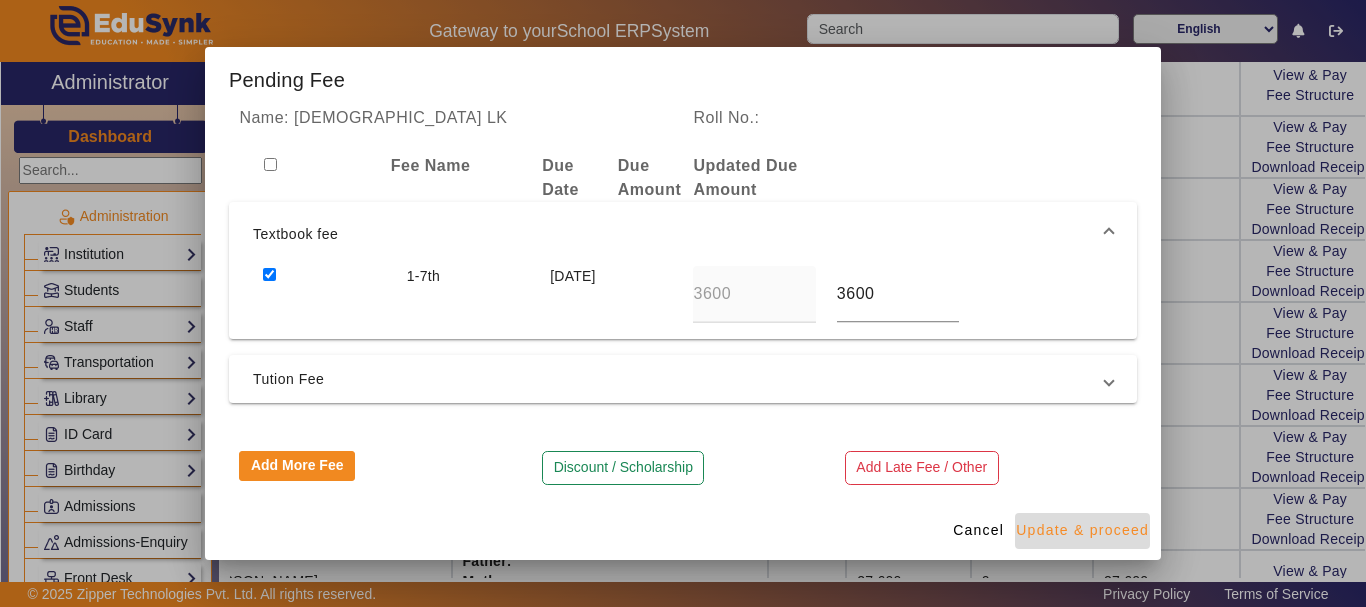 click on "Update & proceed" at bounding box center (1082, 530) 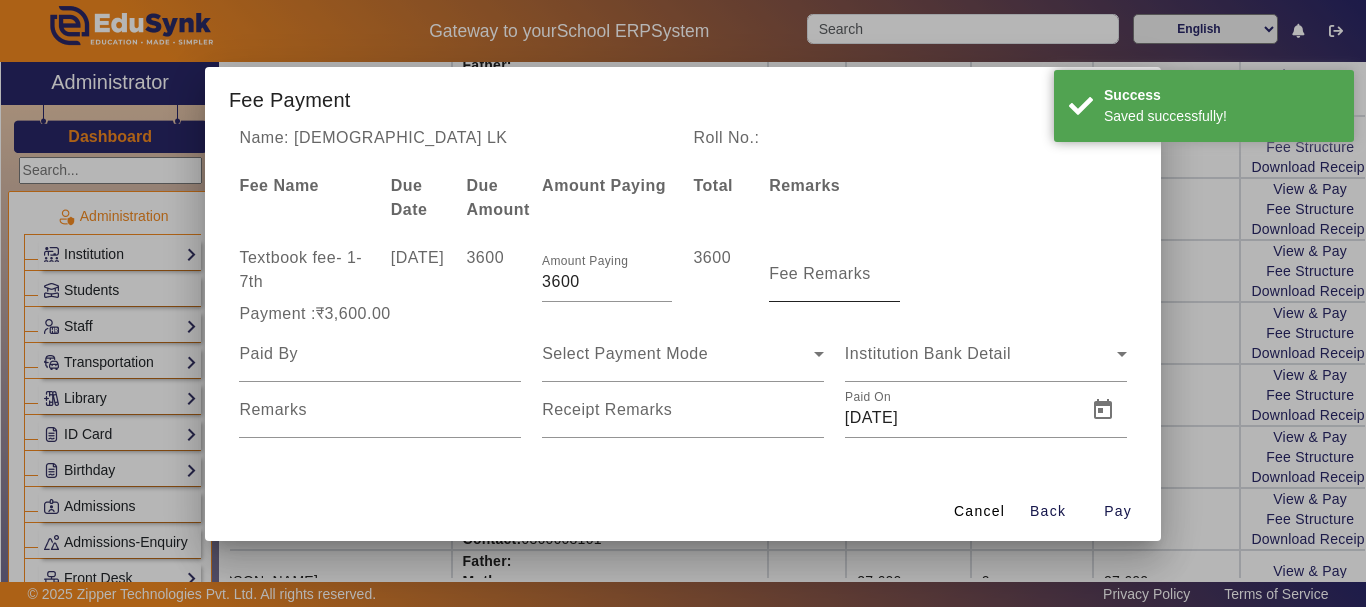 click on "Fee Remarks" at bounding box center (820, 273) 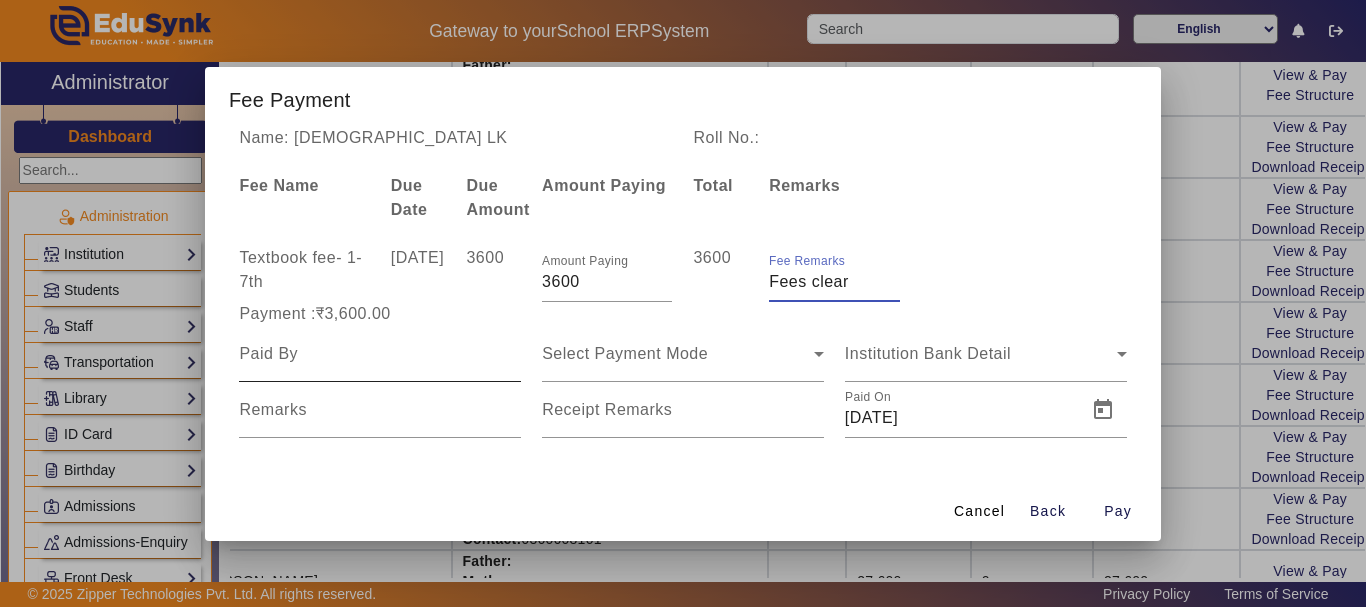 click at bounding box center (380, 354) 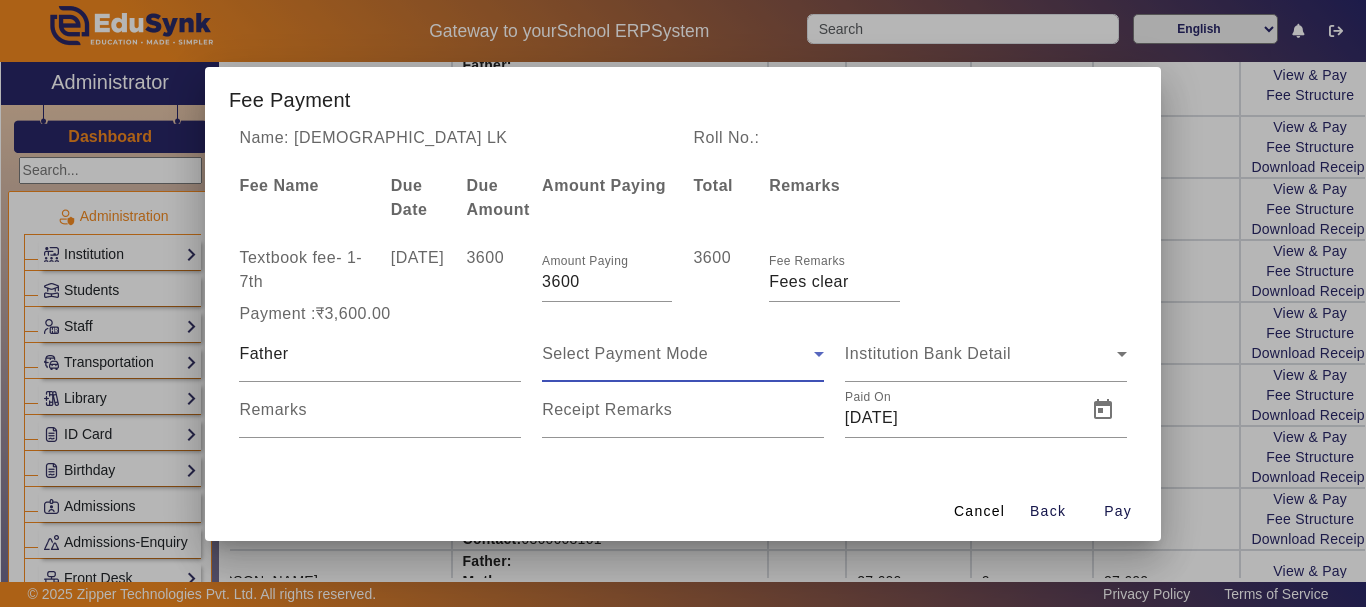 click on "Select Payment Mode" at bounding box center [625, 353] 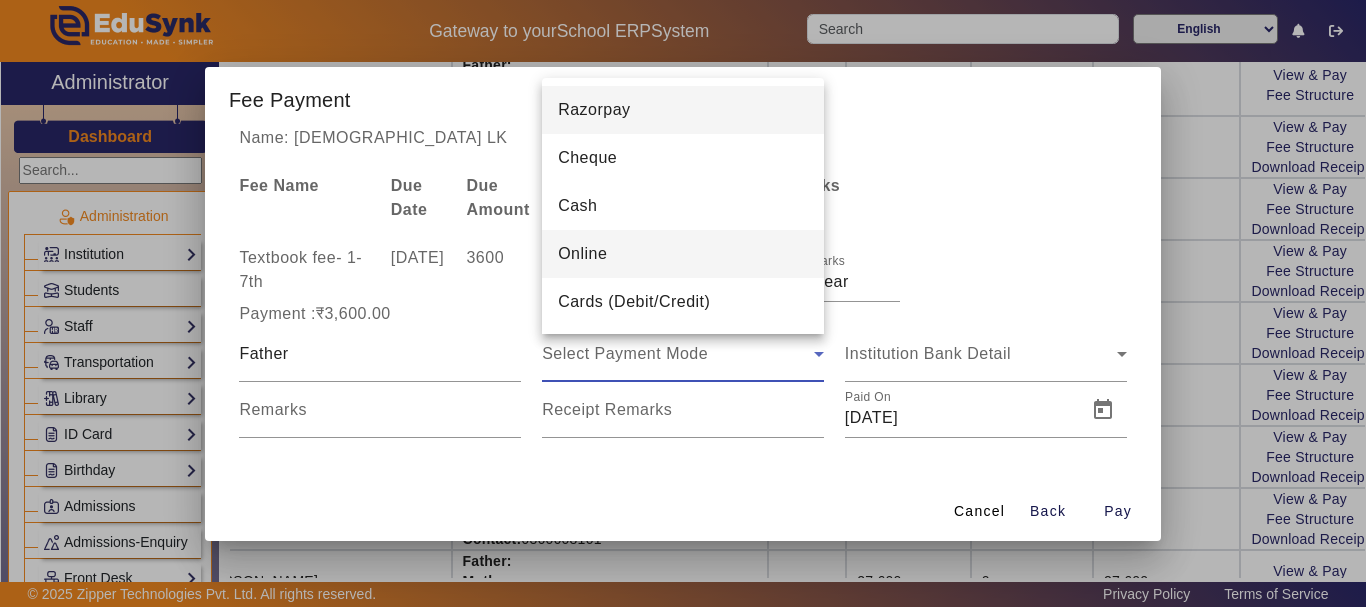 click on "Online" at bounding box center [582, 254] 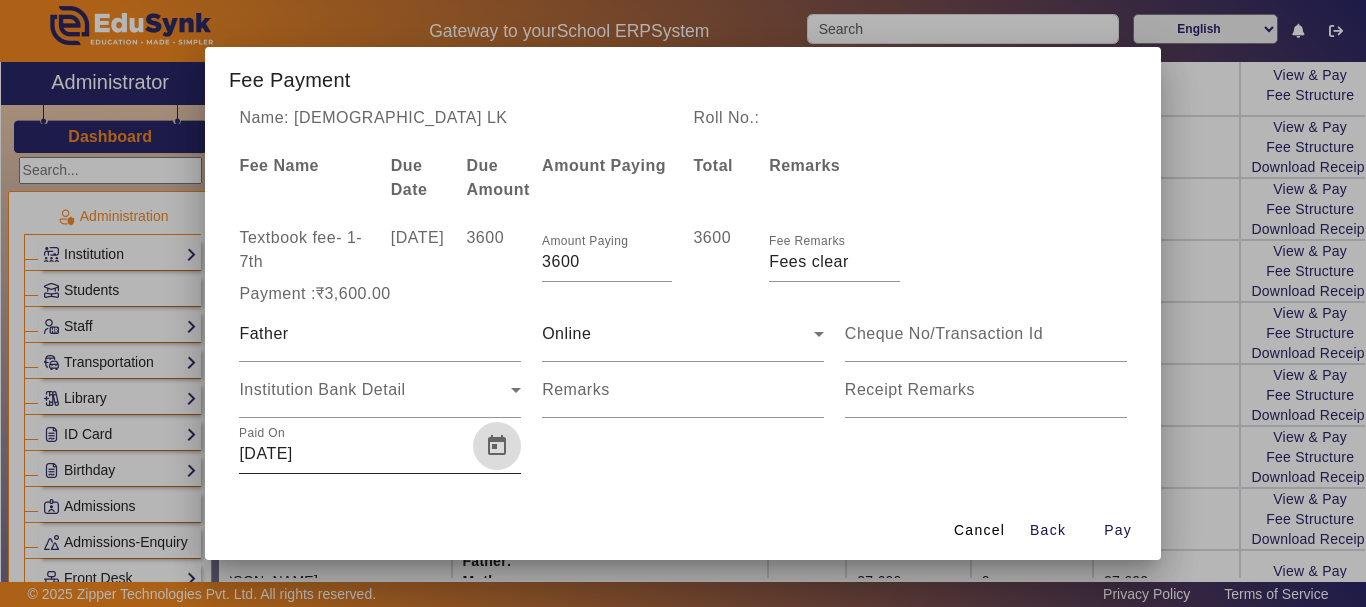 click at bounding box center (497, 446) 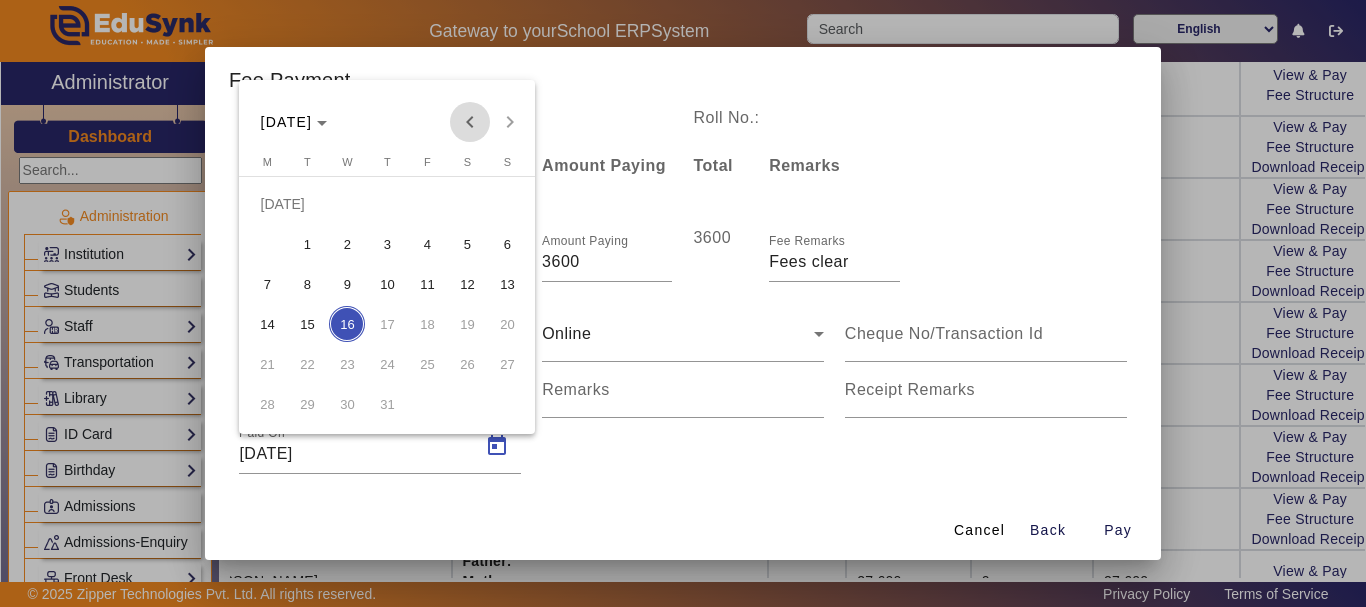 click at bounding box center [470, 122] 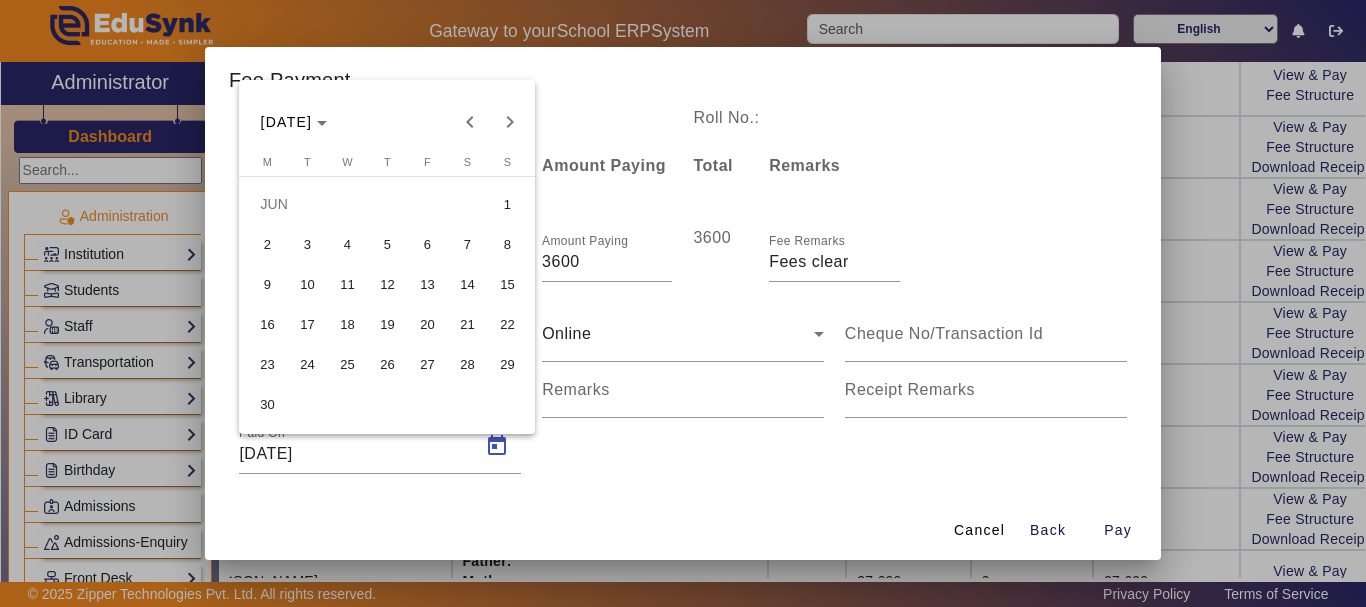 click on "4" at bounding box center (347, 244) 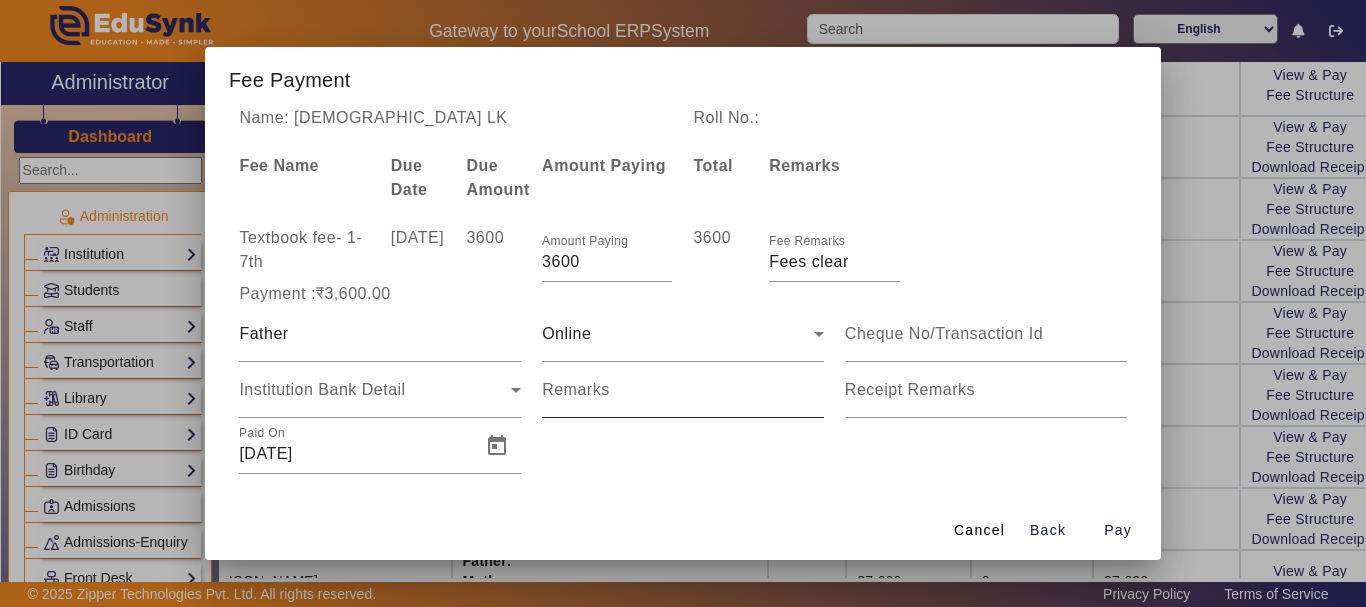 click on "Remarks" at bounding box center [576, 390] 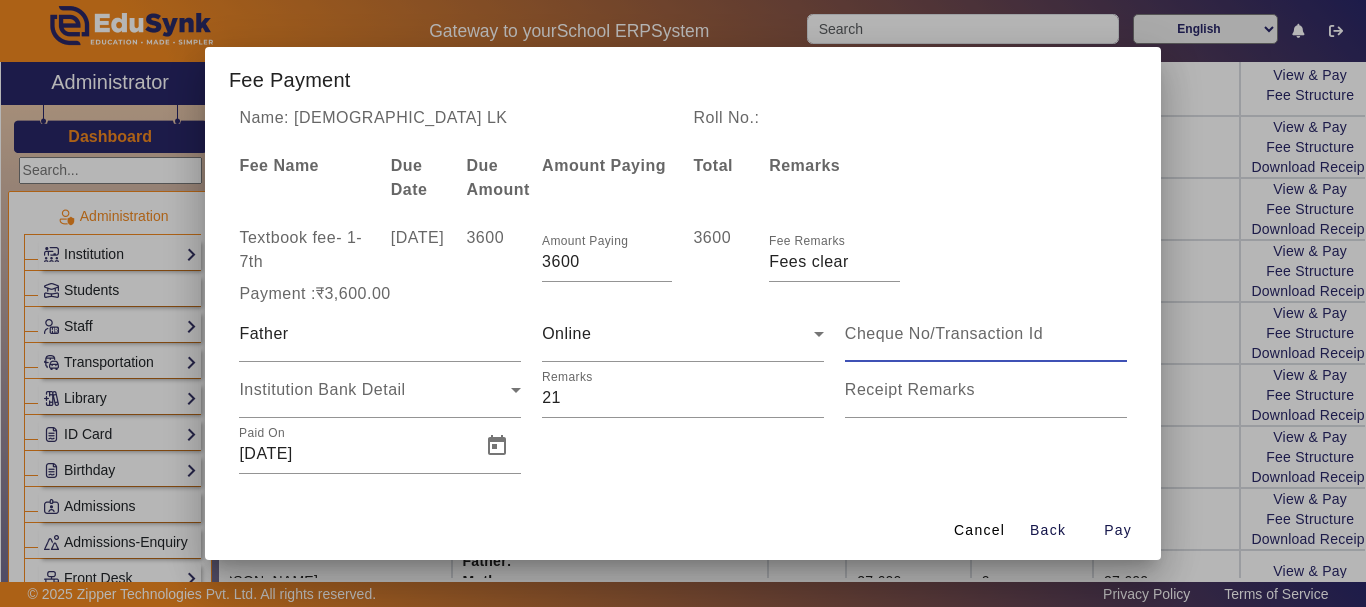 click at bounding box center (986, 334) 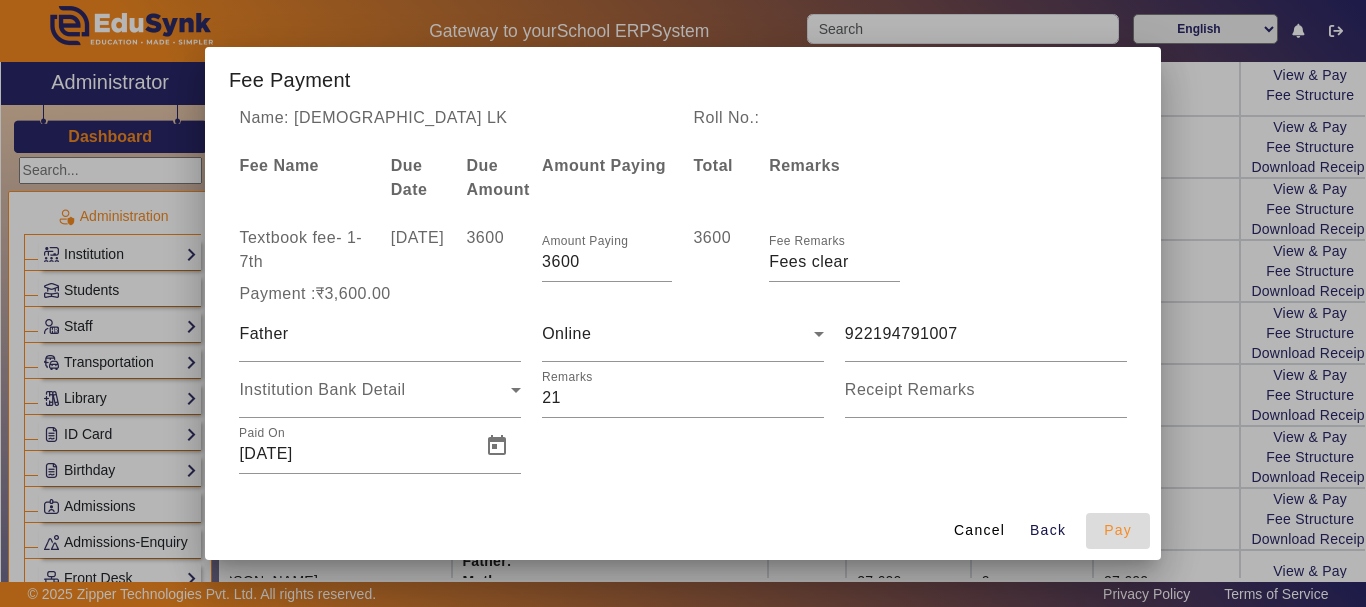 click on "Pay" at bounding box center [1118, 530] 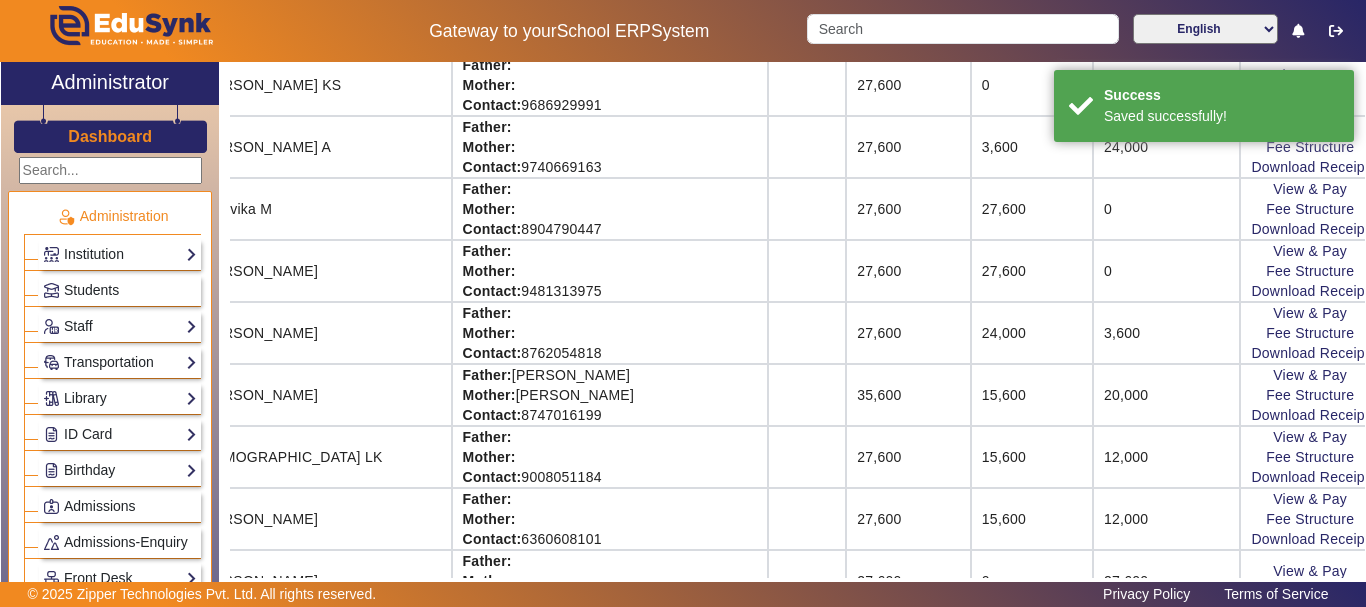 scroll, scrollTop: 32, scrollLeft: 196, axis: both 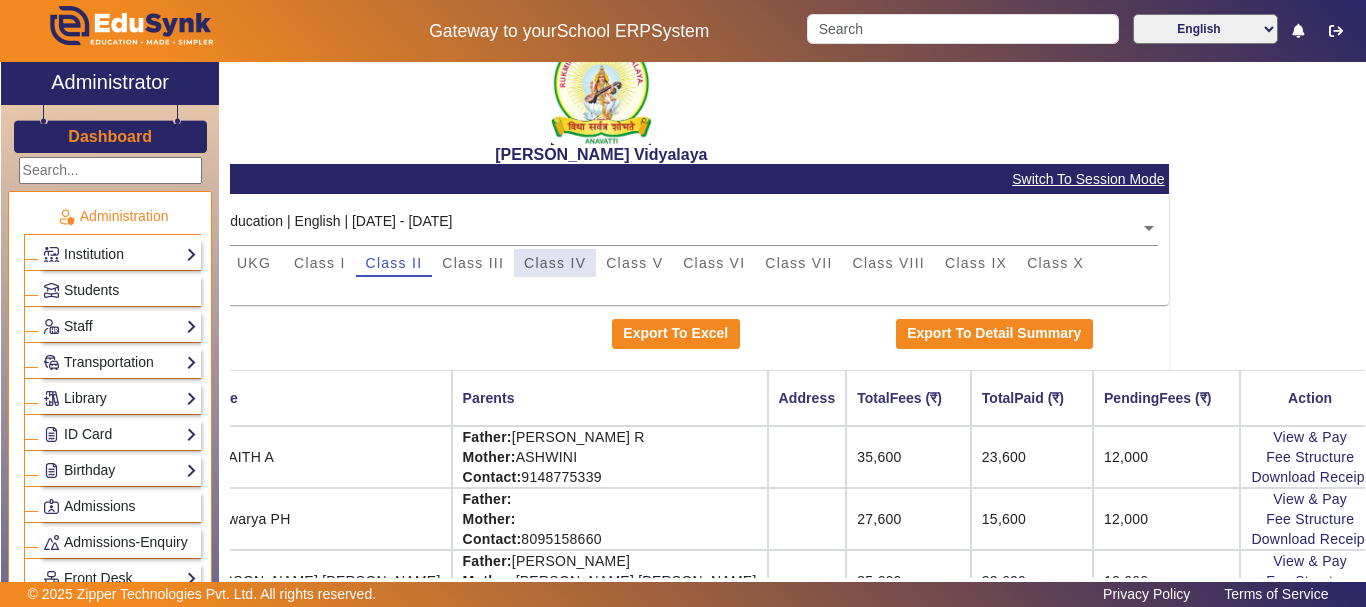 click on "Class IV" at bounding box center (555, 263) 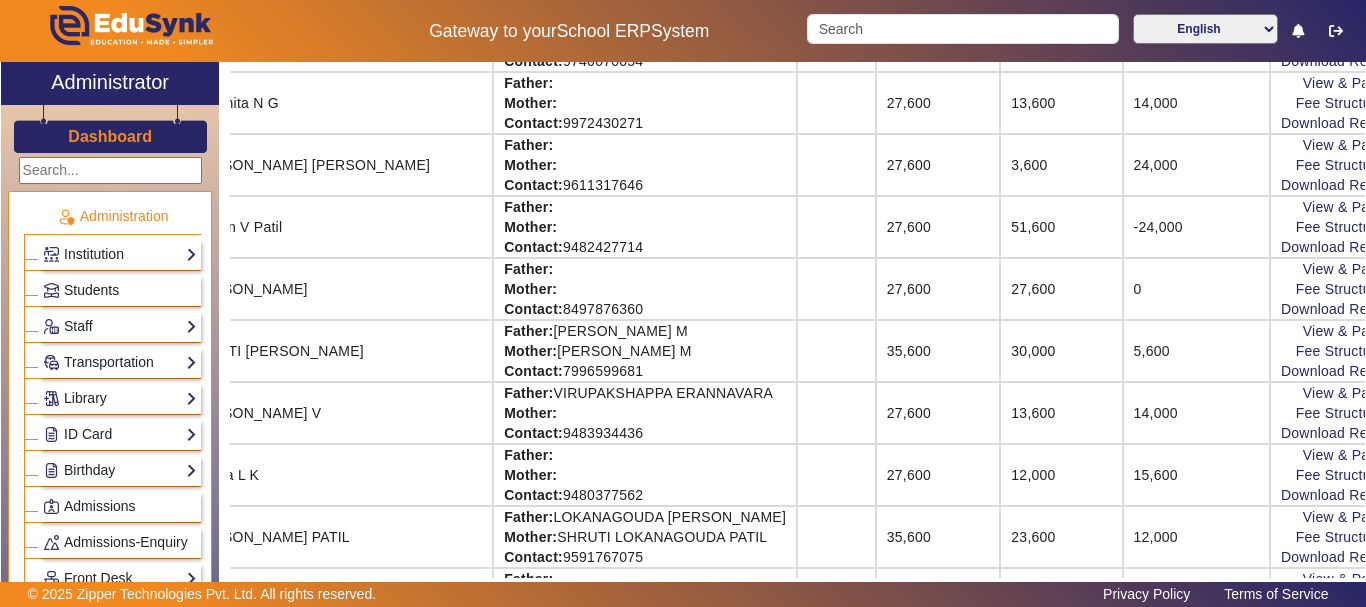 scroll, scrollTop: 1232, scrollLeft: 196, axis: both 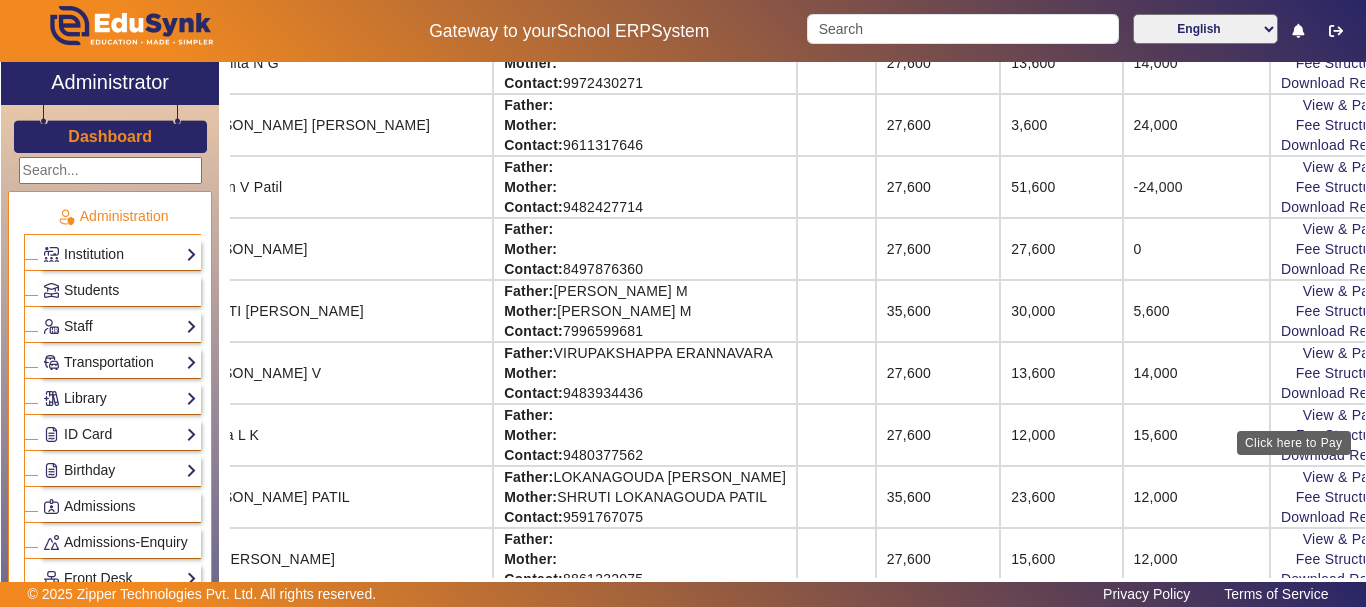 click on "Click here to Pay" at bounding box center [1294, 443] 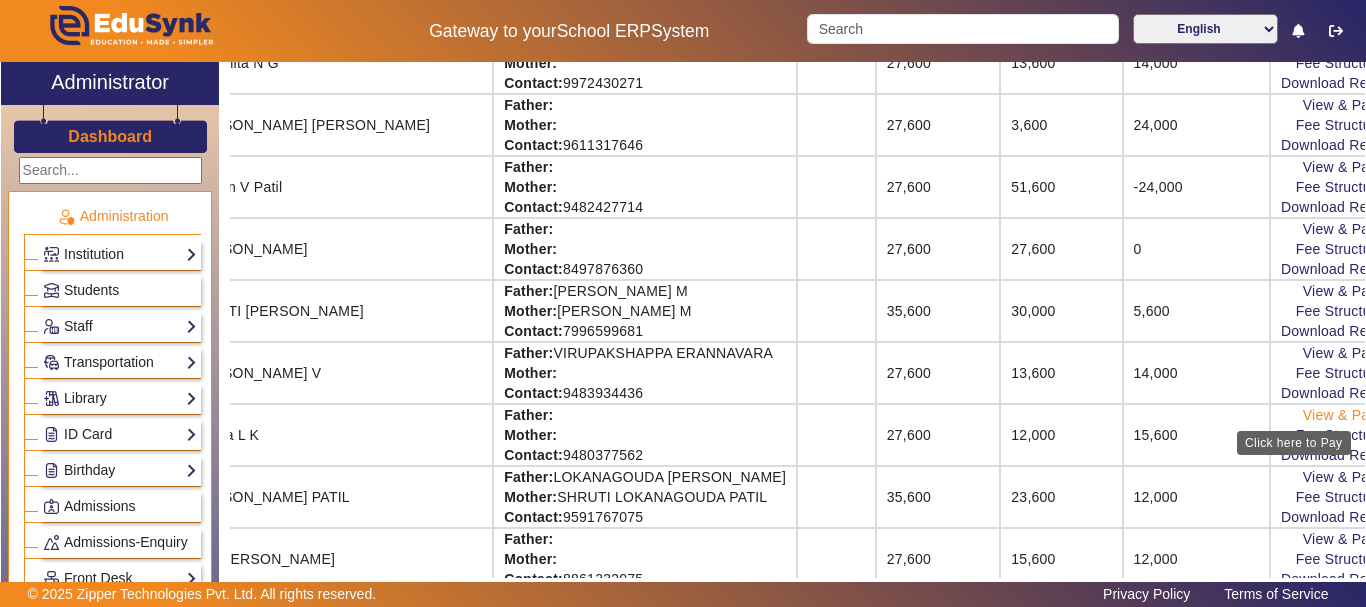 click on "View & Pay" 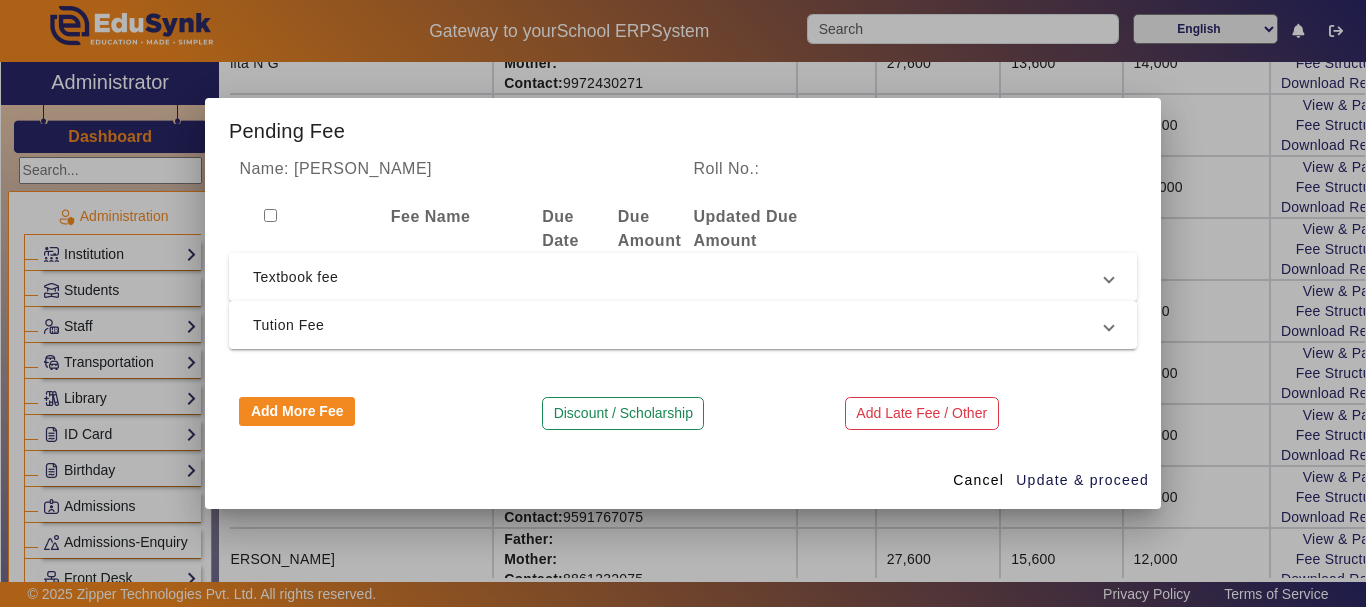 click on "Textbook fee" at bounding box center [679, 277] 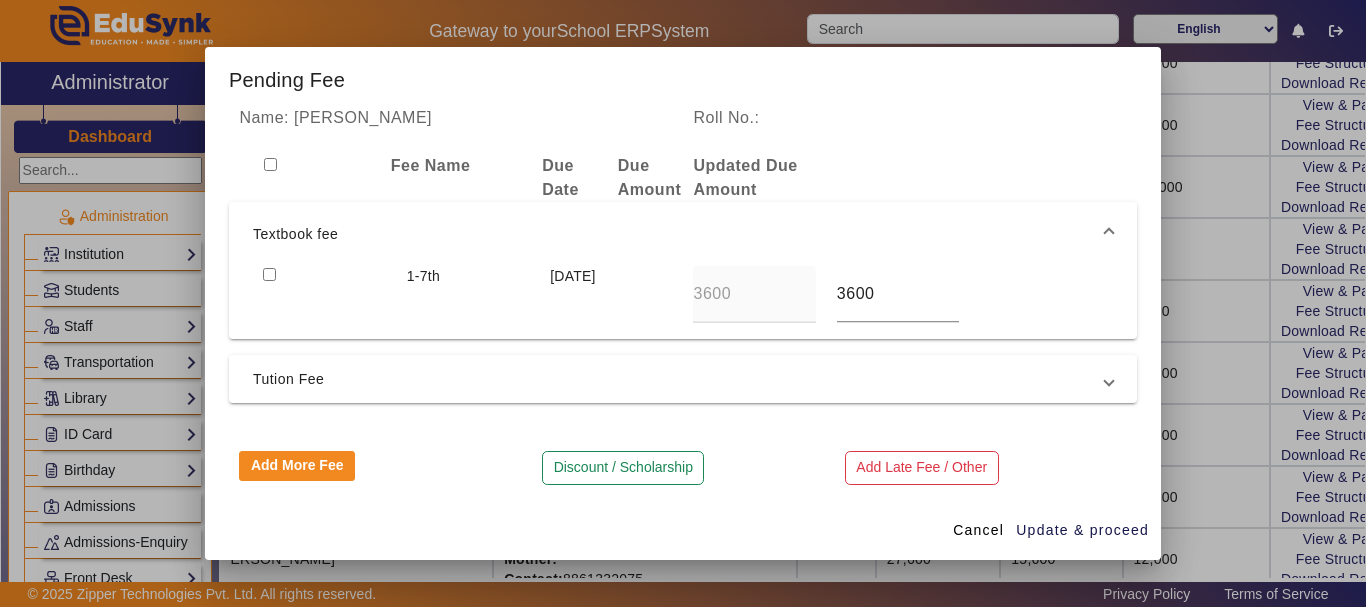click at bounding box center (269, 274) 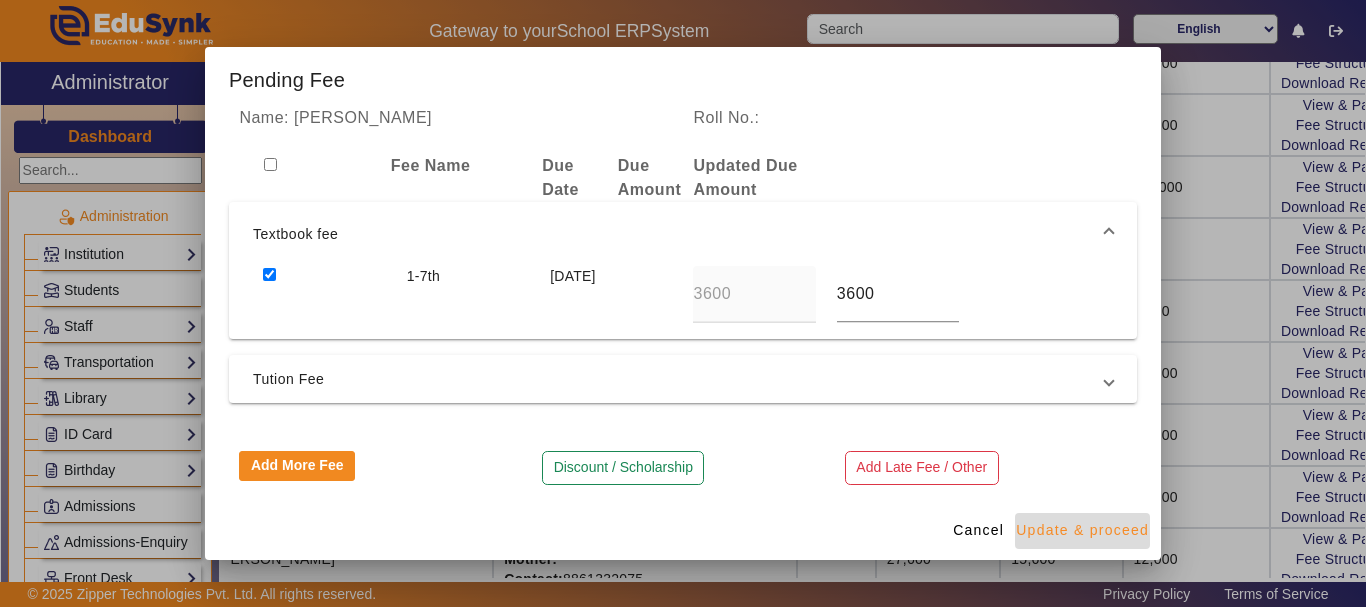 click on "Update & proceed" at bounding box center [1082, 530] 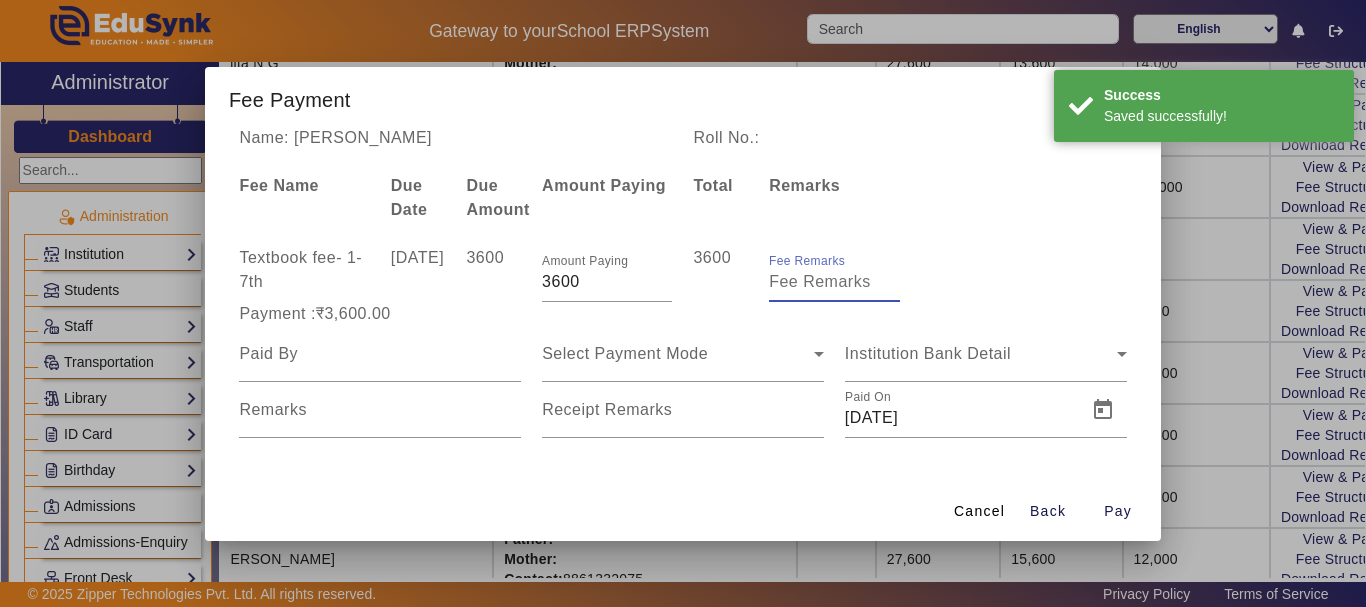 click on "Fee Remarks" at bounding box center (834, 282) 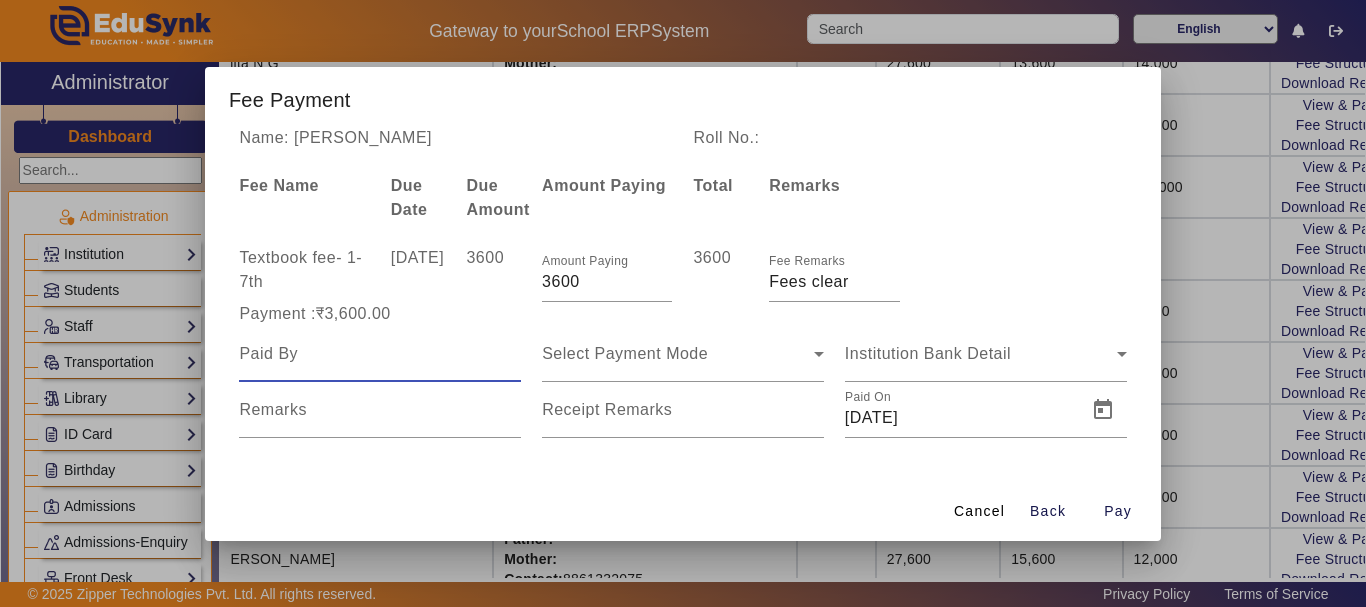 click at bounding box center [380, 354] 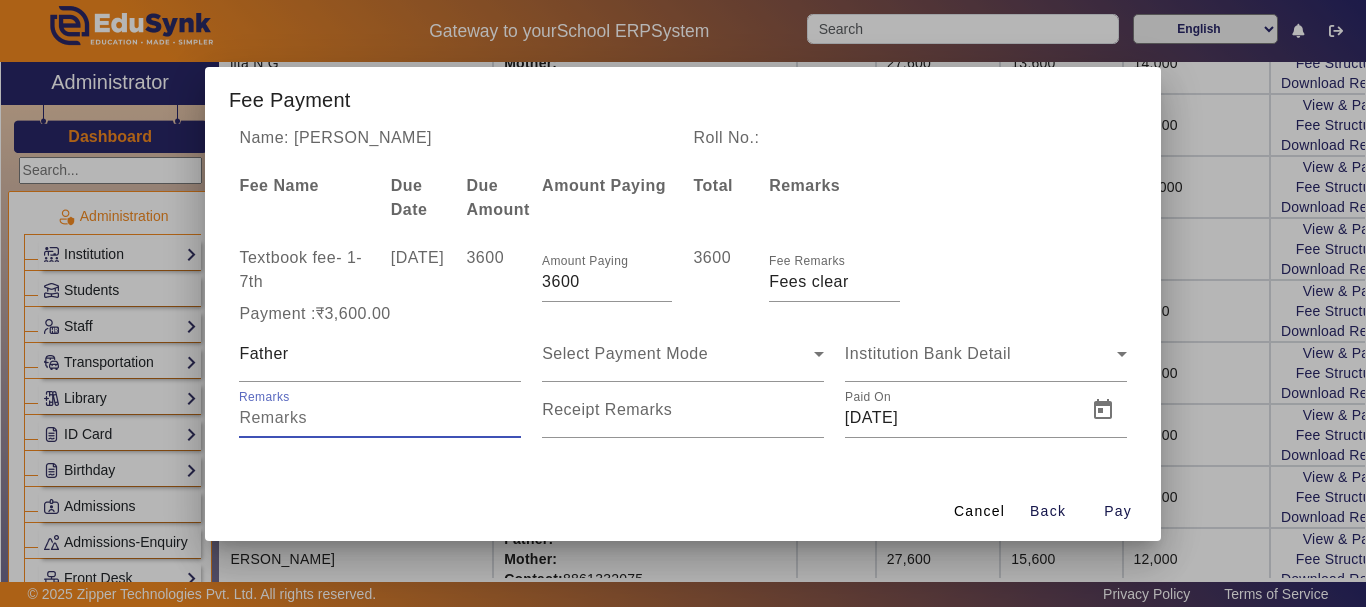 click on "Remarks" at bounding box center [380, 418] 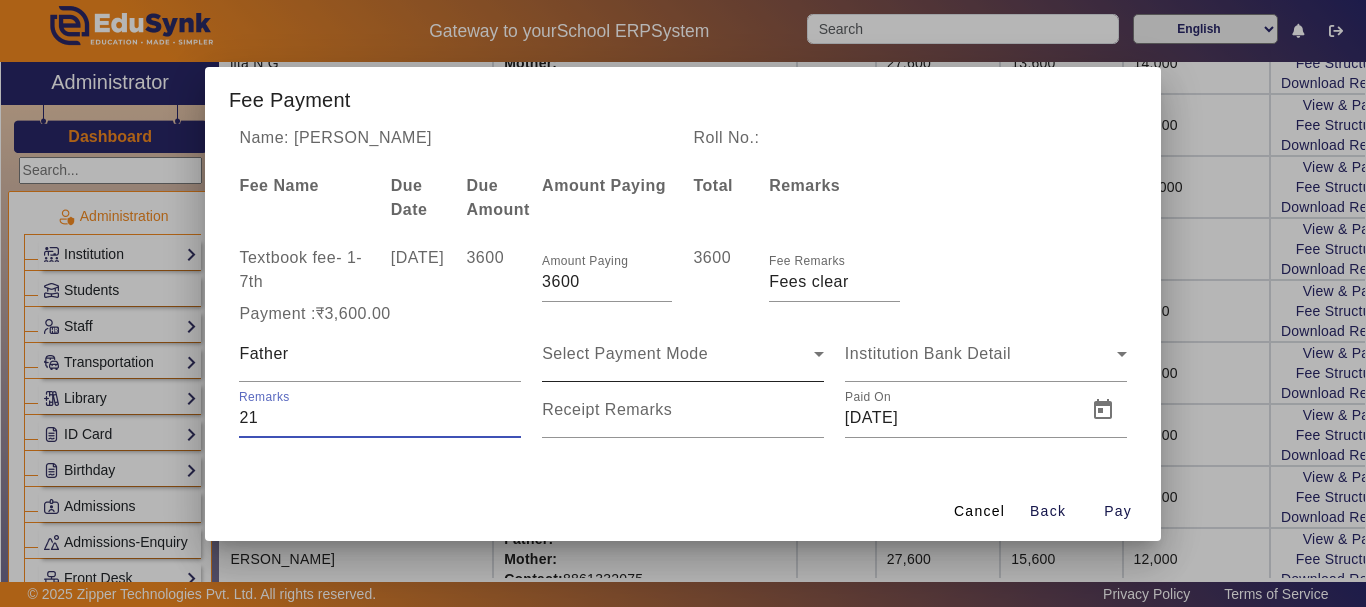 click on "Select Payment Mode" at bounding box center (625, 353) 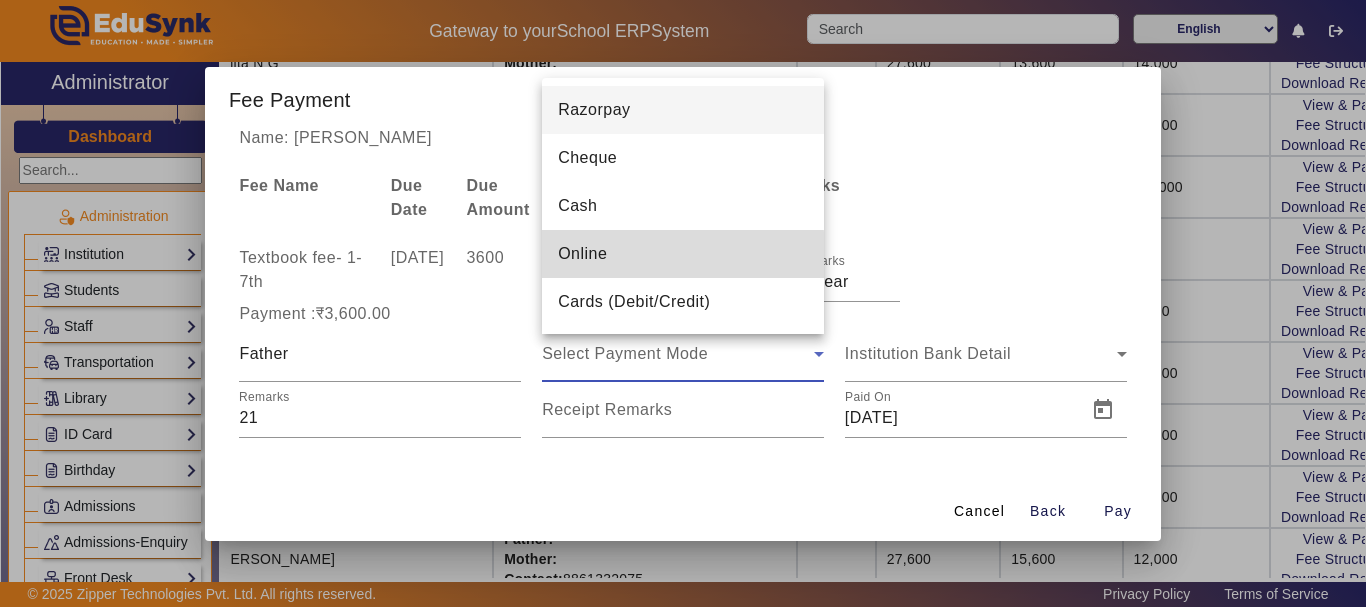 click on "Online" at bounding box center [683, 254] 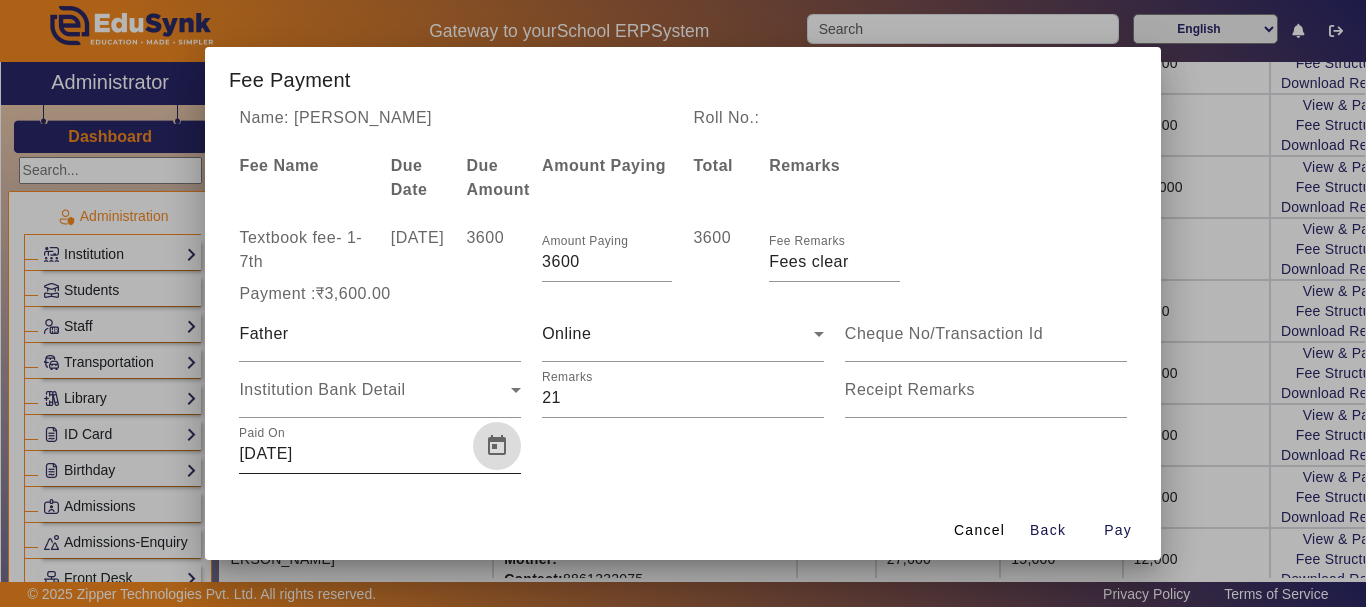click at bounding box center [497, 446] 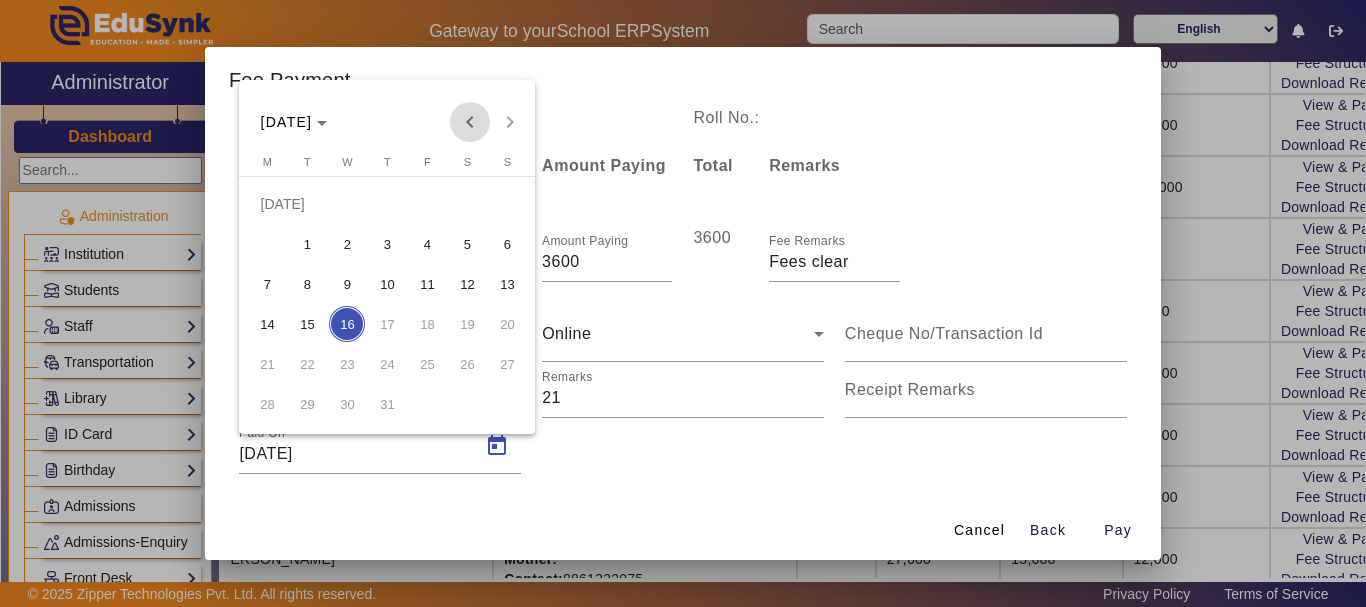 click at bounding box center (470, 122) 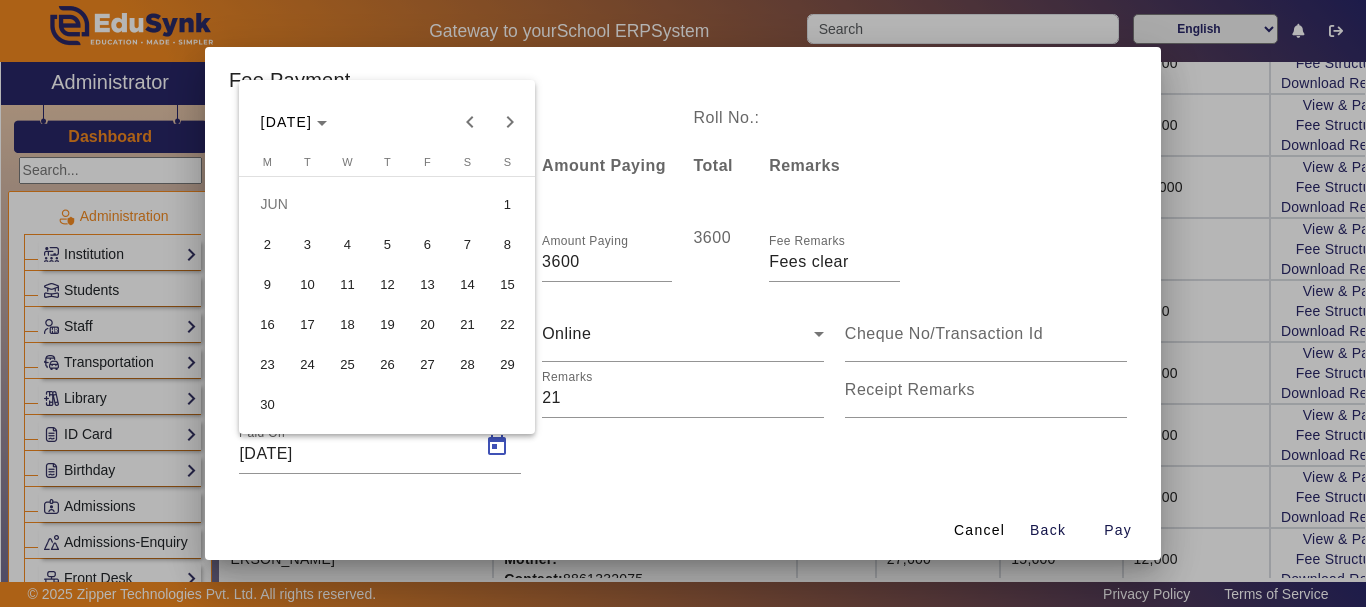 click on "4" at bounding box center [347, 244] 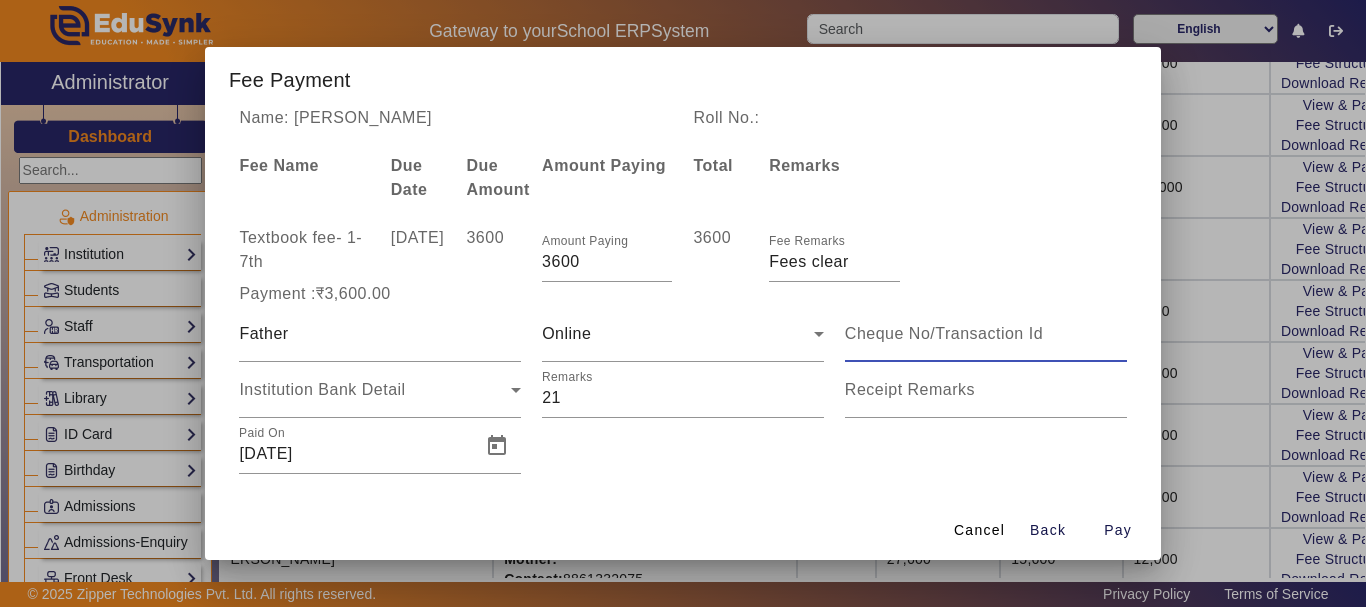 click at bounding box center (986, 334) 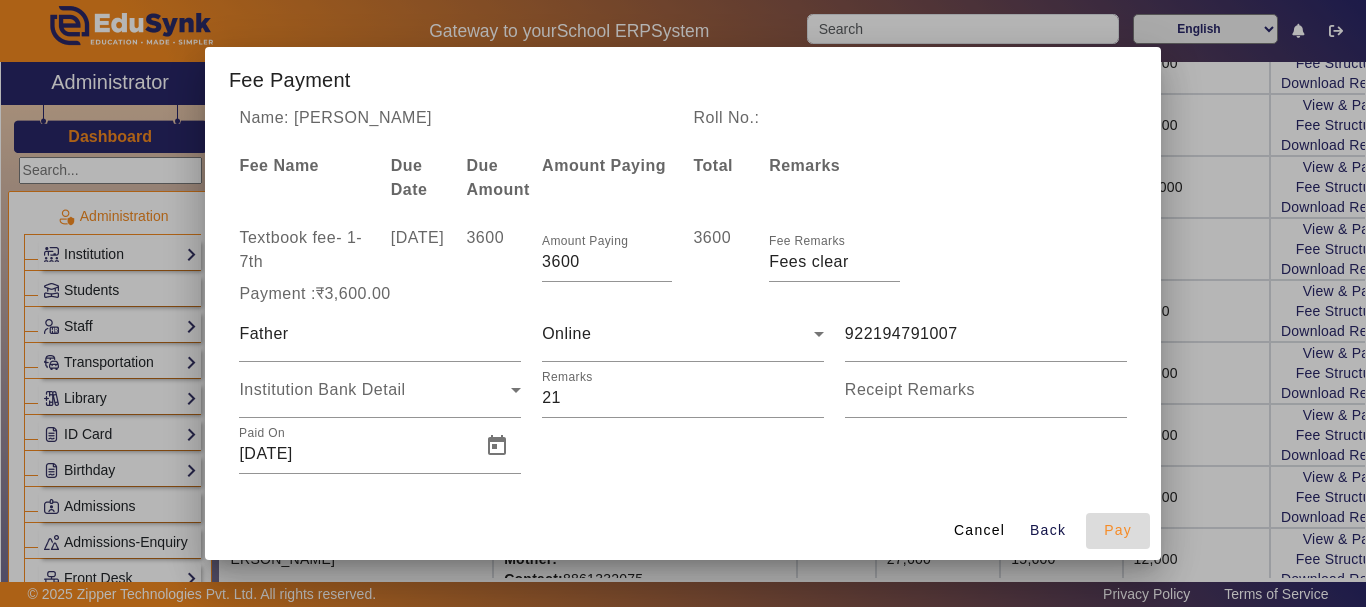 click on "Pay" at bounding box center (1118, 530) 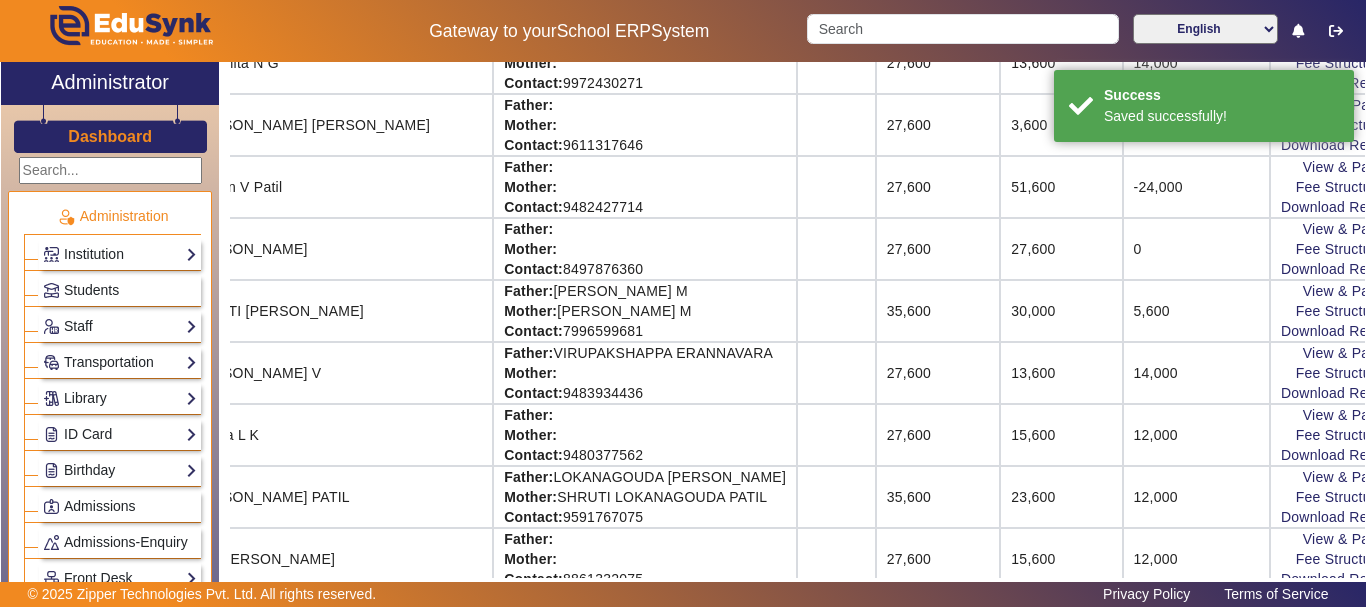 scroll, scrollTop: 54, scrollLeft: 196, axis: both 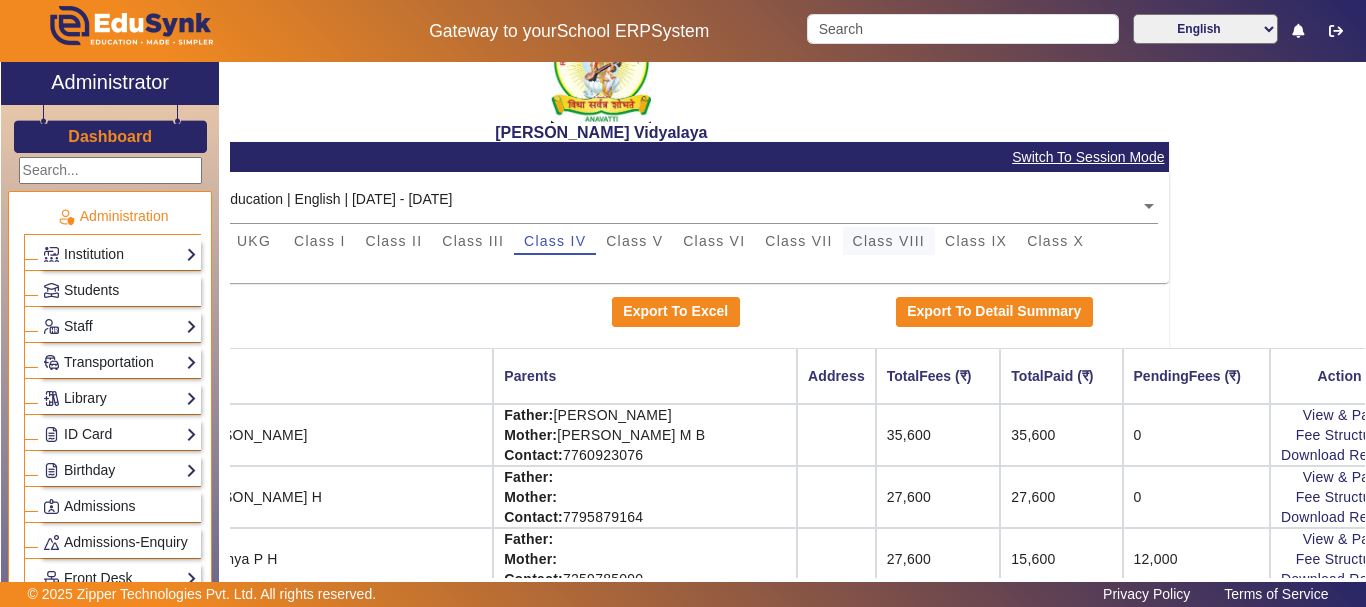 click on "Class VIII" at bounding box center (889, 241) 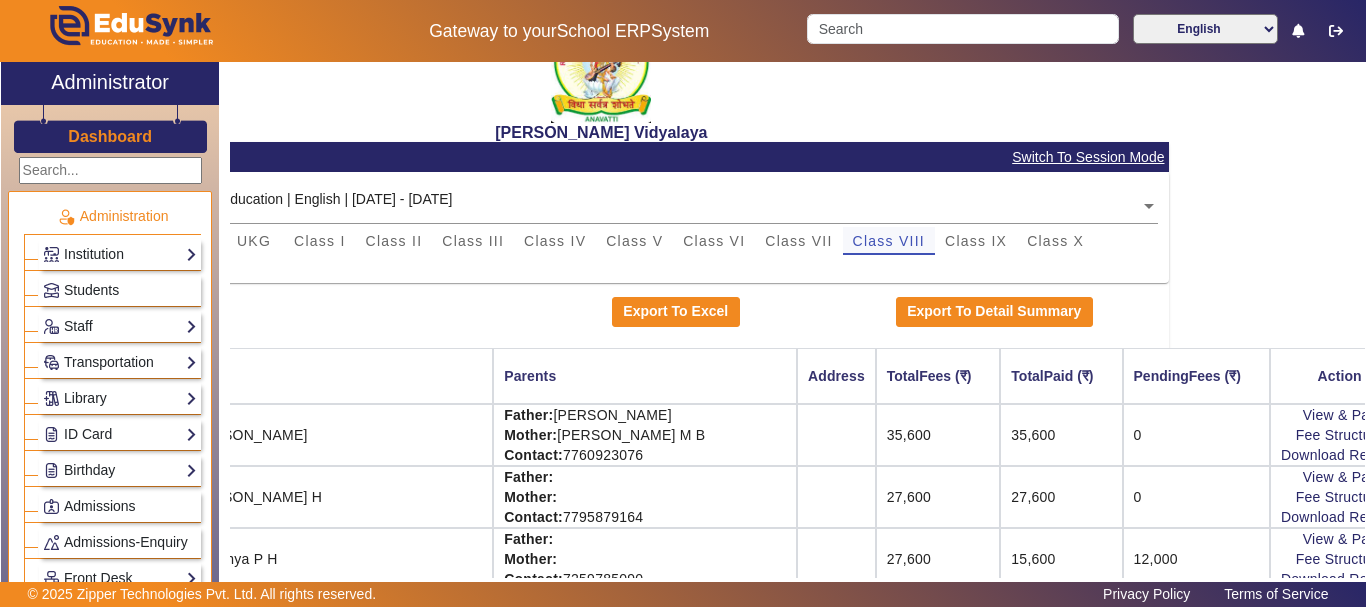 scroll, scrollTop: 54, scrollLeft: 30, axis: both 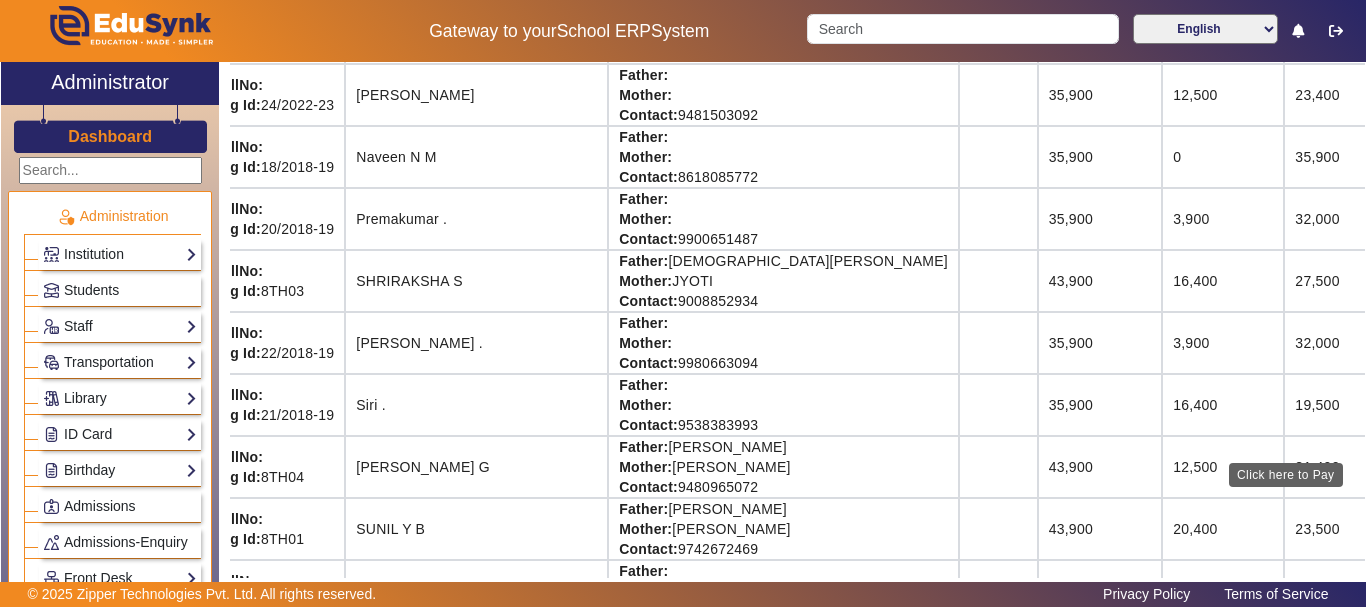 click on "View & Pay" 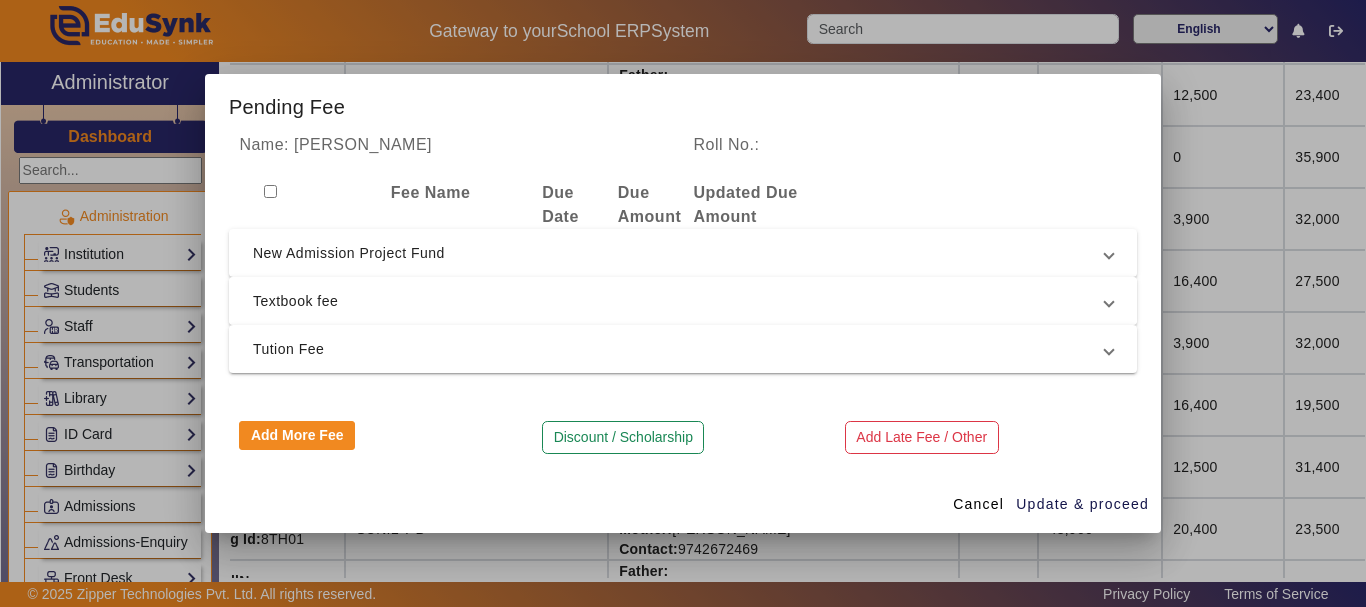 click on "Textbook fee" at bounding box center [679, 301] 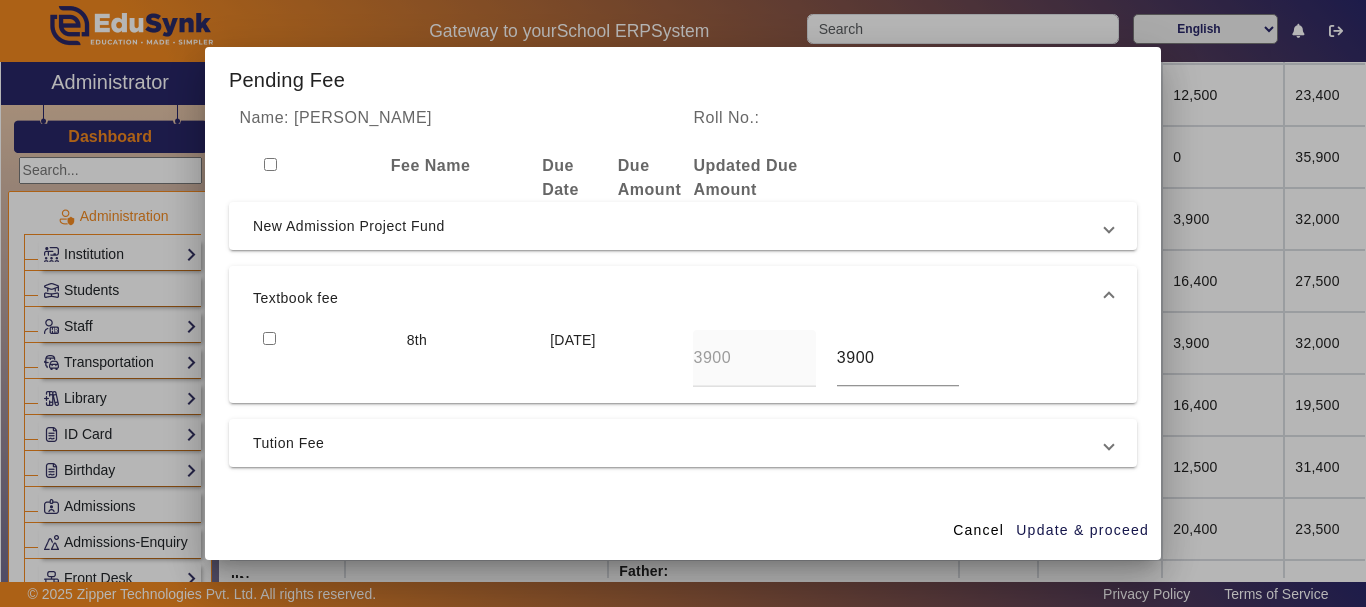 click on "Textbook fee" at bounding box center (683, 298) 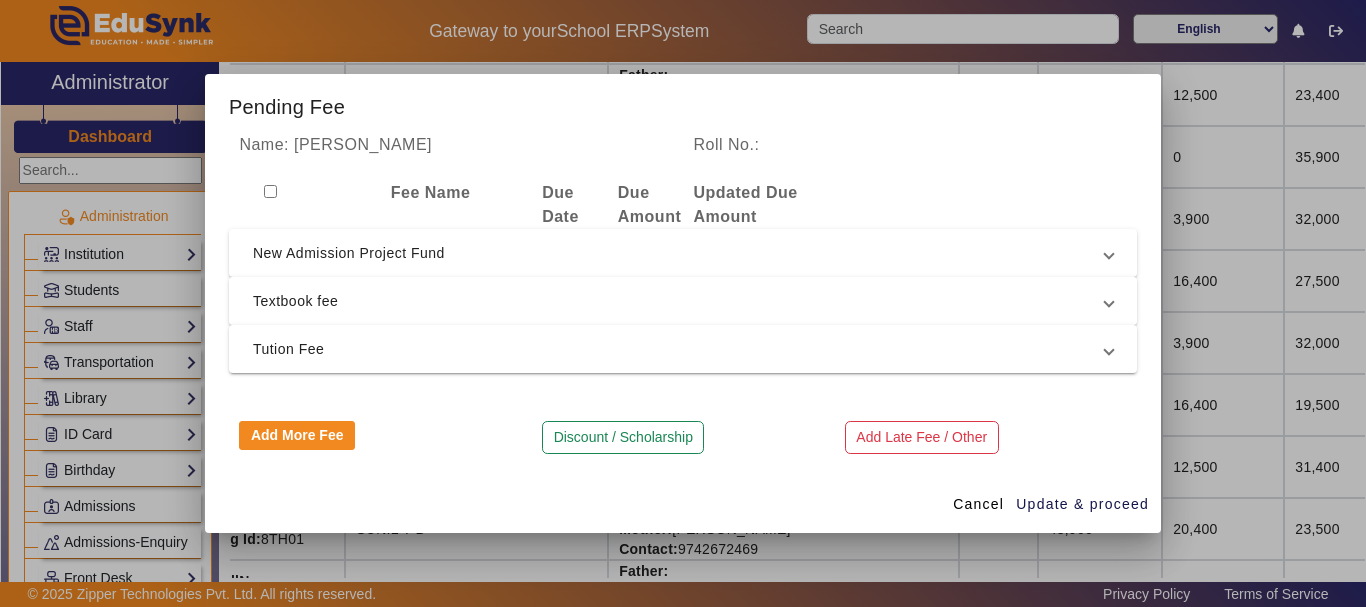 click on "Textbook fee" at bounding box center [679, 301] 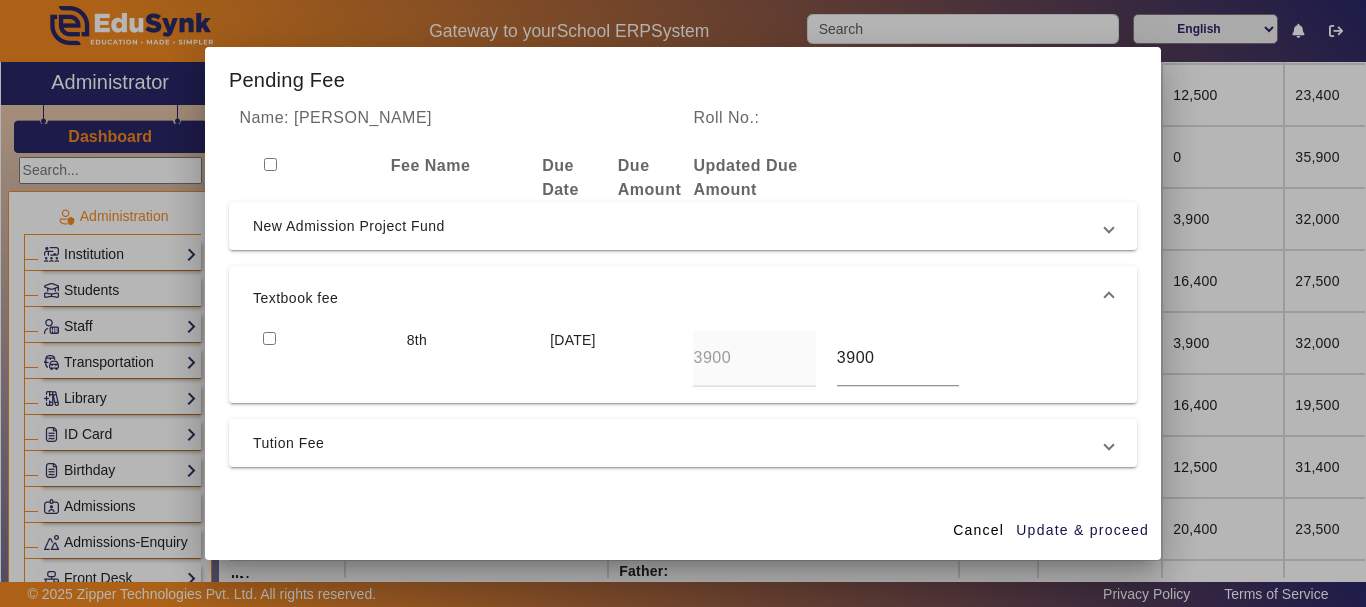 click at bounding box center [269, 338] 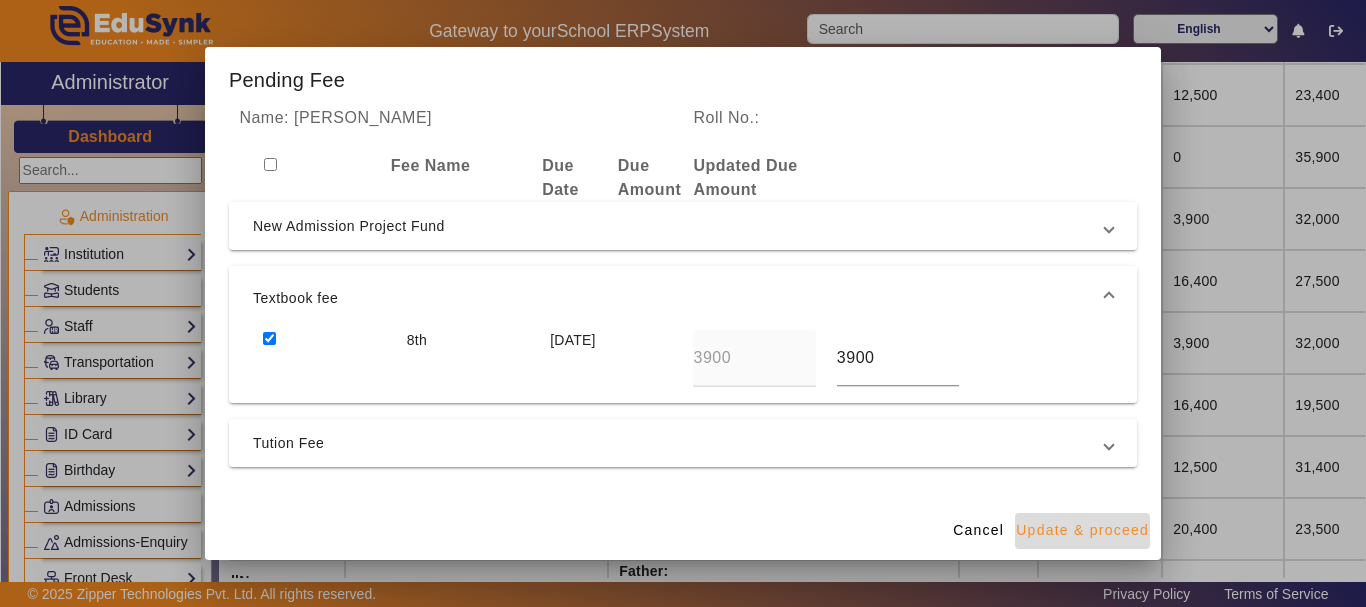 click on "Update & proceed" at bounding box center [1082, 530] 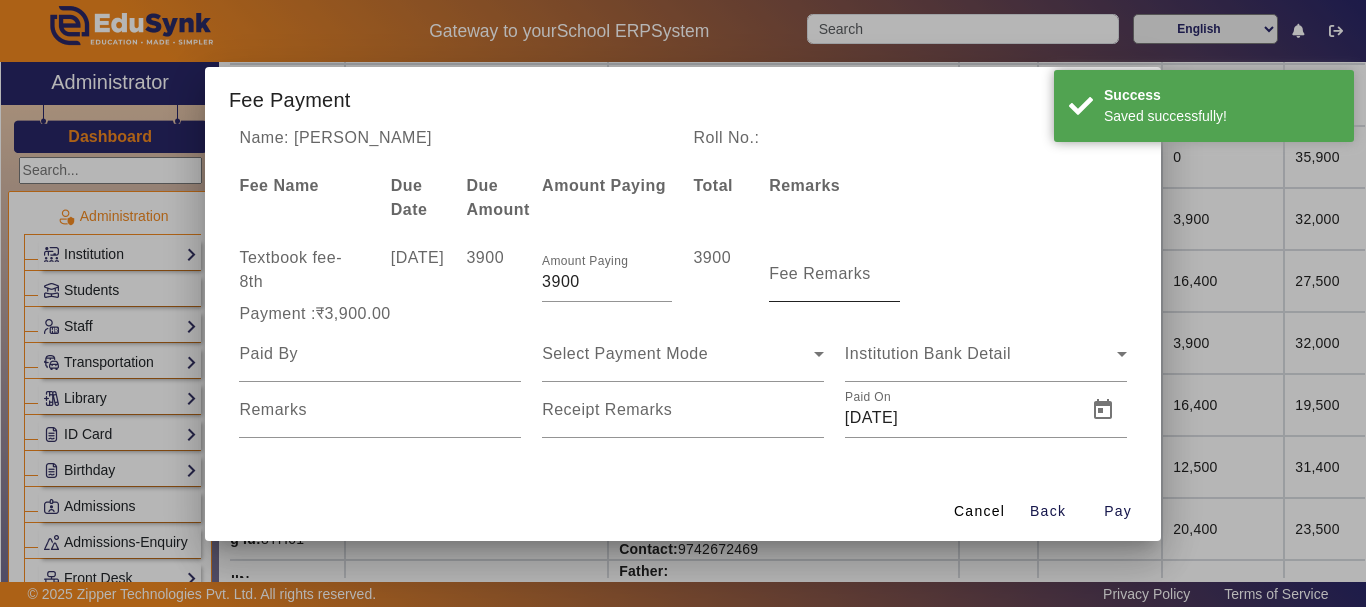 click on "Fee Remarks" at bounding box center [820, 273] 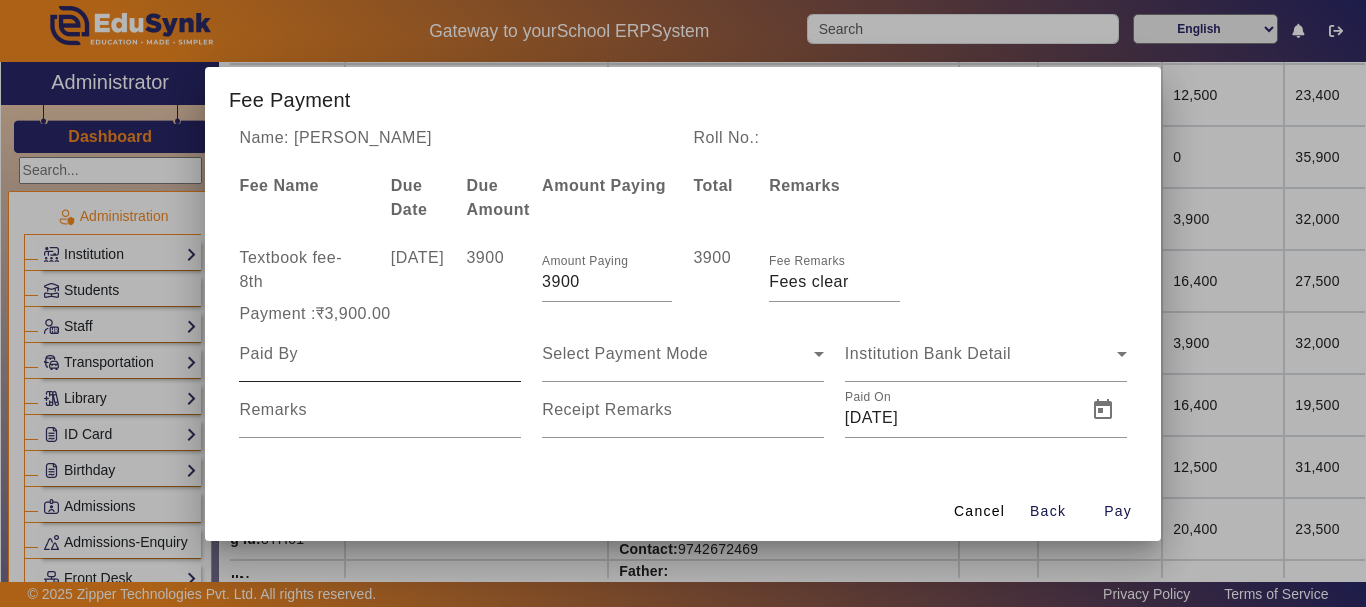 click at bounding box center [380, 354] 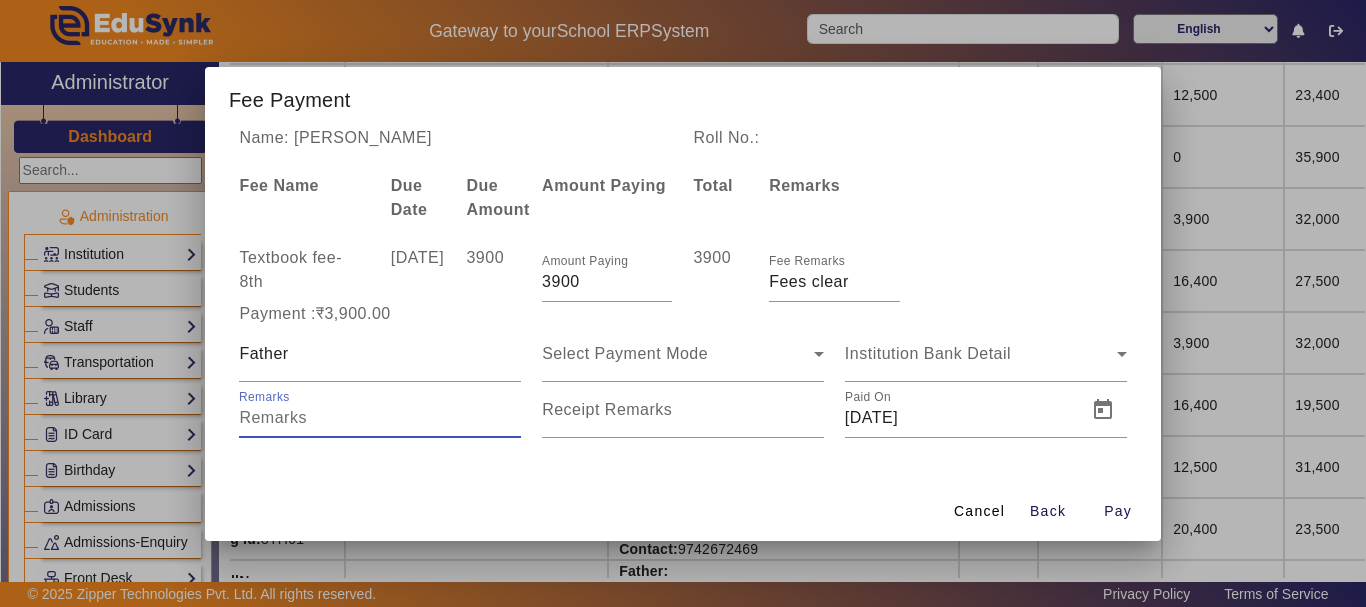 click on "Remarks" at bounding box center (380, 418) 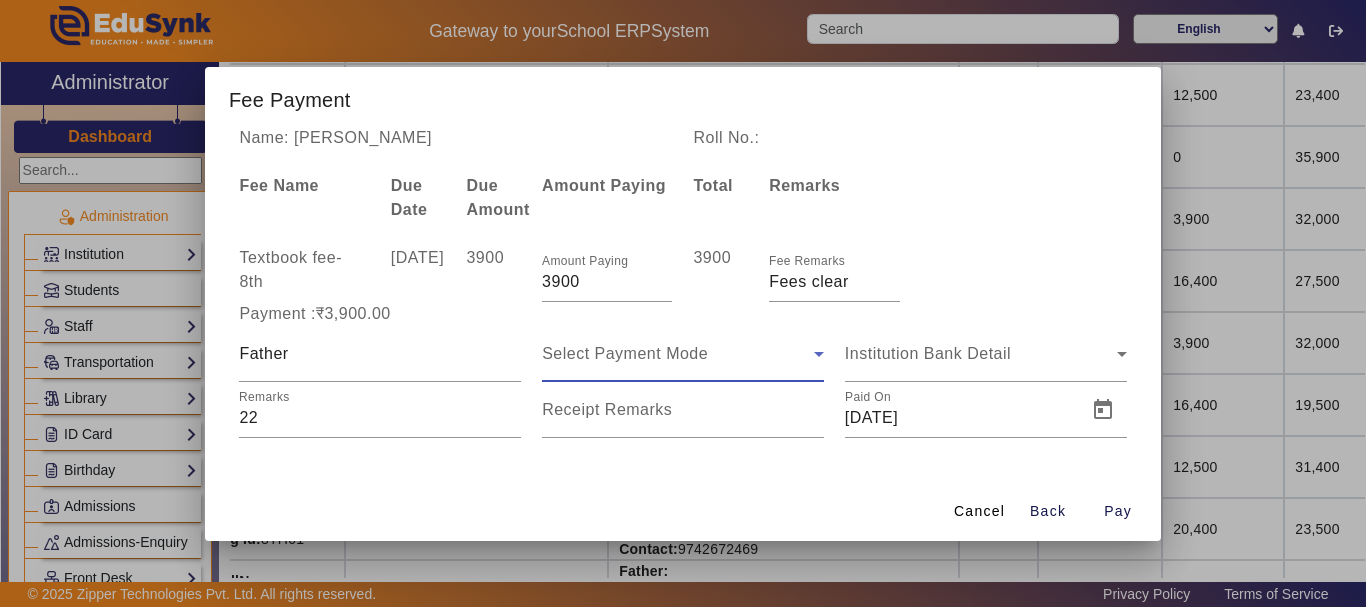click on "Select Payment Mode" at bounding box center [625, 353] 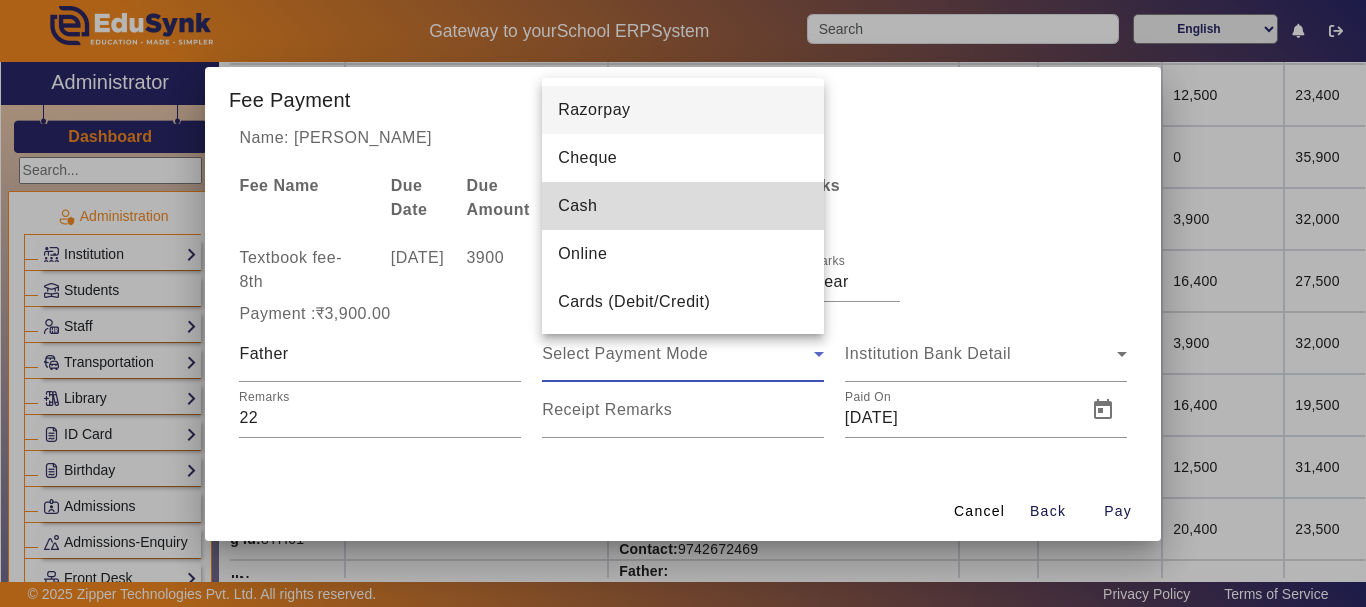click on "Cash" at bounding box center [683, 206] 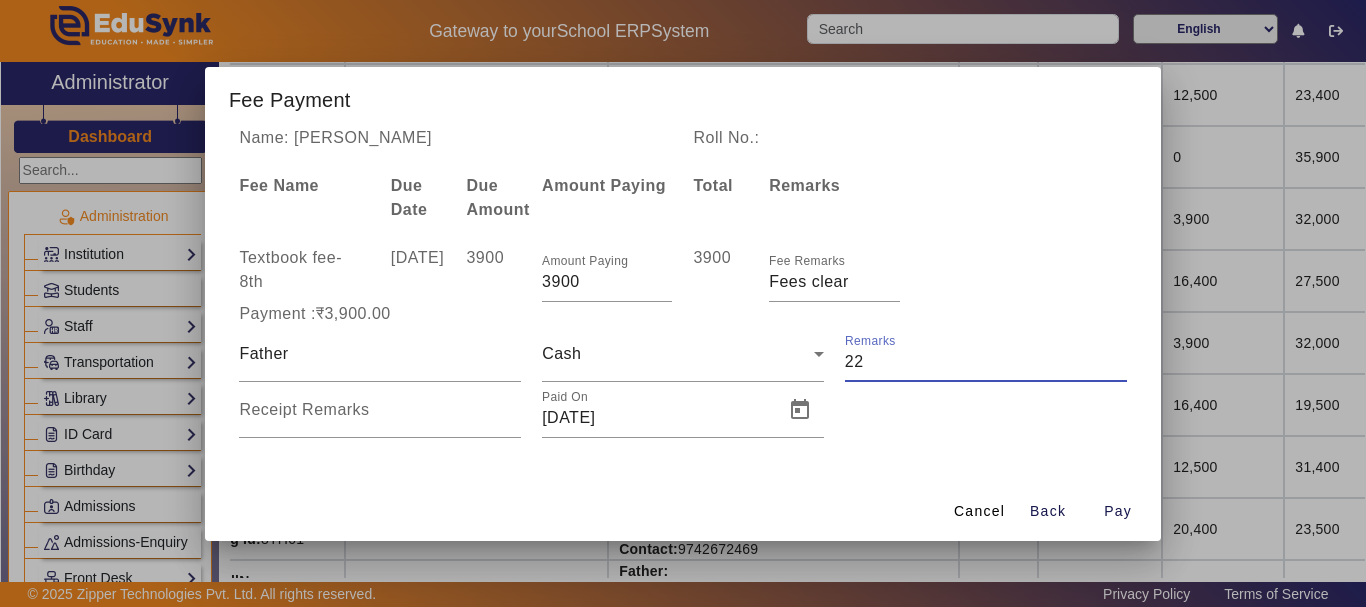 click on "Remarks" at bounding box center [986, 362] 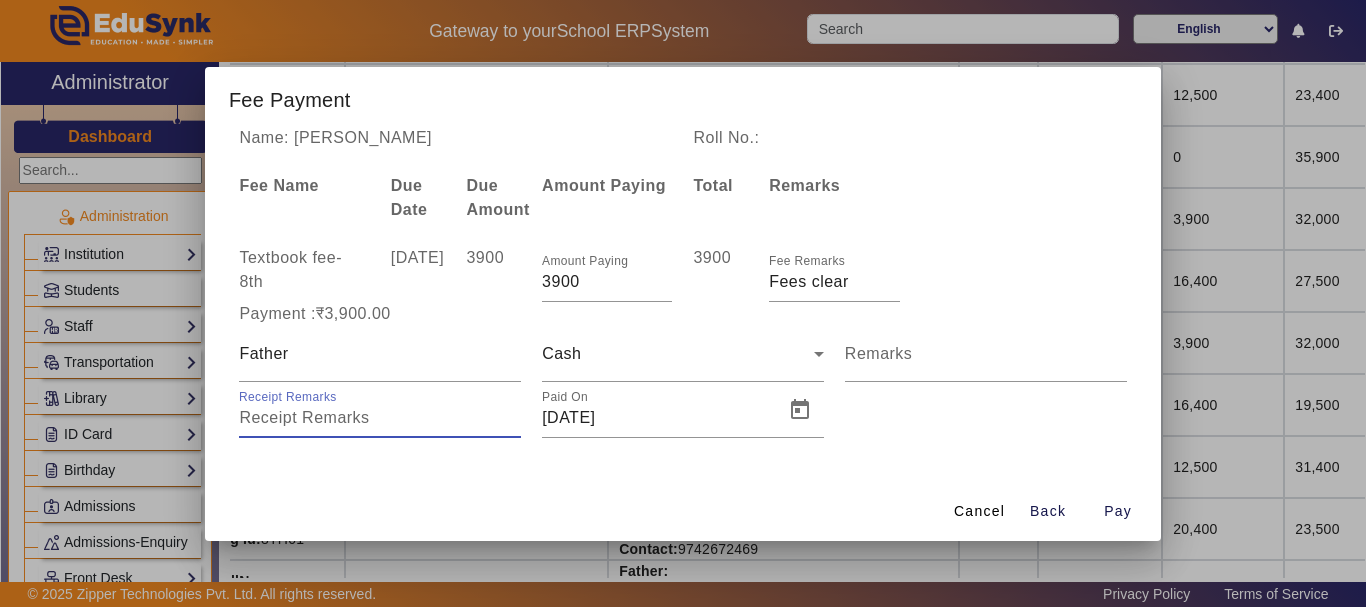 click on "Receipt Remarks" at bounding box center (380, 418) 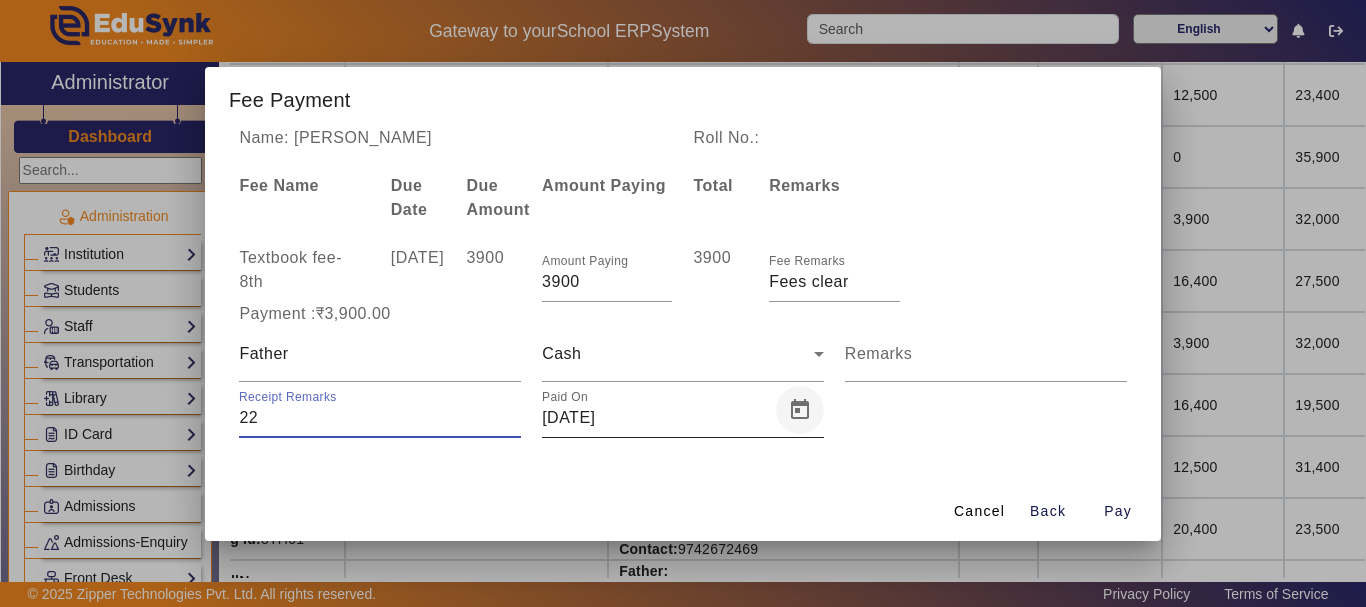click at bounding box center (800, 410) 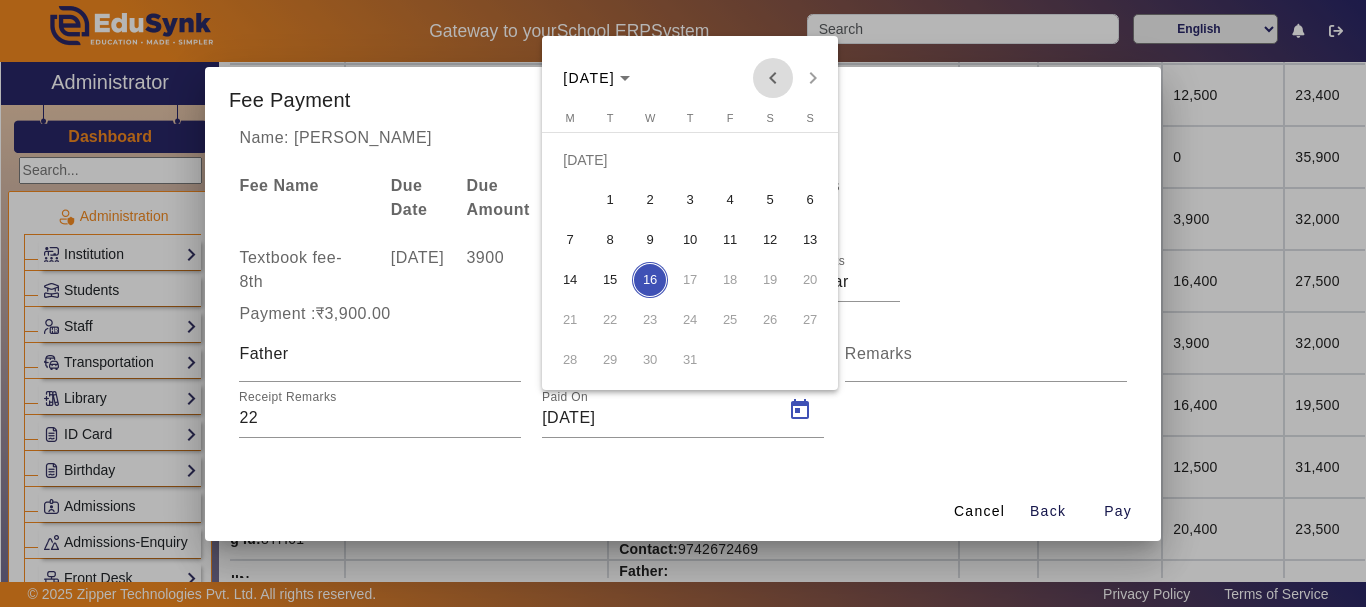 click at bounding box center (773, 78) 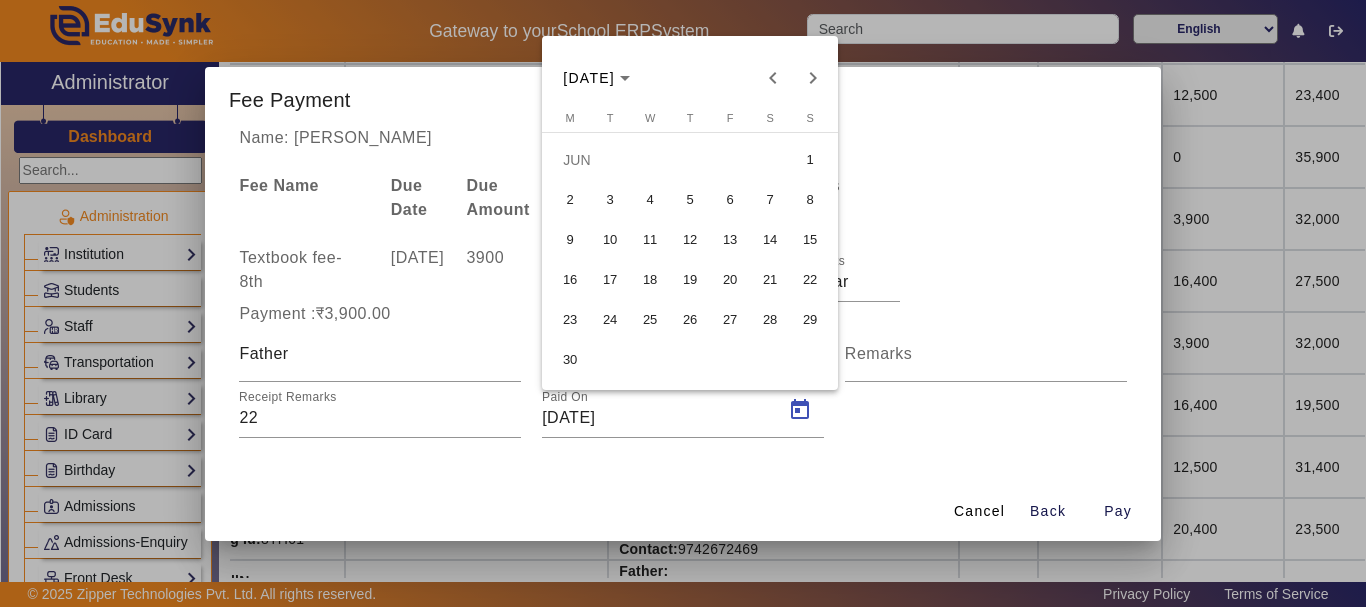 click on "4" at bounding box center [650, 200] 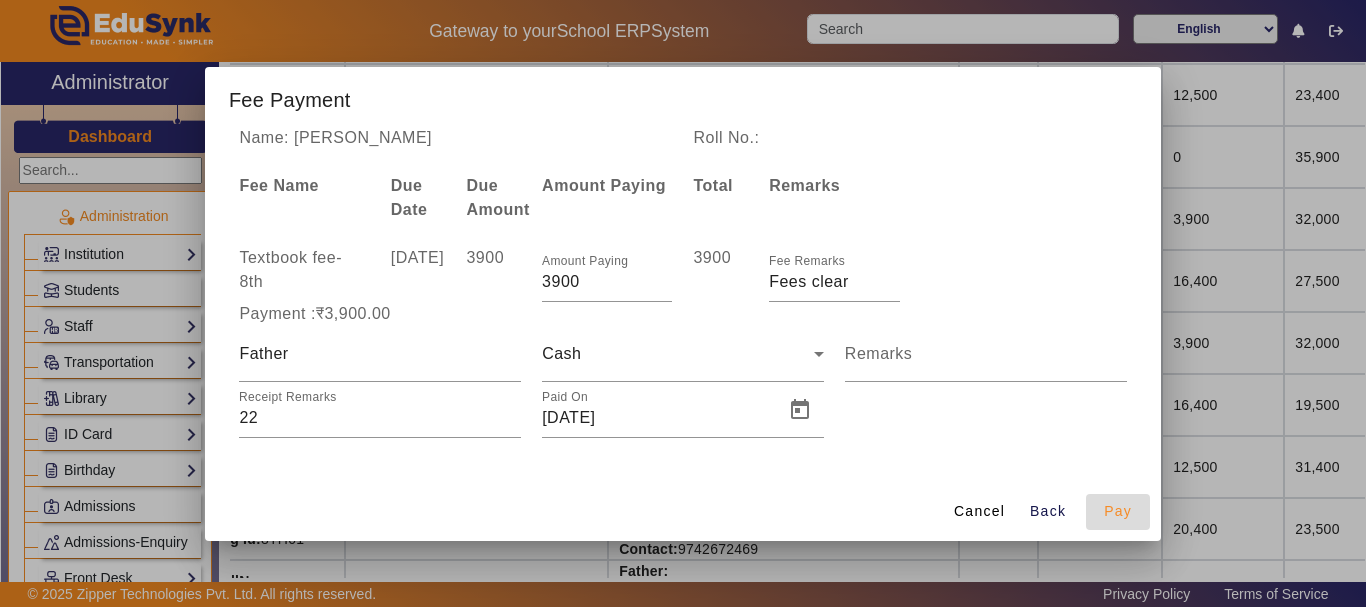 click on "Pay" at bounding box center (1118, 511) 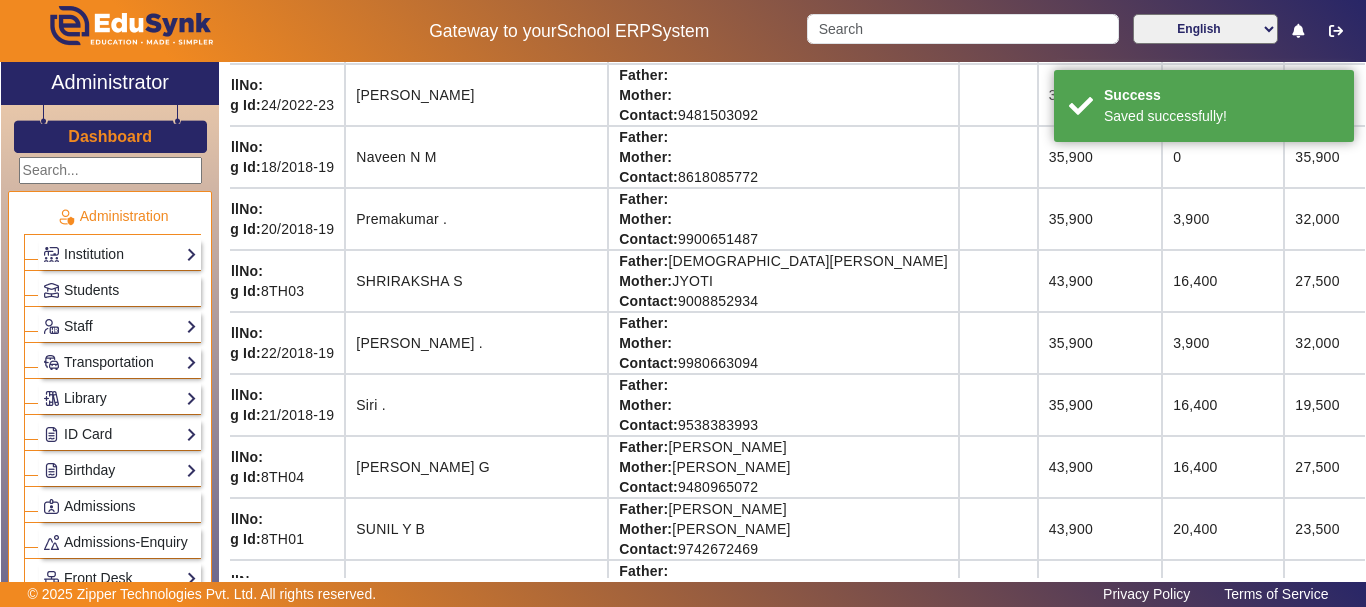 scroll, scrollTop: 22, scrollLeft: 29, axis: both 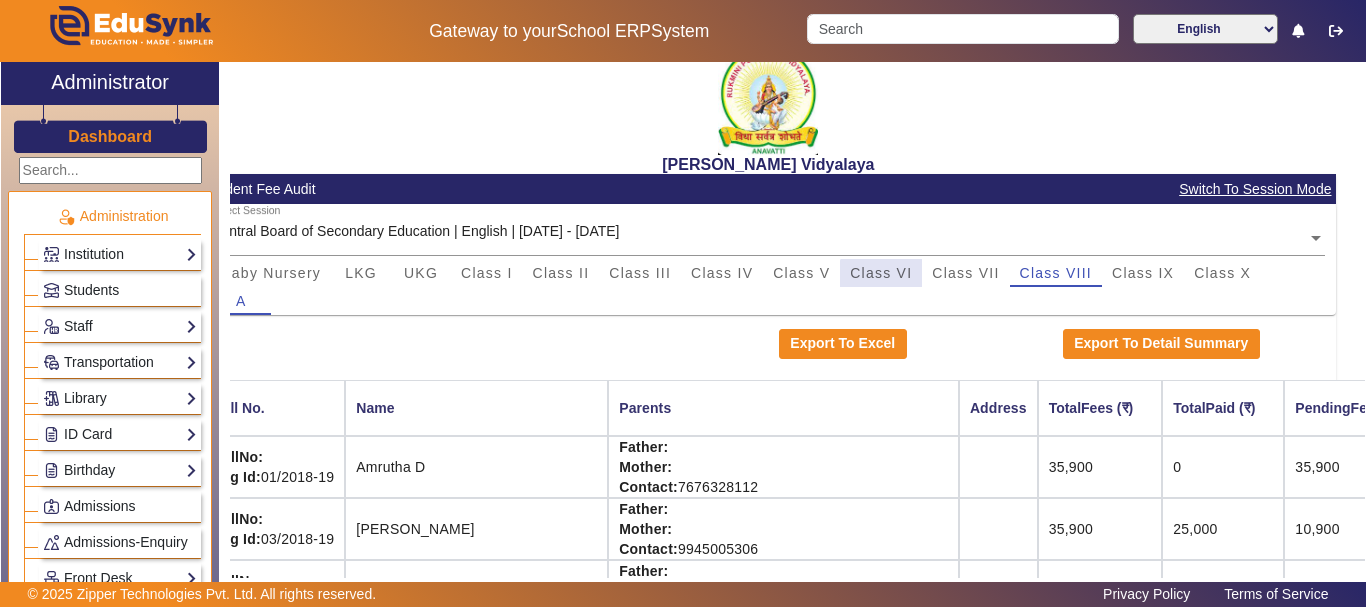click on "Class VI" at bounding box center [881, 273] 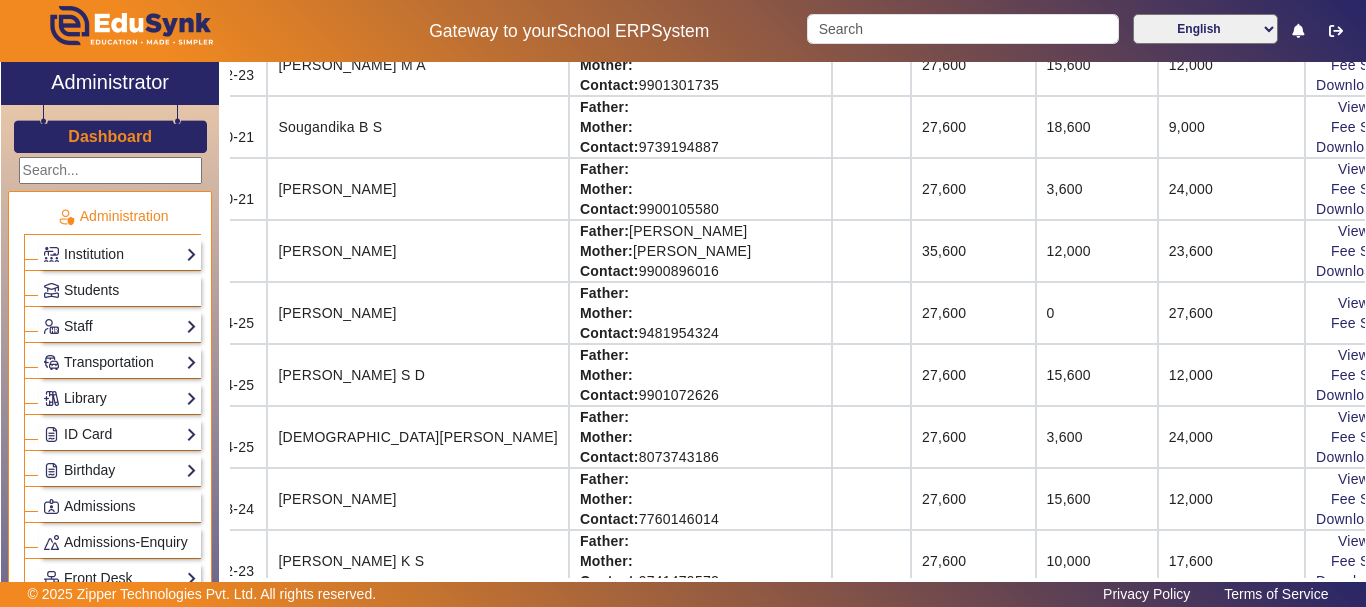 scroll, scrollTop: 2222, scrollLeft: 148, axis: both 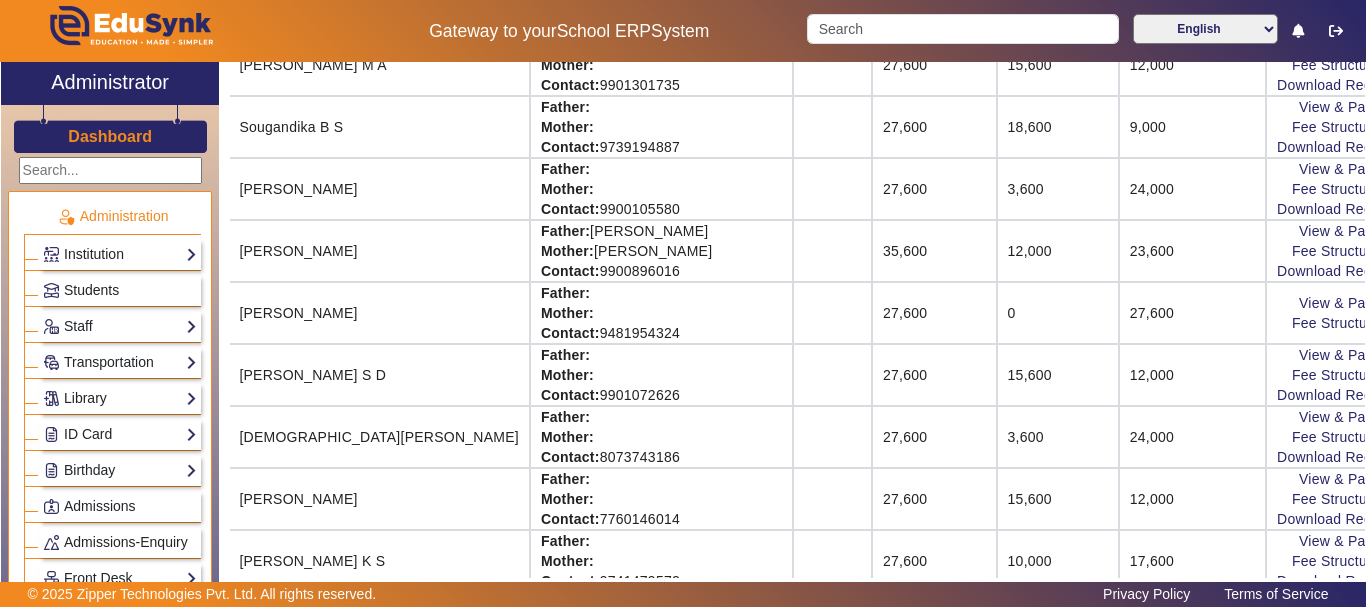 click on "View & Pay   Fee Structure  Download Receipt" 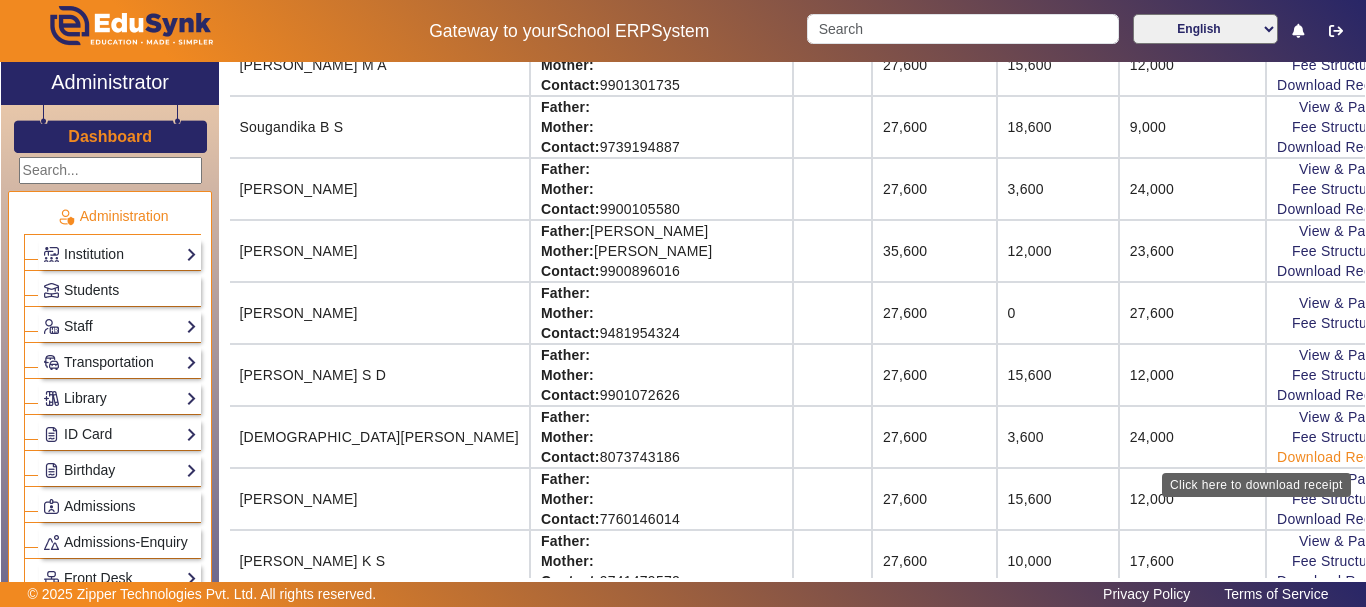 click on "Download Receipt" 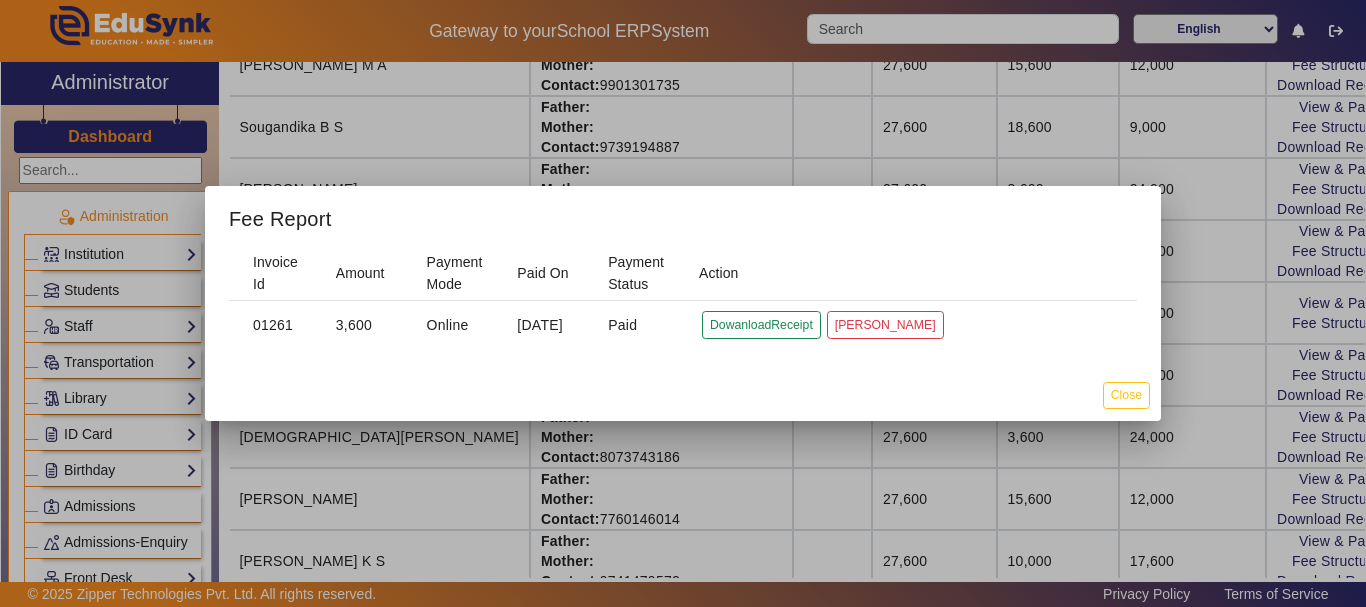 click at bounding box center [683, 303] 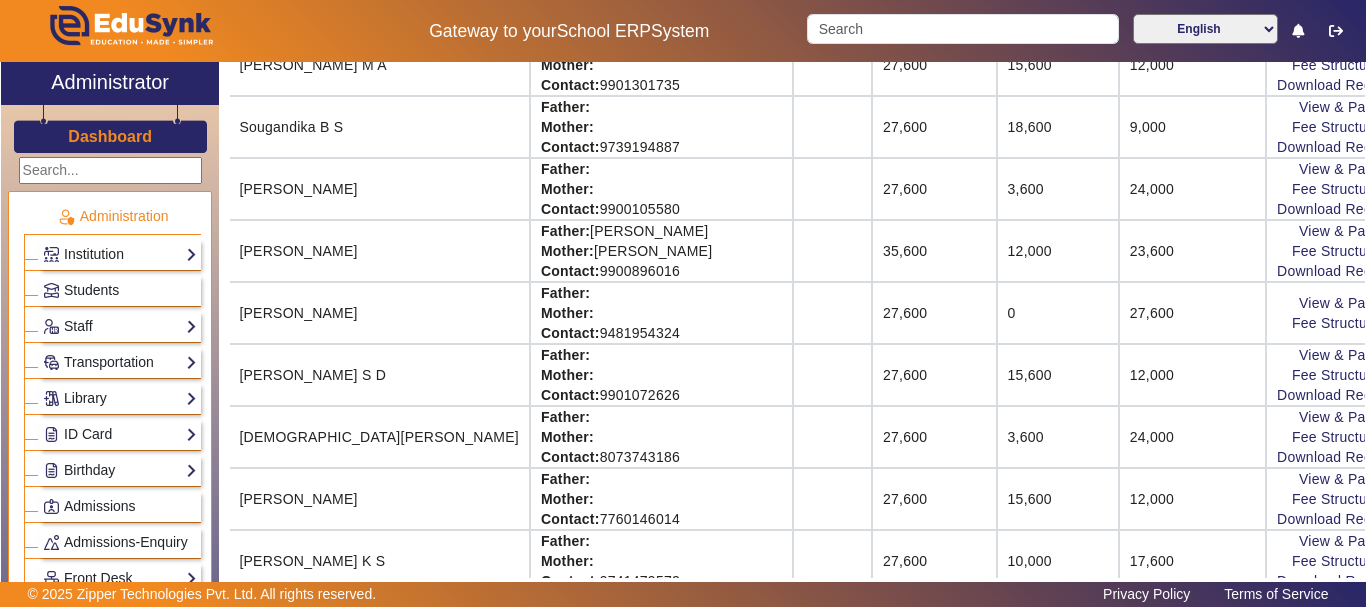 click on "X Administrator Dashboard Administration  Institution  Institution Details   Session Configuration   Classes/Batches   Subjects  Students Staff  Teachers   Non Teaching Staff   Driver   Support Staff  Transportation  Overview   Vehicle Directory   Routes   Trip Record  Library  Overview   Configuration   Book Lists   Issue a Book   List of Books Issued   Card   Penalties  ID Card  Students   Teachers   Non Teaching Staff   Template  Birthday  Students  Admissions Admissions-Enquiry Front Desk  Visitors Book   Postal Receipt   Postal Dispatch   Phone Call Logs   Complaint Book  Report  Import History   App Invites   Other Reports  Inventory Gallery  List   Add  Notice Board  List   Add  Certificates  Certificates   TC   Bonafide  User Settings  Roles   Users  Settings  Biometric   Configuration   Live Class Setup   Bank Account   Chat Settings   Sequence   Change Password   Subscription  Promotion Profile Photo  Add Profile Photo   Profile Photo List  Academics  TimeTable  Assign Teacher   Academic Calendar  A" 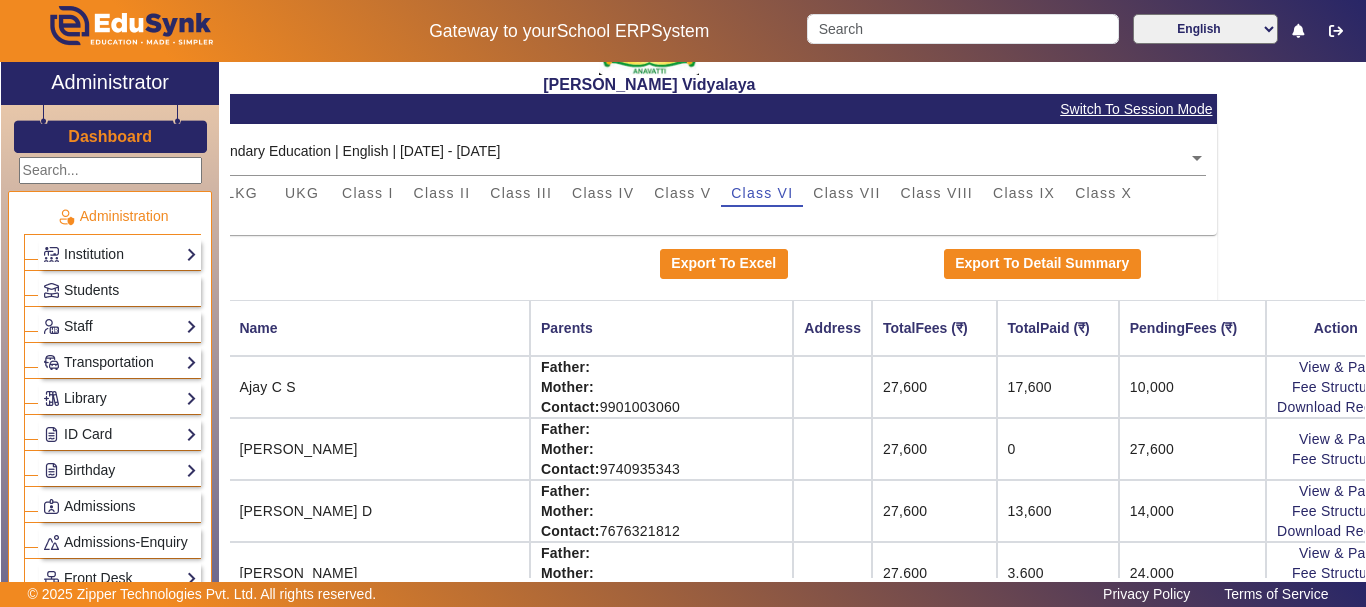 scroll, scrollTop: 544, scrollLeft: 148, axis: both 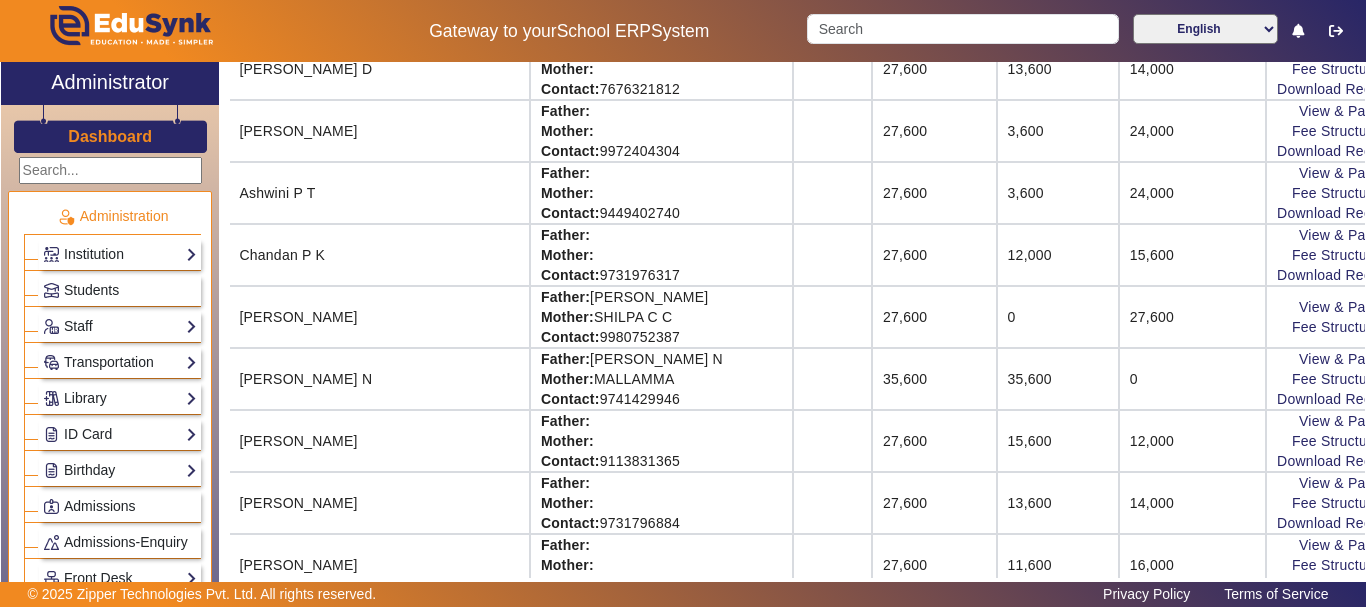 click on "X Administrator Dashboard Administration  Institution  Institution Details   Session Configuration   Classes/Batches   Subjects  Students Staff  Teachers   Non Teaching Staff   Driver   Support Staff  Transportation  Overview   Vehicle Directory   Routes   Trip Record  Library  Overview   Configuration   Book Lists   Issue a Book   List of Books Issued   Card   Penalties  ID Card  Students   Teachers   Non Teaching Staff   Template  Birthday  Students  Admissions Admissions-Enquiry Front Desk  Visitors Book   Postal Receipt   Postal Dispatch   Phone Call Logs   Complaint Book  Report  Import History   App Invites   Other Reports  Inventory Gallery  List   Add  Notice Board  List   Add  Certificates  Certificates   TC   Bonafide  User Settings  Roles   Users  Settings  Biometric   Configuration   Live Class Setup   Bank Account   Chat Settings   Sequence   Change Password   Subscription  Promotion Profile Photo  Add Profile Photo   Profile Photo List  Academics  TimeTable  Assign Teacher   Academic Calendar  A" 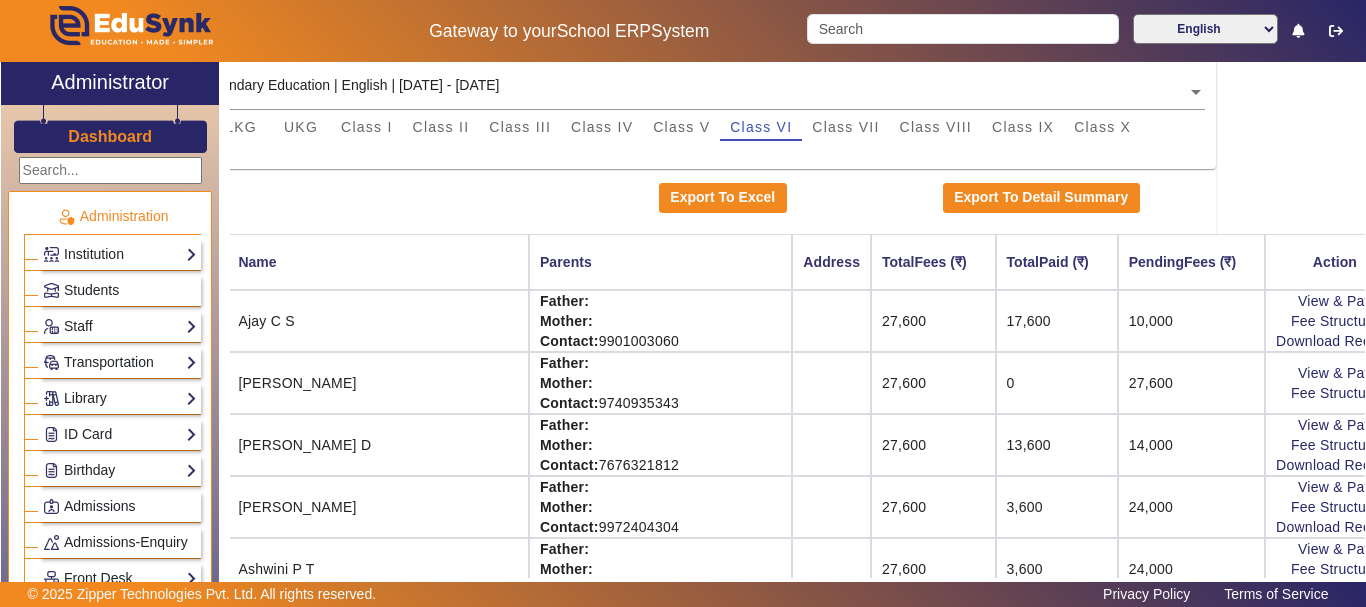 drag, startPoint x: 1365, startPoint y: 66, endPoint x: 1355, endPoint y: 65, distance: 10.049875 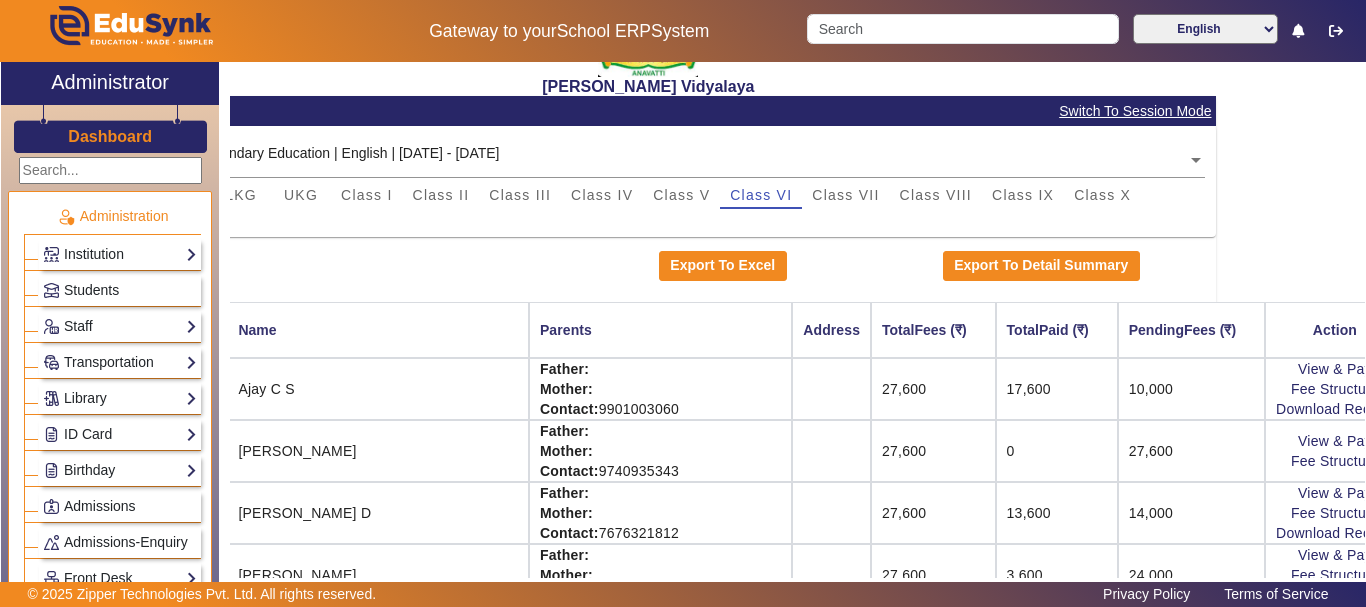click on "[PERSON_NAME] Vidyalaya   Student Fee Audit   Switch To Session Mode  Select Session  Central Board of Secondary Education | English | [DATE] - [DATE]  × Baby Nursery LKG UKG Class I Class II Class III Class IV Class V Class VI Class VII Class VIII Class IX Class X A  Export To Excel   Export To Detail Summary  Roll No. Name Parents Address TotalFees (₹) TotalPaid (₹) PendingFees (₹) Action RollNo: Reg Id: 29/2023-24   Ajay  C S Father:    Mother:    Contact: 9901003060    27,600 17,600 10,000  View & Pay   Fee Structure  Download Receipt RollNo: Reg Id: 07/2020-21  [PERSON_NAME]  Father:    Mother:    Contact: 9740935343    27,600 0 27,600  View & Pay   Fee Structure  RollNo: Reg Id: 06/2020-21  [PERSON_NAME]   D Father:    Mother:    Contact: 7676321812    27,600 13,600 14,000  View & Pay   Fee Structure  Download Receipt RollNo: Reg Id: 61/2023-24  [PERSON_NAME] Father:    Mother:    Contact: 9972404304    27,600 3,600 24,000  View & Pay   Fee Structure  Download Receipt RollNo: Reg Id: 16/2022-23" 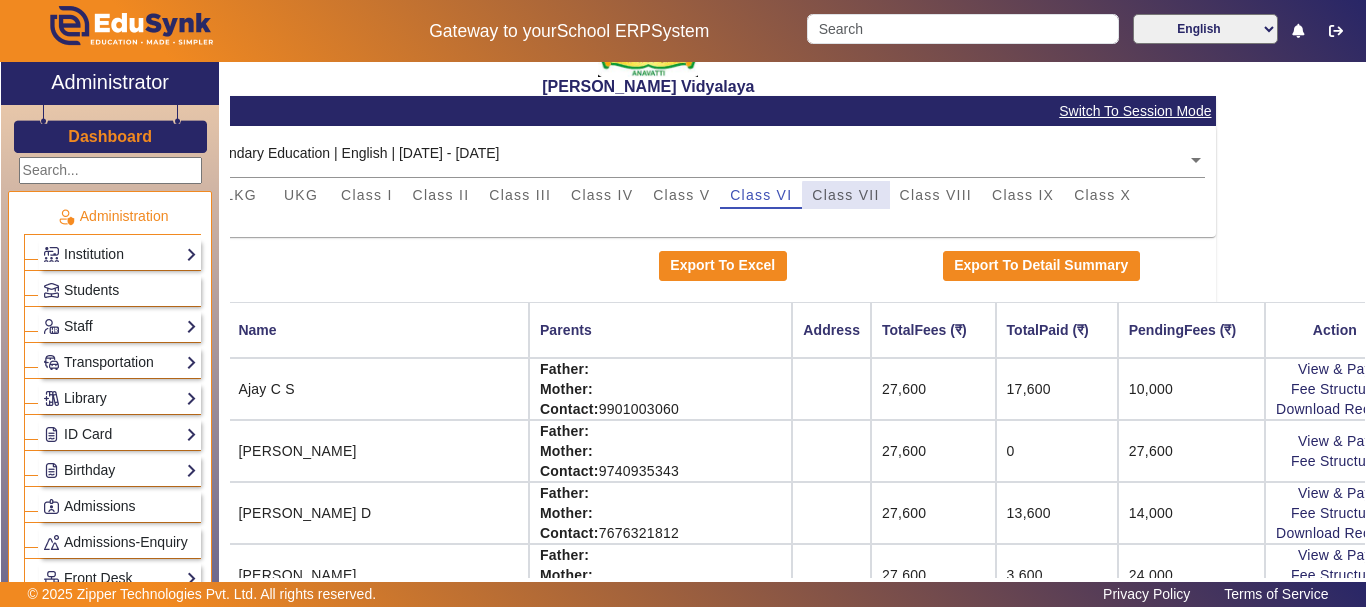 click on "Class VII" at bounding box center (845, 195) 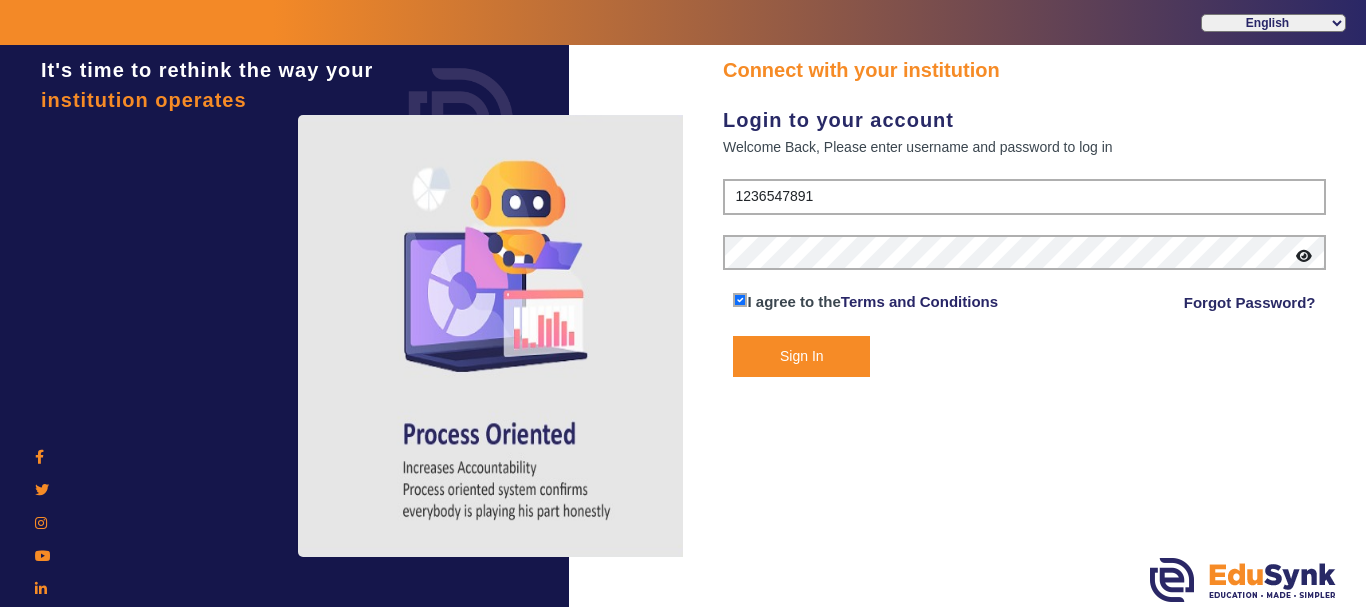 click on "Sign In" 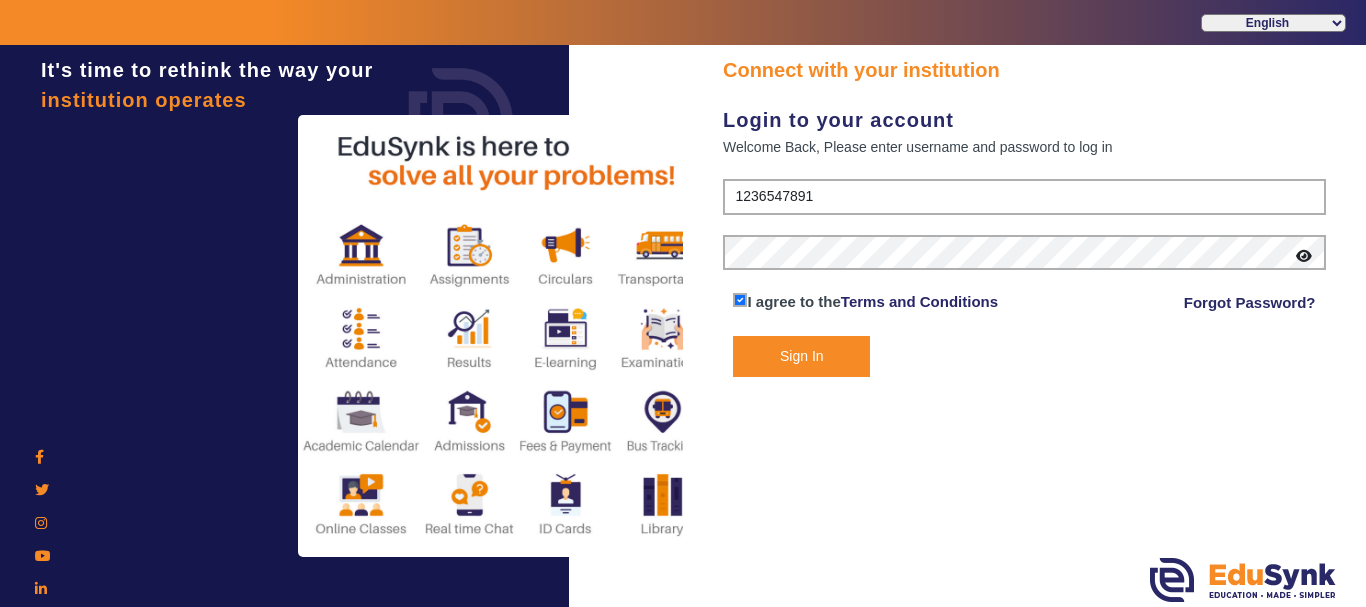 click on "Sign In" 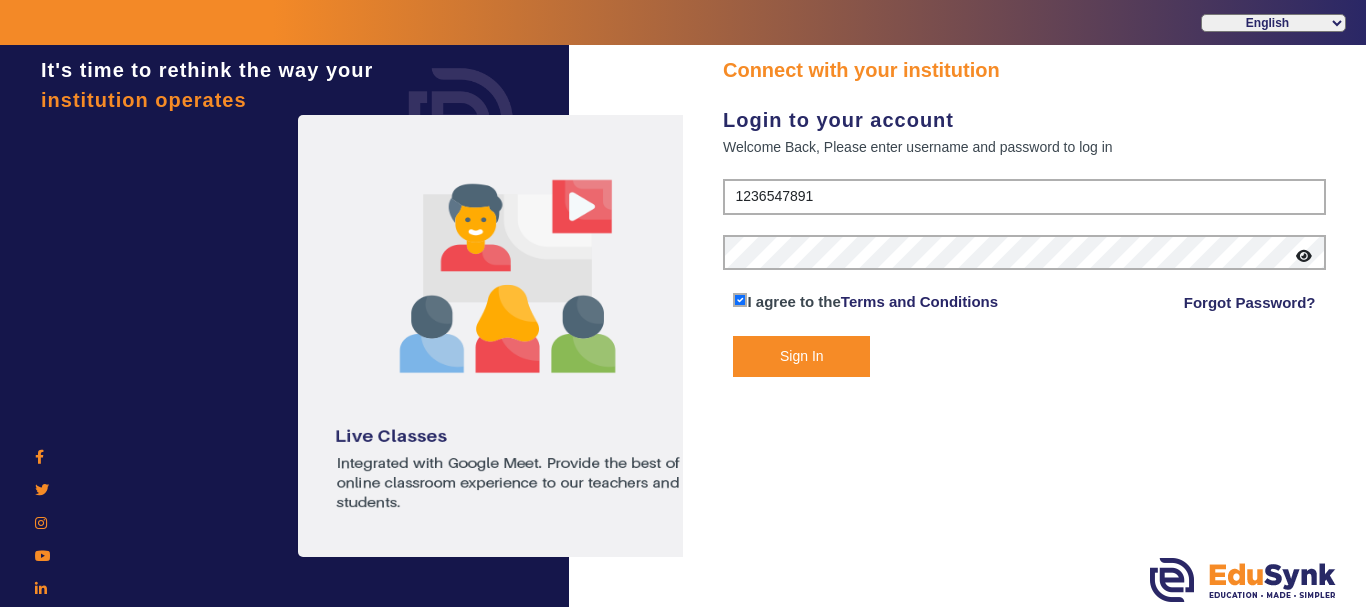 click 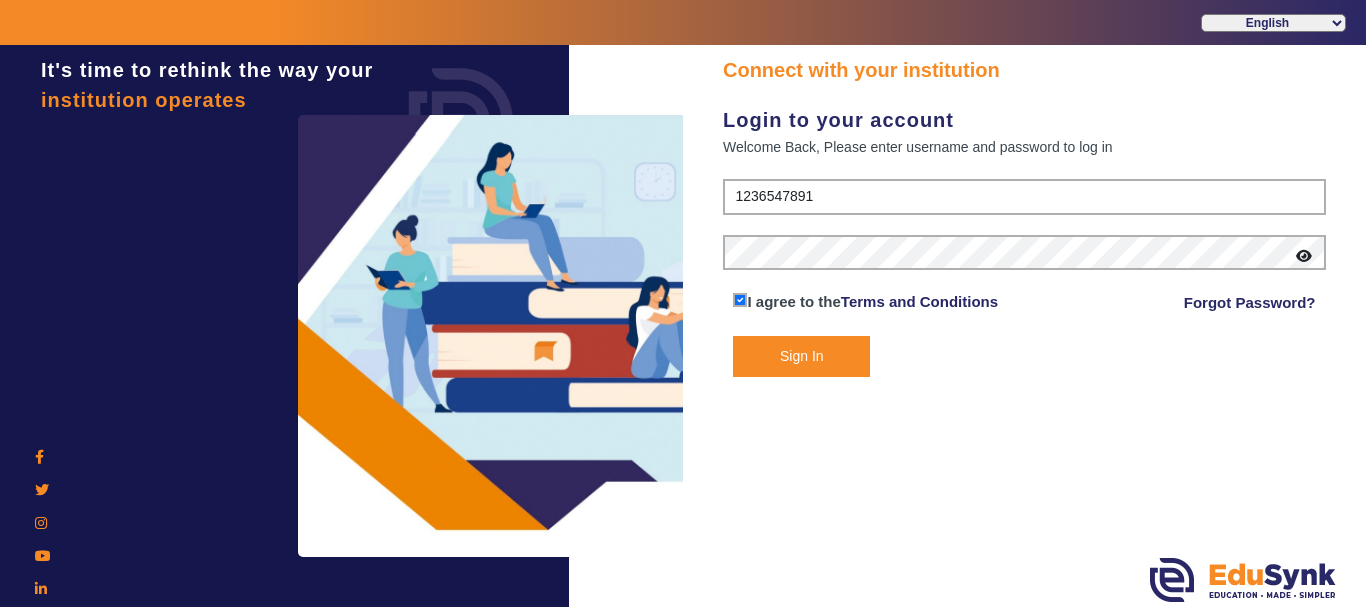 click on "Connect with your institution    Login to your account Welcome Back, Please enter username and password to log in 1236547891  I agree to the   Terms and Conditions  Forgot Password?  Sign In" 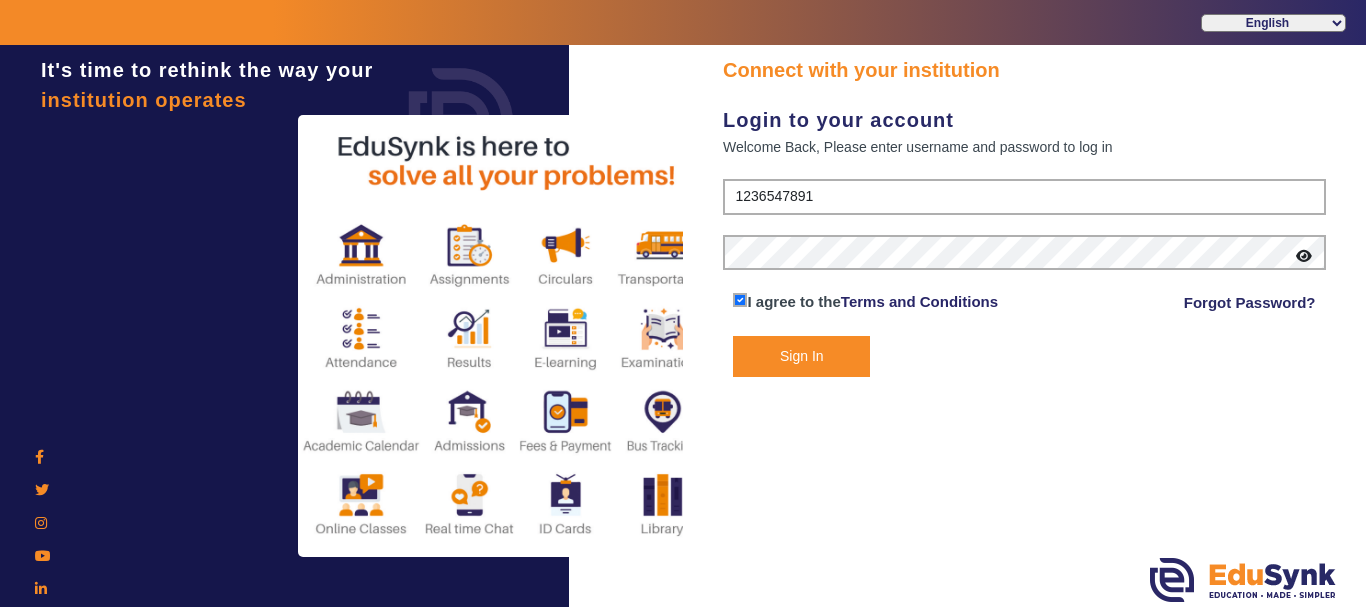 click on "Sign In" 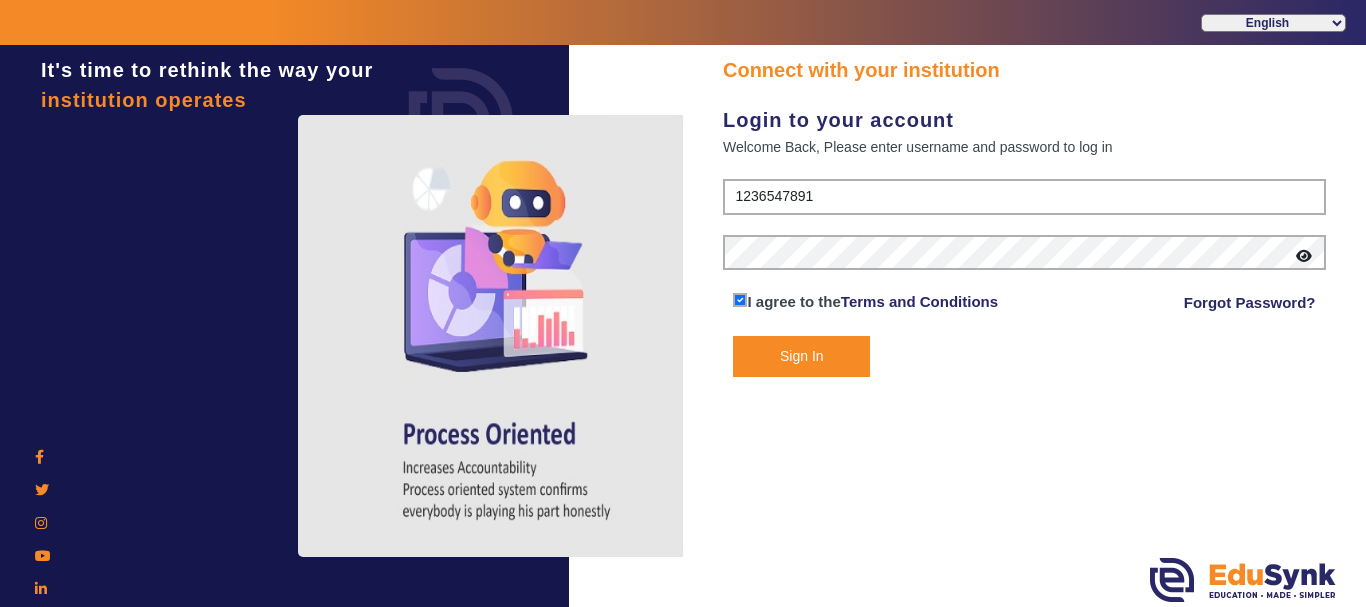 click on "Sign In" 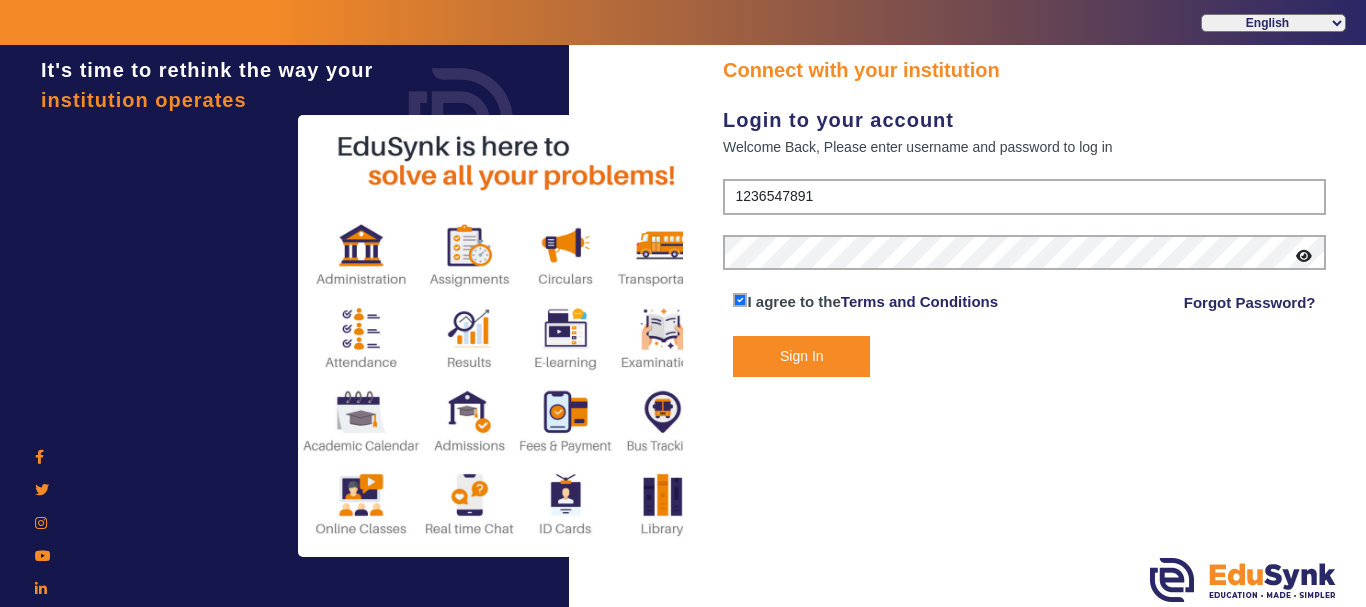 click 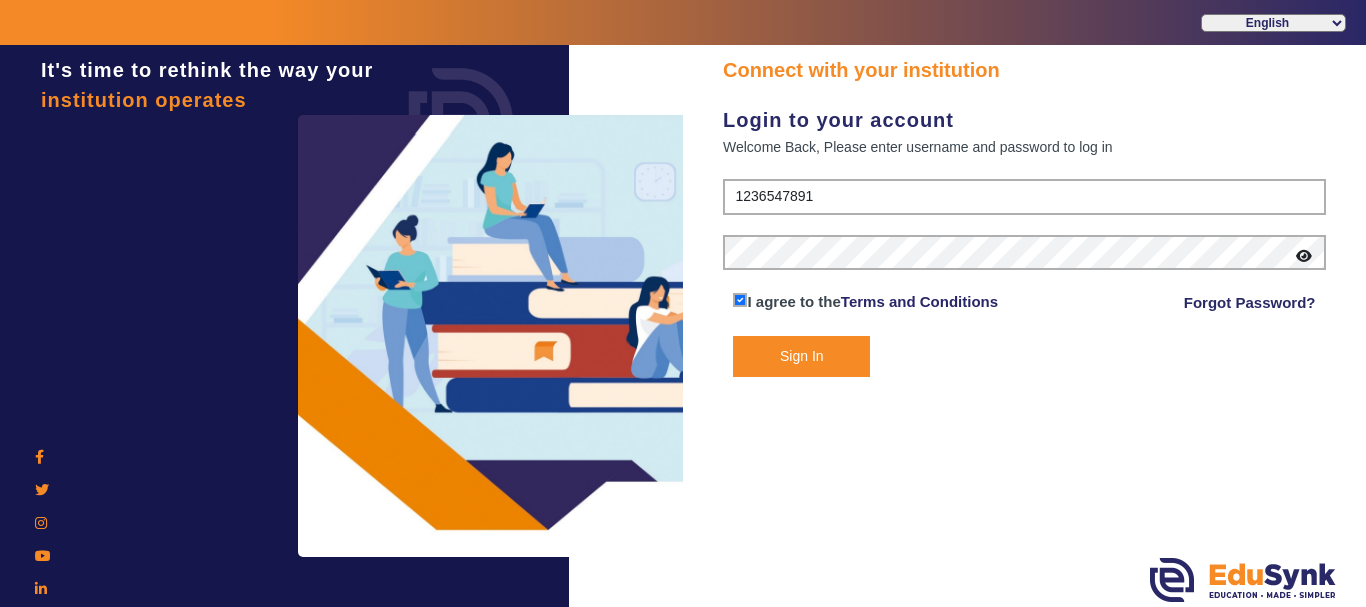 click on "Connect with your institution    Login to your account Welcome Back, Please enter username and password to log in 1236547891  I agree to the   Terms and Conditions  Forgot Password?  Sign In" 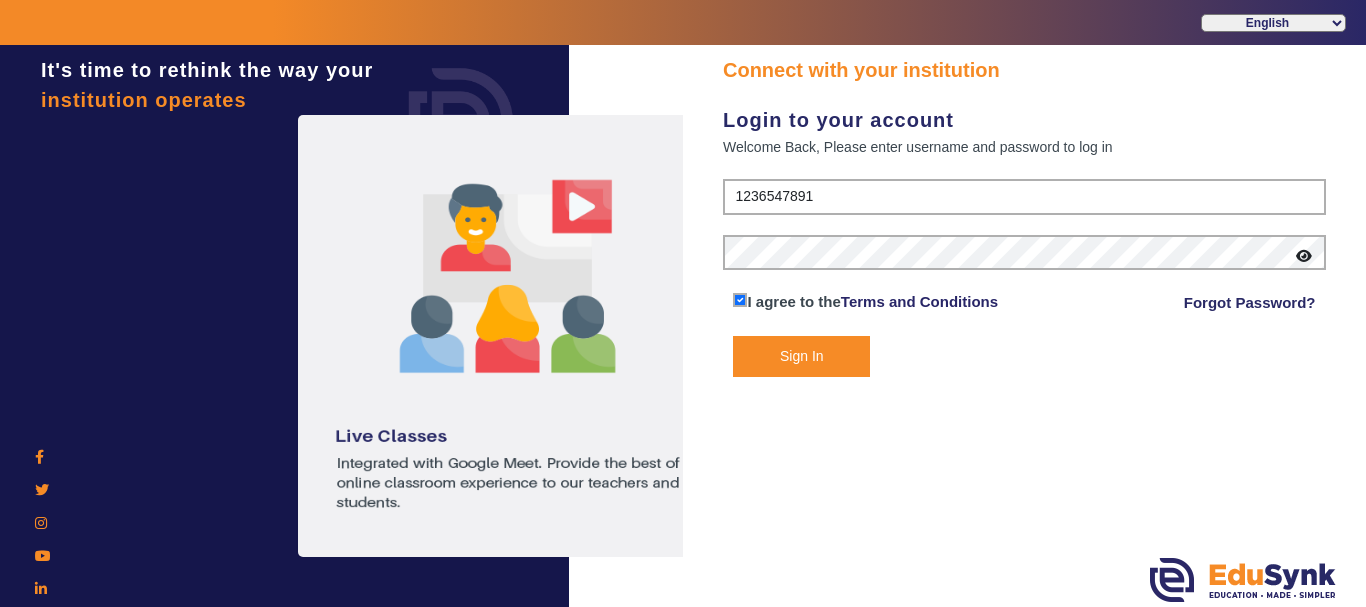 click on "Sign In" 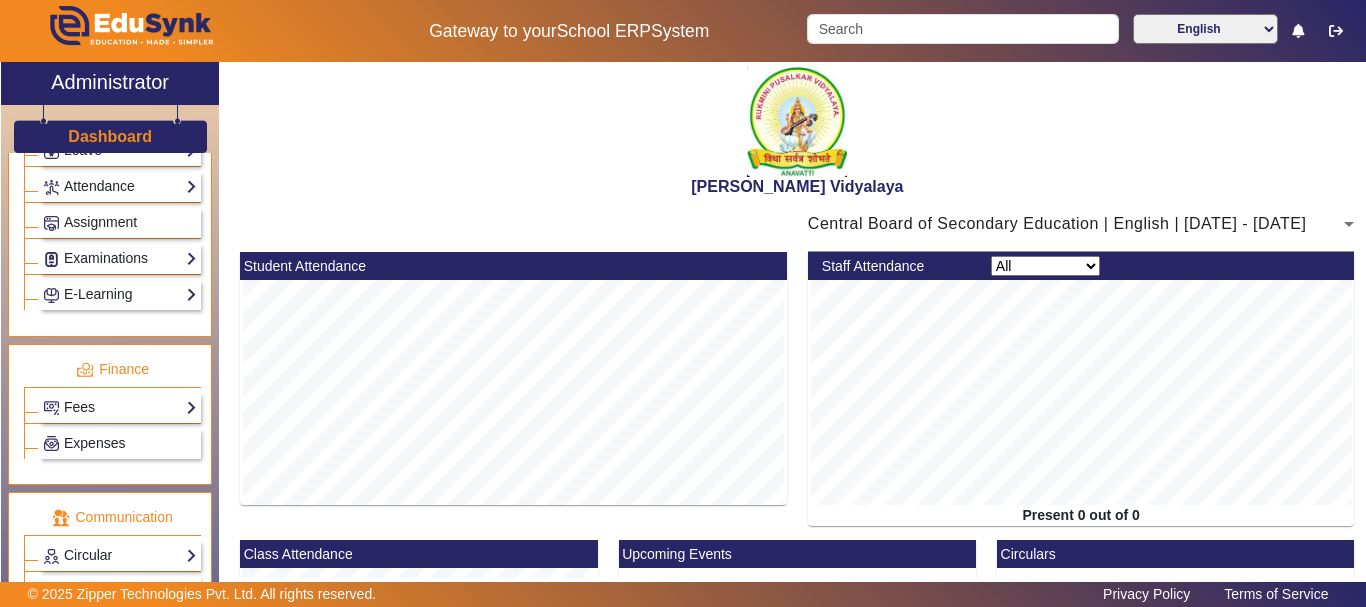 scroll, scrollTop: 1000, scrollLeft: 0, axis: vertical 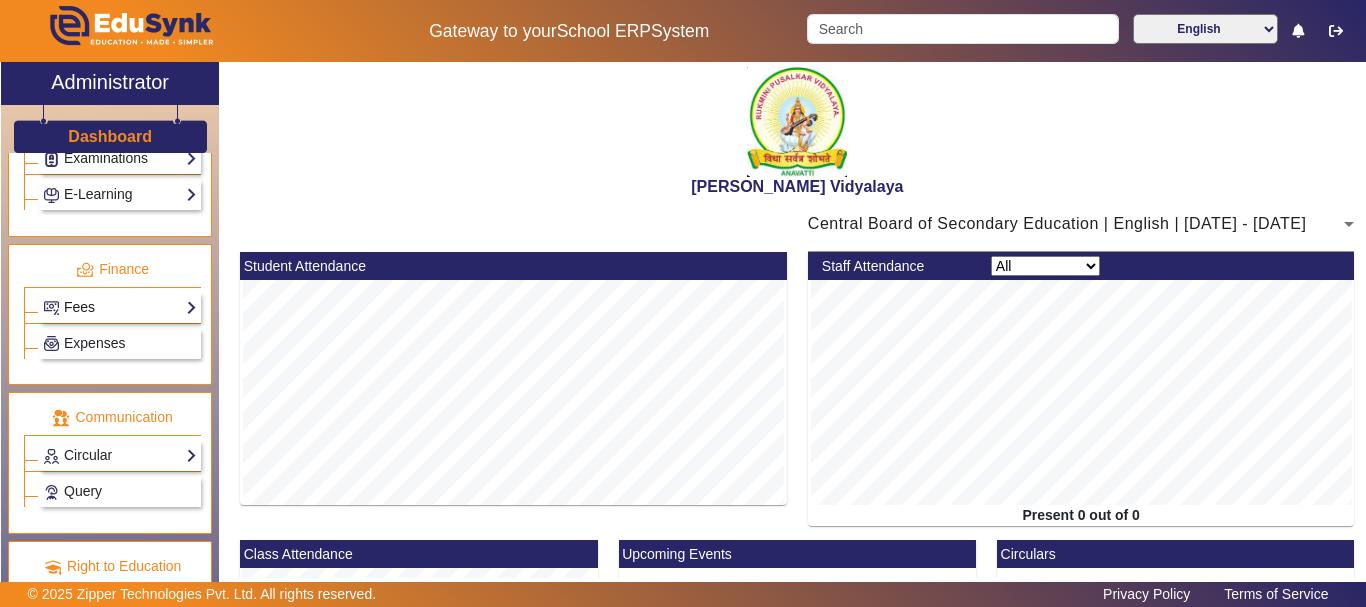click on "Fees" 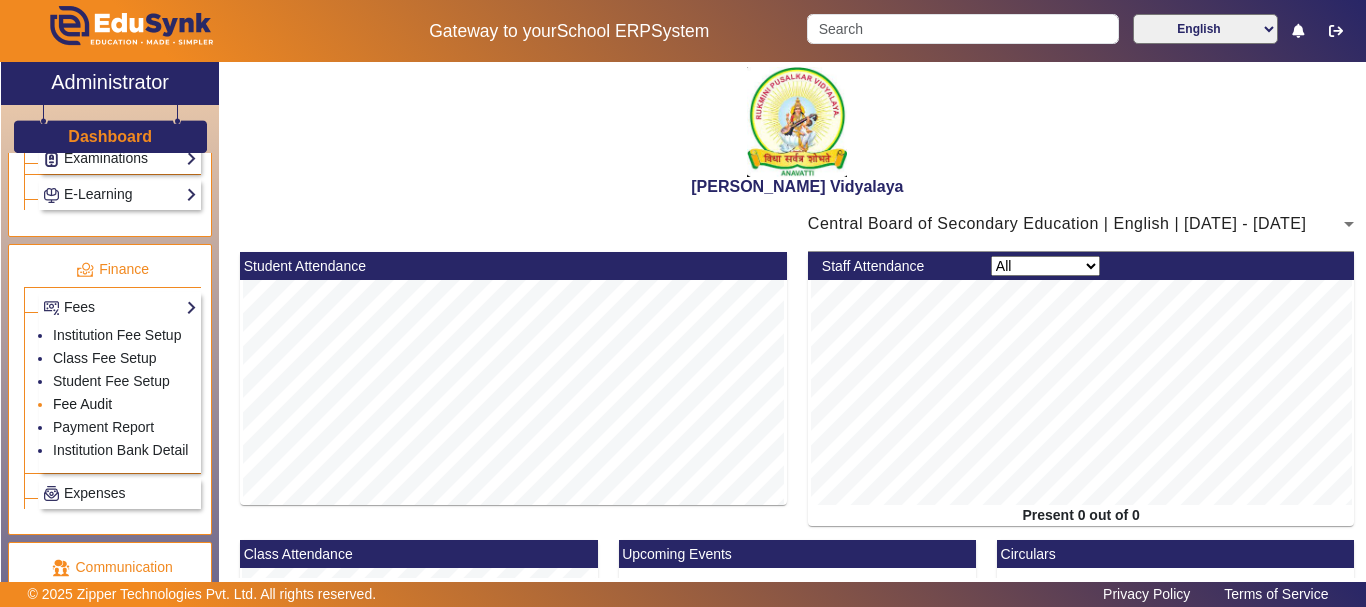 click on "Fee Audit" 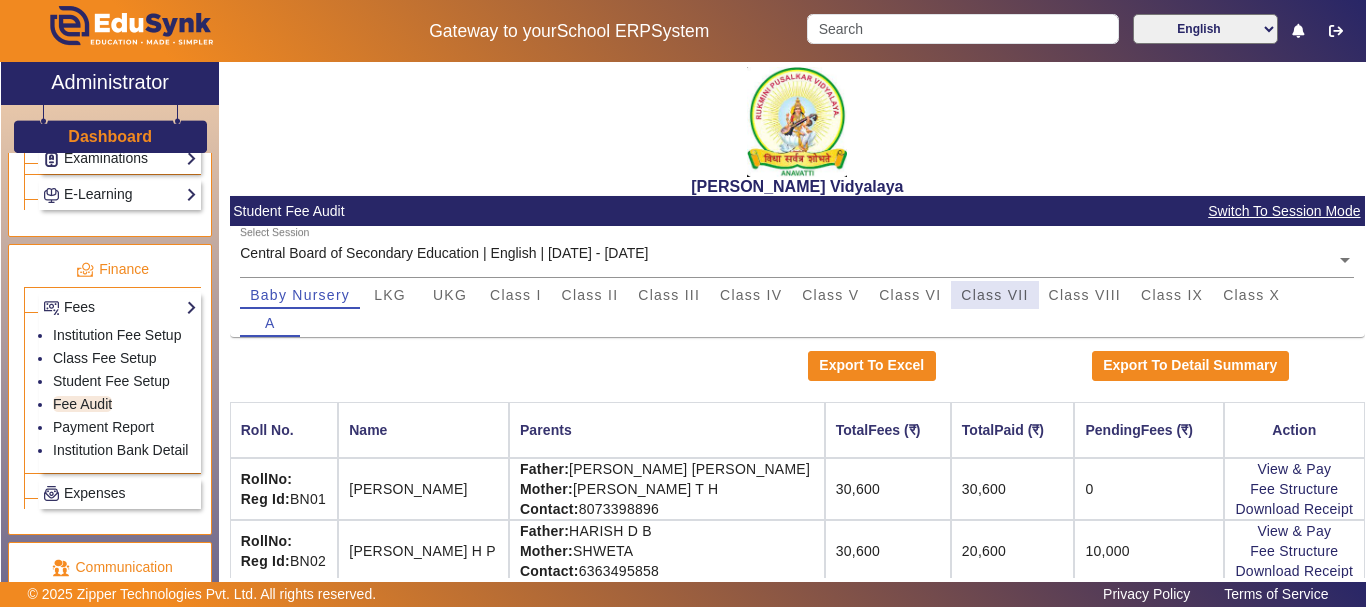 click on "Class VII" at bounding box center (994, 295) 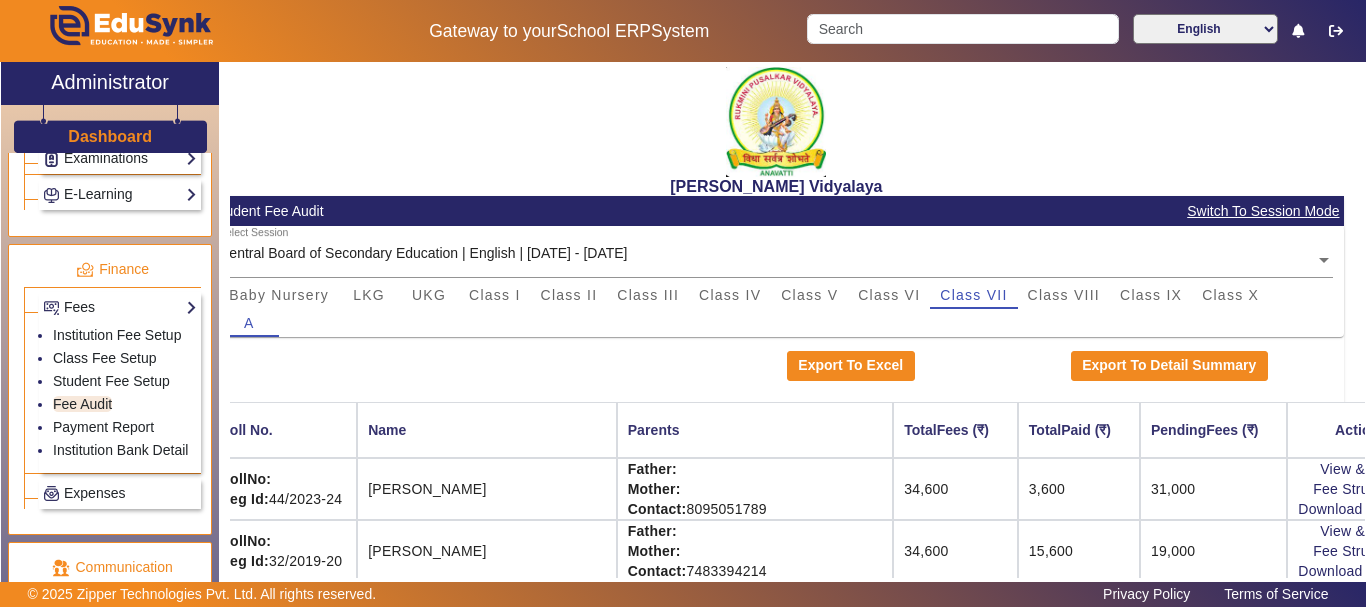 scroll, scrollTop: 0, scrollLeft: 40, axis: horizontal 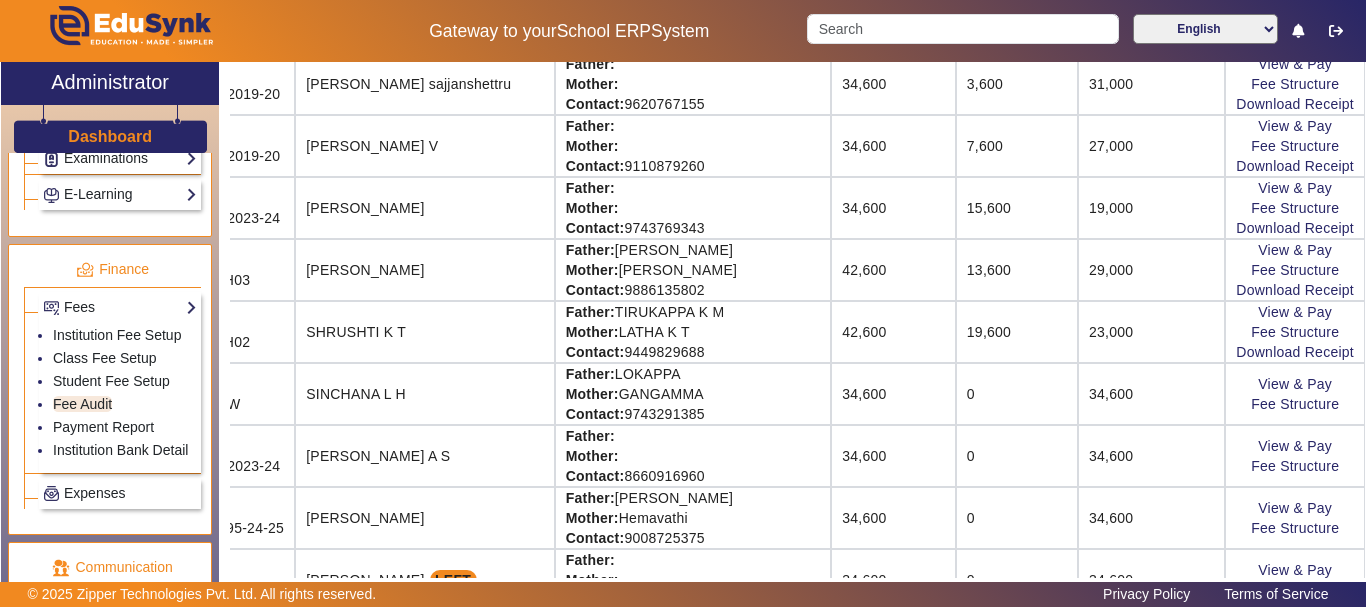 click on "View & Pay   Fee Structure" 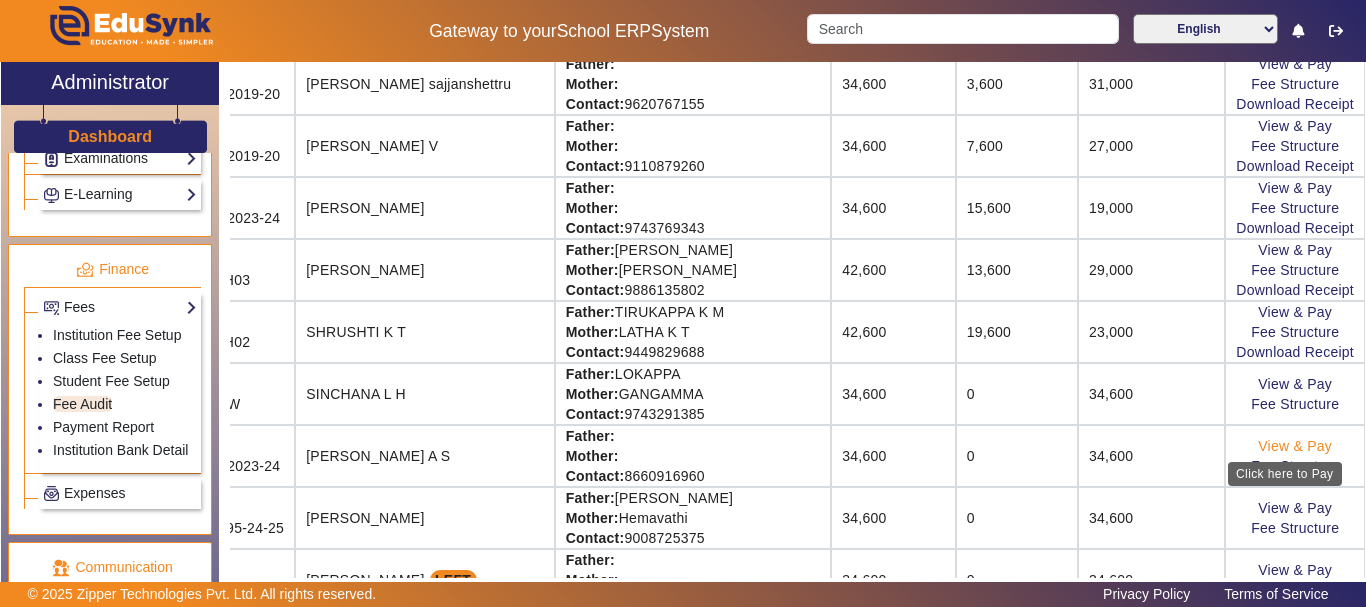 click on "View & Pay" 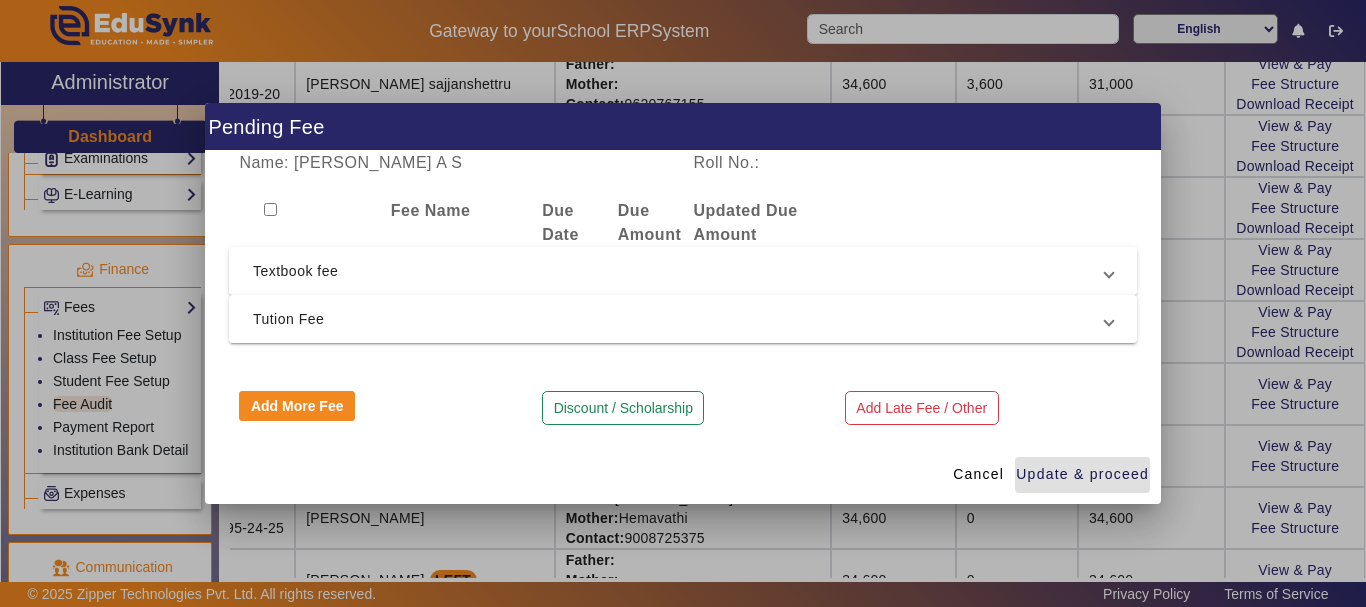 click on "Textbook fee" at bounding box center (679, 271) 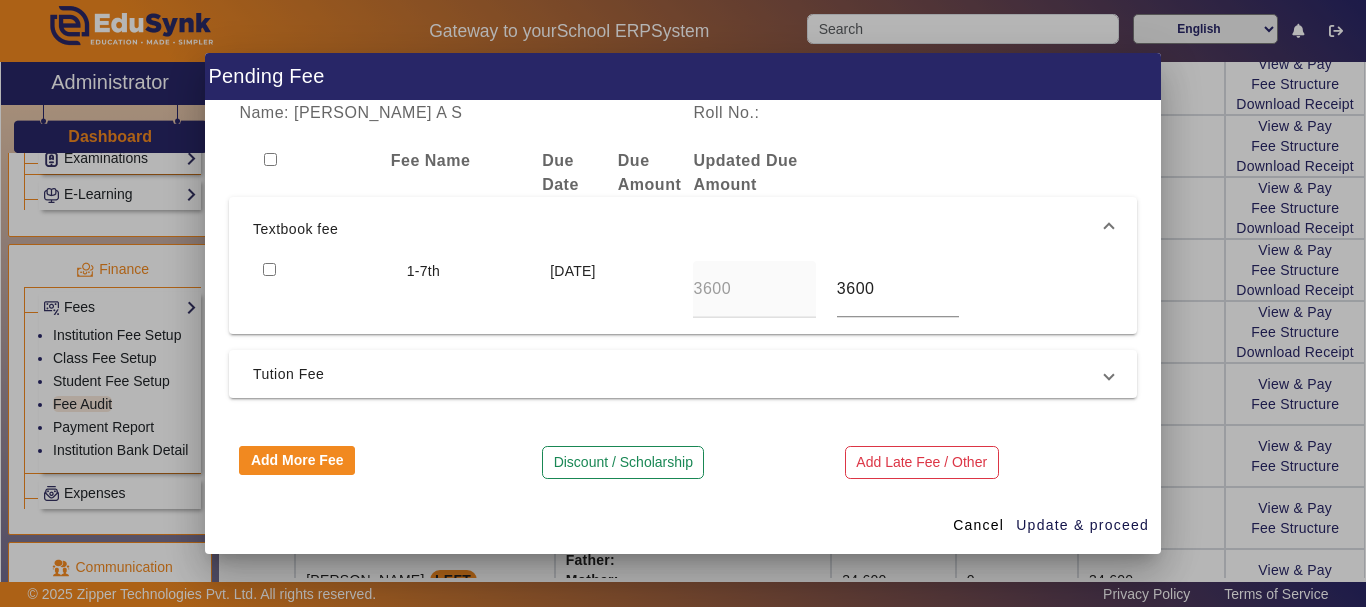 click at bounding box center [269, 269] 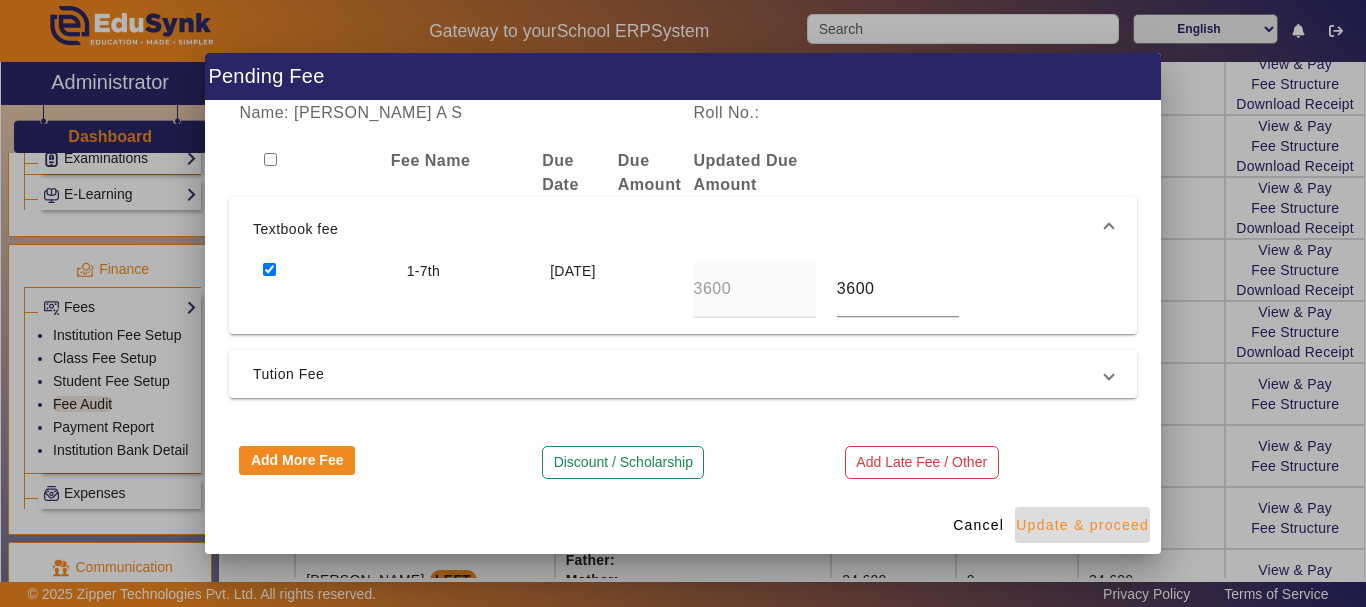 click on "Update & proceed" at bounding box center [1082, 525] 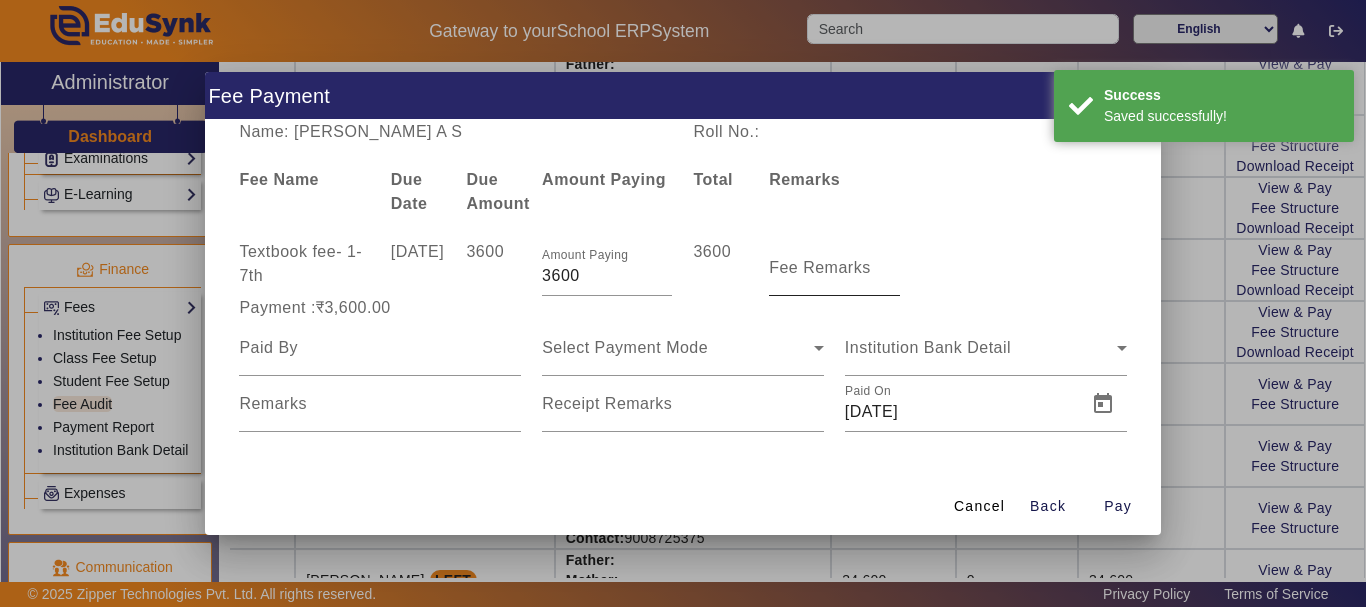 click on "Fee Remarks" at bounding box center [820, 268] 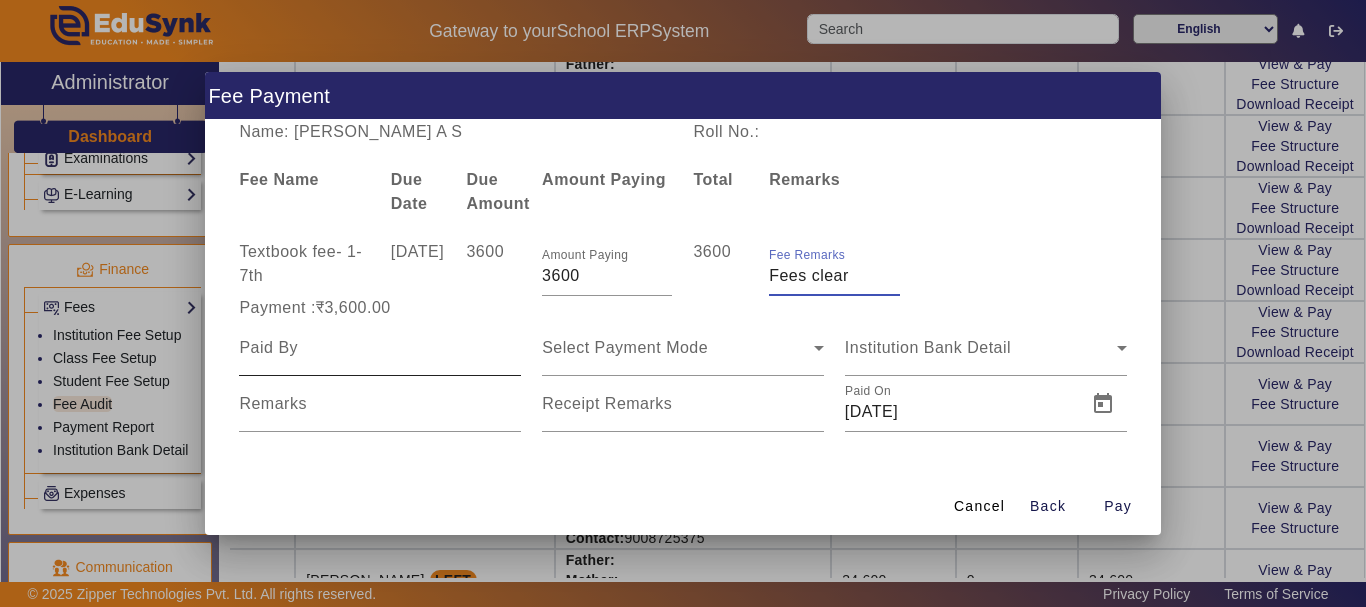 type on "Fees clear" 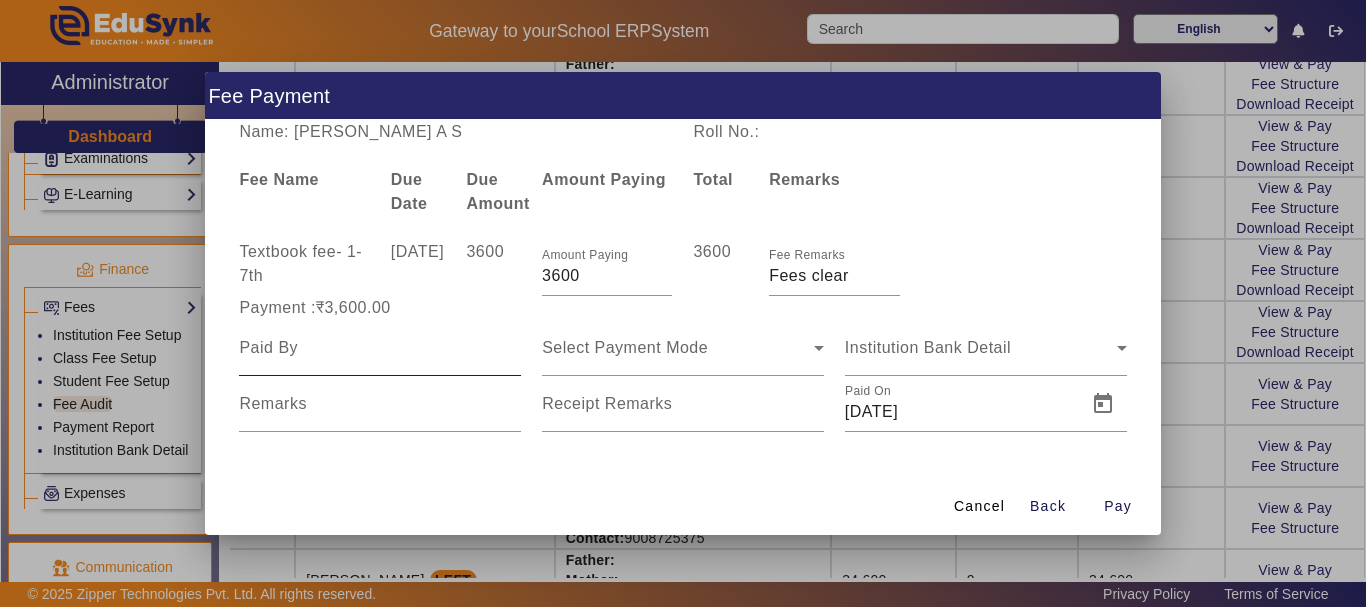 click at bounding box center [380, 348] 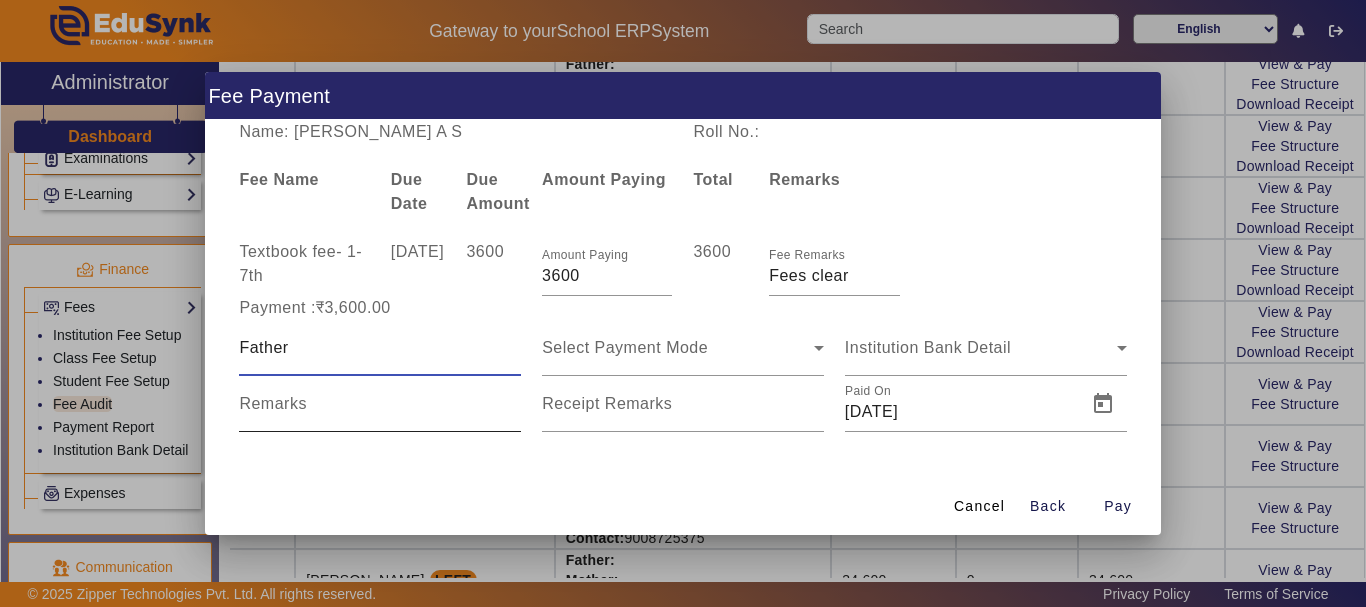 type on "Father" 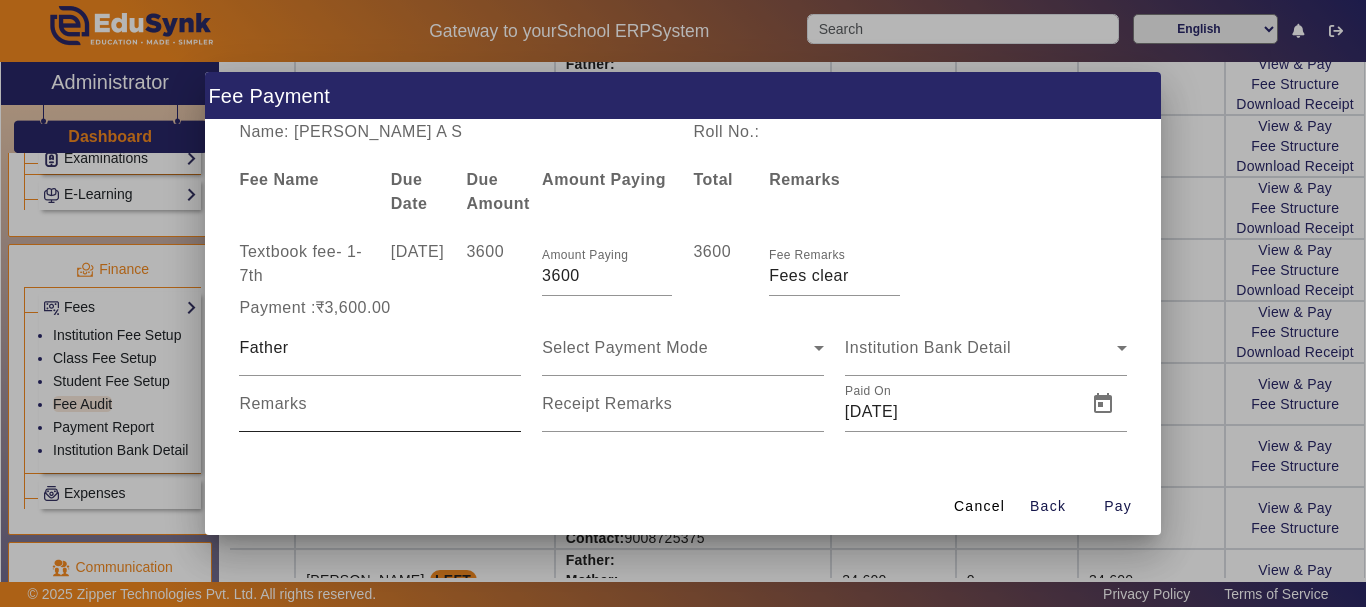 click on "Remarks" at bounding box center (273, 403) 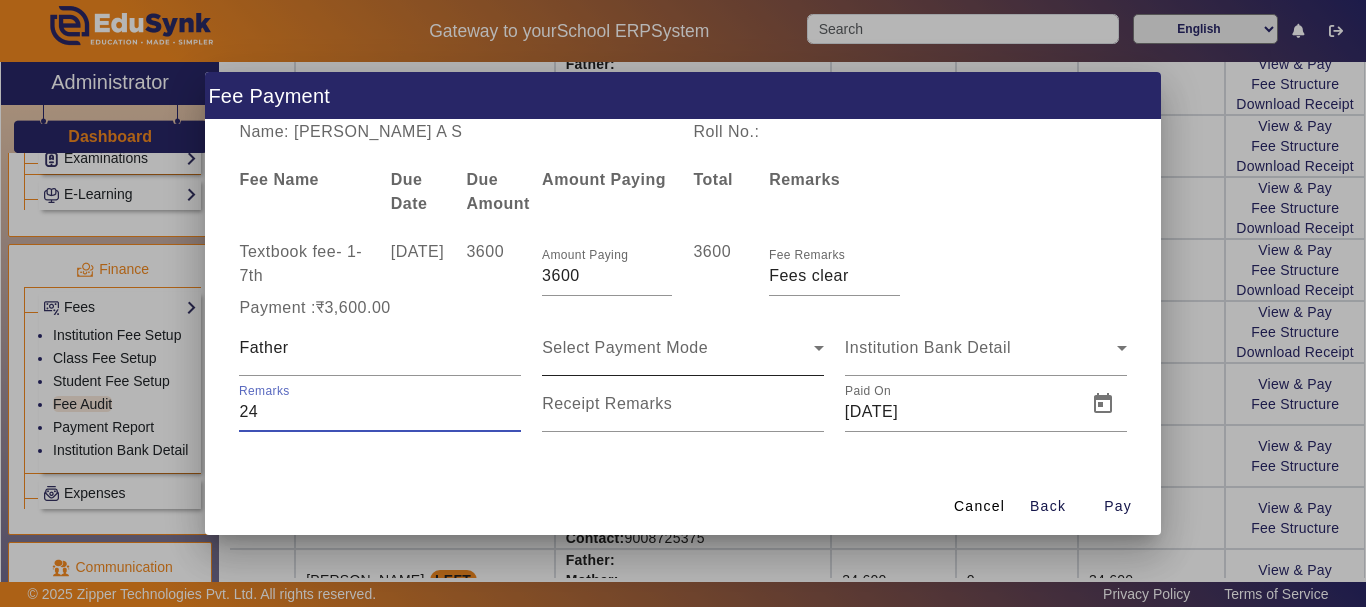 type on "24" 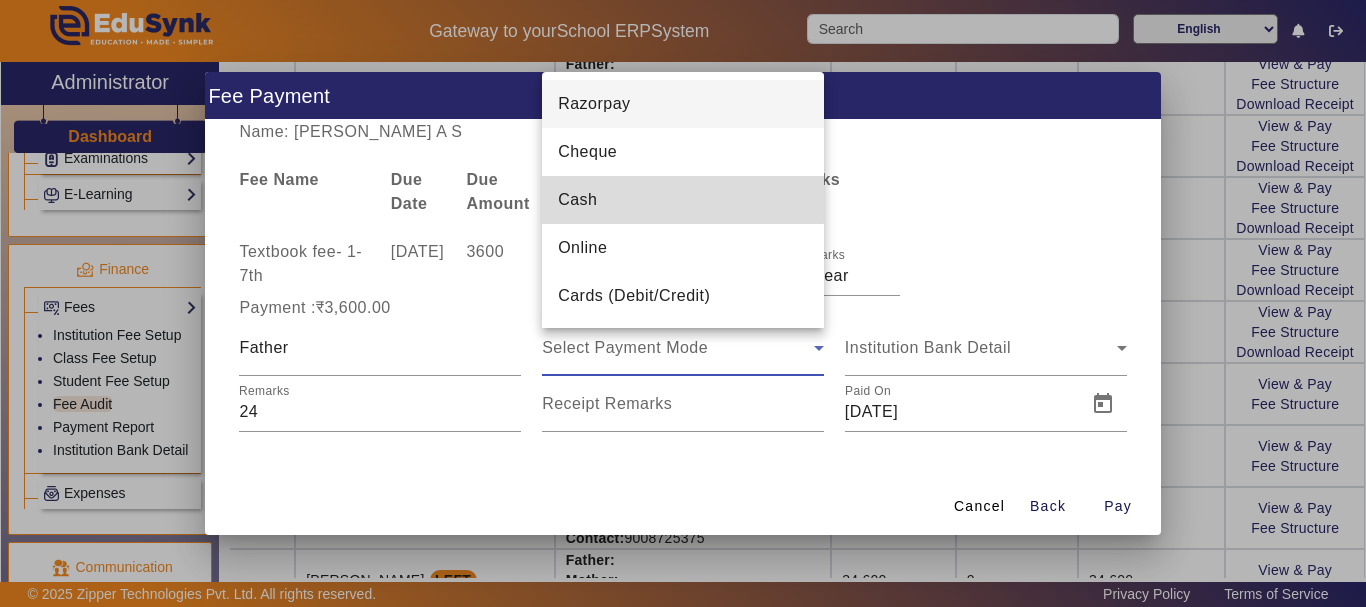 click on "Cash" at bounding box center [577, 200] 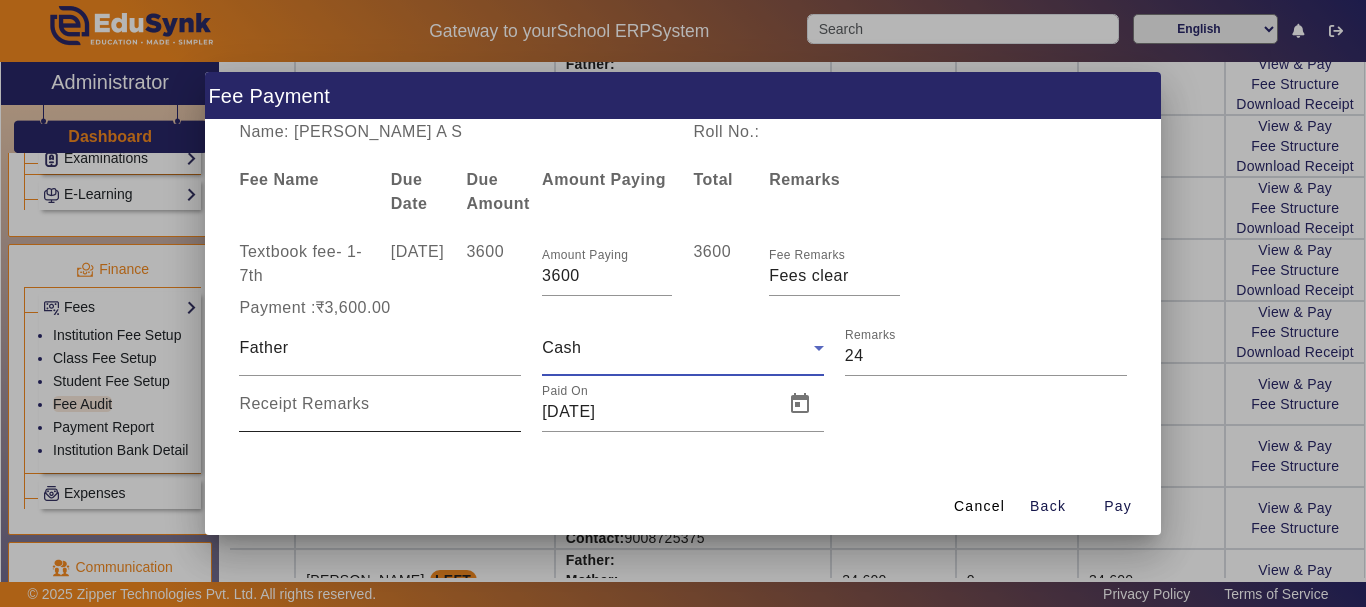 click on "Receipt Remarks" at bounding box center (304, 403) 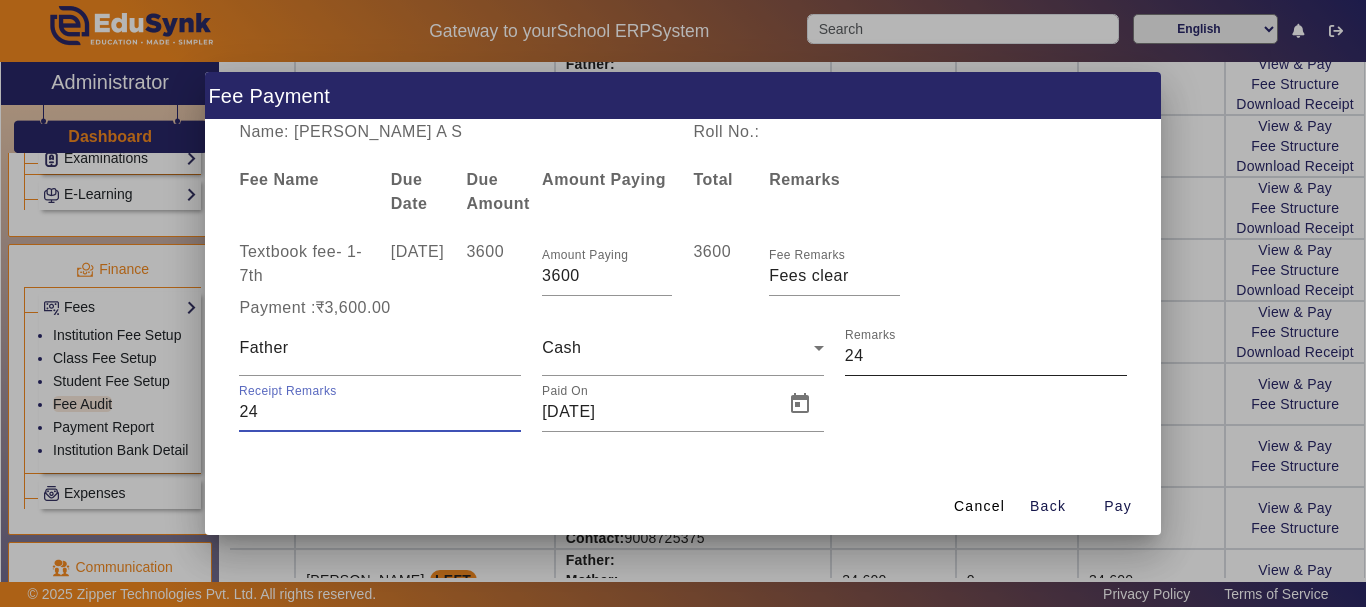 type on "24" 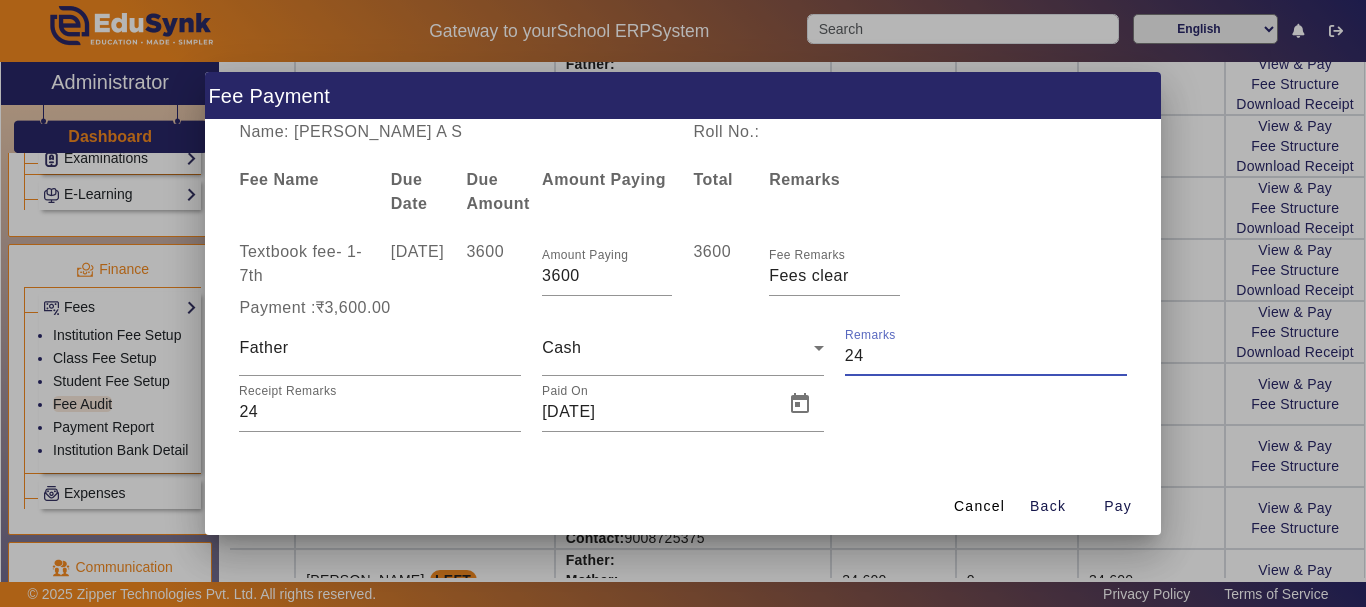click on "Remarks" at bounding box center [986, 356] 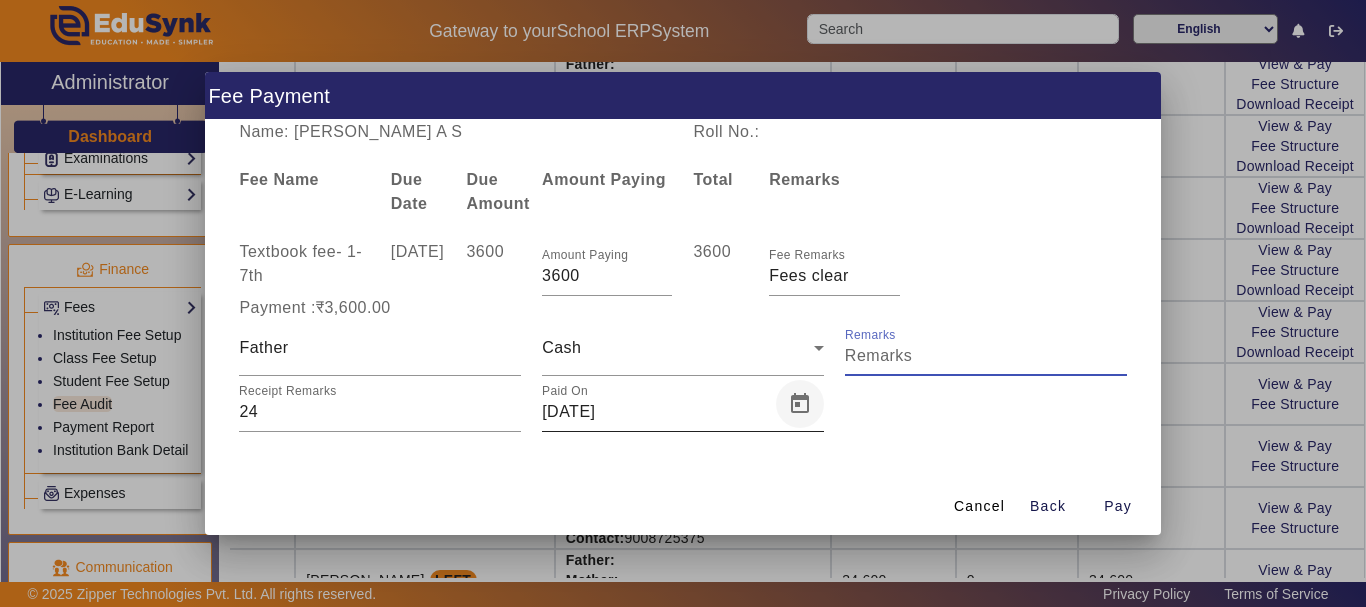 type 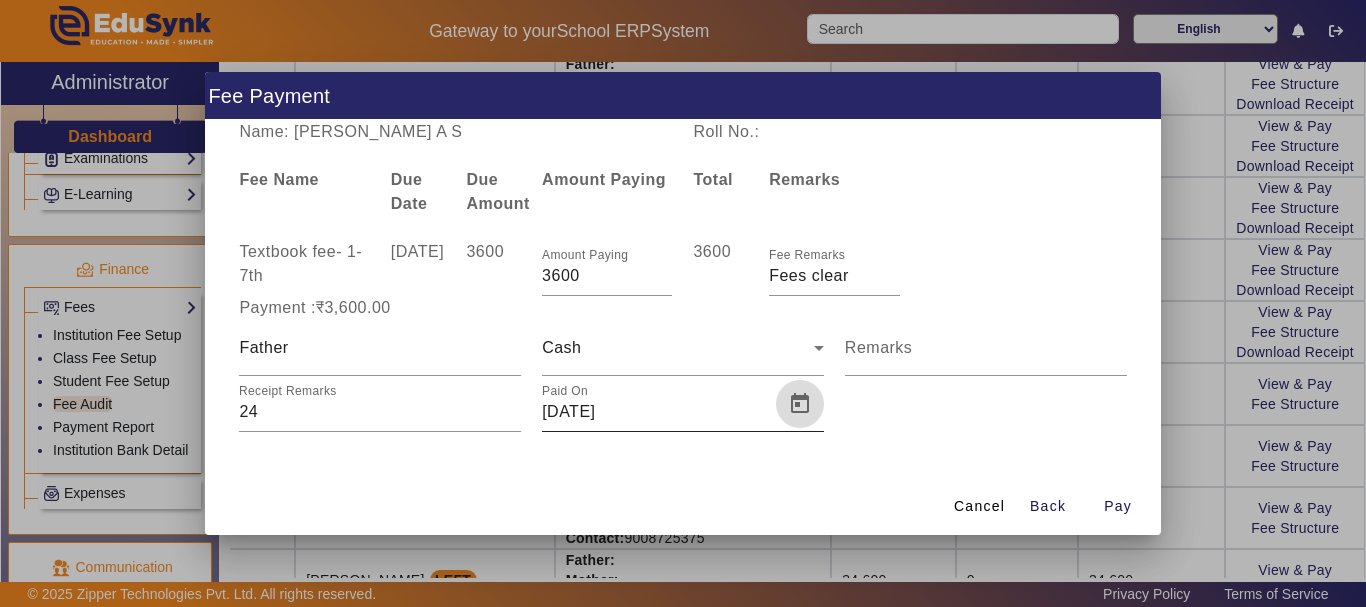 click at bounding box center [800, 404] 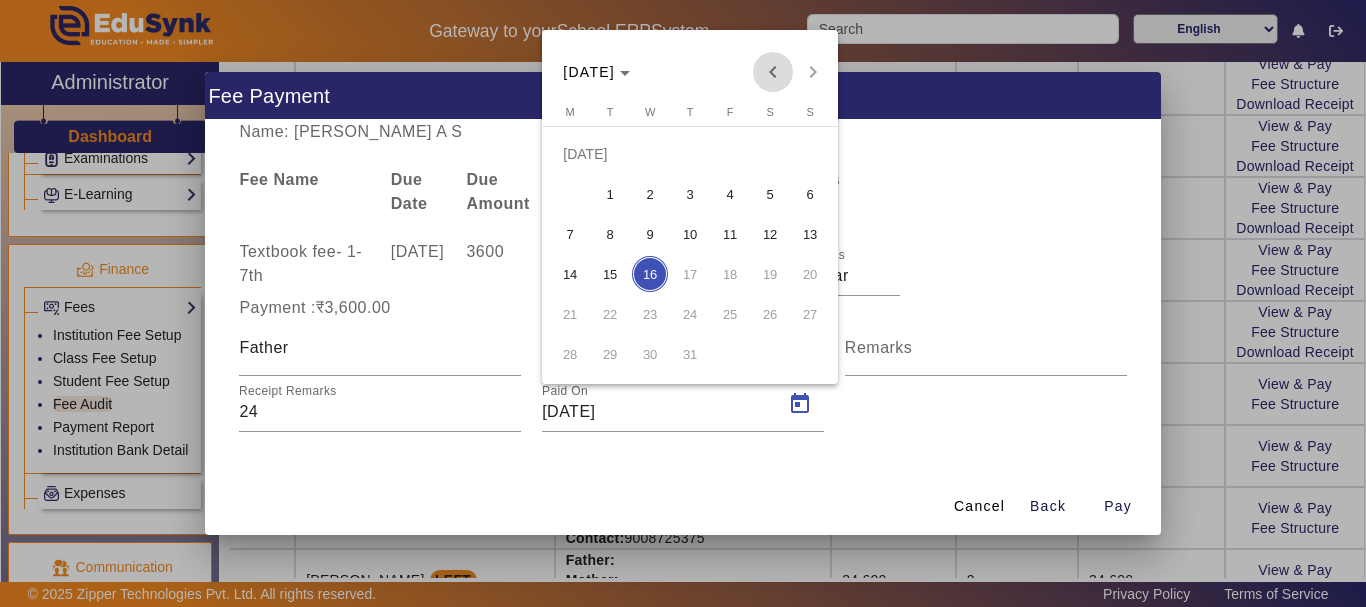 click at bounding box center (773, 72) 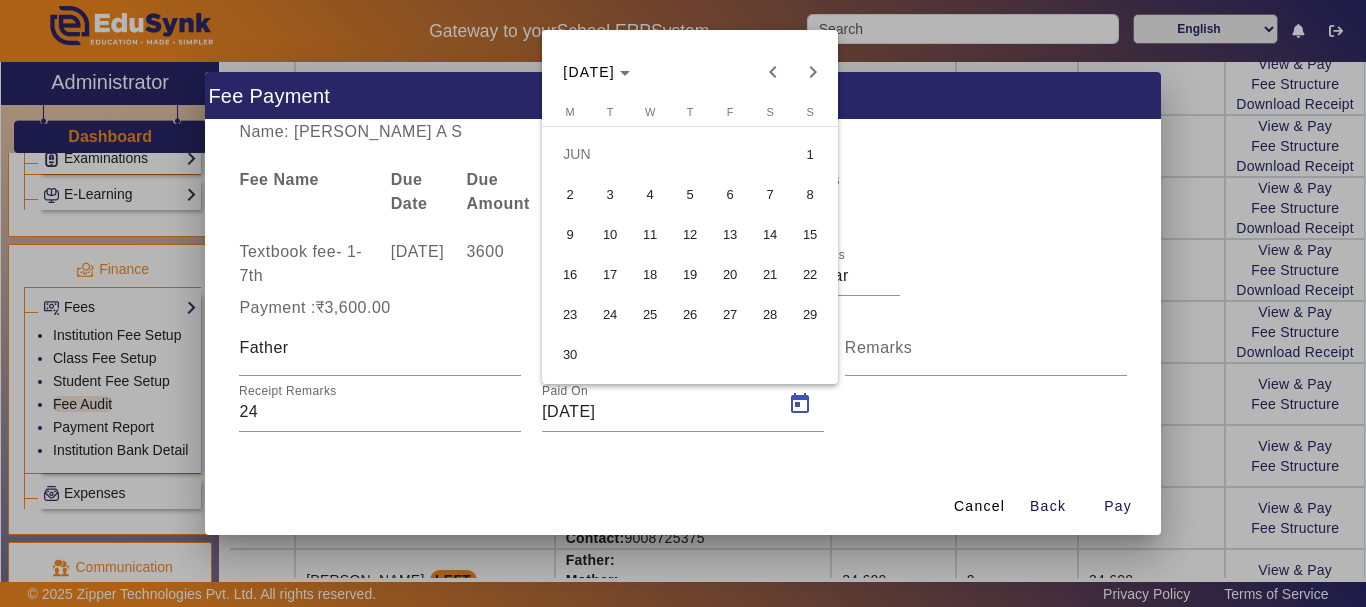 click on "4" at bounding box center (650, 194) 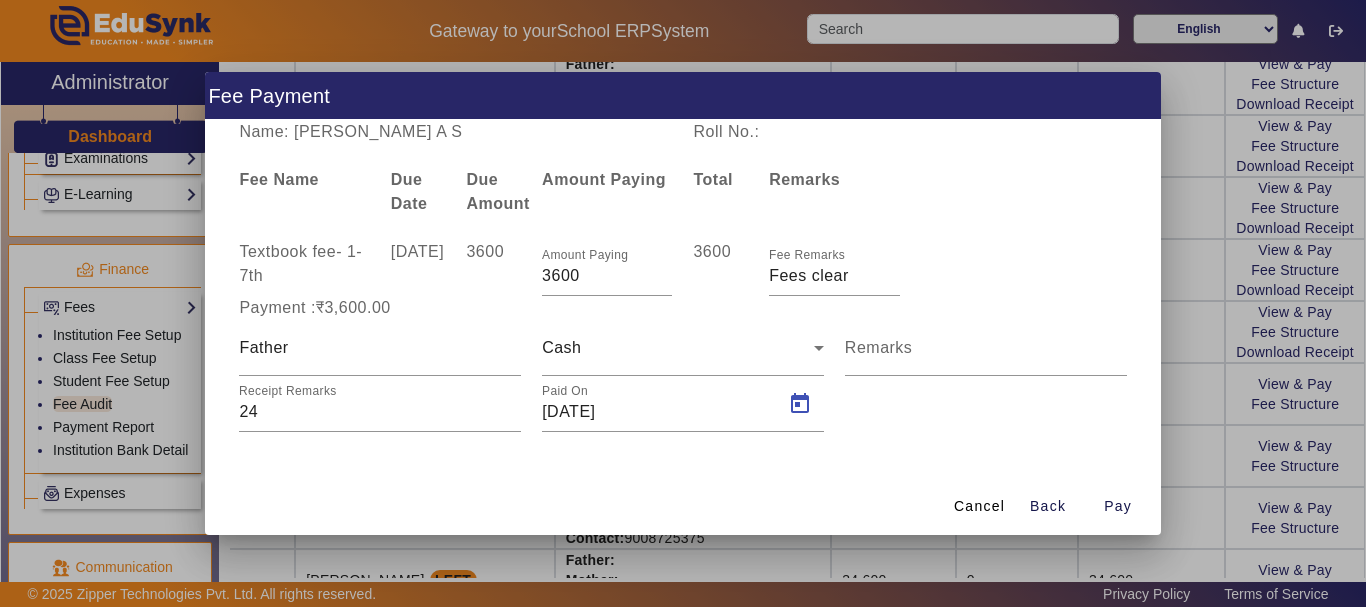 type on "[DATE]" 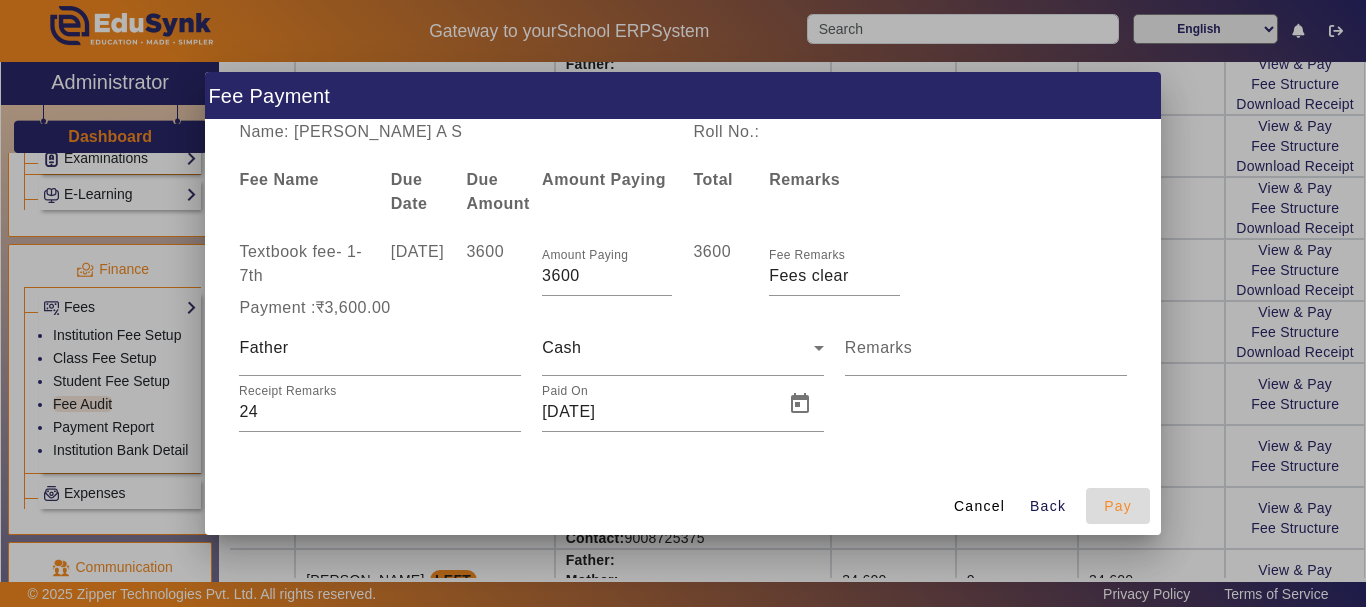 click on "Pay" at bounding box center (1118, 506) 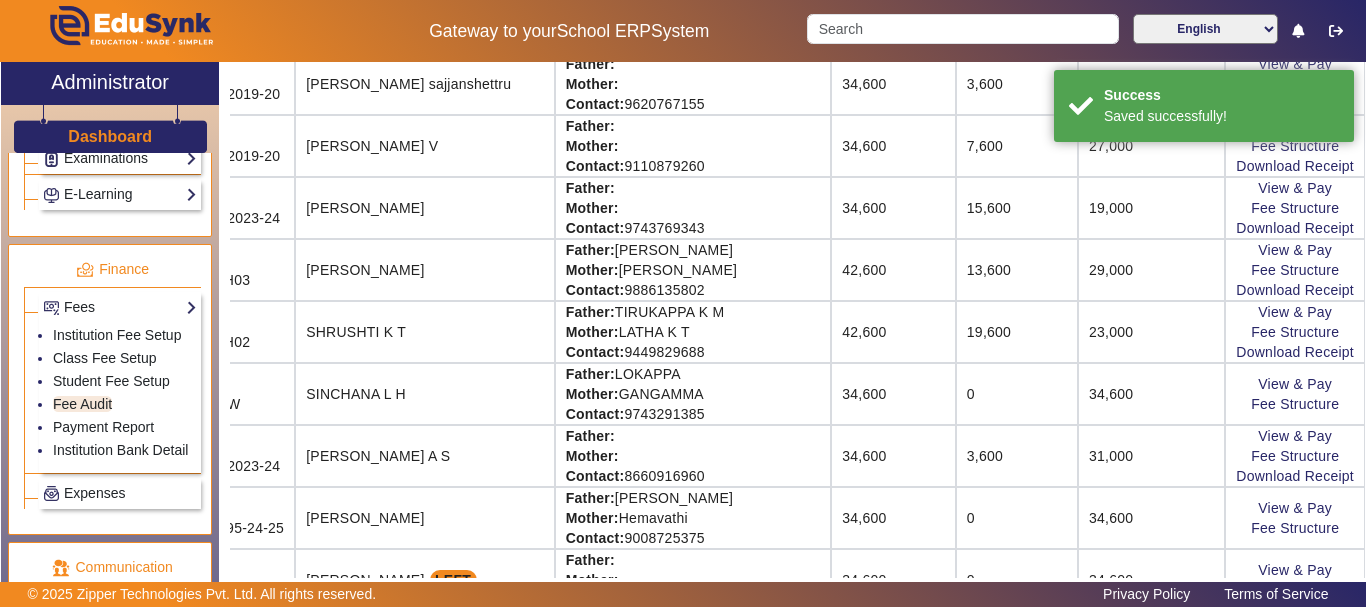 scroll, scrollTop: 33, scrollLeft: 115, axis: both 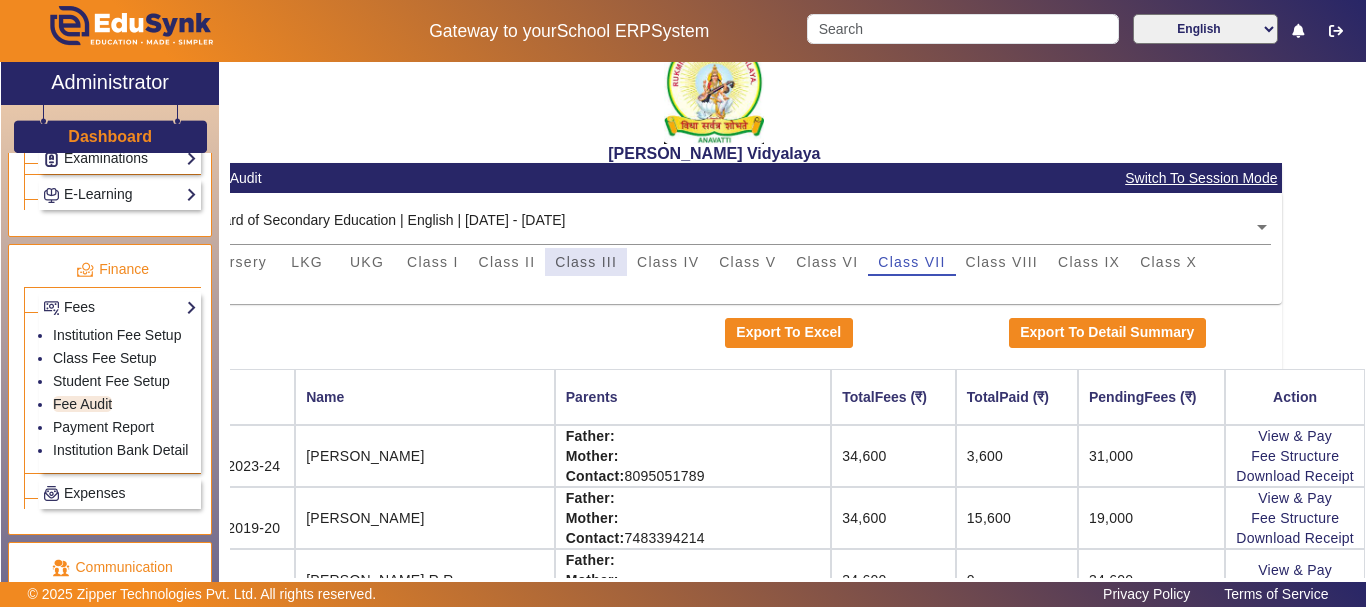 click on "Class III" at bounding box center (586, 262) 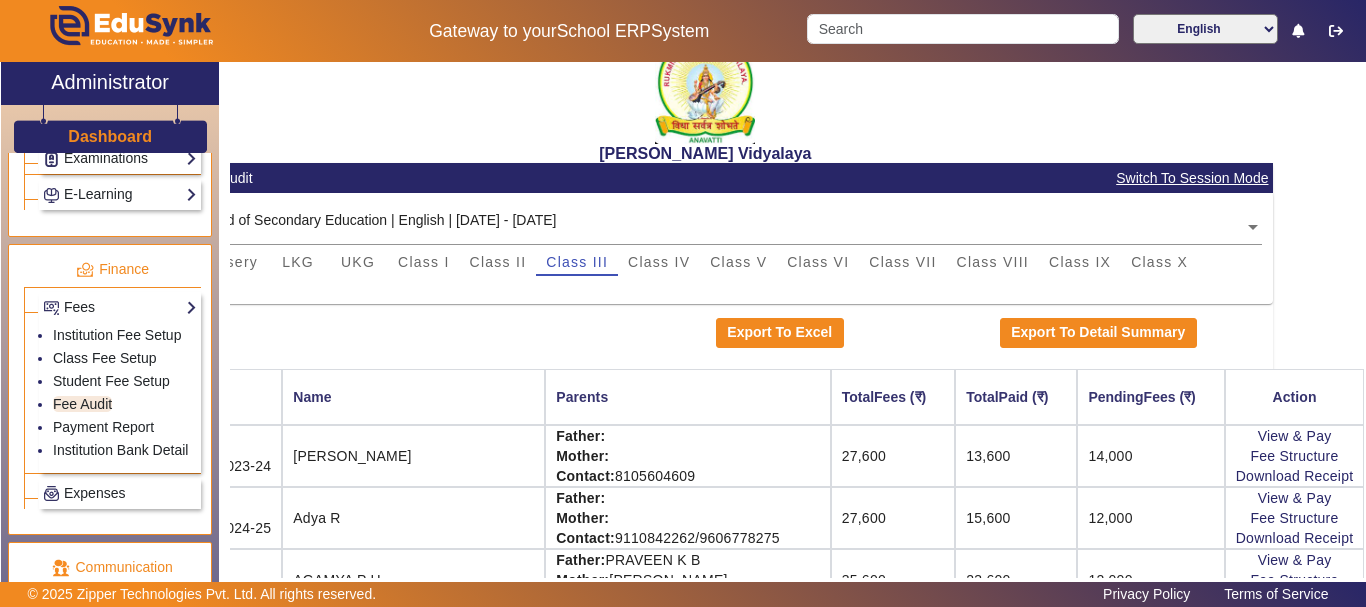 scroll, scrollTop: 33, scrollLeft: 30, axis: both 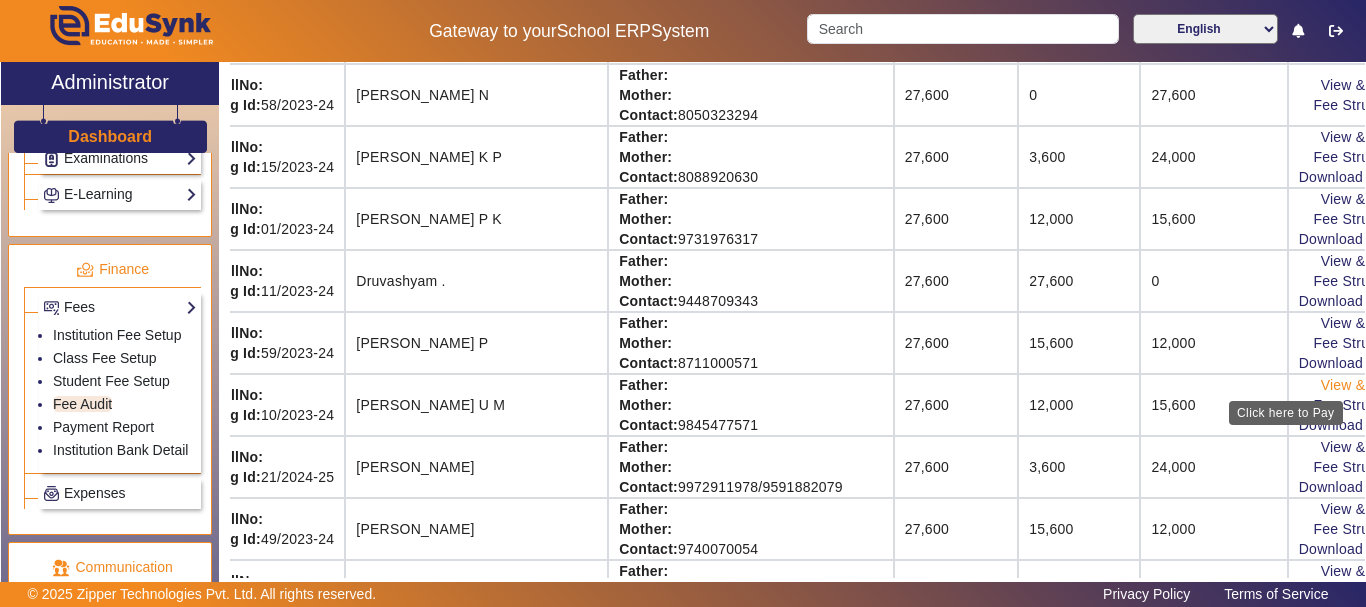 click on "View & Pay" 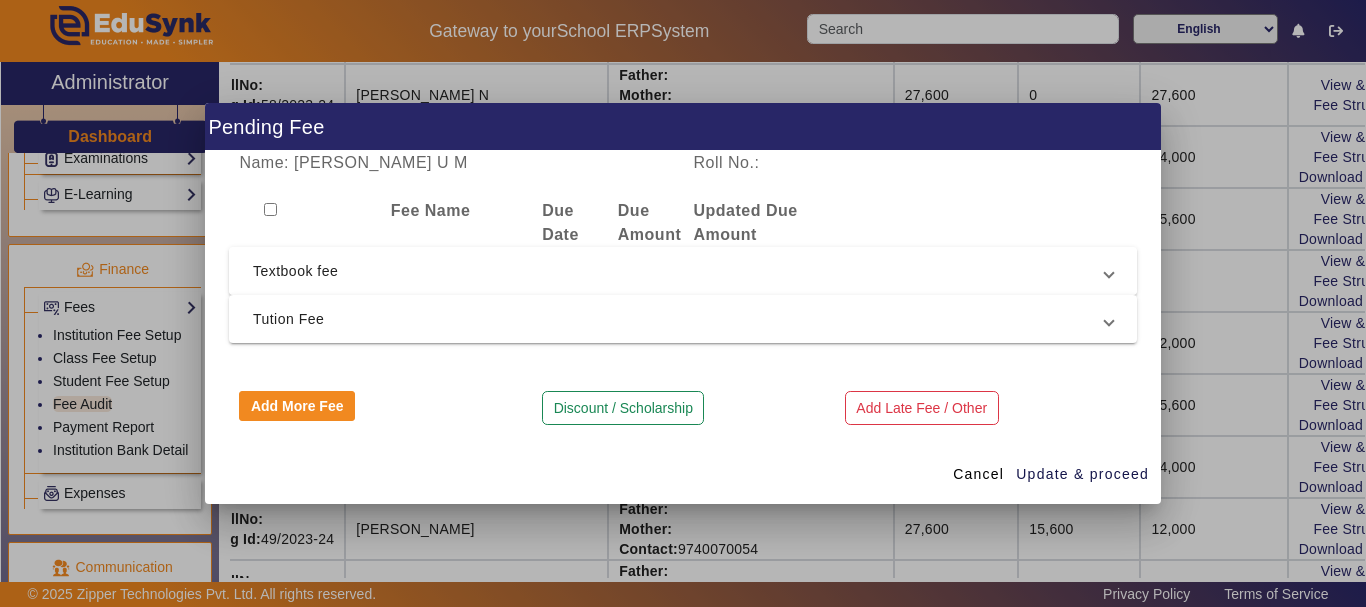 click on "Textbook fee" at bounding box center [679, 271] 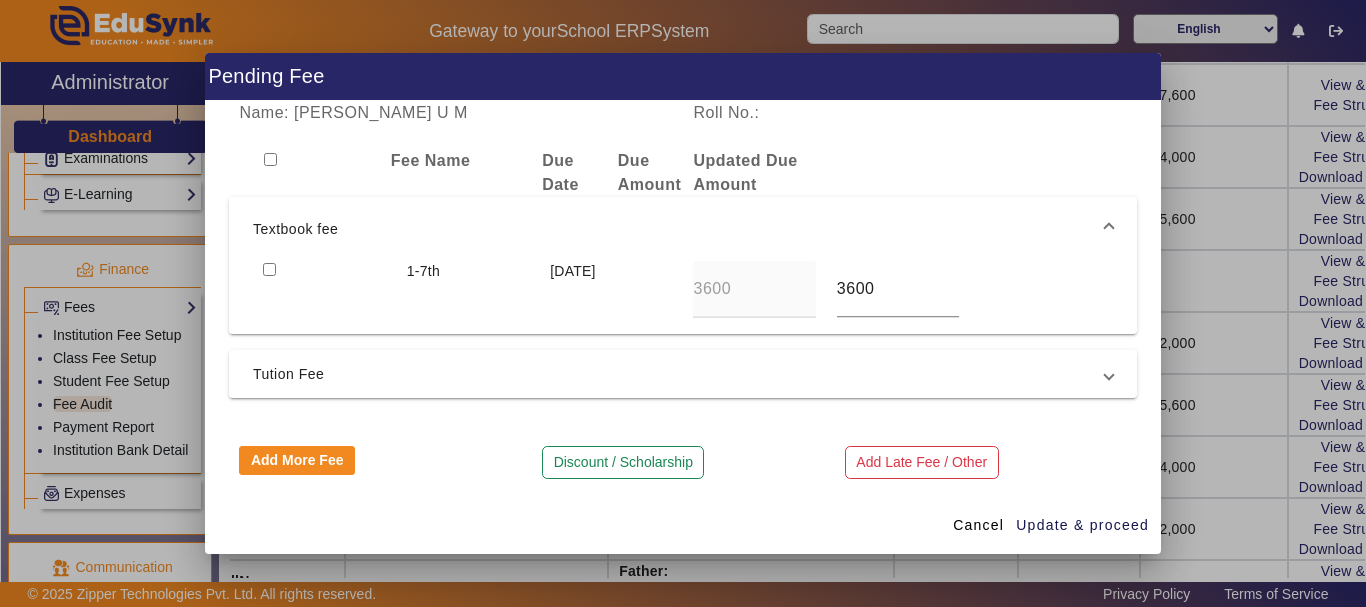 click at bounding box center (269, 269) 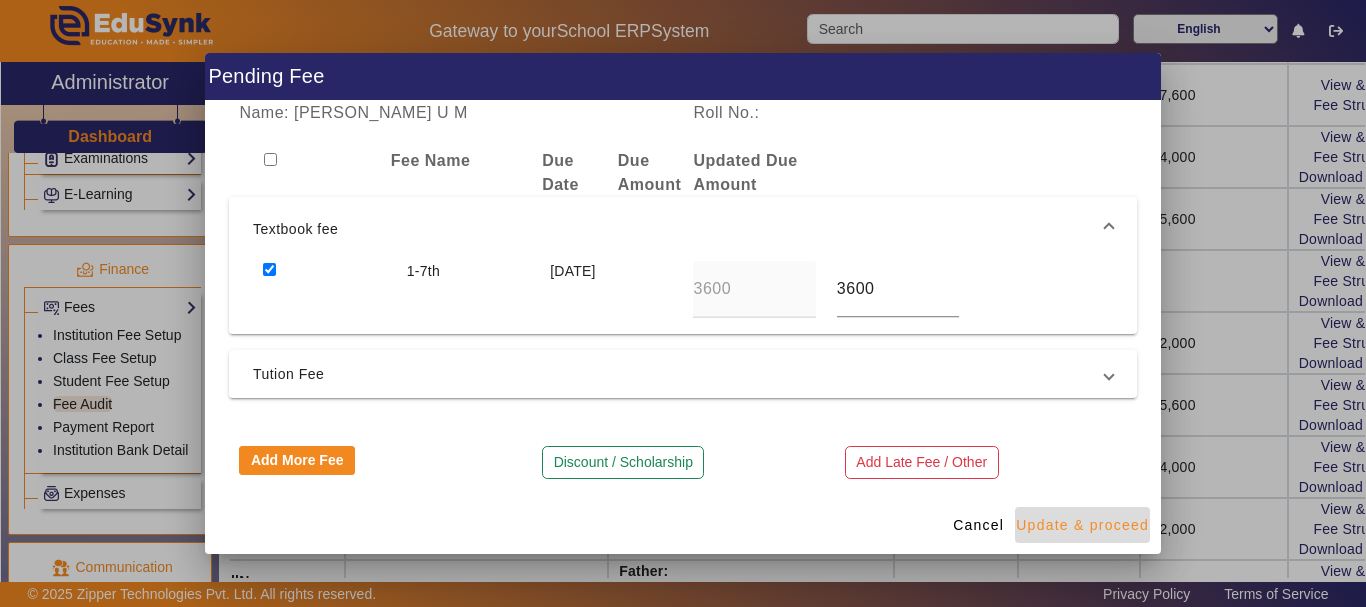 click on "Update & proceed" at bounding box center (1082, 525) 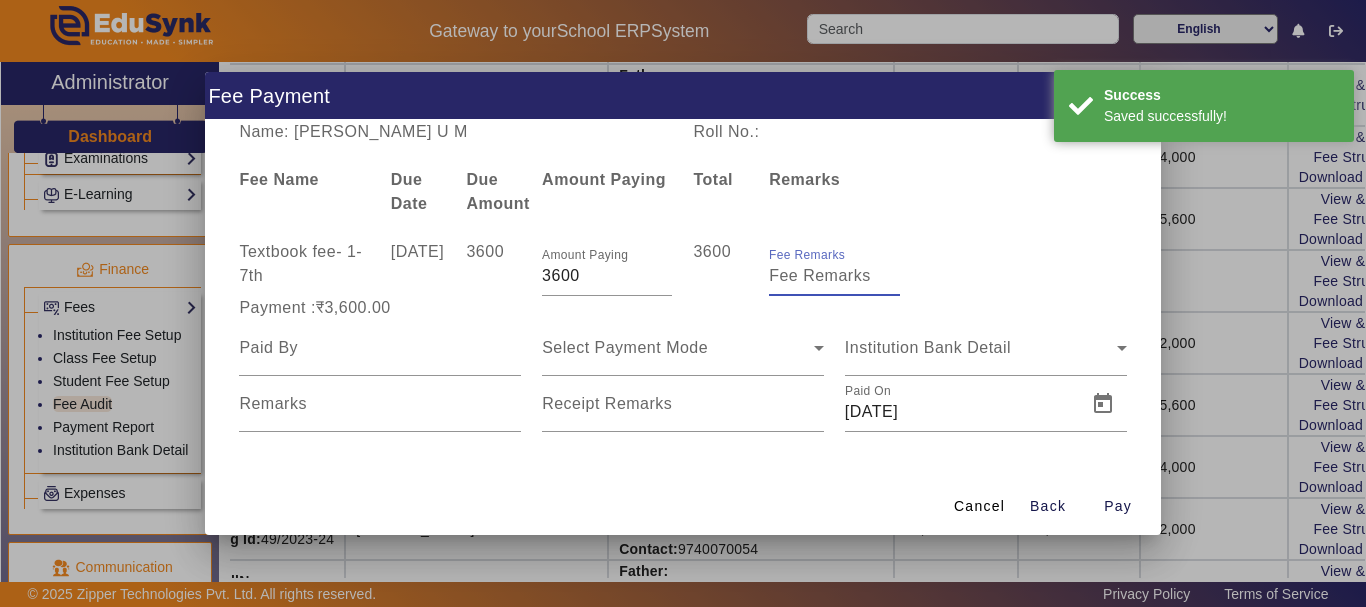 click on "Fee Remarks" at bounding box center (834, 276) 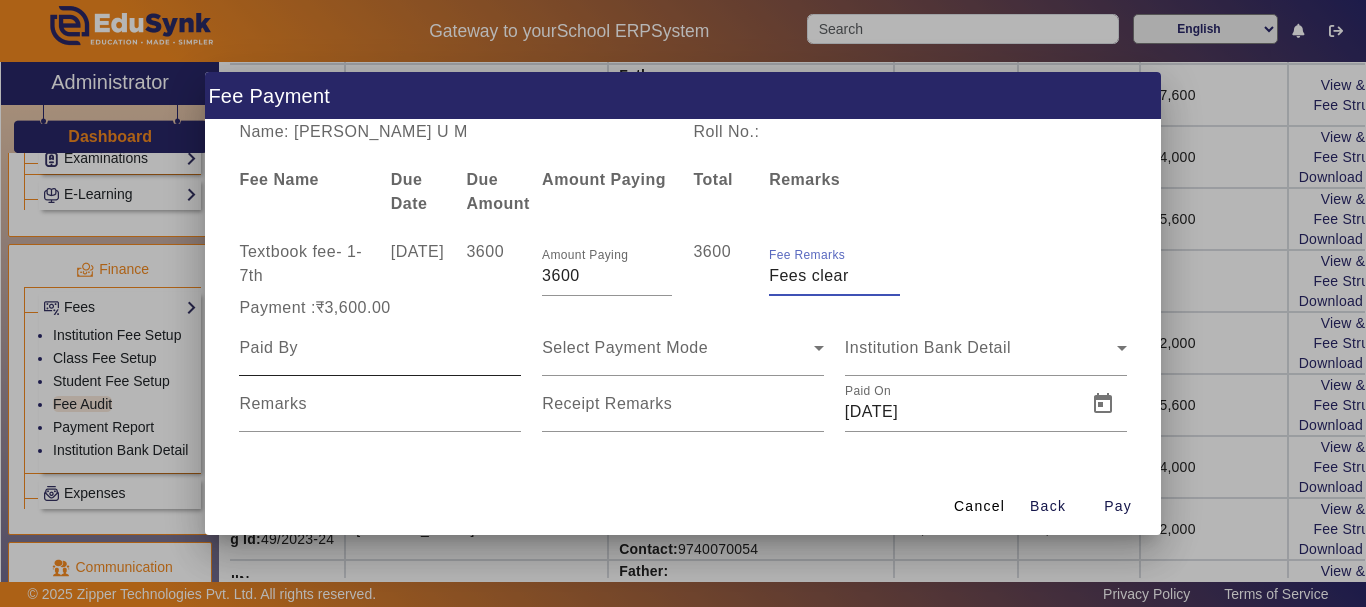 type on "Fees clear" 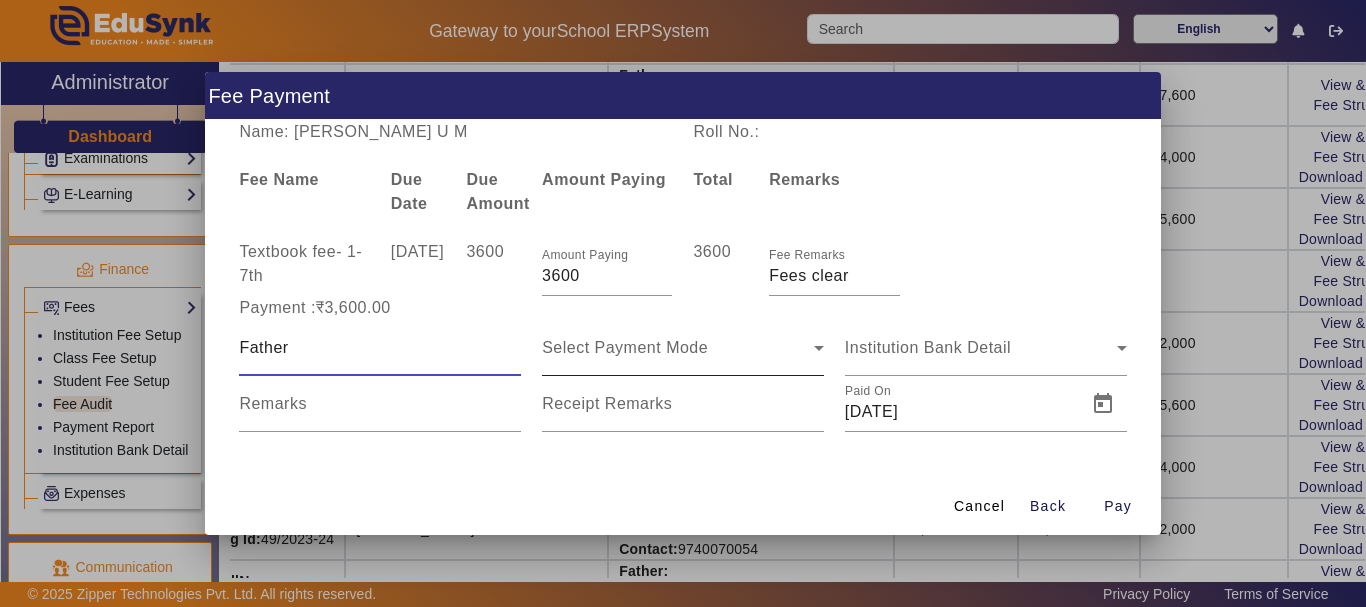 type on "Father" 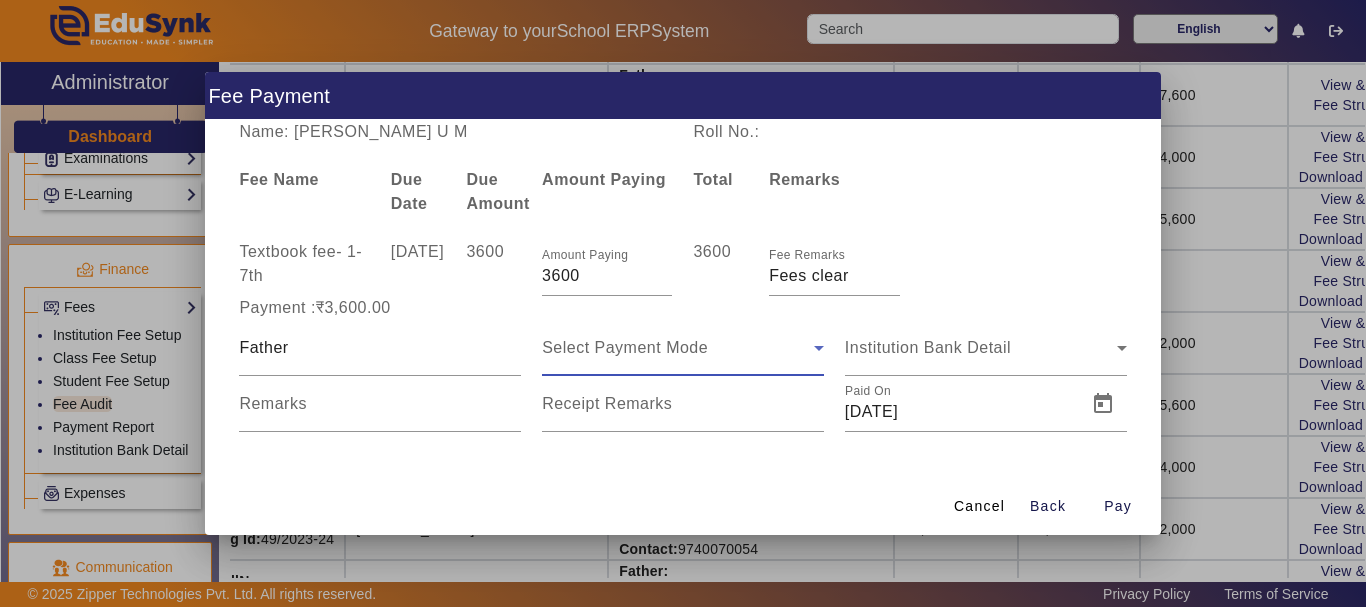 click on "Select Payment Mode" at bounding box center [678, 348] 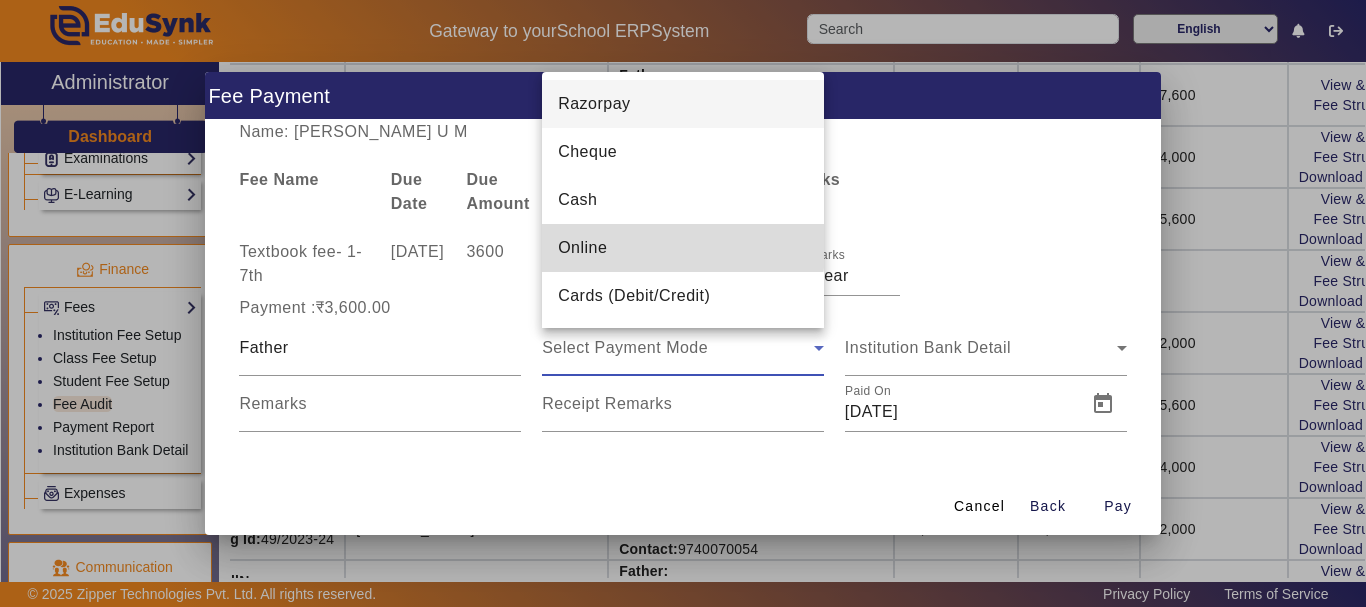 click on "Online" at bounding box center (683, 248) 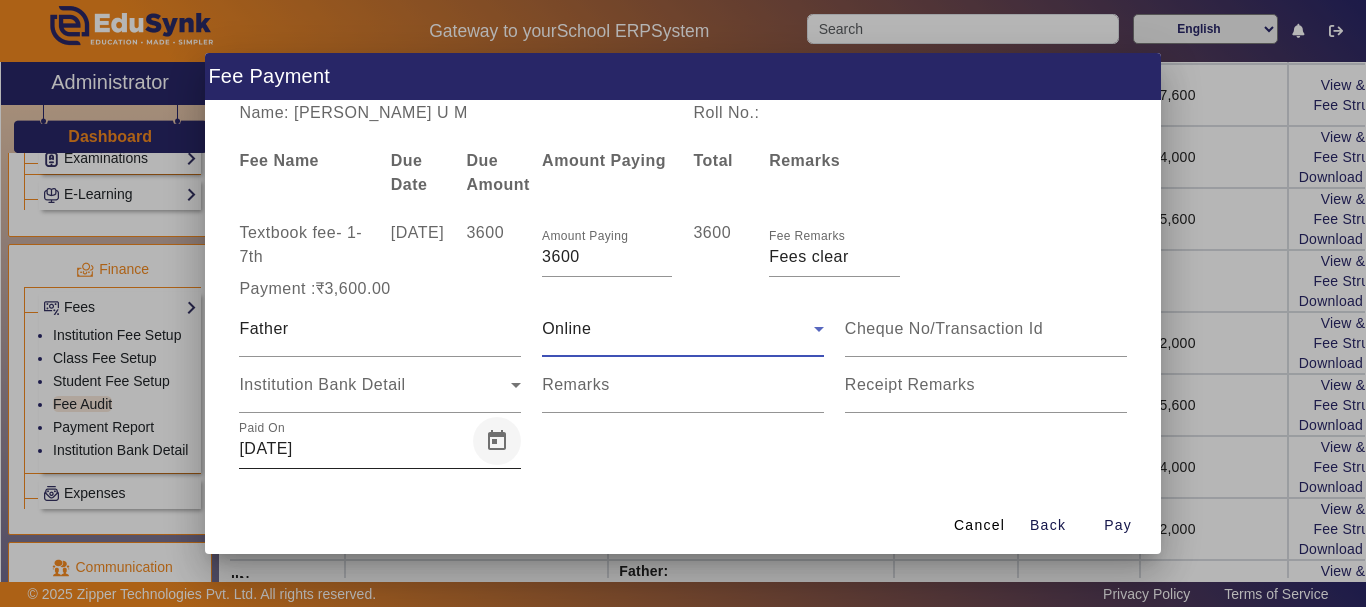 click at bounding box center (497, 441) 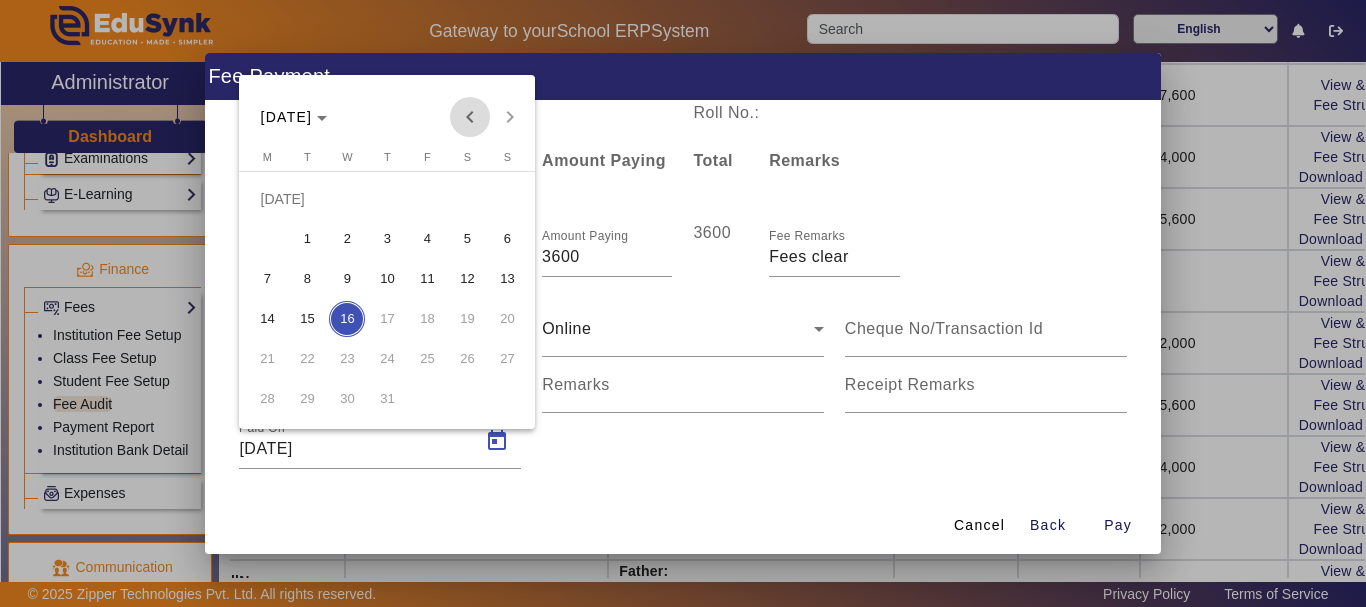 click at bounding box center (470, 117) 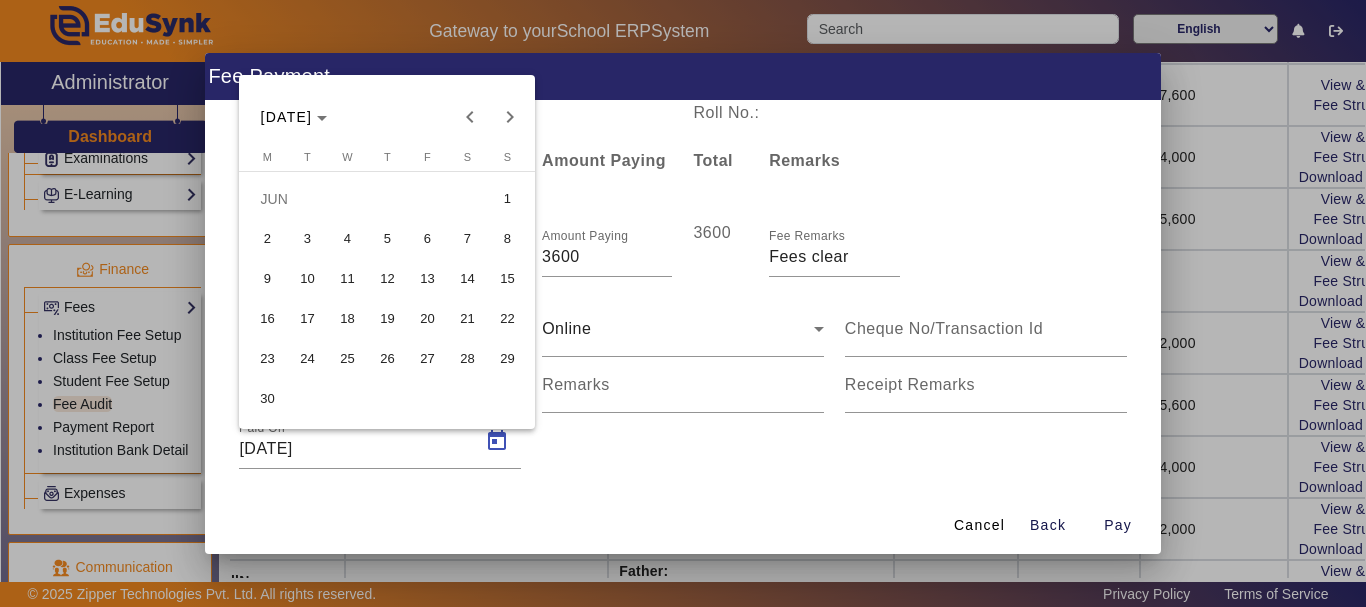 click on "5" at bounding box center [387, 239] 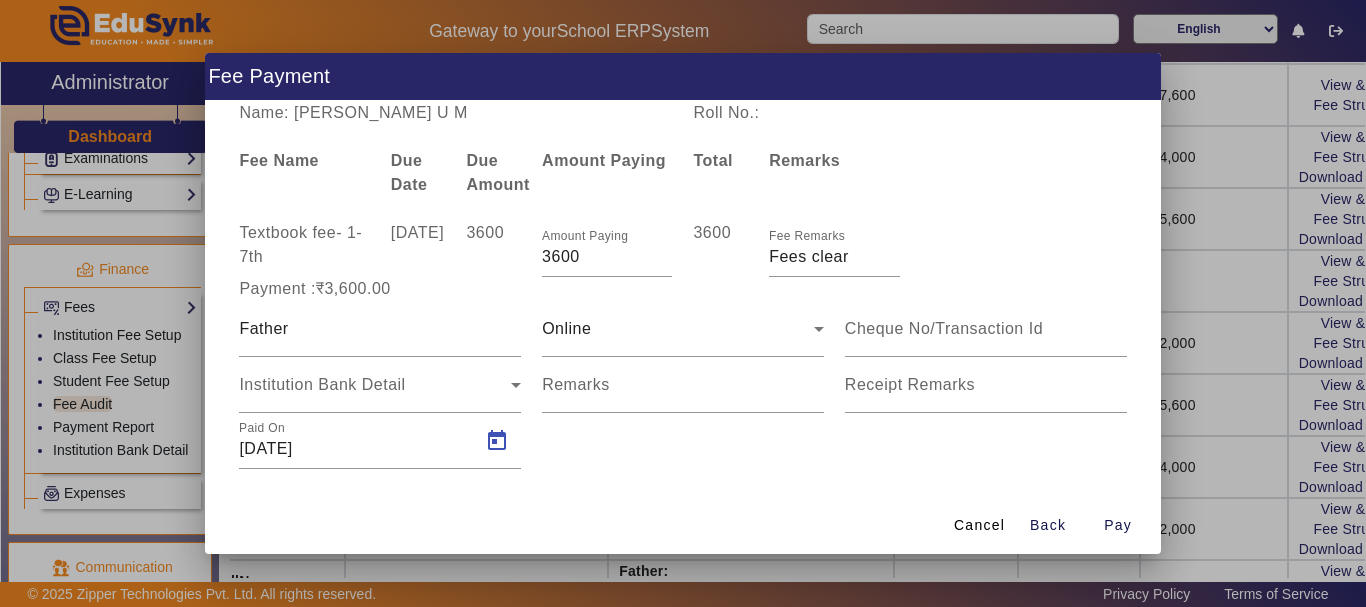 type on "05/06/2025" 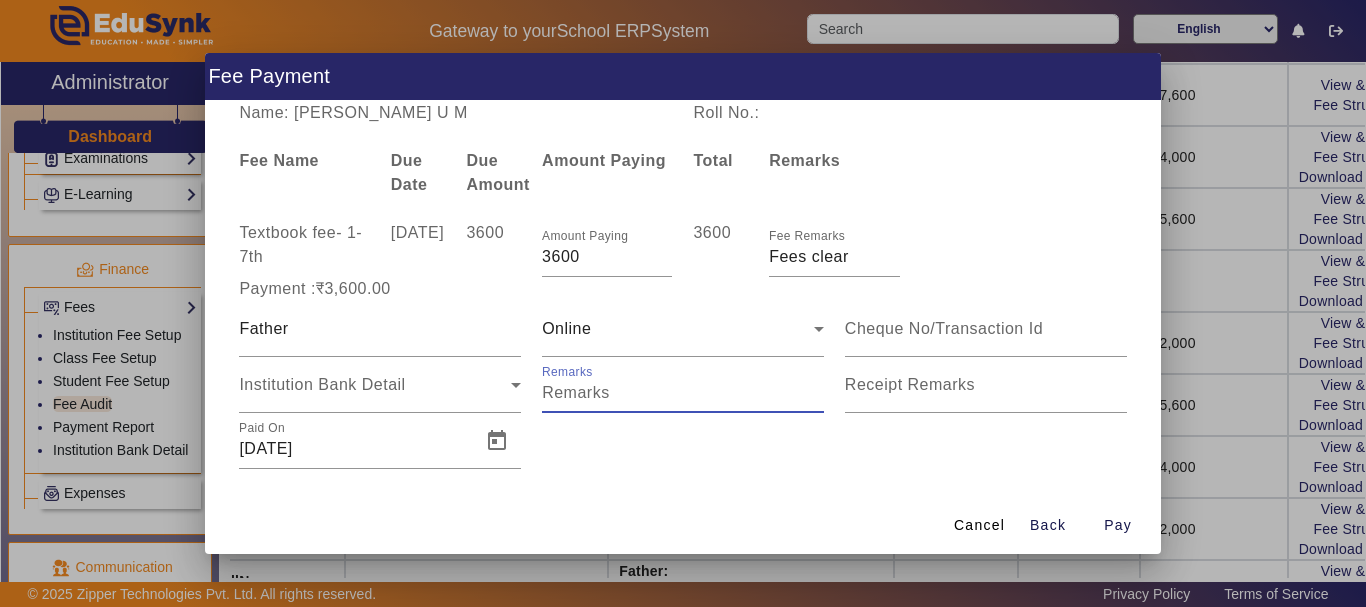 click on "Remarks" at bounding box center (683, 393) 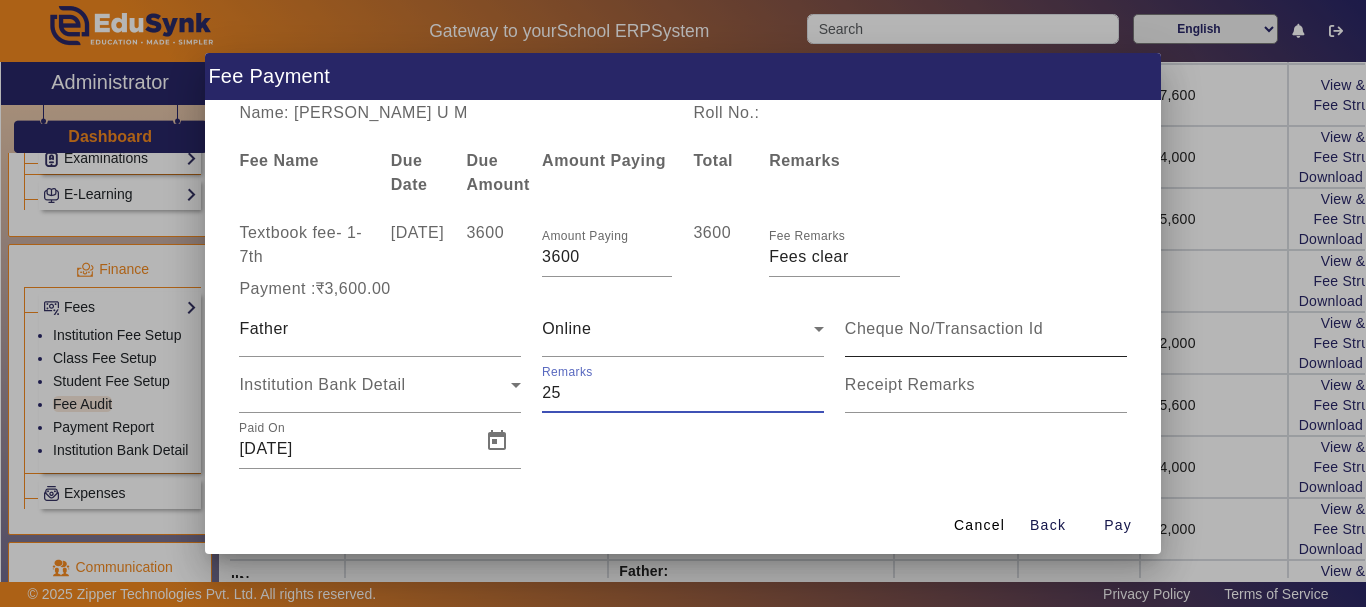 type on "25" 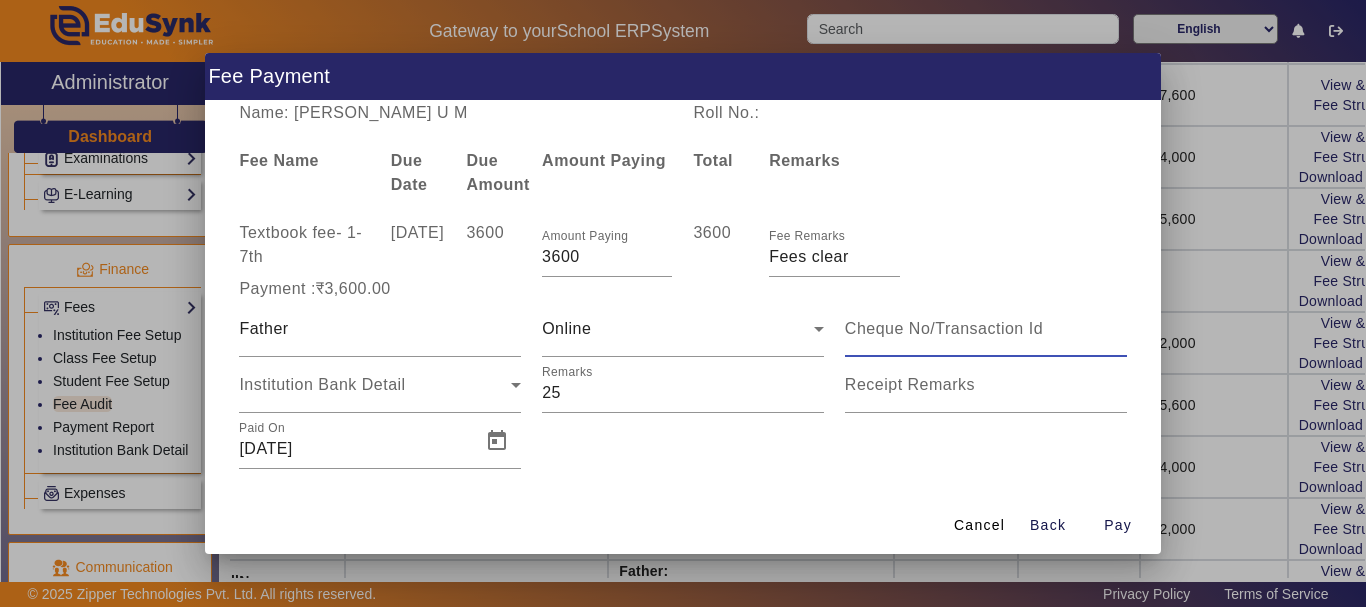 click at bounding box center (986, 329) 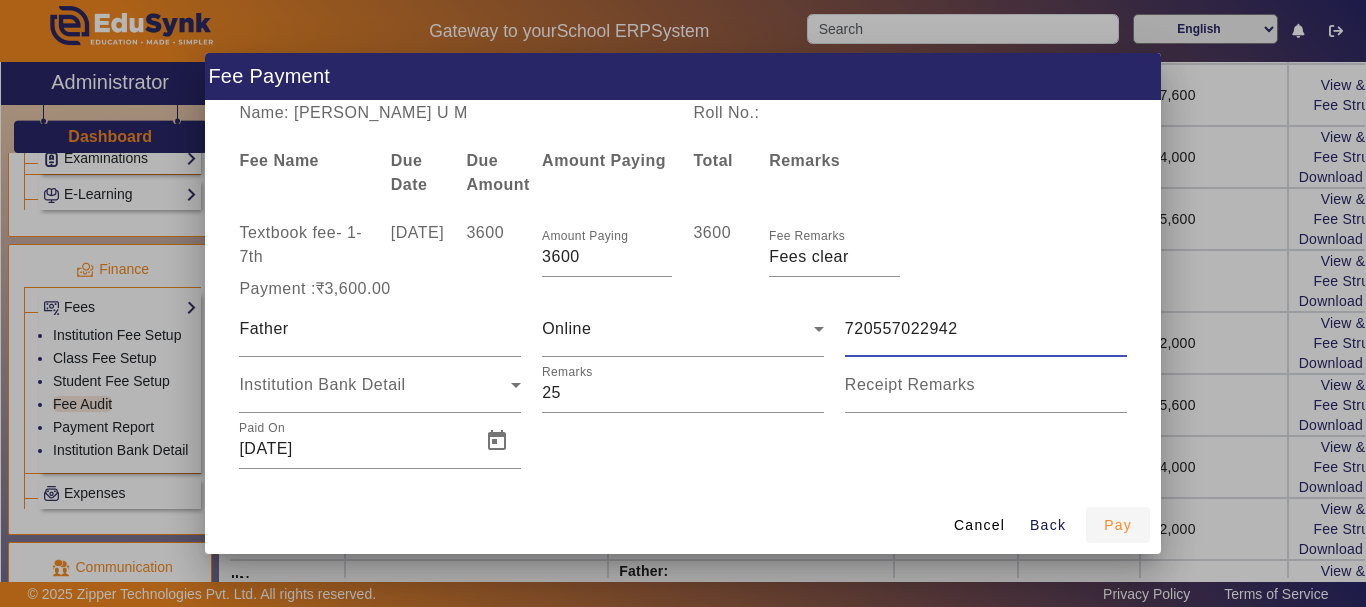 type on "720557022942" 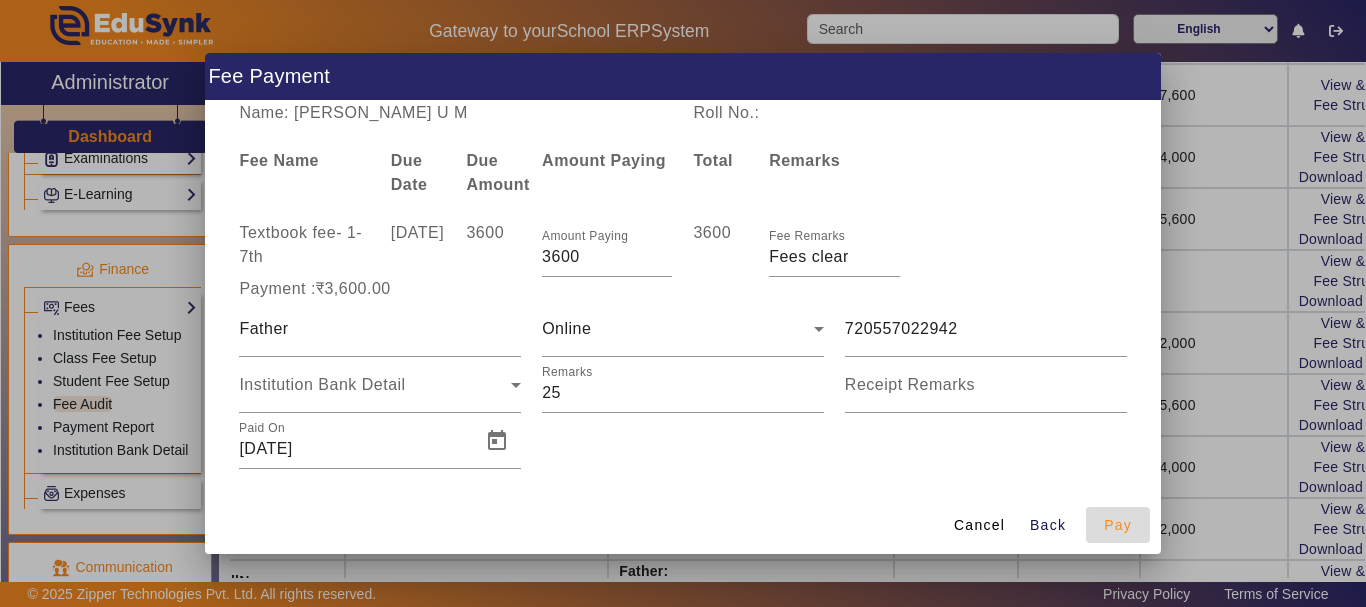 click on "Pay" at bounding box center [1118, 525] 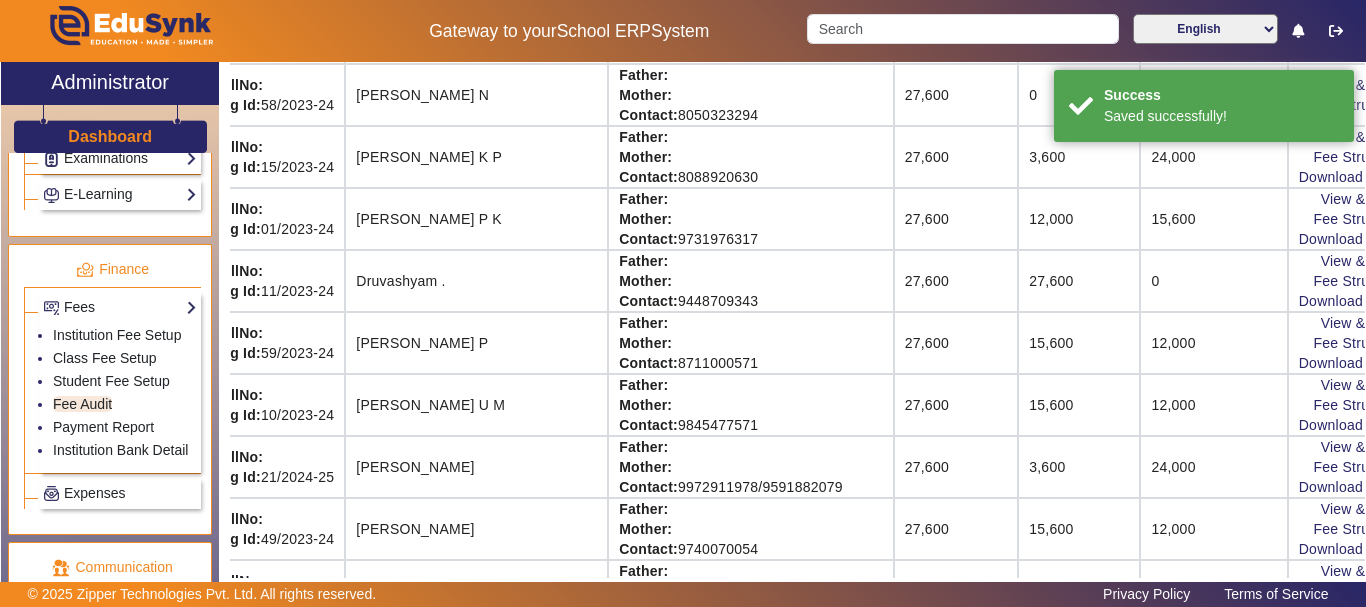 scroll, scrollTop: 84, scrollLeft: 29, axis: both 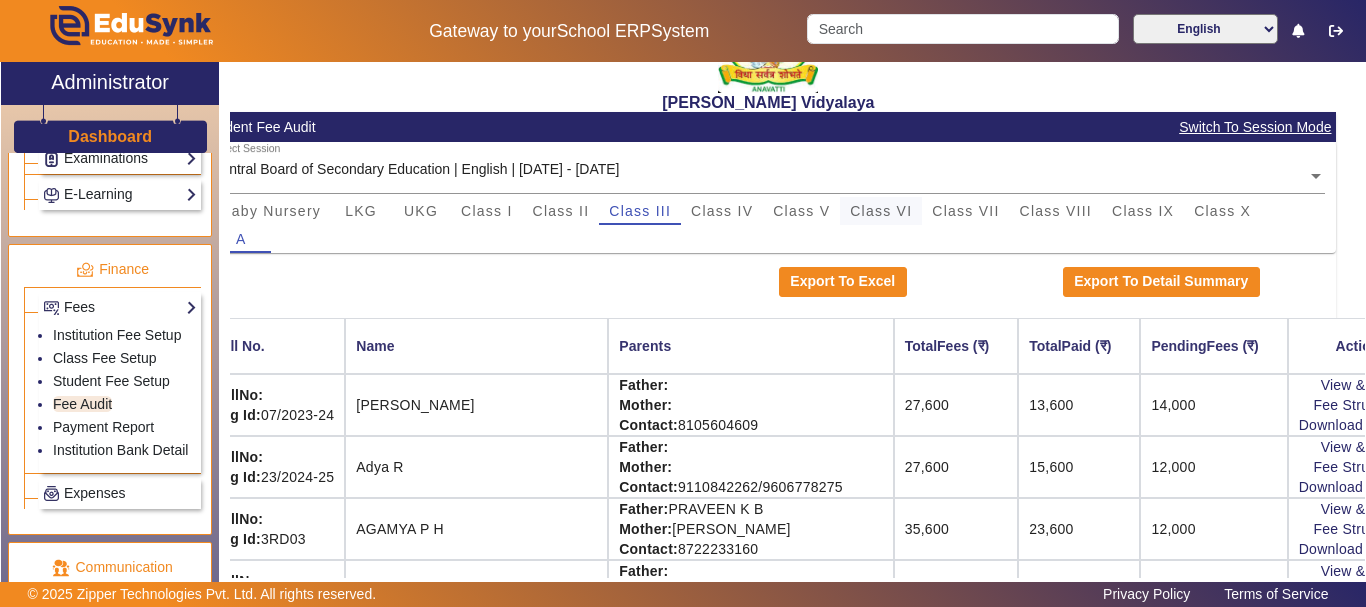 click on "Class VI" at bounding box center (881, 211) 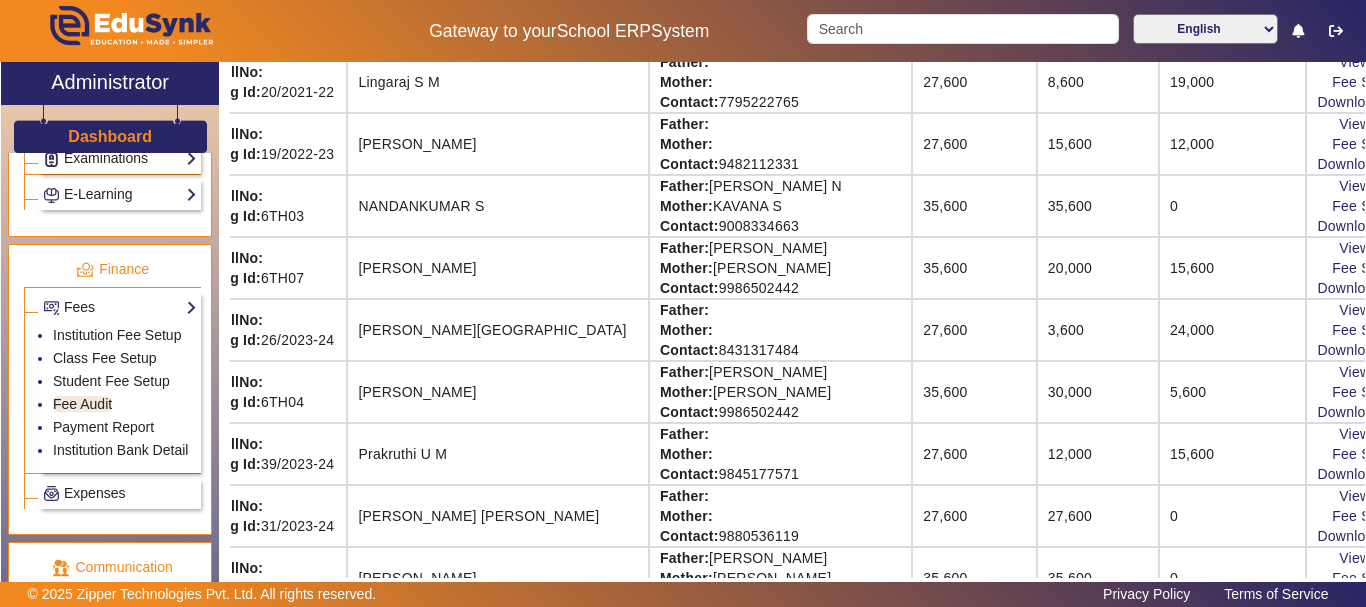 scroll, scrollTop: 1191, scrollLeft: 29, axis: both 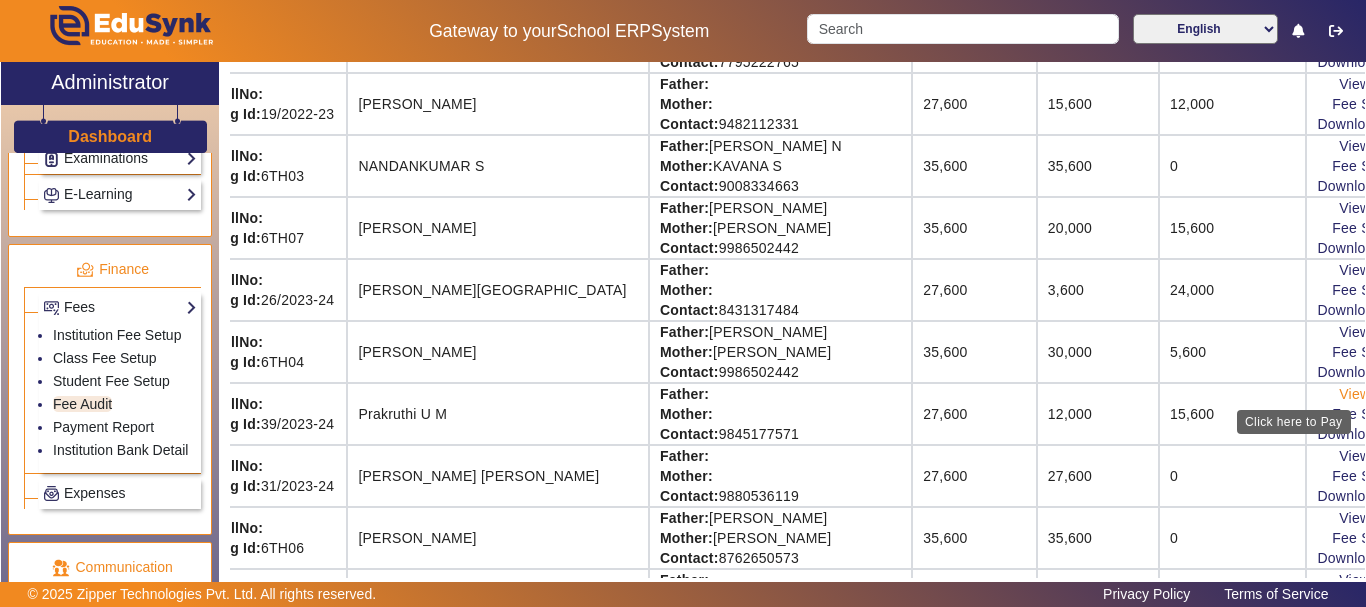 click on "View & Pay" 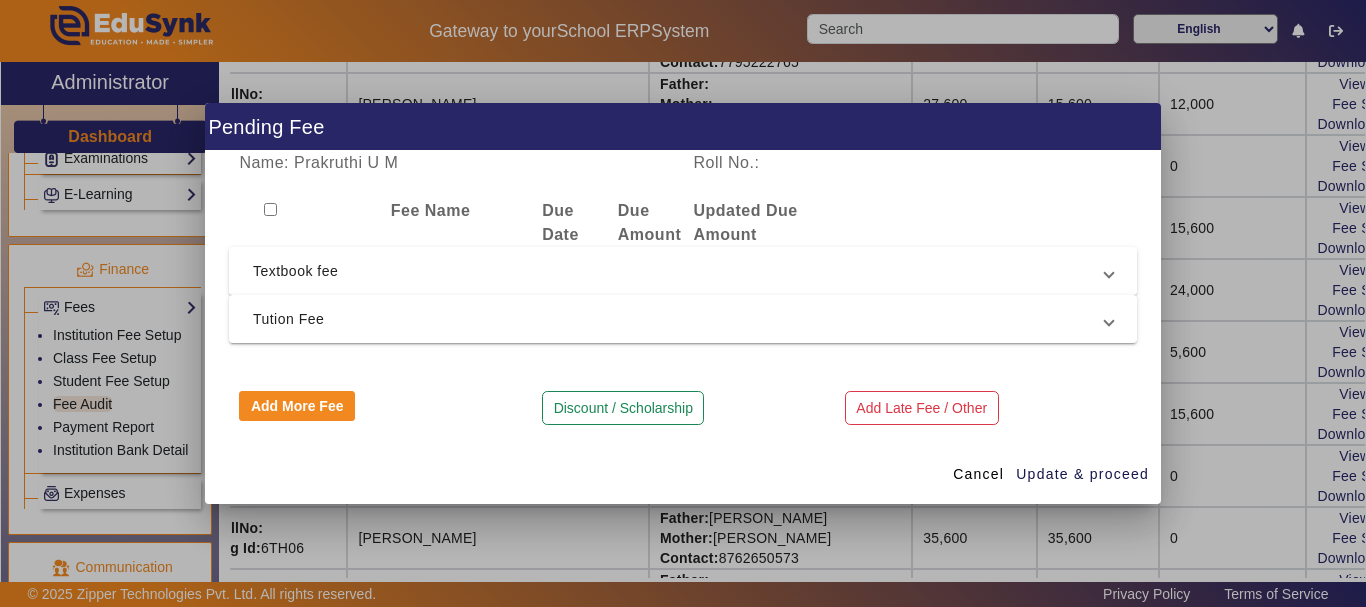 click on "Textbook fee" at bounding box center (679, 271) 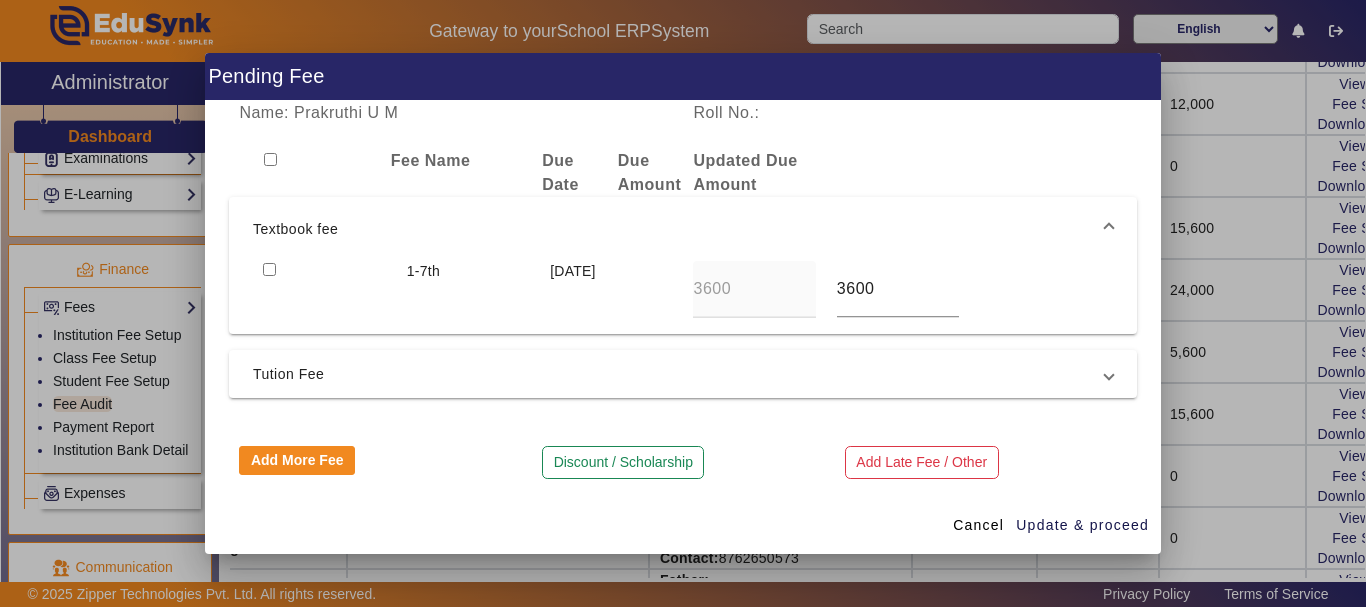 click at bounding box center [269, 269] 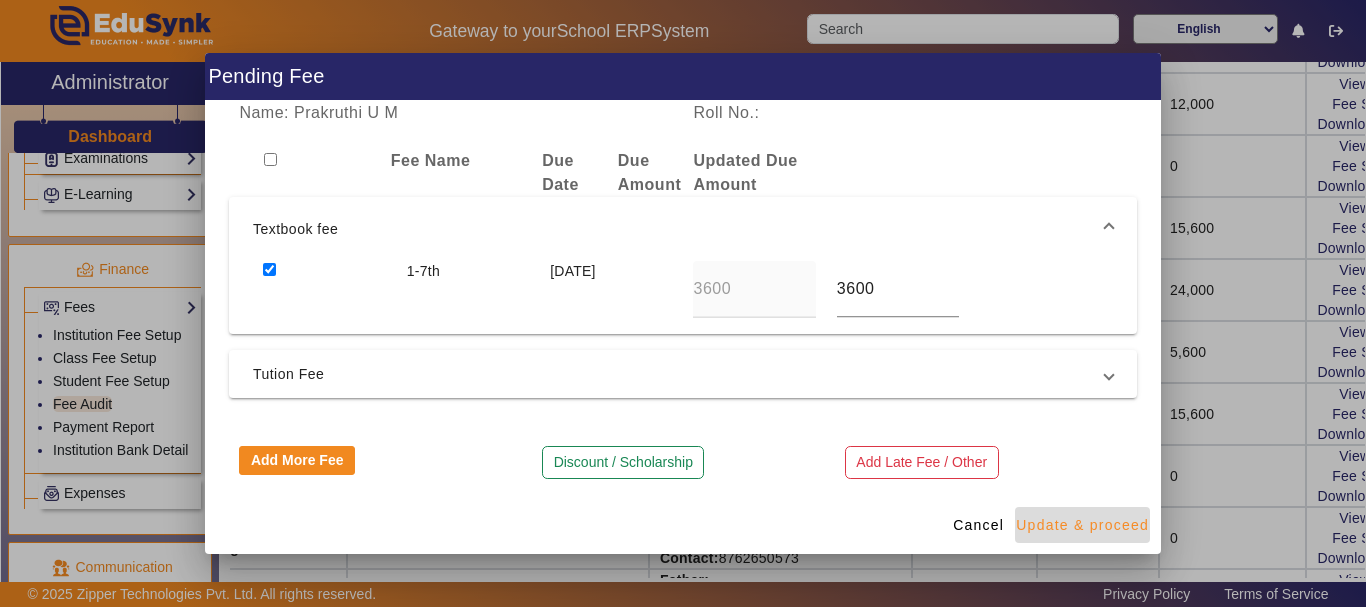 click on "Update & proceed" at bounding box center [1082, 525] 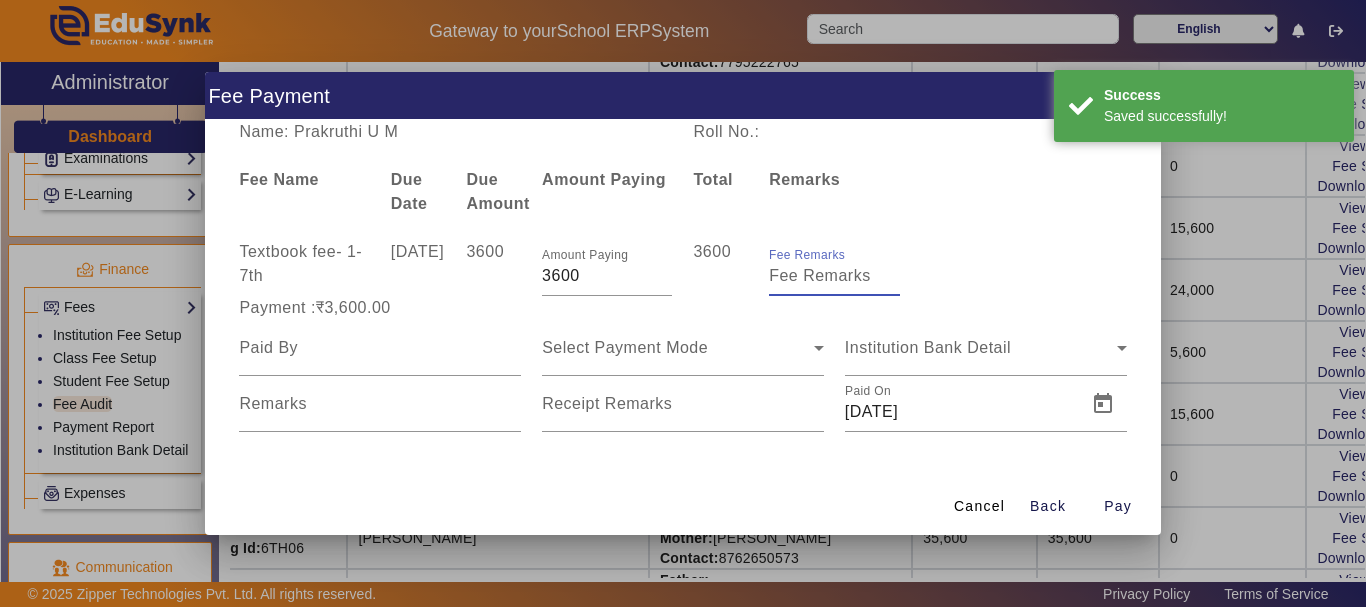 click on "Fee Remarks" at bounding box center [834, 276] 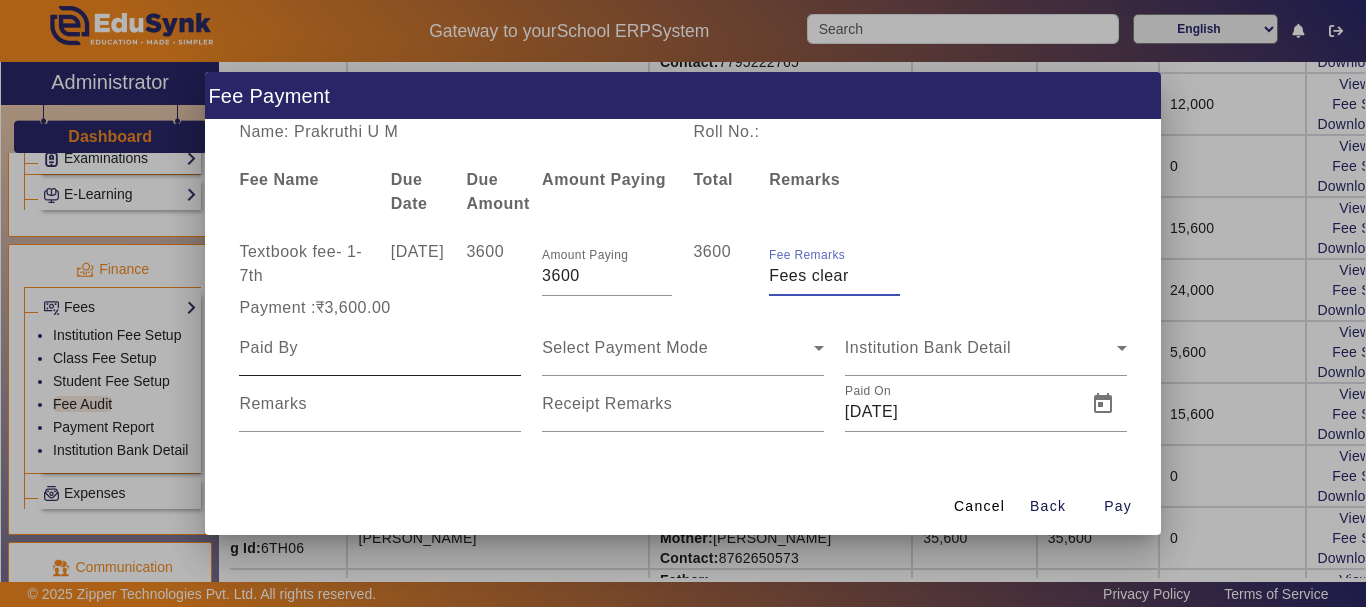 type on "Fees clear" 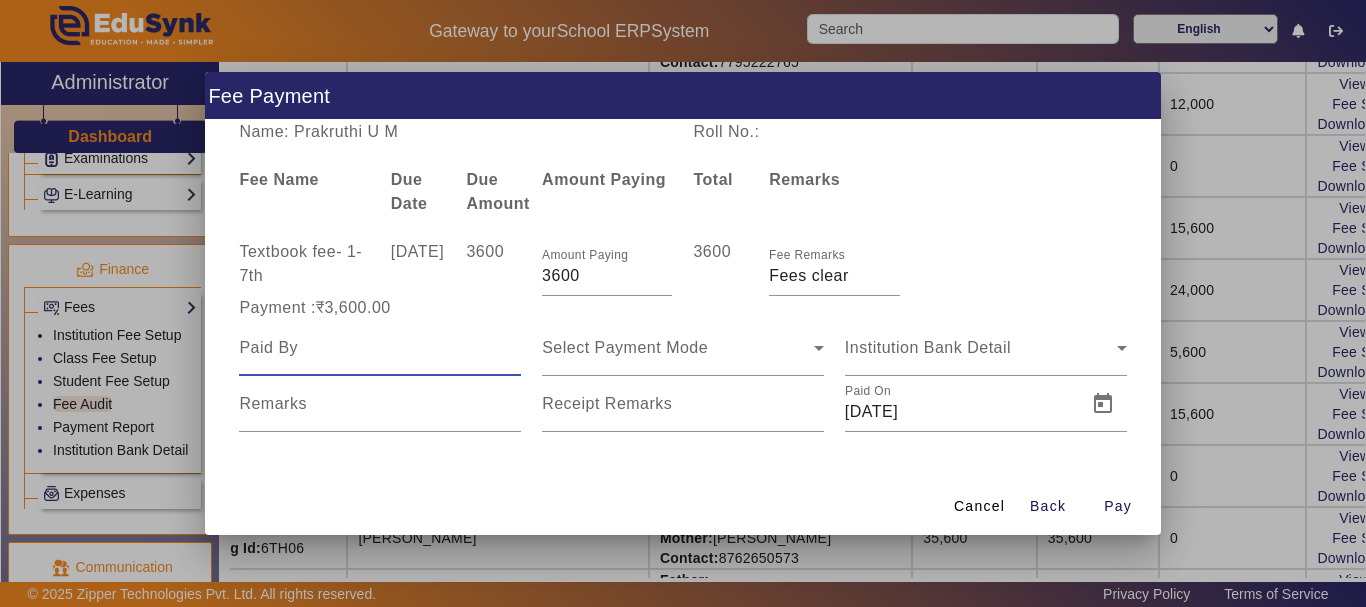 click at bounding box center (380, 348) 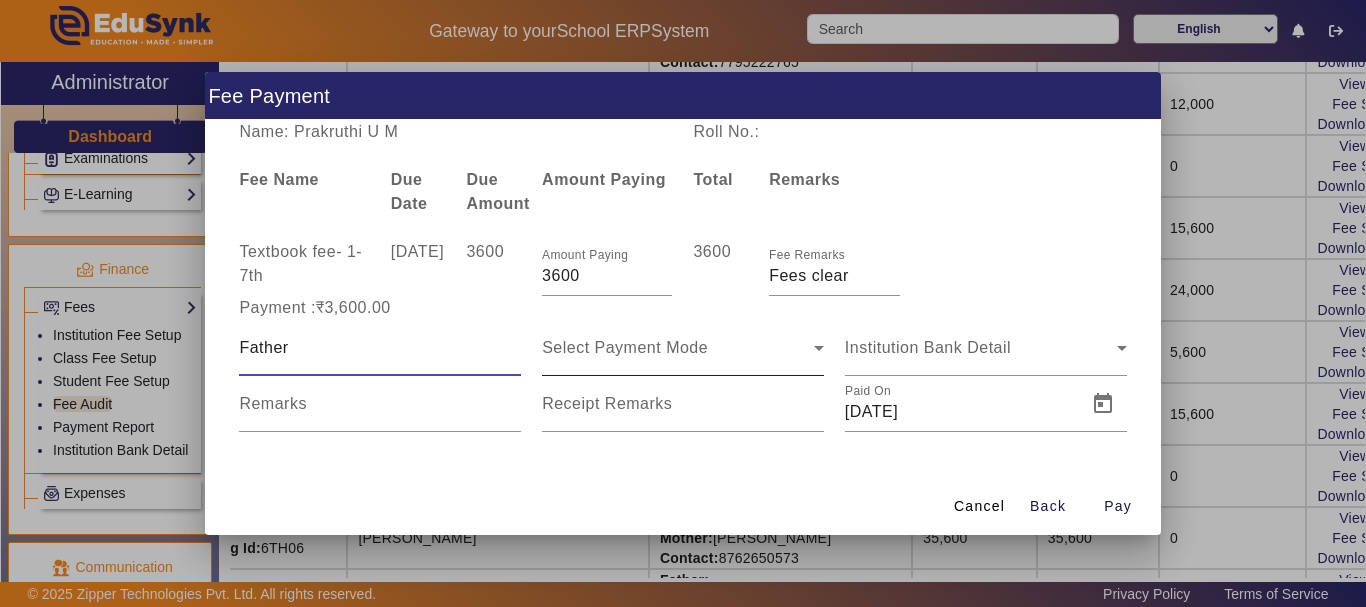 type on "Father" 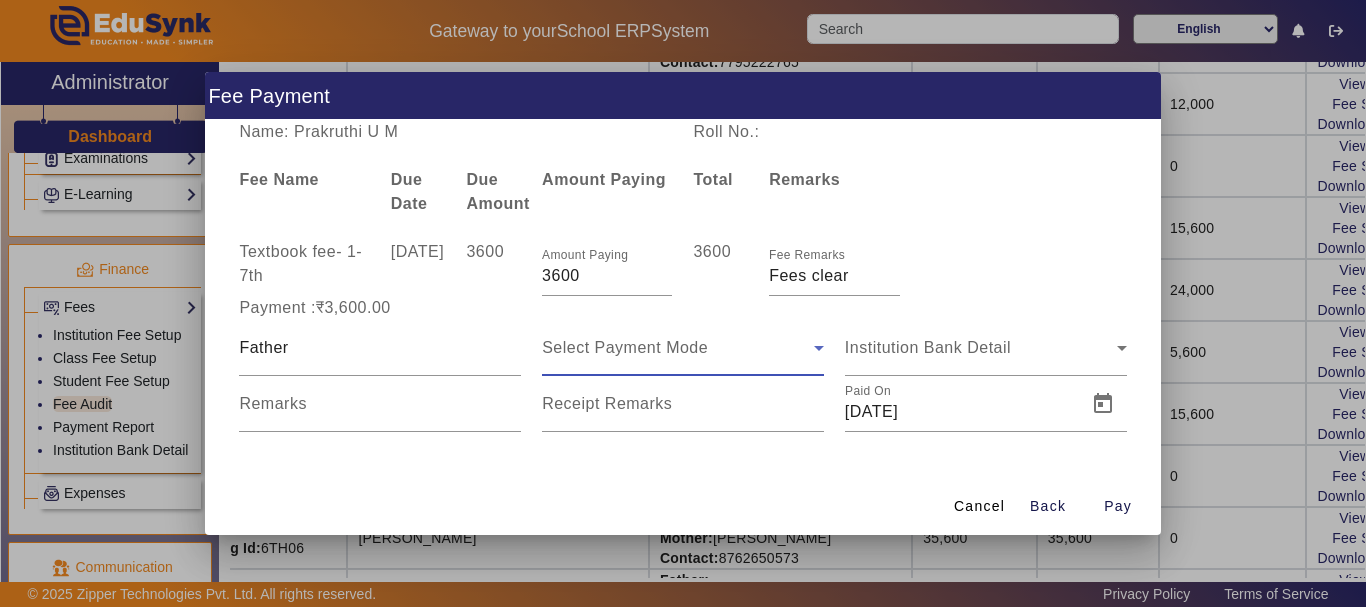 click on "Select Payment Mode" at bounding box center [625, 347] 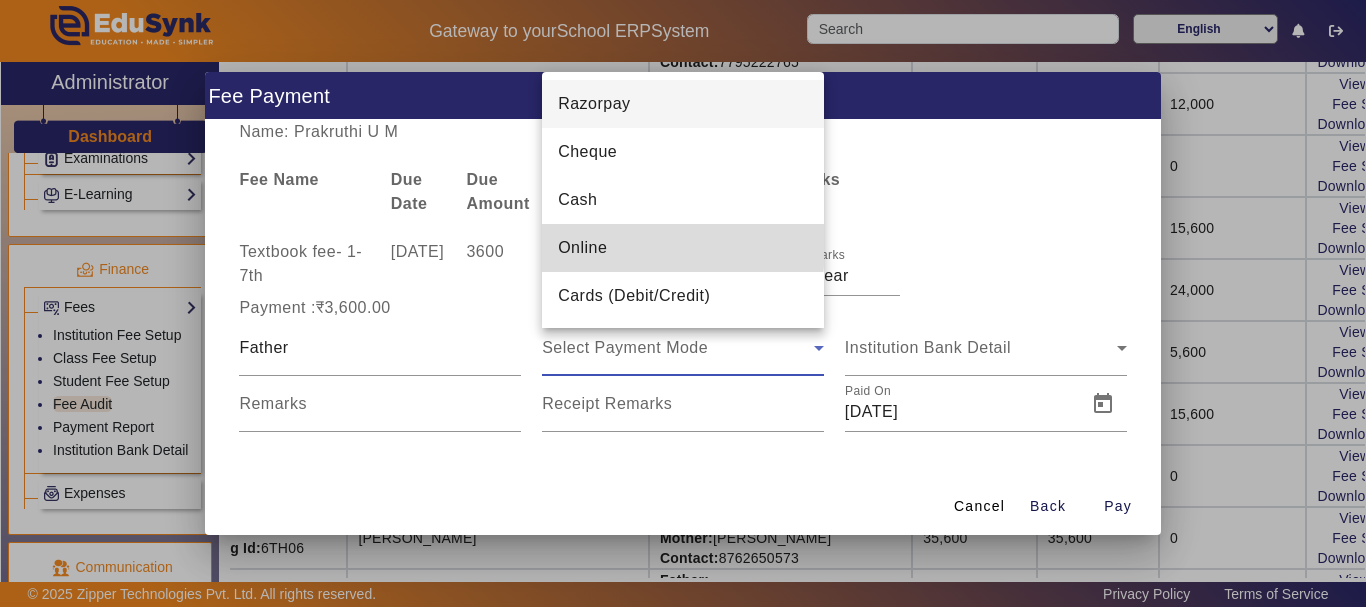 click on "Online" at bounding box center (582, 248) 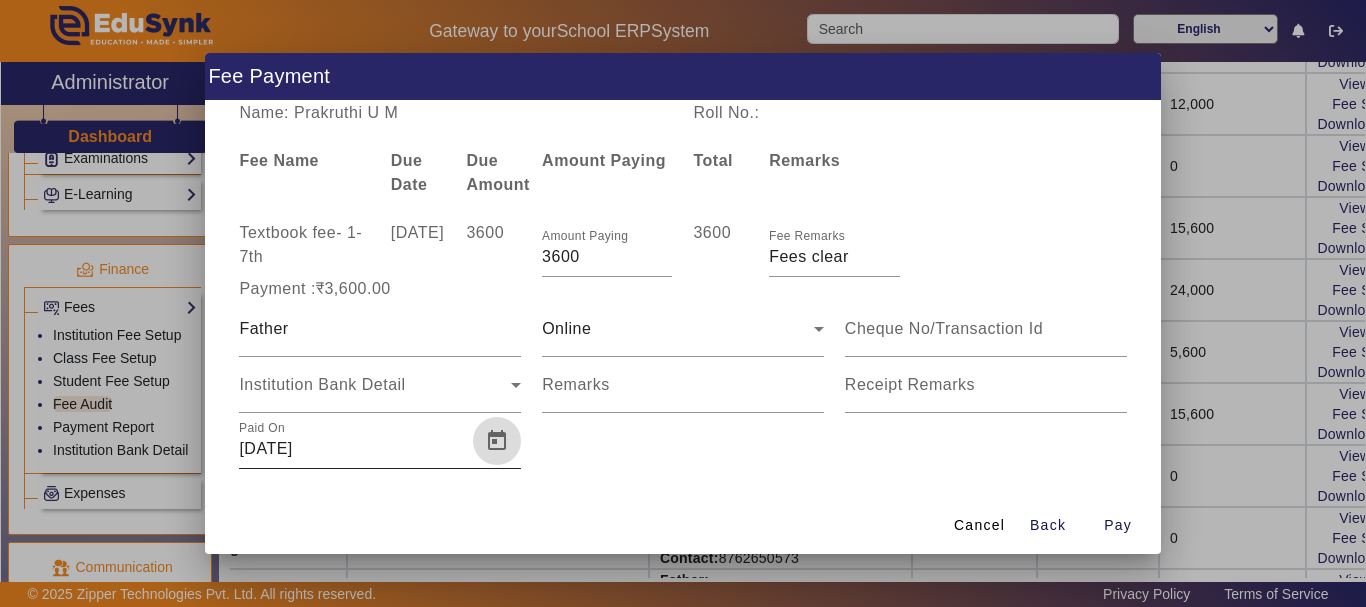 click at bounding box center [497, 441] 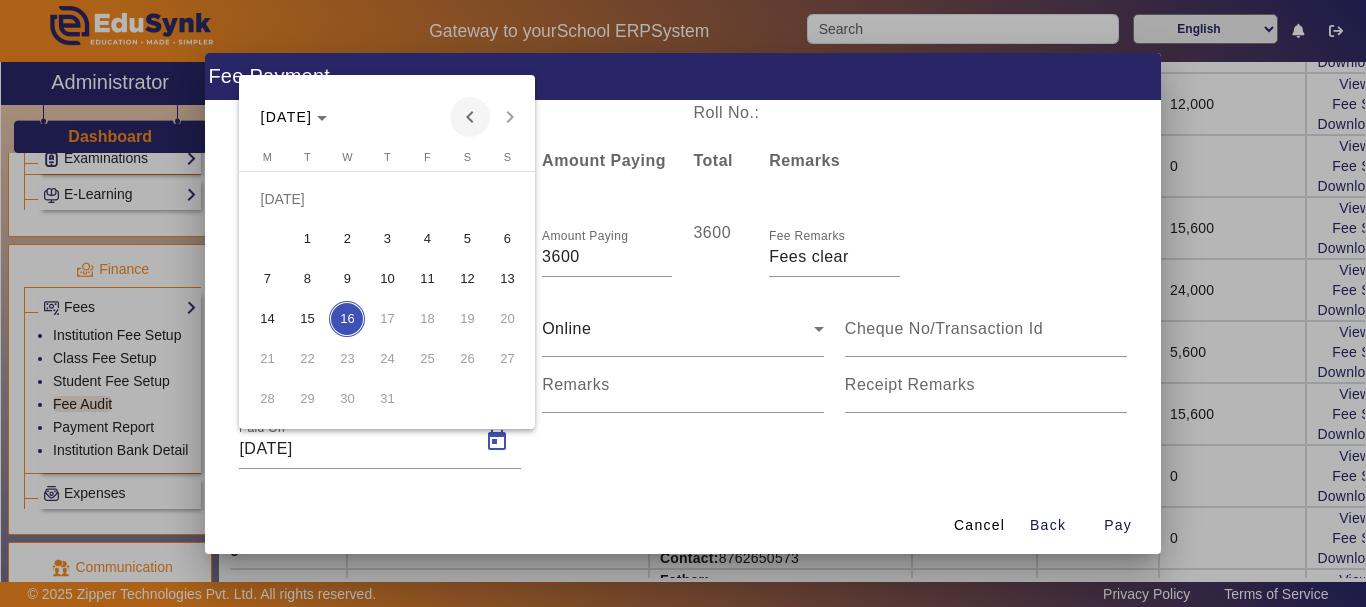 click at bounding box center (470, 117) 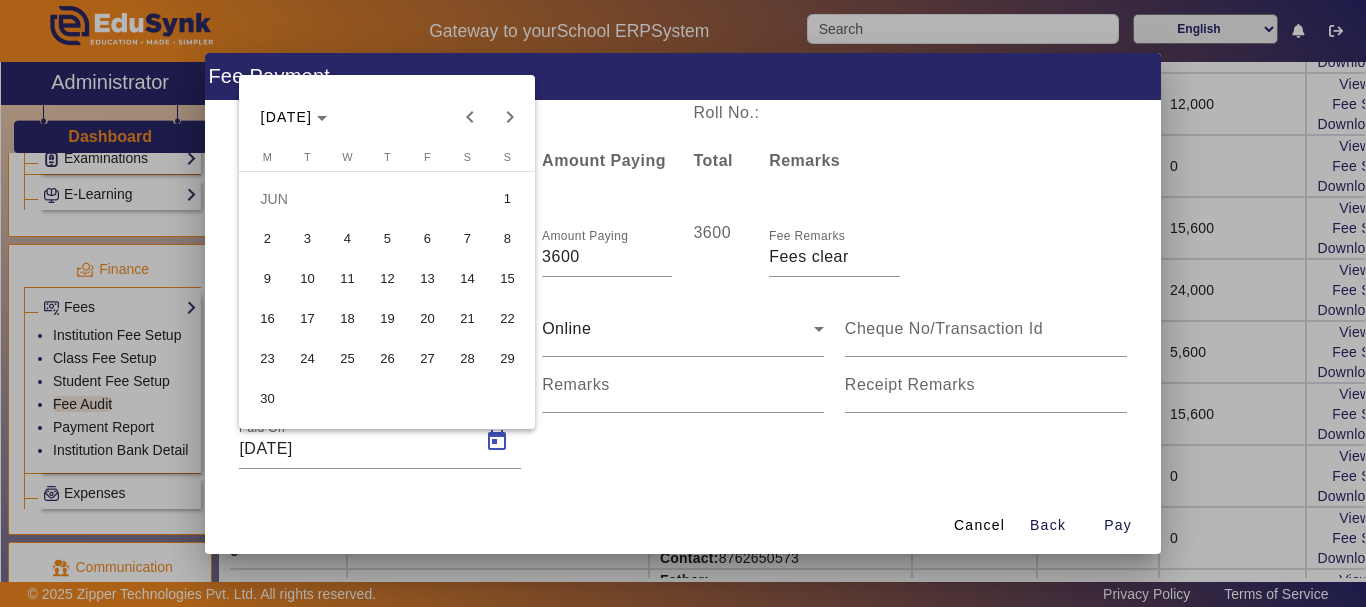 click on "5" at bounding box center [387, 239] 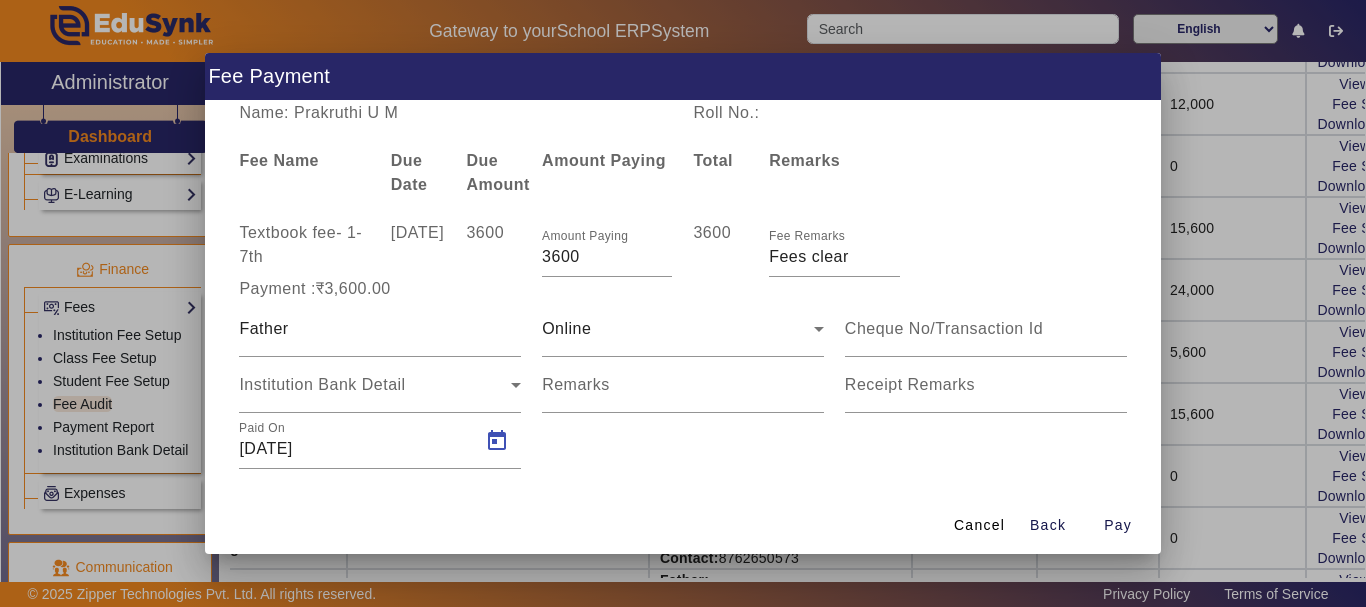 type on "05/06/2025" 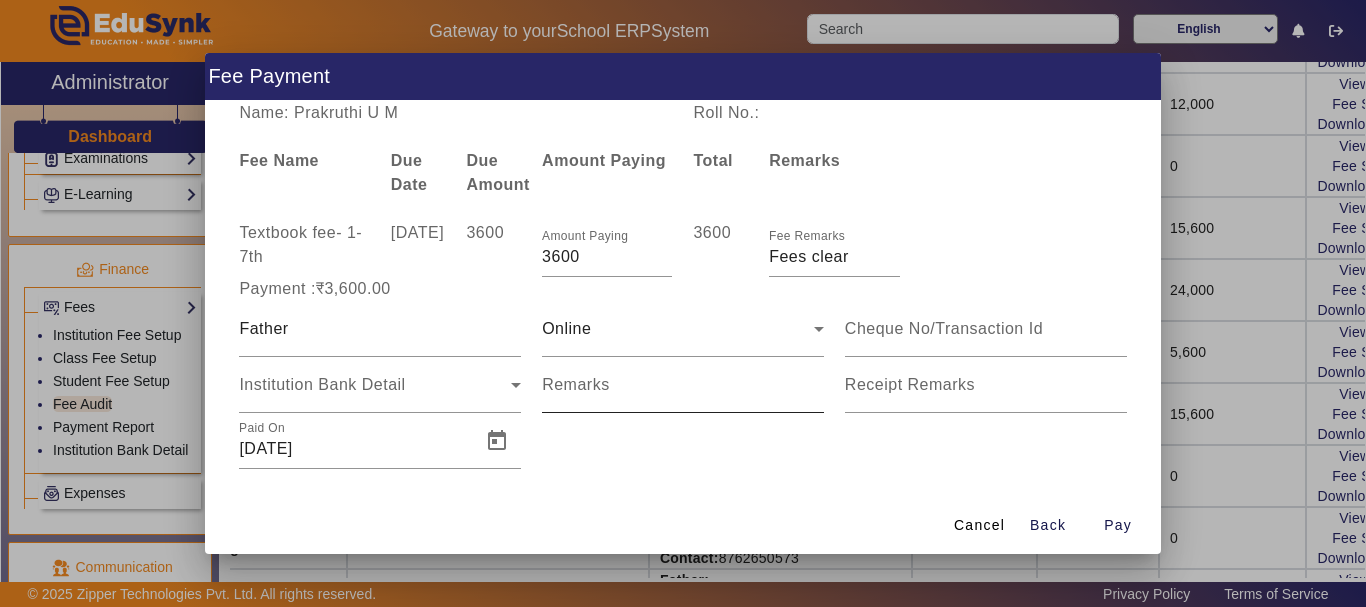 click on "Remarks" at bounding box center [576, 384] 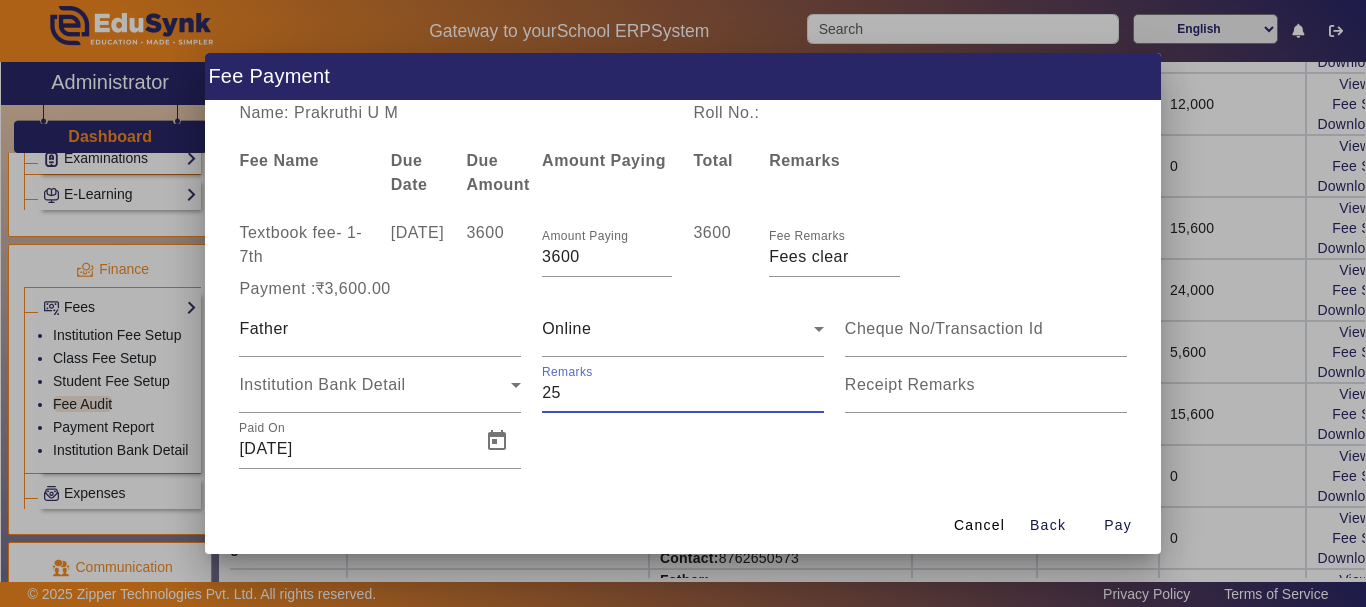 type on "25" 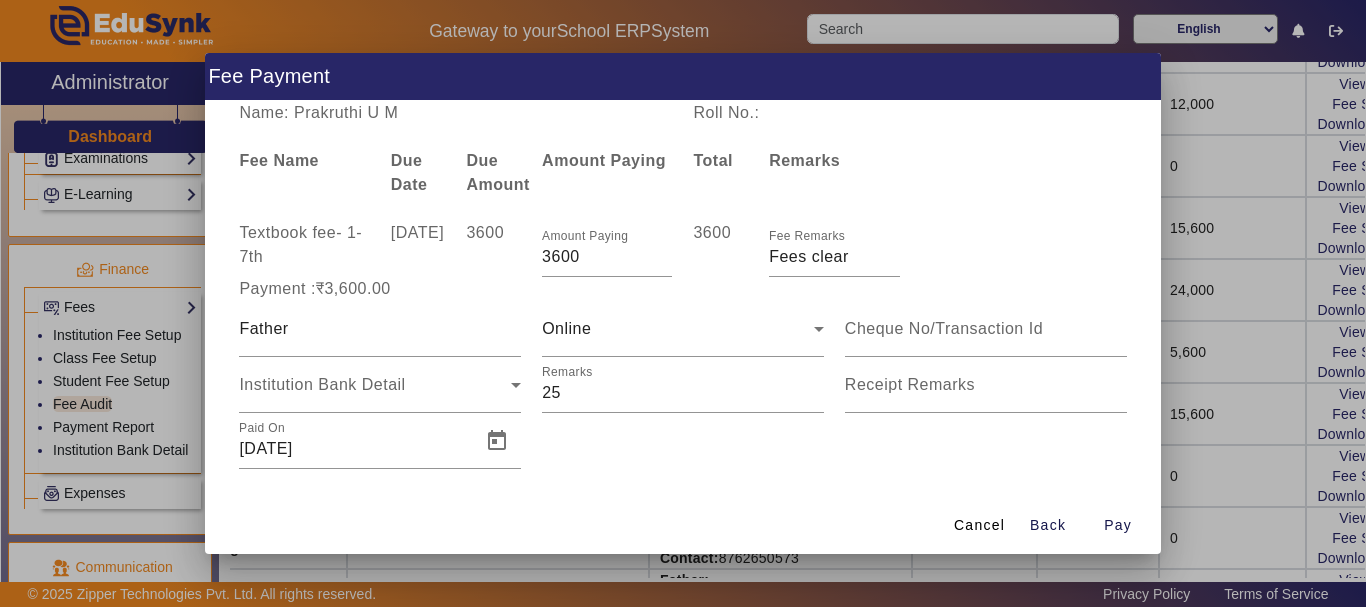 click on "Payment :₹3,600.00" at bounding box center (683, 289) 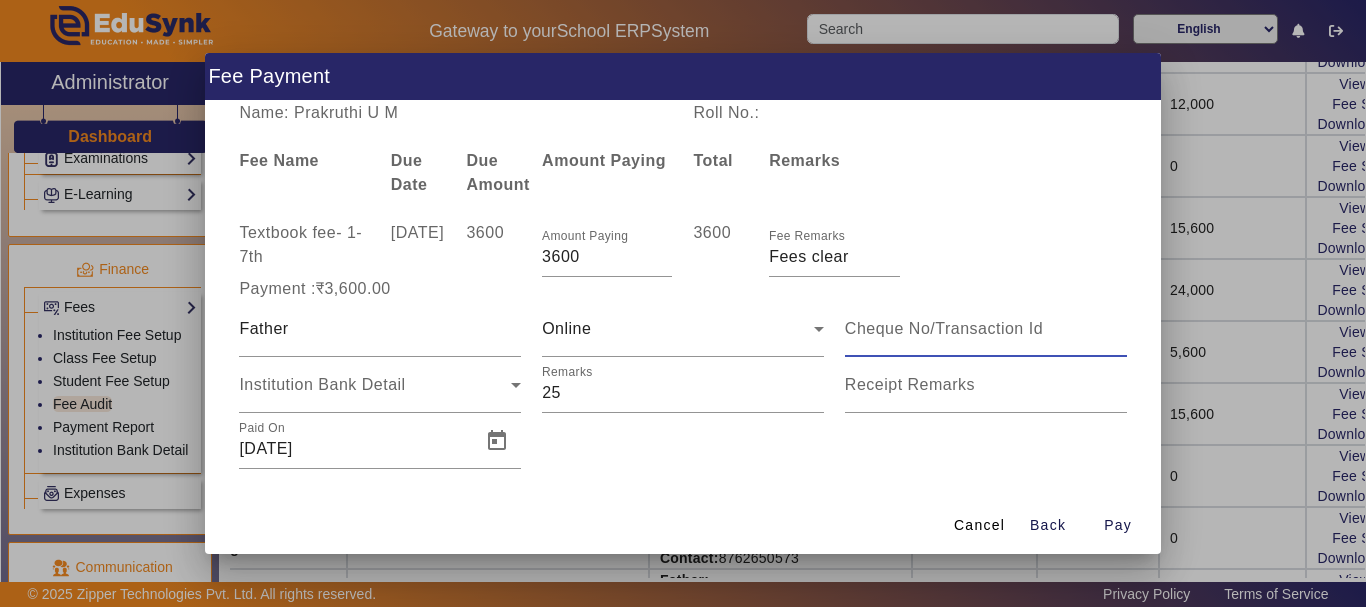 click at bounding box center [986, 329] 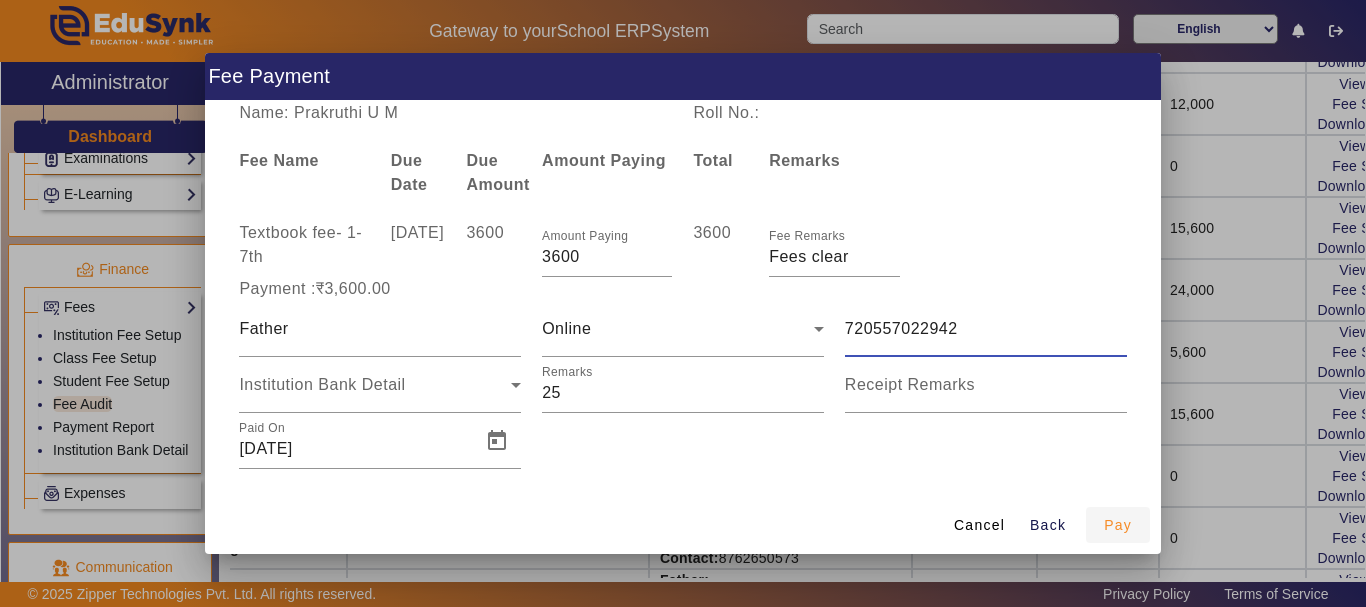 type on "720557022942" 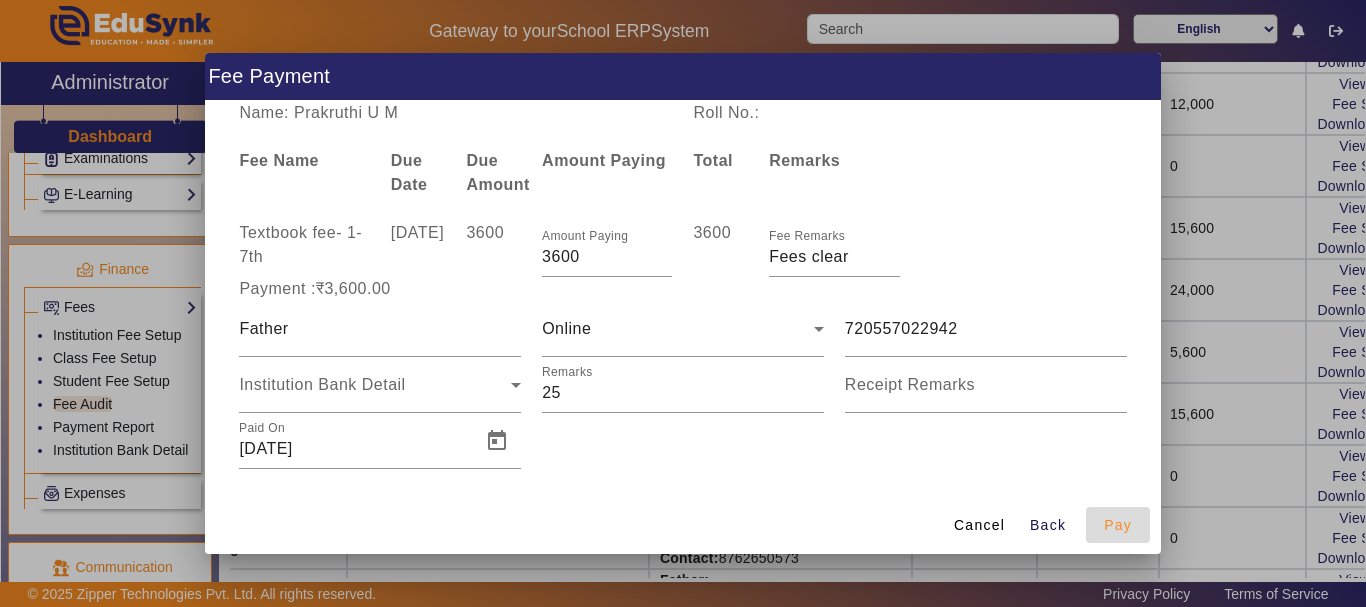 click on "Pay" at bounding box center (1118, 525) 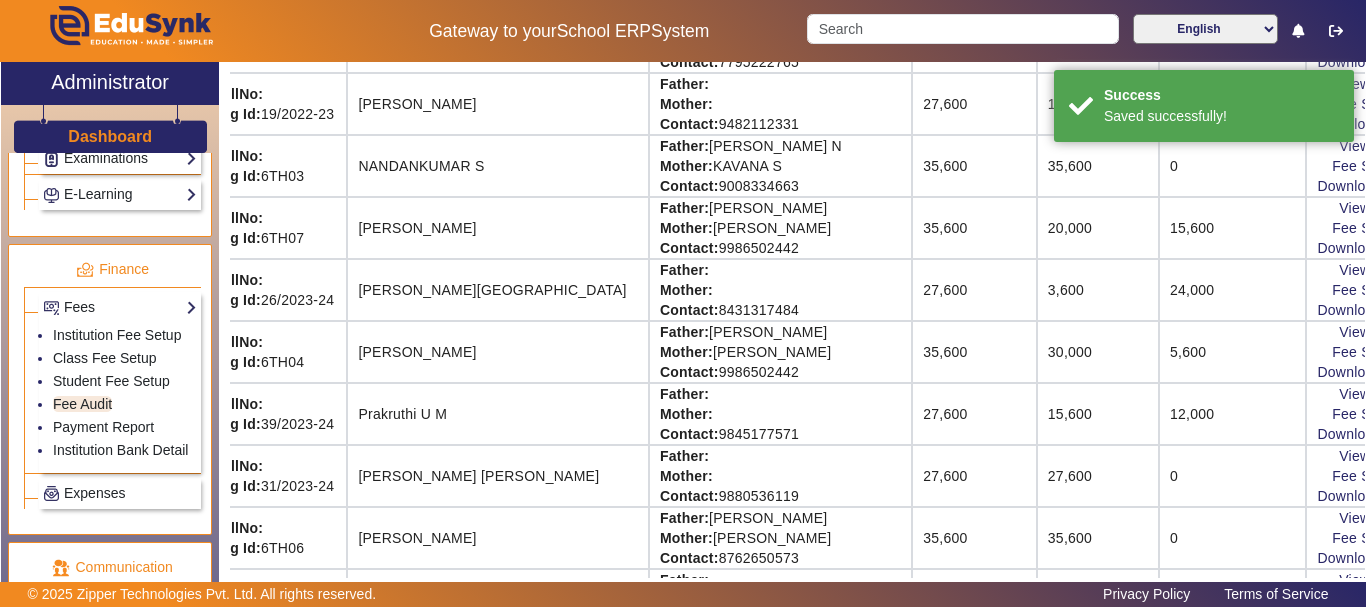 scroll, scrollTop: 75, scrollLeft: 29, axis: both 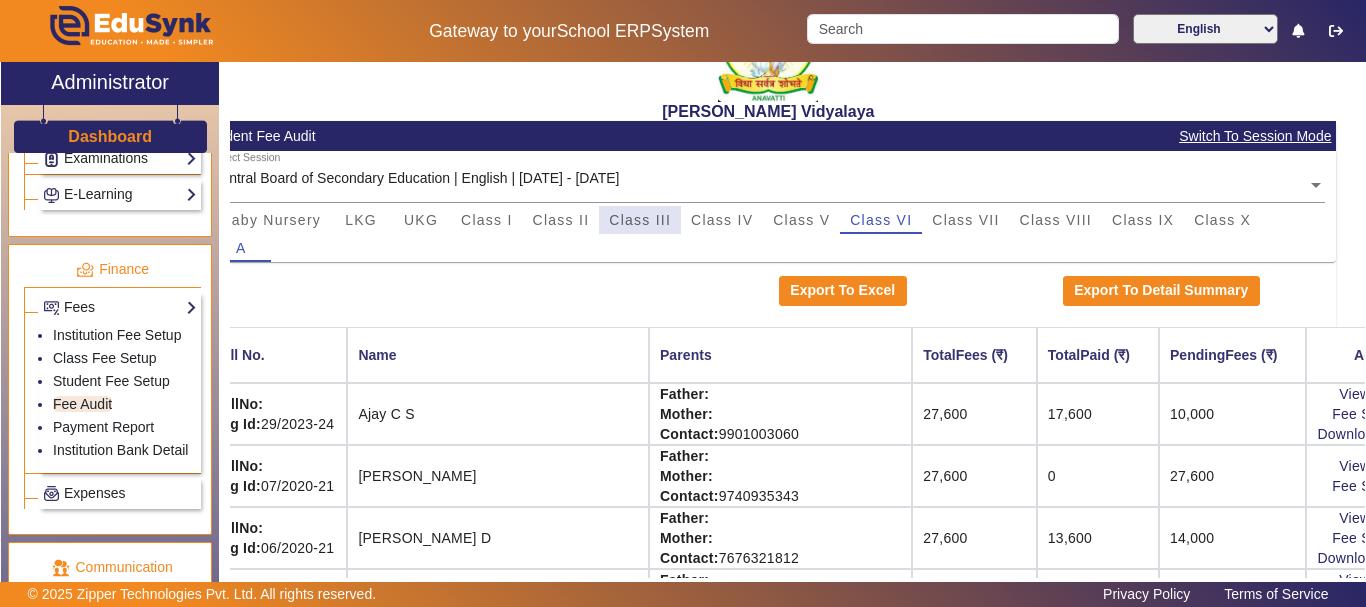click on "Class III" at bounding box center [640, 220] 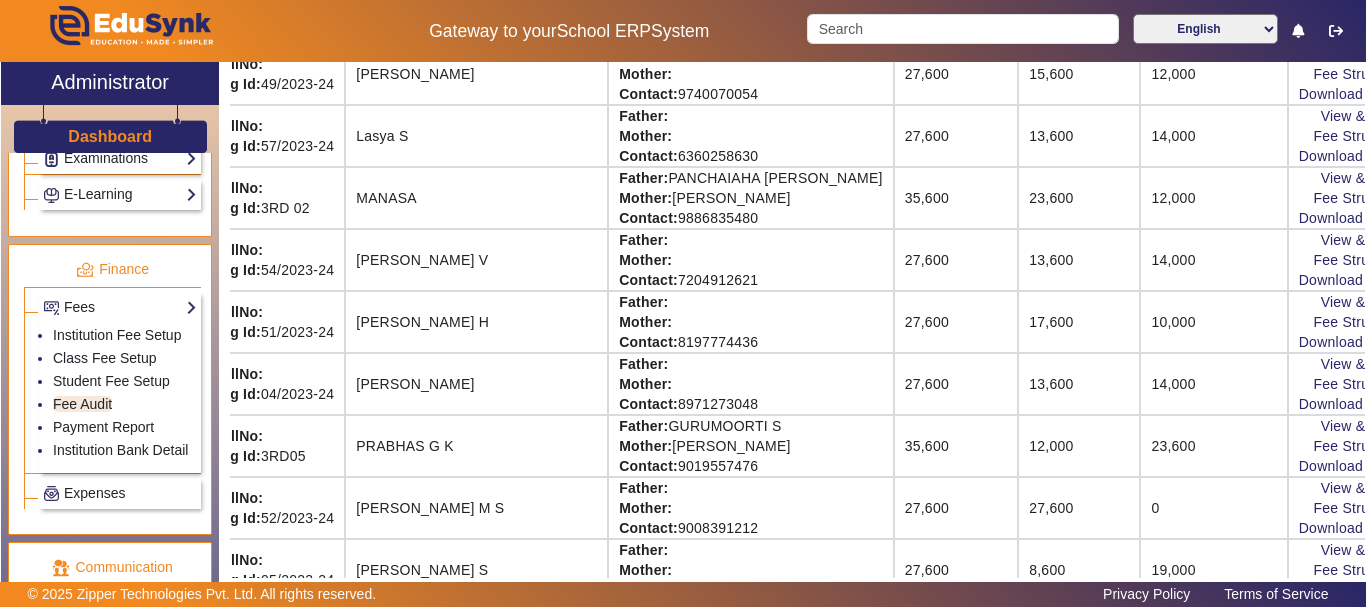 scroll, scrollTop: 1235, scrollLeft: 29, axis: both 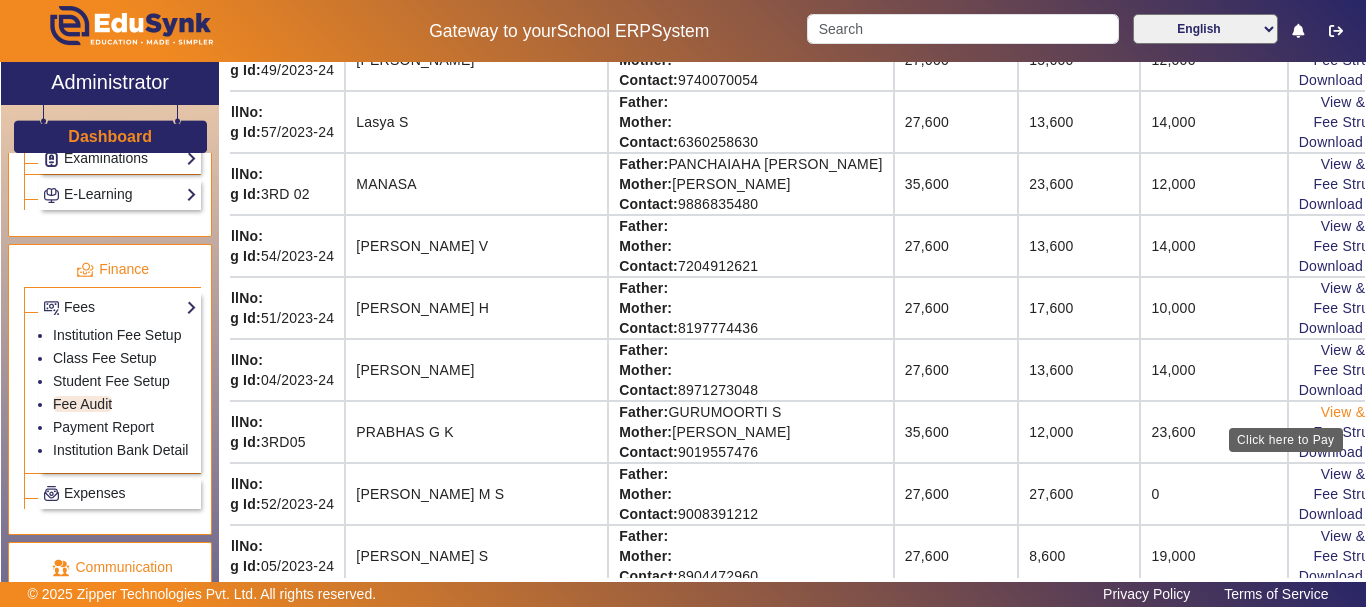 click on "View & Pay" 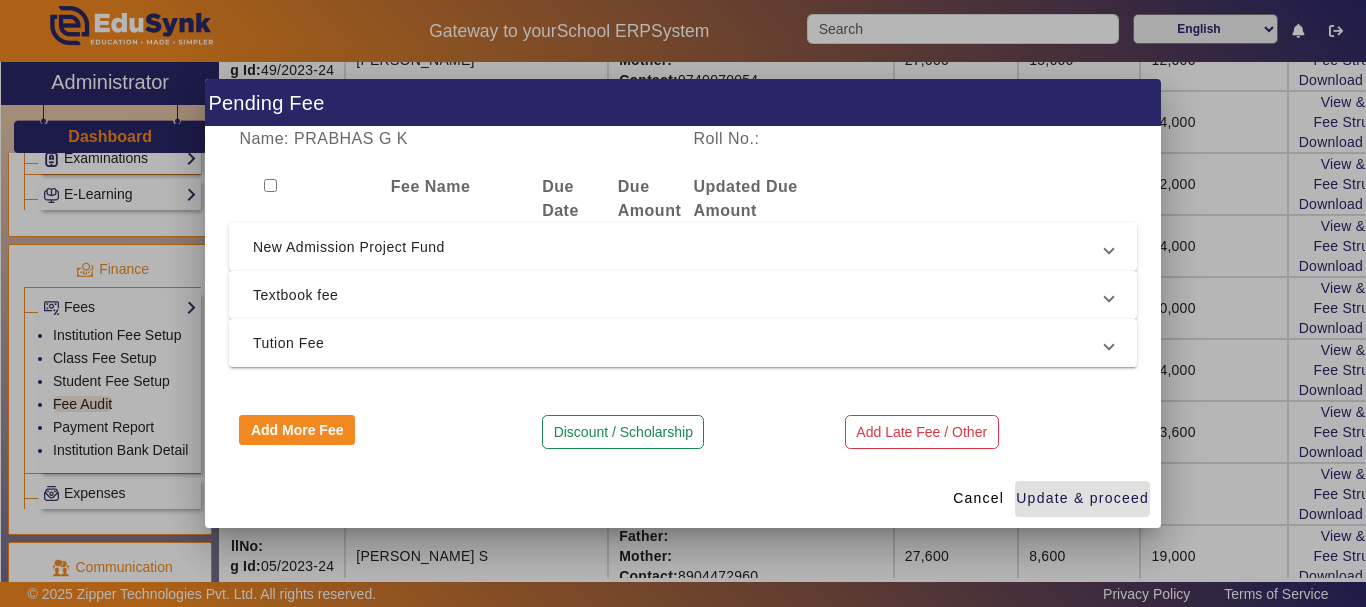 click on "Textbook fee" at bounding box center (679, 295) 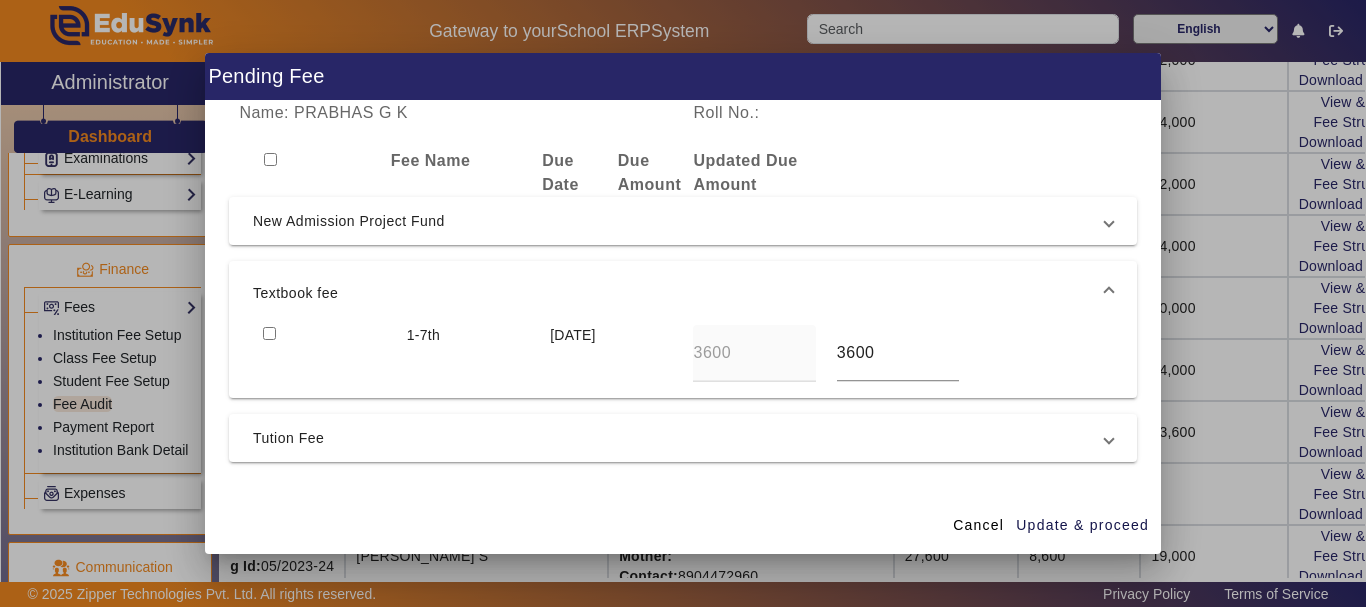 click at bounding box center (269, 333) 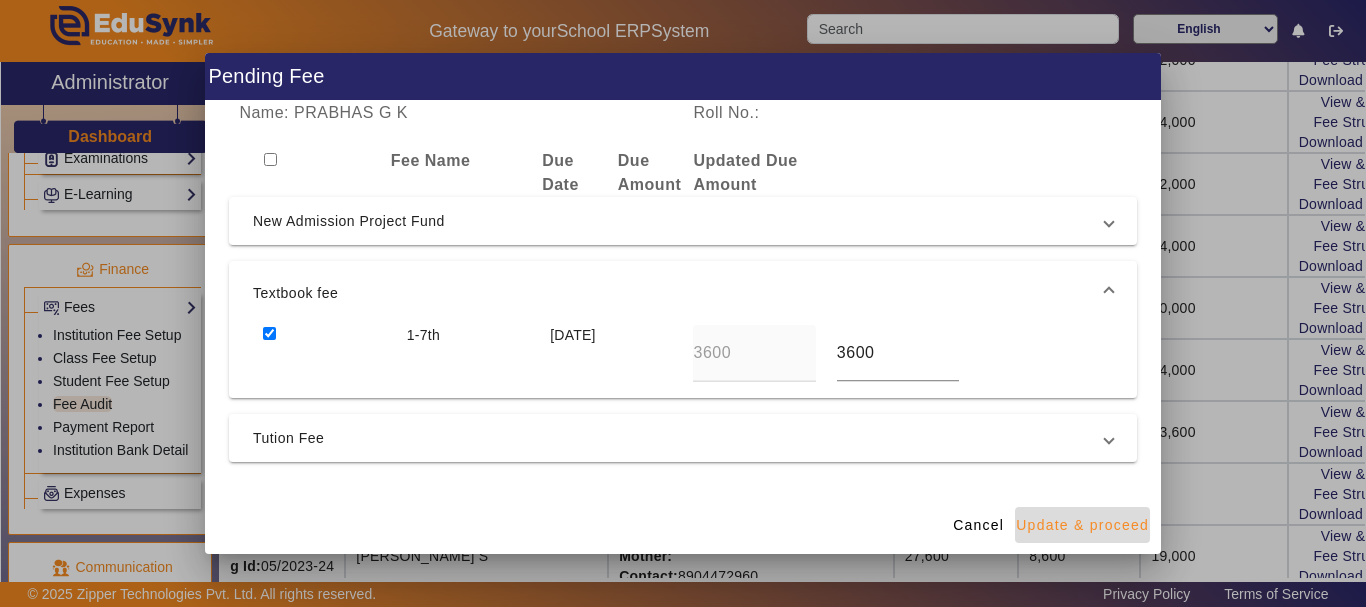 click on "Update & proceed" at bounding box center [1082, 525] 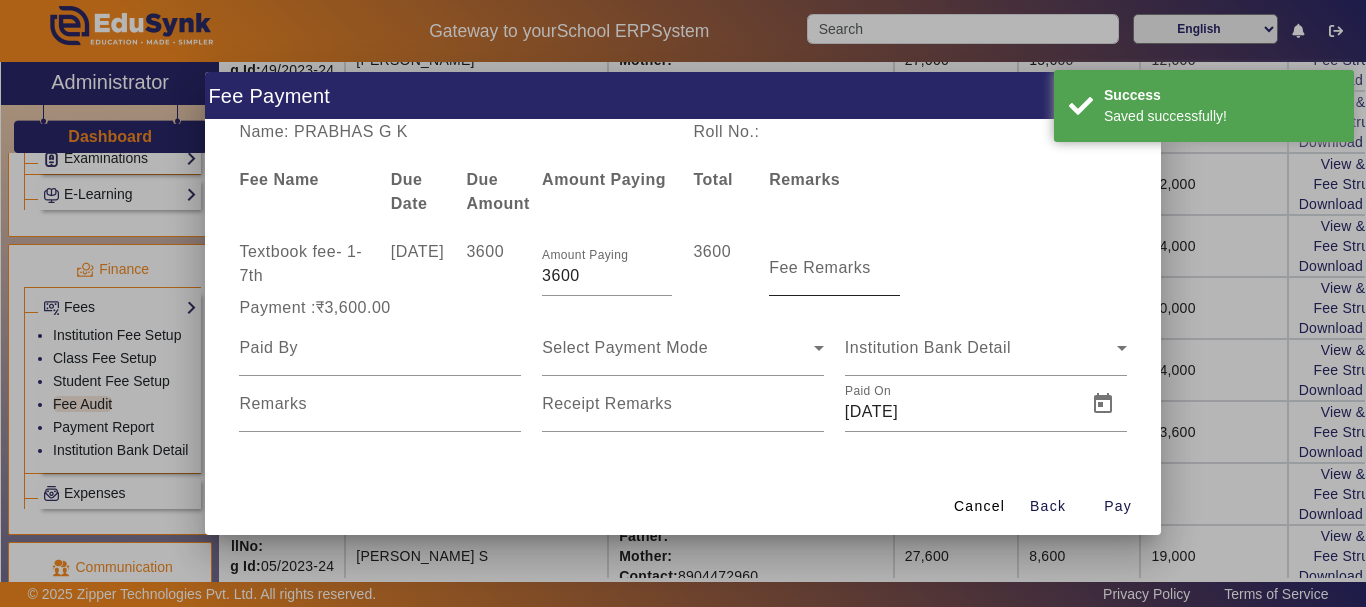 click on "Fee Remarks" at bounding box center [820, 267] 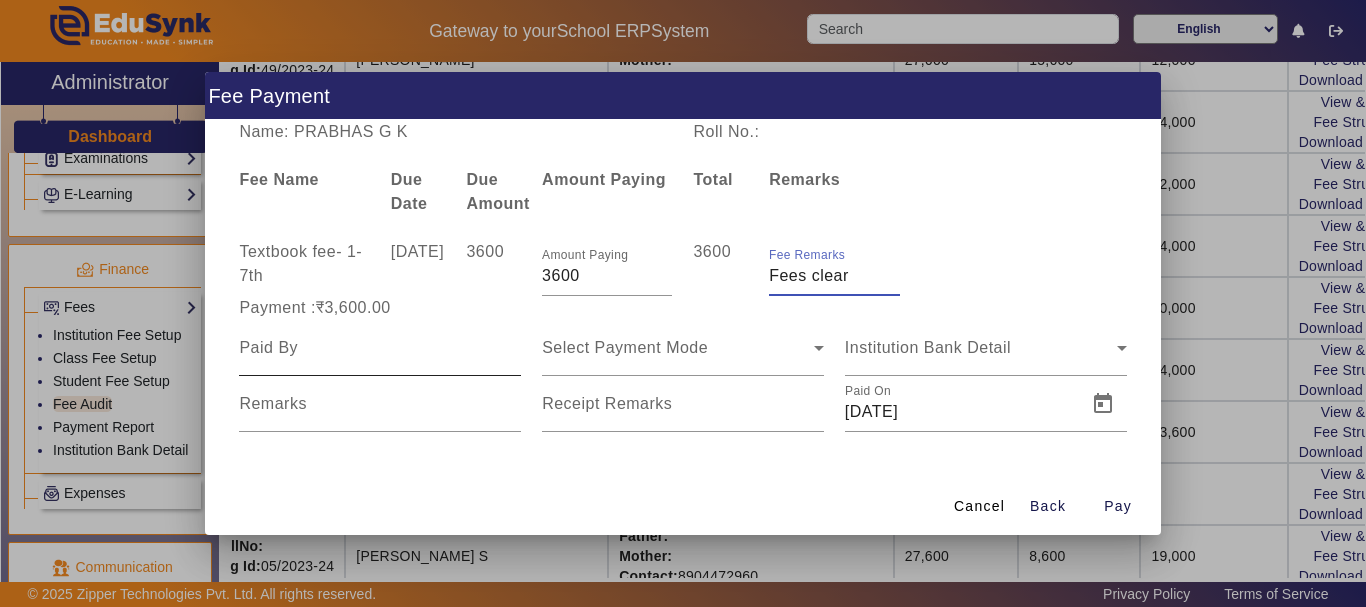 type on "Fees clear" 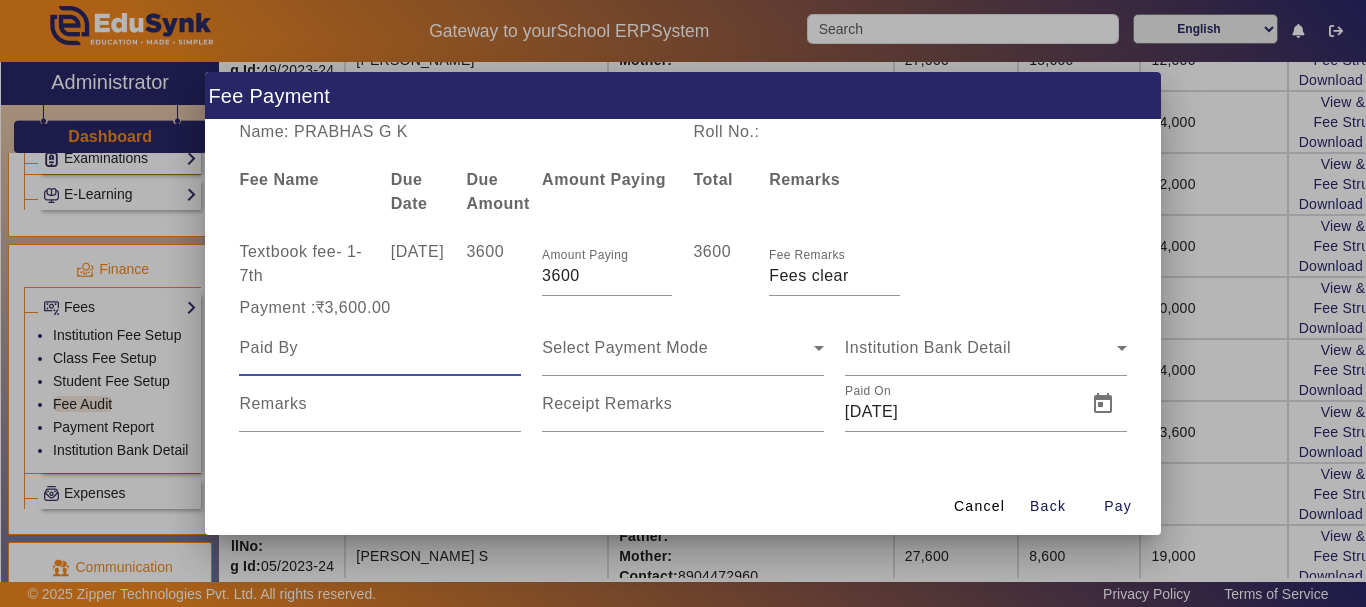 click at bounding box center [380, 348] 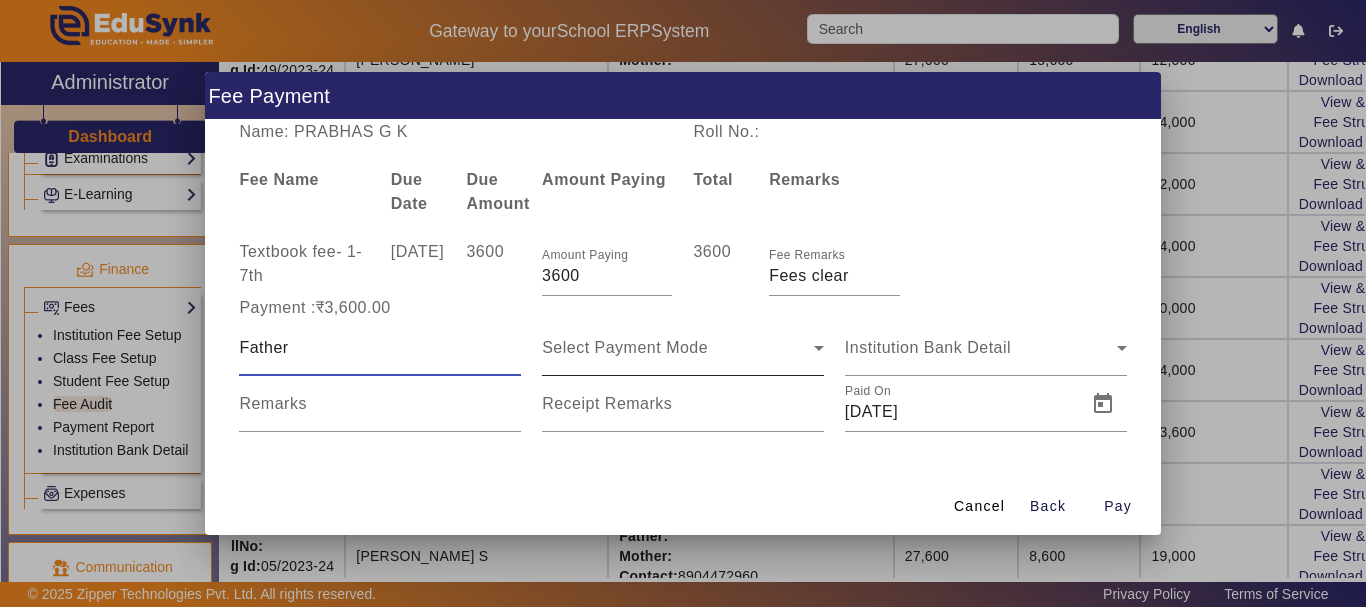 type on "Father" 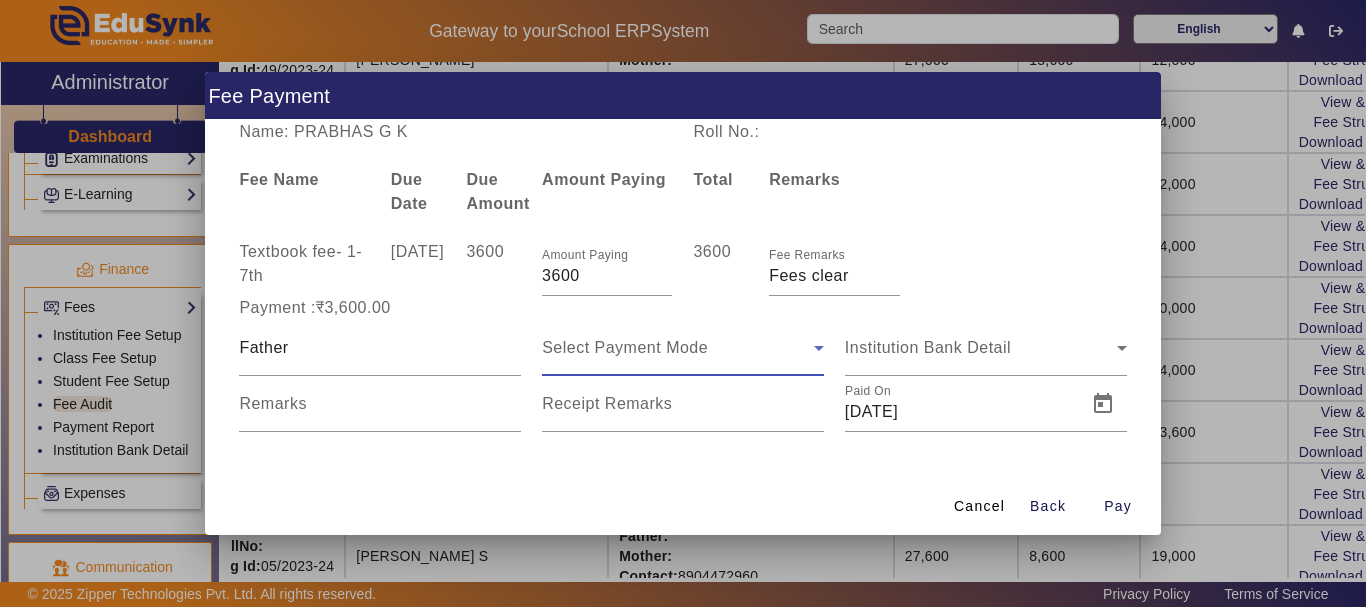 click on "Select Payment Mode" at bounding box center (625, 347) 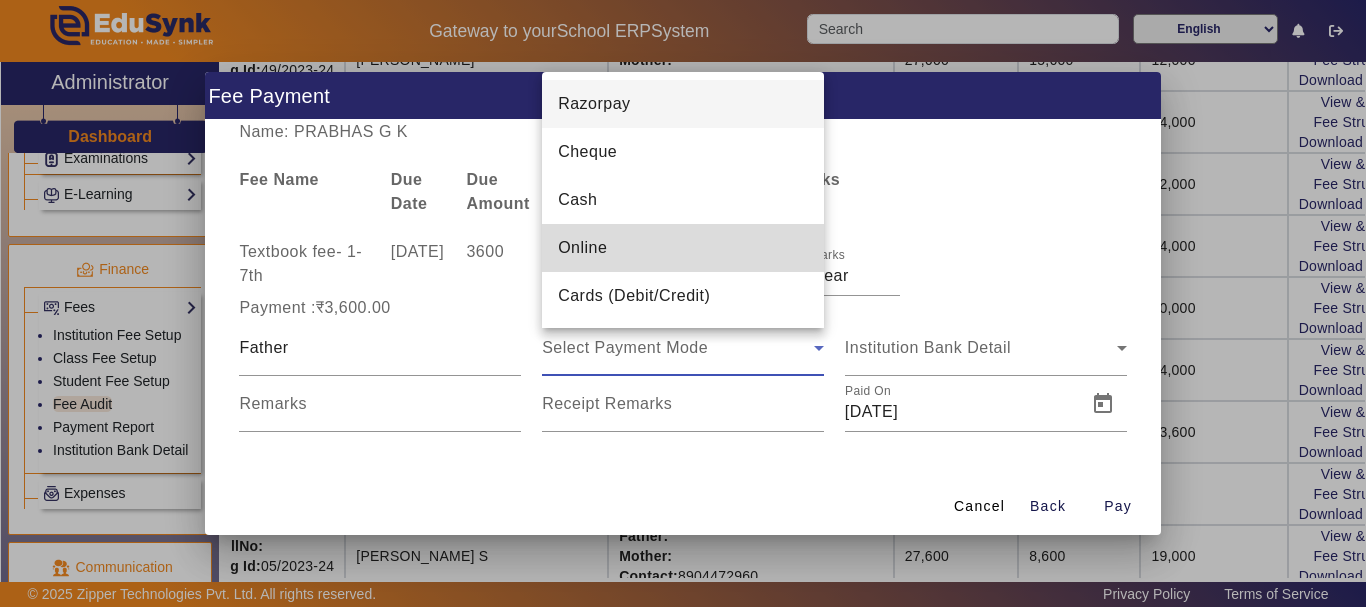 click on "Online" at bounding box center (582, 248) 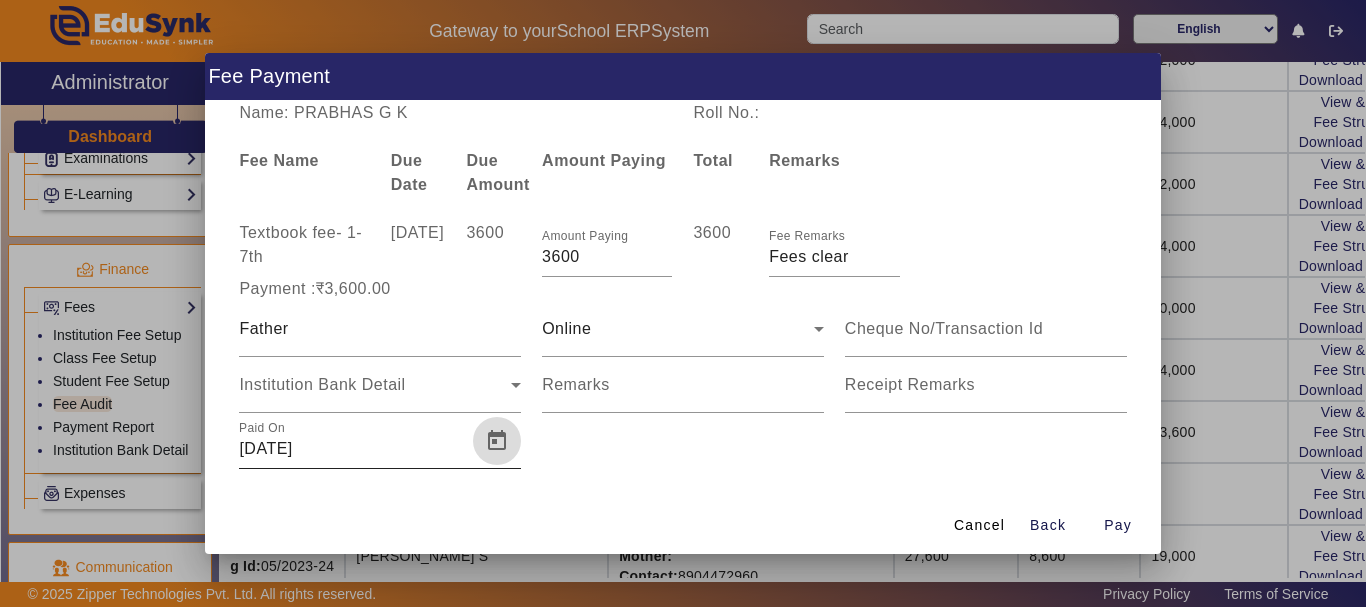 click at bounding box center [497, 441] 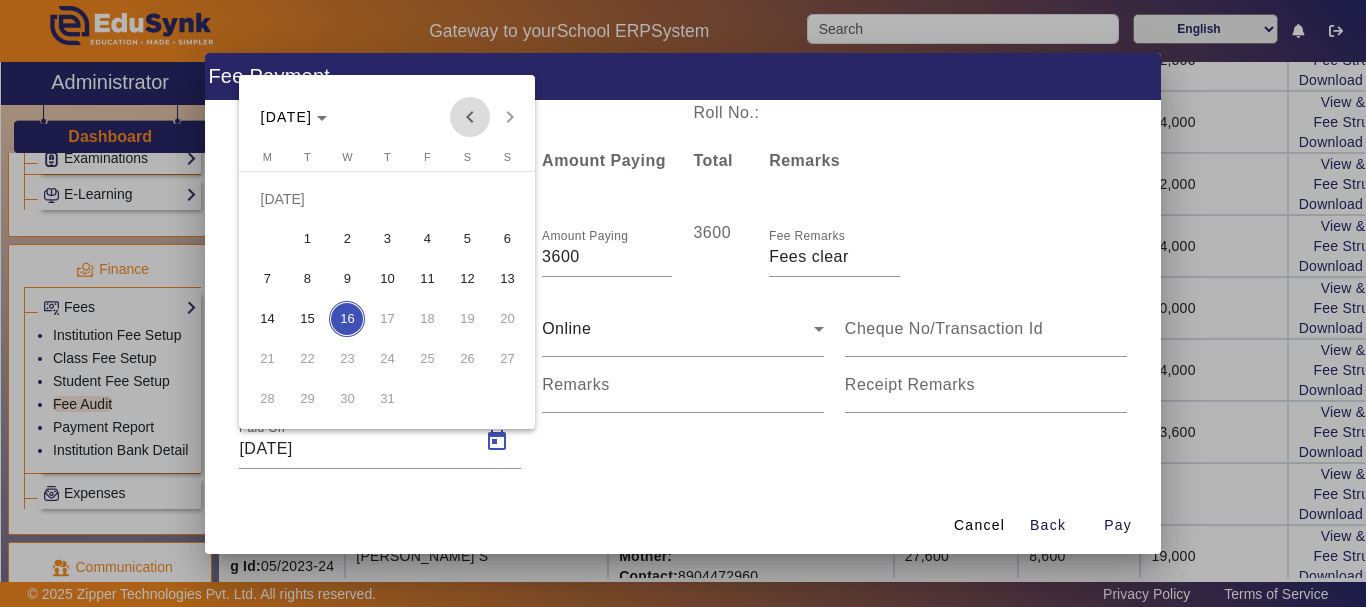 click at bounding box center (470, 117) 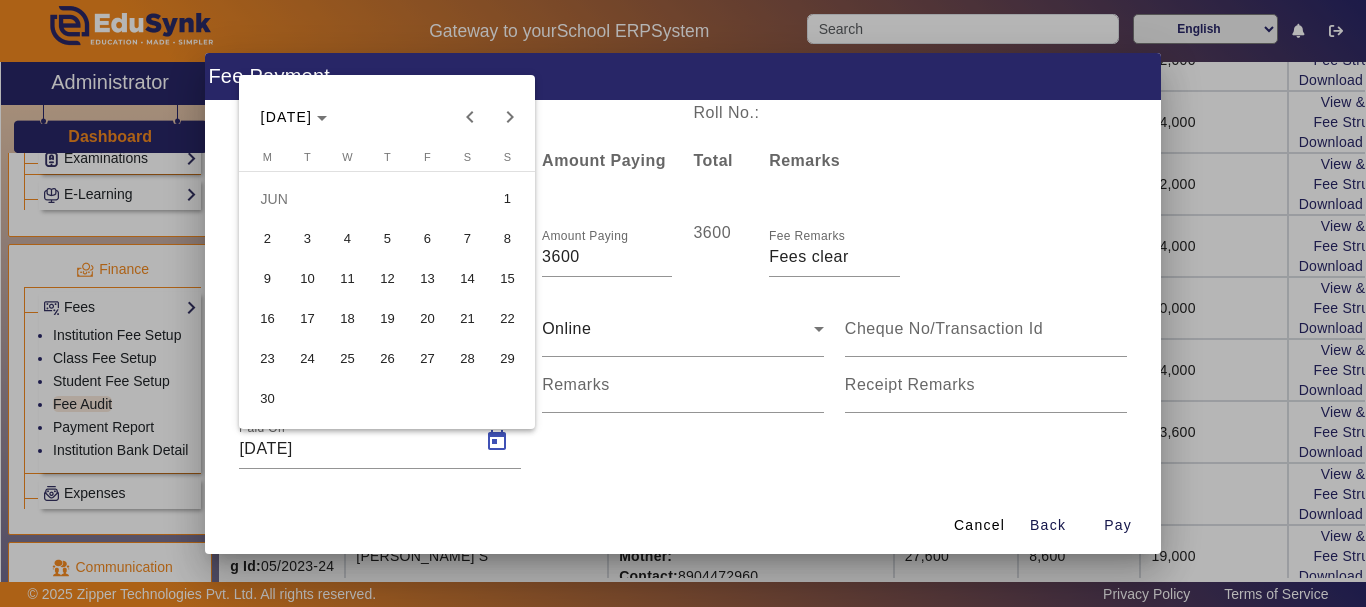 click on "5" at bounding box center [387, 239] 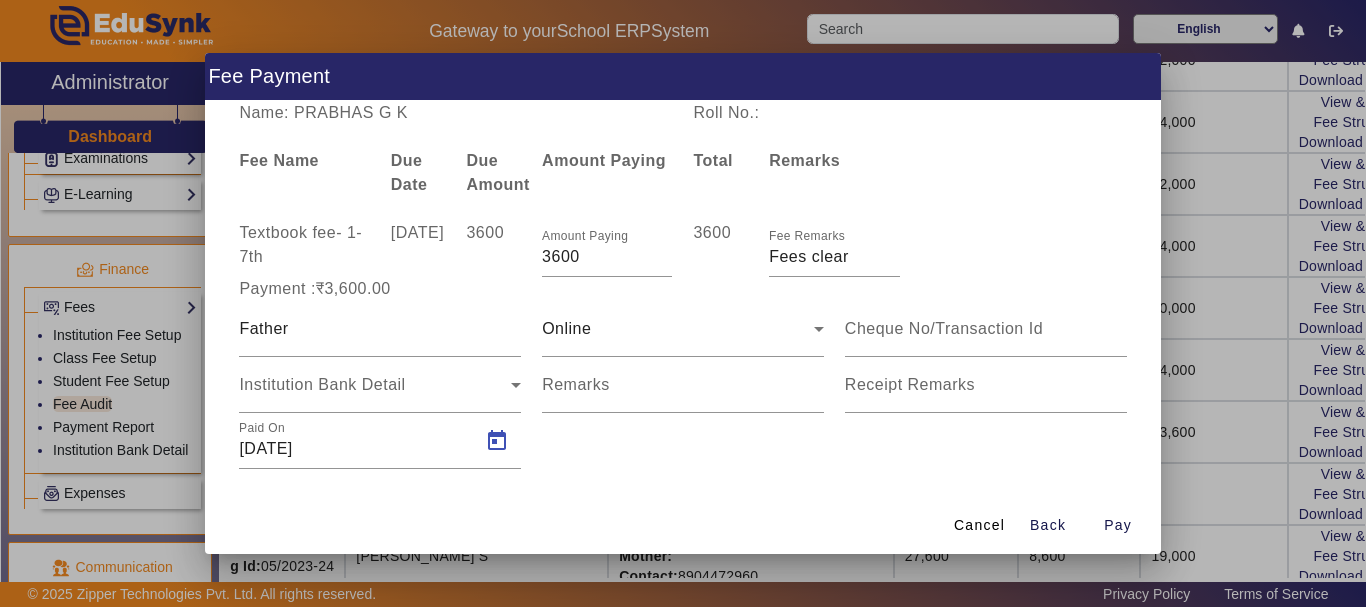type on "05/06/2025" 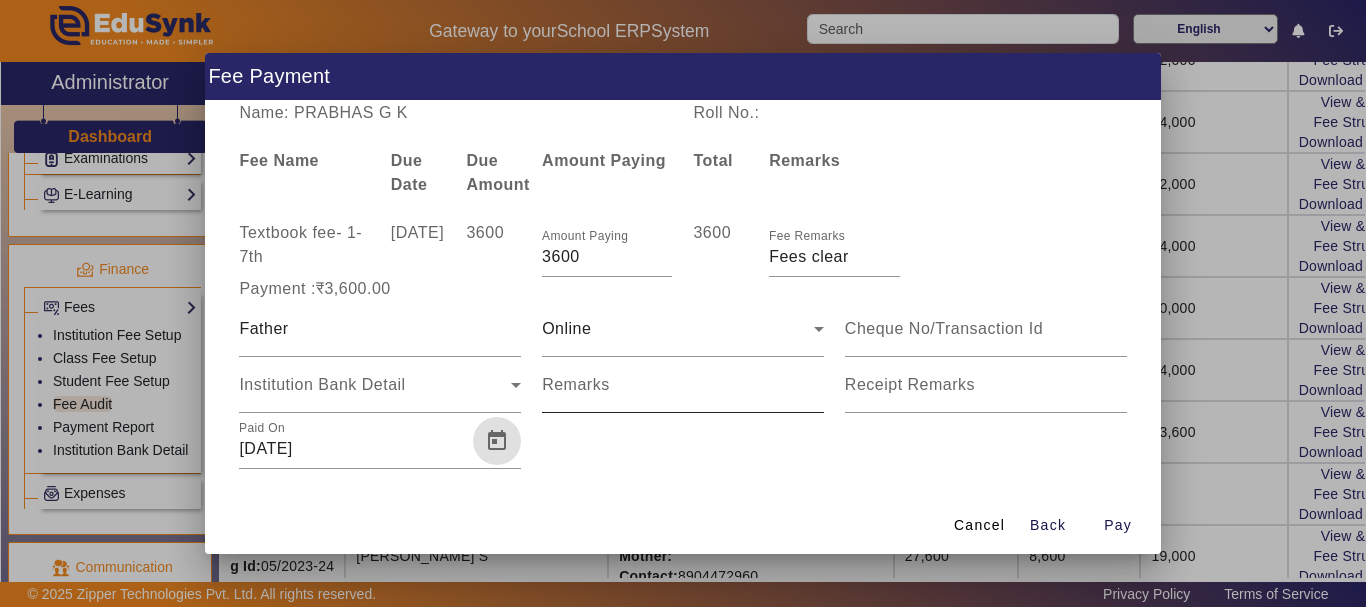 click on "Remarks" at bounding box center [576, 384] 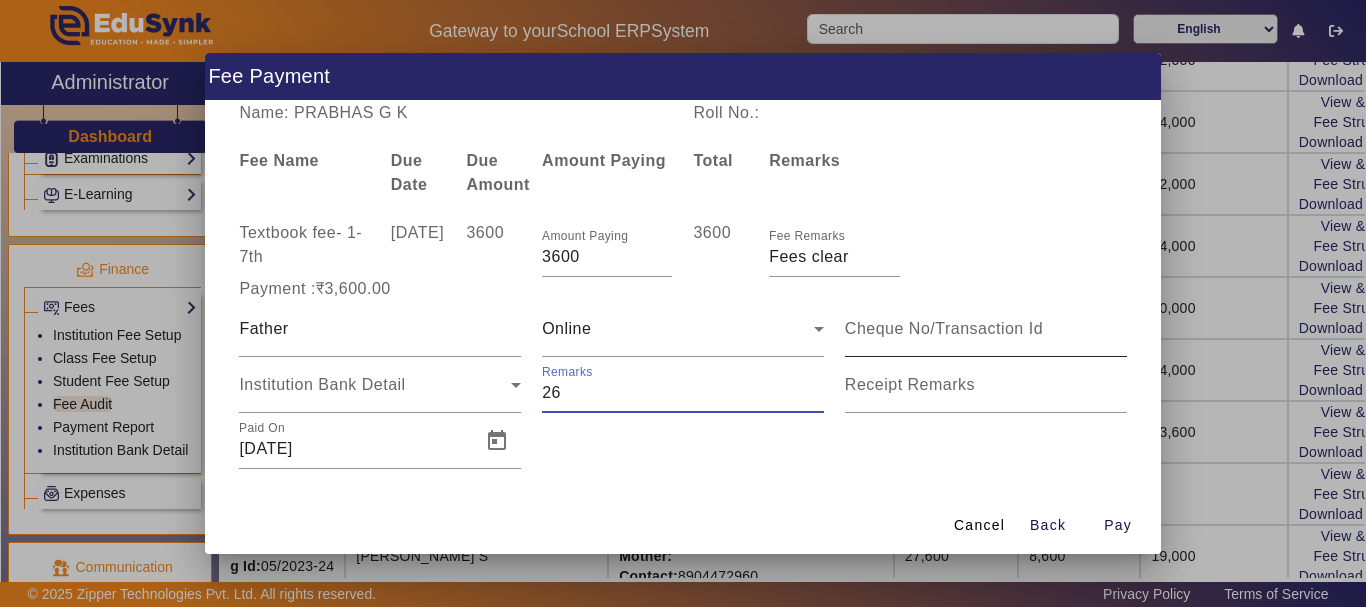 type on "26" 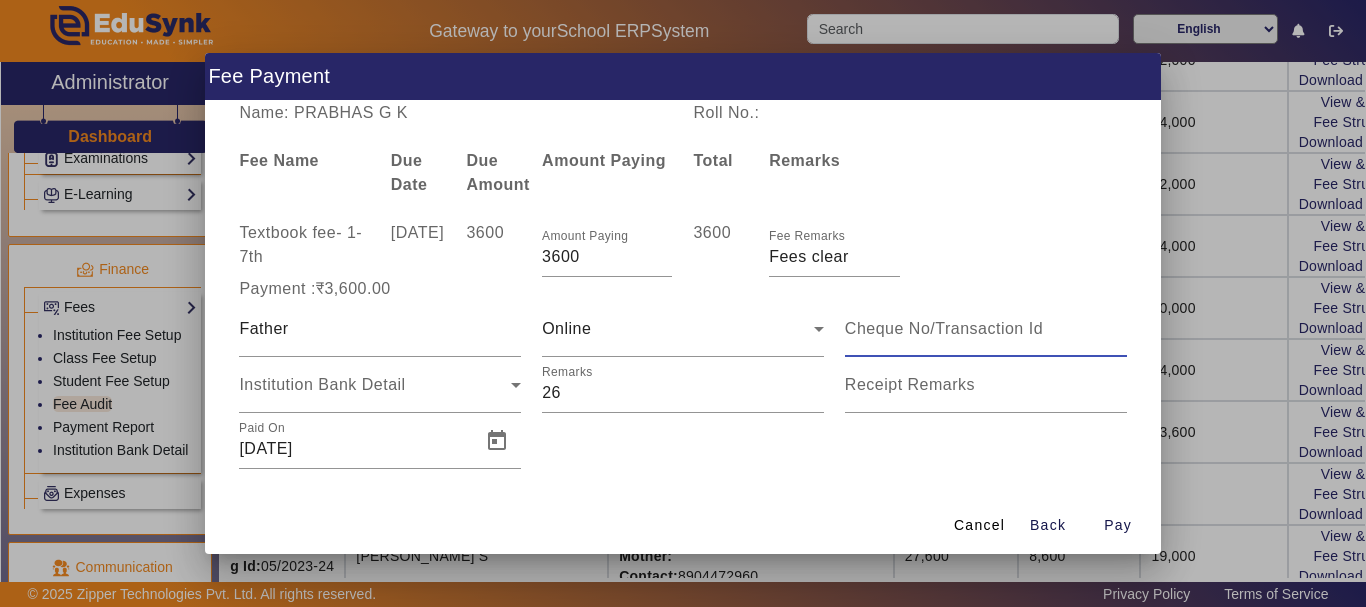 click at bounding box center (986, 329) 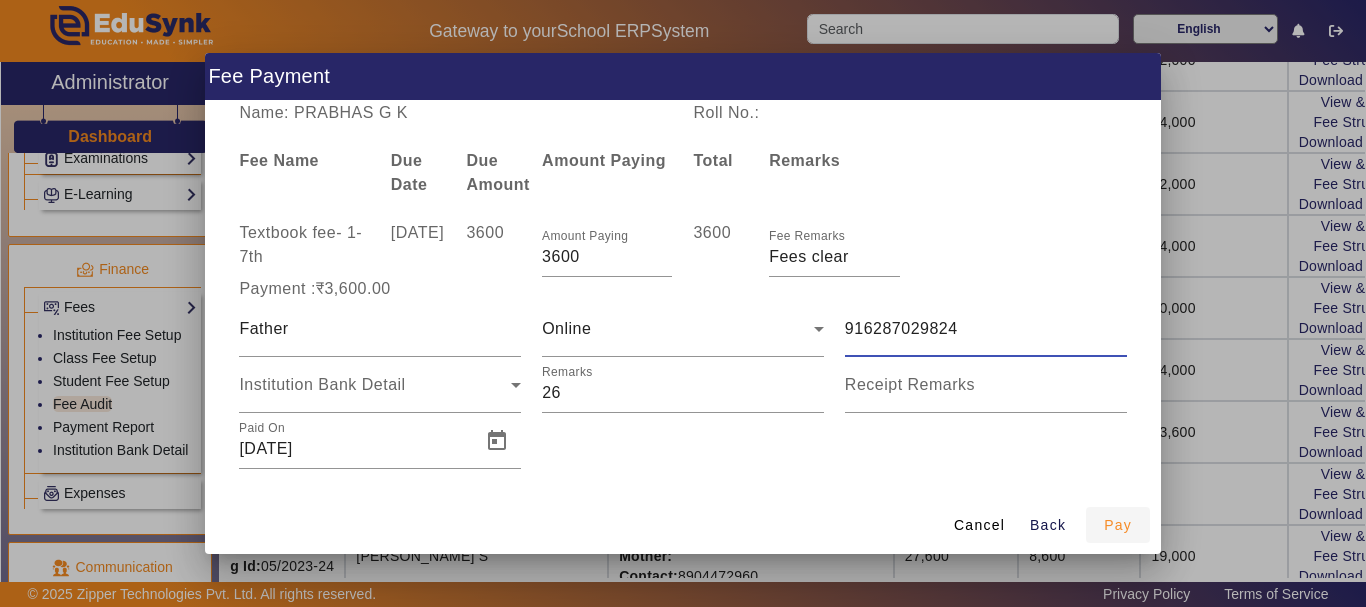 type on "916287029824" 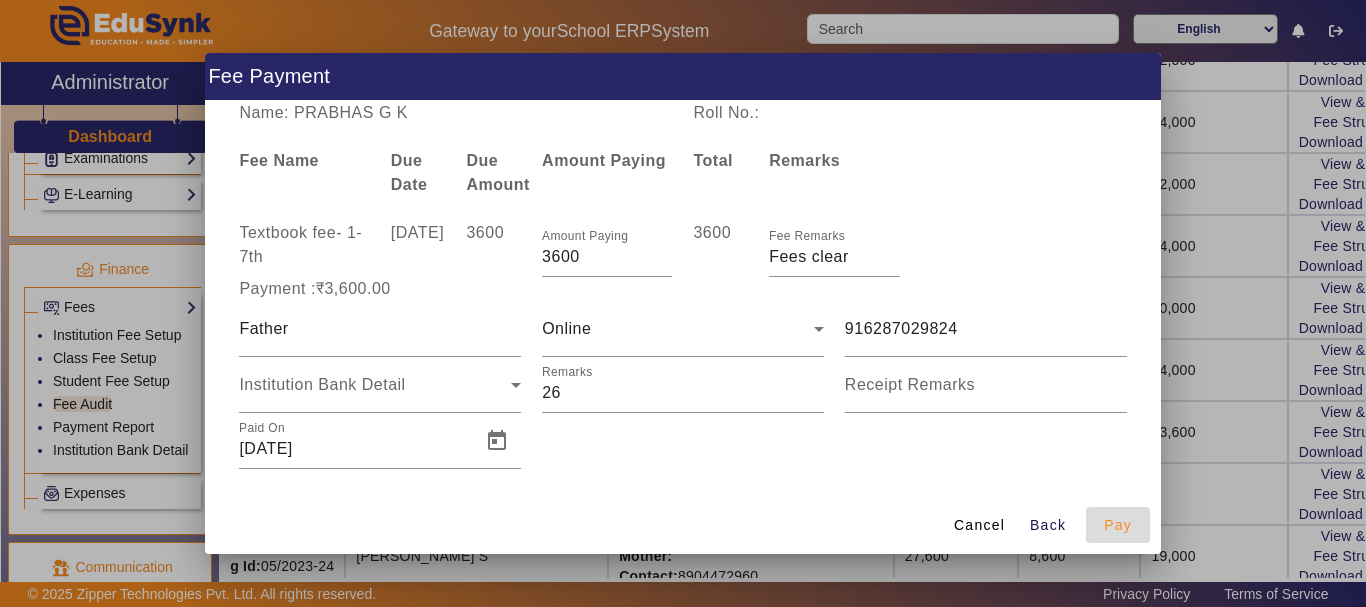 click on "Pay" at bounding box center (1118, 525) 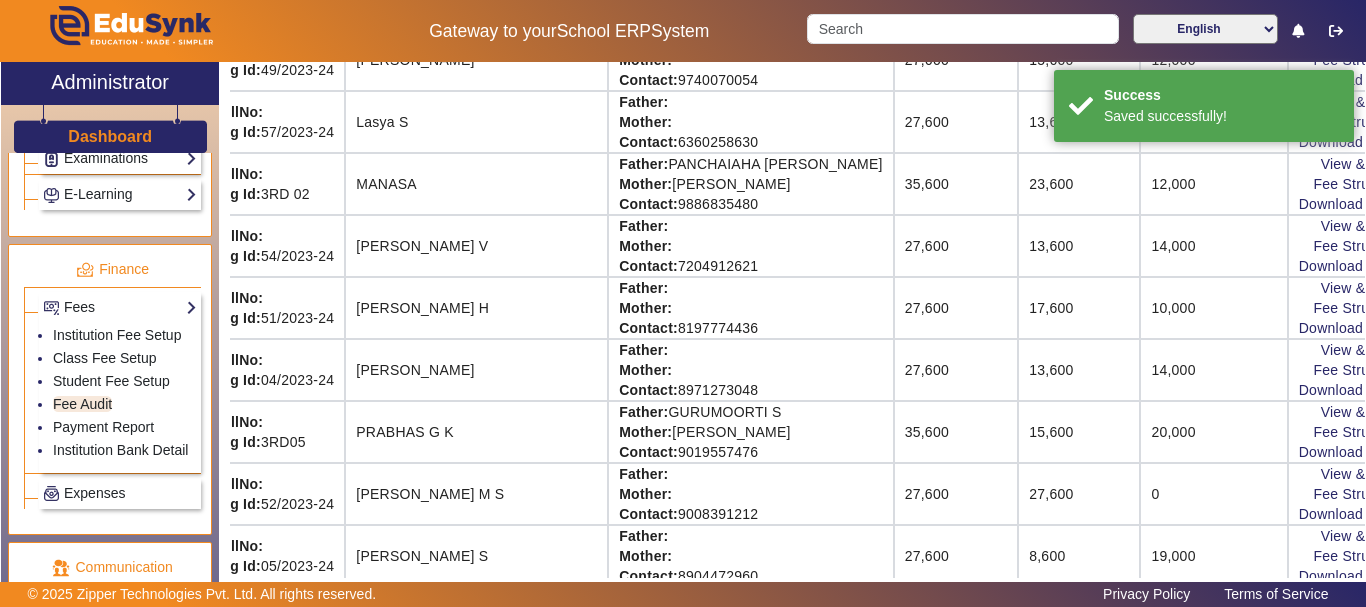 scroll, scrollTop: 57, scrollLeft: 29, axis: both 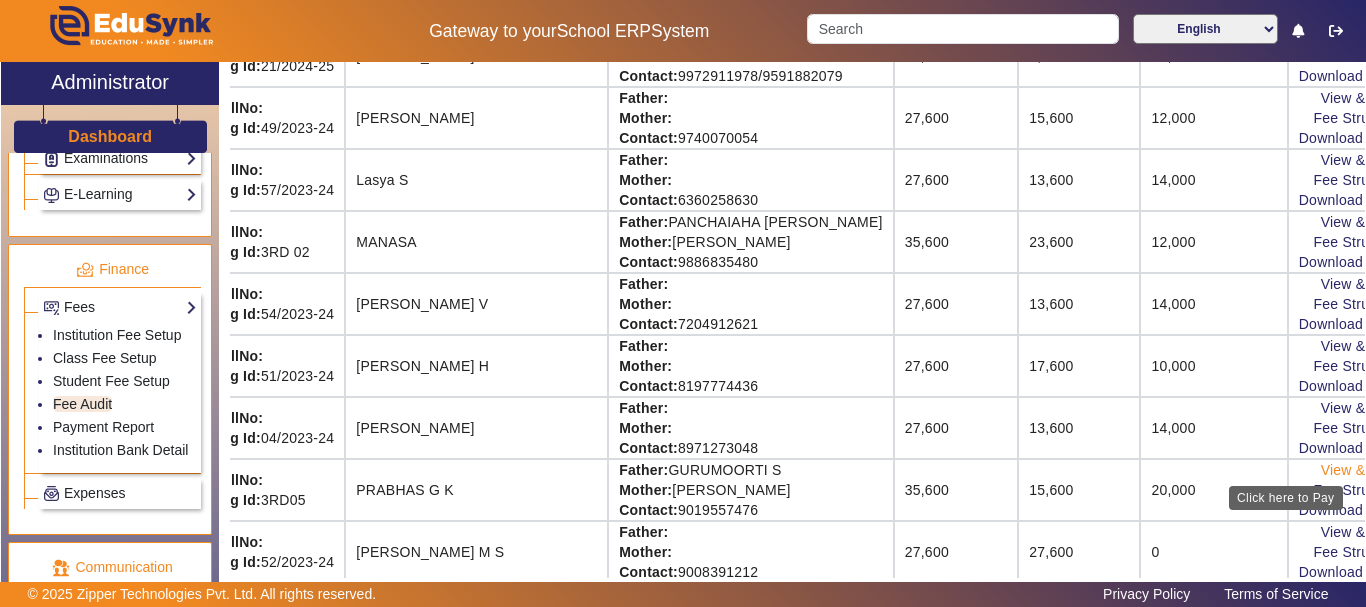 click on "View & Pay" 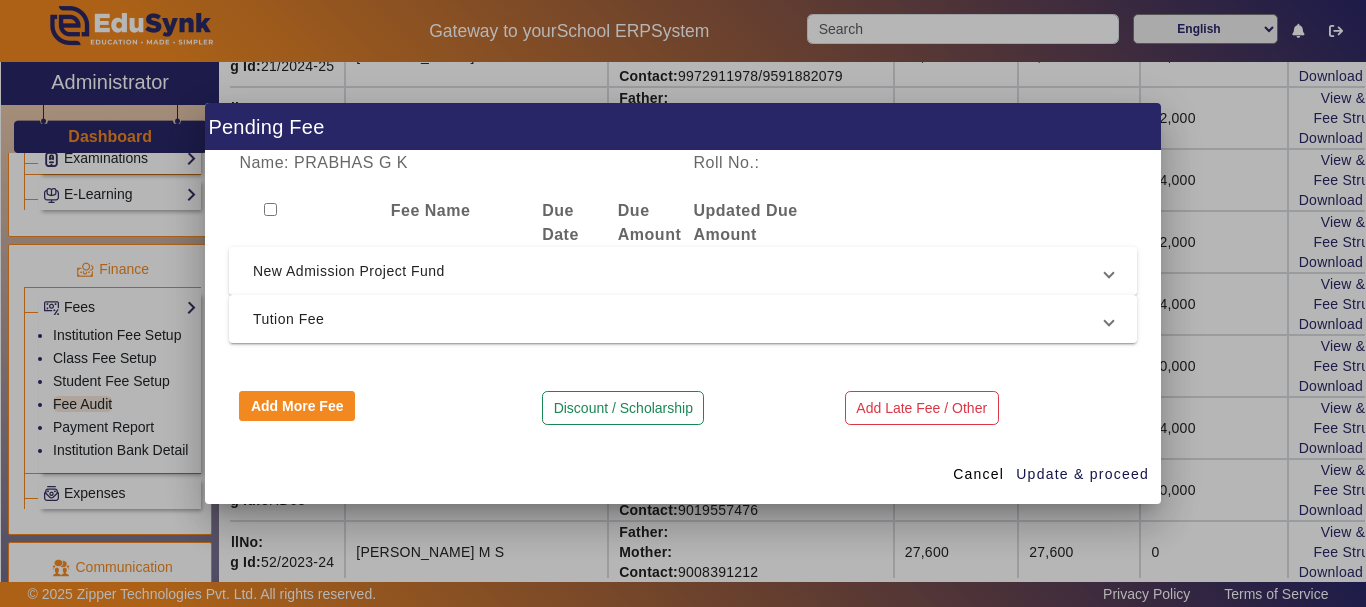 click on "New Admission Project Fund" at bounding box center (679, 271) 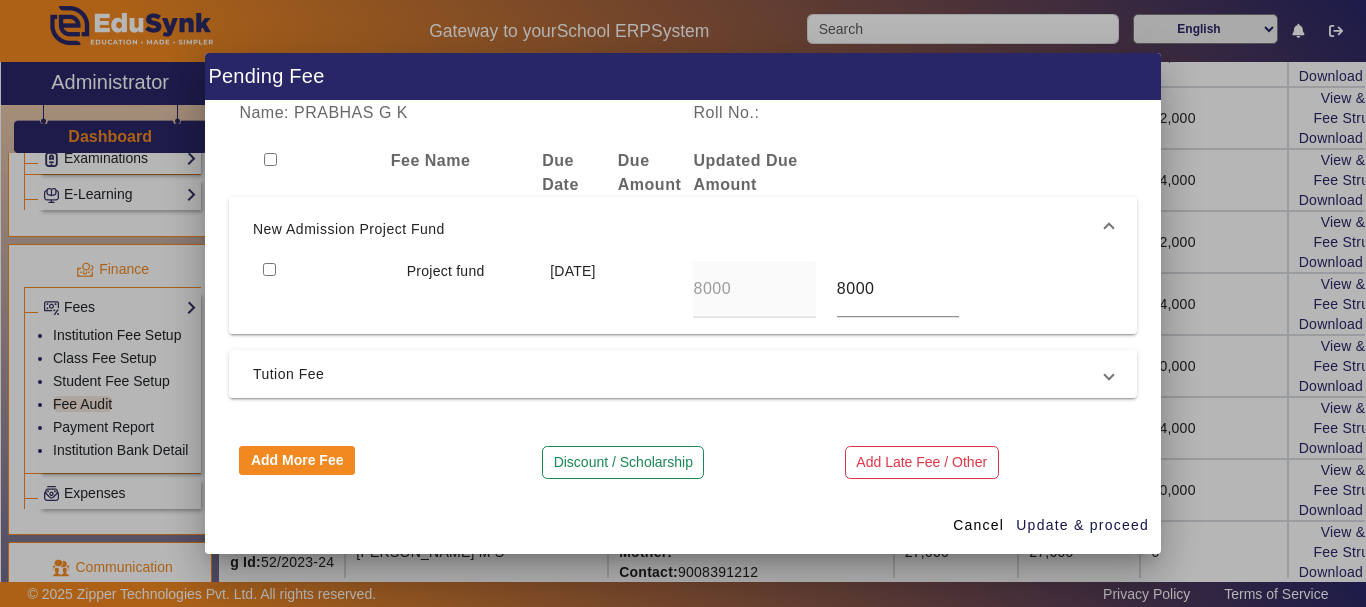 click at bounding box center [269, 269] 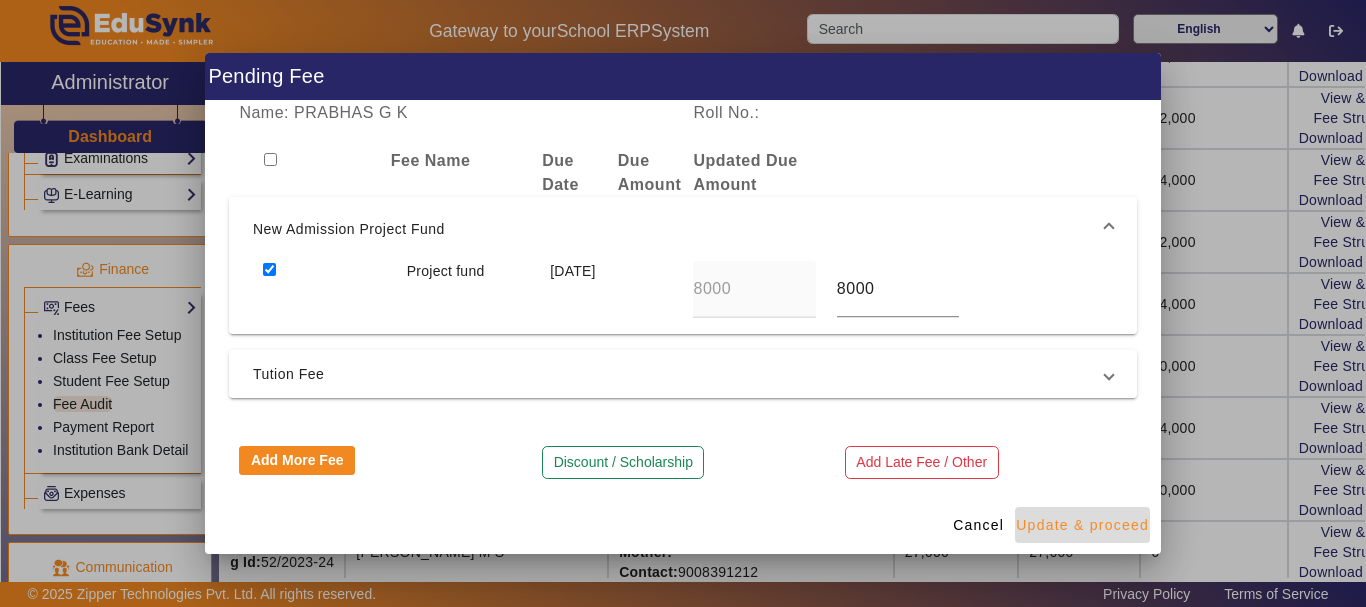 click on "Update & proceed" at bounding box center [1082, 525] 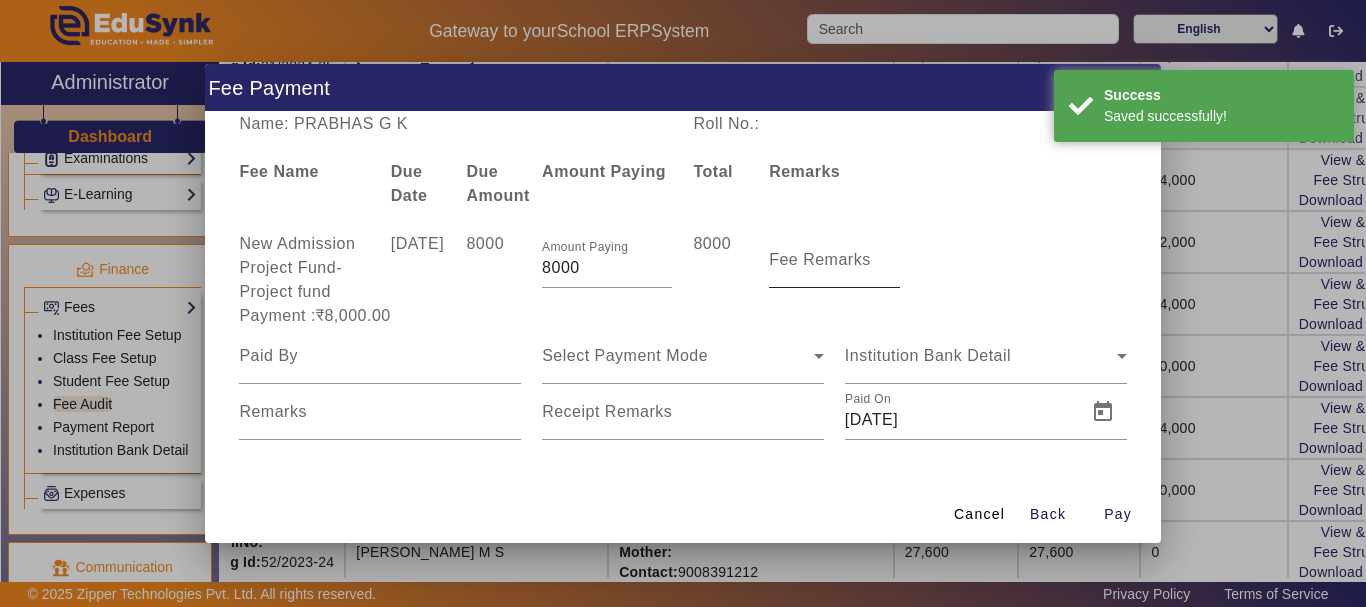 click on "Fee Remarks" at bounding box center [820, 259] 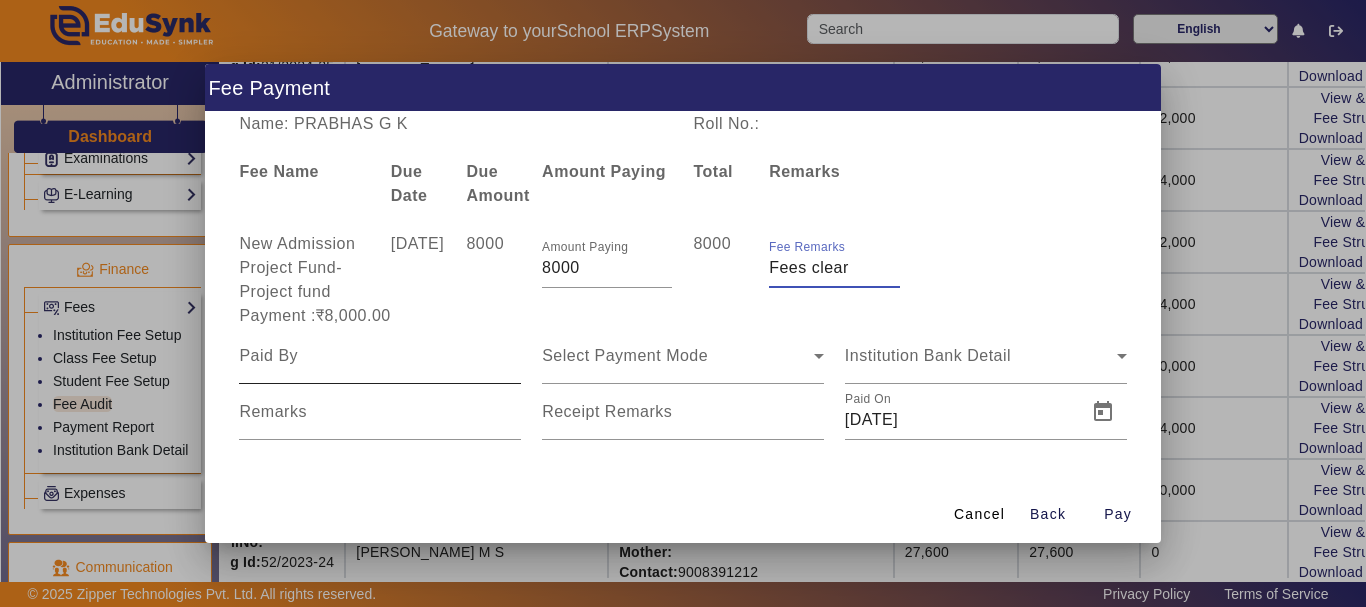 type on "Fees clear" 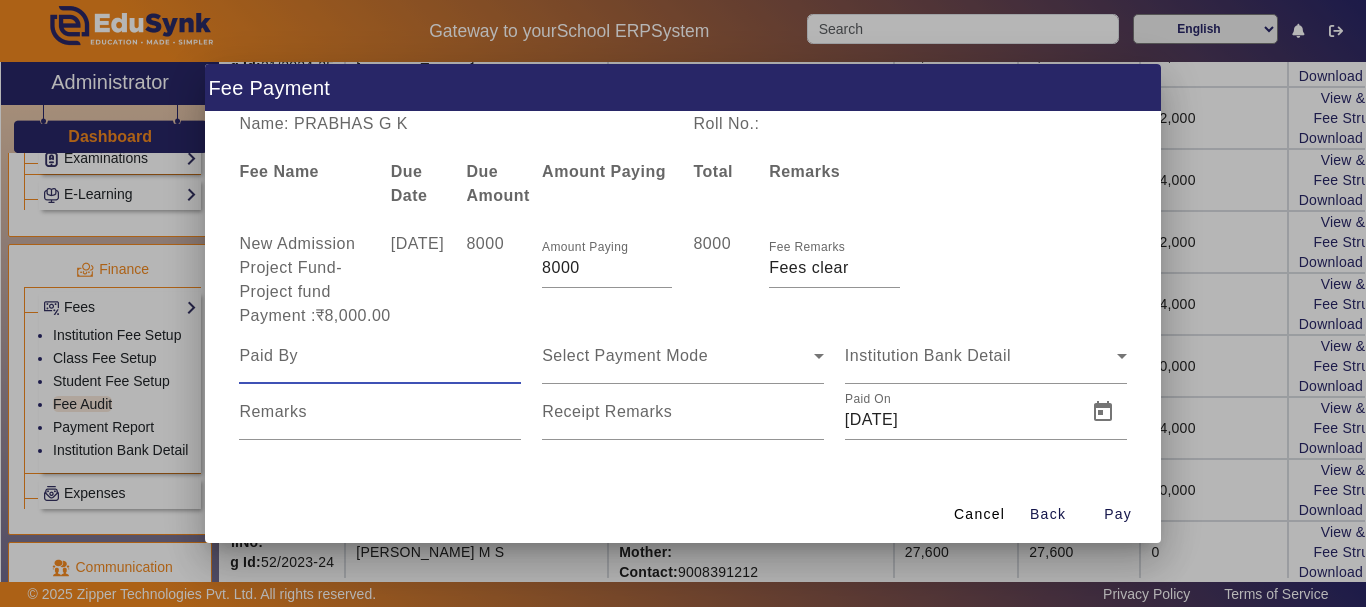 click at bounding box center [380, 356] 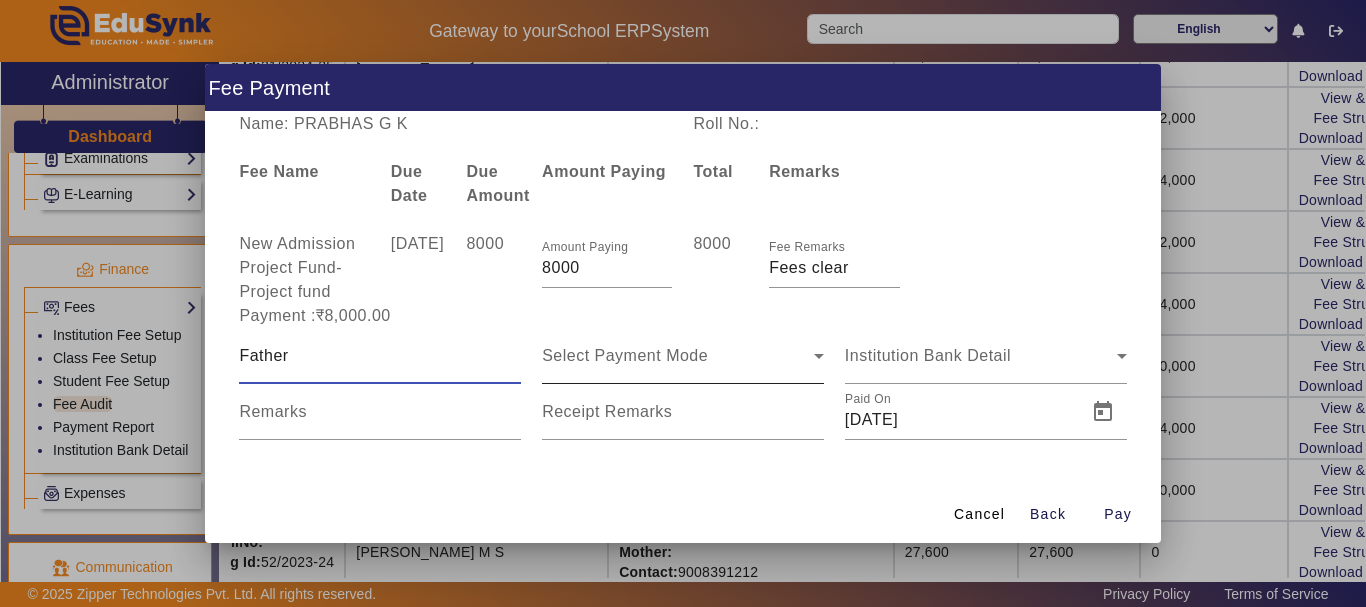 type on "Father" 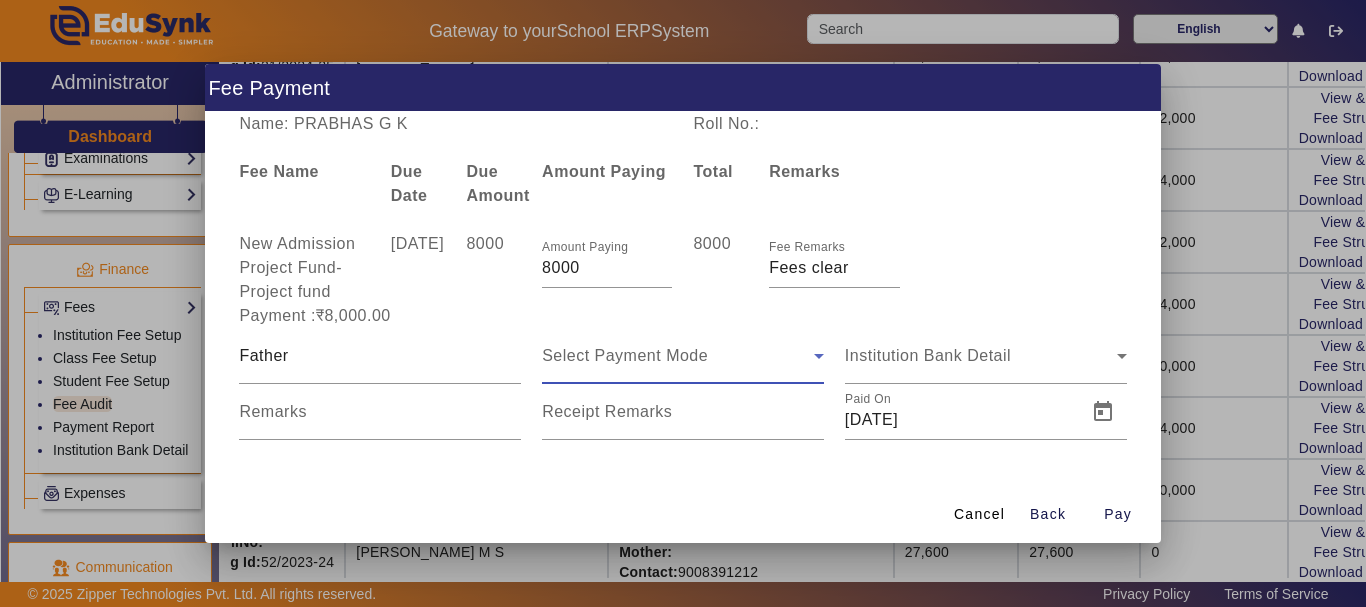 click on "Select Payment Mode" at bounding box center (625, 355) 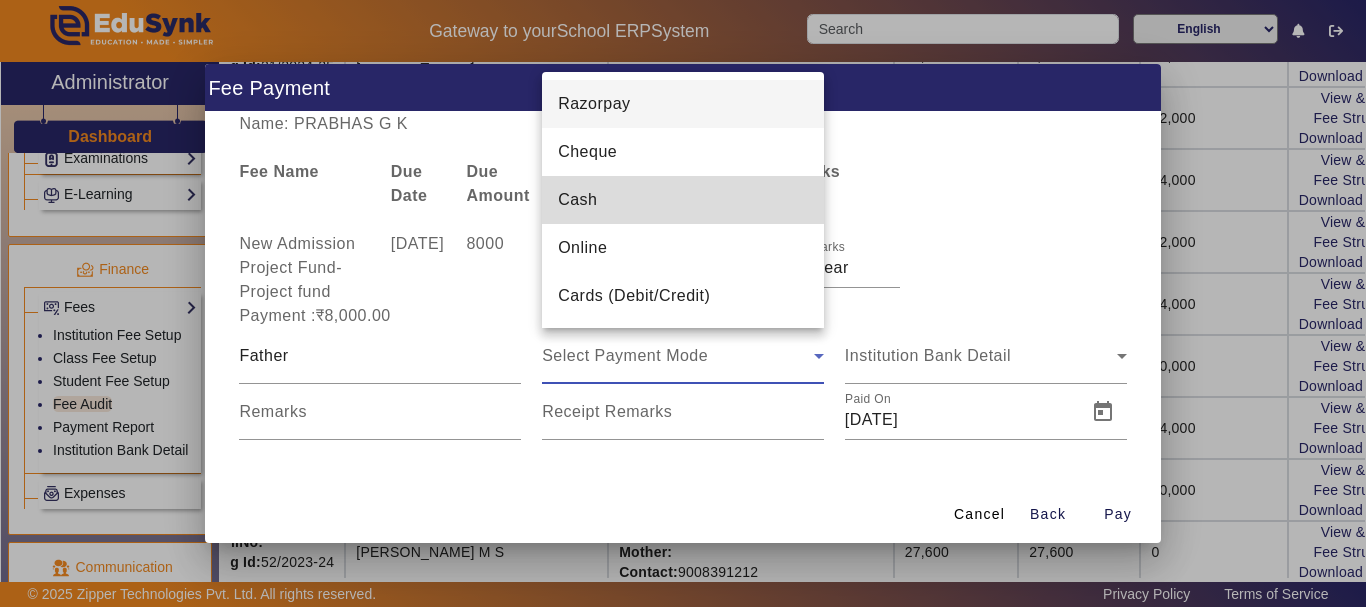 click on "Cash" at bounding box center [683, 200] 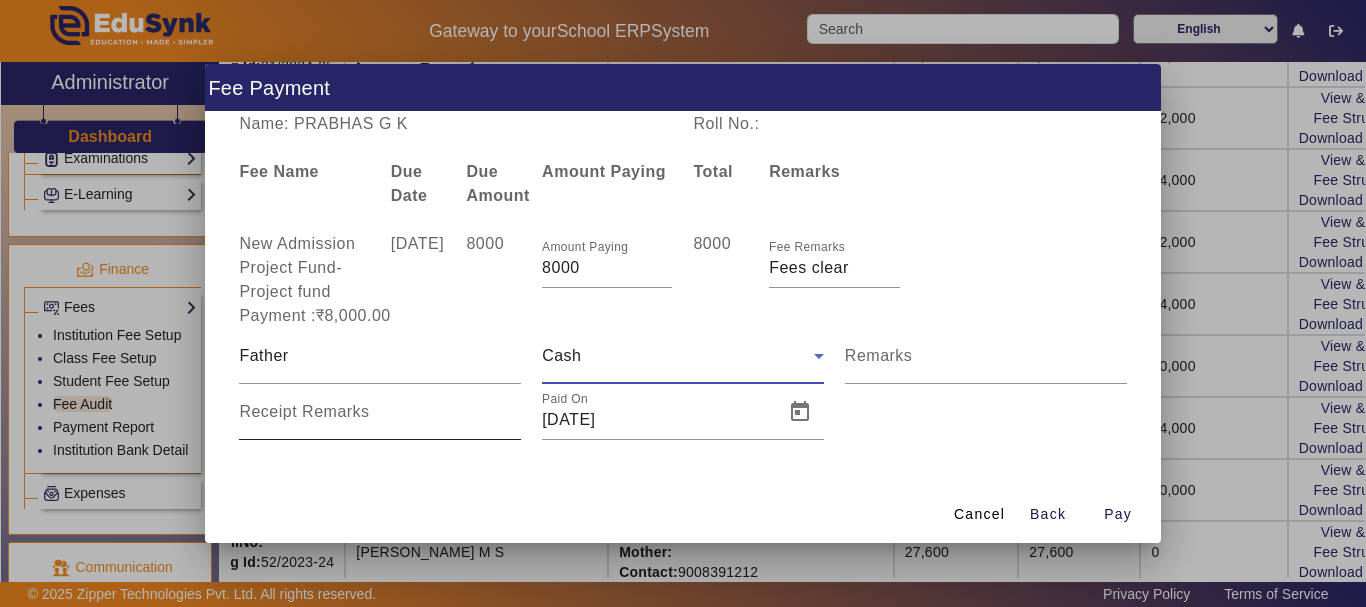 click on "Receipt Remarks" at bounding box center (304, 411) 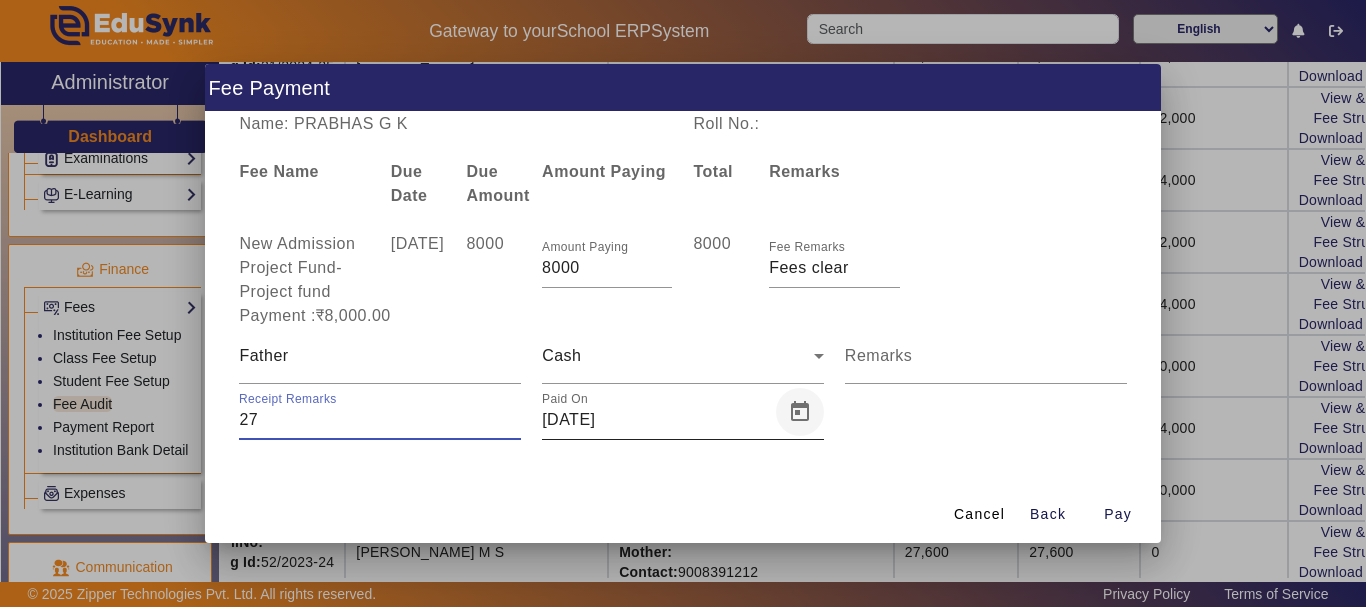 type on "27" 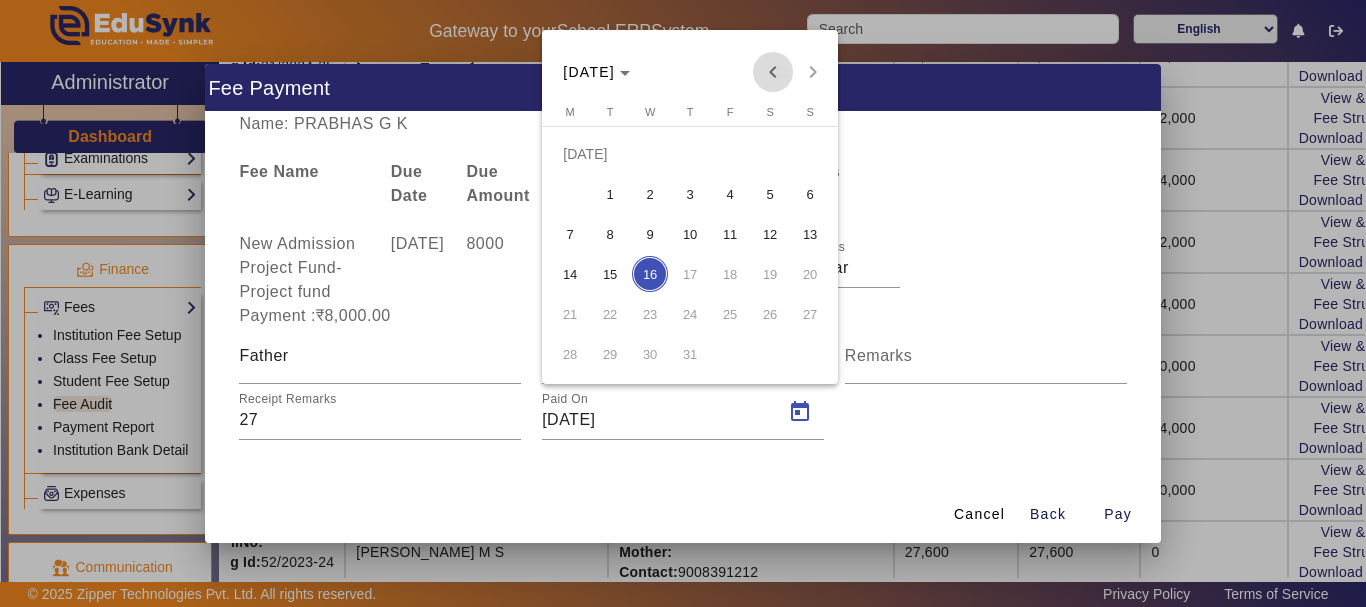 click at bounding box center (773, 72) 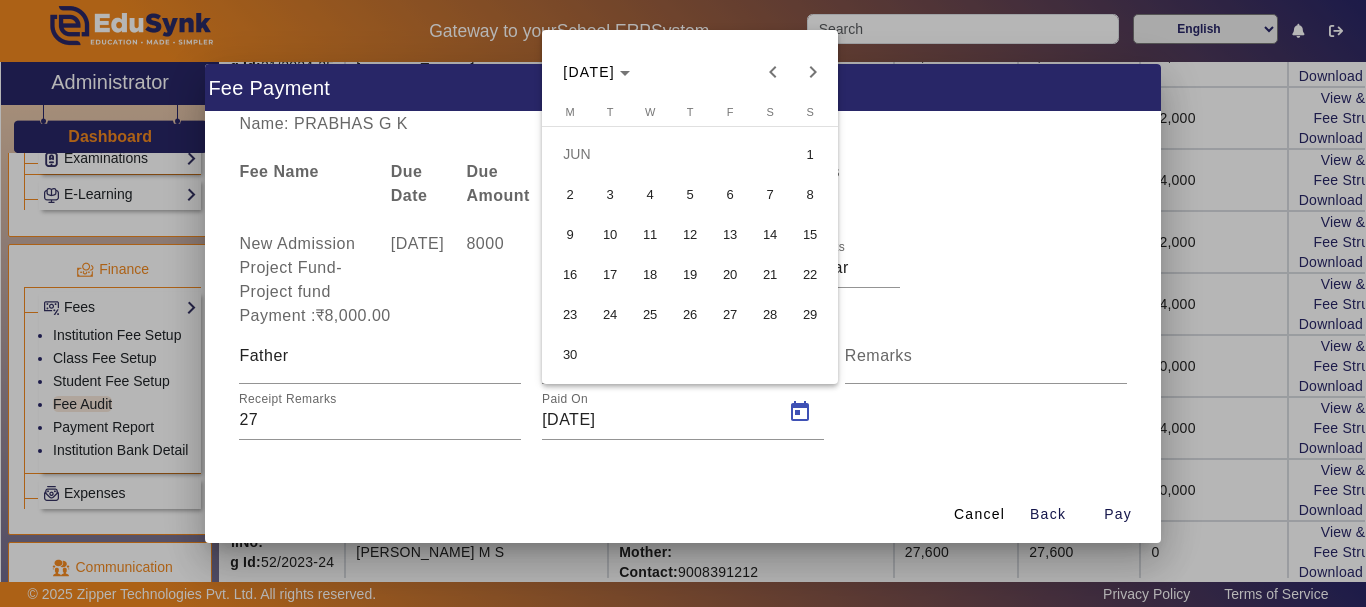 click on "5" at bounding box center [690, 194] 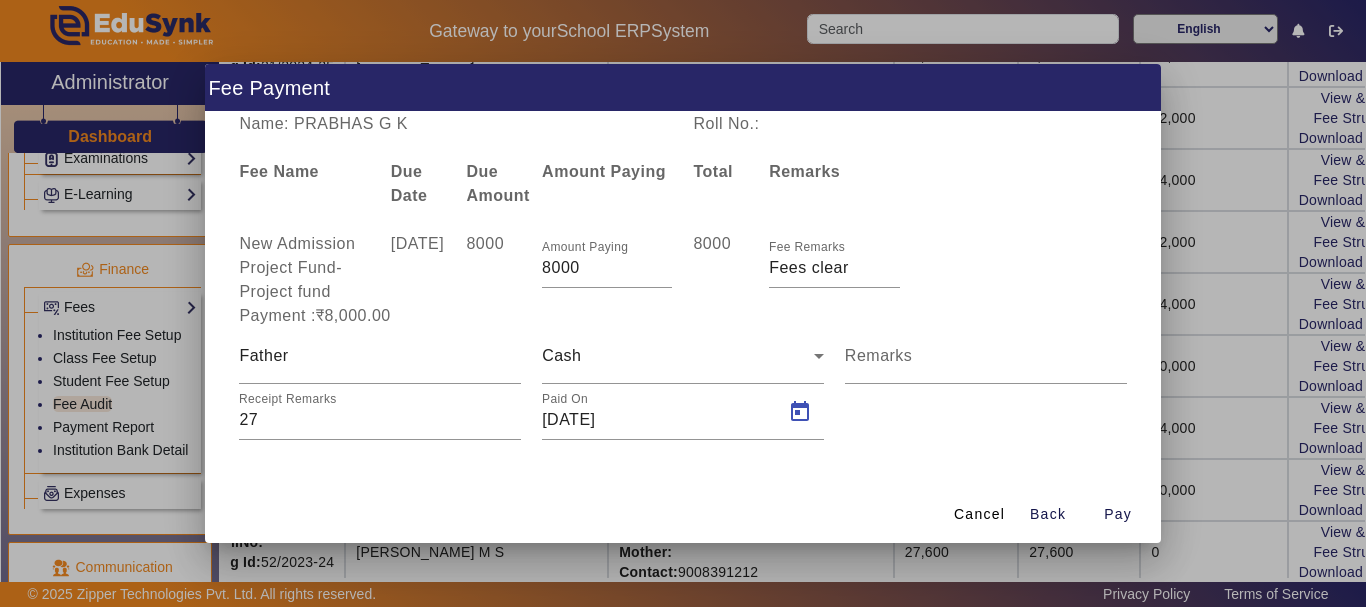 type on "05/06/2025" 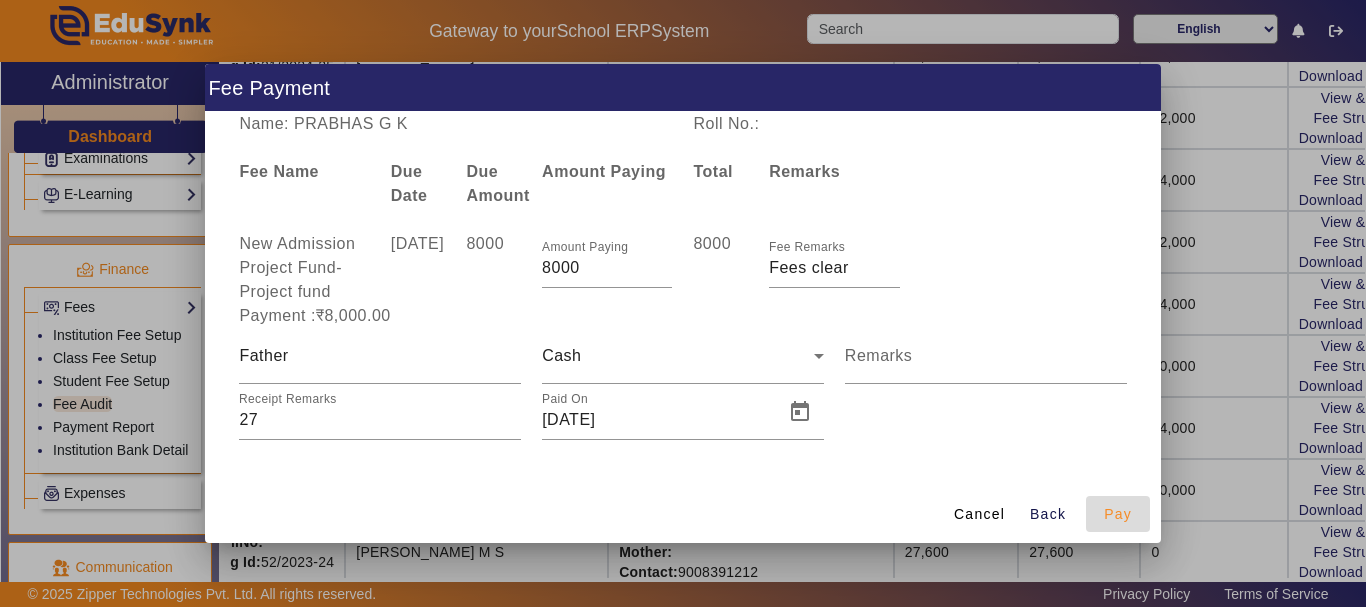 click on "Pay" at bounding box center (1118, 514) 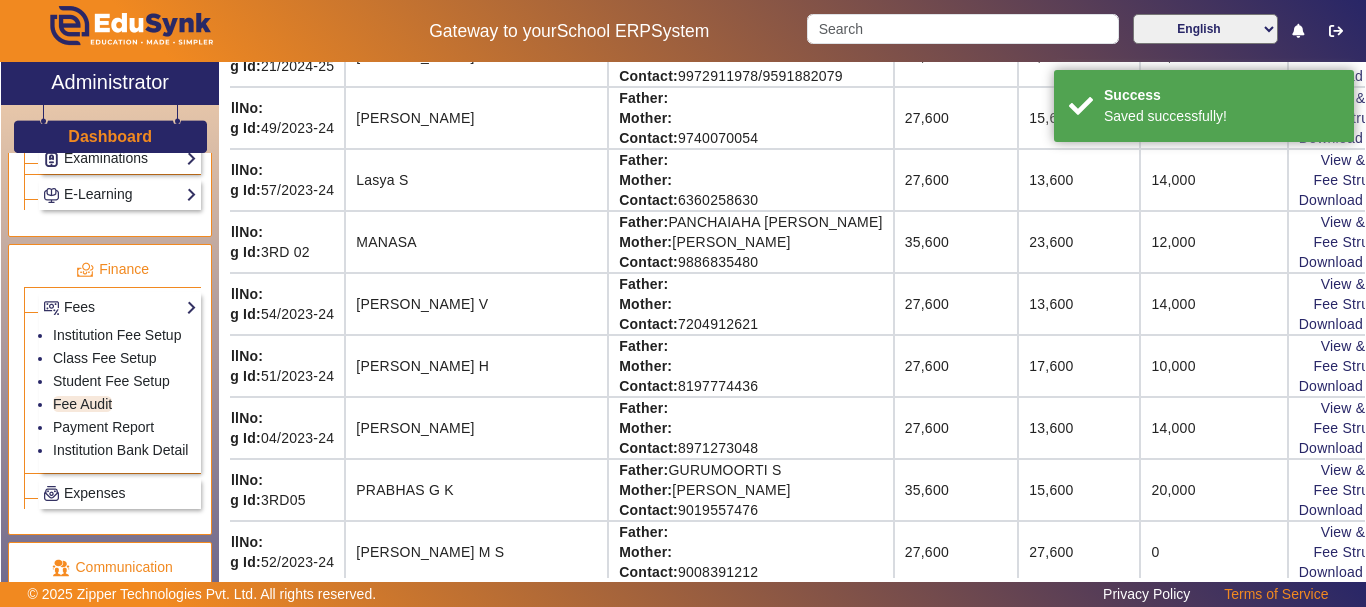 scroll, scrollTop: 0, scrollLeft: 29, axis: horizontal 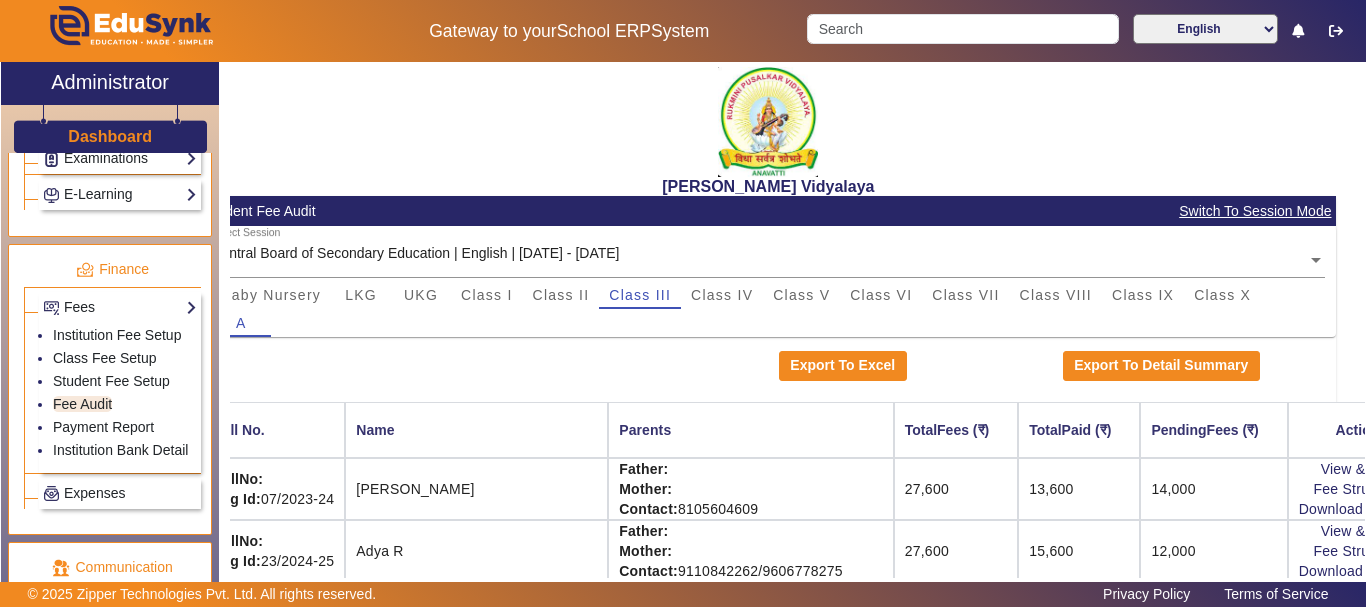 click on "[PERSON_NAME] Vidyalaya" 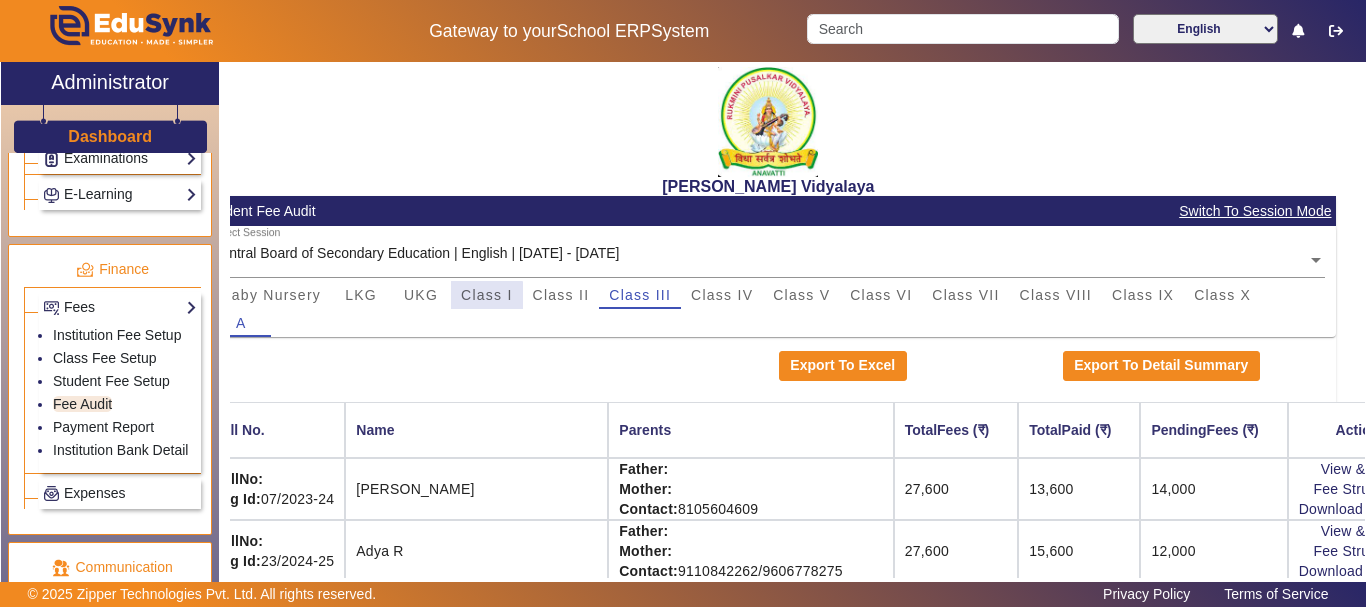 click on "Class I" at bounding box center [487, 295] 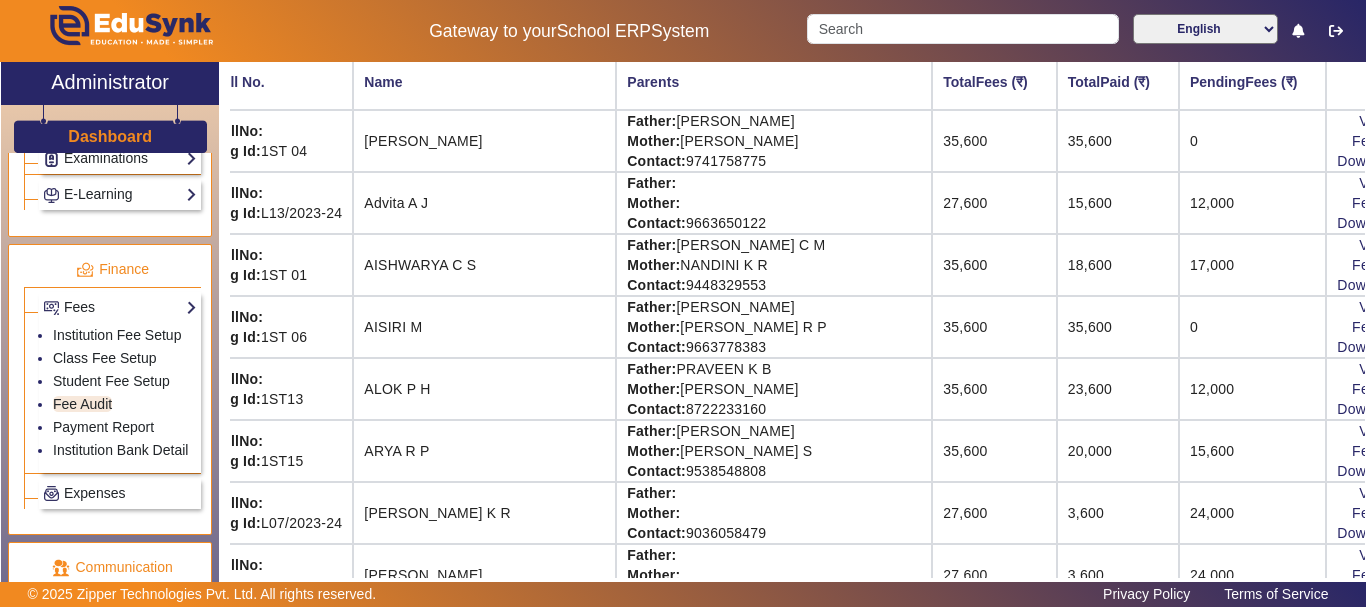 scroll, scrollTop: 360, scrollLeft: 29, axis: both 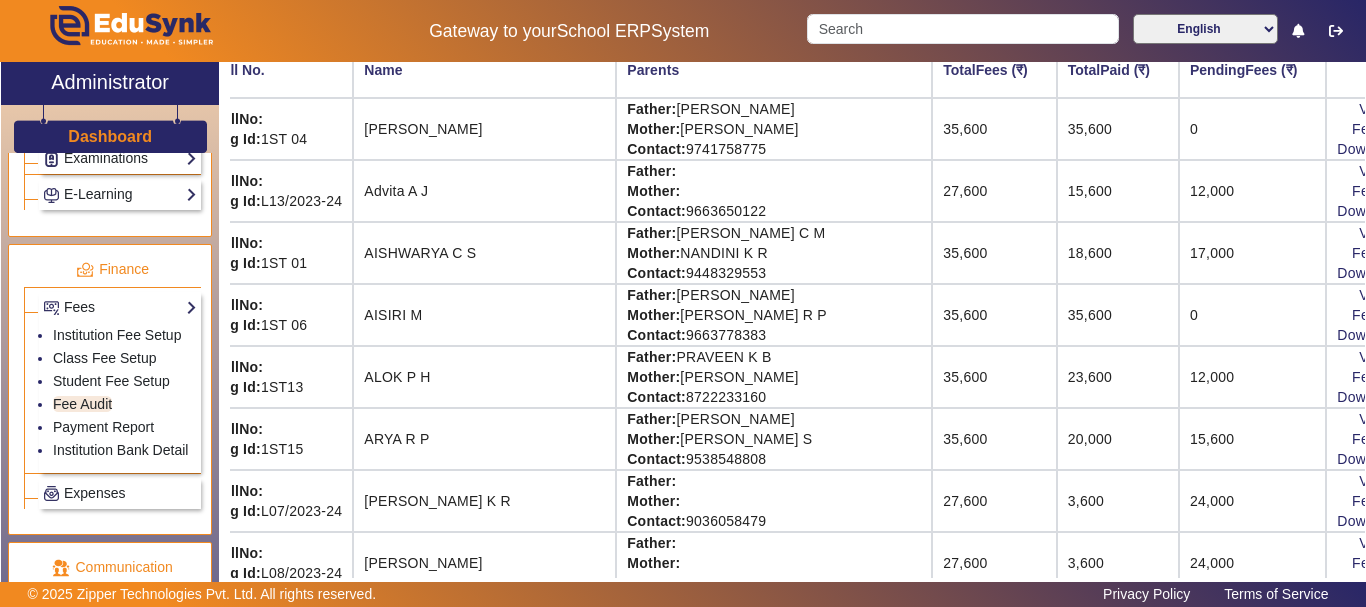 click on "View & Pay   Fee Structure  Download Receipt" 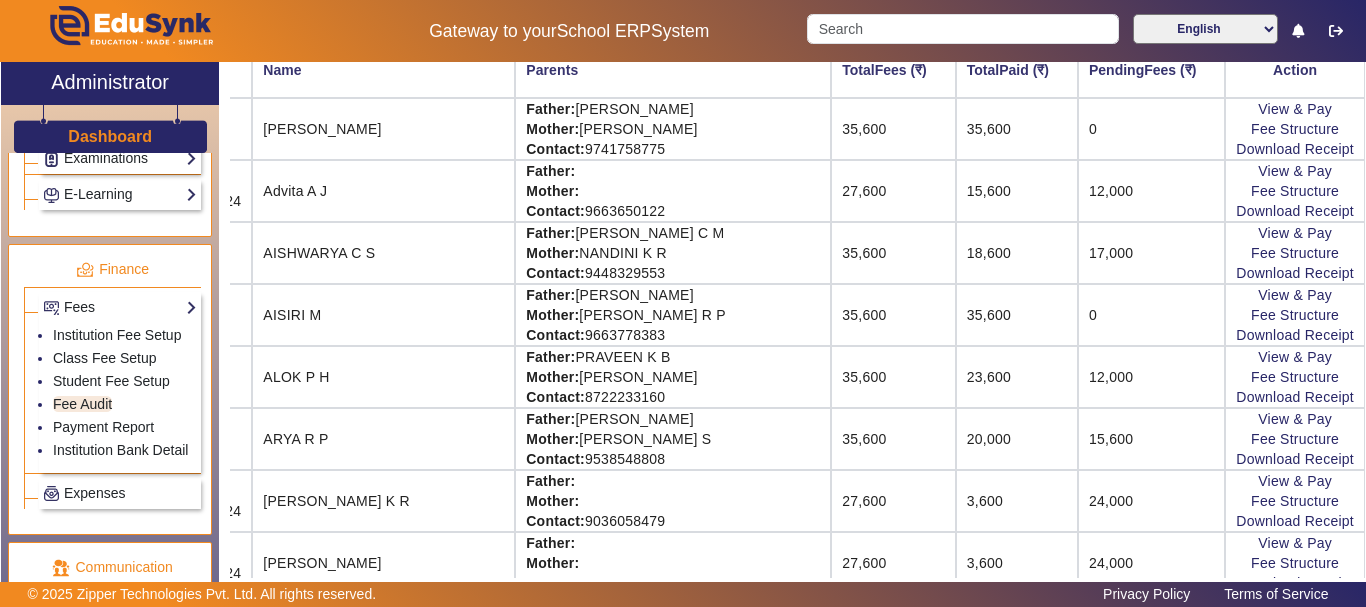 scroll, scrollTop: 360, scrollLeft: 154, axis: both 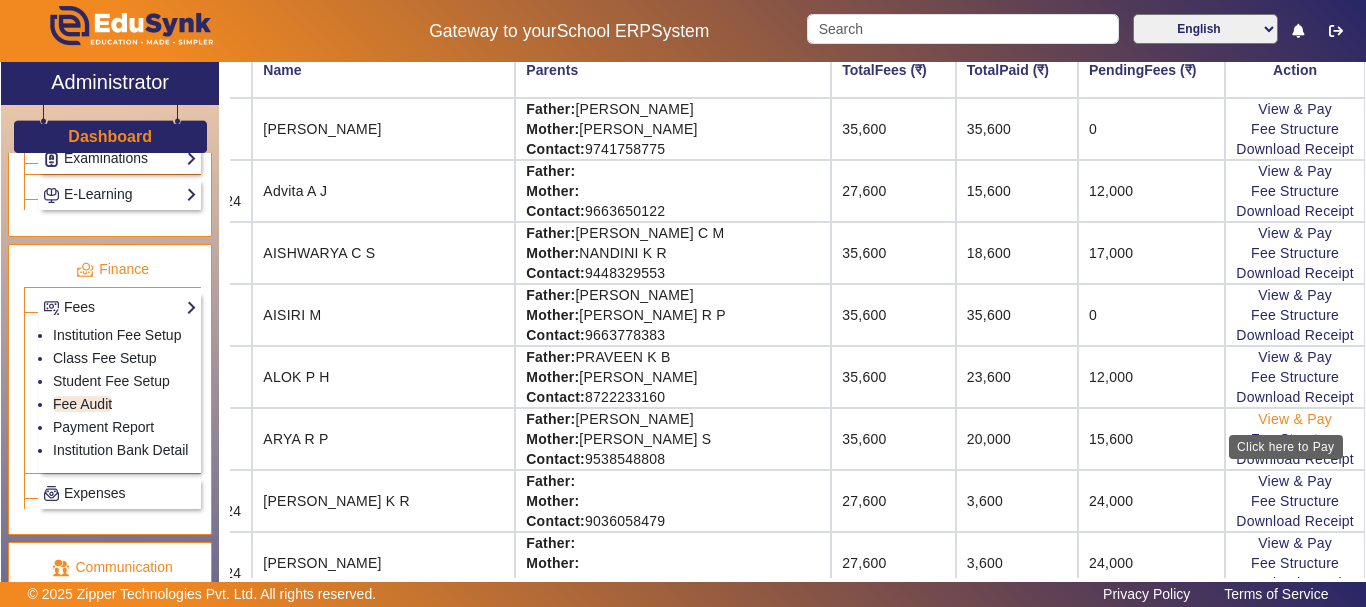 click on "View & Pay" 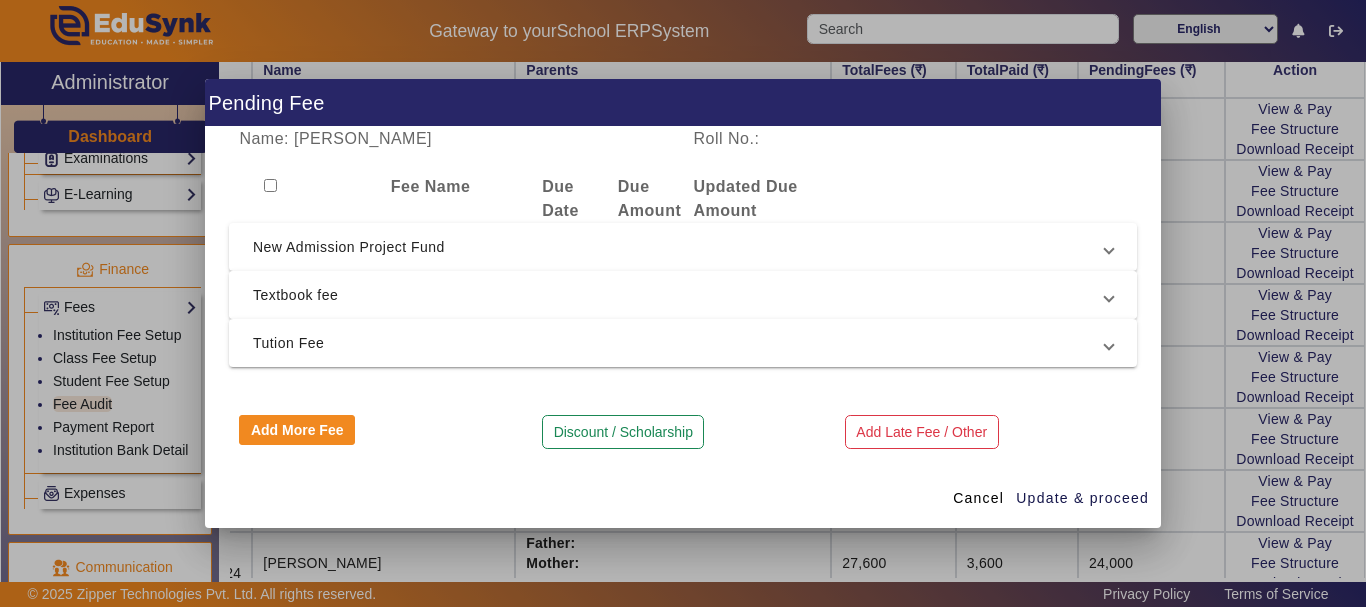 click on "Textbook fee" at bounding box center (679, 295) 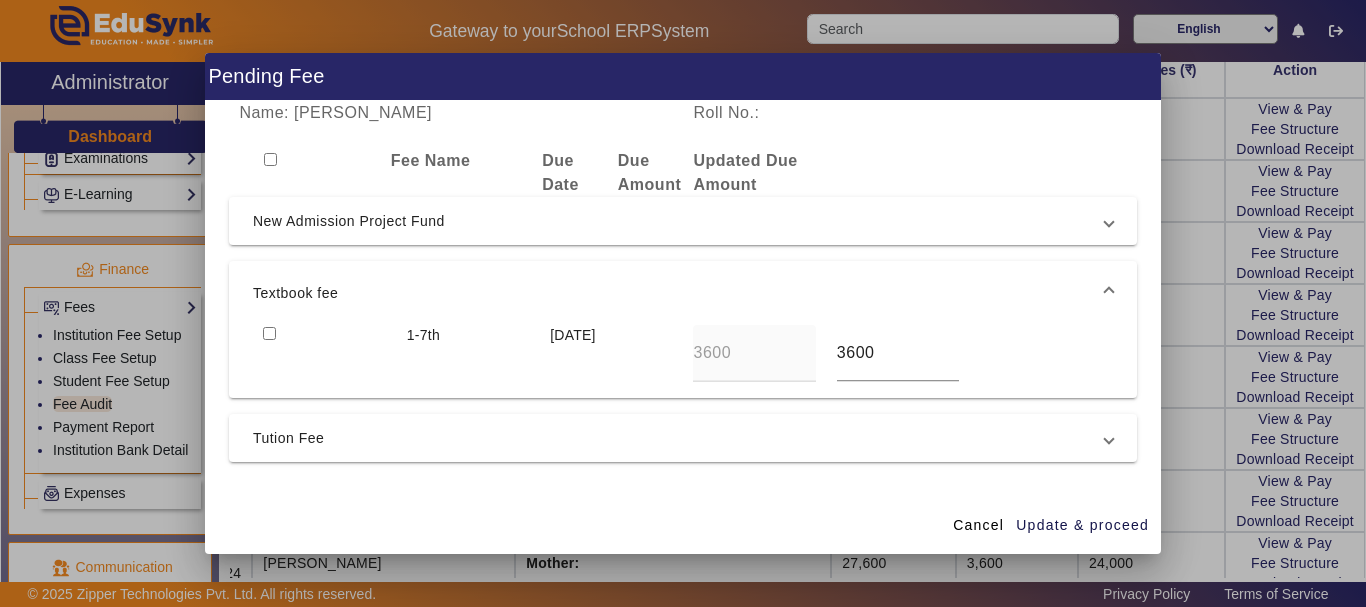 click at bounding box center (269, 333) 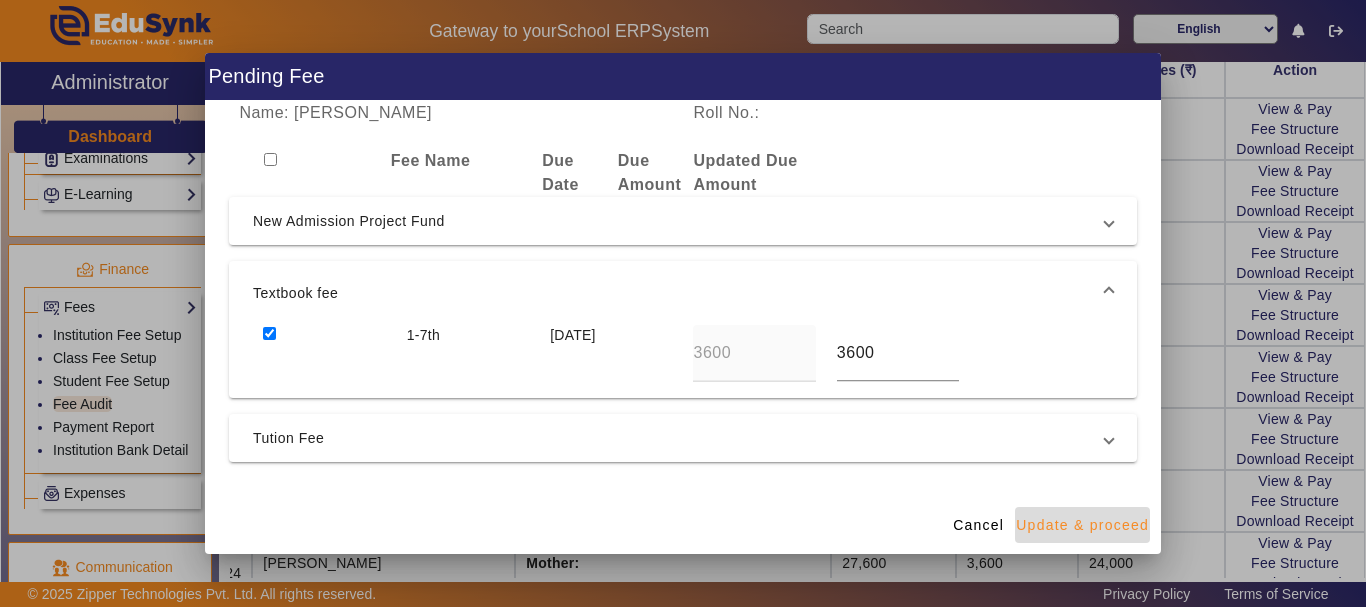 click on "Update & proceed" at bounding box center [1082, 525] 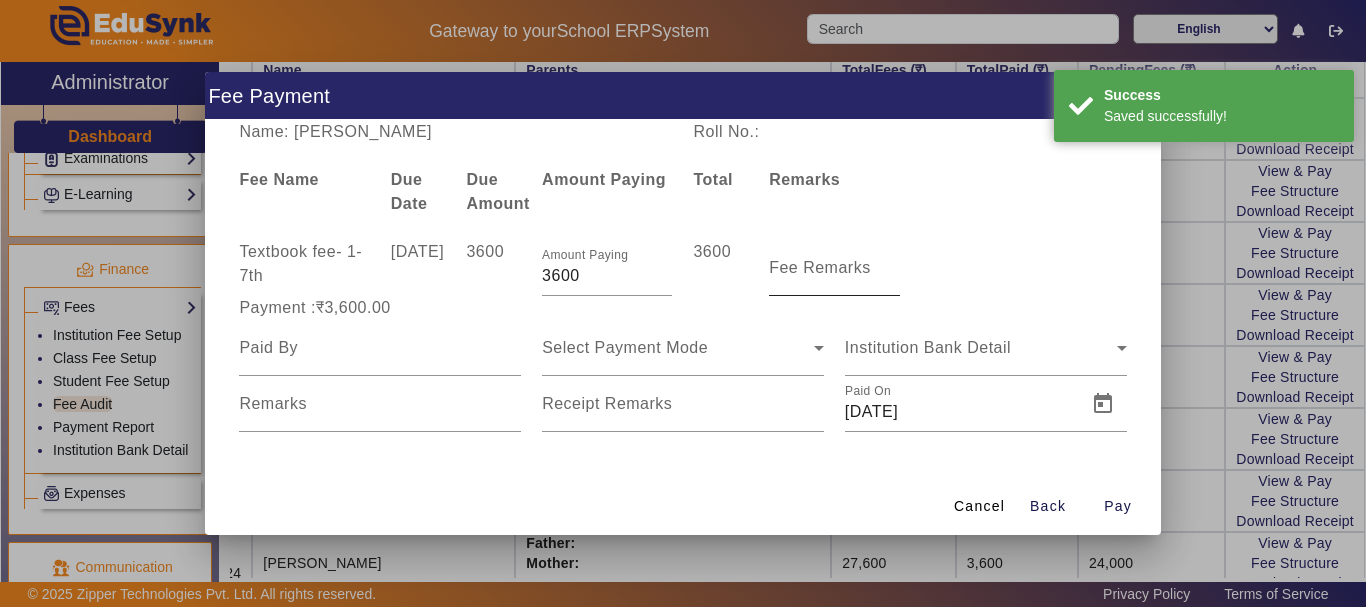 click on "Fee Remarks" at bounding box center (820, 267) 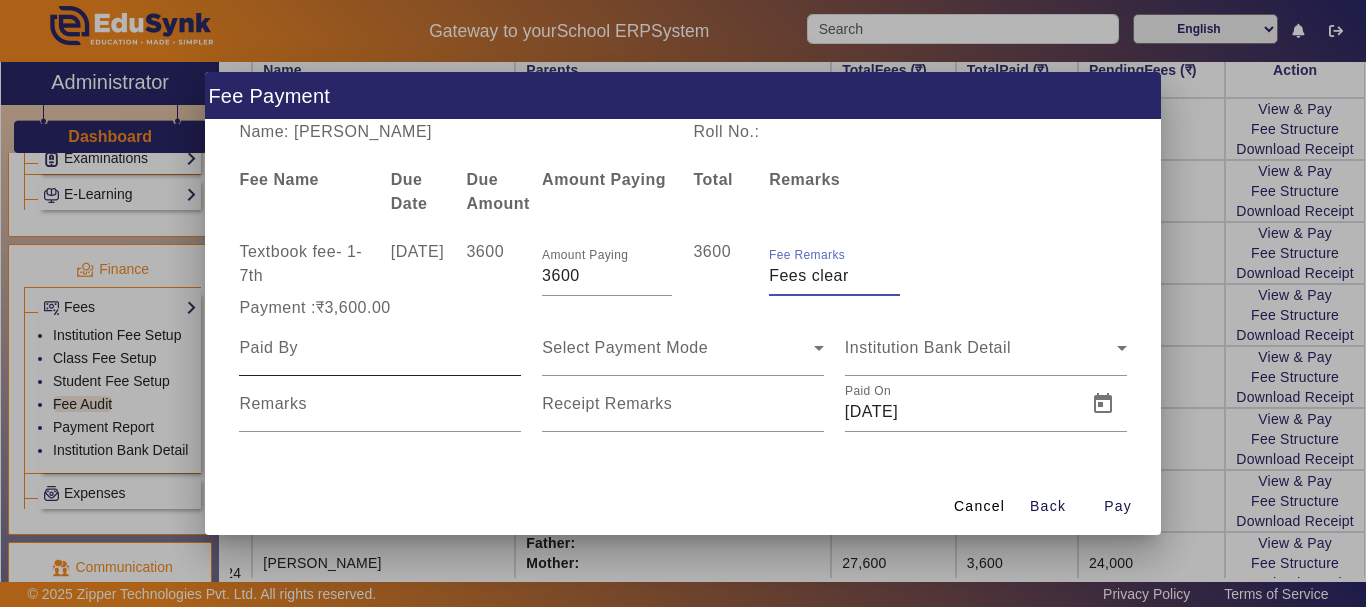 type on "Fees clear" 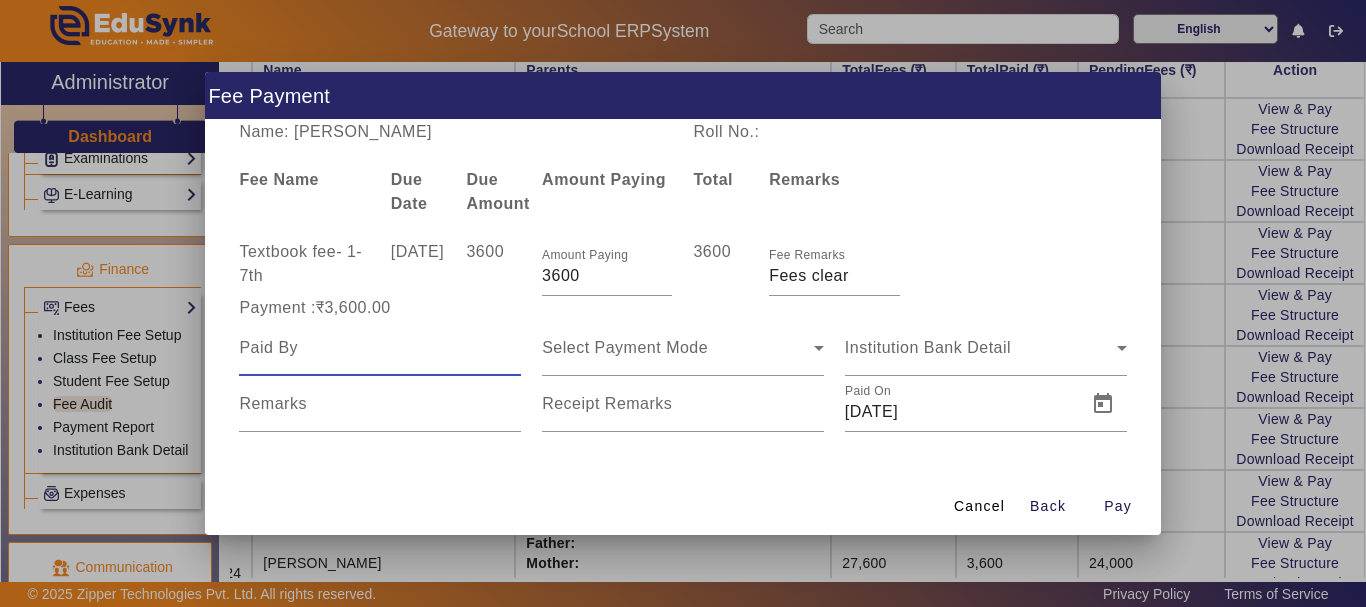click at bounding box center [380, 348] 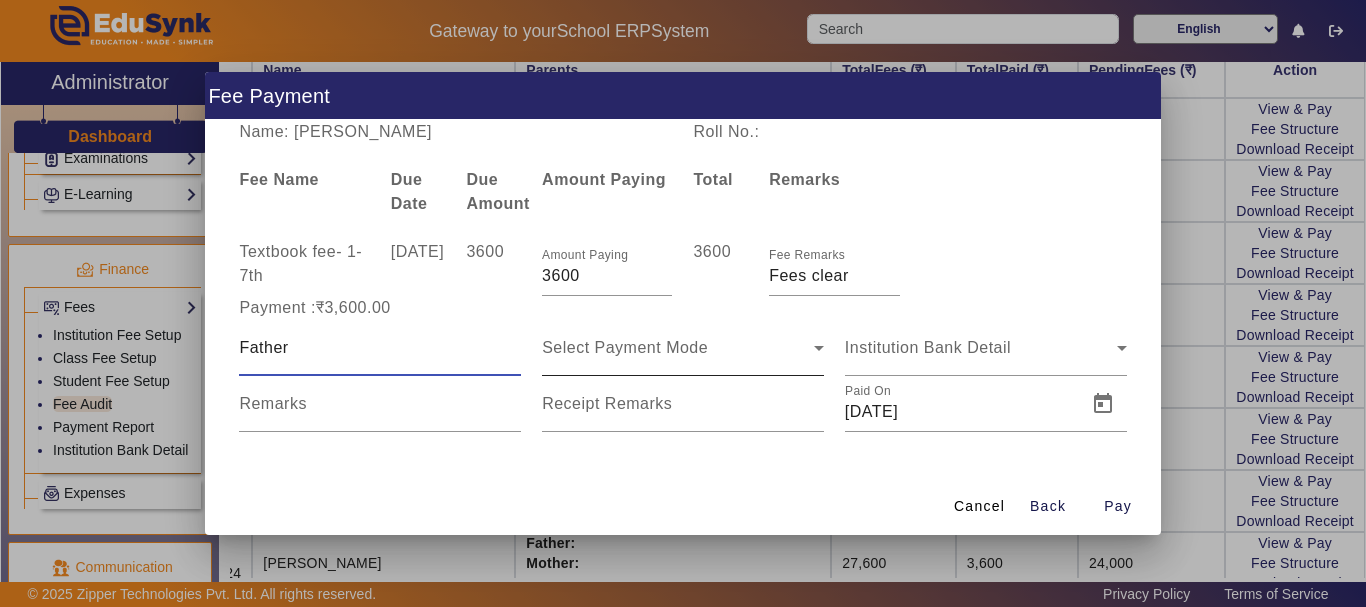 type on "Father" 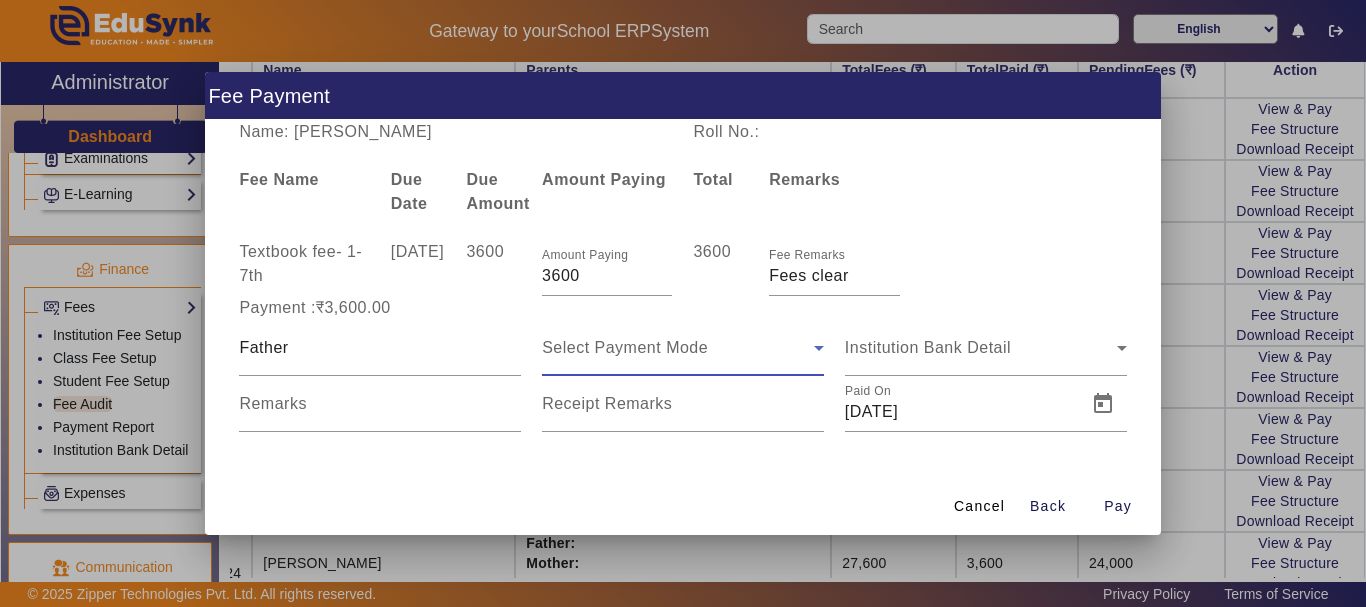 click on "Select Payment Mode" at bounding box center (625, 347) 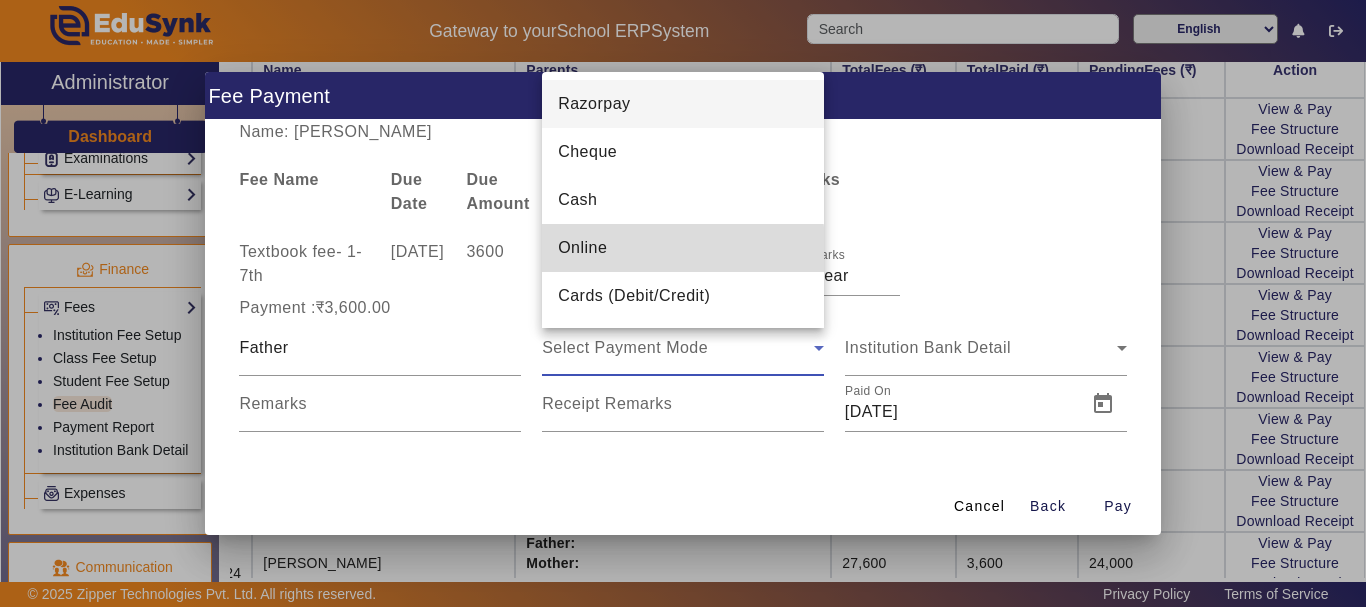 click on "Online" at bounding box center [582, 248] 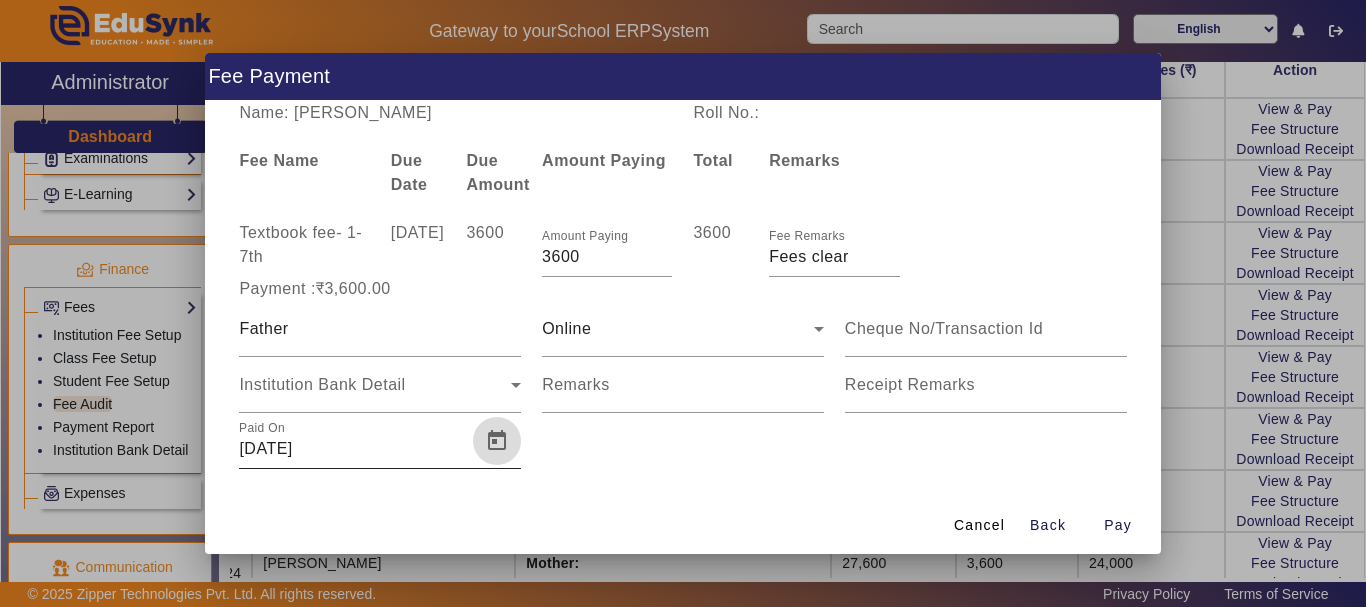 click at bounding box center (497, 441) 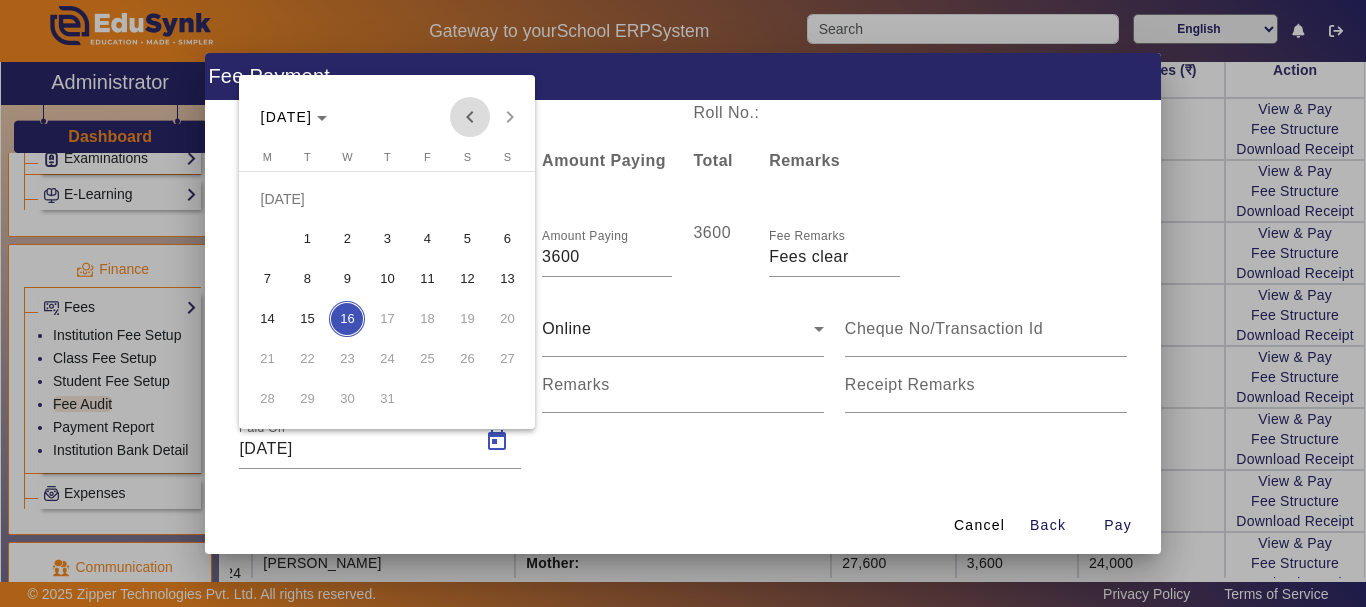click at bounding box center [470, 117] 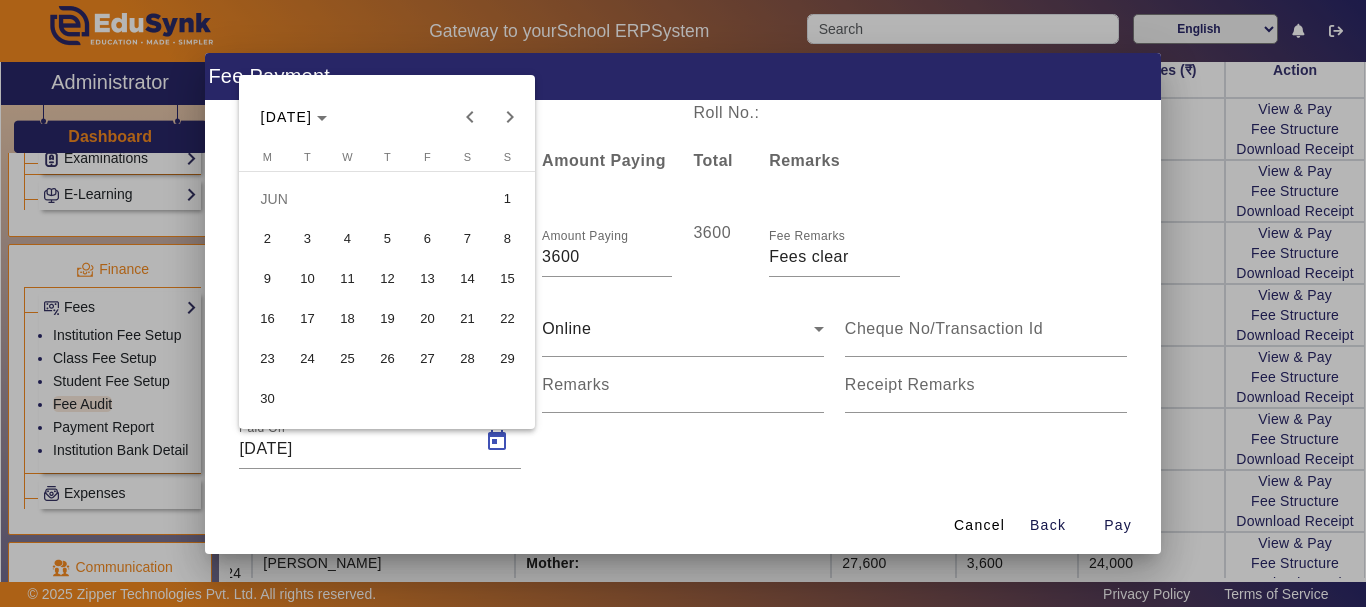 click on "5" at bounding box center [387, 239] 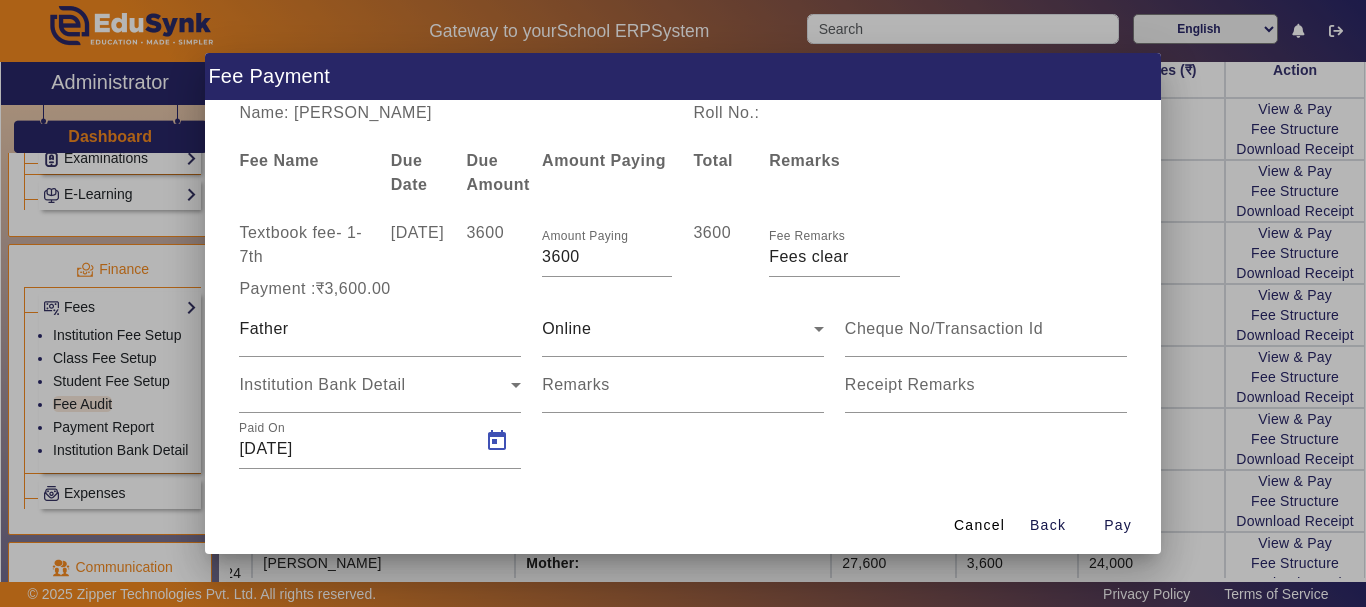 type on "05/06/2025" 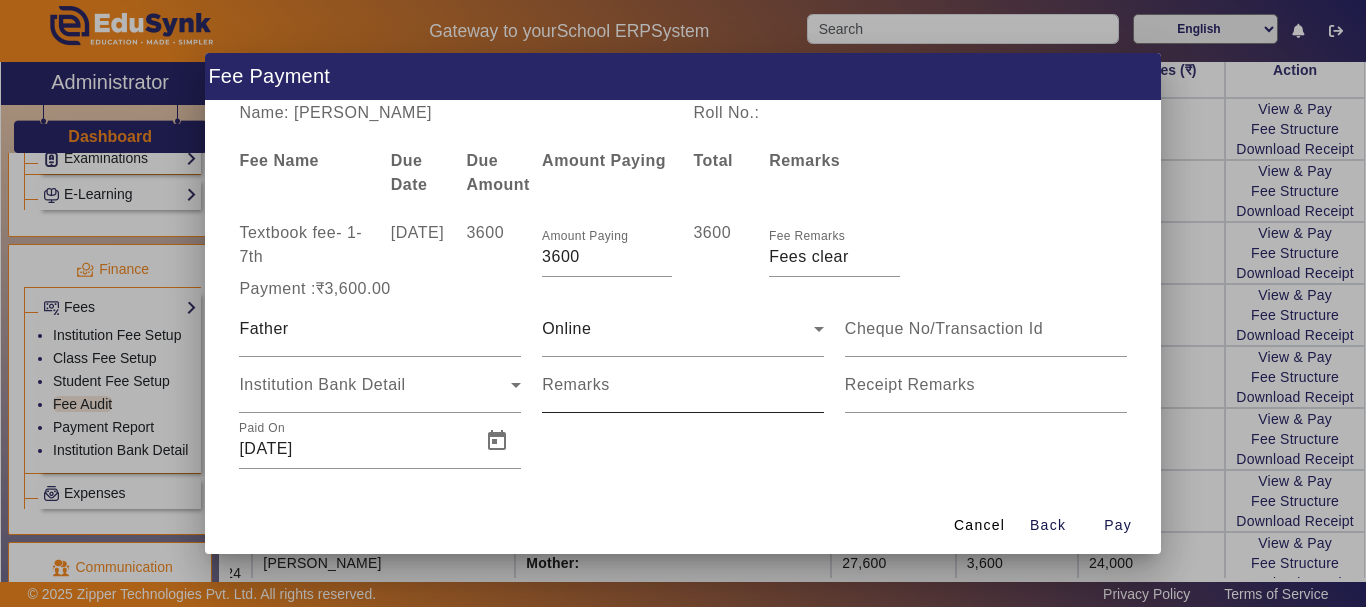 click on "Remarks" at bounding box center [576, 384] 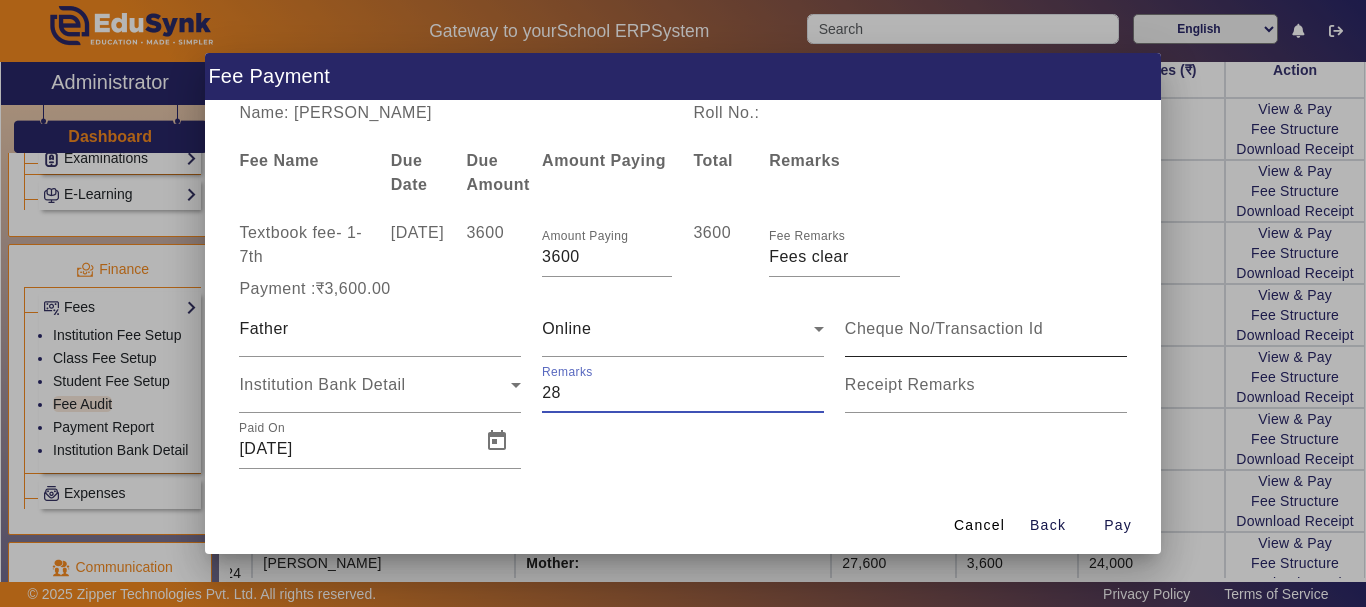 type on "28" 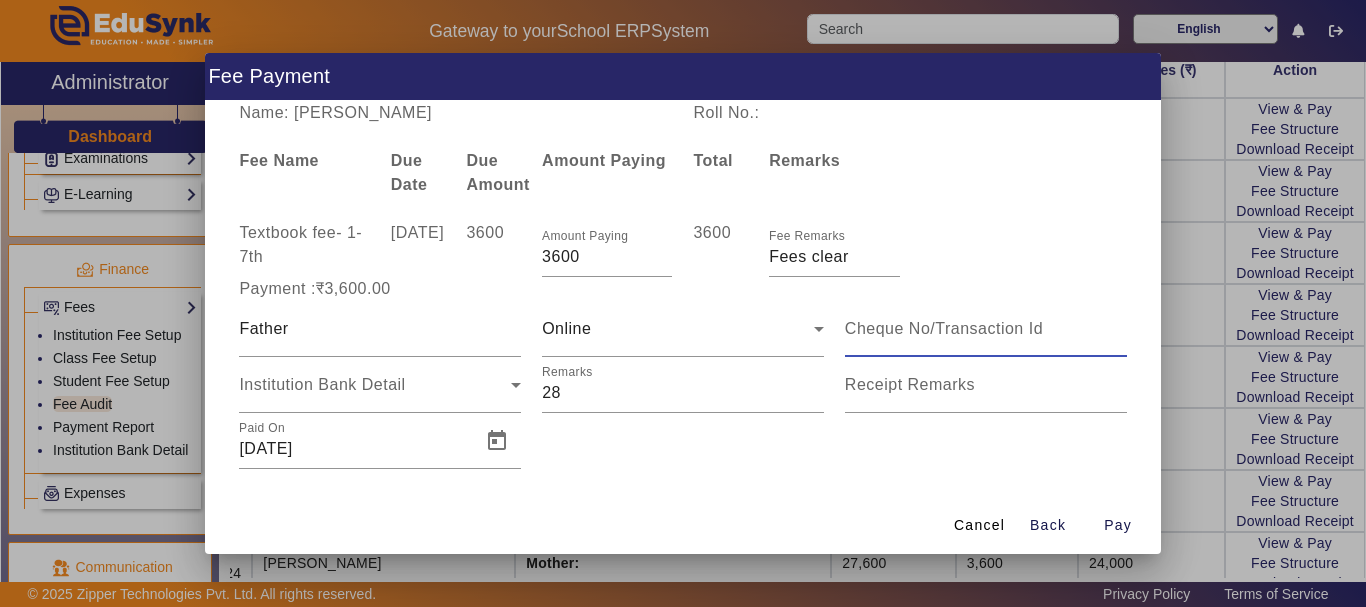 click at bounding box center [986, 329] 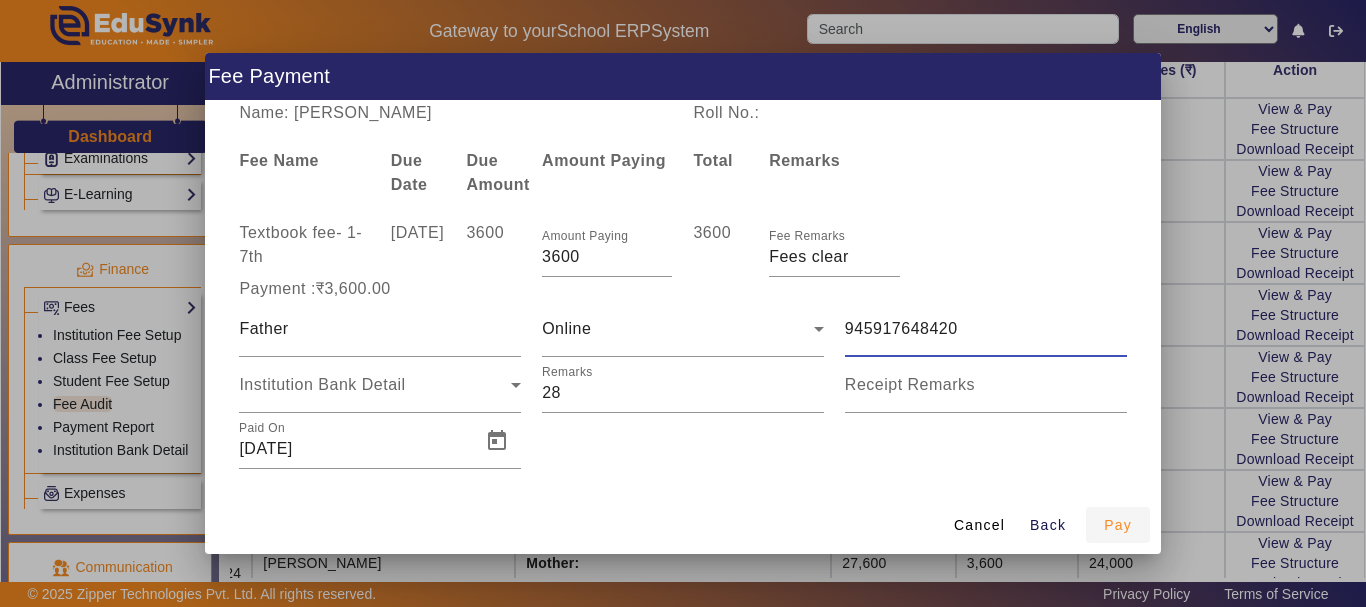 type on "945917648420" 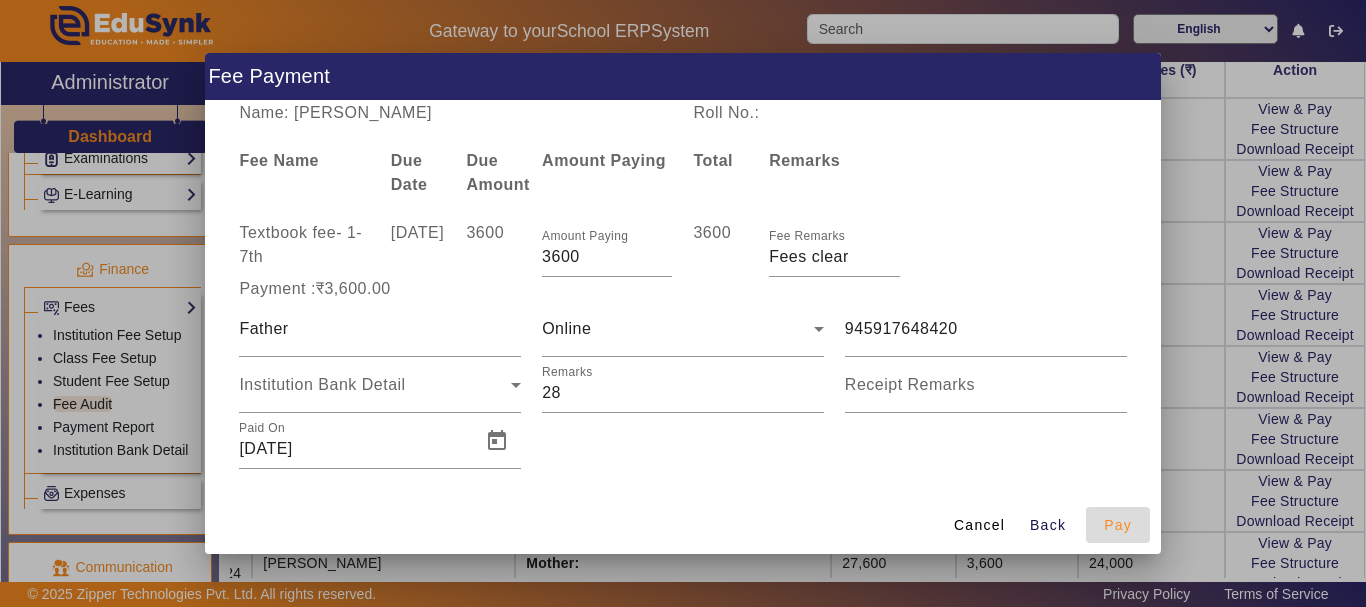 click on "Pay" at bounding box center [1118, 525] 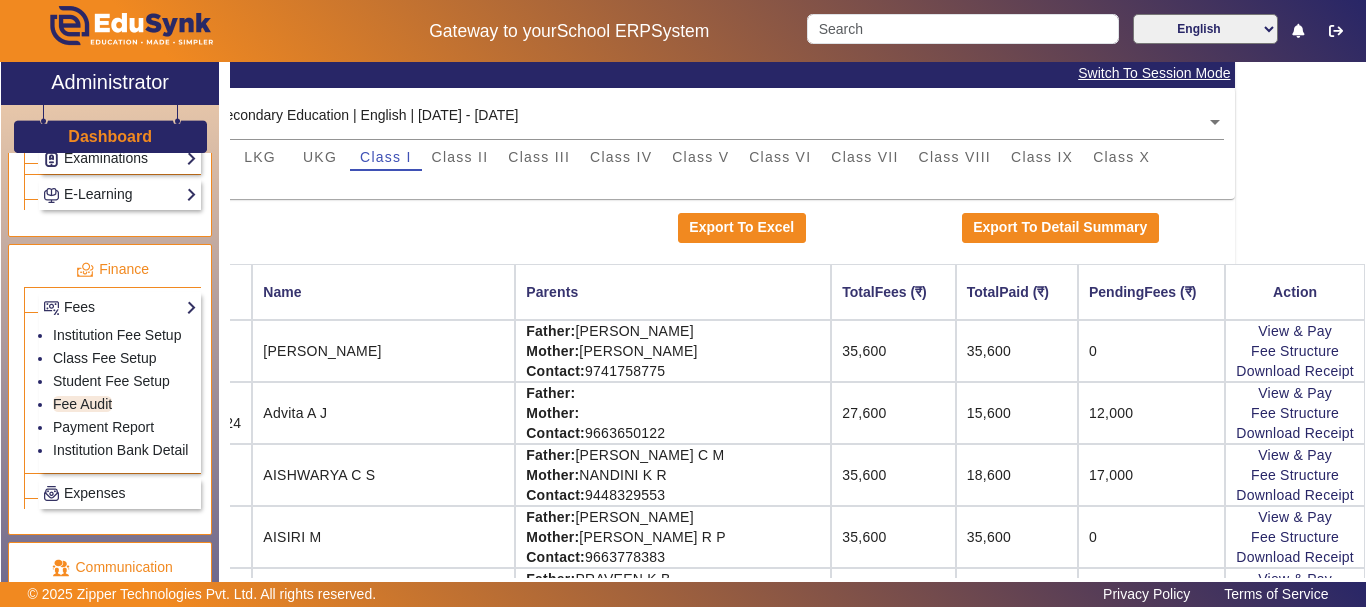 scroll, scrollTop: 120, scrollLeft: 154, axis: both 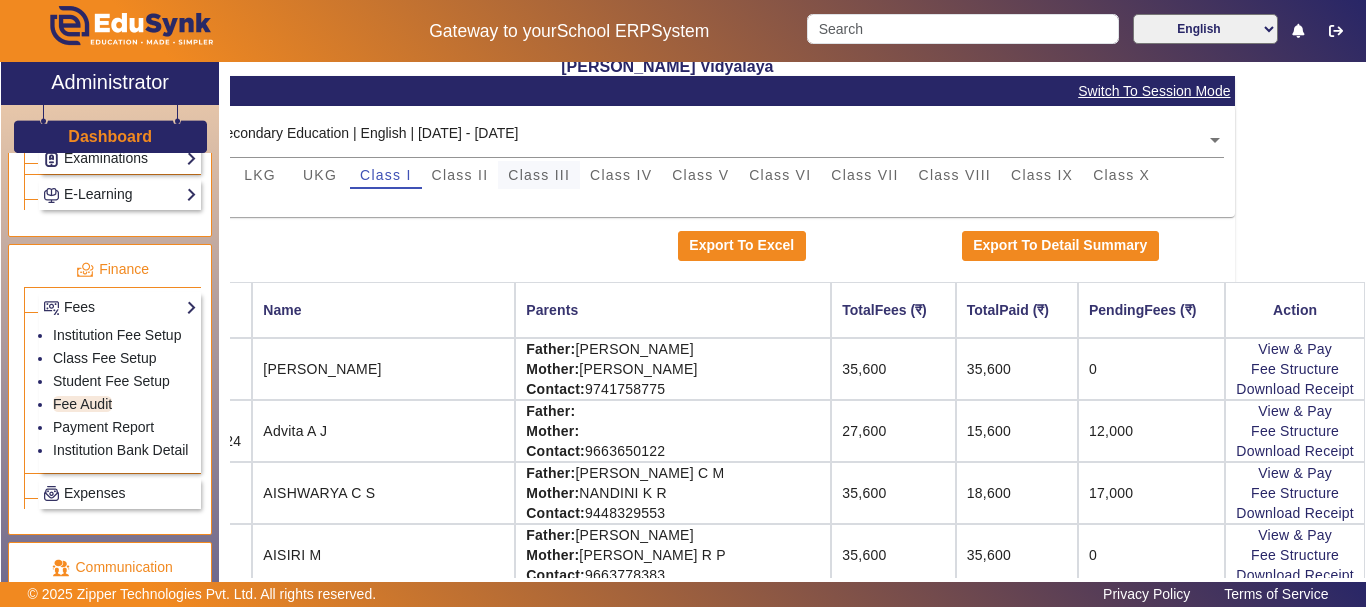 click on "Class III" at bounding box center (539, 175) 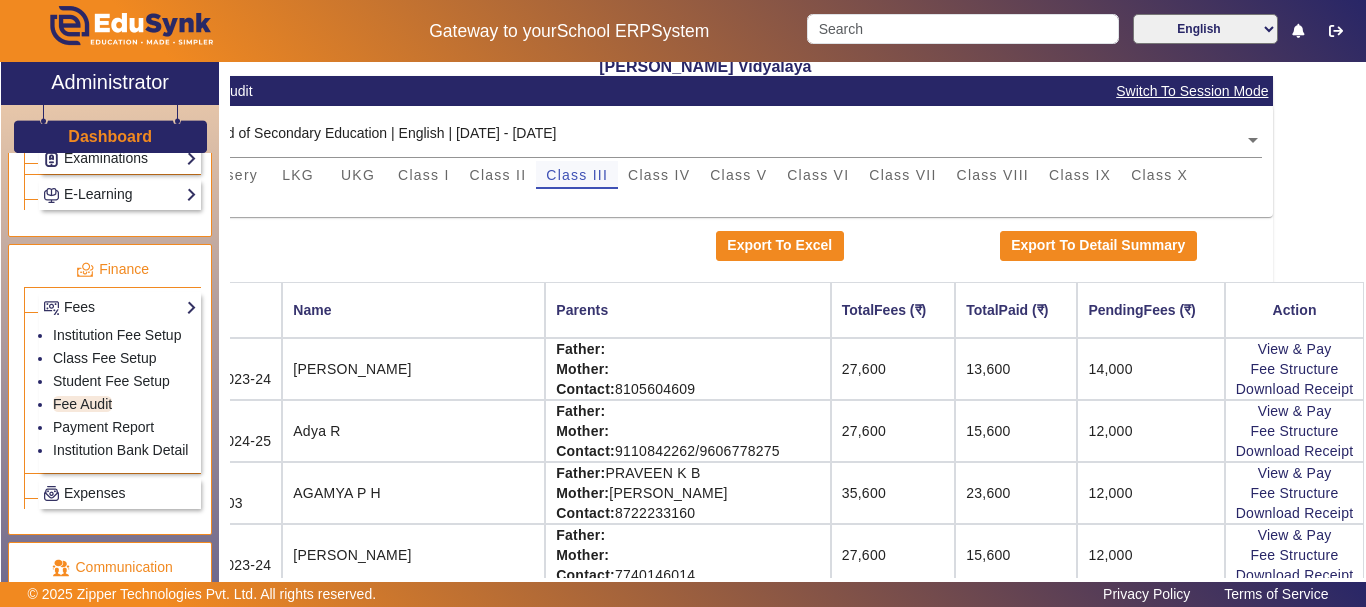 scroll, scrollTop: 120, scrollLeft: 30, axis: both 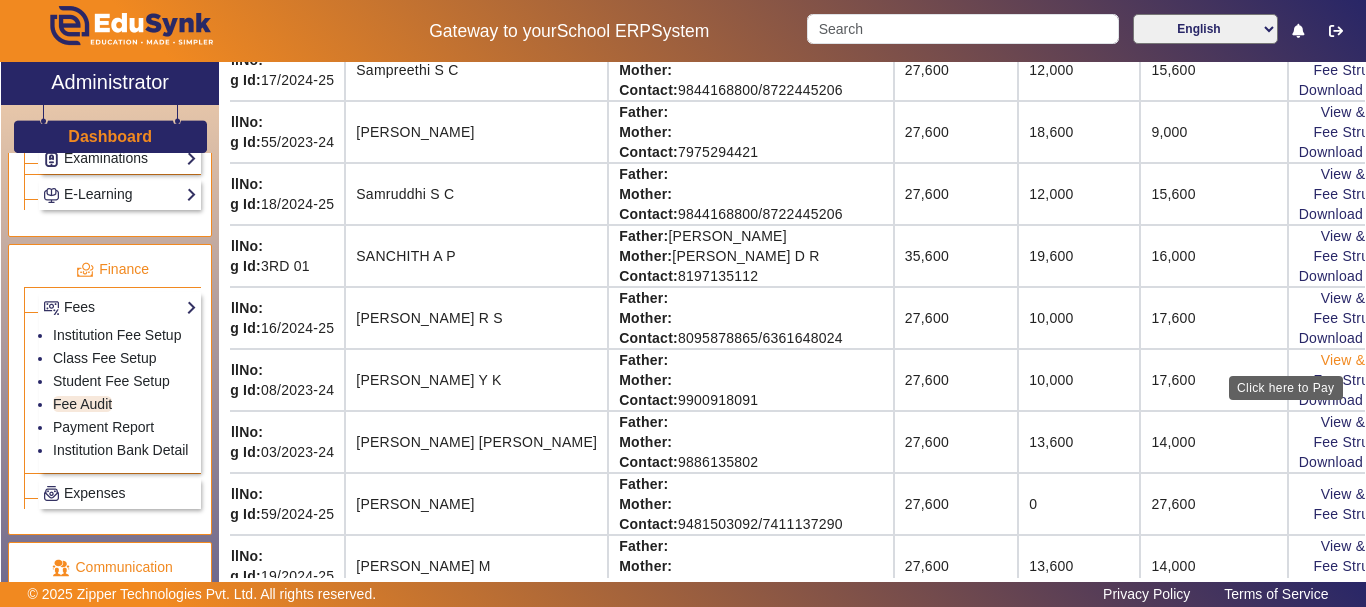 click on "View & Pay" 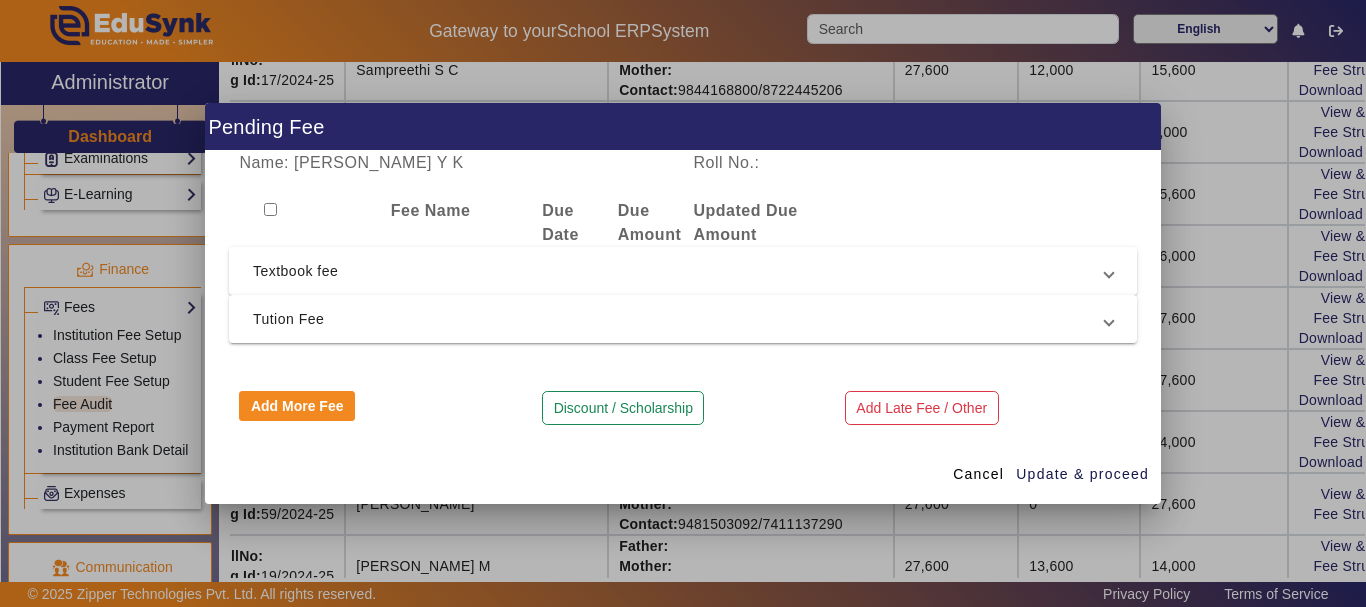 click on "Textbook fee" at bounding box center [679, 271] 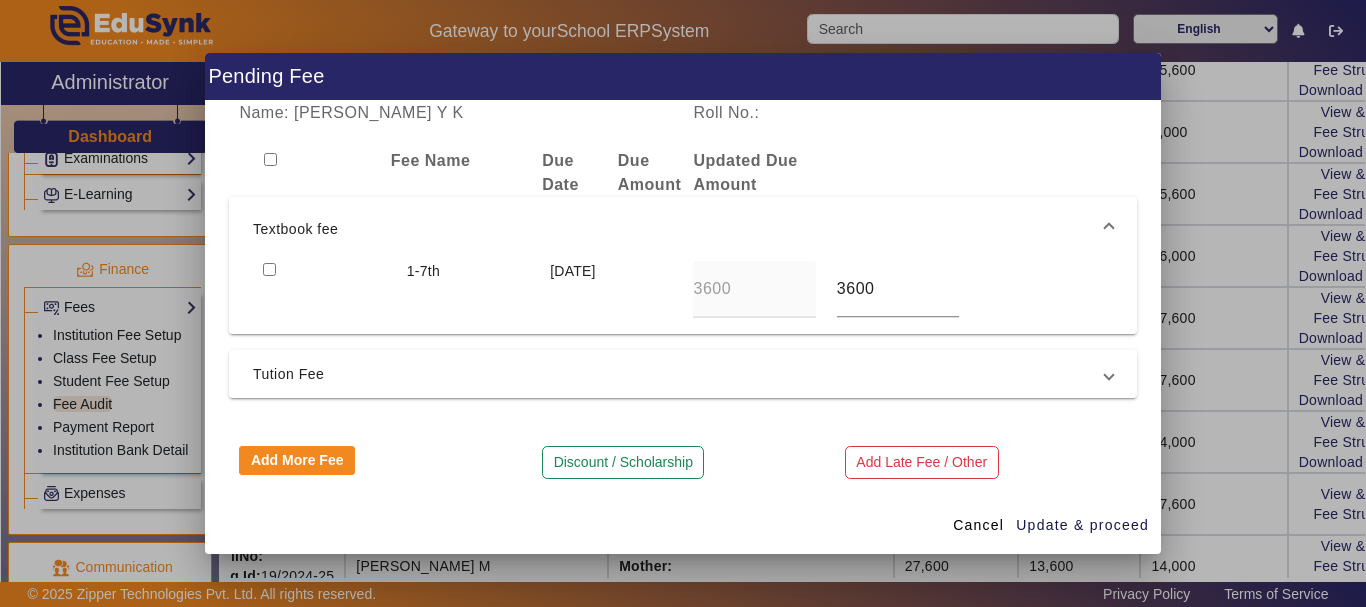 click at bounding box center [269, 269] 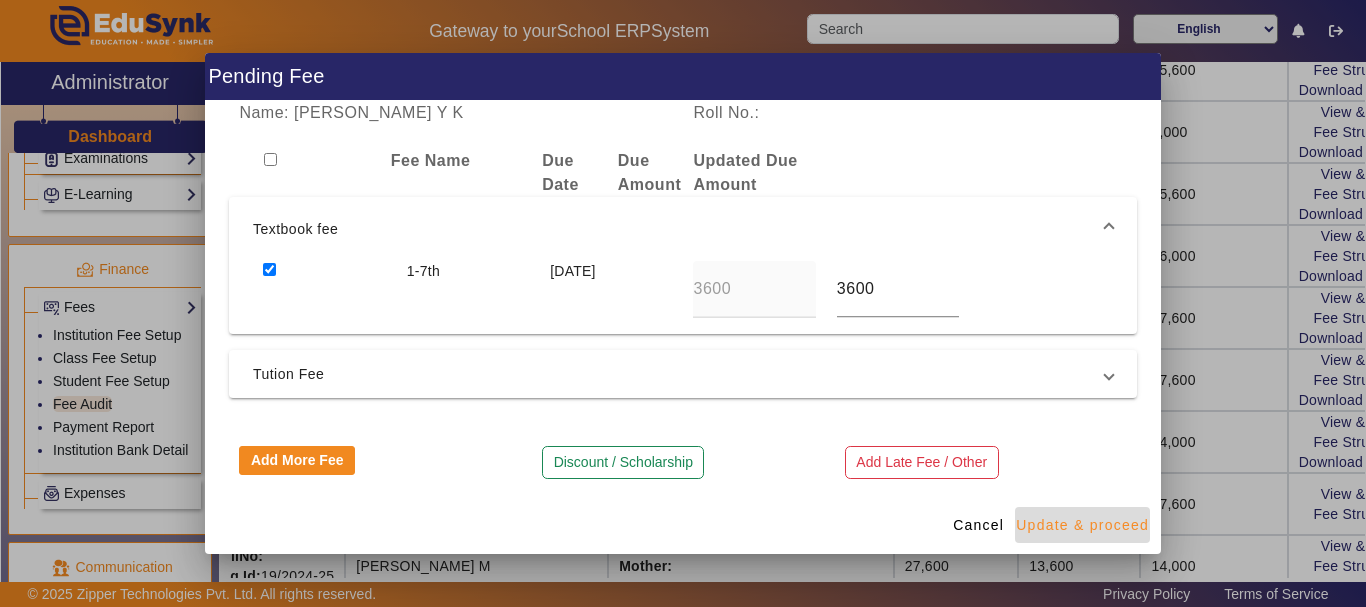 click on "Update & proceed" at bounding box center [1082, 525] 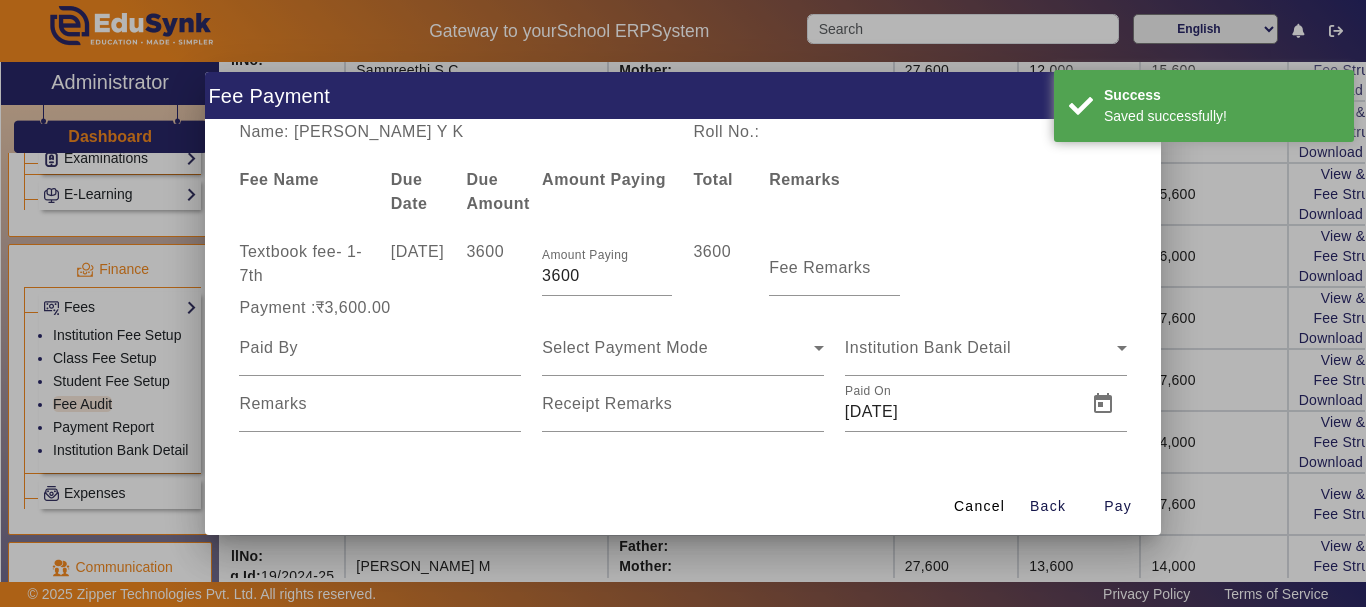 click on "Fee Remarks" at bounding box center (834, 268) 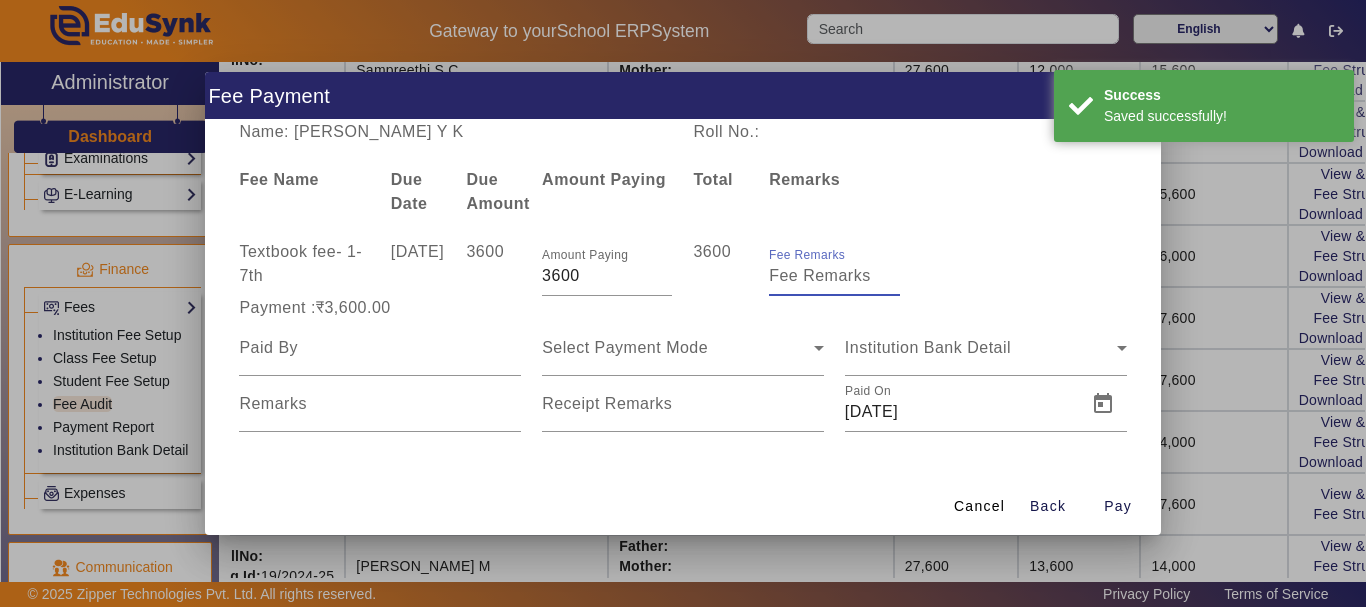click on "Fee Remarks" at bounding box center (834, 276) 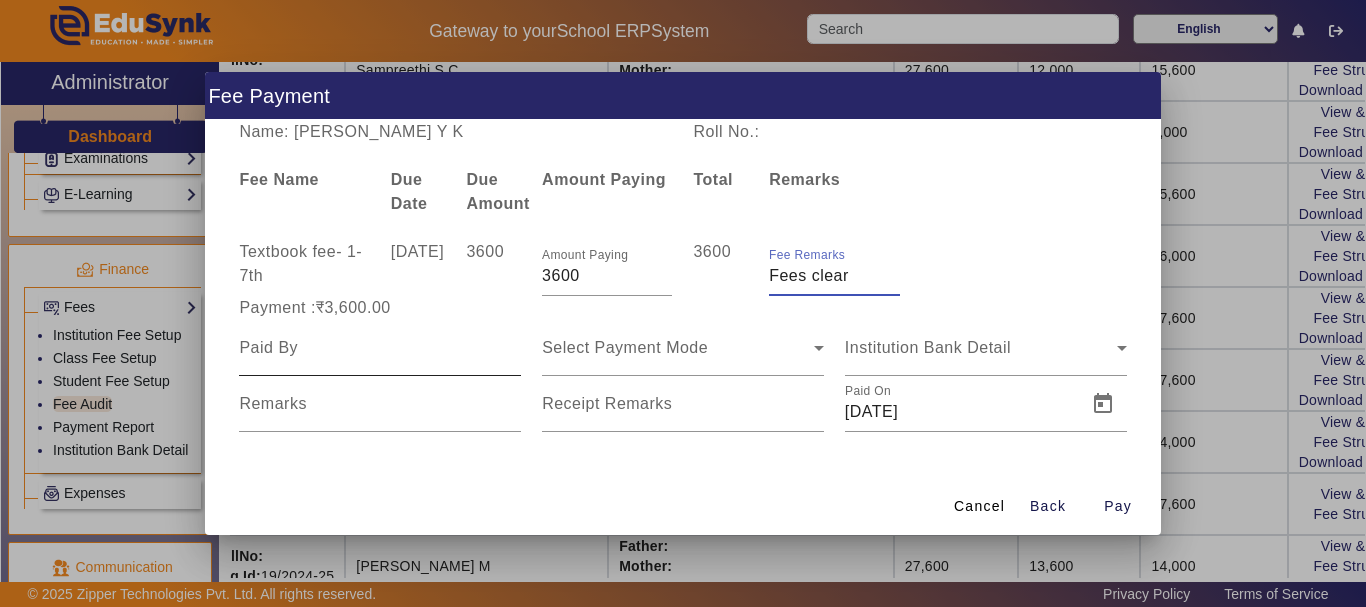 type on "Fees clear" 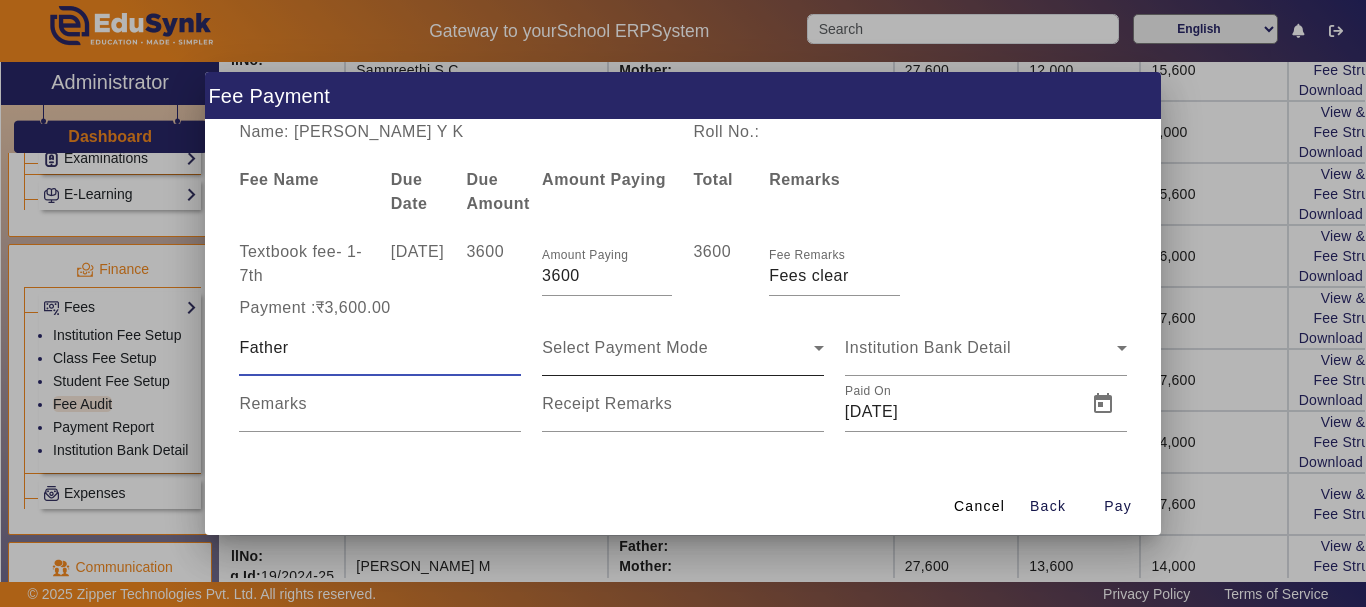 type on "Father" 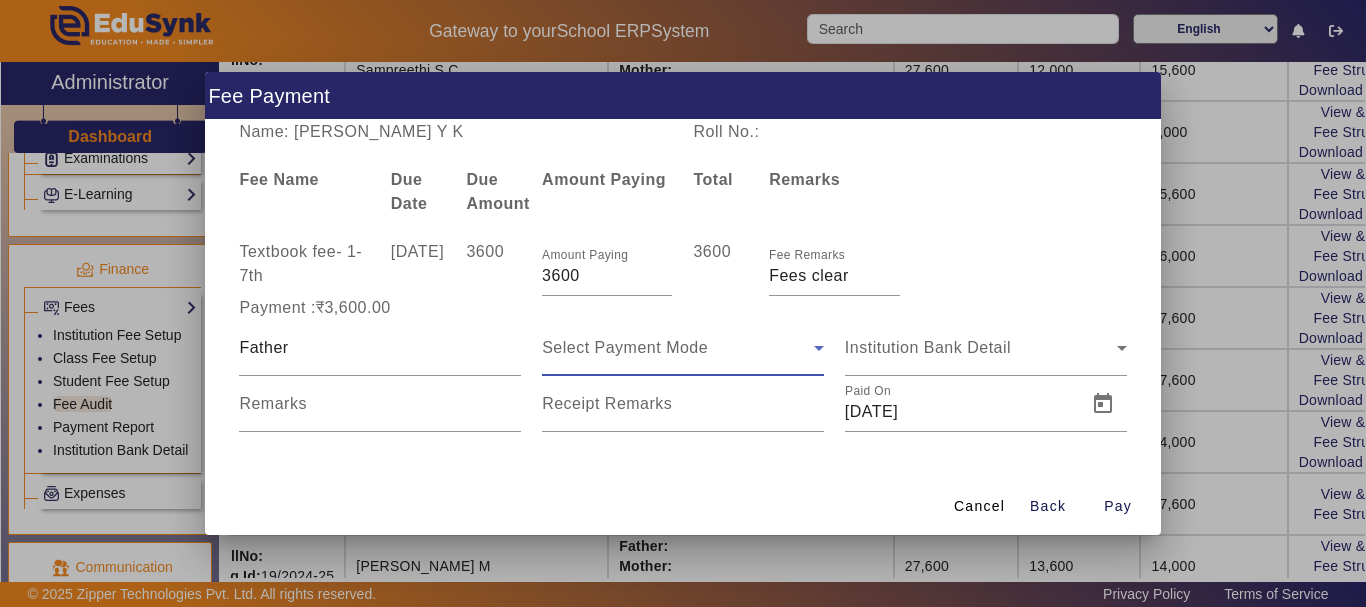 click on "Select Payment Mode" at bounding box center [678, 348] 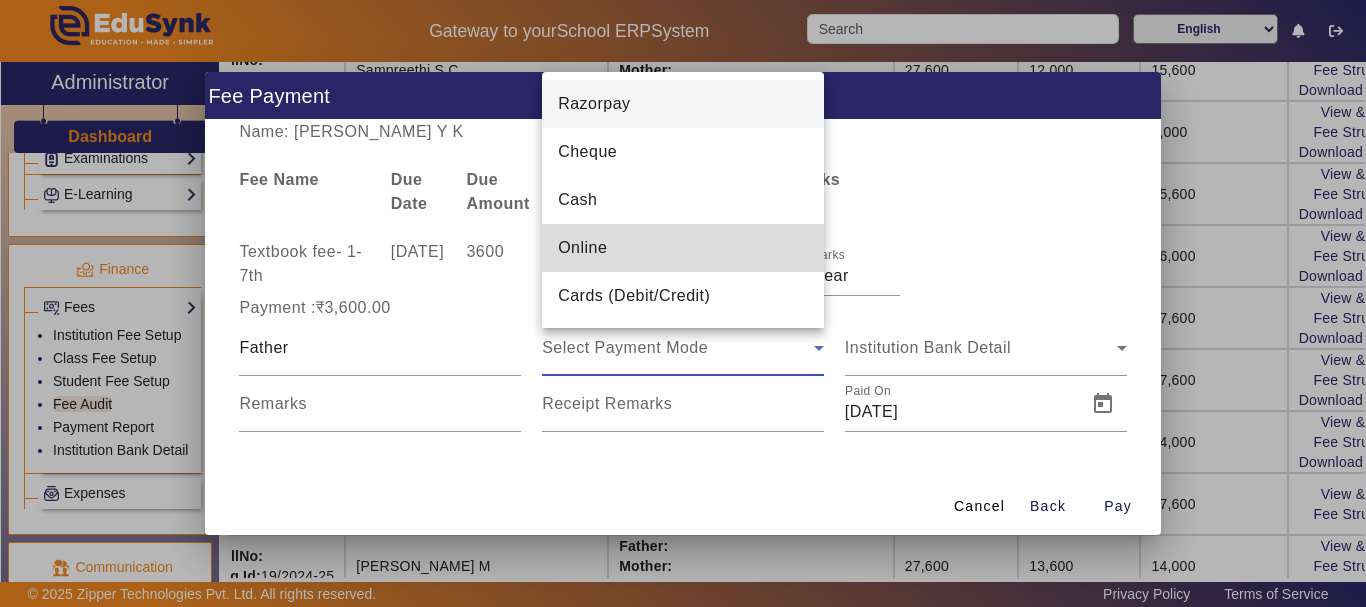 click on "Online" at bounding box center [683, 248] 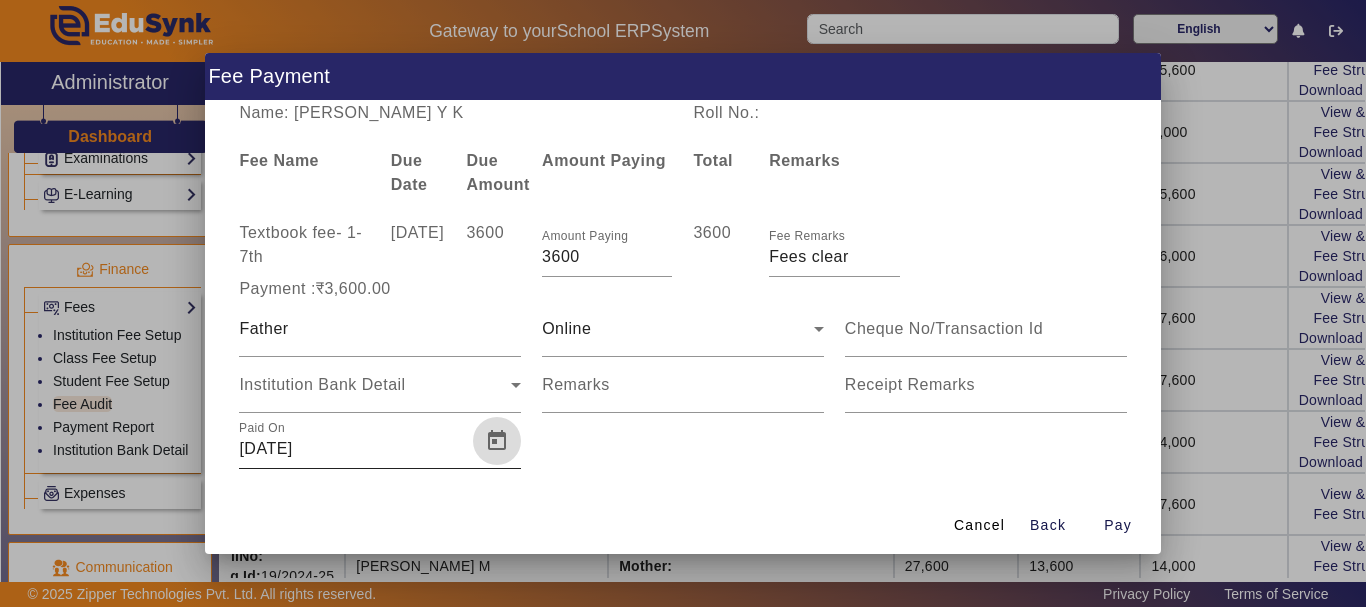 click at bounding box center (497, 441) 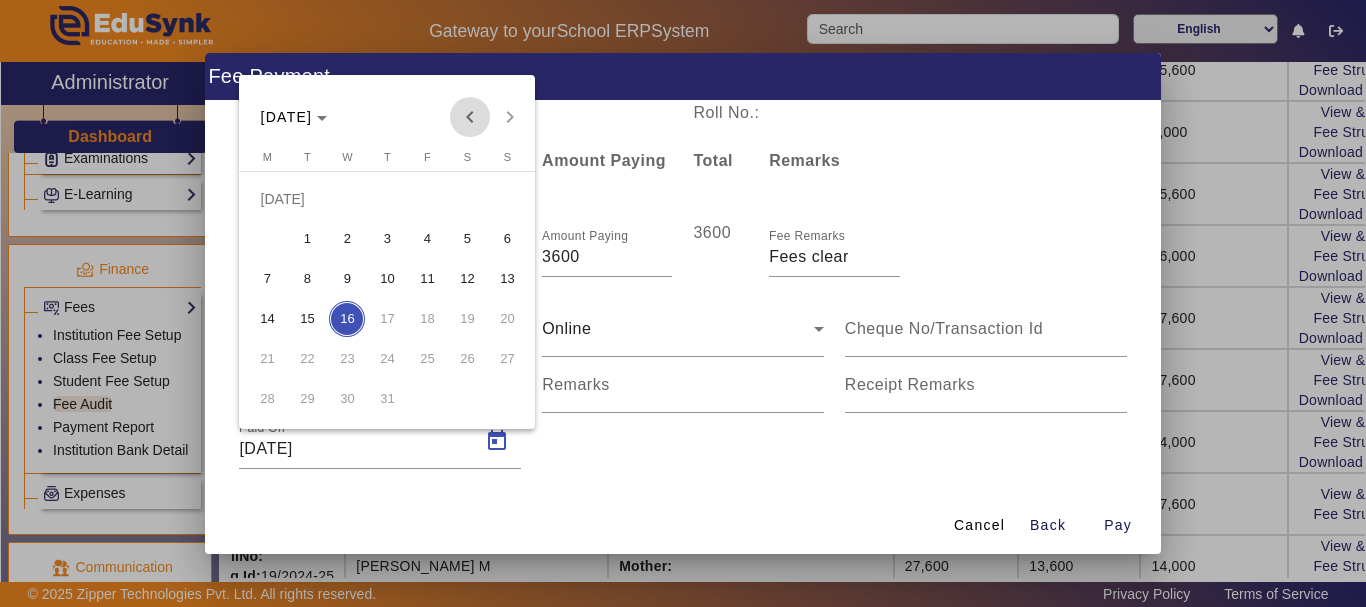 click at bounding box center [470, 117] 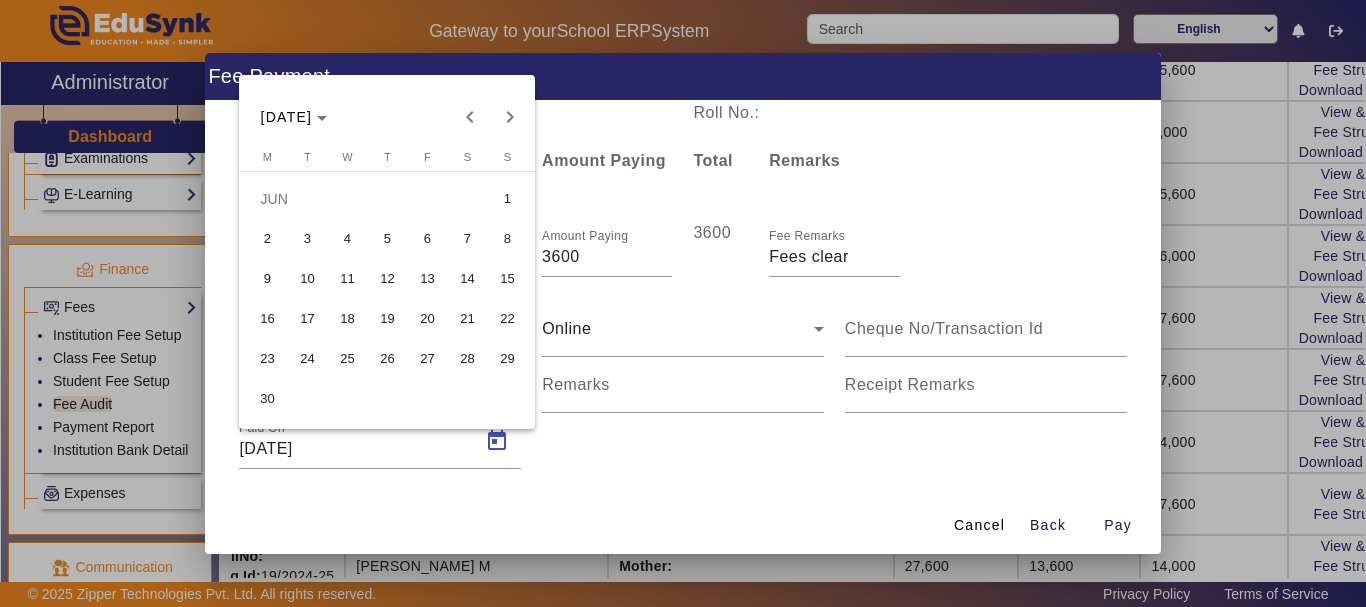 click on "5" at bounding box center [387, 239] 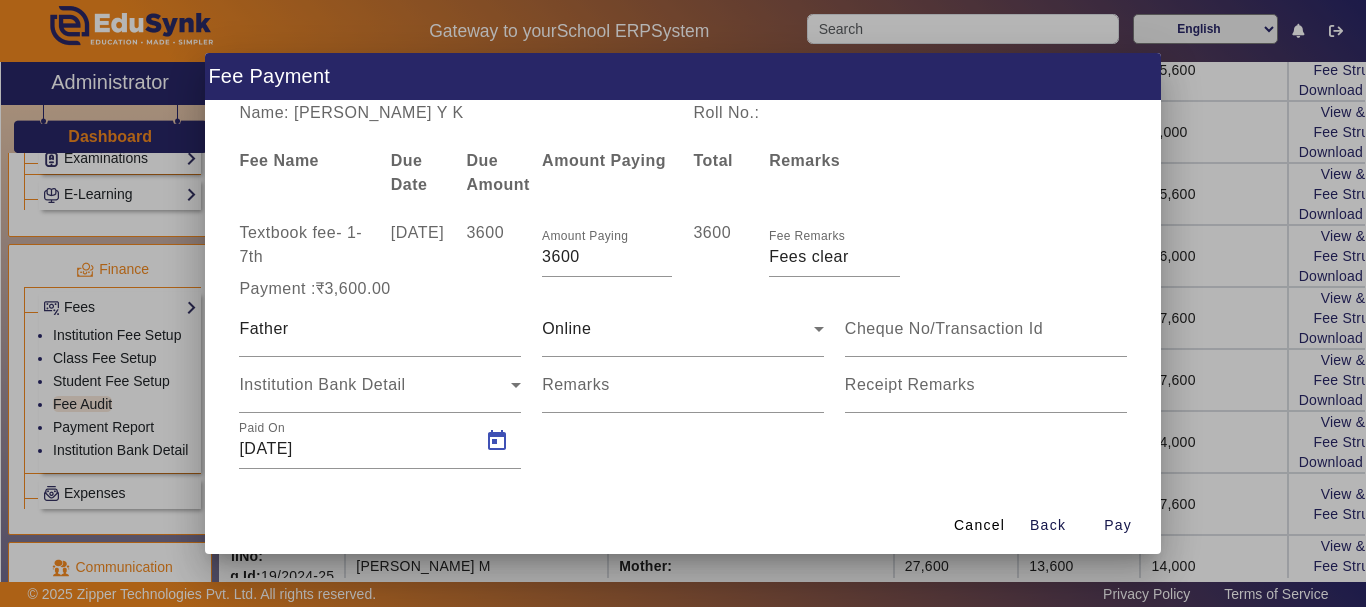 type on "05/06/2025" 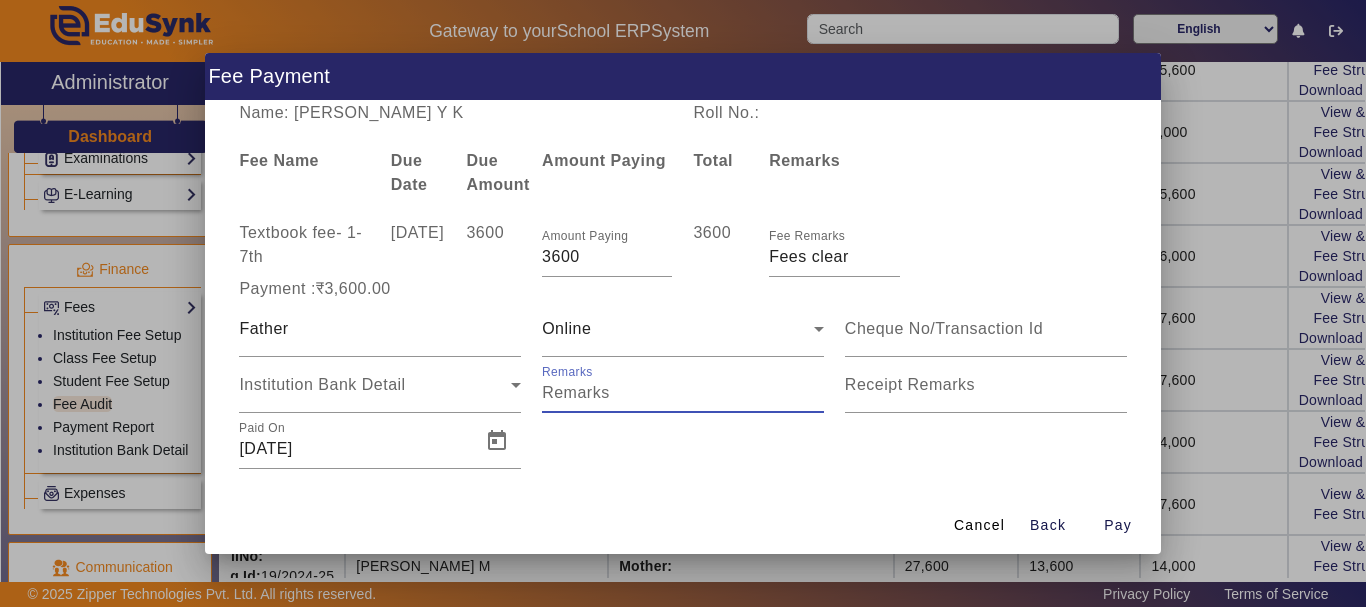 click on "Remarks" at bounding box center [683, 393] 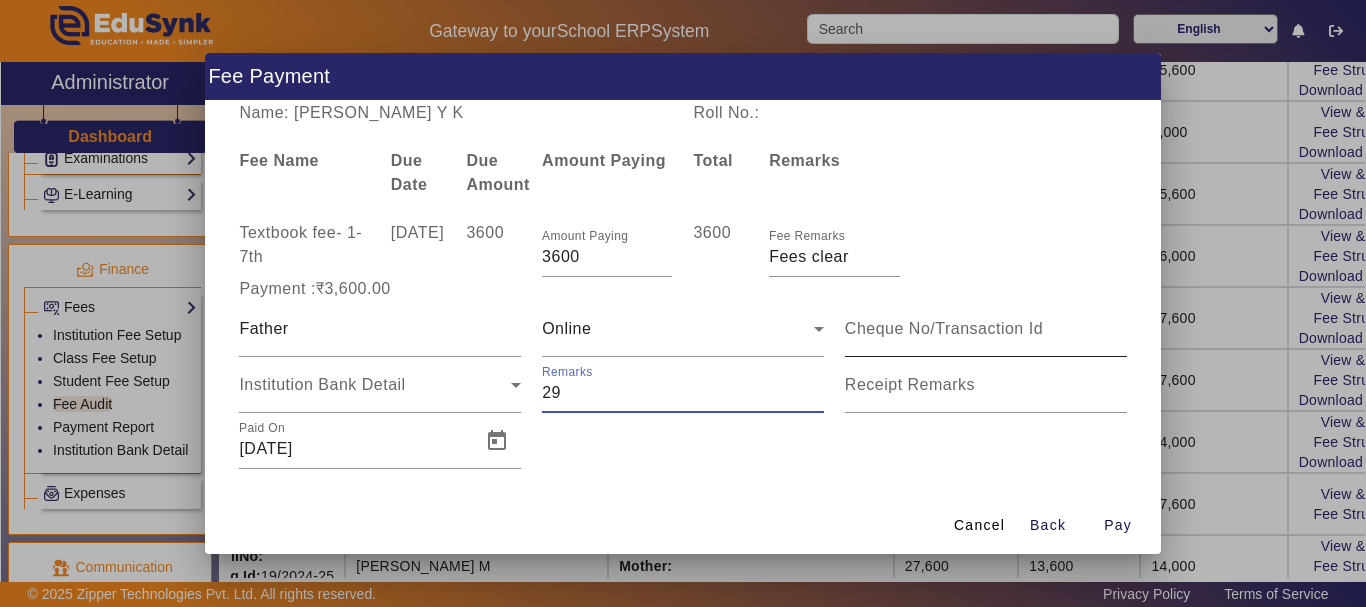 type on "29" 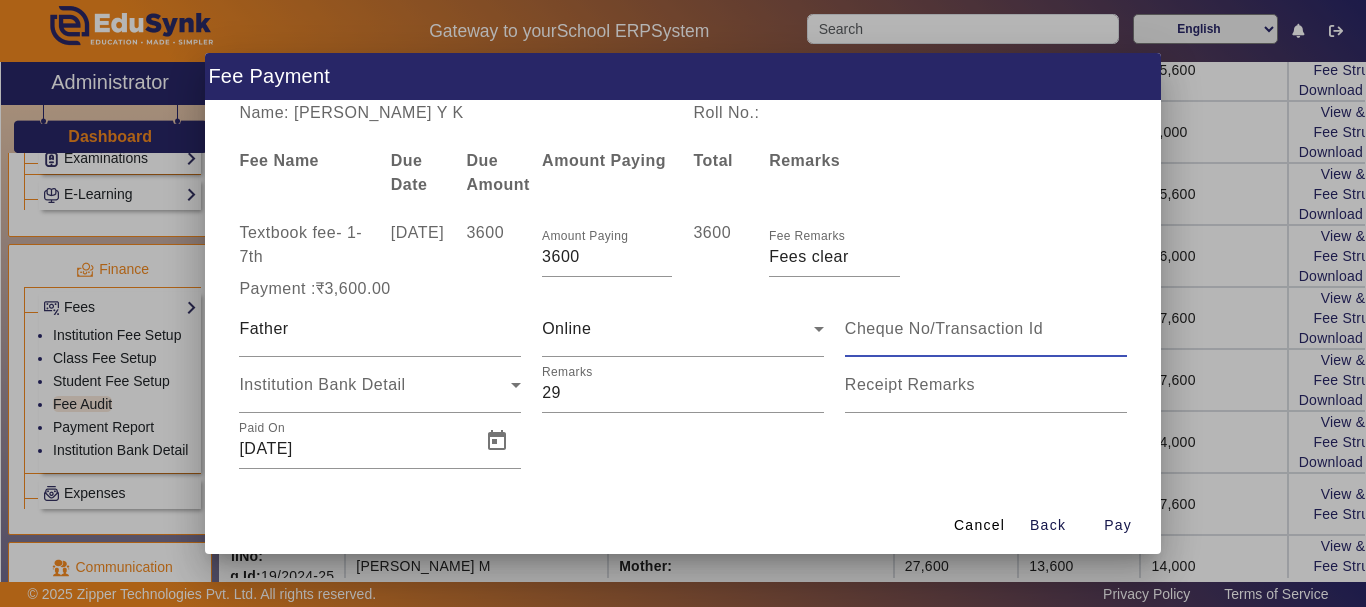 click at bounding box center [986, 329] 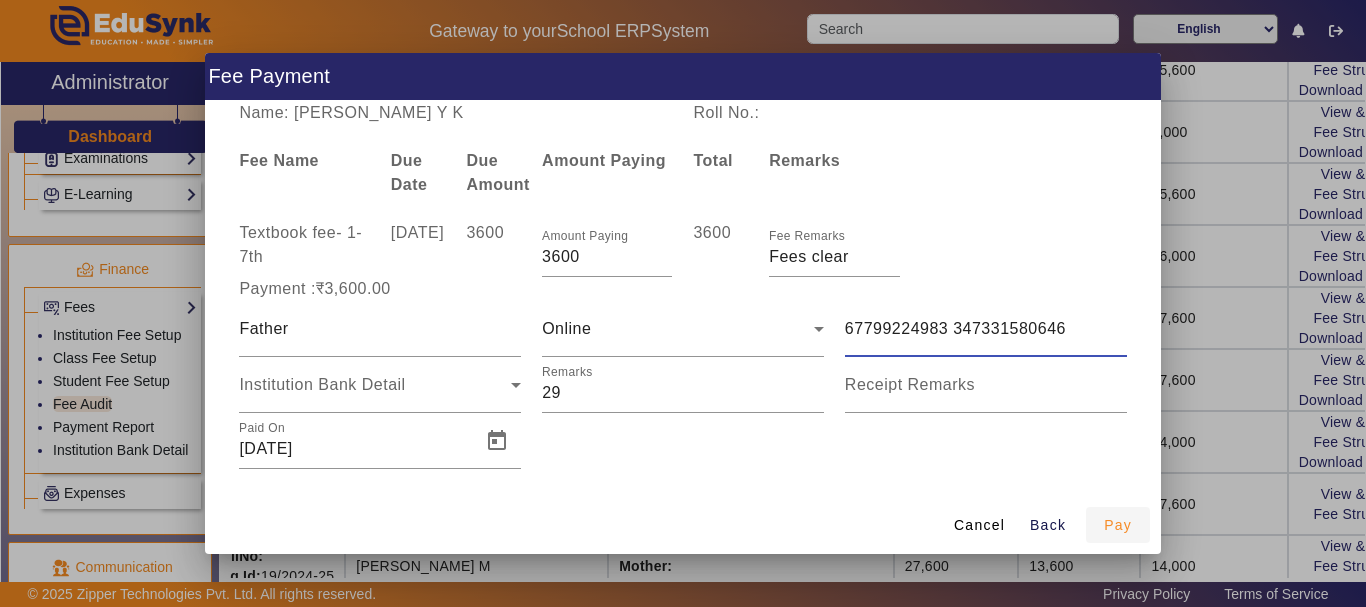 type on "67799224983 347331580646" 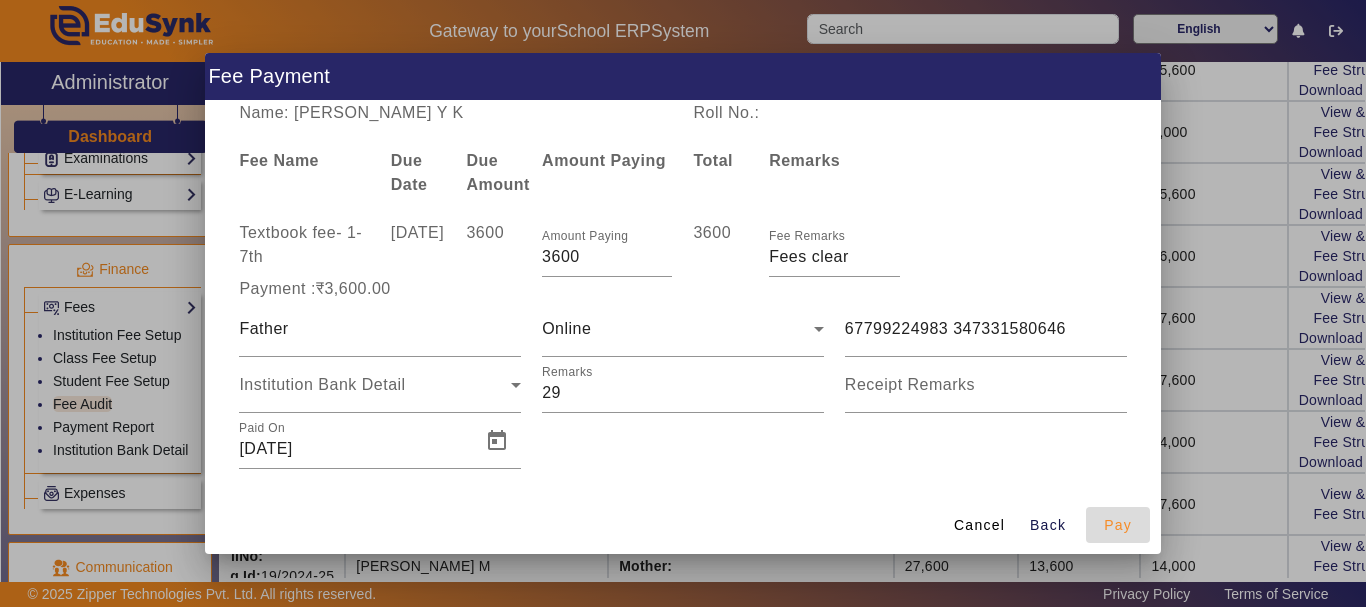 click on "Pay" at bounding box center (1118, 525) 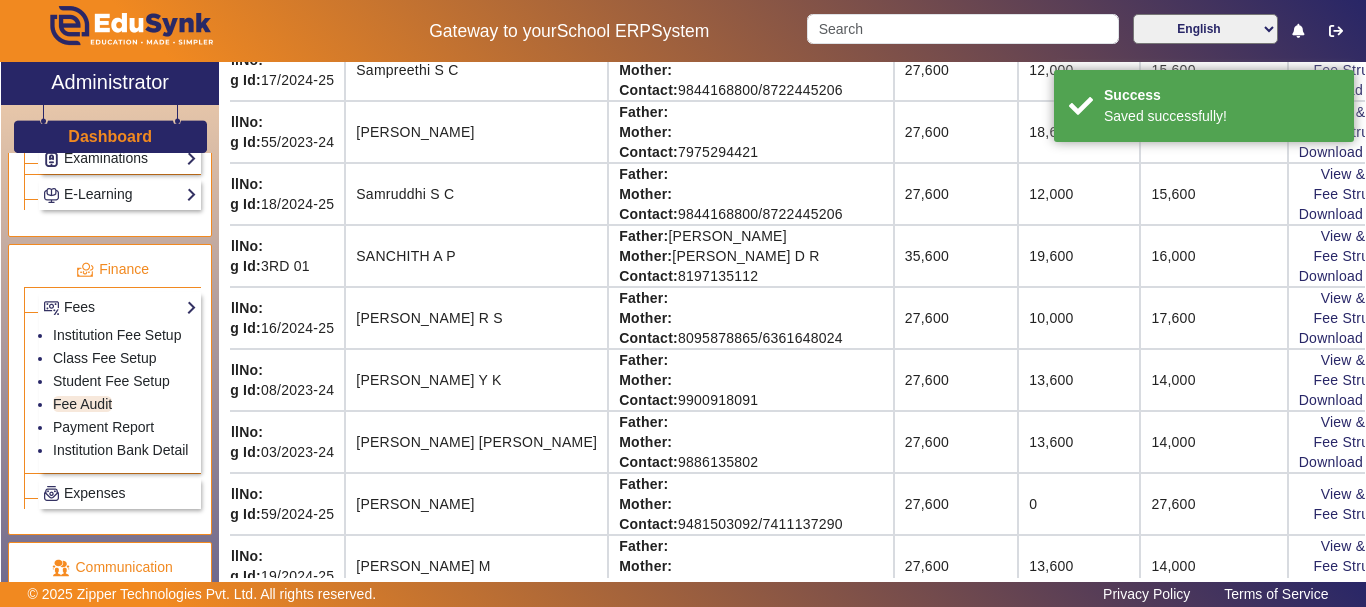 scroll, scrollTop: 109, scrollLeft: 29, axis: both 